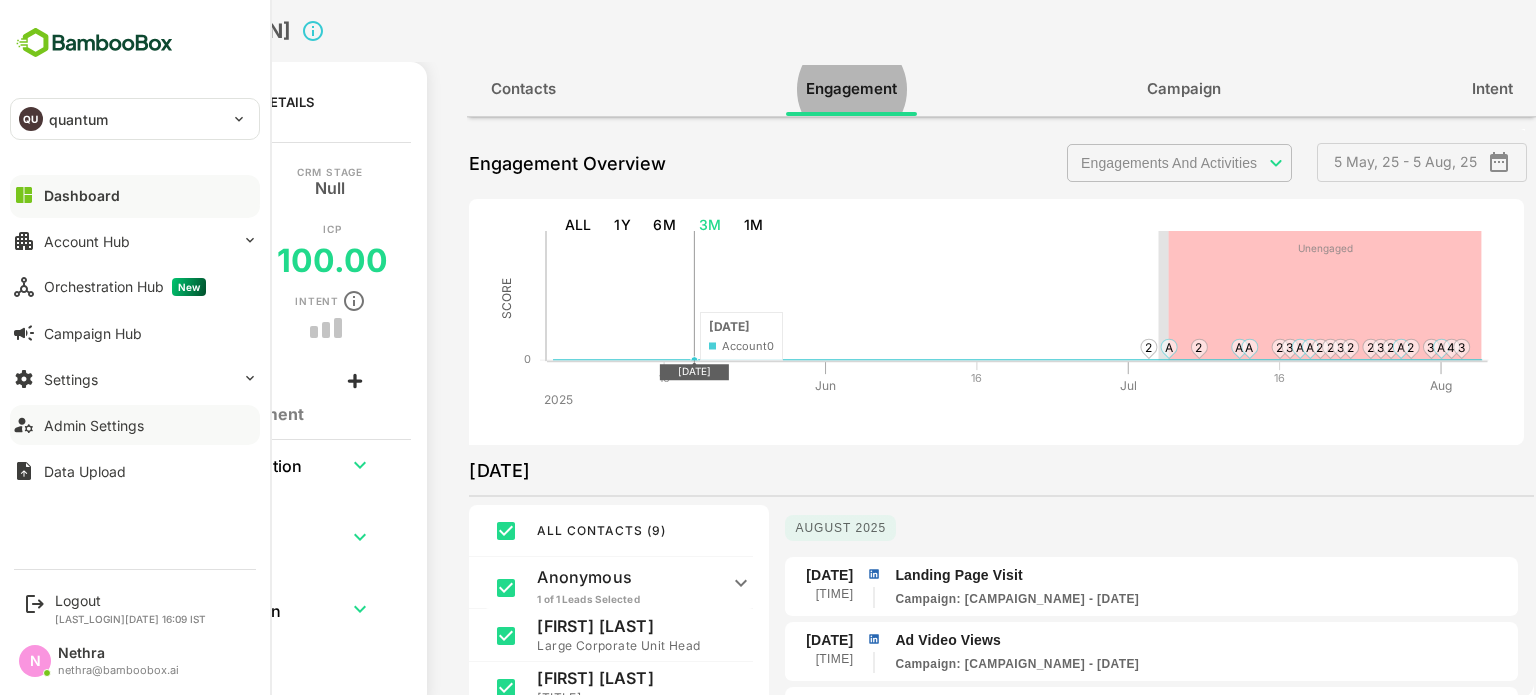 scroll, scrollTop: 0, scrollLeft: 0, axis: both 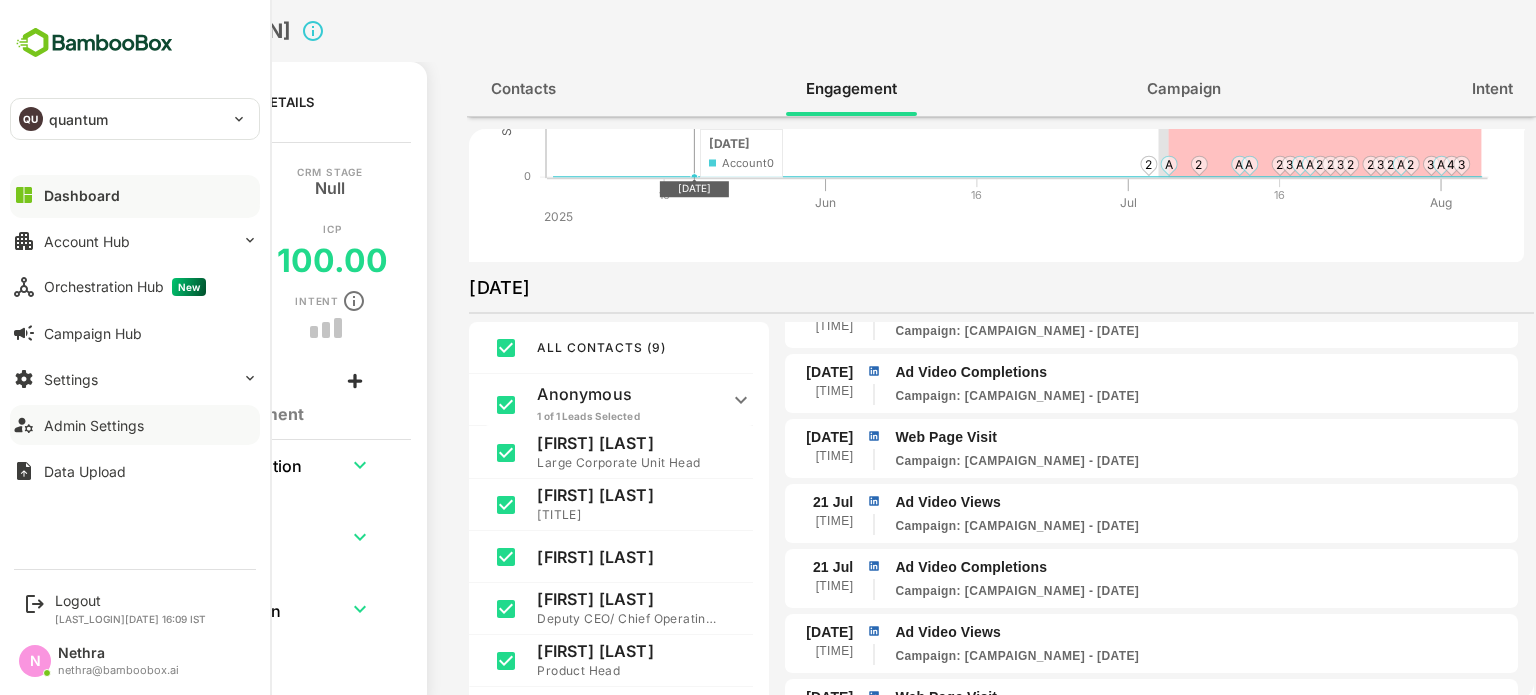 click on "Admin Settings" at bounding box center [94, 425] 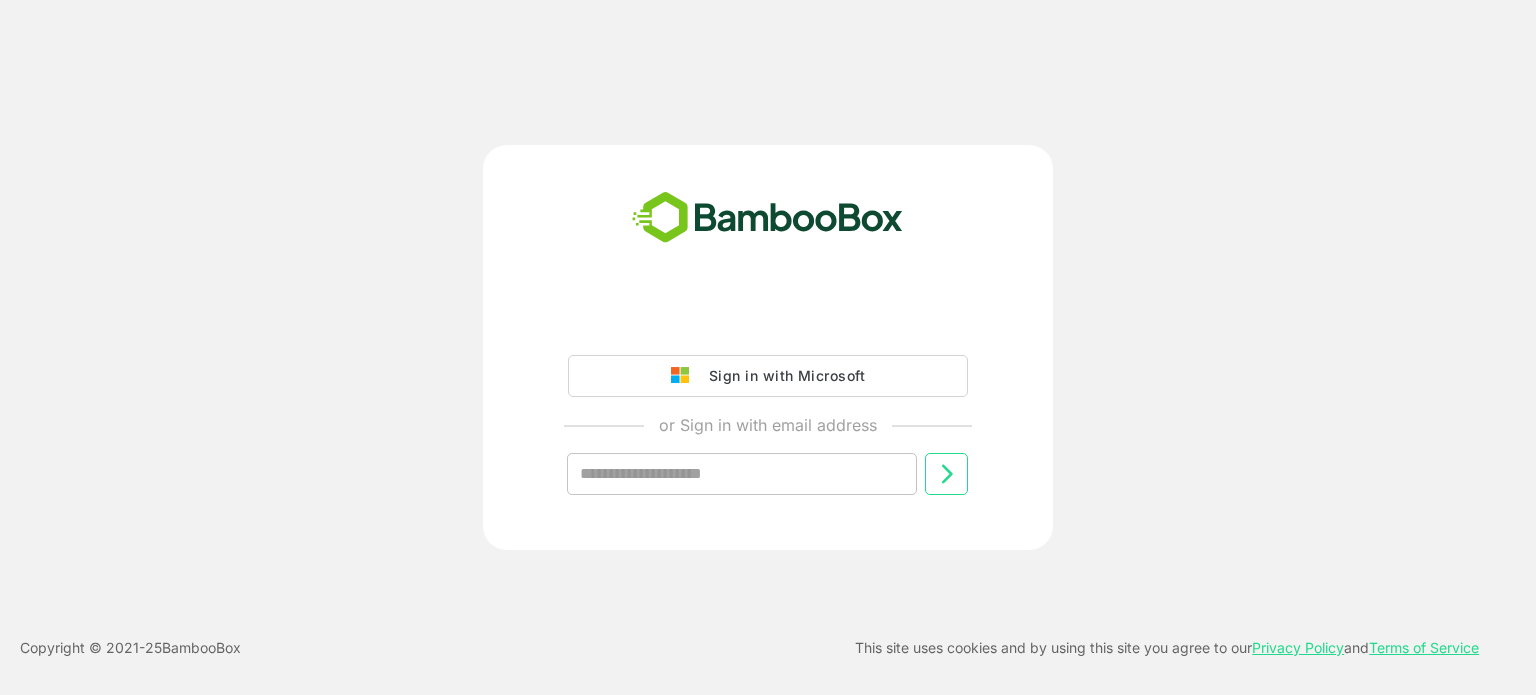 scroll, scrollTop: 0, scrollLeft: 0, axis: both 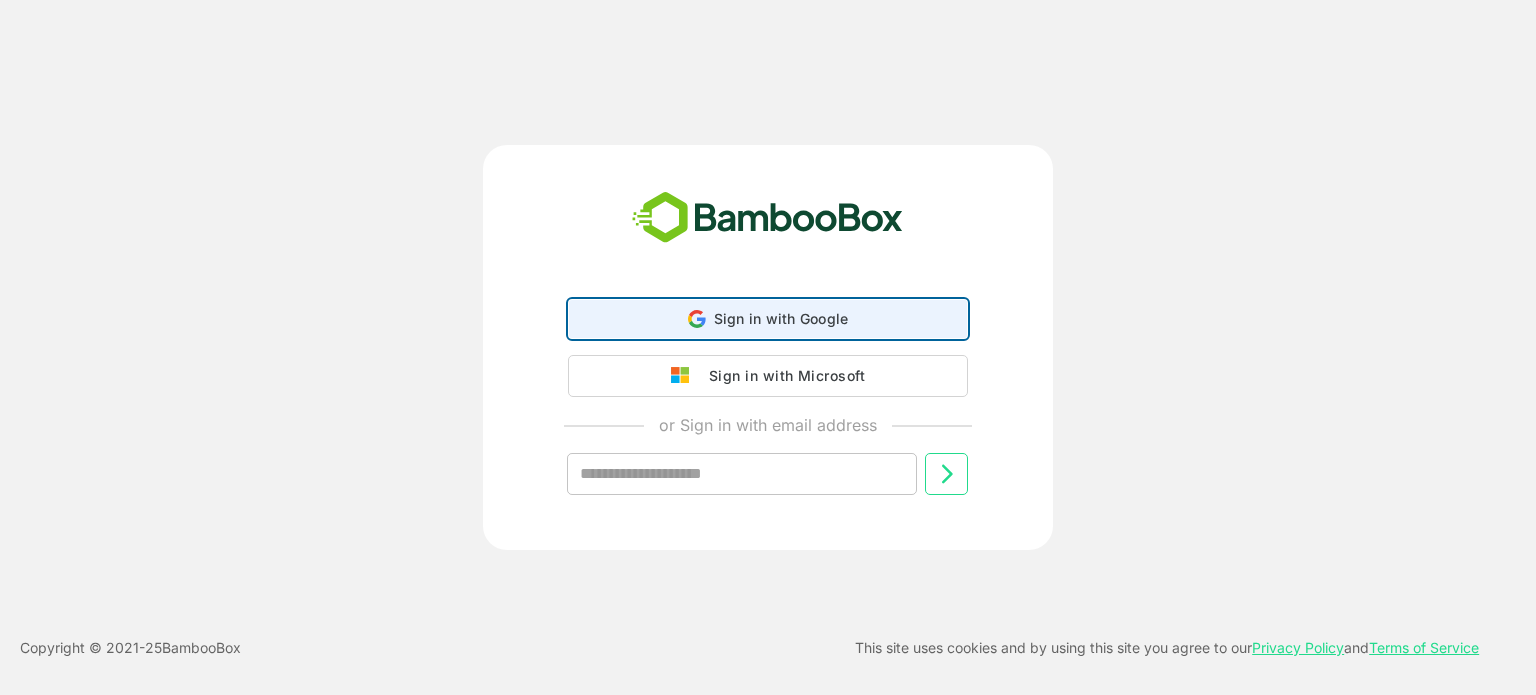 click 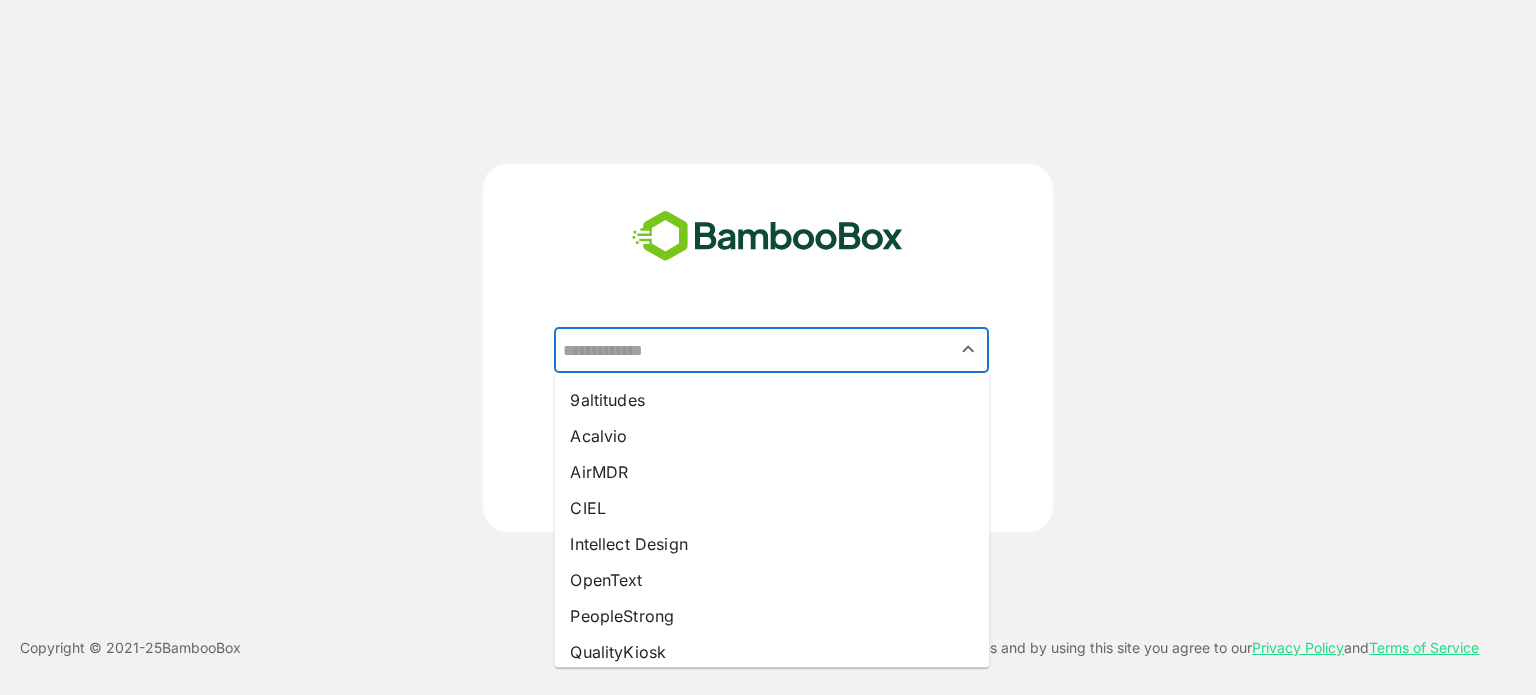 click at bounding box center (771, 350) 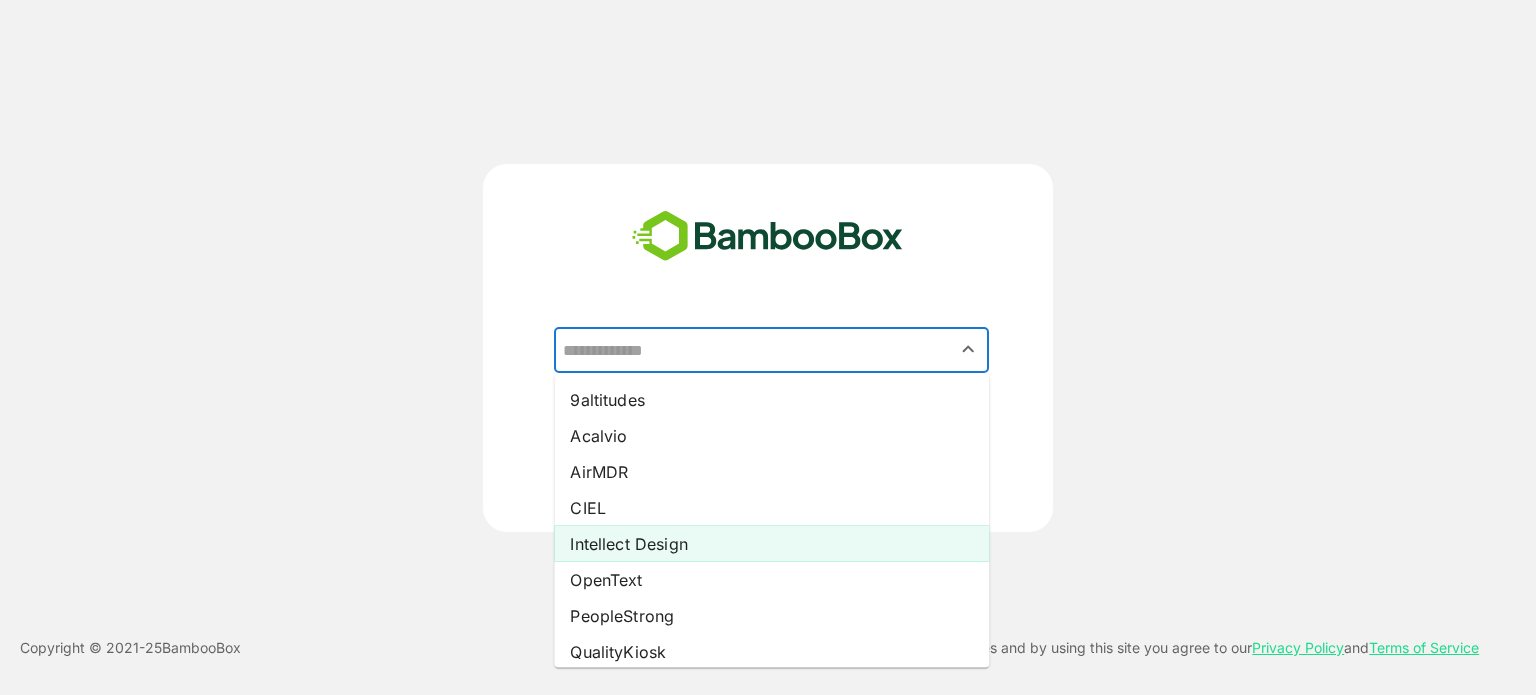 click on "Intellect Design" at bounding box center [771, 544] 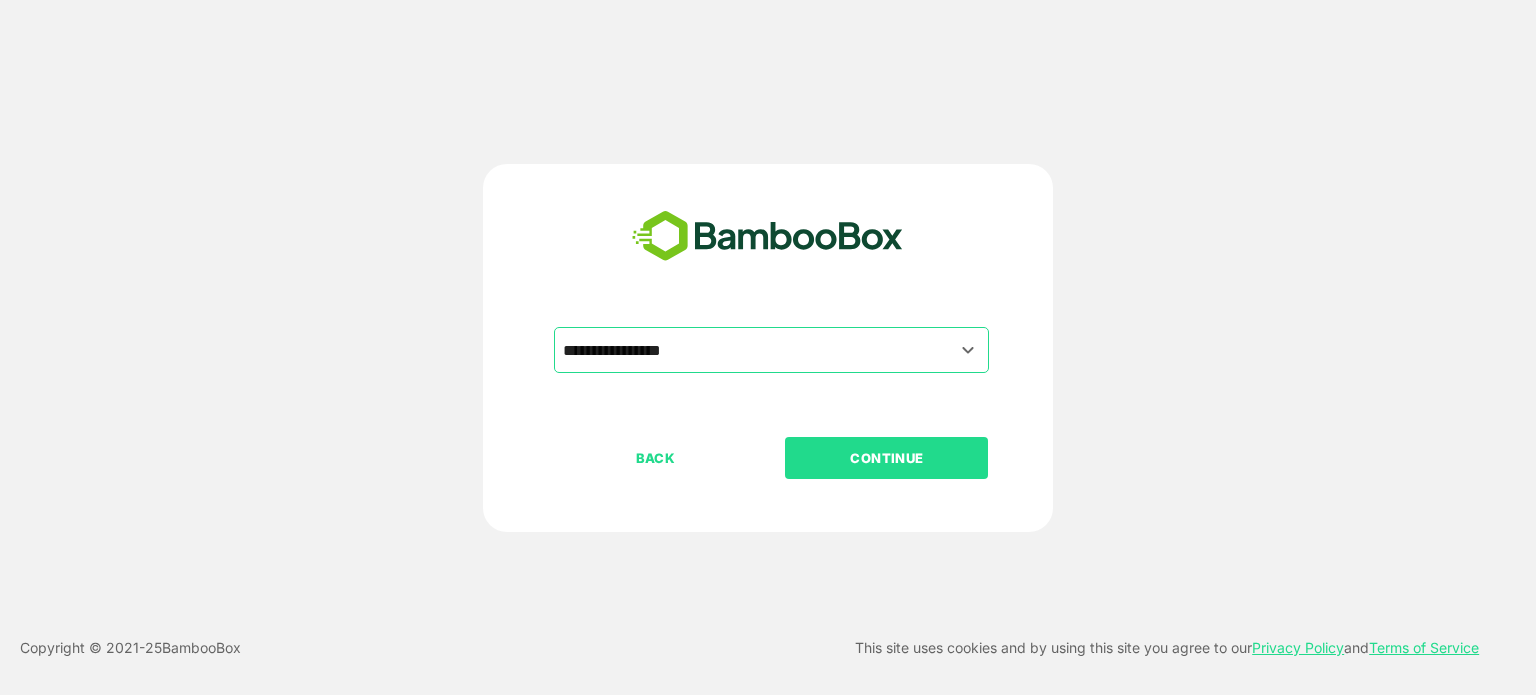 click on "CONTINUE" at bounding box center (887, 458) 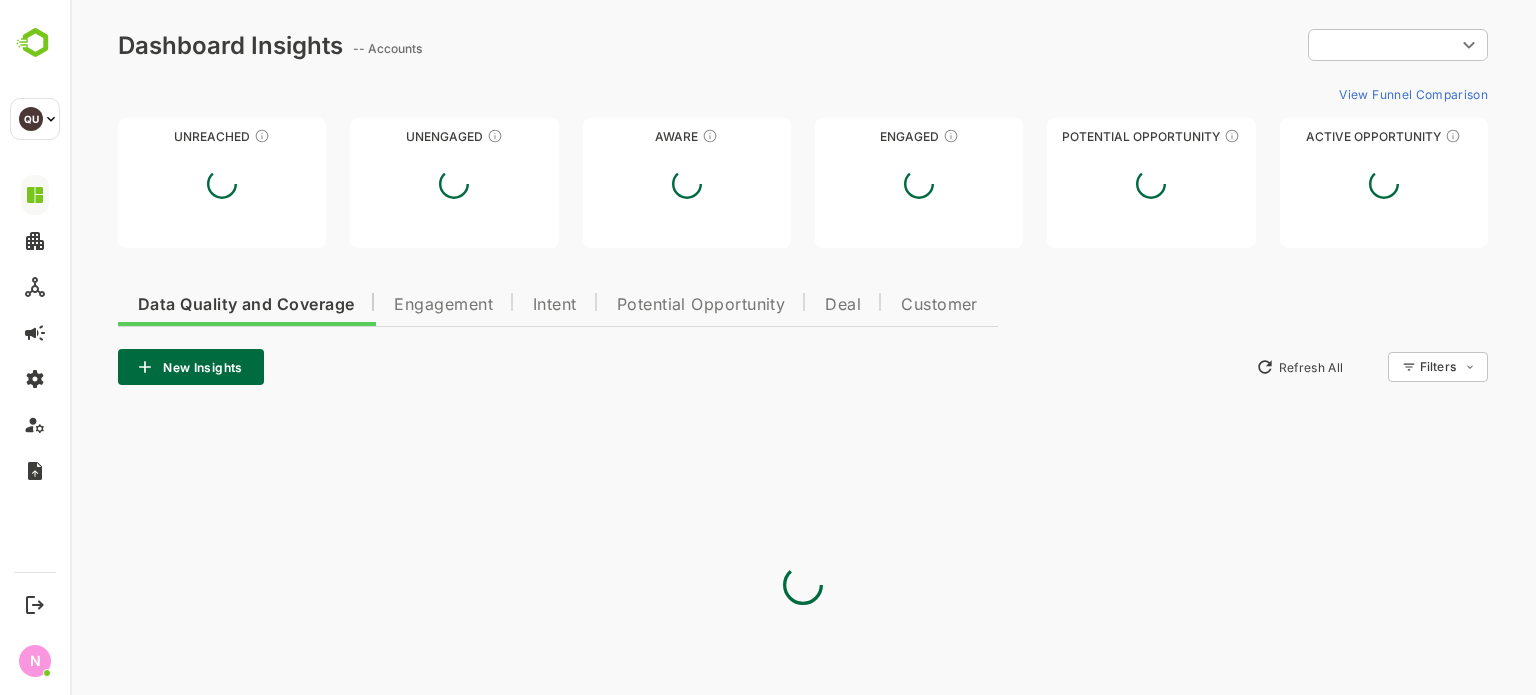 scroll, scrollTop: 0, scrollLeft: 0, axis: both 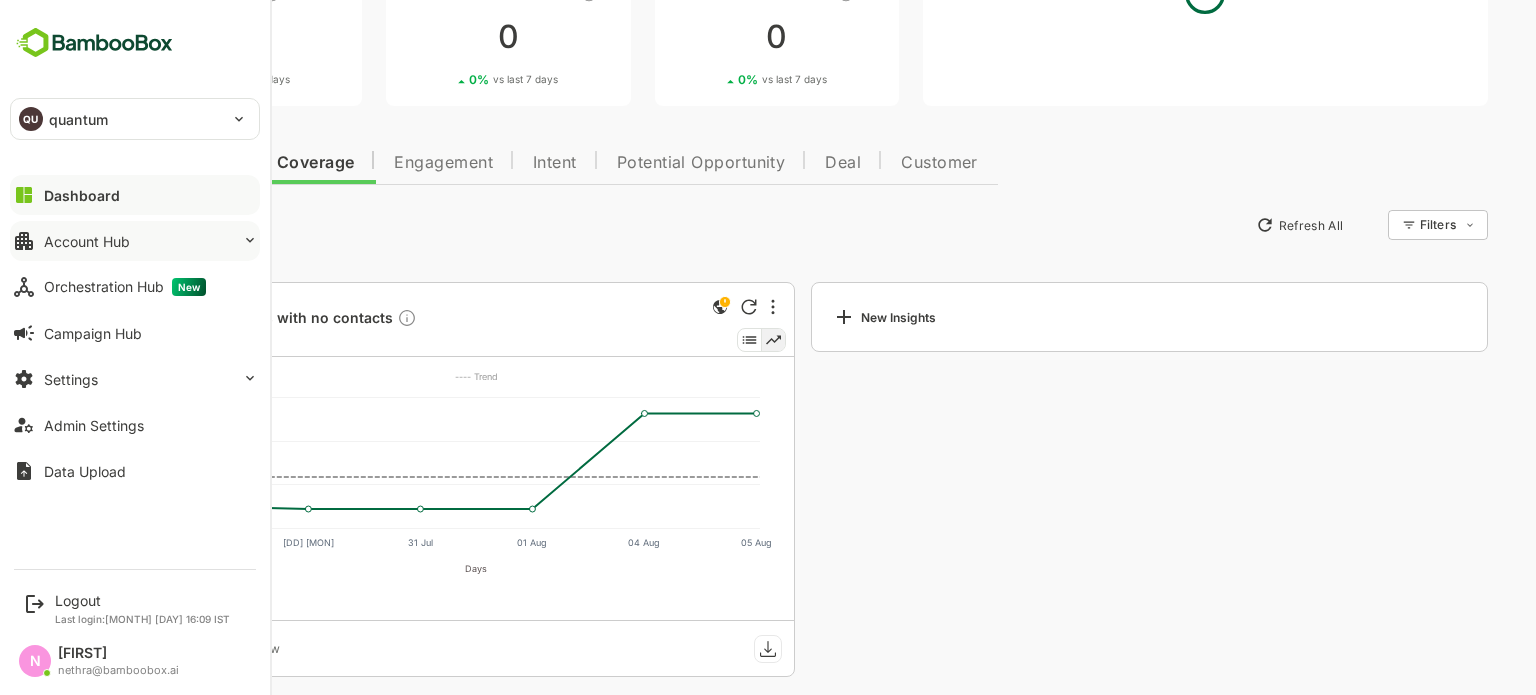 click on "Account Hub" at bounding box center [135, 241] 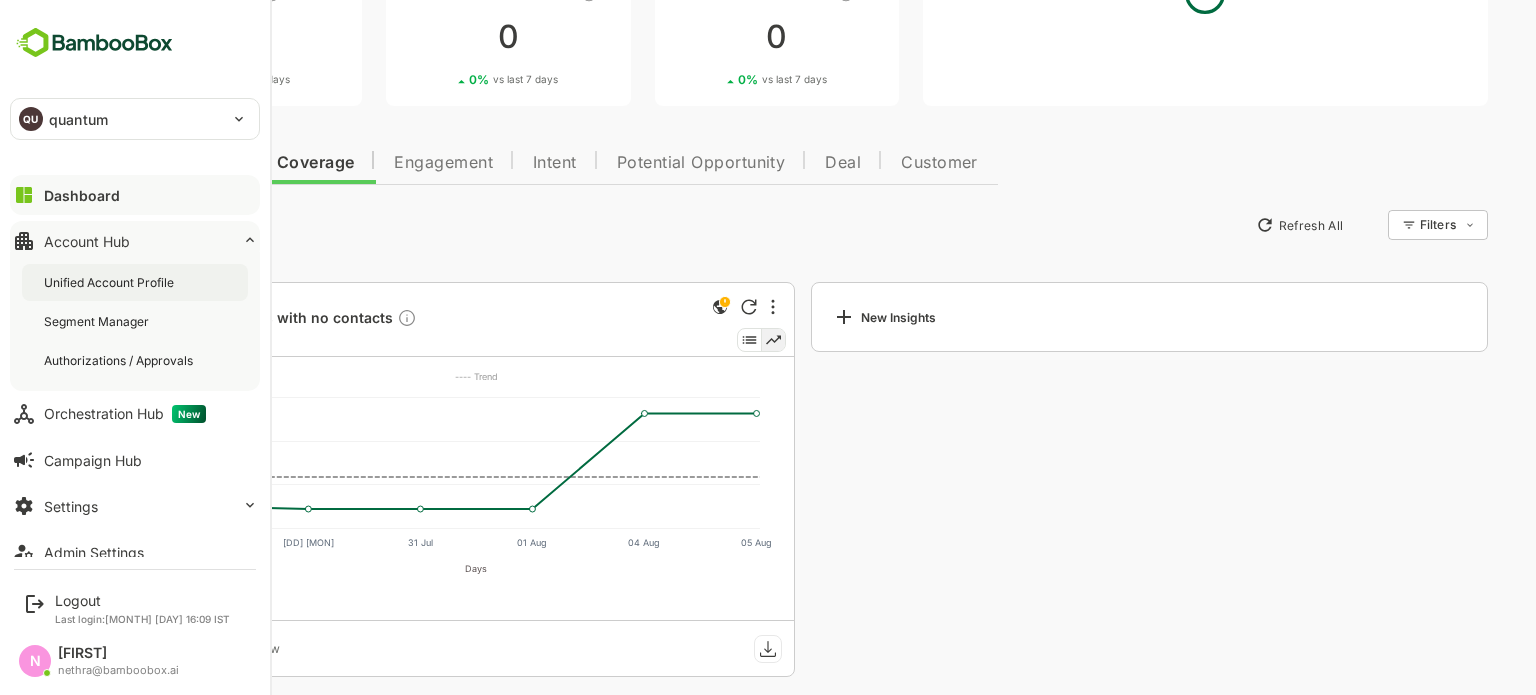 click on "Unified Account Profile" at bounding box center (111, 282) 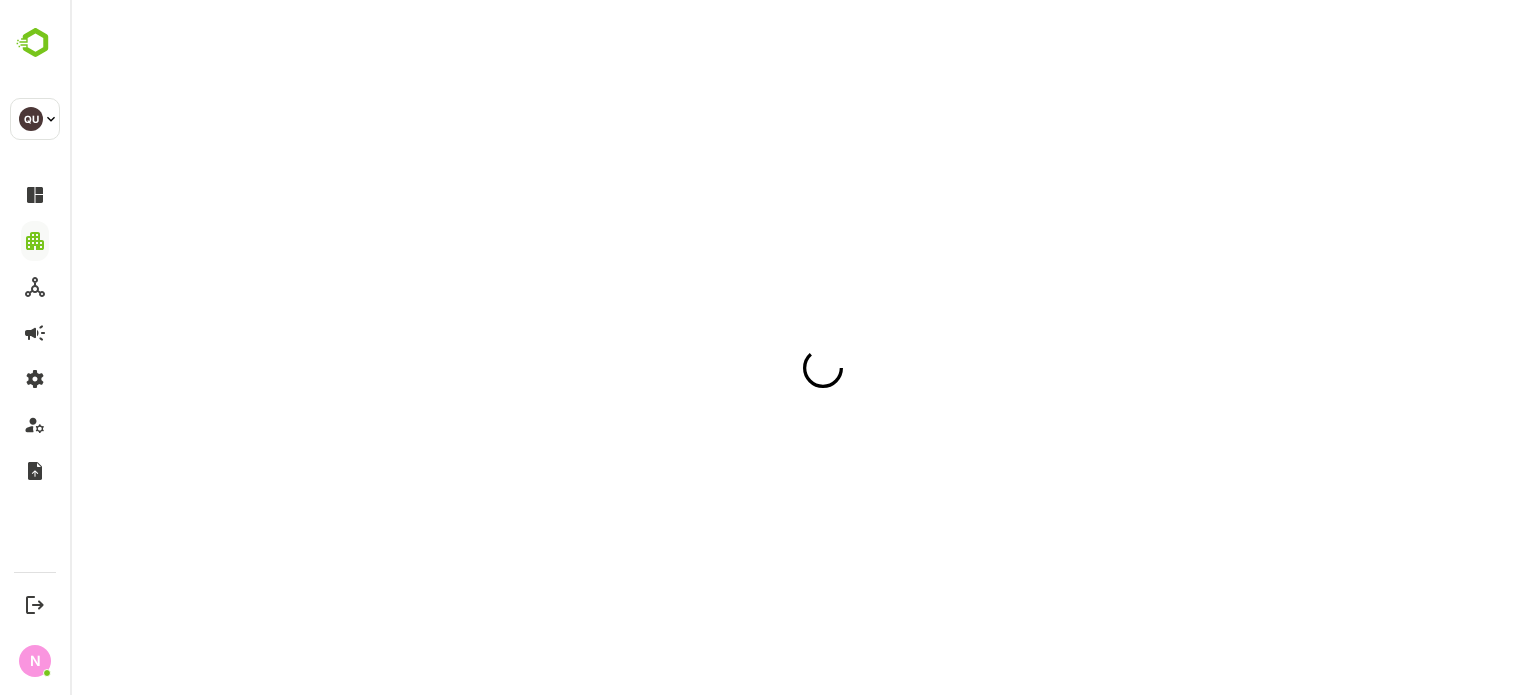 scroll, scrollTop: 0, scrollLeft: 0, axis: both 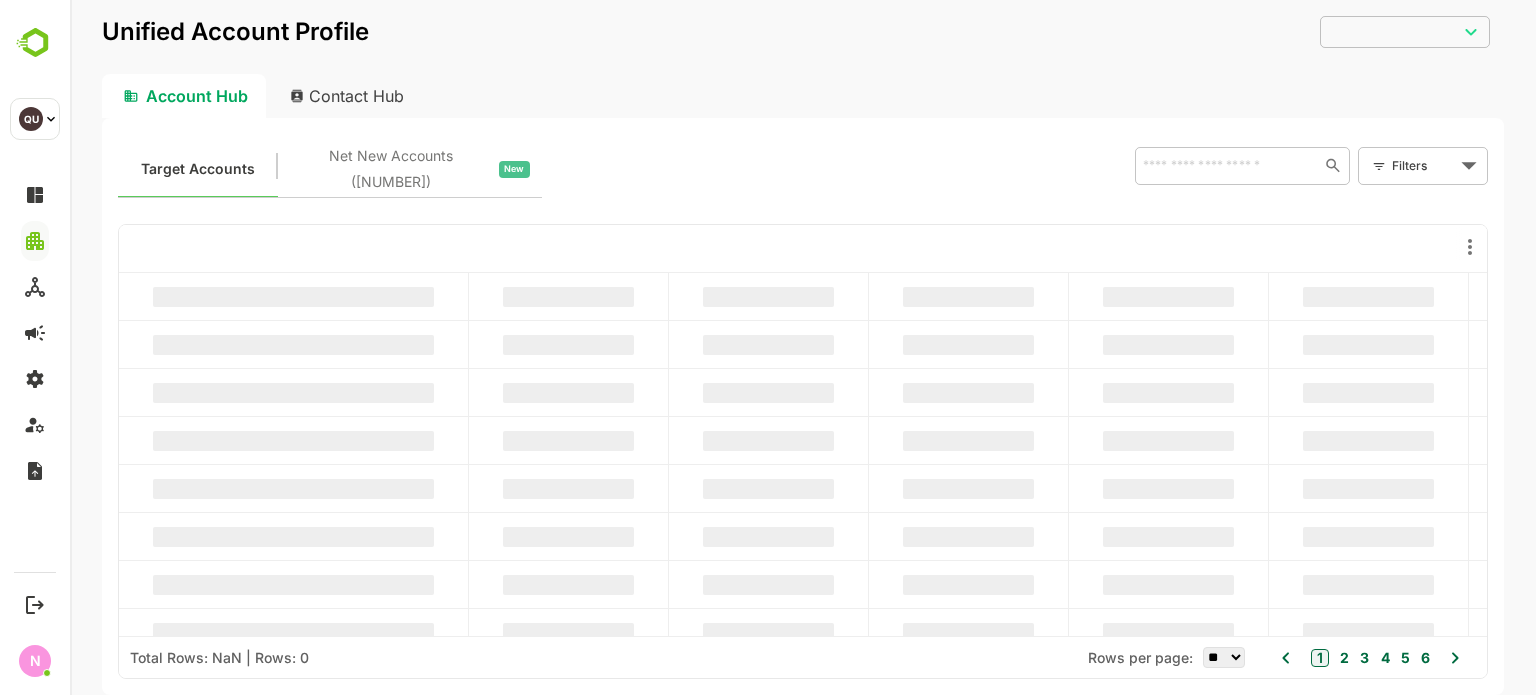 type on "**********" 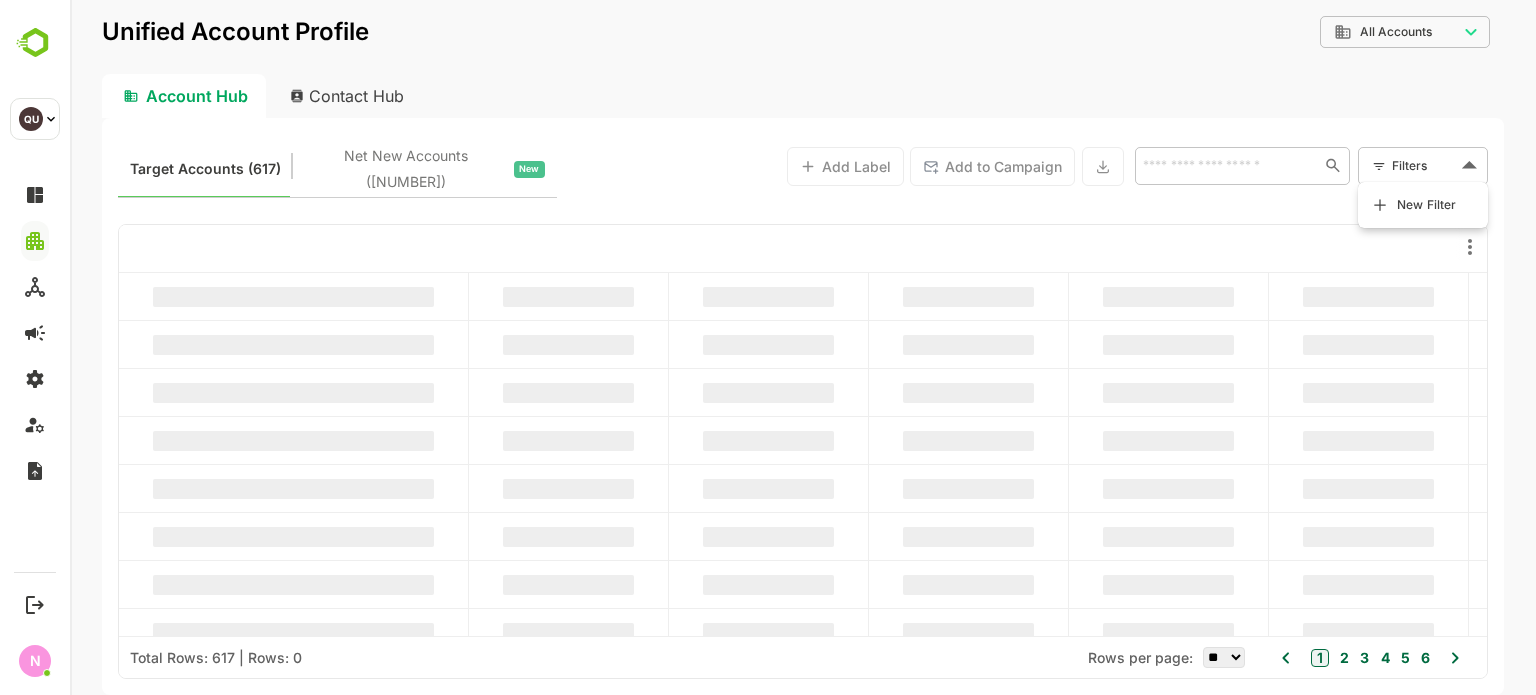 click on "**********" at bounding box center (803, 347) 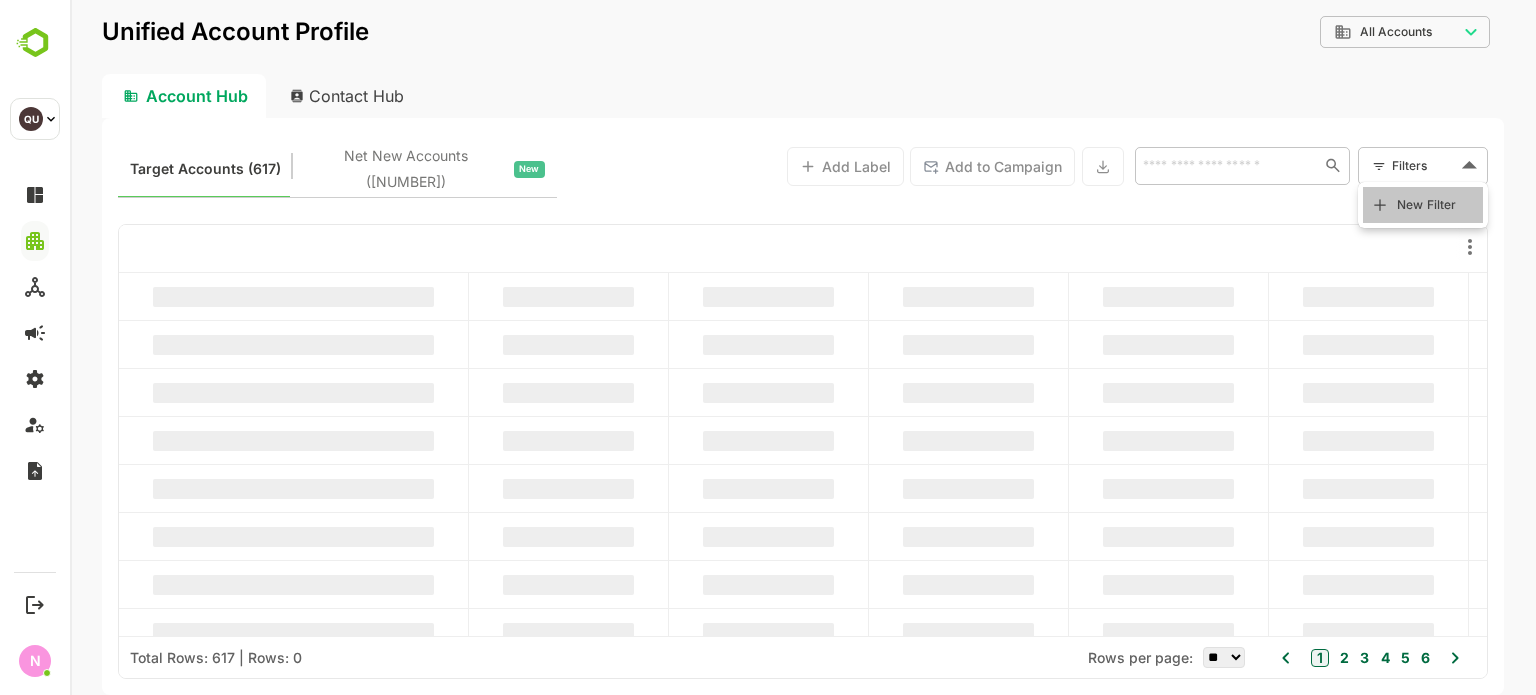 click on "New Filter" at bounding box center [1427, 205] 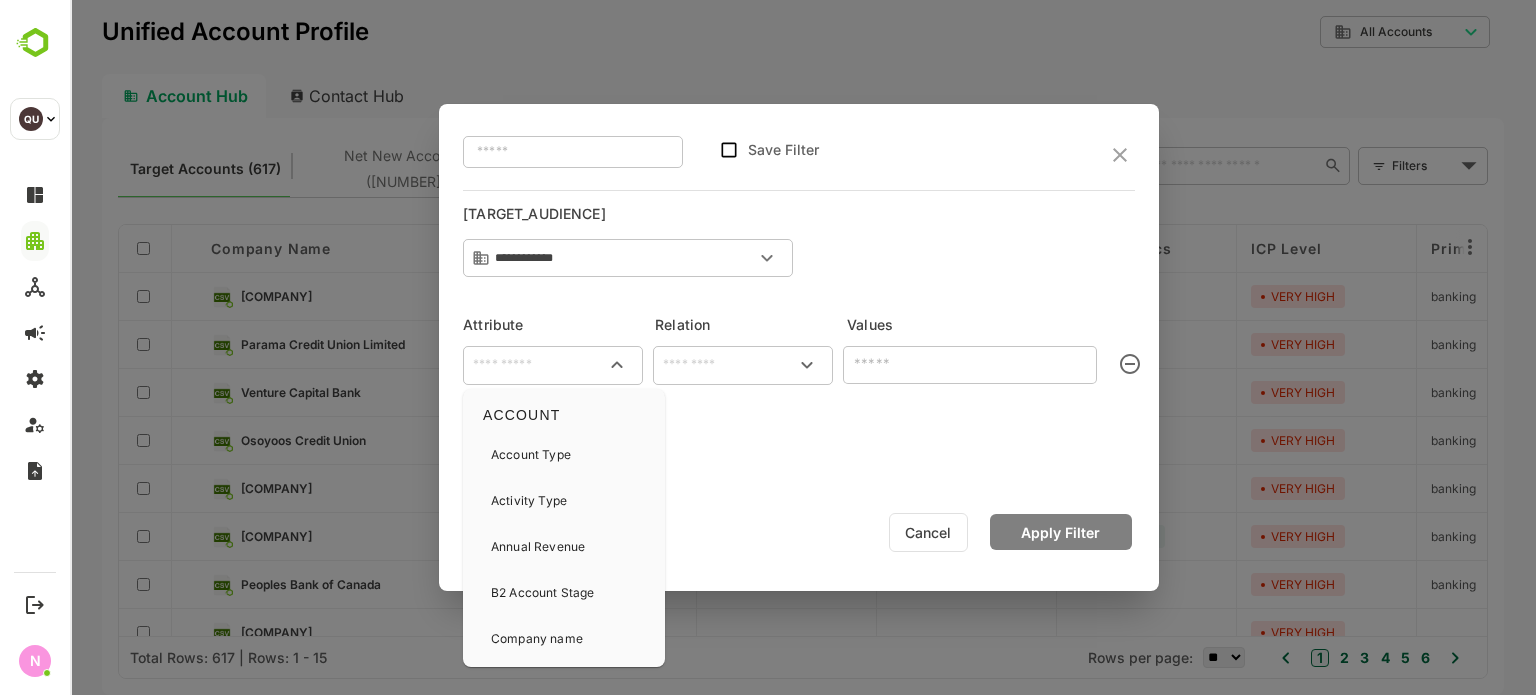 click at bounding box center [553, 365] 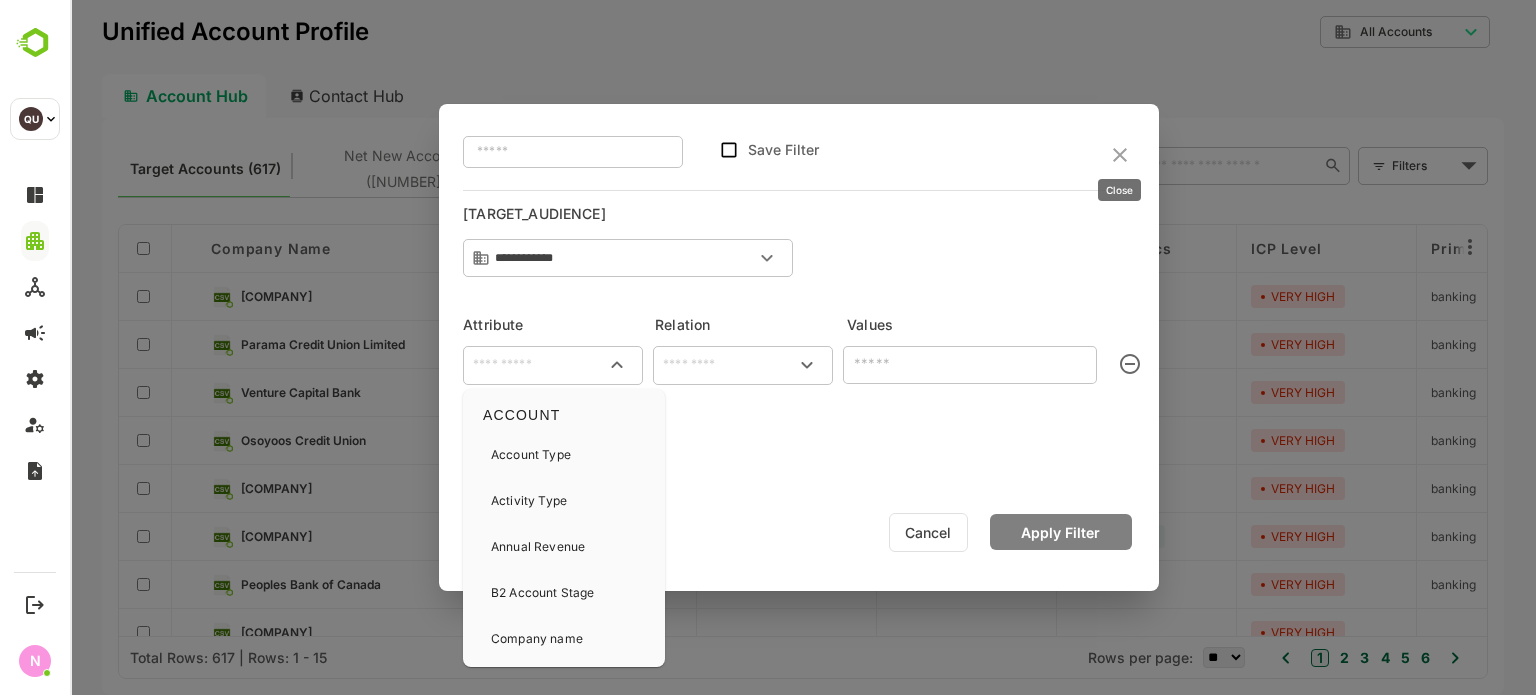 click 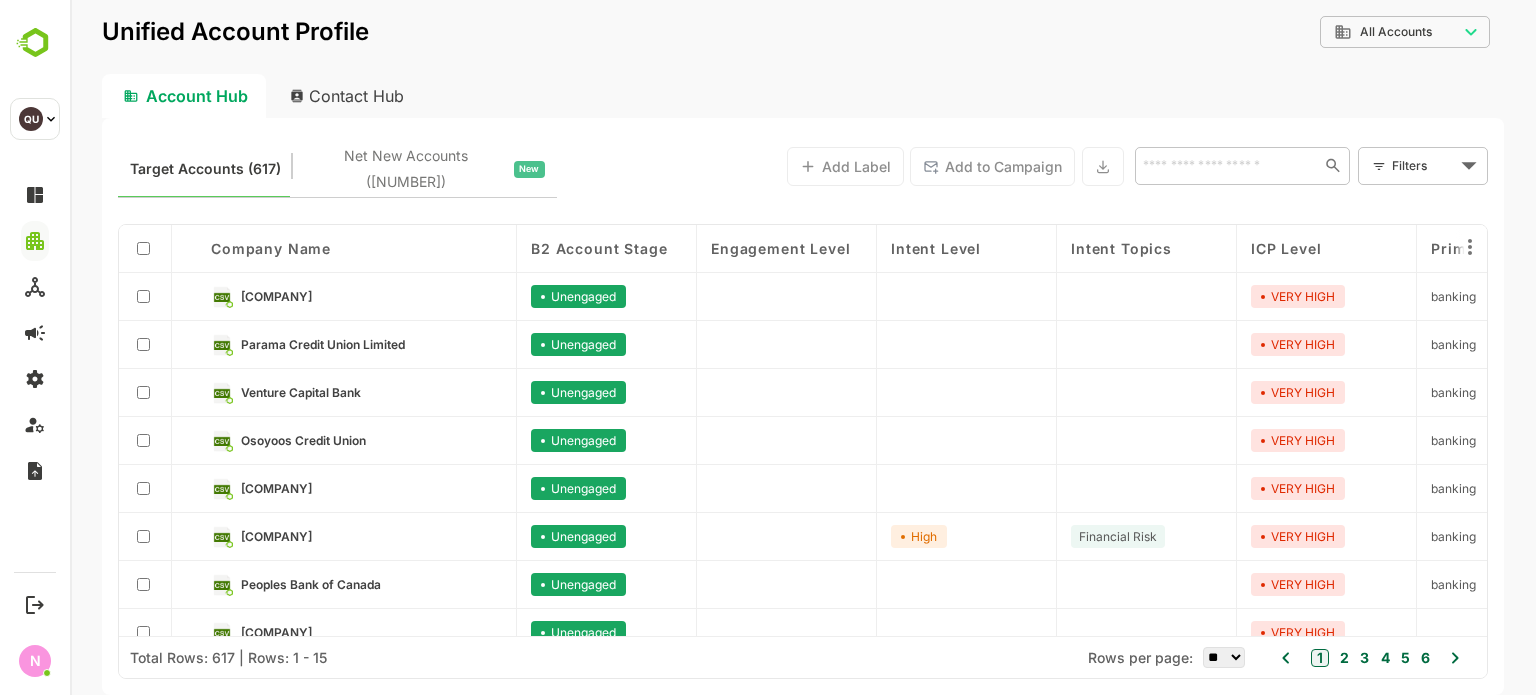 drag, startPoint x: 1233, startPoint y: 181, endPoint x: 1234, endPoint y: 154, distance: 27.018513 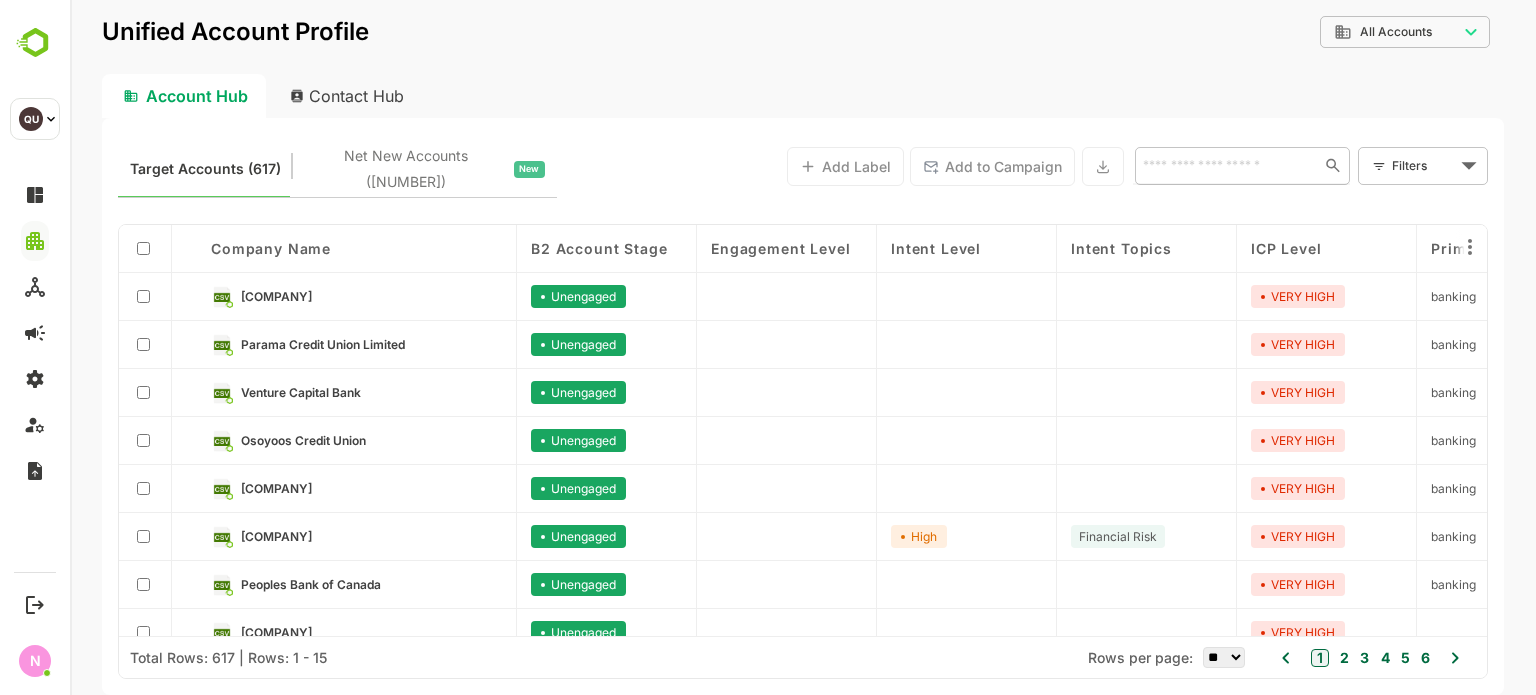 click at bounding box center (1223, 165) 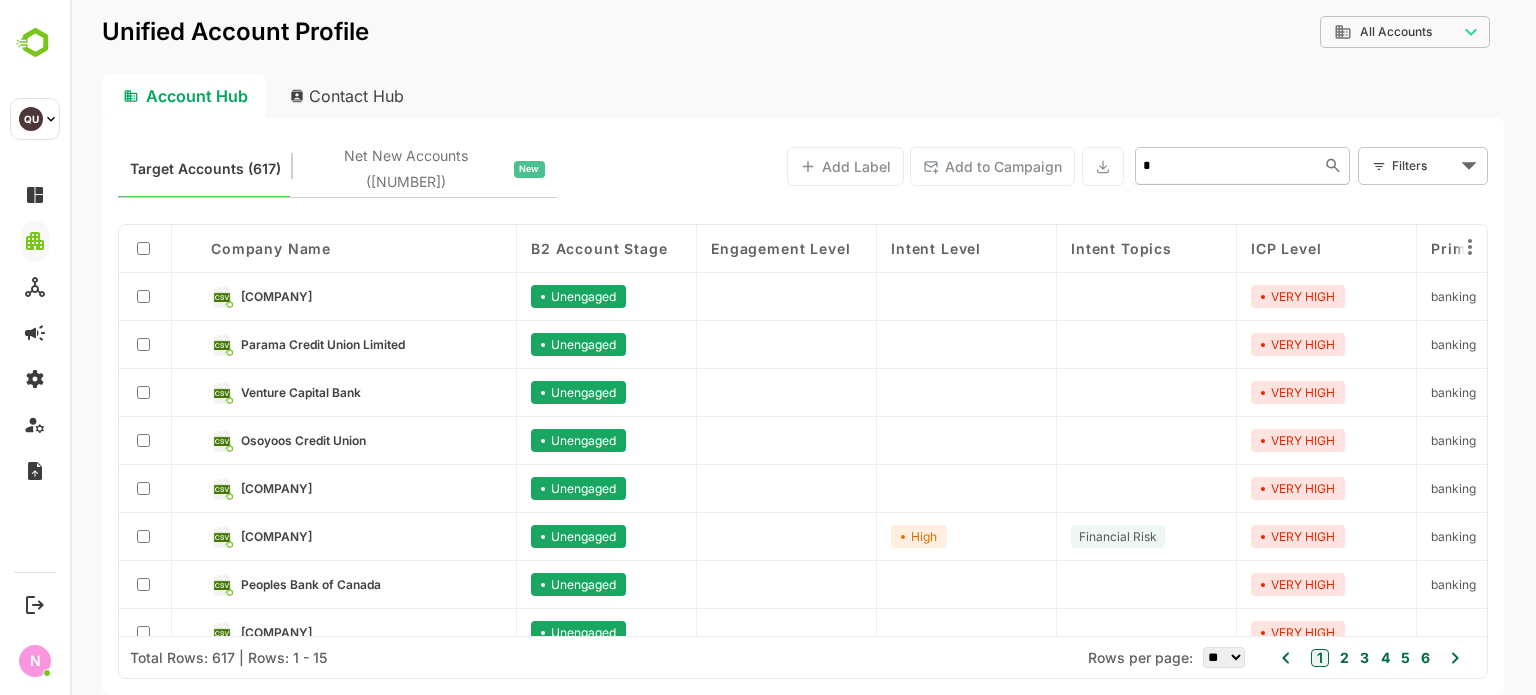 type on "**" 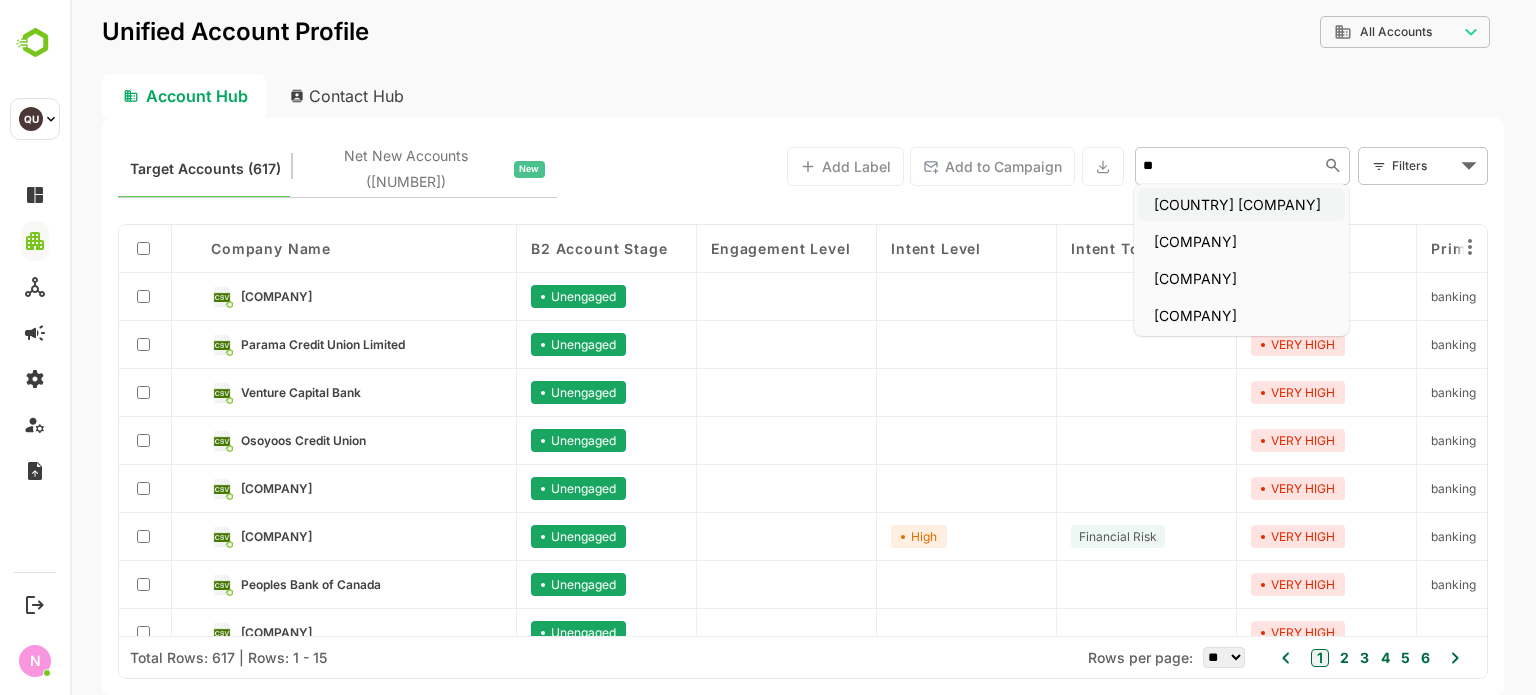 click on "[COUNTRY] [BANK]" at bounding box center (1241, 204) 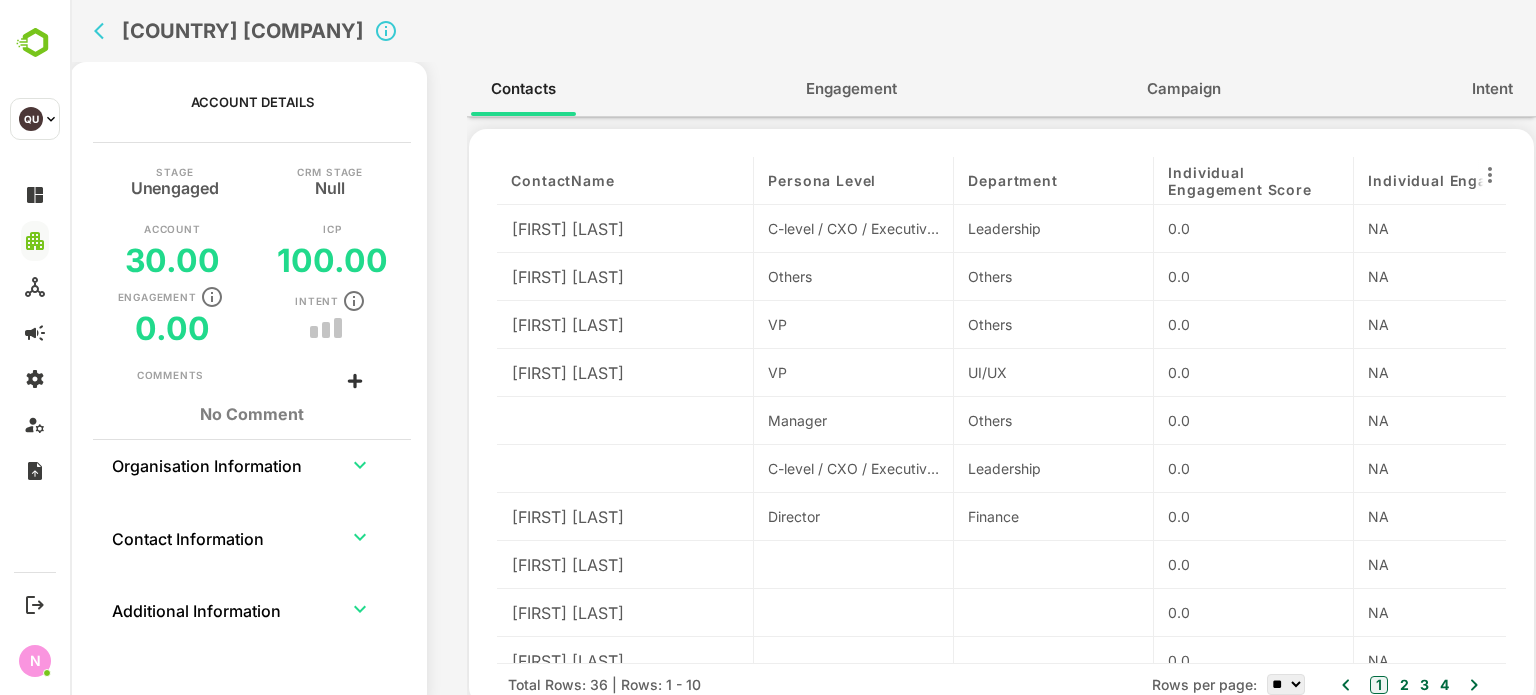 drag, startPoint x: 693, startPoint y: 181, endPoint x: 781, endPoint y: 171, distance: 88.56636 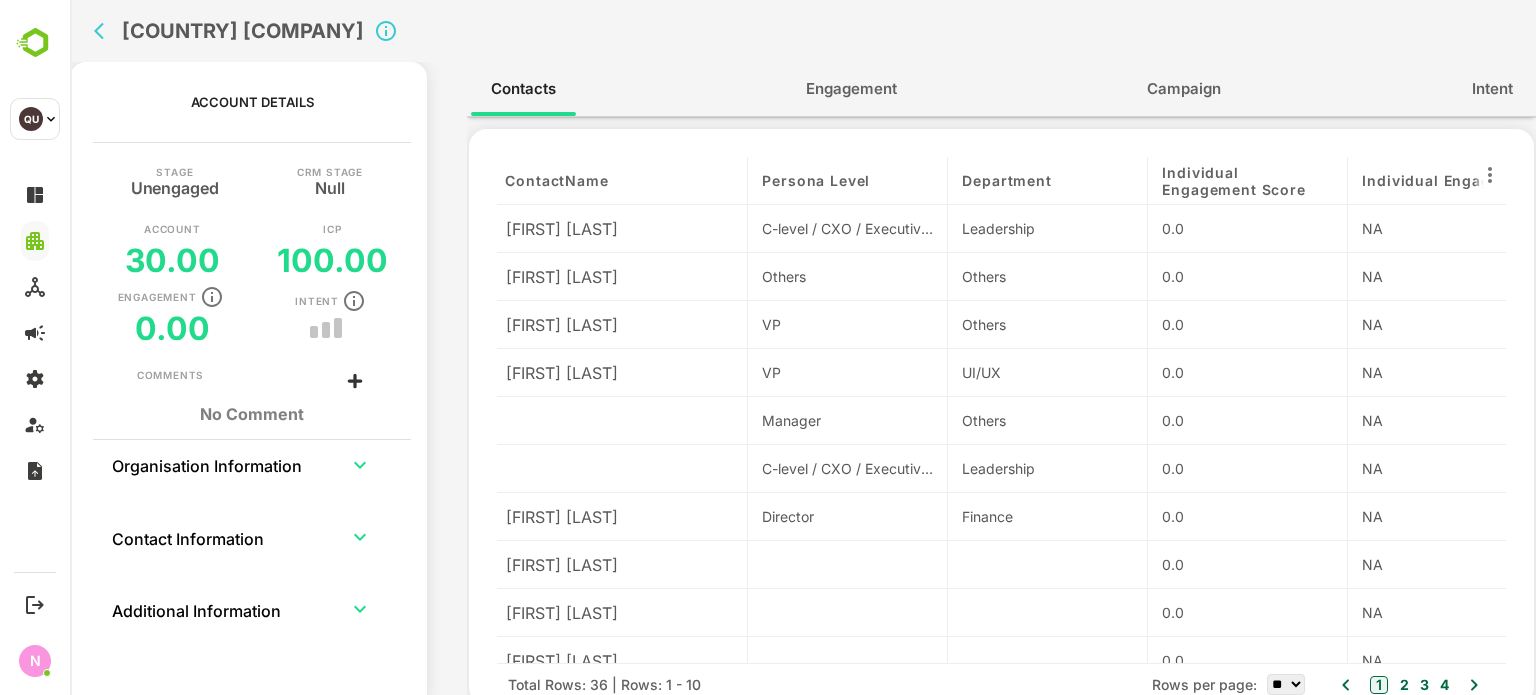 scroll, scrollTop: 26, scrollLeft: 6, axis: both 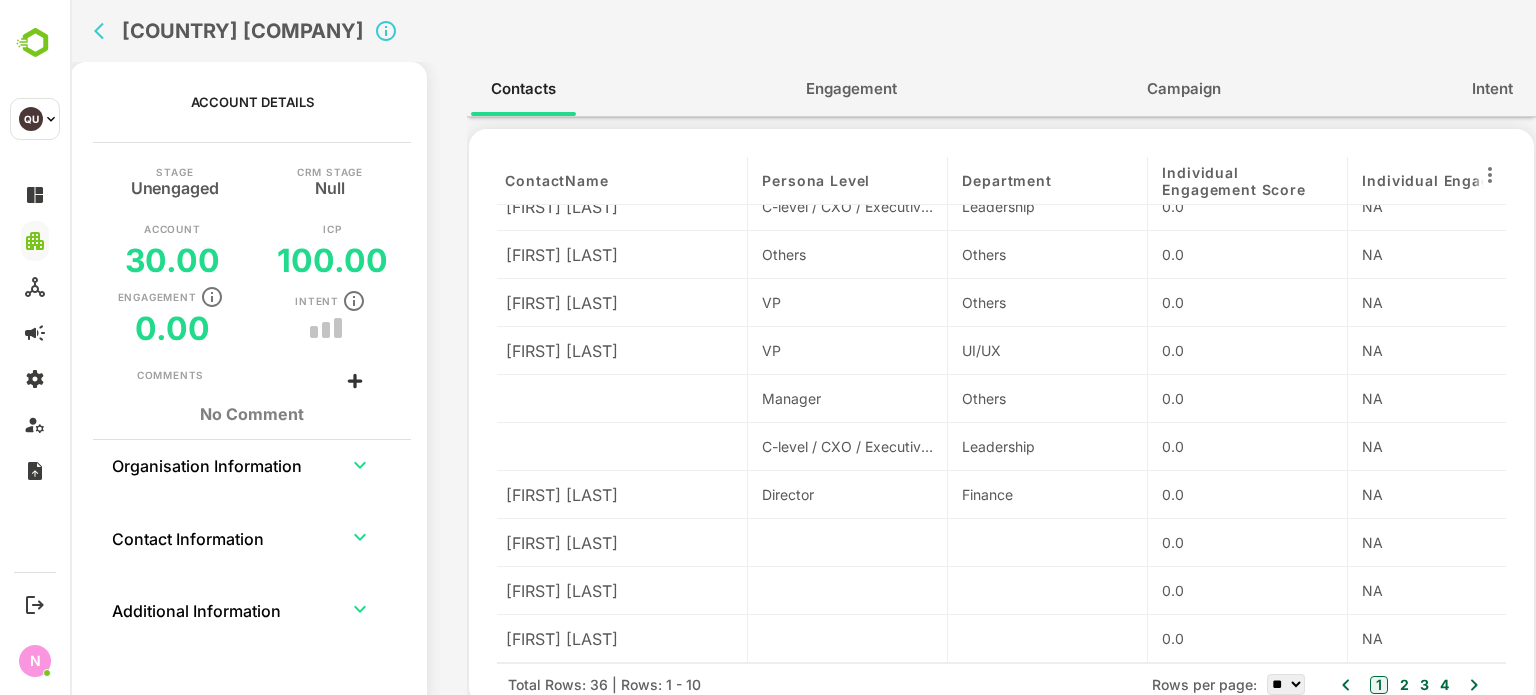 click on "** ** ** ***" at bounding box center [1286, 684] 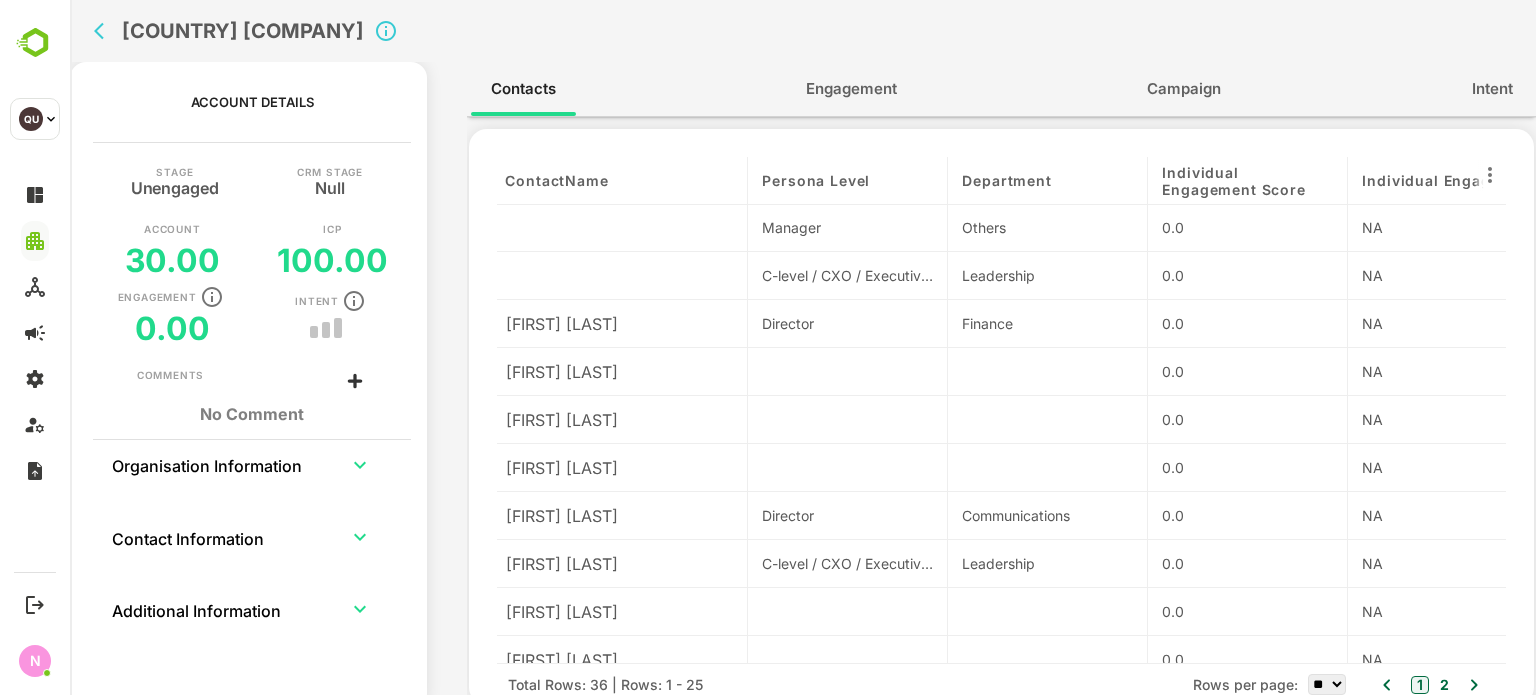 scroll, scrollTop: 193, scrollLeft: 12, axis: both 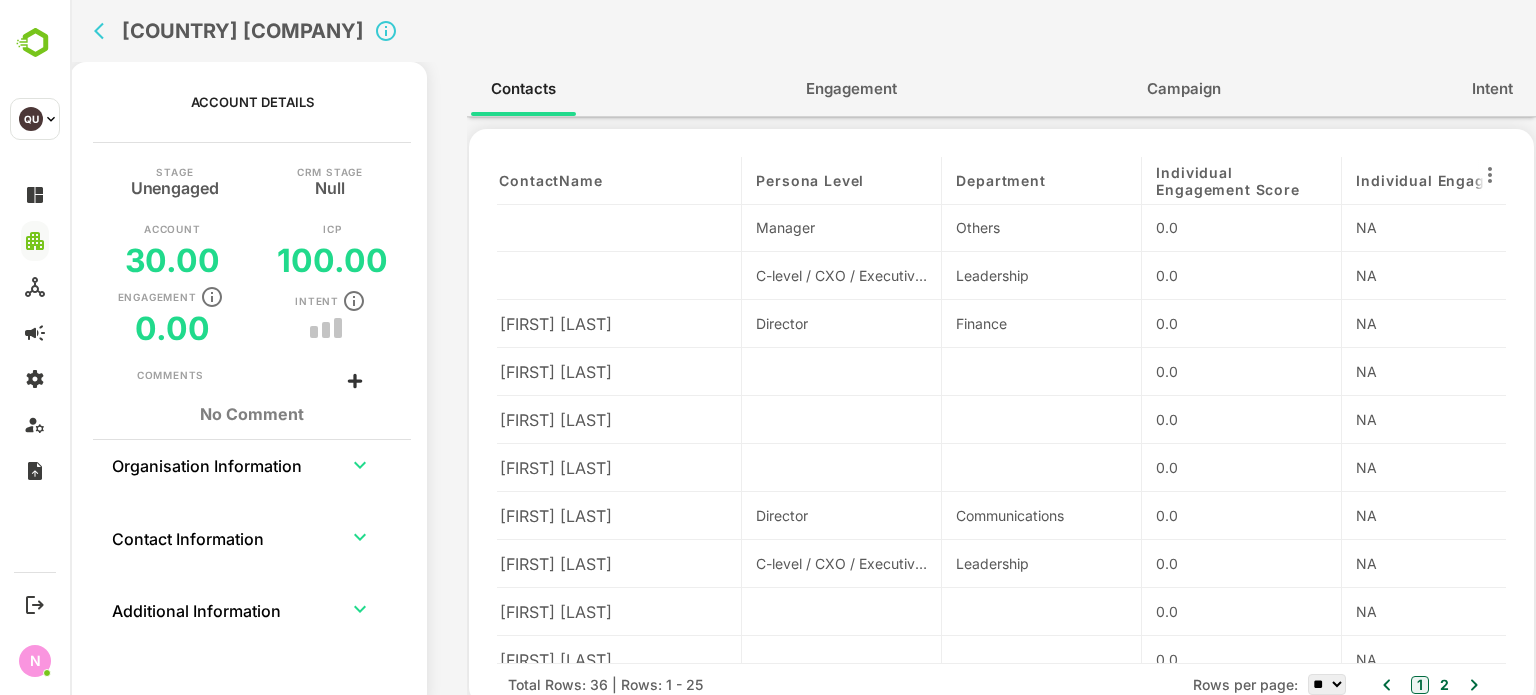 click on "Engagement" at bounding box center (851, 89) 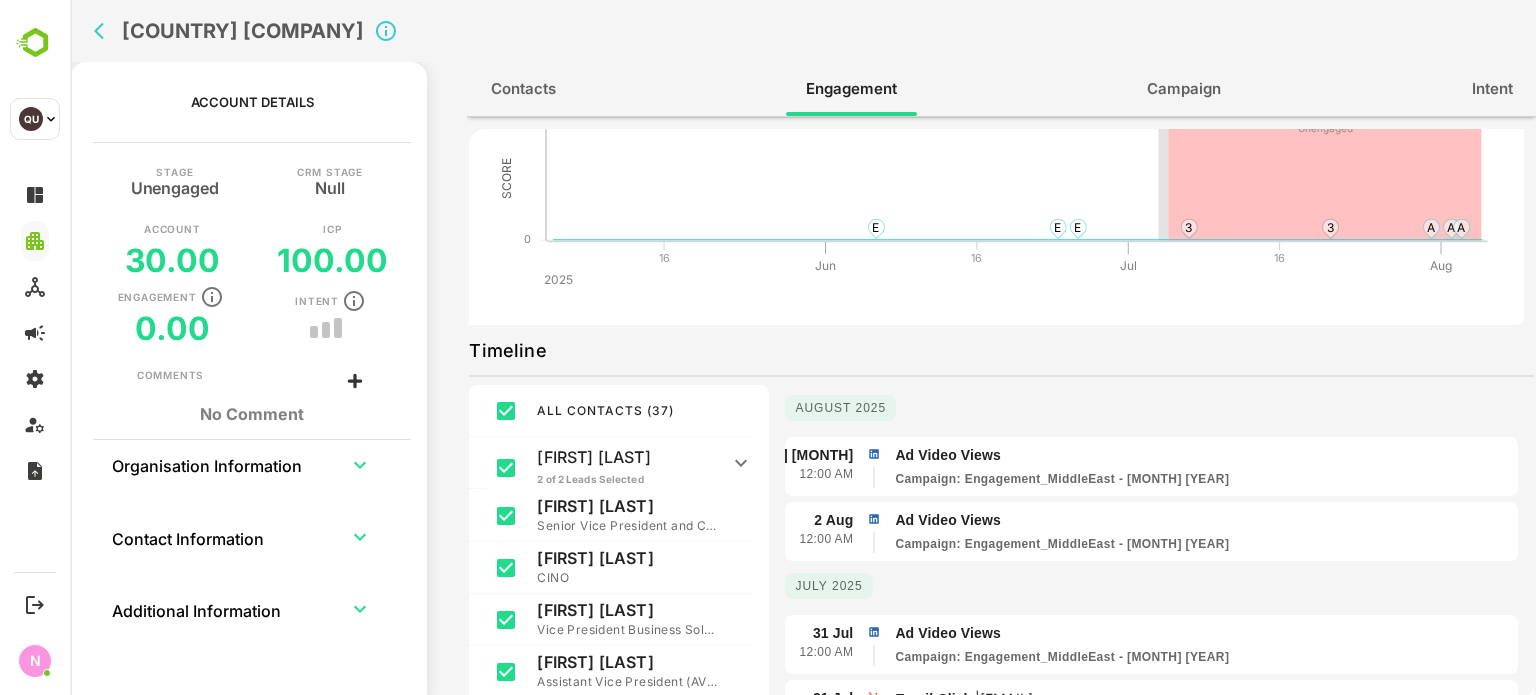 scroll, scrollTop: 200, scrollLeft: 0, axis: vertical 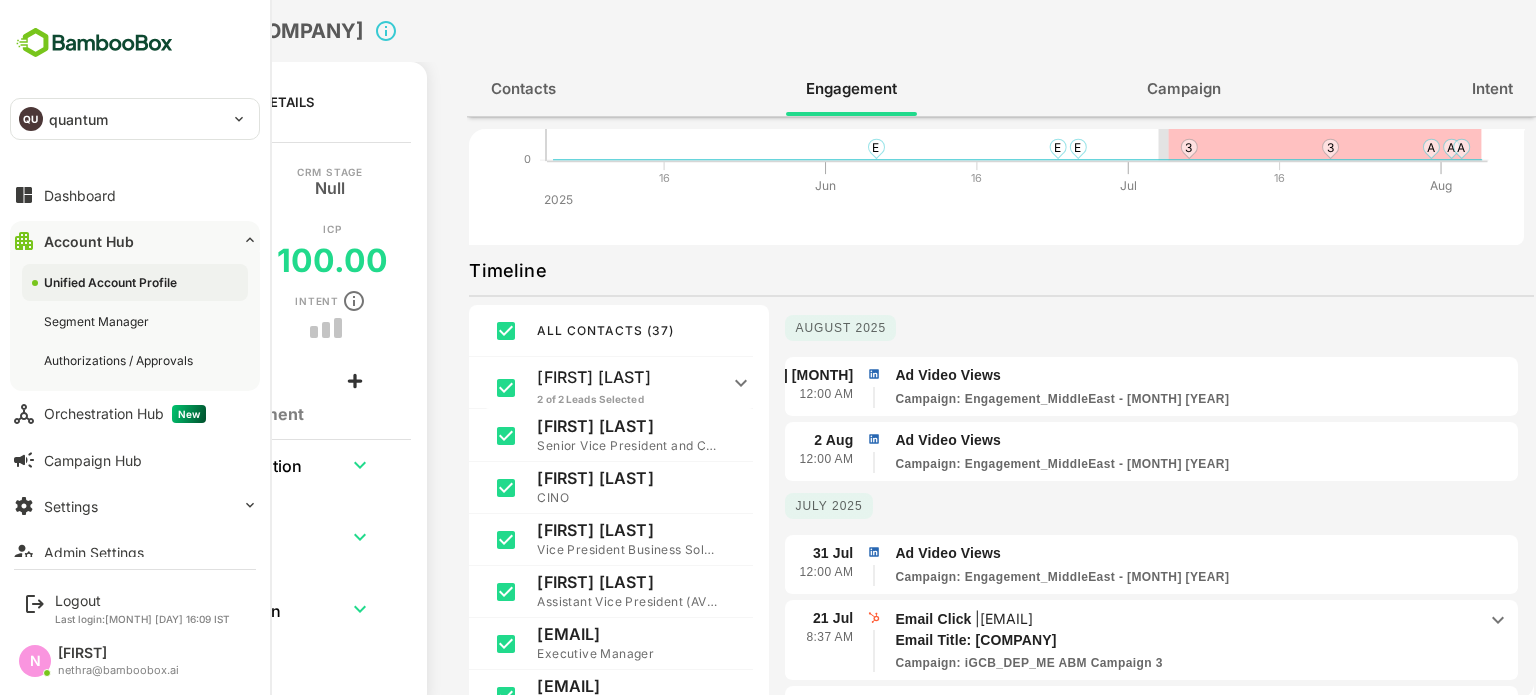 click on "QU quantum" at bounding box center (123, 119) 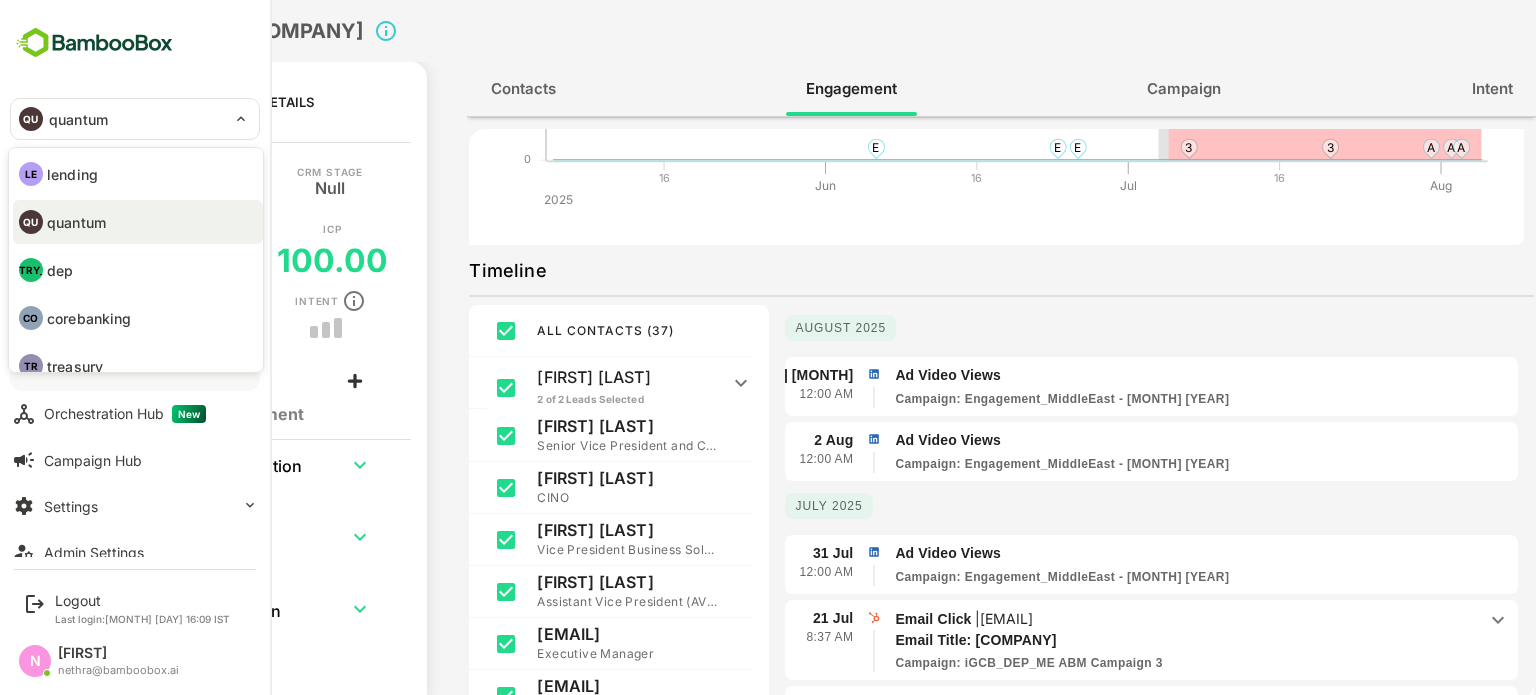 click at bounding box center (768, 347) 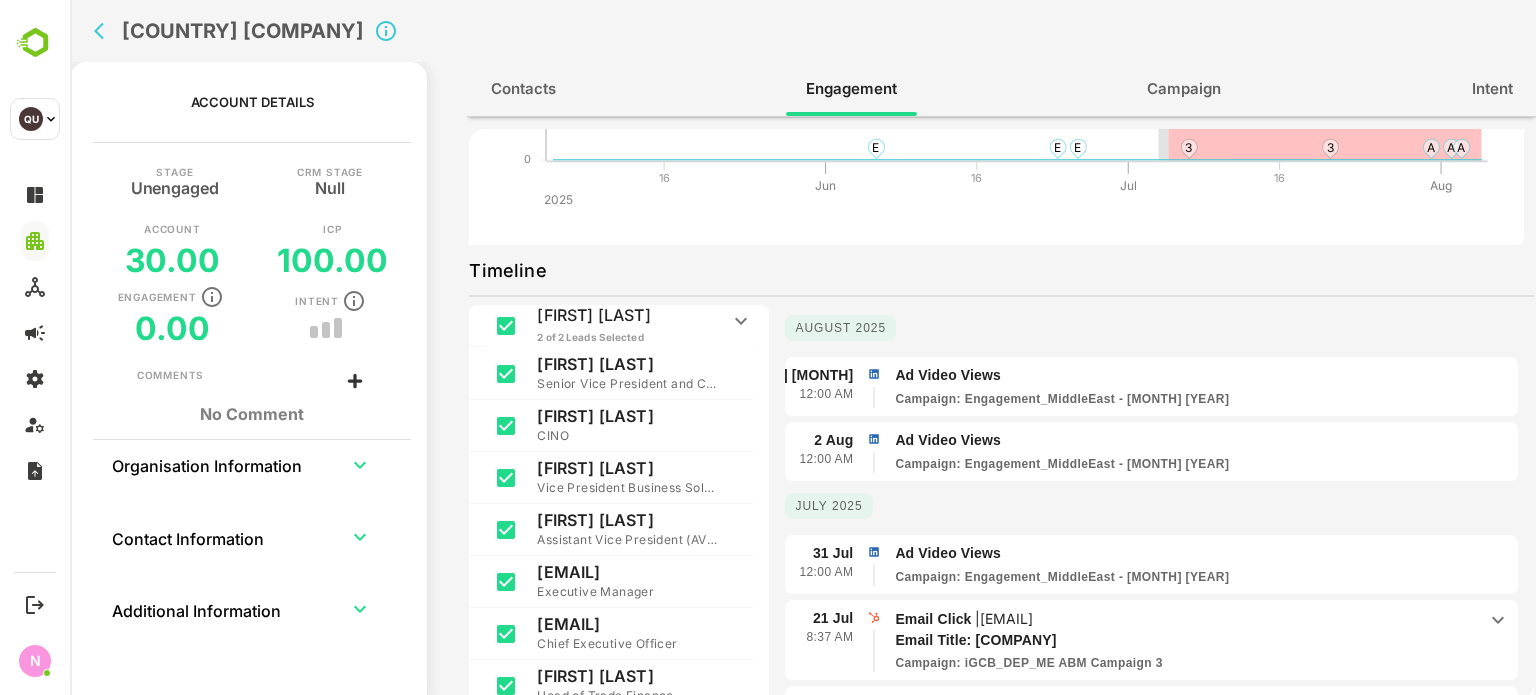 scroll, scrollTop: 0, scrollLeft: 0, axis: both 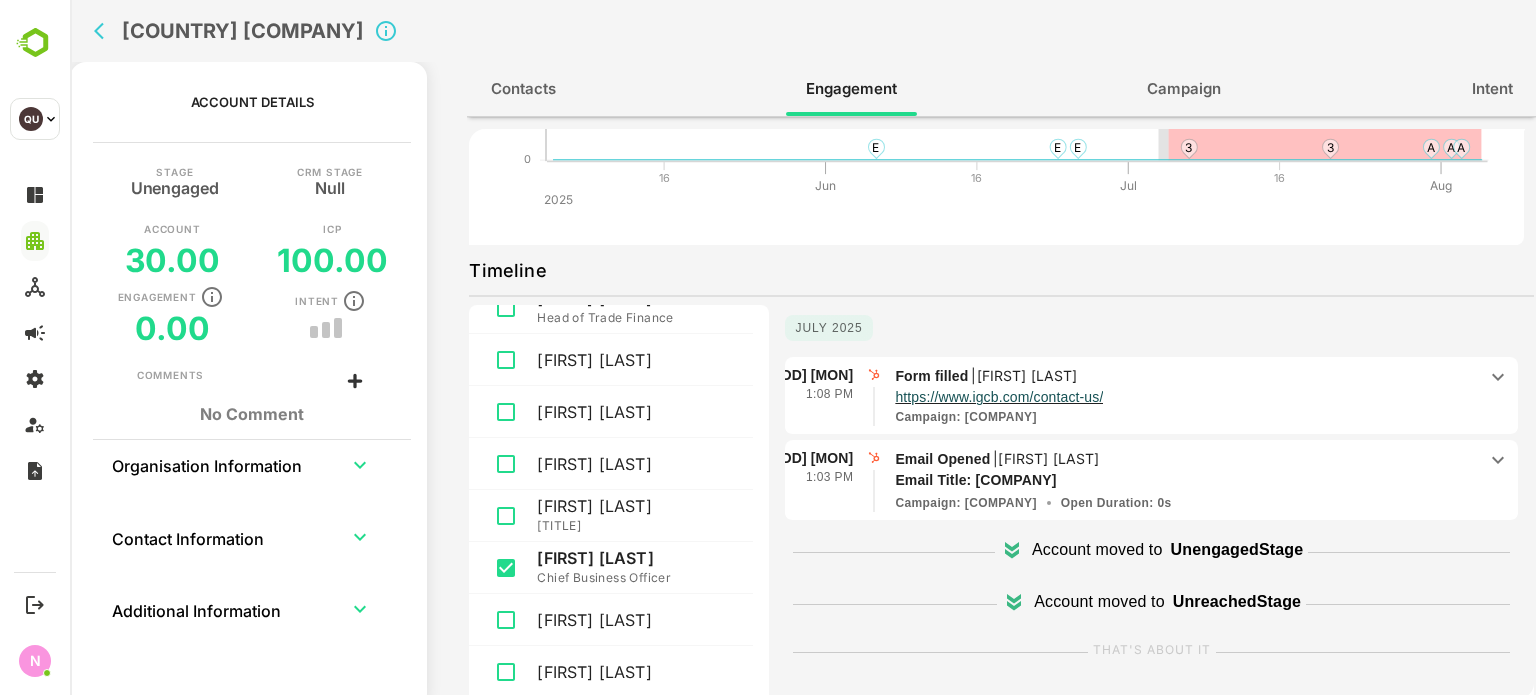 click on "Form filled  |  Khaled Al Hasan" at bounding box center [1185, 376] 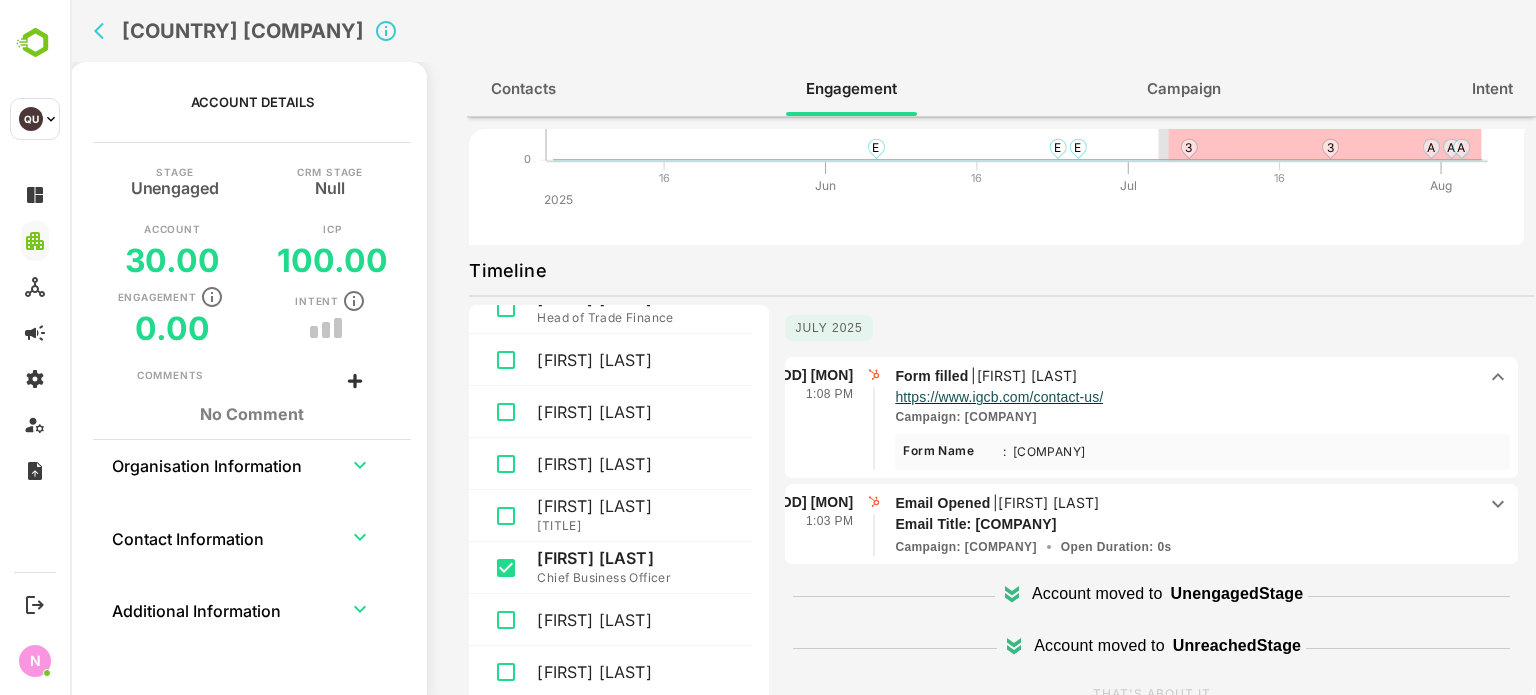 click on "Form filled  |  Khaled Al Hasan" at bounding box center [1185, 376] 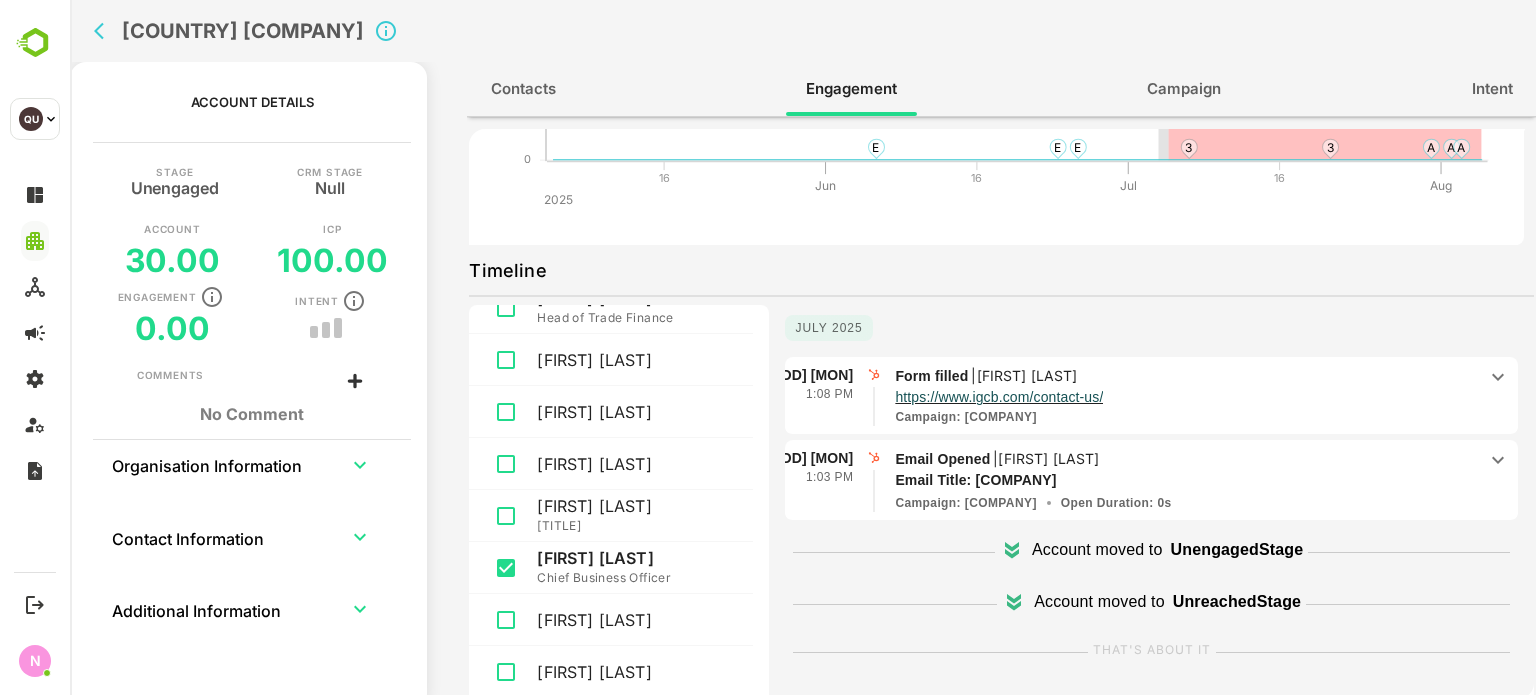 click on "Form filled  |  Khaled Al Hasan" at bounding box center (1185, 376) 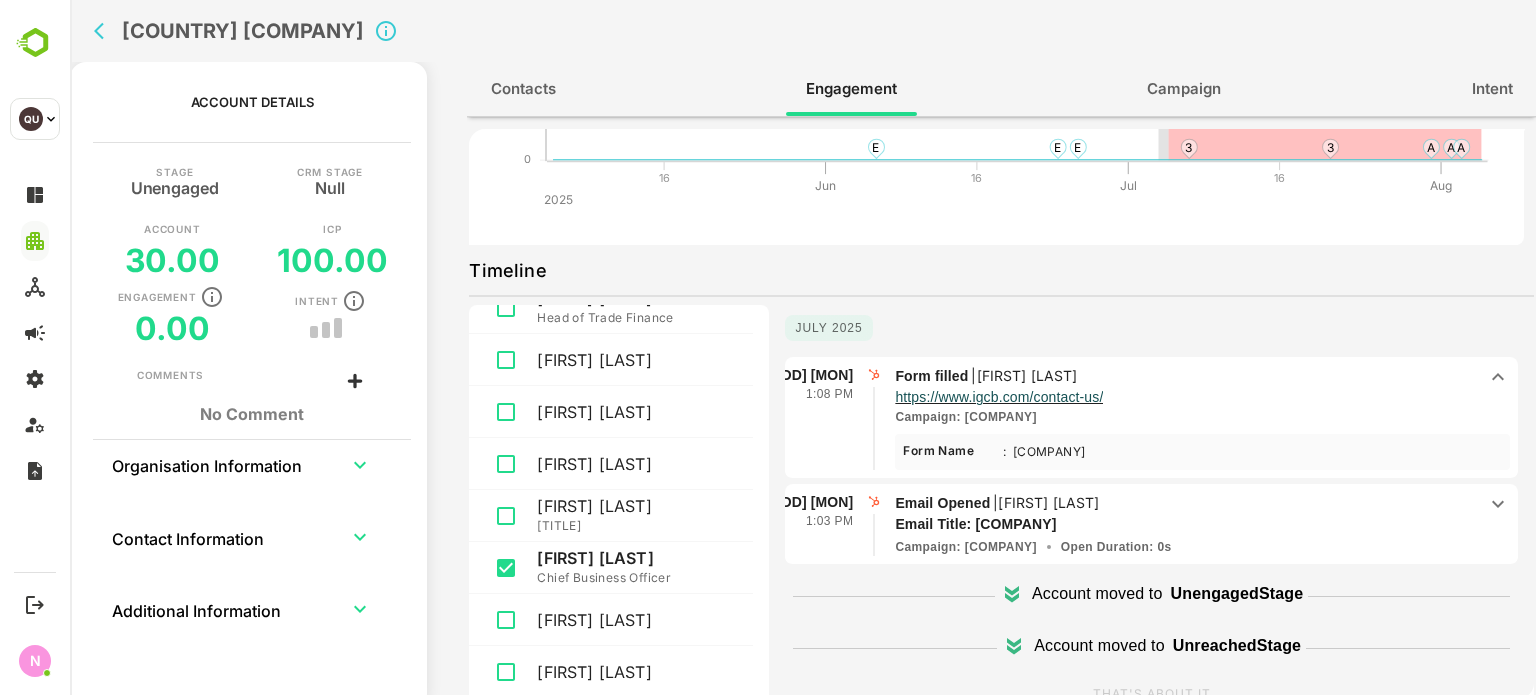 drag, startPoint x: 1013, startPoint y: 448, endPoint x: 1167, endPoint y: 437, distance: 154.39236 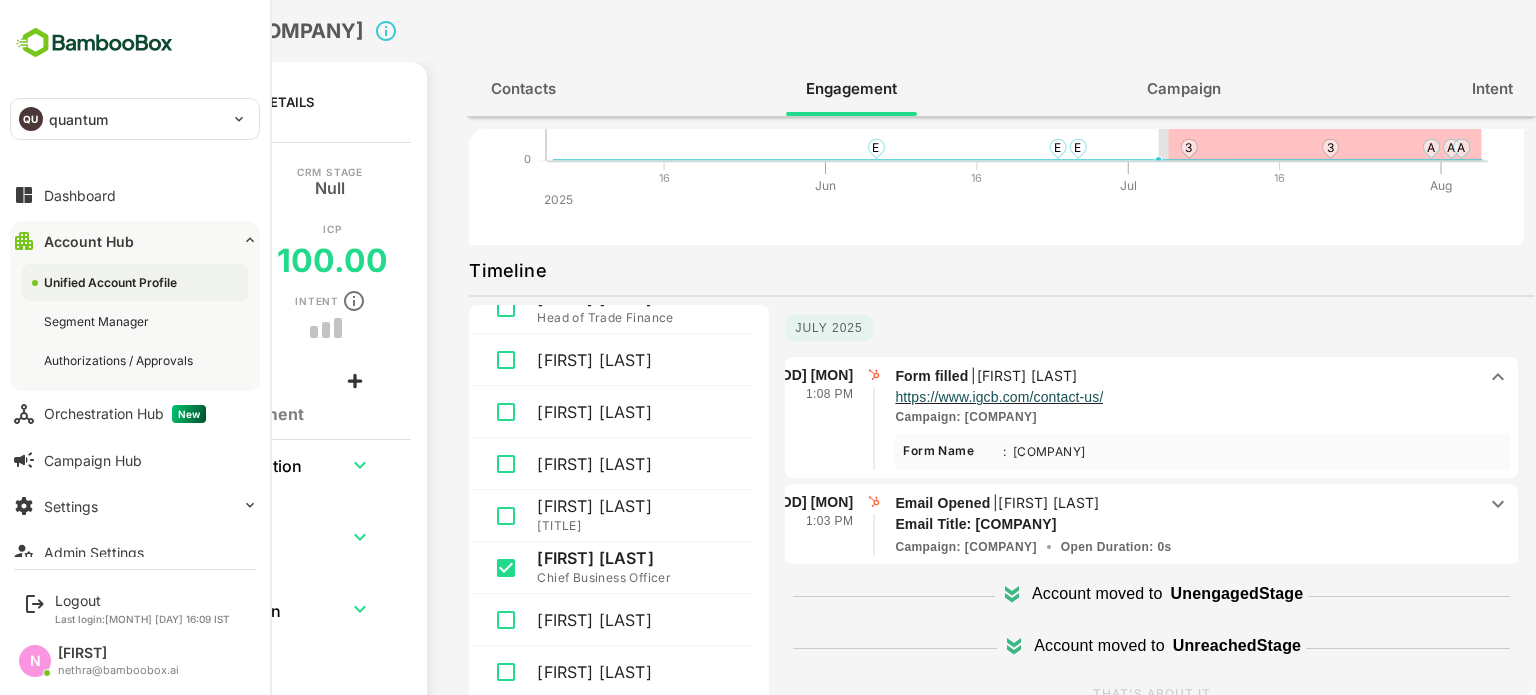 click on "QU quantum" at bounding box center [123, 119] 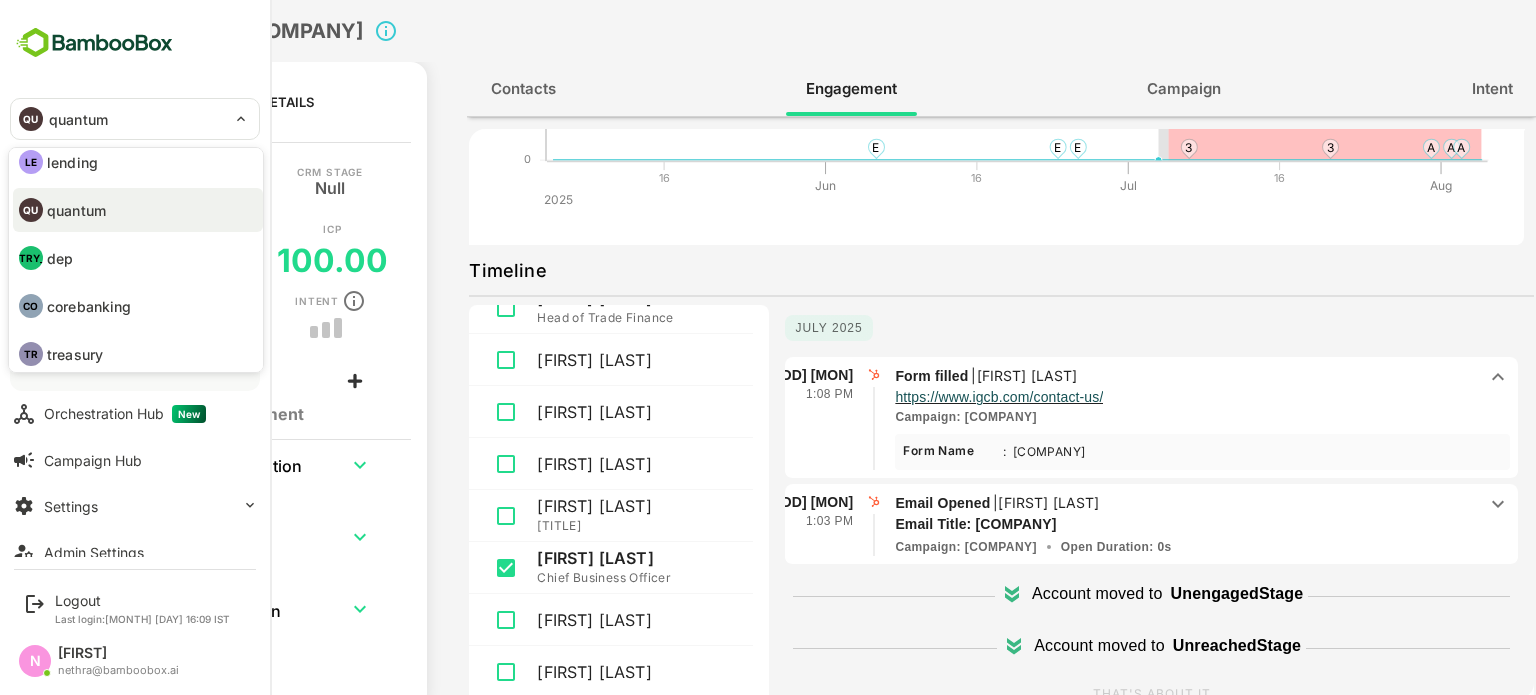 scroll, scrollTop: 20, scrollLeft: 0, axis: vertical 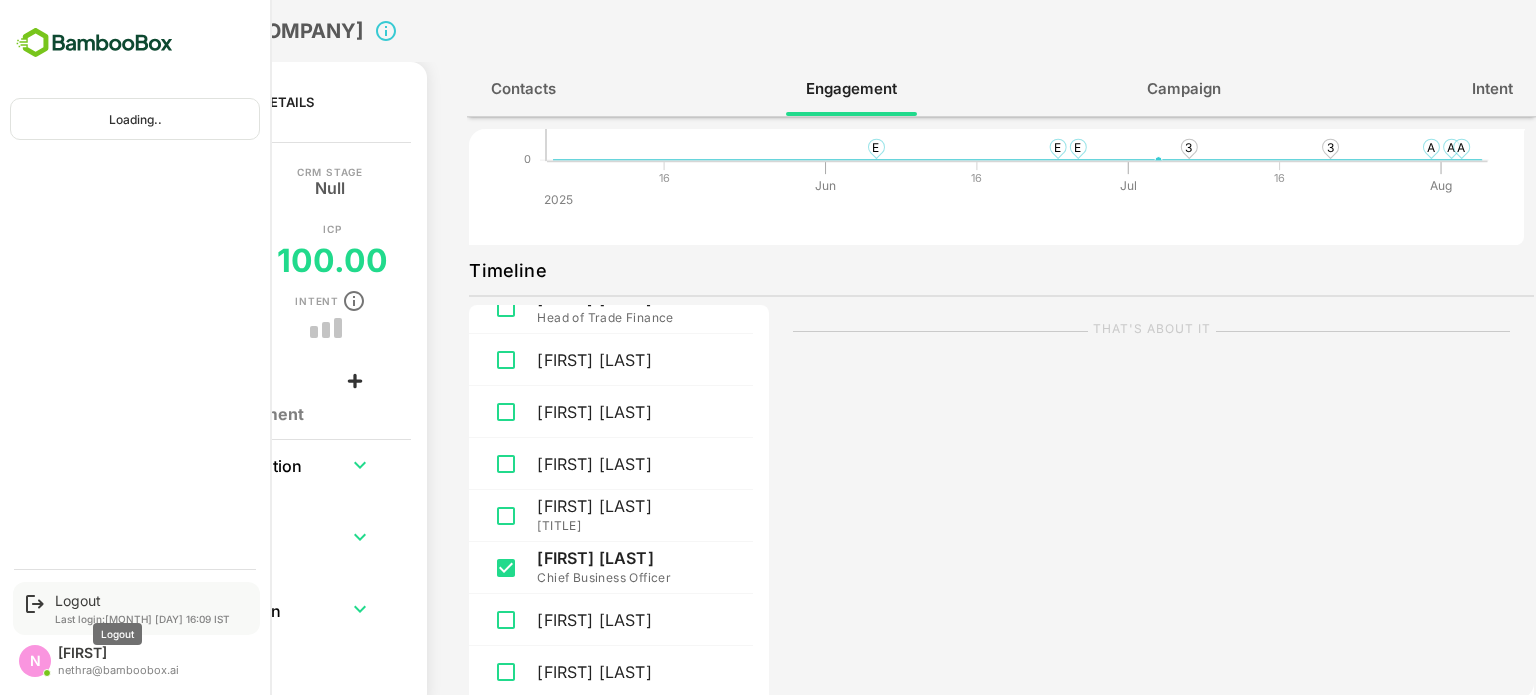 click on "Logout" at bounding box center (142, 600) 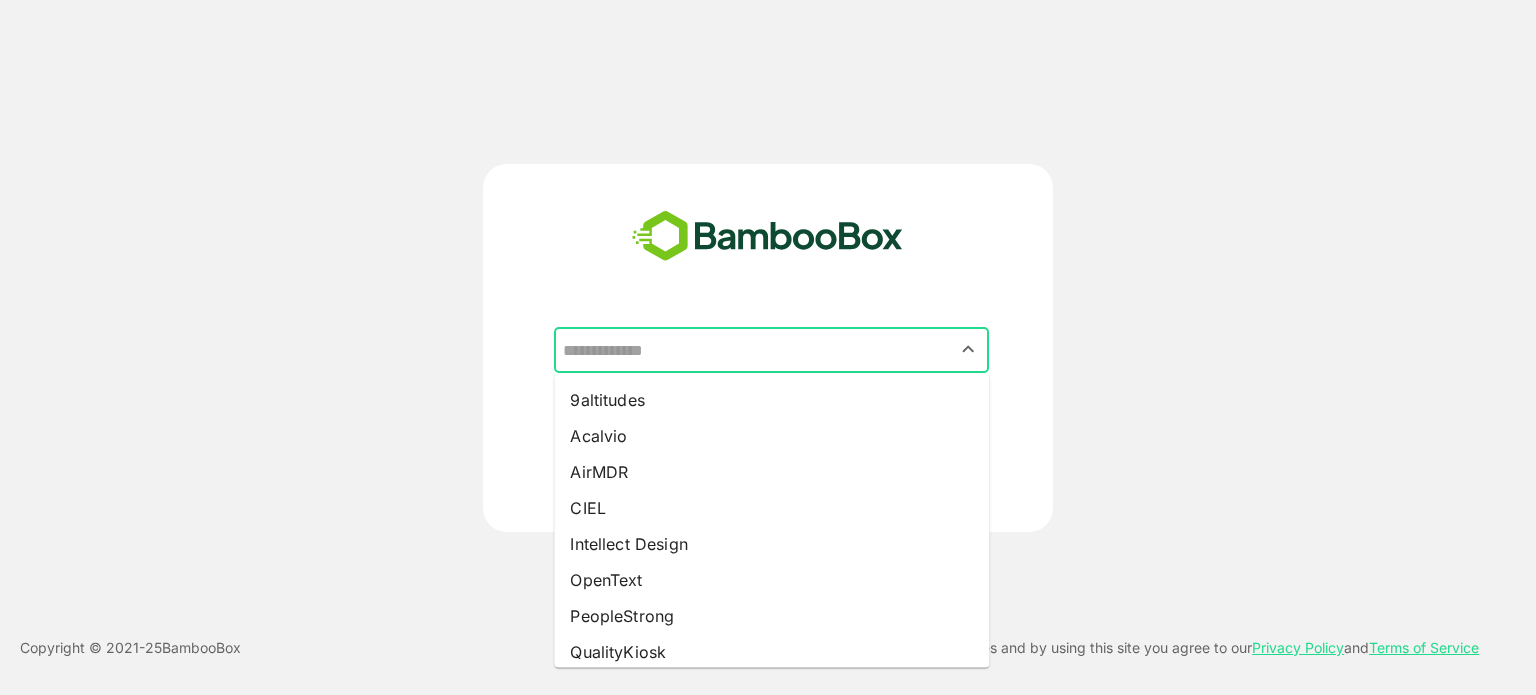 click at bounding box center [771, 350] 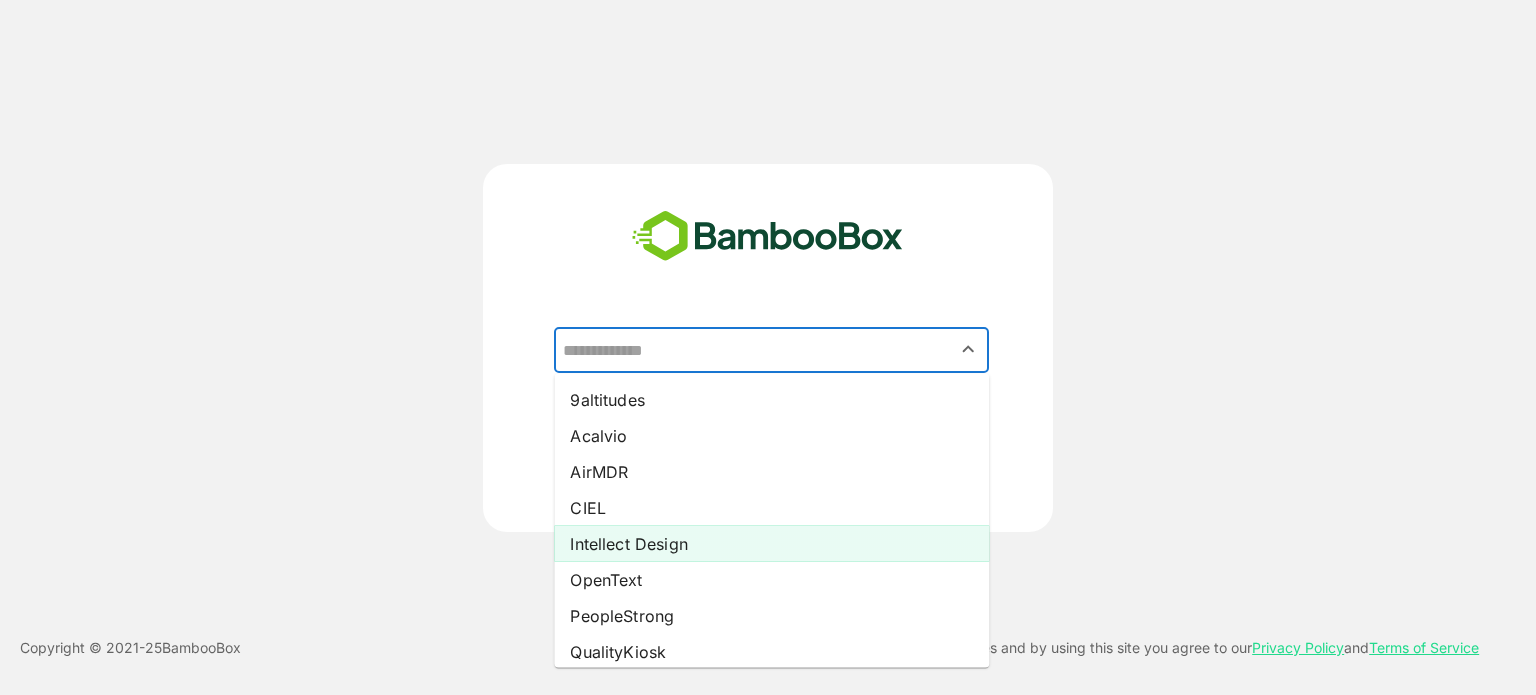 click on "Intellect Design" at bounding box center (771, 544) 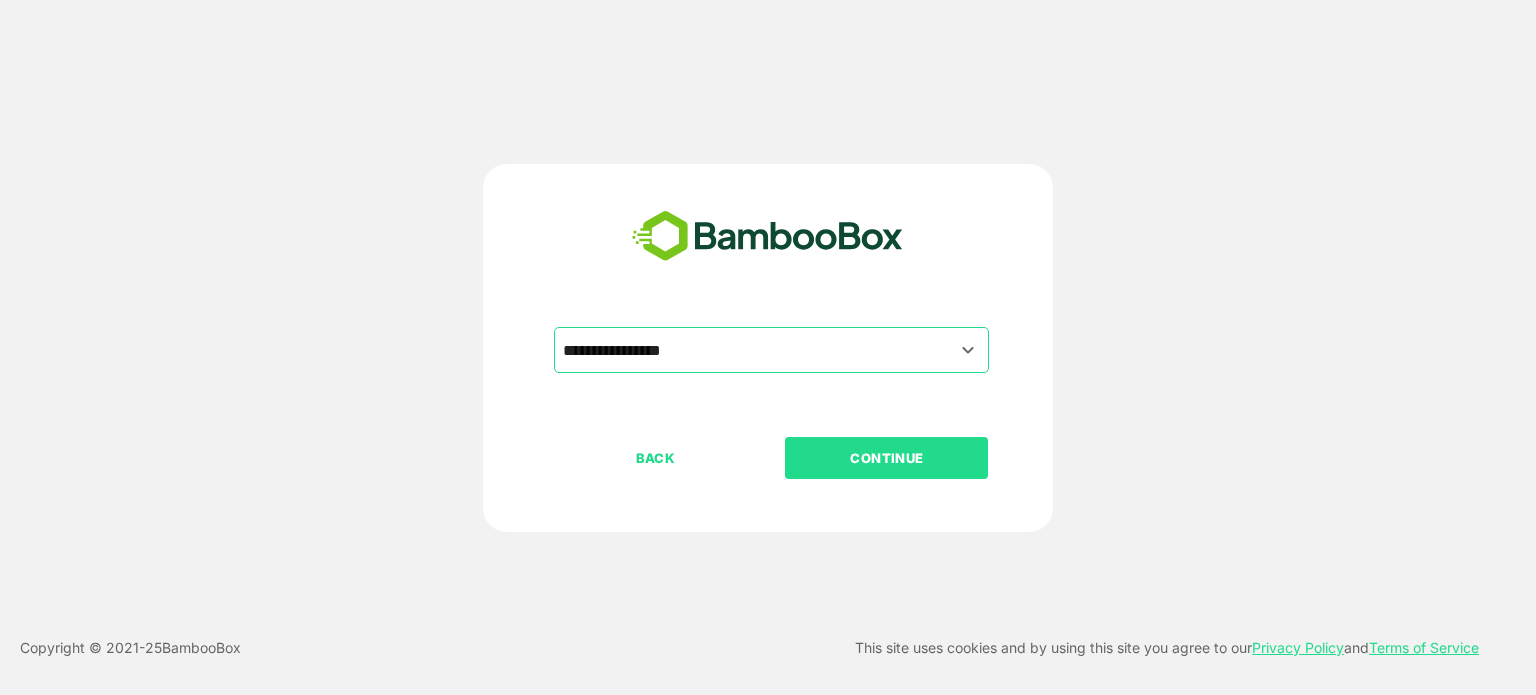 click on "CONTINUE" at bounding box center (886, 458) 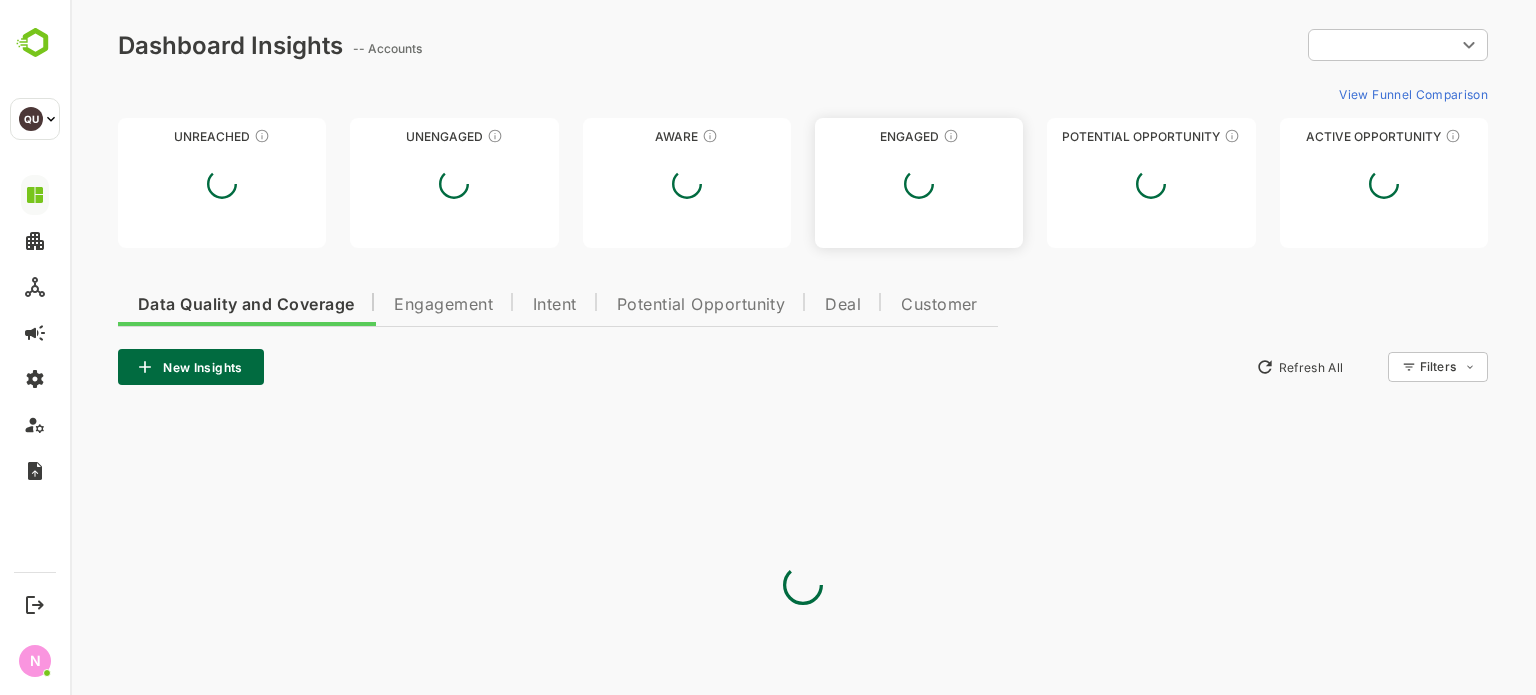scroll, scrollTop: 0, scrollLeft: 0, axis: both 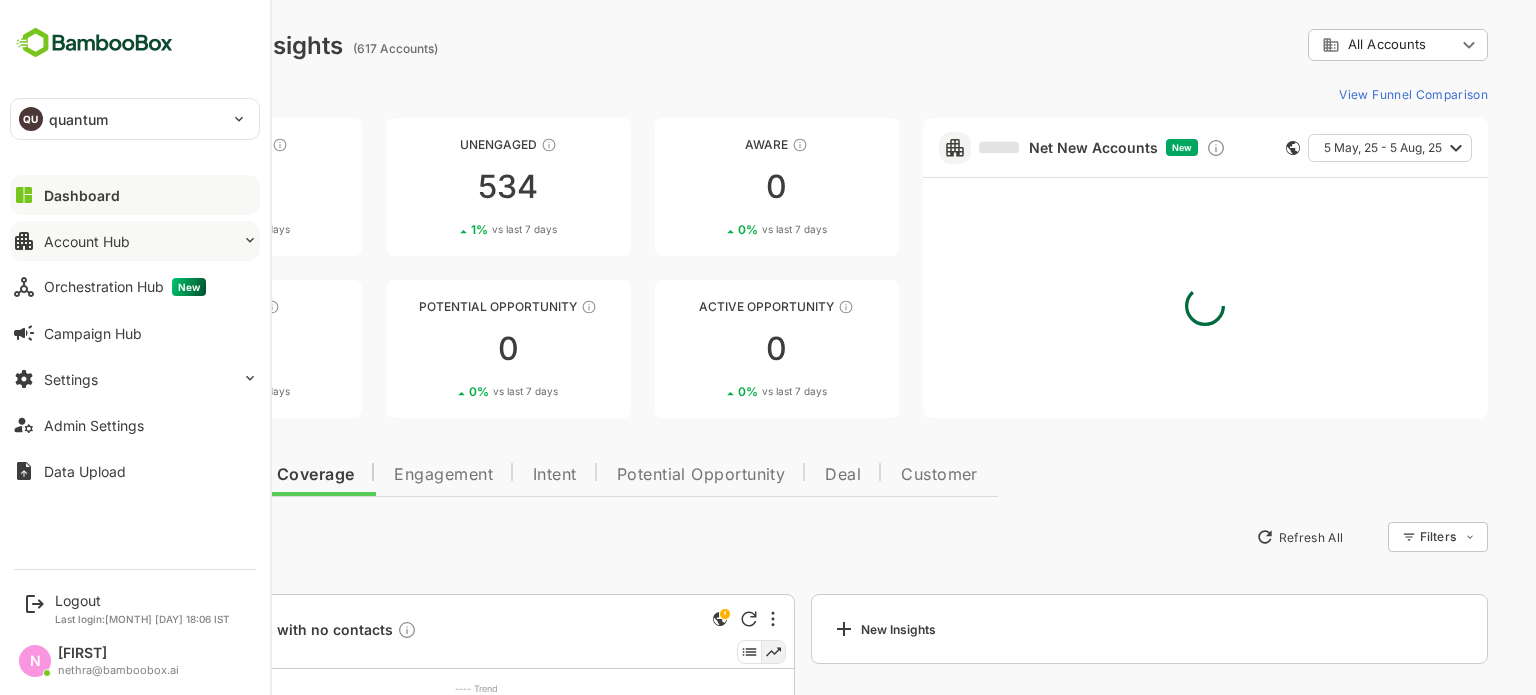 click on "Account Hub" at bounding box center (87, 241) 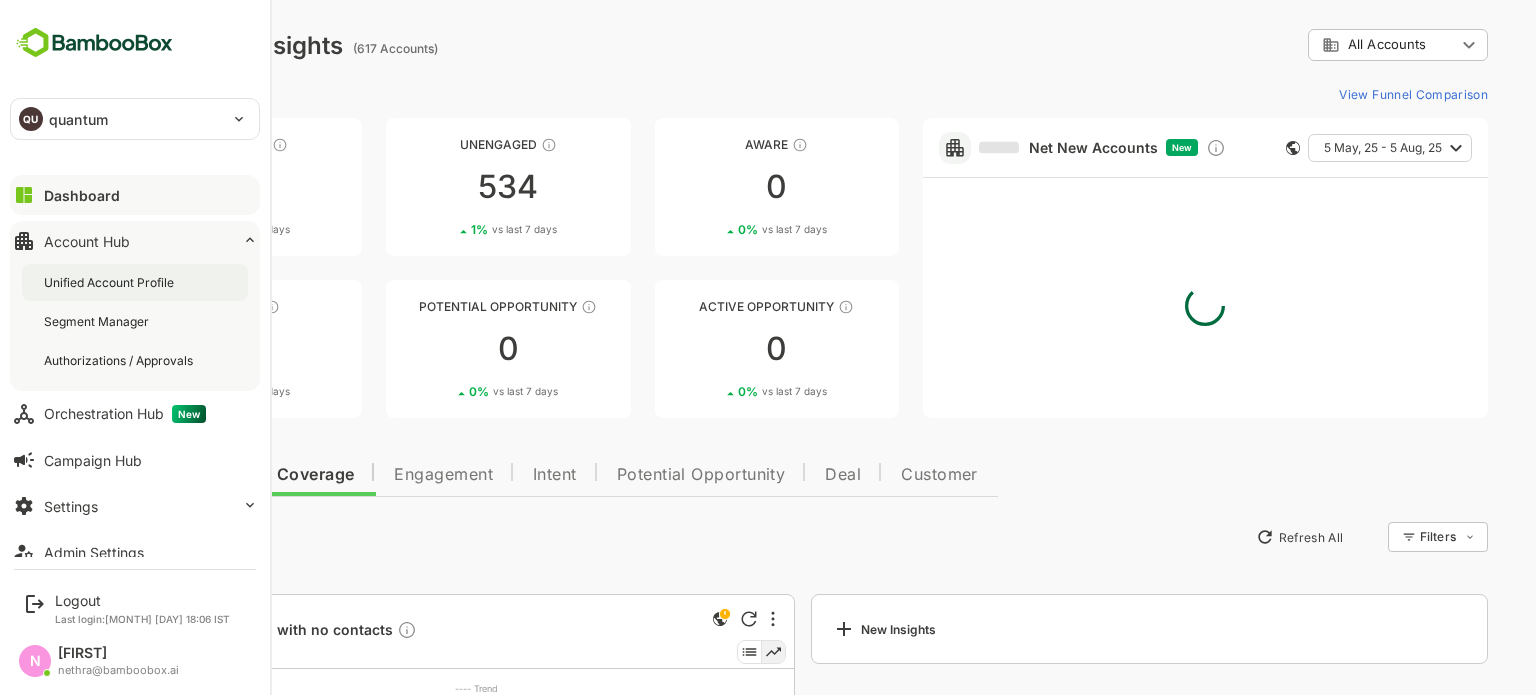 click on "Unified Account Profile" at bounding box center [135, 282] 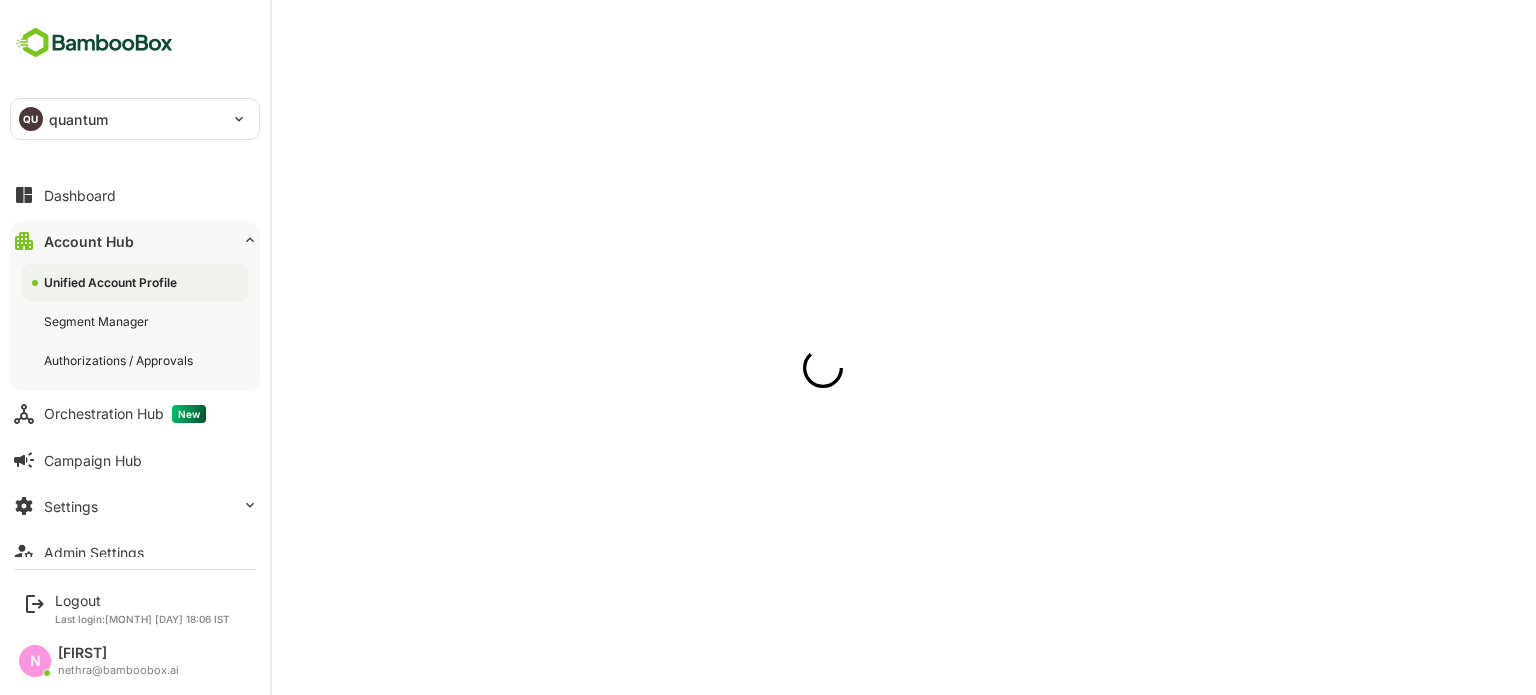 scroll, scrollTop: 0, scrollLeft: 0, axis: both 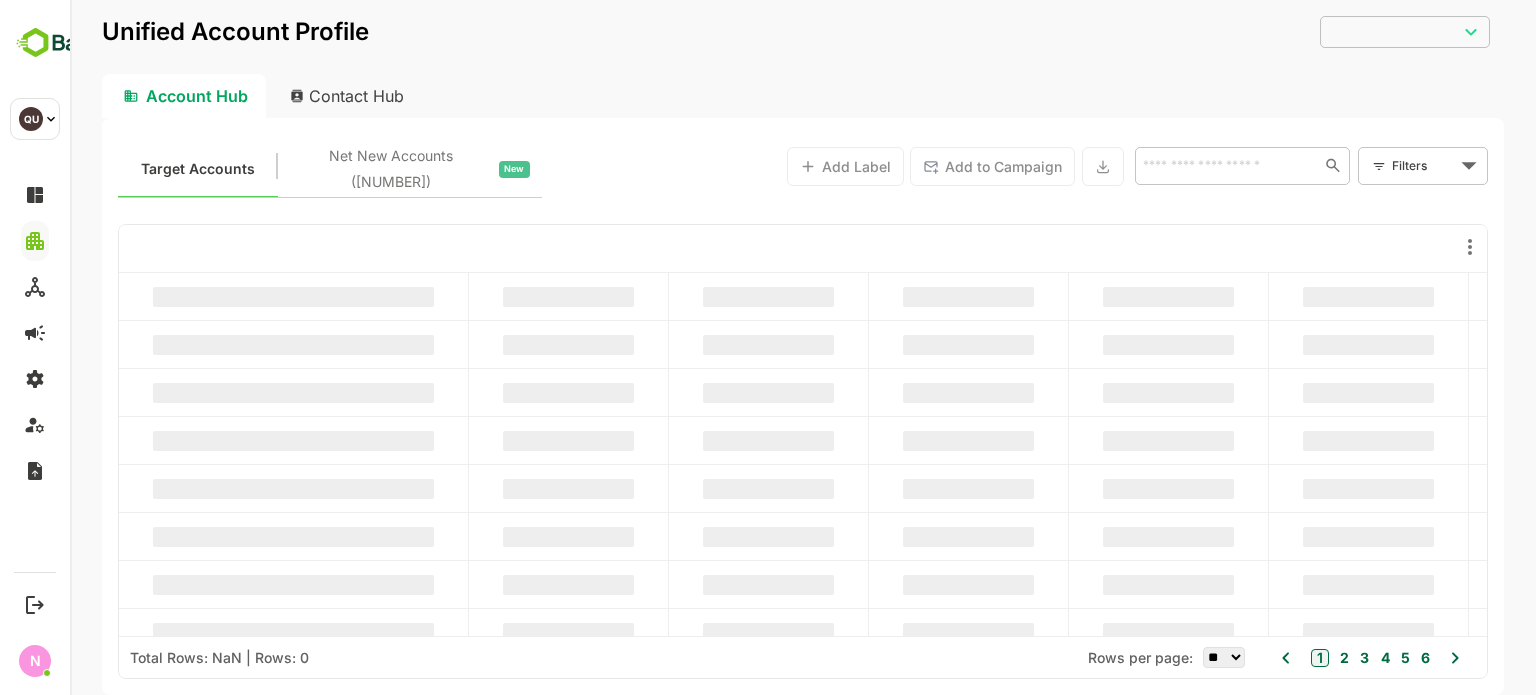 type on "**********" 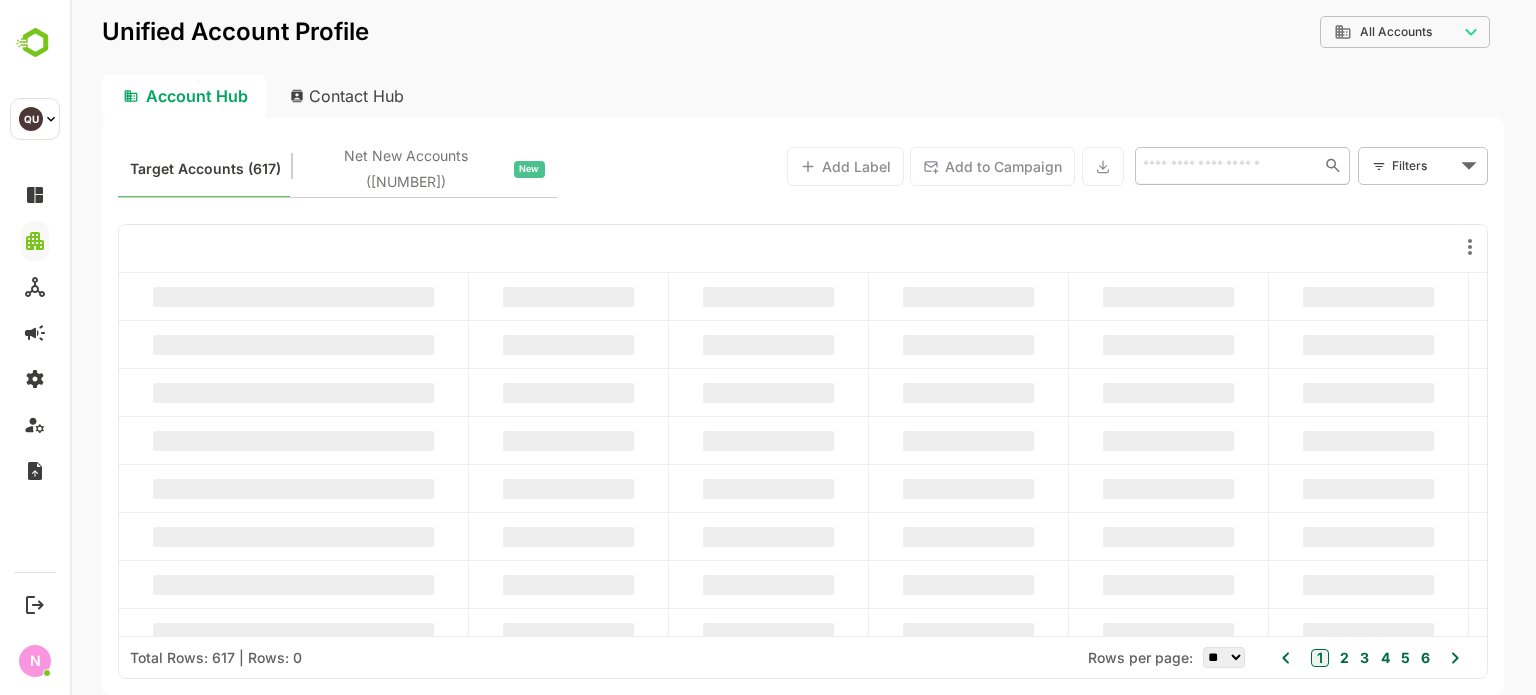 click at bounding box center (1223, 165) 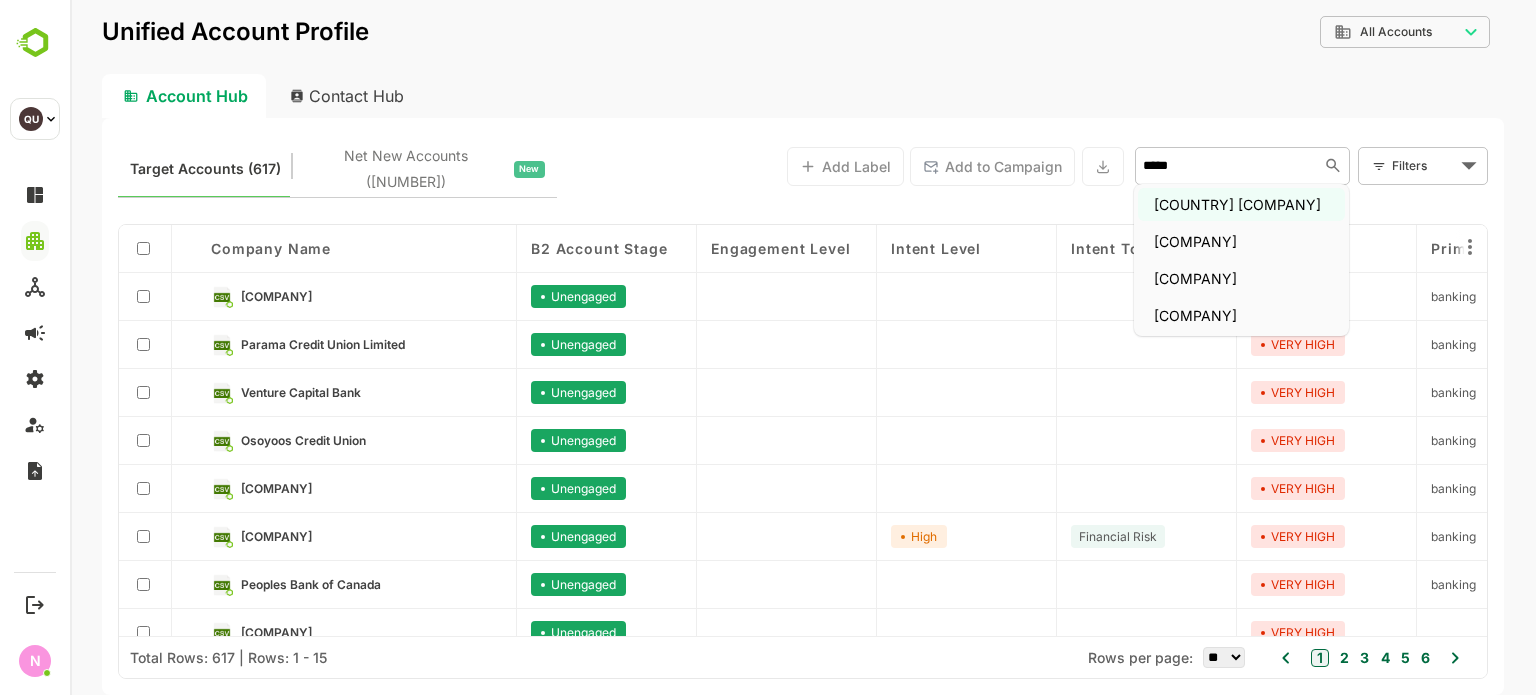 type on "******" 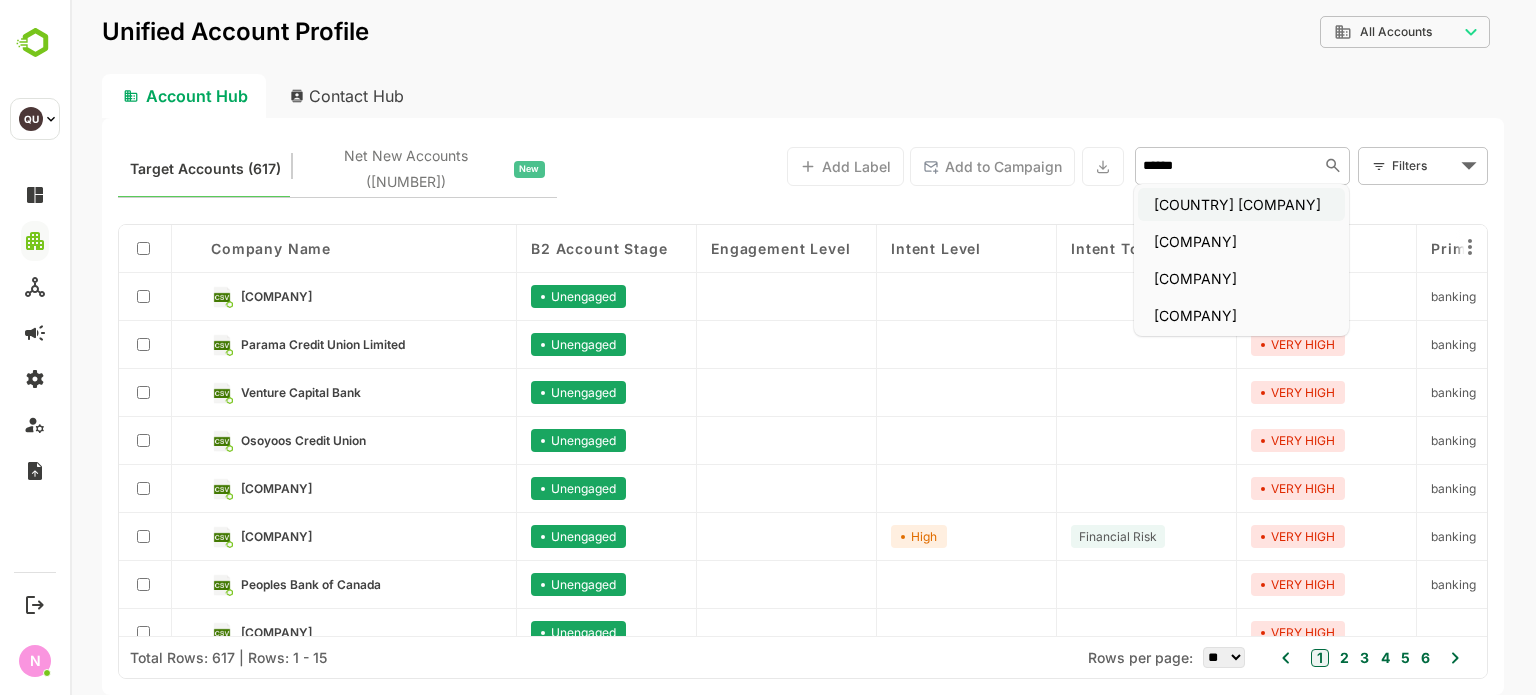 click on "Jordan ahli bank" at bounding box center [1241, 204] 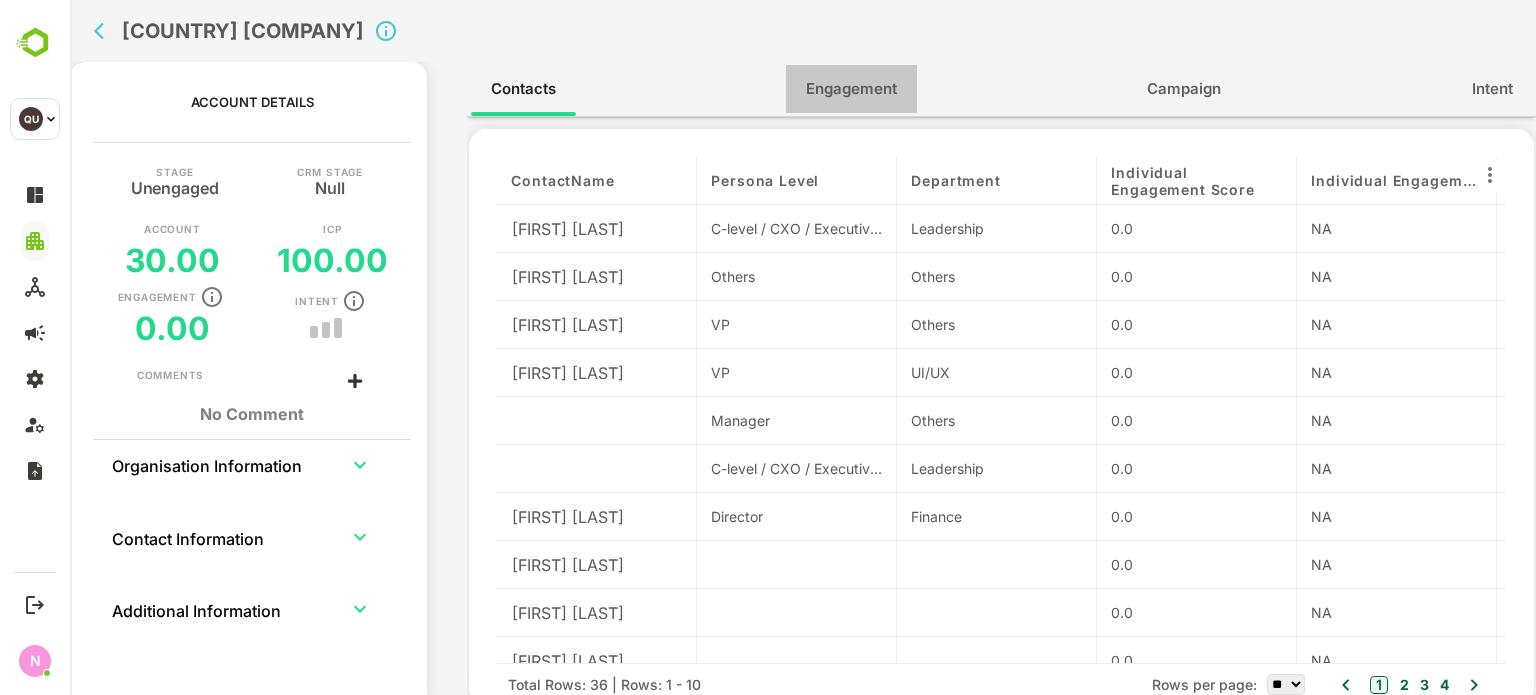 click on "Engagement" at bounding box center (851, 89) 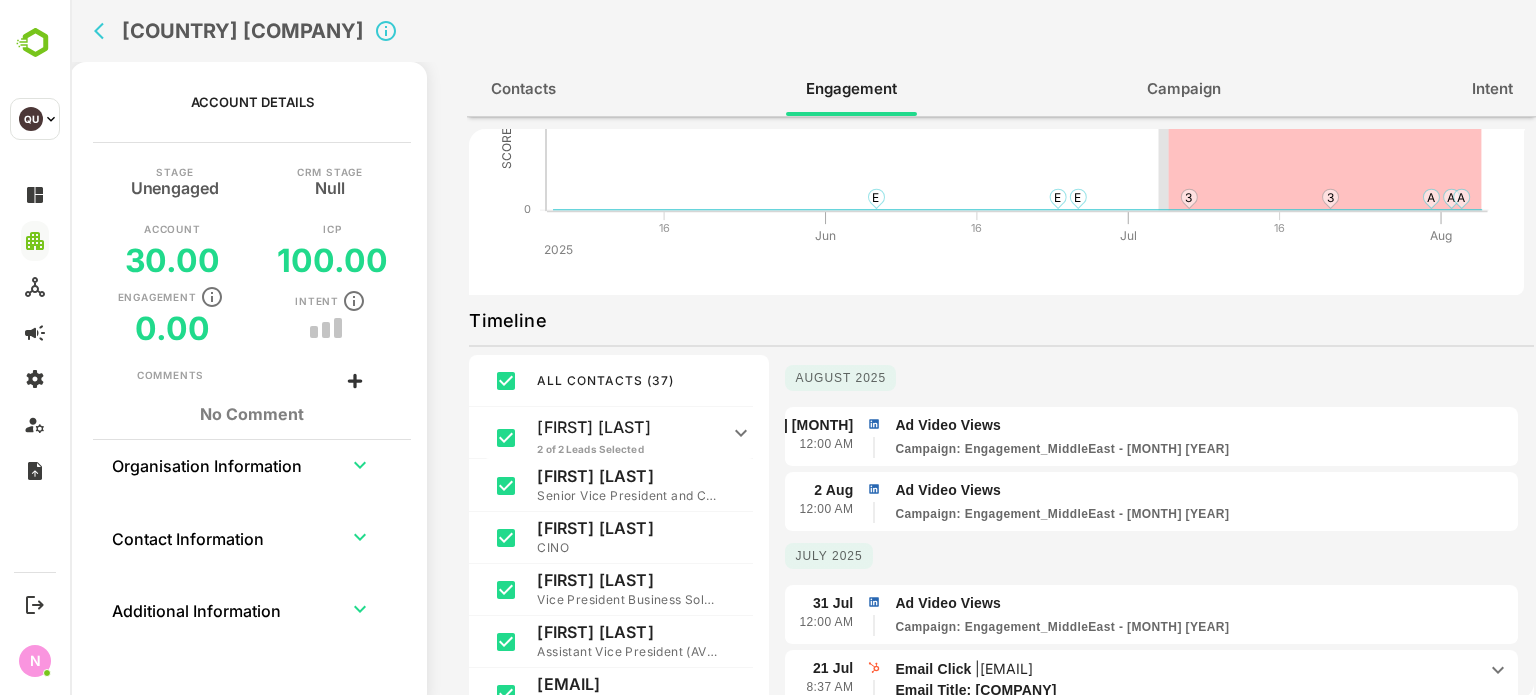 scroll, scrollTop: 168, scrollLeft: 0, axis: vertical 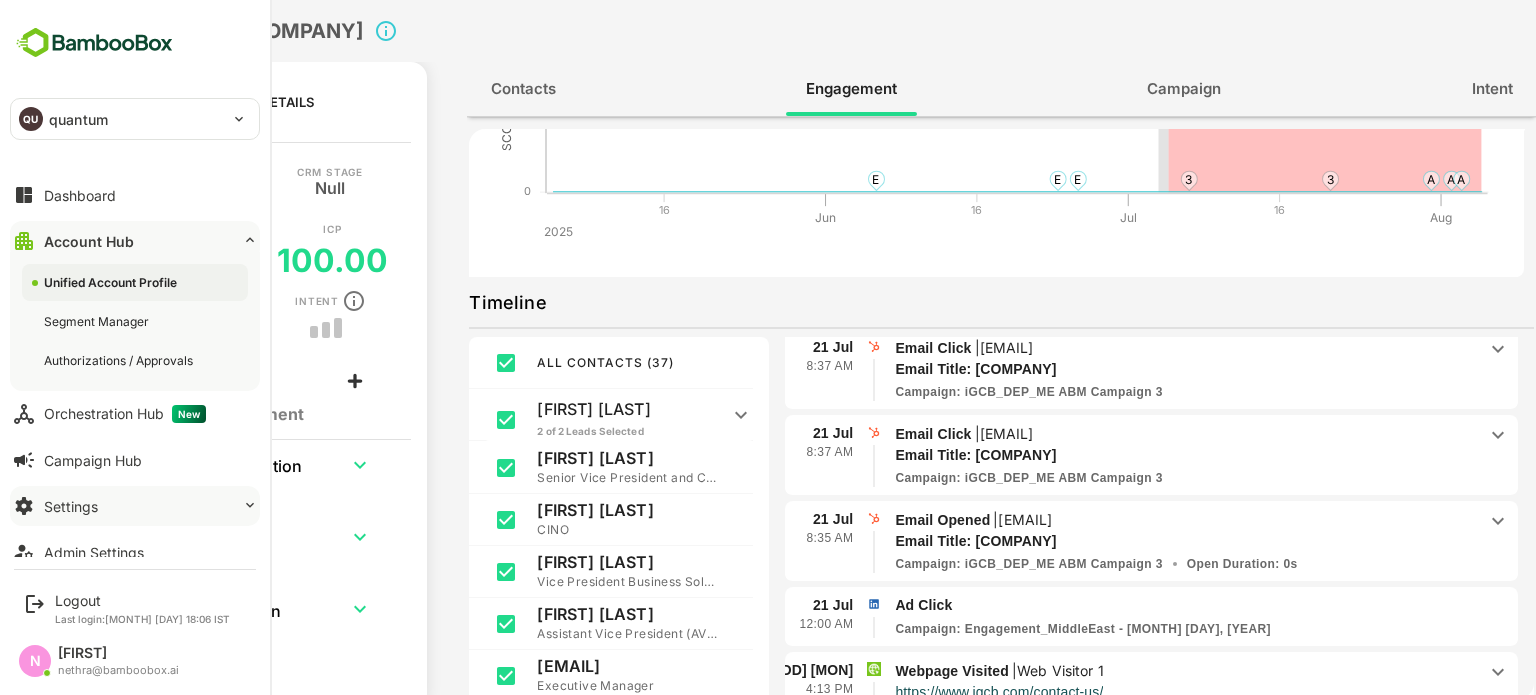 click on "Settings" at bounding box center (135, 506) 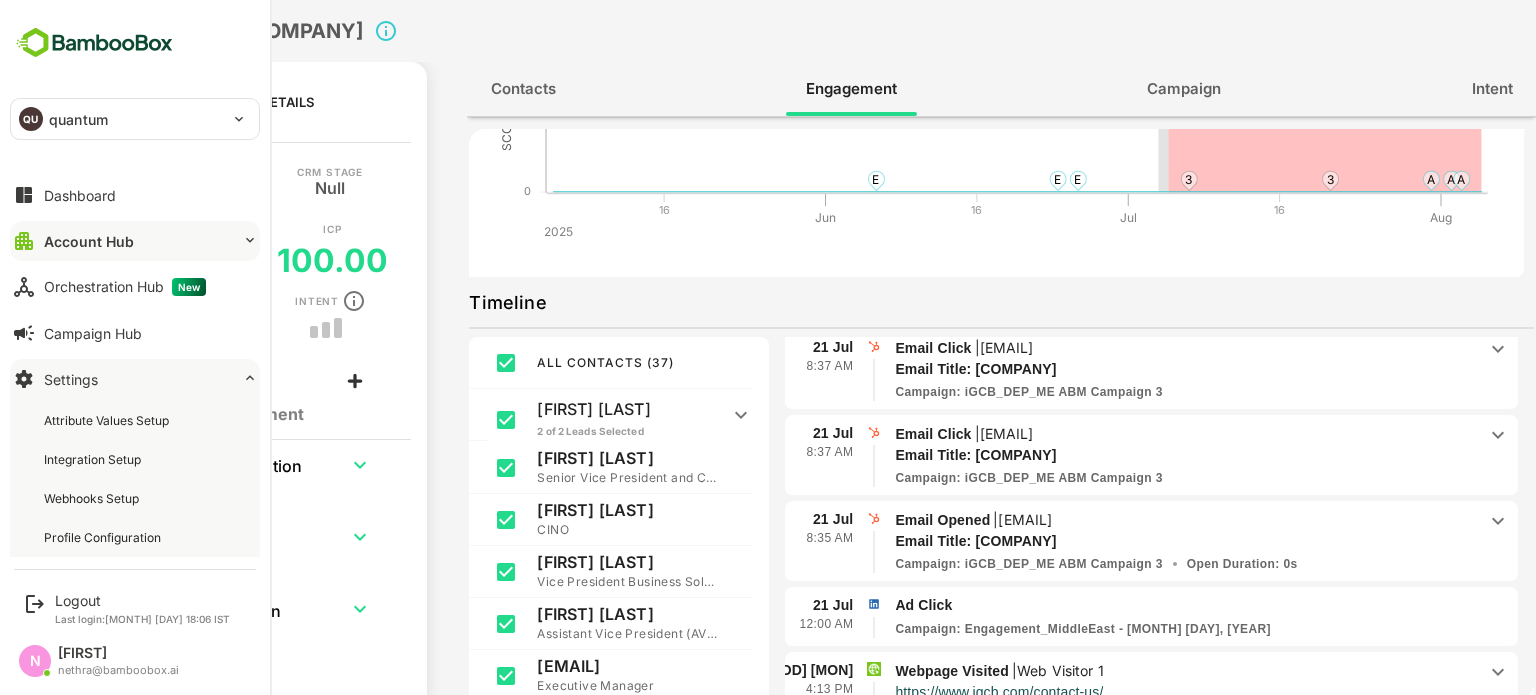 scroll, scrollTop: 102, scrollLeft: 0, axis: vertical 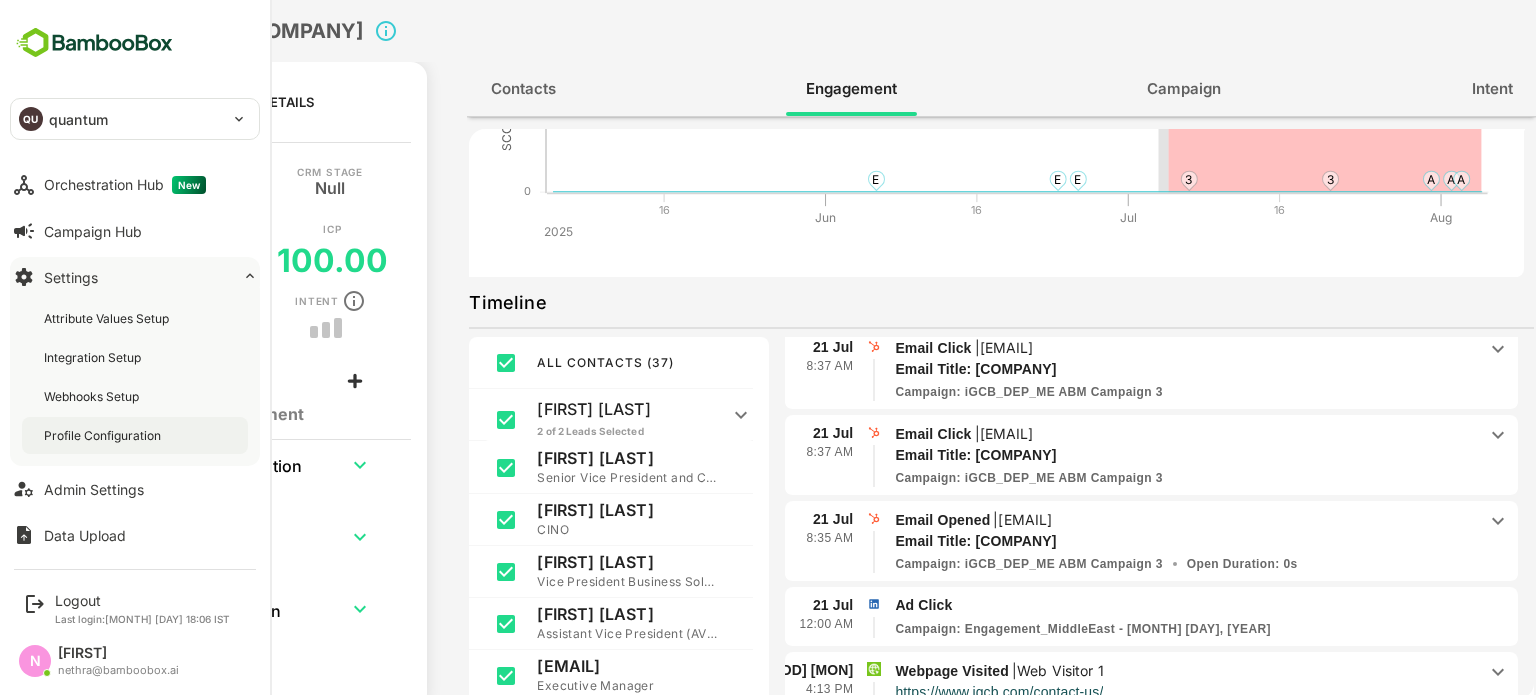 click on "Profile Configuration" at bounding box center [104, 435] 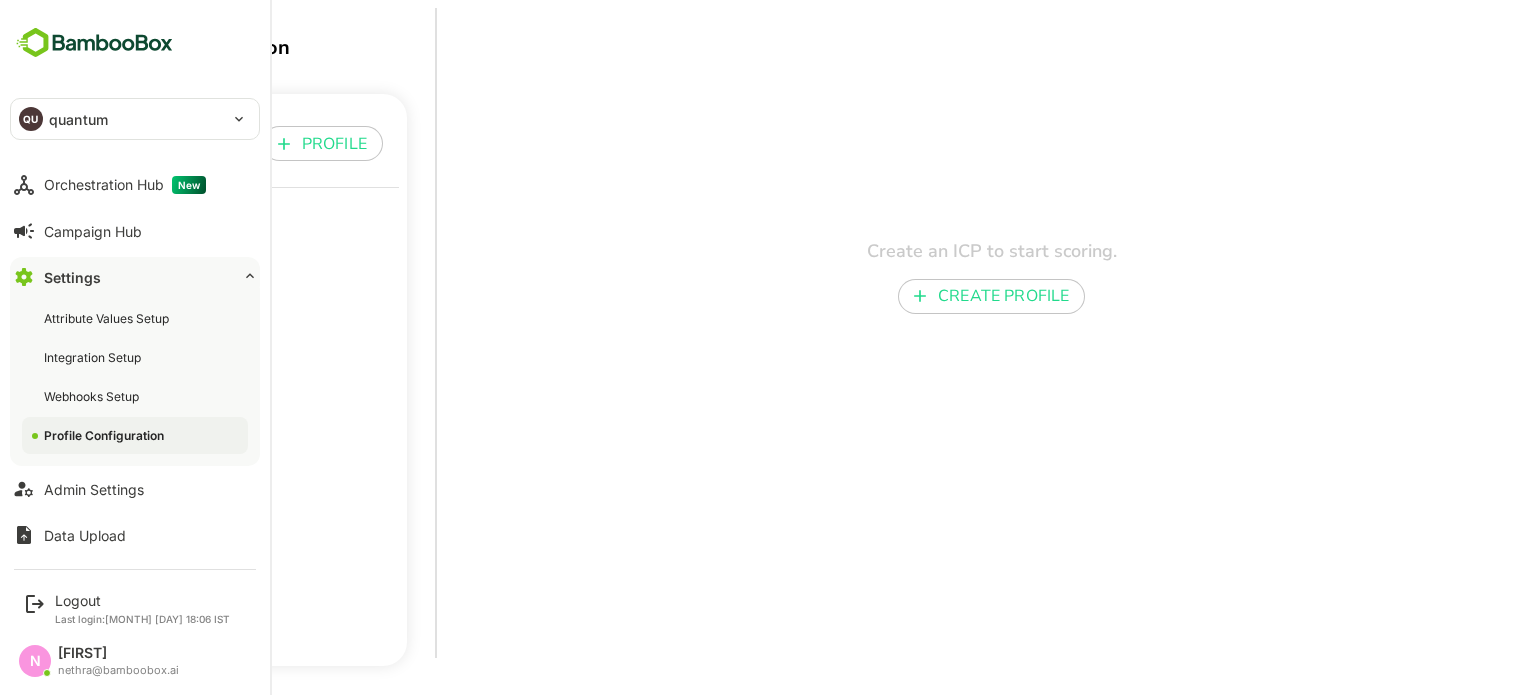 scroll, scrollTop: 0, scrollLeft: 0, axis: both 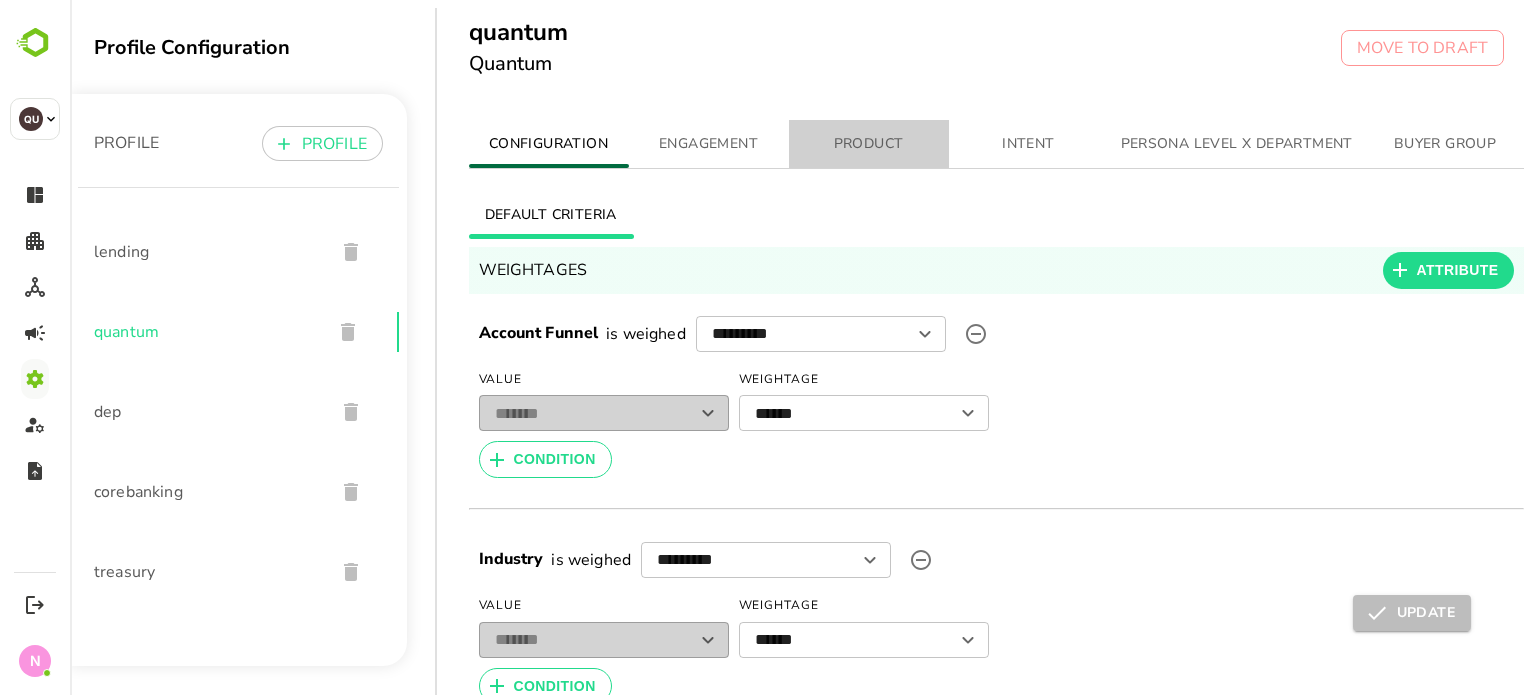 click on "PRODUCT" at bounding box center [869, 144] 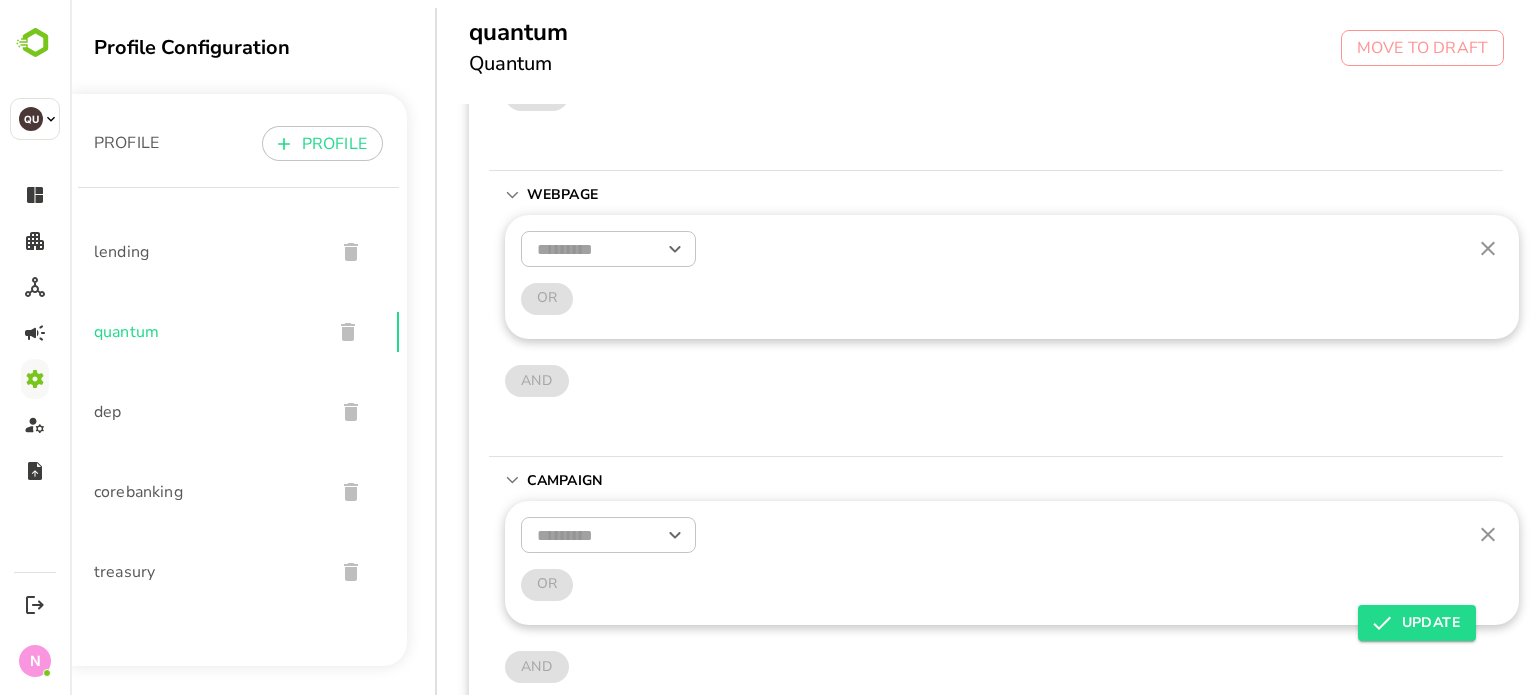 scroll, scrollTop: 638, scrollLeft: 0, axis: vertical 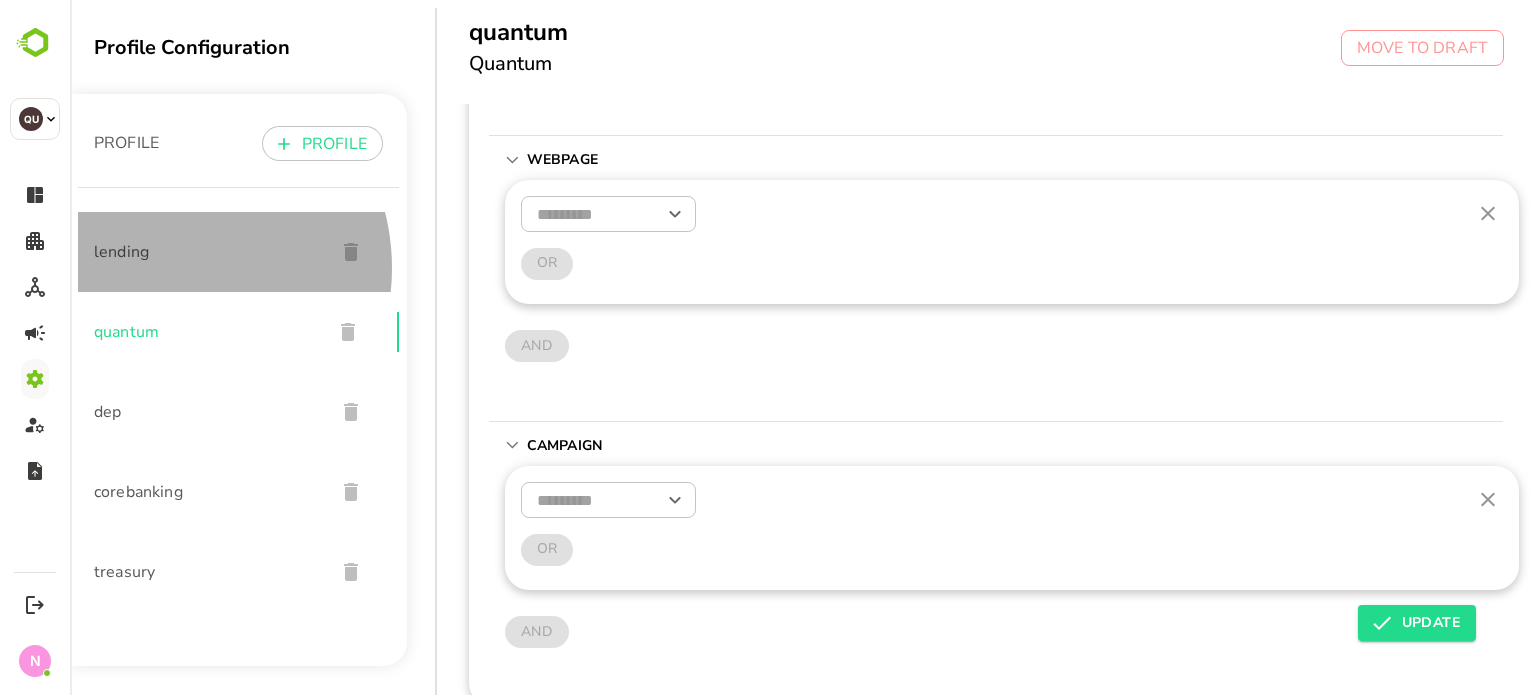 click on "lending" at bounding box center [238, 252] 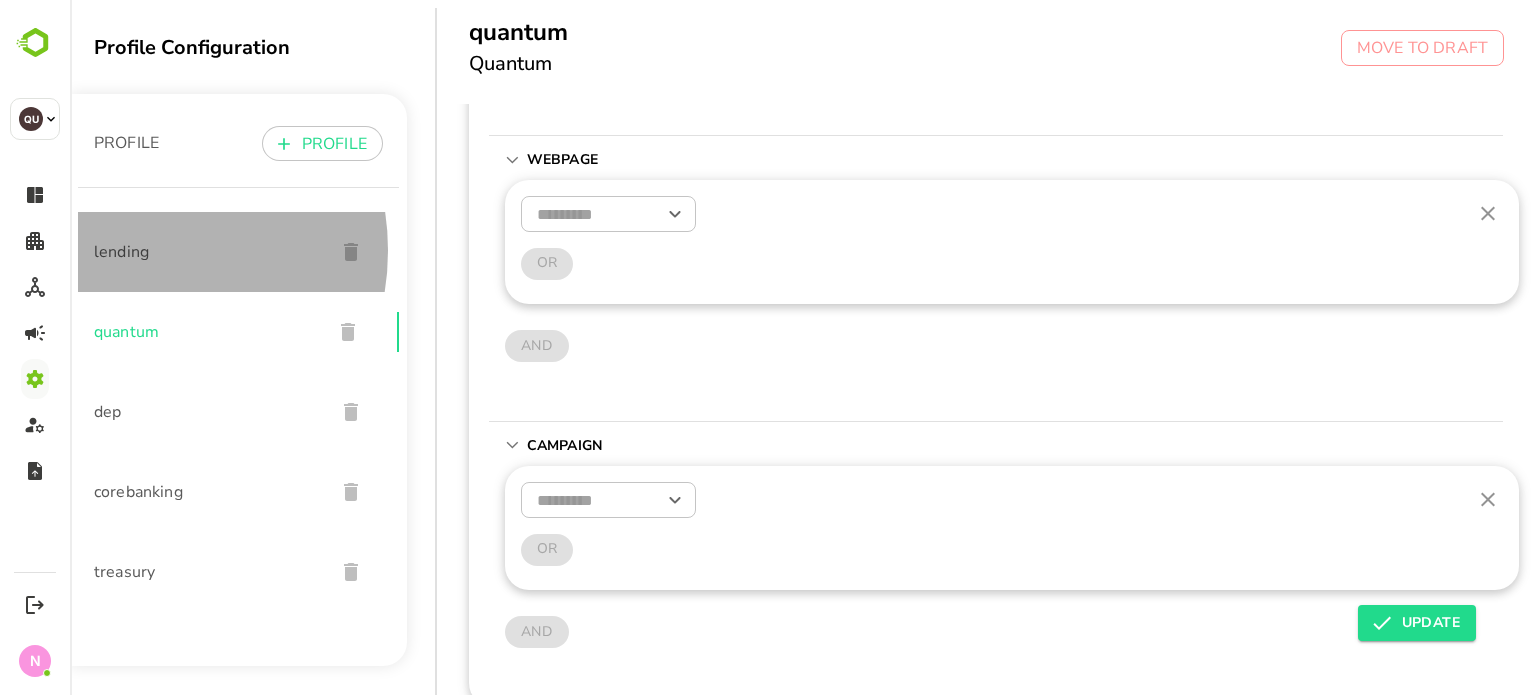 click on "lending" at bounding box center (206, 252) 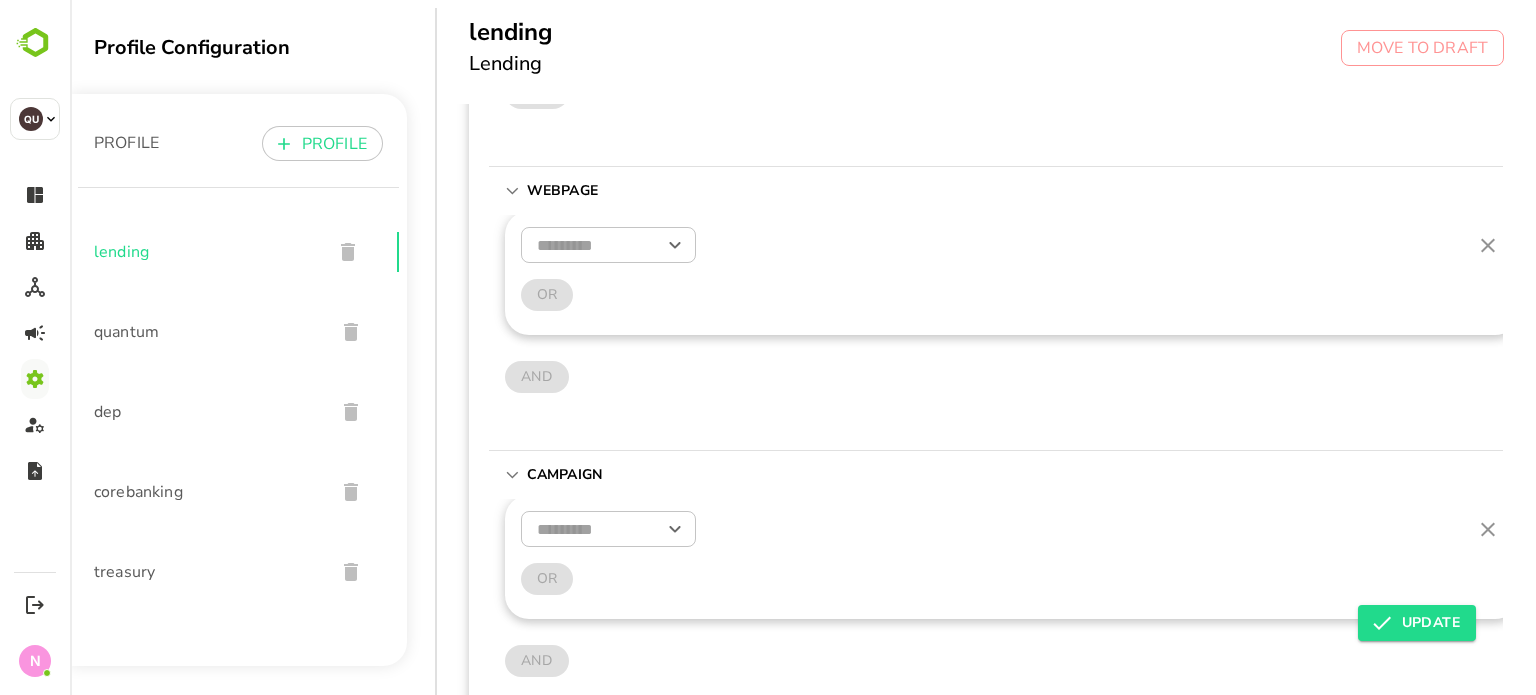 scroll, scrollTop: 638, scrollLeft: 0, axis: vertical 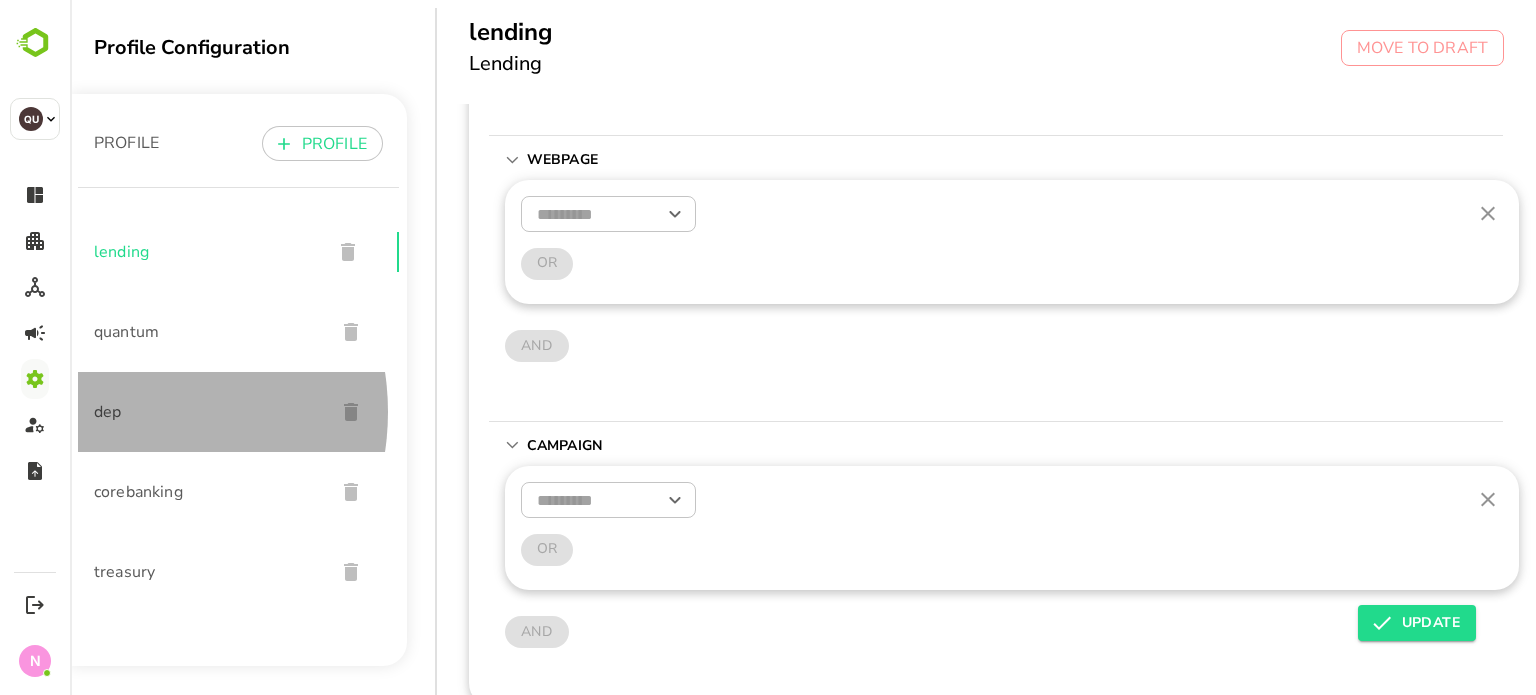 click on "dep" at bounding box center [206, 412] 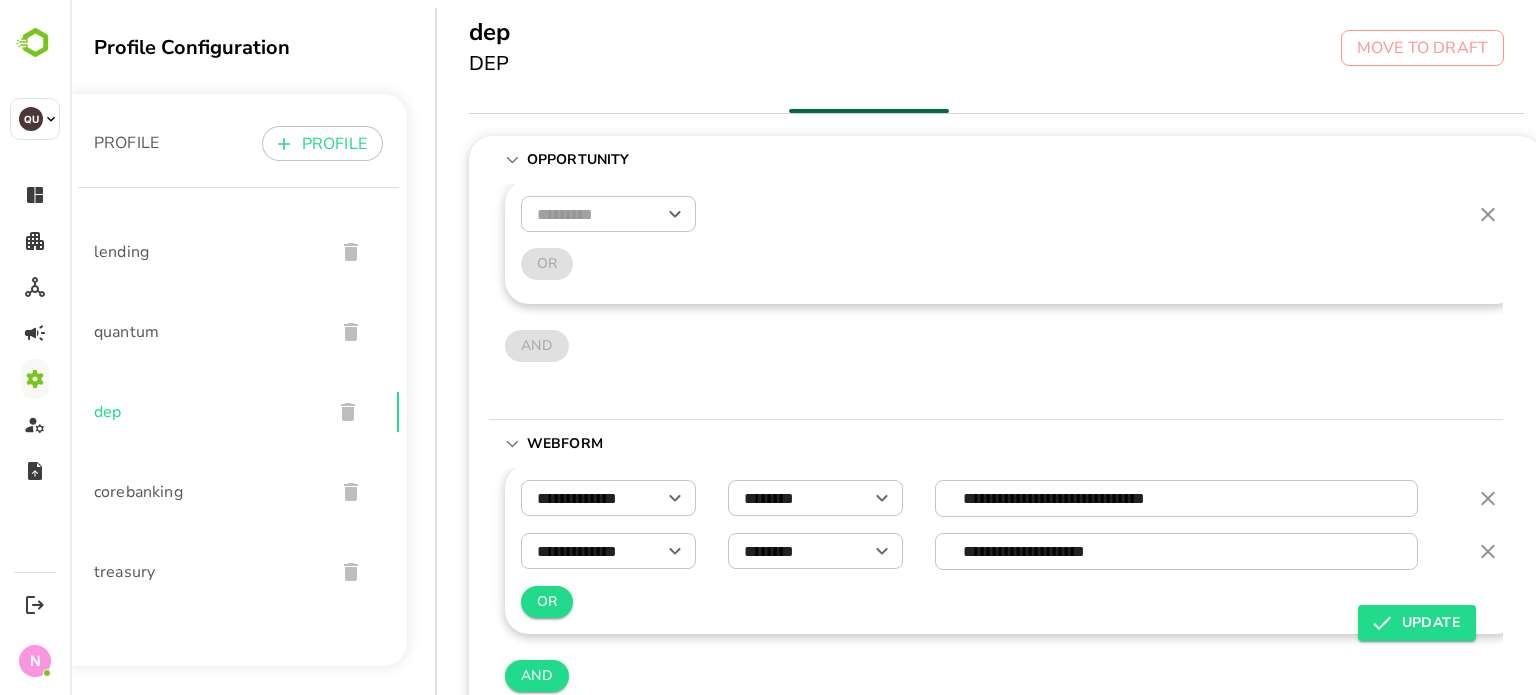 scroll, scrollTop: 638, scrollLeft: 0, axis: vertical 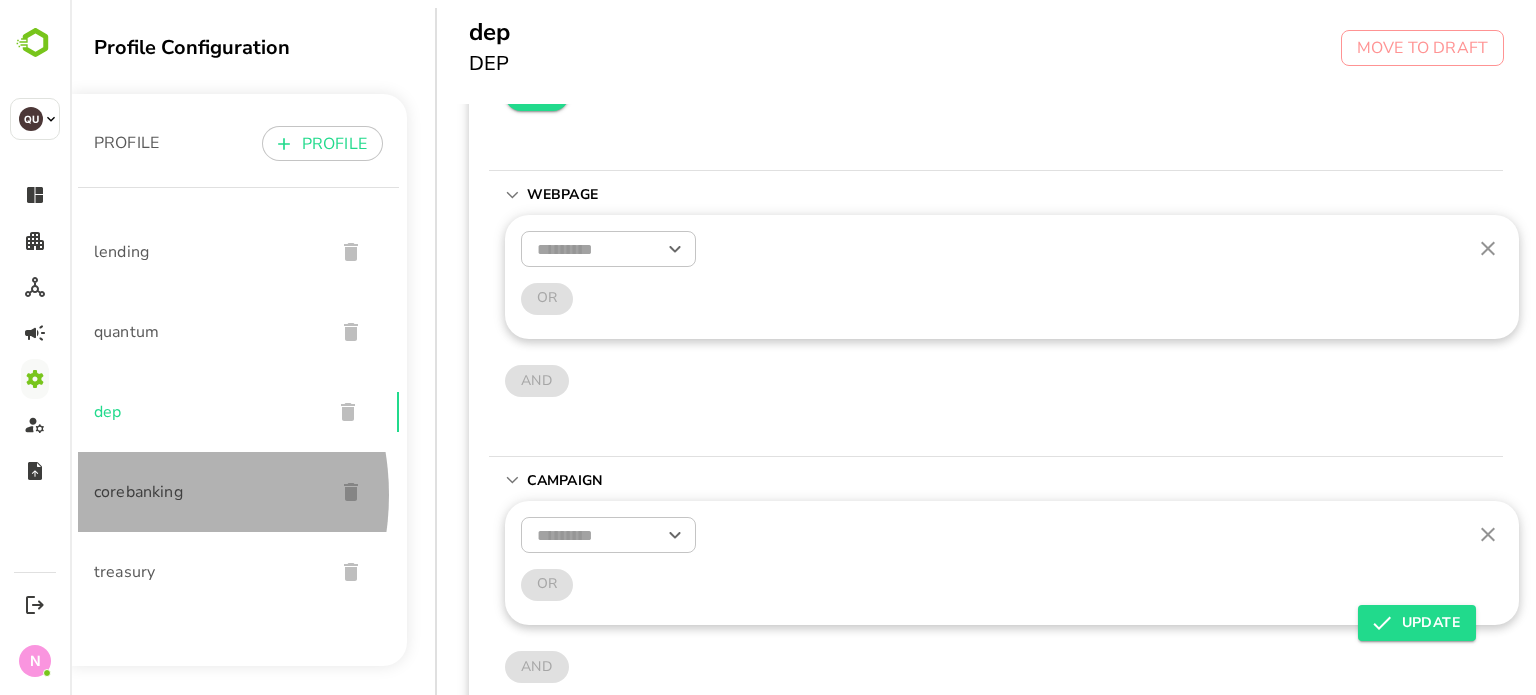 click on "corebanking" at bounding box center (206, 492) 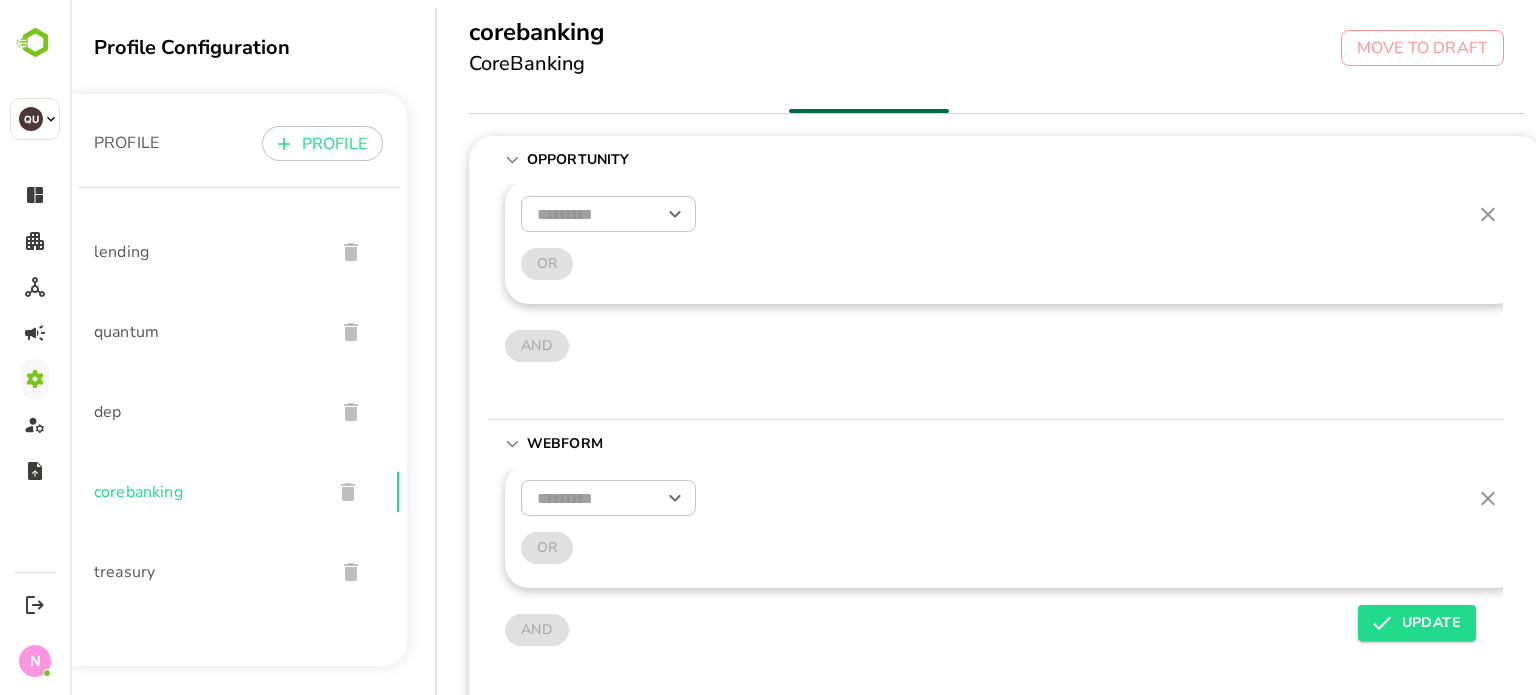 scroll, scrollTop: 638, scrollLeft: 0, axis: vertical 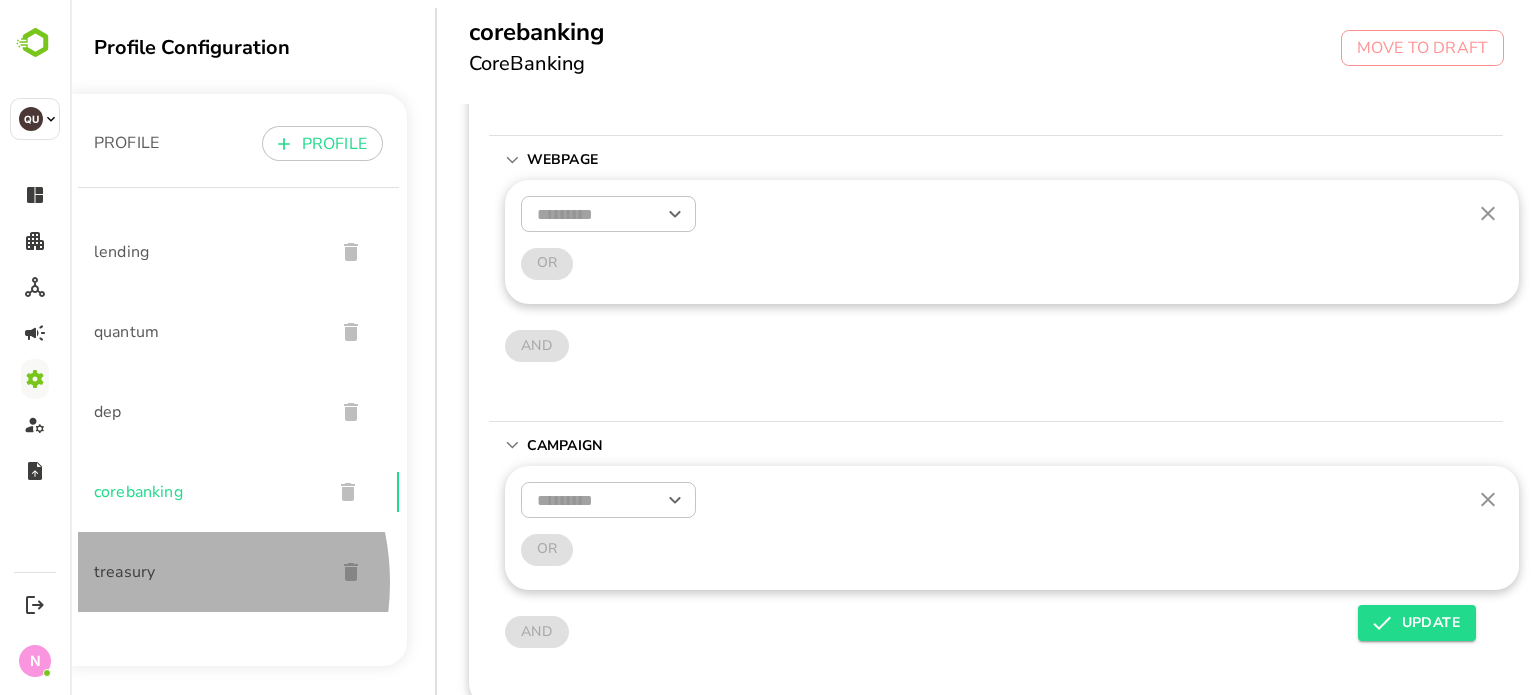 click on "treasury" at bounding box center [206, 572] 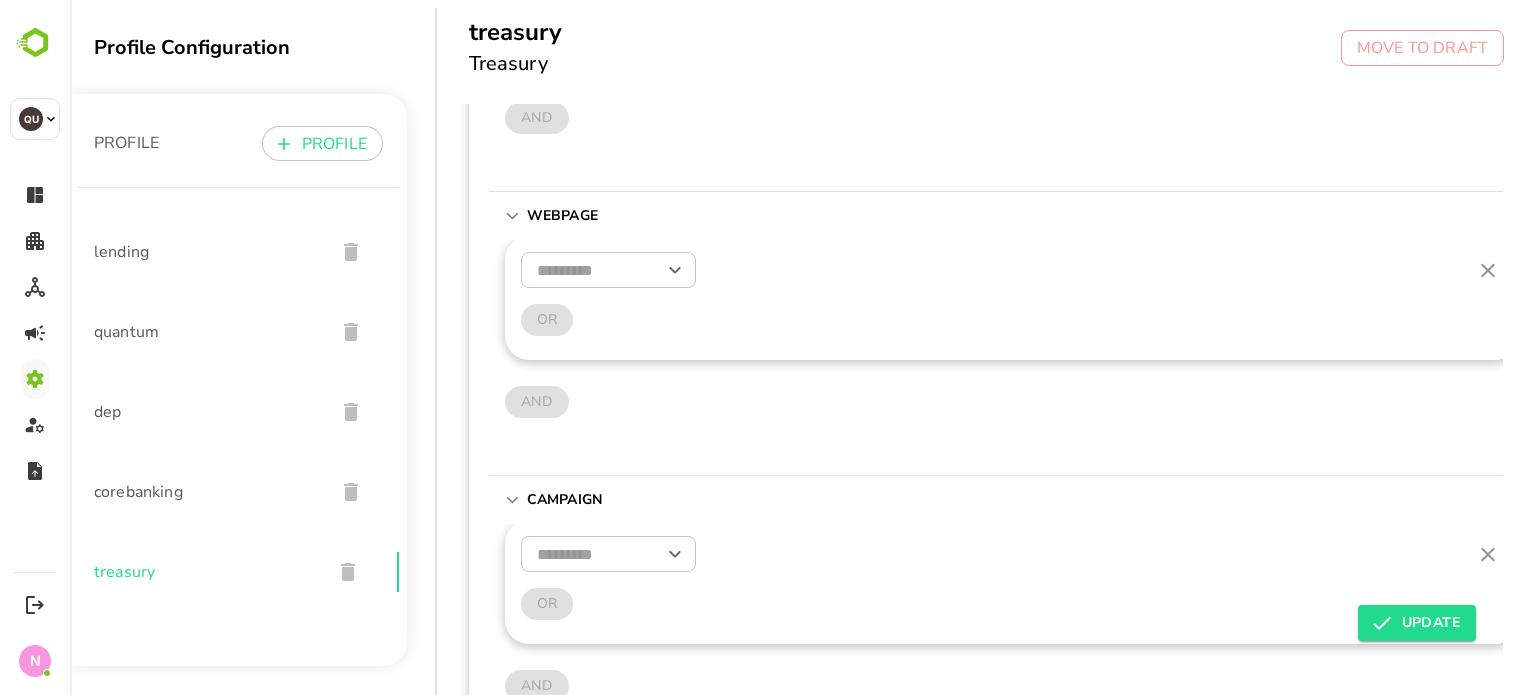 scroll, scrollTop: 638, scrollLeft: 0, axis: vertical 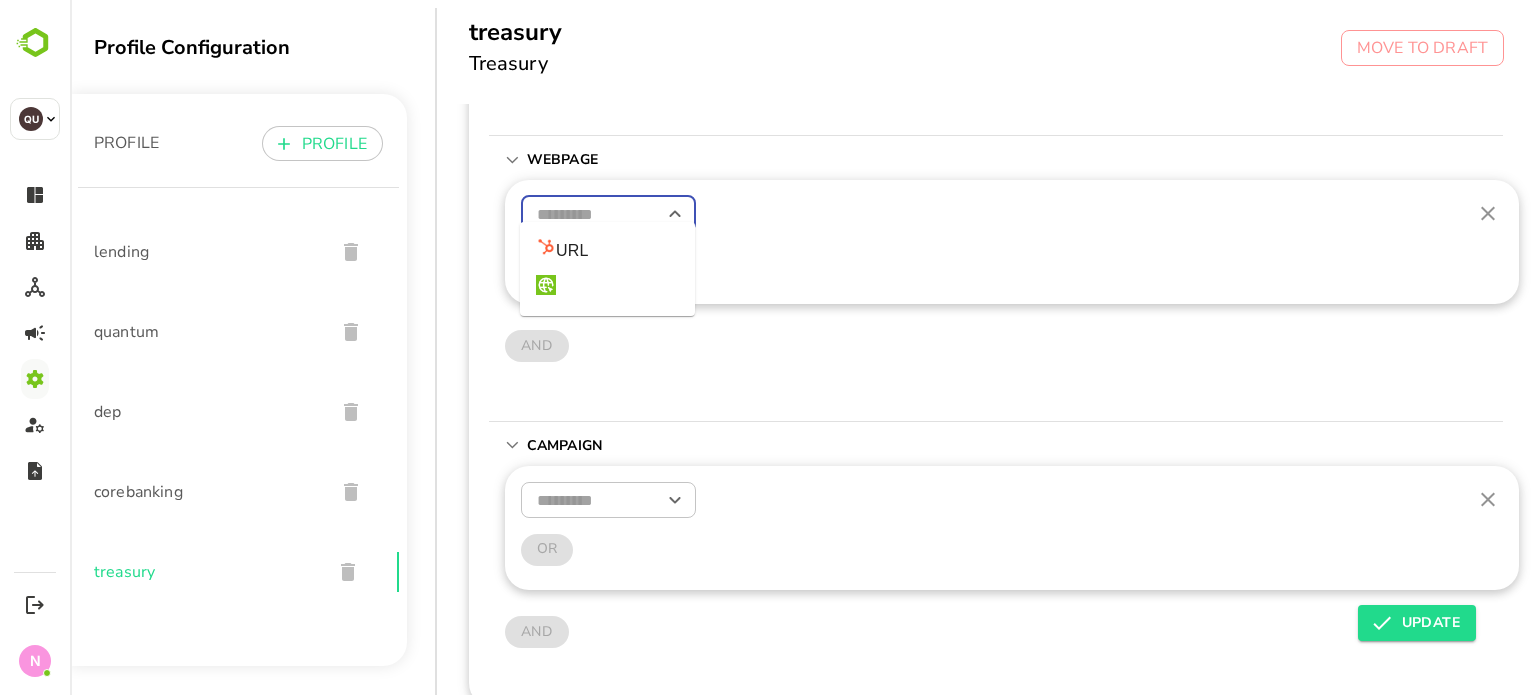 click at bounding box center (608, 214) 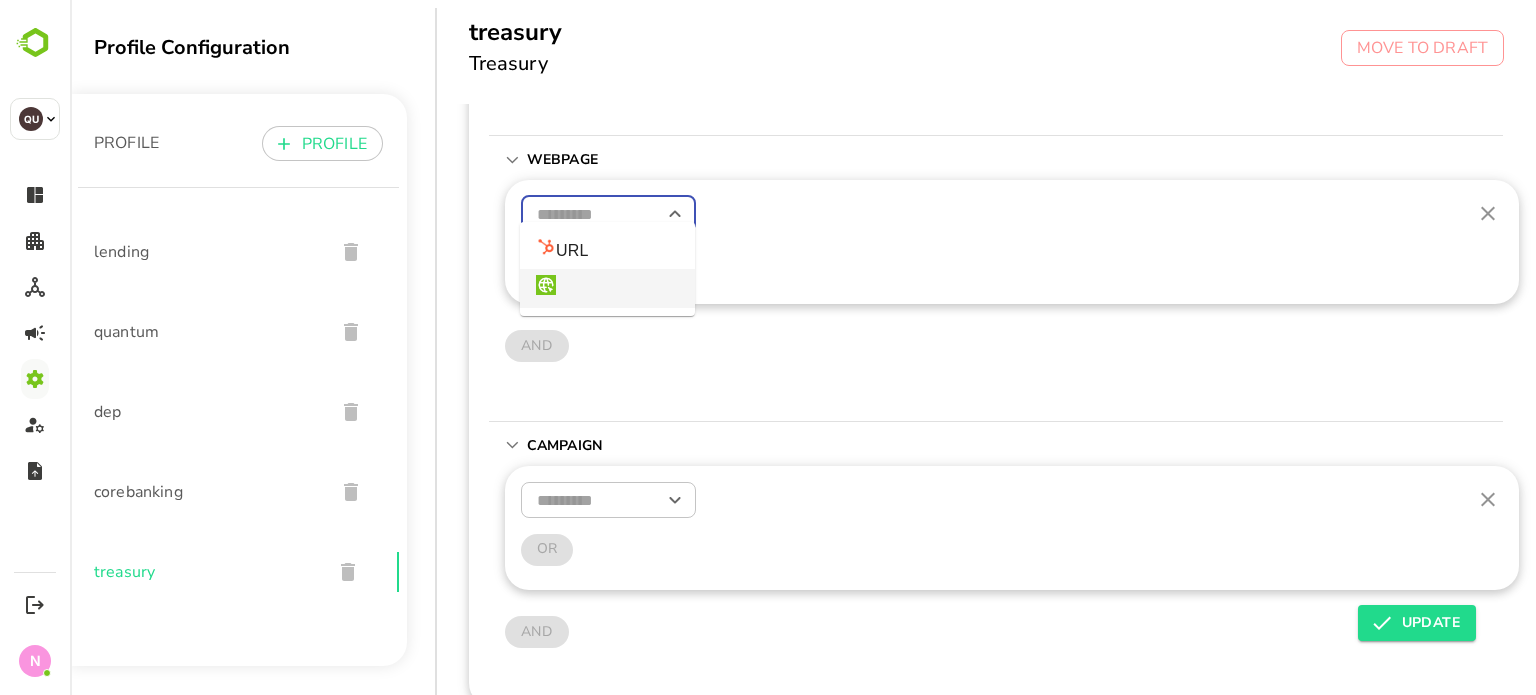 click at bounding box center (607, 288) 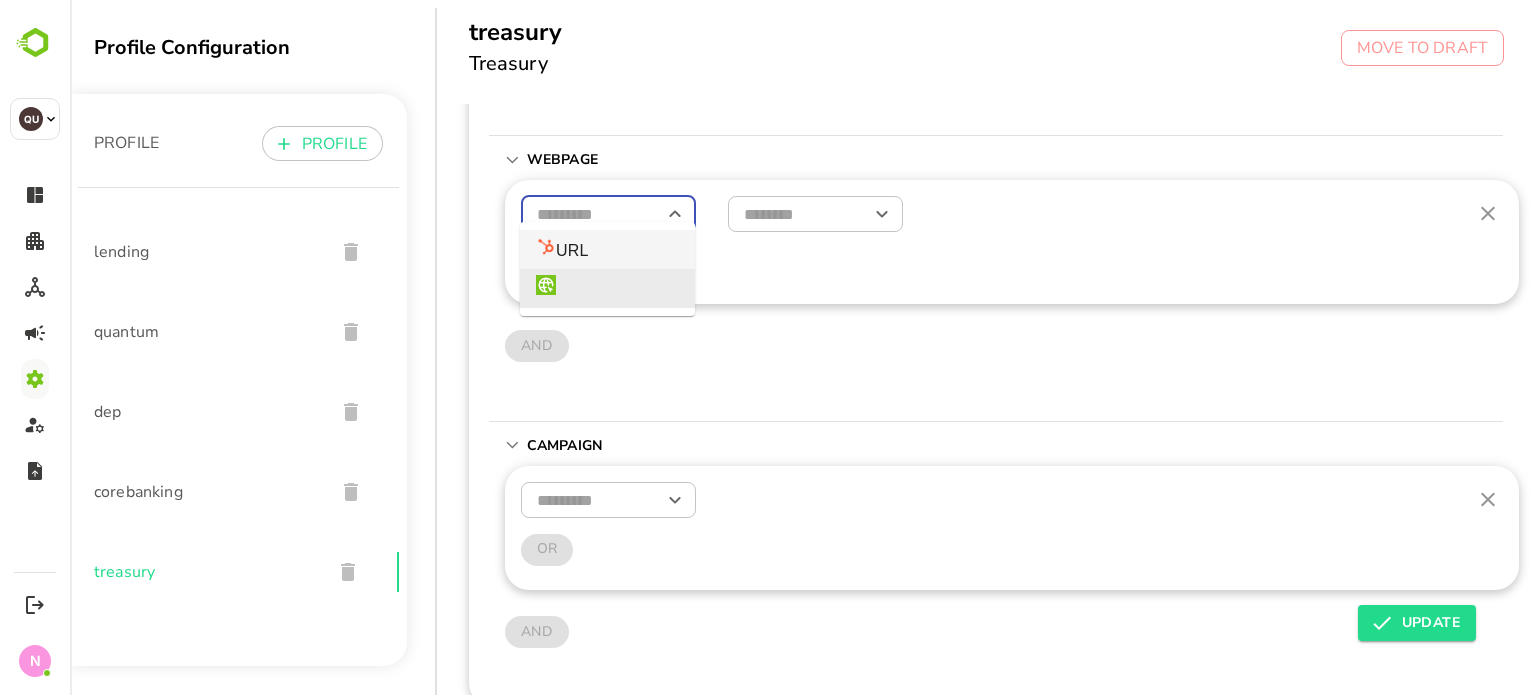 drag, startPoint x: 632, startPoint y: 196, endPoint x: 602, endPoint y: 256, distance: 67.08204 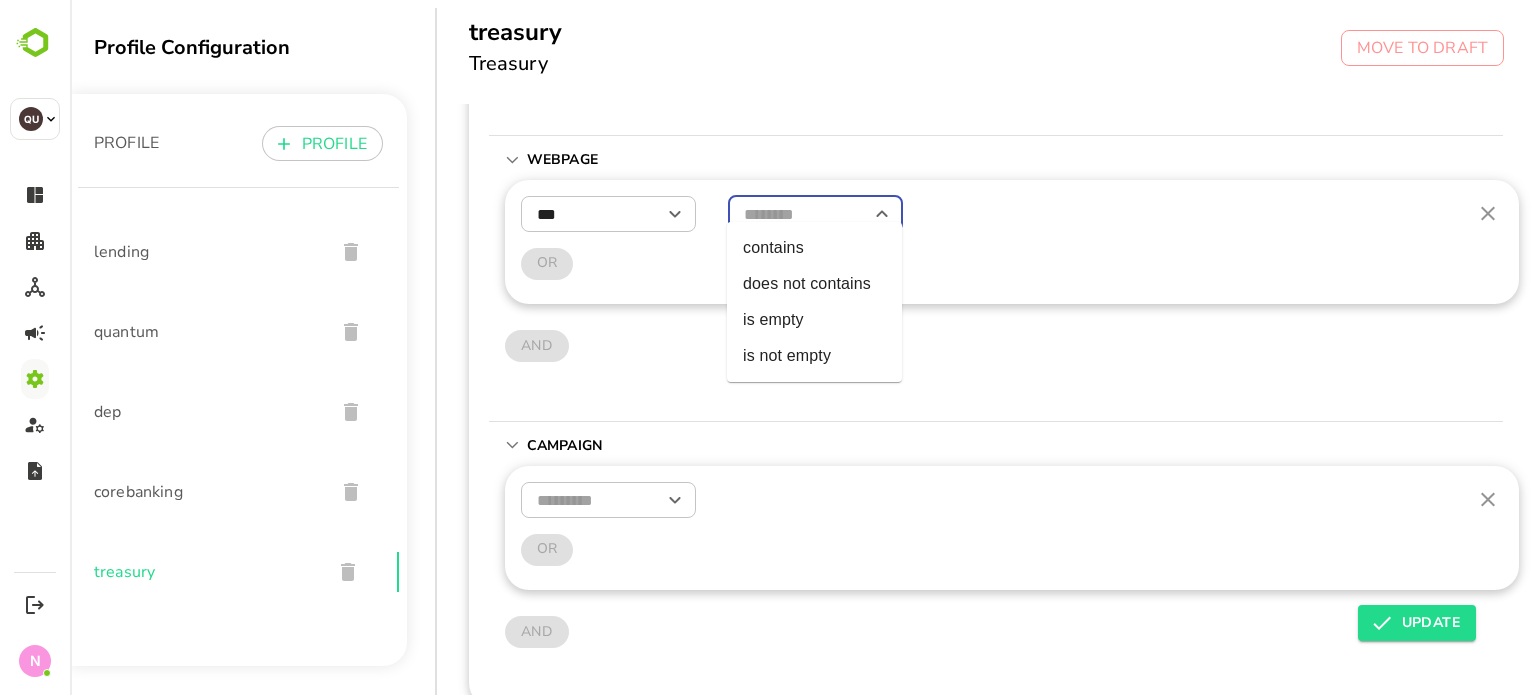 click at bounding box center [815, 214] 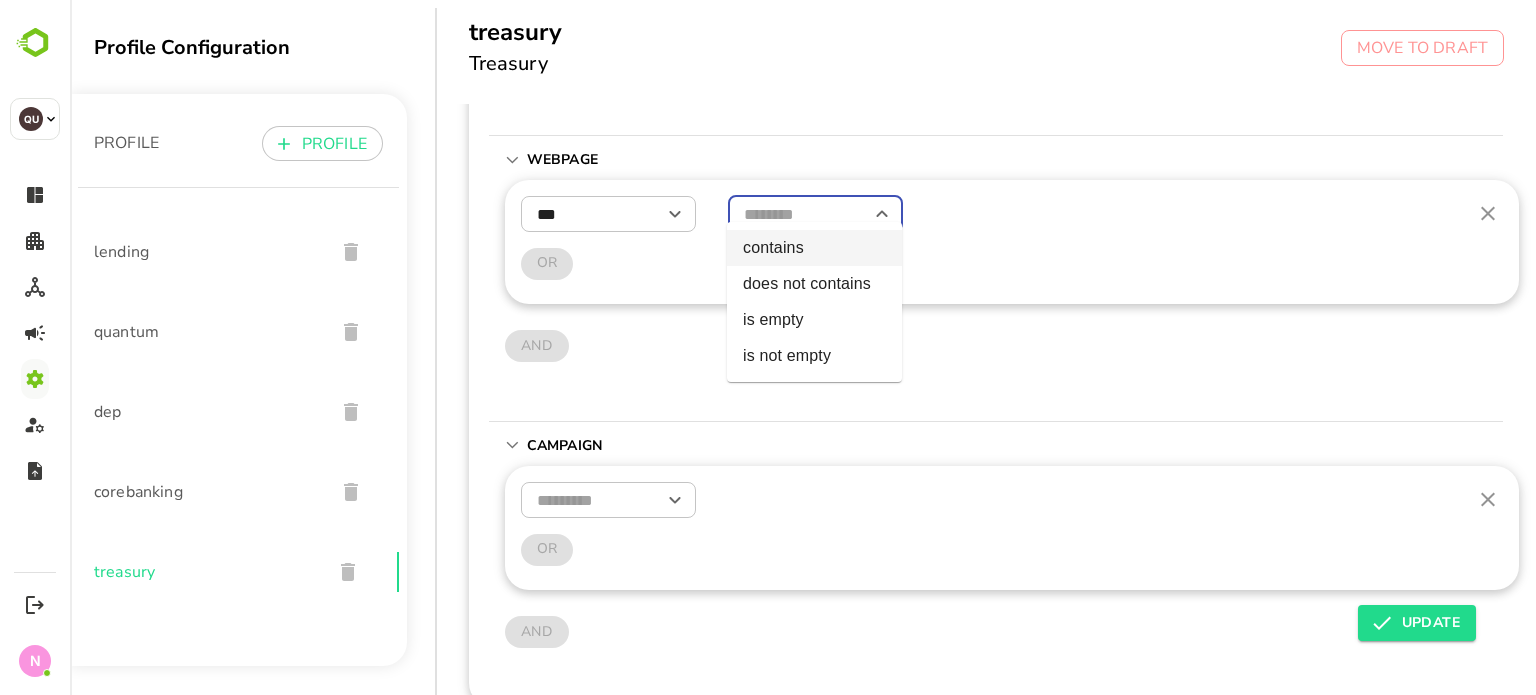 click on "contains" at bounding box center [814, 248] 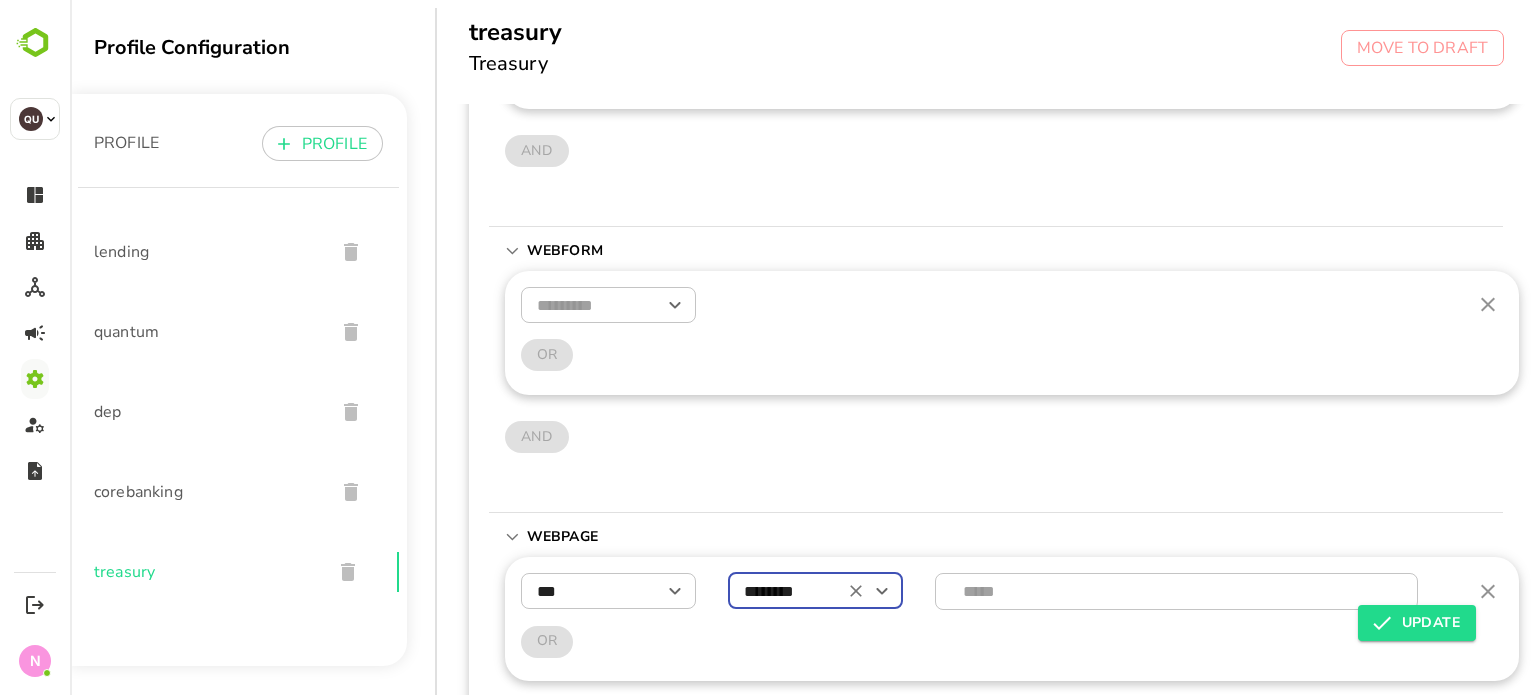 scroll, scrollTop: 0, scrollLeft: 0, axis: both 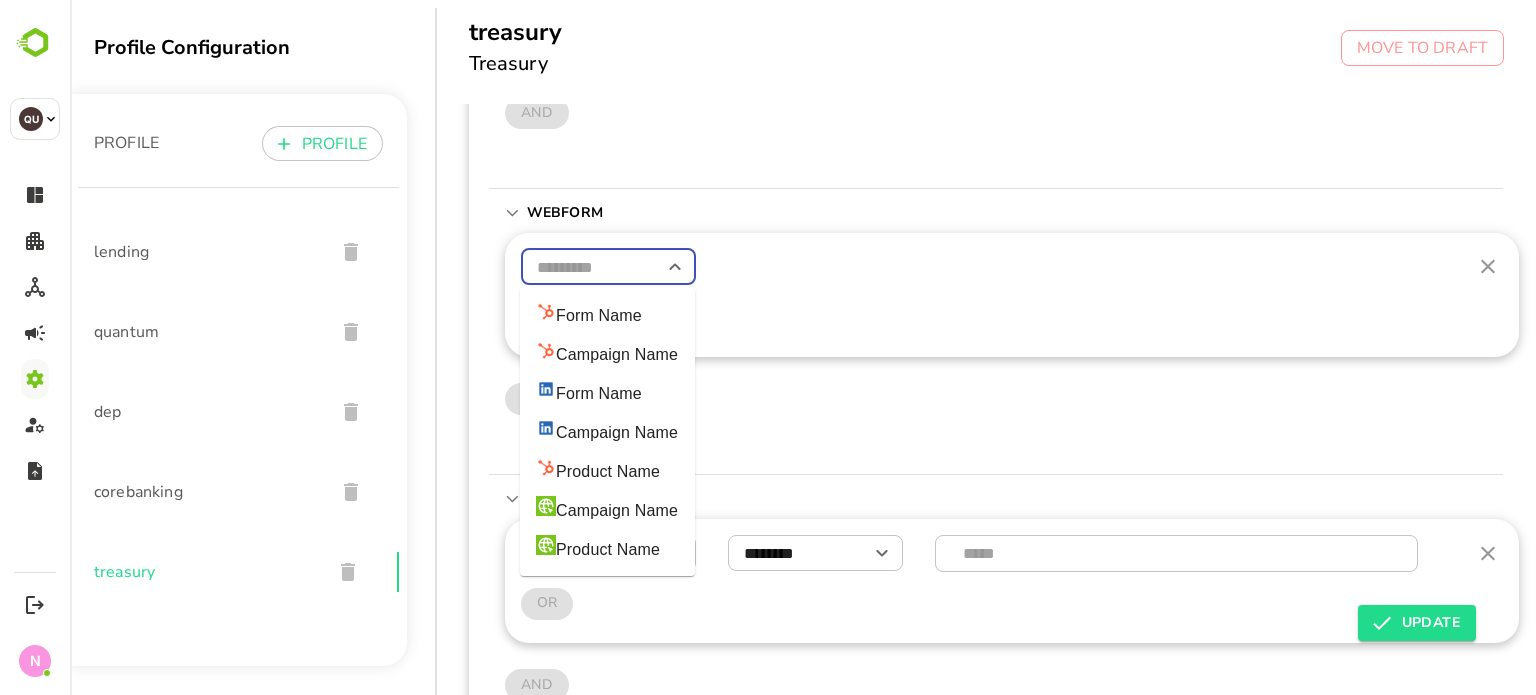 click at bounding box center (608, 267) 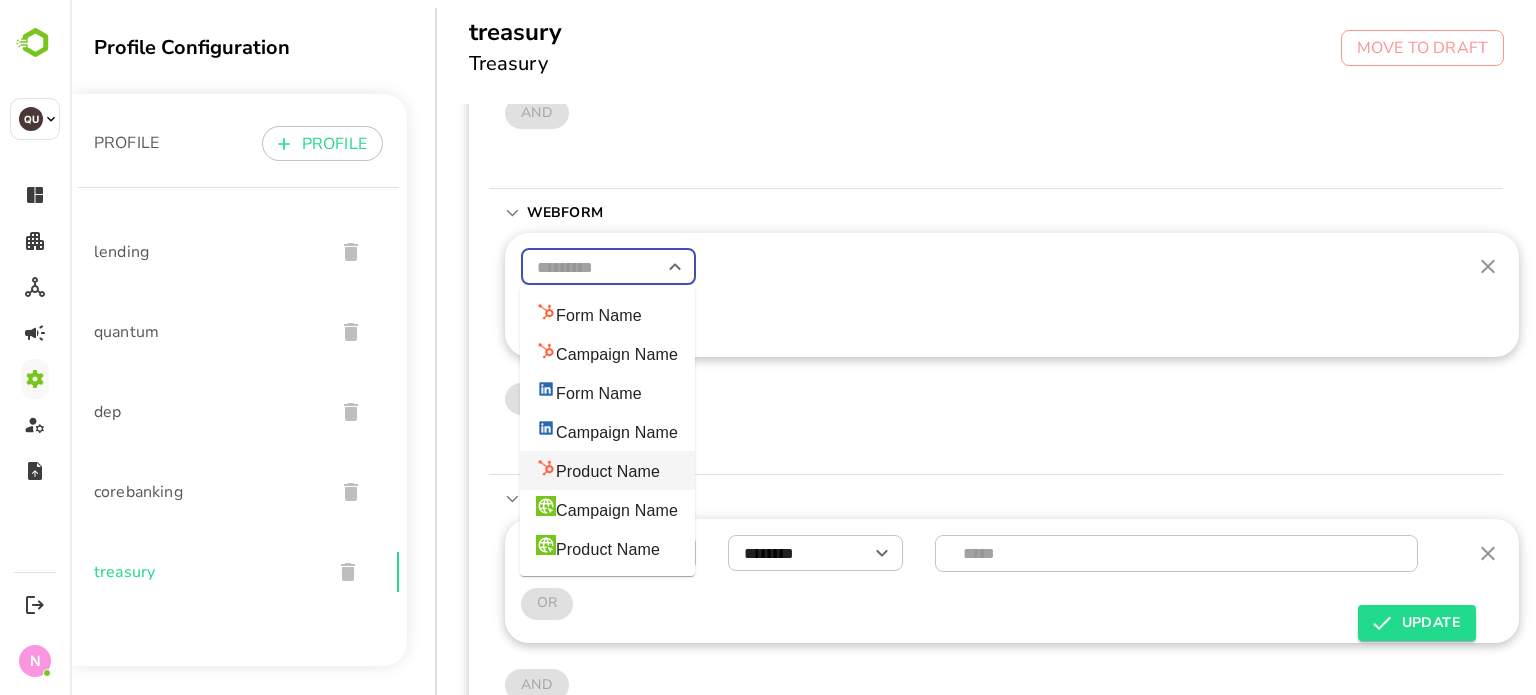 click on "Product Name" at bounding box center (598, 470) 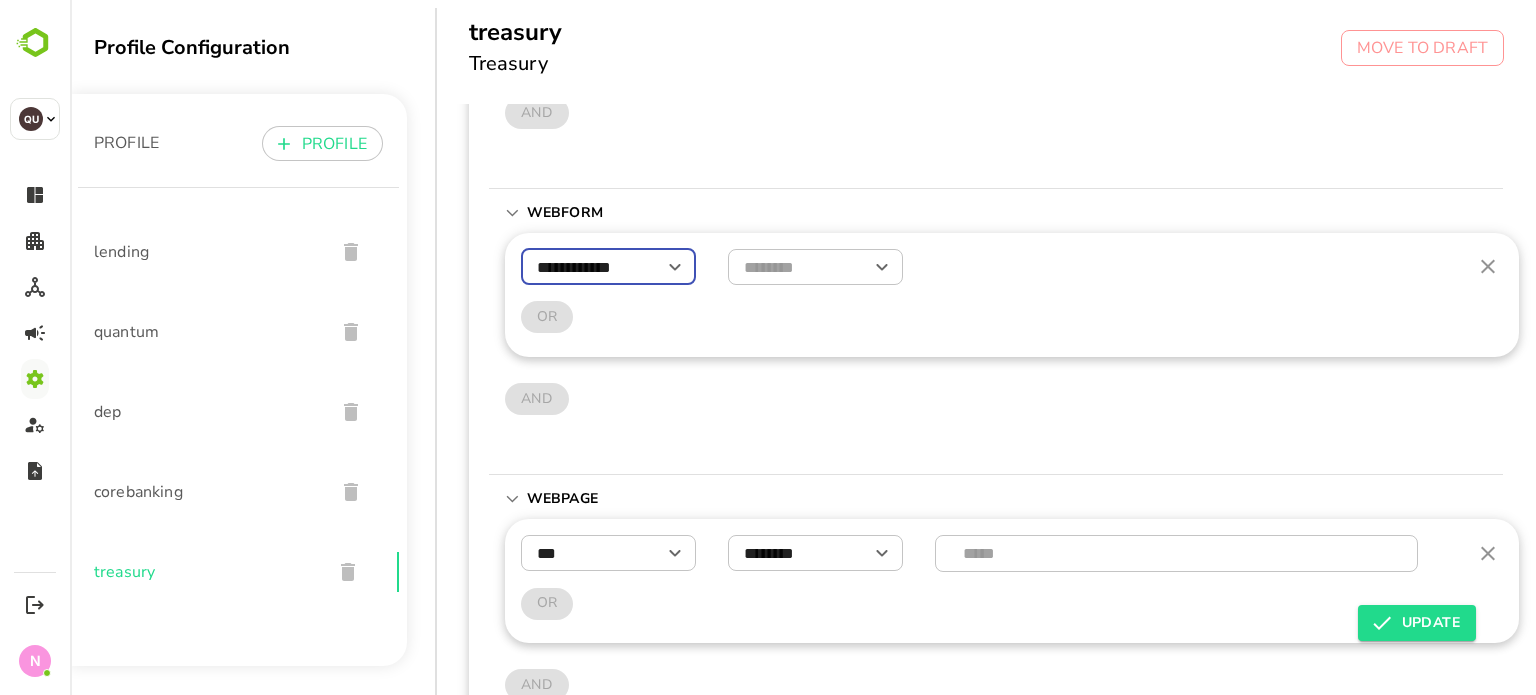 click at bounding box center (868, 267) 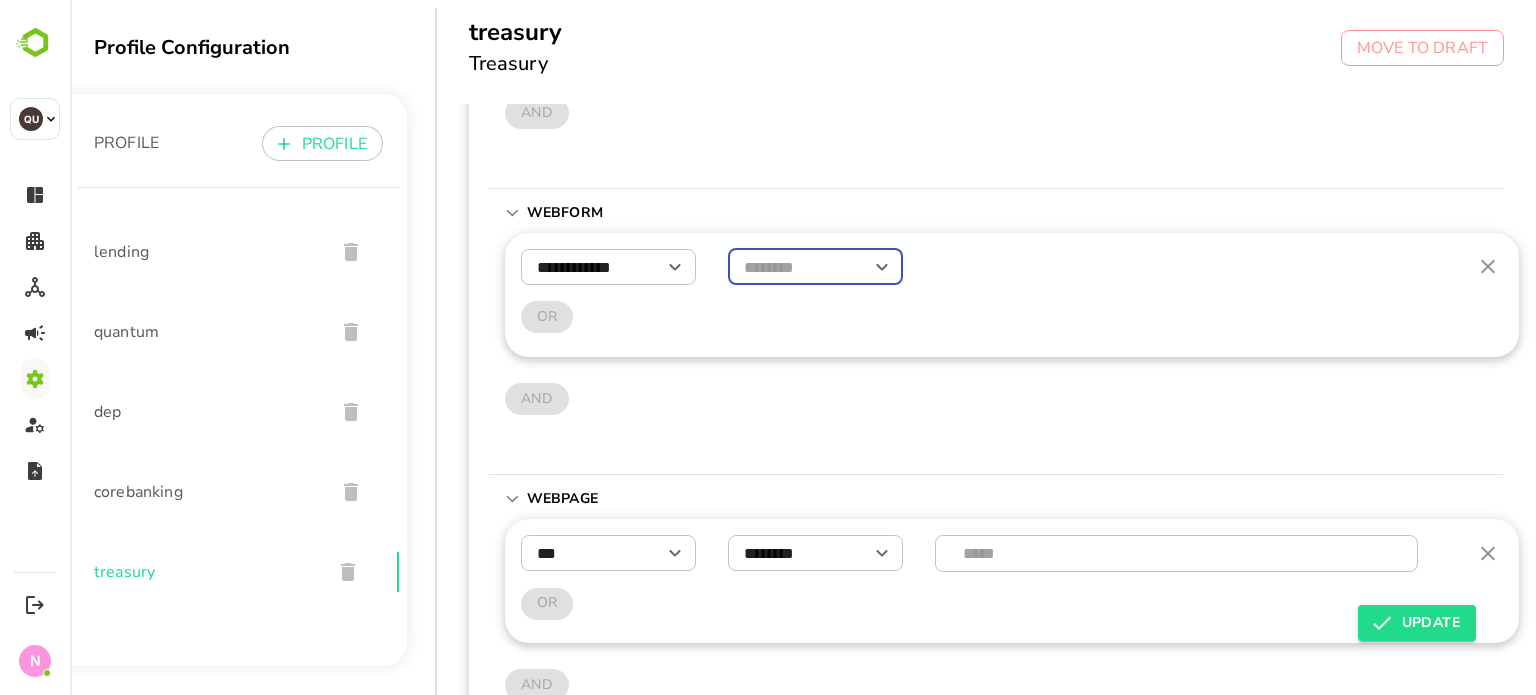 click at bounding box center (868, 267) 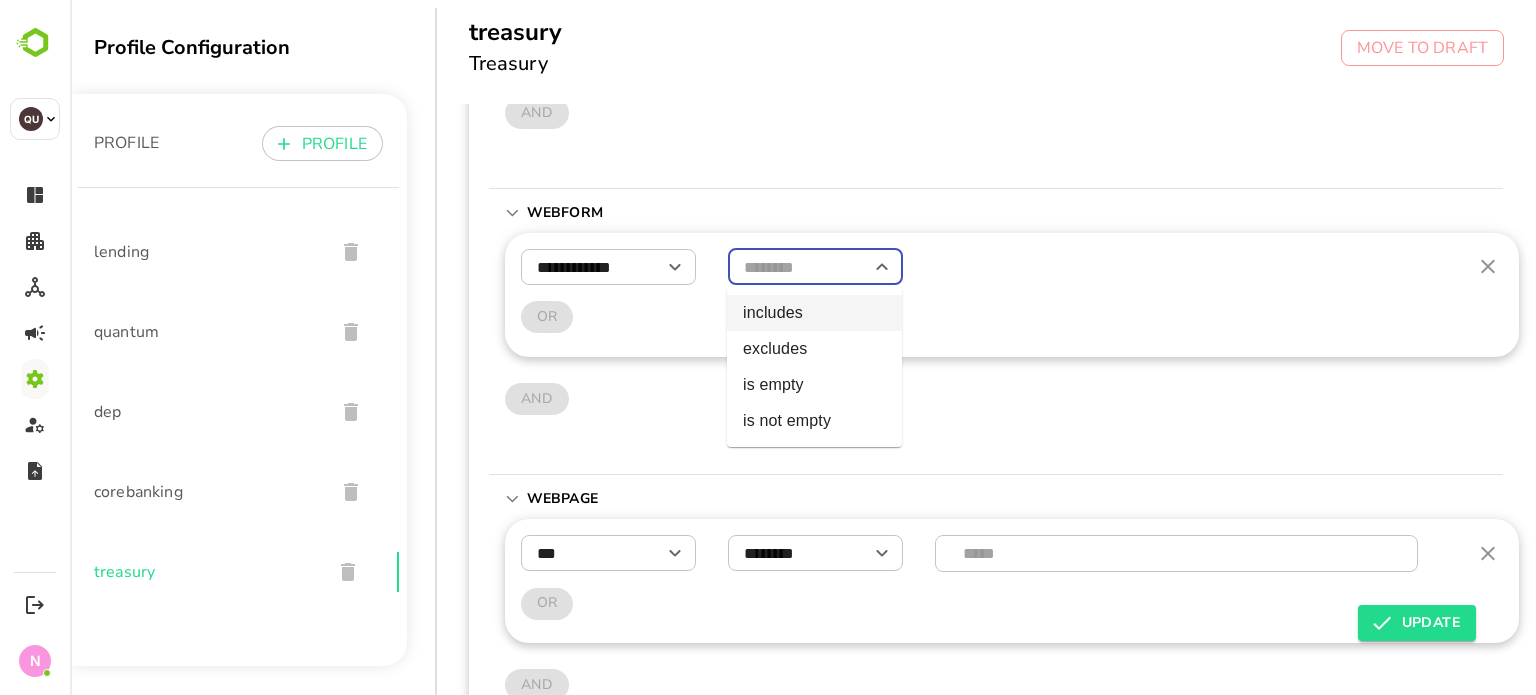click on "includes" at bounding box center [814, 313] 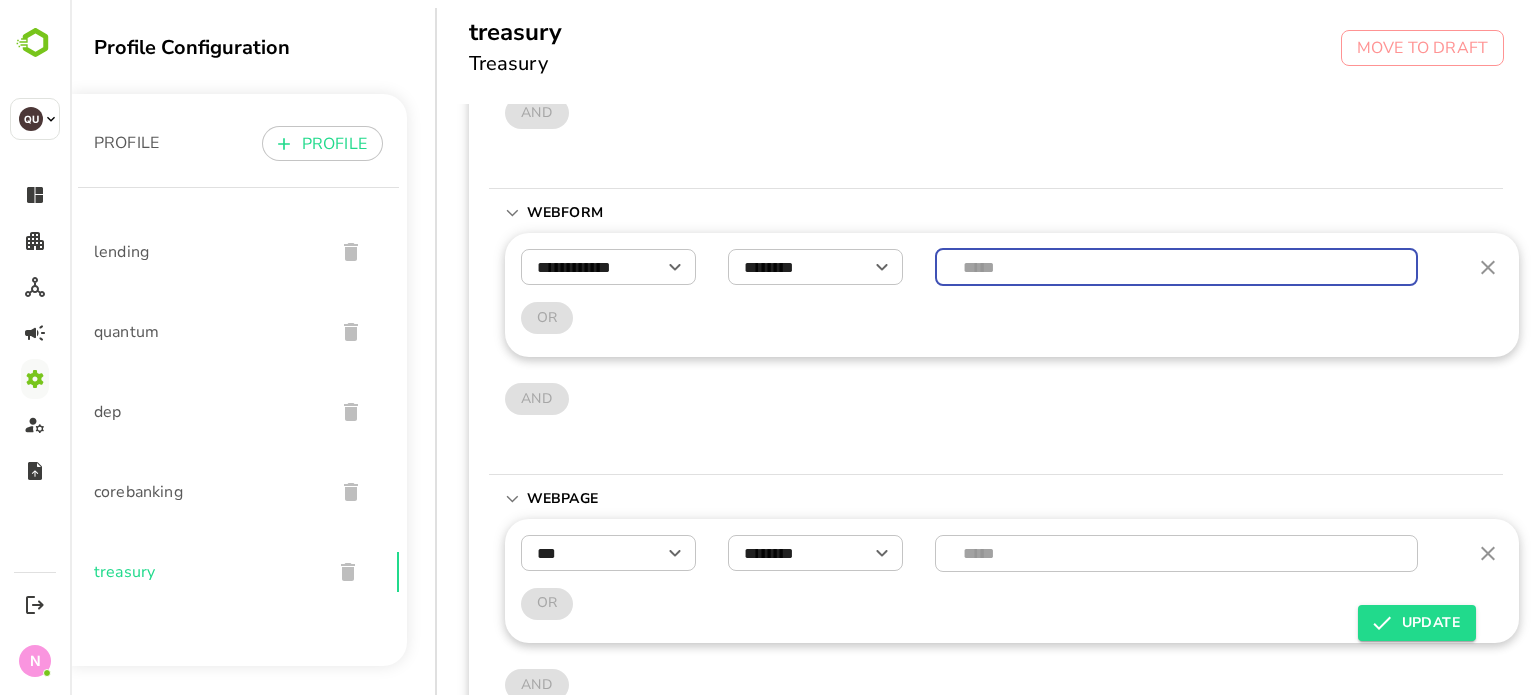 click at bounding box center (1177, 267) 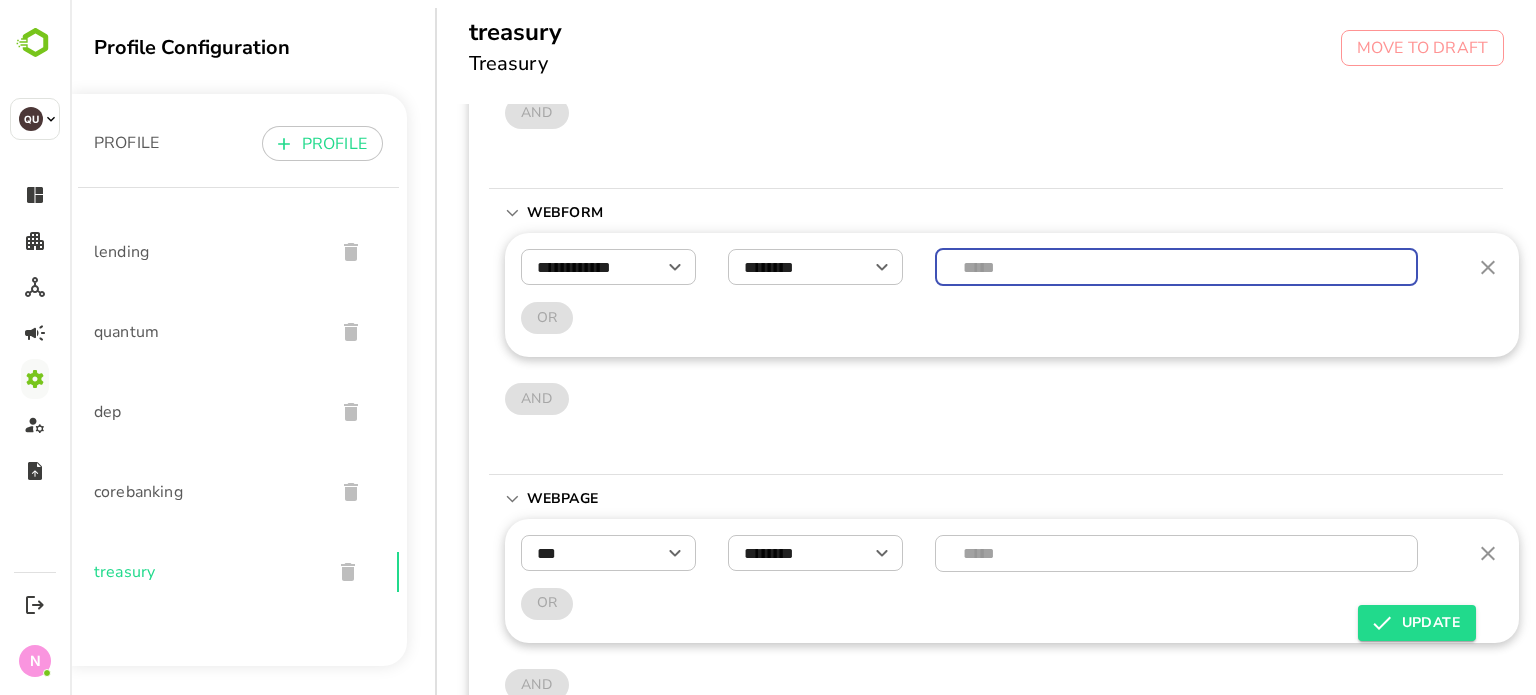 click at bounding box center (1177, 267) 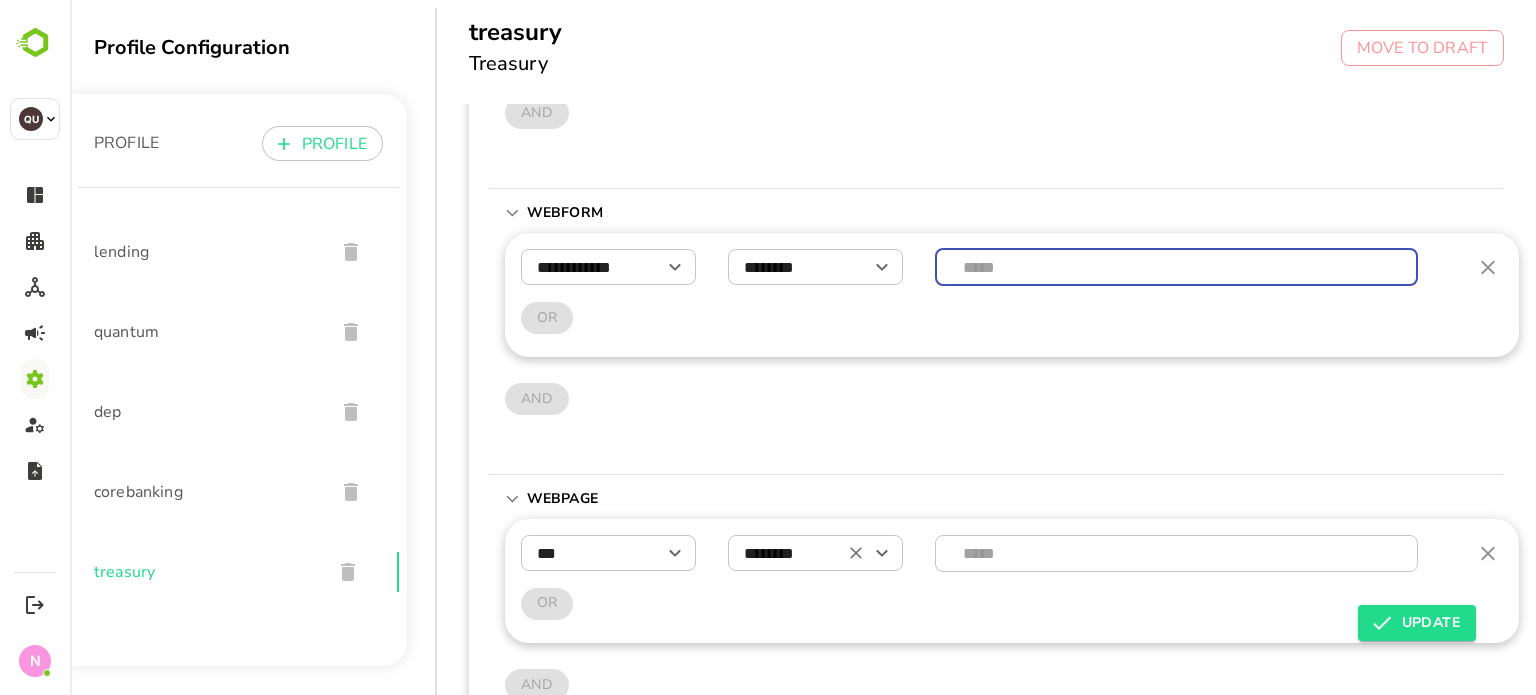 click 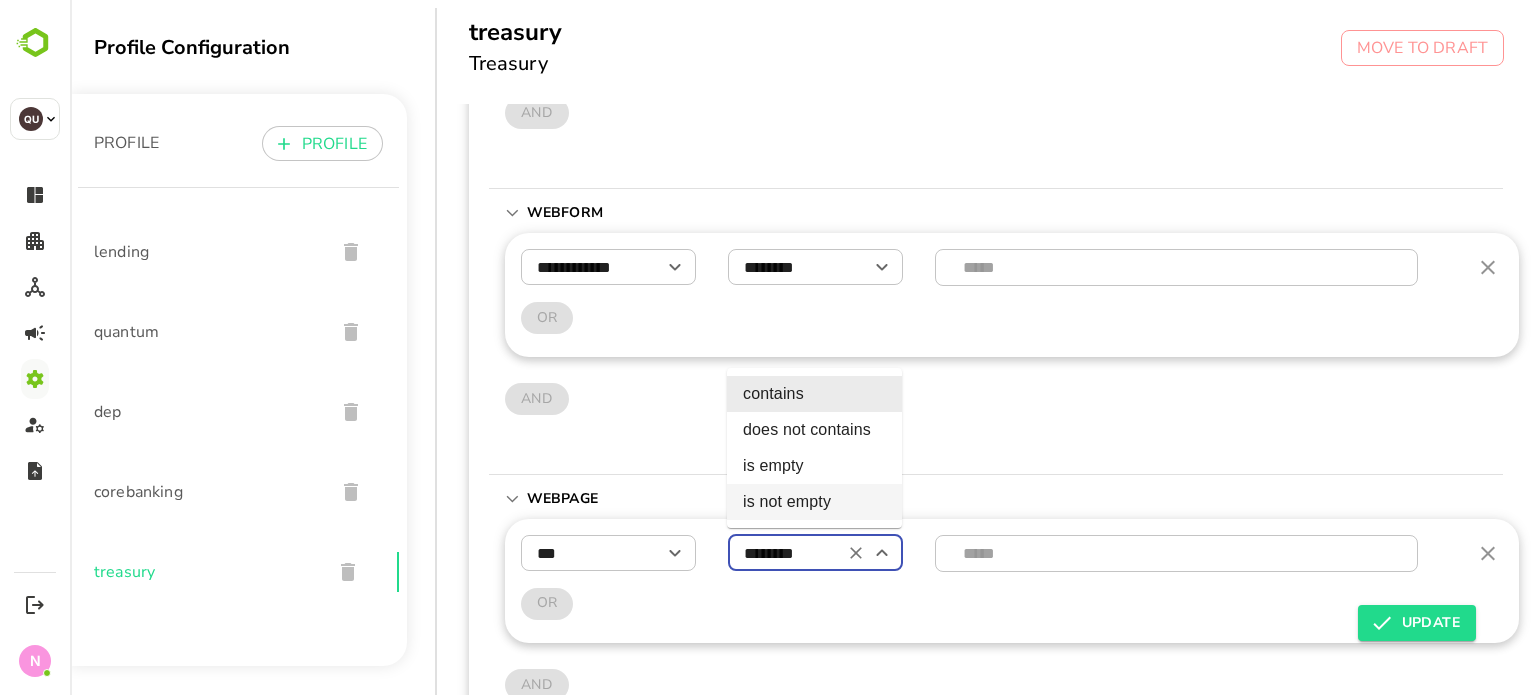 click at bounding box center [1177, 267] 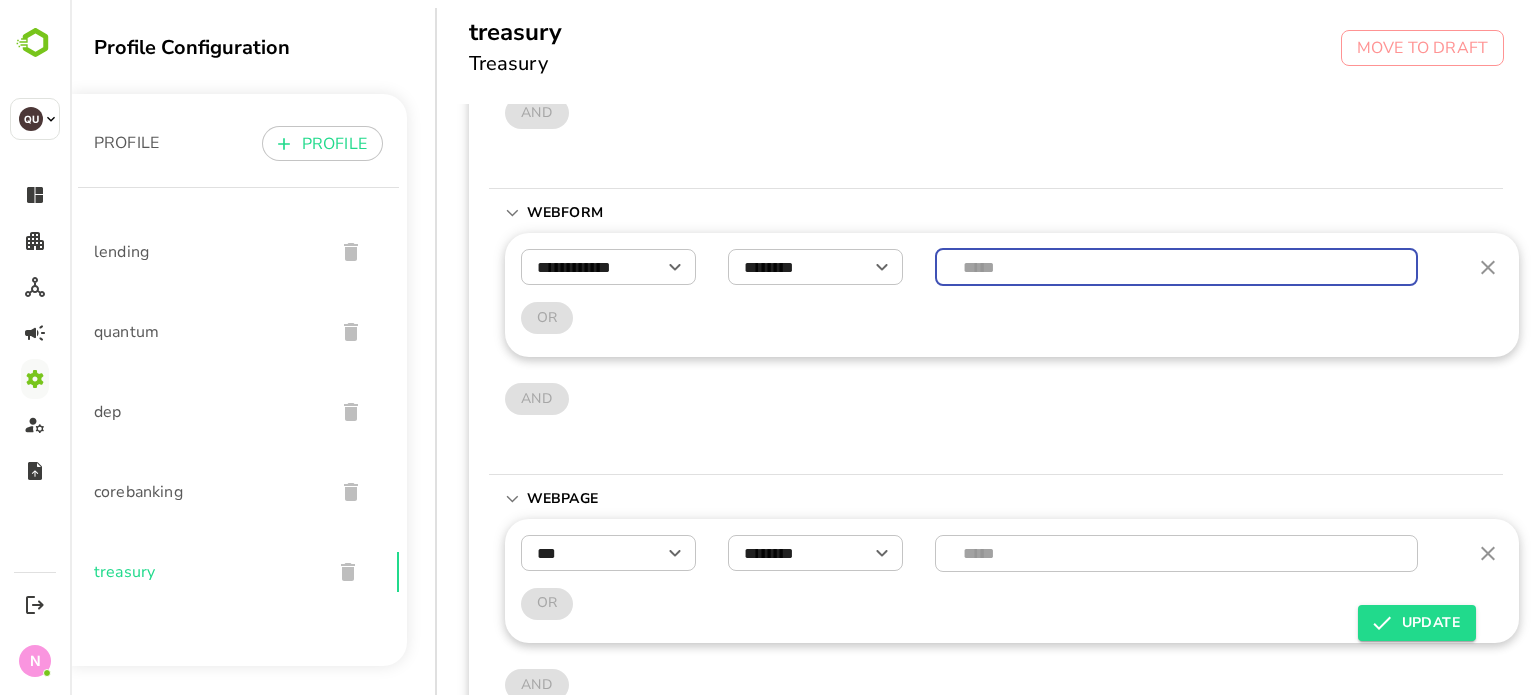 drag, startPoint x: 998, startPoint y: 262, endPoint x: 978, endPoint y: 266, distance: 20.396078 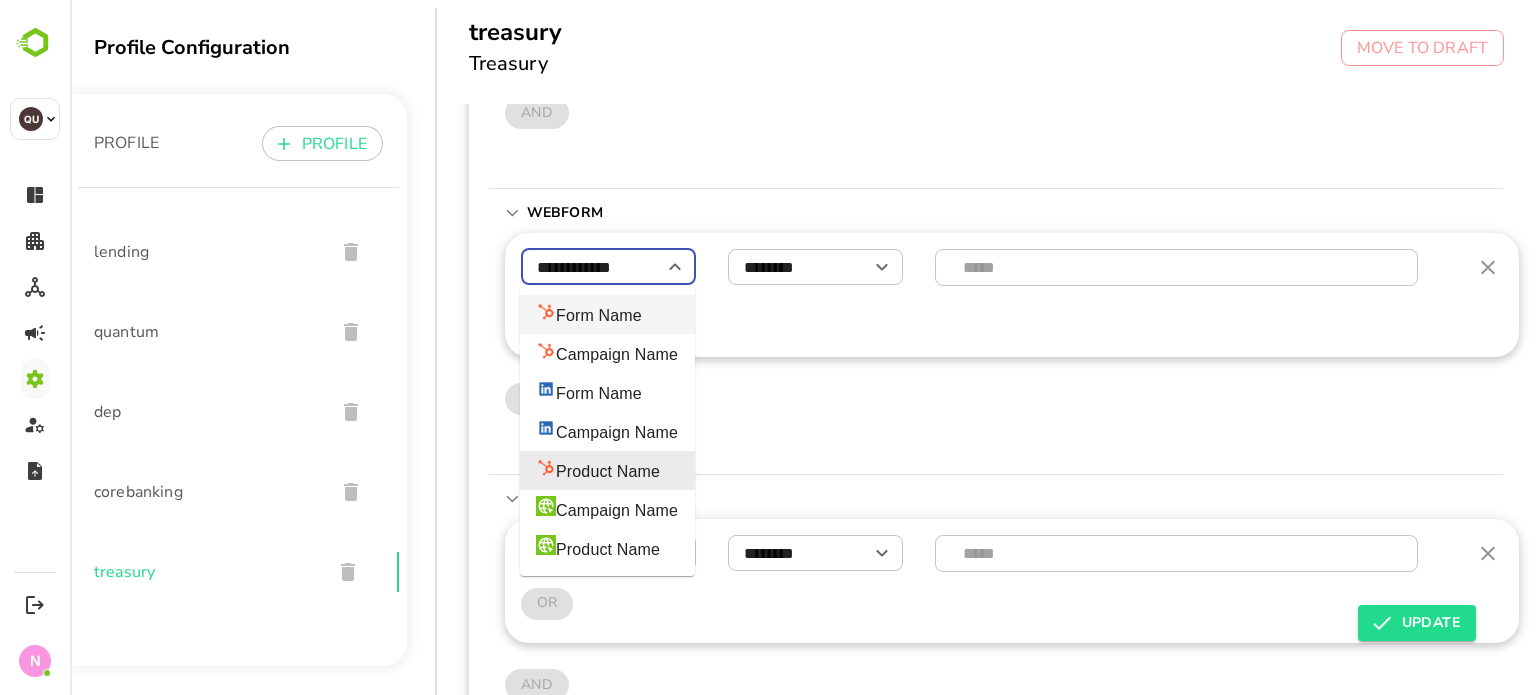 click on "Form Name" at bounding box center (589, 314) 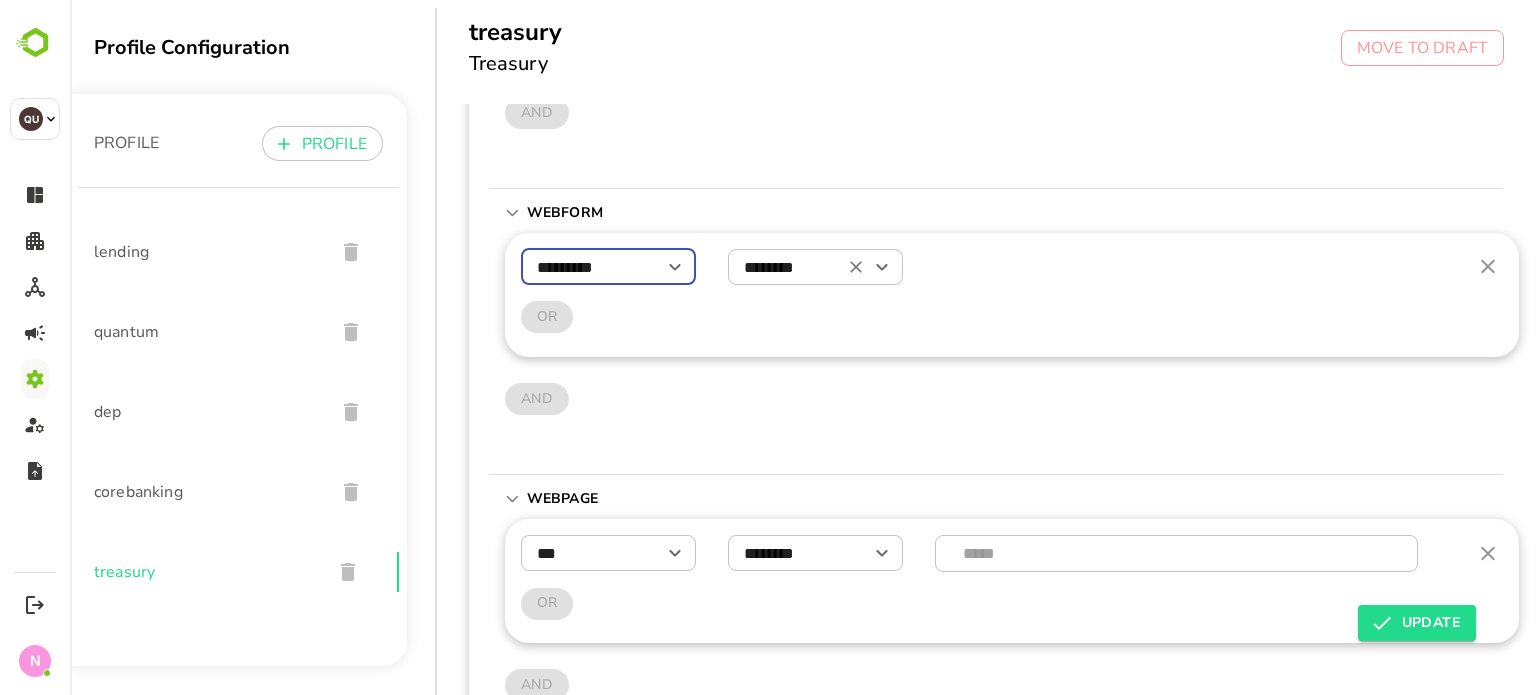 click on "********" at bounding box center (815, 267) 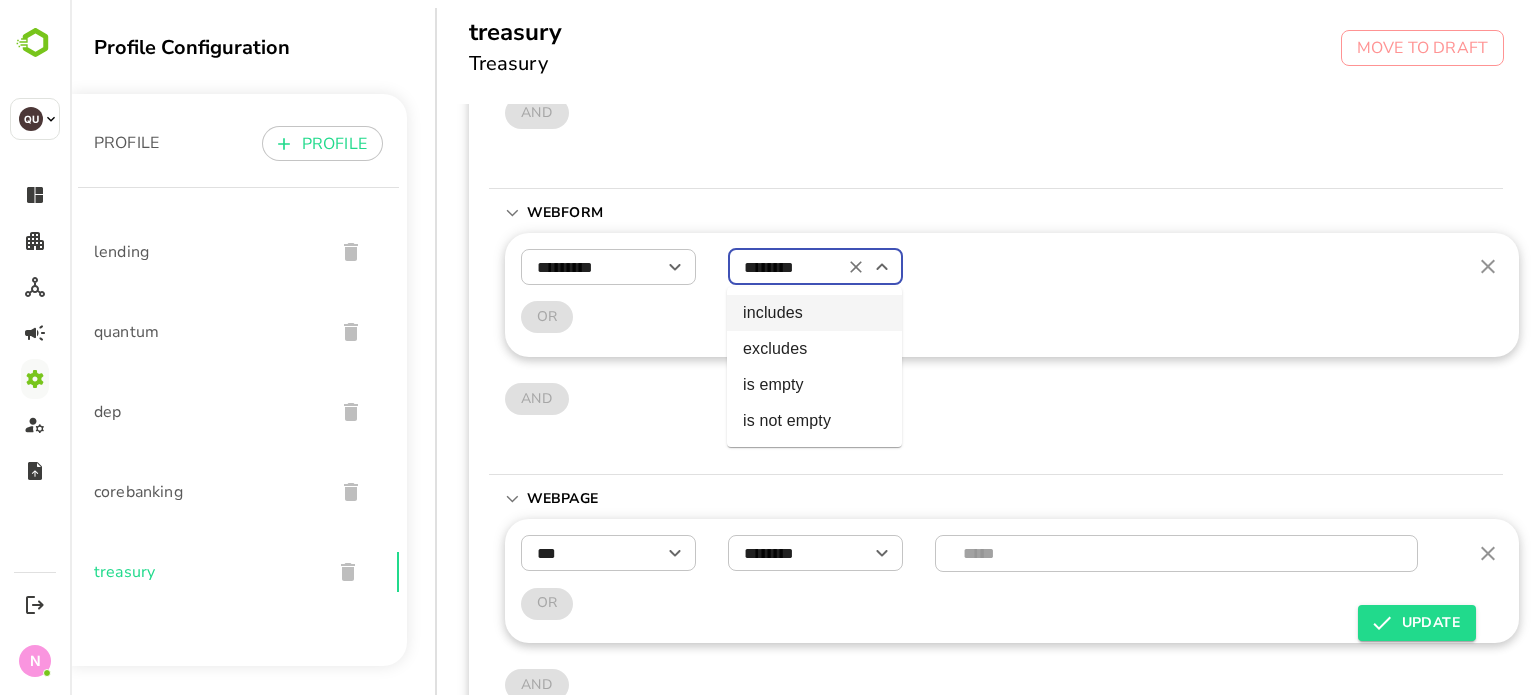 click on "includes" at bounding box center (814, 313) 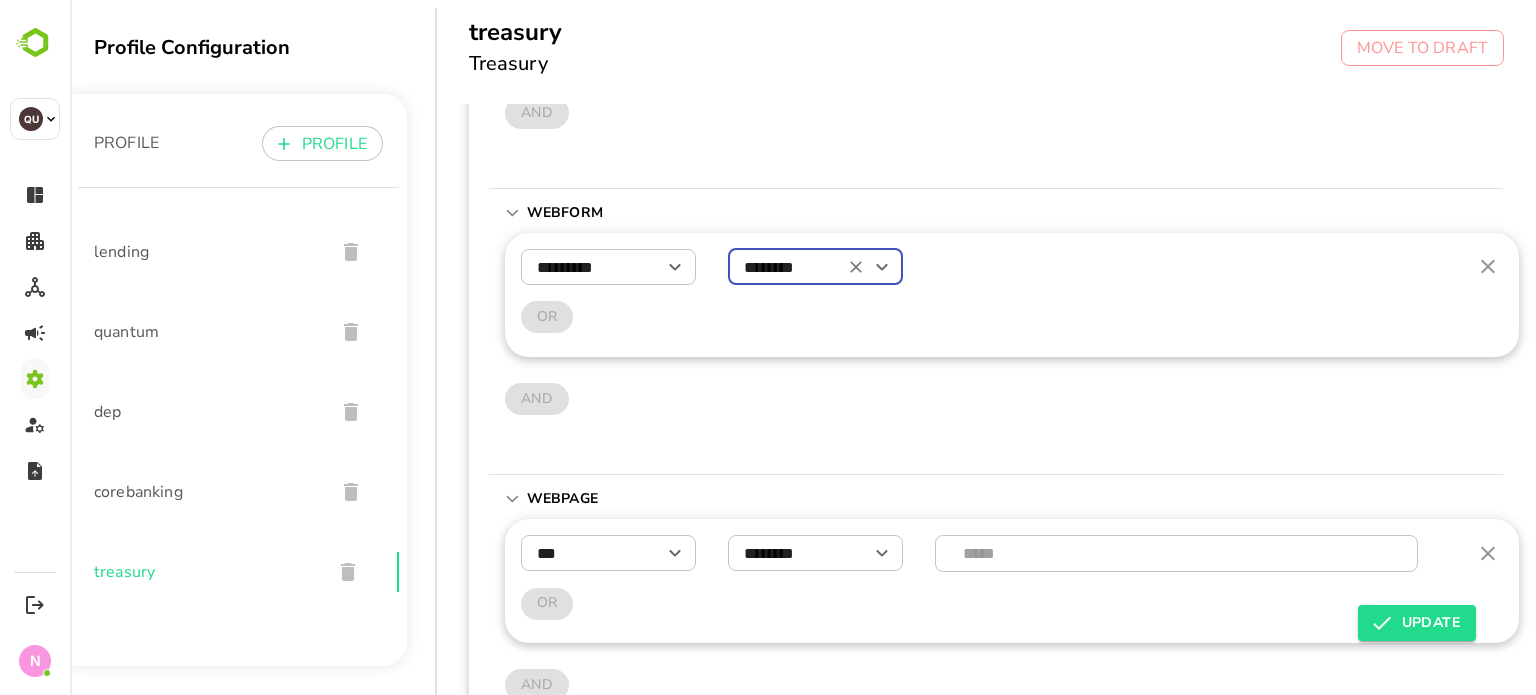 click 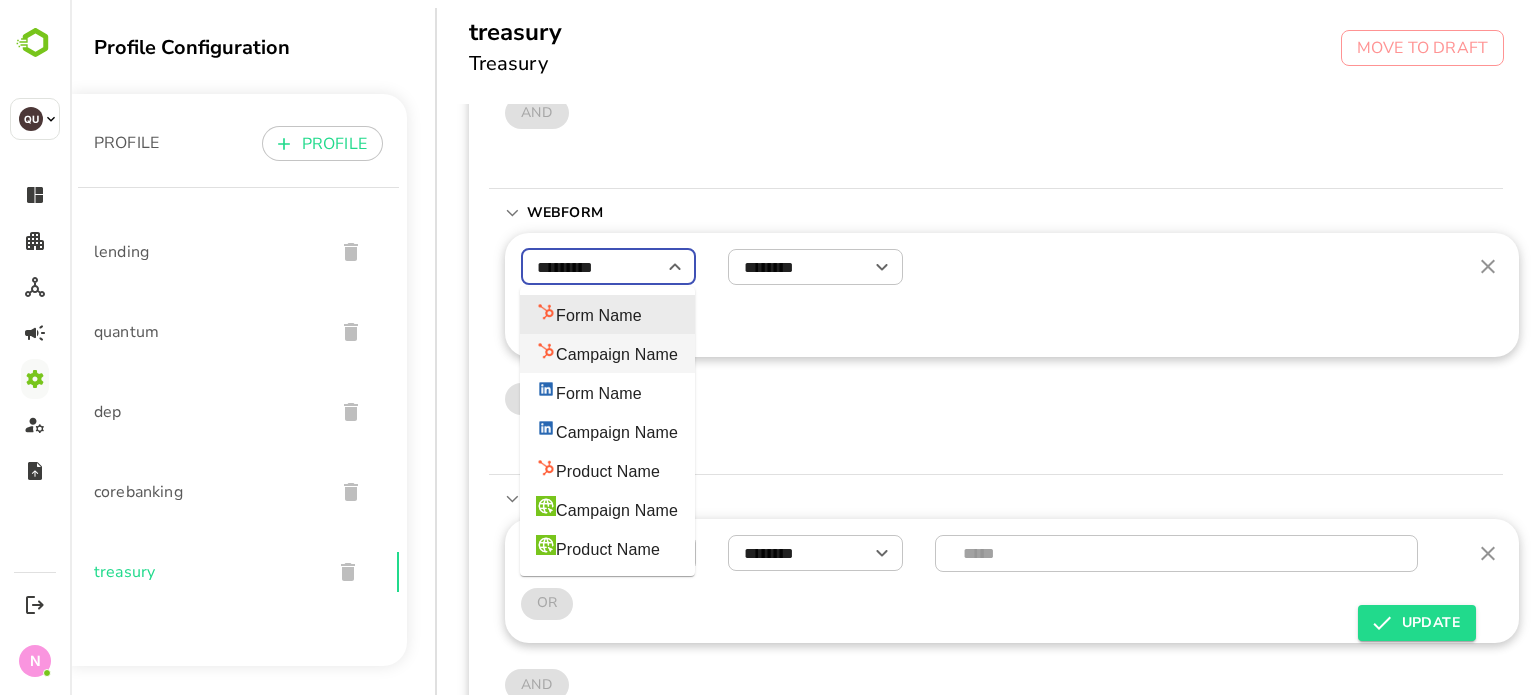 click on "Campaign Name" at bounding box center (607, 353) 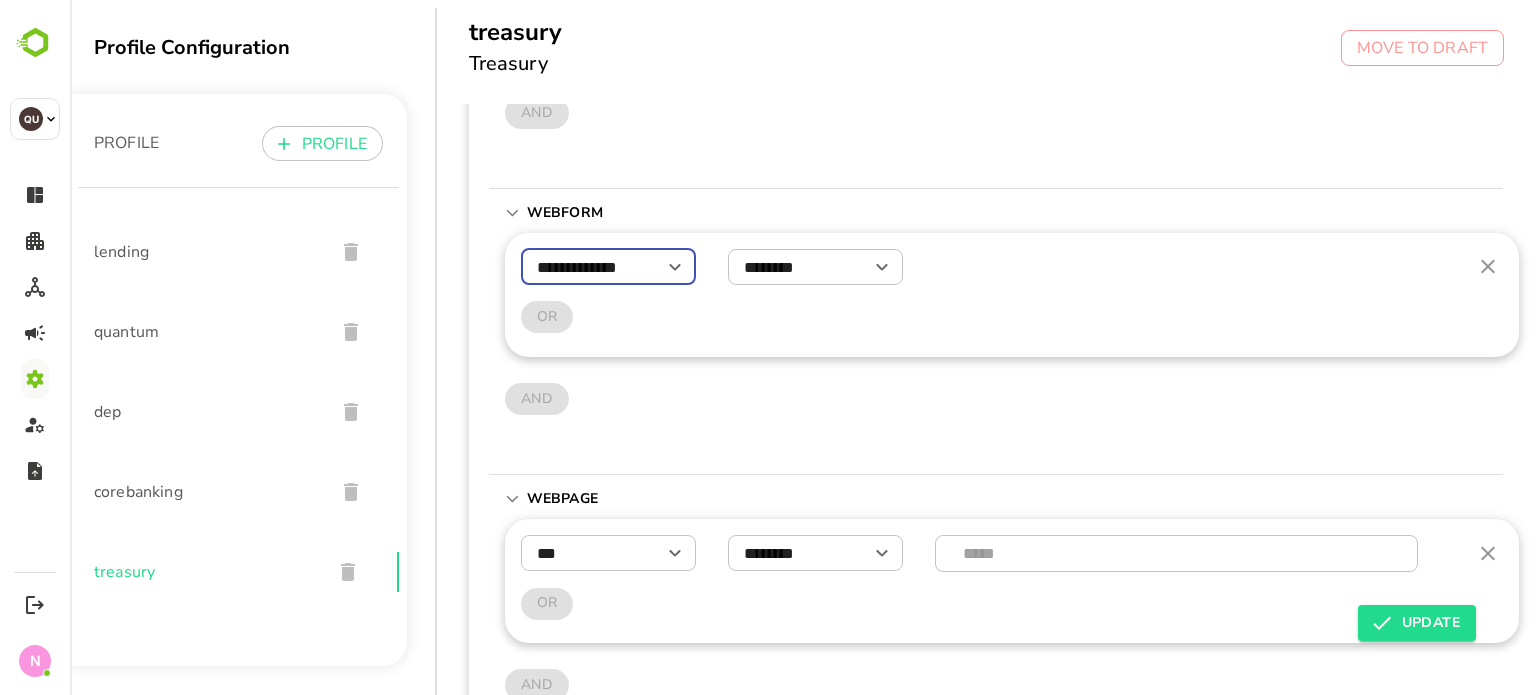 click 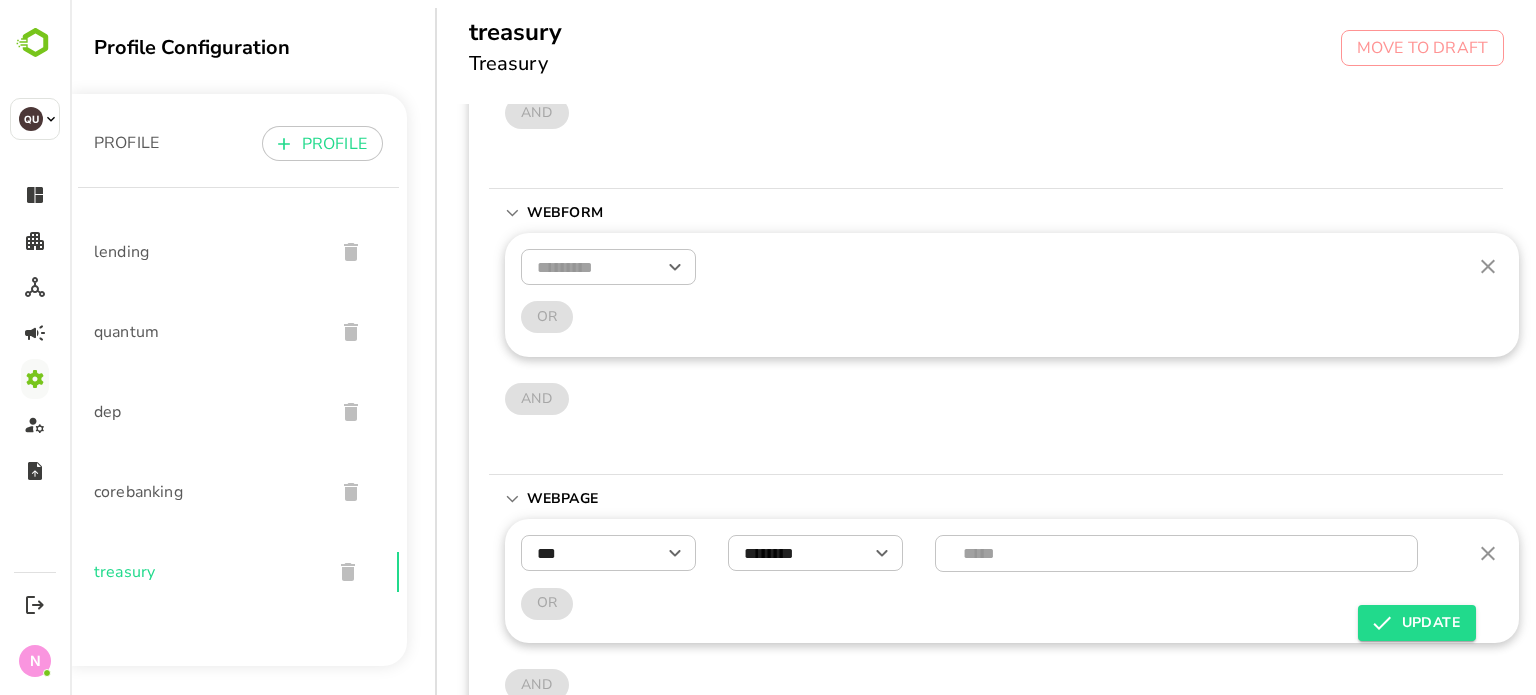 click on "​" at bounding box center [1012, 267] 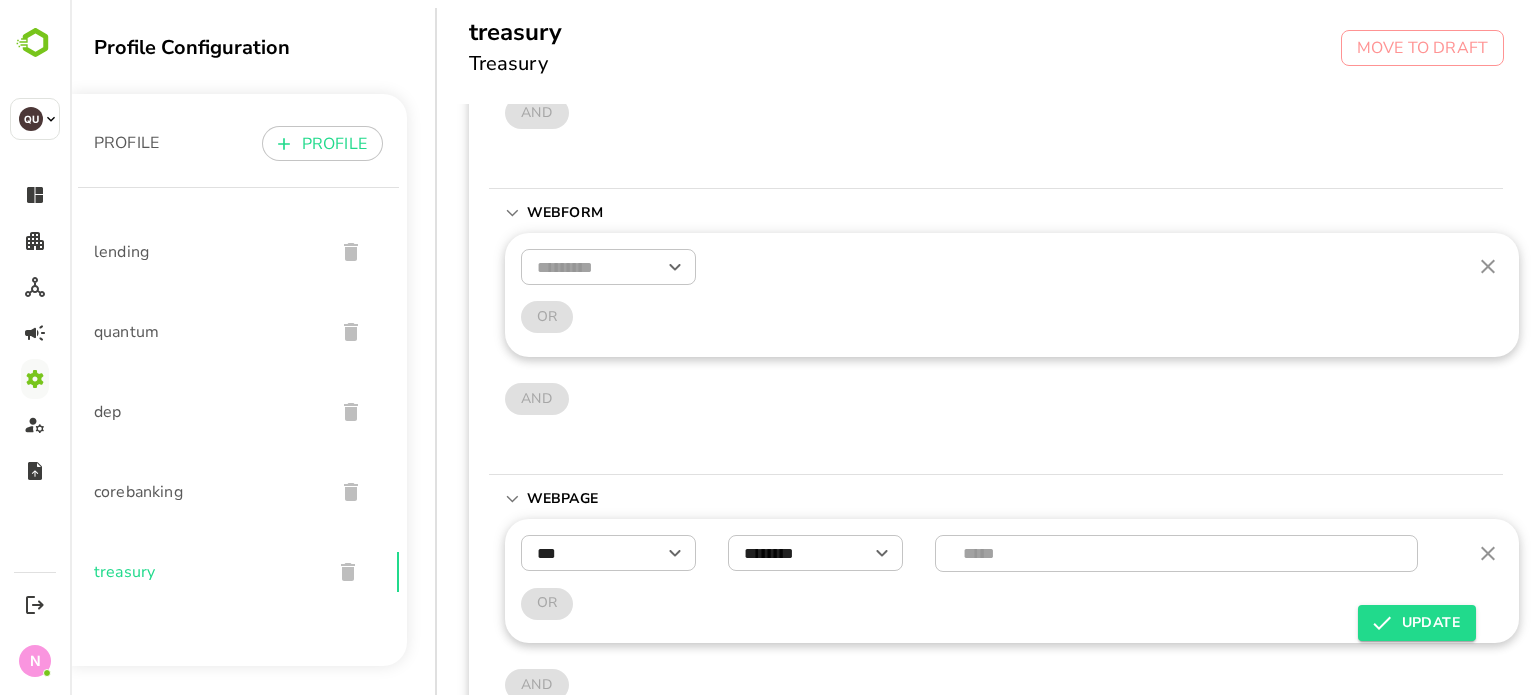 click 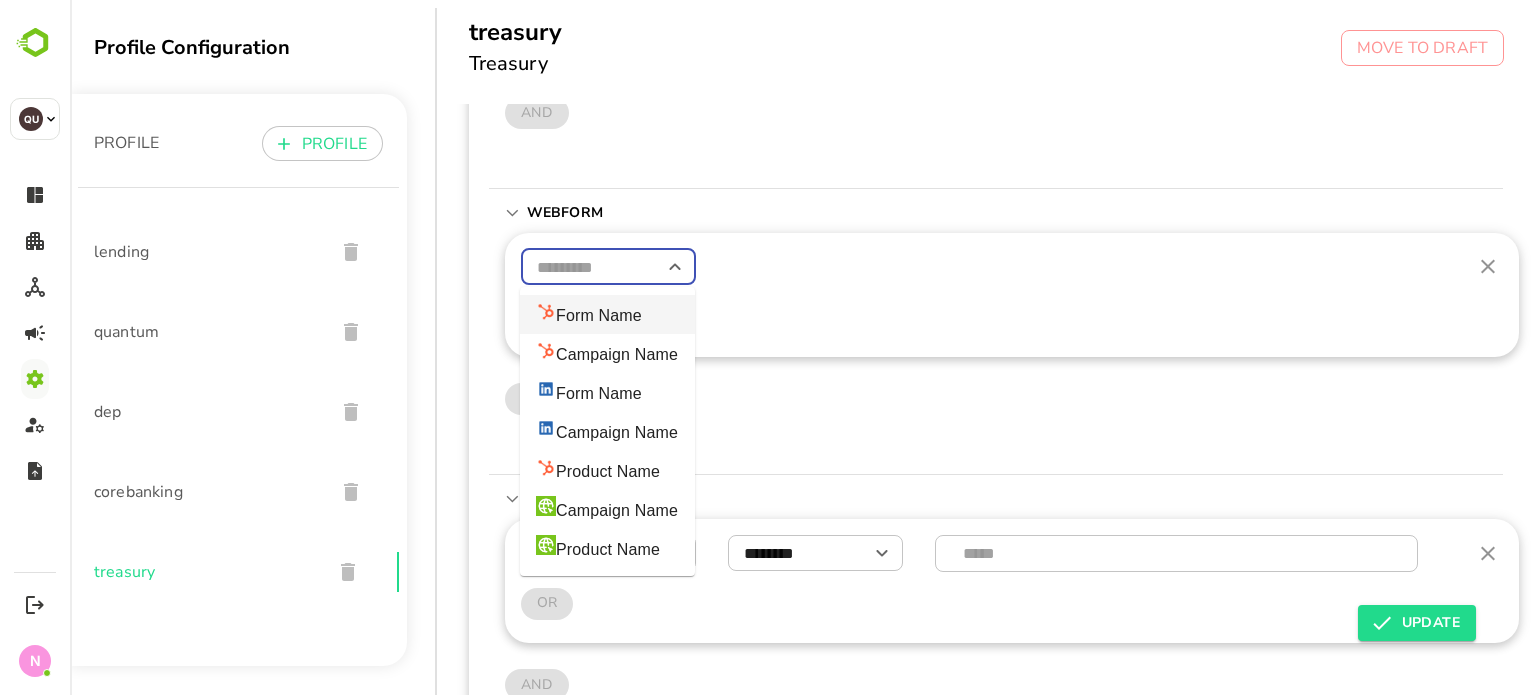 click on "Form Name" at bounding box center (607, 314) 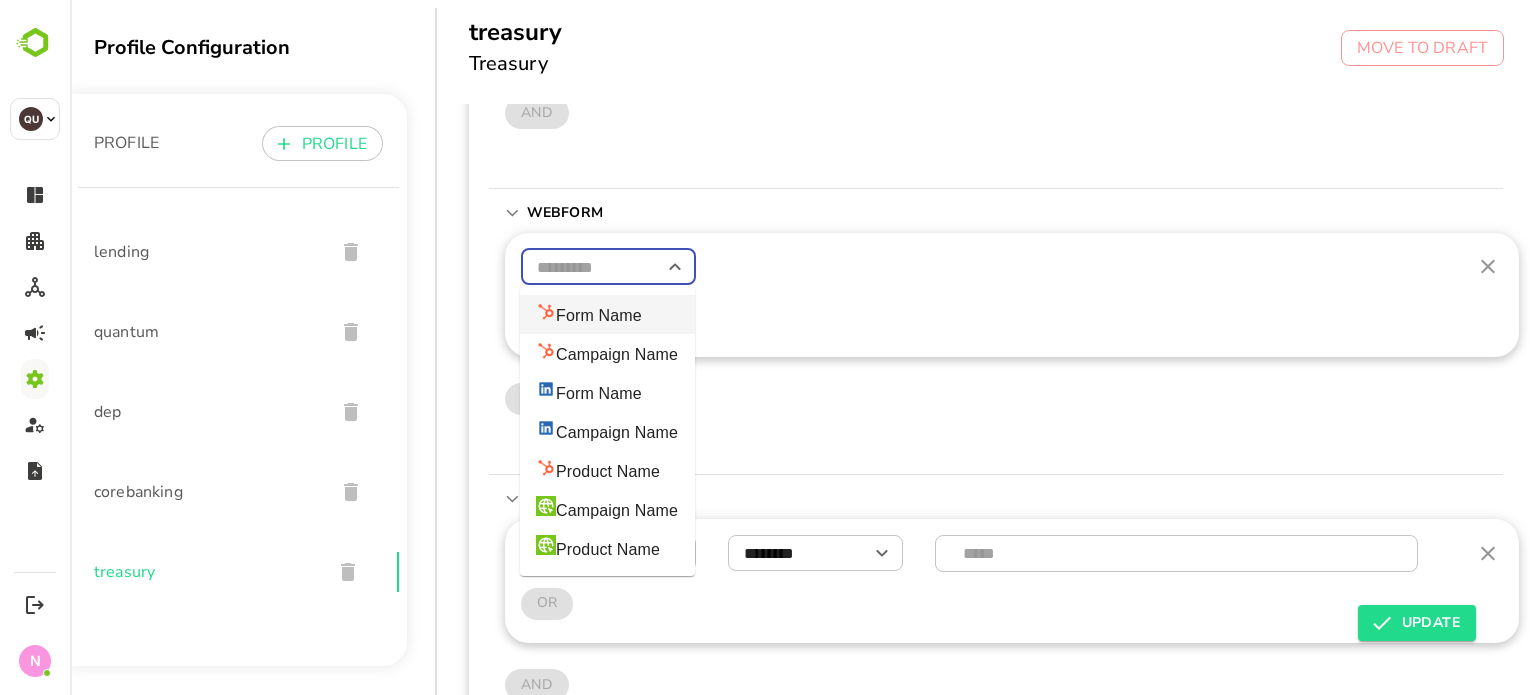 type on "*********" 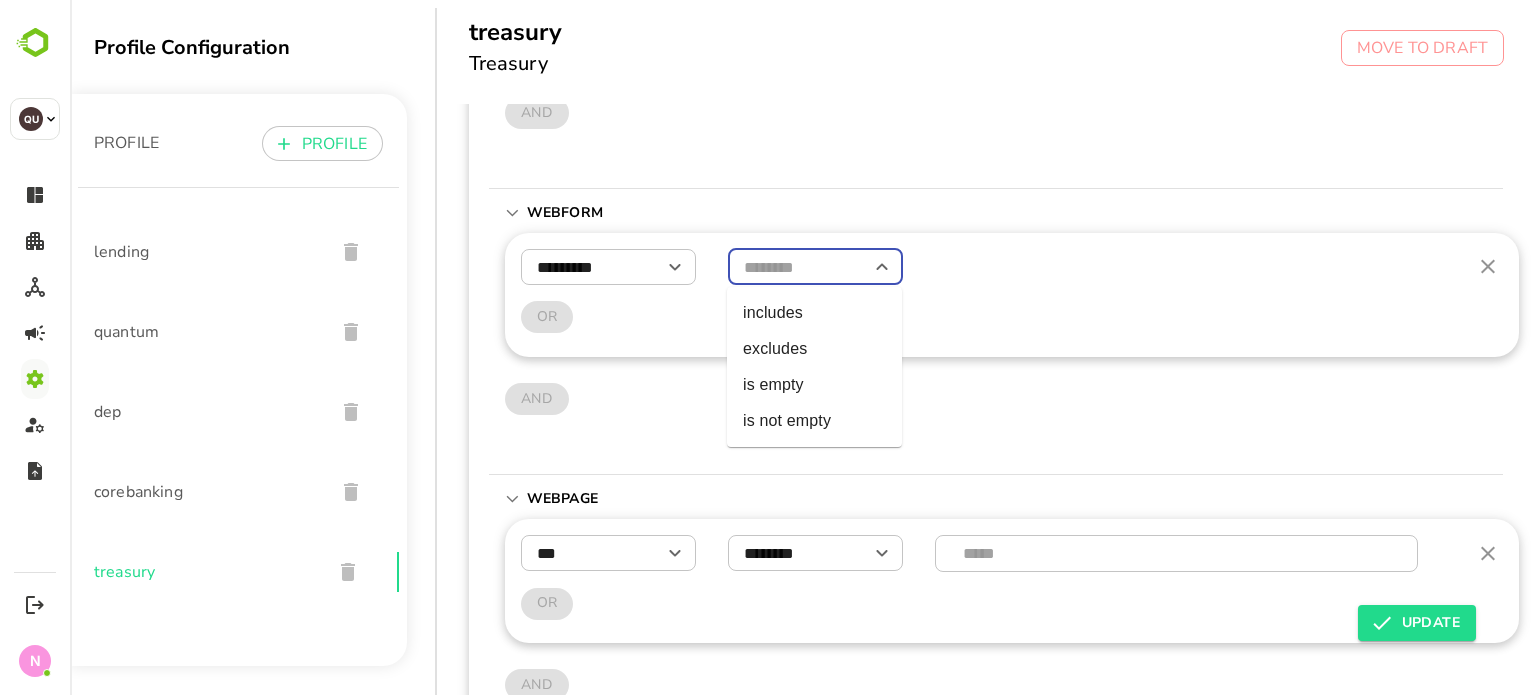 click at bounding box center (815, 267) 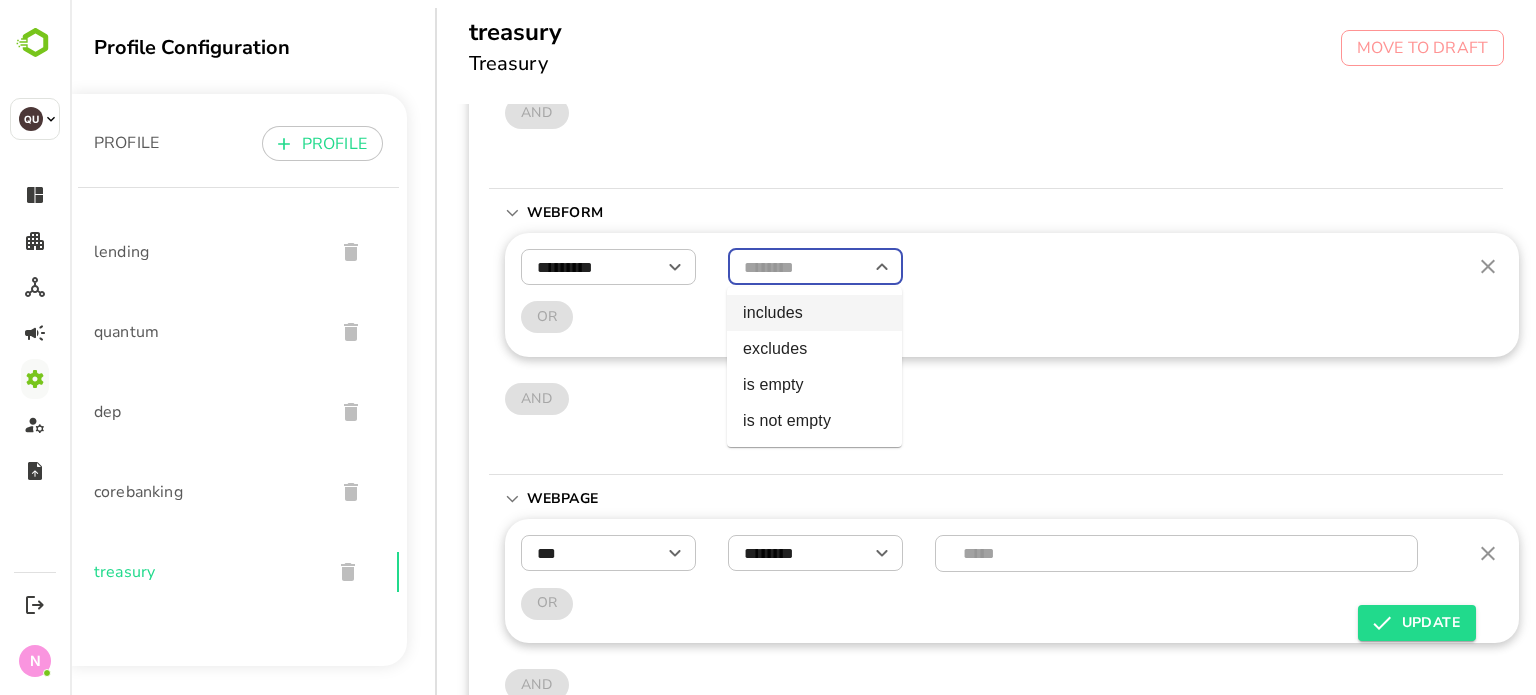 click on "includes" at bounding box center (814, 313) 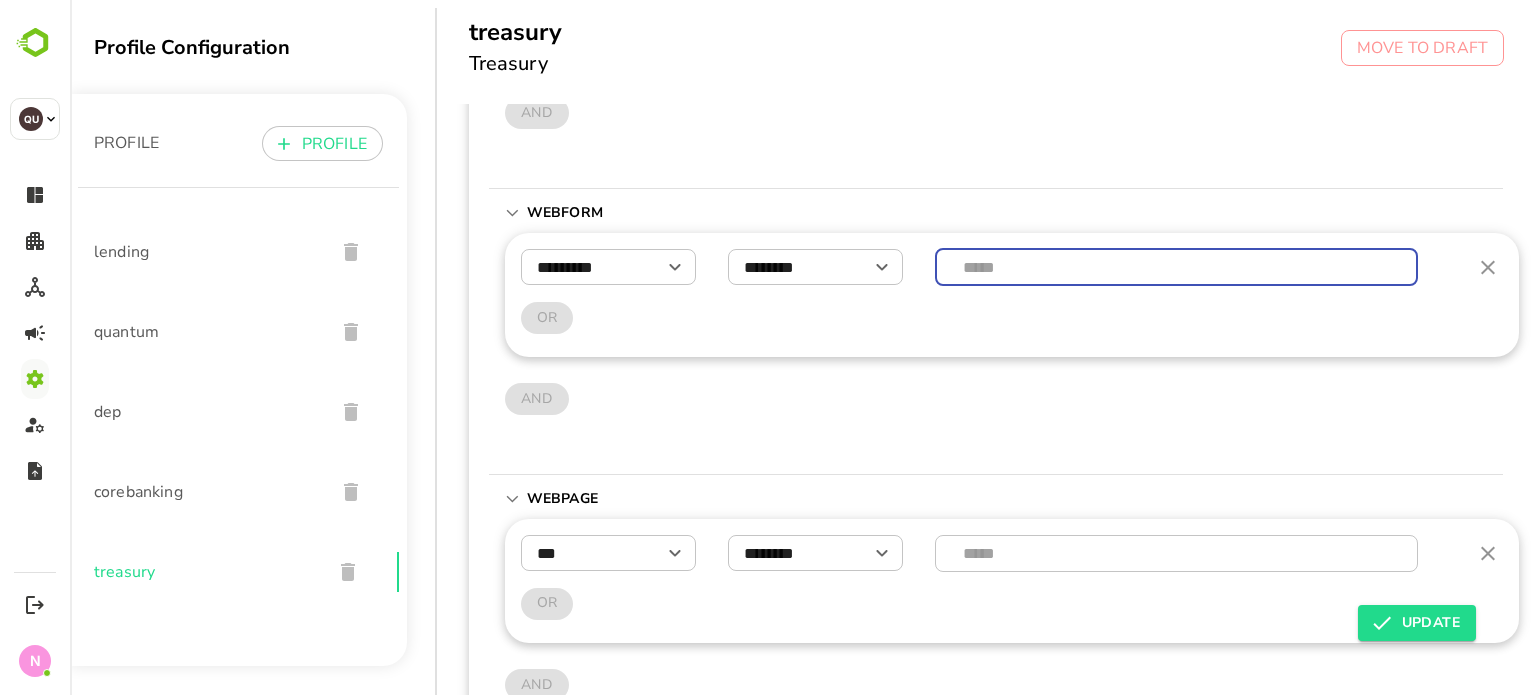 click at bounding box center (1177, 267) 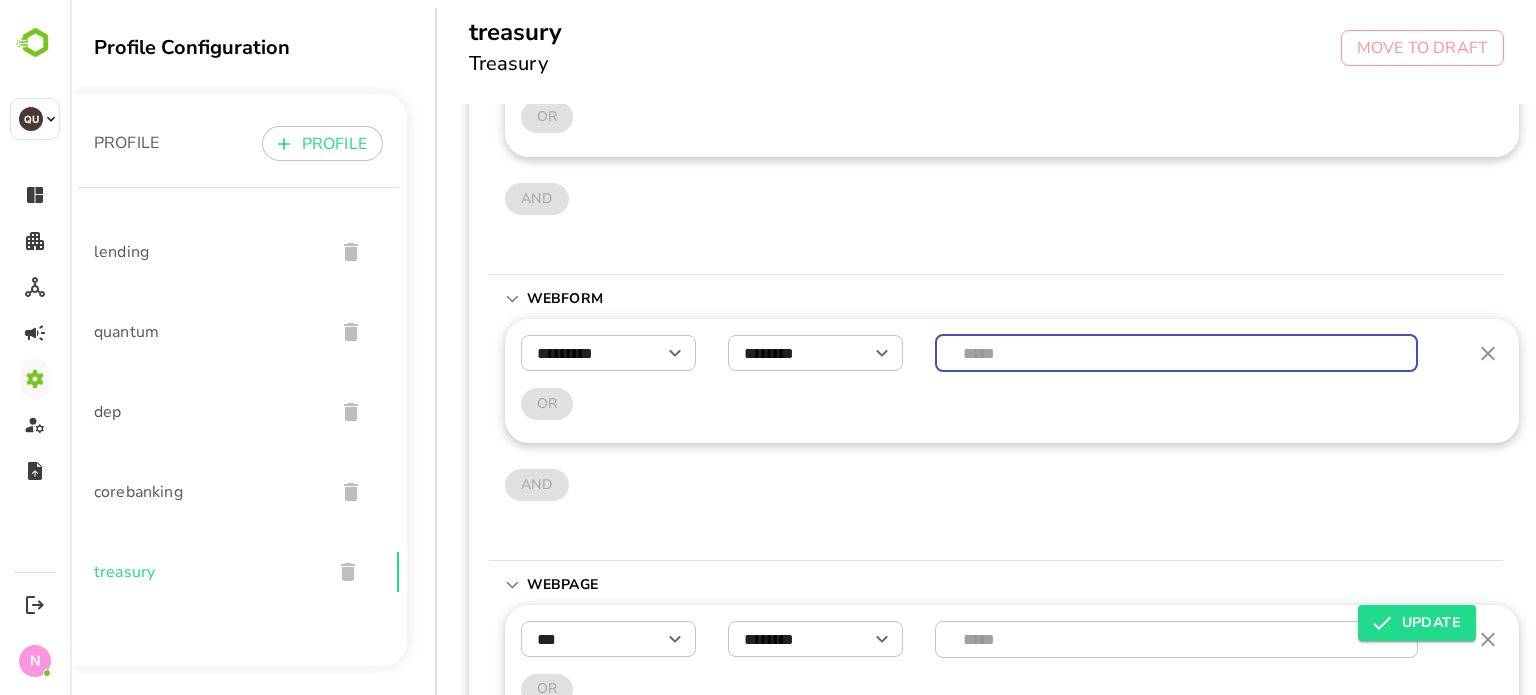 scroll, scrollTop: 638, scrollLeft: 0, axis: vertical 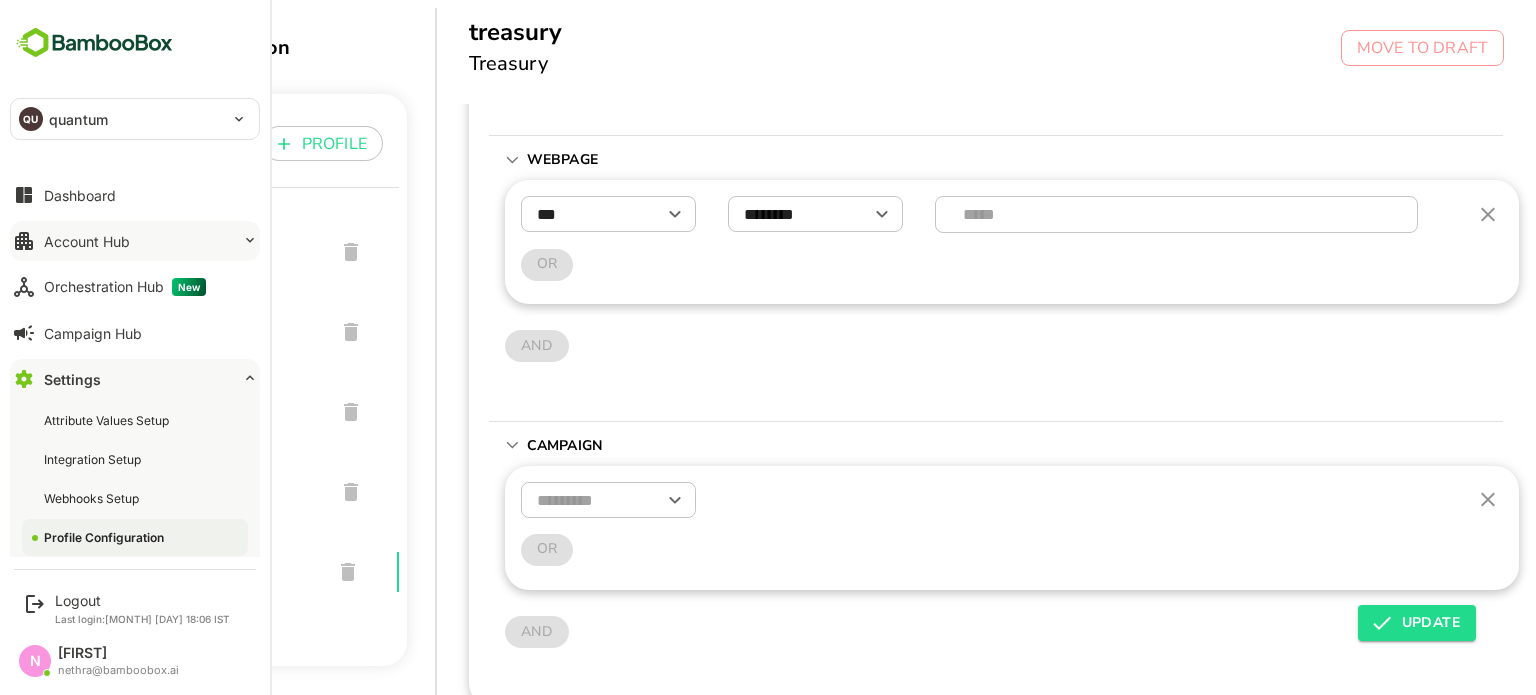 click on "Account Hub" at bounding box center (135, 241) 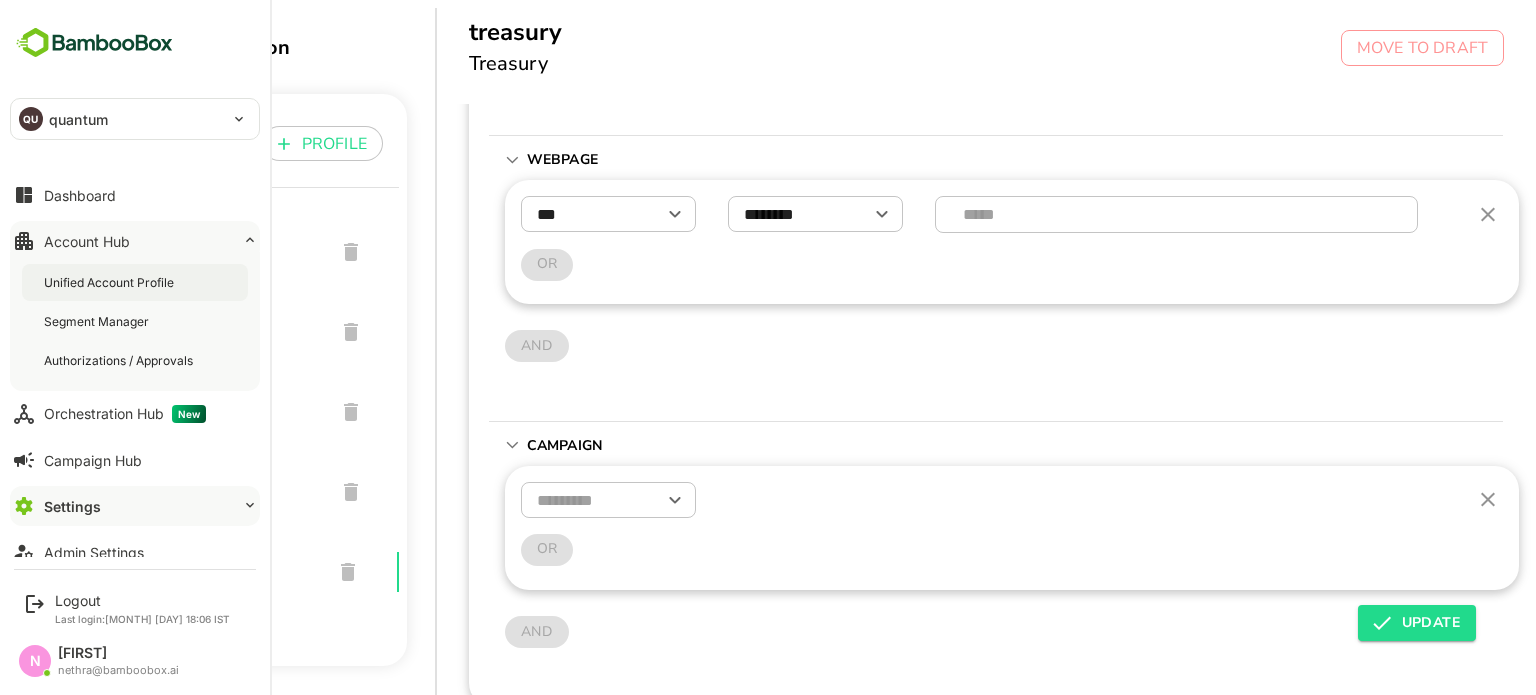 click on "Unified Account Profile" at bounding box center [111, 282] 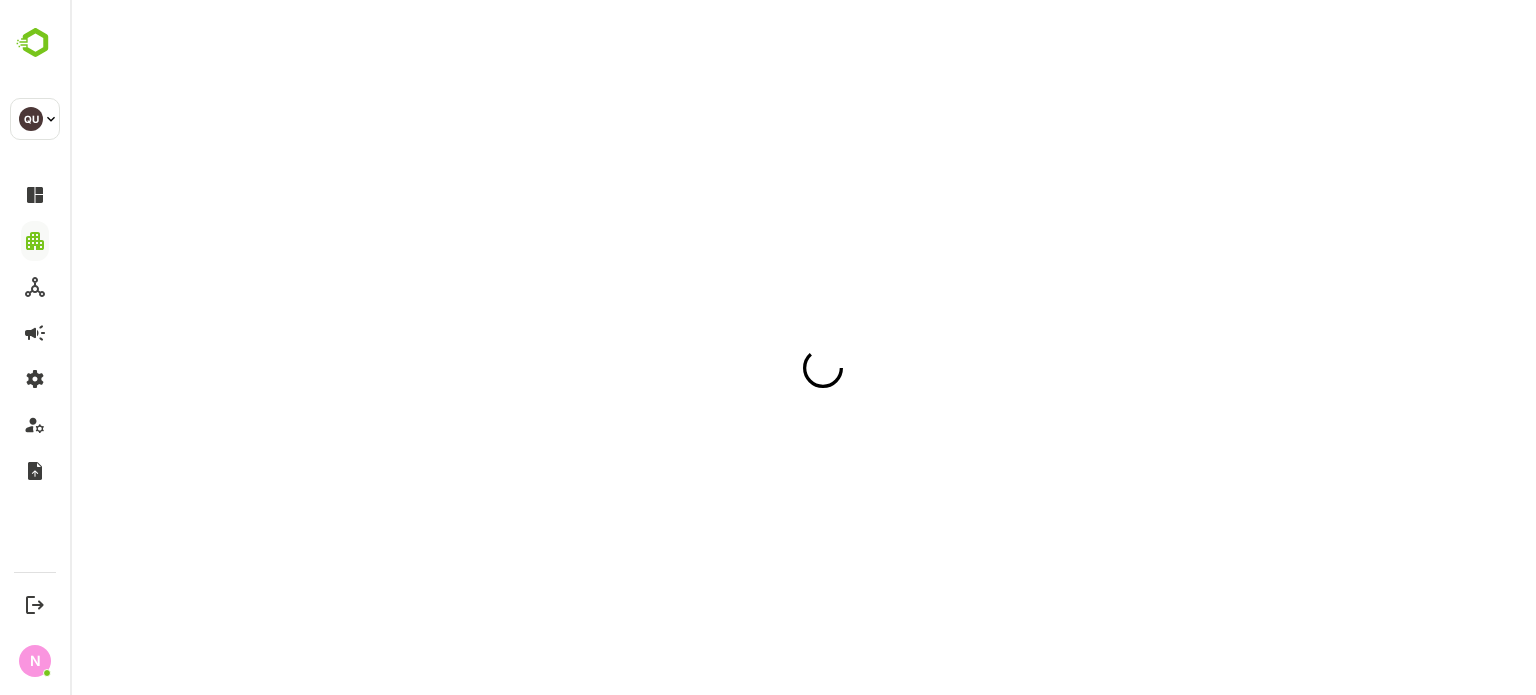 scroll, scrollTop: 0, scrollLeft: 0, axis: both 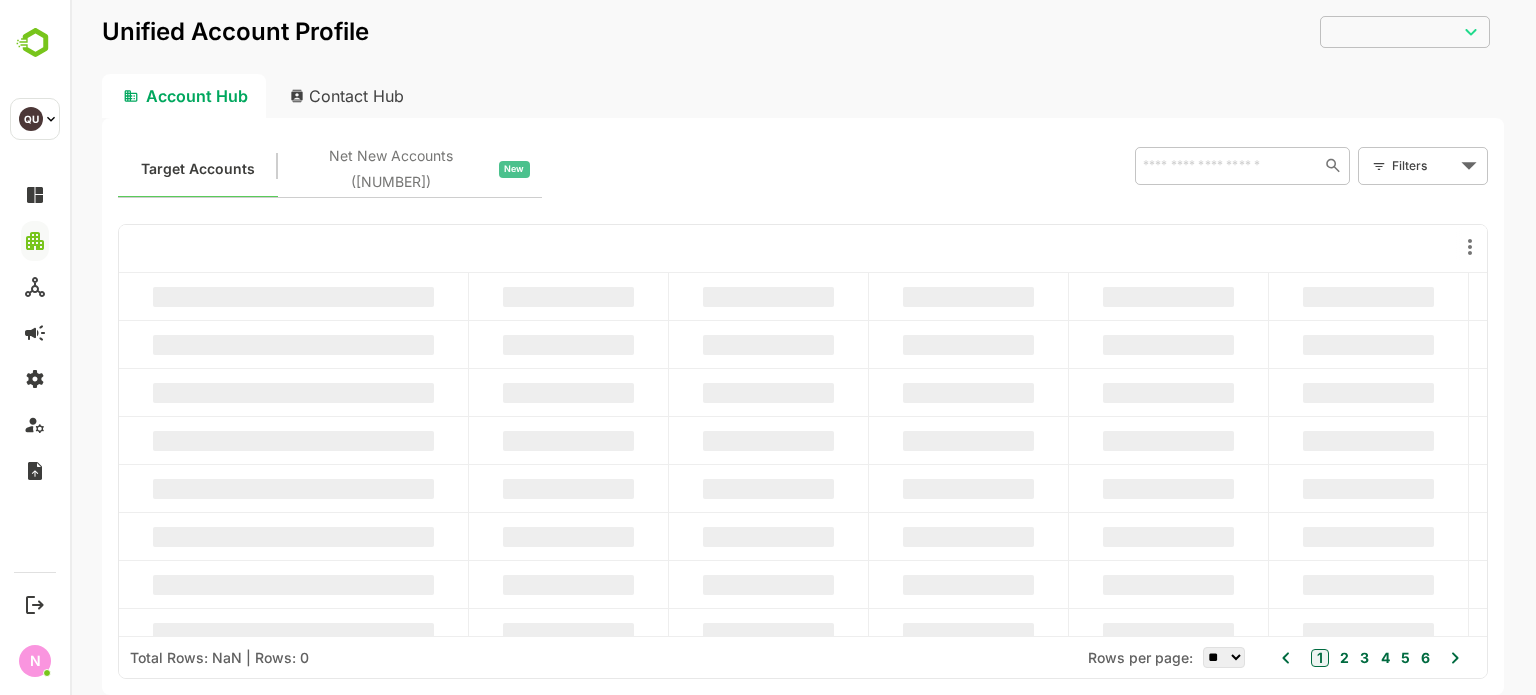 type on "**********" 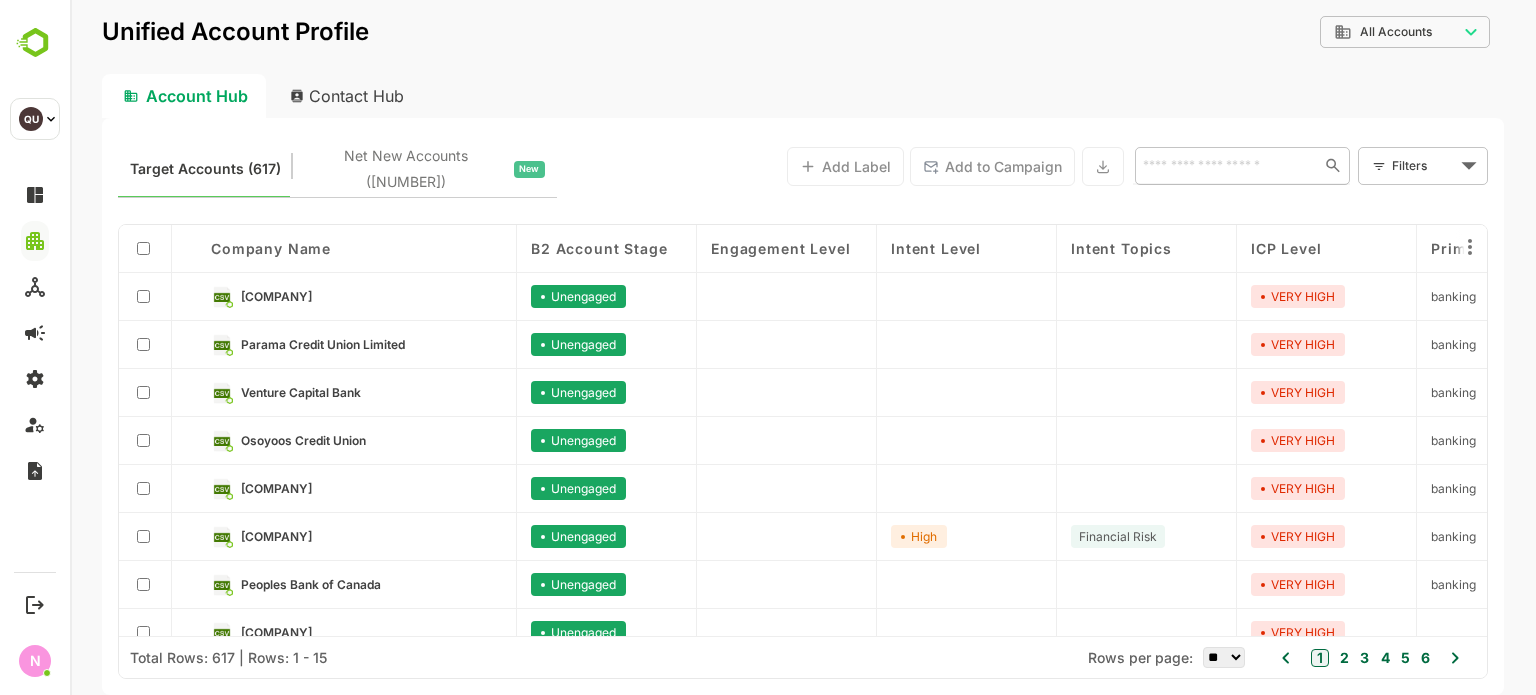 click at bounding box center (1223, 165) 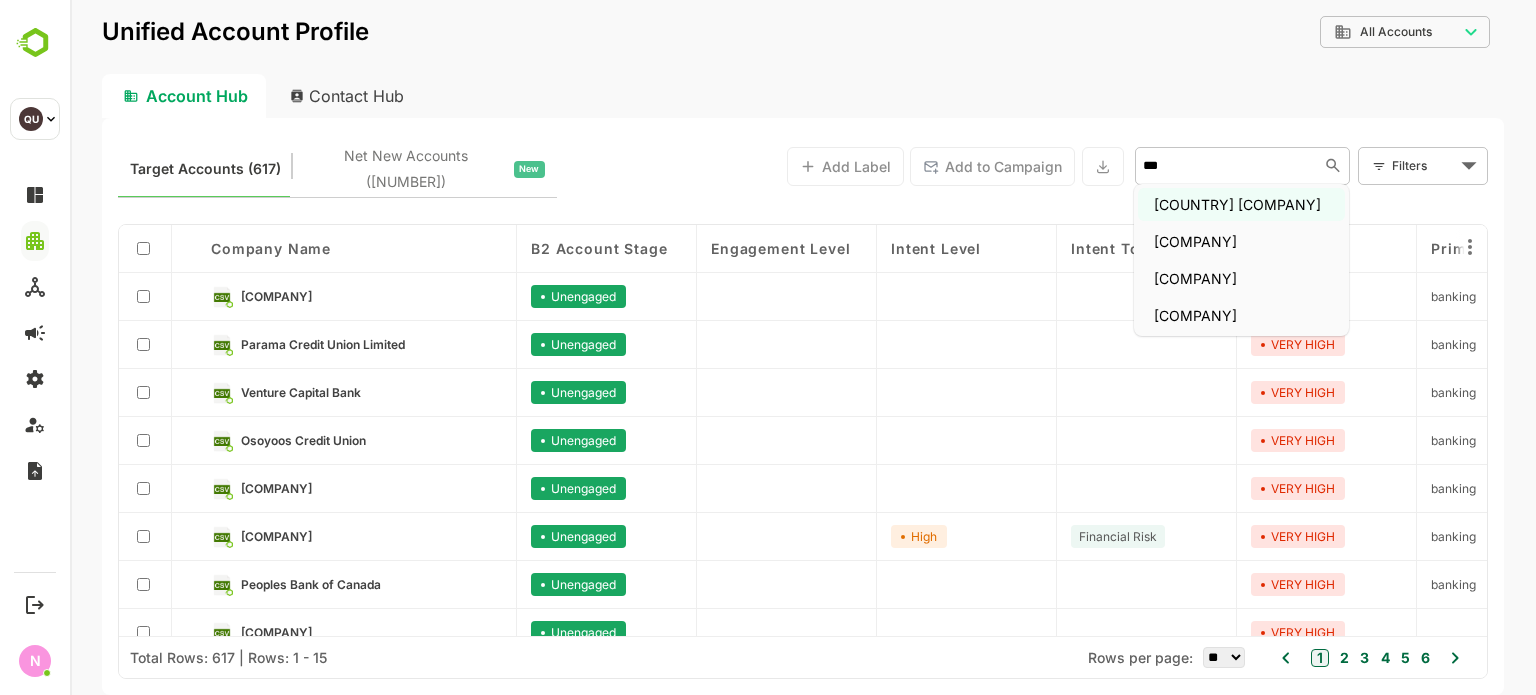 type on "****" 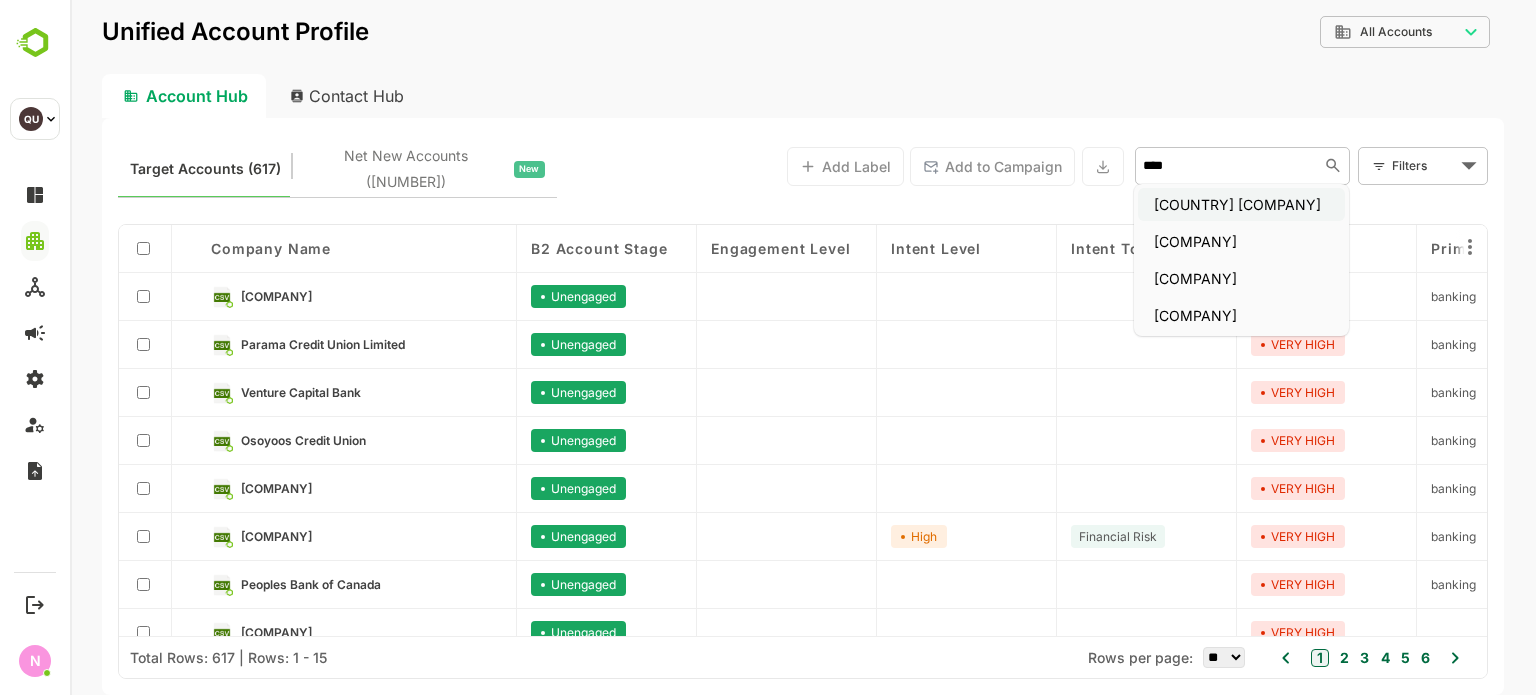 click on "Jordan ahli bank" at bounding box center (1241, 204) 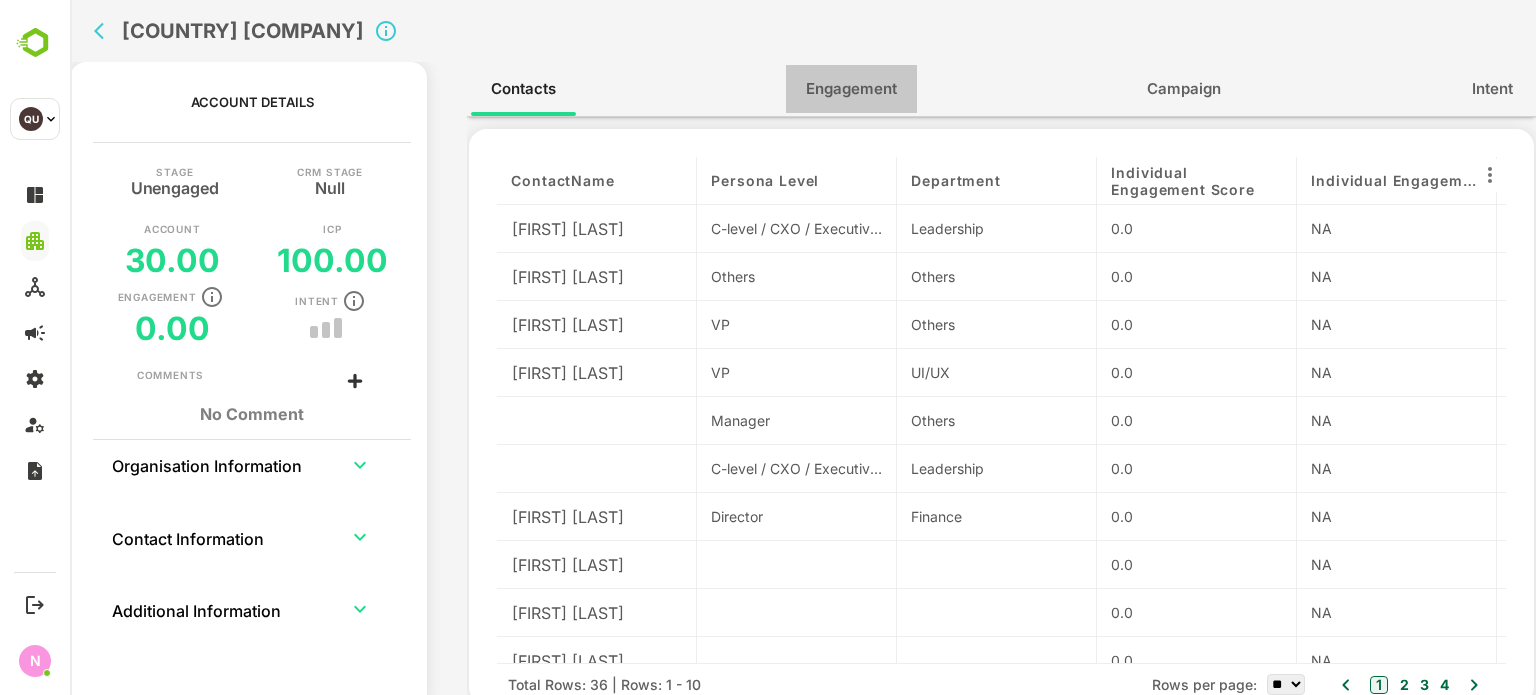 click on "Engagement" at bounding box center (851, 89) 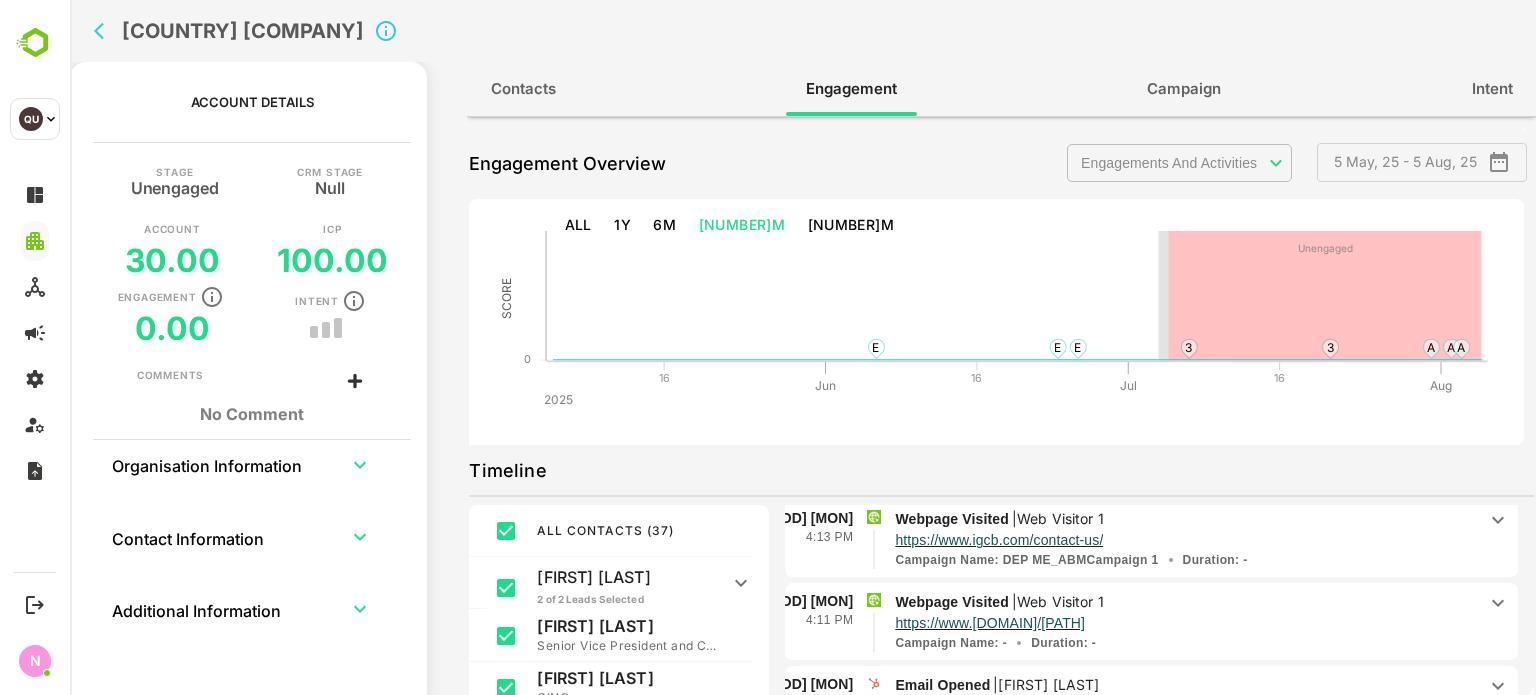scroll, scrollTop: 622, scrollLeft: 0, axis: vertical 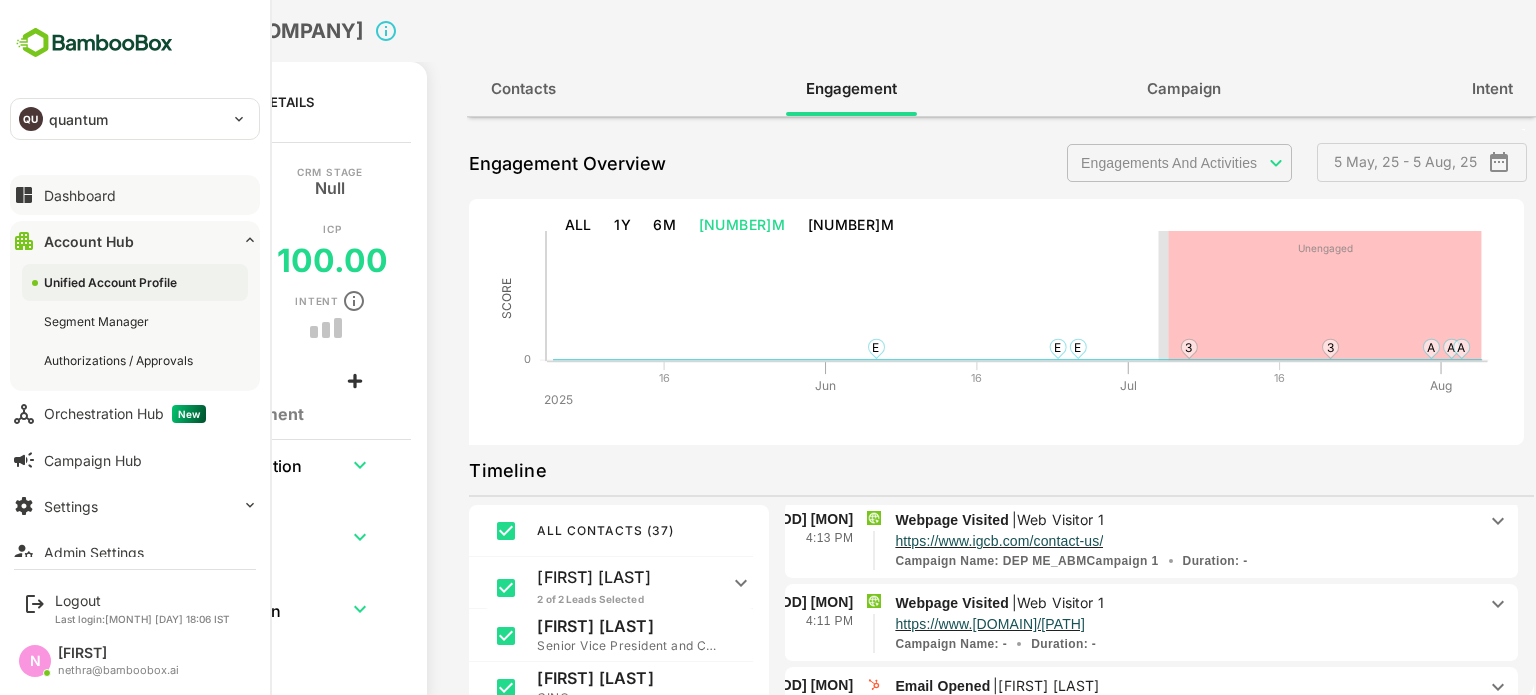 click on "Dashboard" at bounding box center (135, 195) 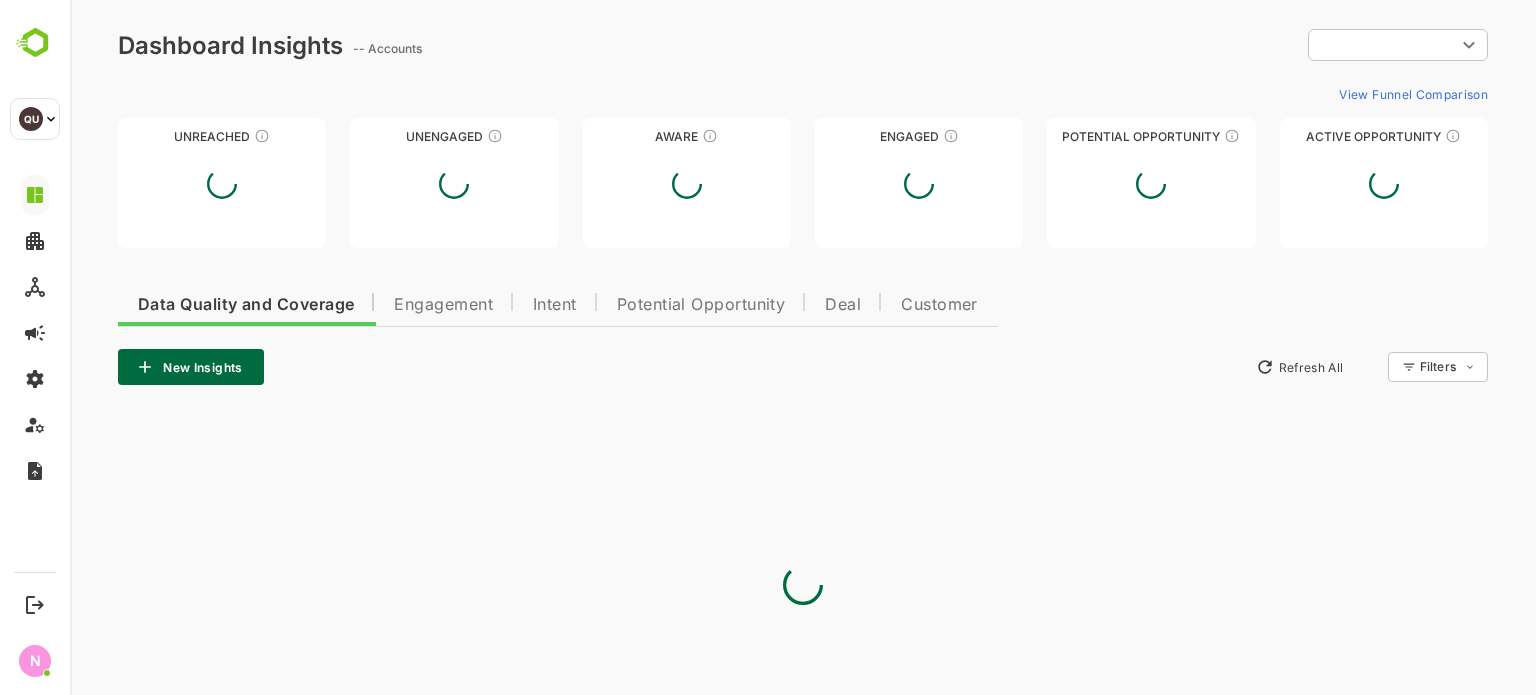 scroll, scrollTop: 0, scrollLeft: 0, axis: both 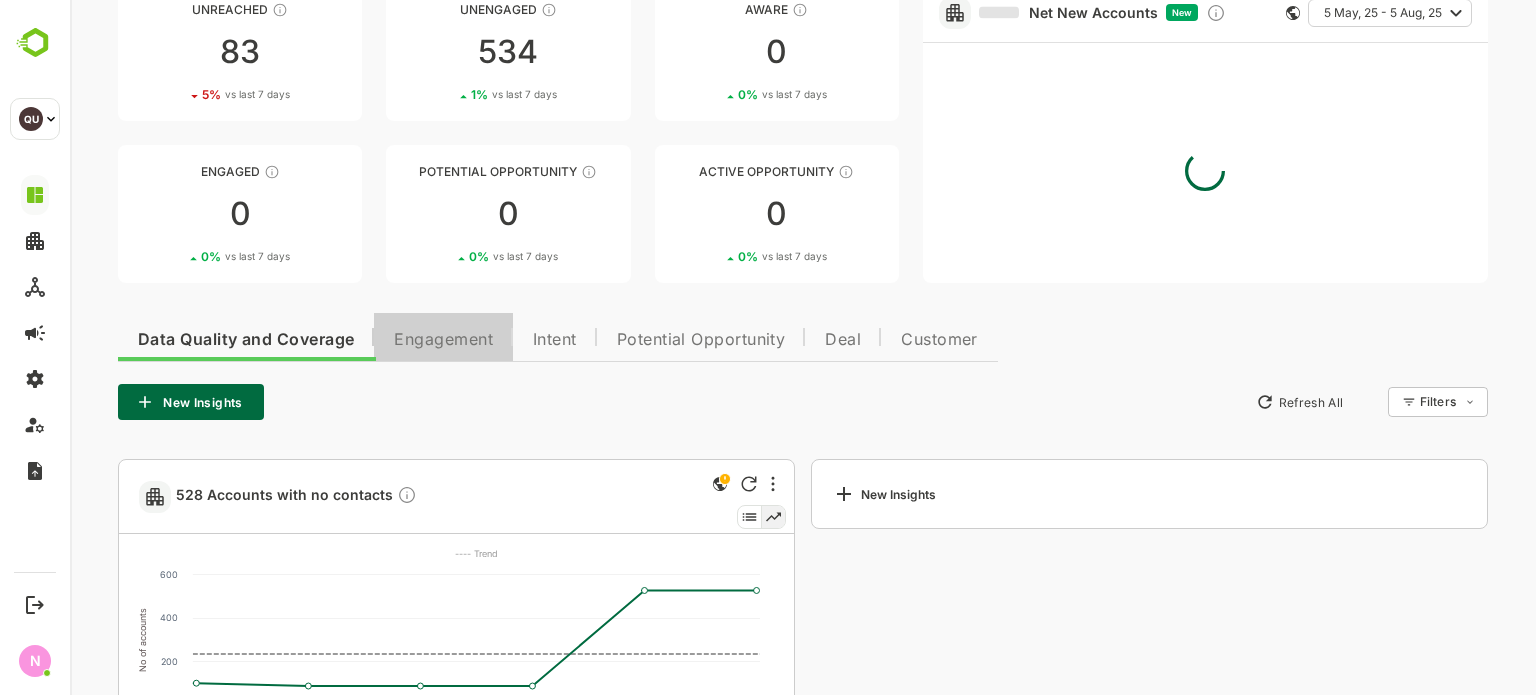 click on "Engagement" at bounding box center [443, 340] 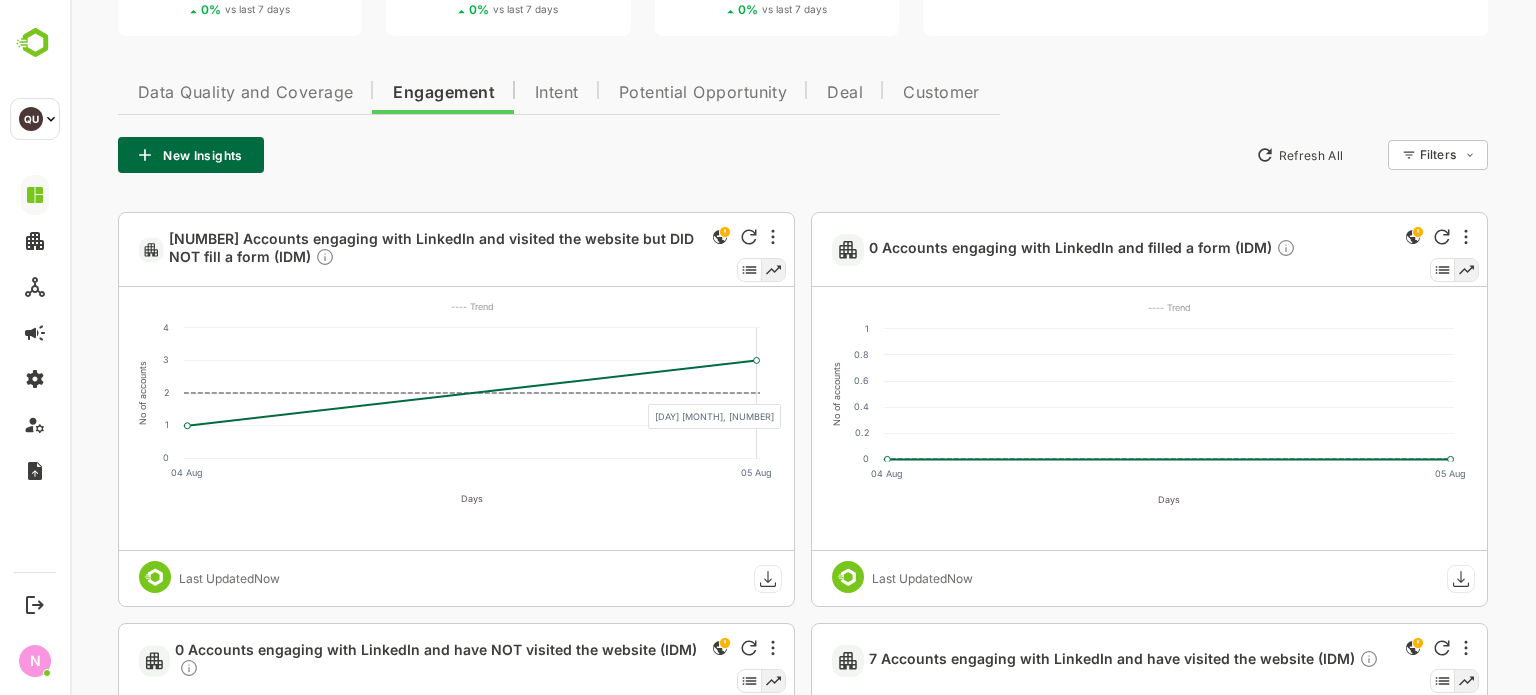 scroll, scrollTop: 0, scrollLeft: 0, axis: both 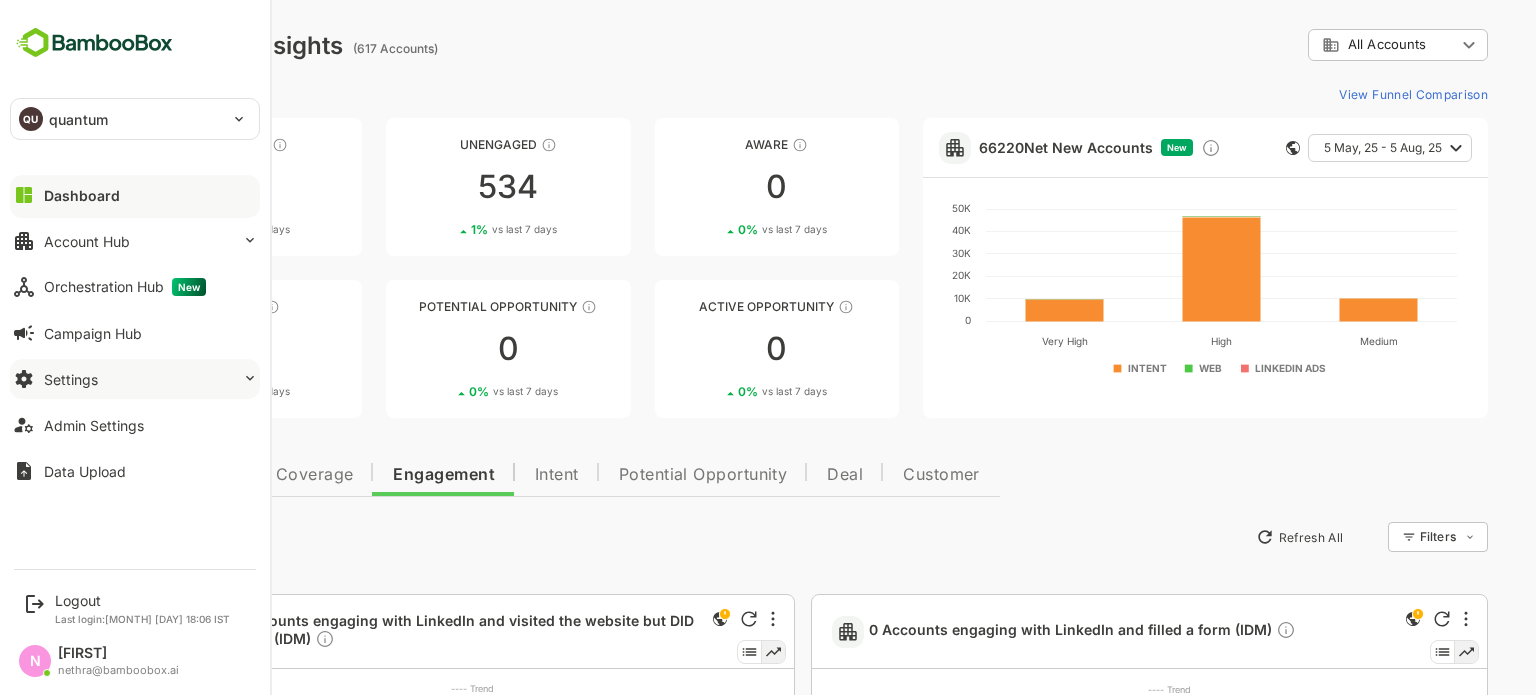 click on "Settings" at bounding box center [135, 379] 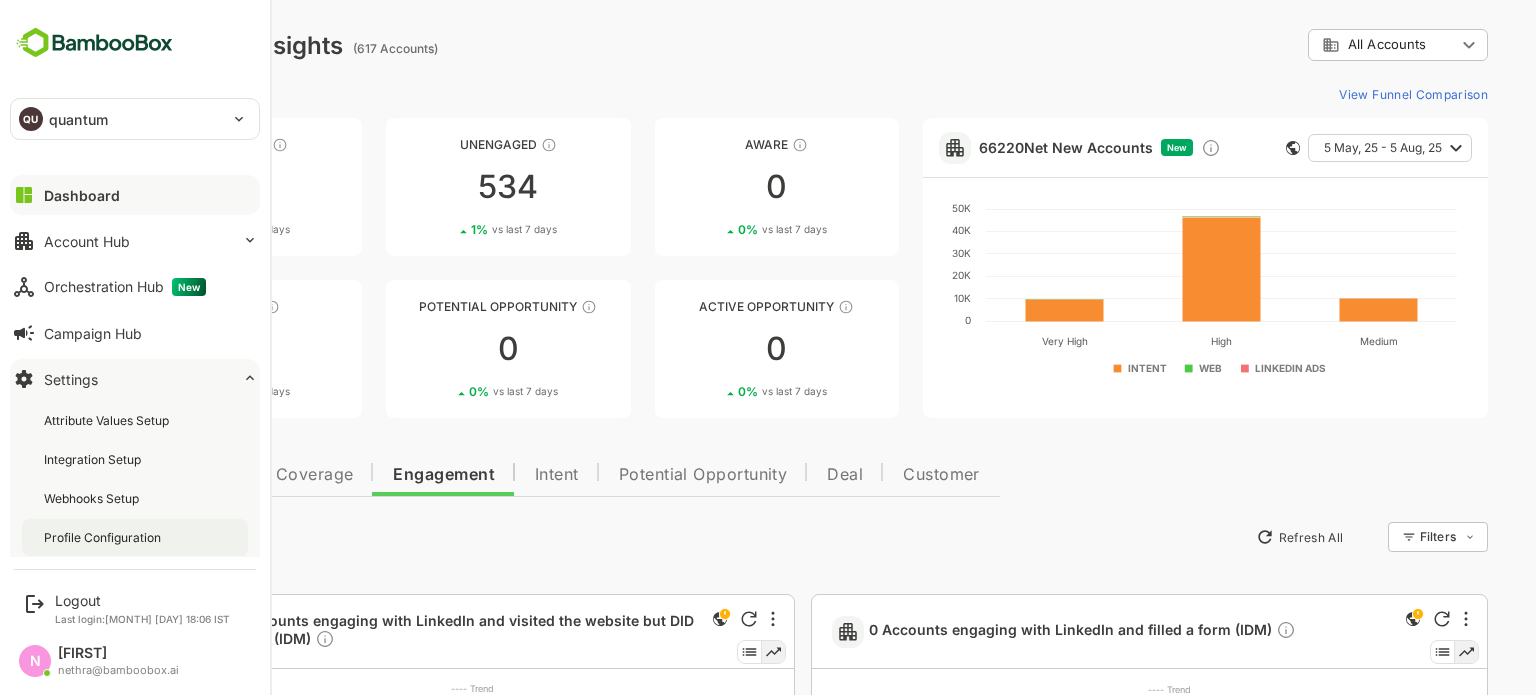 click on "Profile Configuration" at bounding box center [104, 537] 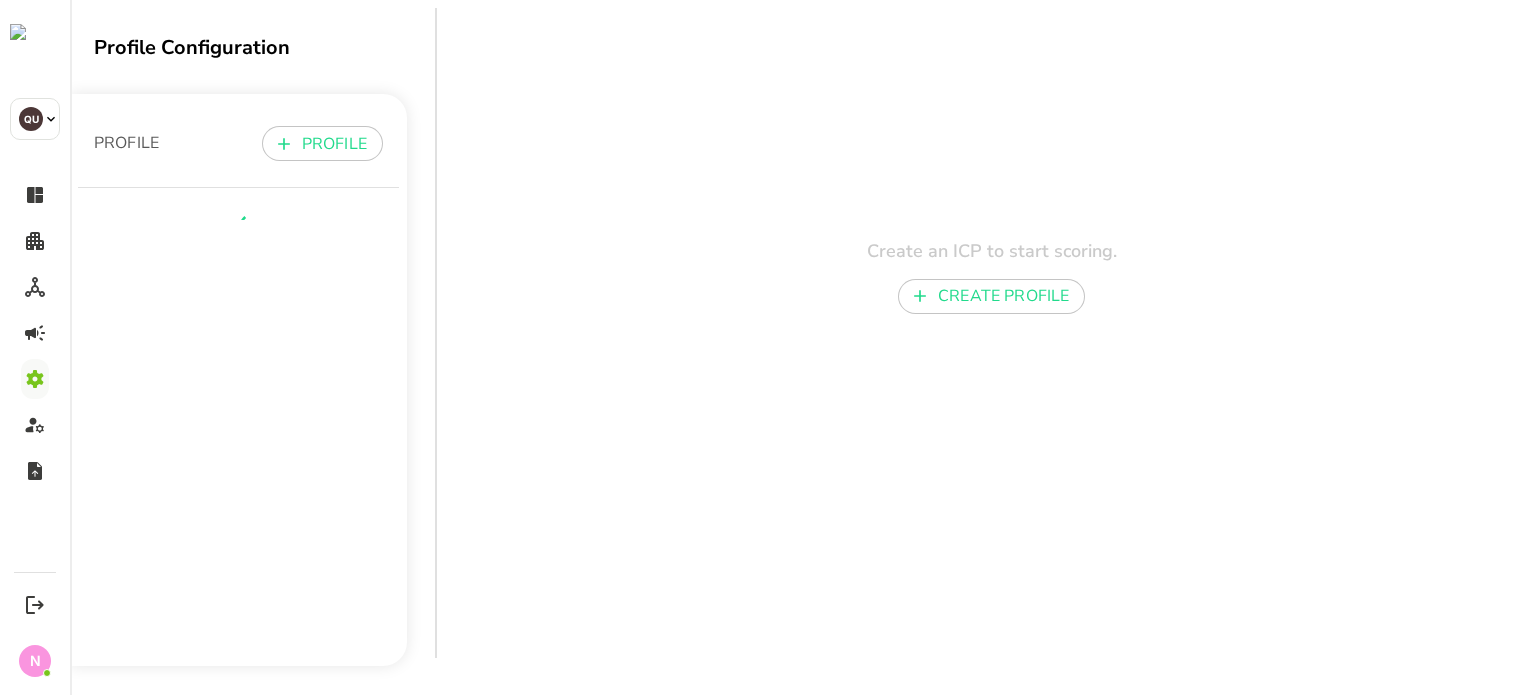 scroll, scrollTop: 0, scrollLeft: 0, axis: both 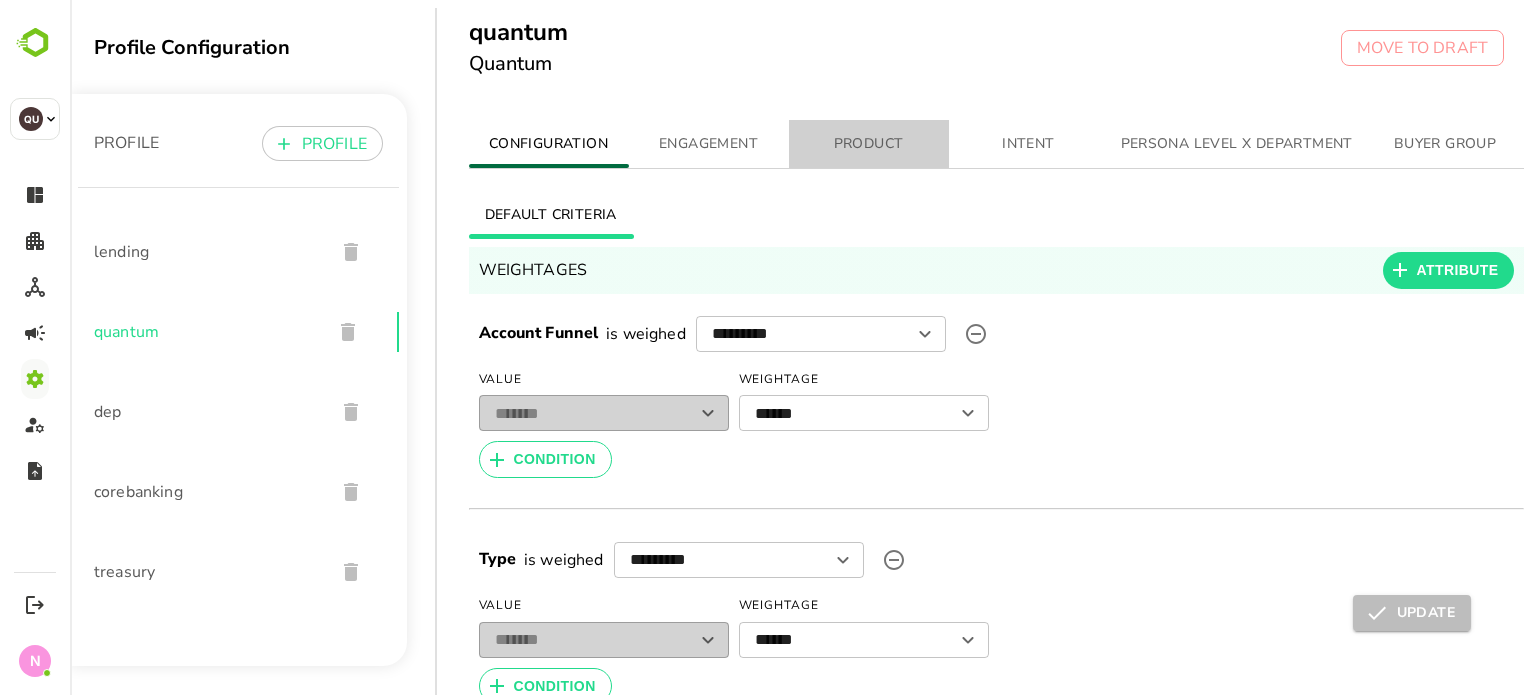 click on "PRODUCT" at bounding box center [869, 144] 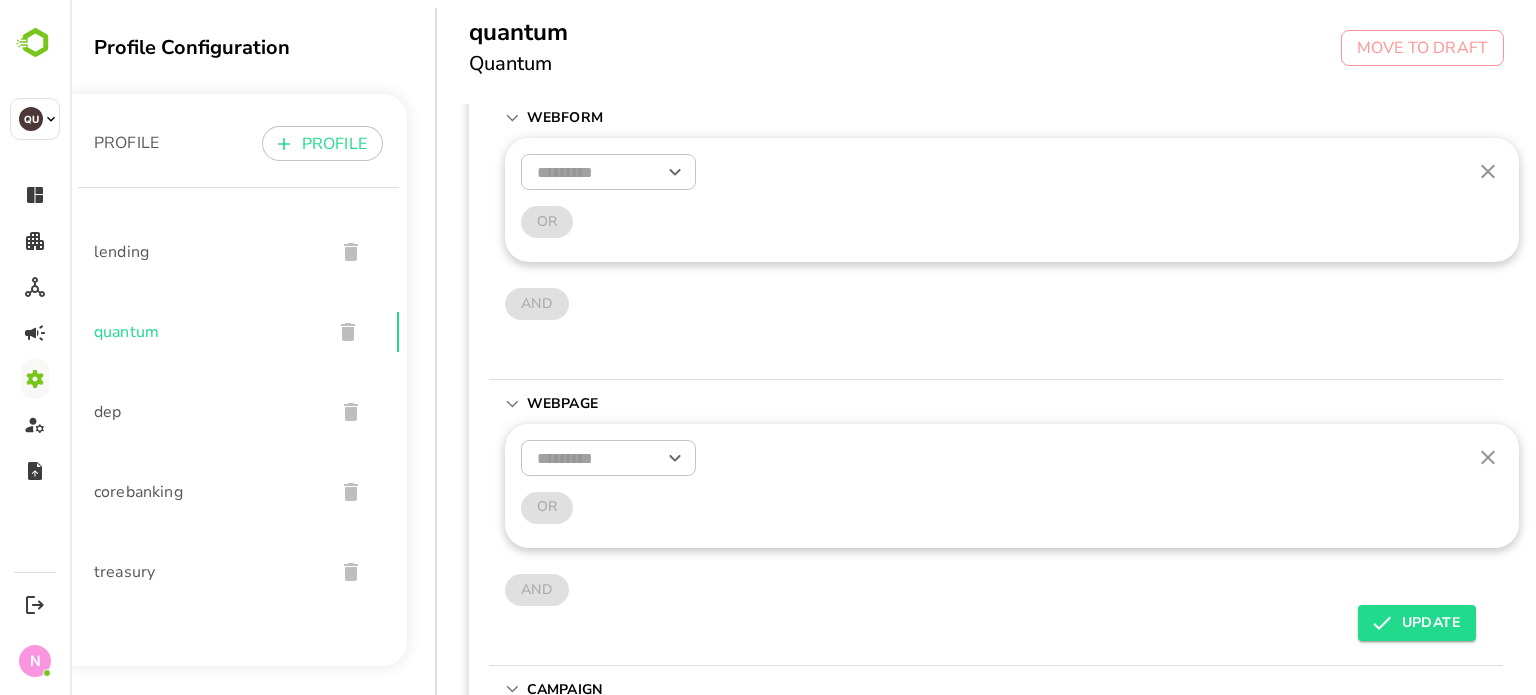 scroll, scrollTop: 384, scrollLeft: 0, axis: vertical 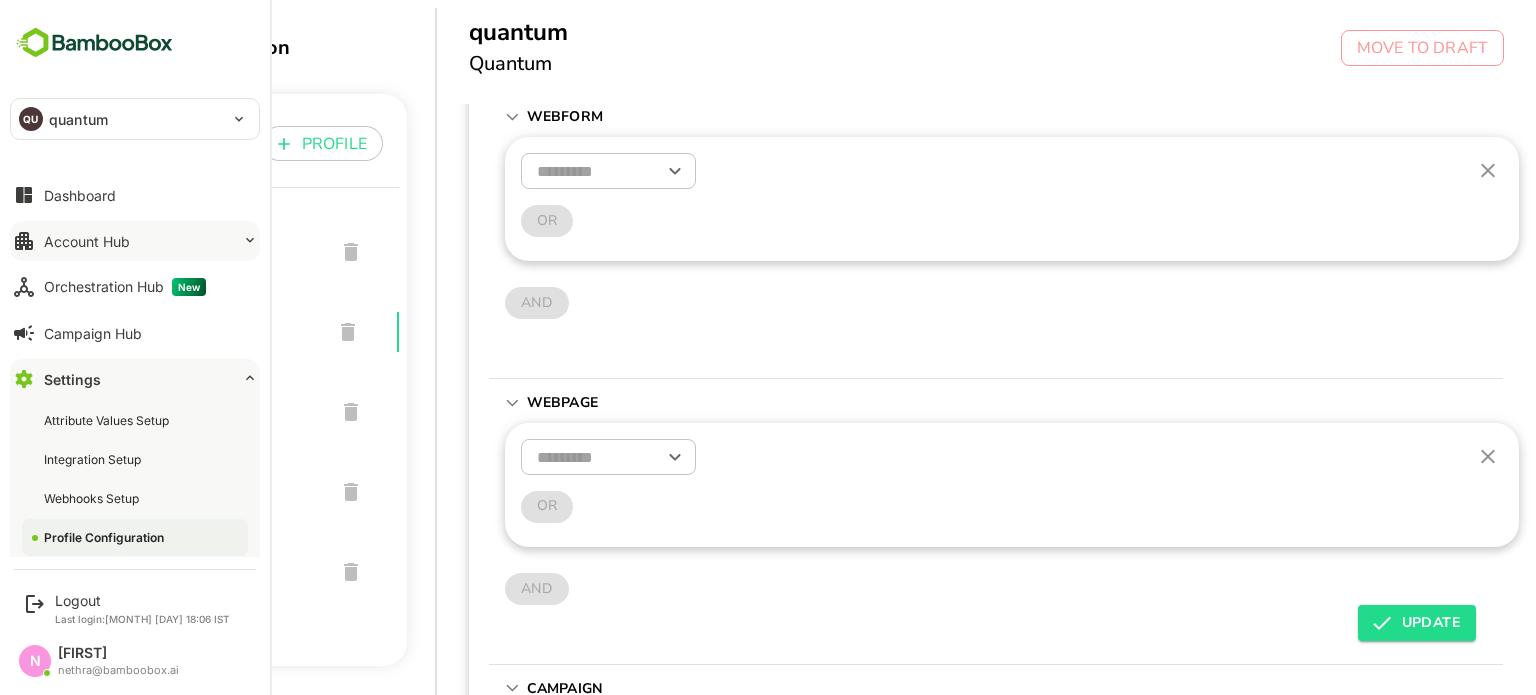 click on "Account Hub" at bounding box center [87, 241] 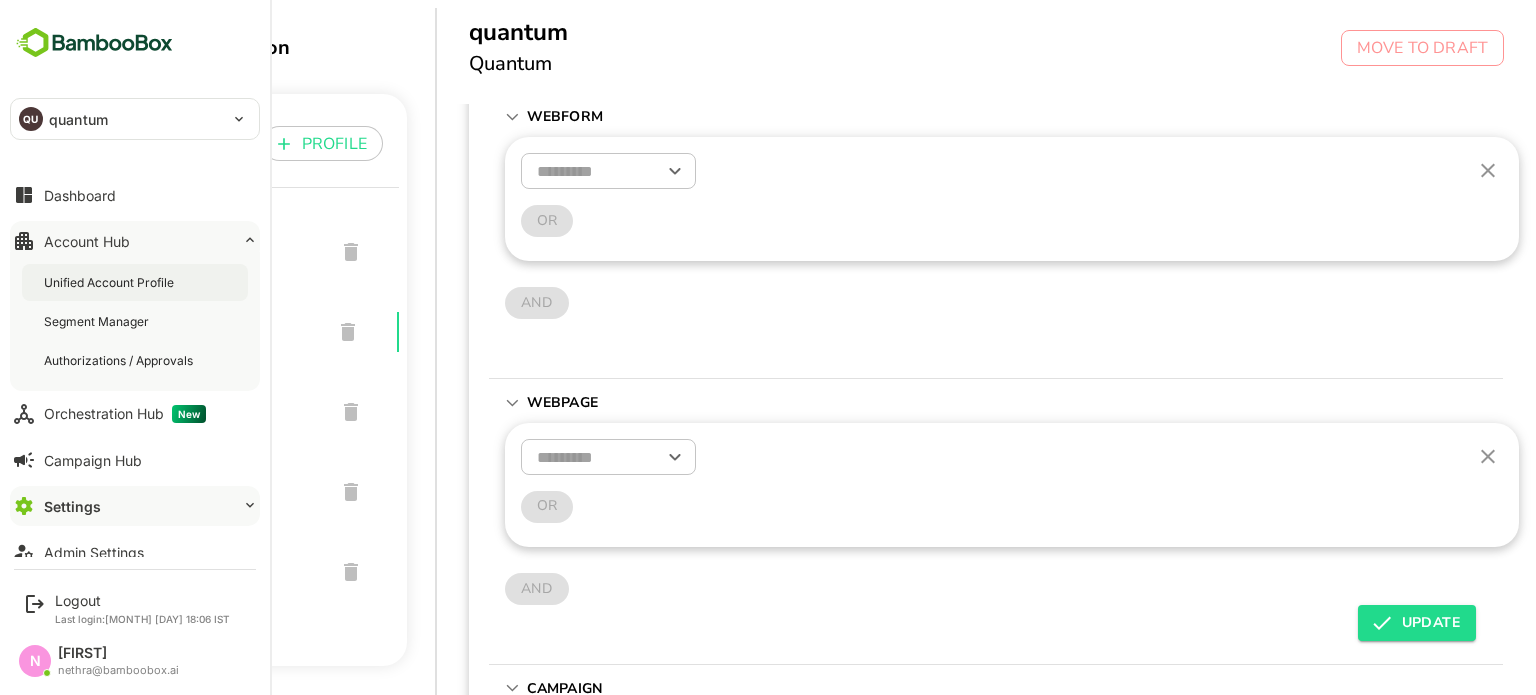 click on "Unified Account Profile" at bounding box center [111, 282] 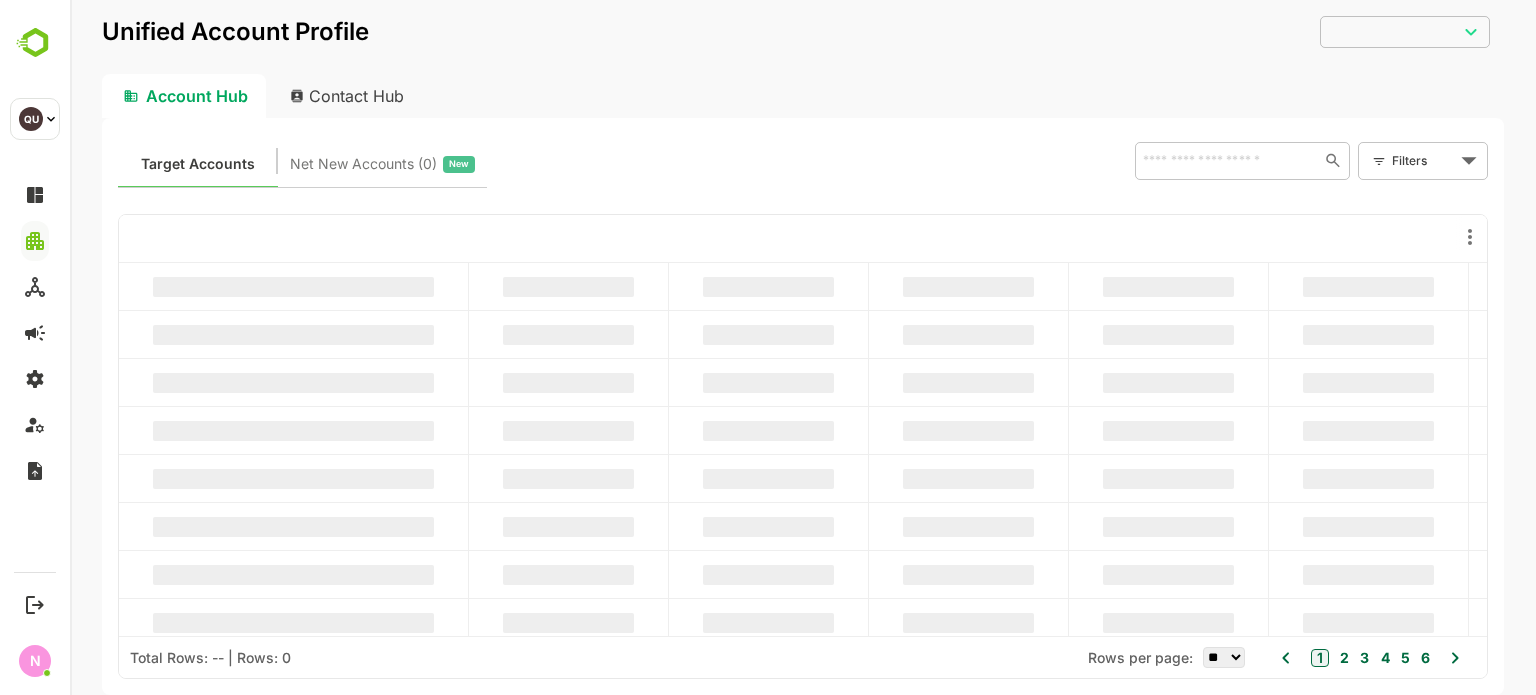 scroll, scrollTop: 0, scrollLeft: 0, axis: both 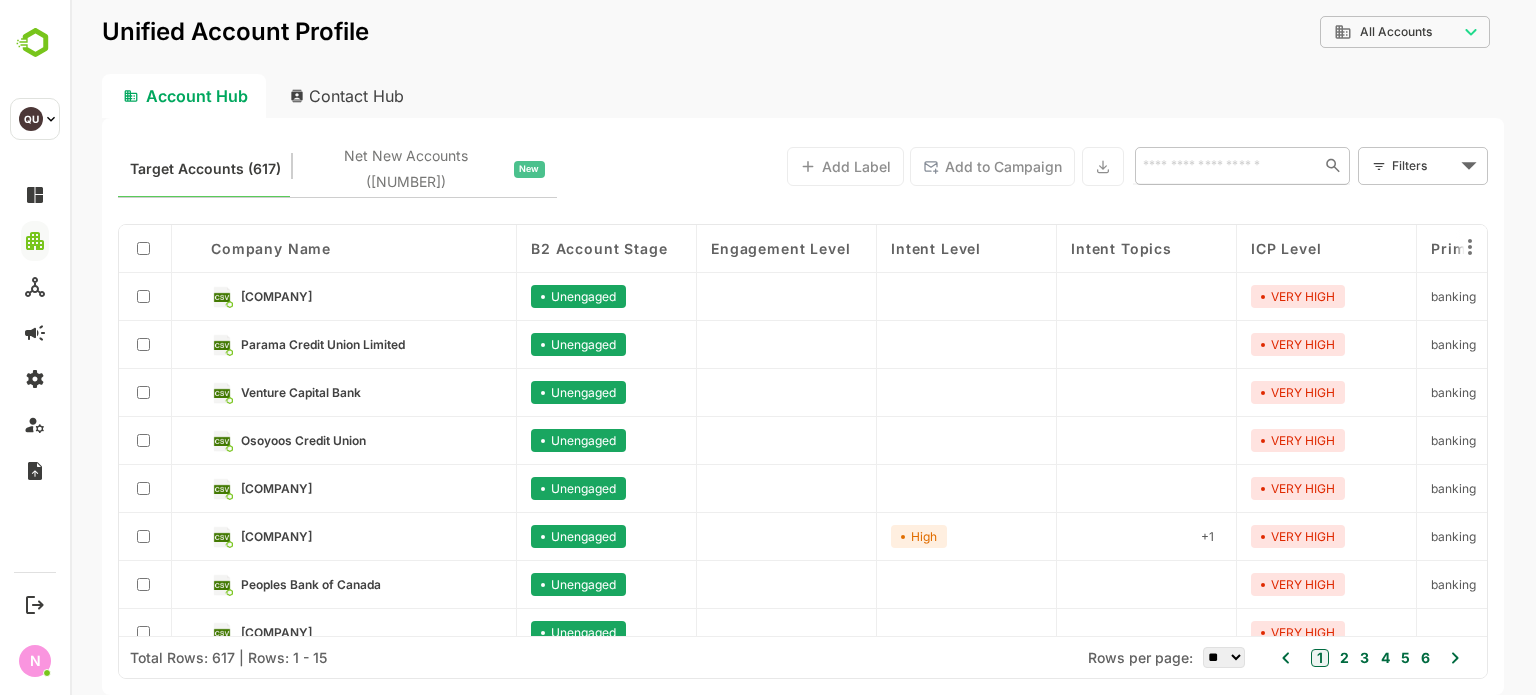 click at bounding box center (1223, 165) 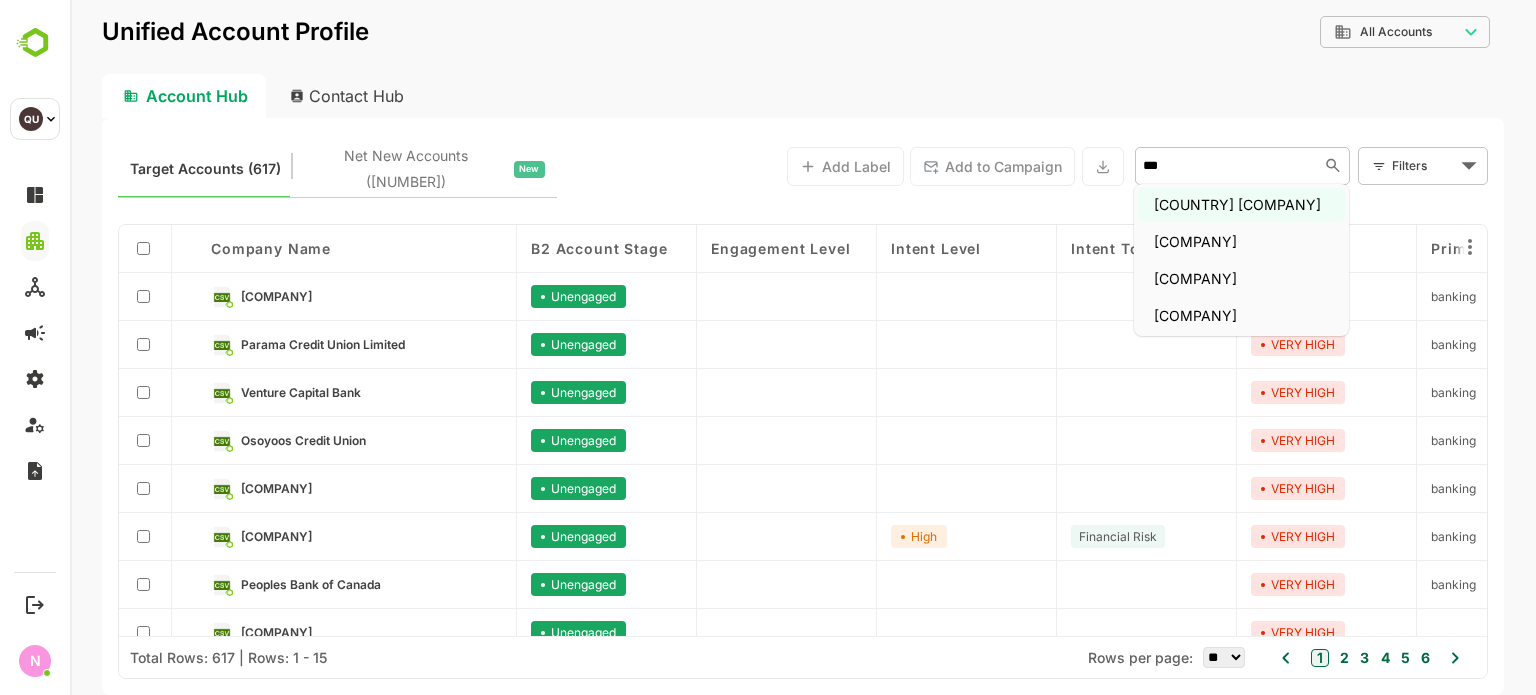 type on "****" 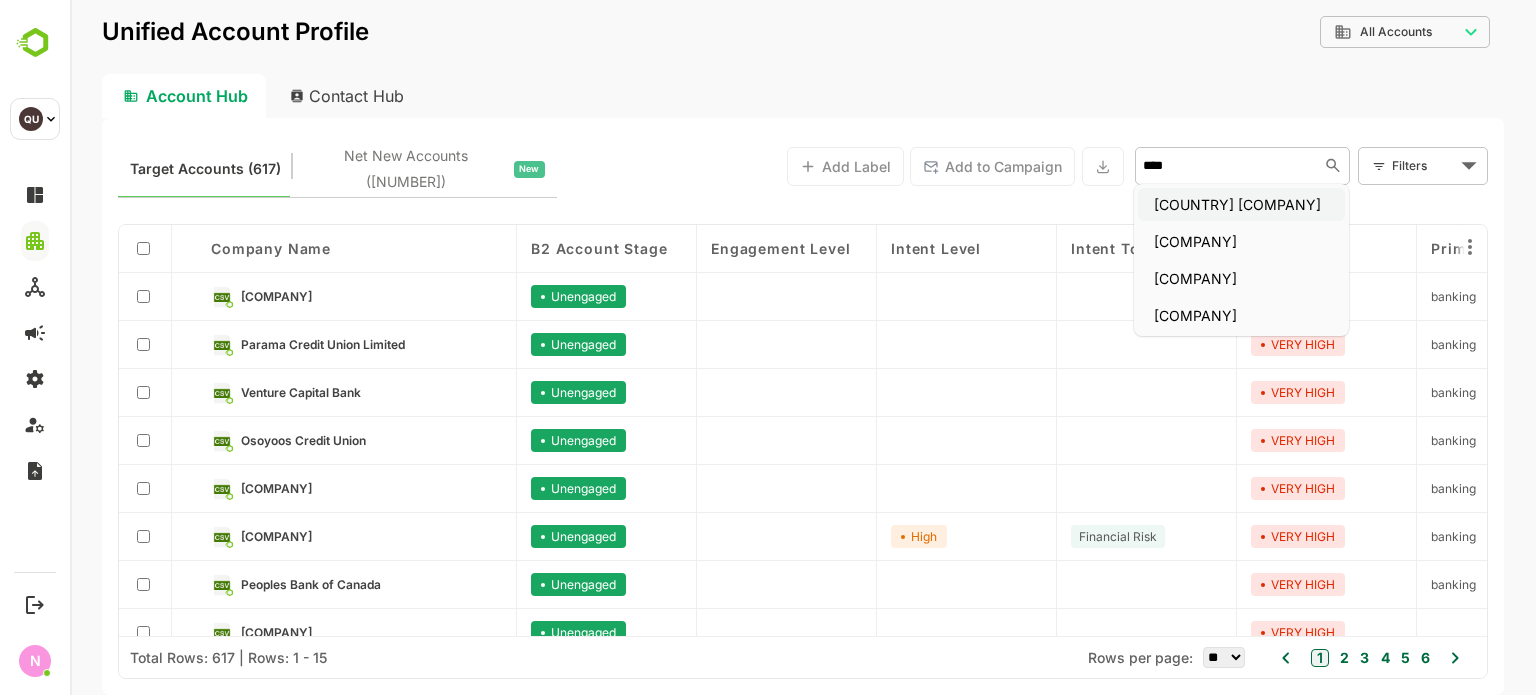 click on "Jordan ahli bank" at bounding box center [1241, 204] 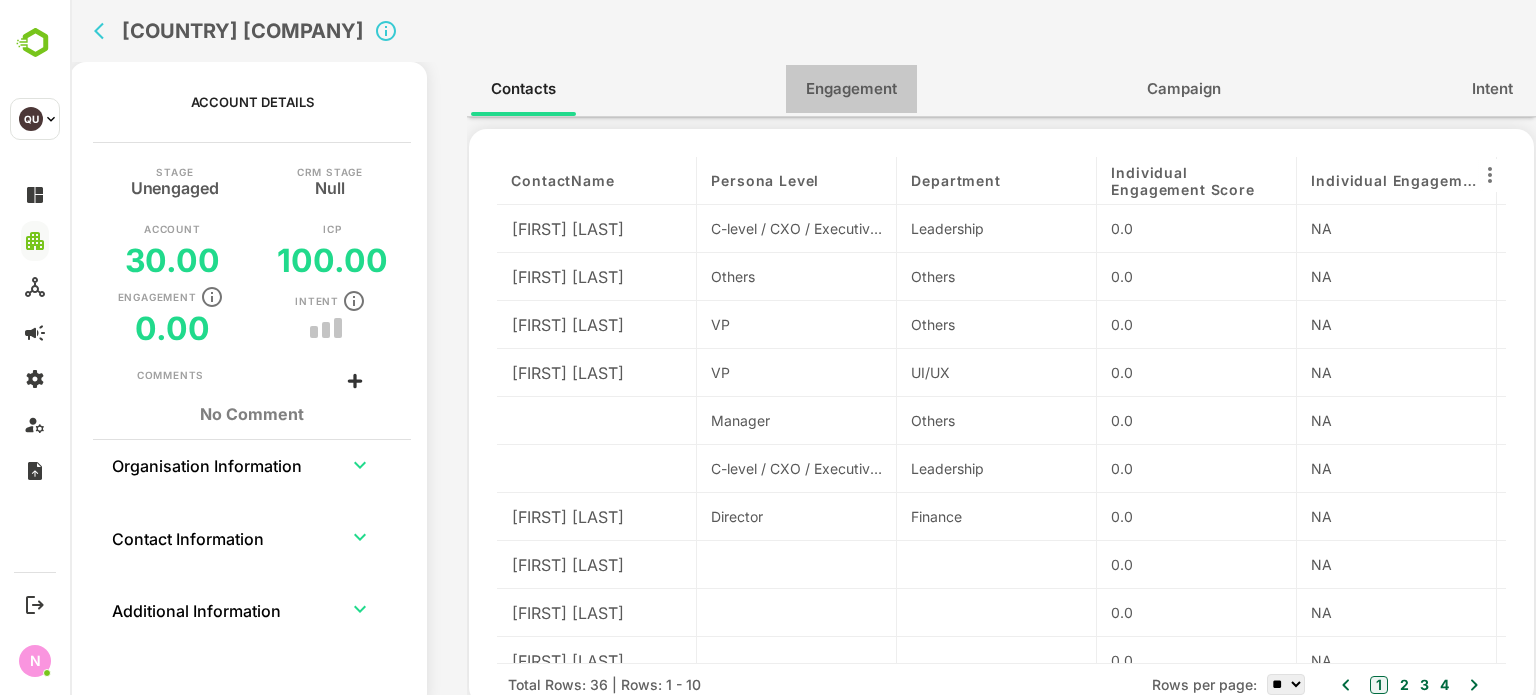 click on "Engagement" at bounding box center [851, 89] 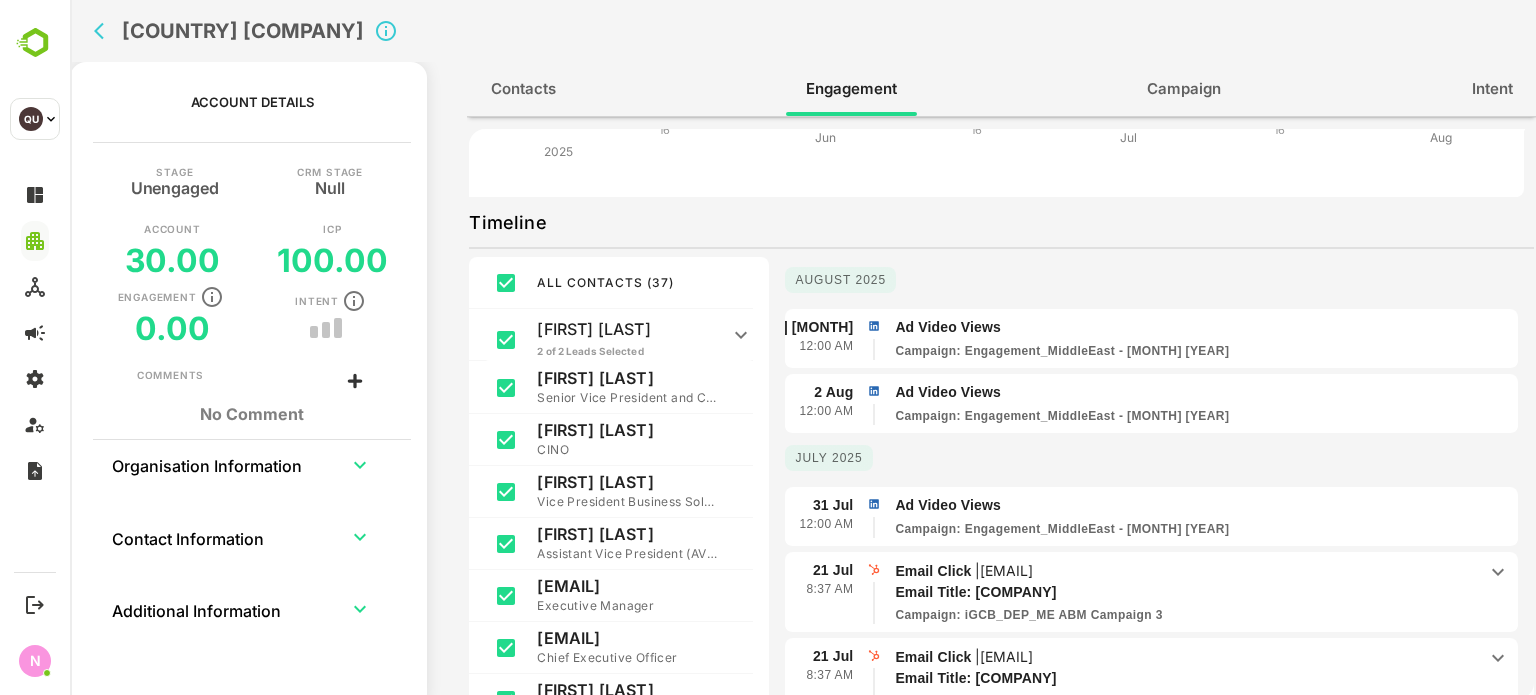 scroll, scrollTop: 264, scrollLeft: 0, axis: vertical 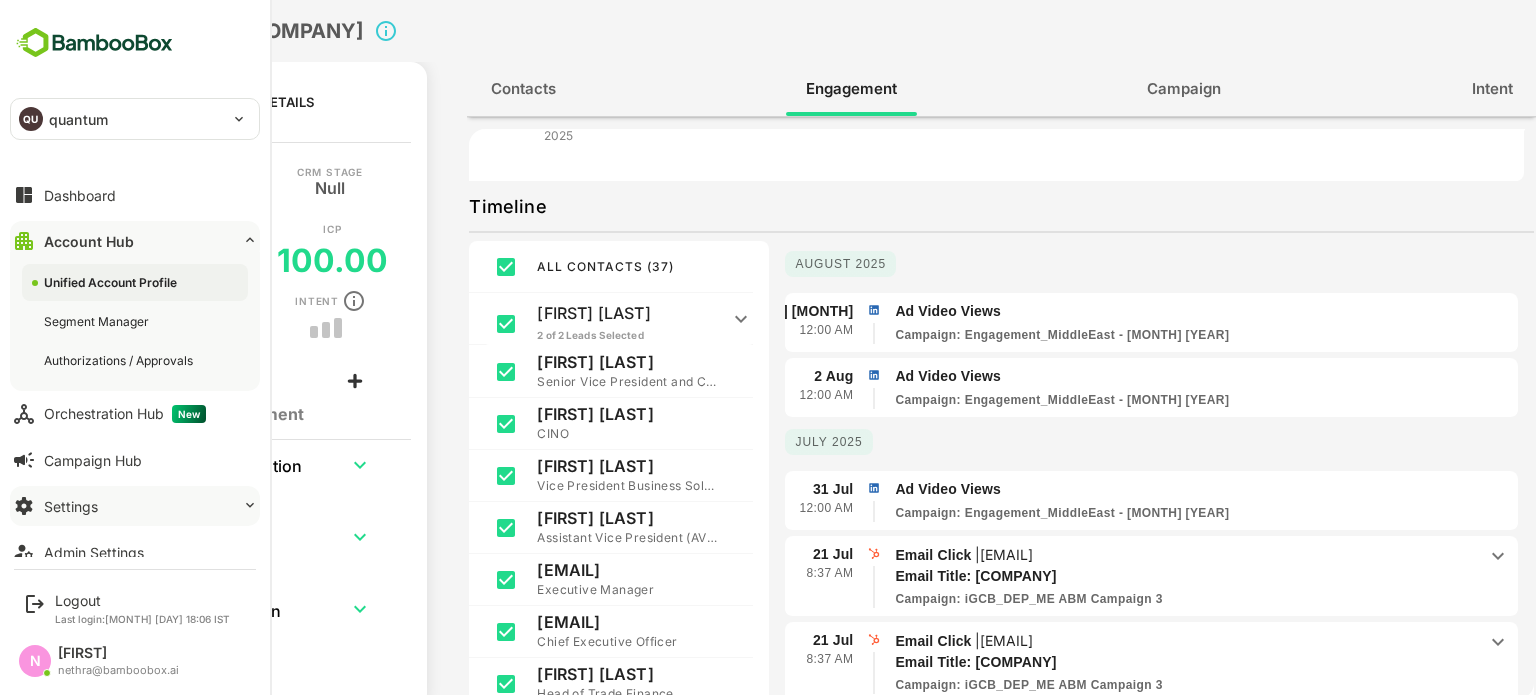 click on "Settings" at bounding box center (135, 506) 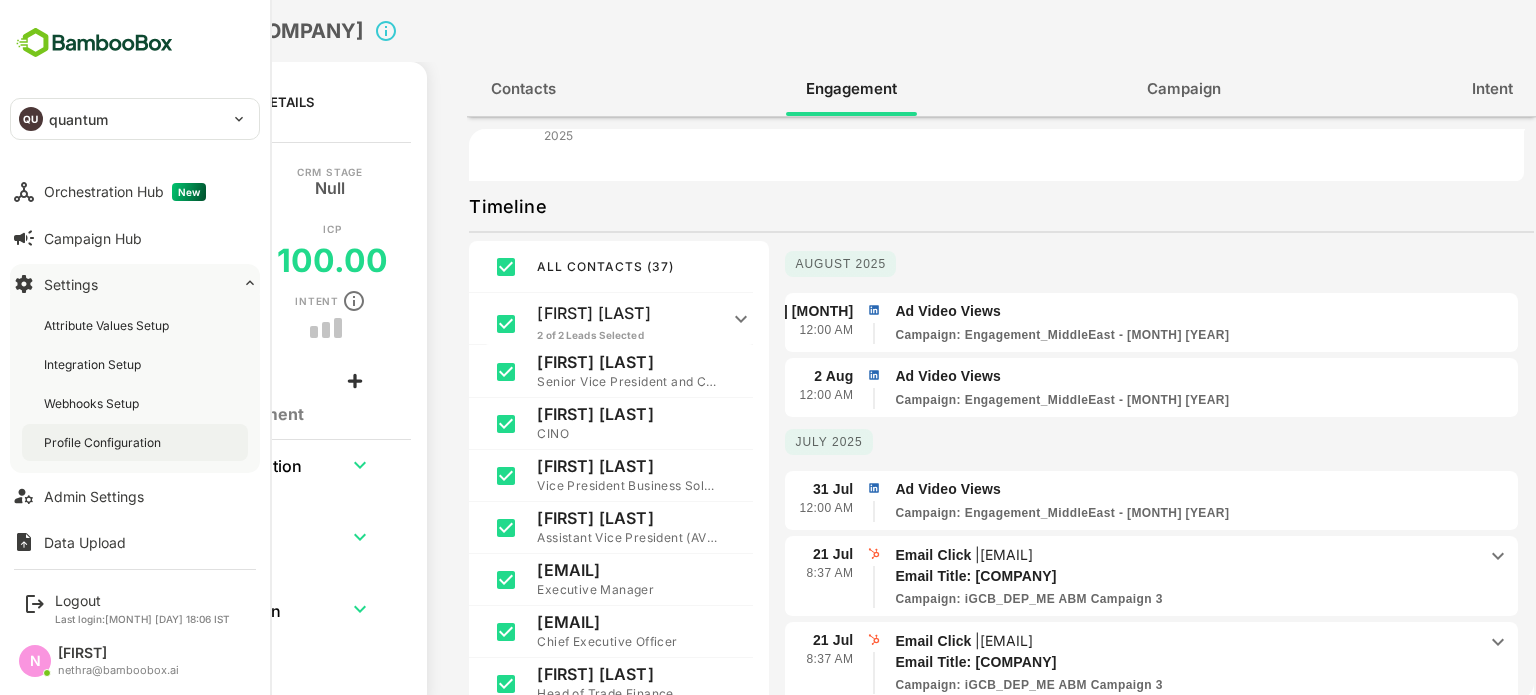 scroll, scrollTop: 99, scrollLeft: 0, axis: vertical 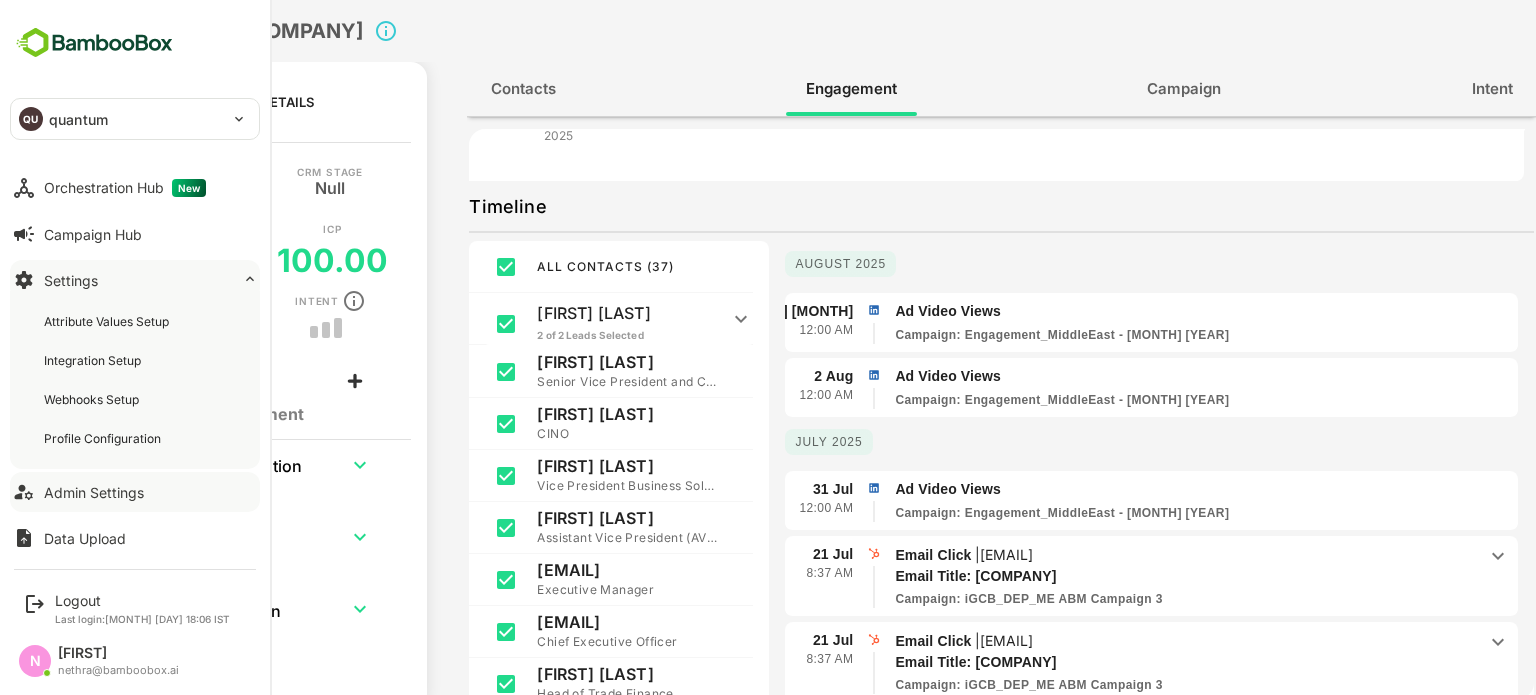 click on "Admin Settings" at bounding box center (94, 492) 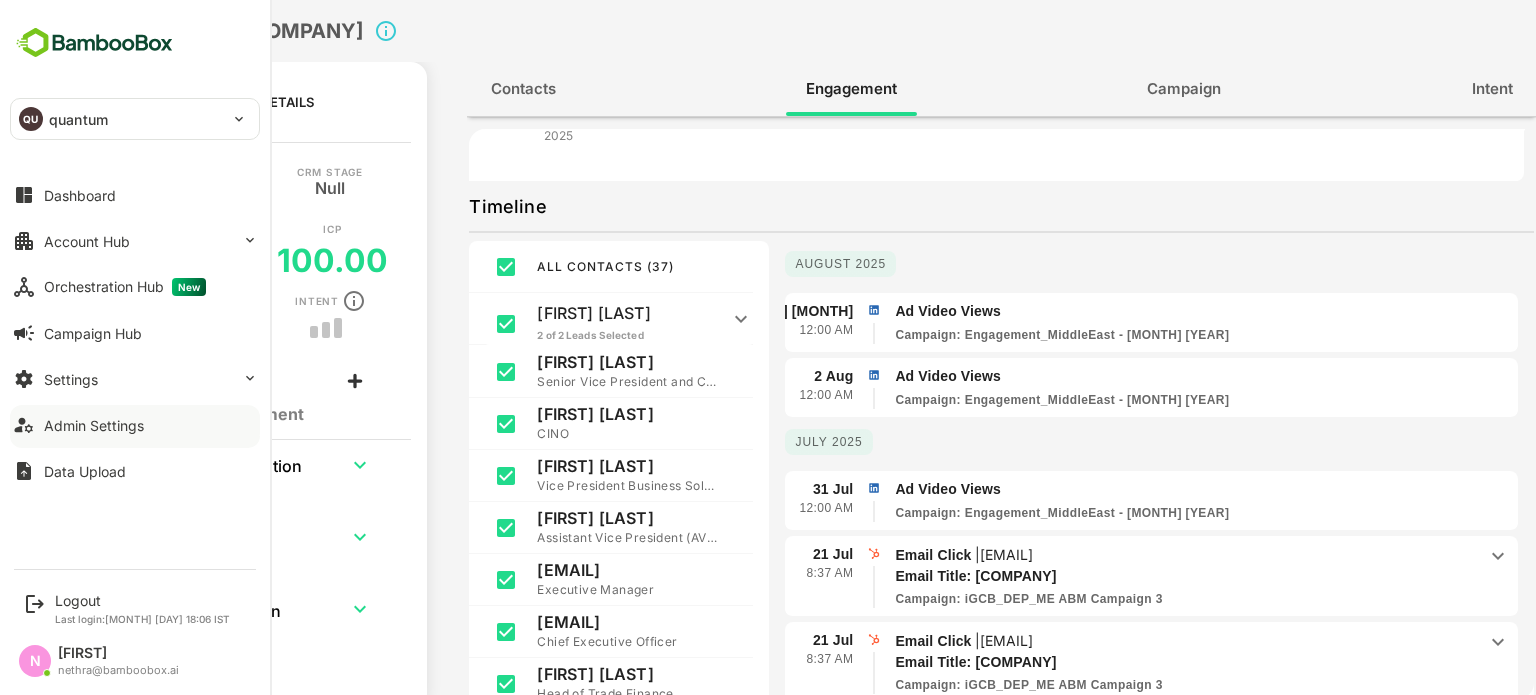 scroll, scrollTop: 0, scrollLeft: 0, axis: both 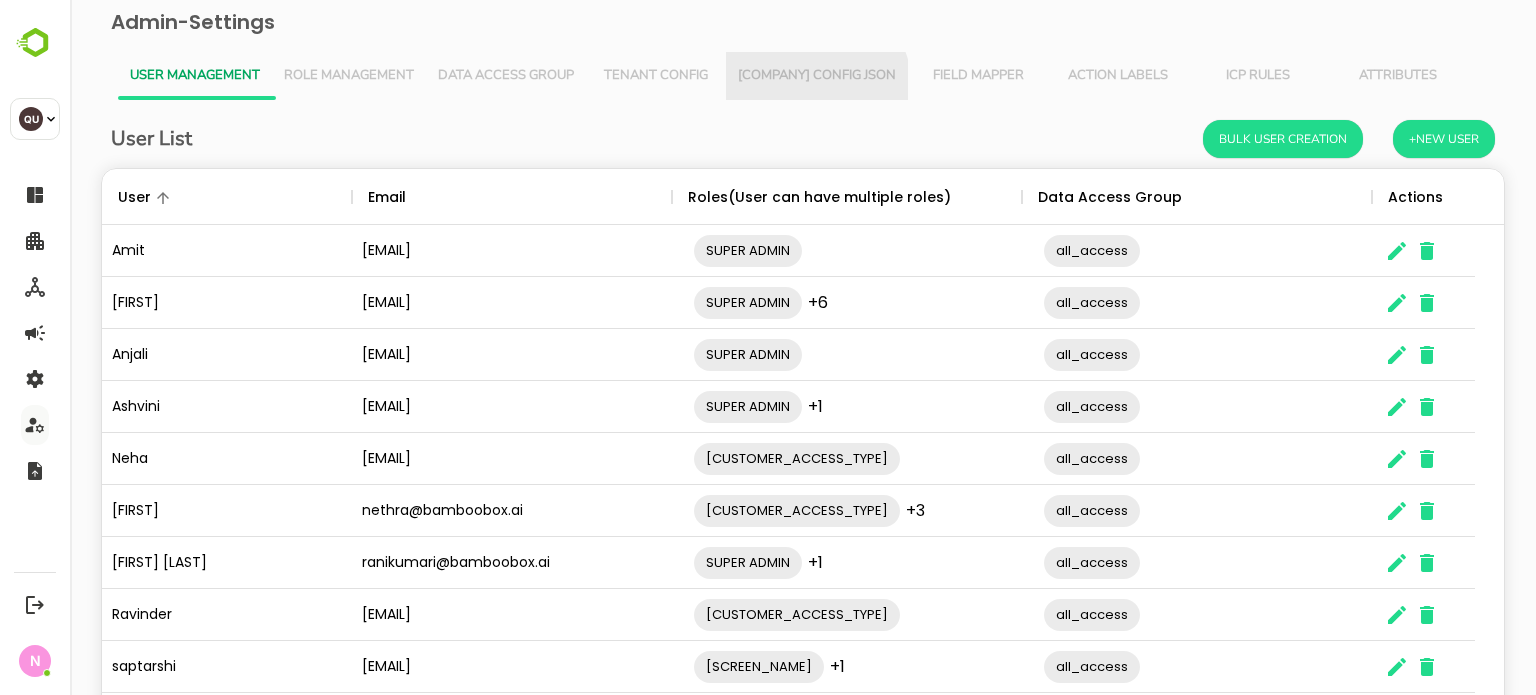 click on "Tenant Config Json" at bounding box center [817, 76] 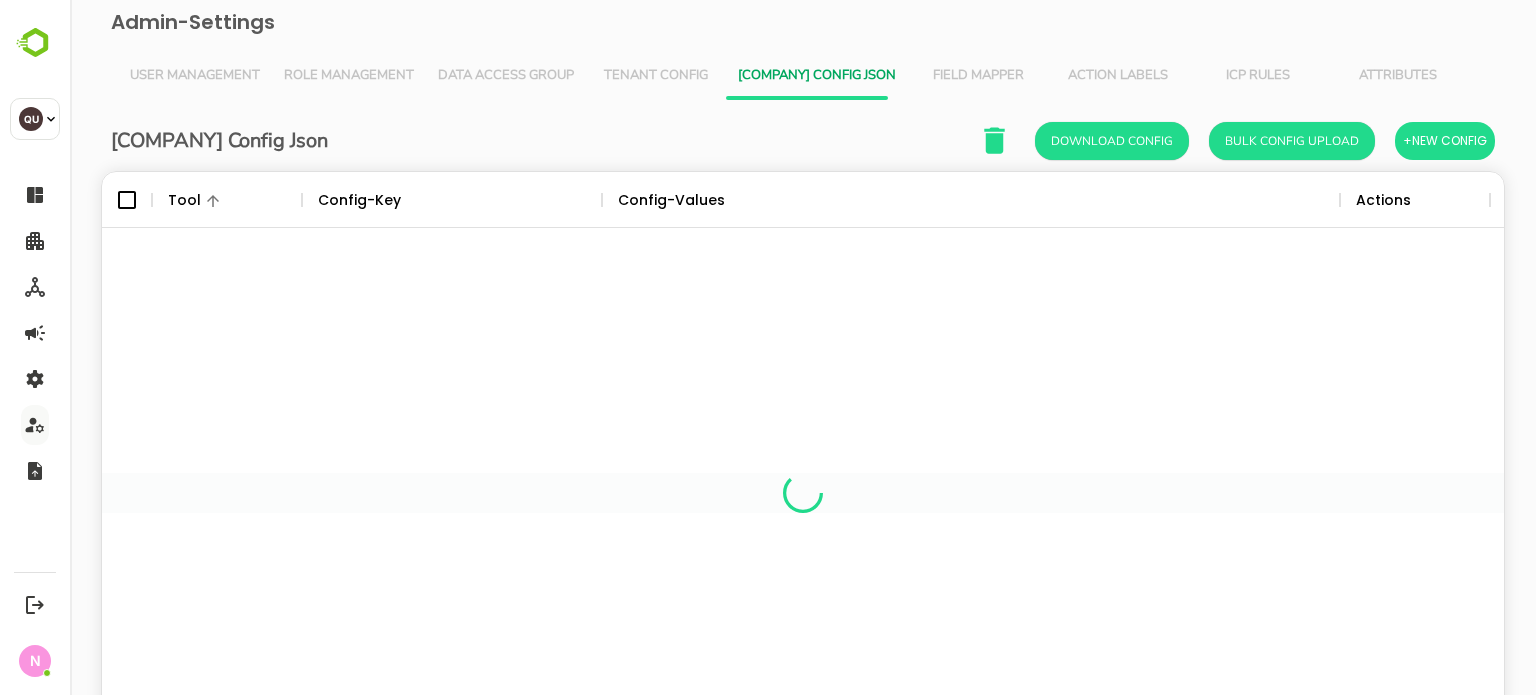 scroll, scrollTop: 16, scrollLeft: 16, axis: both 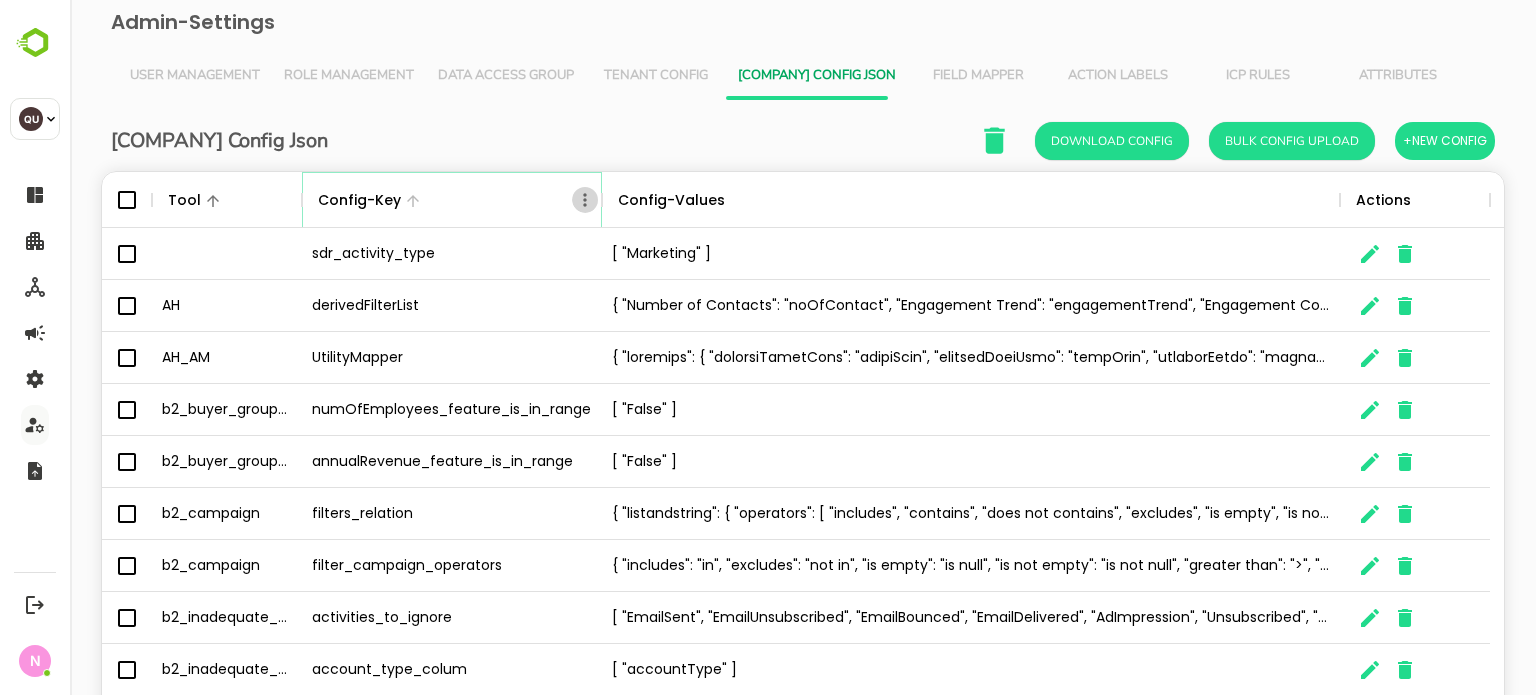 click 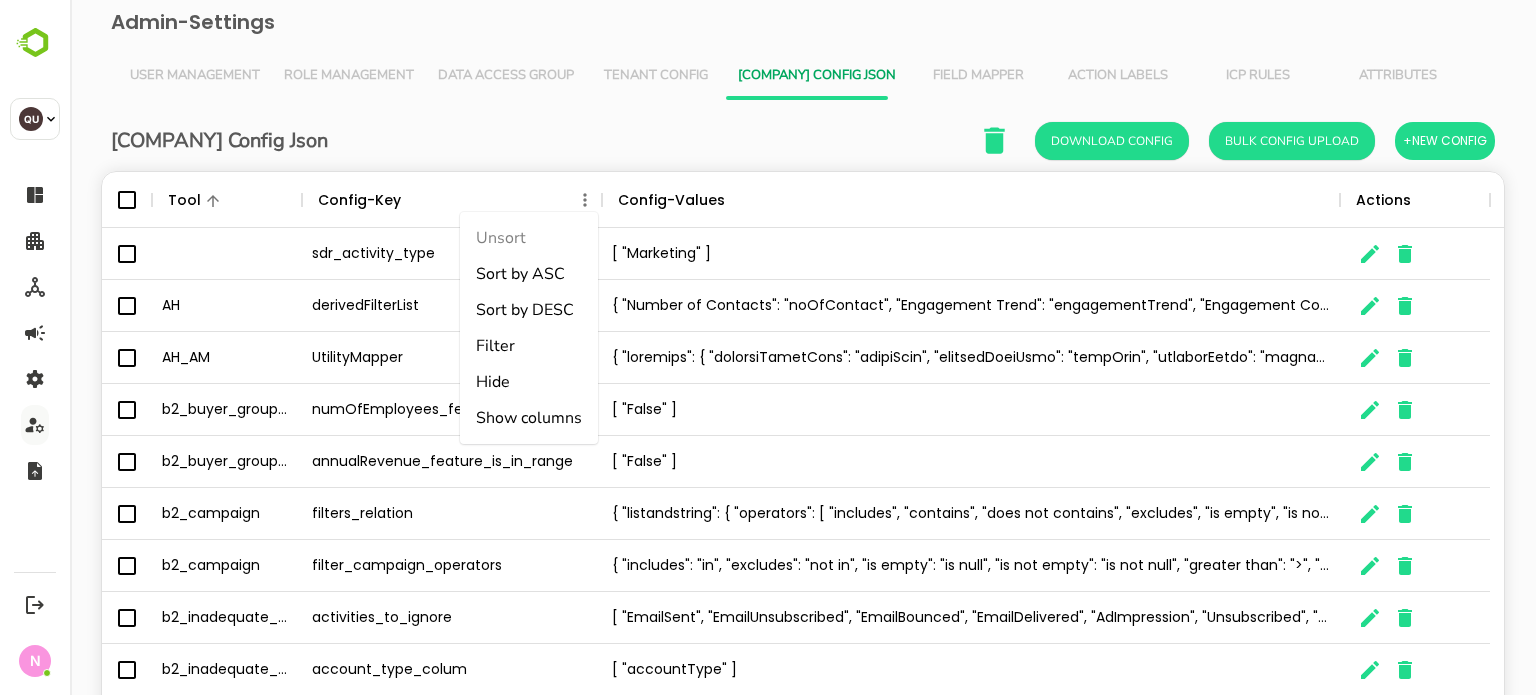 click on "Filter" at bounding box center (529, 346) 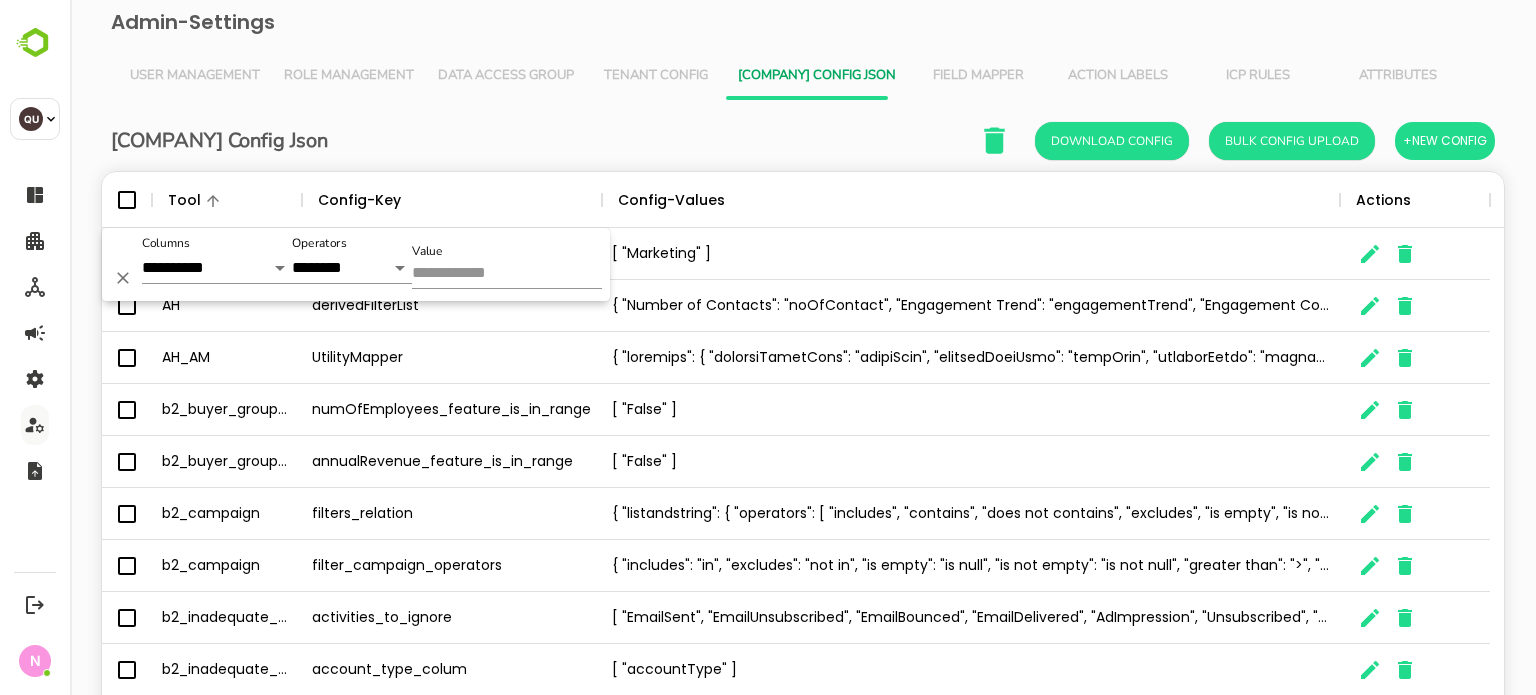 click on "Unsort Sort by ASC Sort by DESC Filter Hide Show columns" at bounding box center [547, 277] 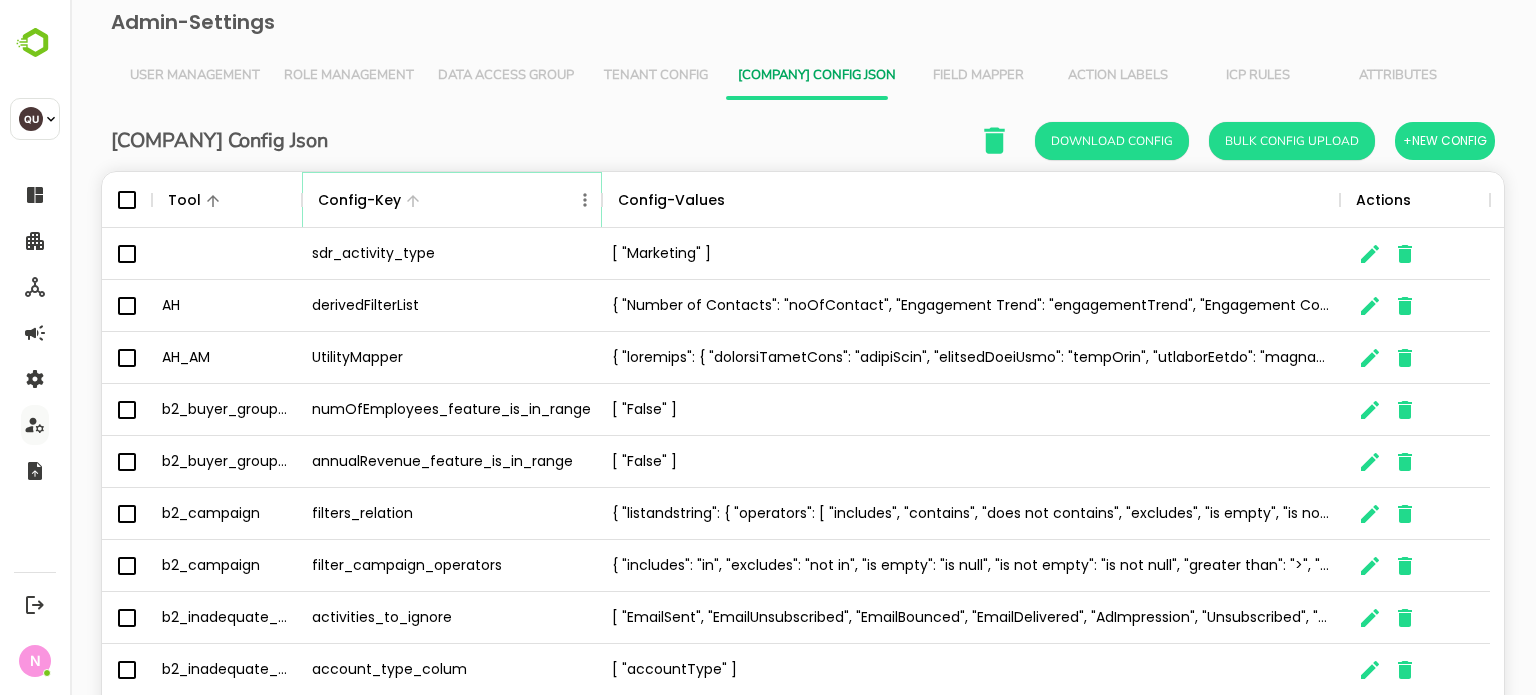 click 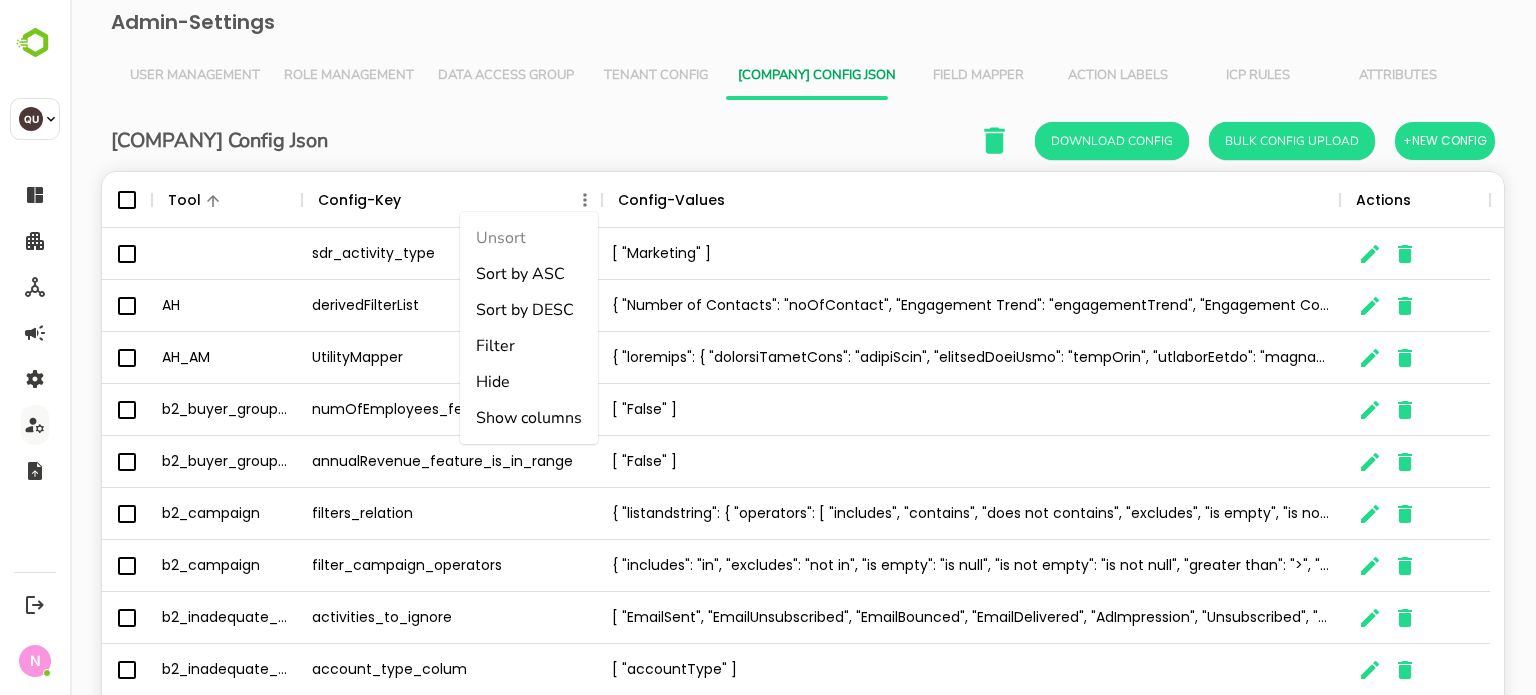 click on "Filter" at bounding box center [529, 346] 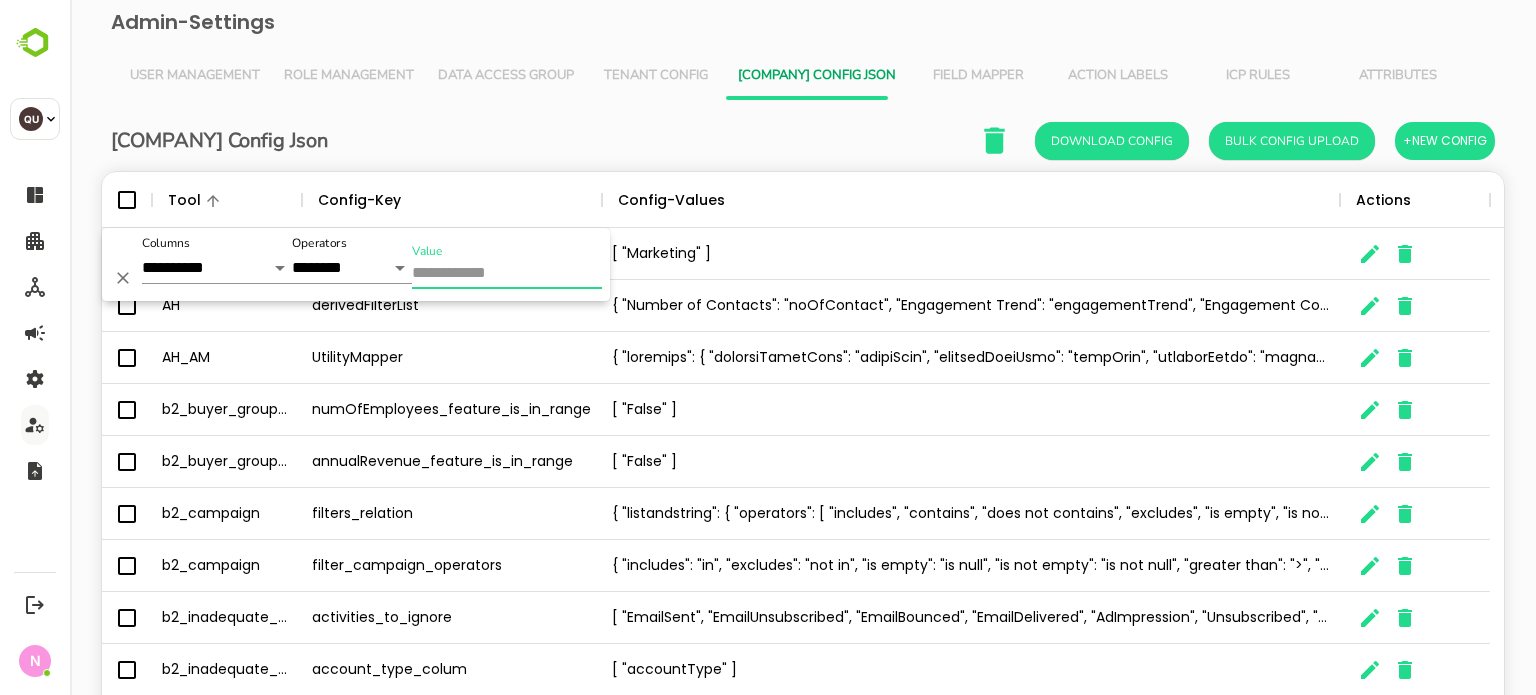 click on "Value" at bounding box center (507, 274) 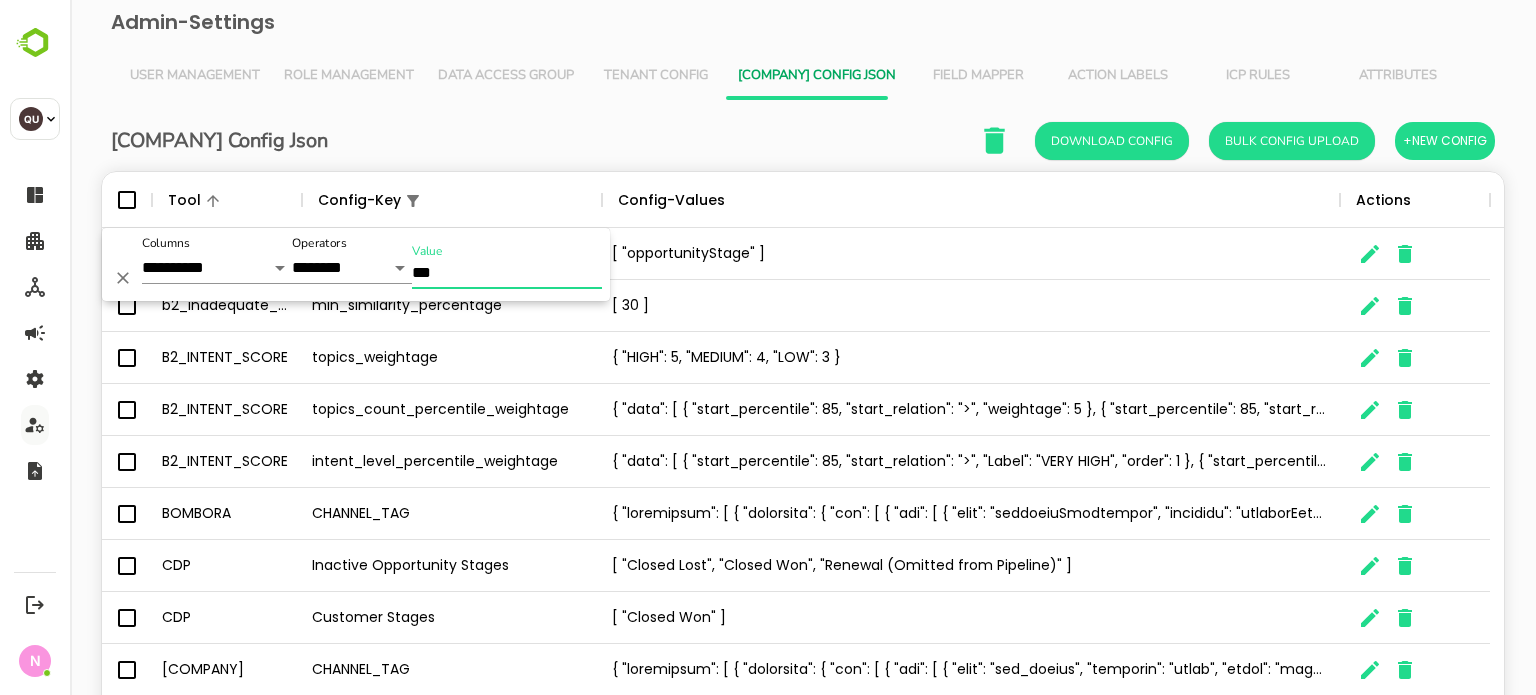 scroll, scrollTop: 165, scrollLeft: 0, axis: vertical 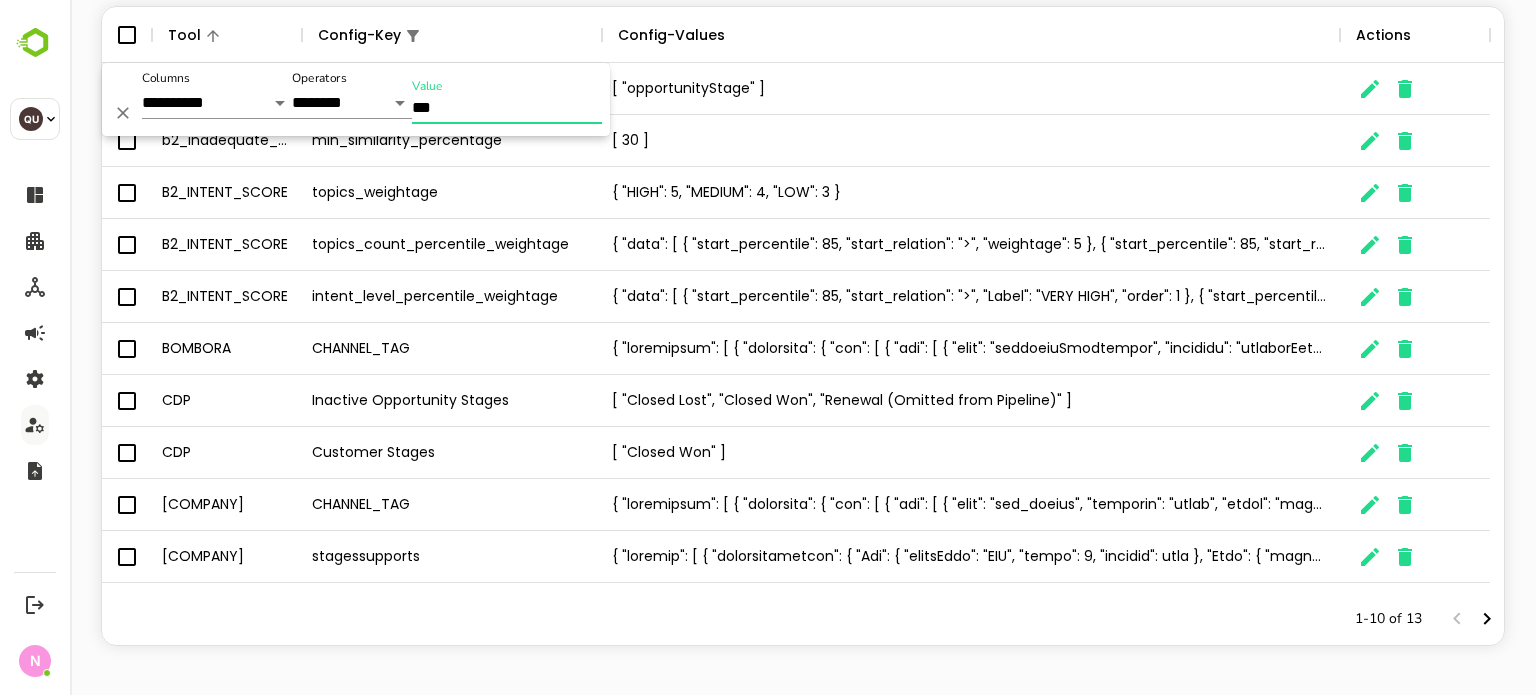 type on "***" 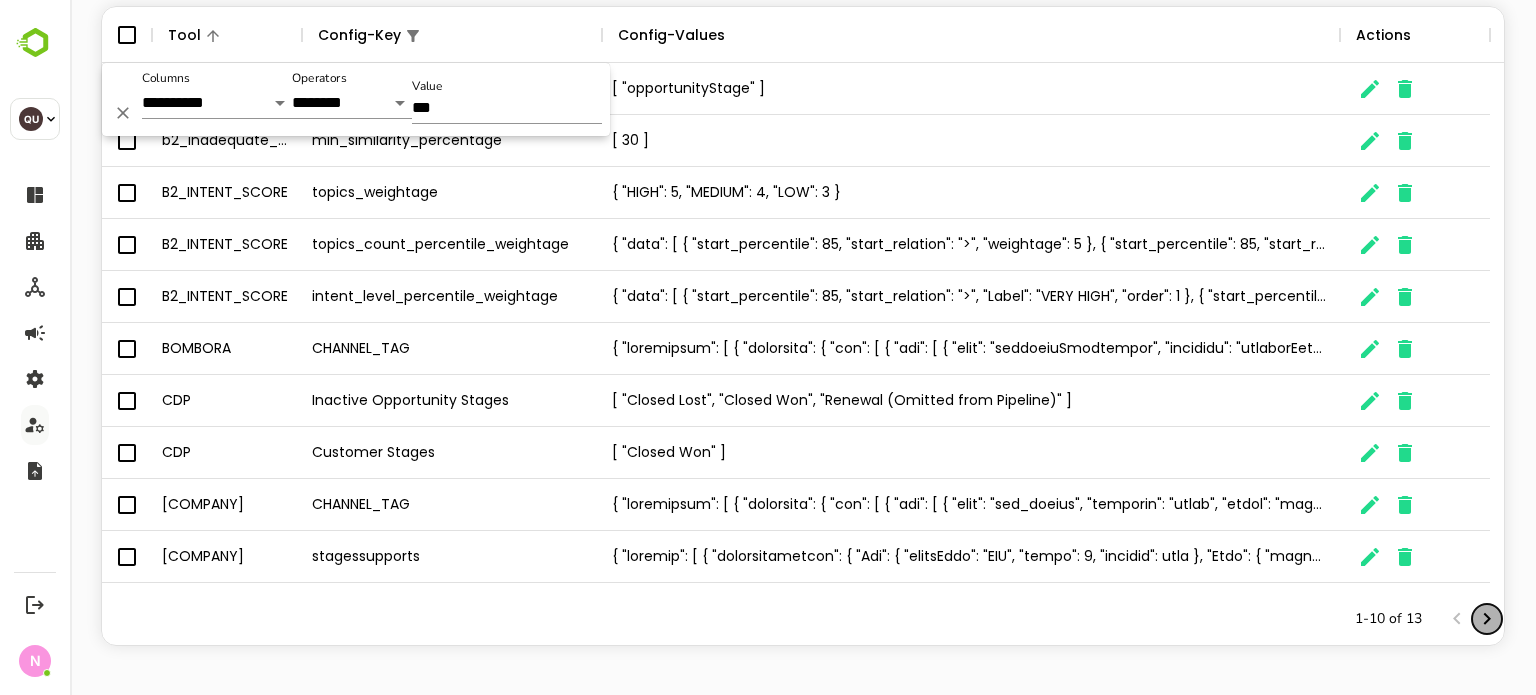click 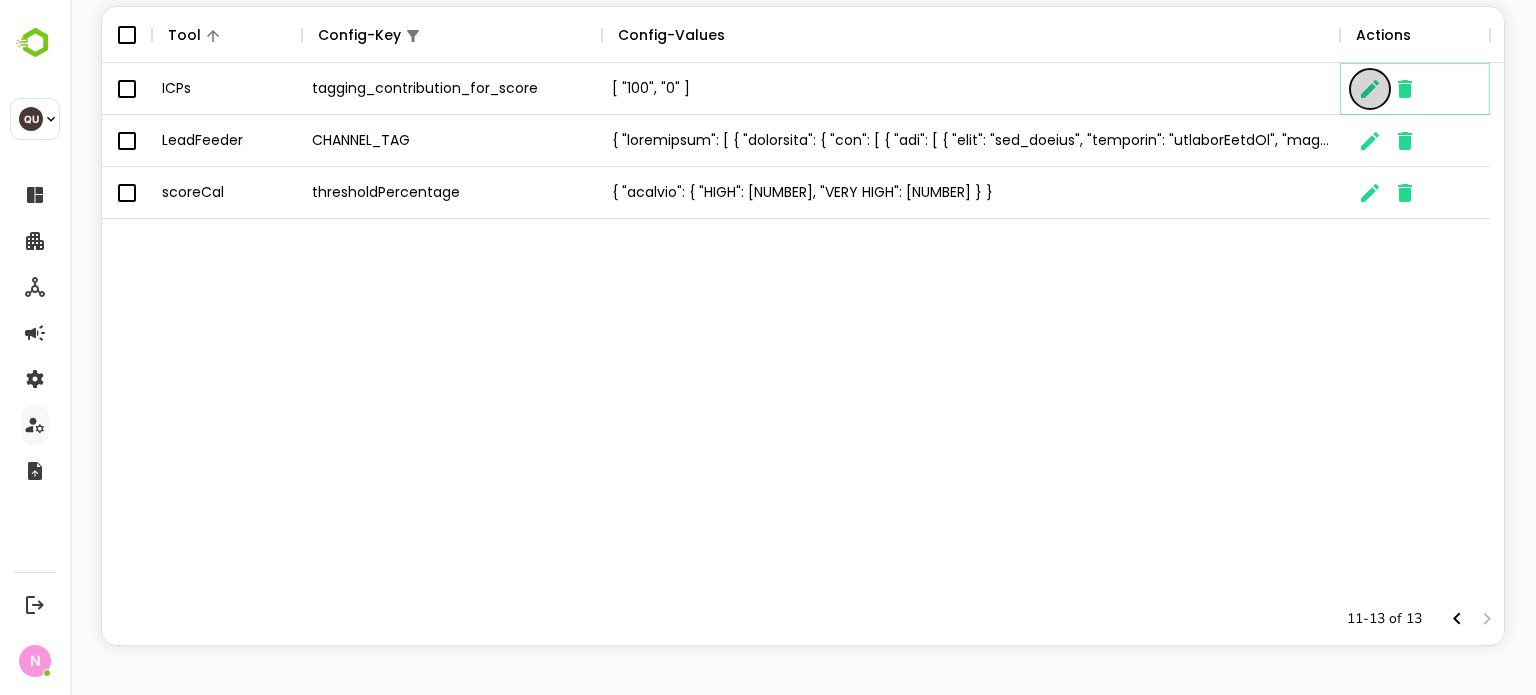 click 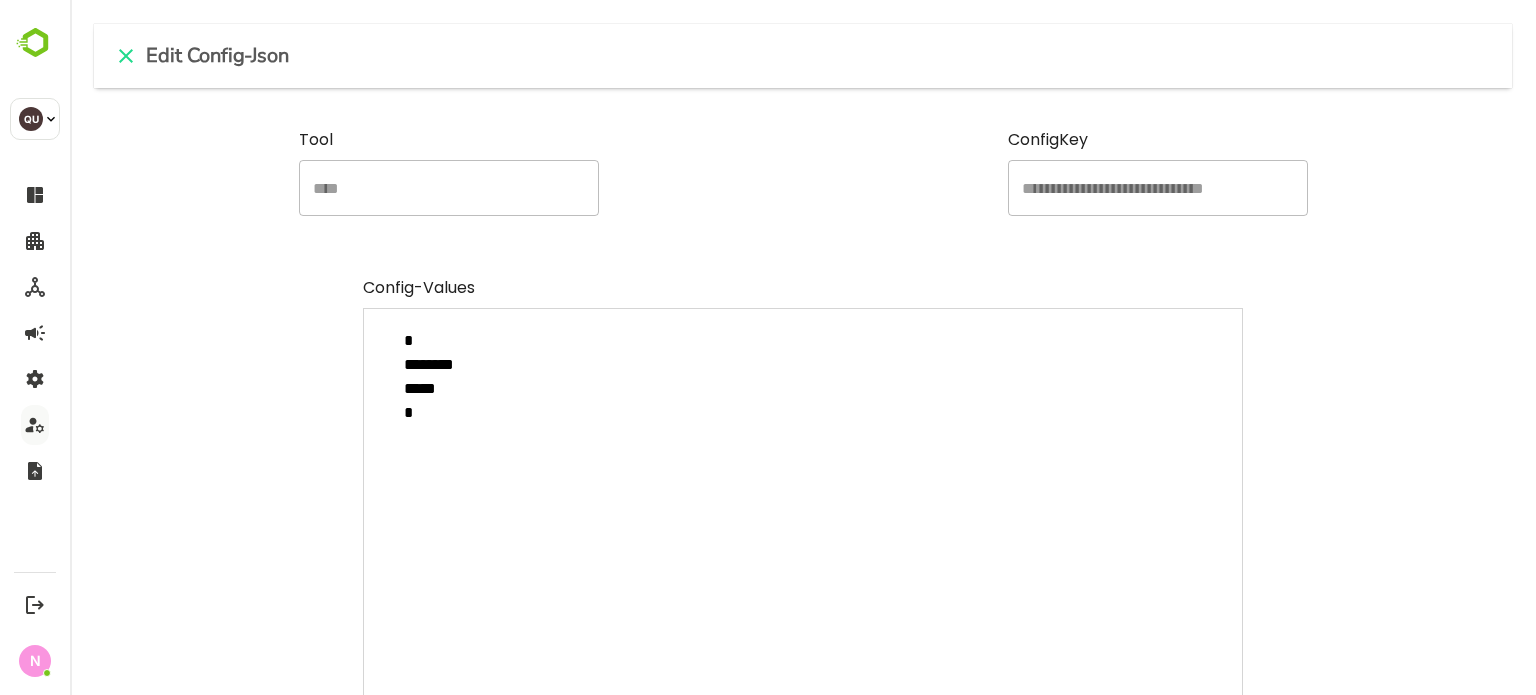 click on "*
********
*****
*" at bounding box center [803, 552] 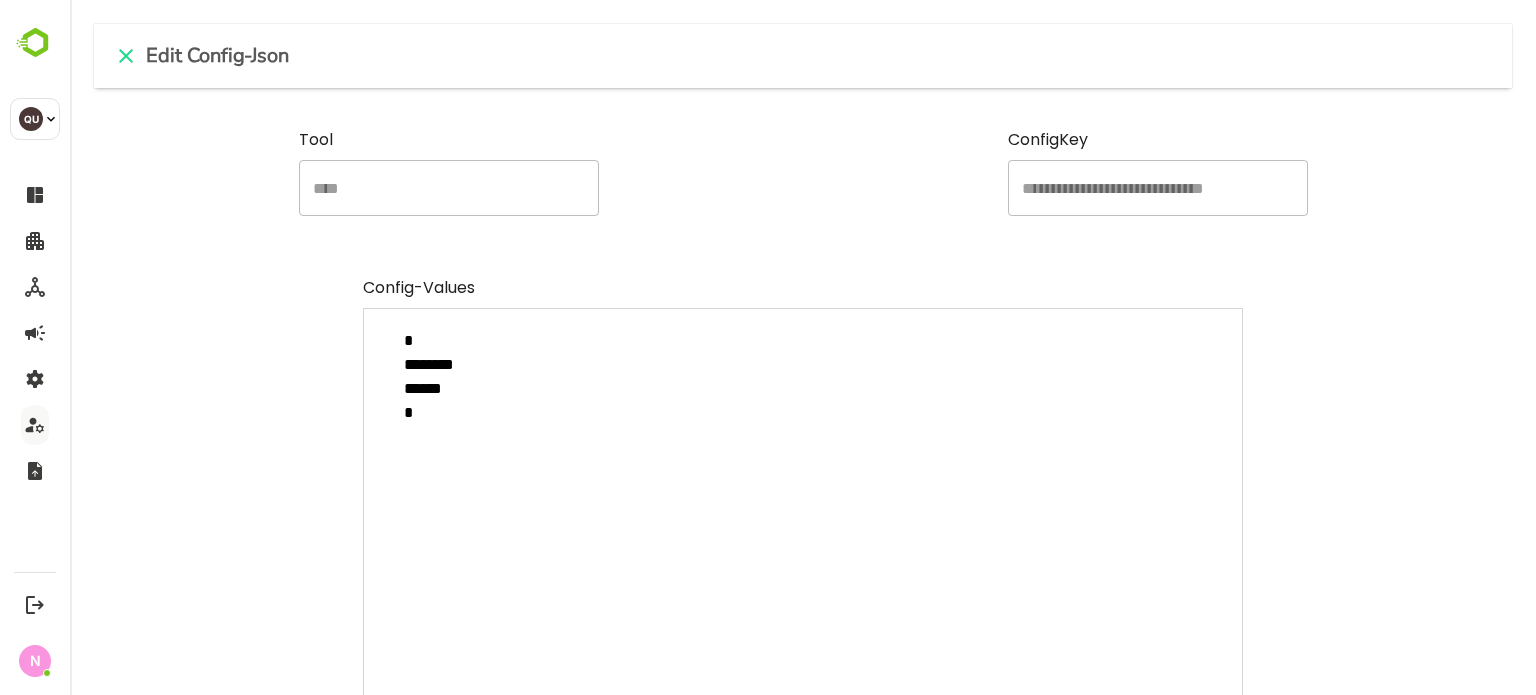 type on "*
********
*****
*" 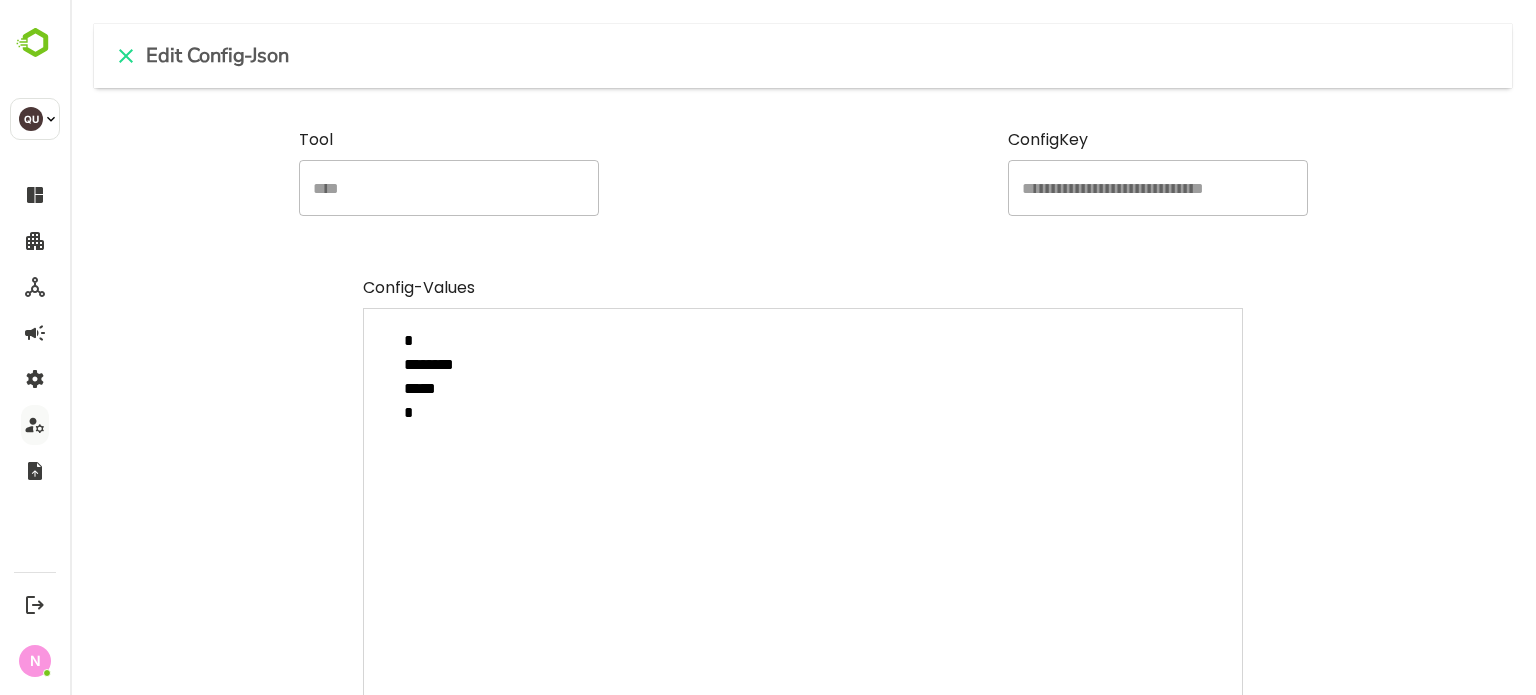type on "*
********
******
*" 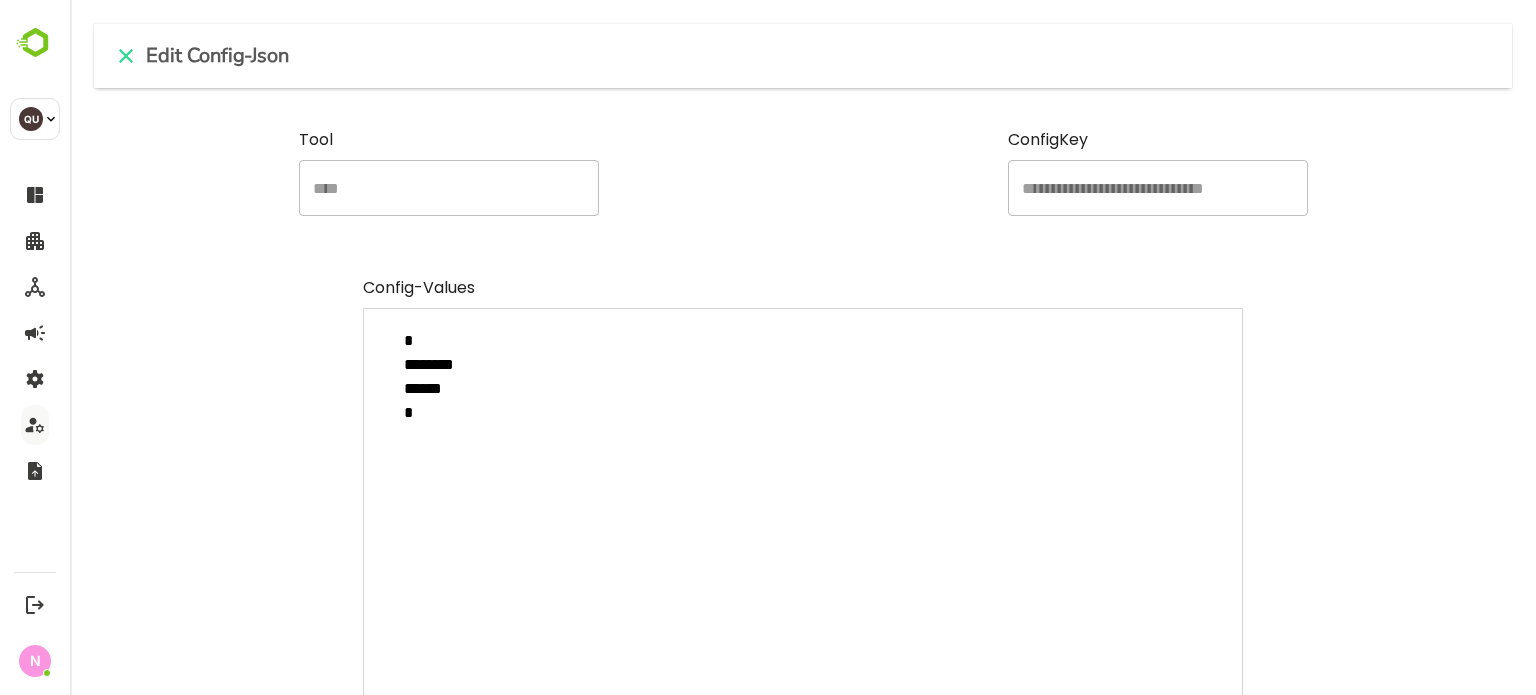 type on "*
********
*****
*" 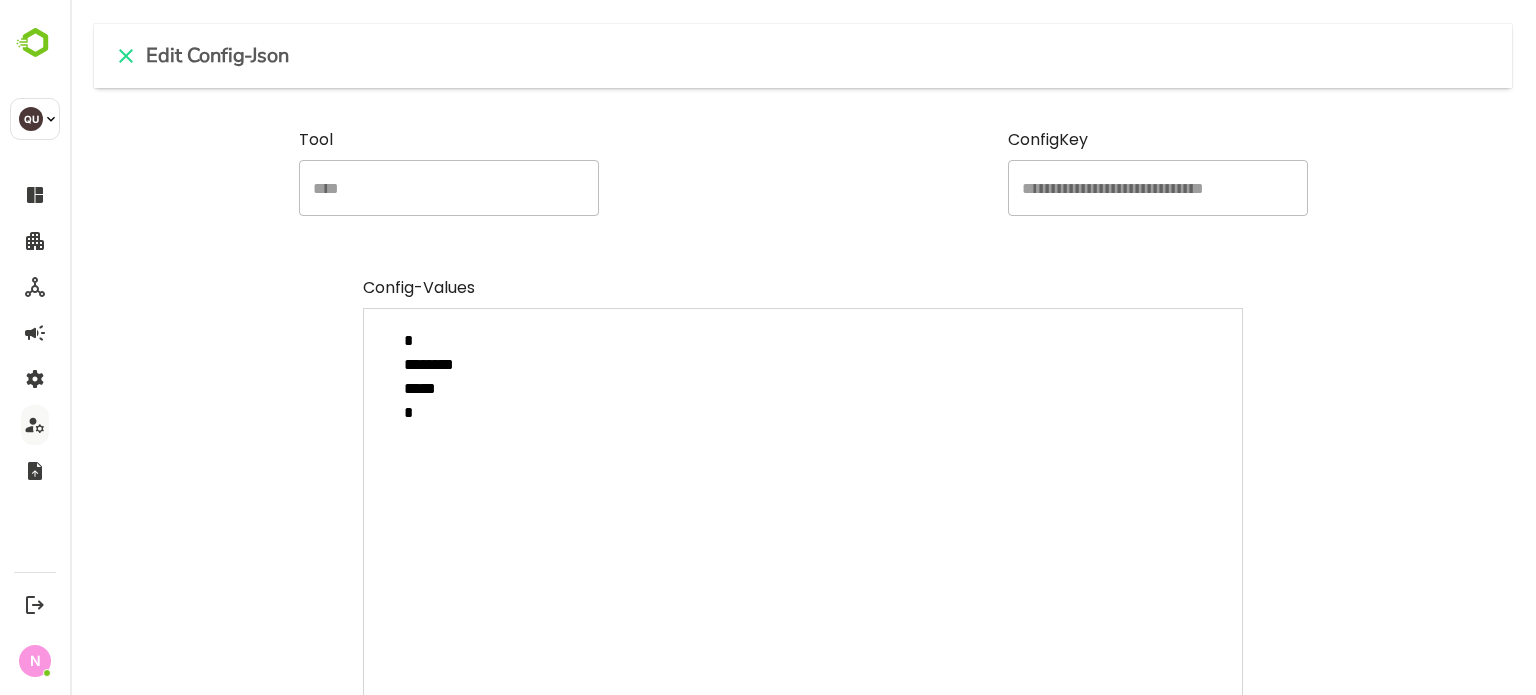 type on "*
********
******
*" 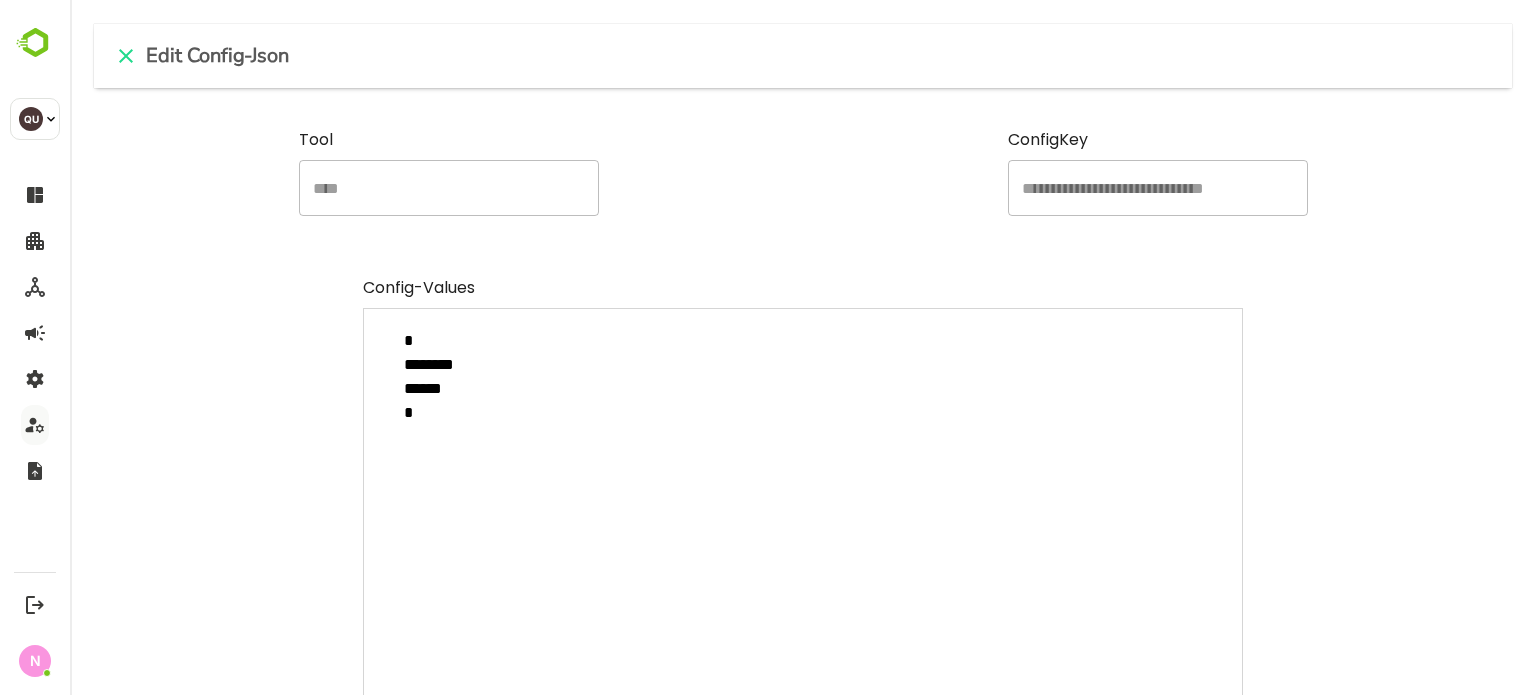 type on "*
********
*****
*" 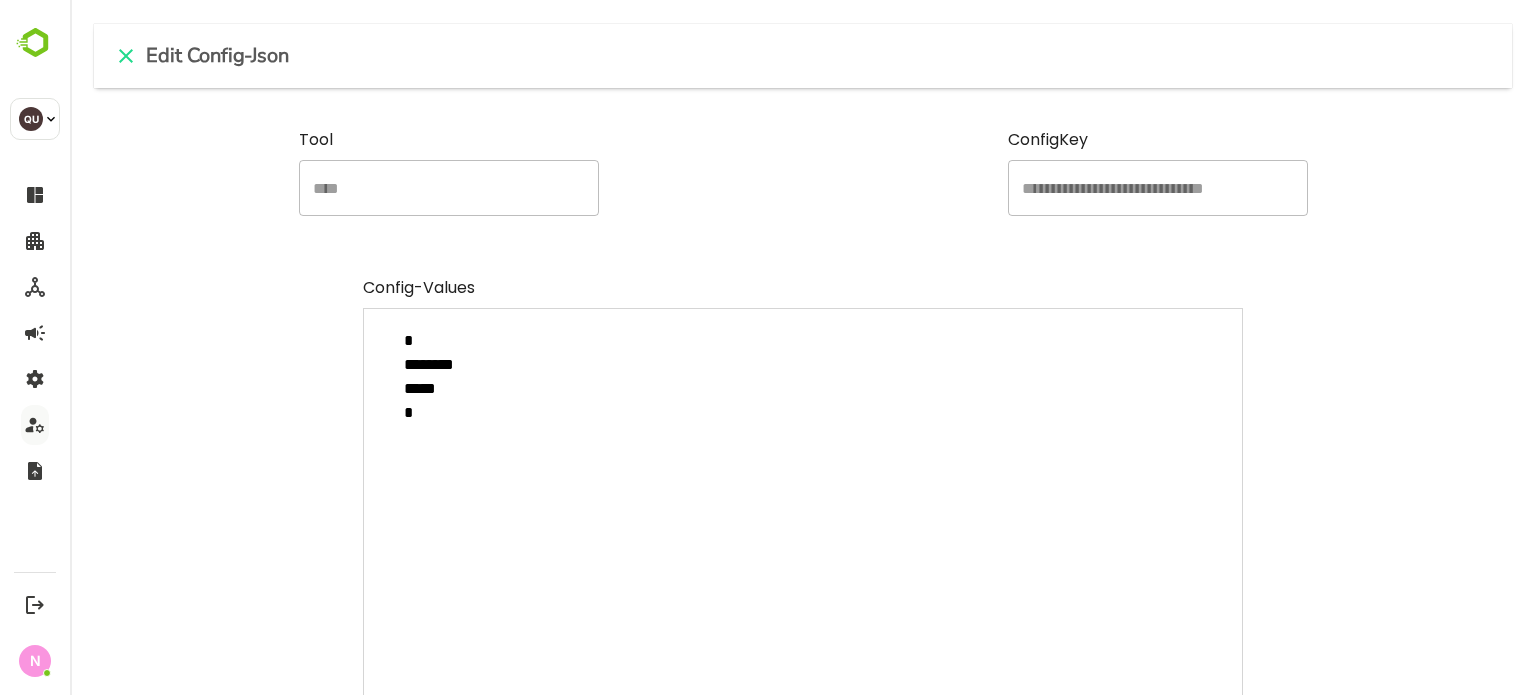 type on "*
********
******
*" 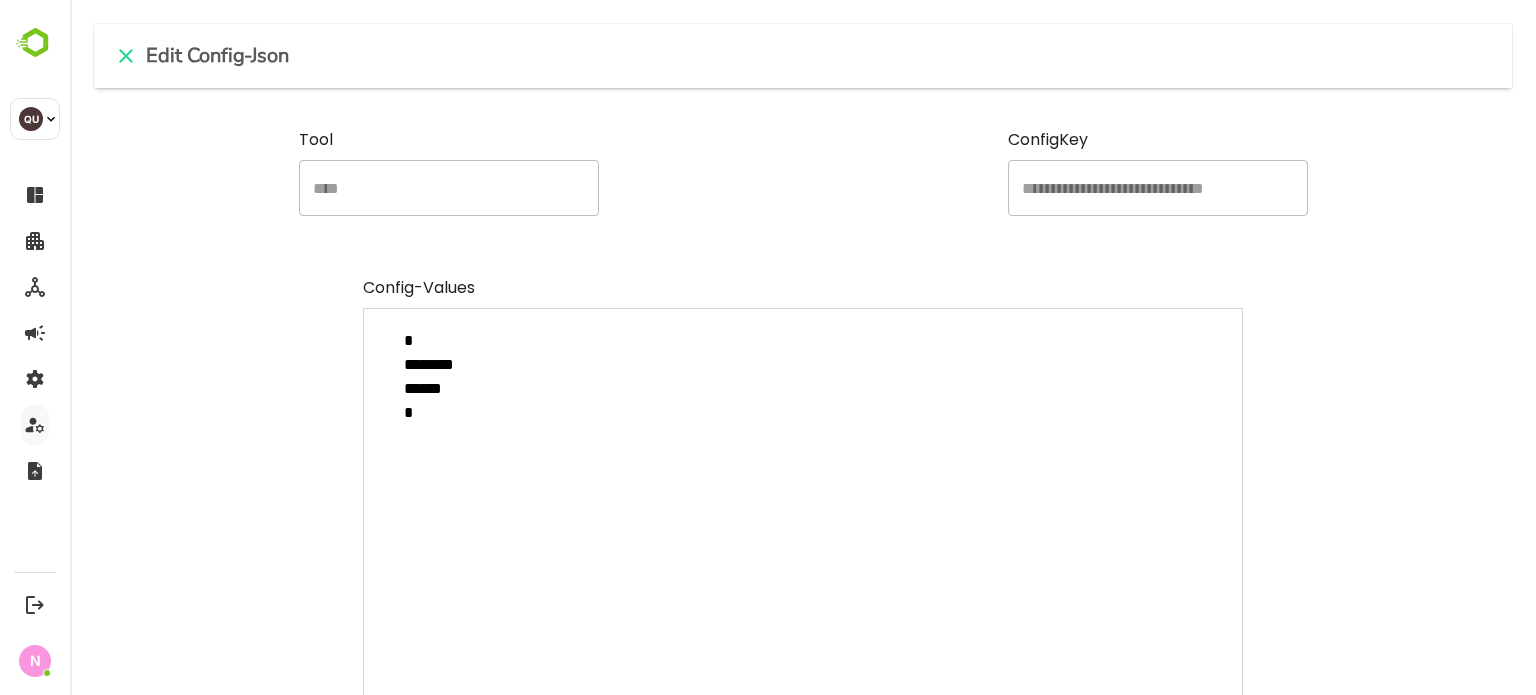 scroll, scrollTop: 199, scrollLeft: 0, axis: vertical 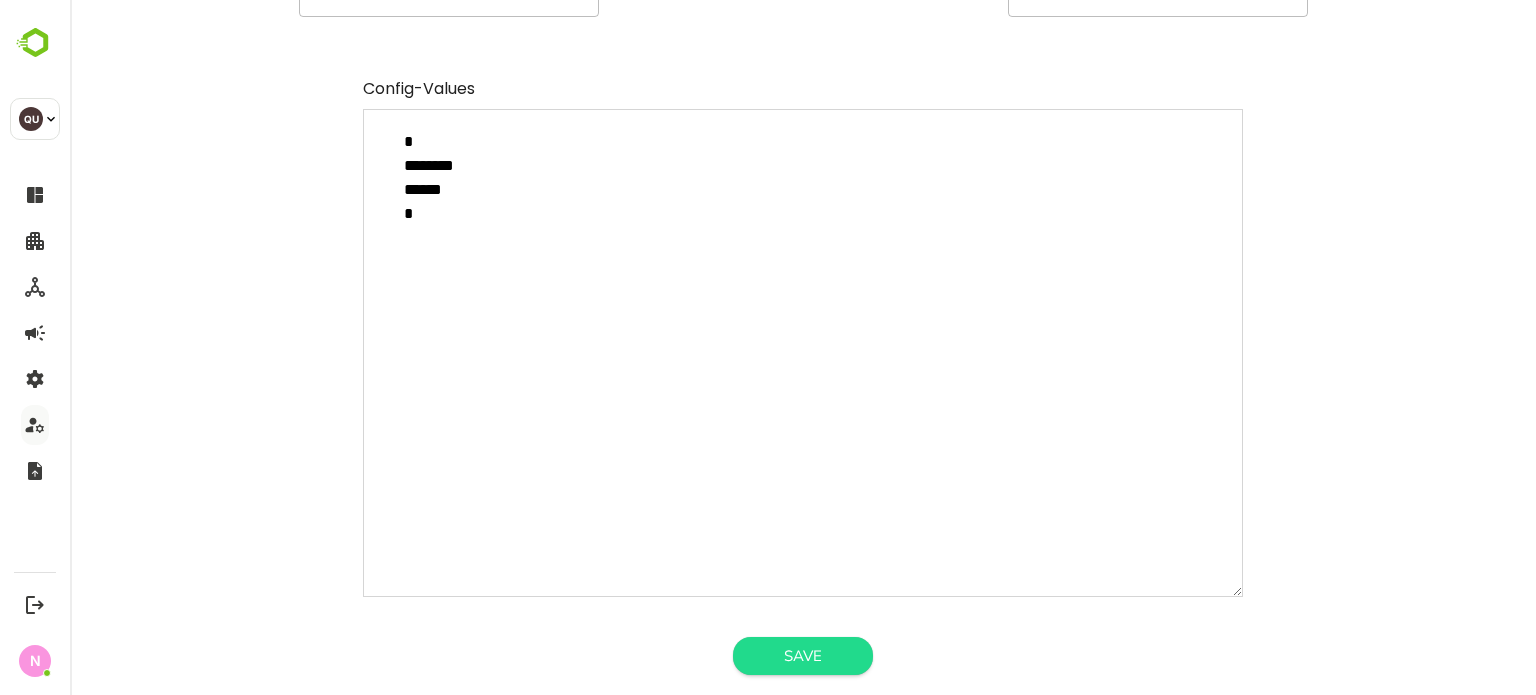 type on "*
********
******
*" 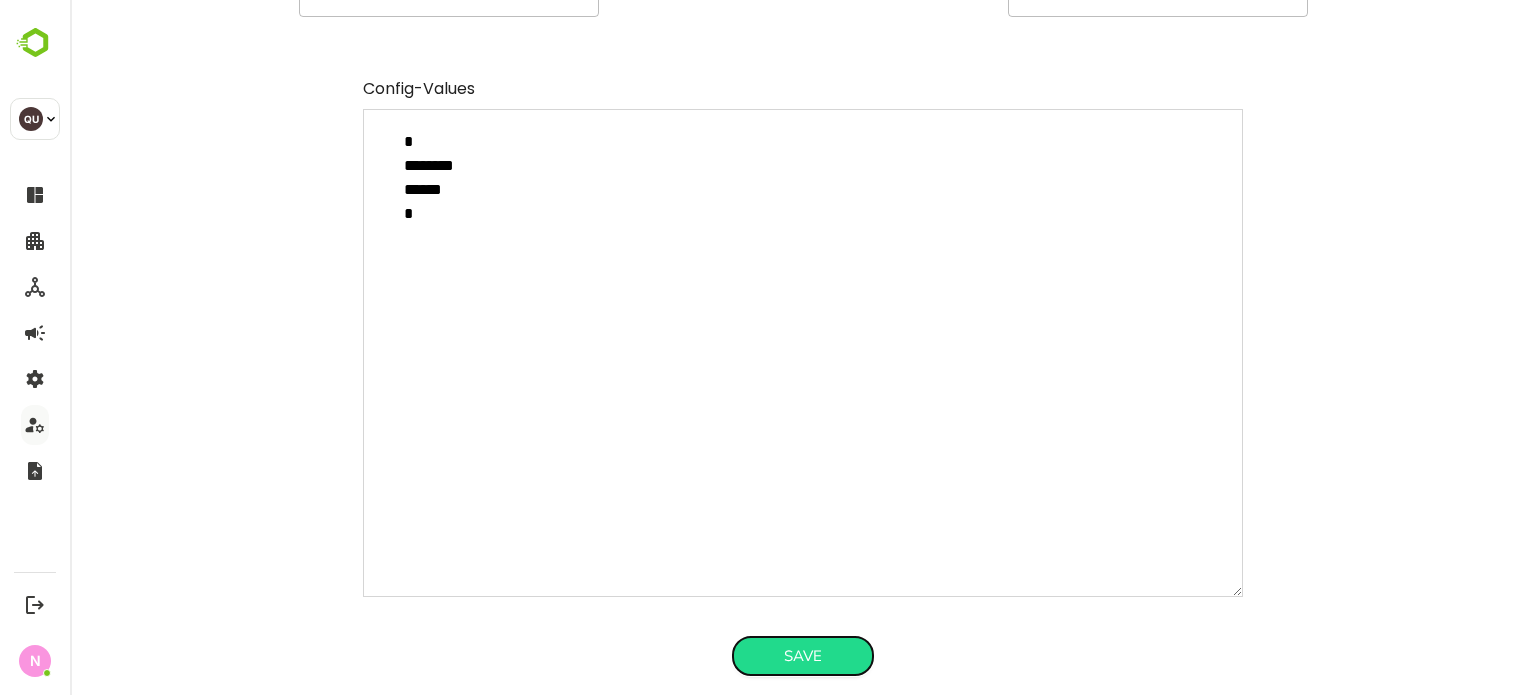 click on "Save" at bounding box center [803, 656] 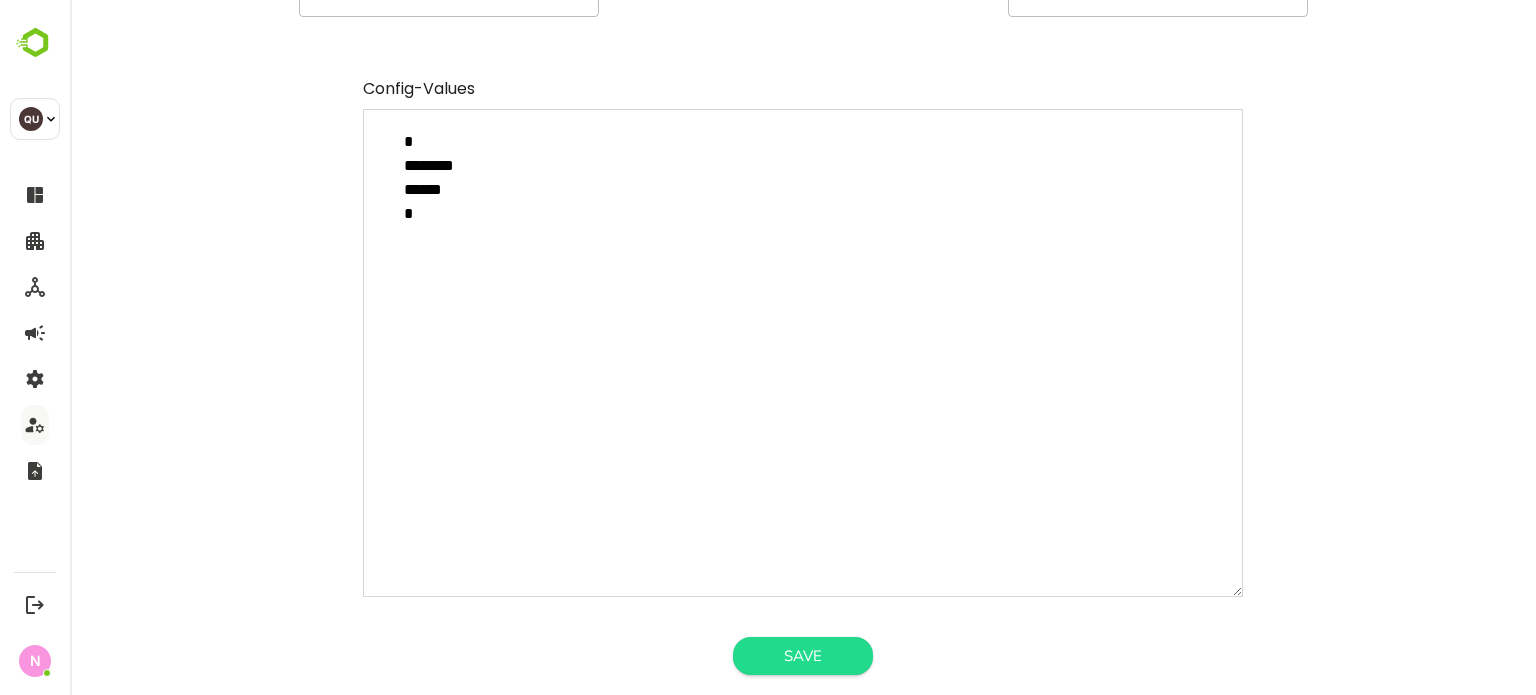type on "*" 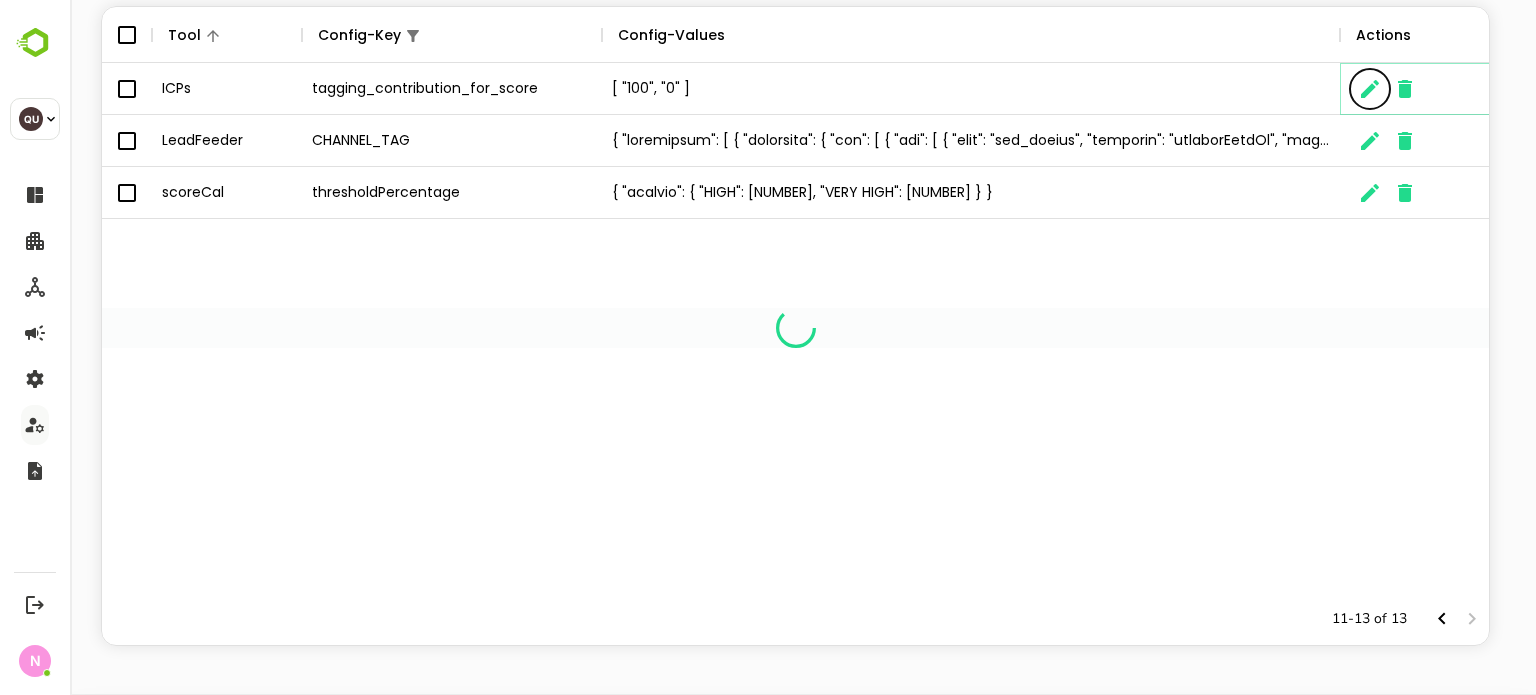 scroll, scrollTop: 16, scrollLeft: 16, axis: both 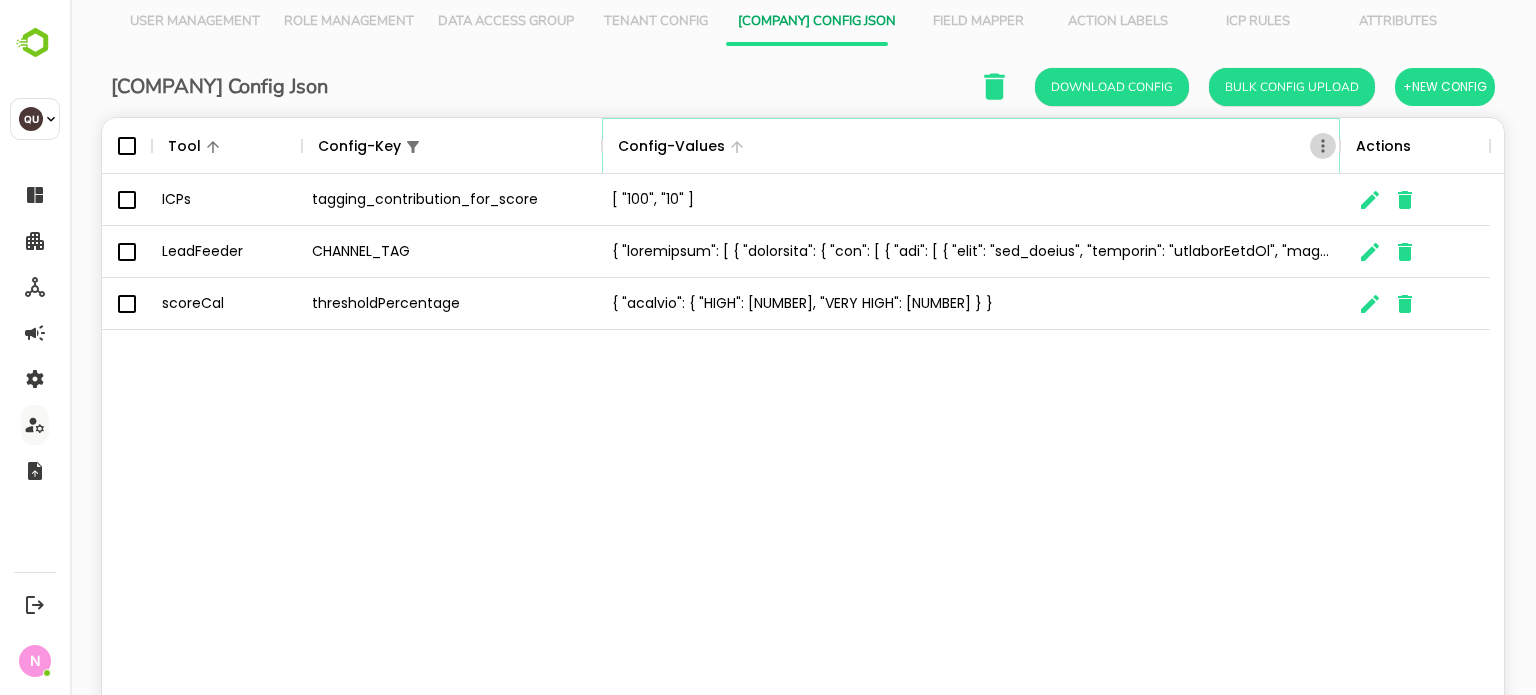 click 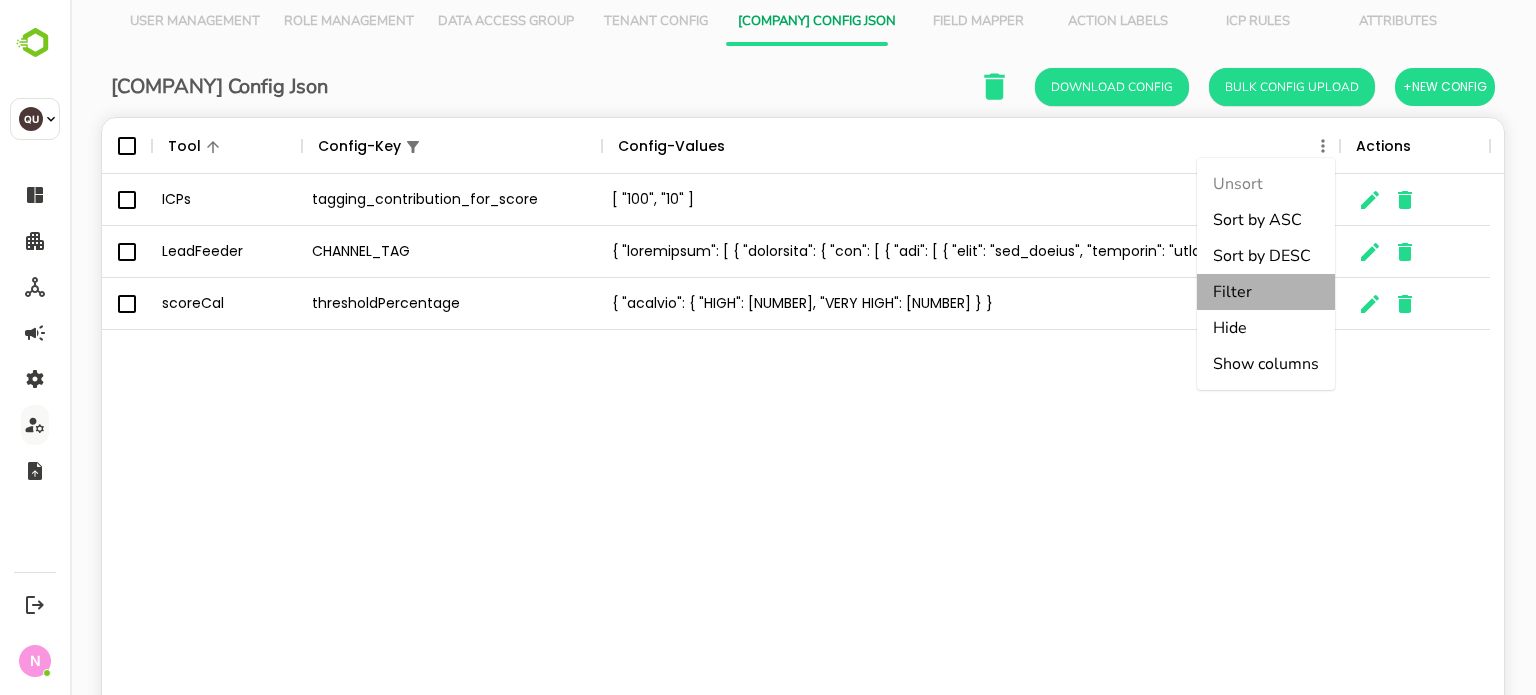 click on "Filter" at bounding box center (1266, 292) 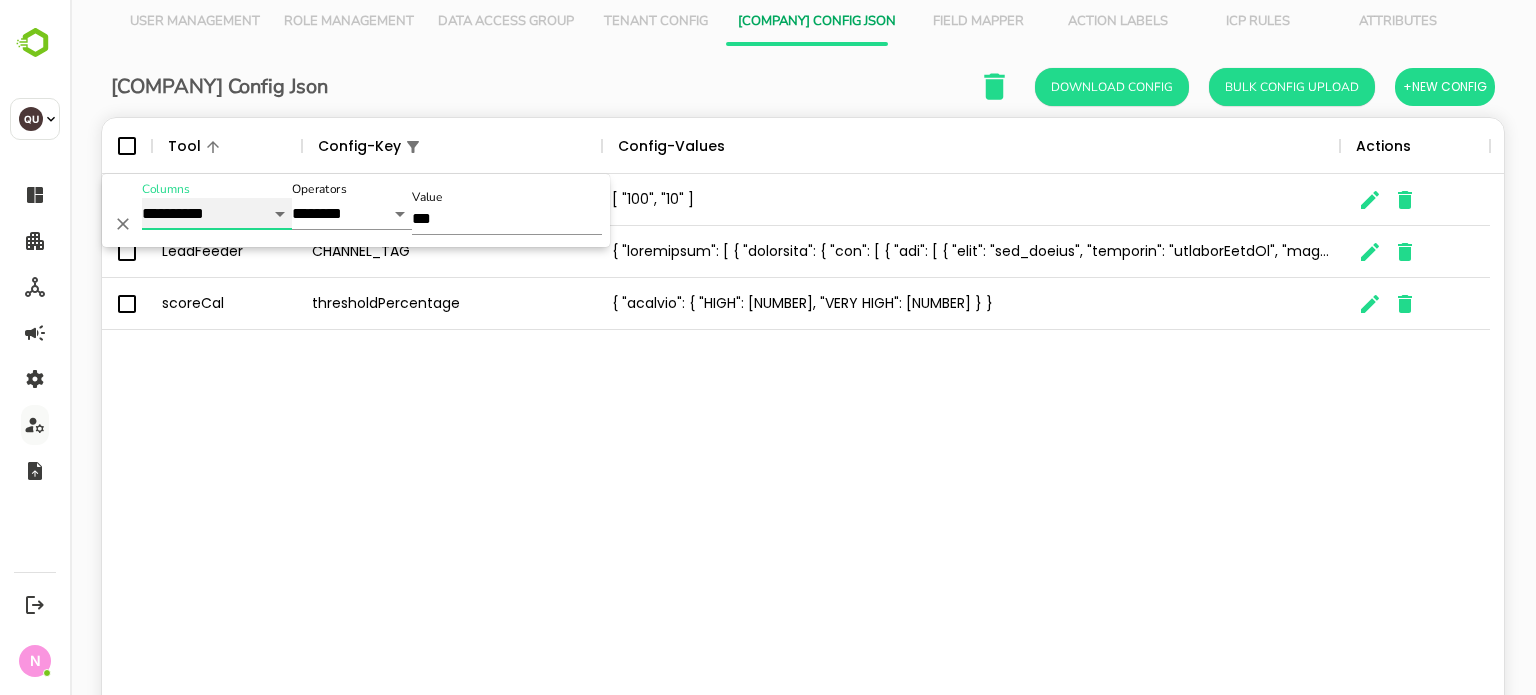 click on "**********" at bounding box center (217, 214) 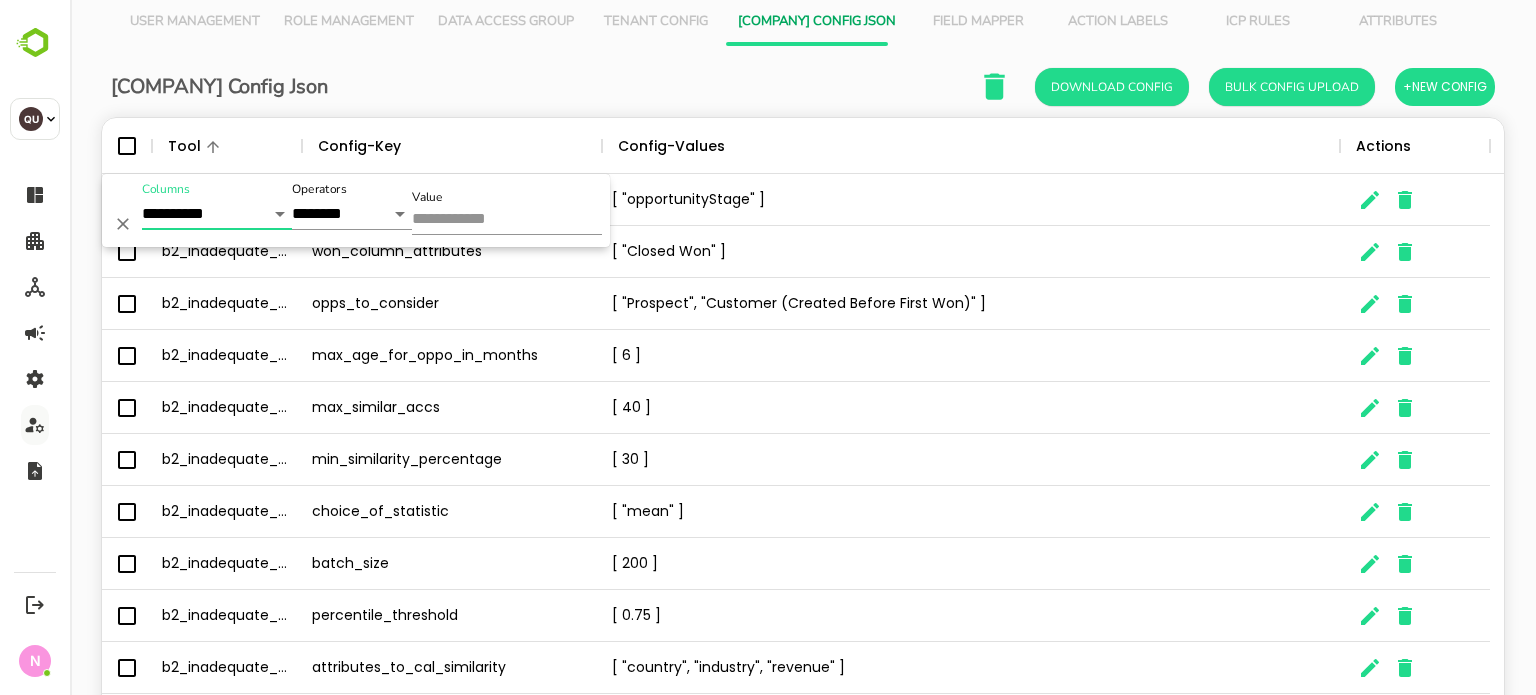 click on "Value" at bounding box center [507, 220] 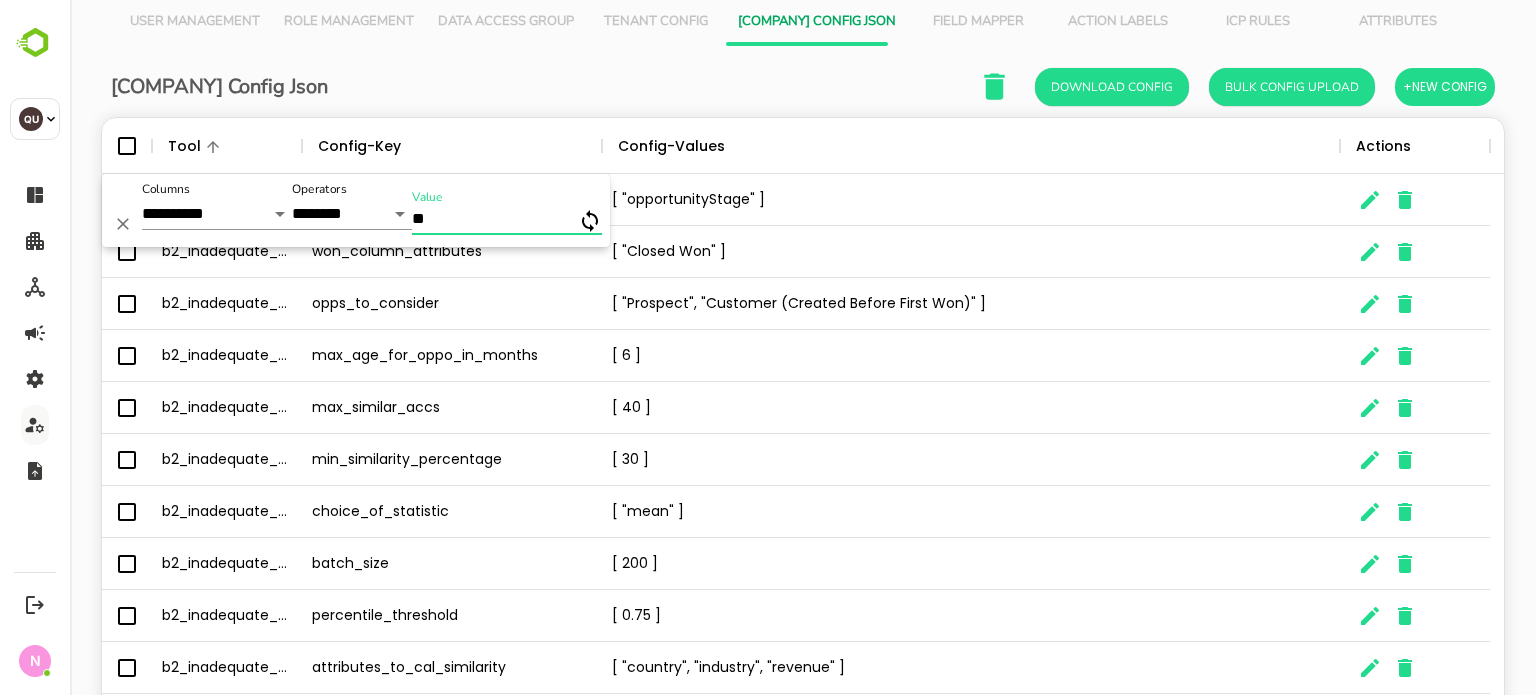 type on "*" 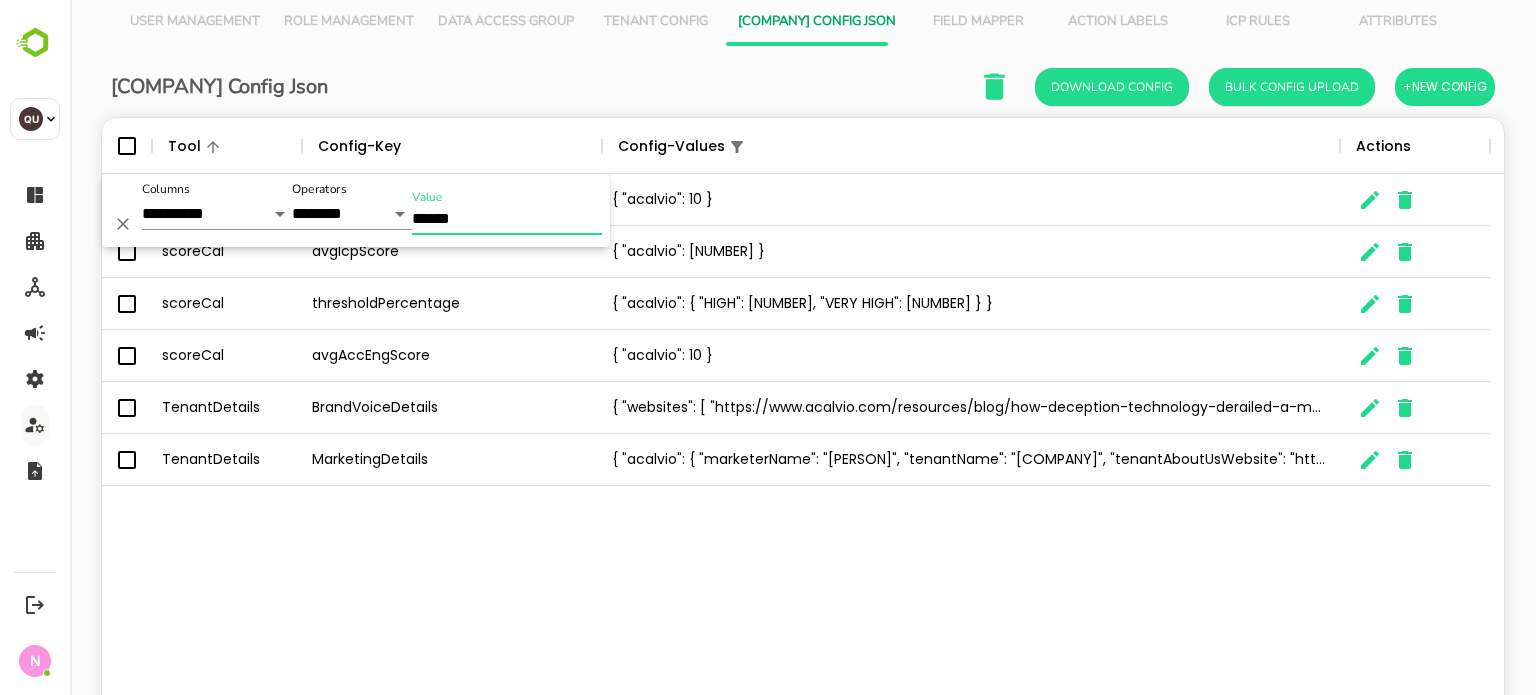 type on "******" 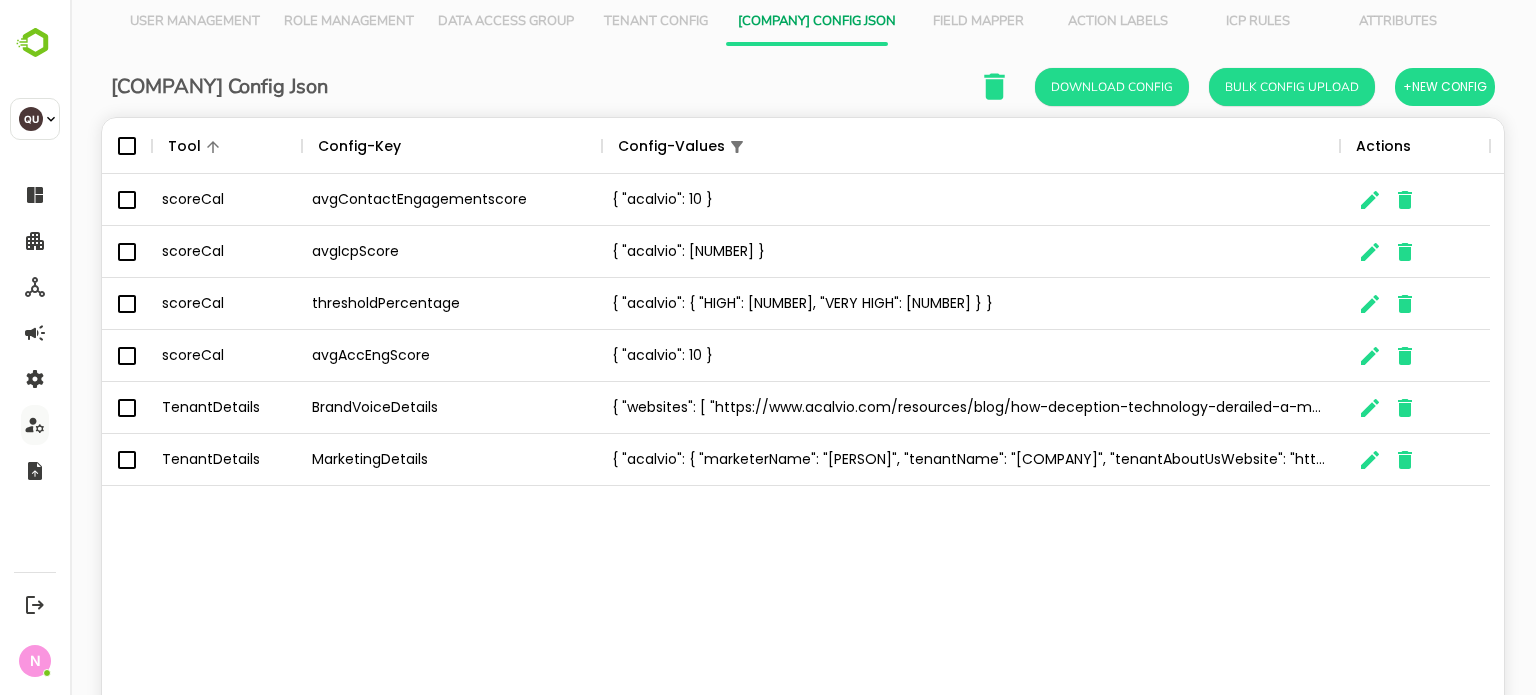 click on "Tenant Config" at bounding box center [656, 22] 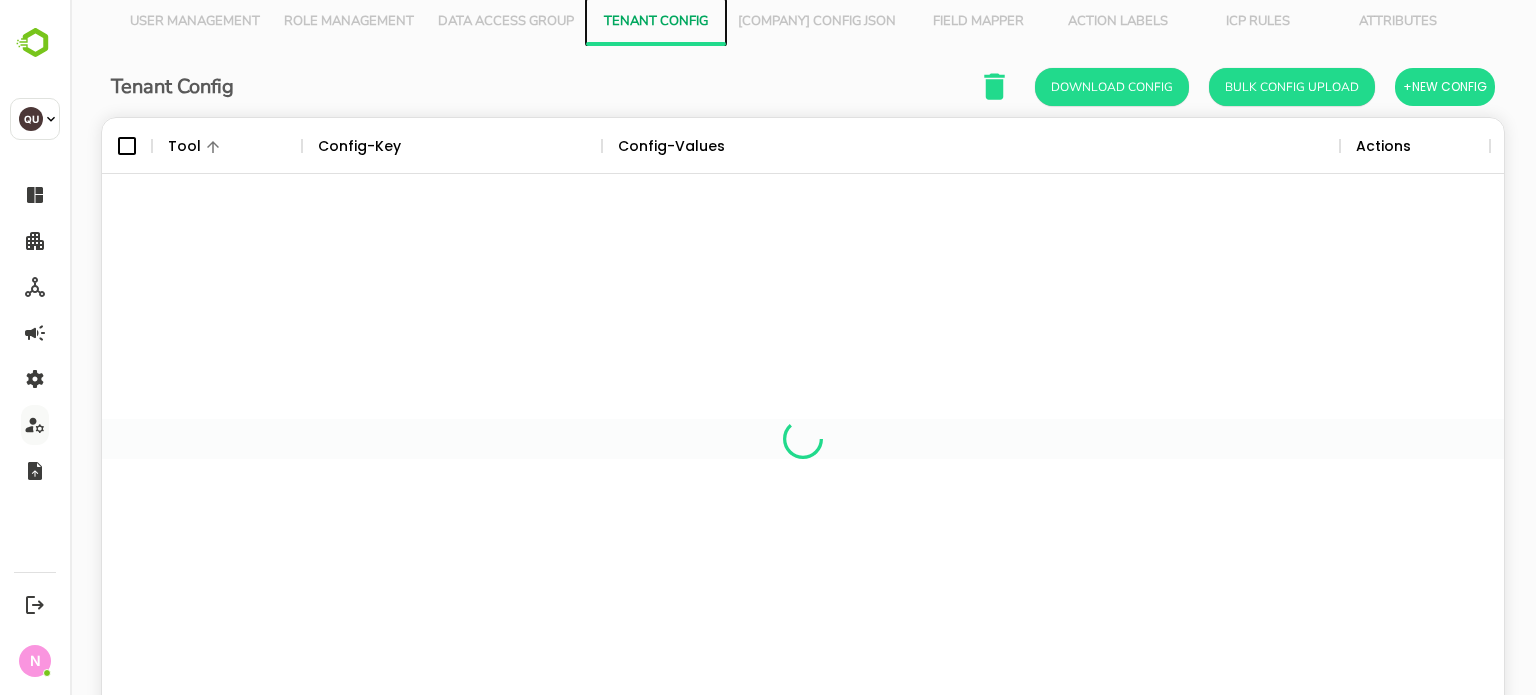 scroll, scrollTop: 16, scrollLeft: 16, axis: both 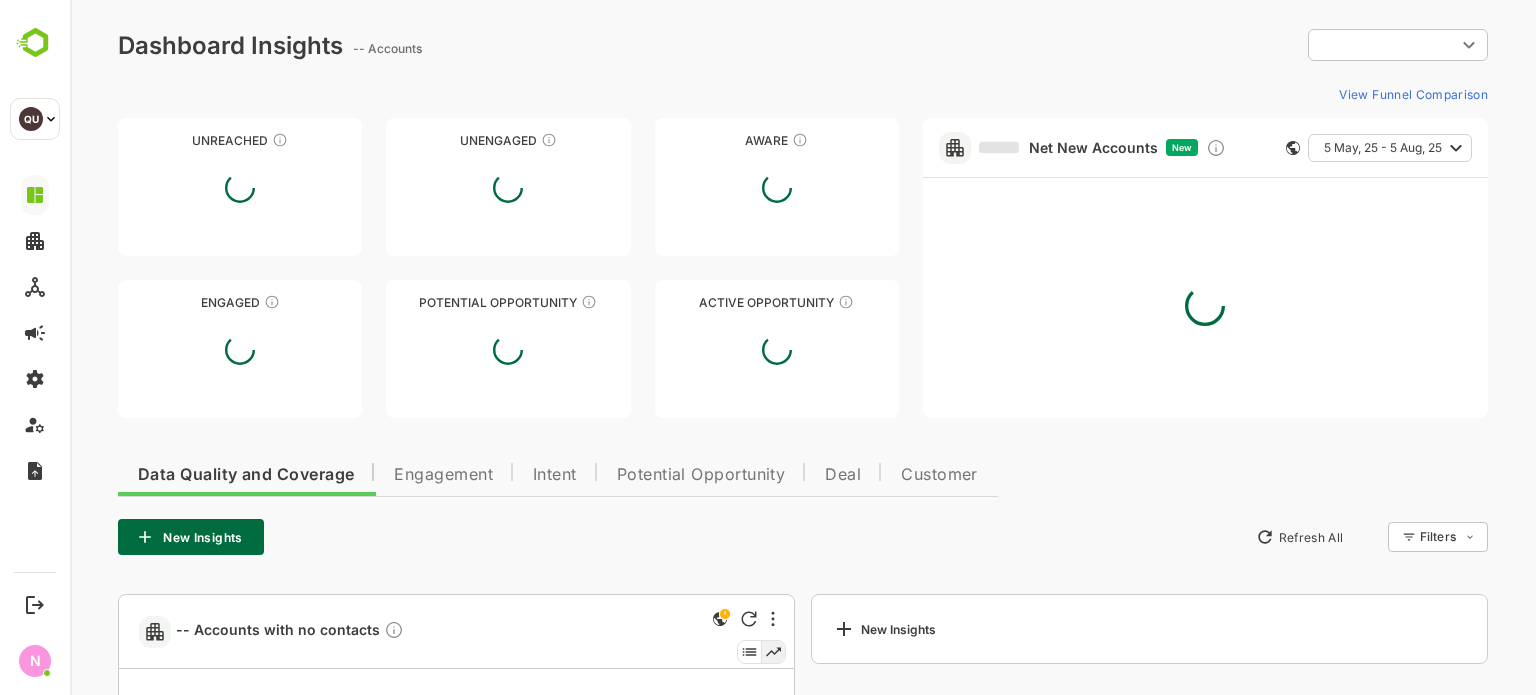 type on "**********" 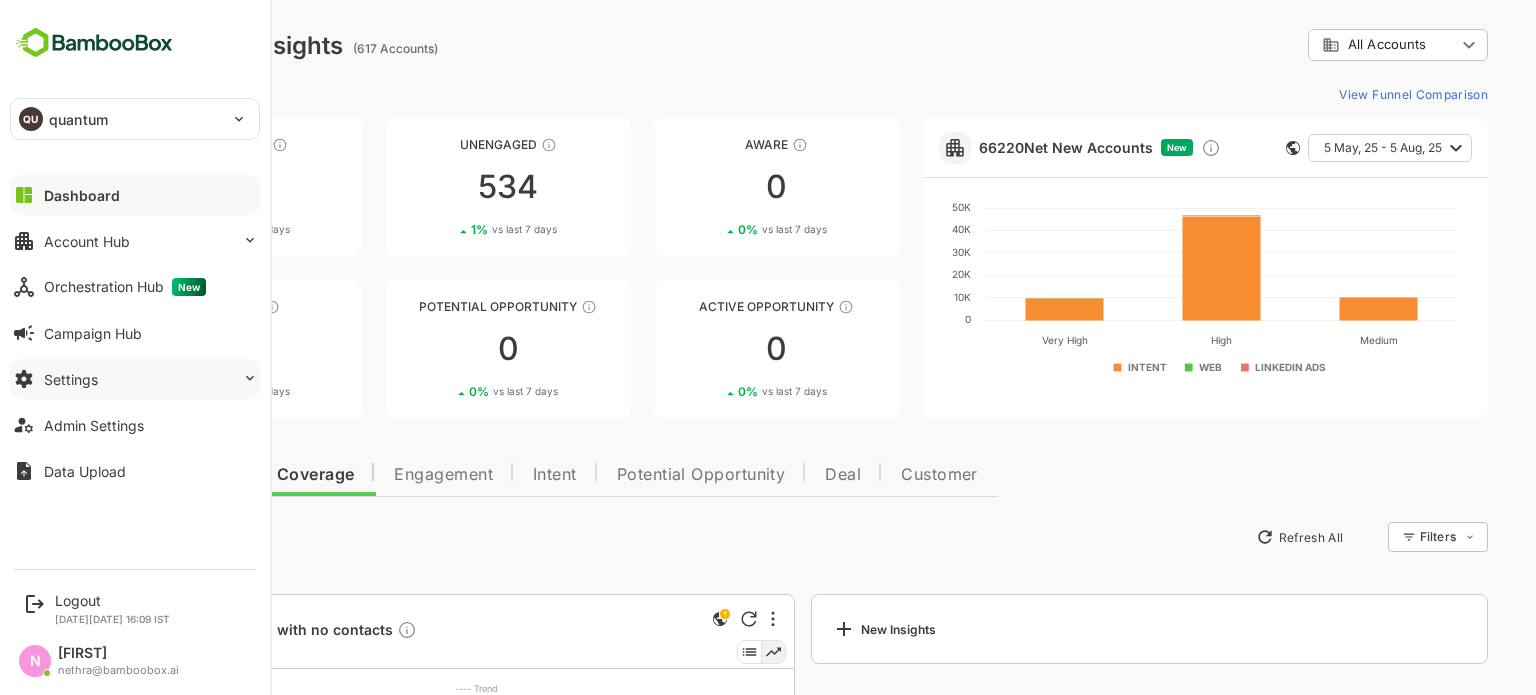 click on "Settings" at bounding box center (135, 379) 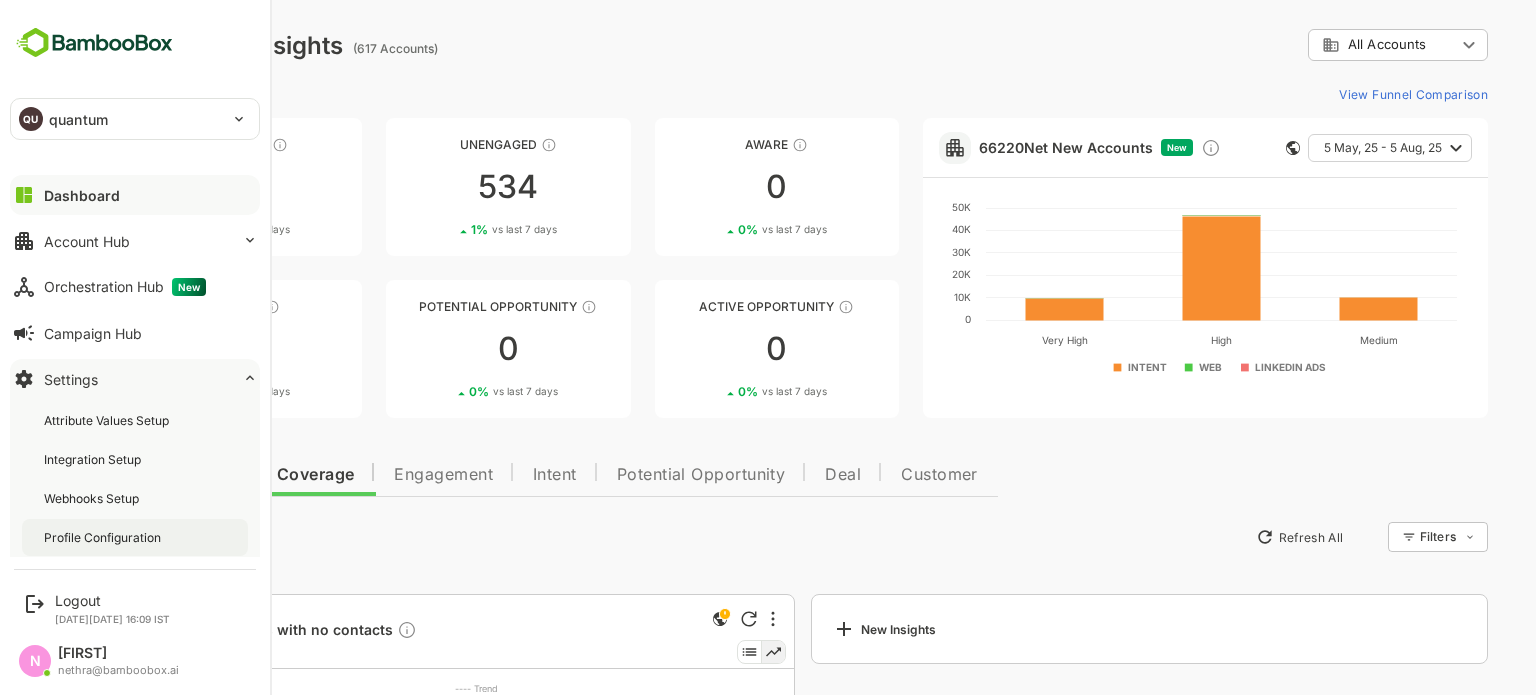 click on "Profile Configuration" at bounding box center (104, 537) 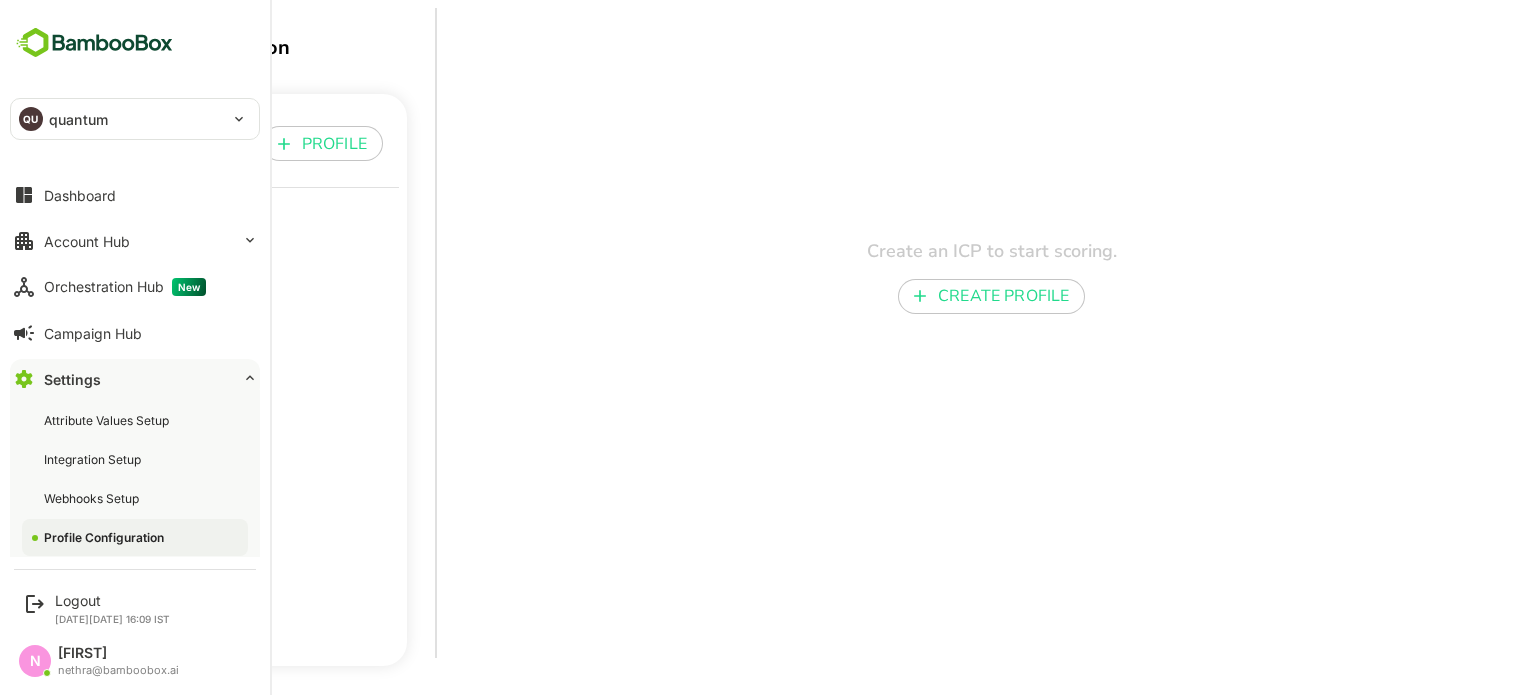 scroll, scrollTop: 0, scrollLeft: 0, axis: both 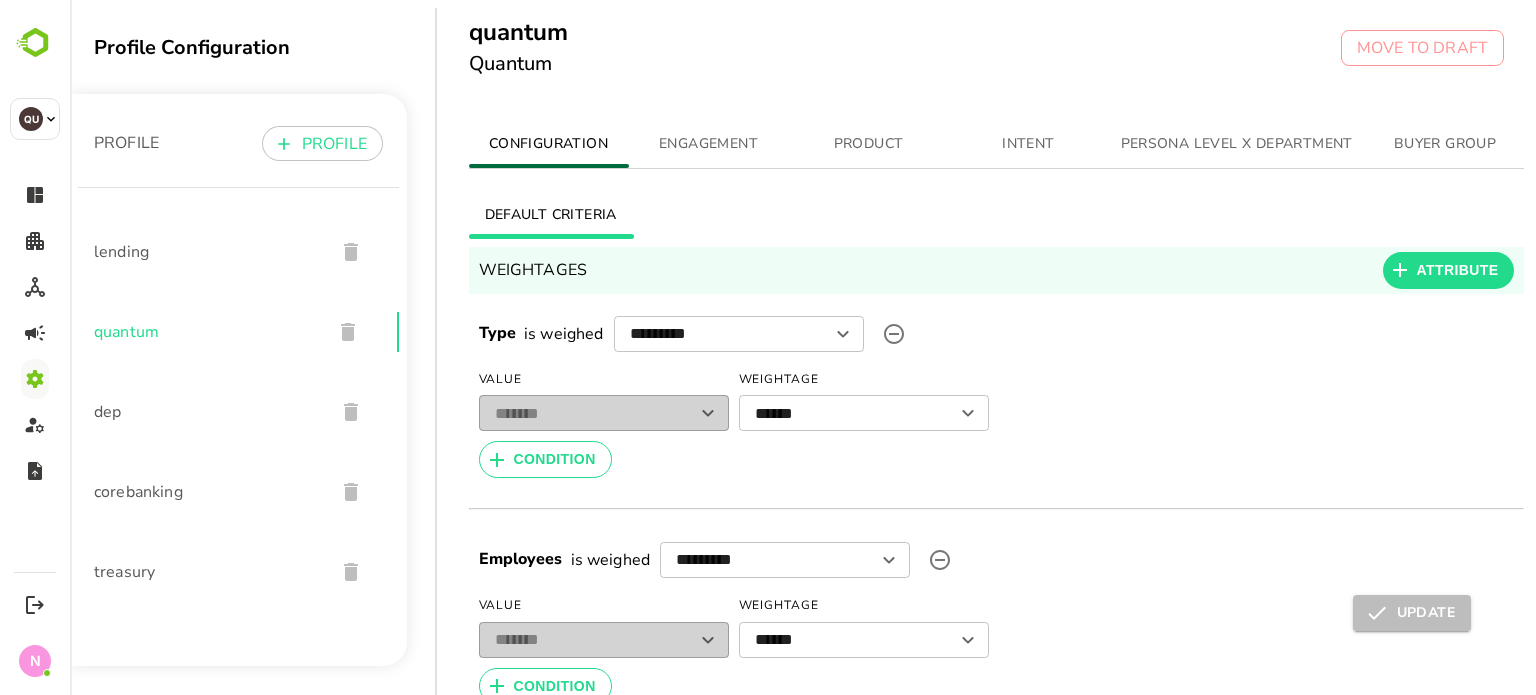 click on "PRODUCT" at bounding box center [869, 144] 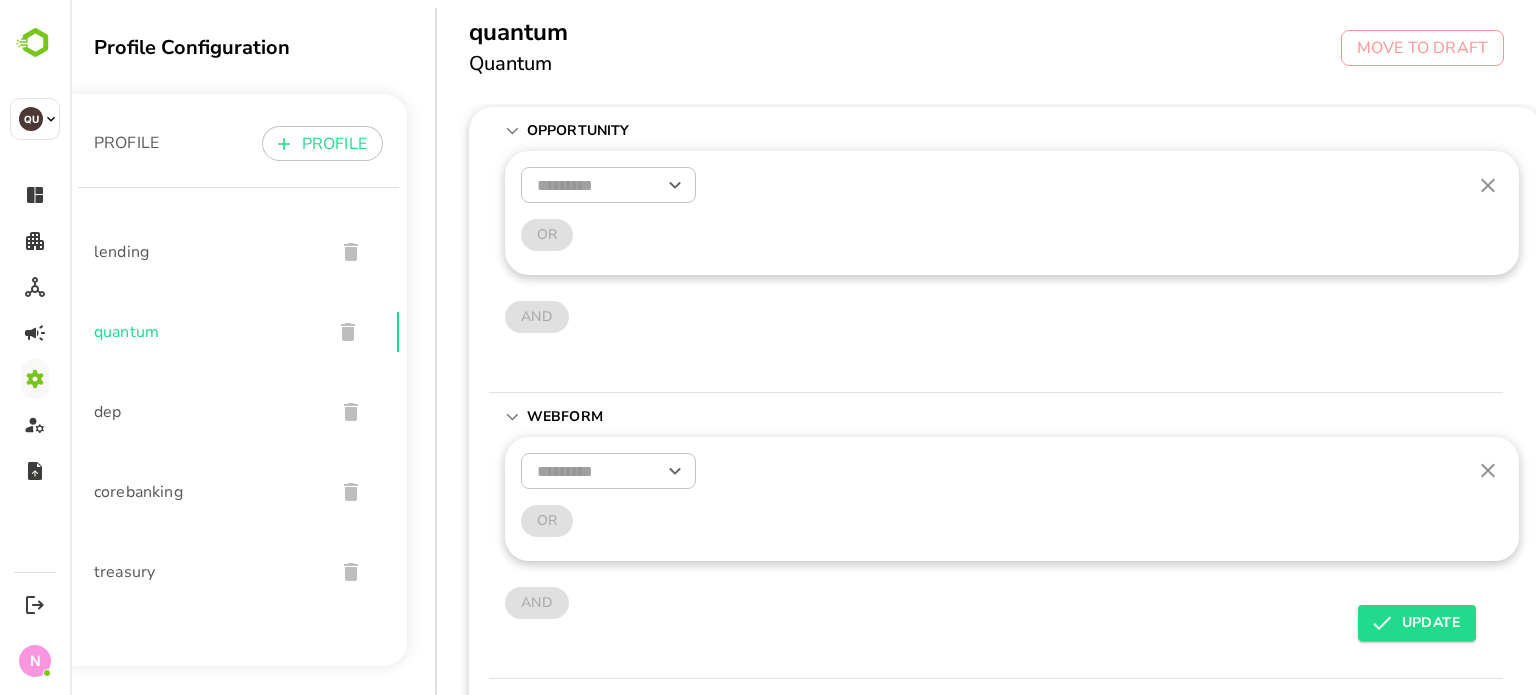 scroll, scrollTop: 82, scrollLeft: 0, axis: vertical 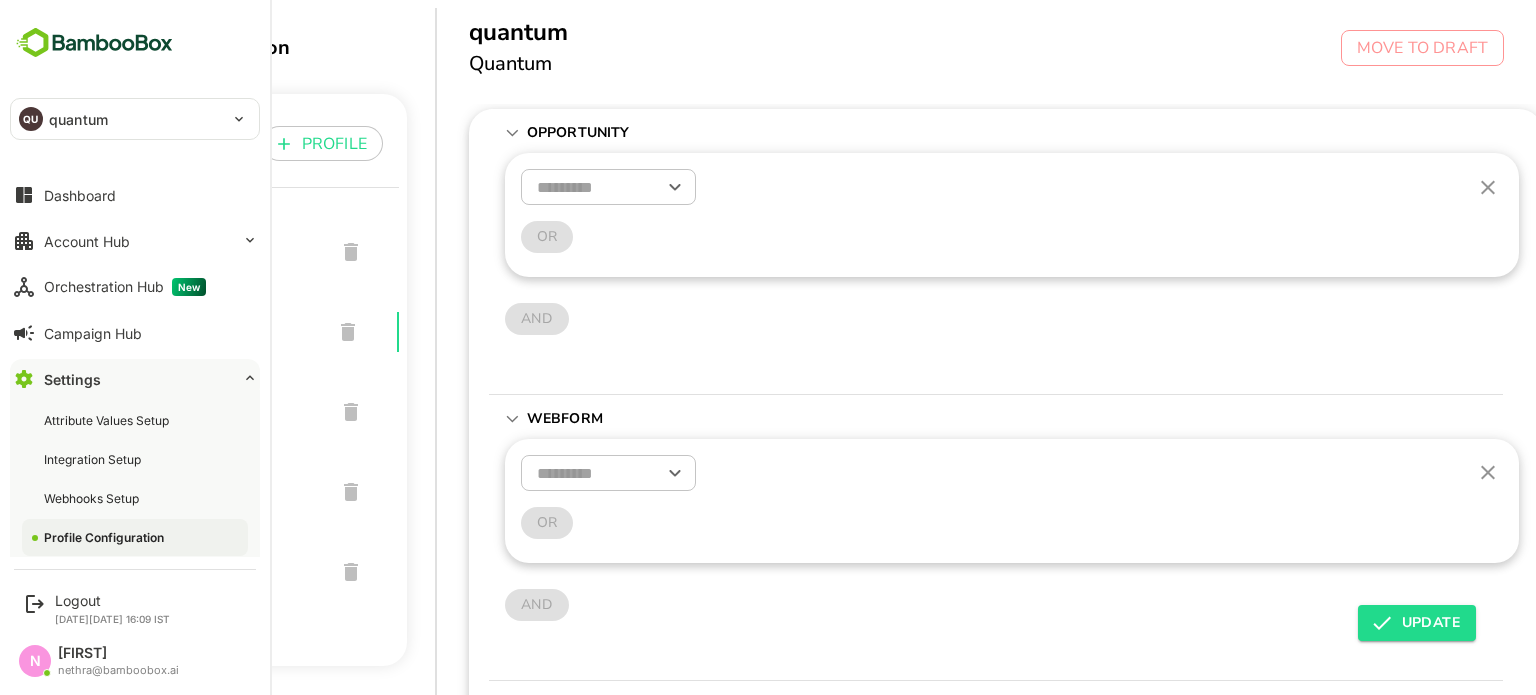 click on "[COMPANY]" at bounding box center (123, 119) 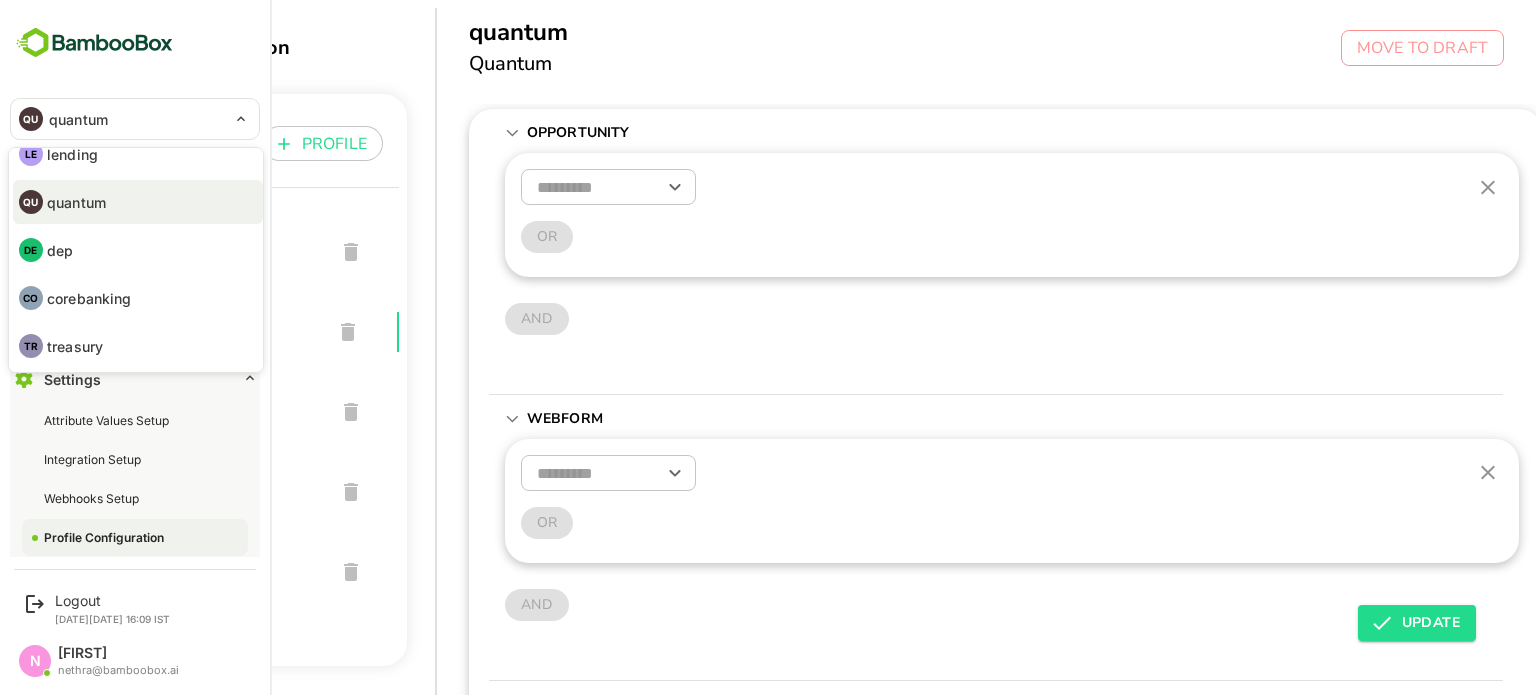 scroll, scrollTop: 0, scrollLeft: 0, axis: both 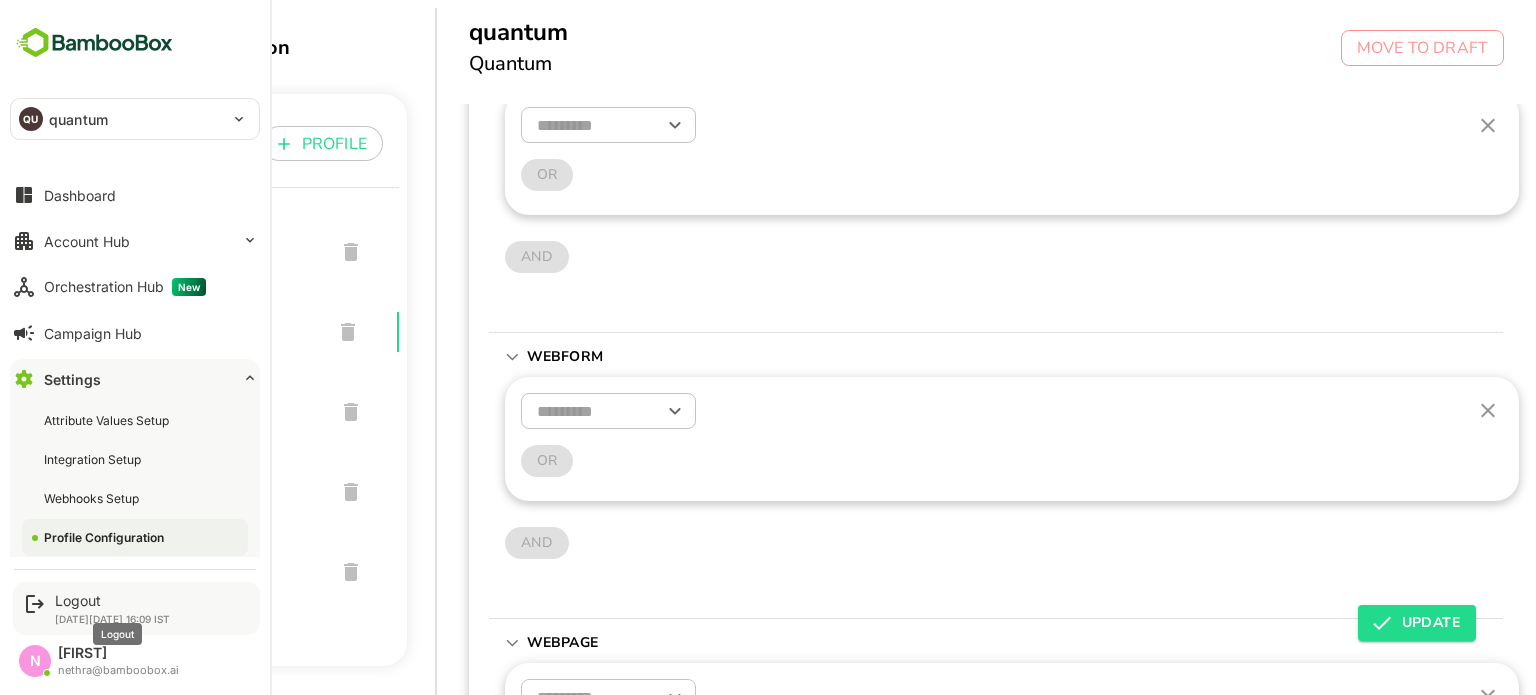 click on "Logout" at bounding box center (112, 600) 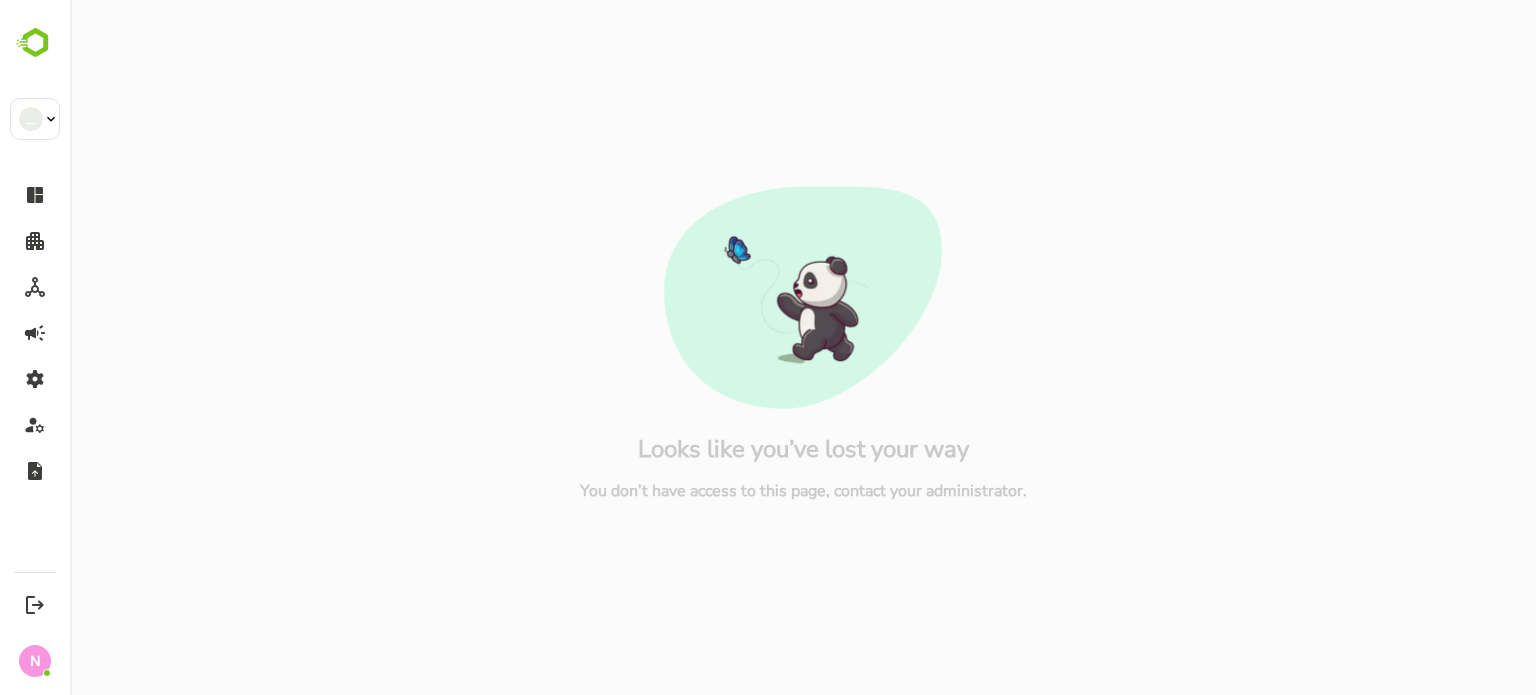 scroll, scrollTop: 0, scrollLeft: 0, axis: both 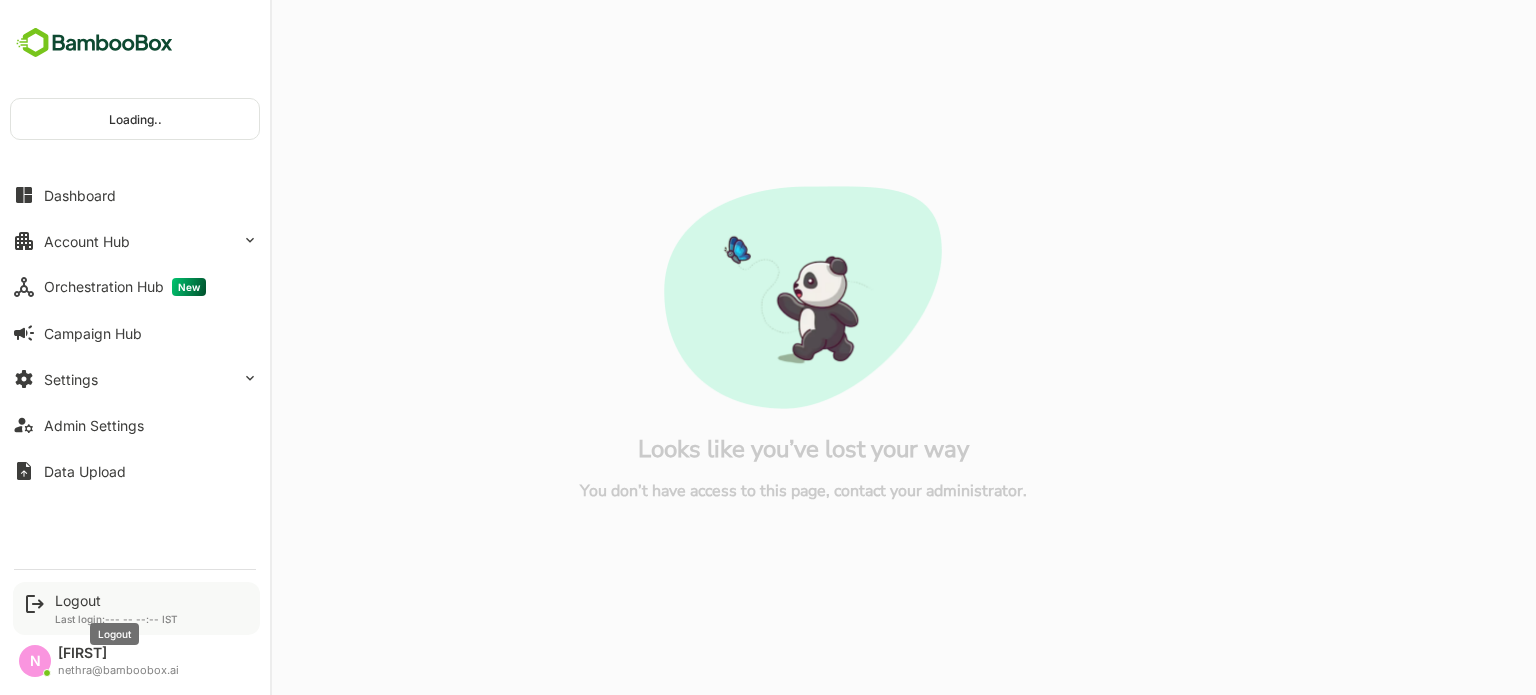 click on "Logout" at bounding box center [116, 600] 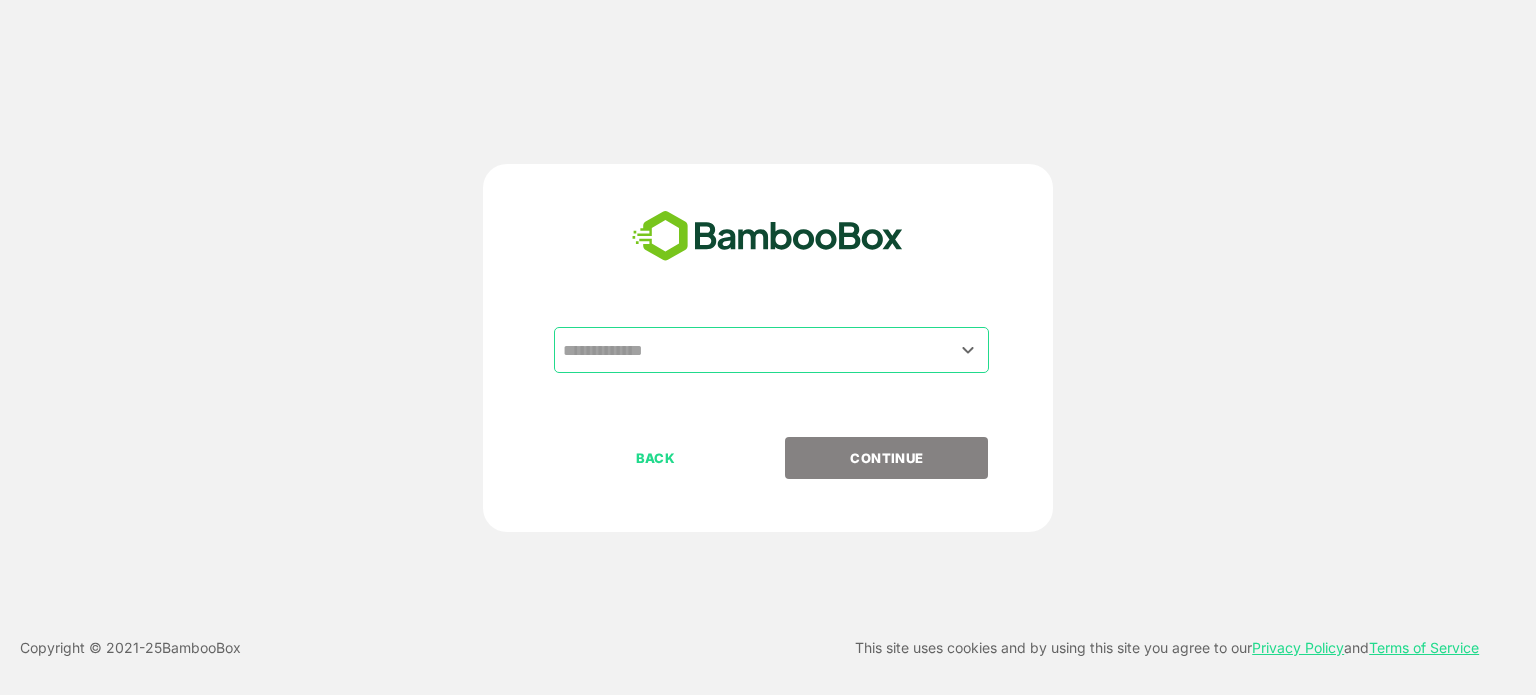 click at bounding box center (771, 350) 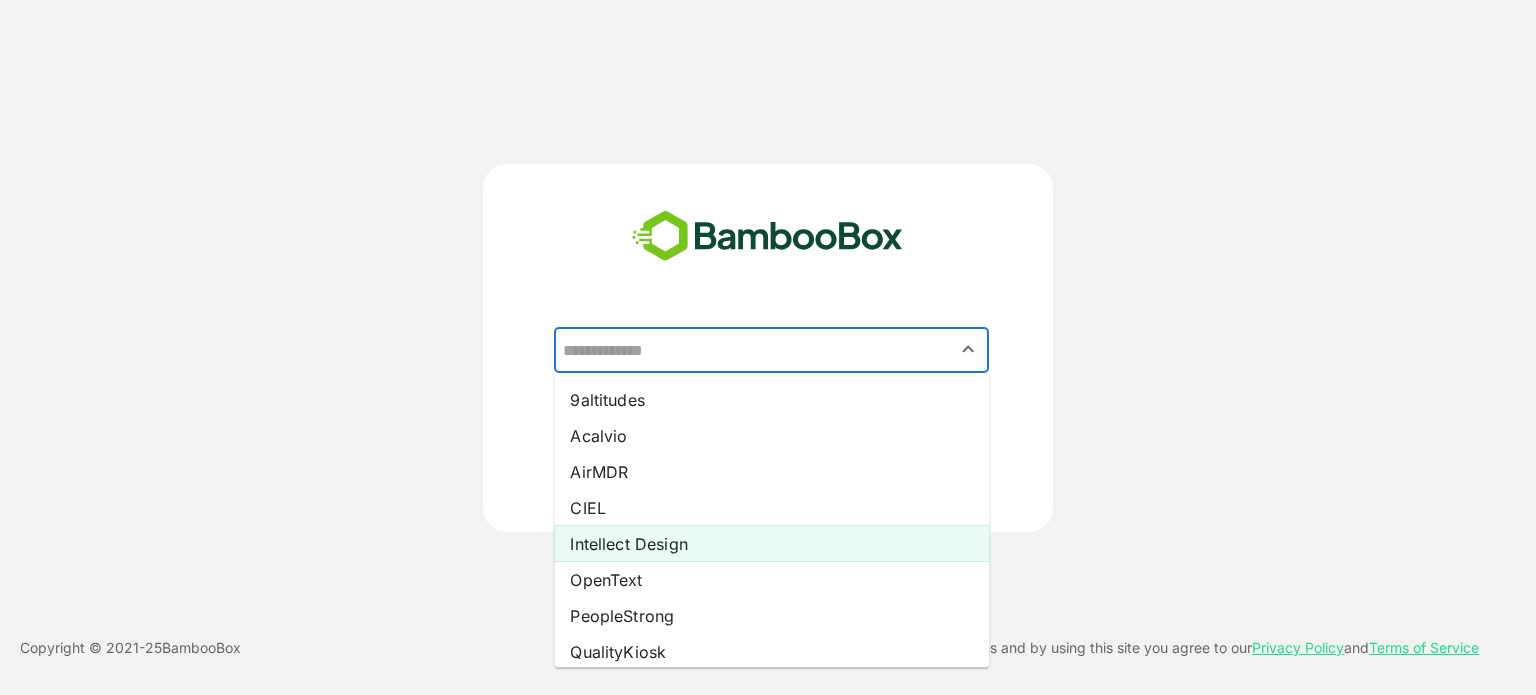 click on "Intellect Design" at bounding box center (771, 544) 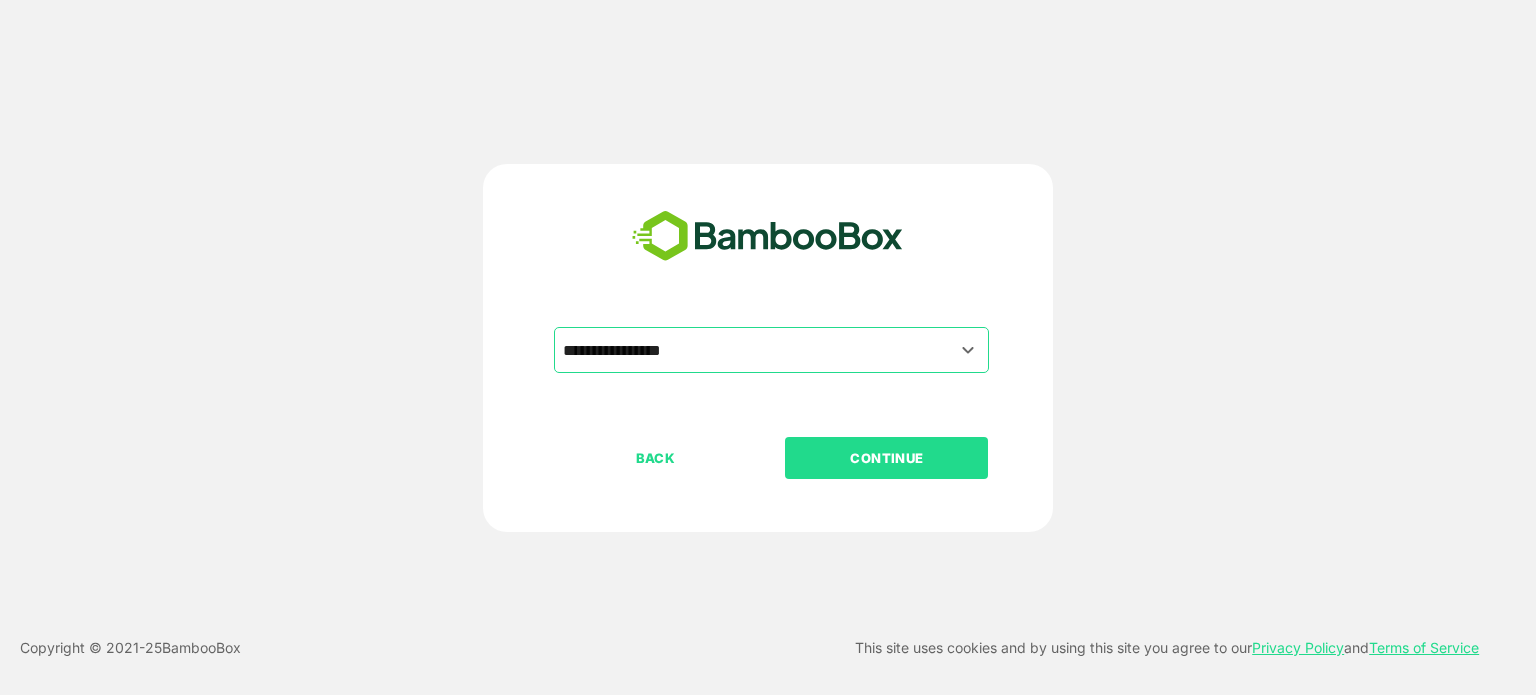 click on "CONTINUE" at bounding box center [887, 458] 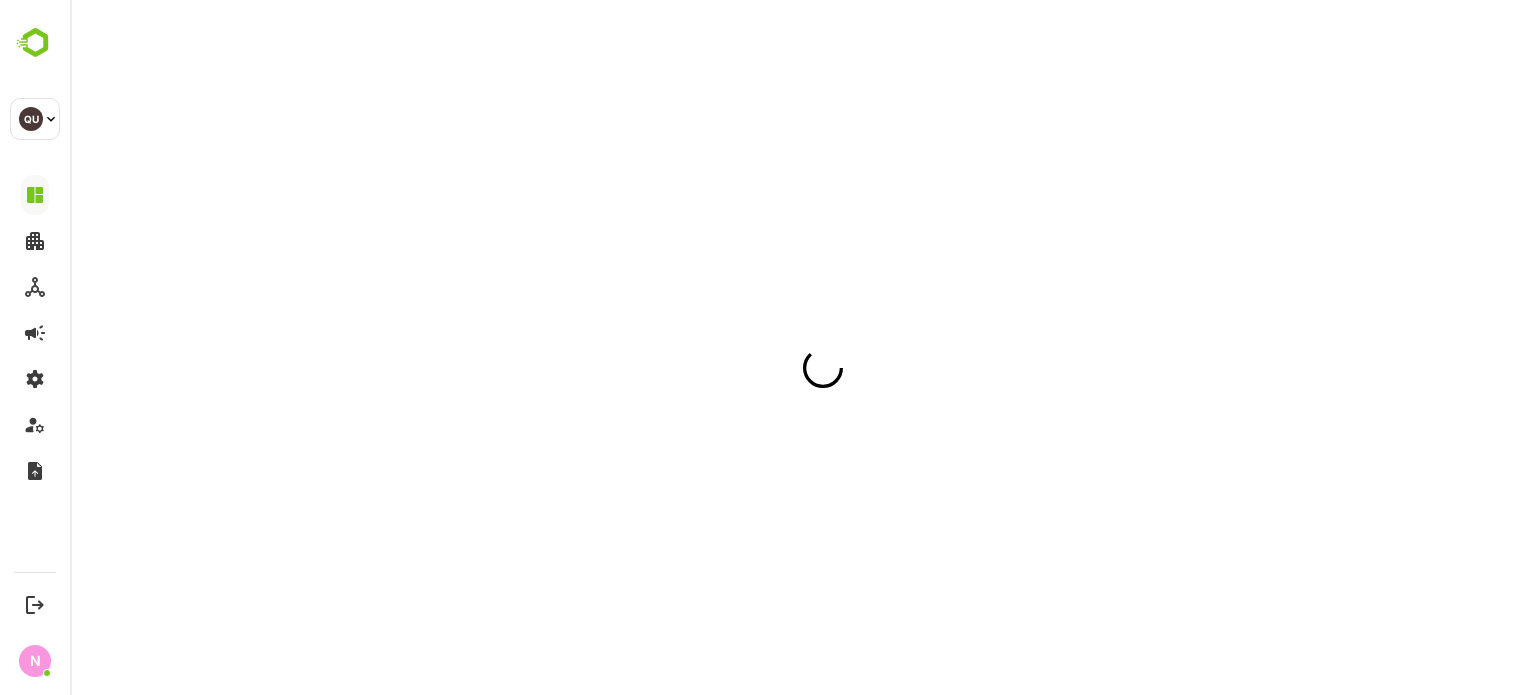 scroll, scrollTop: 0, scrollLeft: 0, axis: both 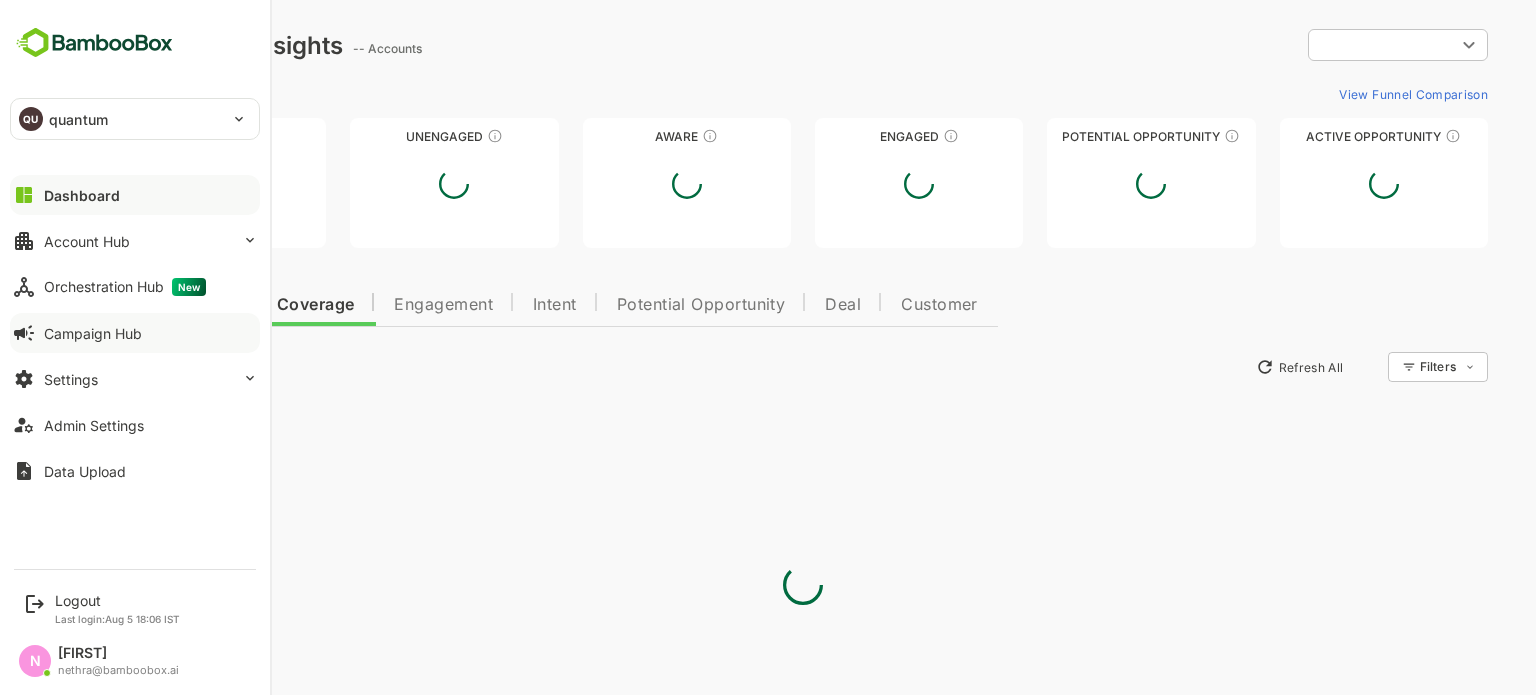 type on "**********" 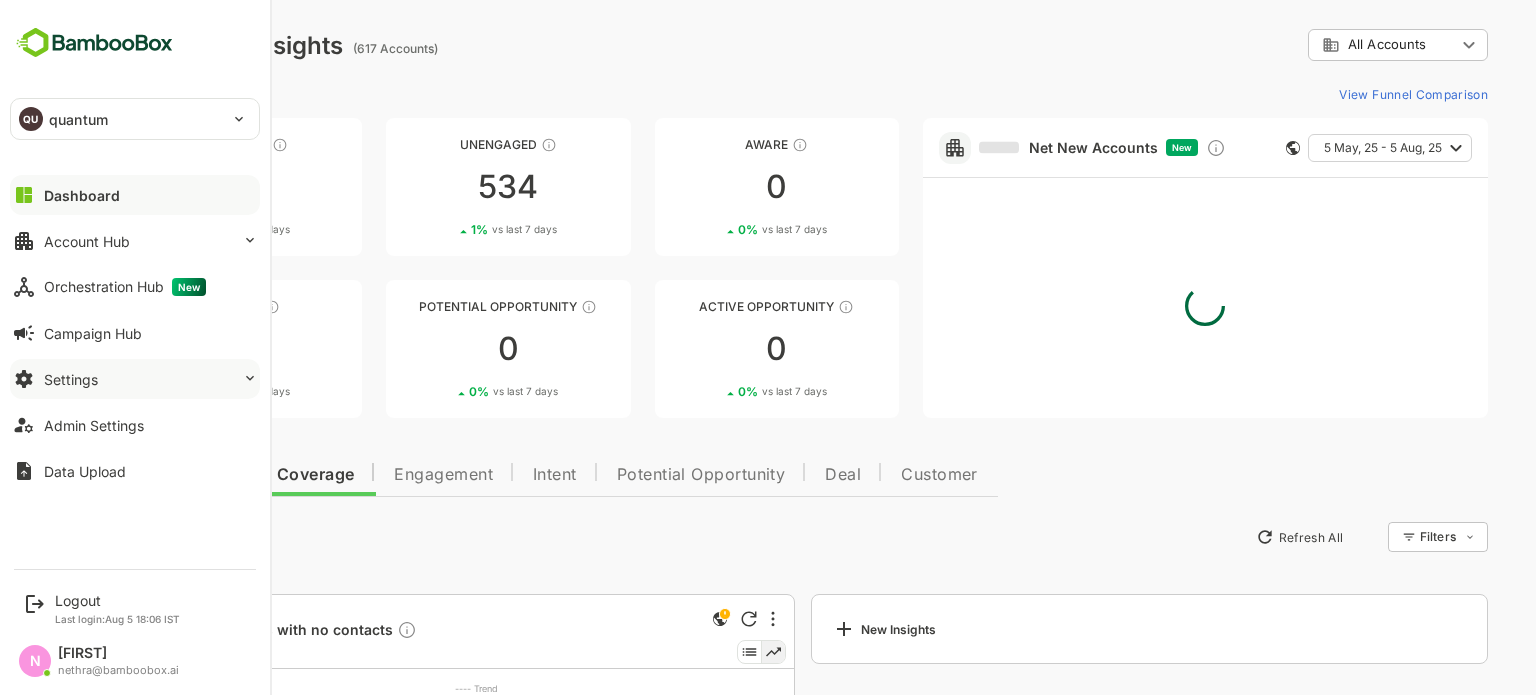 click on "Settings" at bounding box center (135, 379) 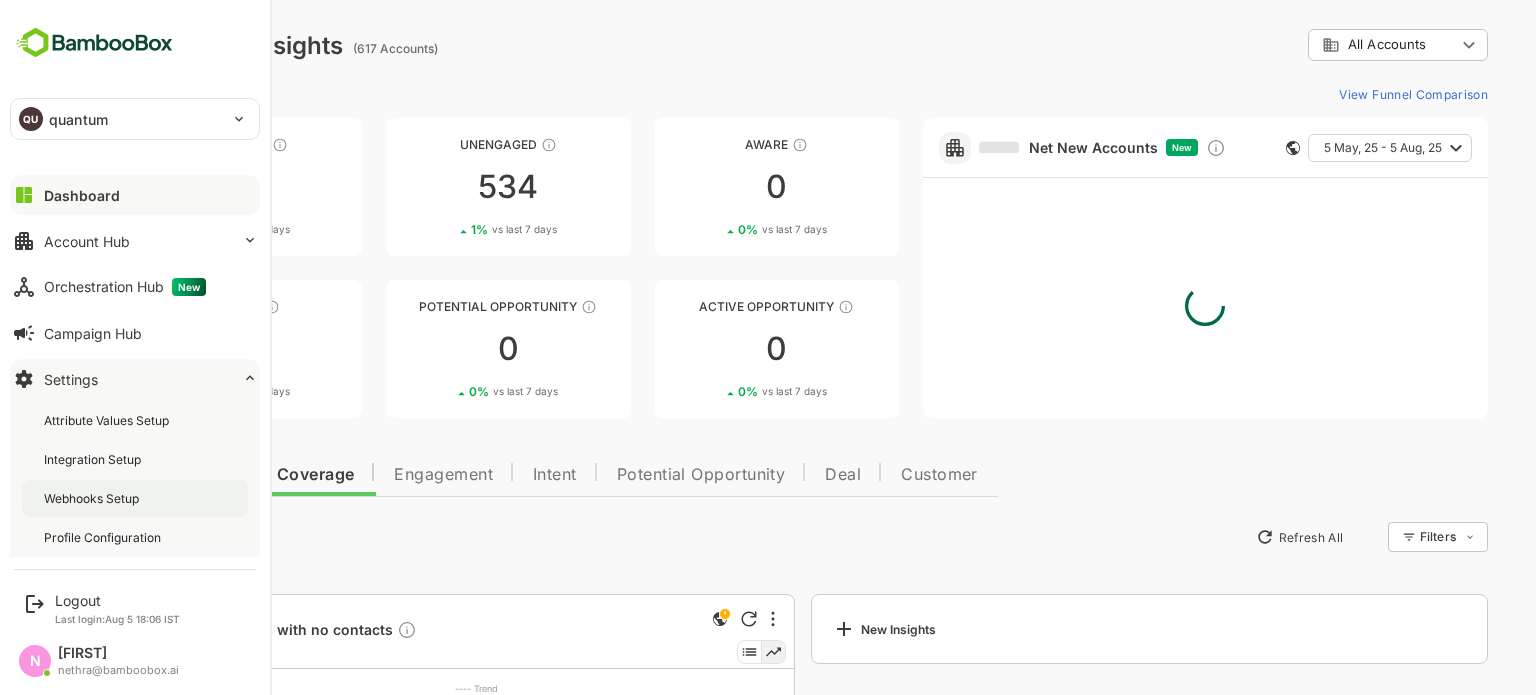scroll, scrollTop: 102, scrollLeft: 0, axis: vertical 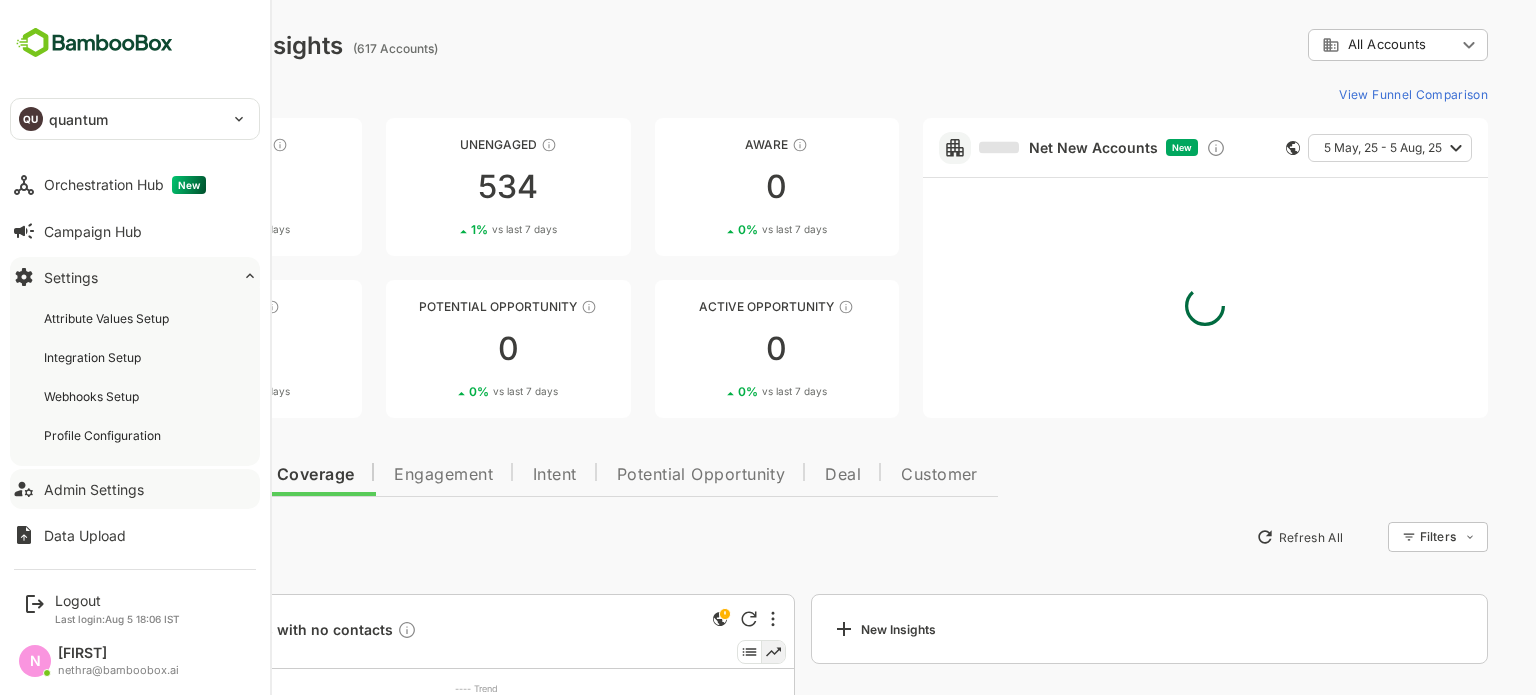 click on "Admin Settings" at bounding box center [94, 489] 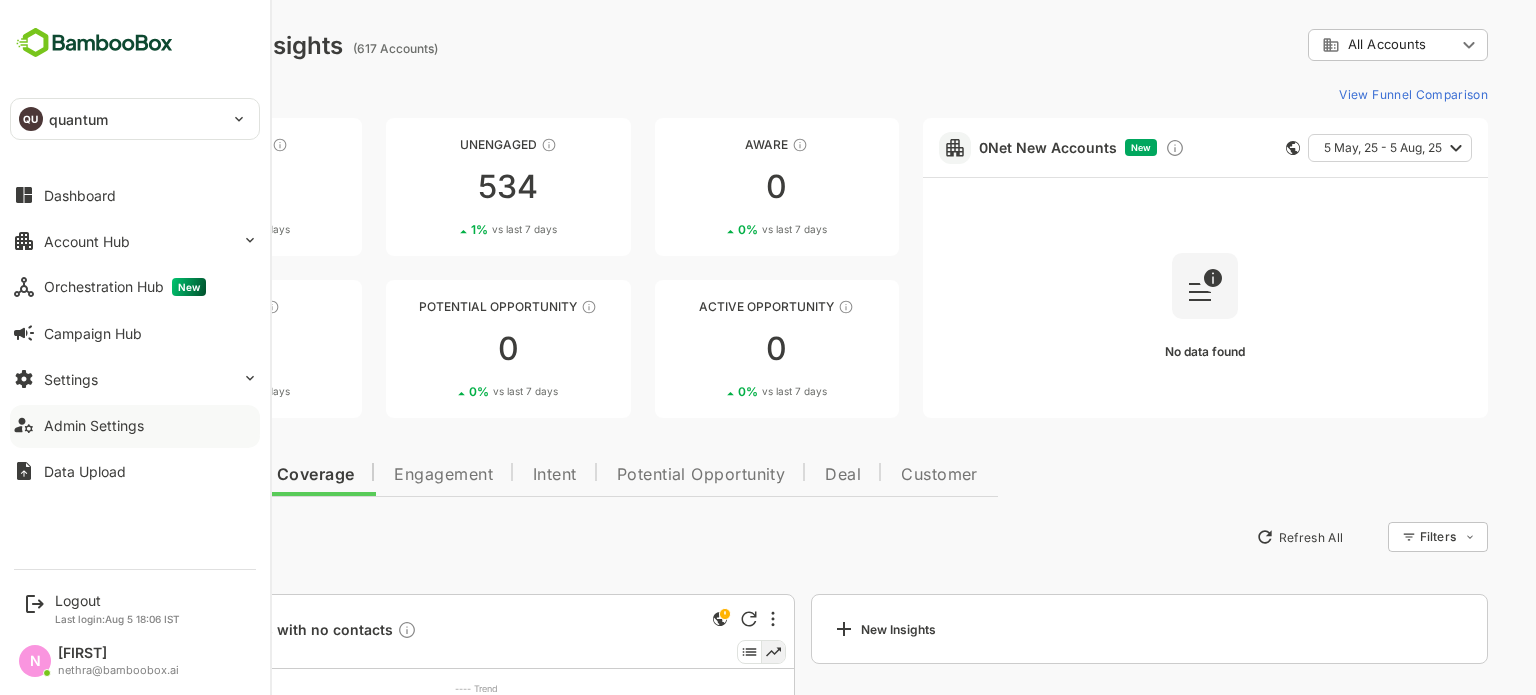 scroll, scrollTop: 0, scrollLeft: 0, axis: both 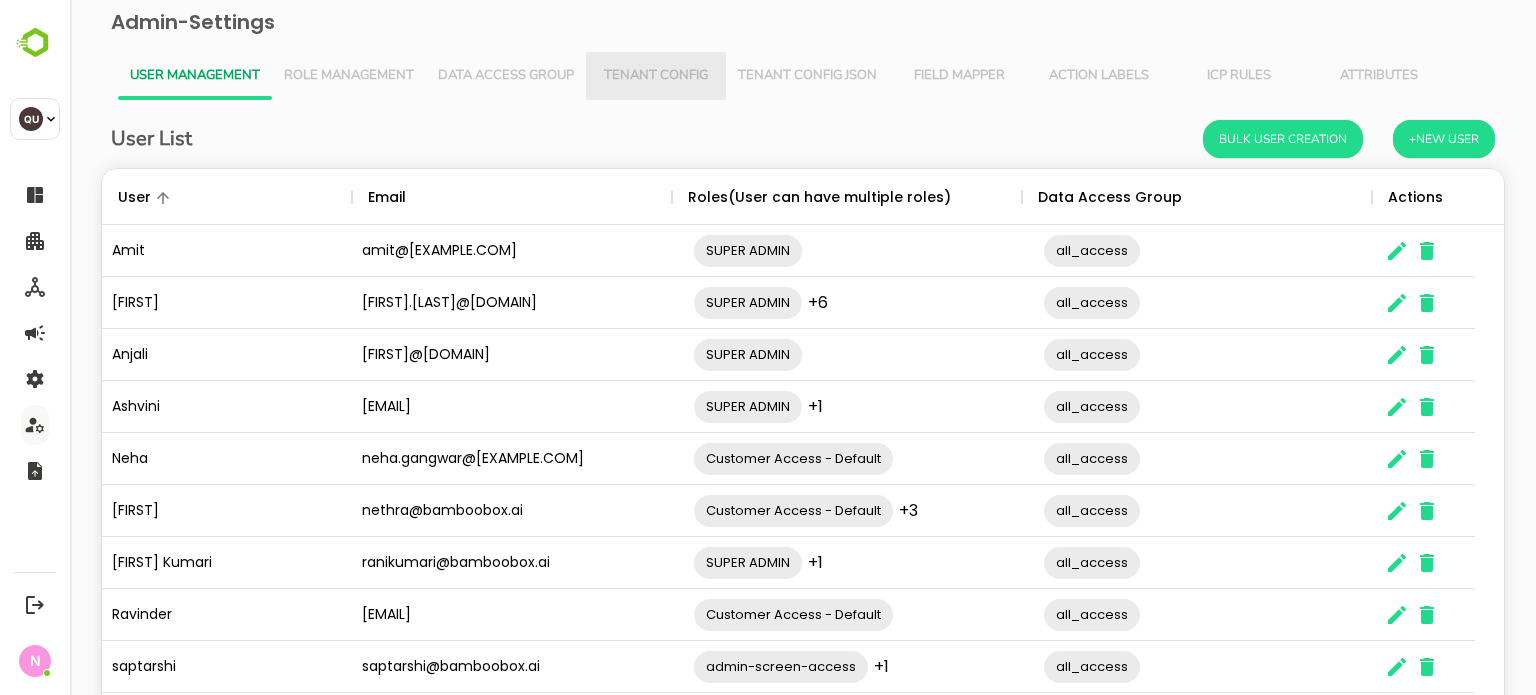 click on "Tenant Config" at bounding box center [656, 76] 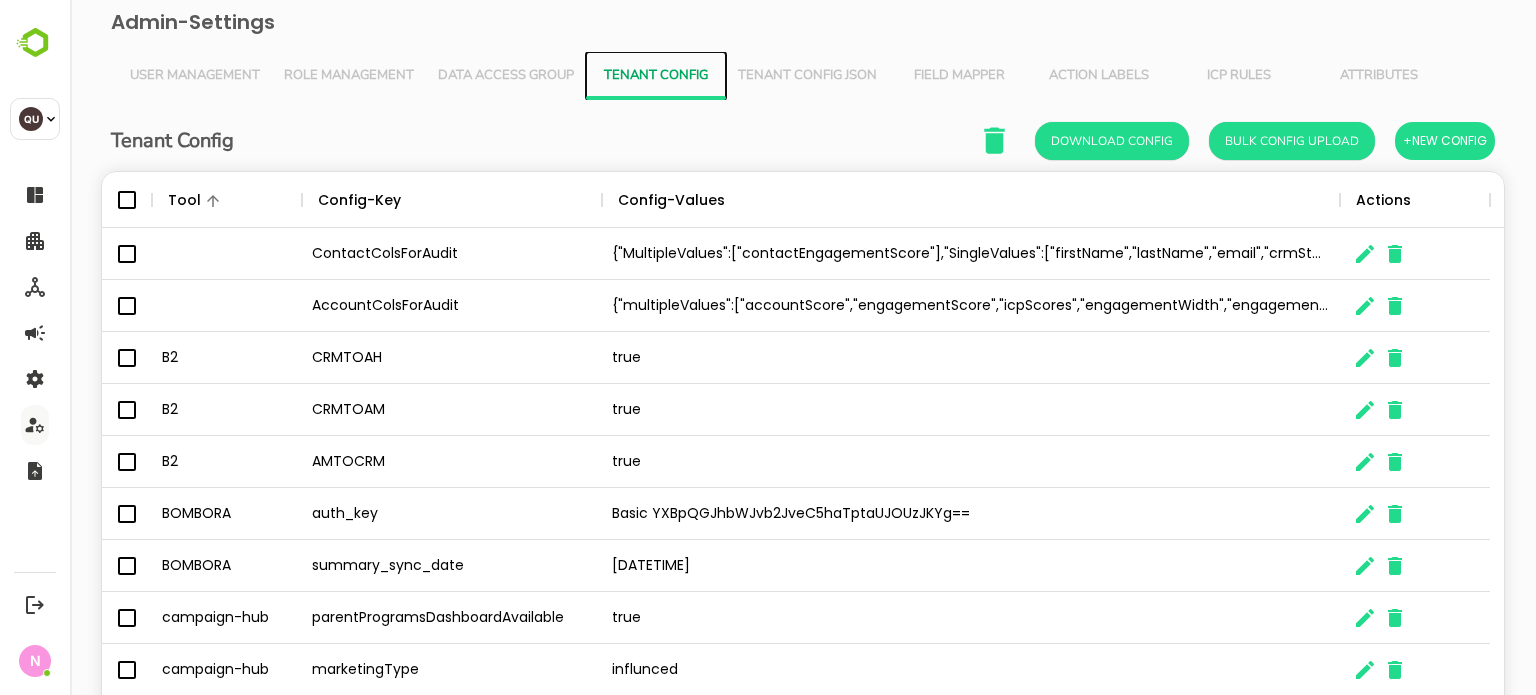 scroll, scrollTop: 16, scrollLeft: 16, axis: both 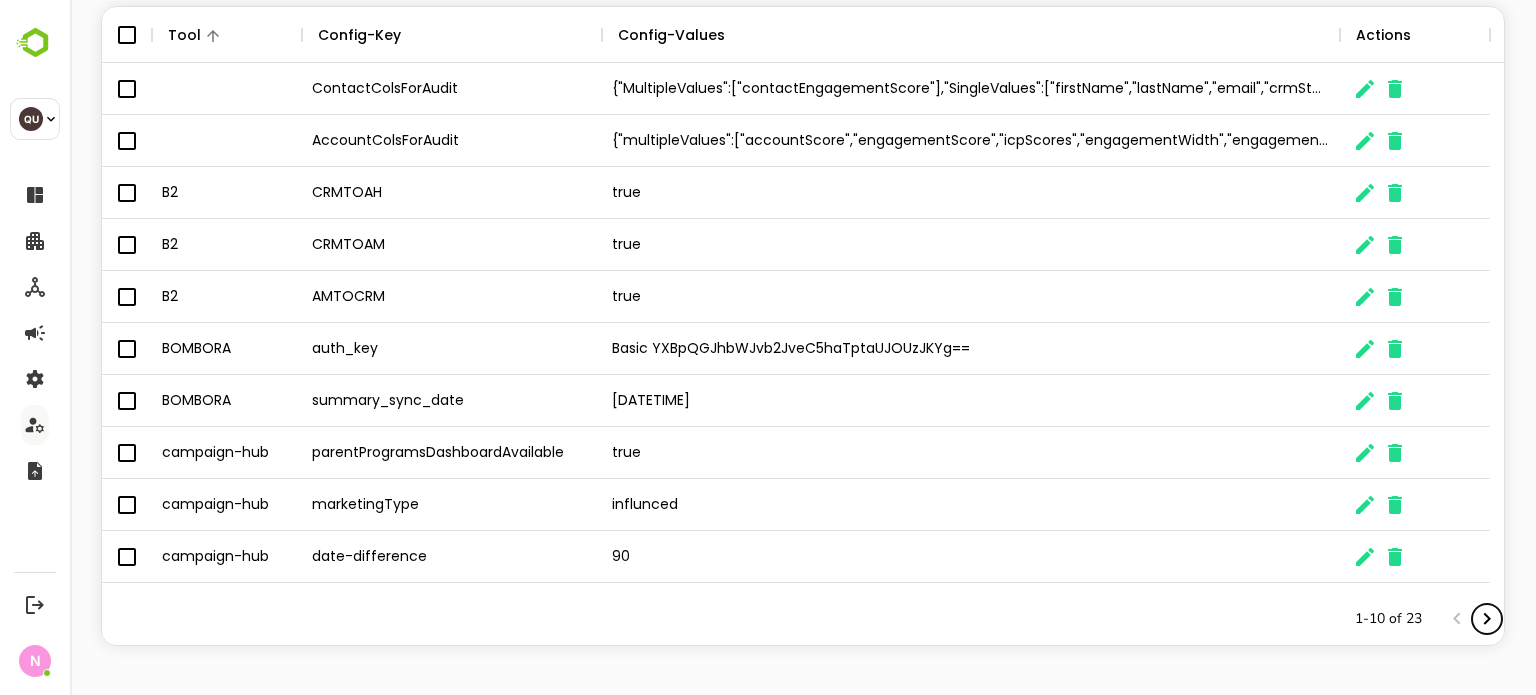 click 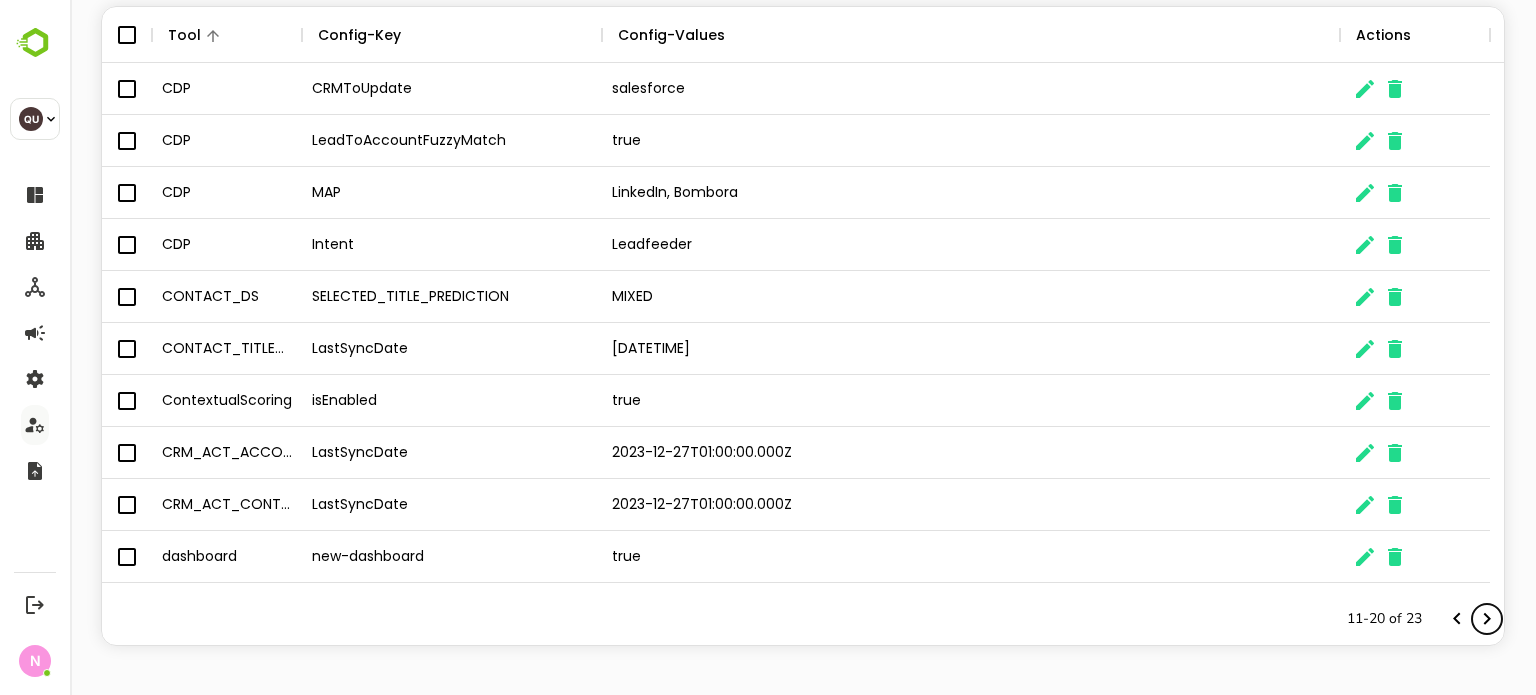 click 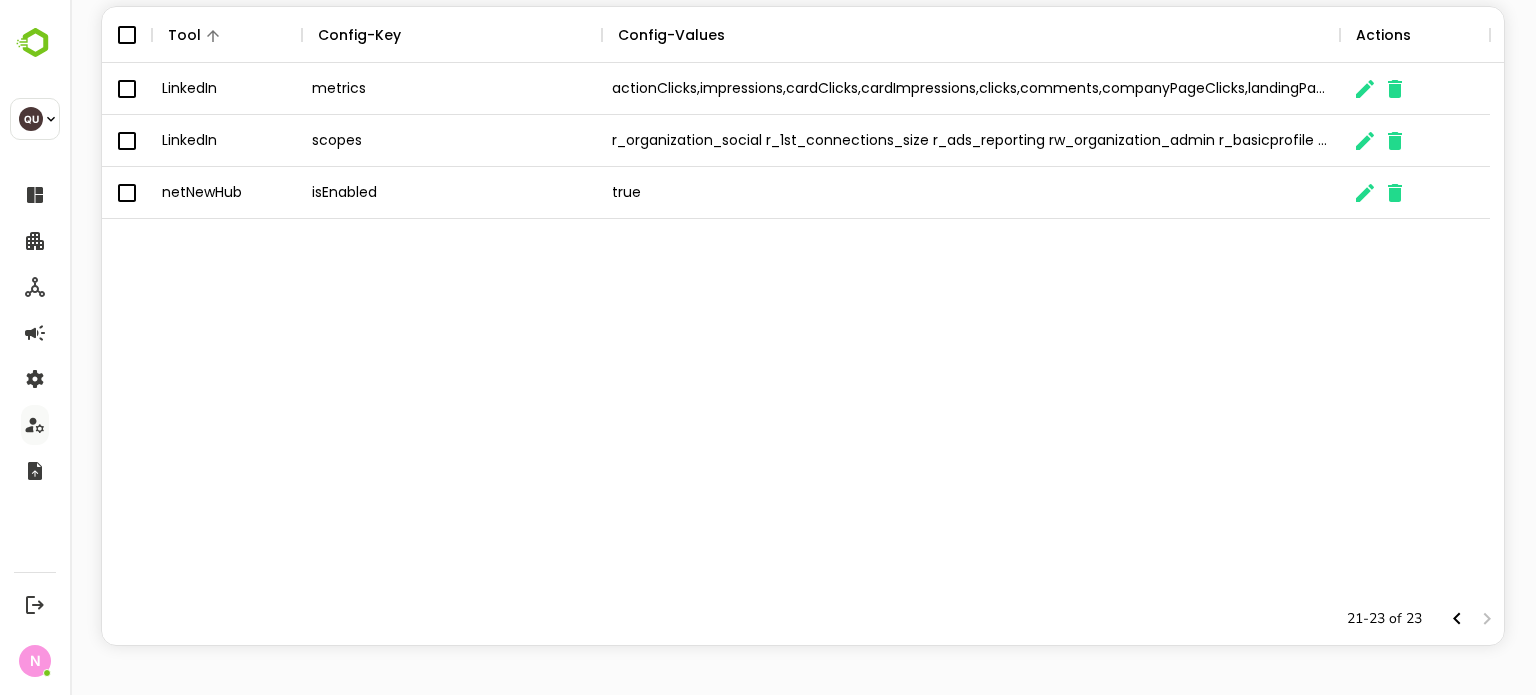 scroll, scrollTop: 0, scrollLeft: 0, axis: both 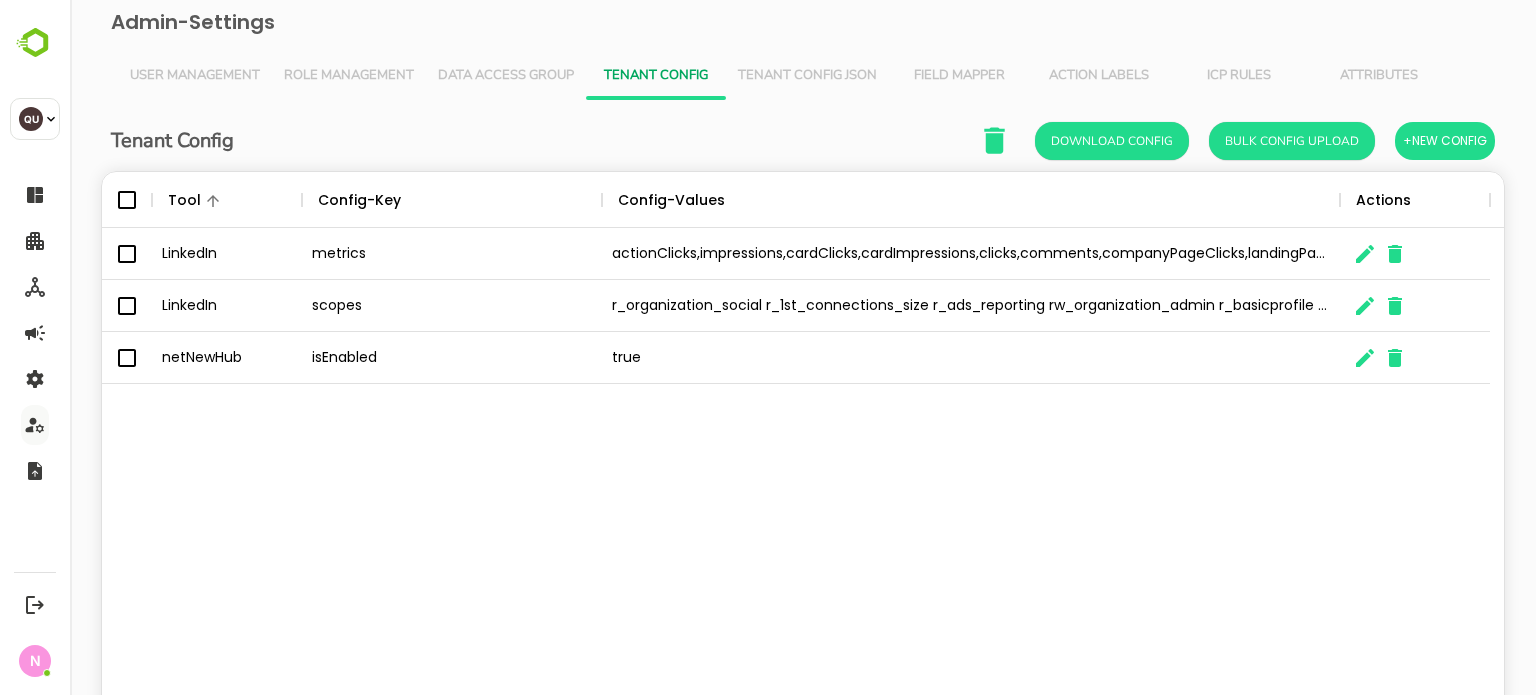 click on "Tenant Config Json" at bounding box center [807, 76] 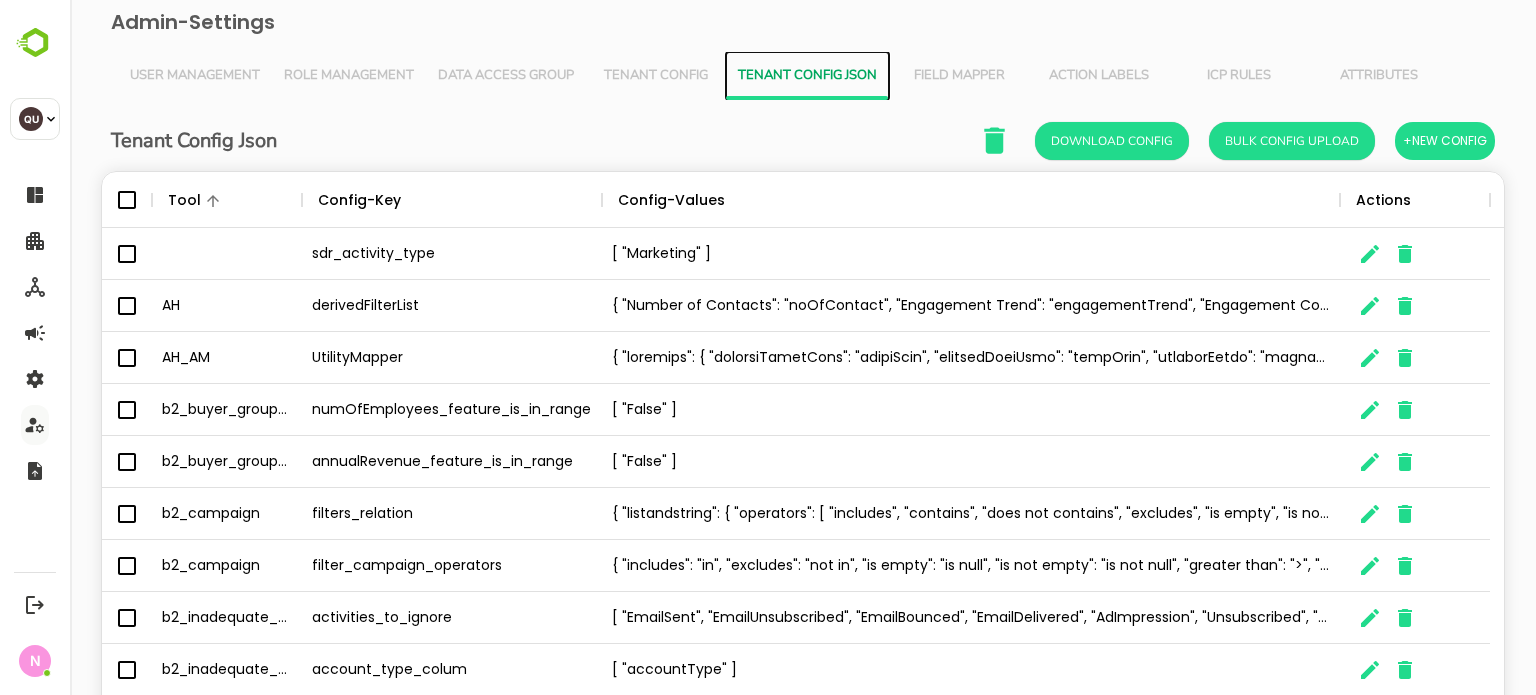 scroll, scrollTop: 16, scrollLeft: 16, axis: both 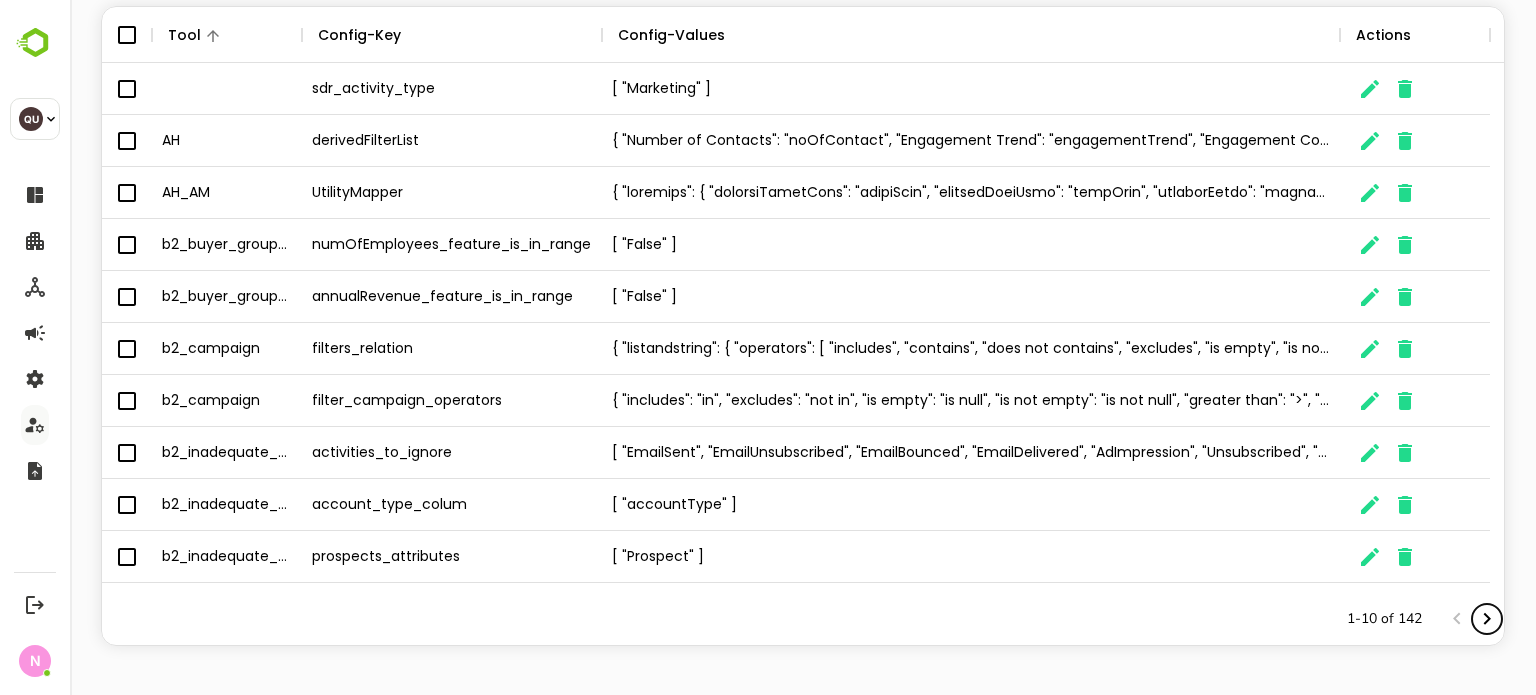 click 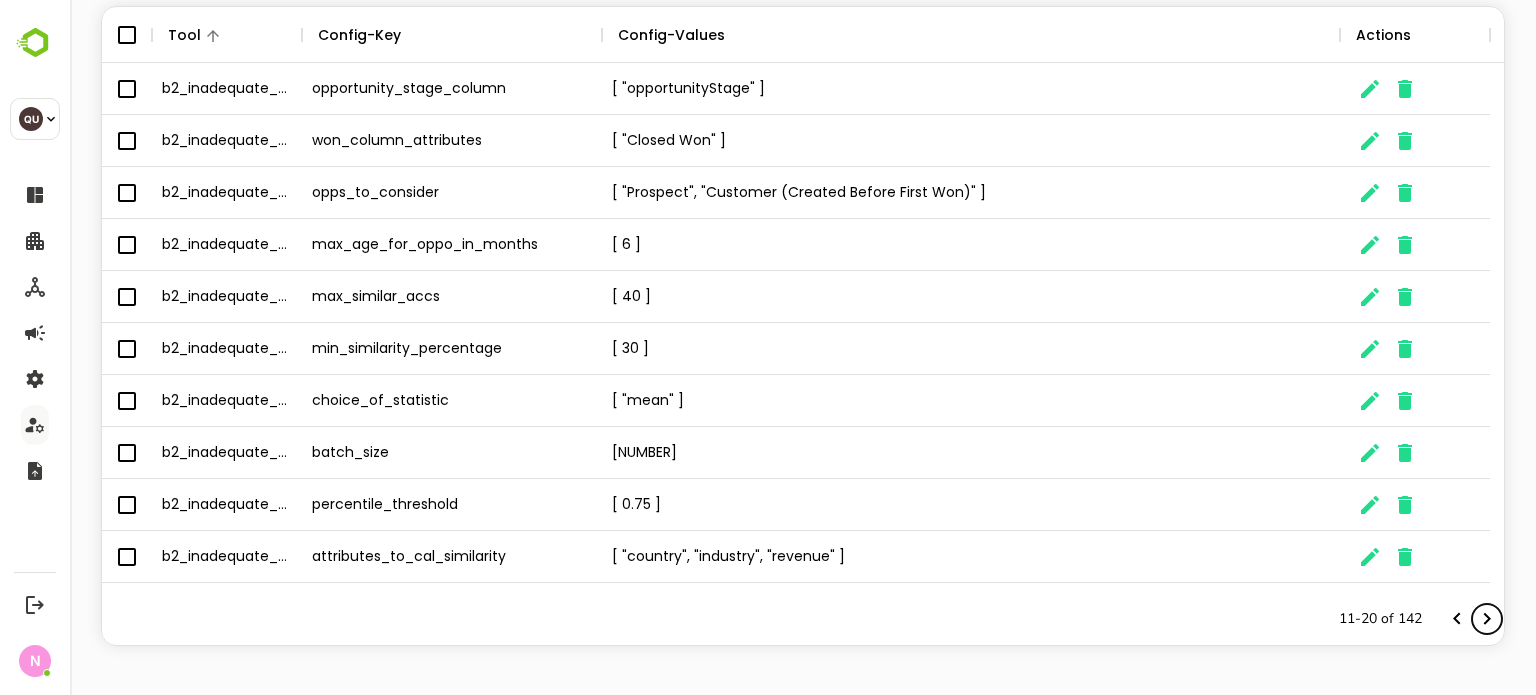 click 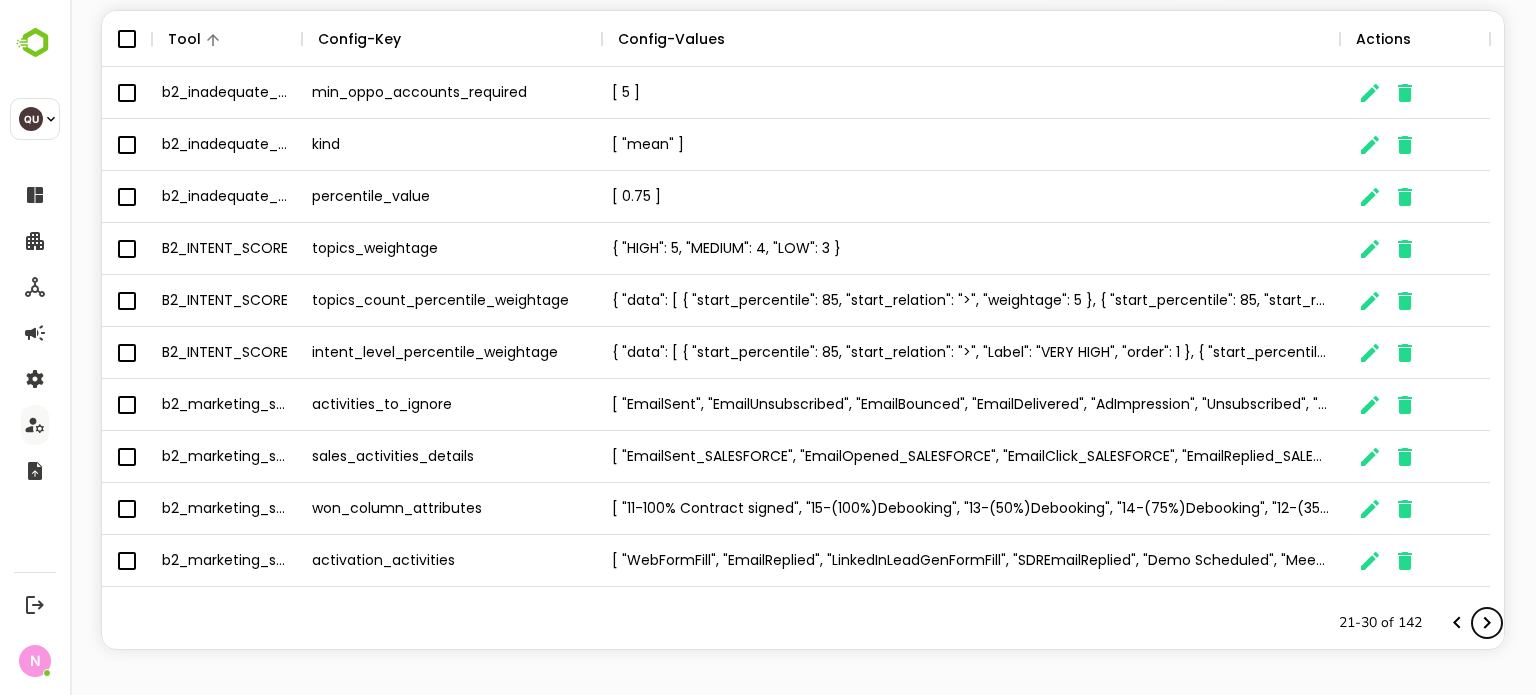 scroll, scrollTop: 164, scrollLeft: 0, axis: vertical 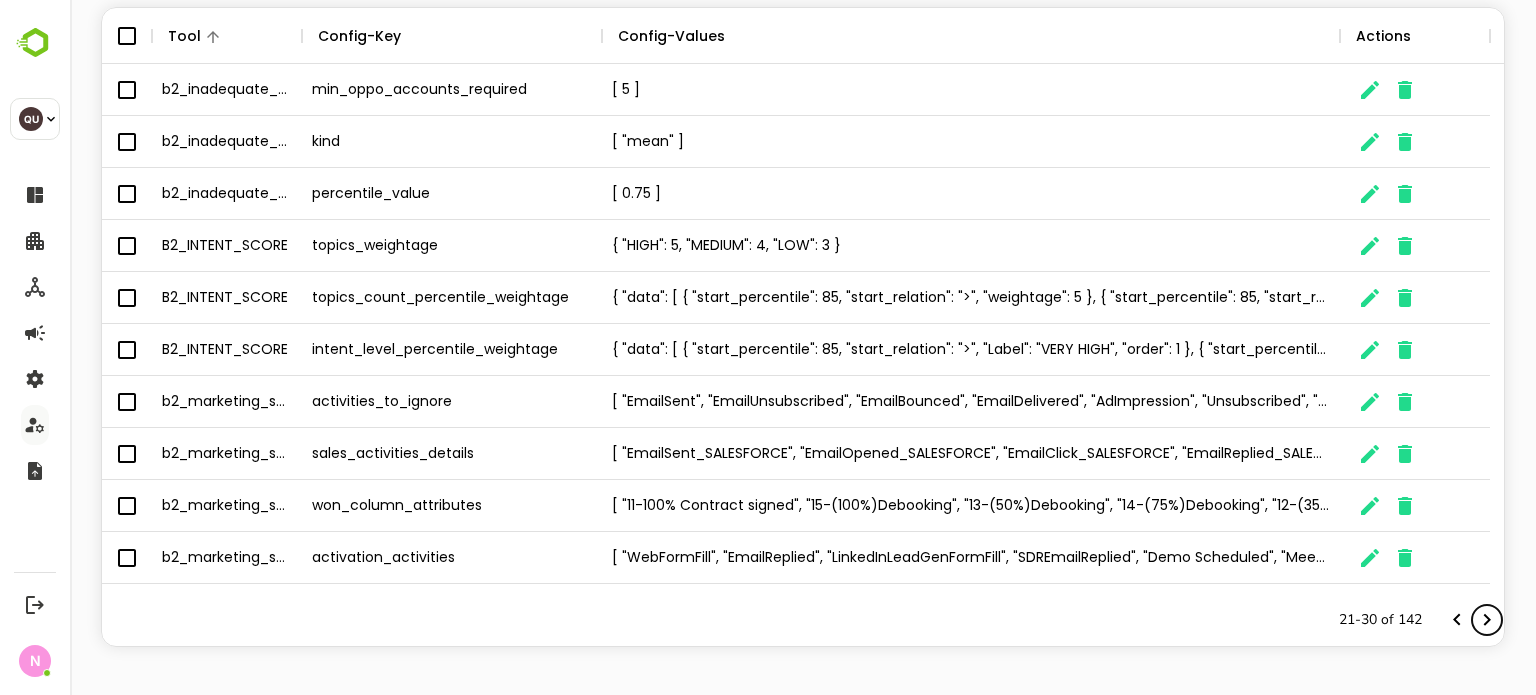 click 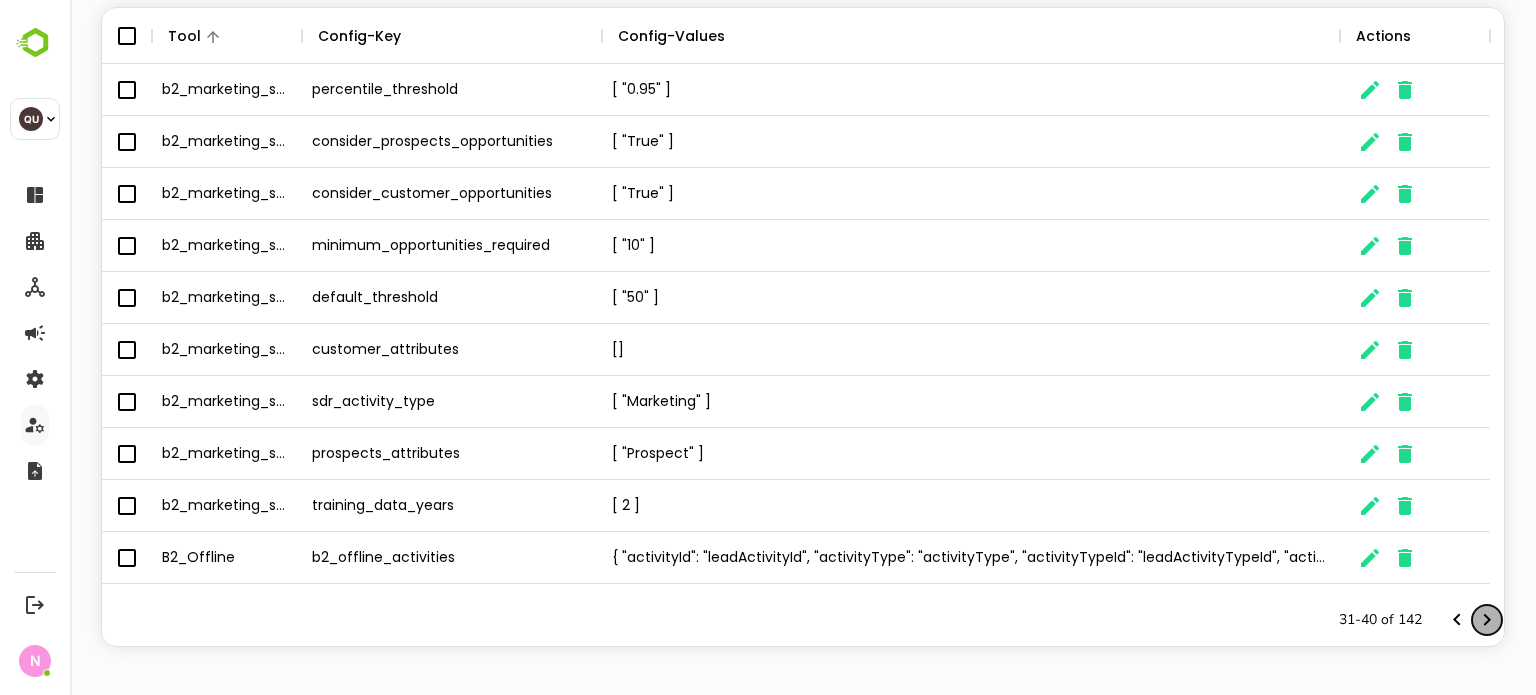 click 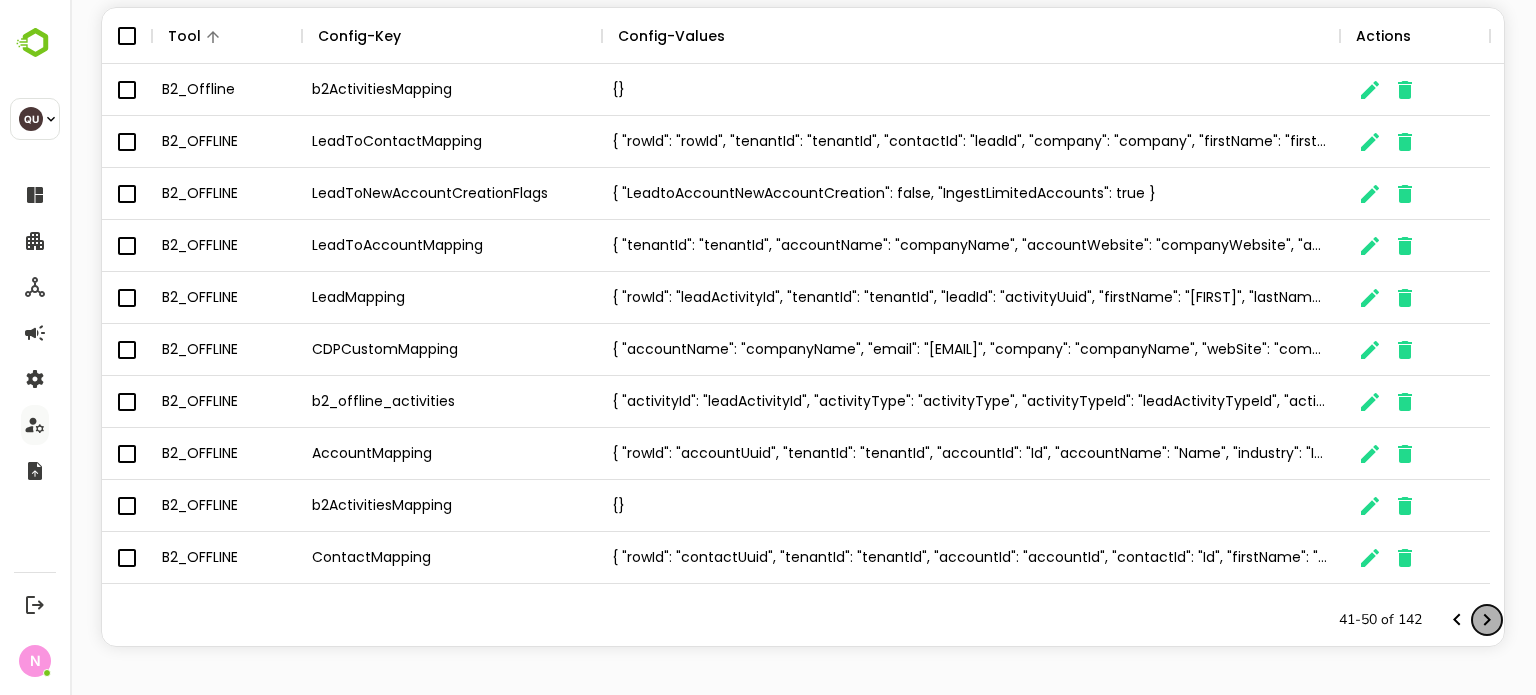 click 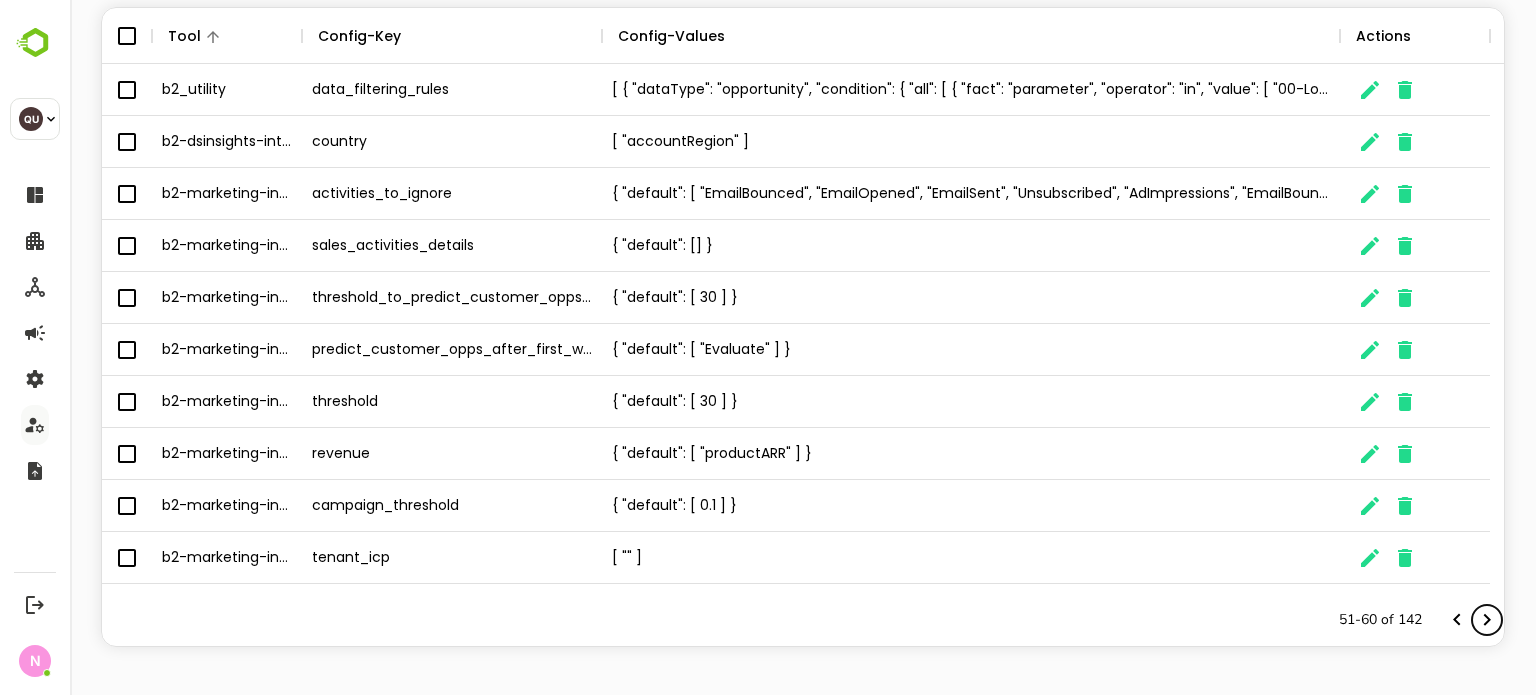click 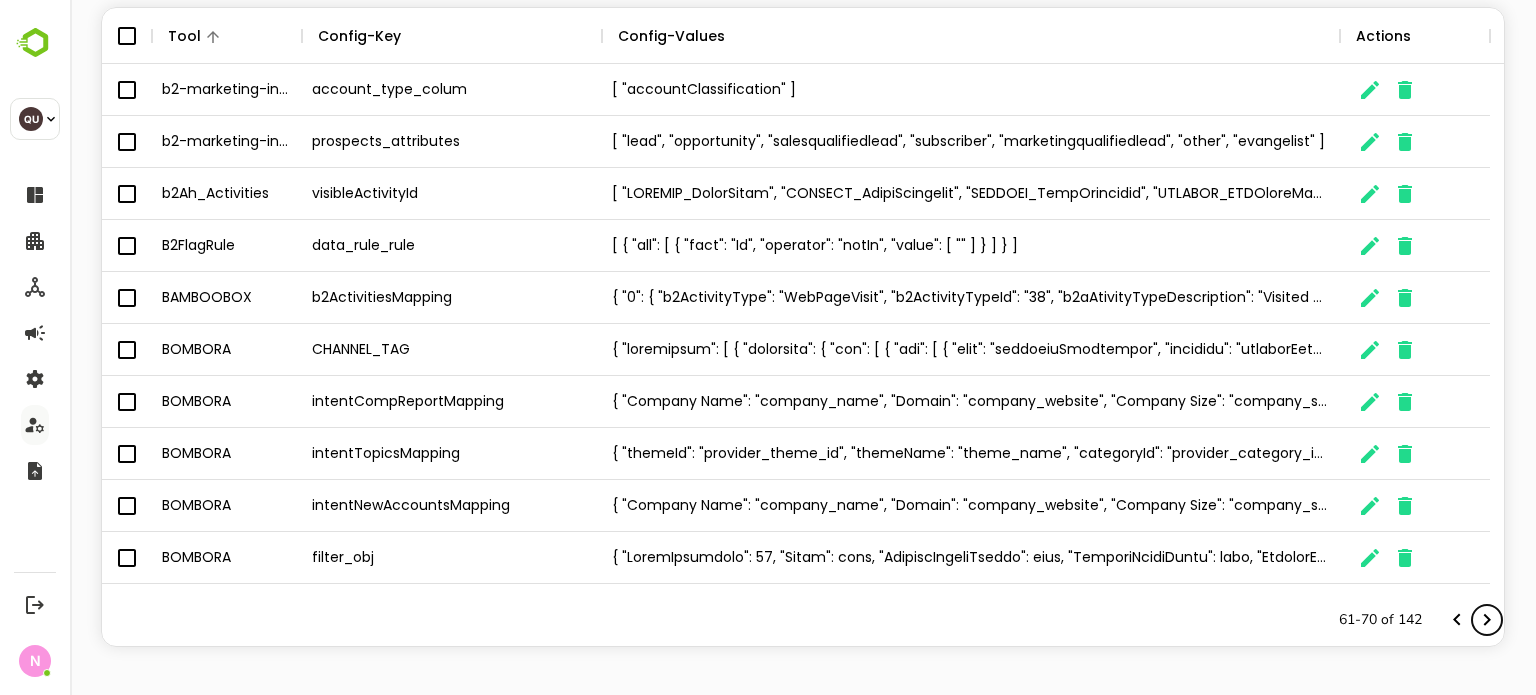 click 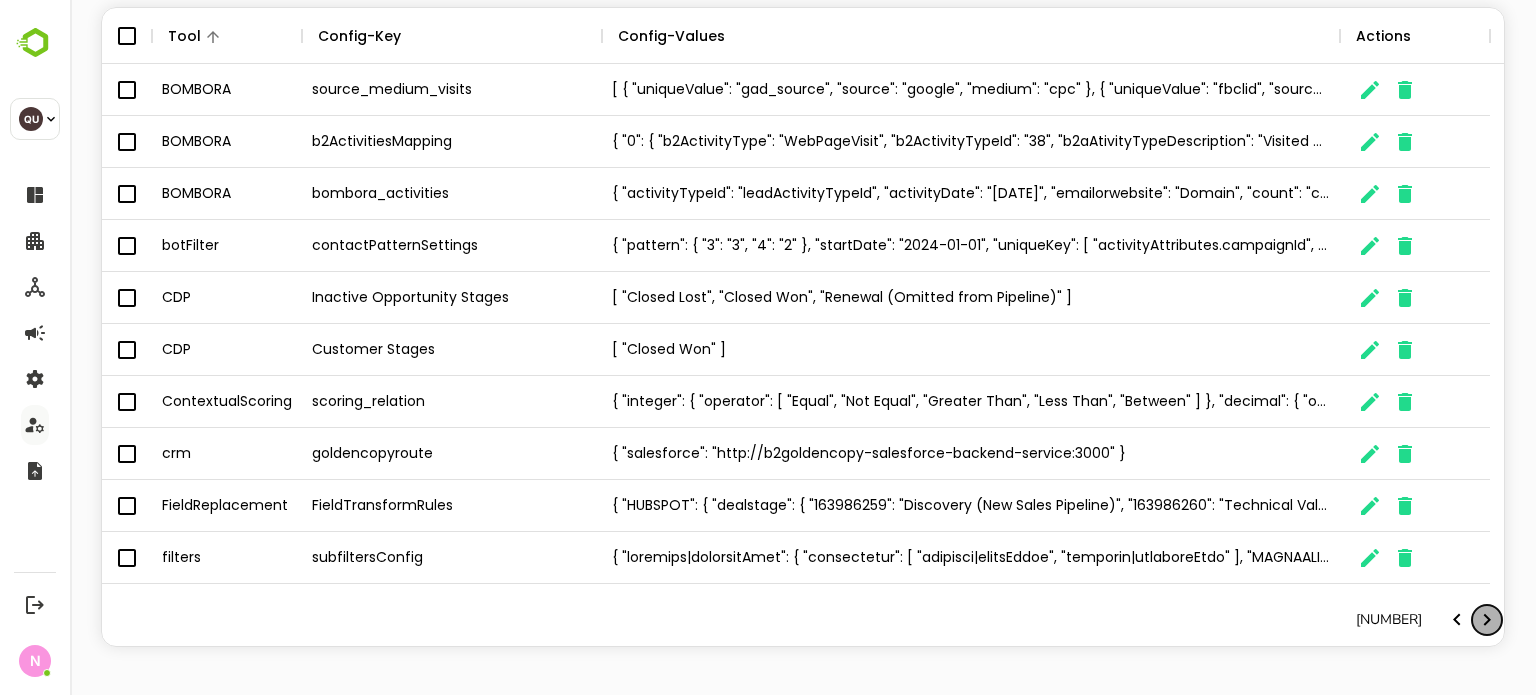 click 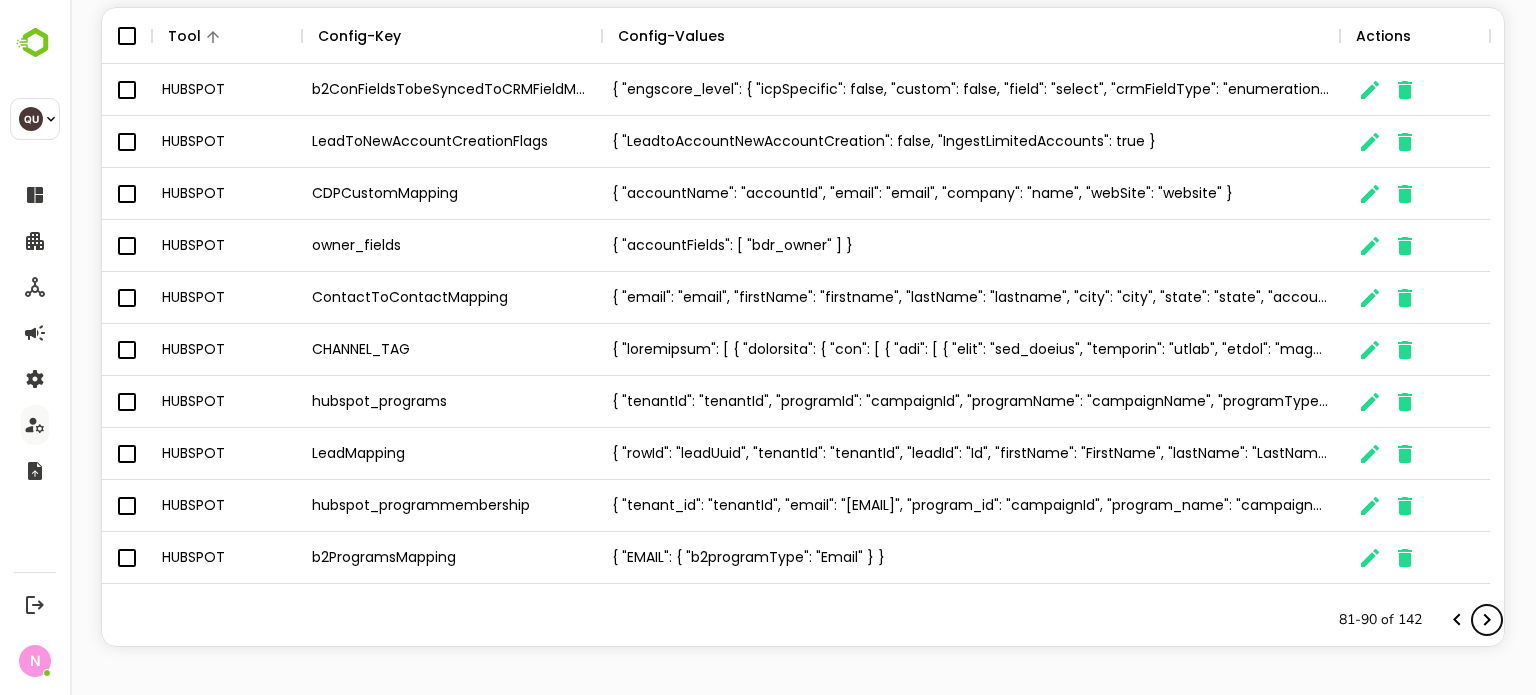click 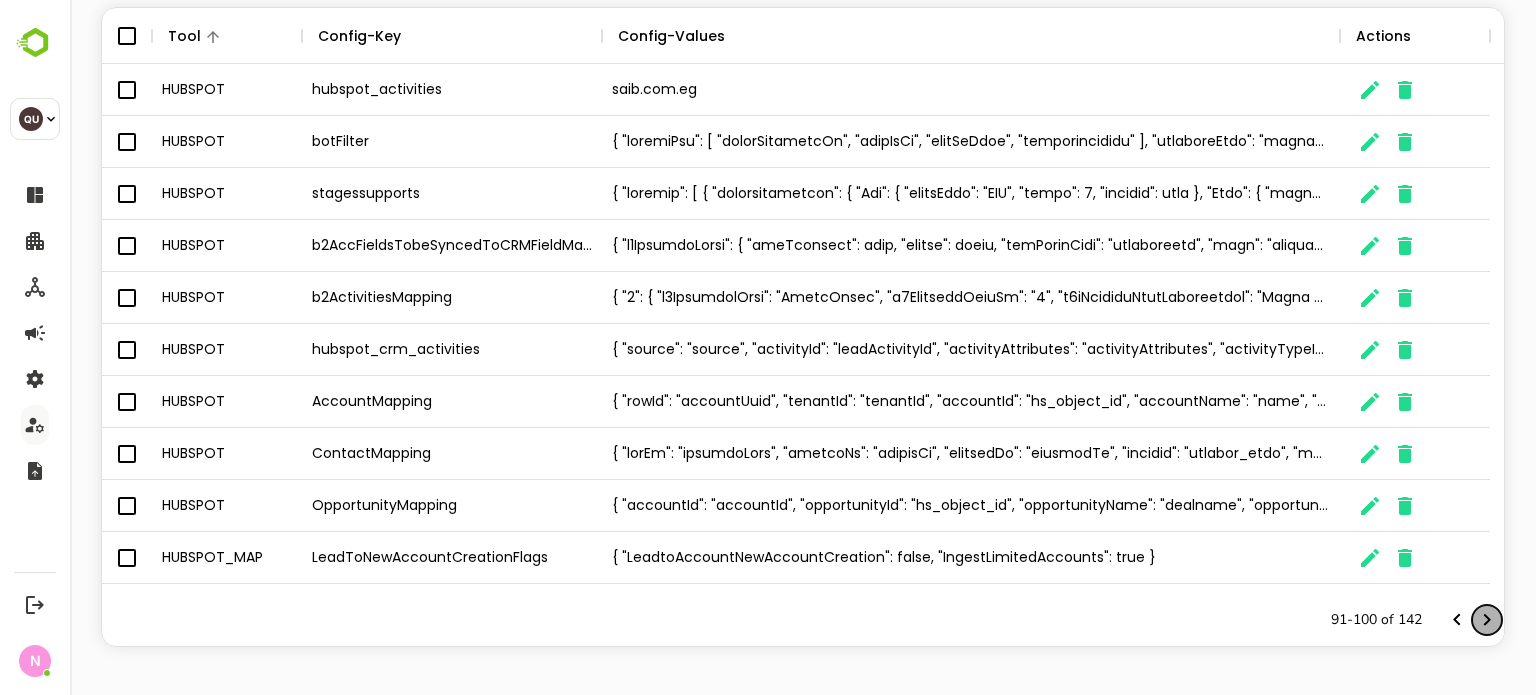 click 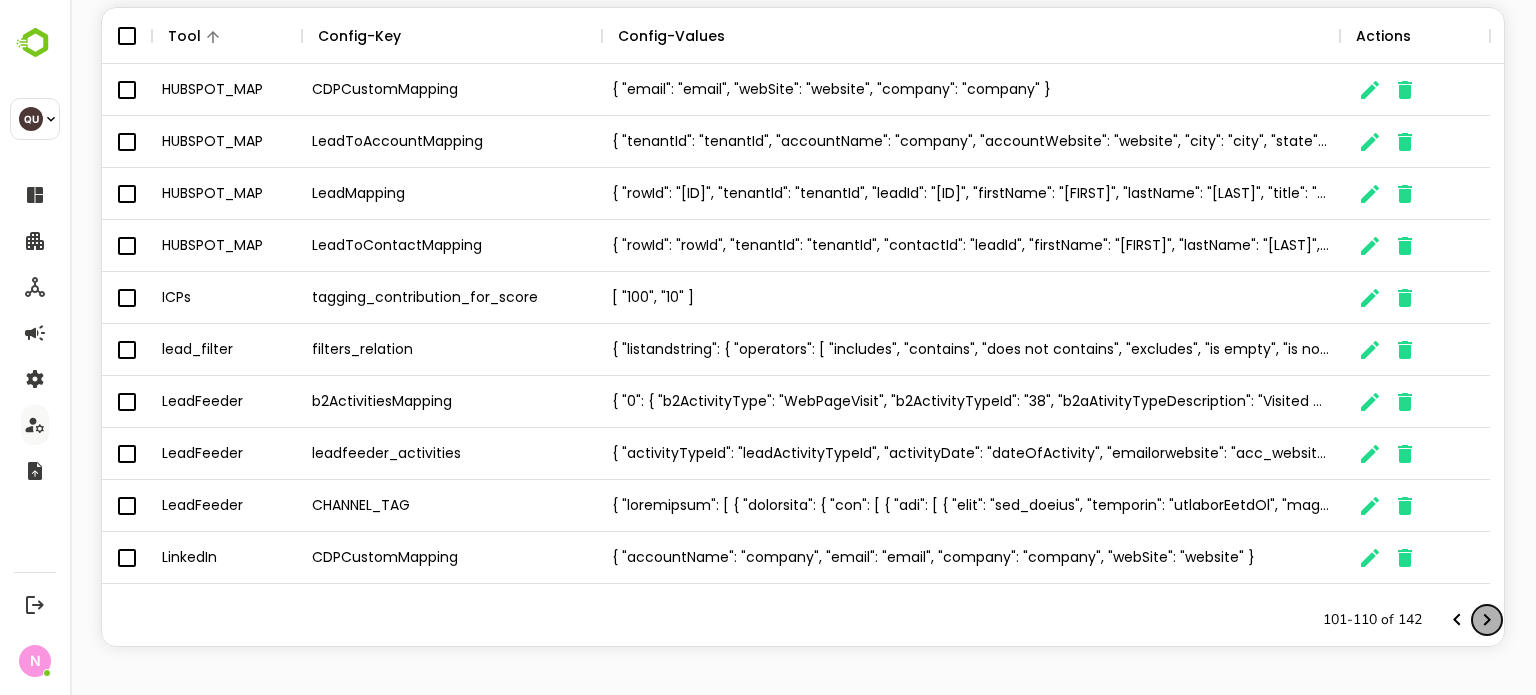click 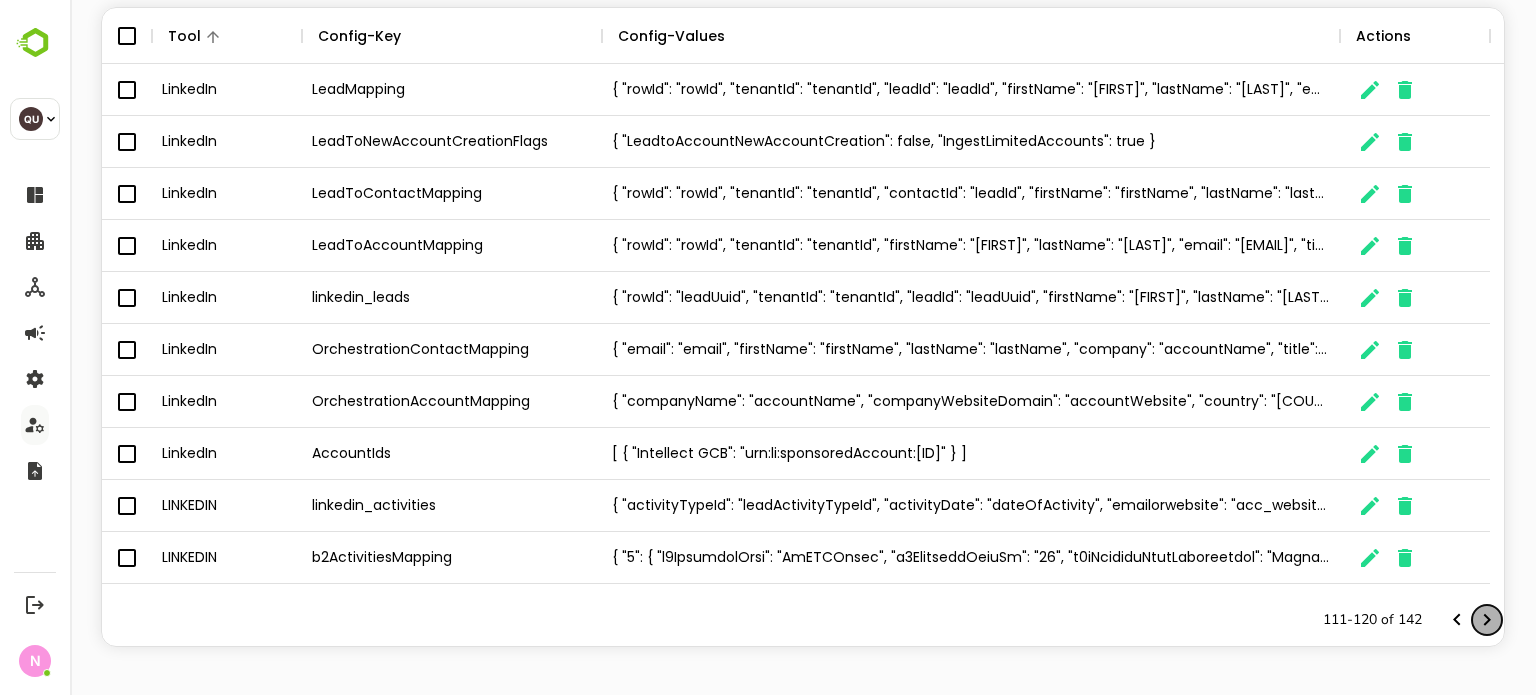 click 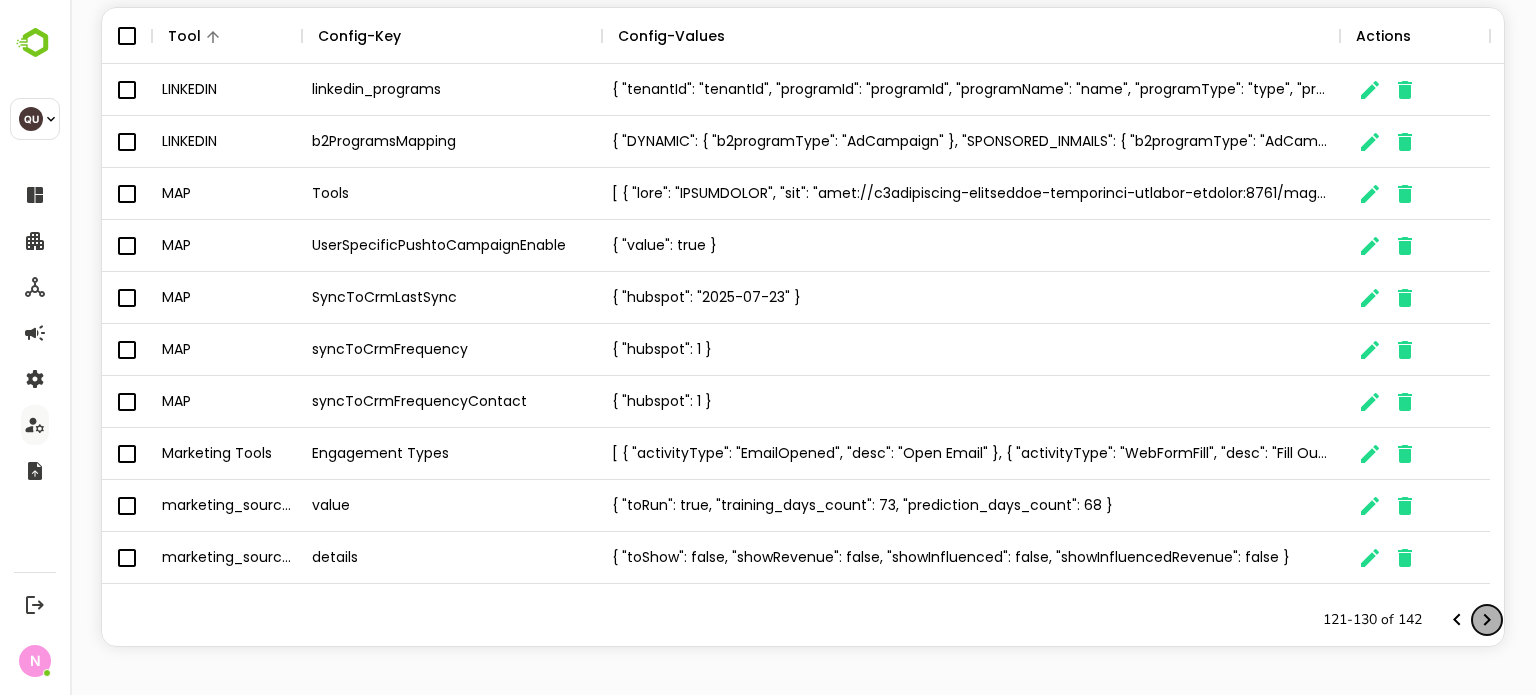 click 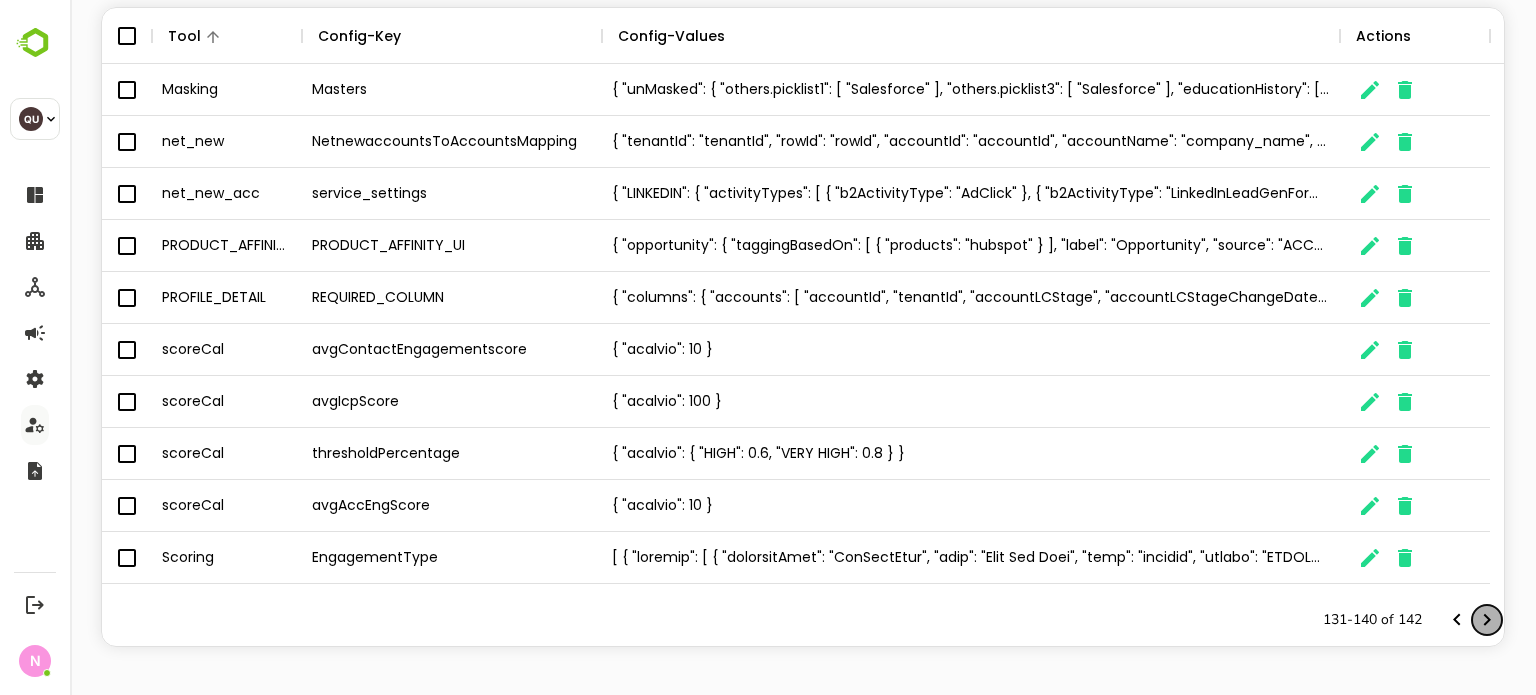 click 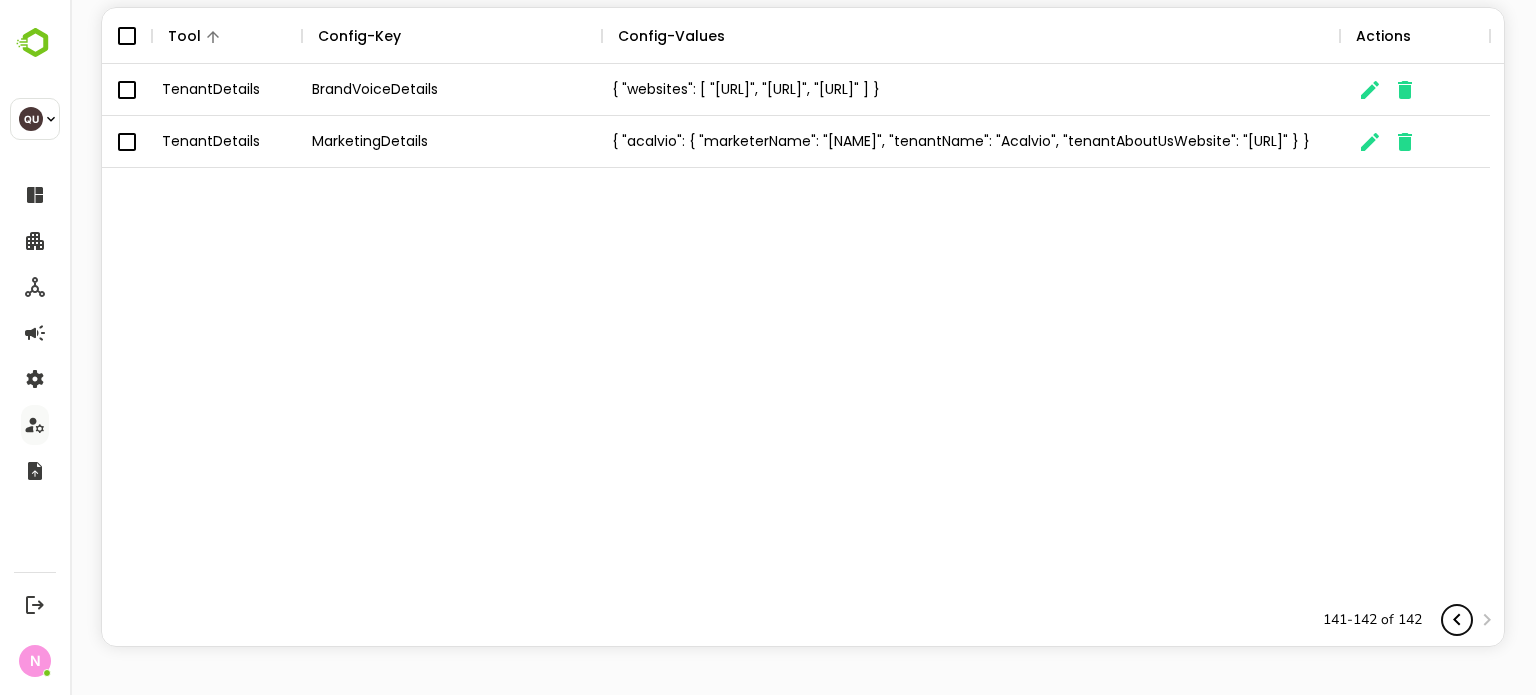 click 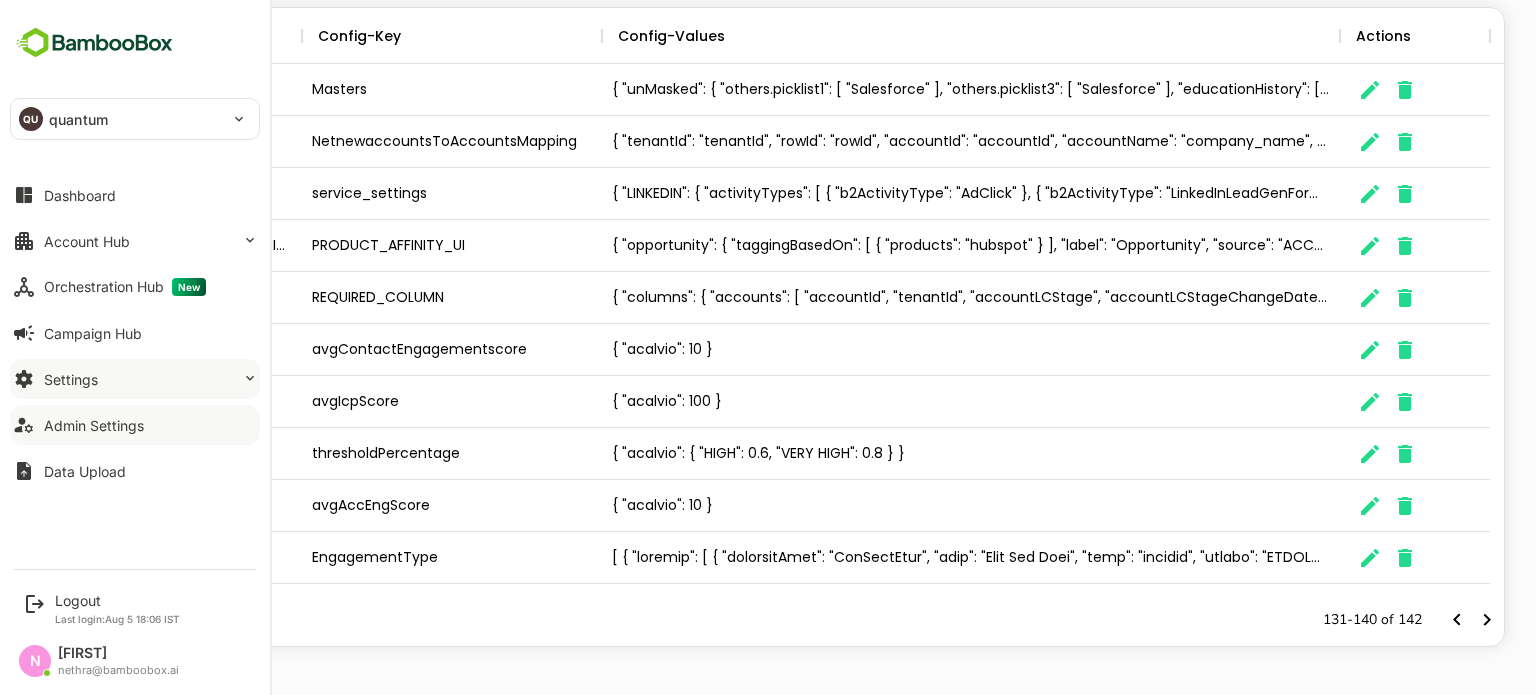 click on "Settings" at bounding box center (135, 379) 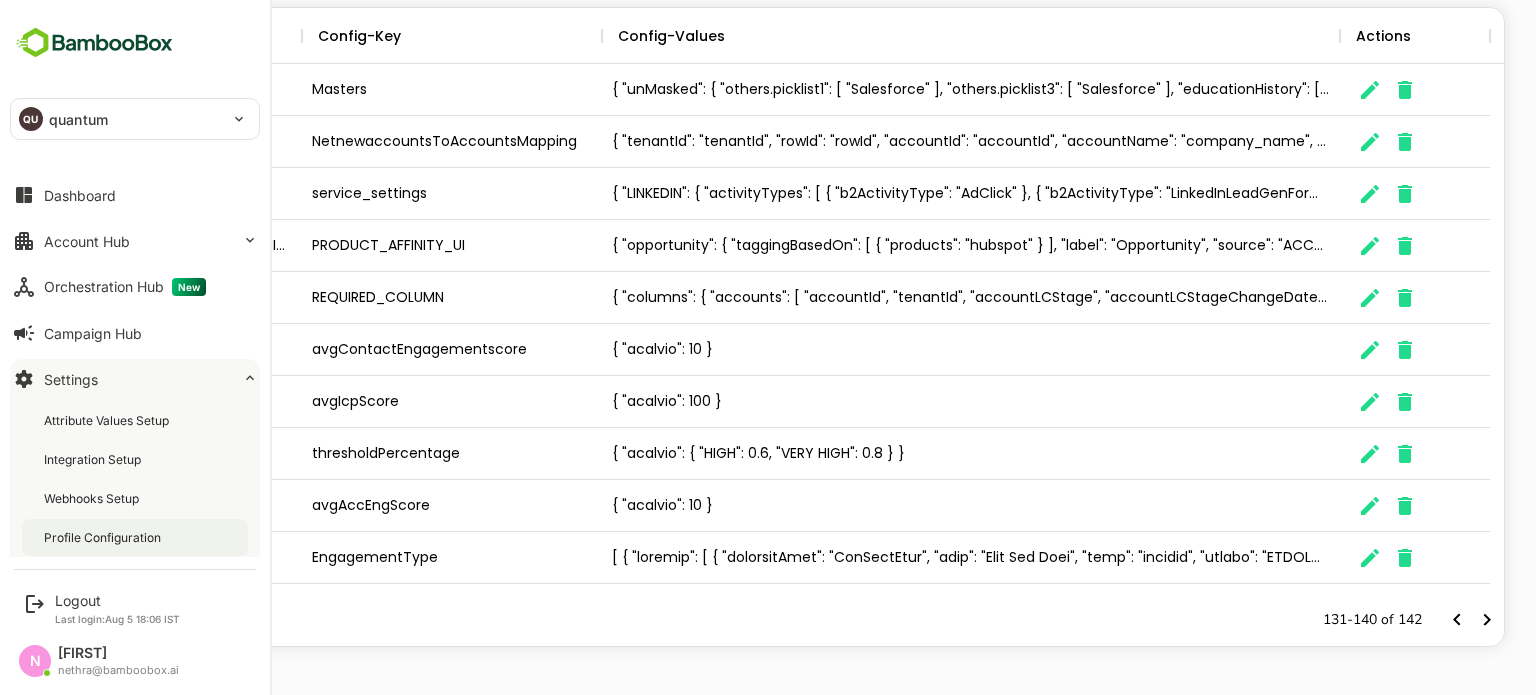 click on "Profile Configuration" at bounding box center (104, 537) 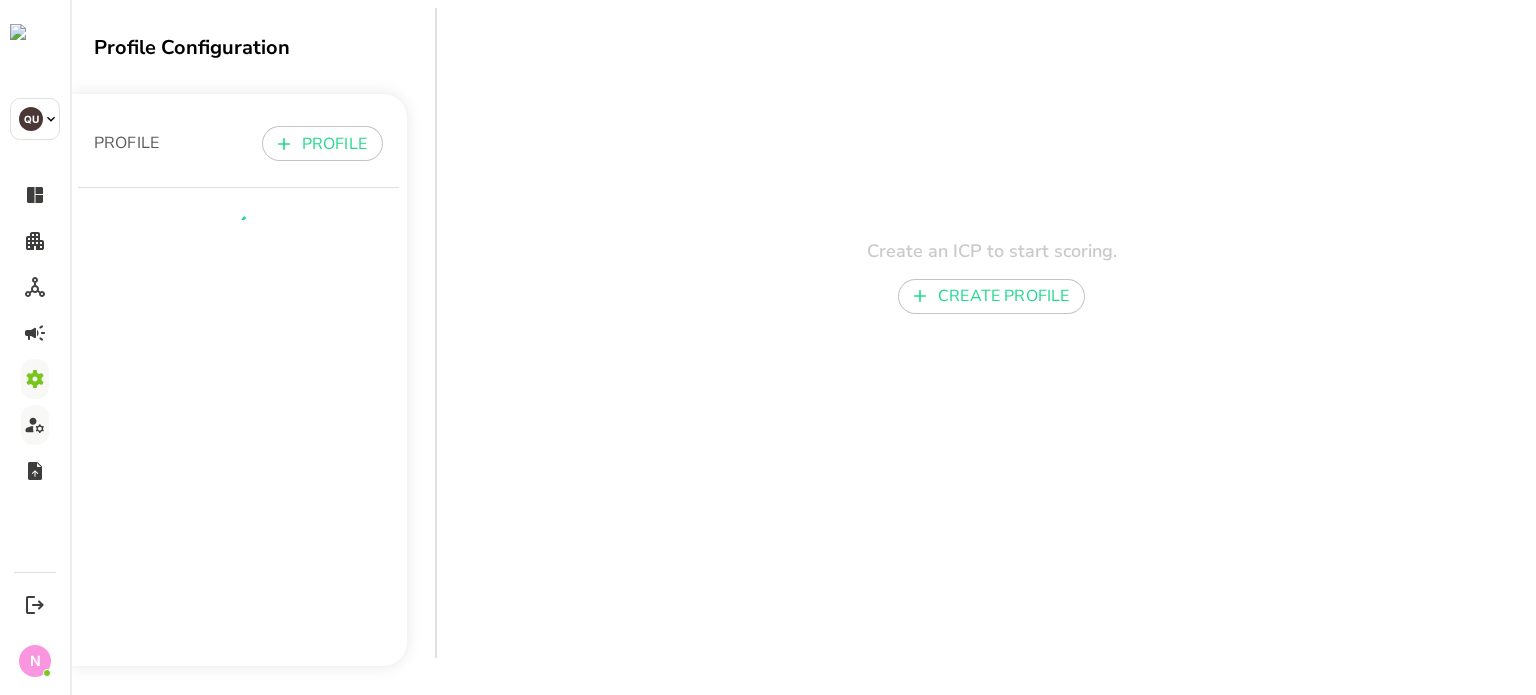 scroll, scrollTop: 0, scrollLeft: 0, axis: both 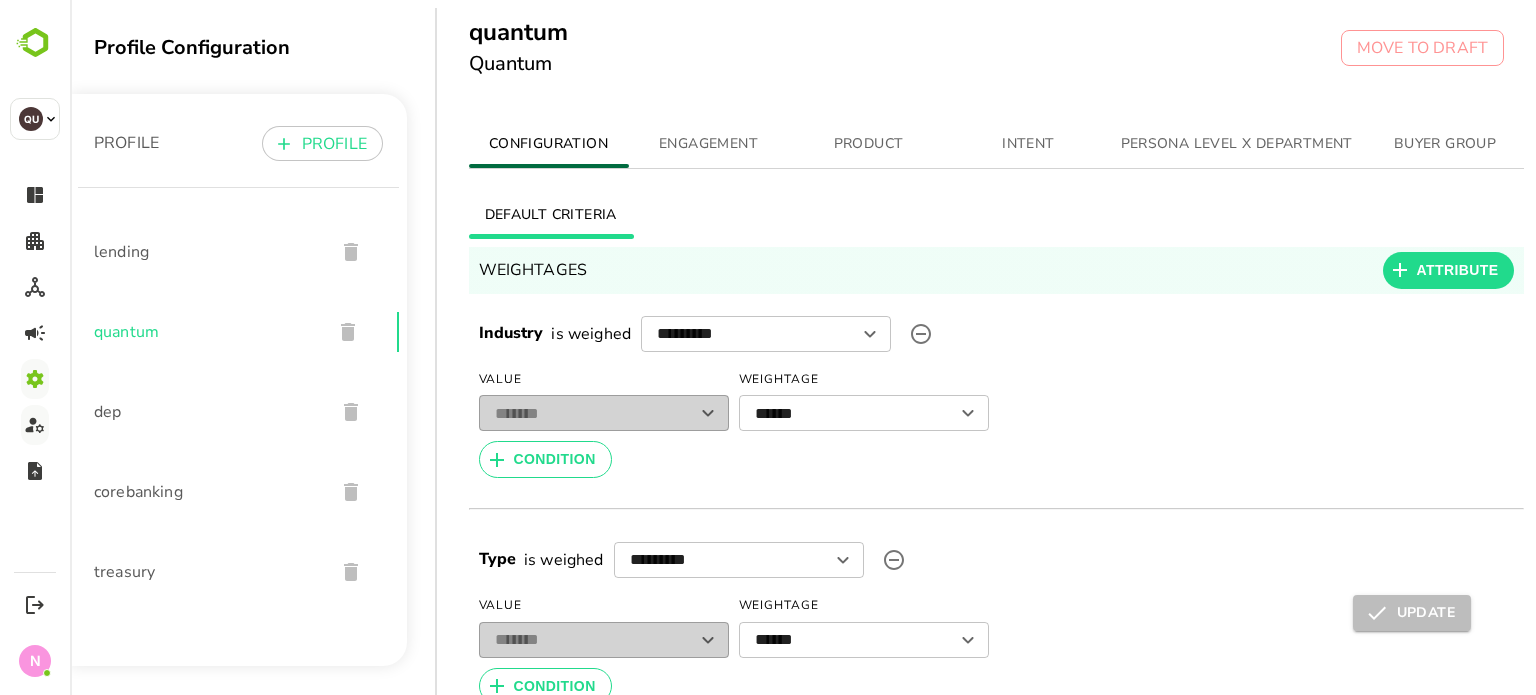 click on "PRODUCT" at bounding box center (869, 144) 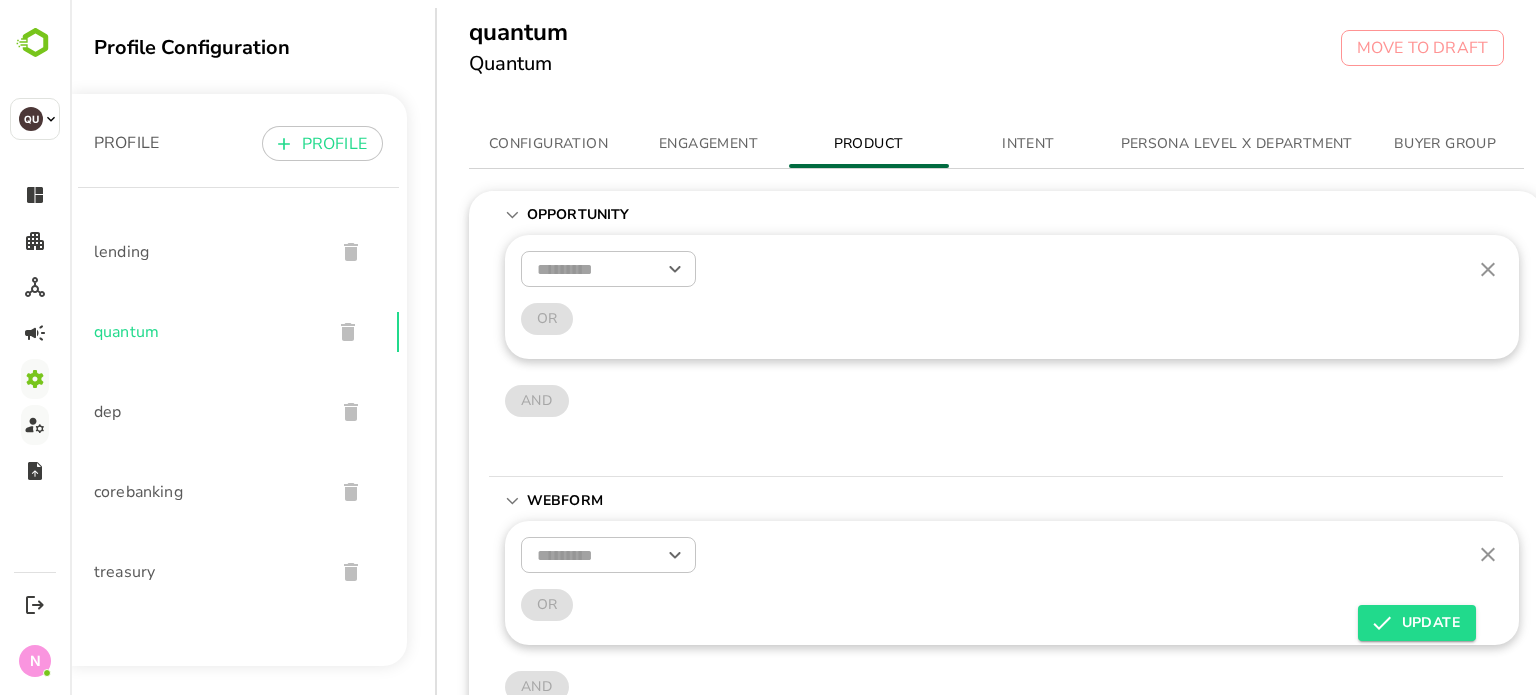 click on "PERSONA LEVEL X DEPARTMENT" at bounding box center (1237, 144) 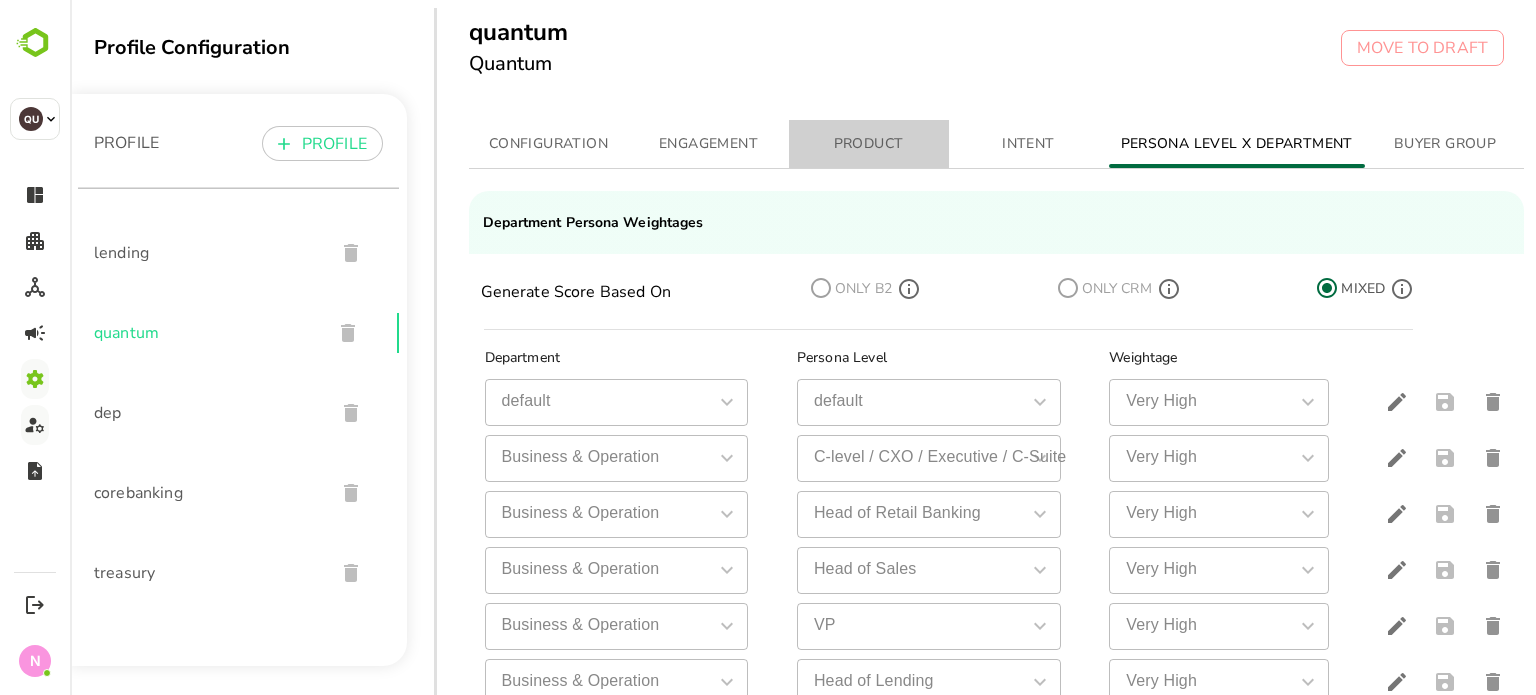 click on "PRODUCT" at bounding box center [869, 144] 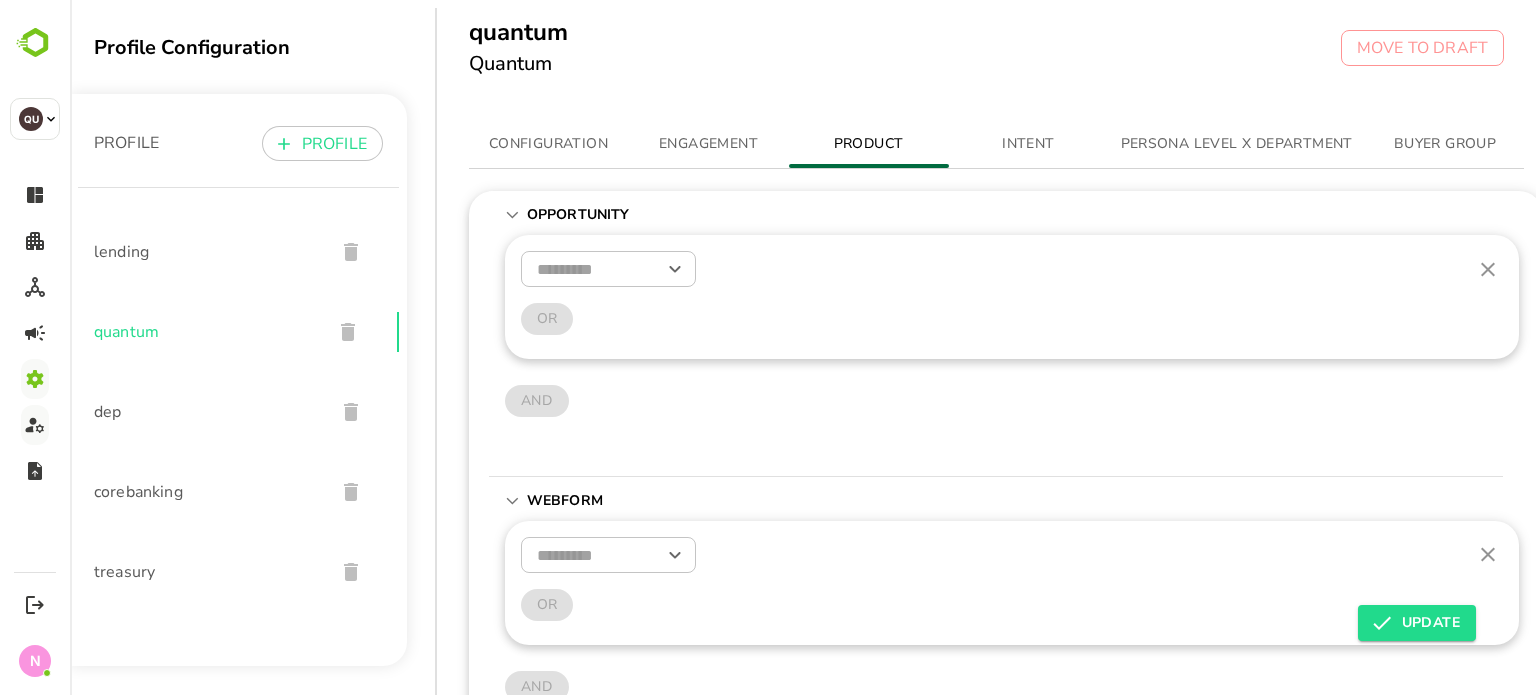 click on "PERSONA LEVEL X DEPARTMENT" at bounding box center (1237, 144) 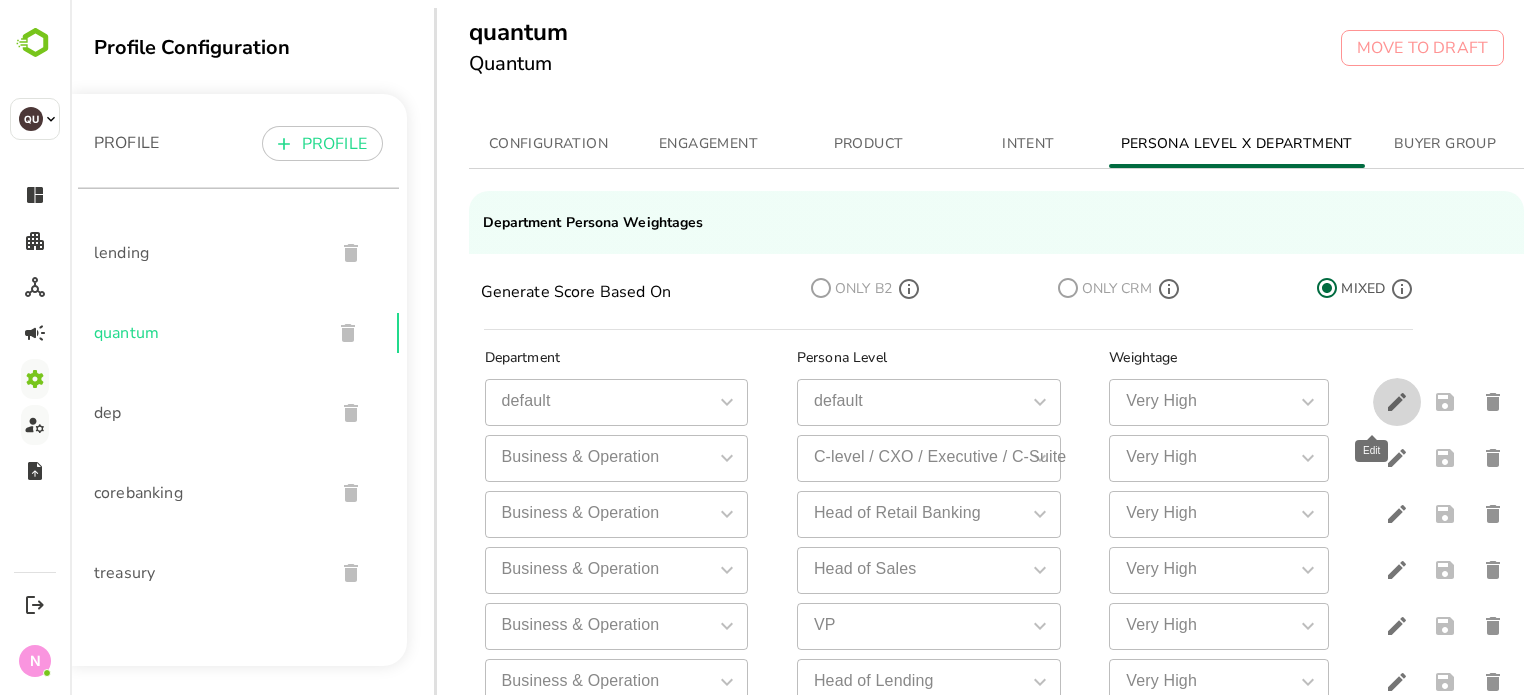 click 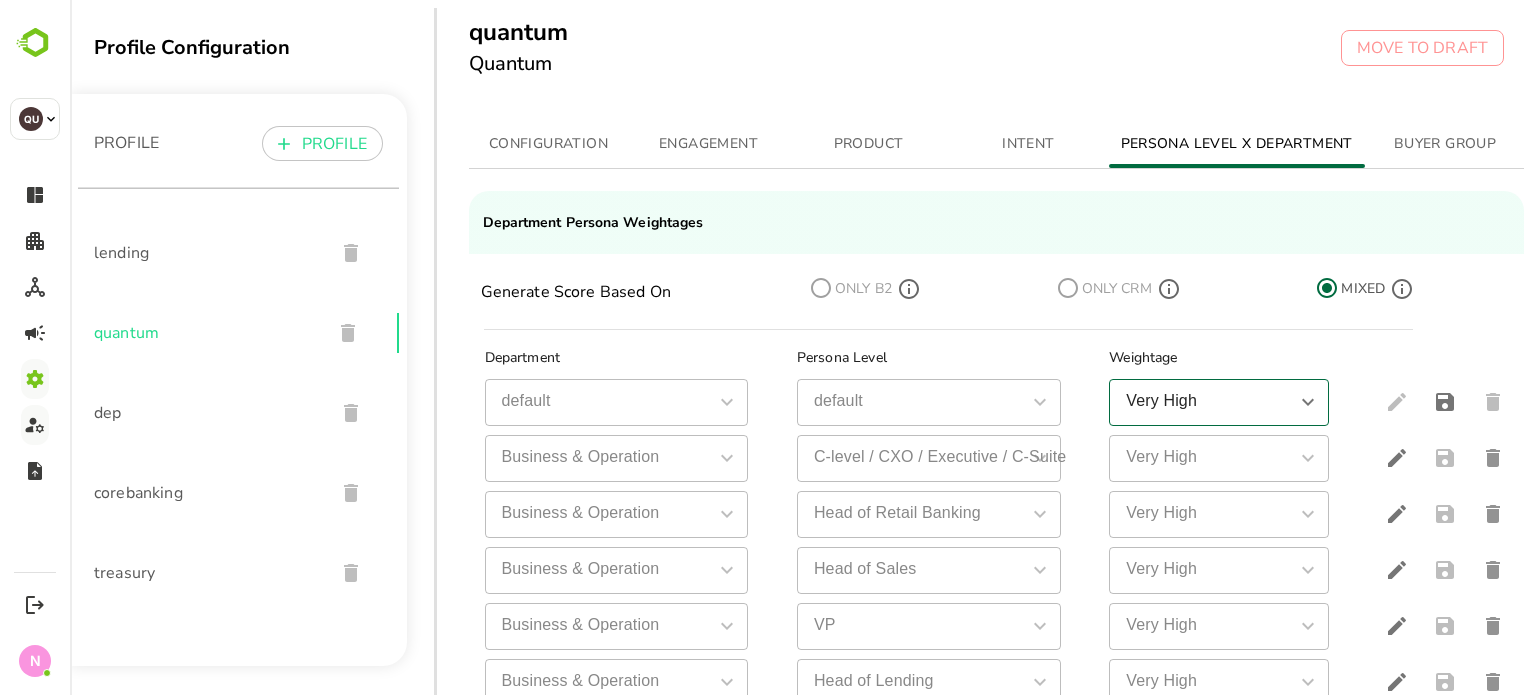 click 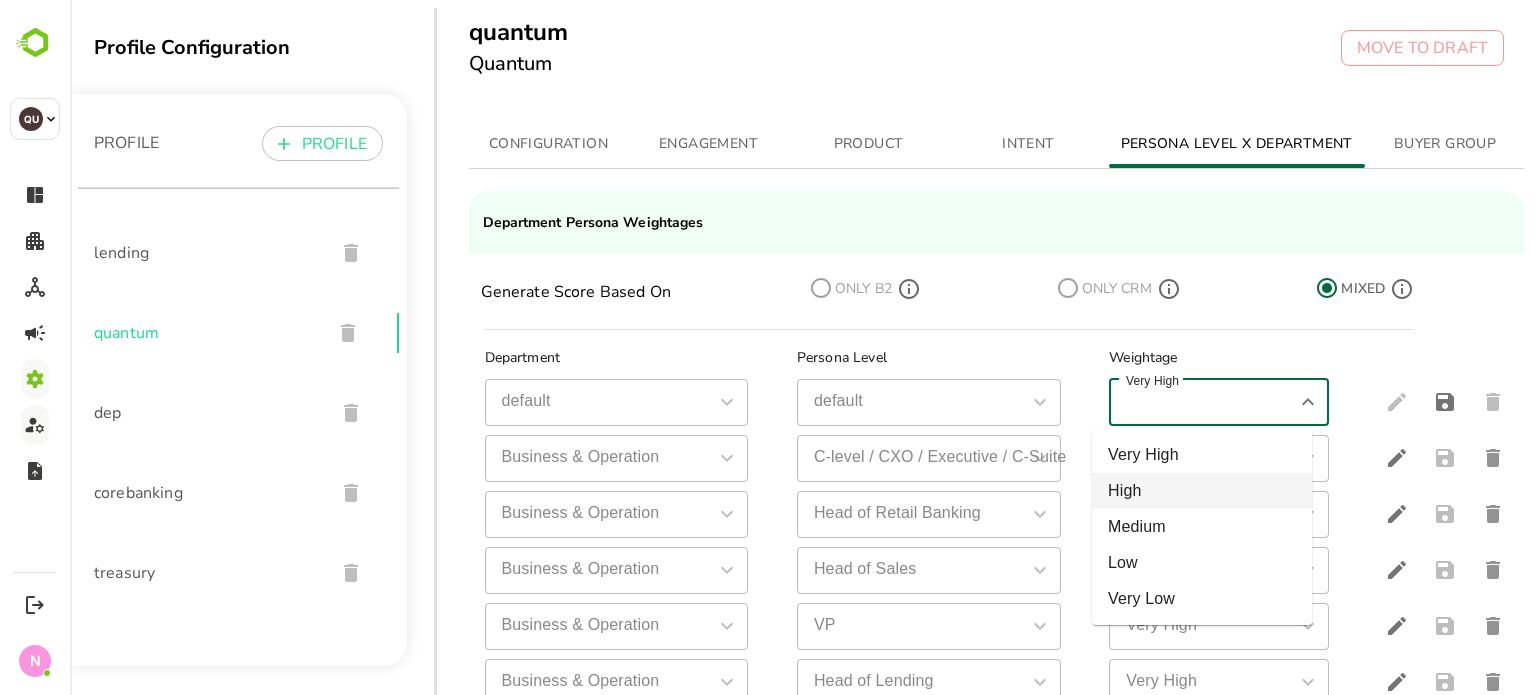 click on "High" at bounding box center [1202, 491] 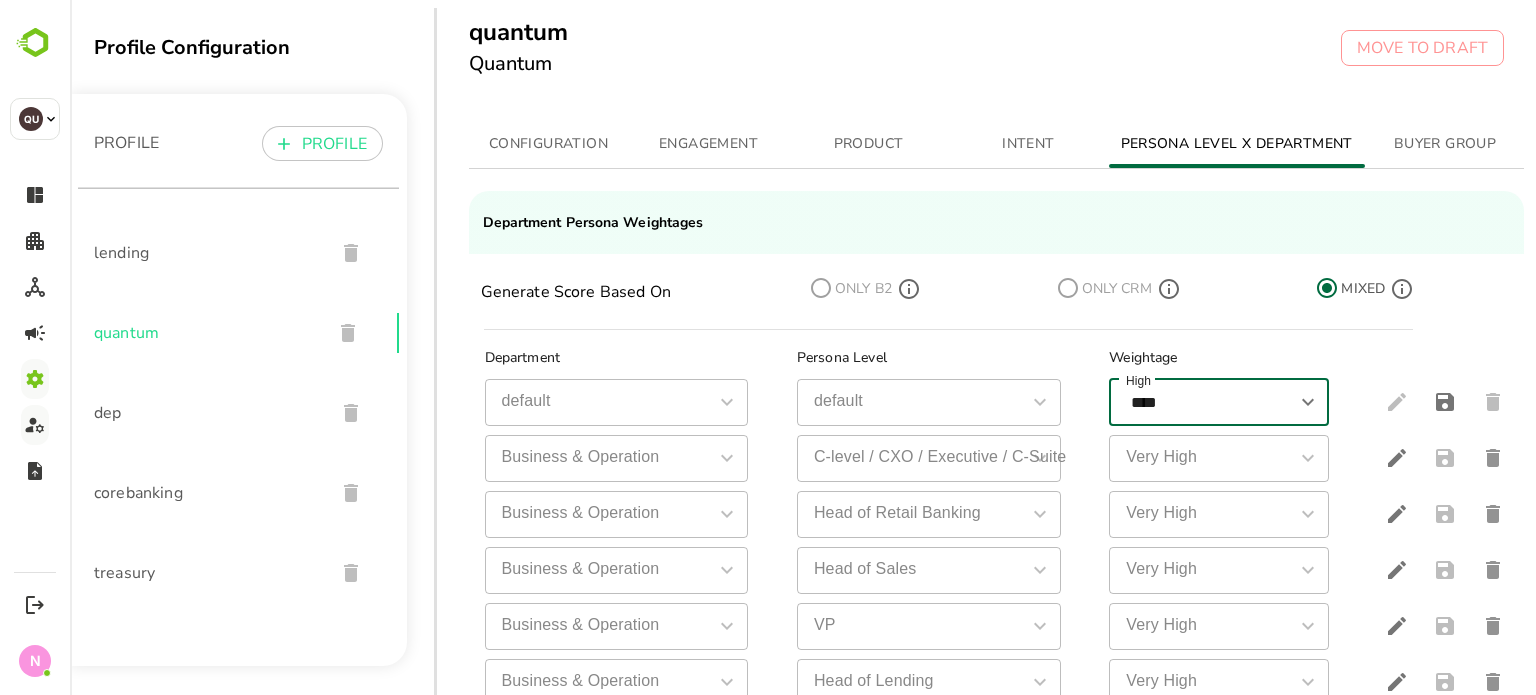 click on "Weightage" at bounding box center (1225, 358) 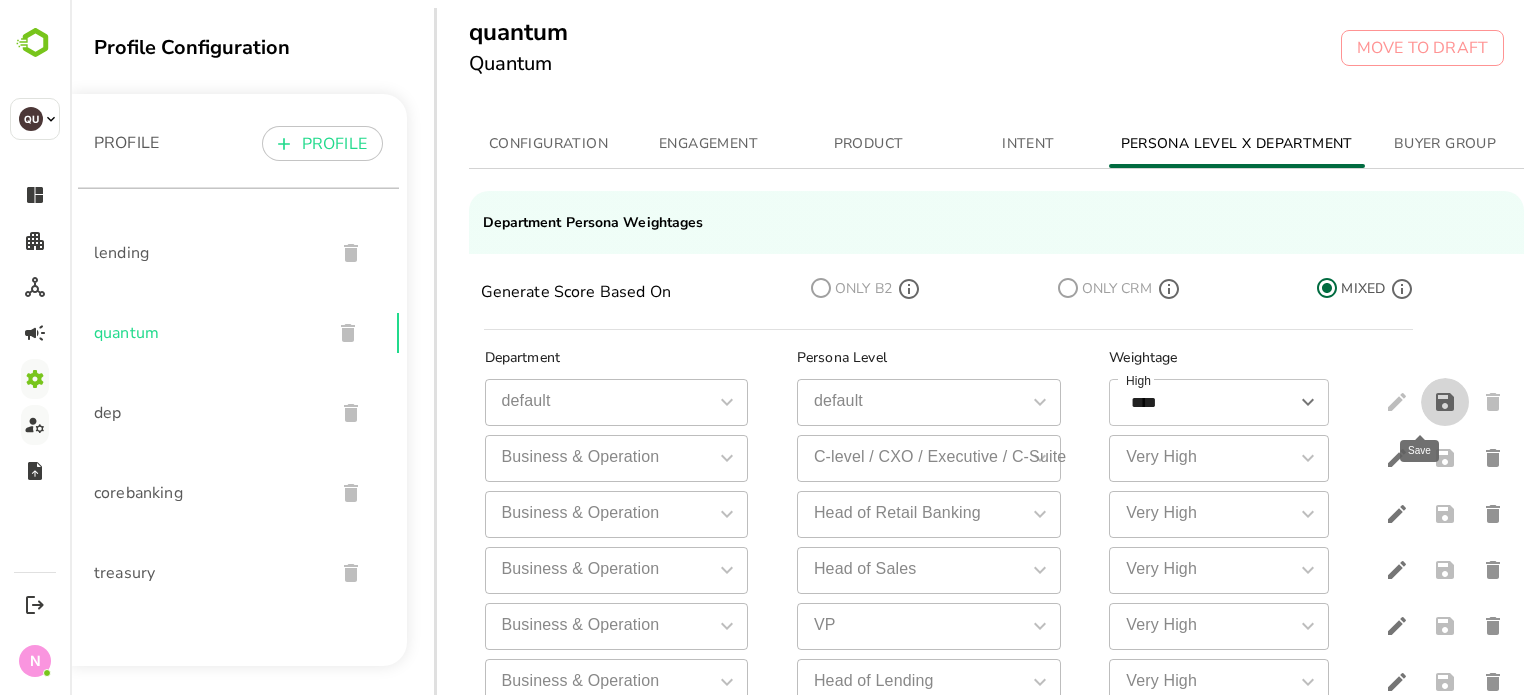 click 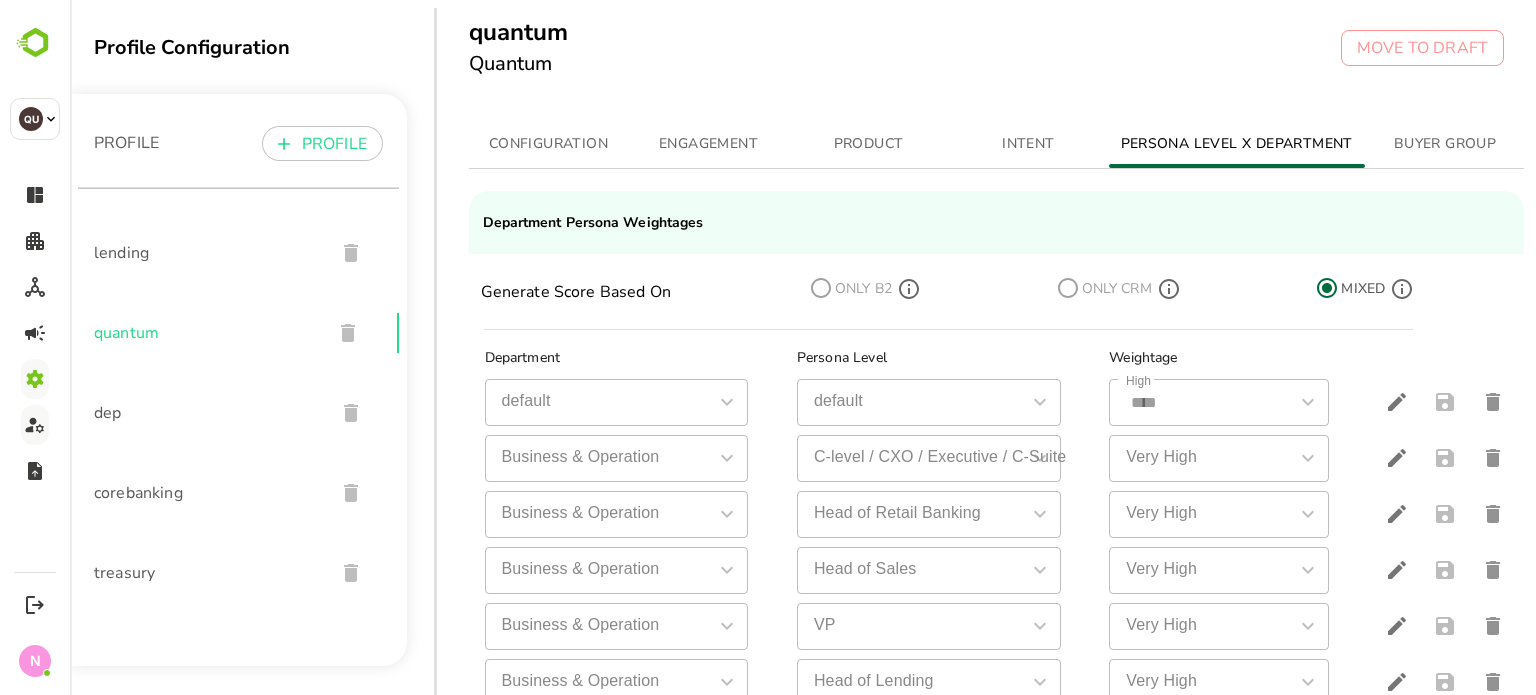 click on "PRODUCT" at bounding box center (869, 144) 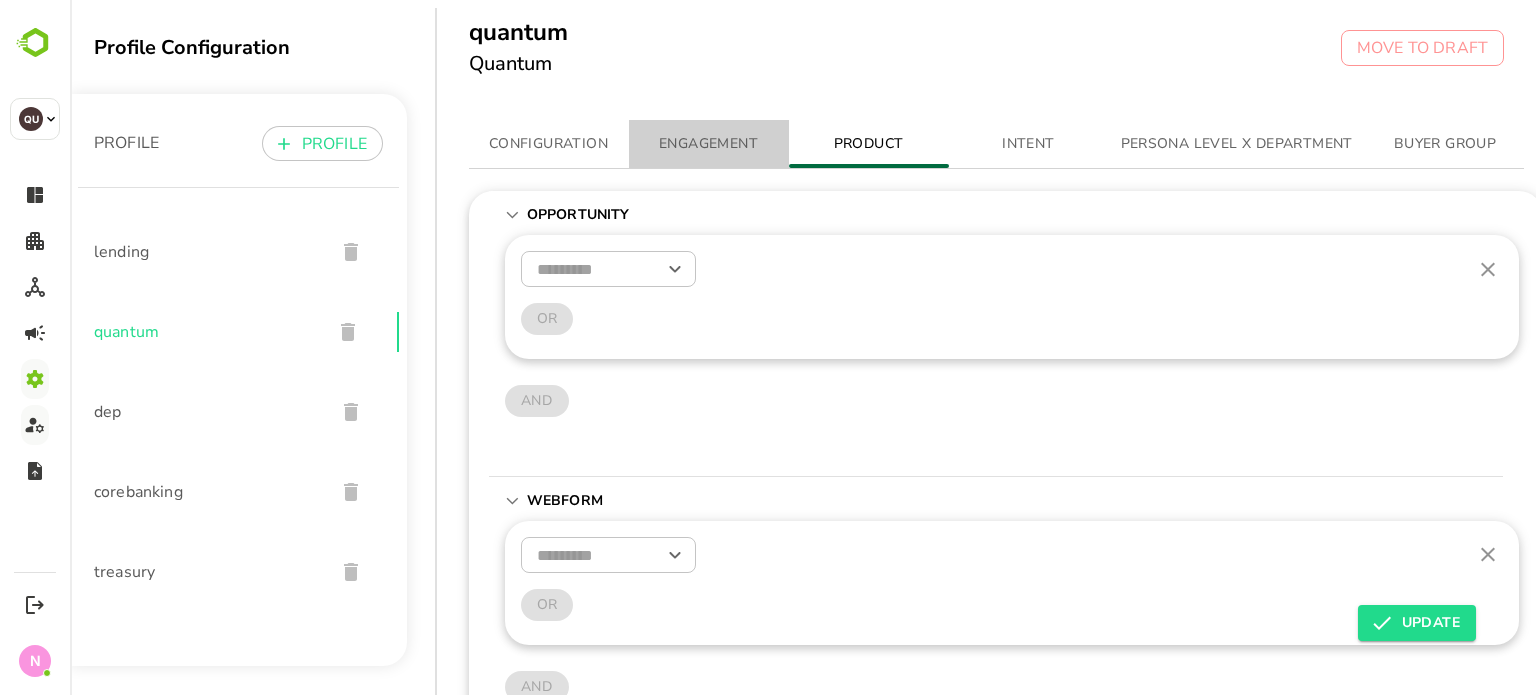 click on "ENGAGEMENT" at bounding box center [709, 144] 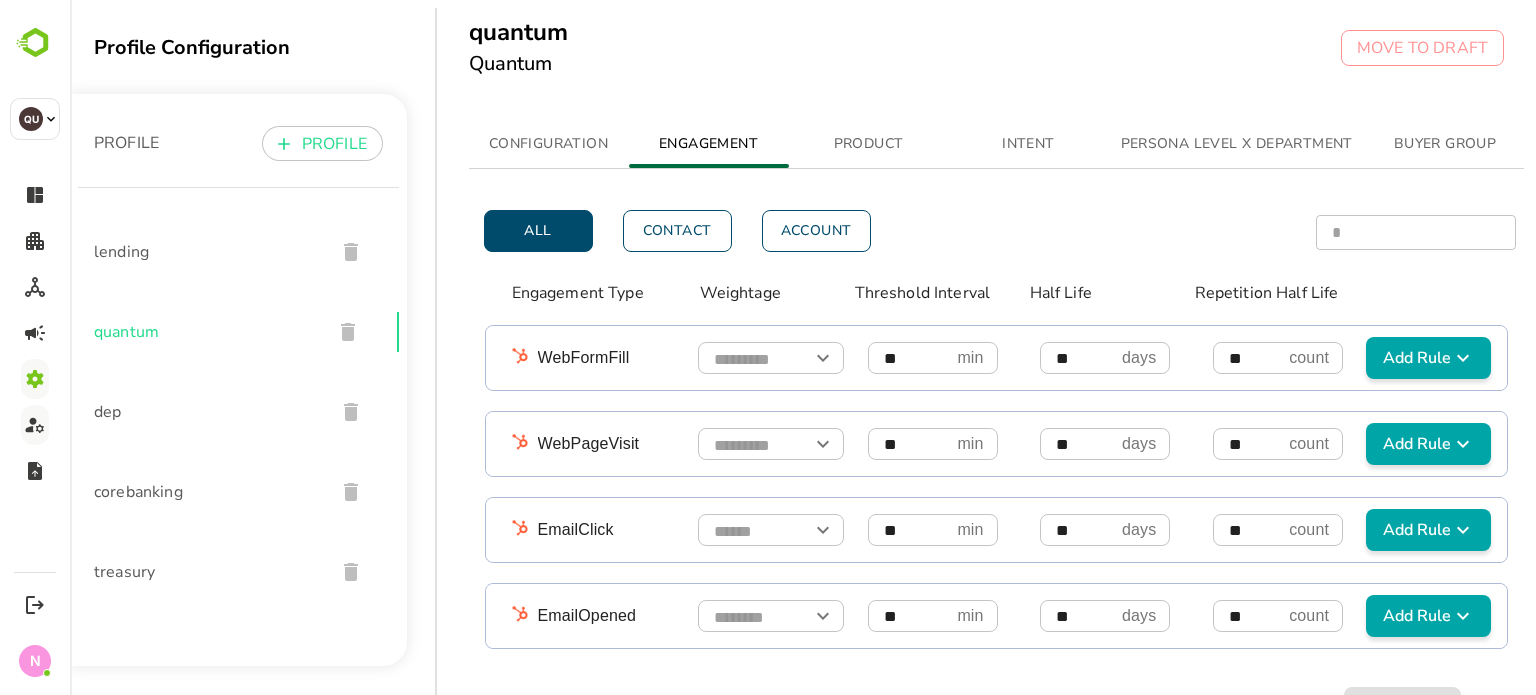 click on "PRODUCT" at bounding box center [869, 144] 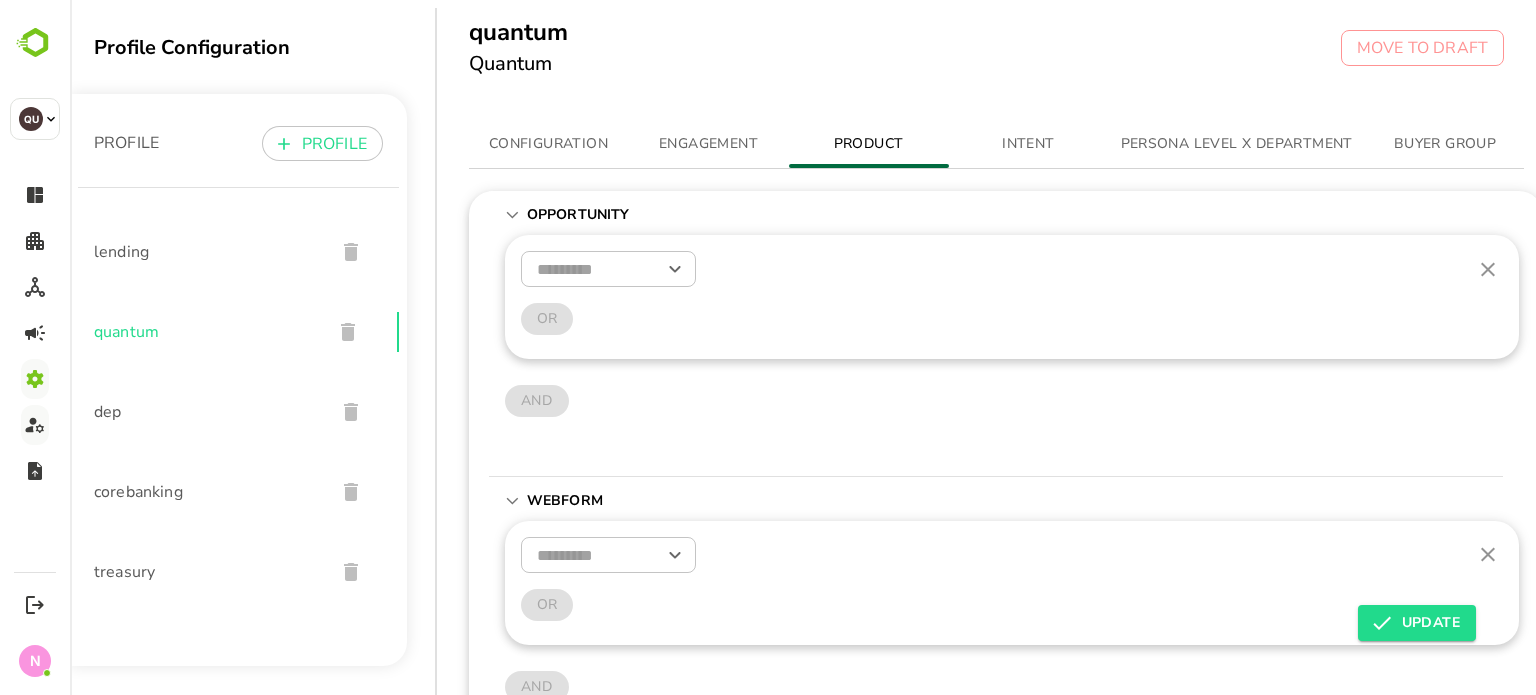 click on "ENGAGEMENT" at bounding box center [709, 144] 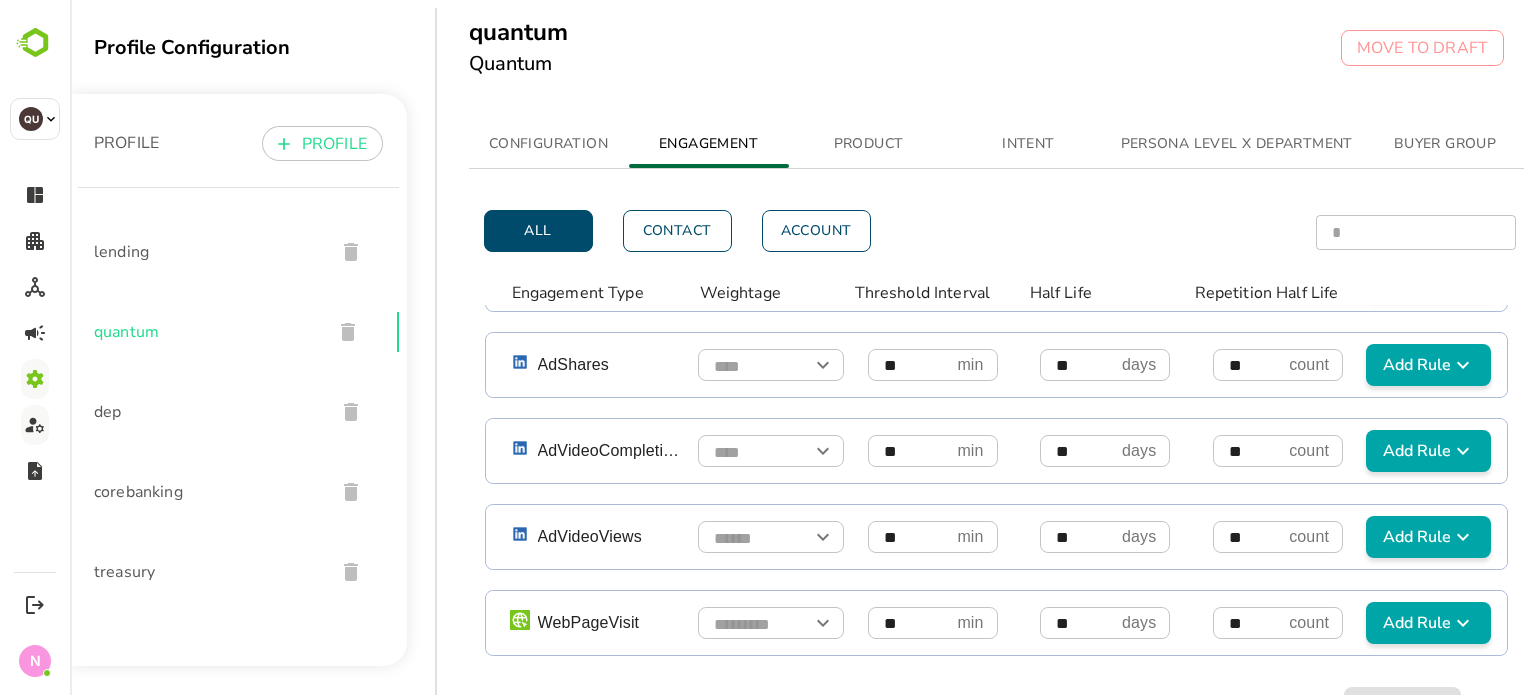 scroll, scrollTop: 1454, scrollLeft: 0, axis: vertical 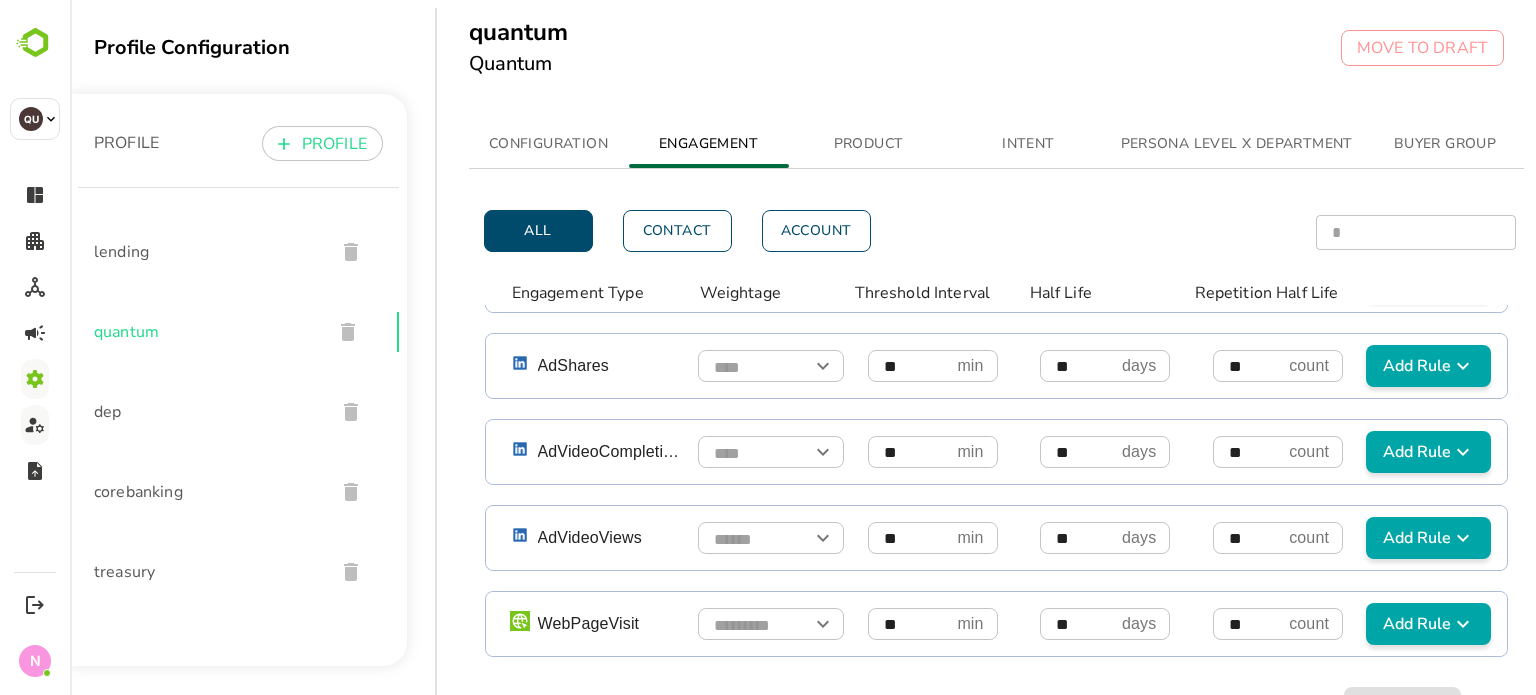 click on "Add Rule" at bounding box center (1428, 624) 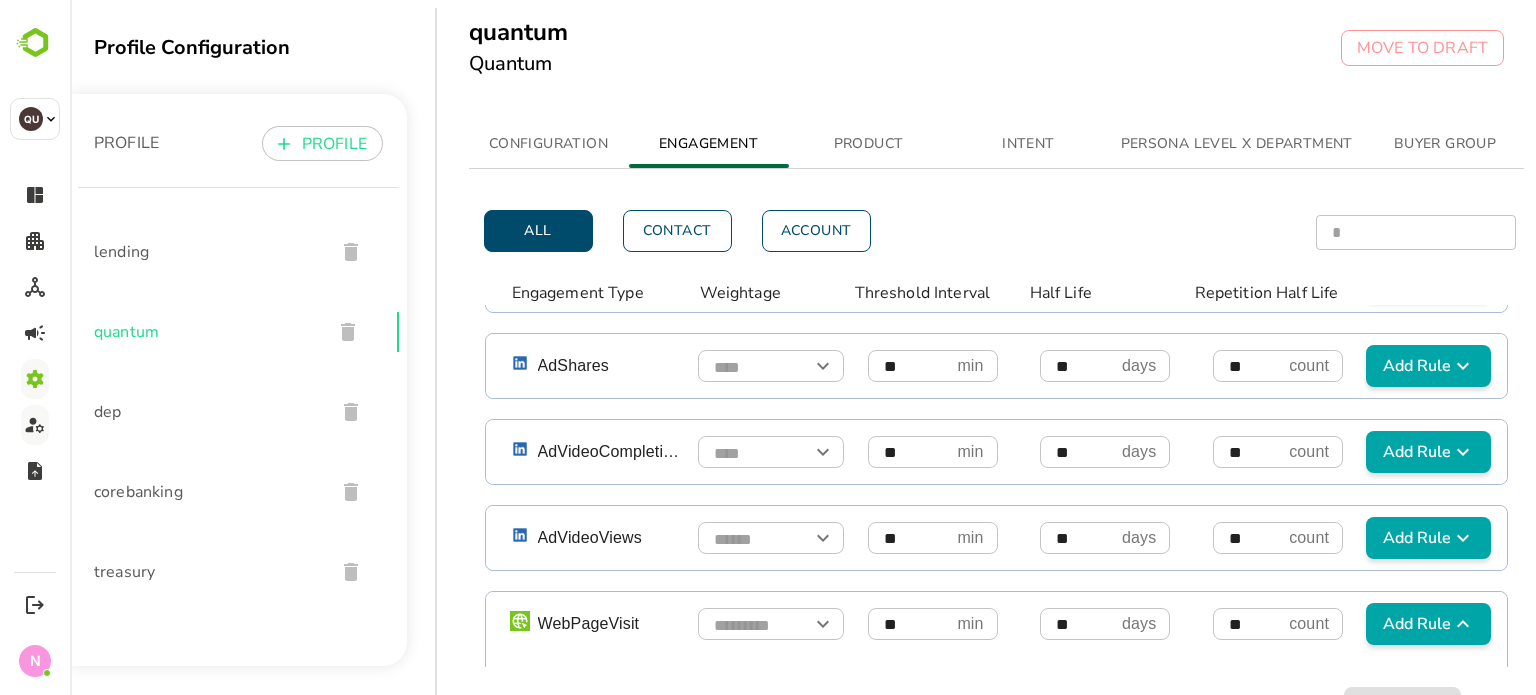 scroll, scrollTop: 1675, scrollLeft: 0, axis: vertical 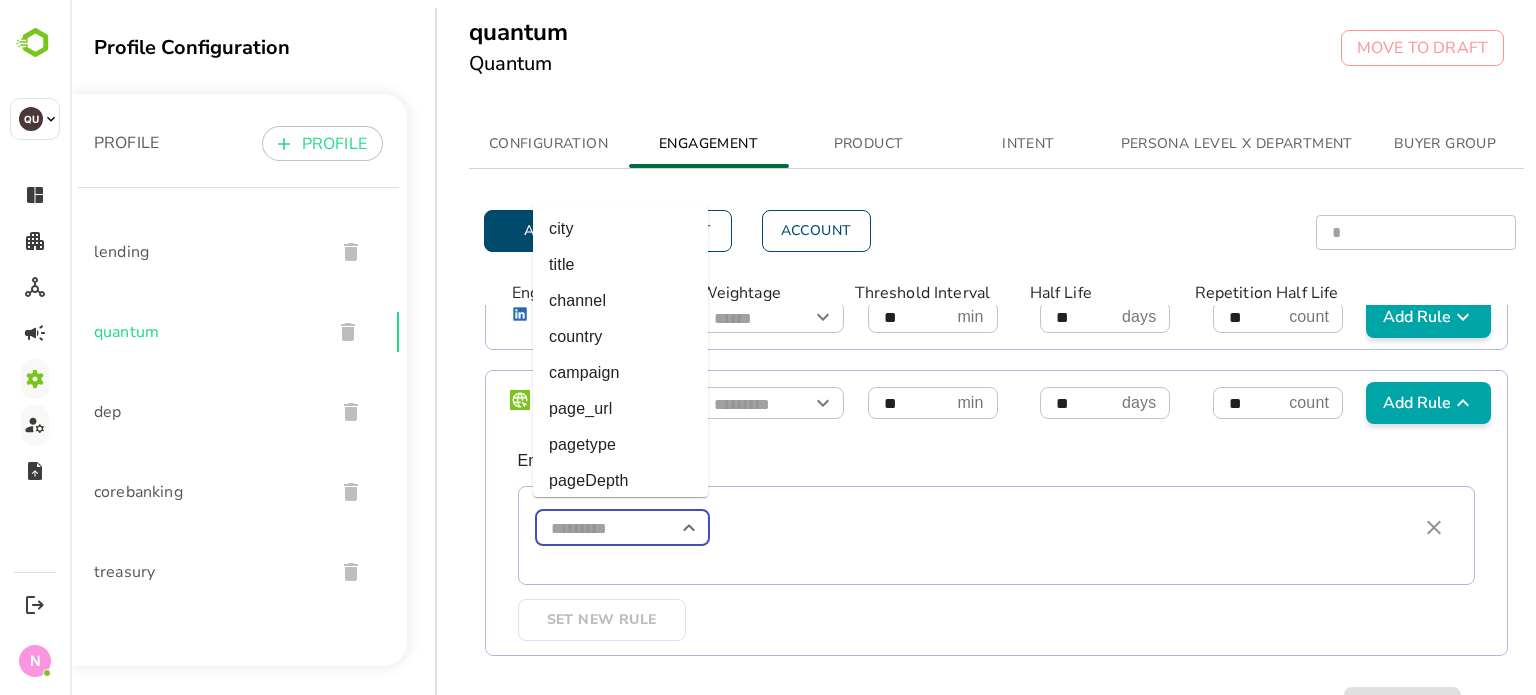 click at bounding box center (622, 528) 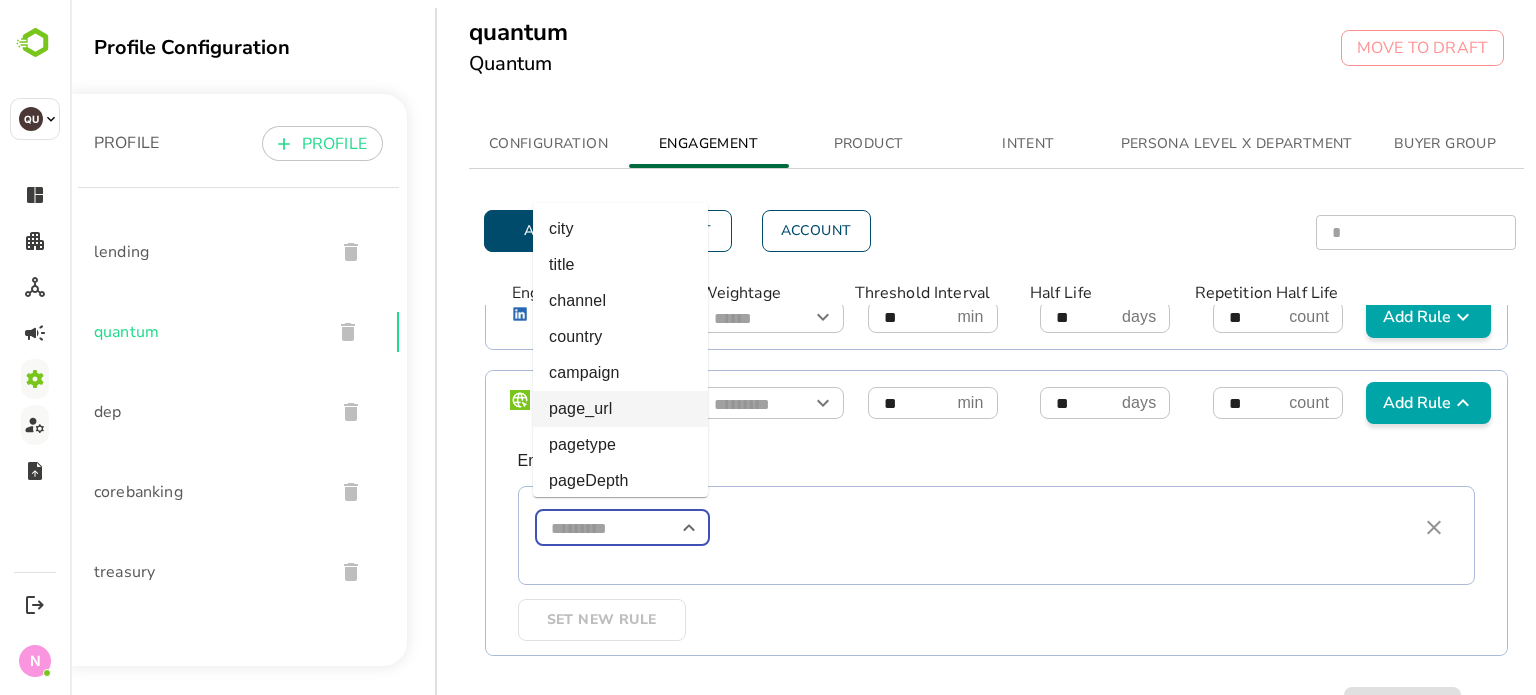 click on "page_url" at bounding box center (620, 409) 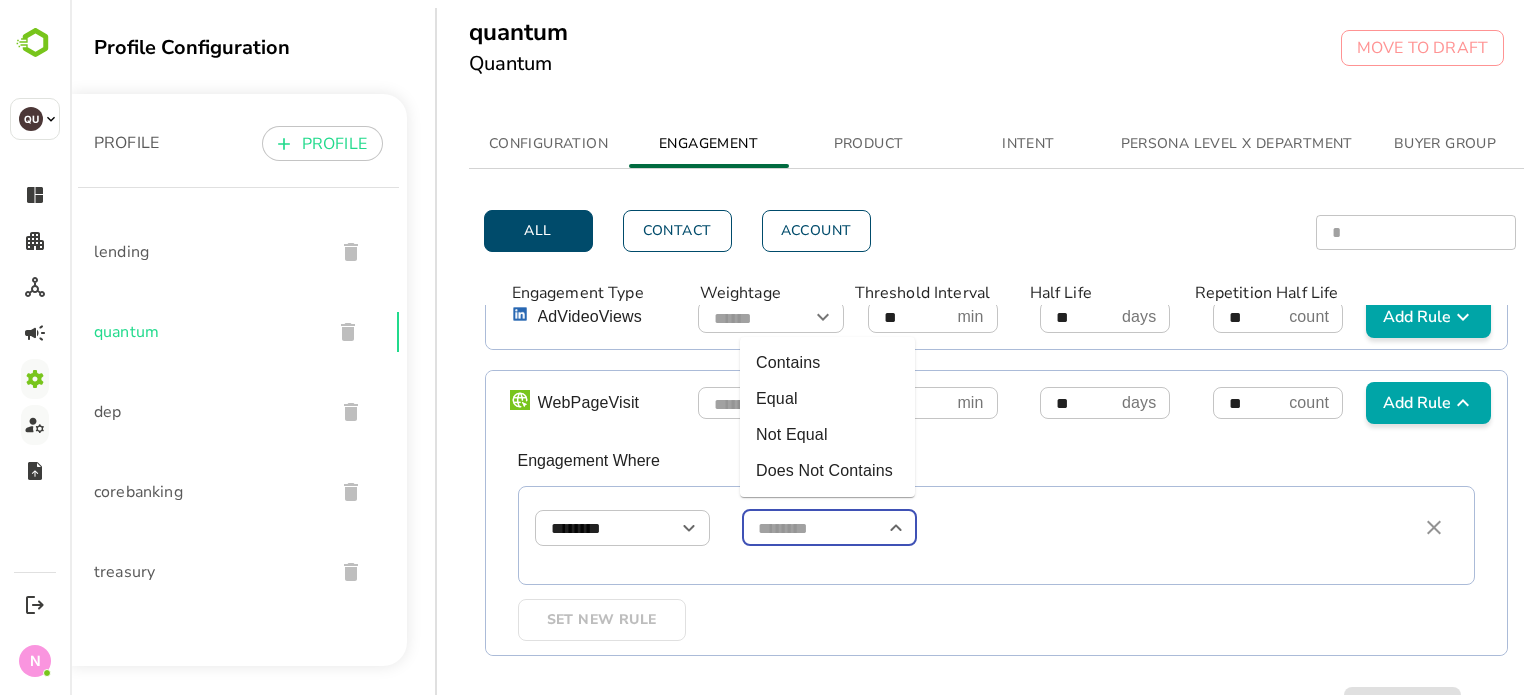 click at bounding box center [829, 528] 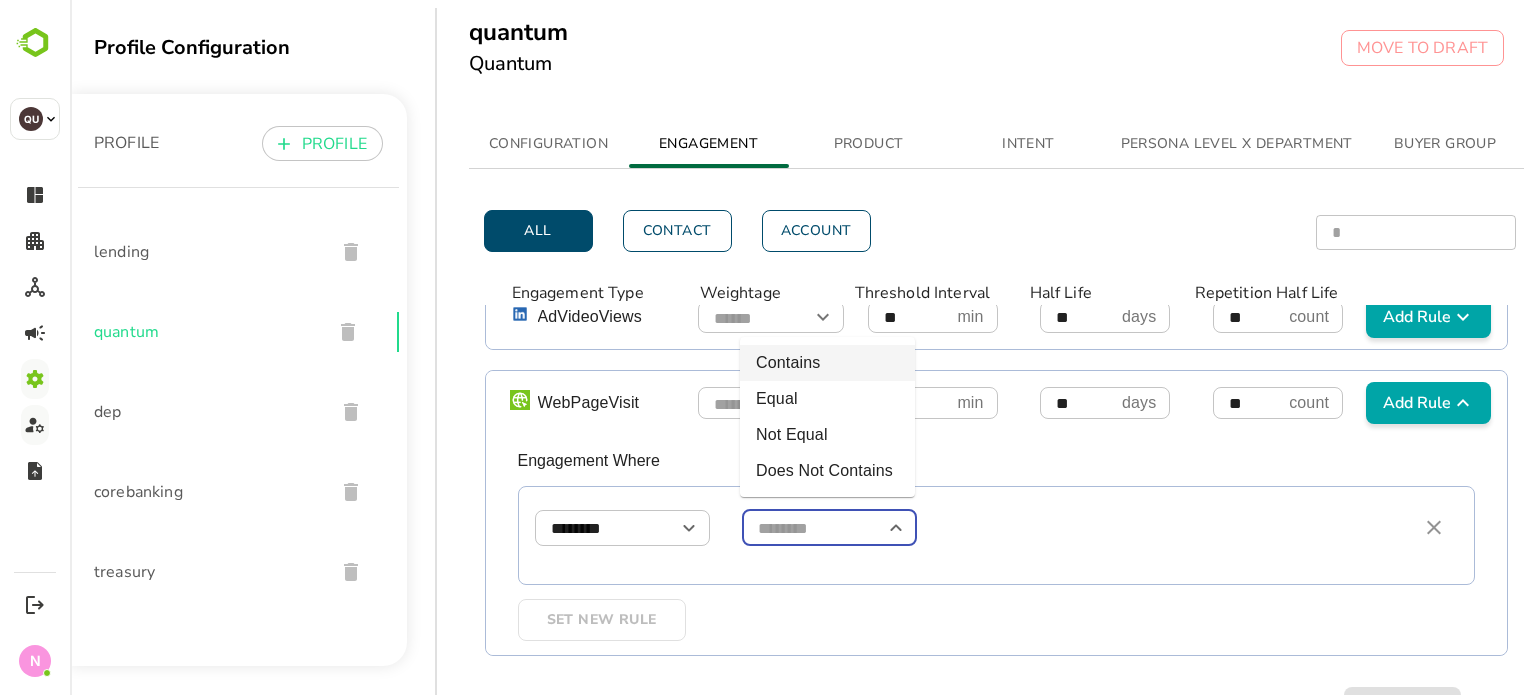click on "Contains" at bounding box center (827, 363) 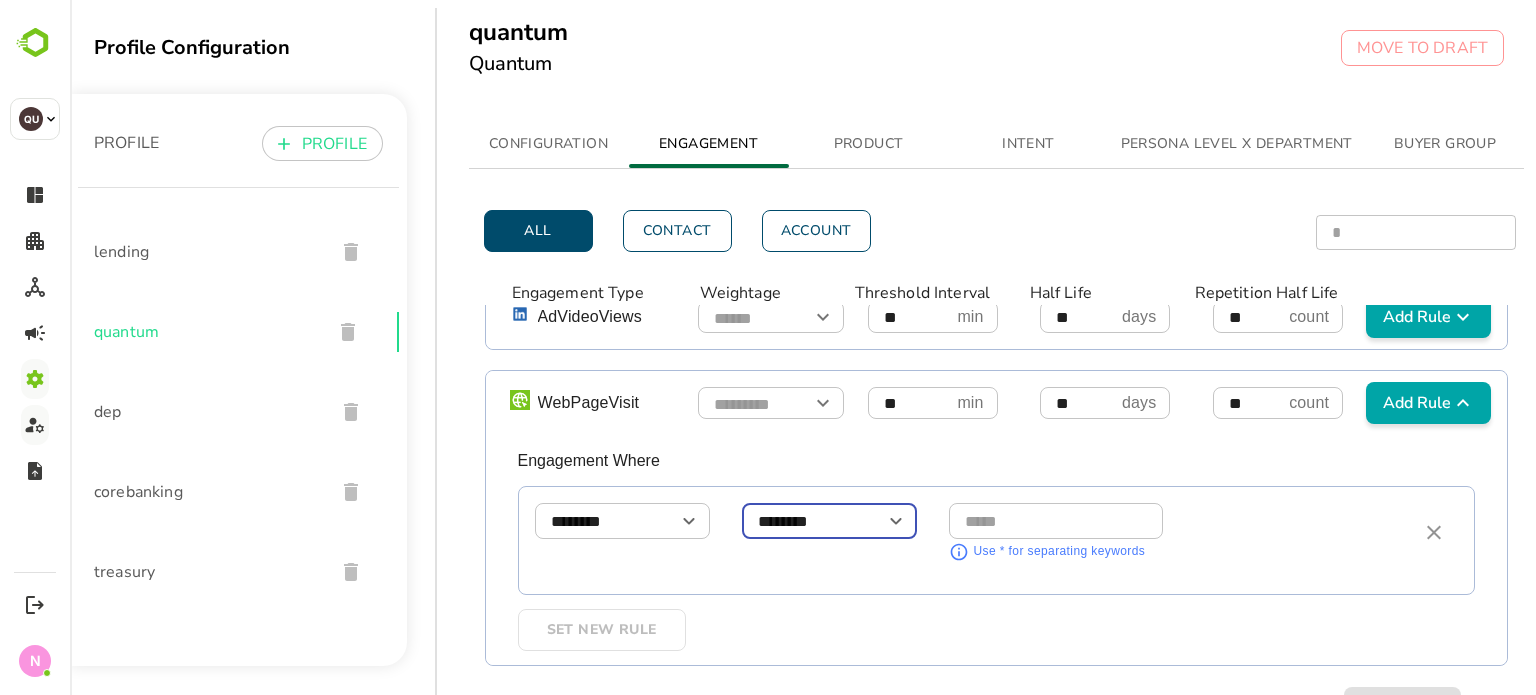 click at bounding box center (1056, 521) 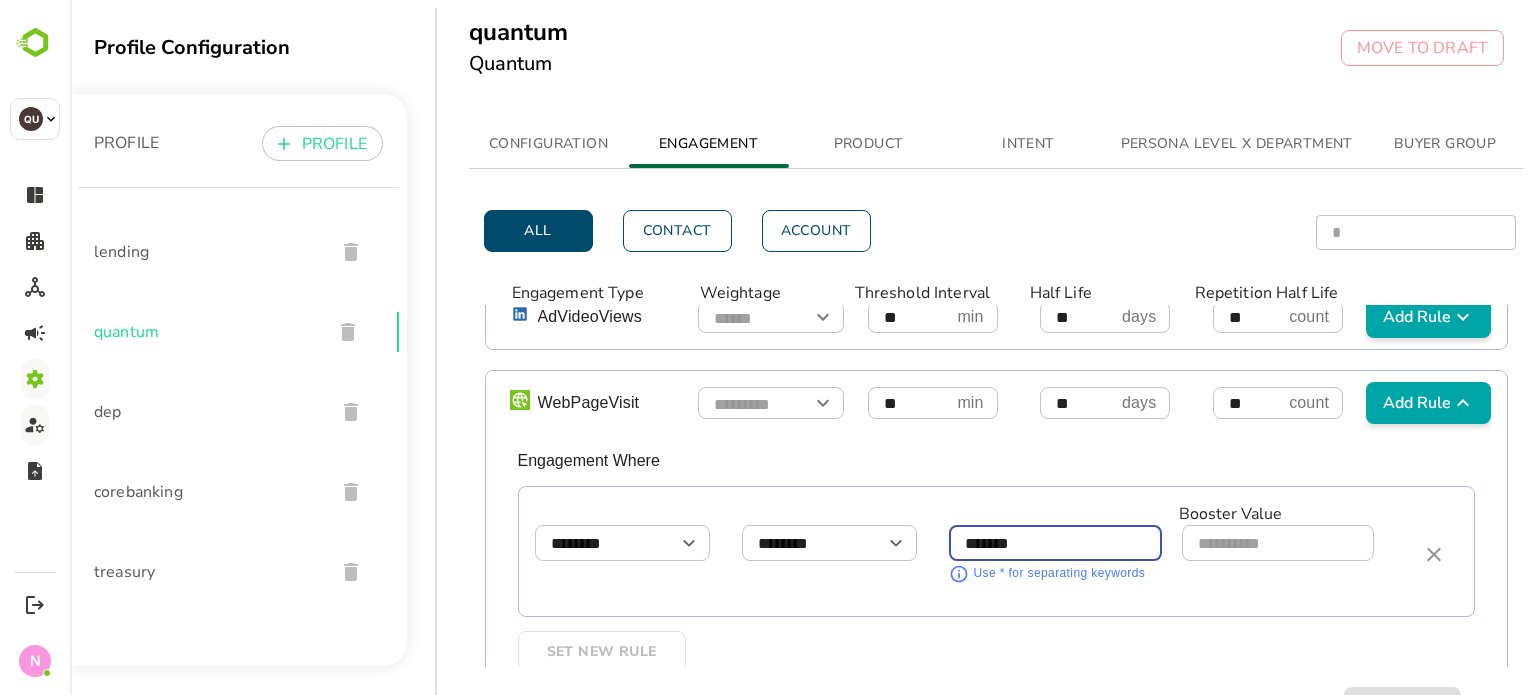 type on "*******" 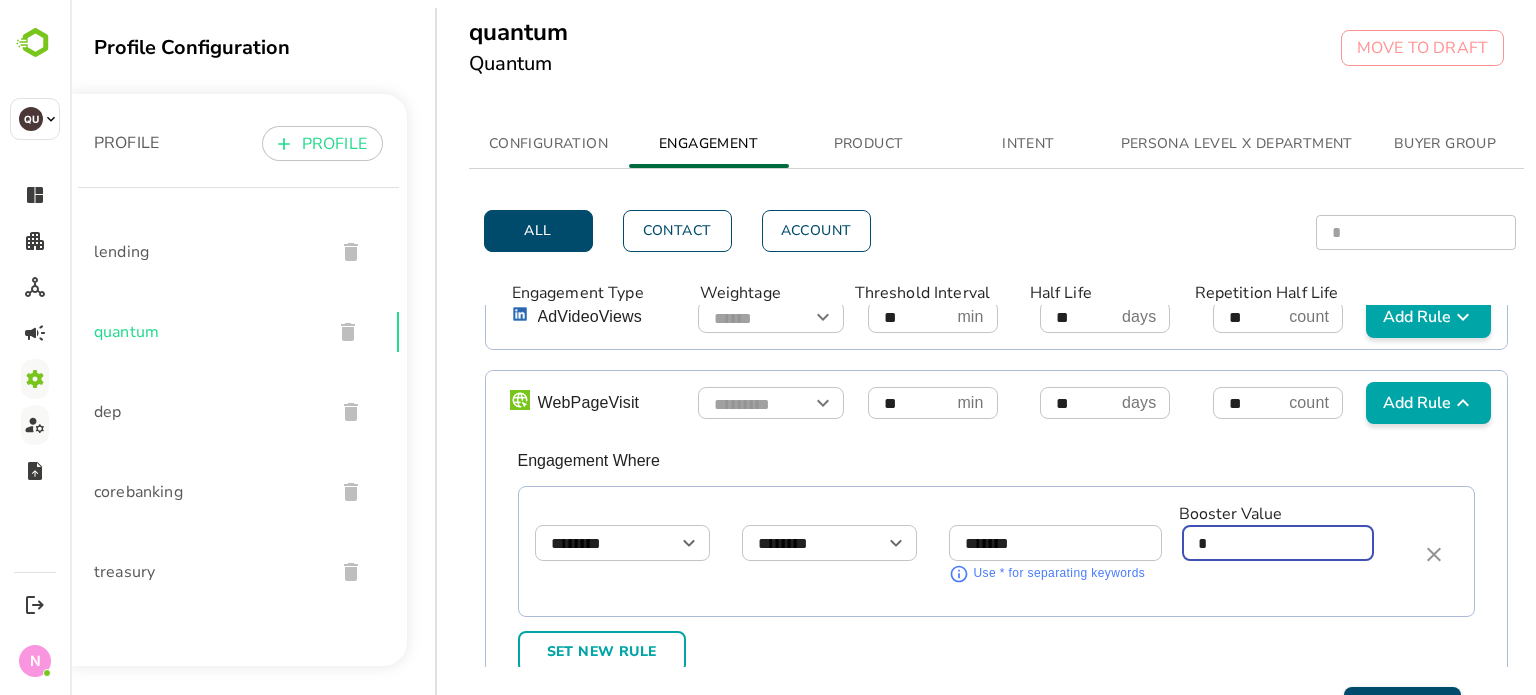 type on "*" 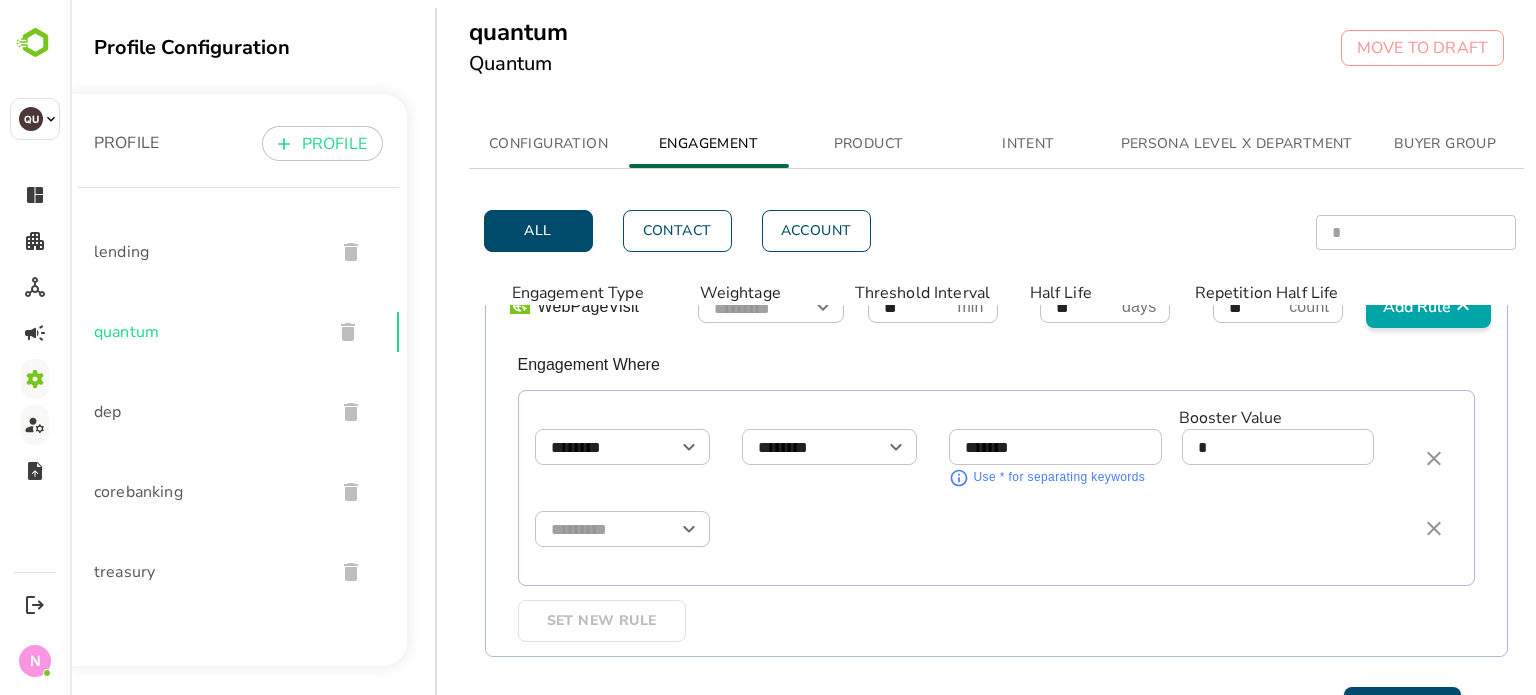 scroll, scrollTop: 1771, scrollLeft: 0, axis: vertical 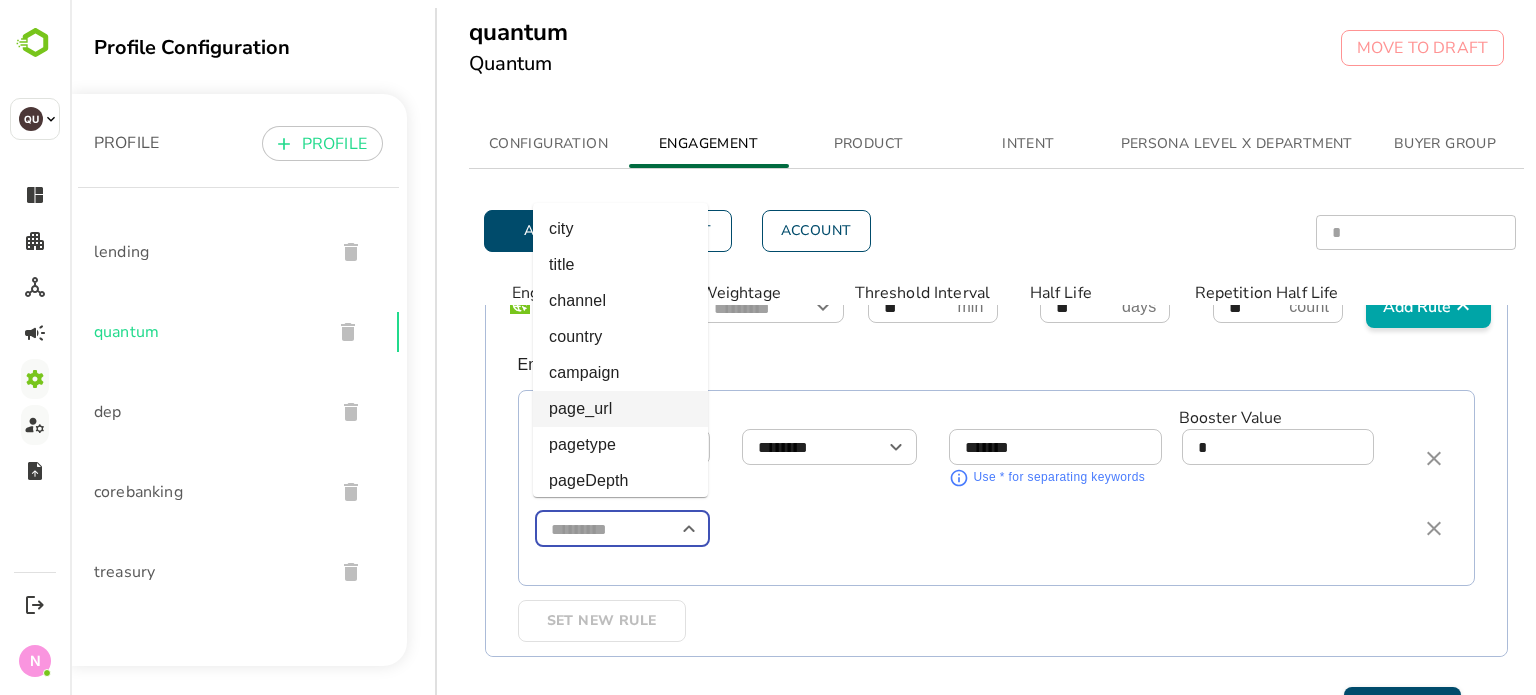 click on "page_url" at bounding box center (620, 409) 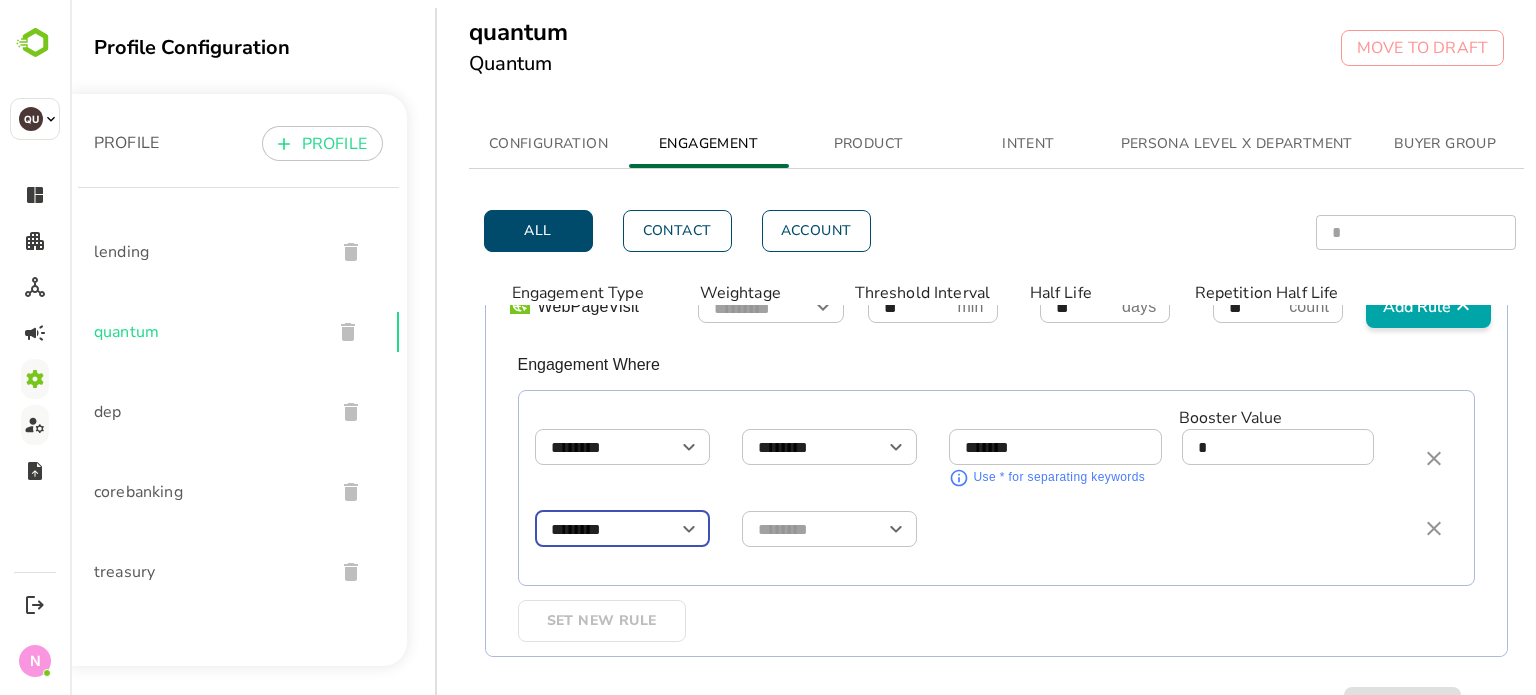 click at bounding box center [829, 529] 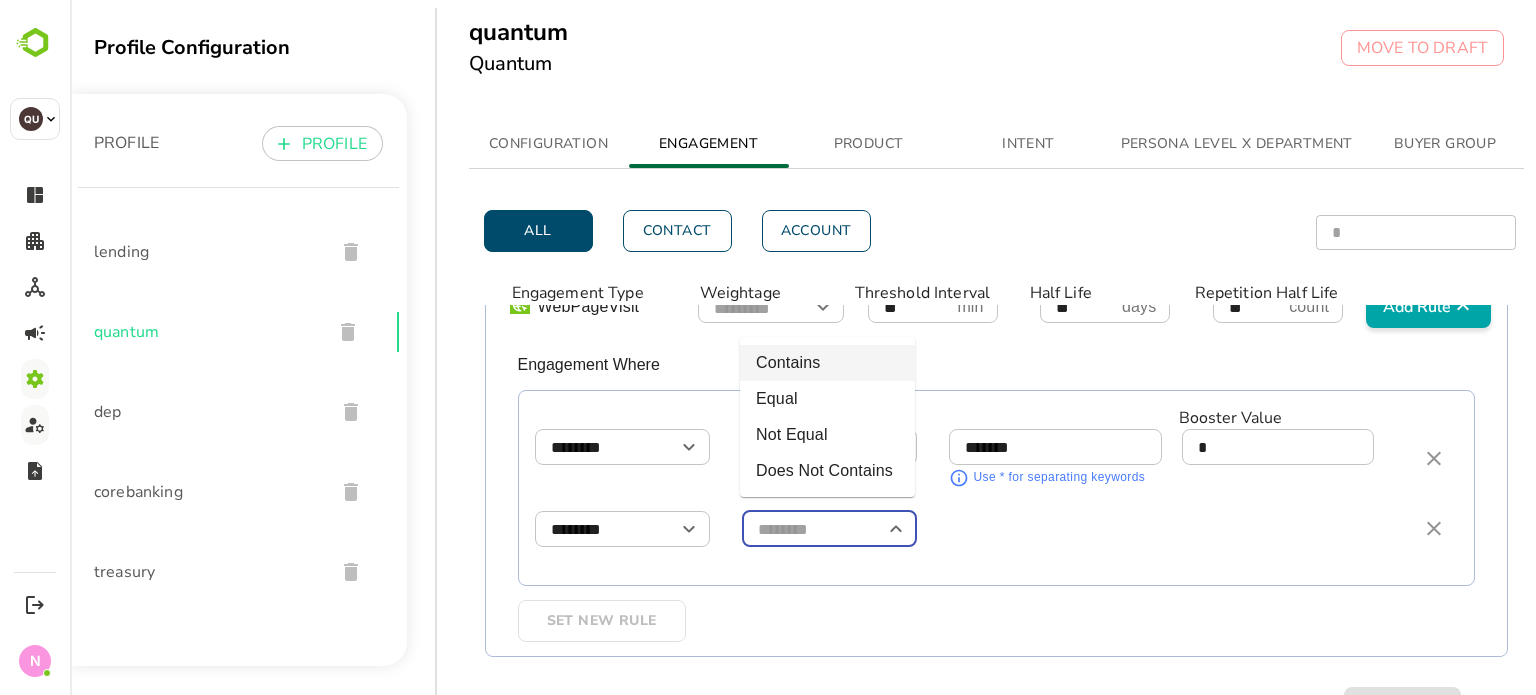 click on "Contains" at bounding box center (827, 363) 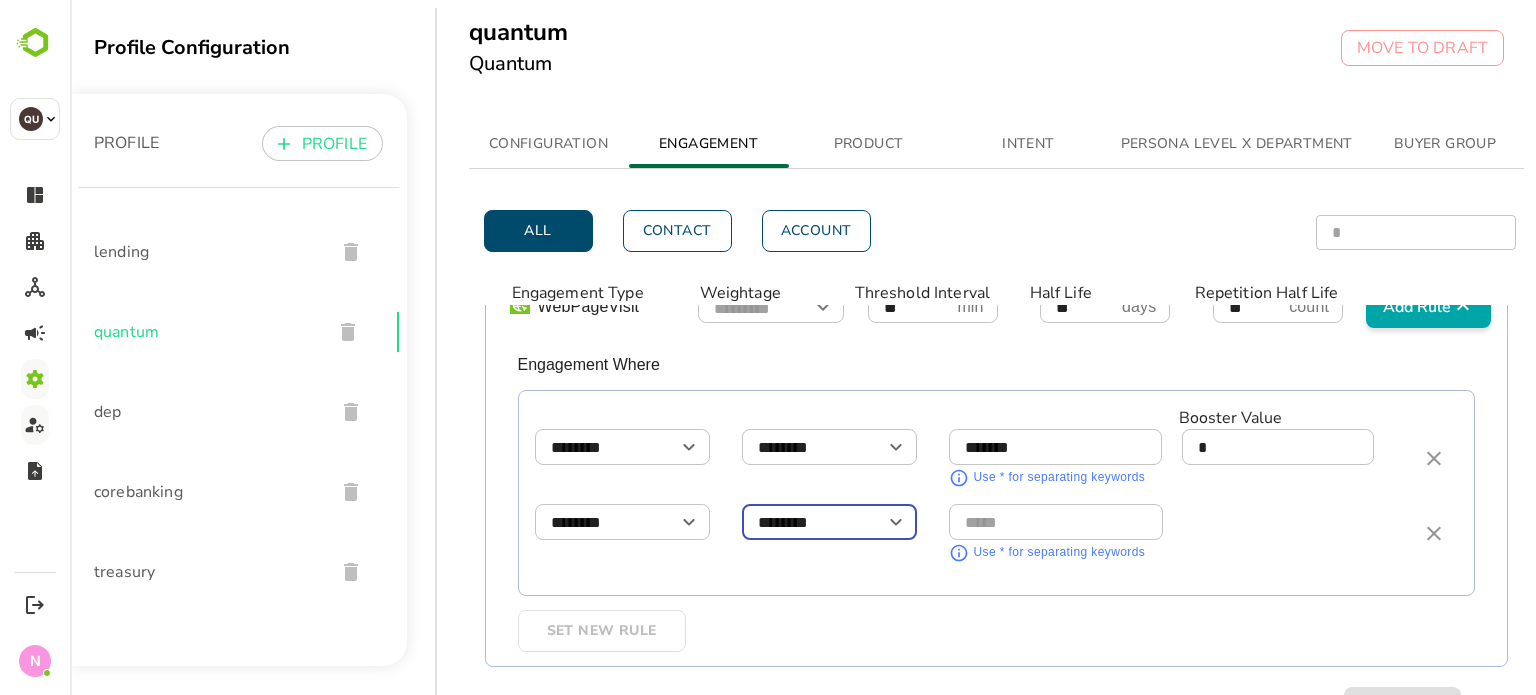 click at bounding box center [1056, 522] 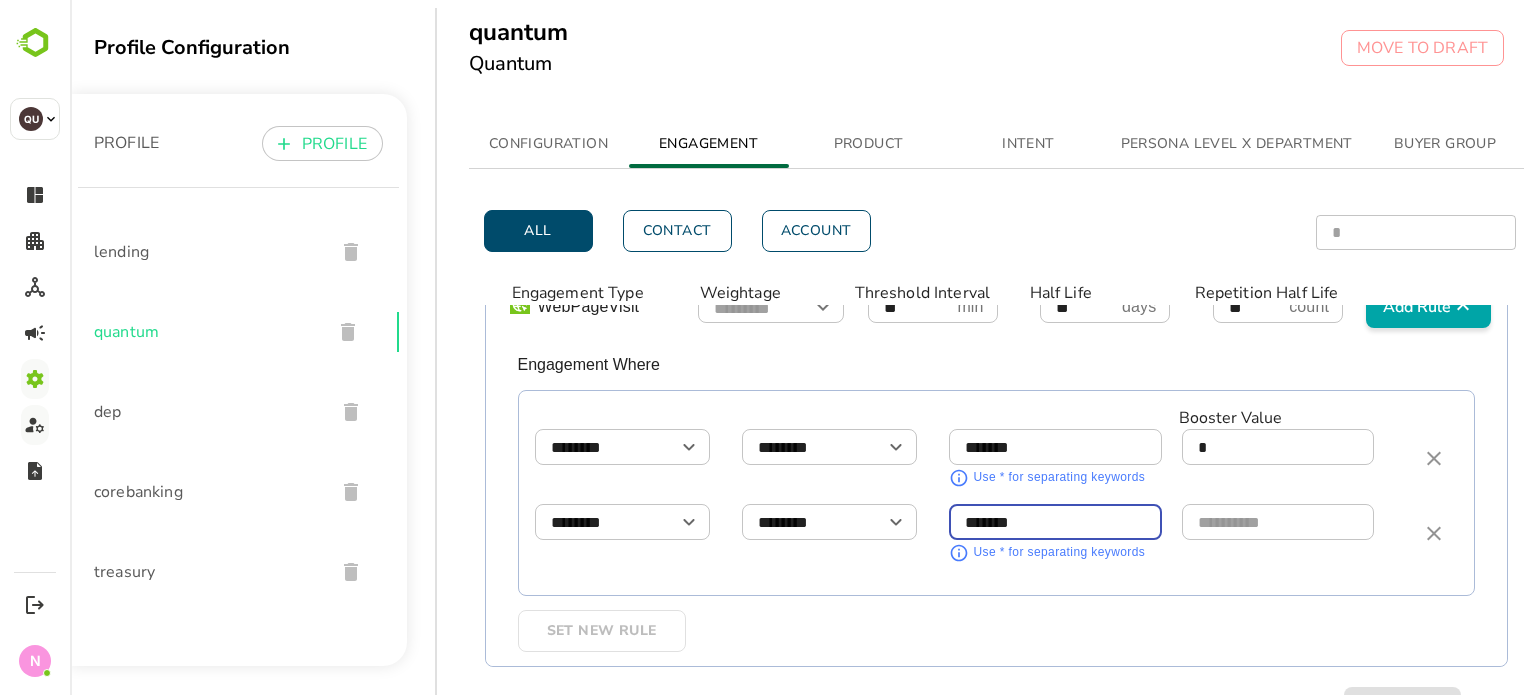 type on "*******" 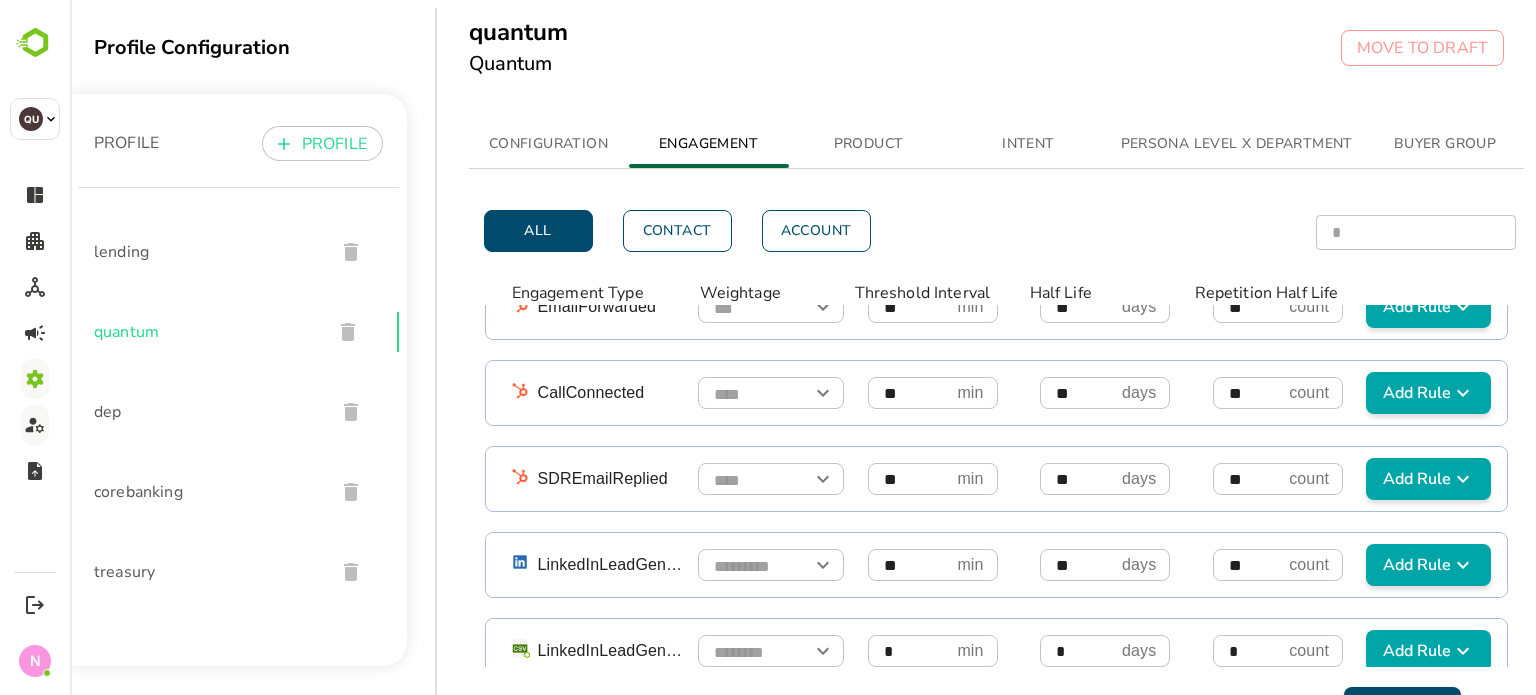 scroll, scrollTop: 108, scrollLeft: 0, axis: vertical 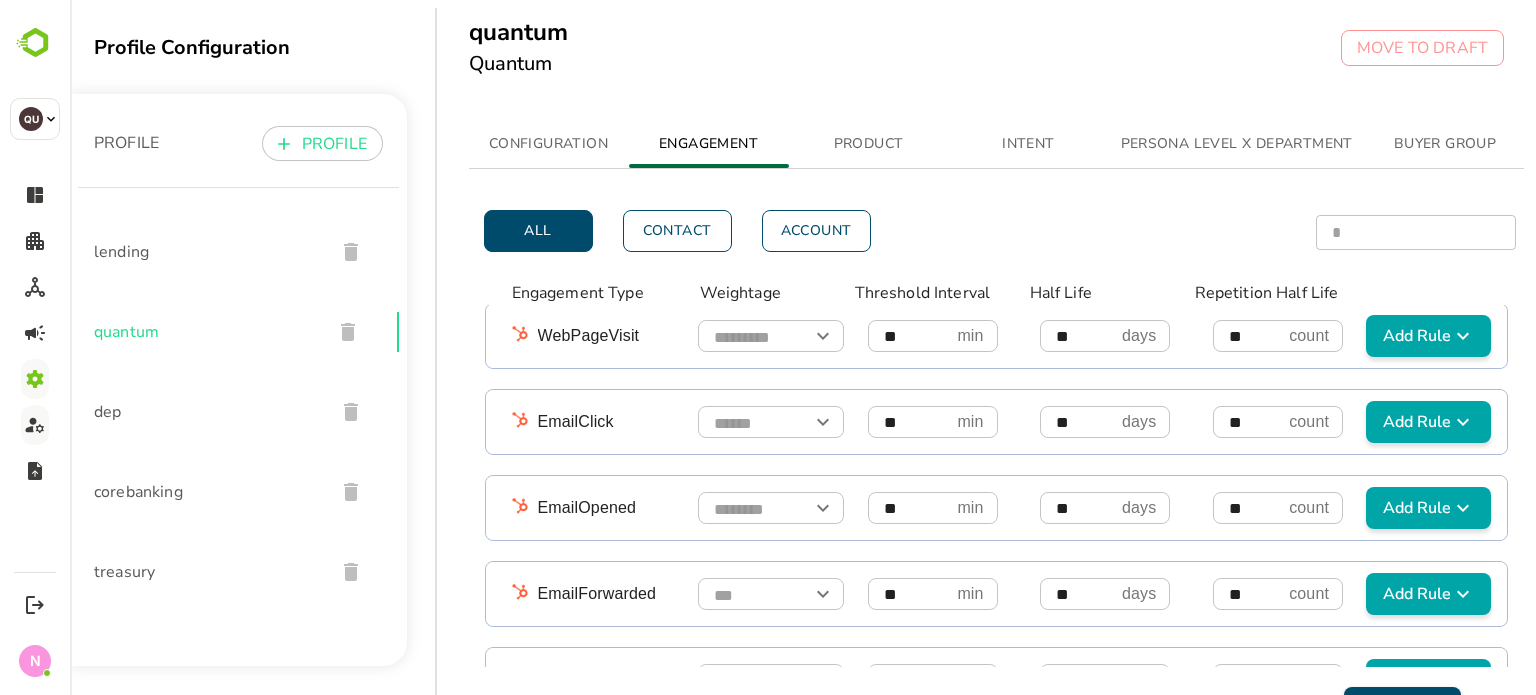 type on "*" 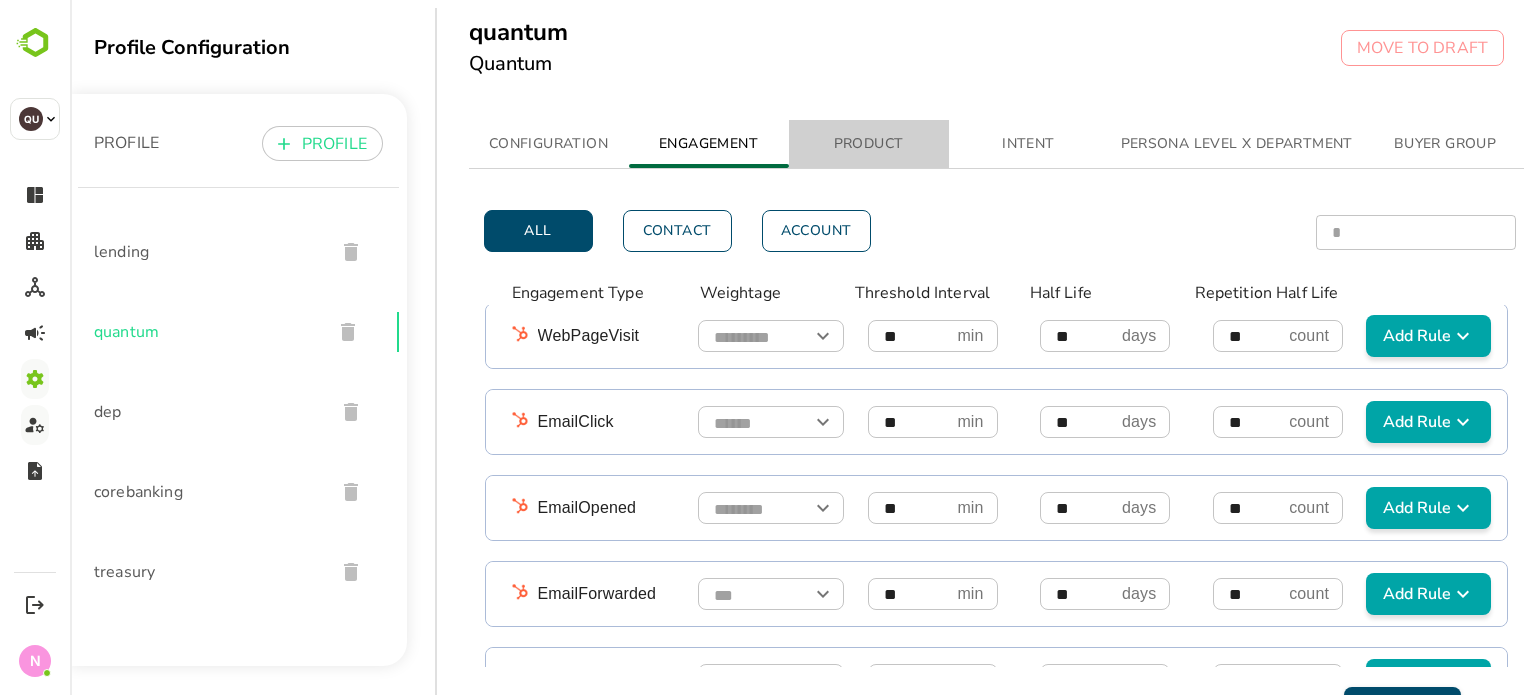 click on "PRODUCT" at bounding box center (869, 144) 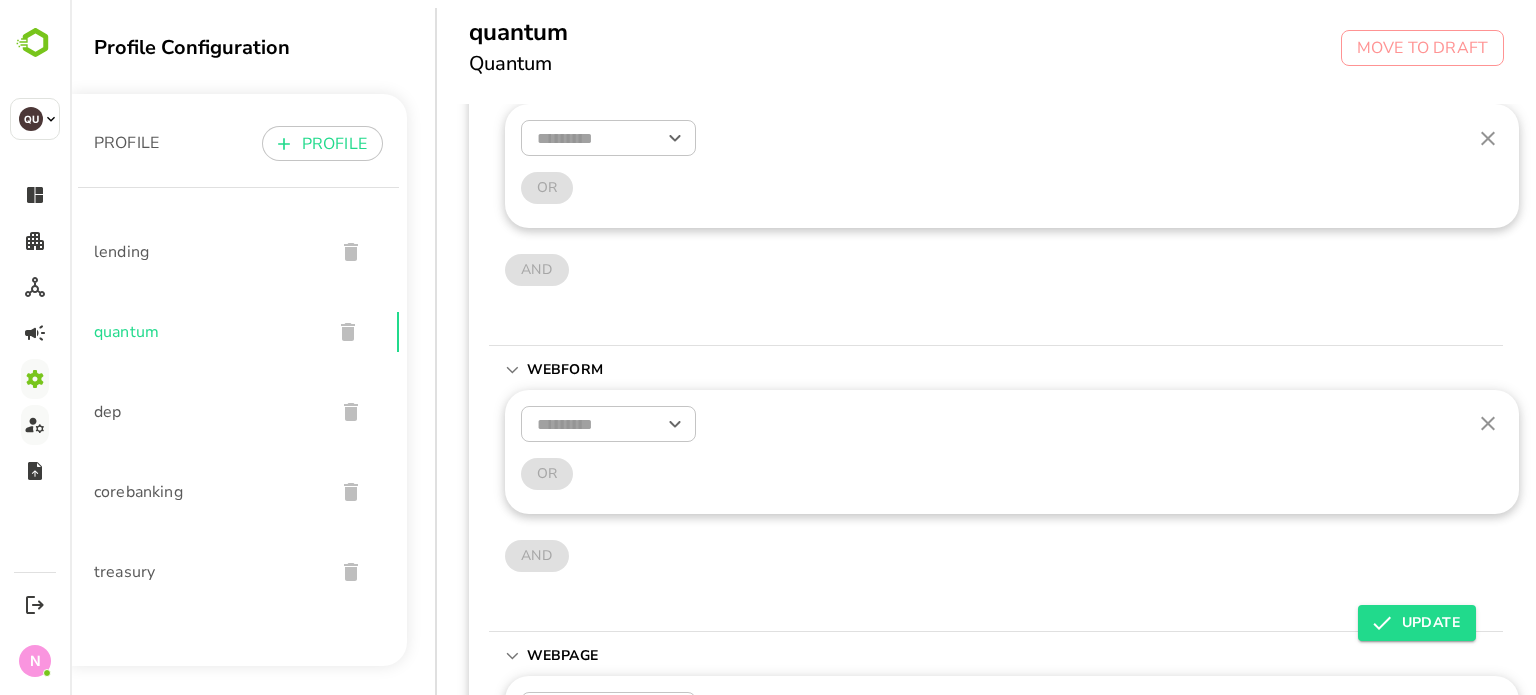 scroll, scrollTop: 132, scrollLeft: 0, axis: vertical 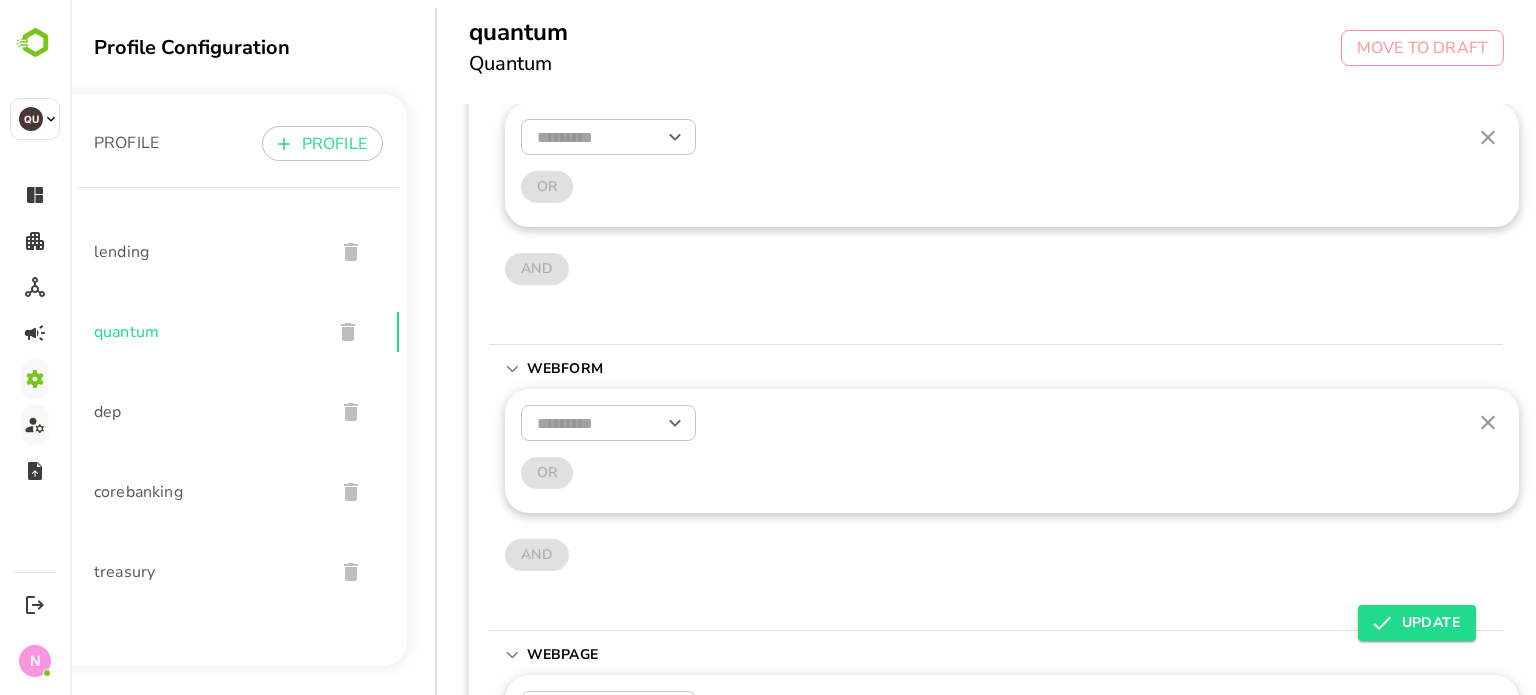click at bounding box center [608, 423] 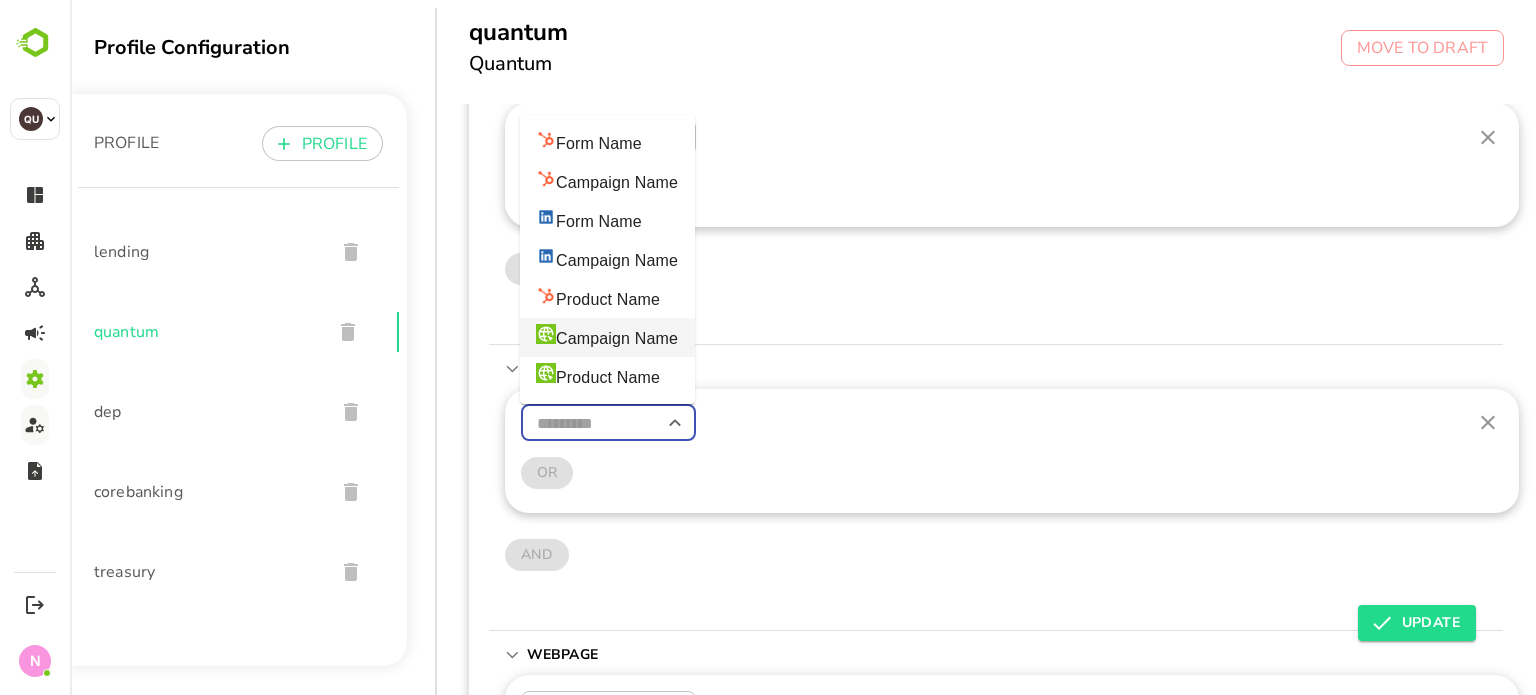 click on "Campaign Name" at bounding box center (607, 337) 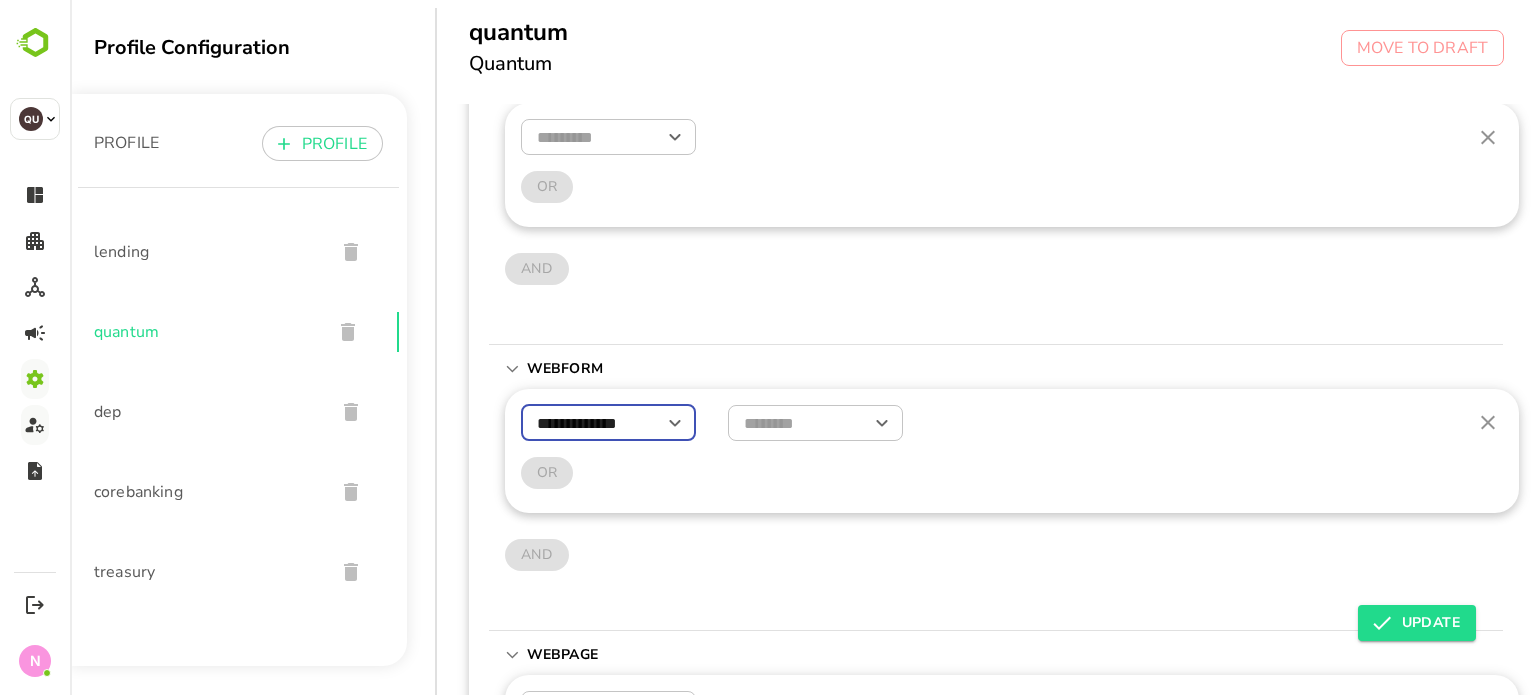 click at bounding box center (868, 423) 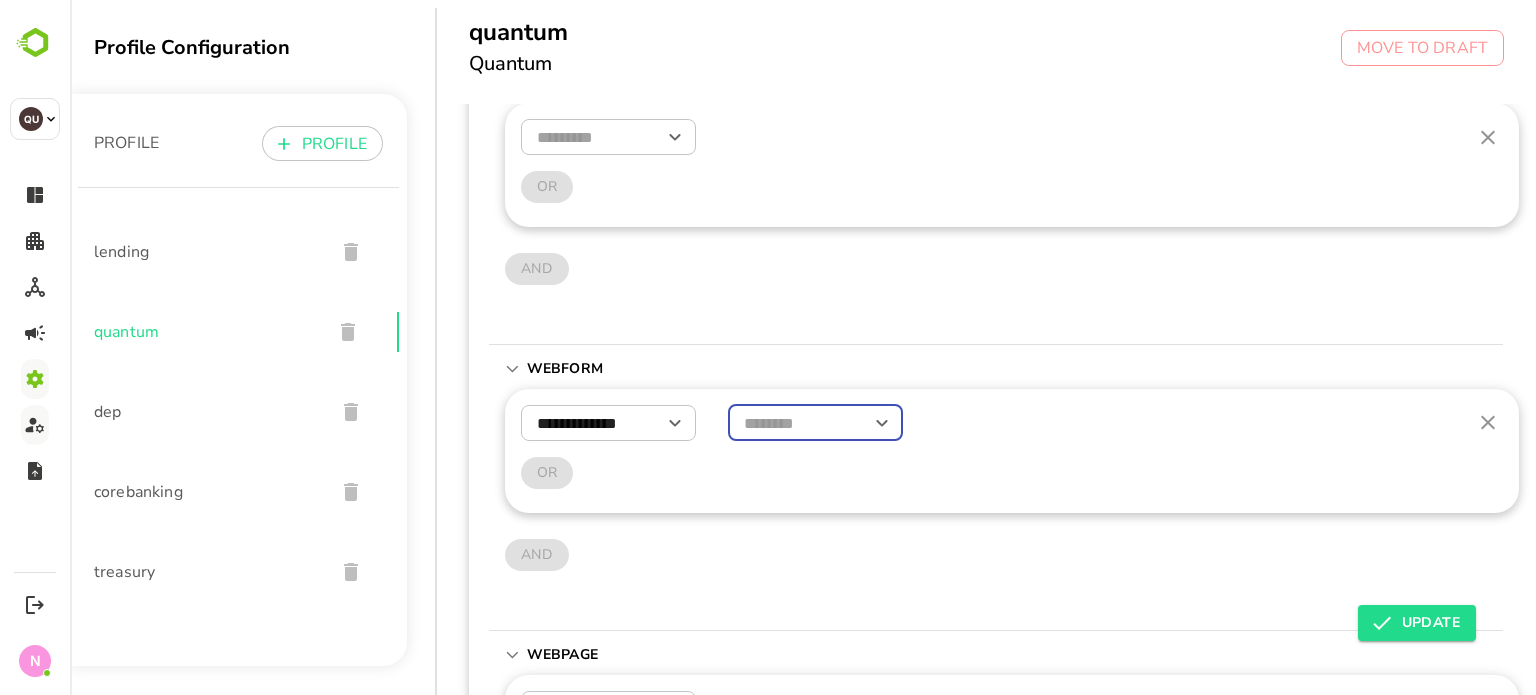 click at bounding box center (815, 423) 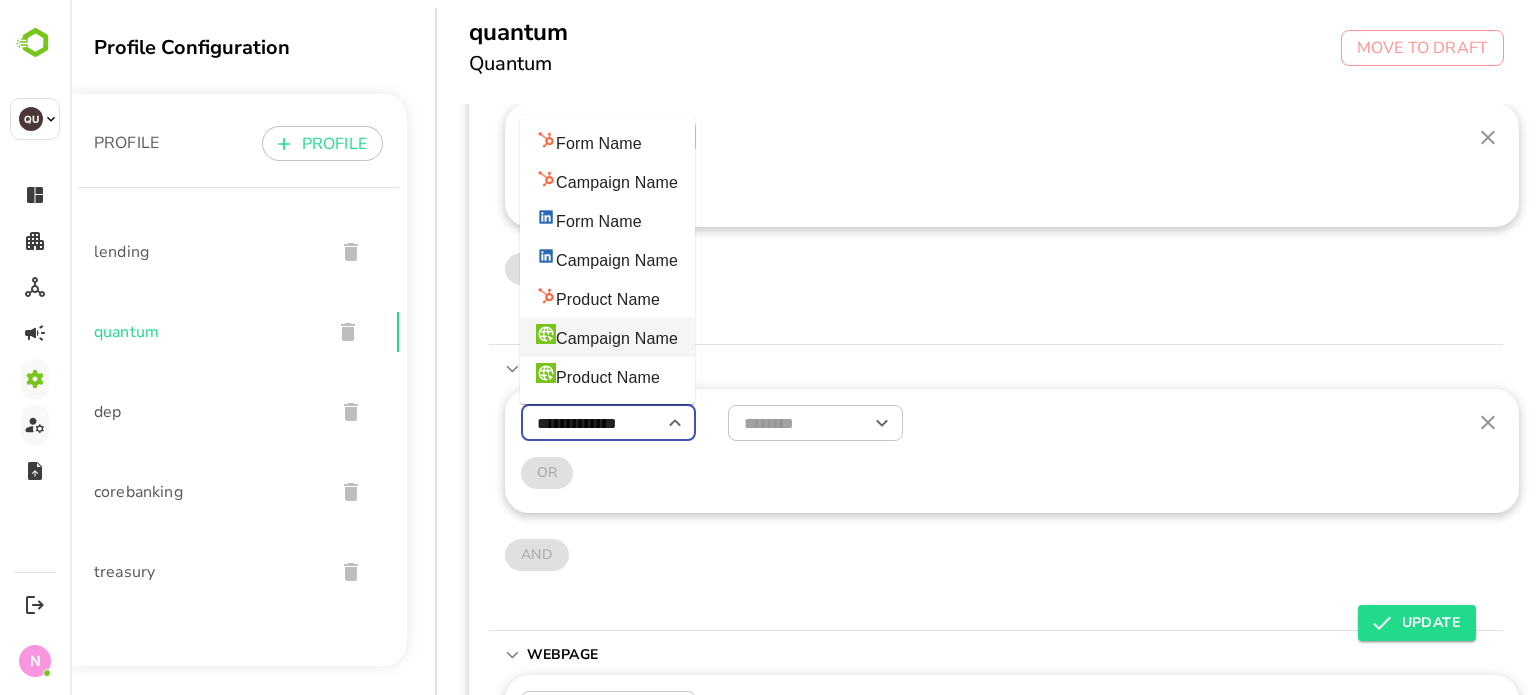 click on "**********" at bounding box center [608, 423] 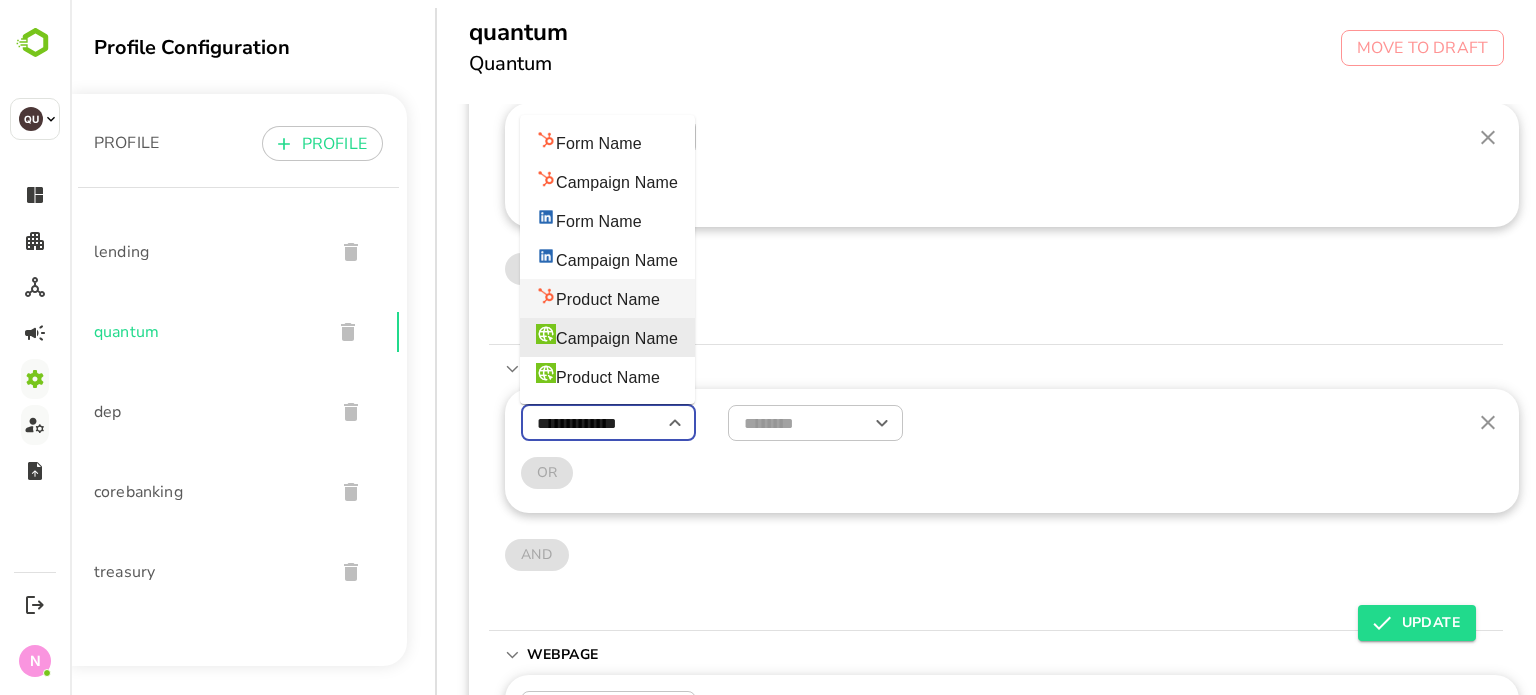 click on "Product Name" at bounding box center [598, 298] 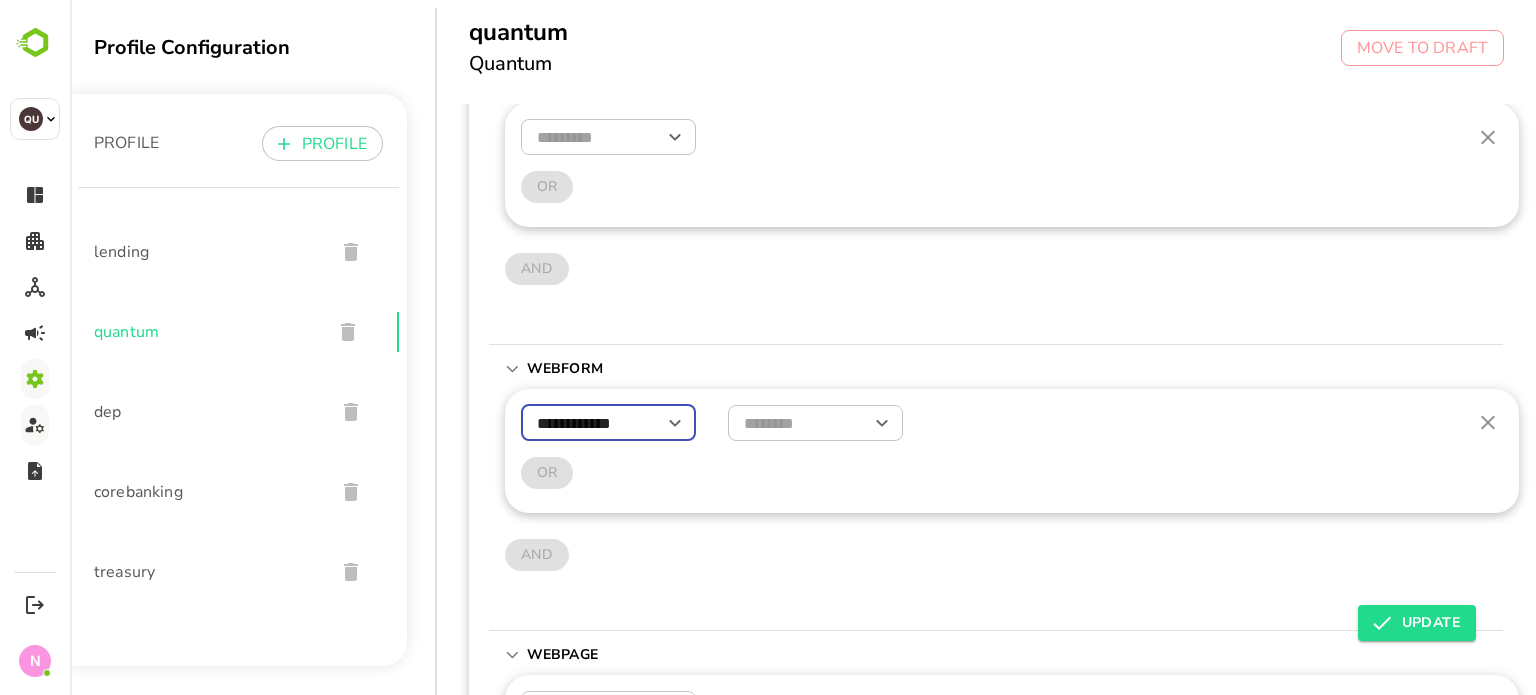 click at bounding box center (815, 423) 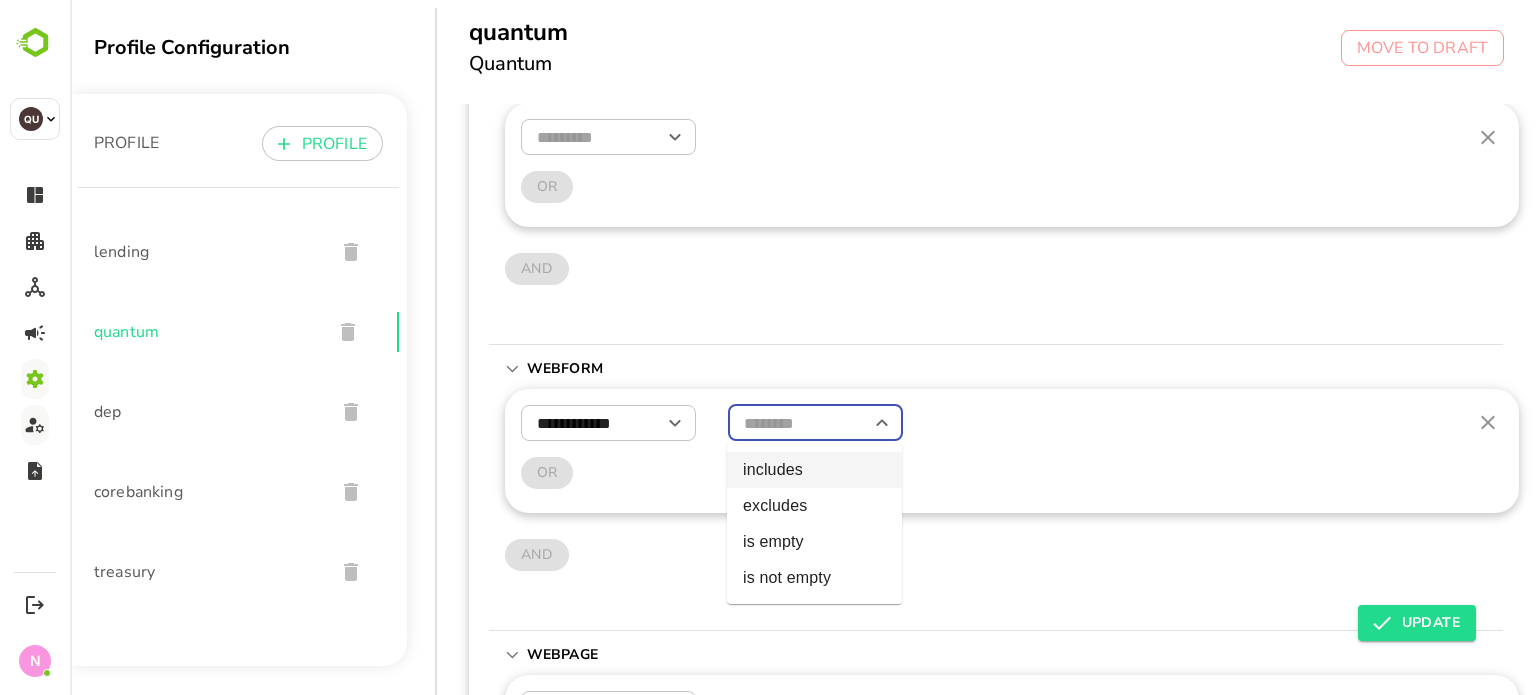 click on "includes" at bounding box center [814, 470] 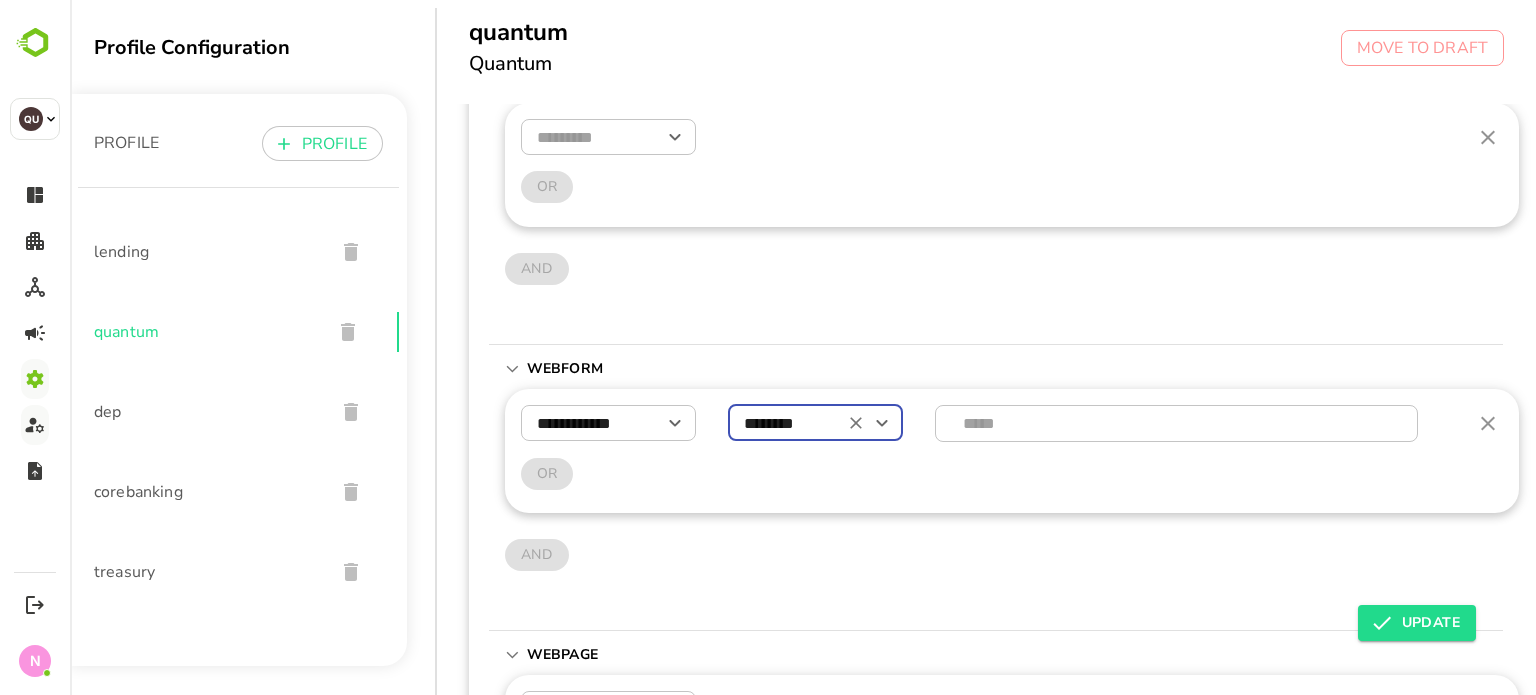 click at bounding box center [1177, 423] 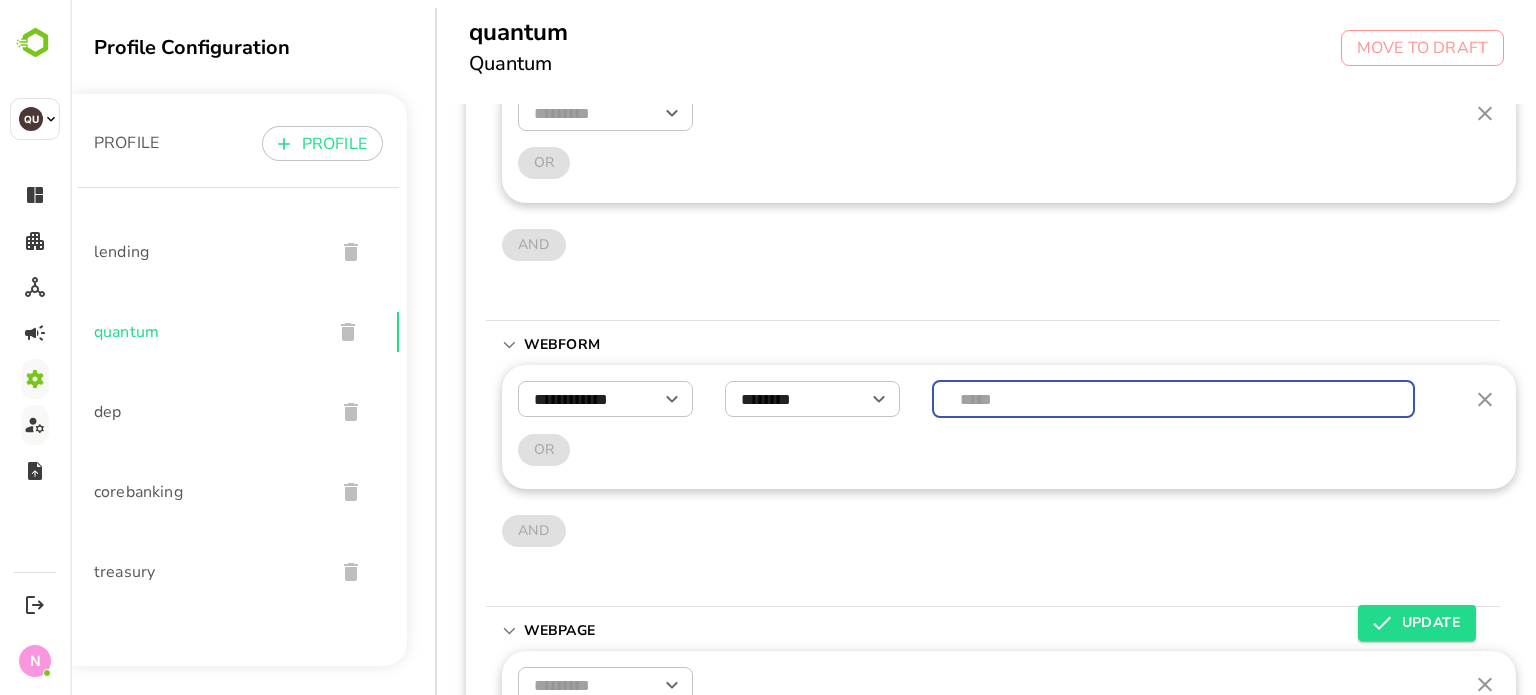 scroll, scrollTop: 0, scrollLeft: 3, axis: horizontal 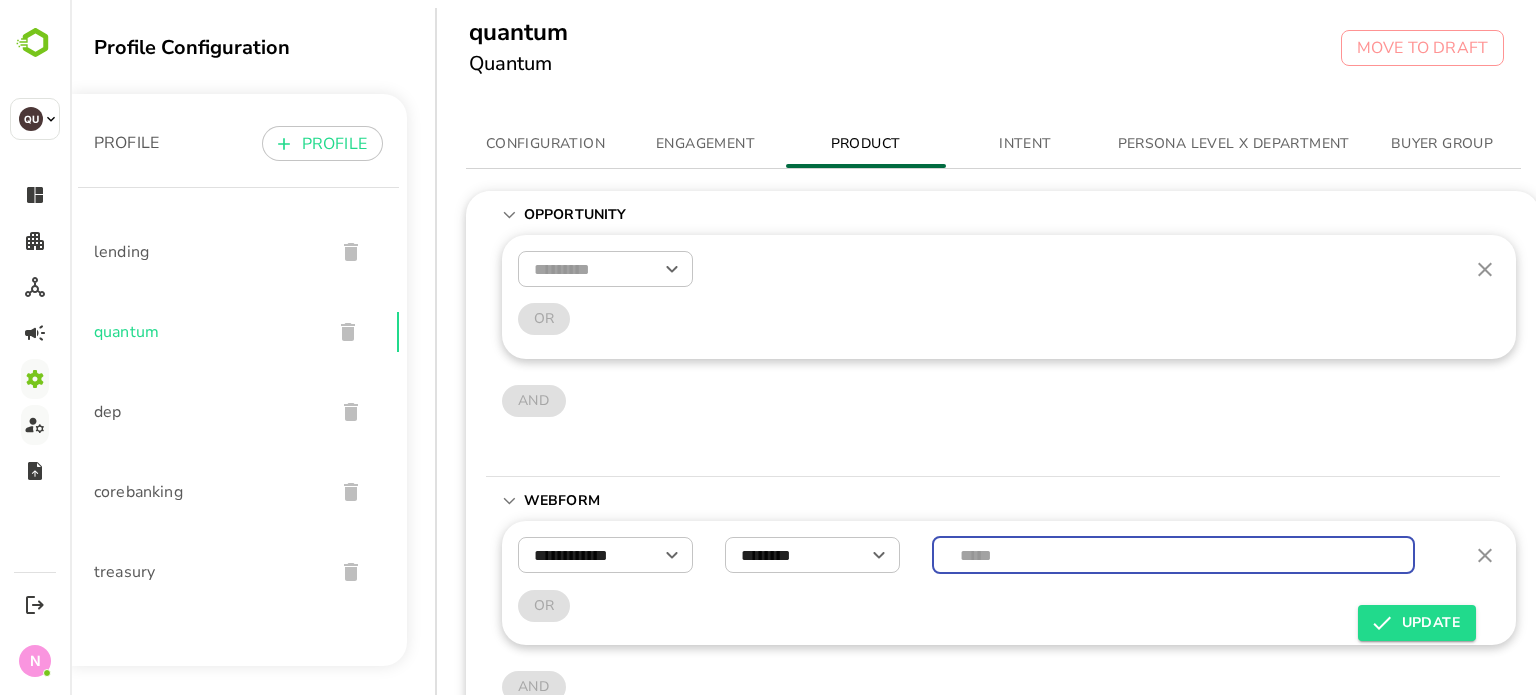 click on "CONFIGURATION" at bounding box center (546, 144) 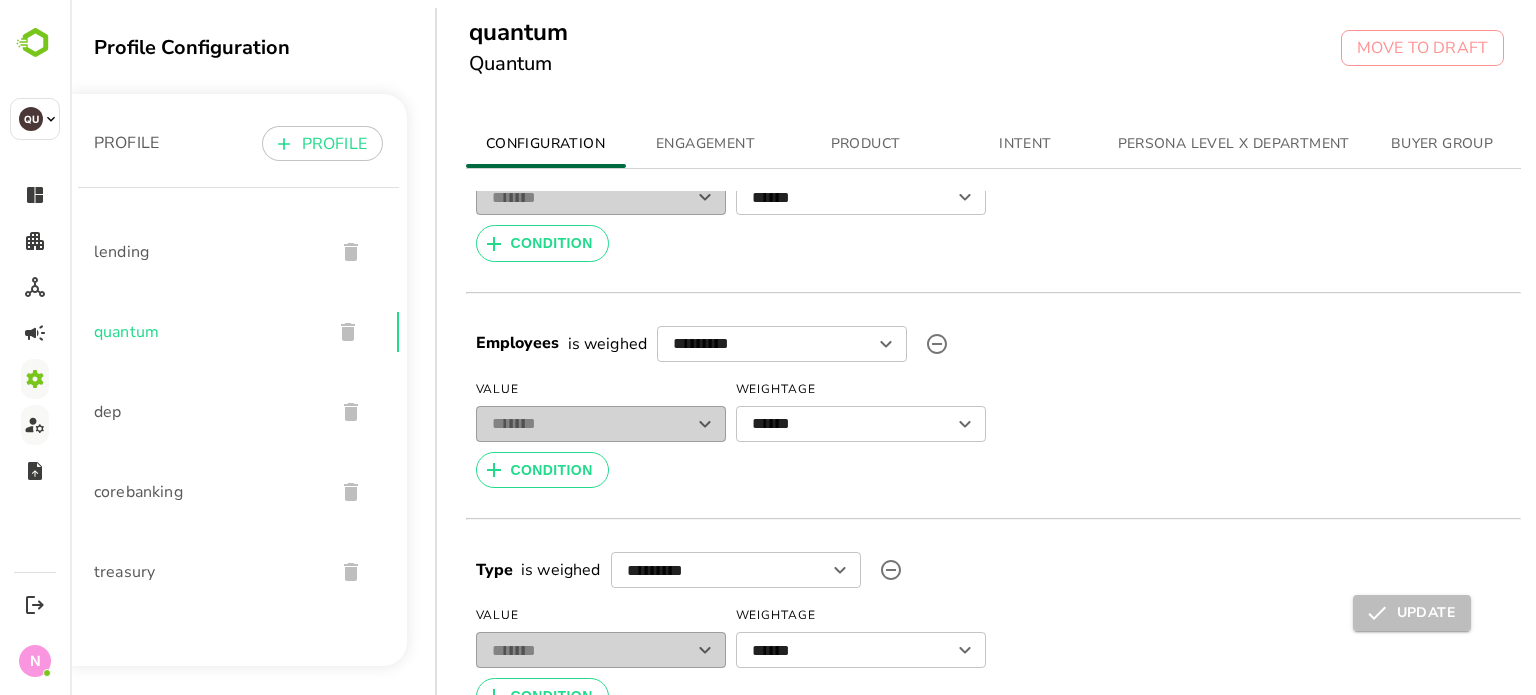 scroll, scrollTop: 218, scrollLeft: 0, axis: vertical 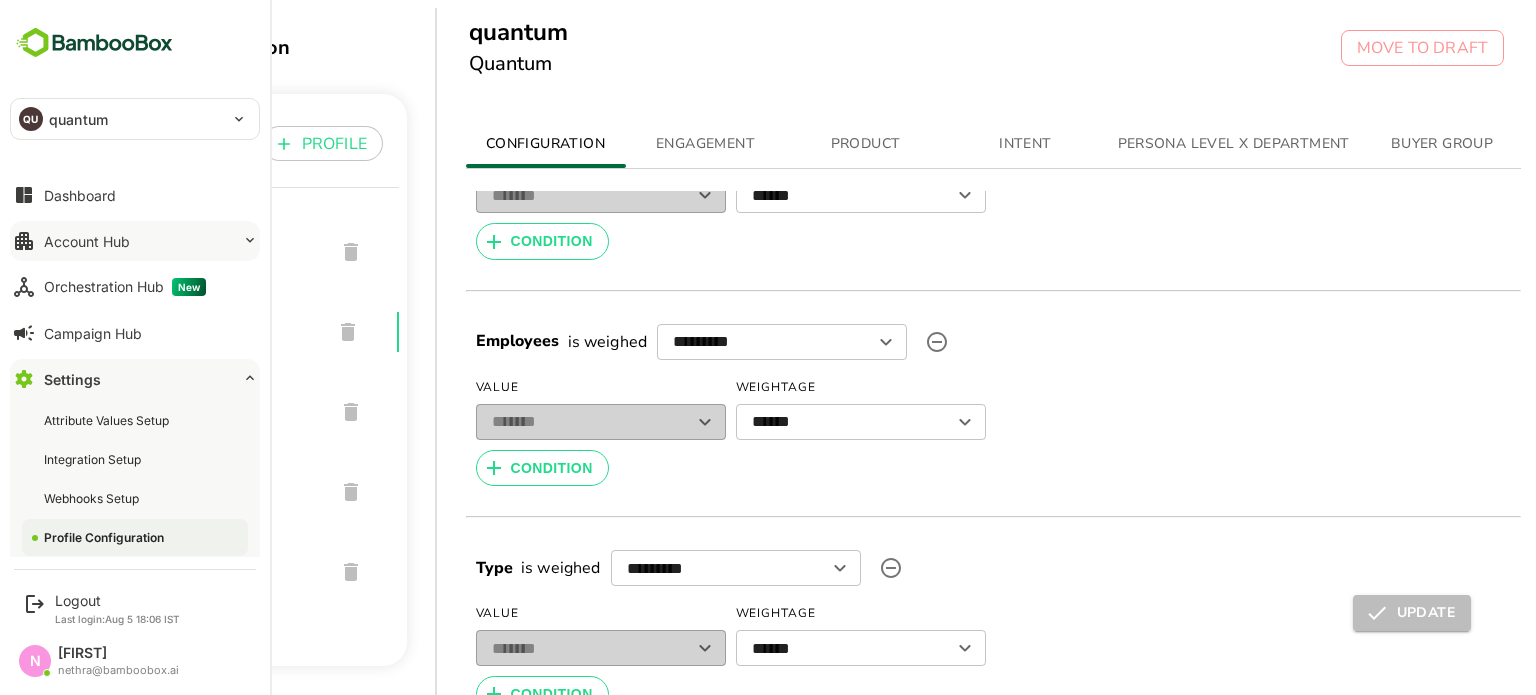 click on "Account Hub" at bounding box center (135, 241) 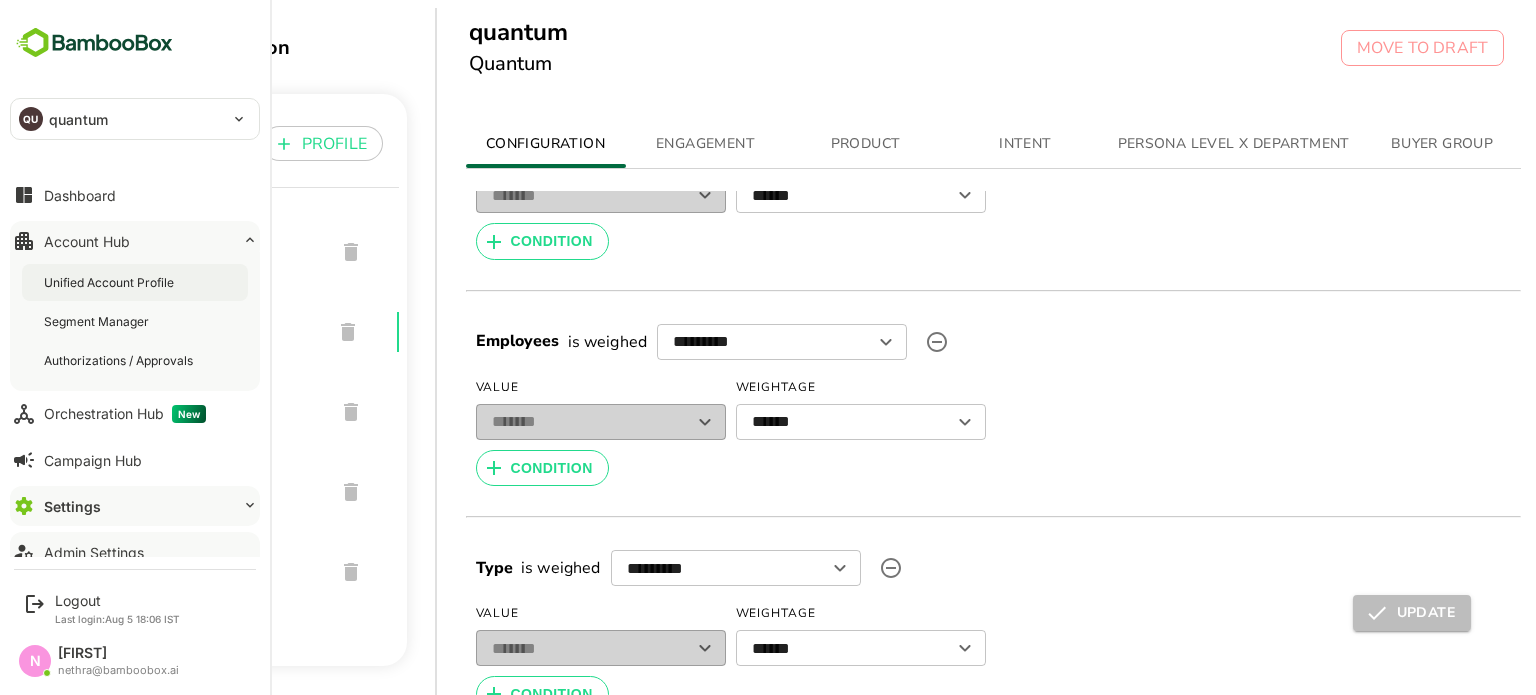 click on "Unified Account Profile" at bounding box center [111, 282] 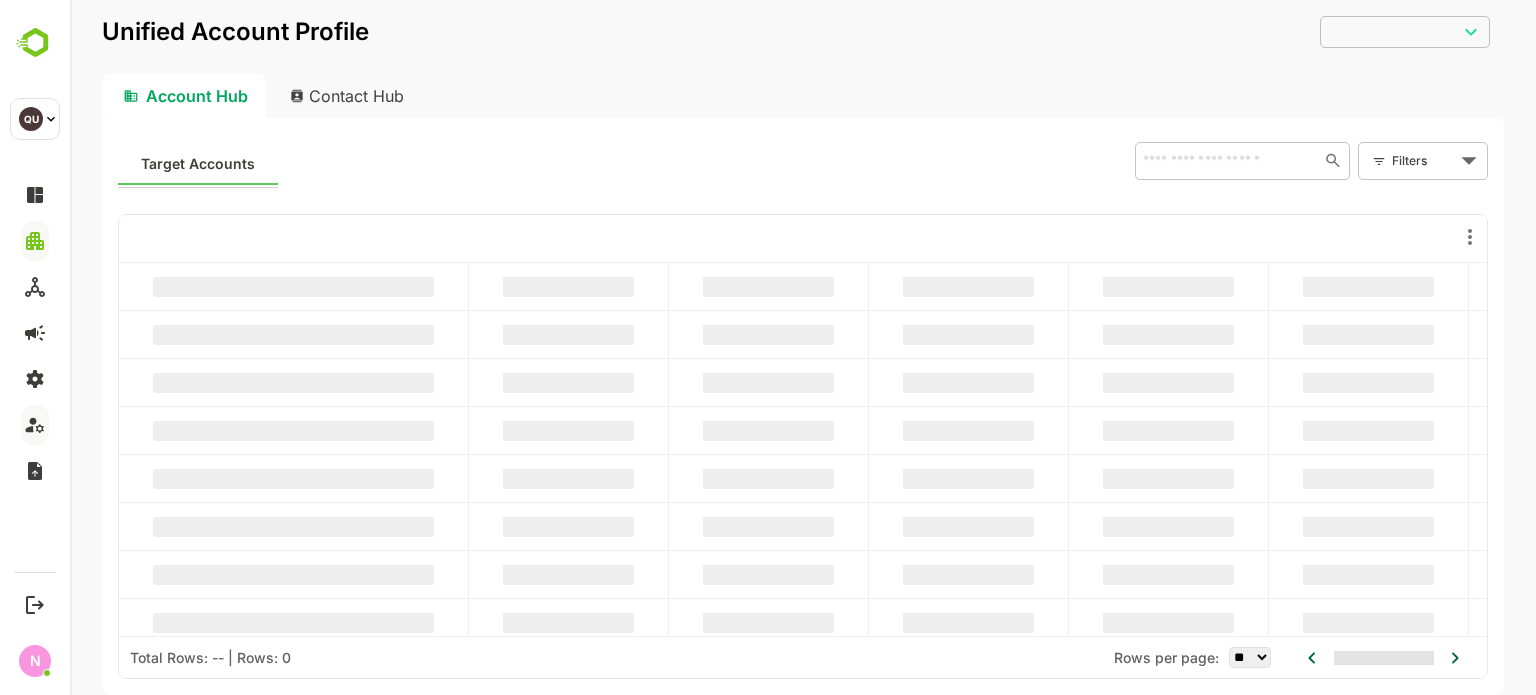 scroll, scrollTop: 0, scrollLeft: 0, axis: both 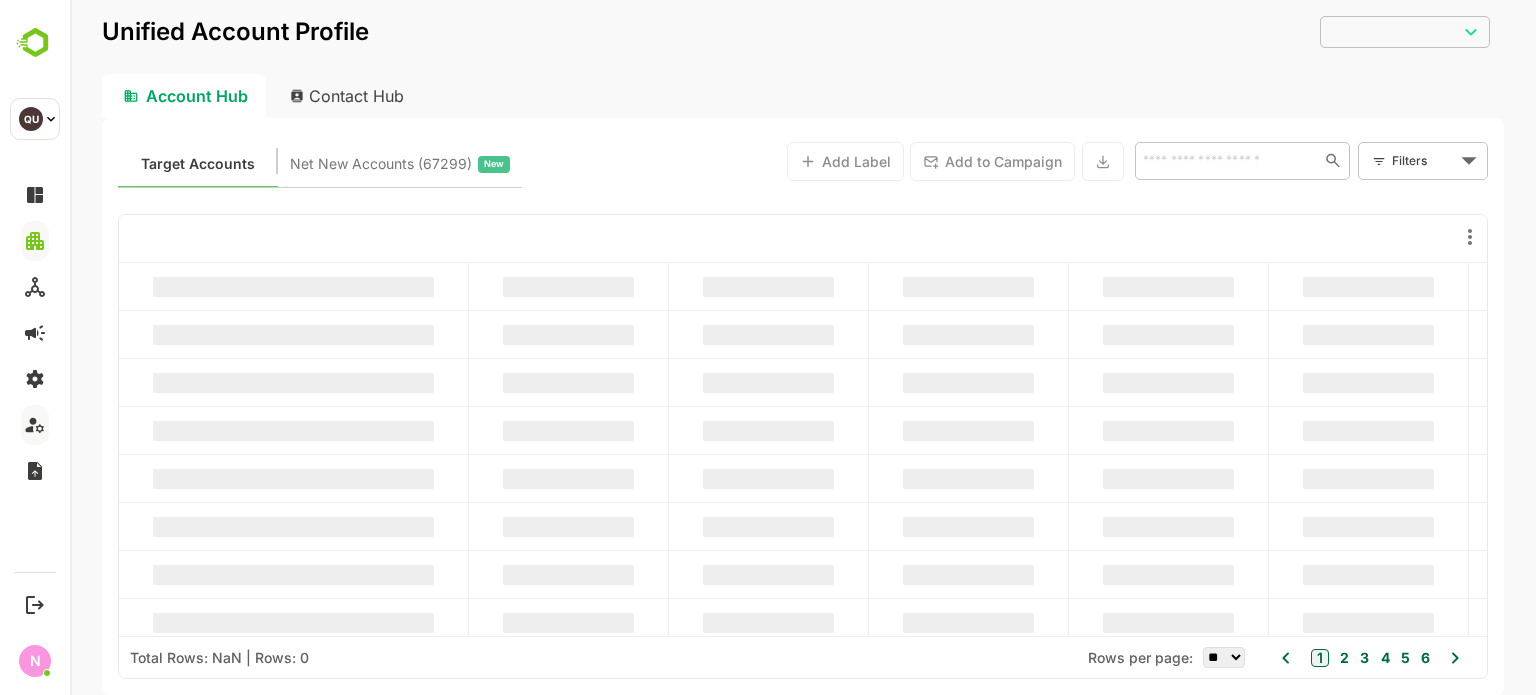type on "**********" 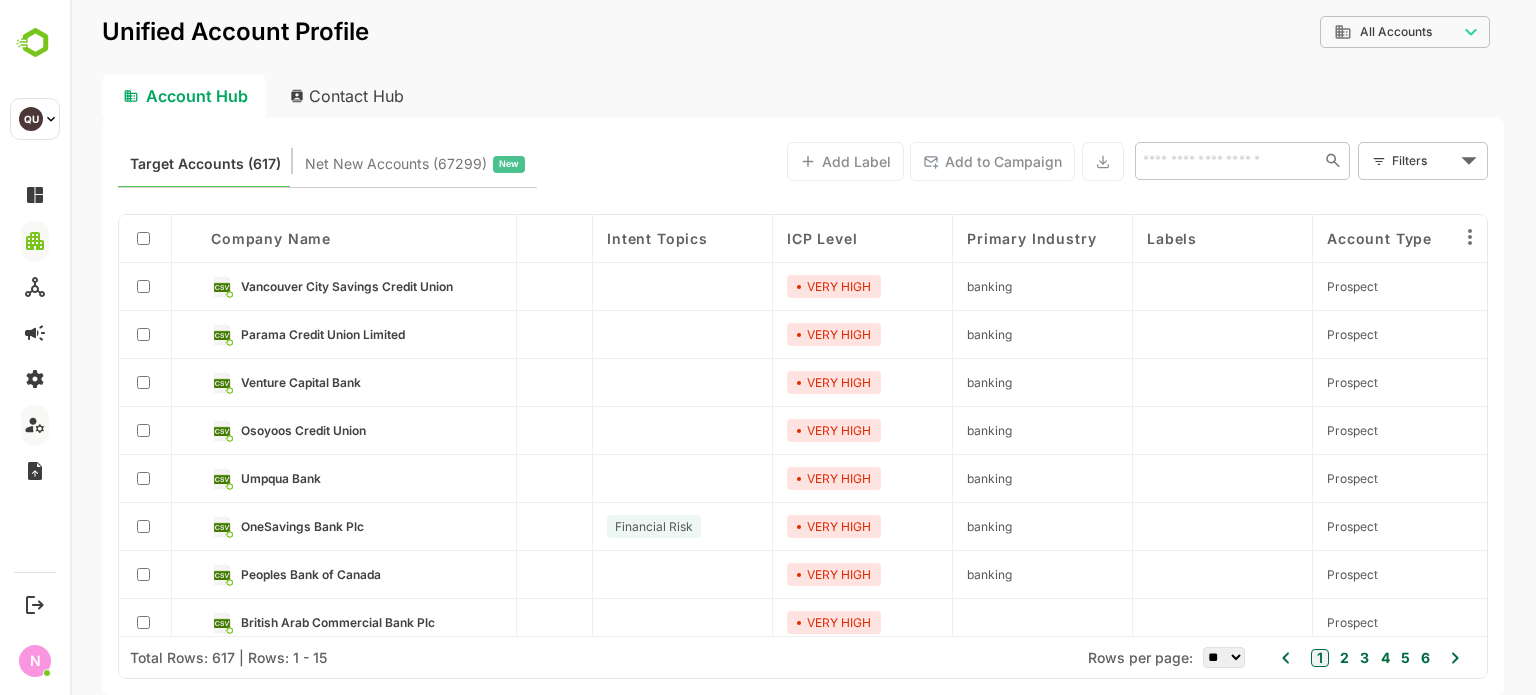 scroll, scrollTop: 351, scrollLeft: 464, axis: both 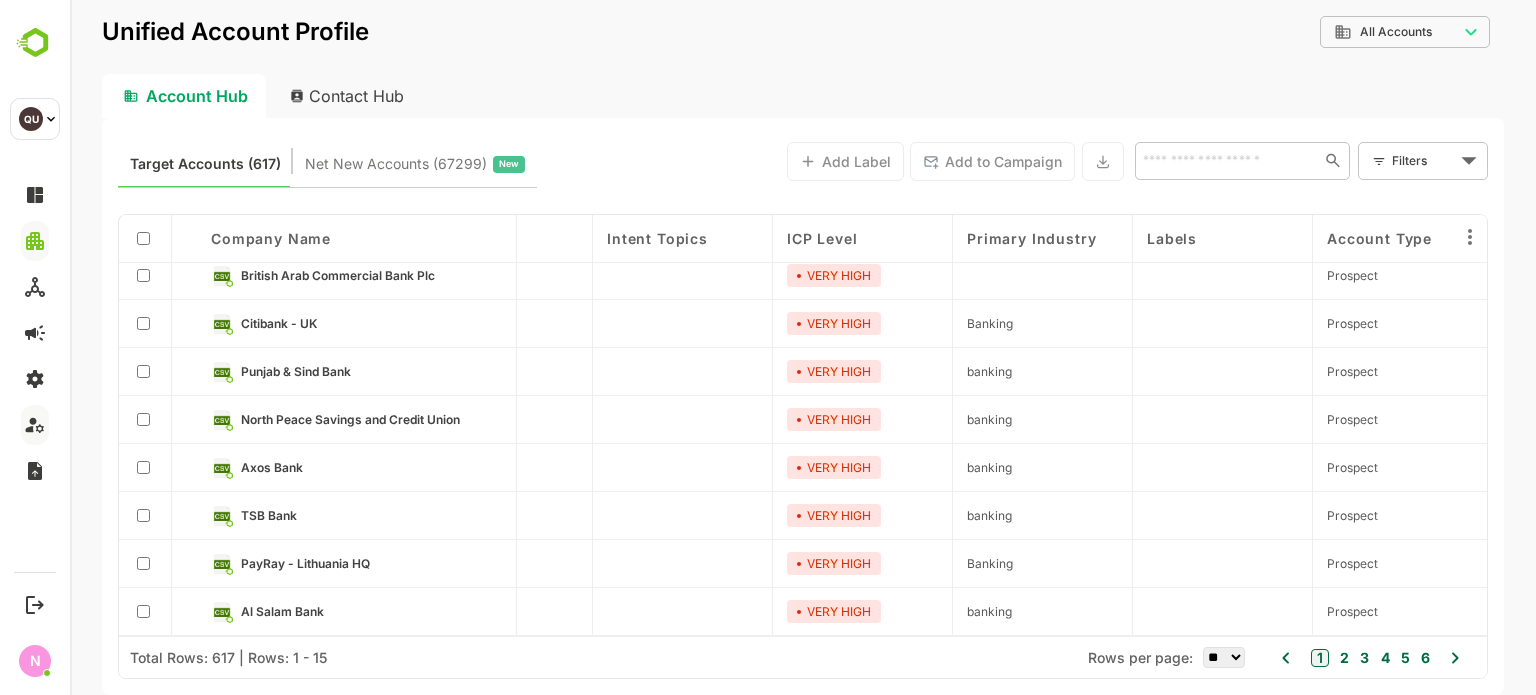 click on "** ** ** *** *** ****" at bounding box center (1224, 657) 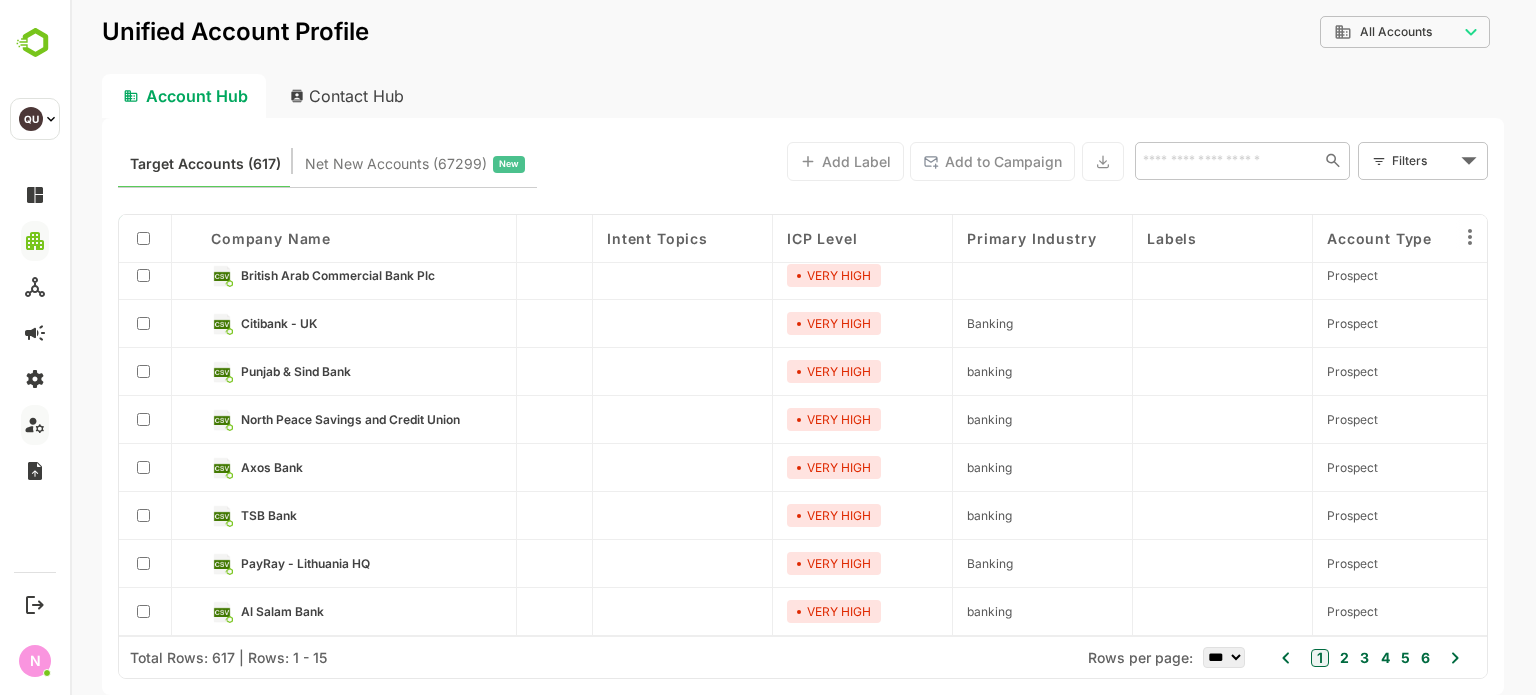 click on "** ** ** *** *** ****" at bounding box center (1224, 657) 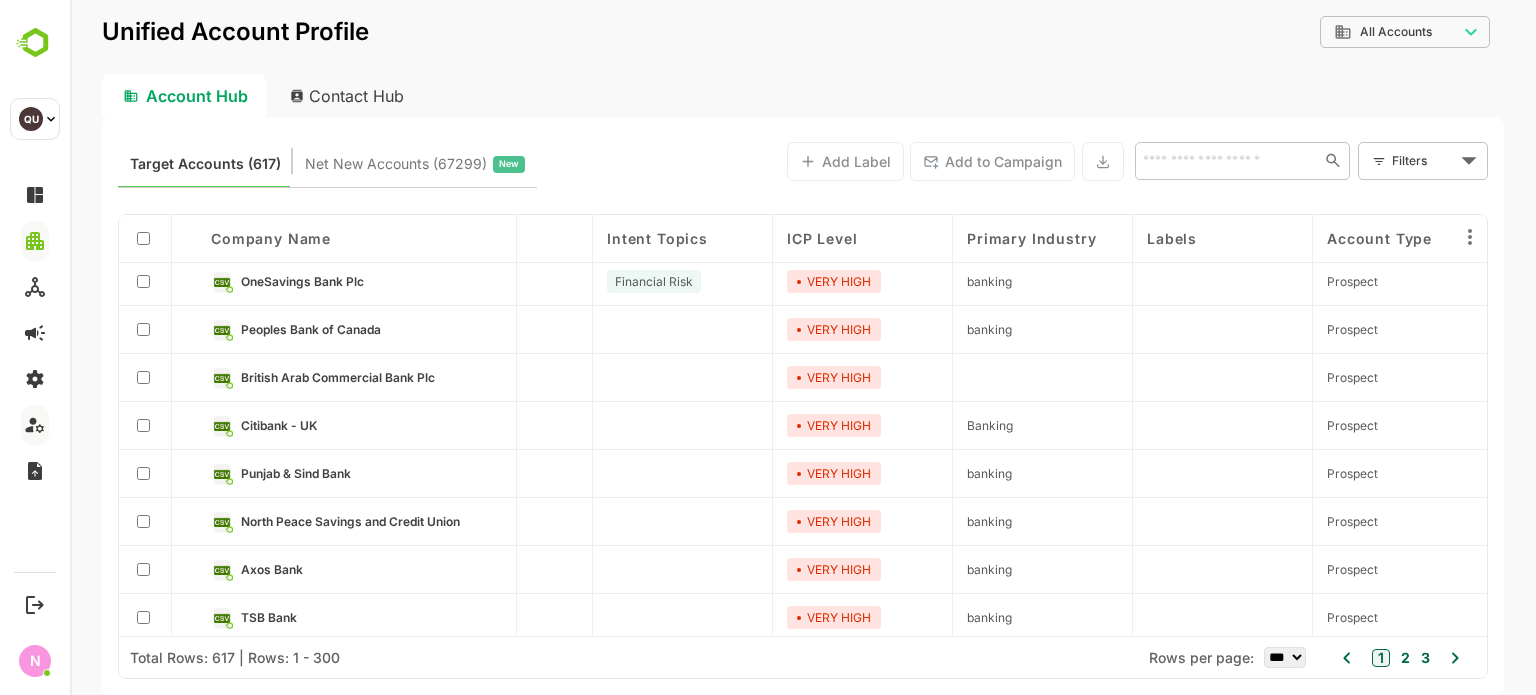 scroll, scrollTop: 289, scrollLeft: 514, axis: both 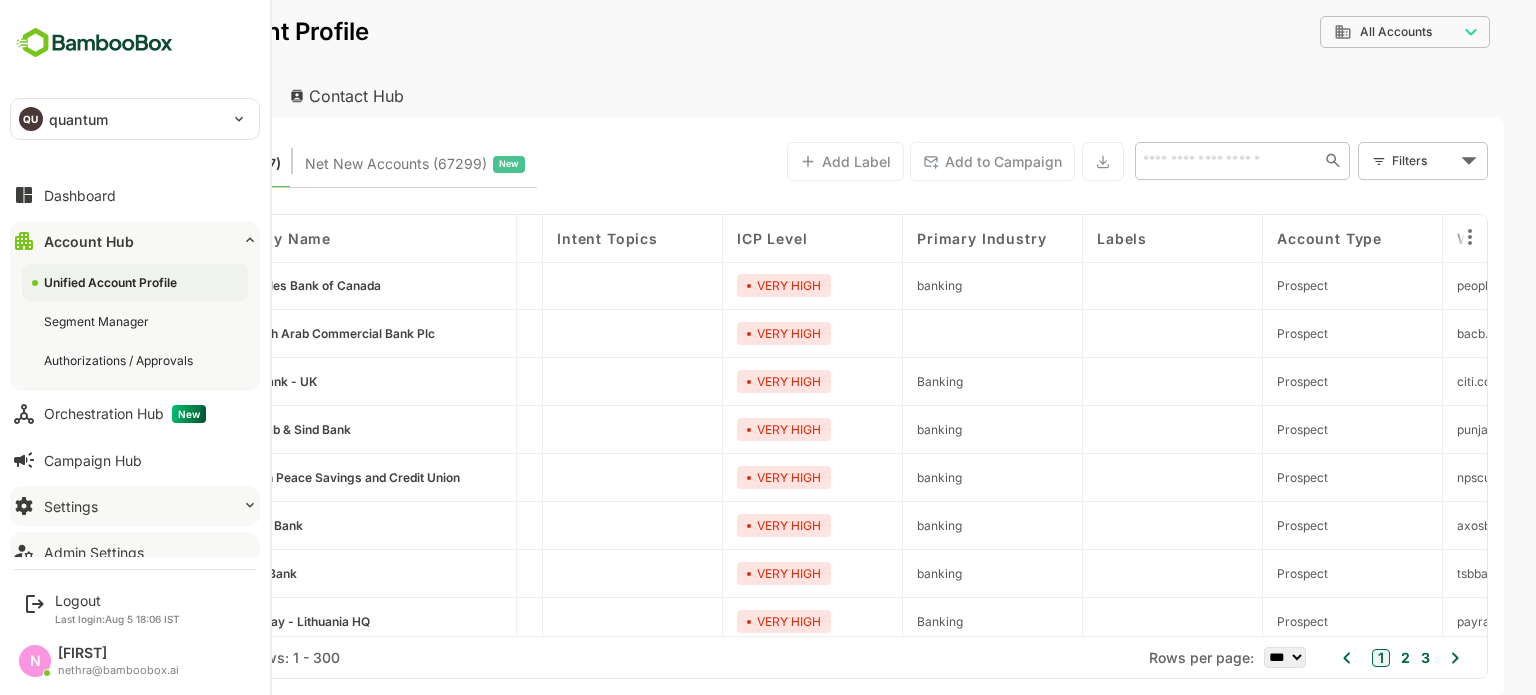 click on "Settings" at bounding box center [135, 506] 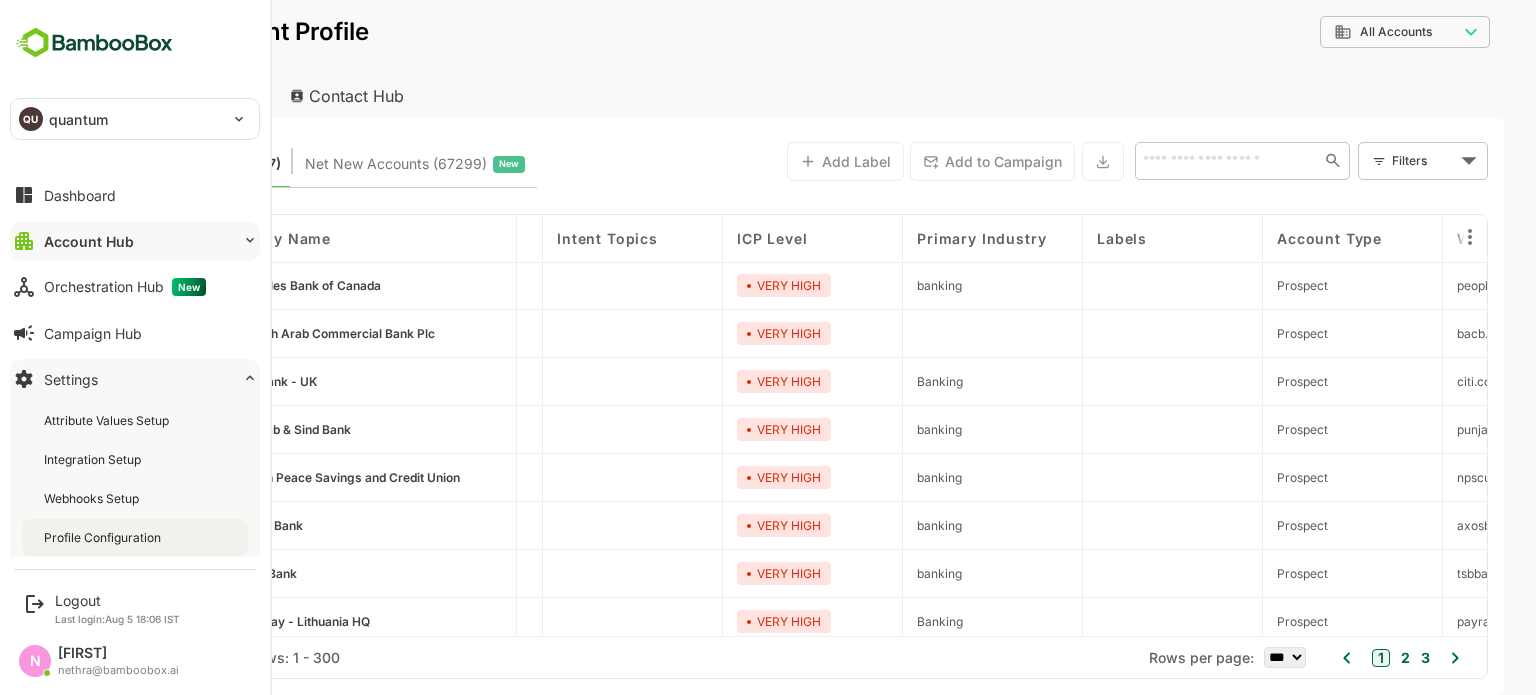 click on "Profile Configuration" at bounding box center [104, 537] 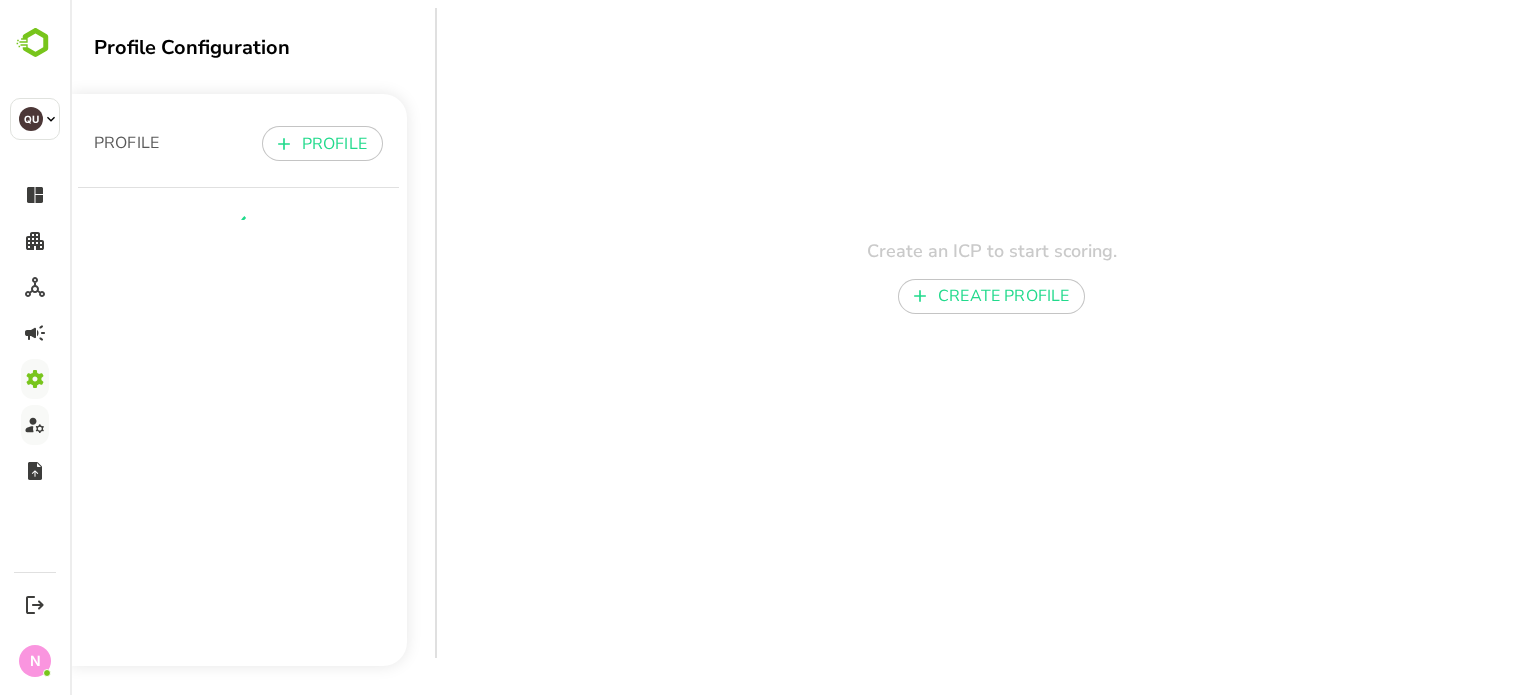 scroll, scrollTop: 0, scrollLeft: 0, axis: both 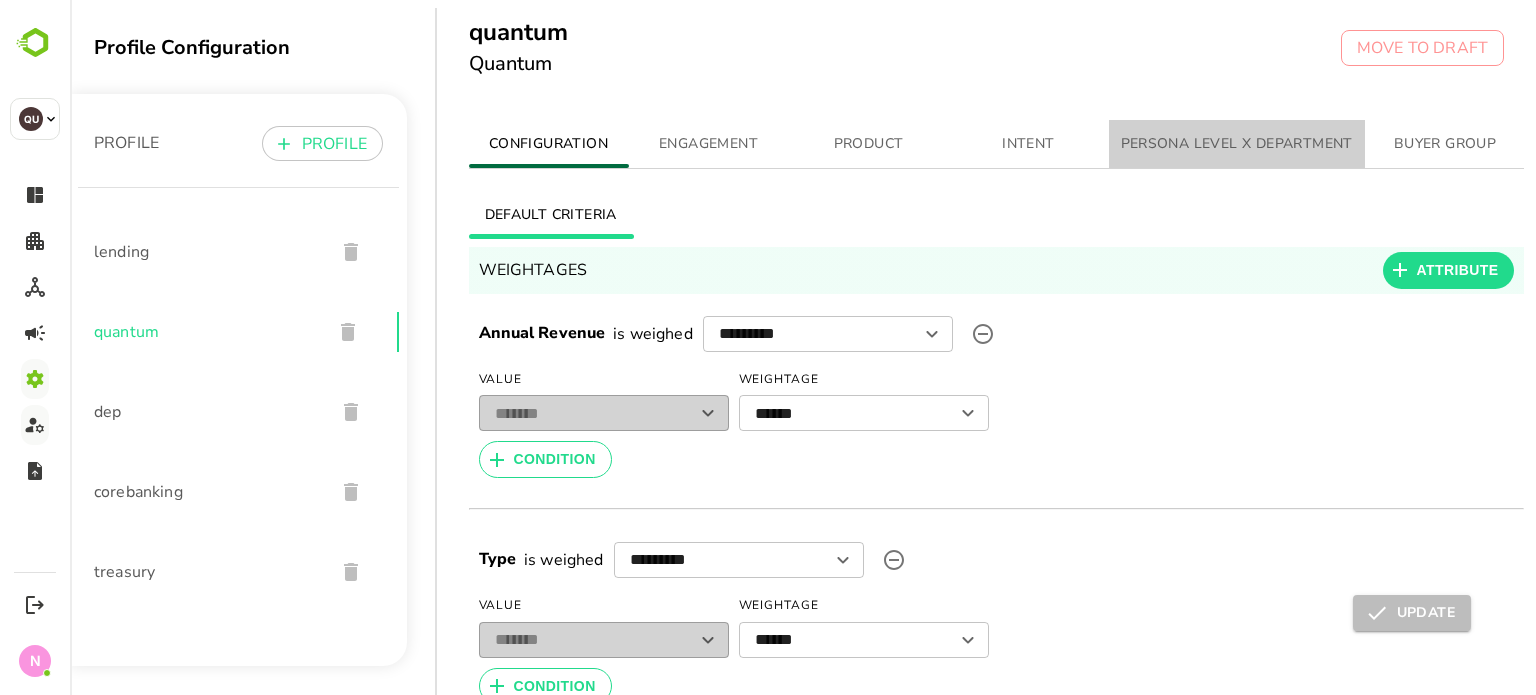 click on "PERSONA LEVEL X DEPARTMENT" at bounding box center (1237, 144) 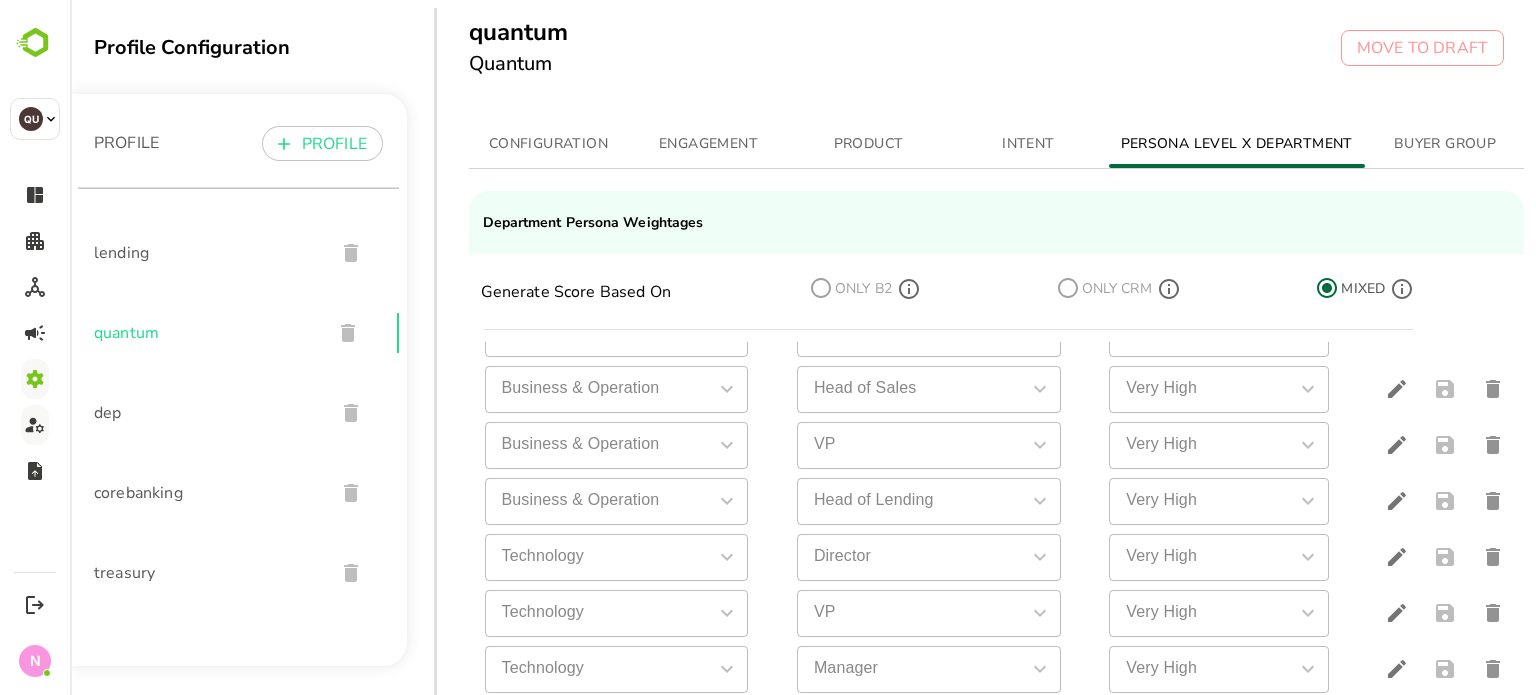 scroll, scrollTop: 0, scrollLeft: 0, axis: both 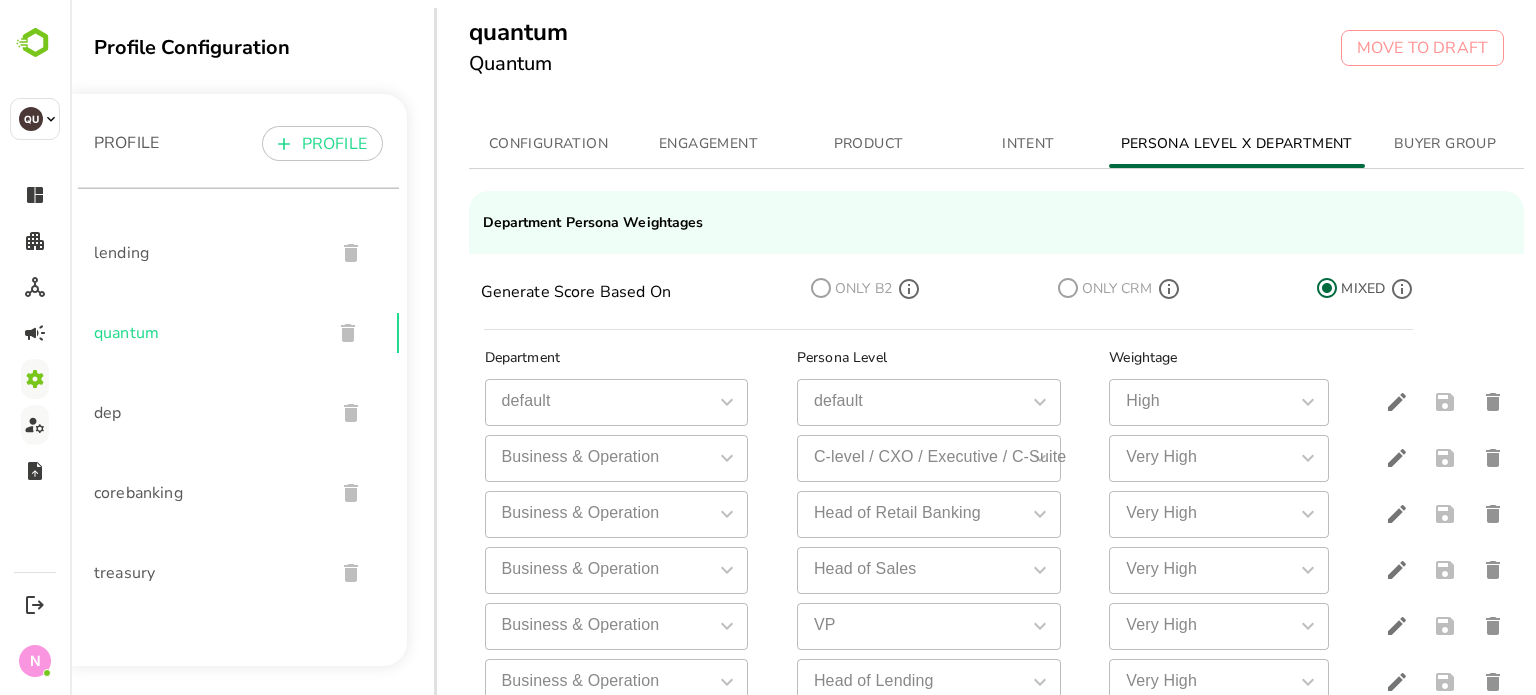click on "INTENT" at bounding box center [1029, 144] 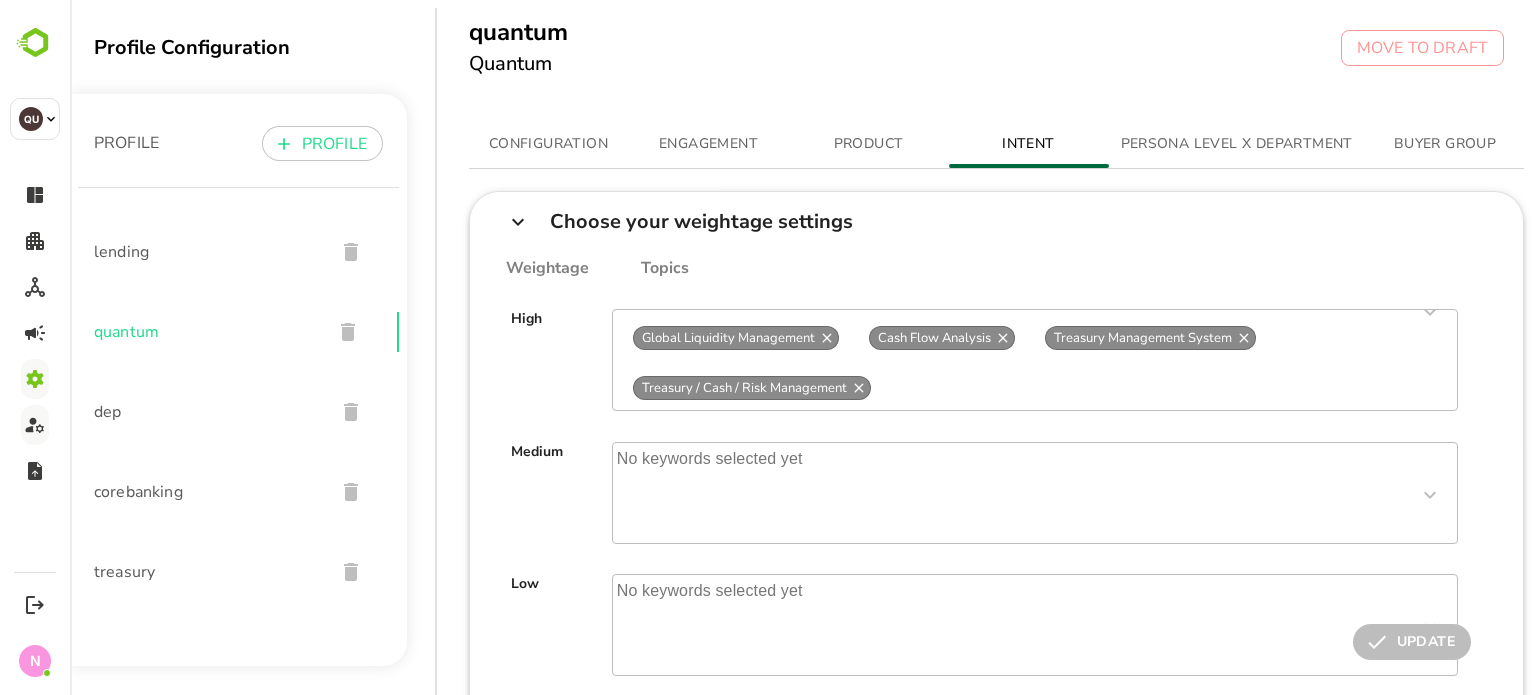 scroll, scrollTop: 0, scrollLeft: 0, axis: both 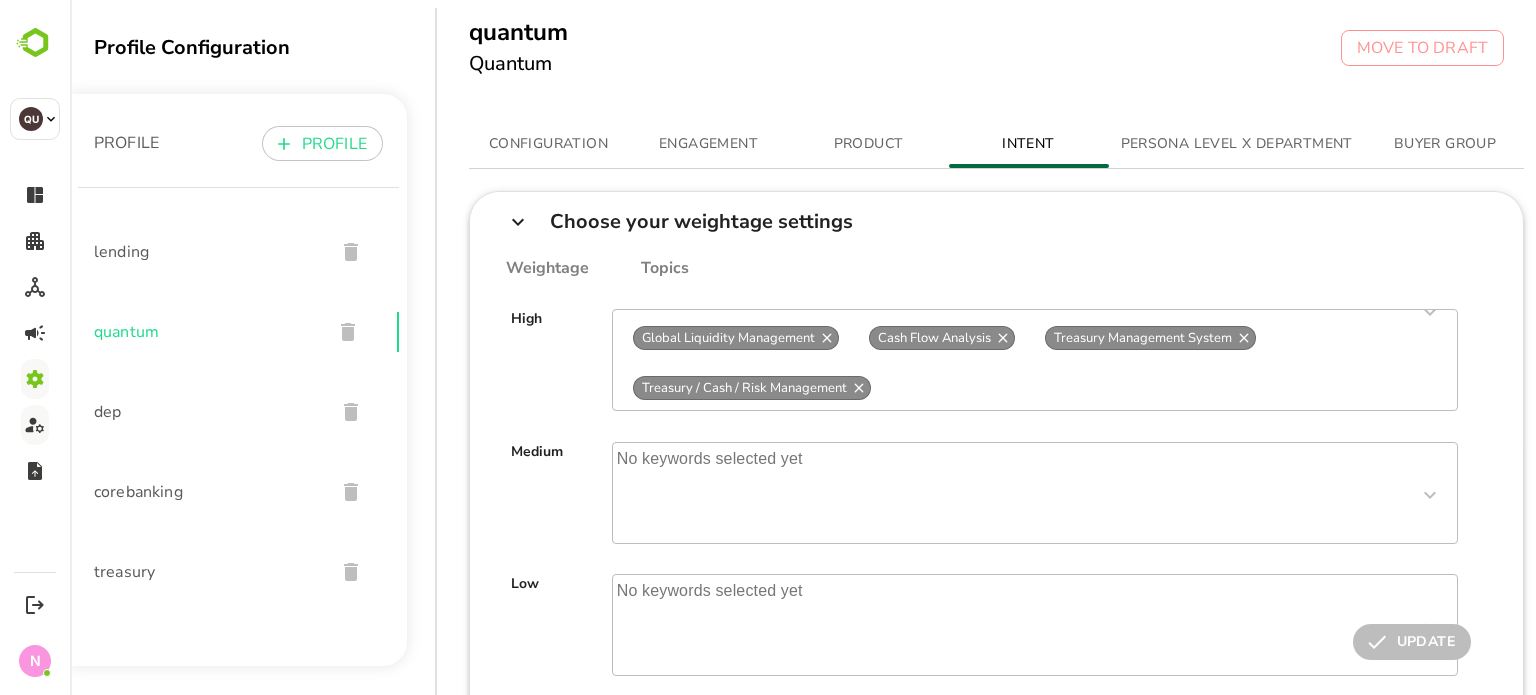 click on "treasury" at bounding box center (206, 572) 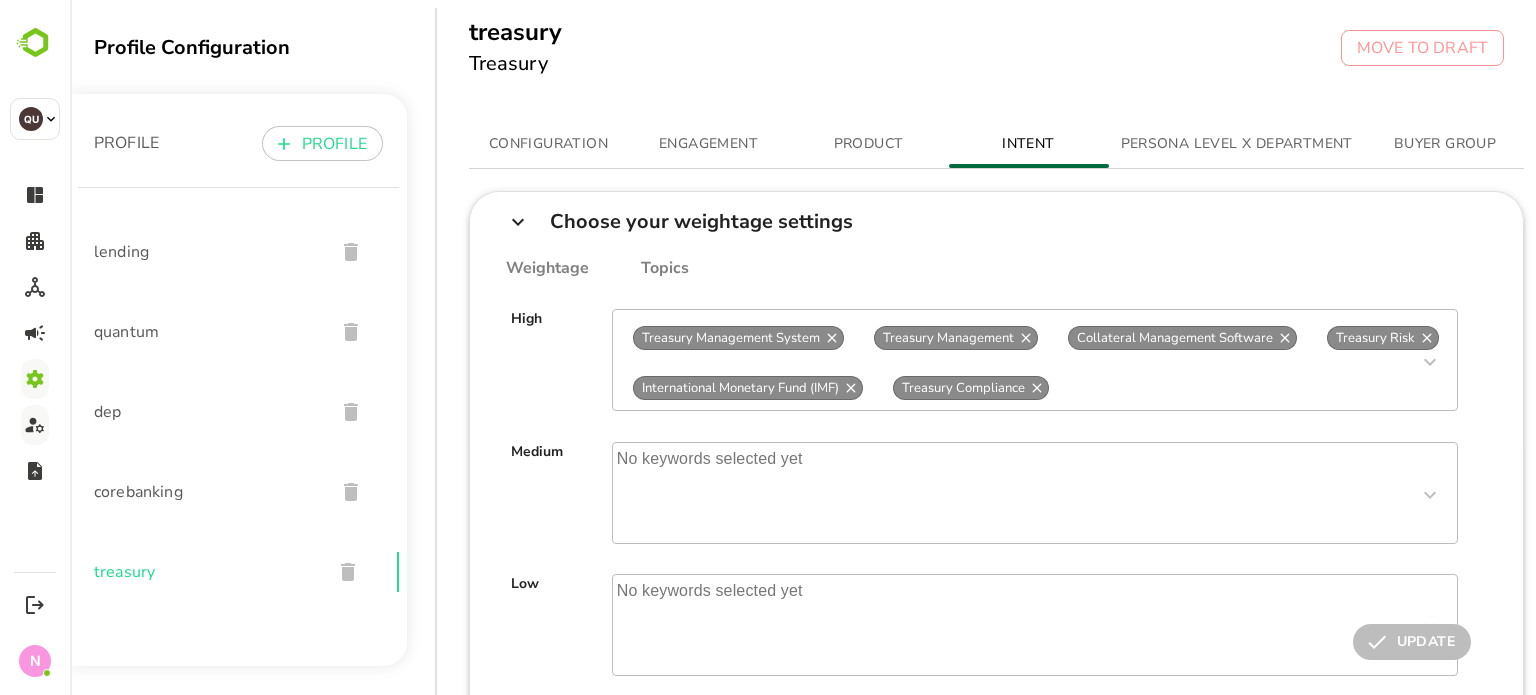 scroll, scrollTop: 0, scrollLeft: 0, axis: both 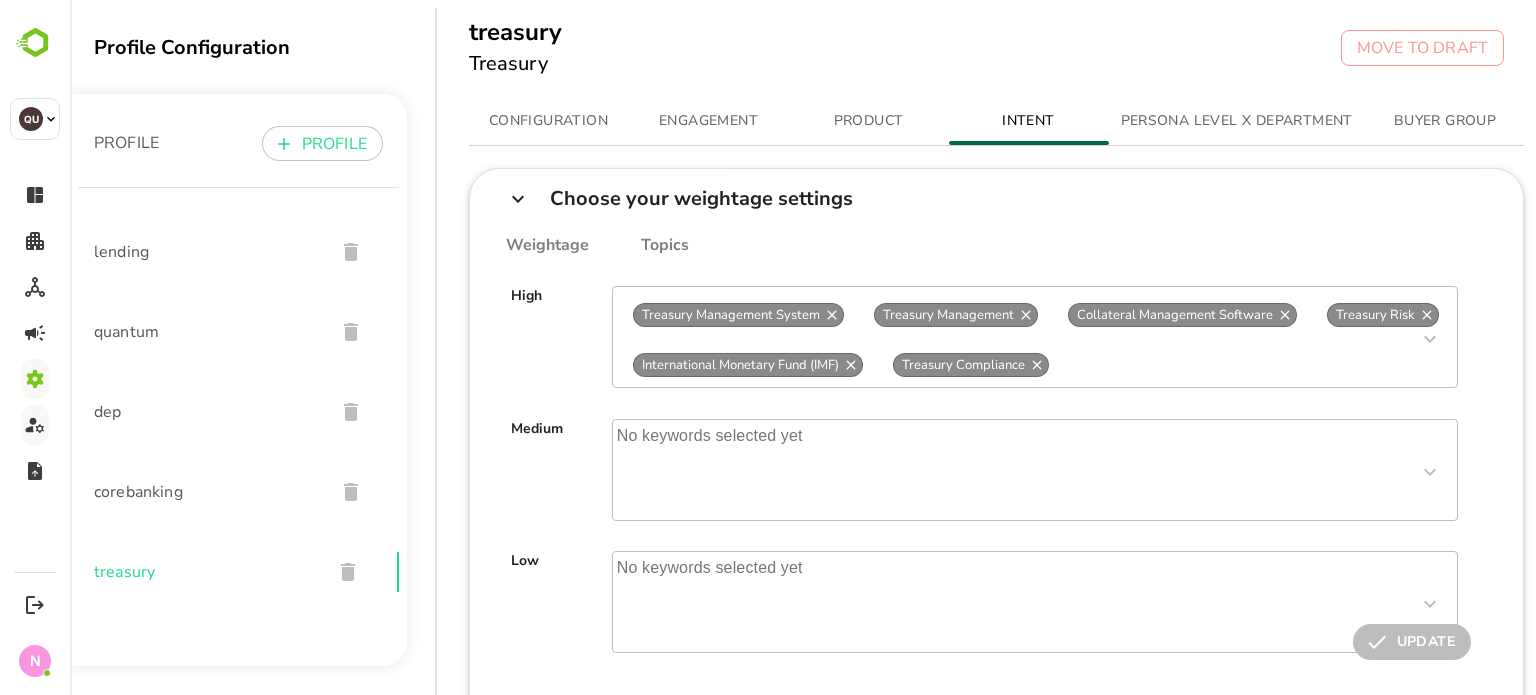 click on "dep" at bounding box center (206, 412) 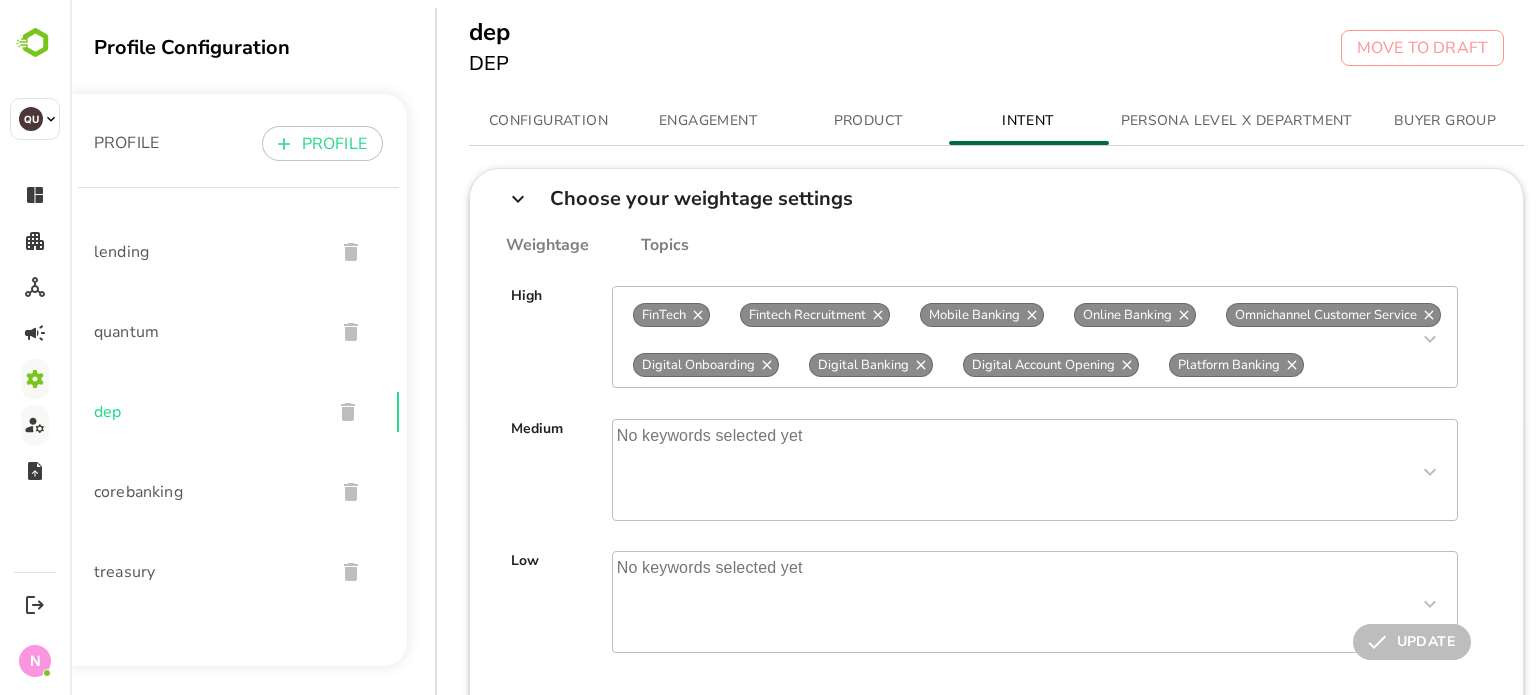 scroll, scrollTop: 0, scrollLeft: 0, axis: both 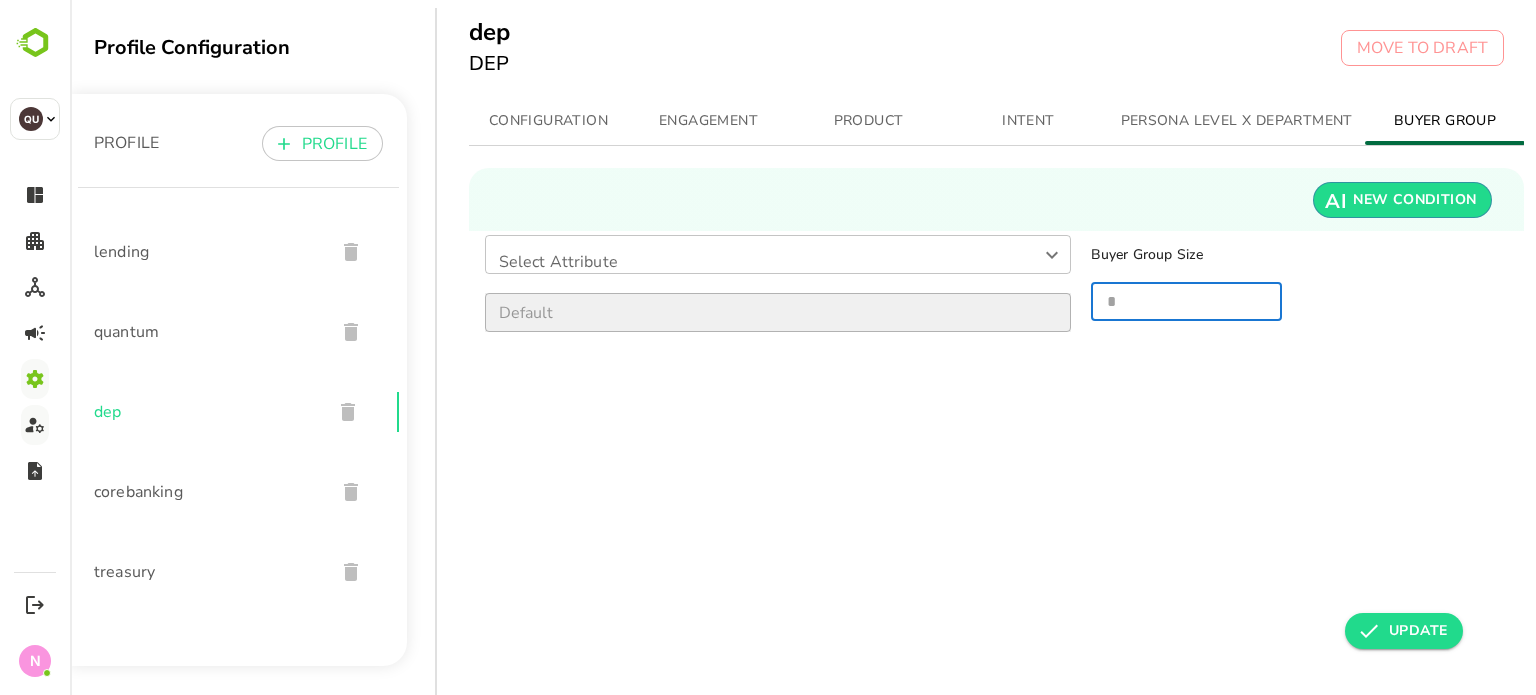 click on "*" at bounding box center (1186, 301) 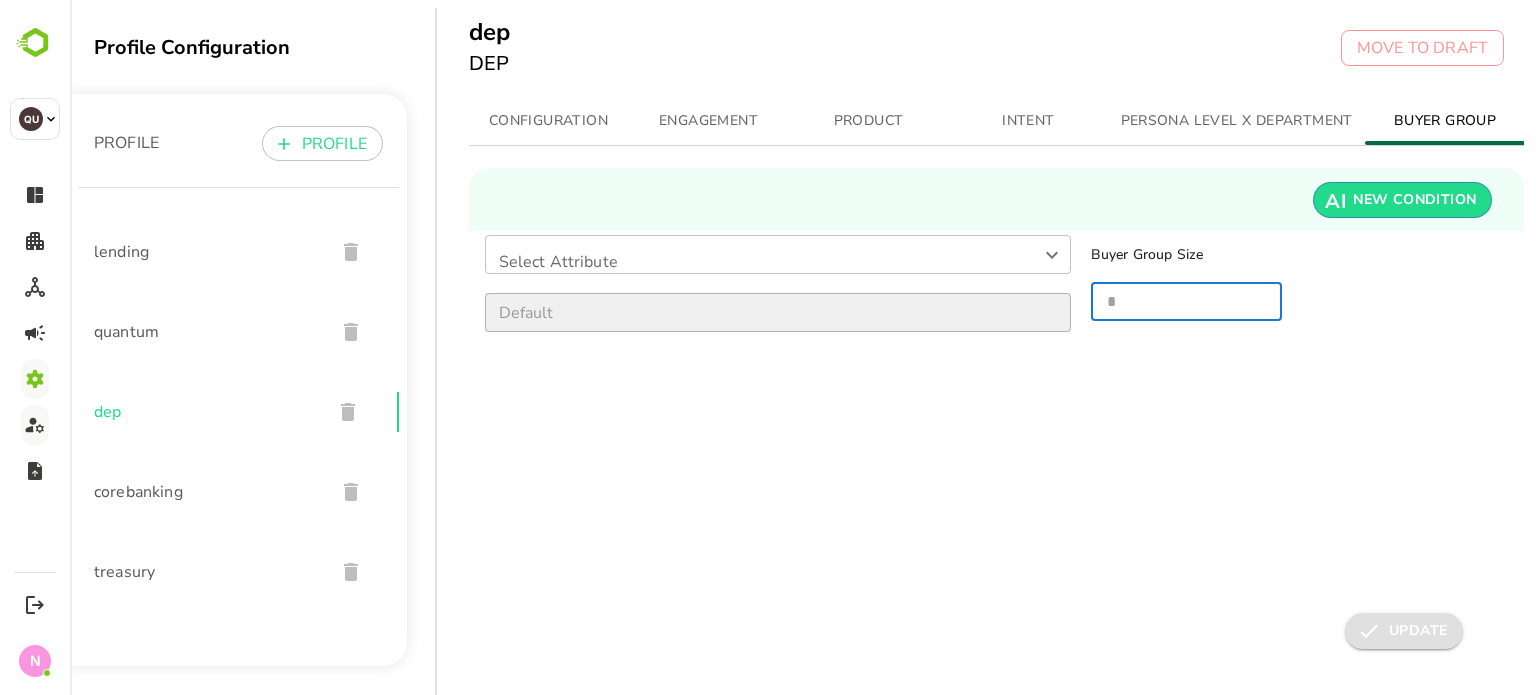 type on "*" 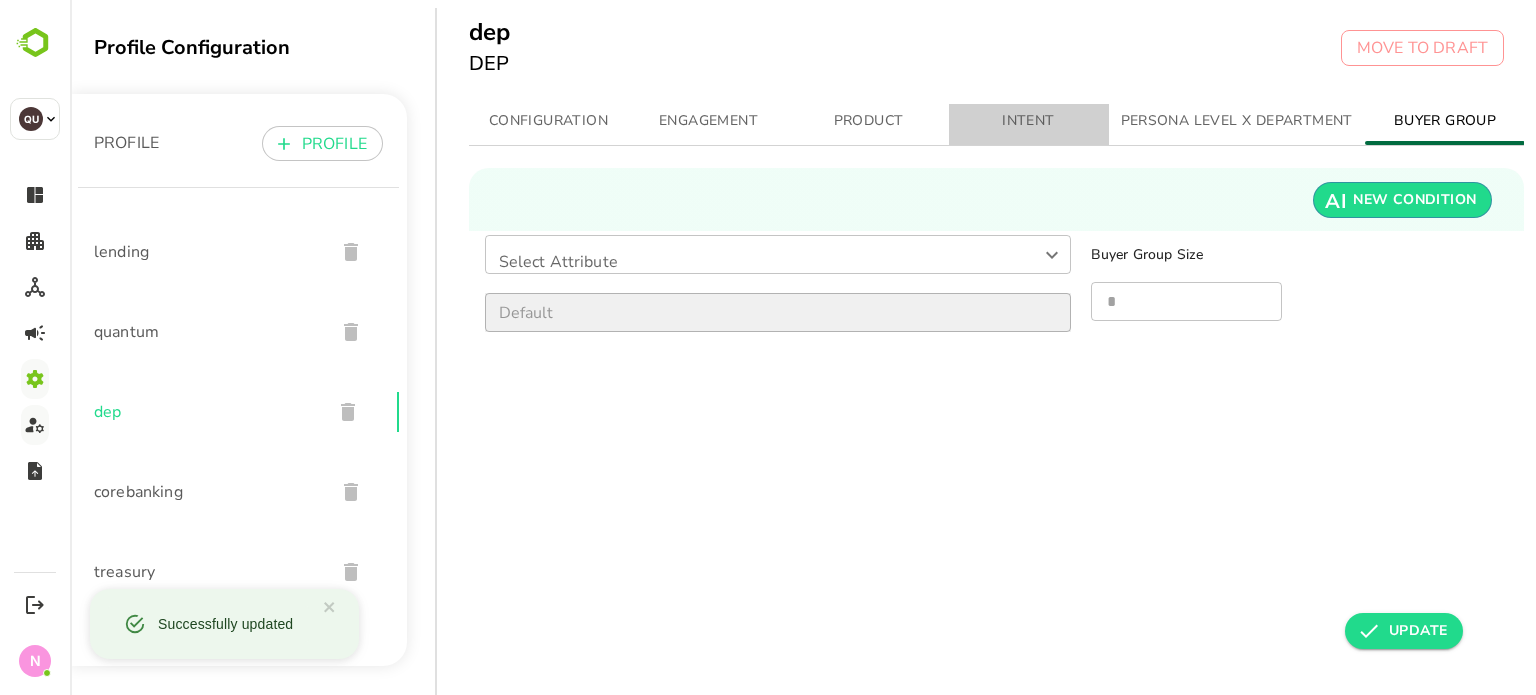 click on "INTENT" at bounding box center [1029, 121] 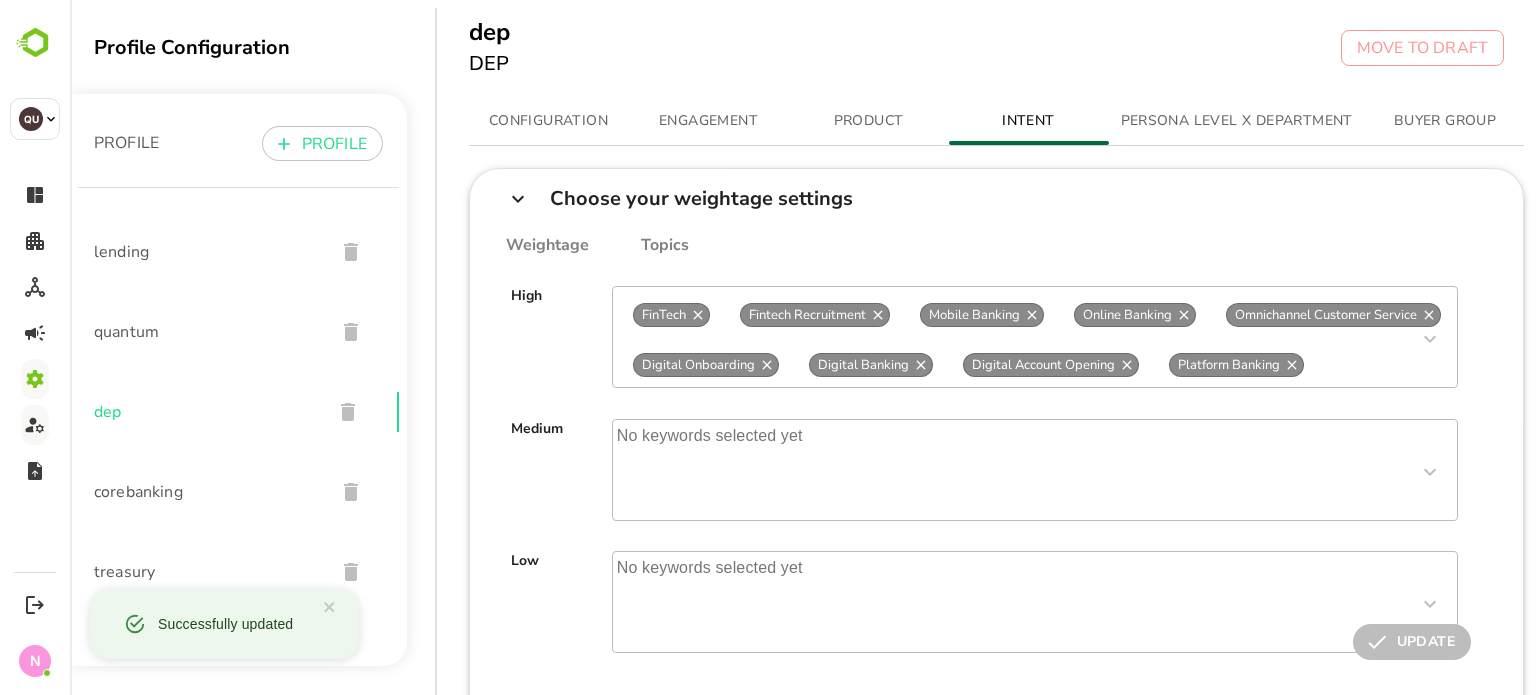 click on "PRODUCT" at bounding box center (869, 121) 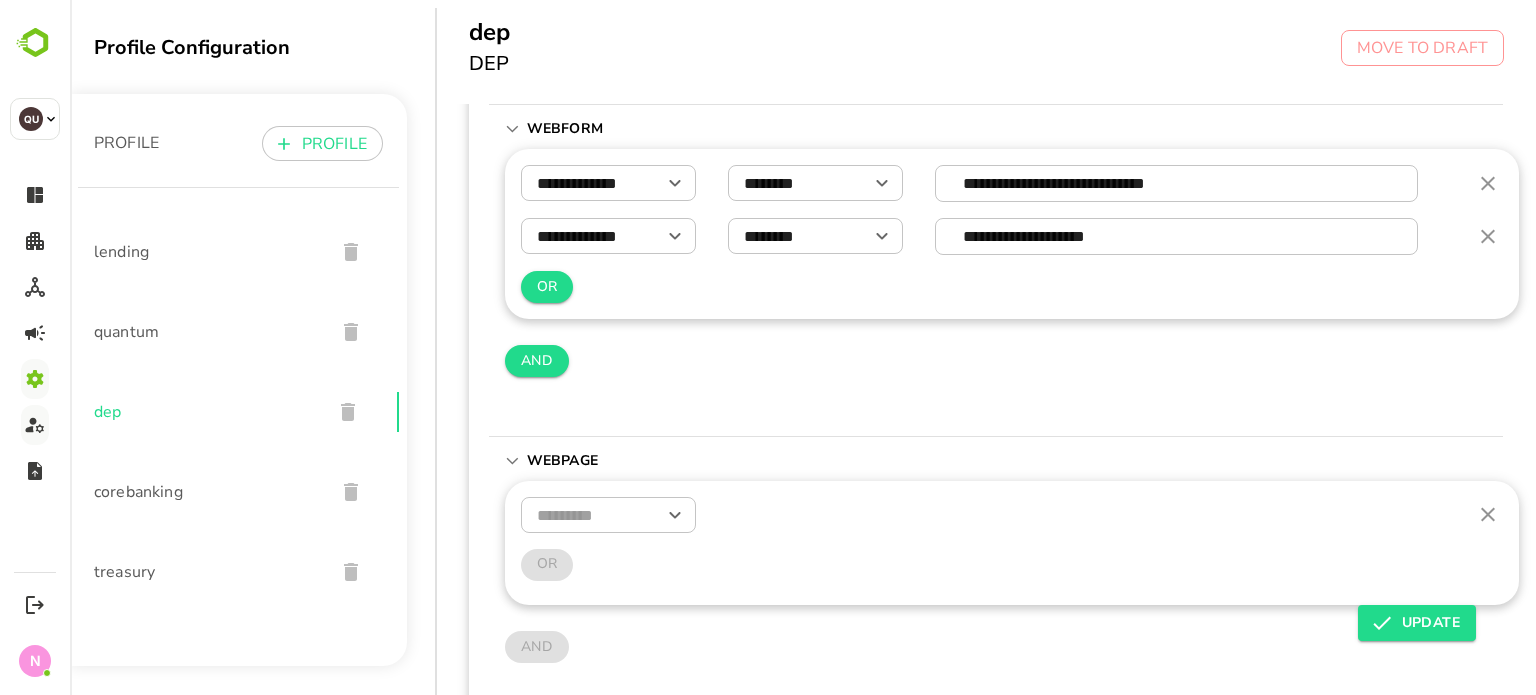 scroll, scrollTop: 374, scrollLeft: 0, axis: vertical 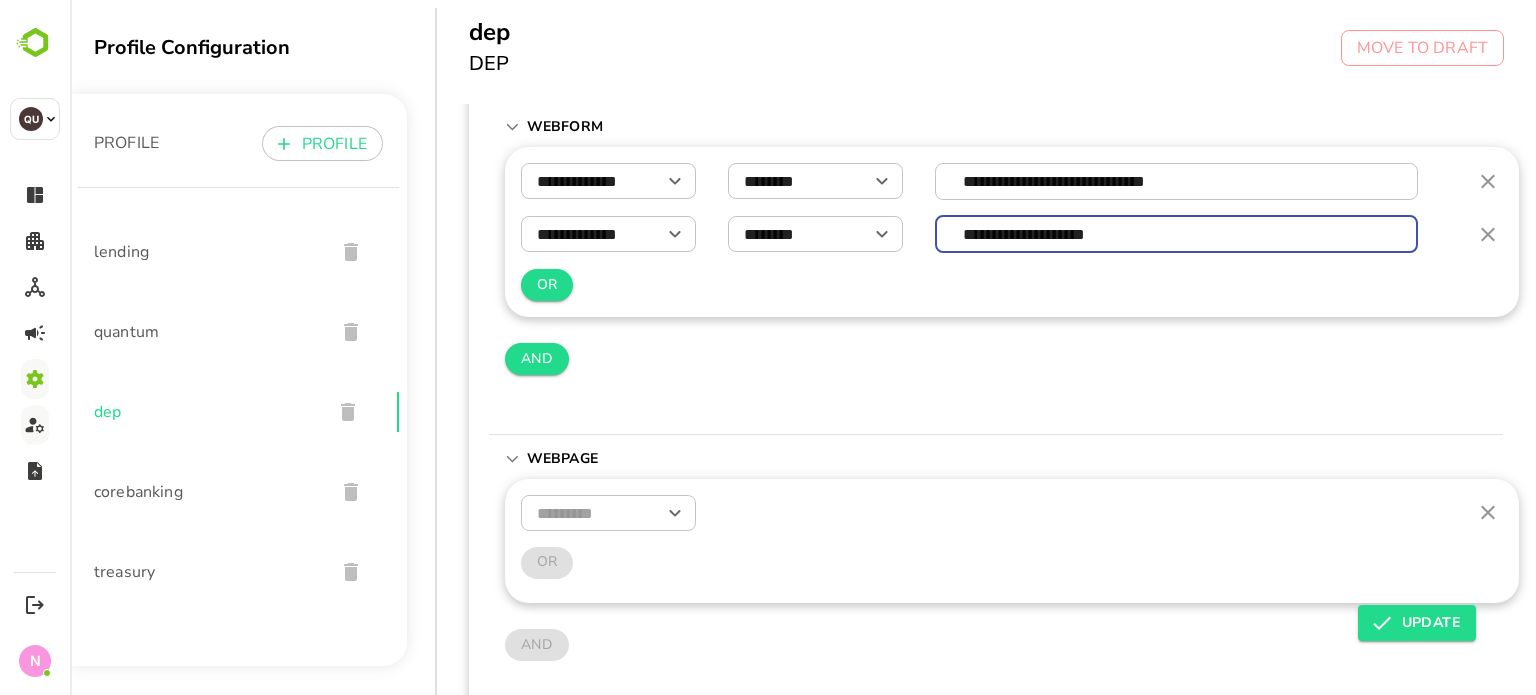click on "**********" at bounding box center (1177, 234) 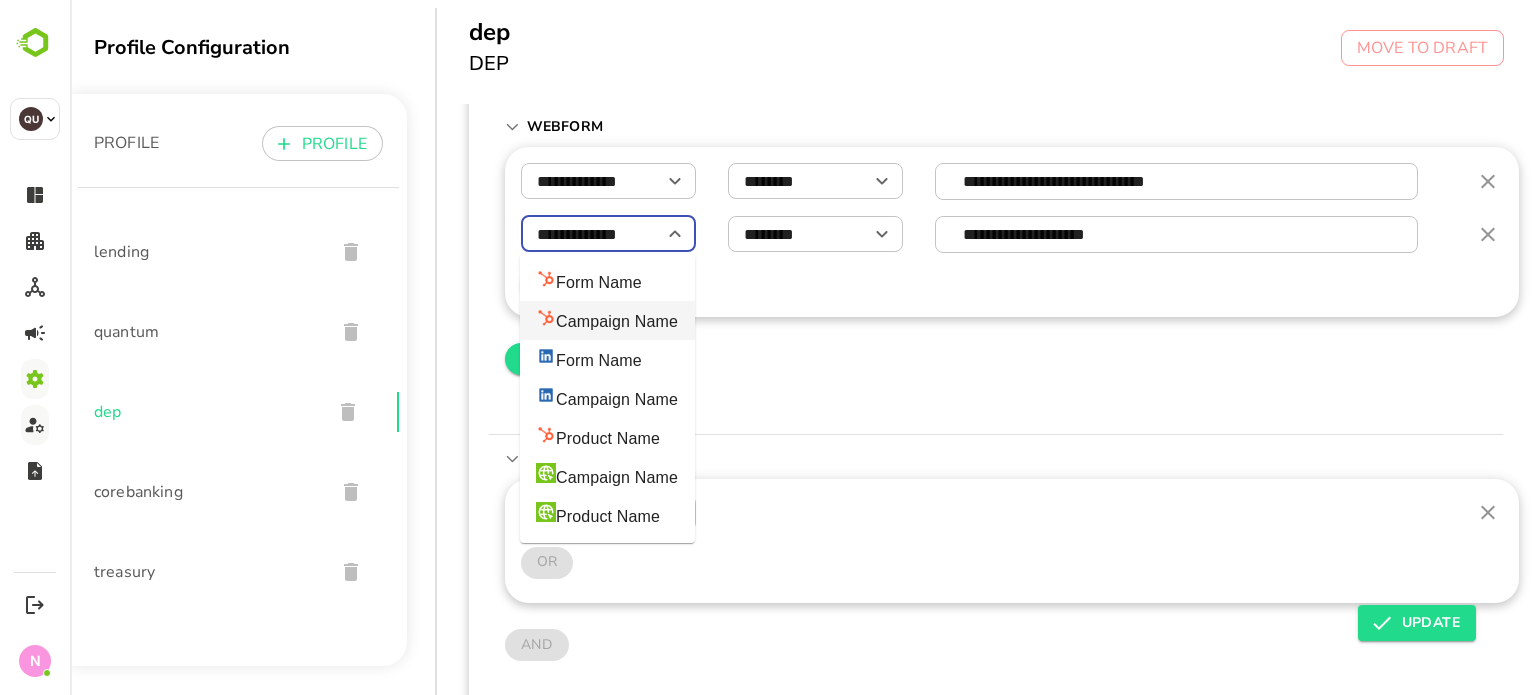 click on "**********" at bounding box center (608, 234) 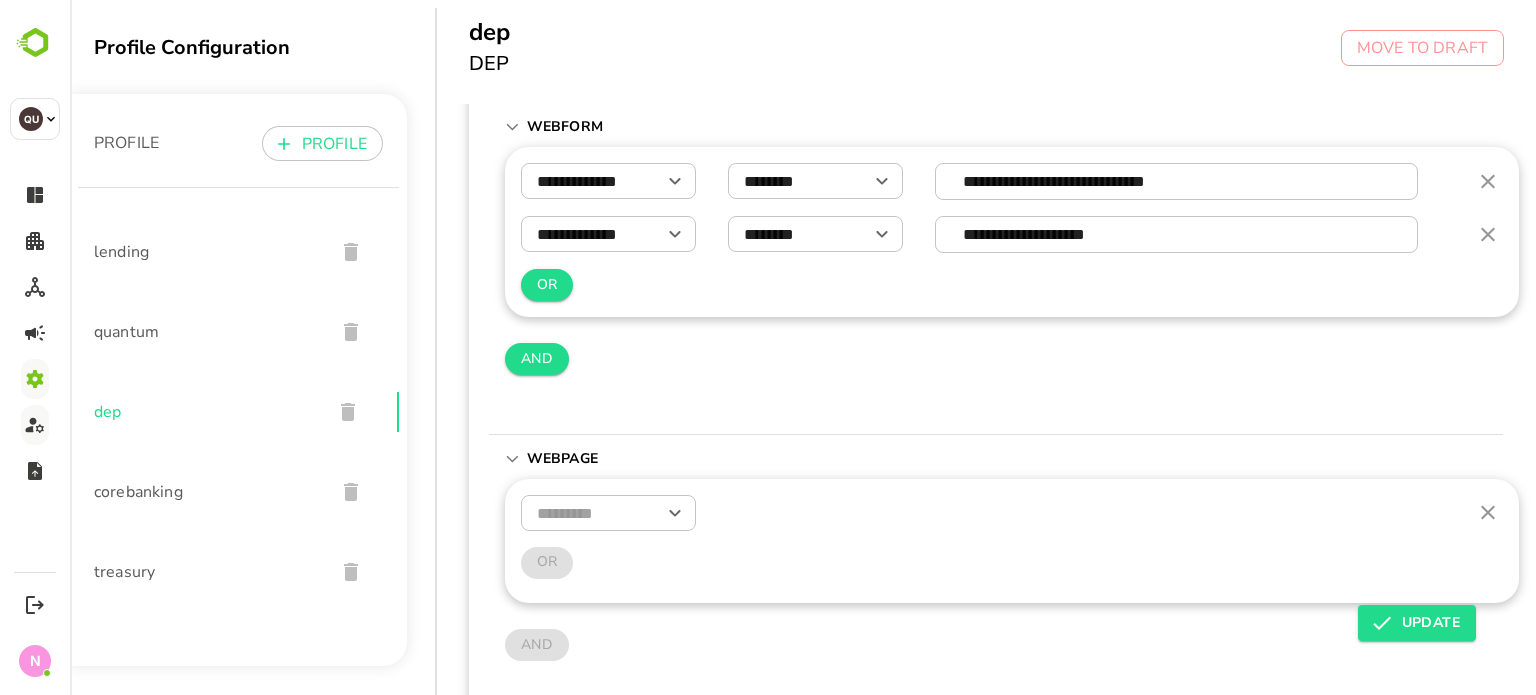 click on "**********" at bounding box center [1012, 232] 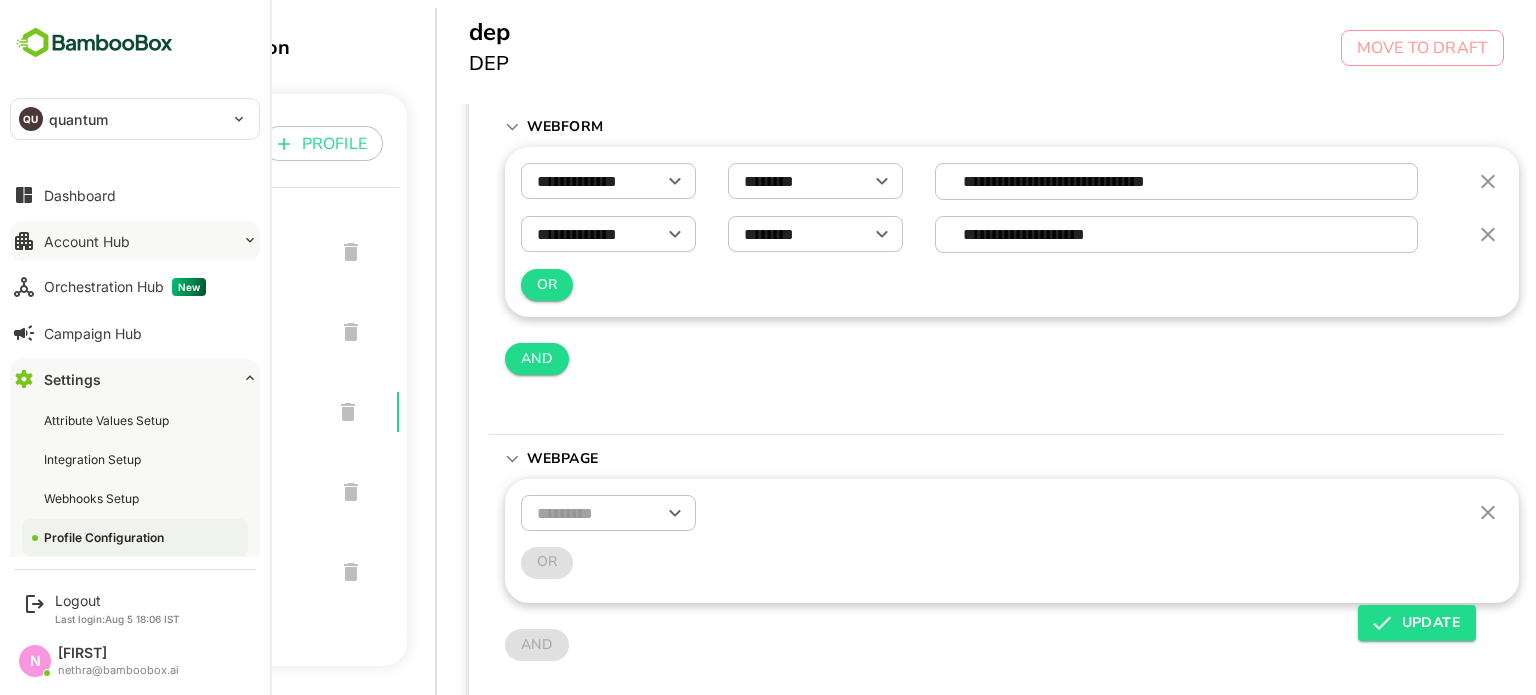 click on "Account Hub" at bounding box center (87, 241) 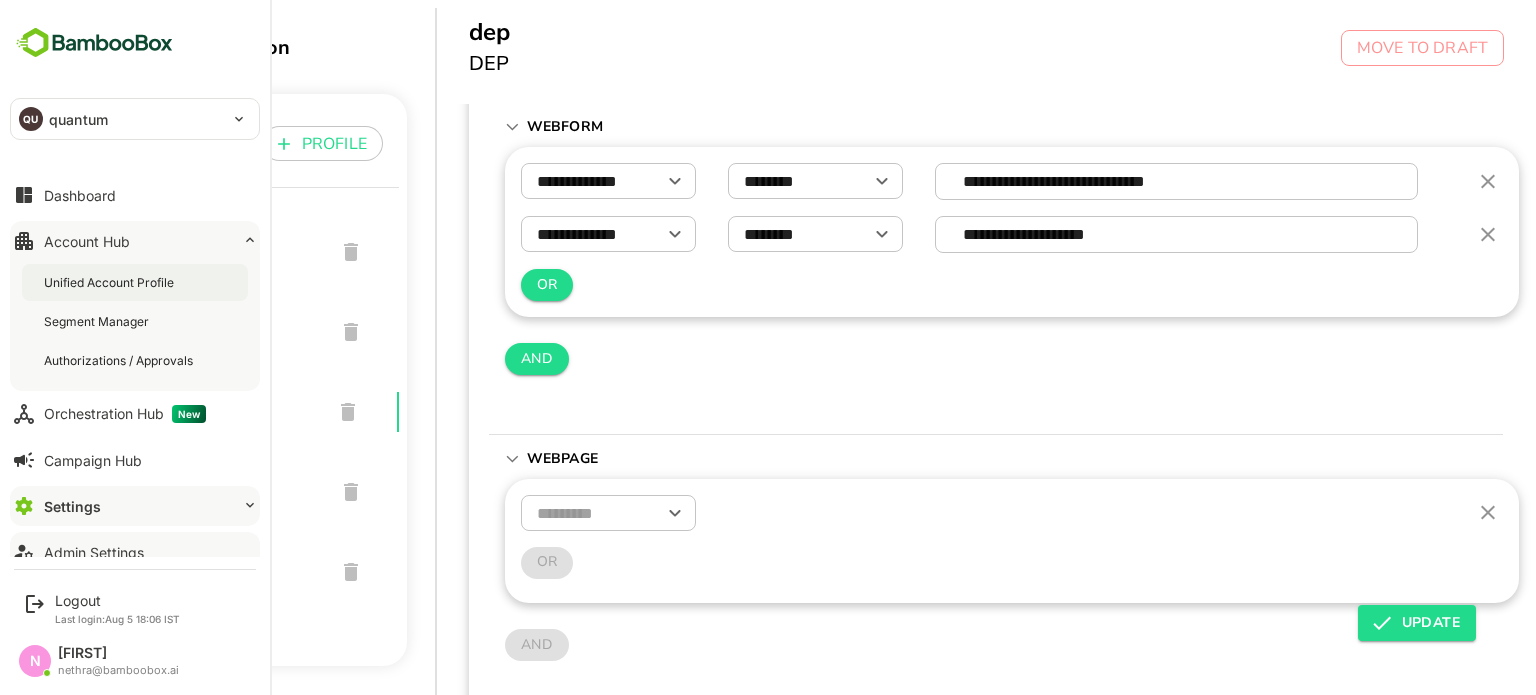 click on "Unified Account Profile" at bounding box center (135, 282) 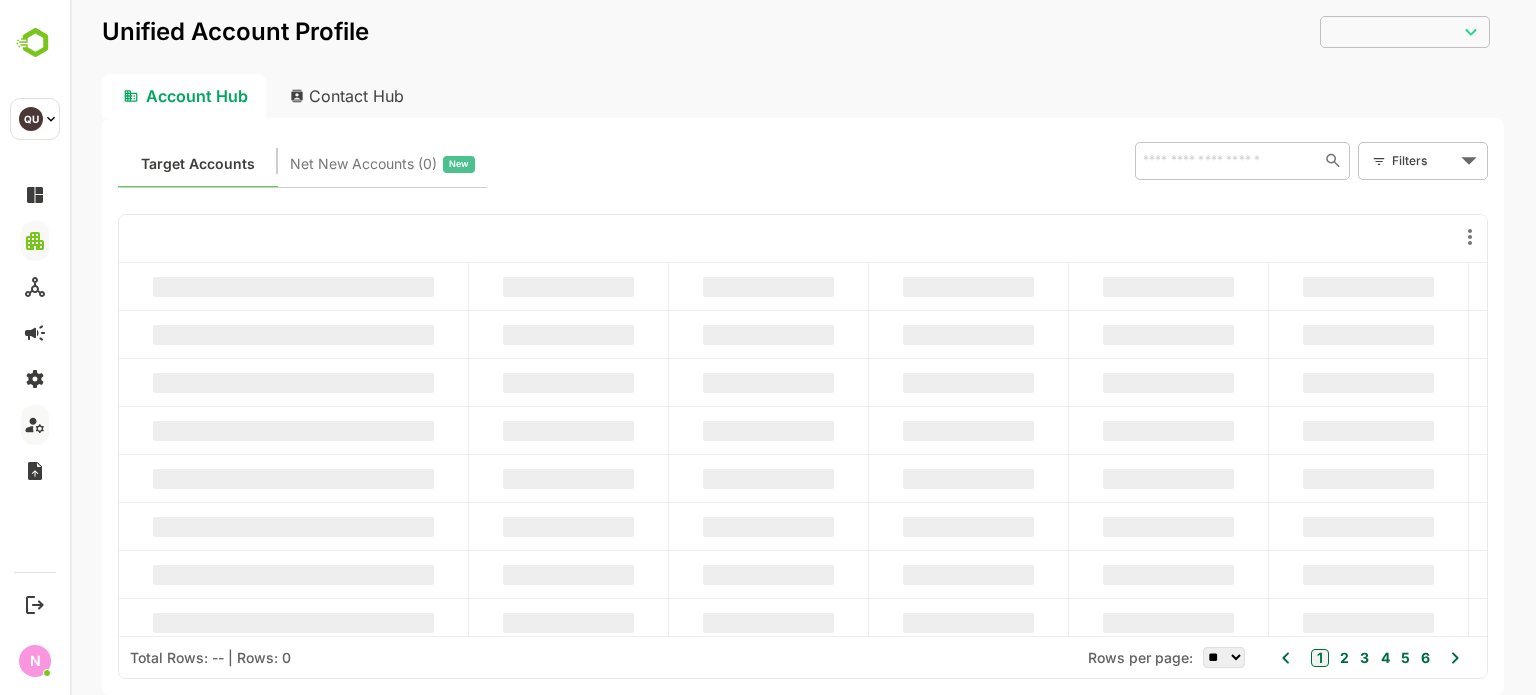 scroll, scrollTop: 0, scrollLeft: 0, axis: both 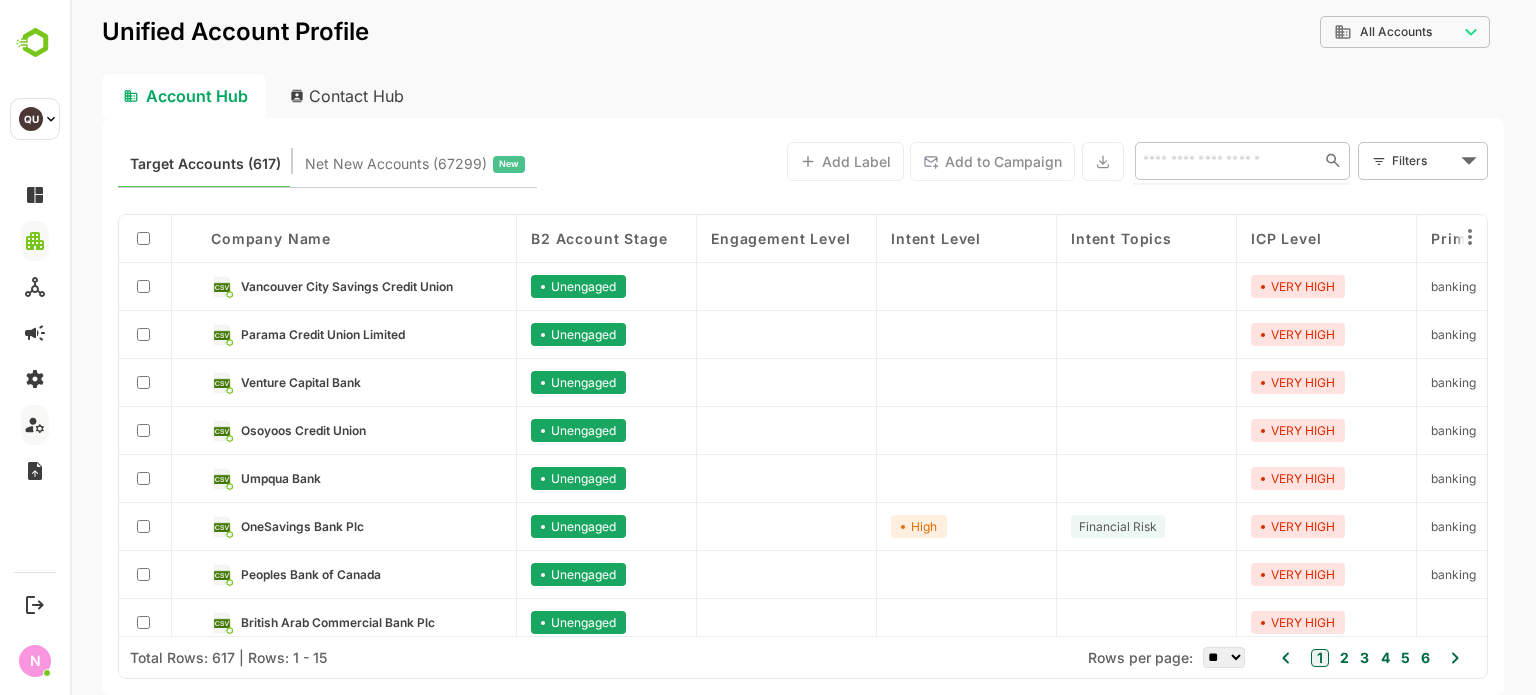 click at bounding box center [1223, 160] 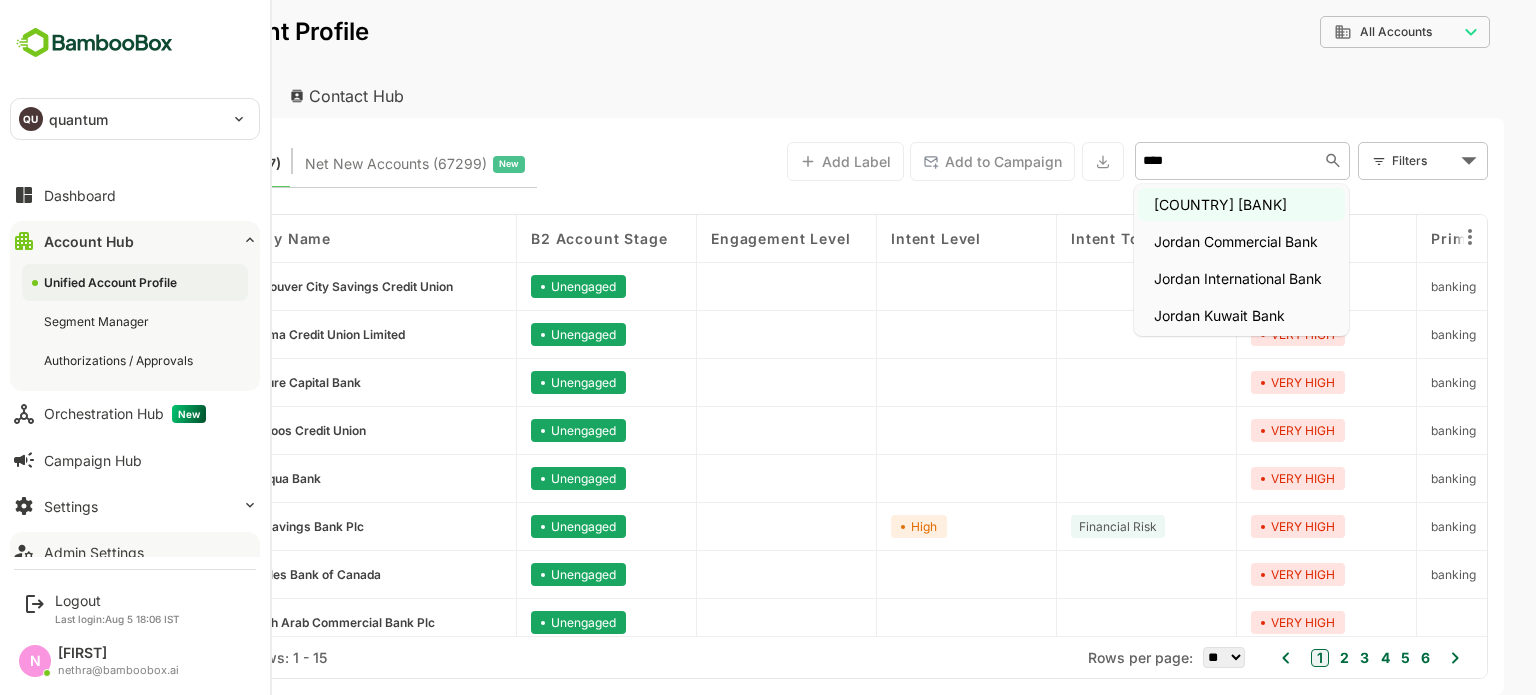 type on "****" 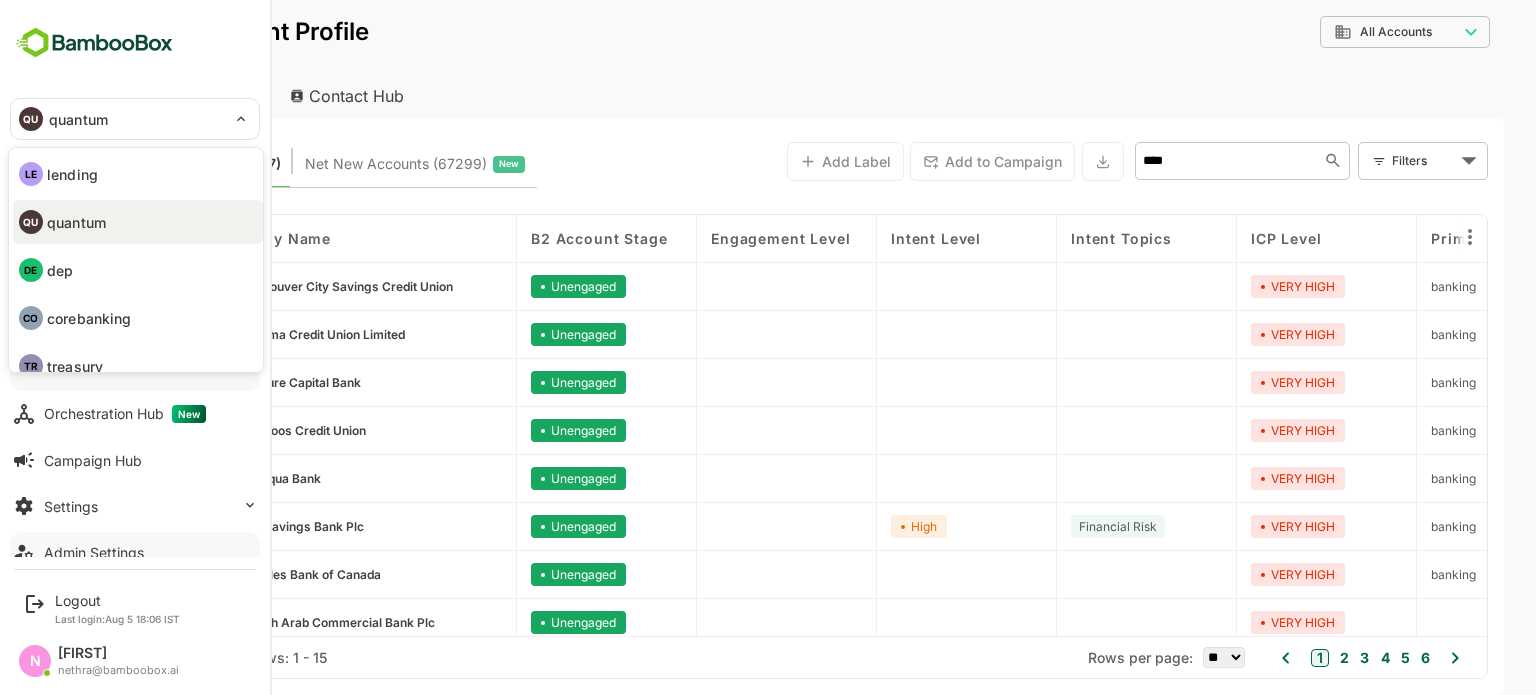 click on "DE dep" at bounding box center (138, 270) 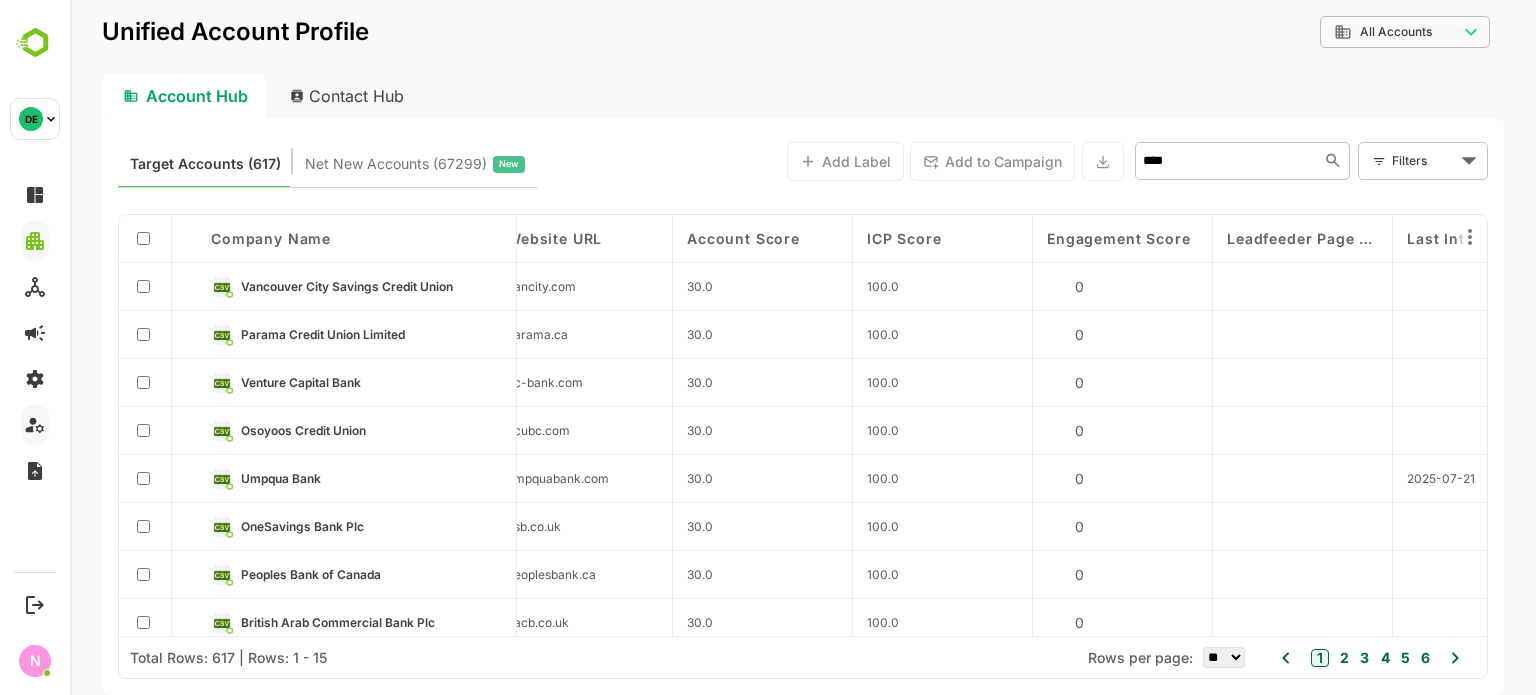 scroll, scrollTop: 0, scrollLeft: 1466, axis: horizontal 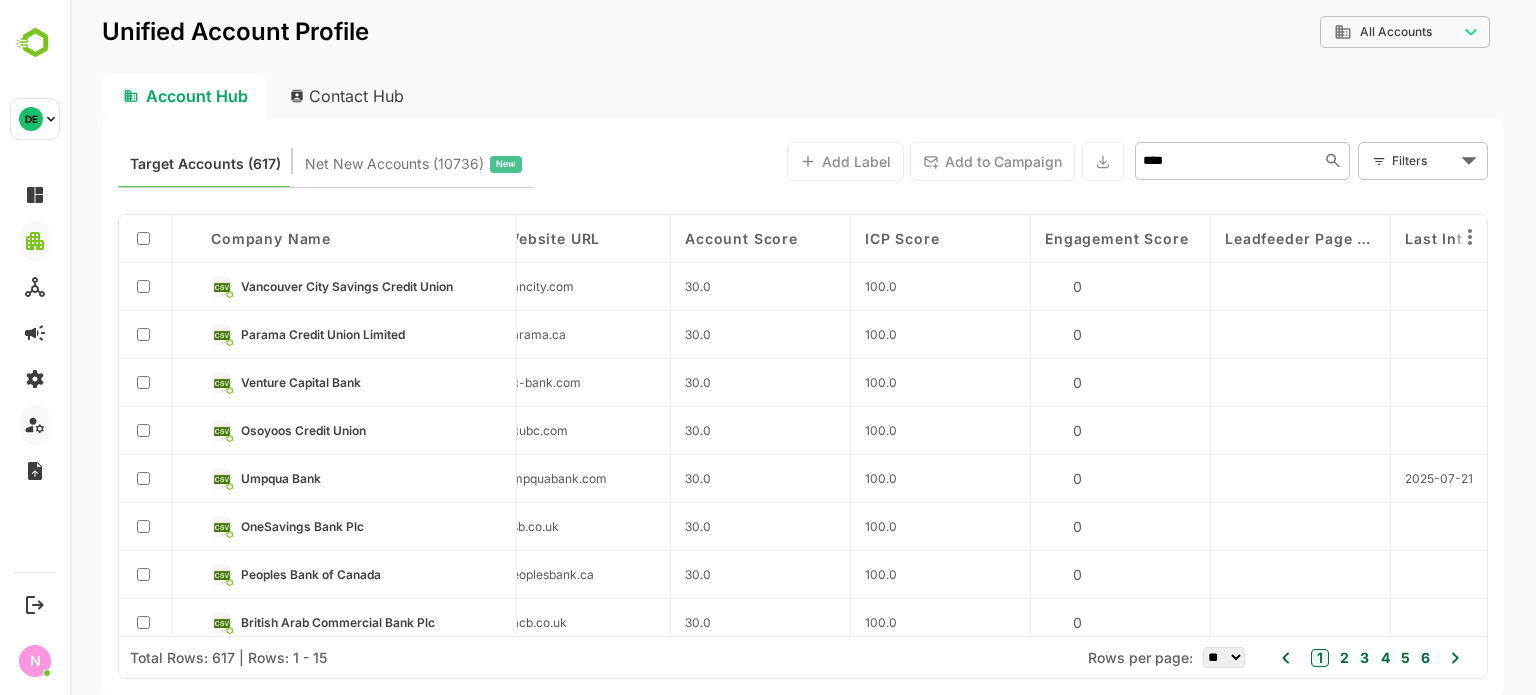 click on "Engagement Score" at bounding box center (1121, 239) 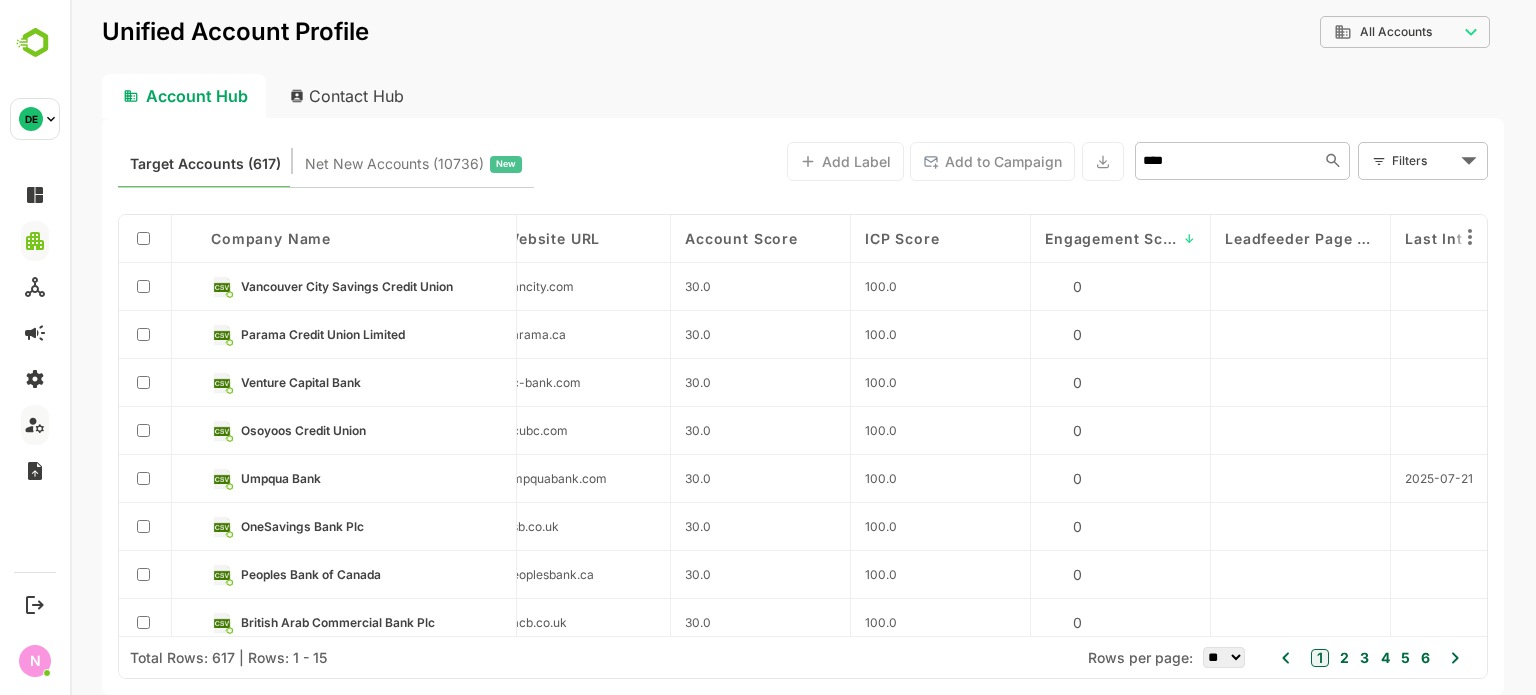 click on "****" at bounding box center [1226, 160] 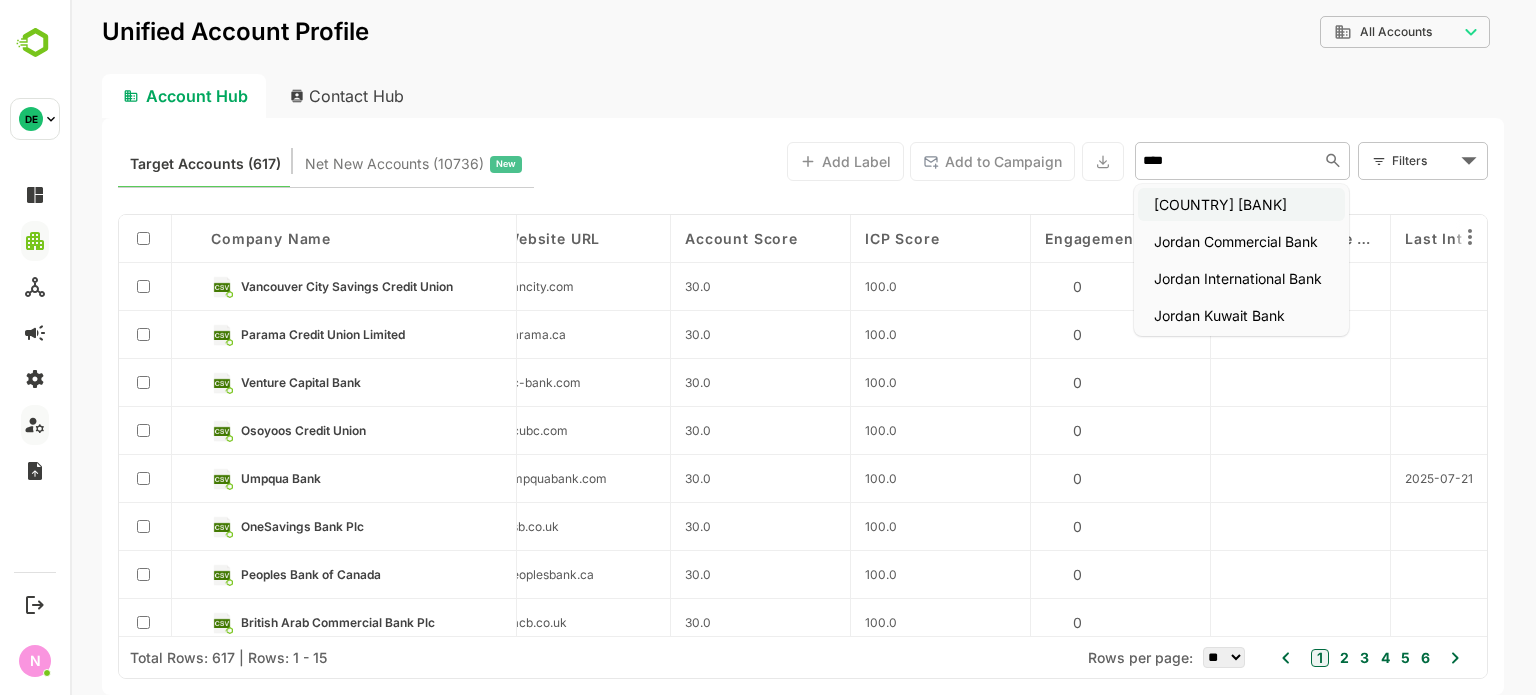 click on "Jordan ahli bank" at bounding box center (1241, 204) 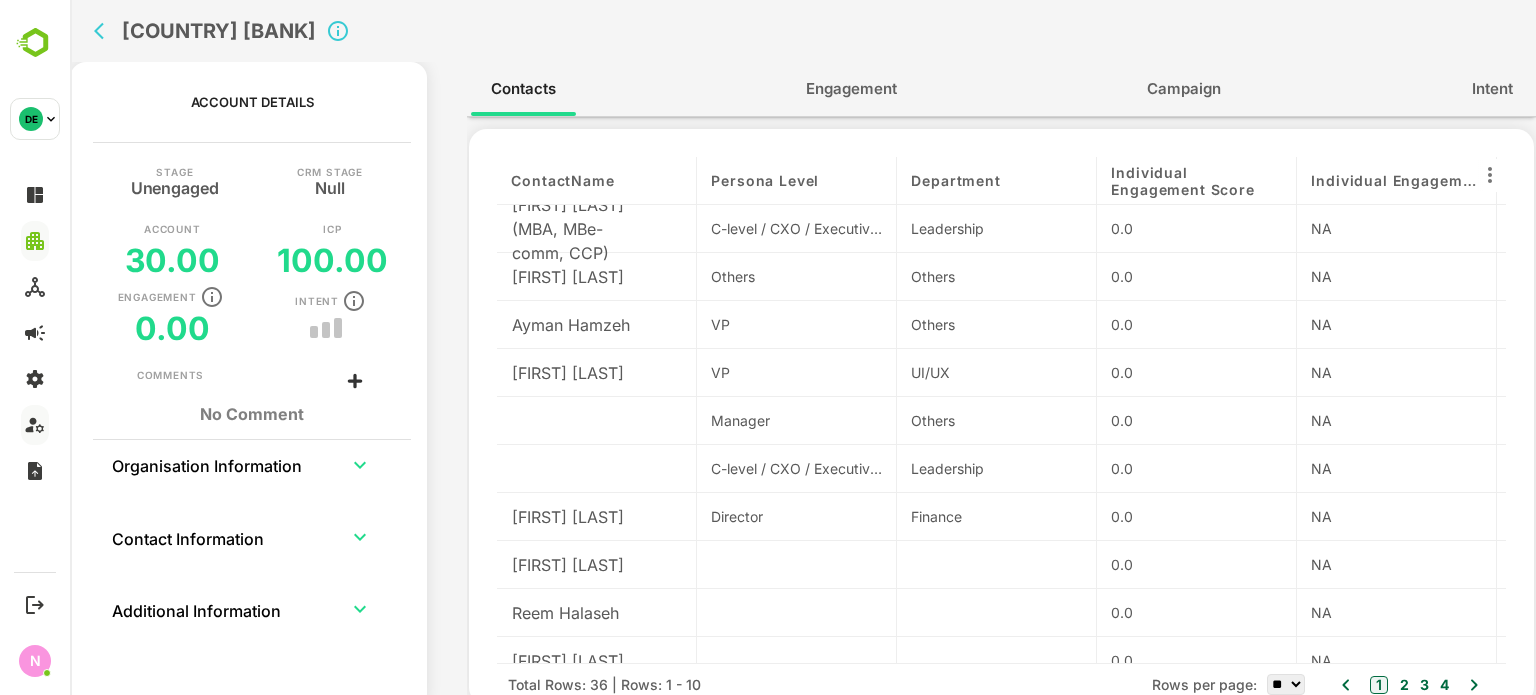 click on "Engagement" at bounding box center [851, 89] 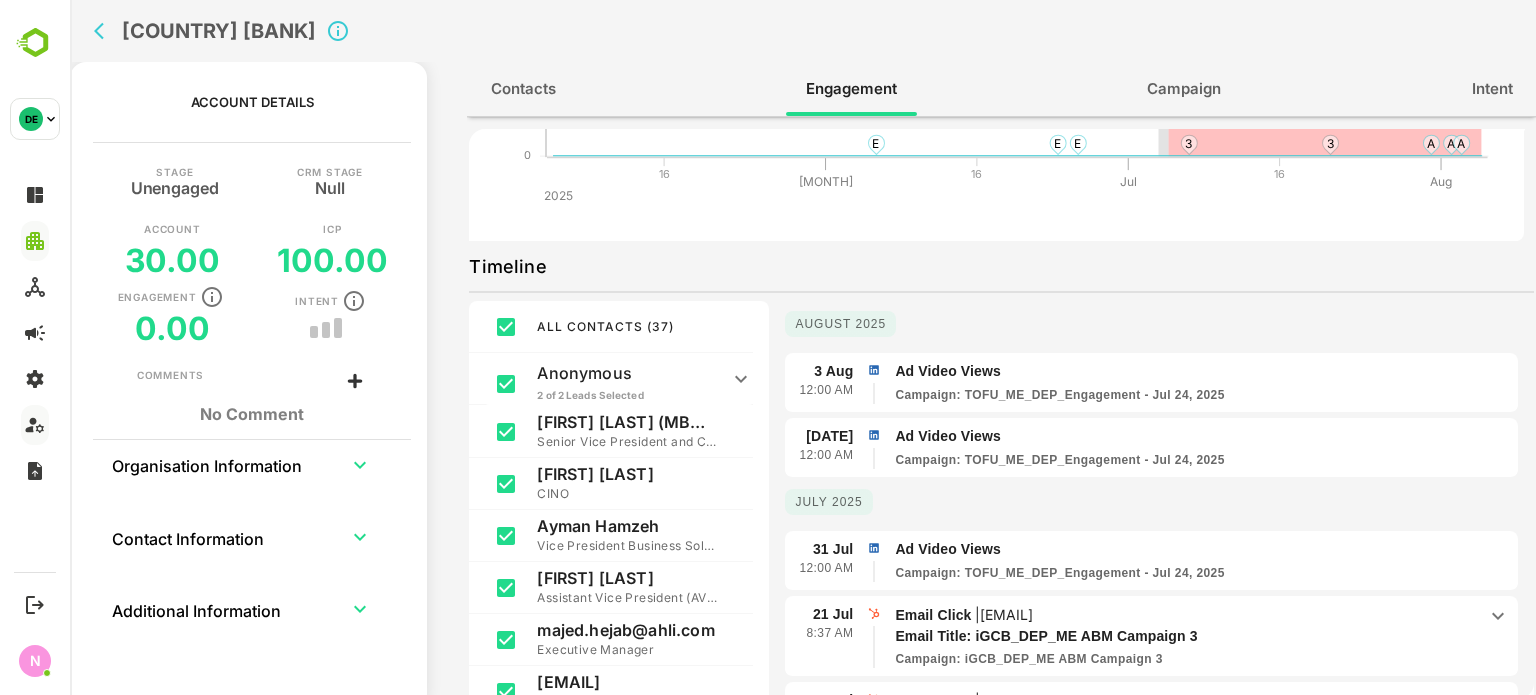 scroll, scrollTop: 325, scrollLeft: 0, axis: vertical 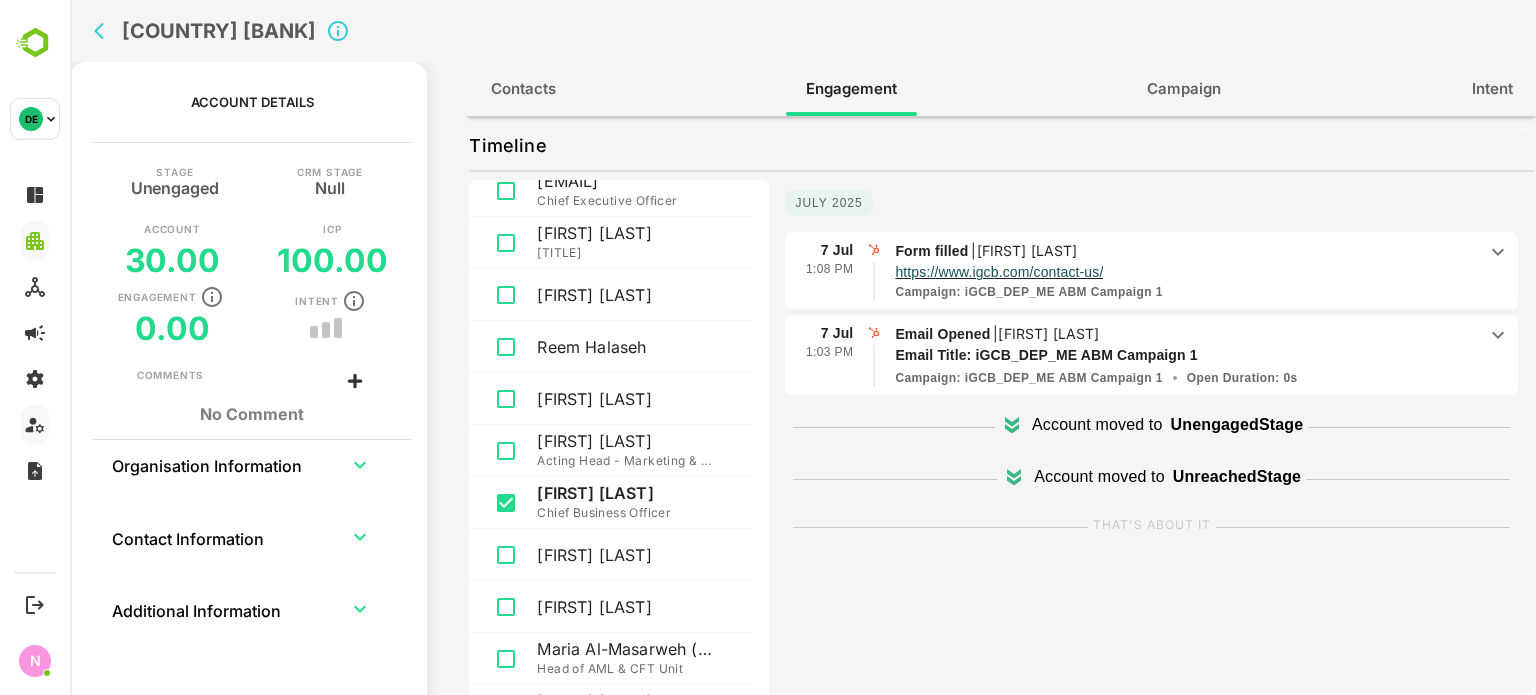 click on "https://www.igcb.com/contact-us/" at bounding box center (1185, 270) 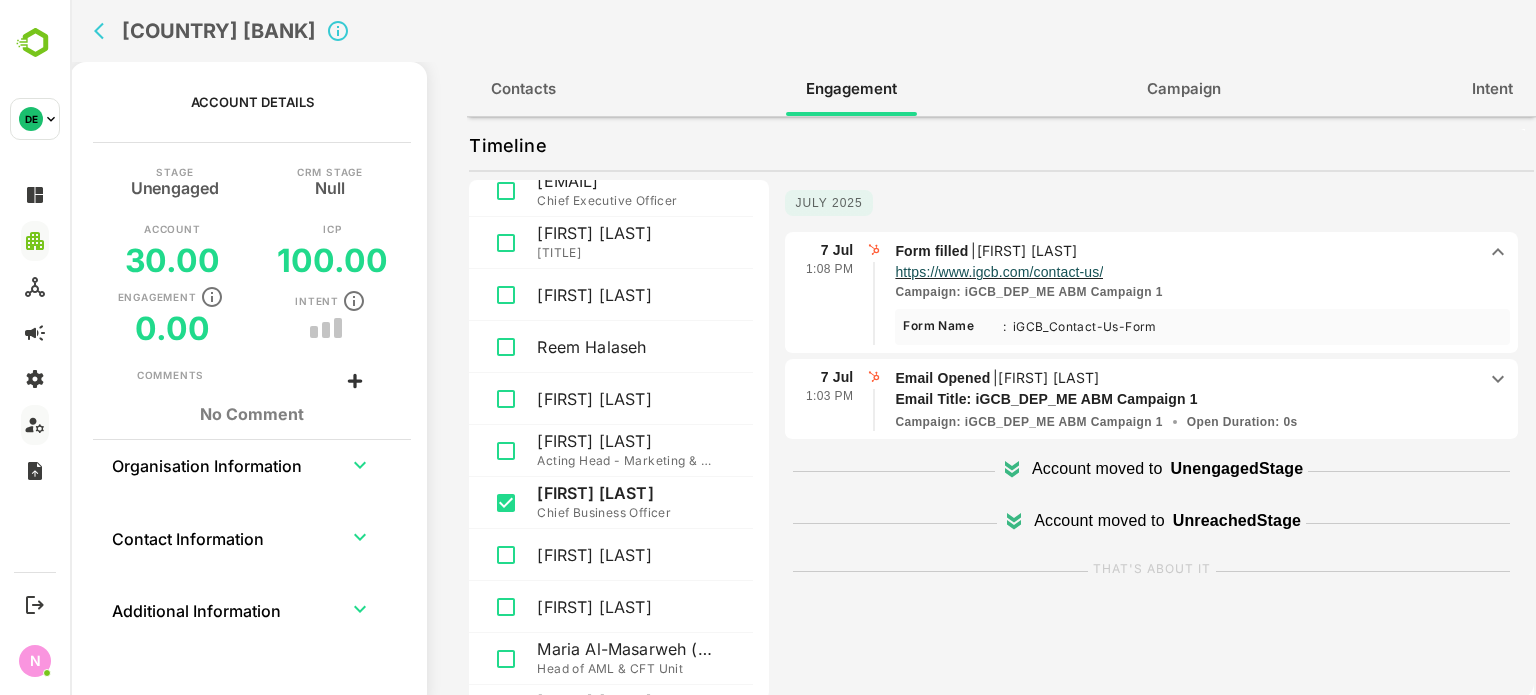 drag, startPoint x: 1165, startPoint y: 289, endPoint x: 946, endPoint y: 299, distance: 219.2282 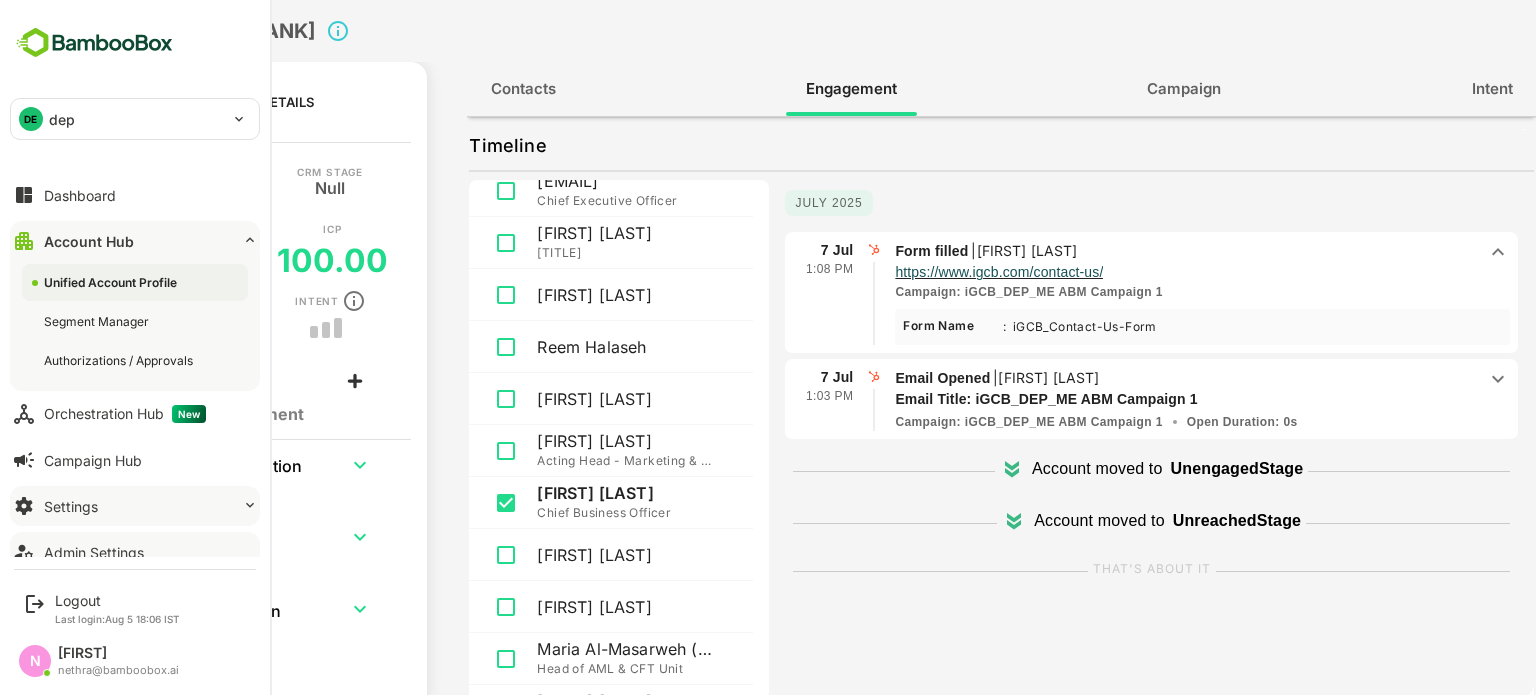 click on "Settings" at bounding box center [135, 506] 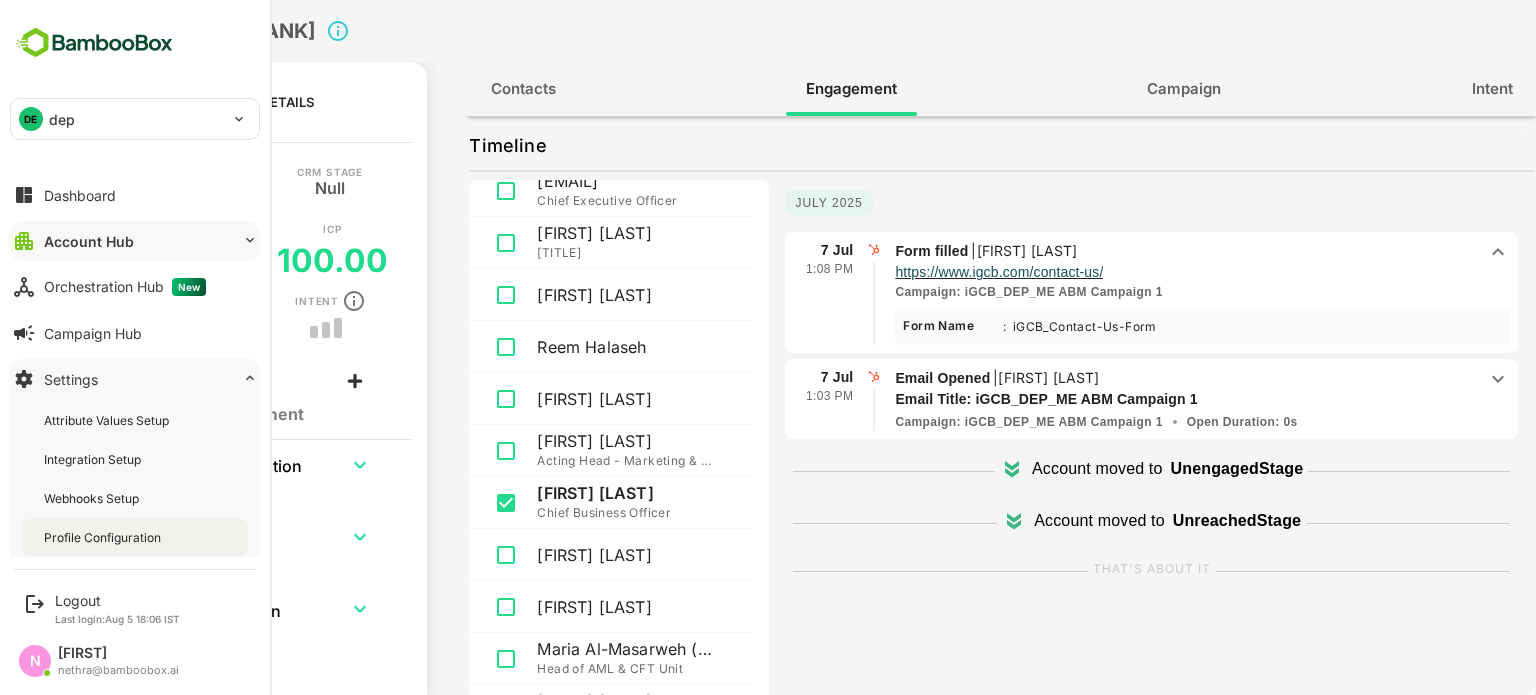 click on "Profile Configuration" at bounding box center (104, 537) 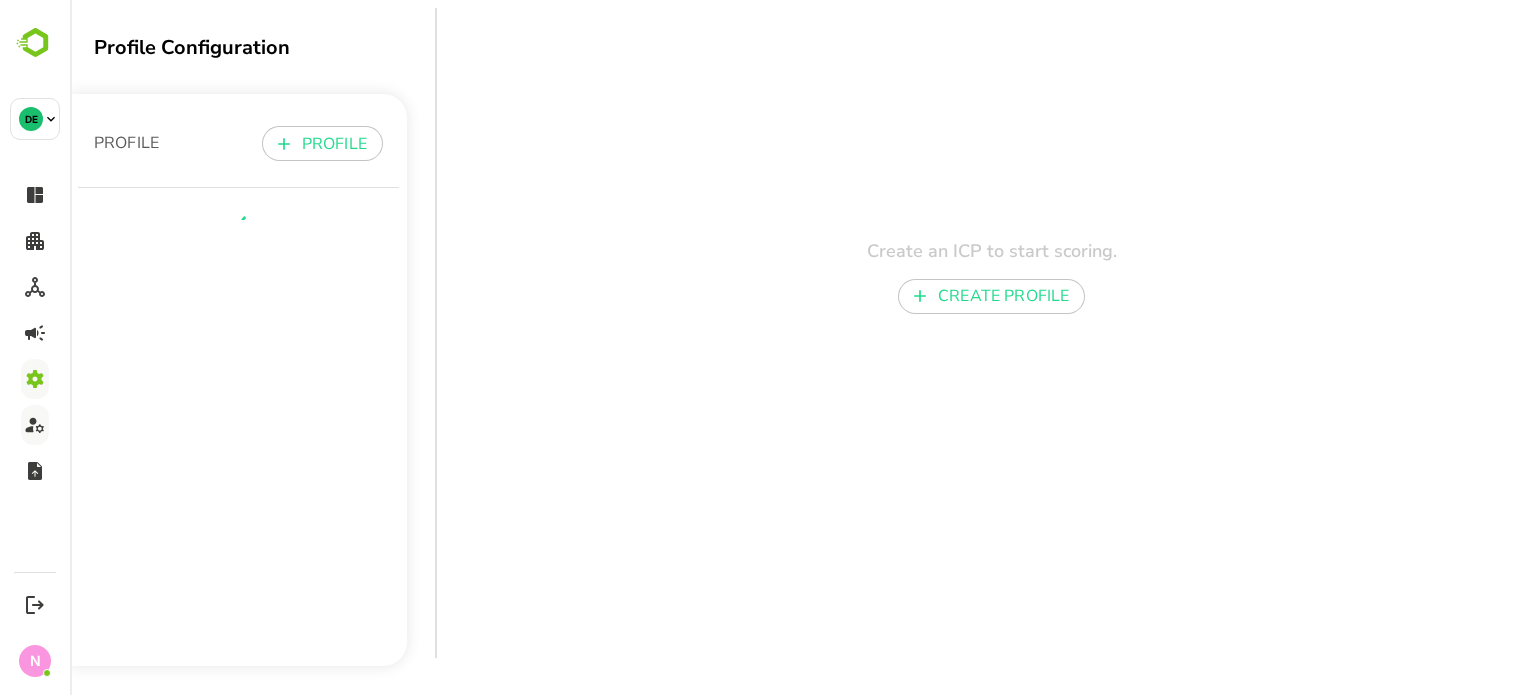 scroll, scrollTop: 0, scrollLeft: 0, axis: both 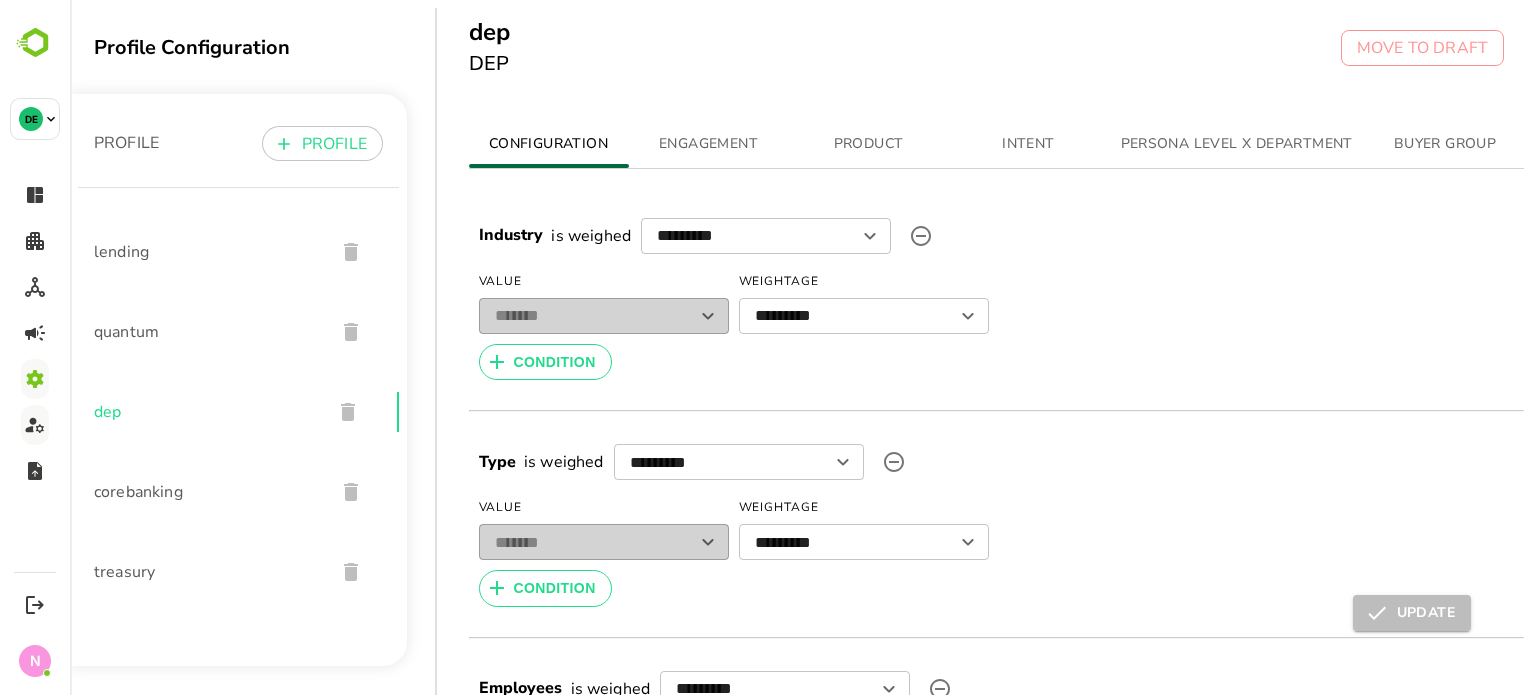 click on "PRODUCT" at bounding box center (869, 144) 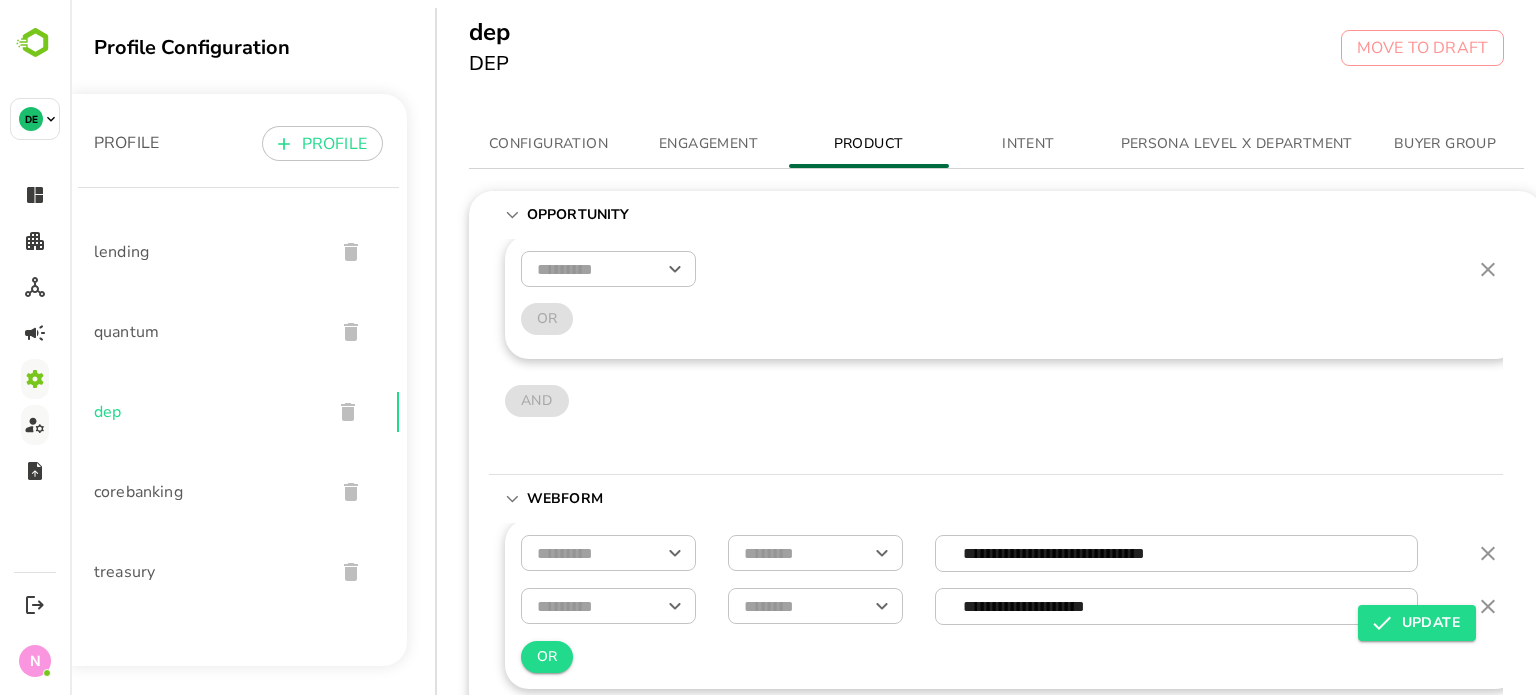 type on "**********" 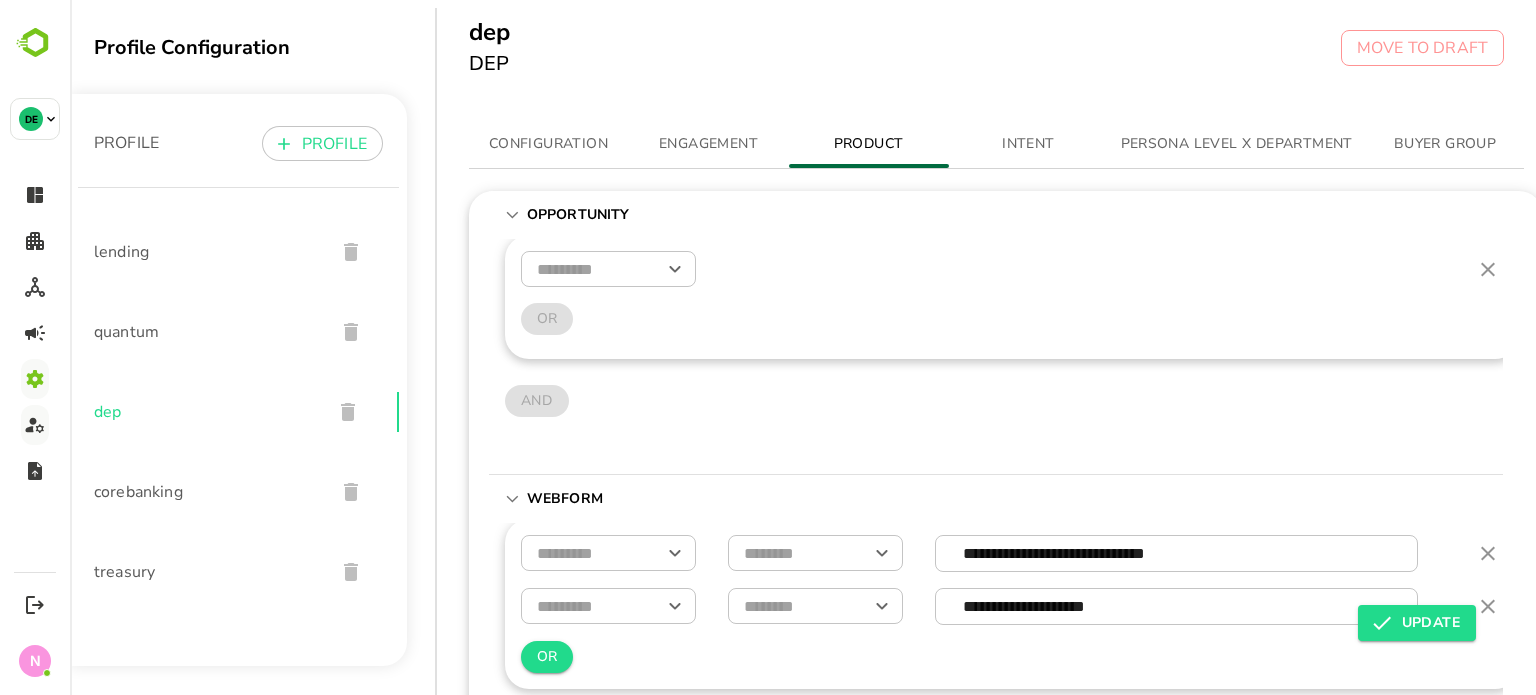 type on "********" 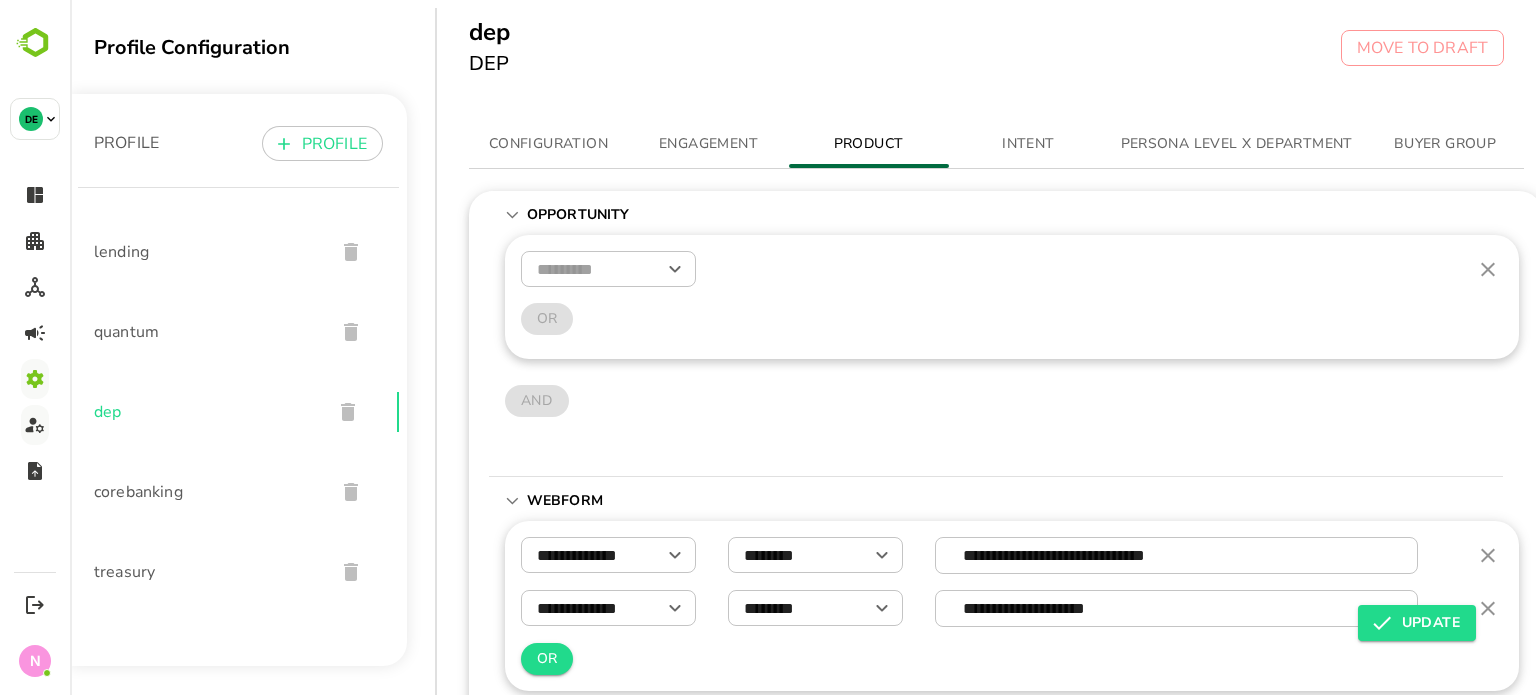 scroll, scrollTop: 138, scrollLeft: 0, axis: vertical 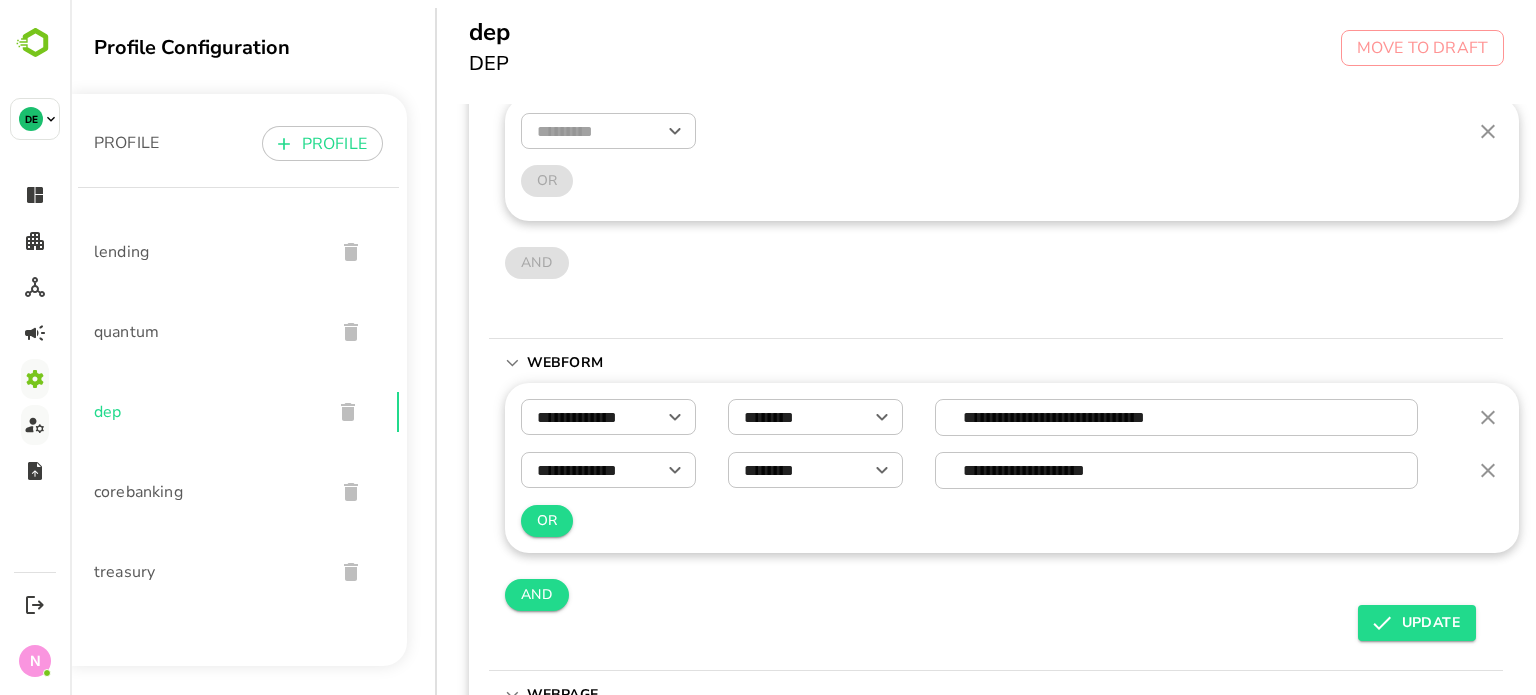 click on "**********" at bounding box center (1177, 417) 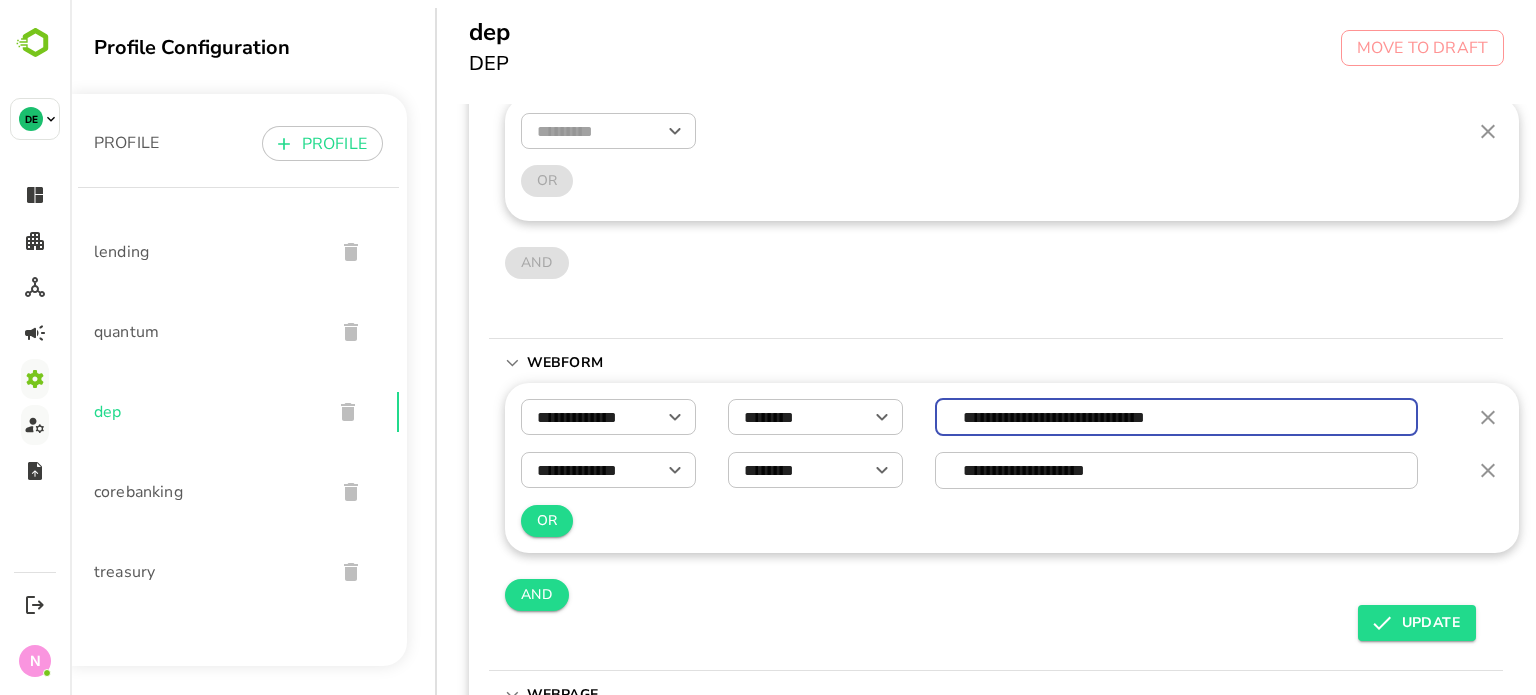 click on "**********" at bounding box center [1177, 417] 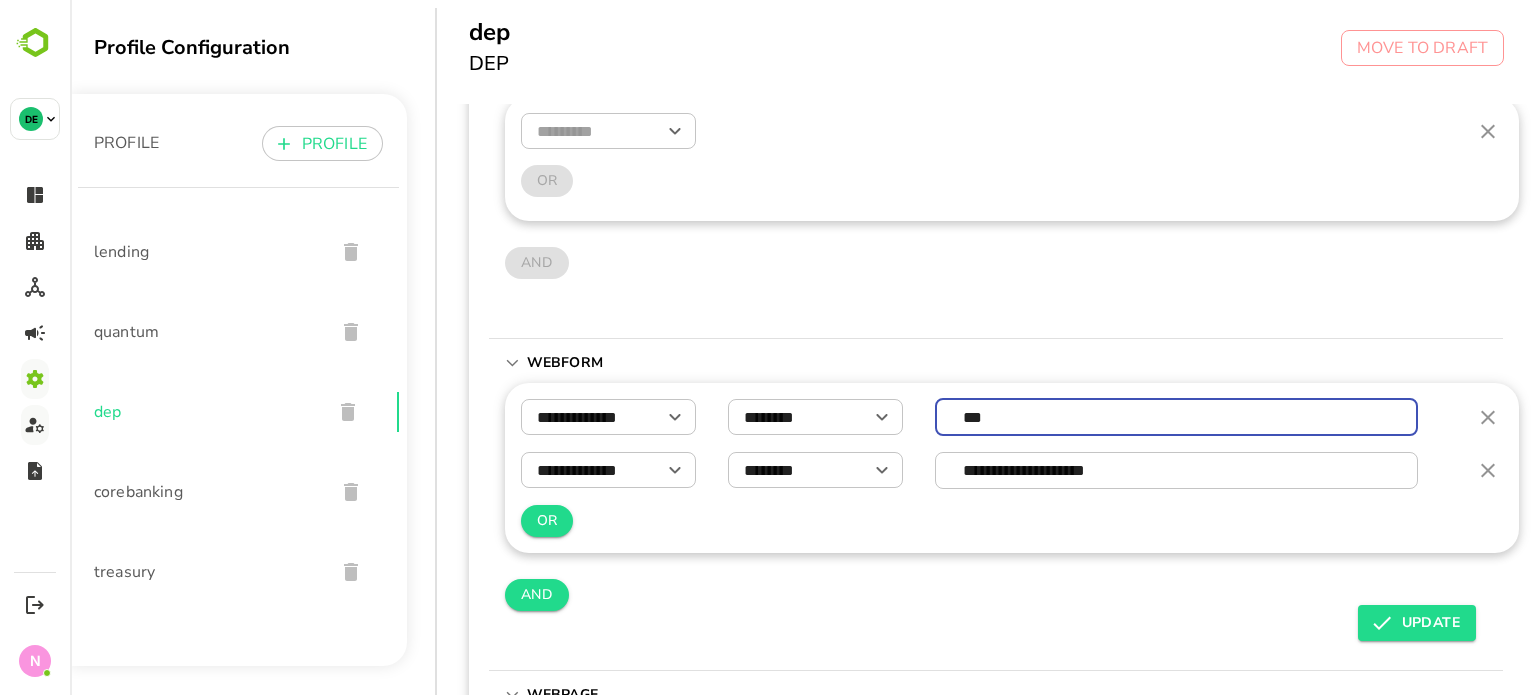 type on "***" 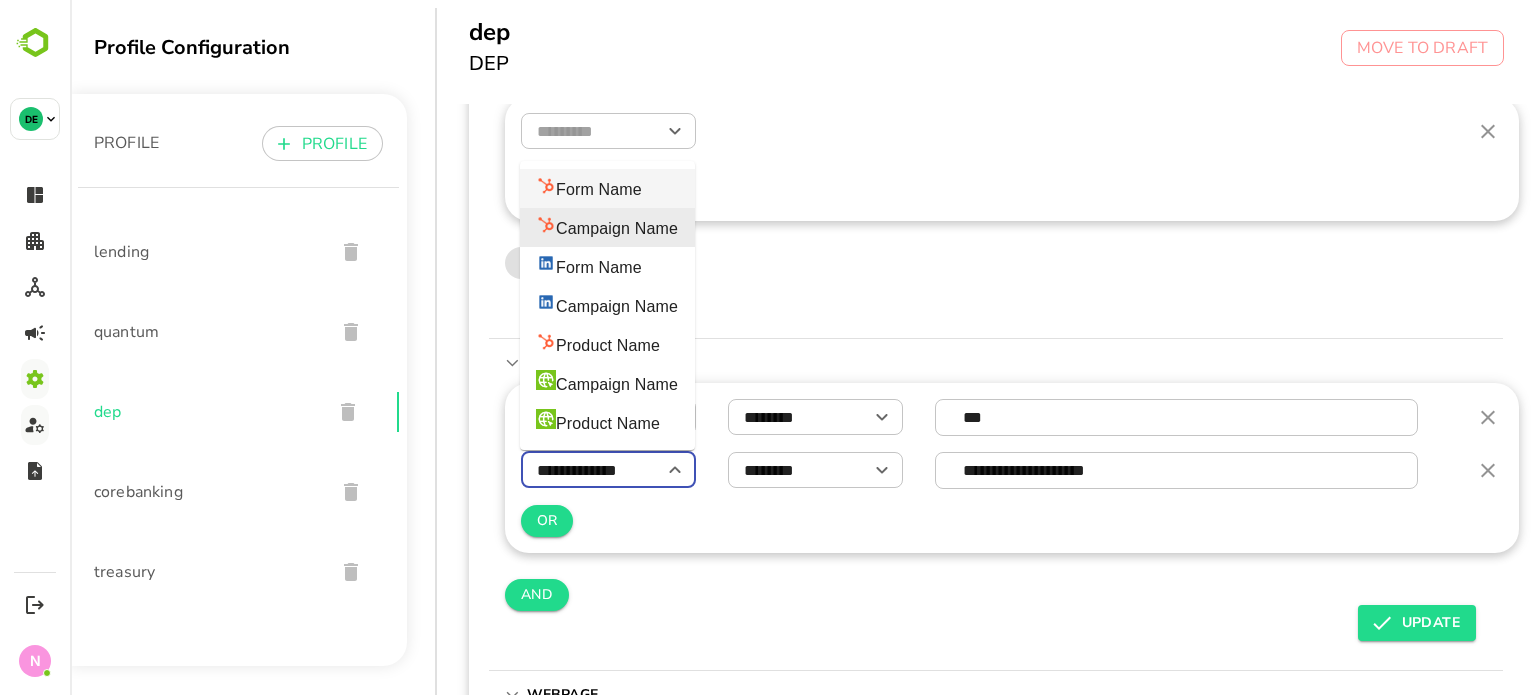 click on "Form Name" at bounding box center (589, 188) 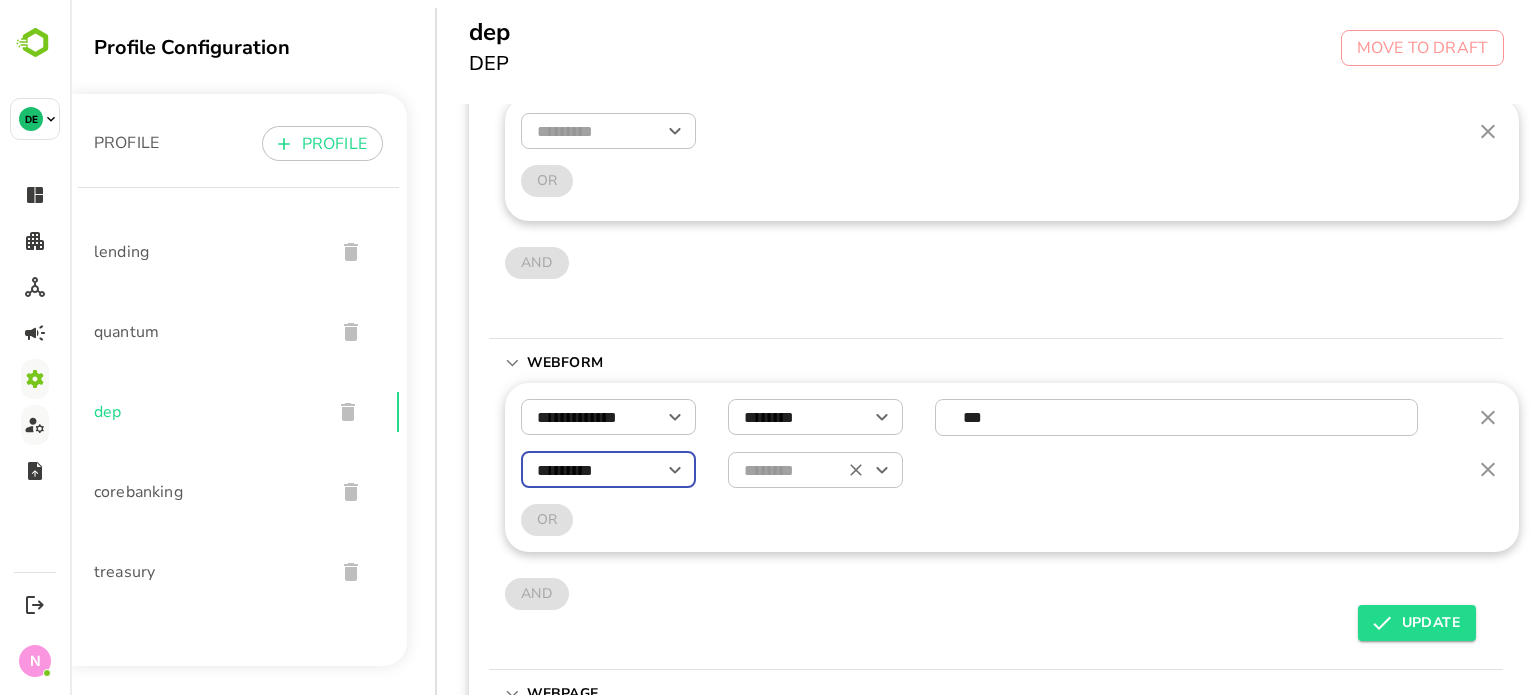click at bounding box center (815, 470) 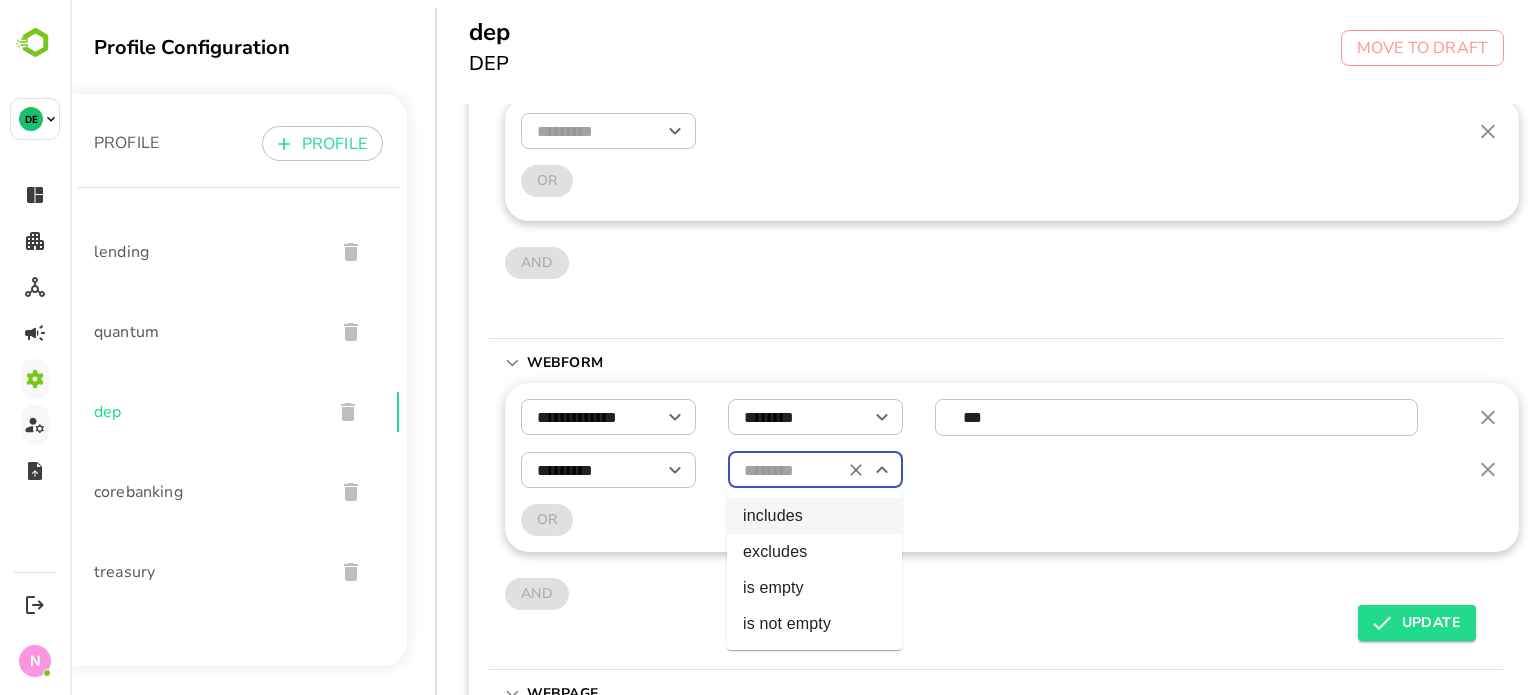 click on "includes" at bounding box center [814, 516] 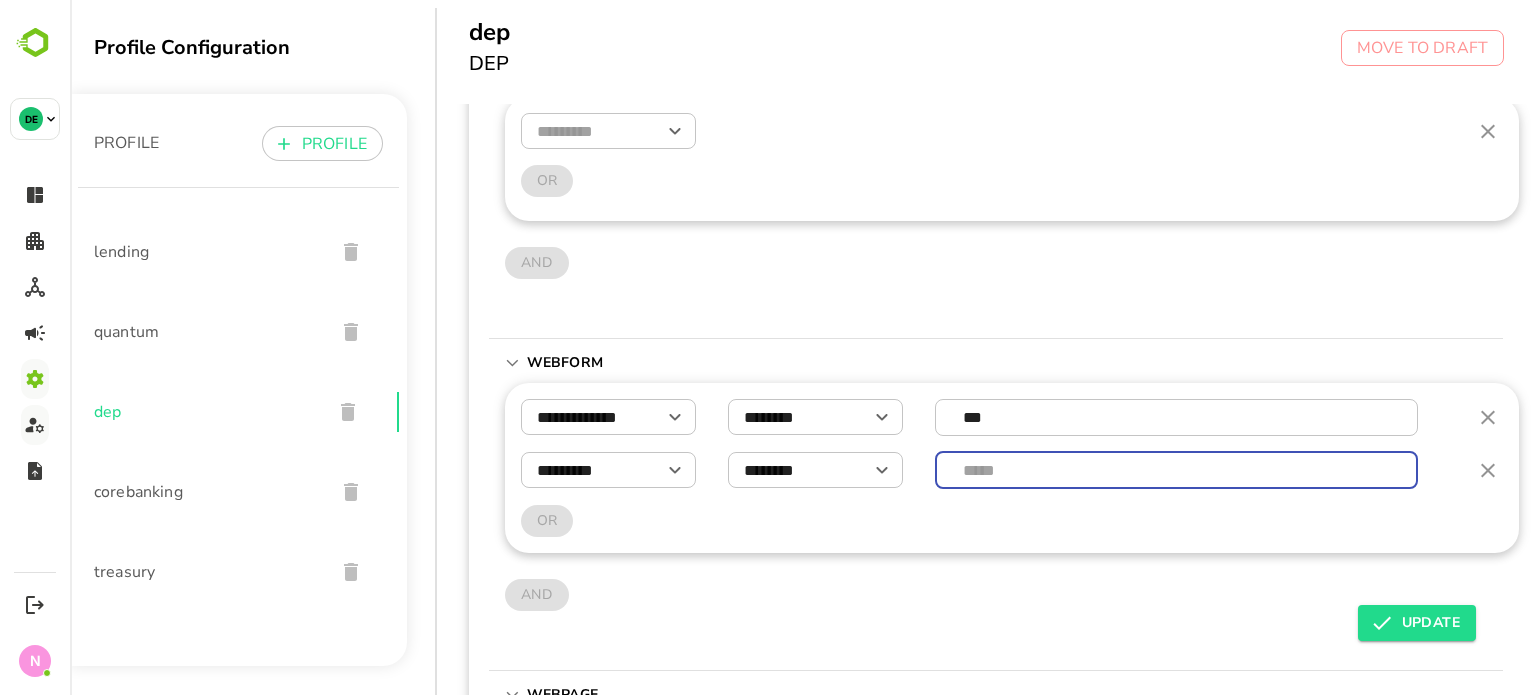 click at bounding box center (1177, 470) 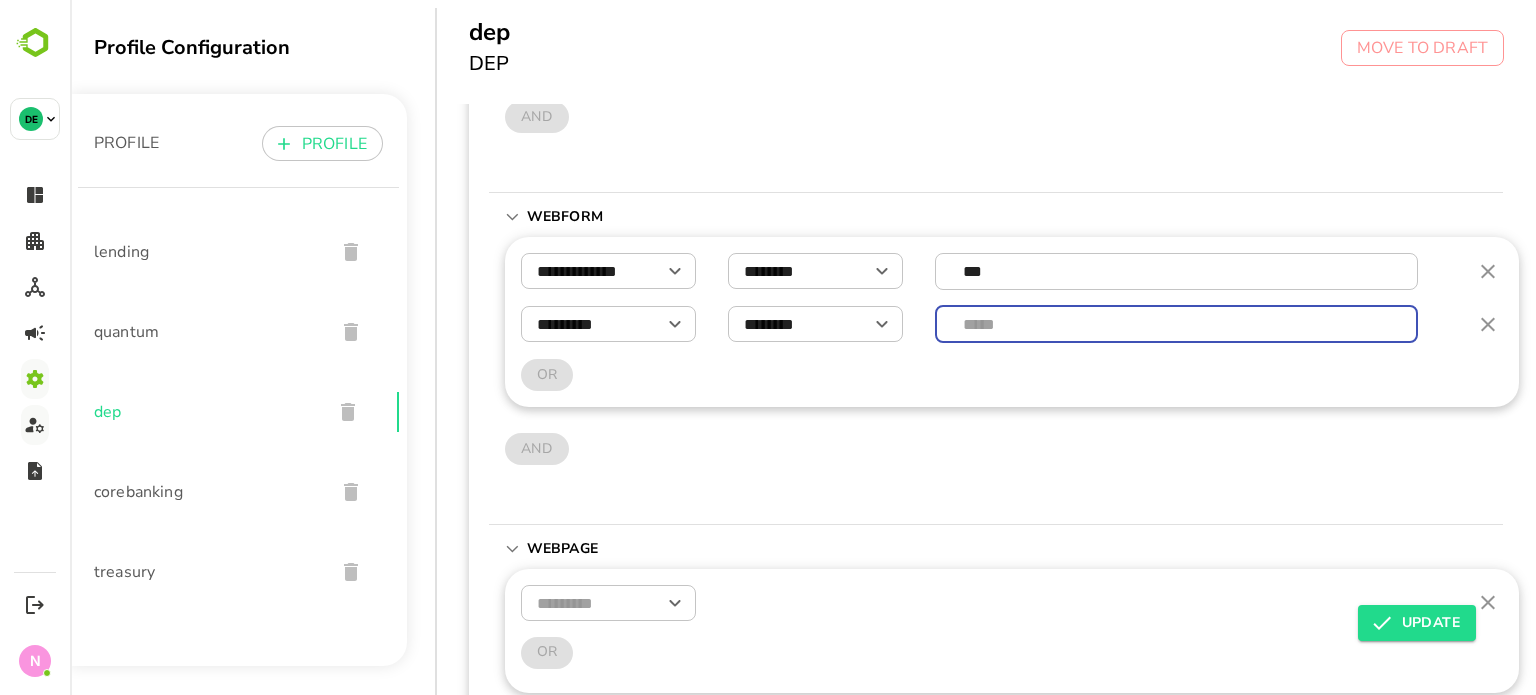 scroll, scrollTop: 256, scrollLeft: 0, axis: vertical 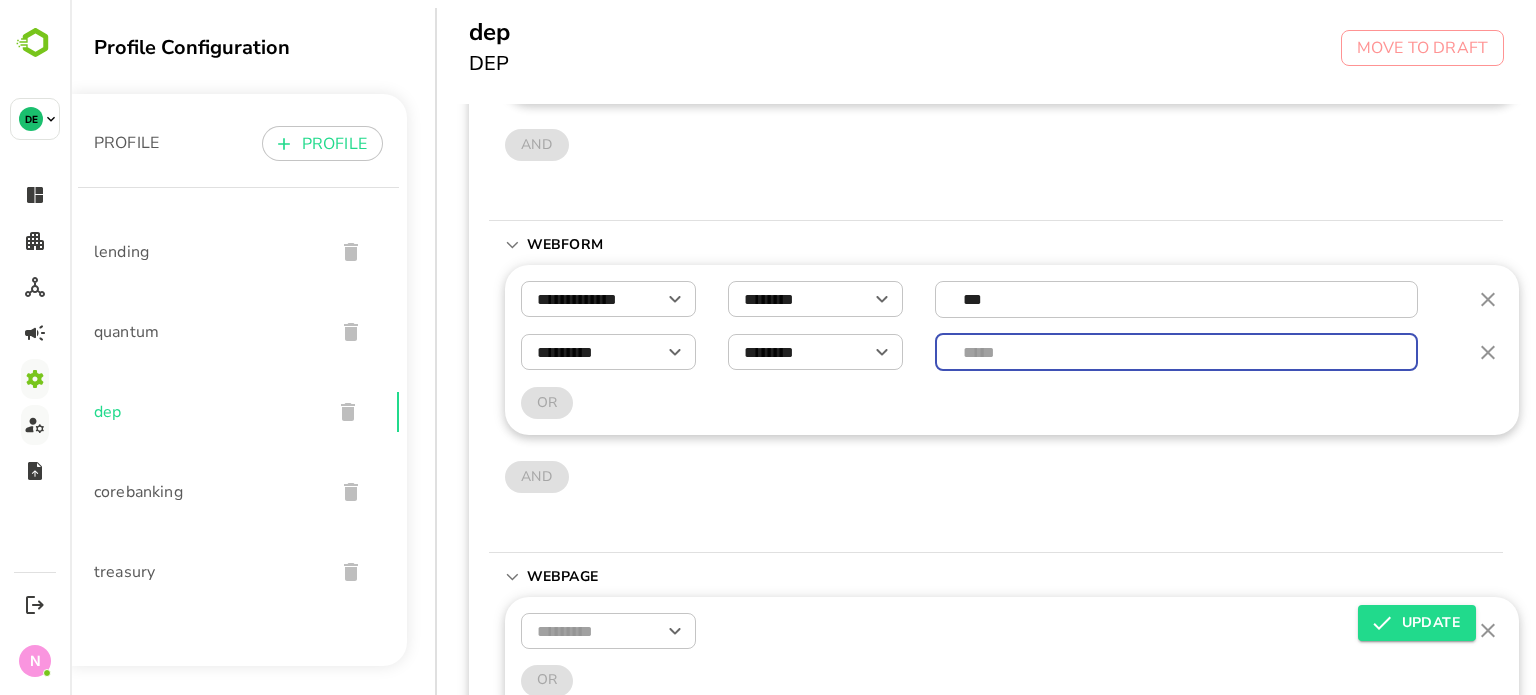 type 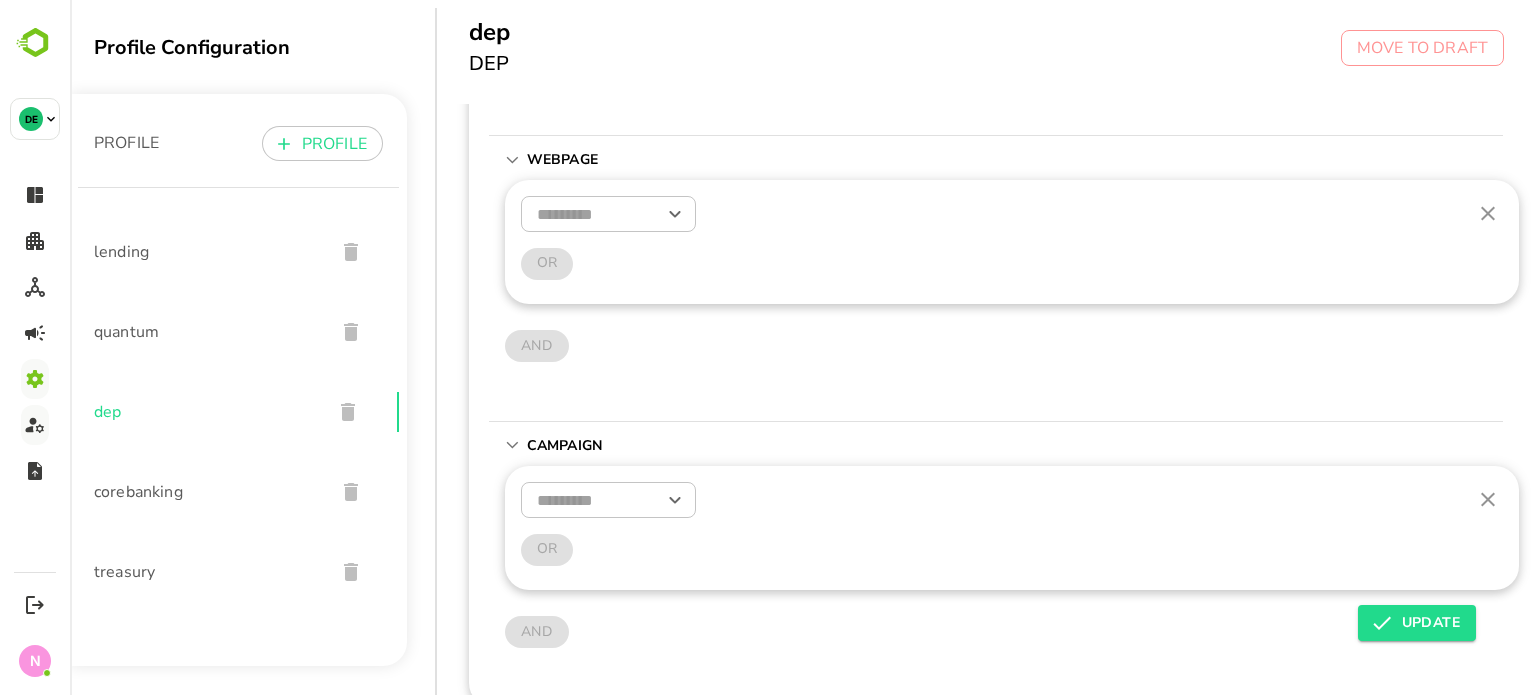 scroll, scrollTop: 0, scrollLeft: 0, axis: both 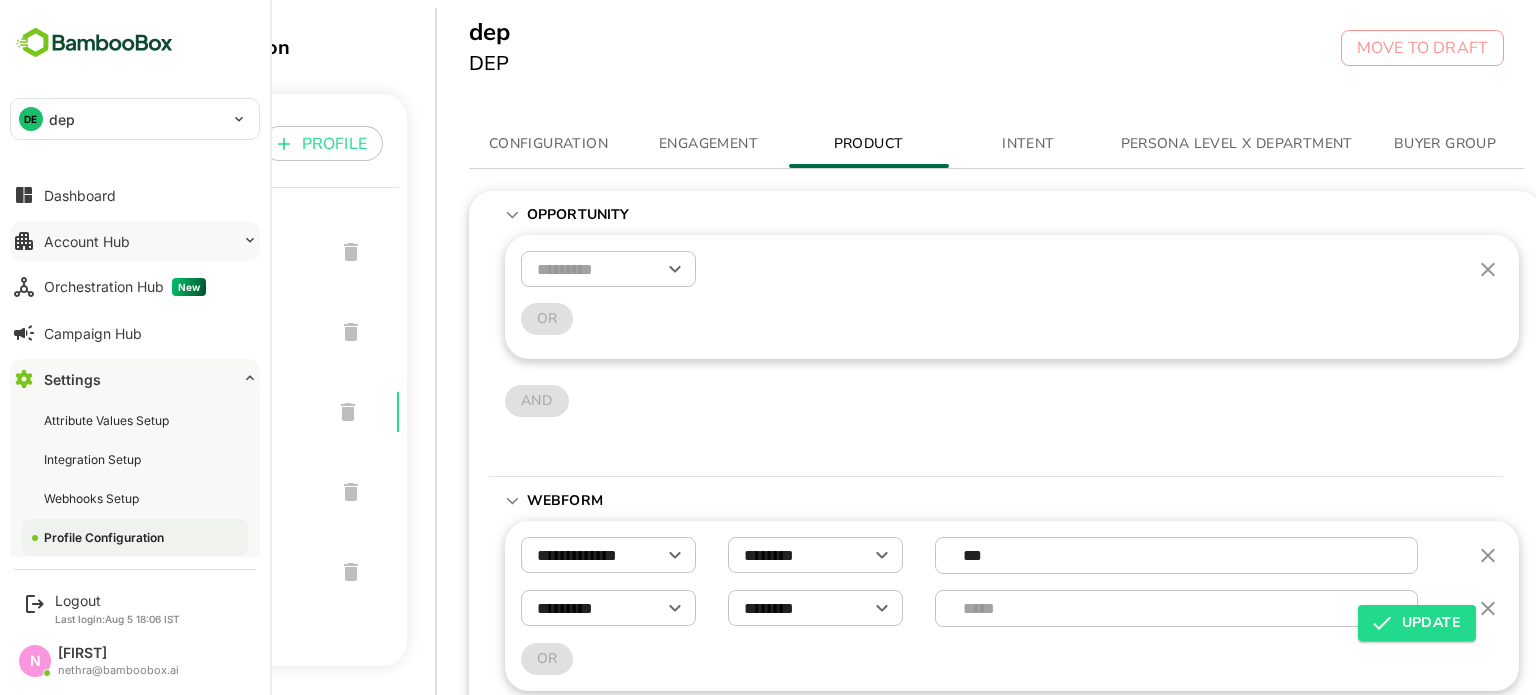click on "Account Hub" at bounding box center [135, 241] 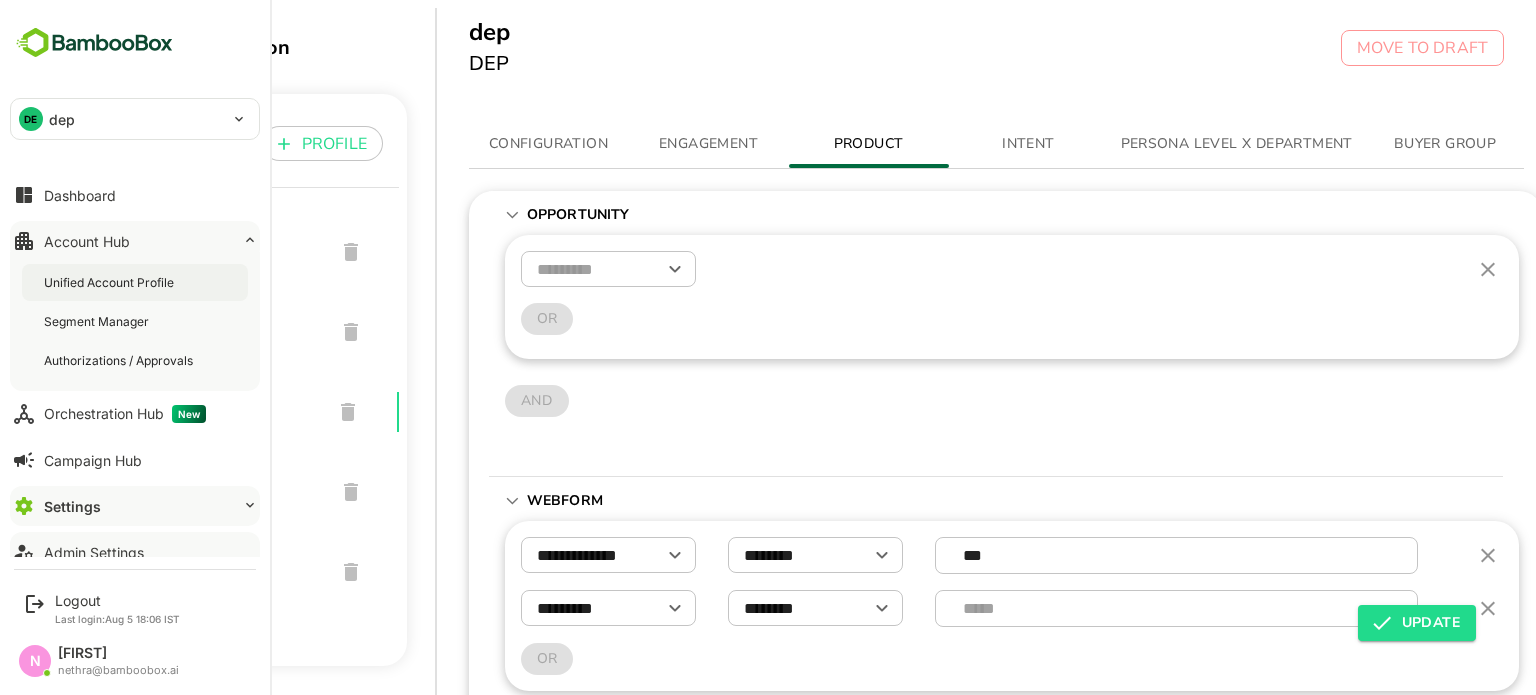 click on "Unified Account Profile" at bounding box center (135, 282) 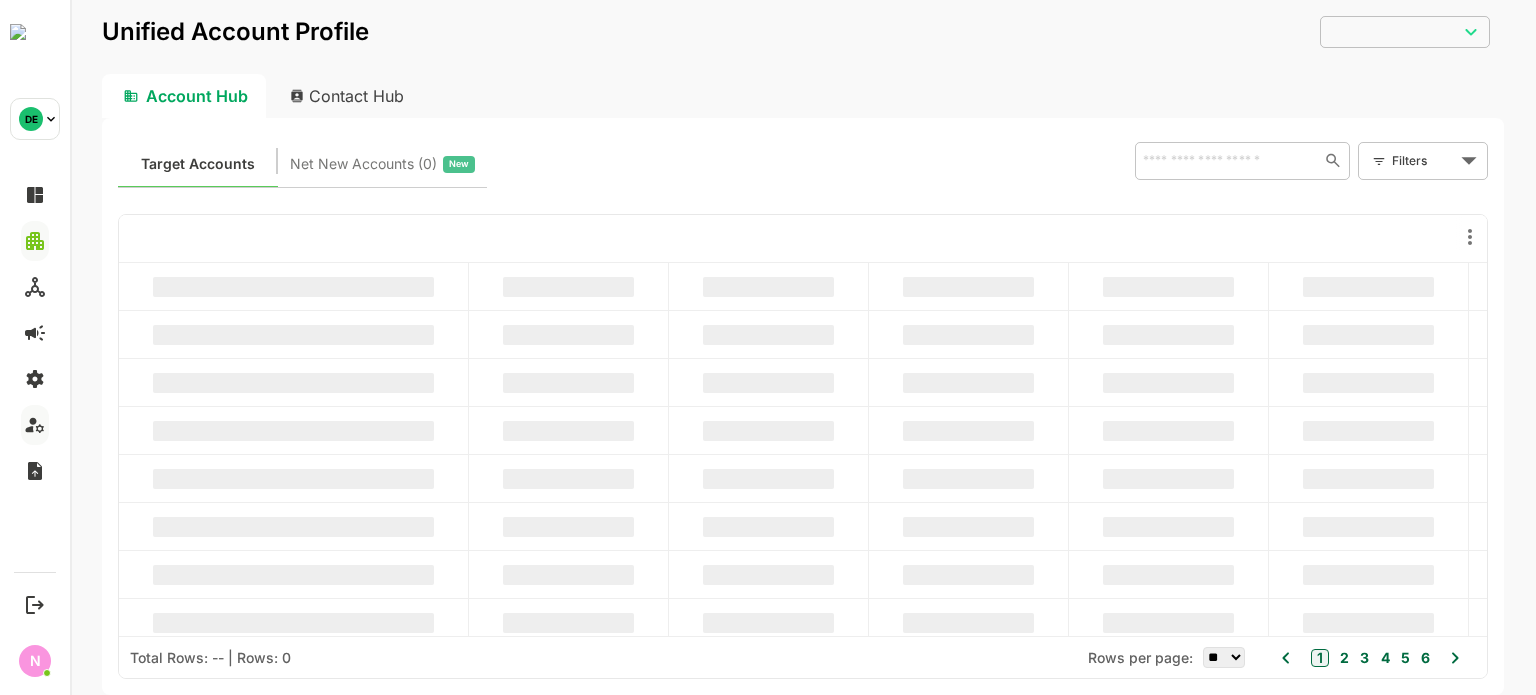 scroll, scrollTop: 0, scrollLeft: 0, axis: both 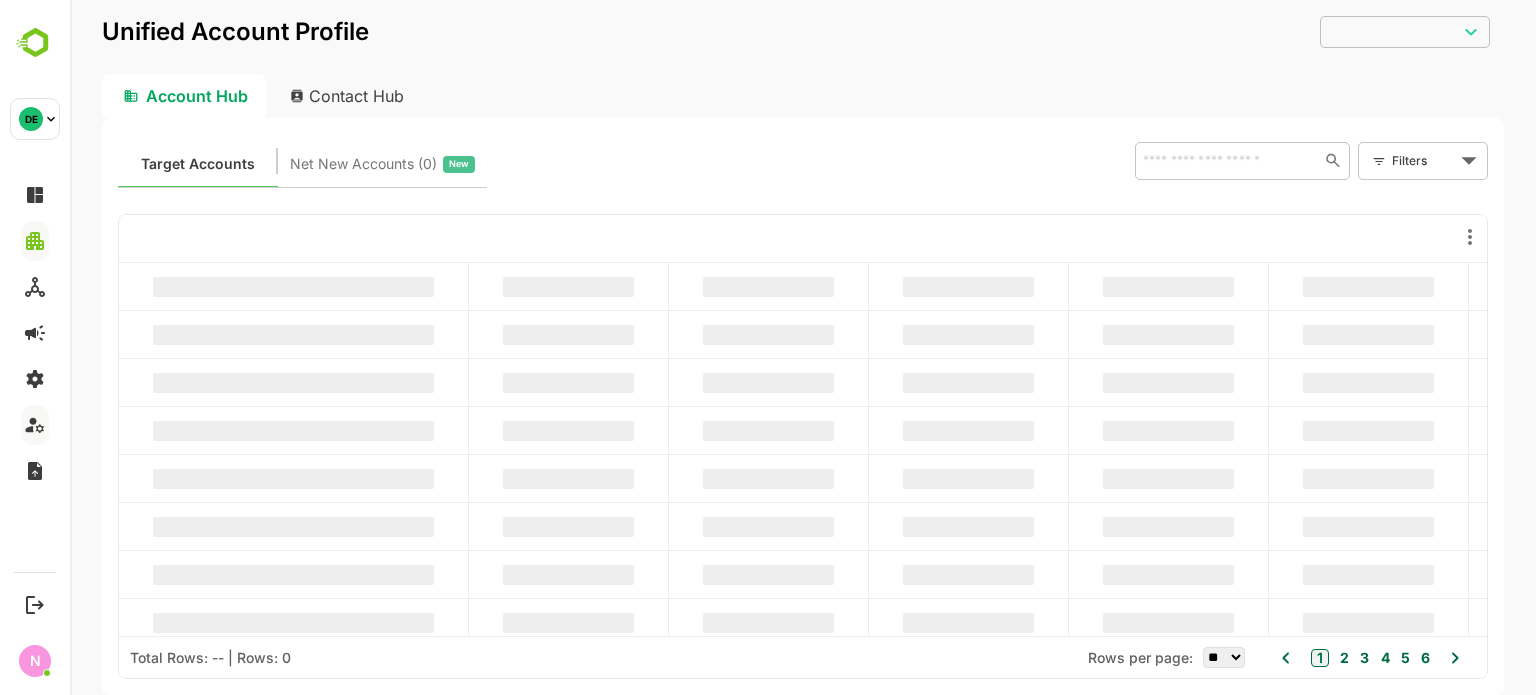 type on "**********" 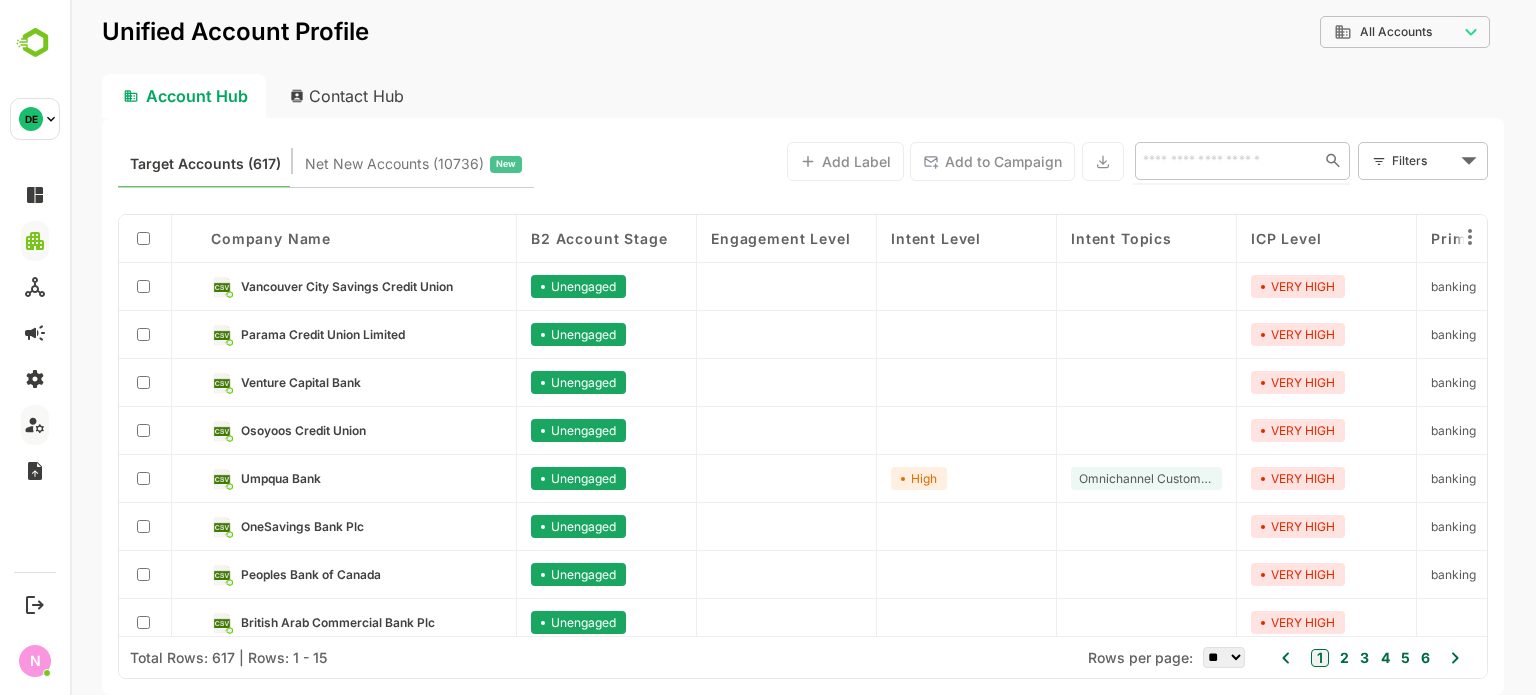 click at bounding box center (1223, 160) 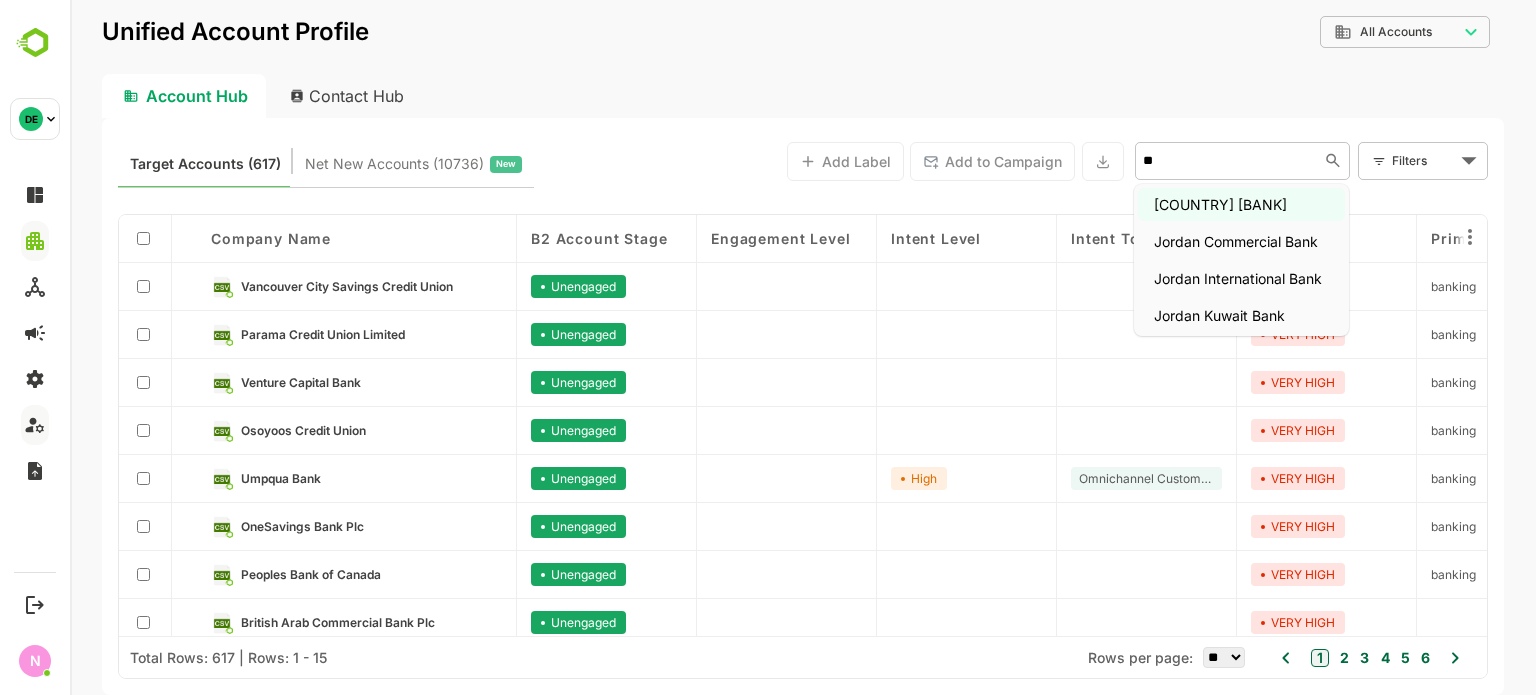 type on "***" 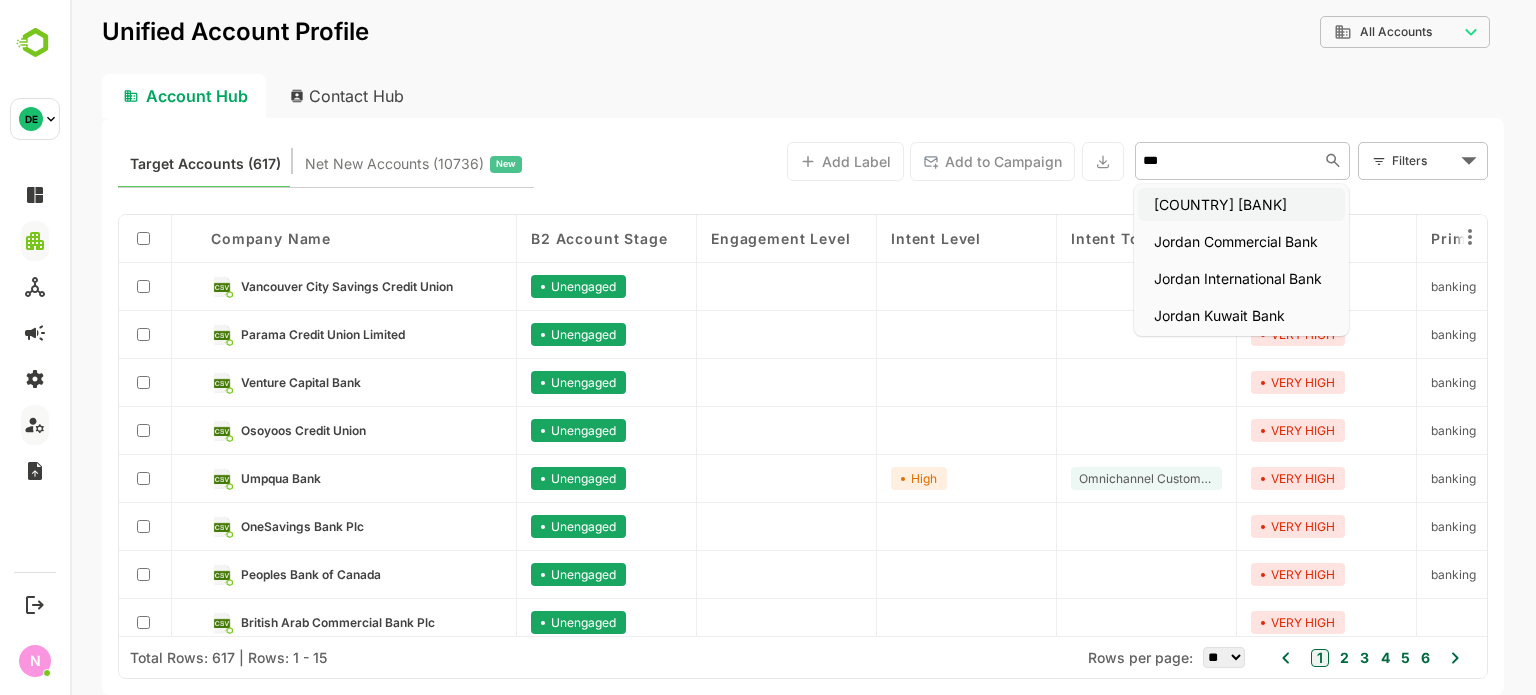 click on "Jordan ahli bank" at bounding box center [1241, 204] 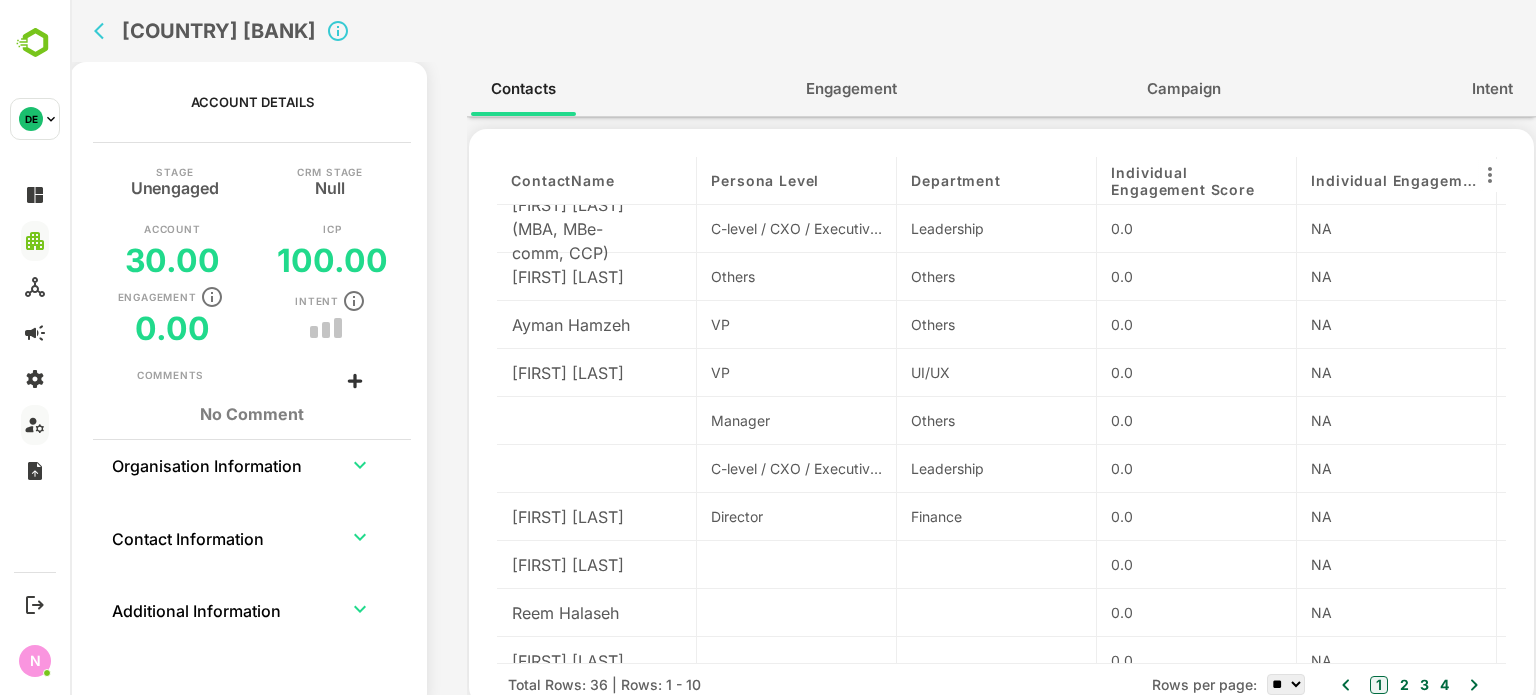 scroll, scrollTop: 26, scrollLeft: 0, axis: vertical 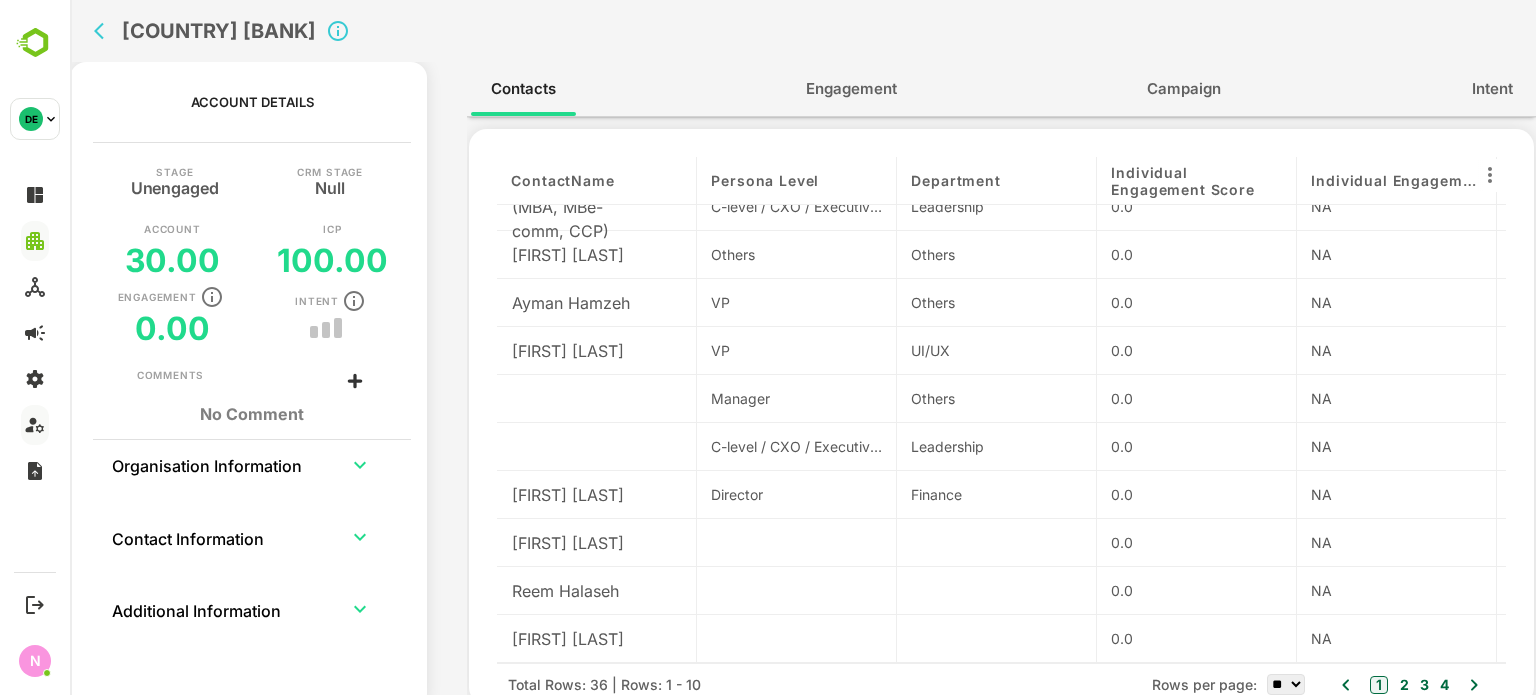click on "** ** ** ***" at bounding box center (1286, 684) 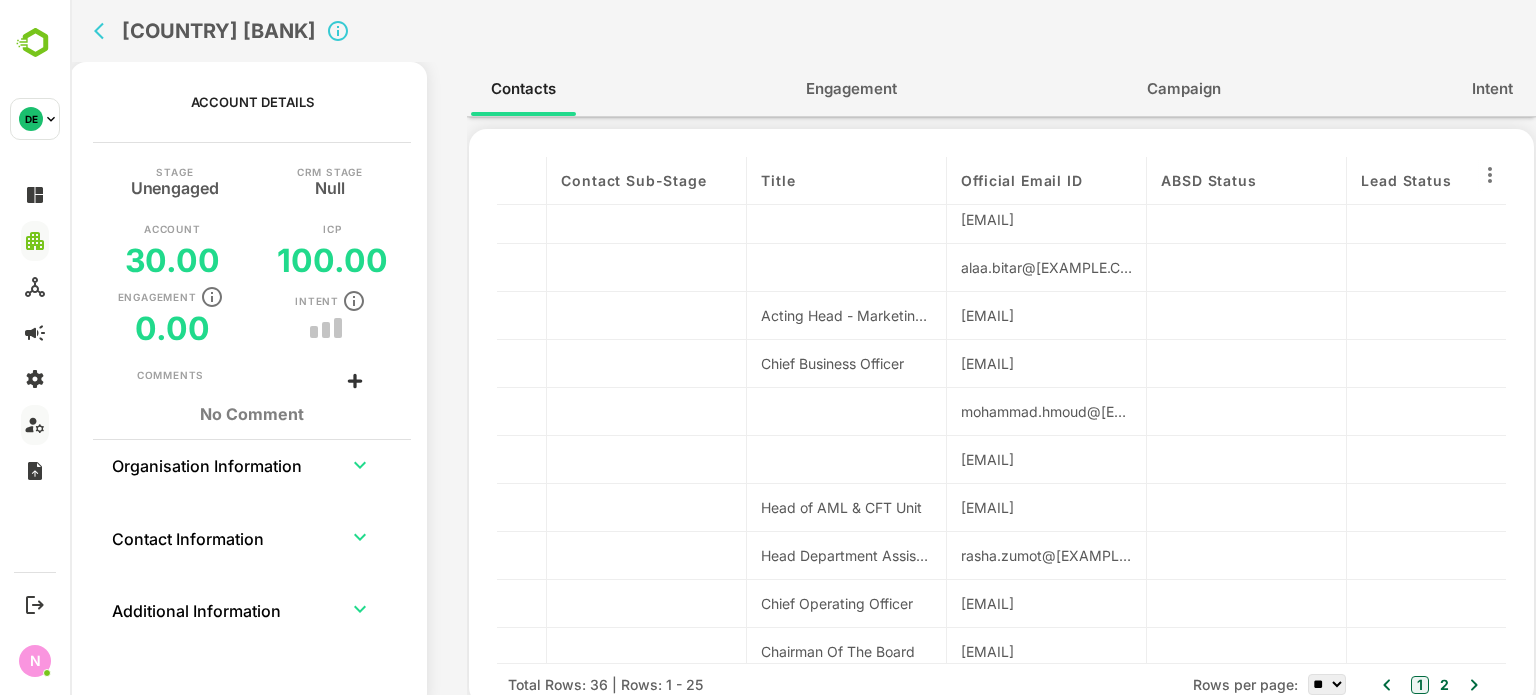 scroll, scrollTop: 393, scrollLeft: 1151, axis: both 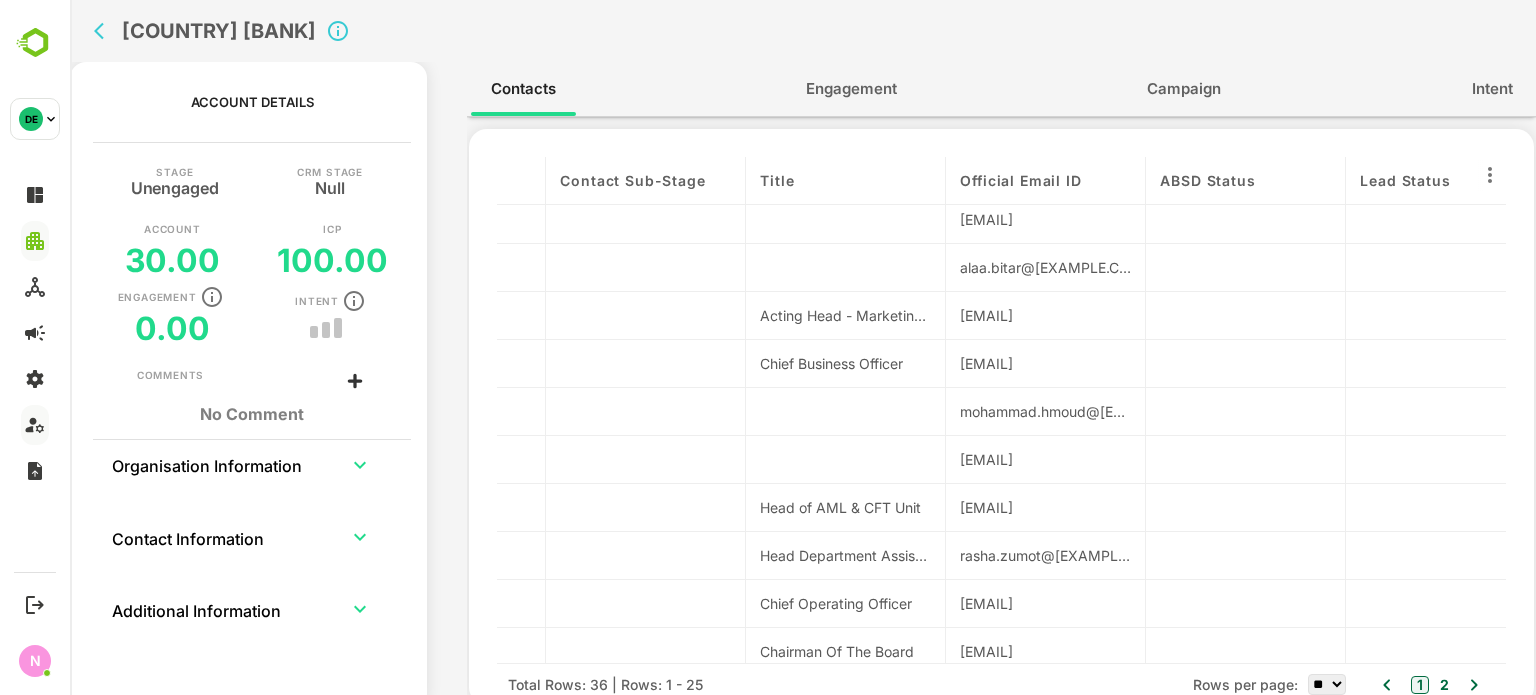 drag, startPoint x: 1116, startPoint y: 362, endPoint x: 960, endPoint y: 367, distance: 156.08011 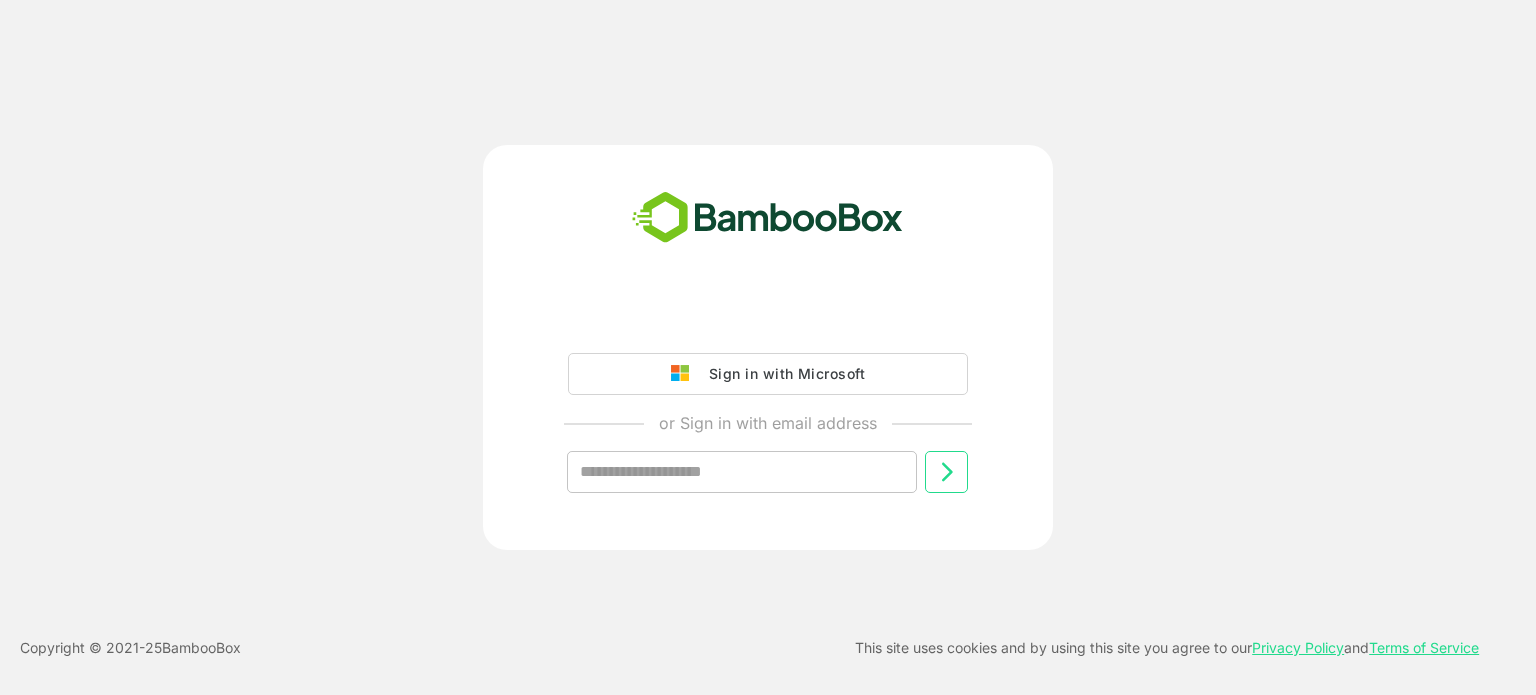 scroll, scrollTop: 0, scrollLeft: 0, axis: both 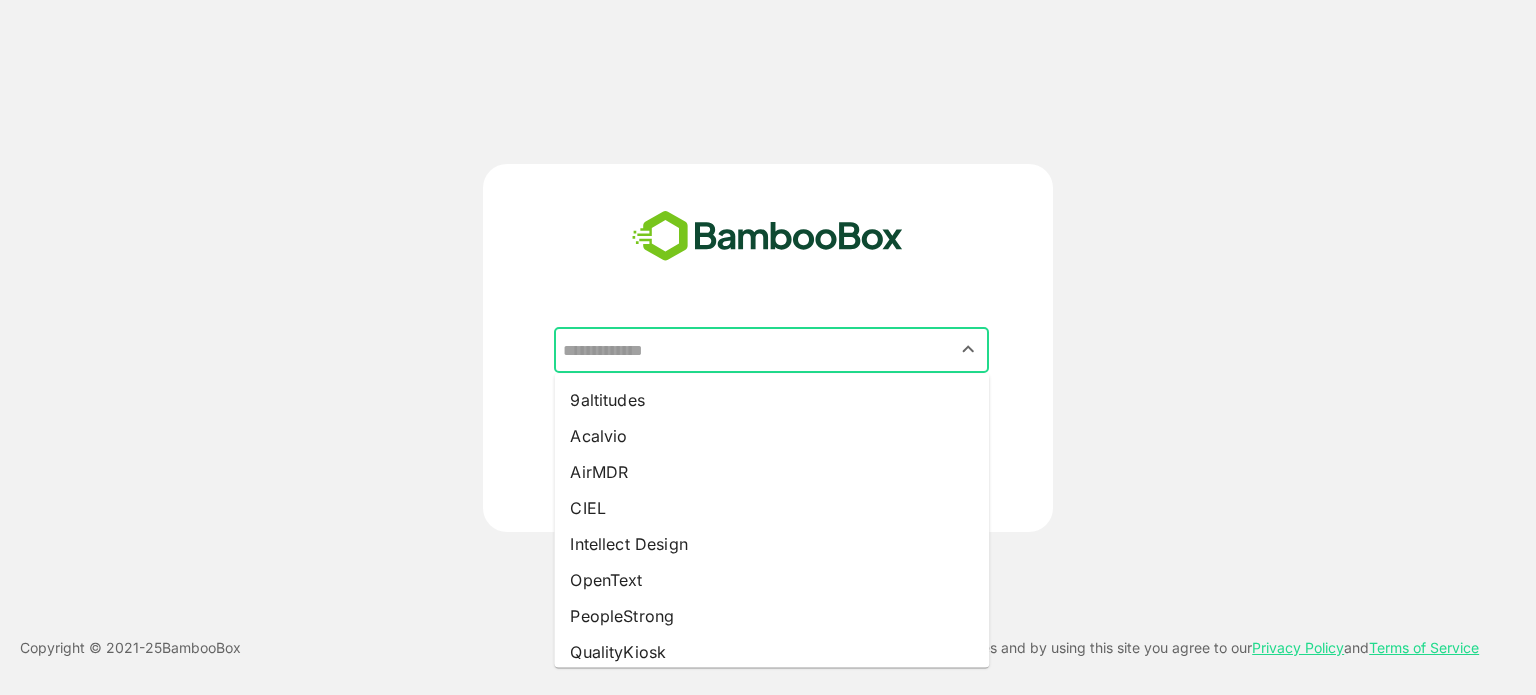 click at bounding box center (771, 350) 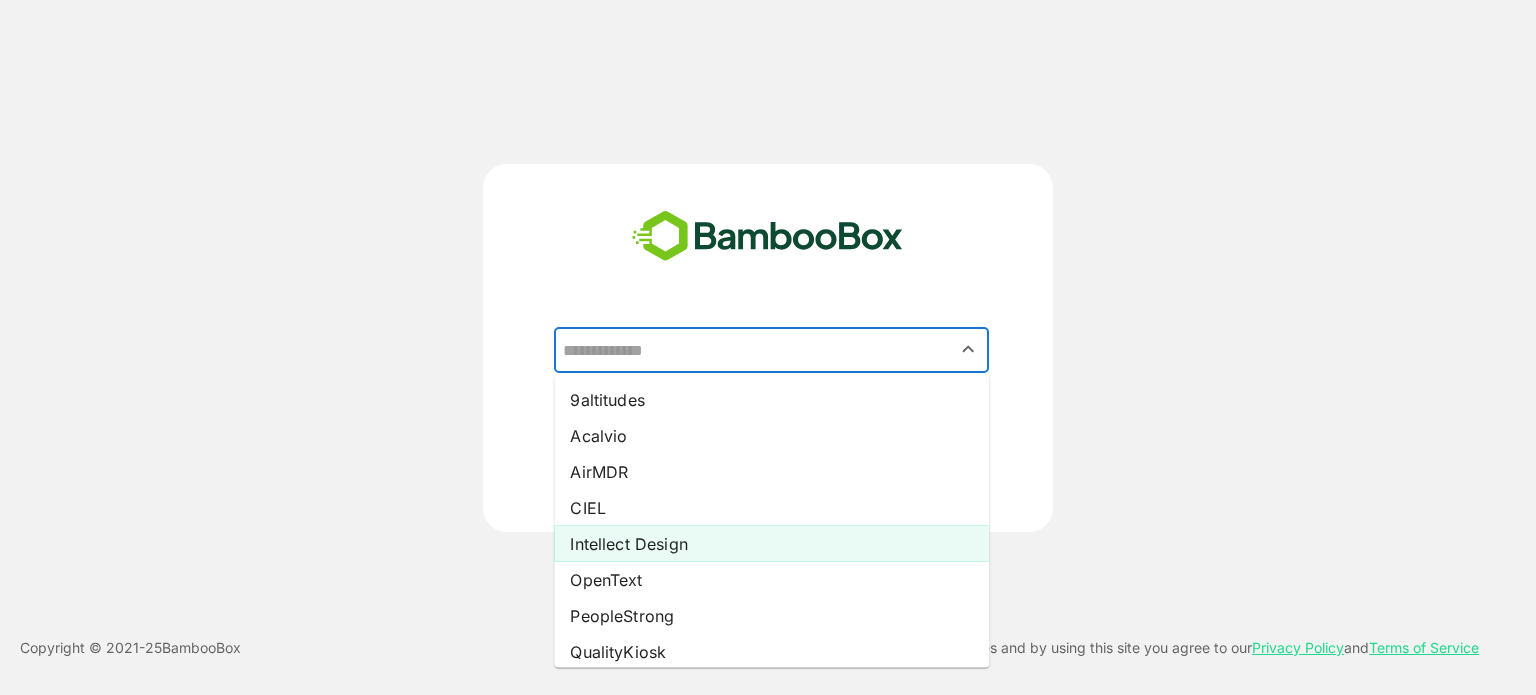 click on "Intellect Design" at bounding box center (771, 544) 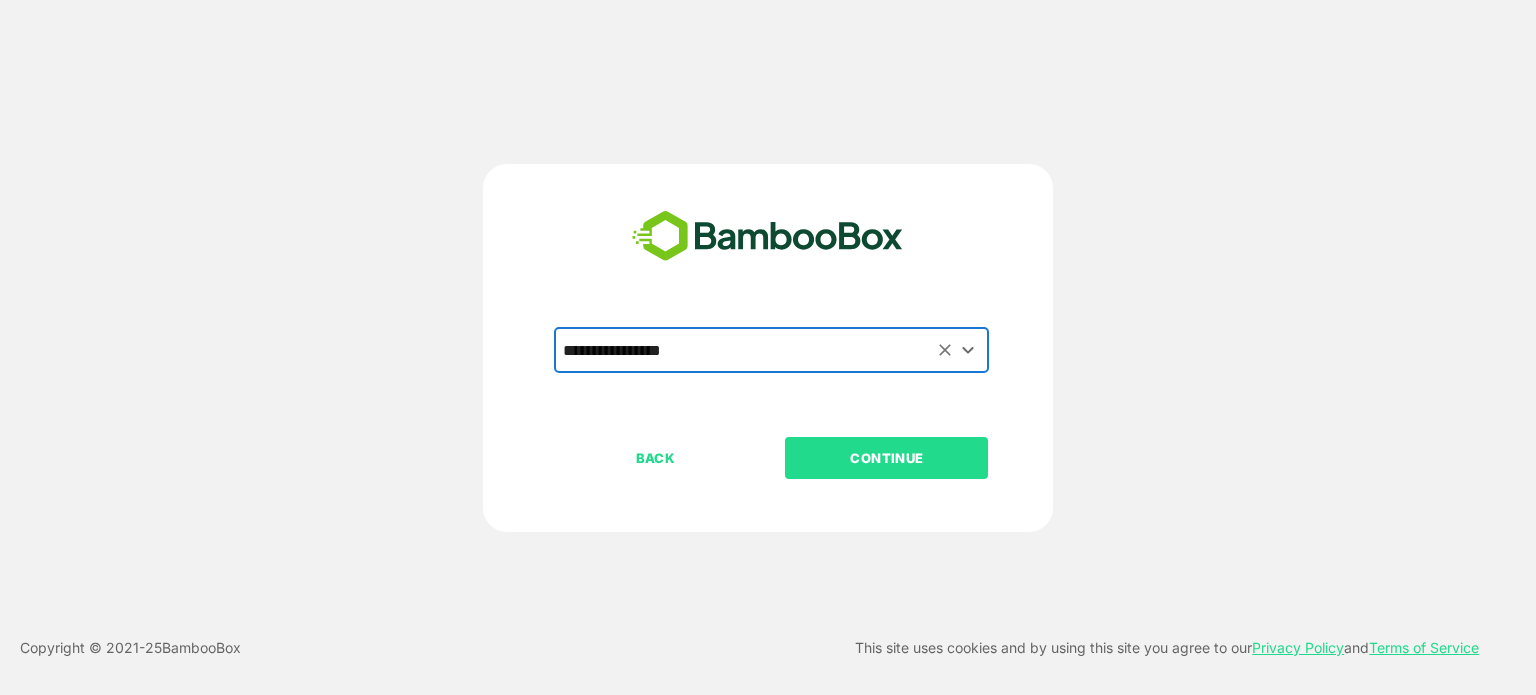 click on "CONTINUE" at bounding box center [886, 458] 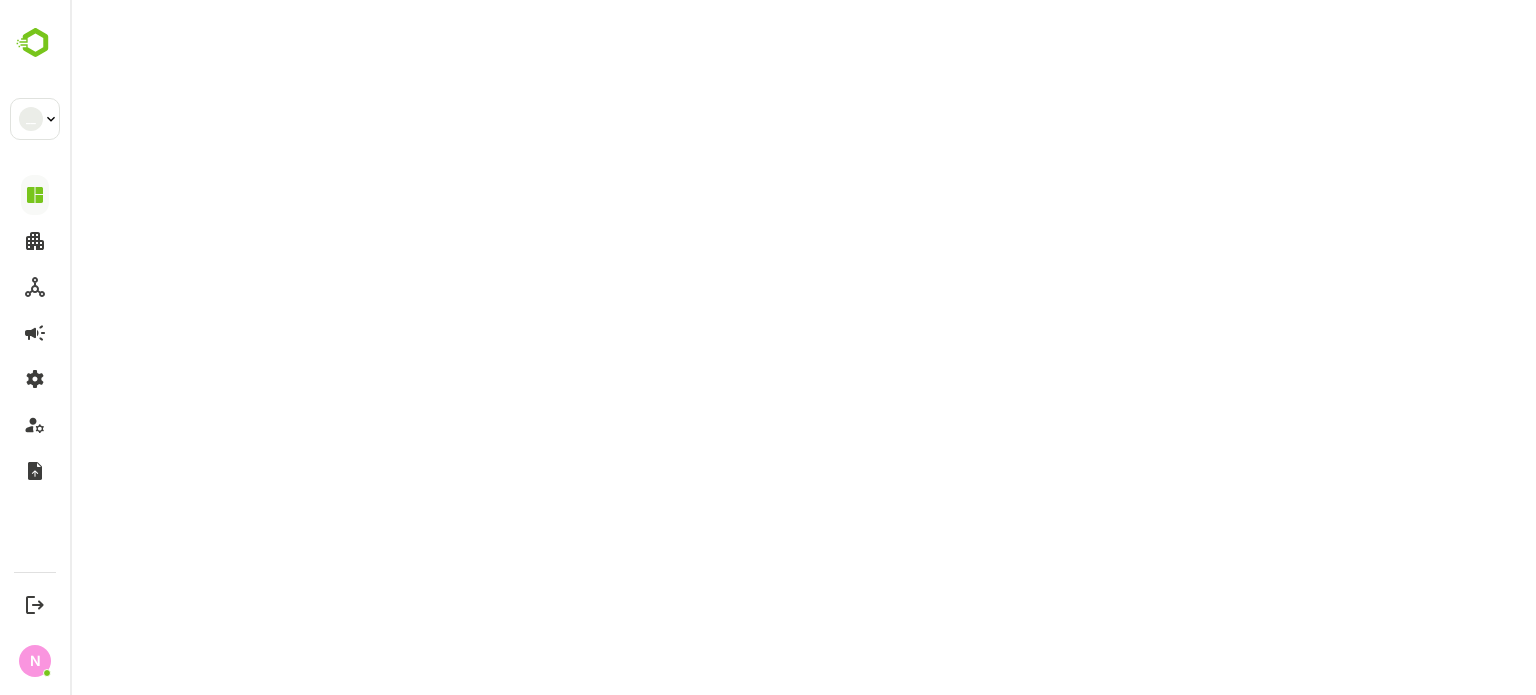 scroll, scrollTop: 0, scrollLeft: 0, axis: both 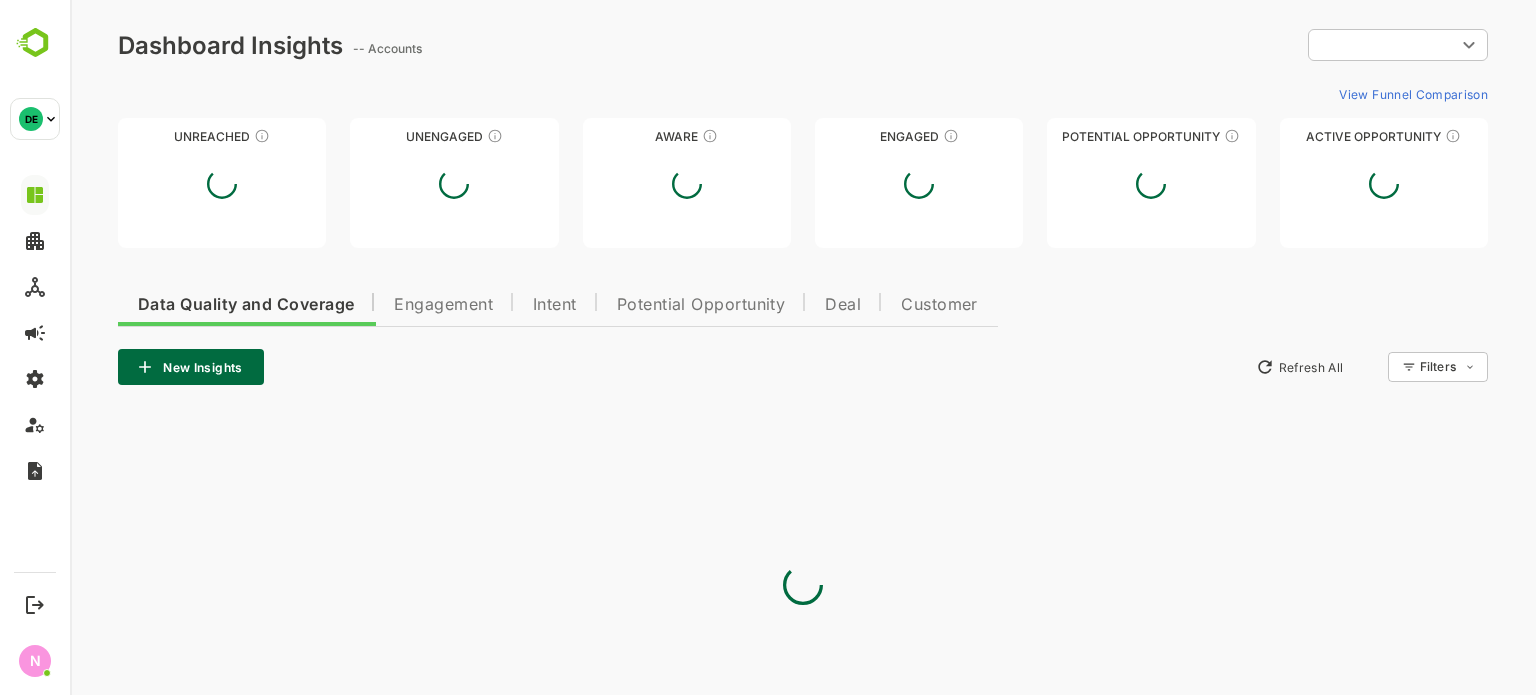 type on "**********" 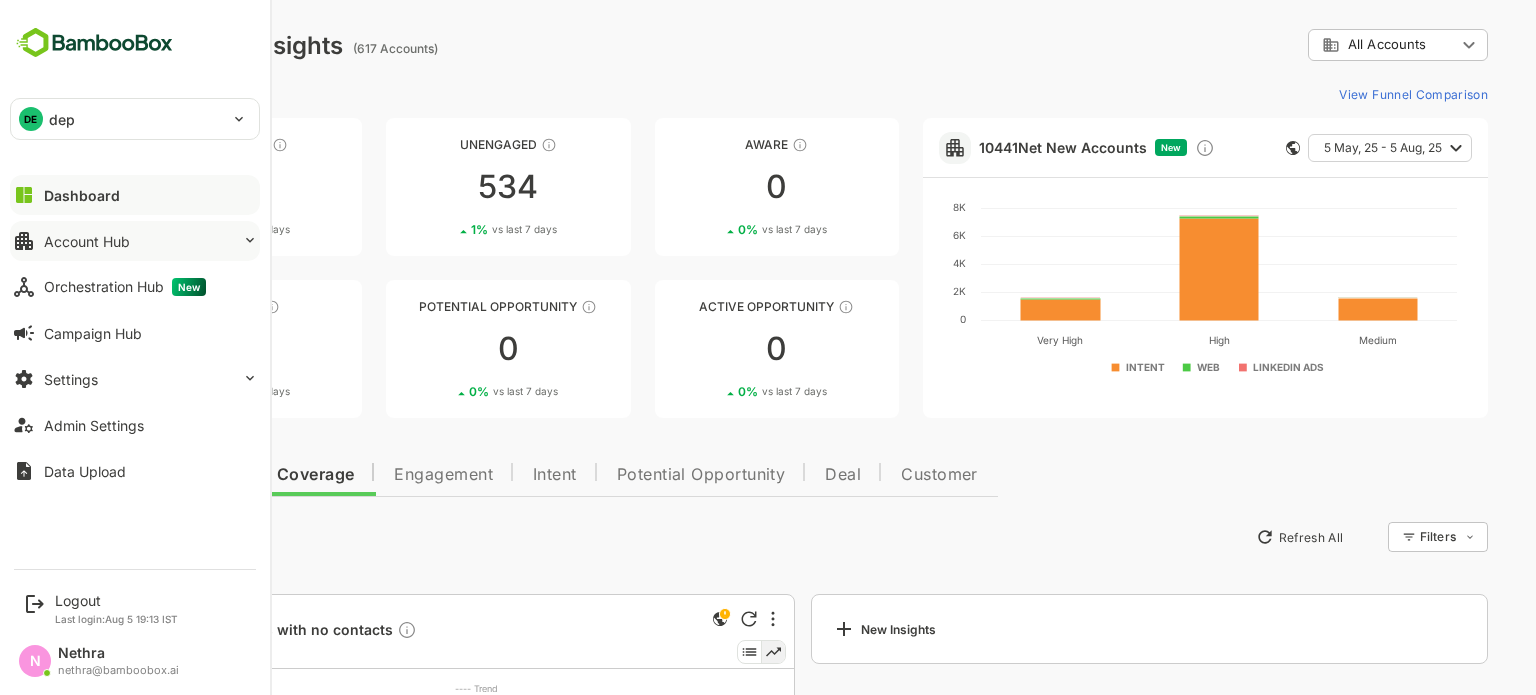 click on "Account Hub" at bounding box center [87, 241] 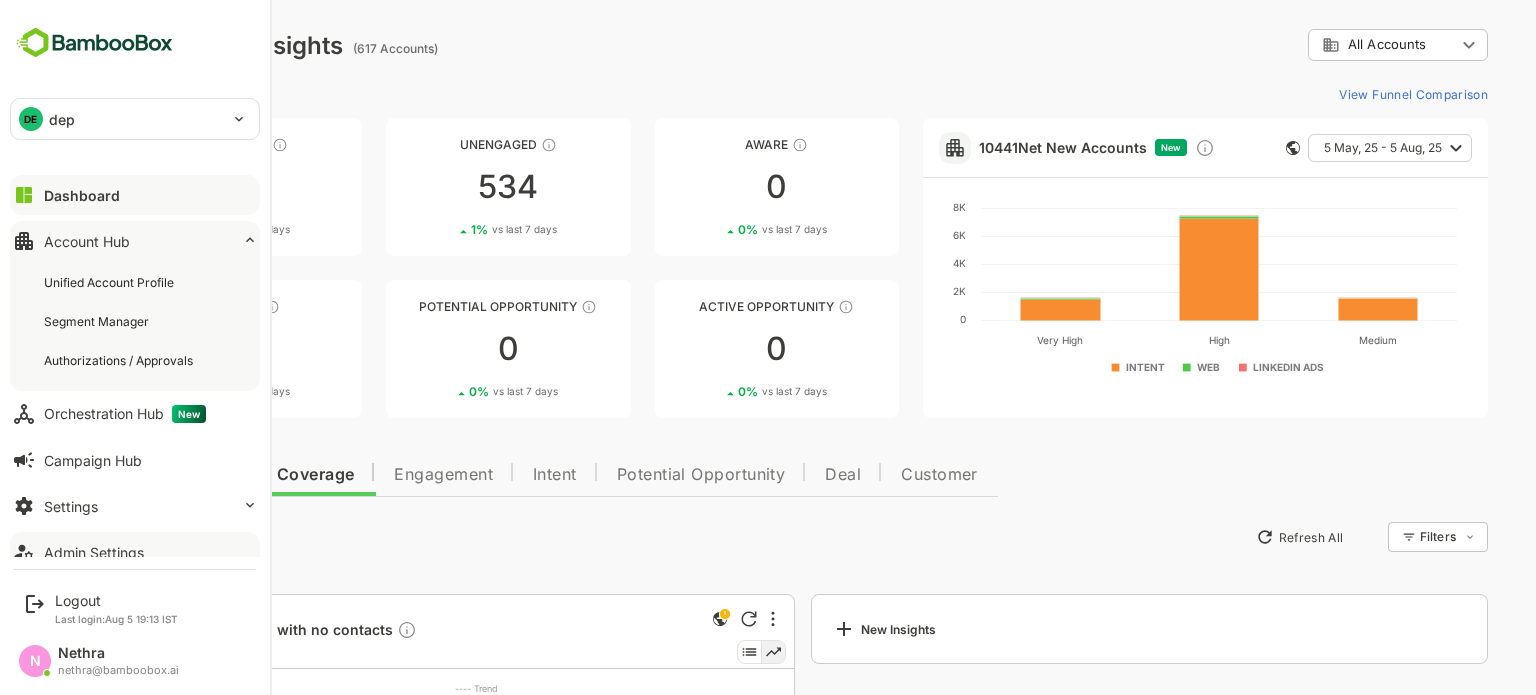 click on "Admin Settings" at bounding box center [135, 552] 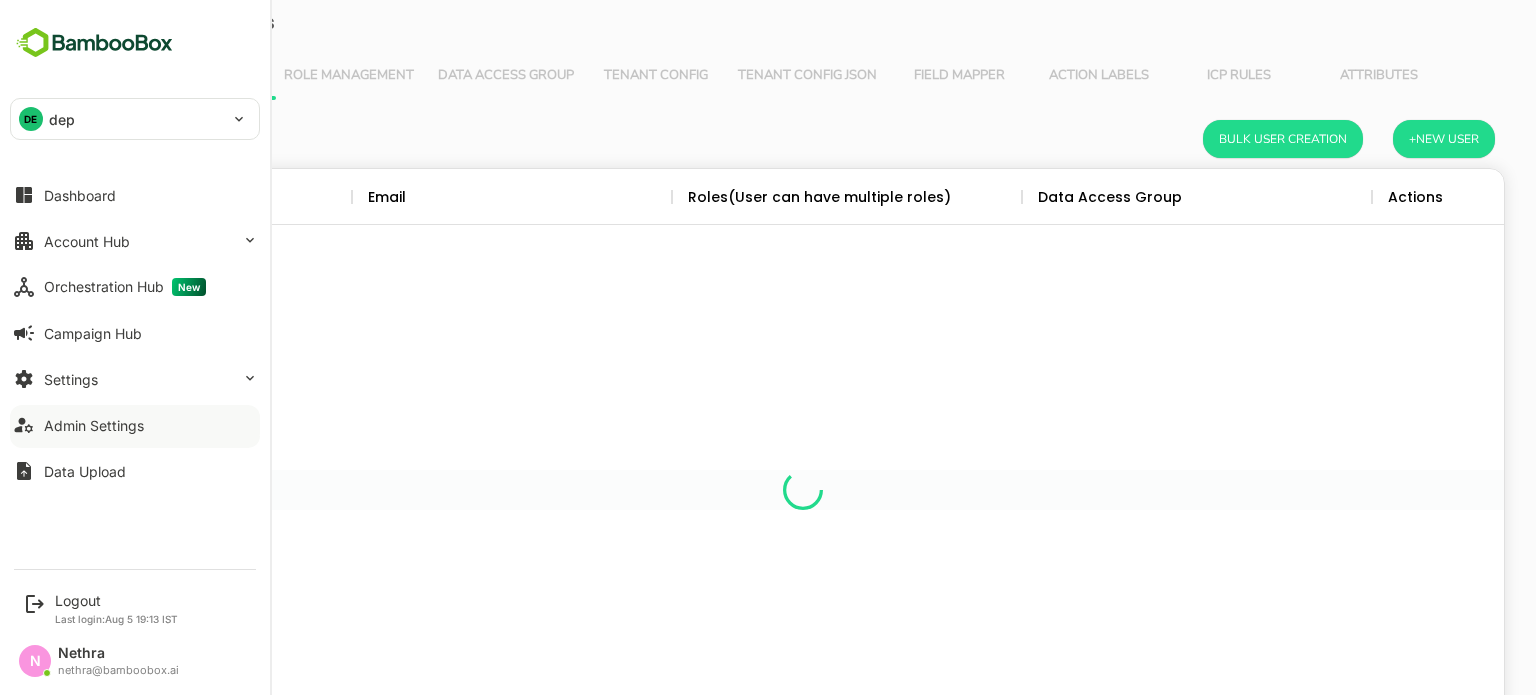 scroll, scrollTop: 0, scrollLeft: 0, axis: both 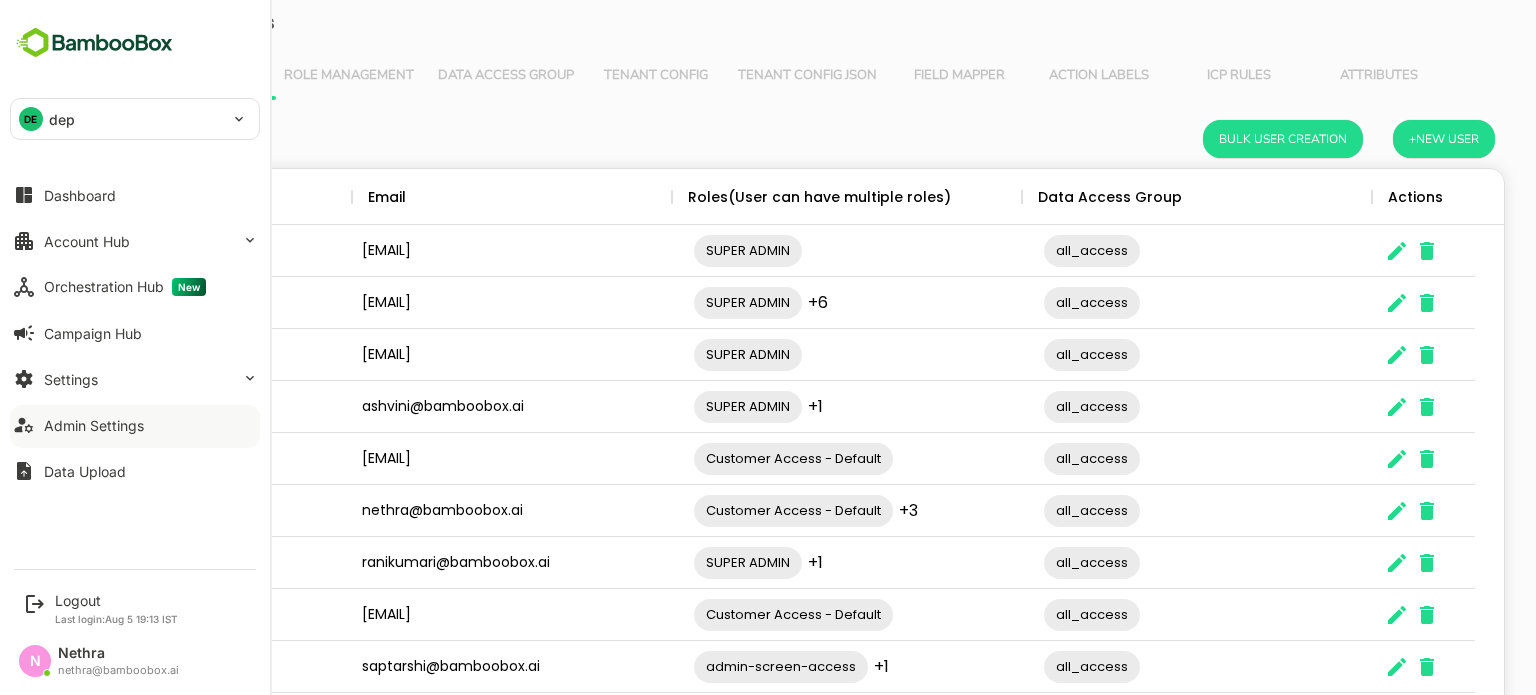 click on "DE dep" at bounding box center [123, 119] 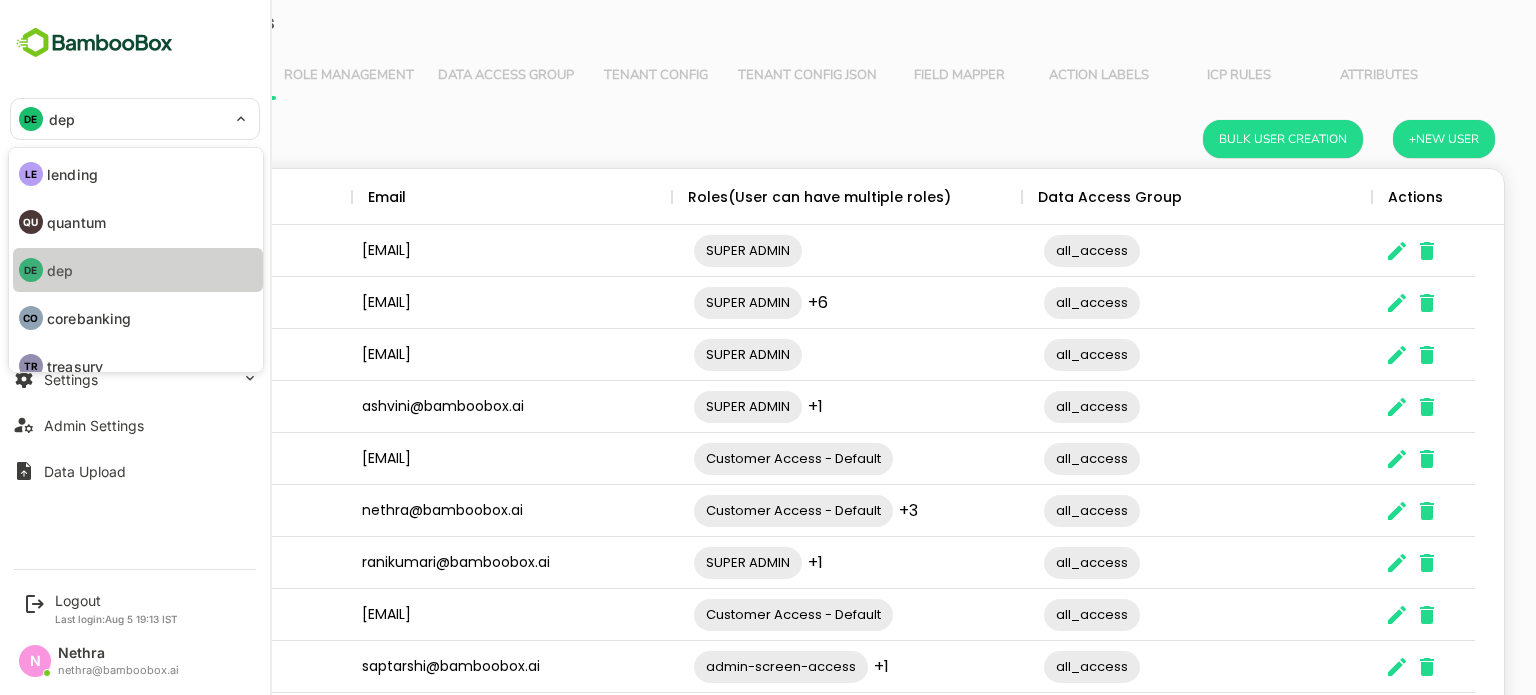 click on "DE dep" at bounding box center (138, 270) 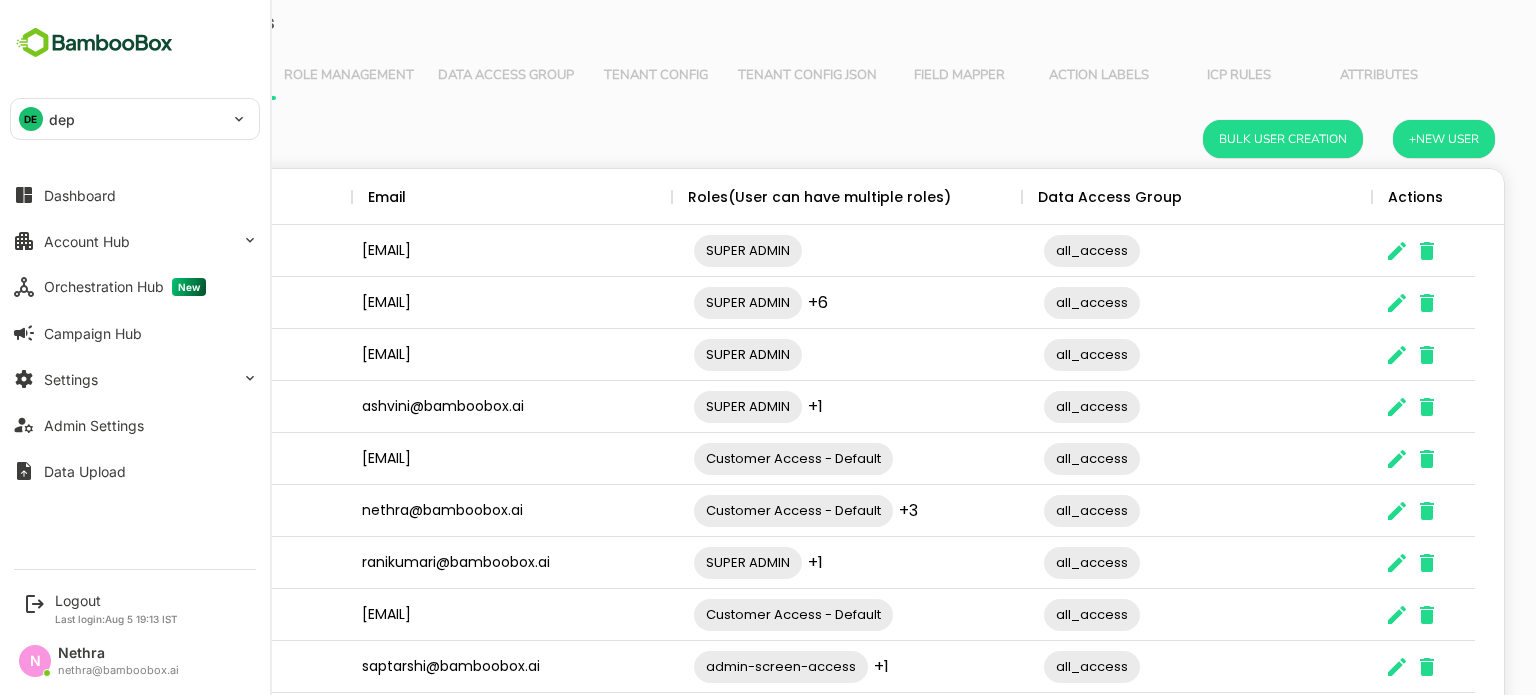 click on "Dashboard Account Hub Orchestration Hub New Campaign Hub Settings Admin Settings Data Upload" at bounding box center [135, 333] 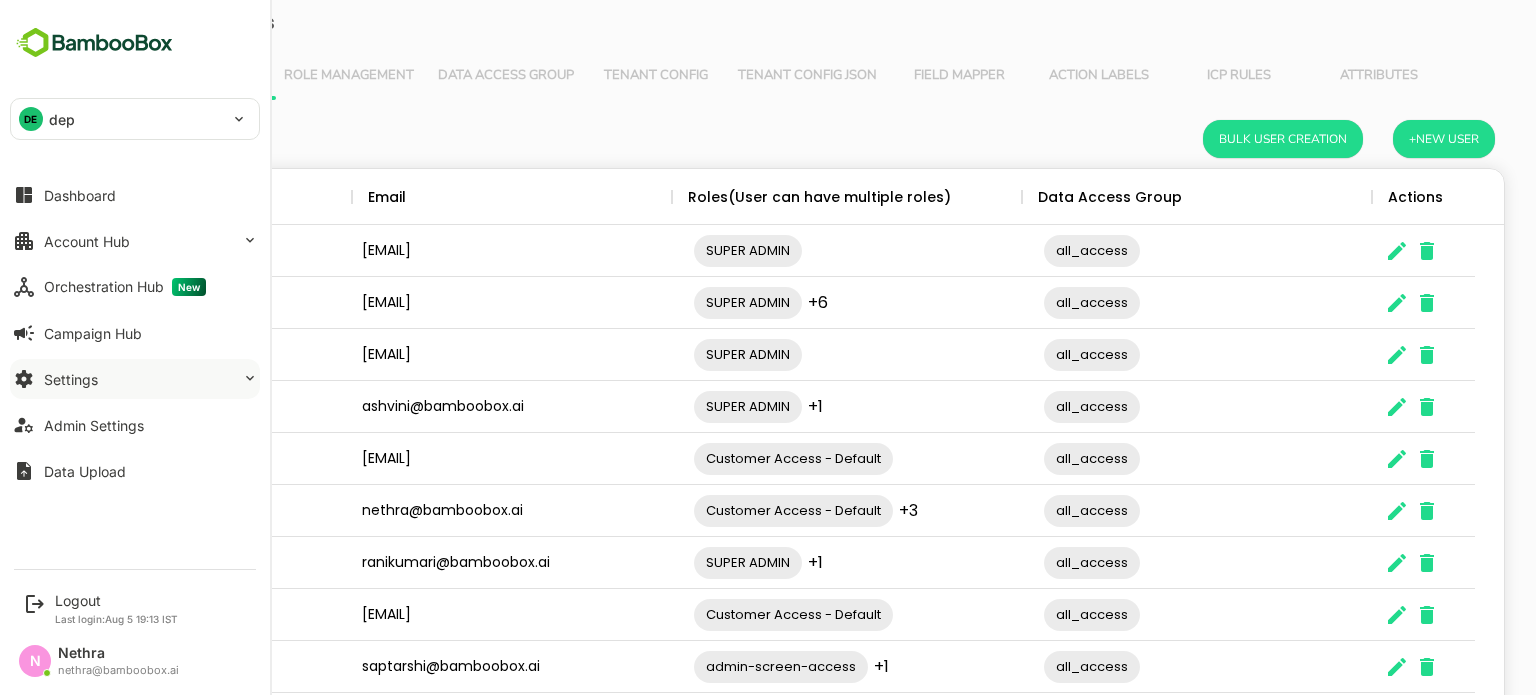 click on "Settings" at bounding box center [135, 379] 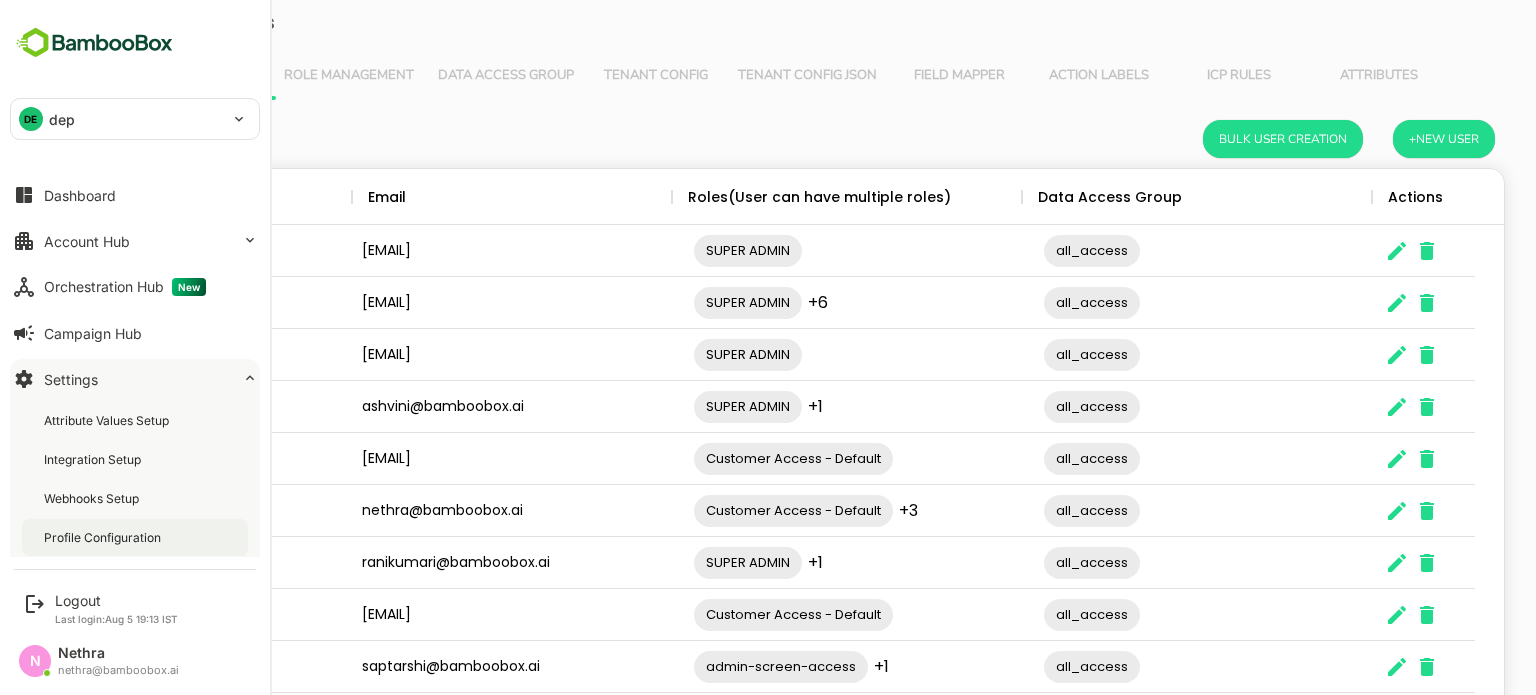 click on "Profile Configuration" at bounding box center [104, 537] 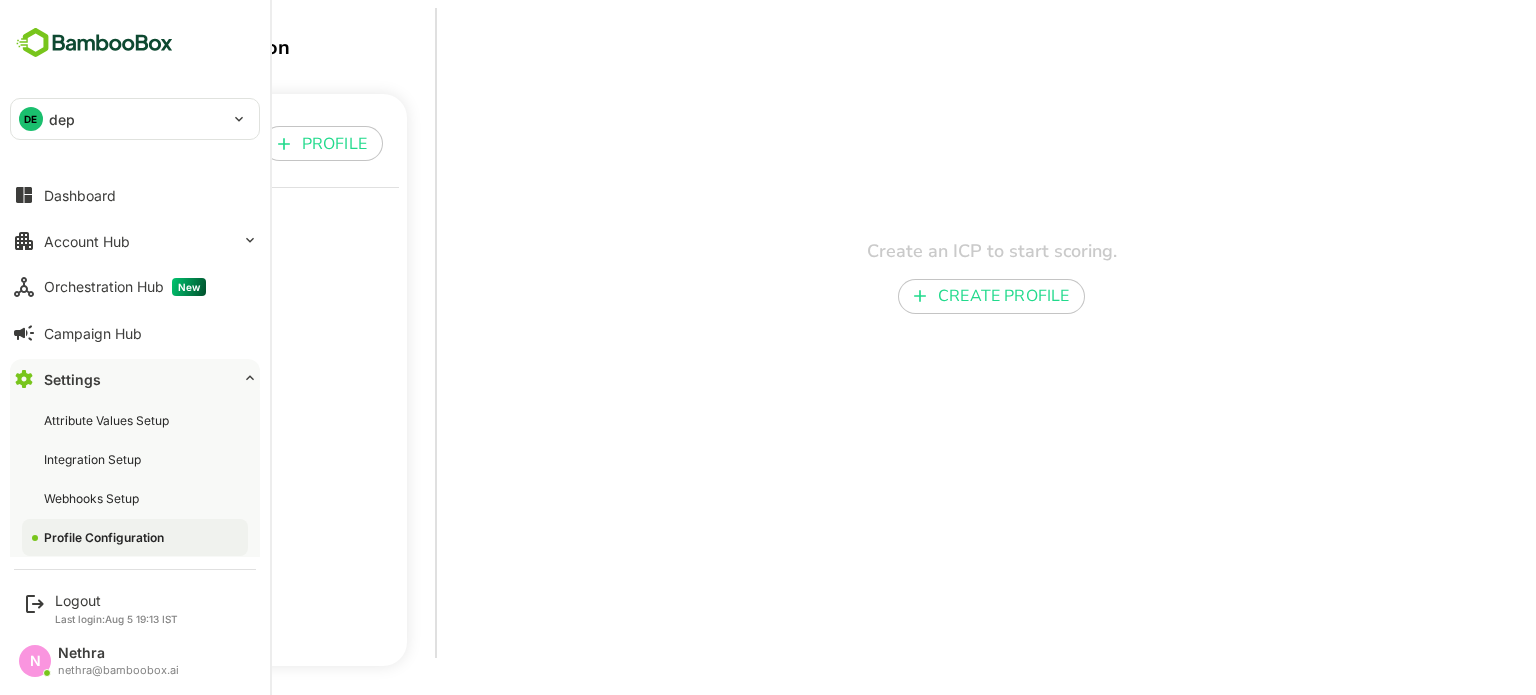 scroll, scrollTop: 0, scrollLeft: 0, axis: both 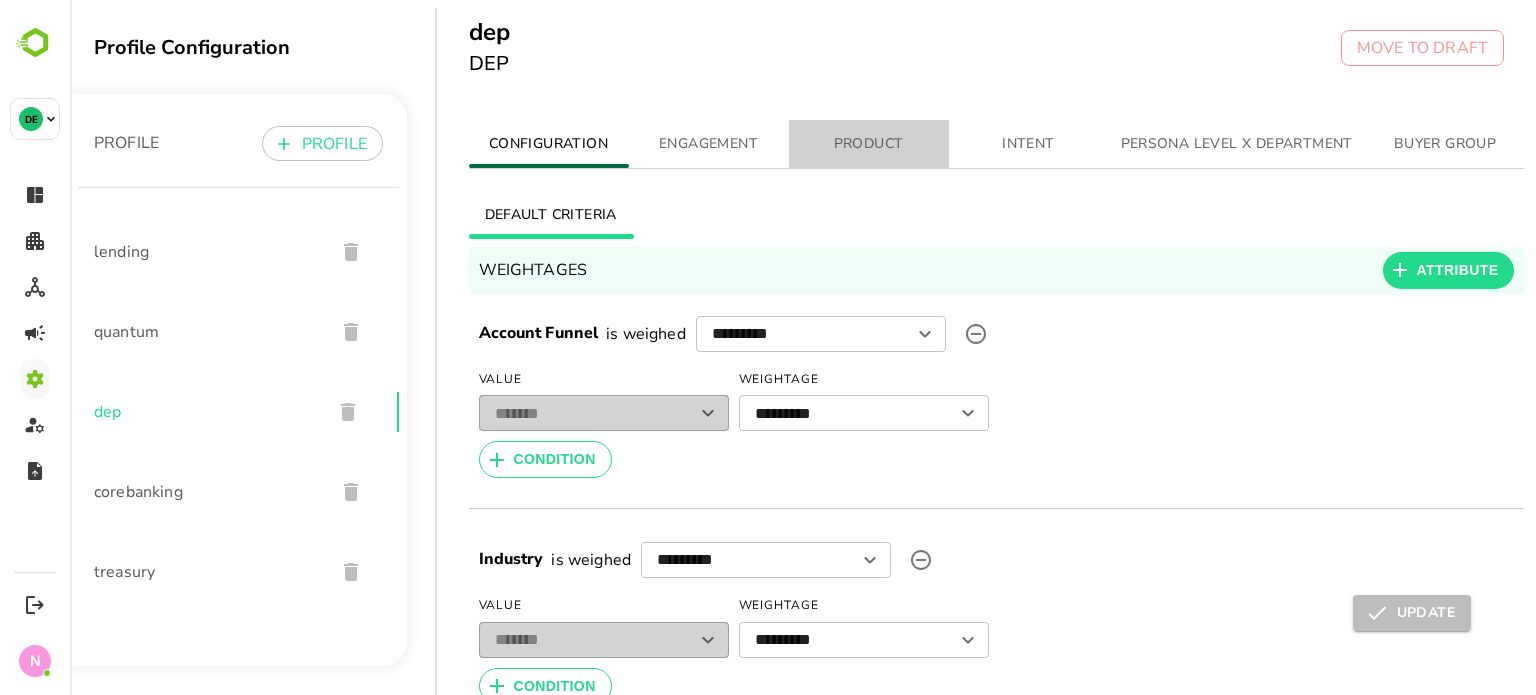 click on "PRODUCT" at bounding box center [869, 144] 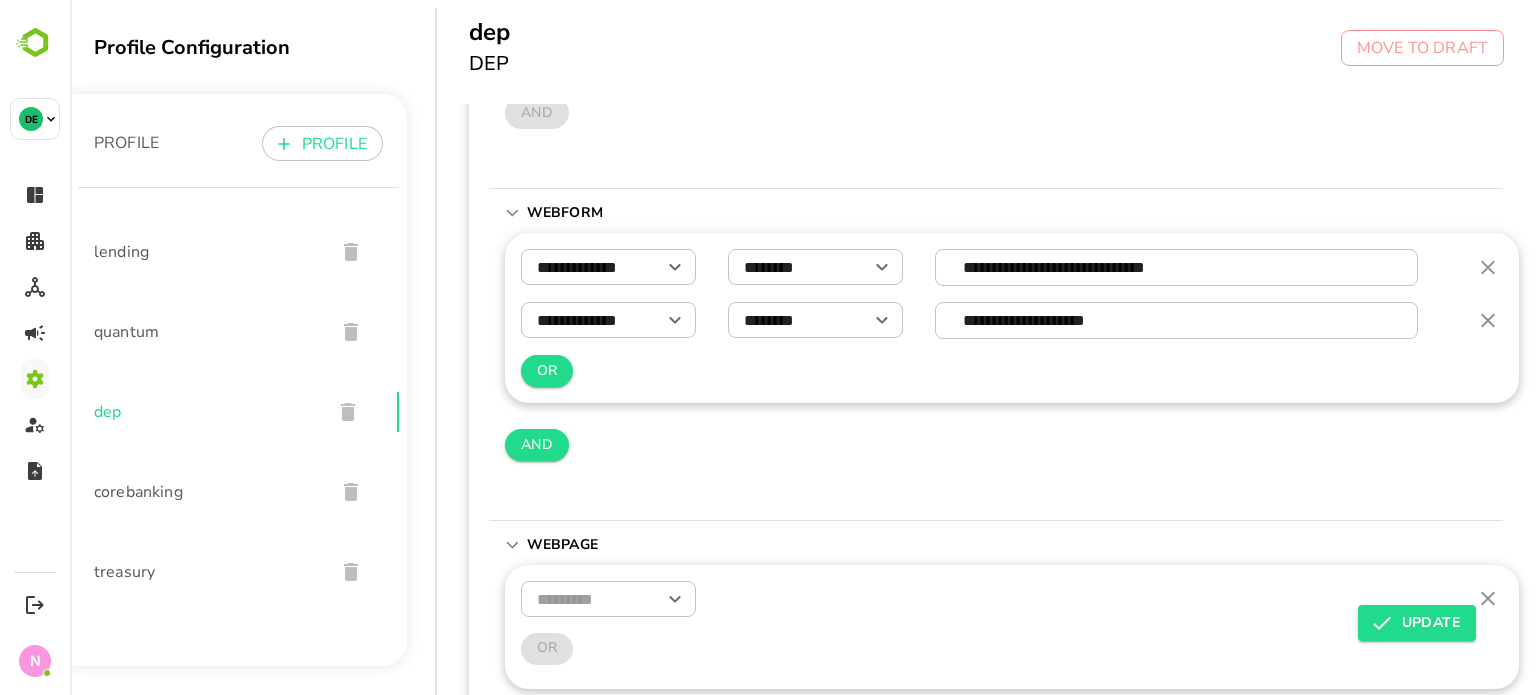 scroll, scrollTop: 270, scrollLeft: 0, axis: vertical 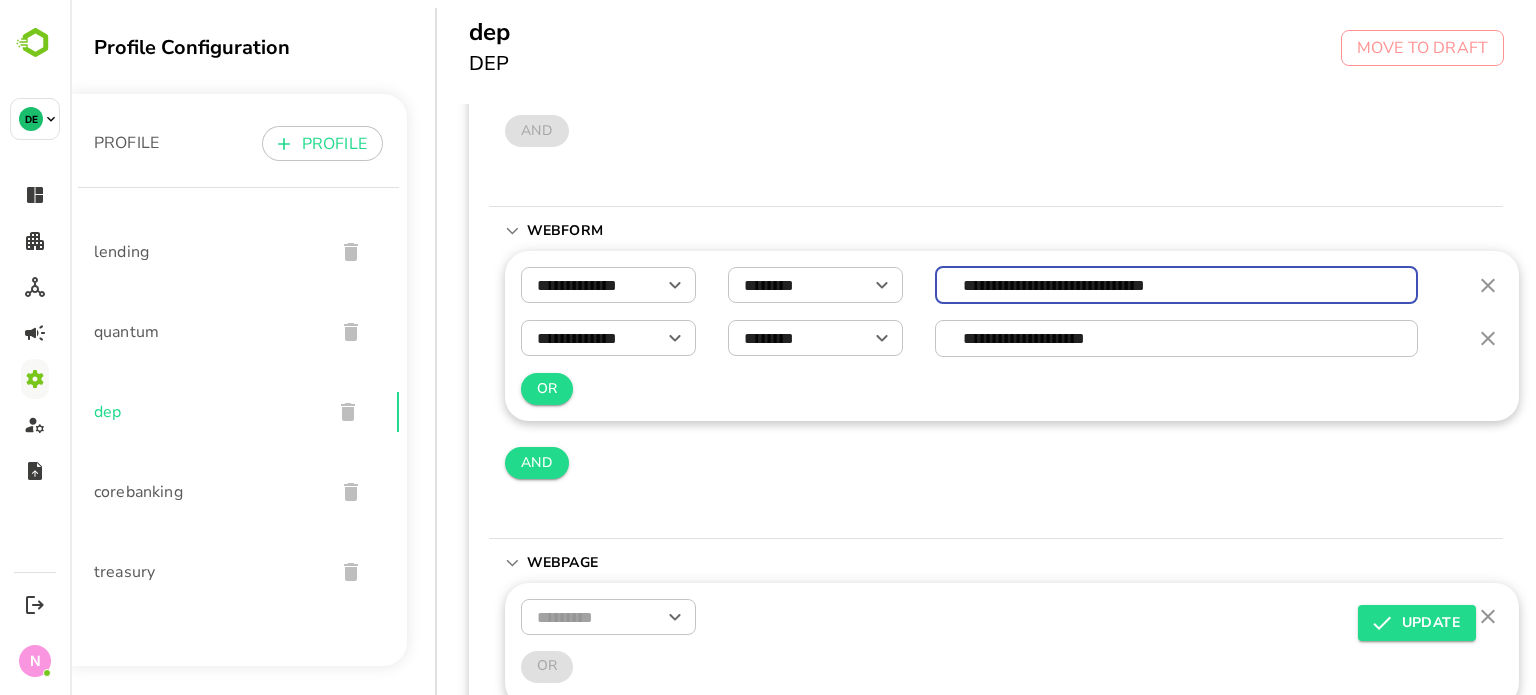 click on "**********" at bounding box center [1177, 285] 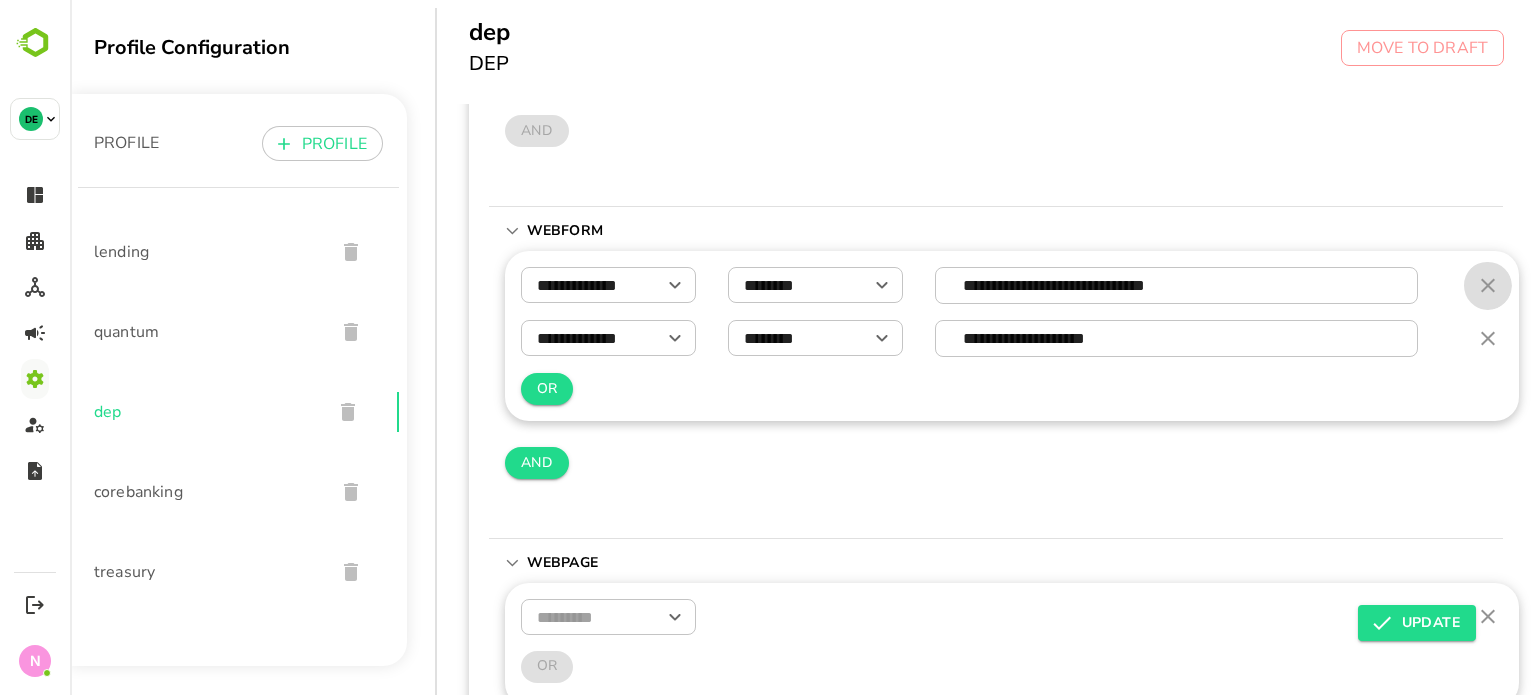 click 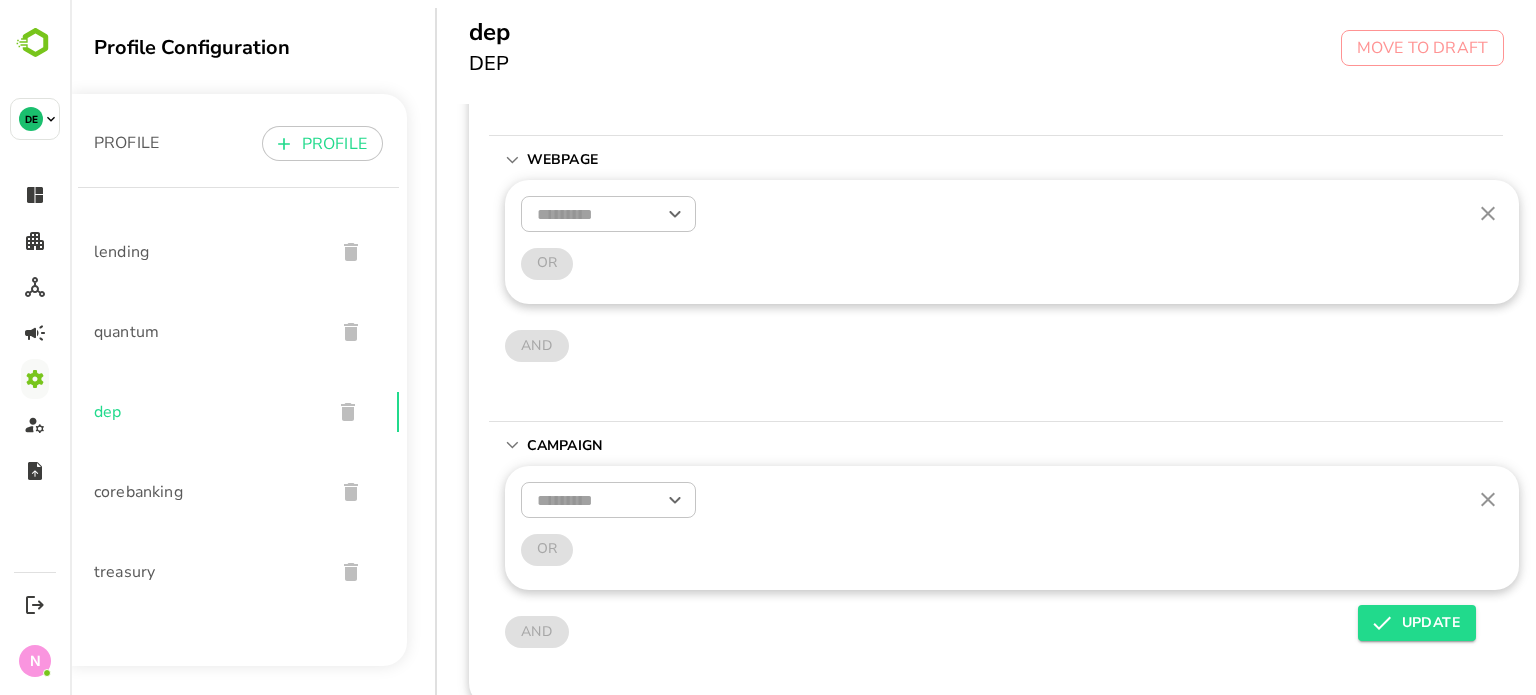 scroll, scrollTop: 0, scrollLeft: 0, axis: both 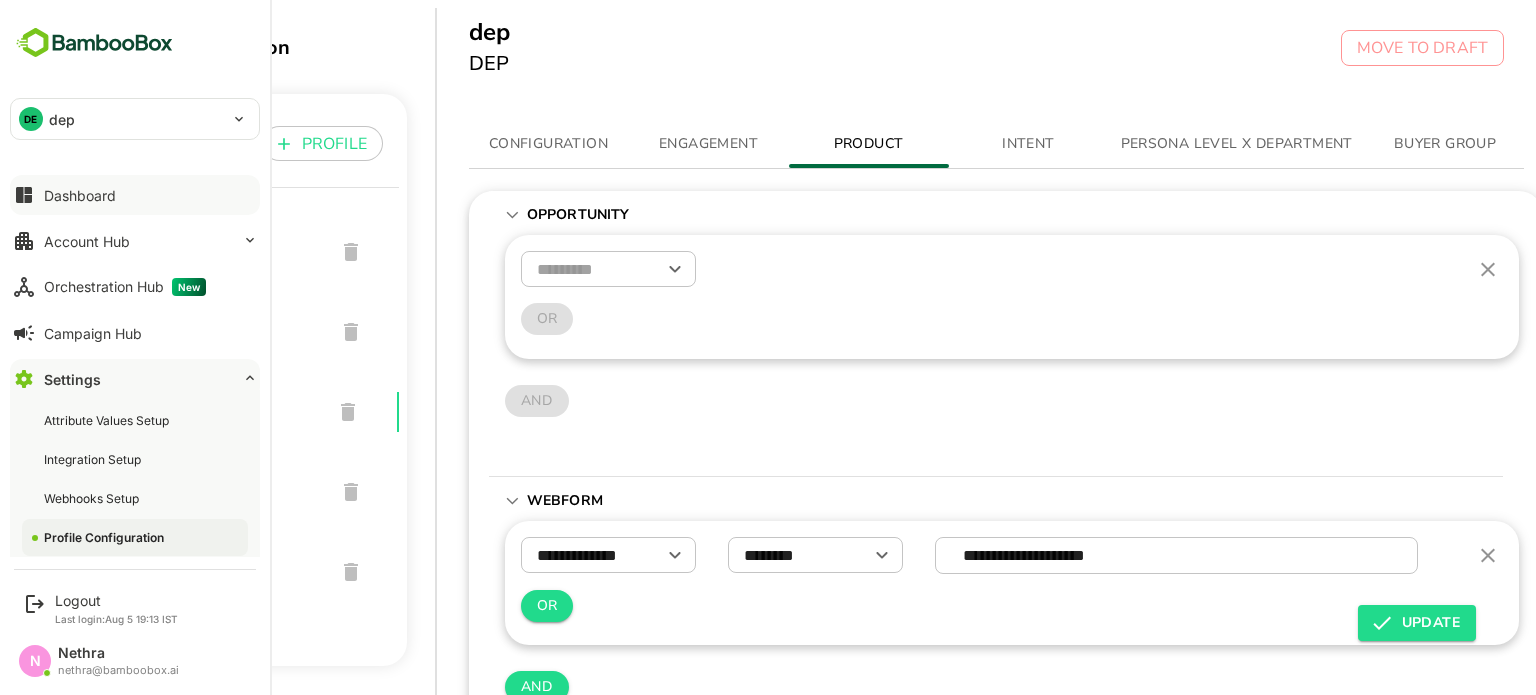 click on "Dashboard" at bounding box center [135, 195] 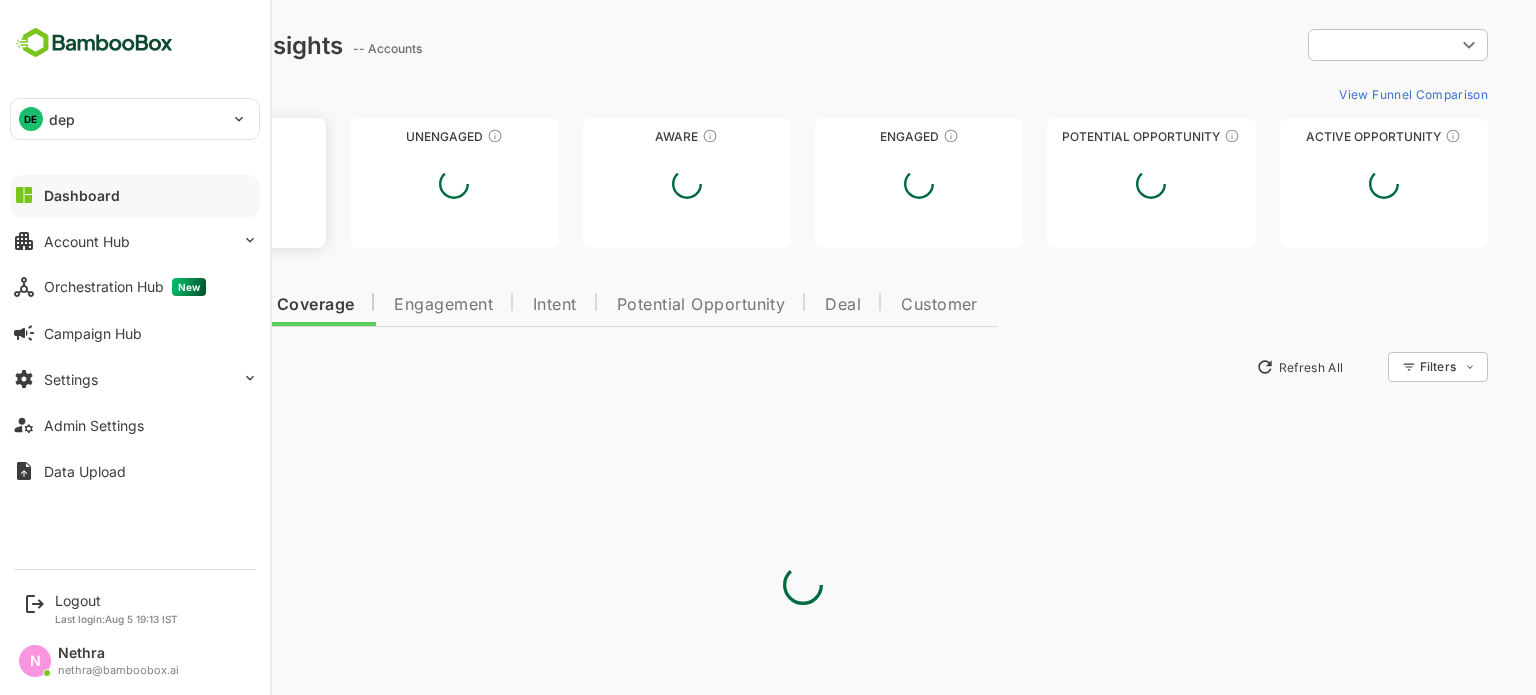 scroll, scrollTop: 0, scrollLeft: 0, axis: both 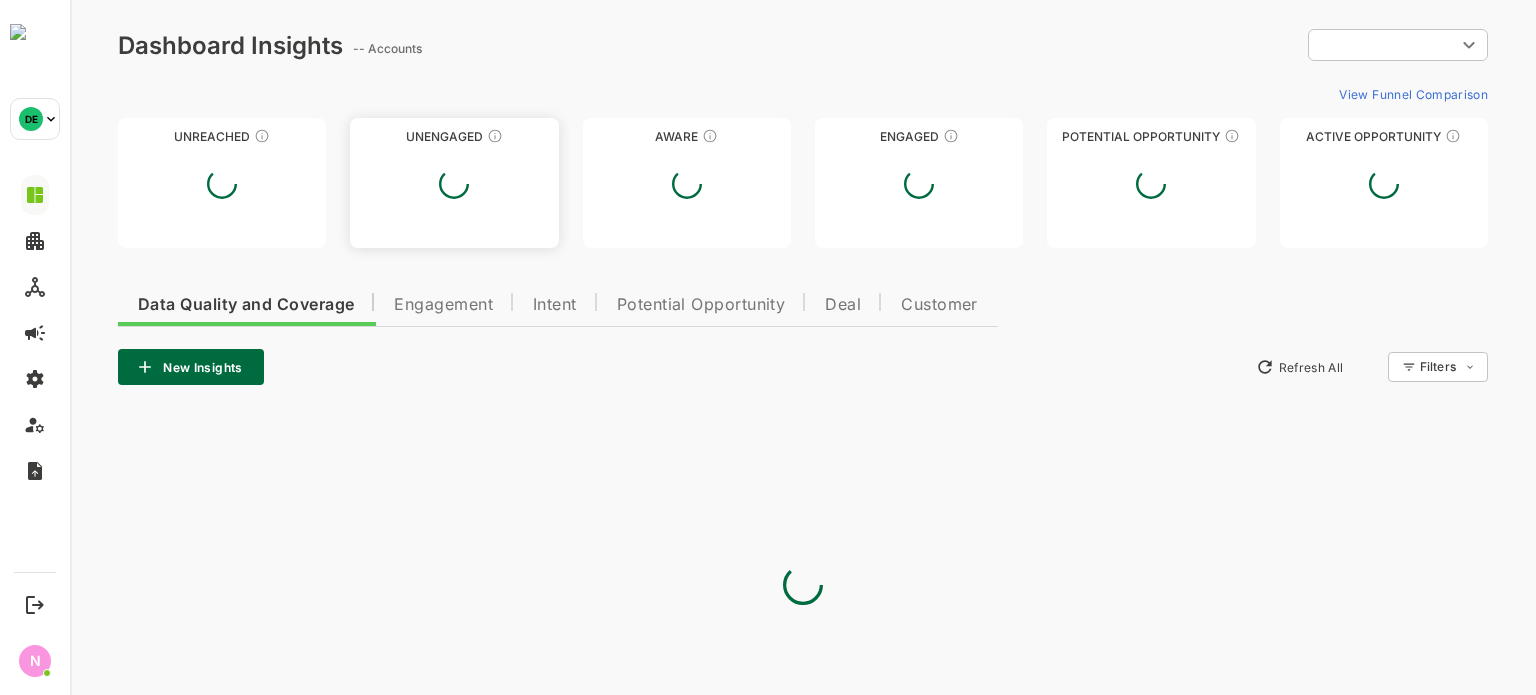 type on "**********" 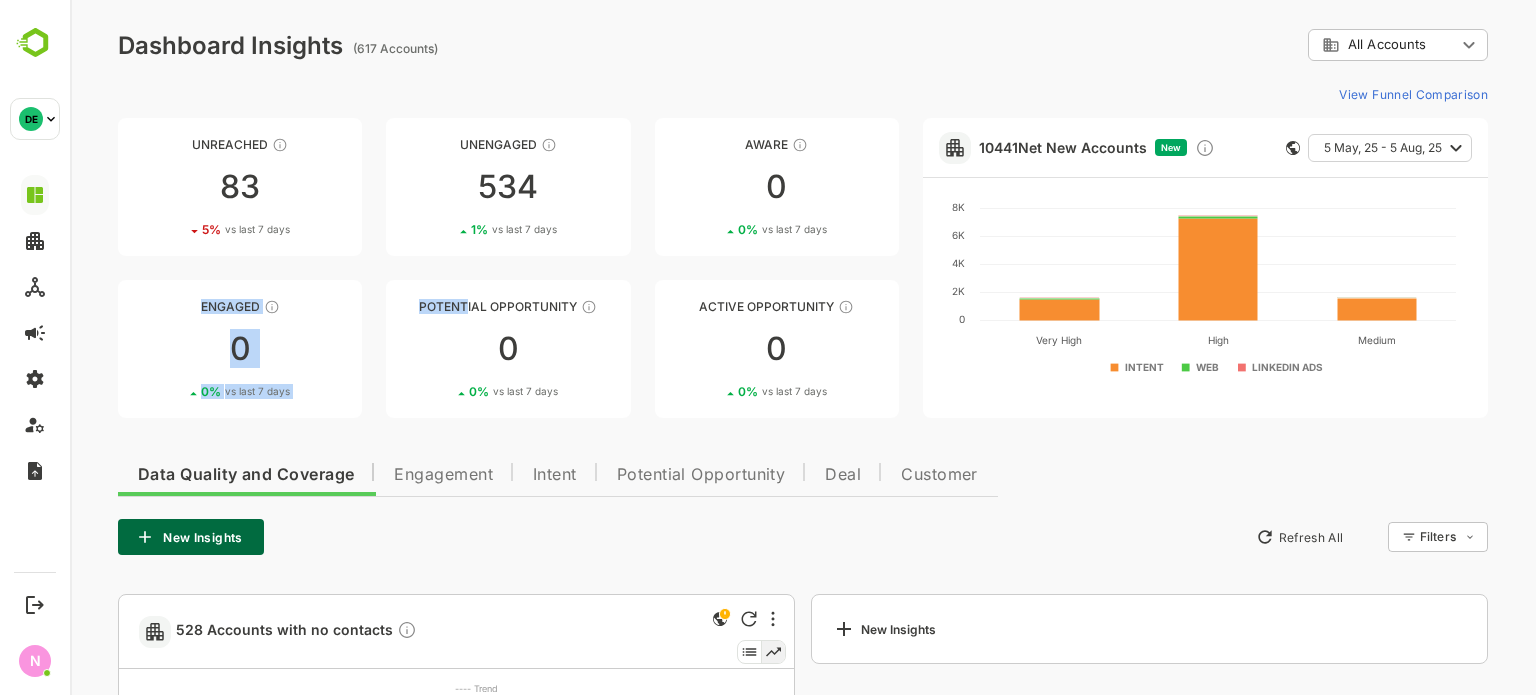 drag, startPoint x: 15, startPoint y: 347, endPoint x: 19, endPoint y: 359, distance: 12.649111 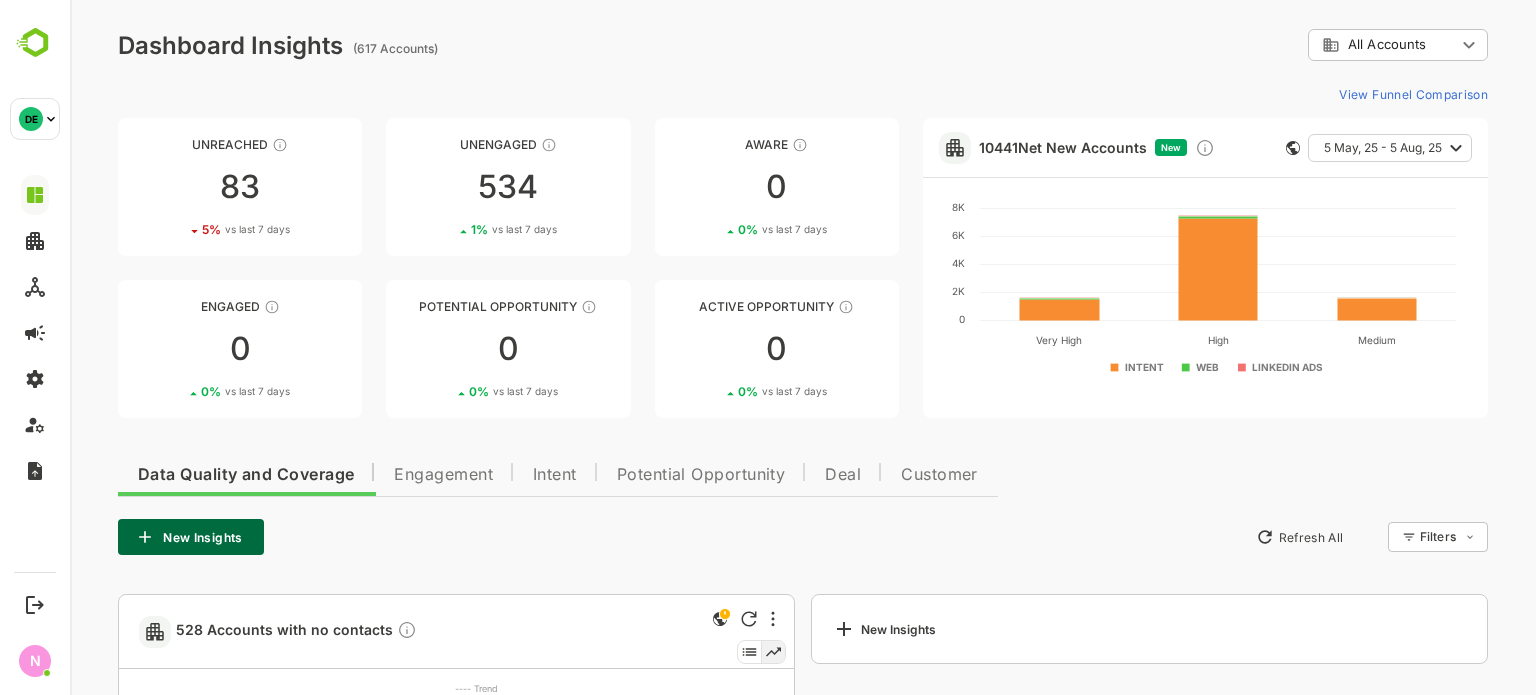 click on "View Funnel Comparison" at bounding box center [803, 94] 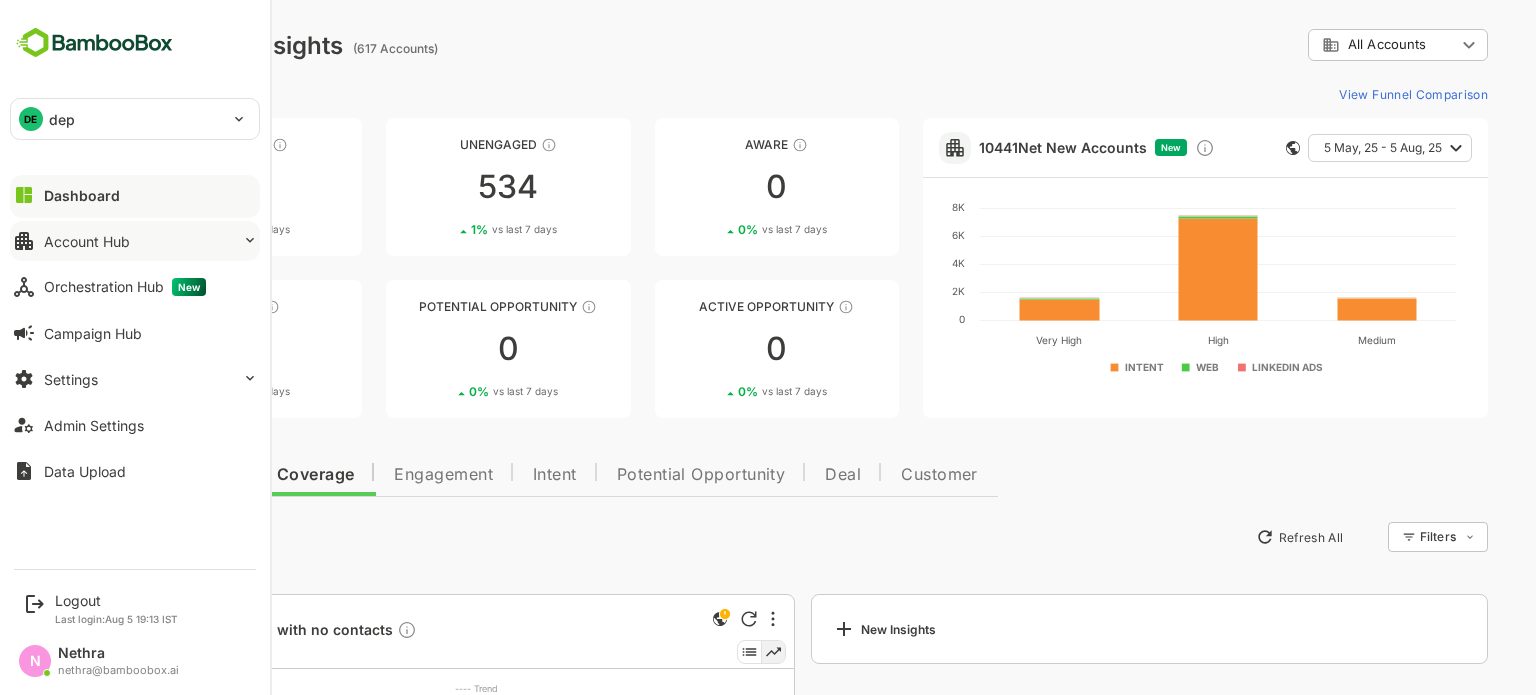 click on "Account Hub" at bounding box center (135, 241) 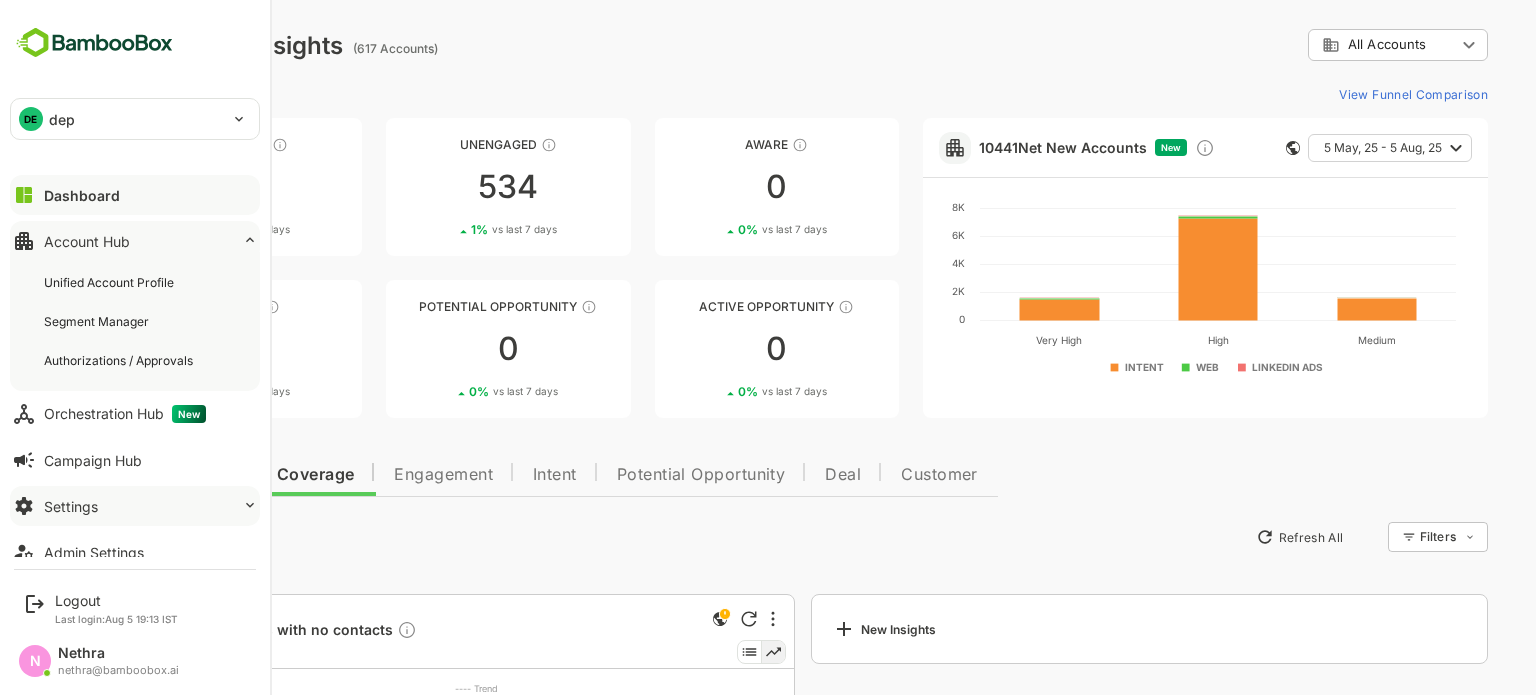click on "Settings" at bounding box center (135, 506) 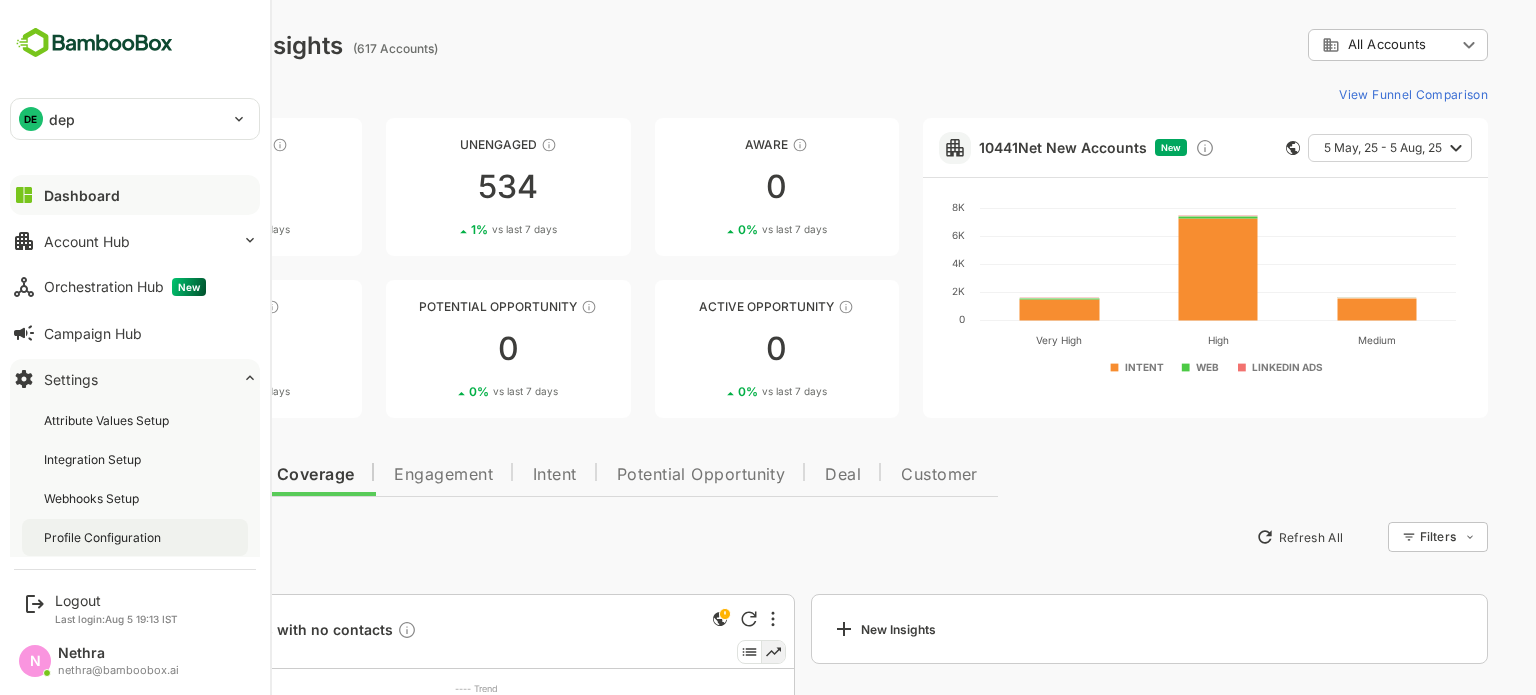 click on "Profile Configuration" at bounding box center (104, 537) 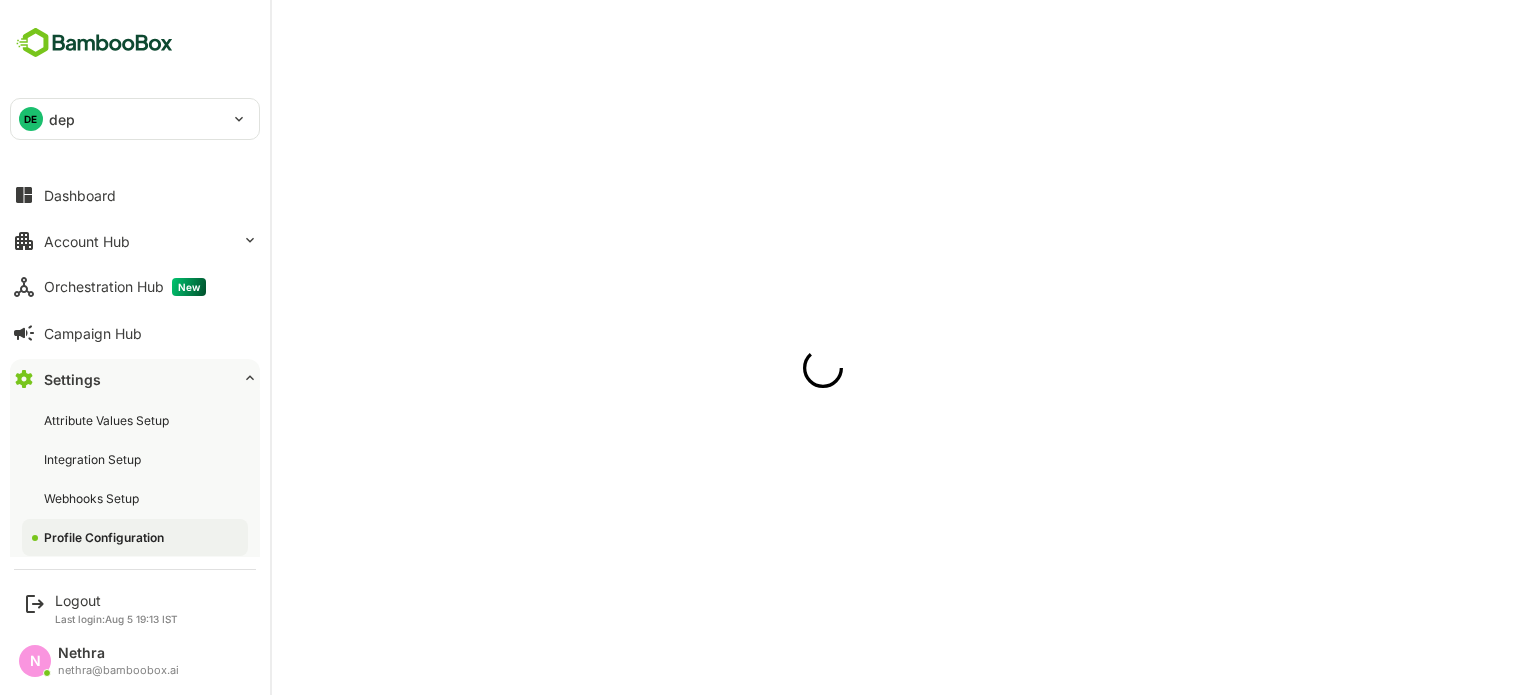scroll, scrollTop: 0, scrollLeft: 0, axis: both 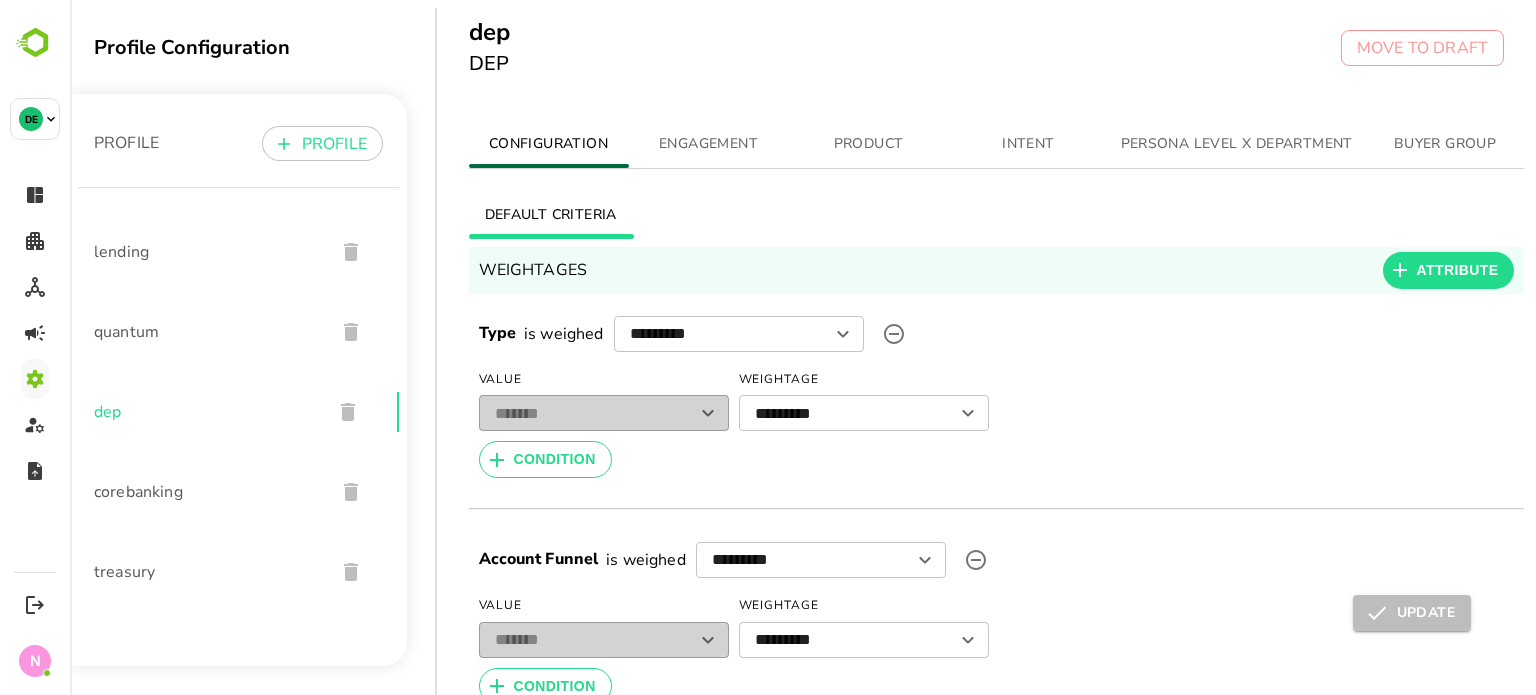 click on "dep DEP MOVE TO DRAFT" at bounding box center [987, 52] 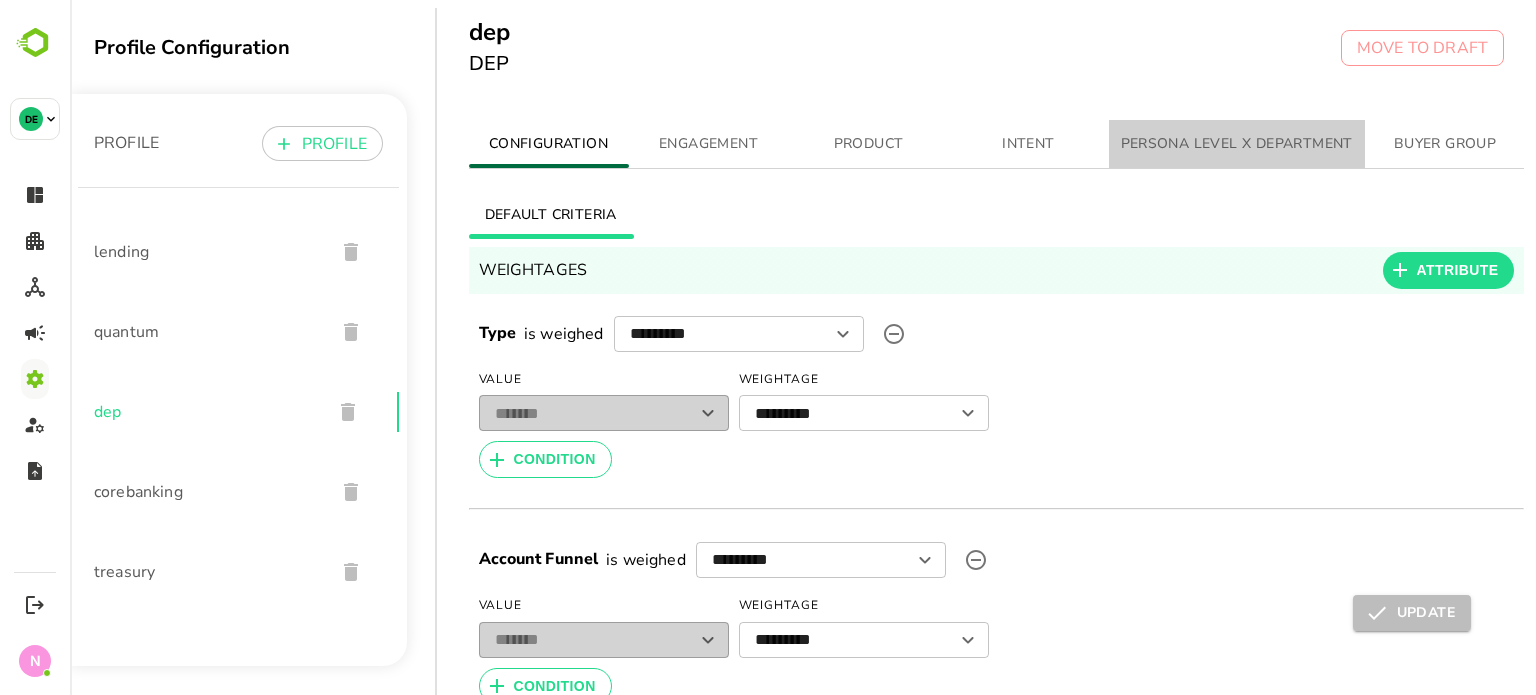 click on "PERSONA LEVEL X DEPARTMENT" at bounding box center (1237, 144) 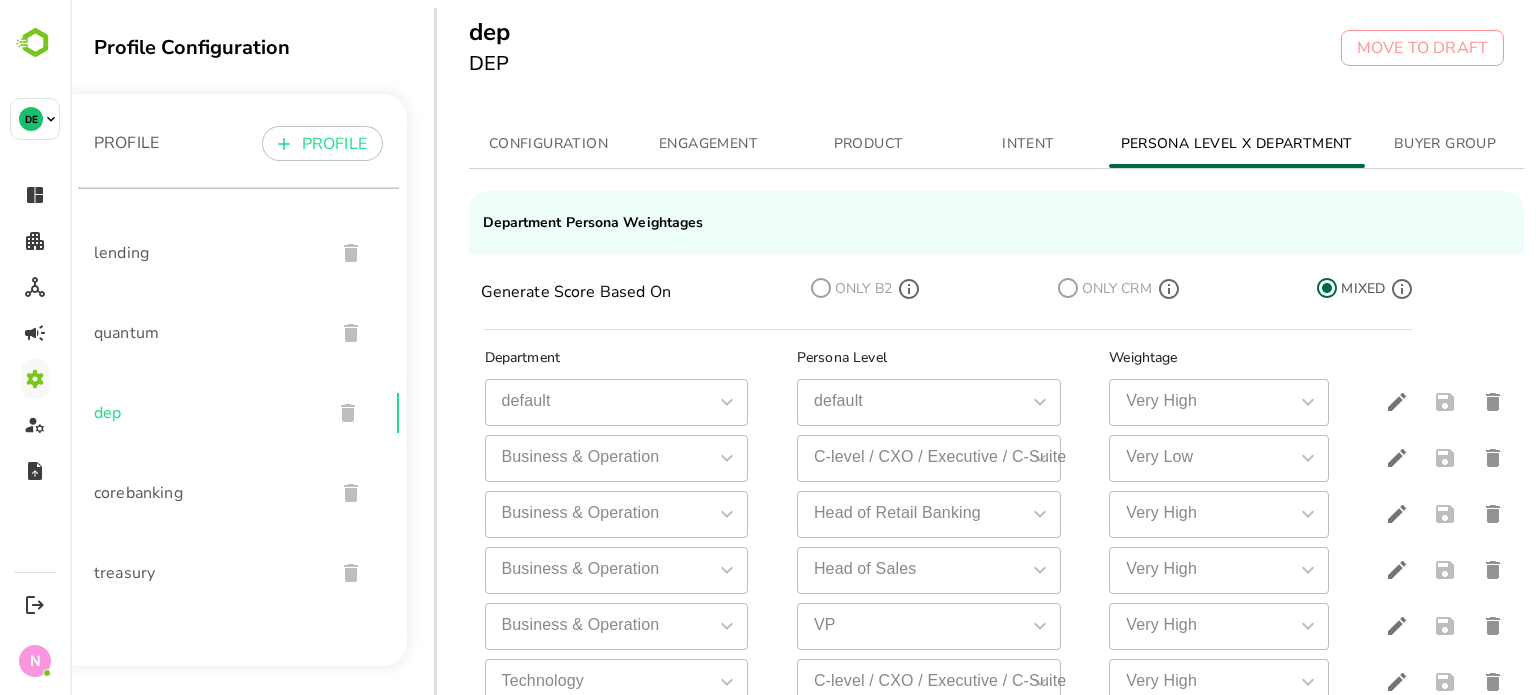 click on "PRODUCT" at bounding box center [869, 144] 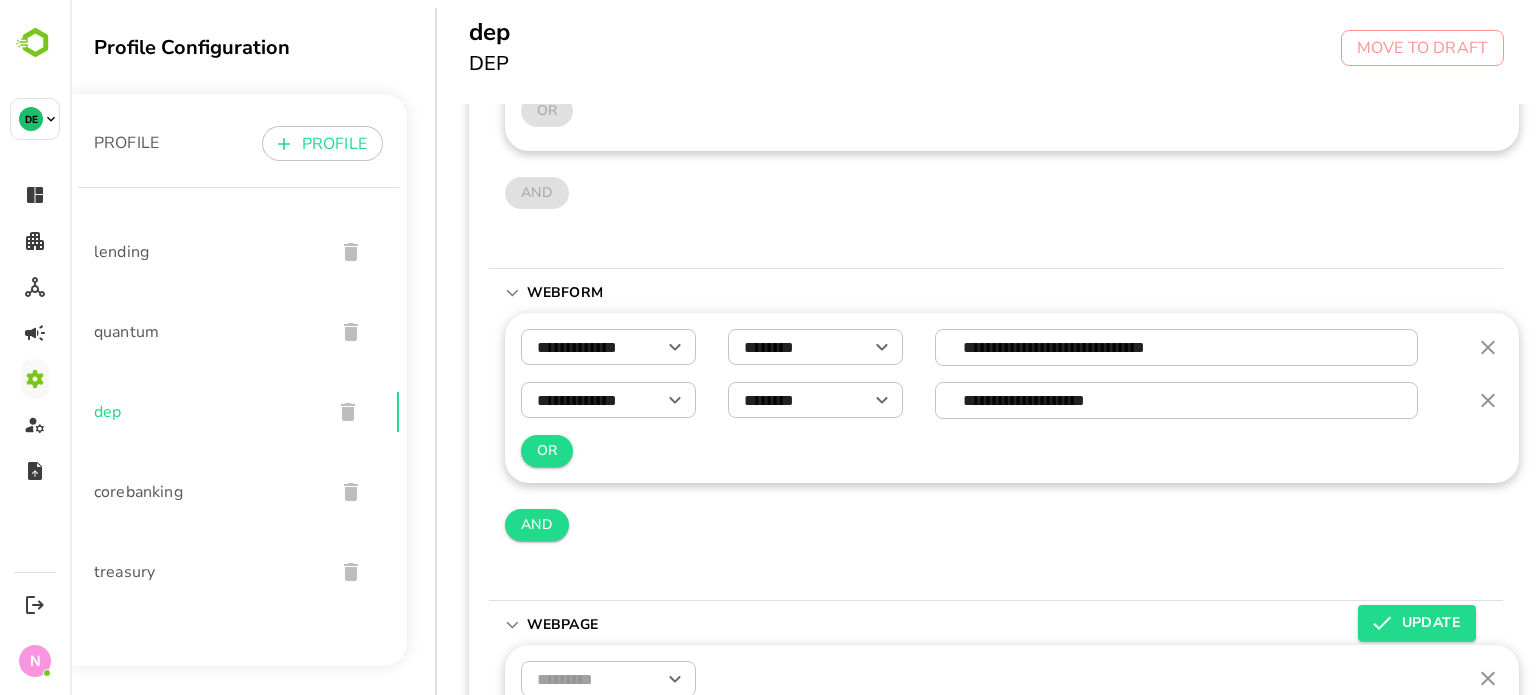 scroll, scrollTop: 259, scrollLeft: 0, axis: vertical 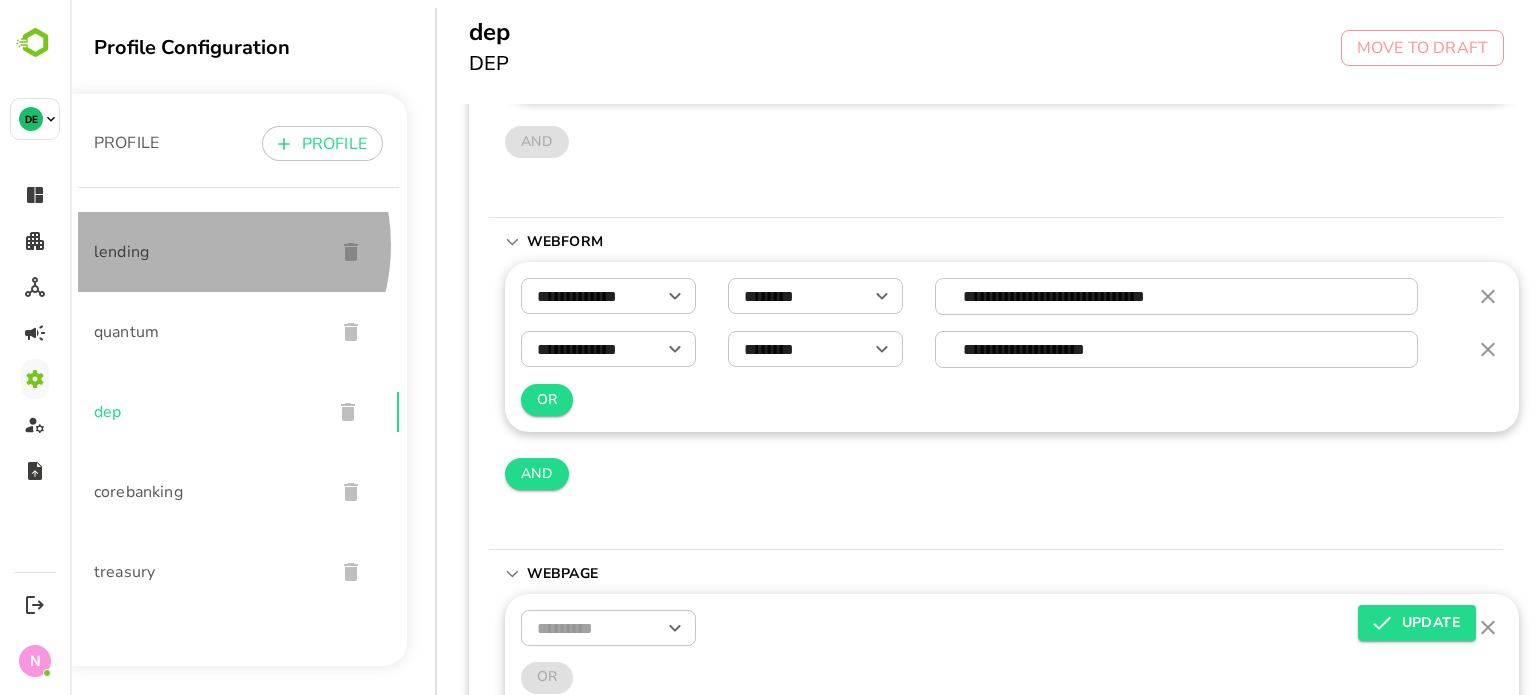 click on "lending" at bounding box center (206, 252) 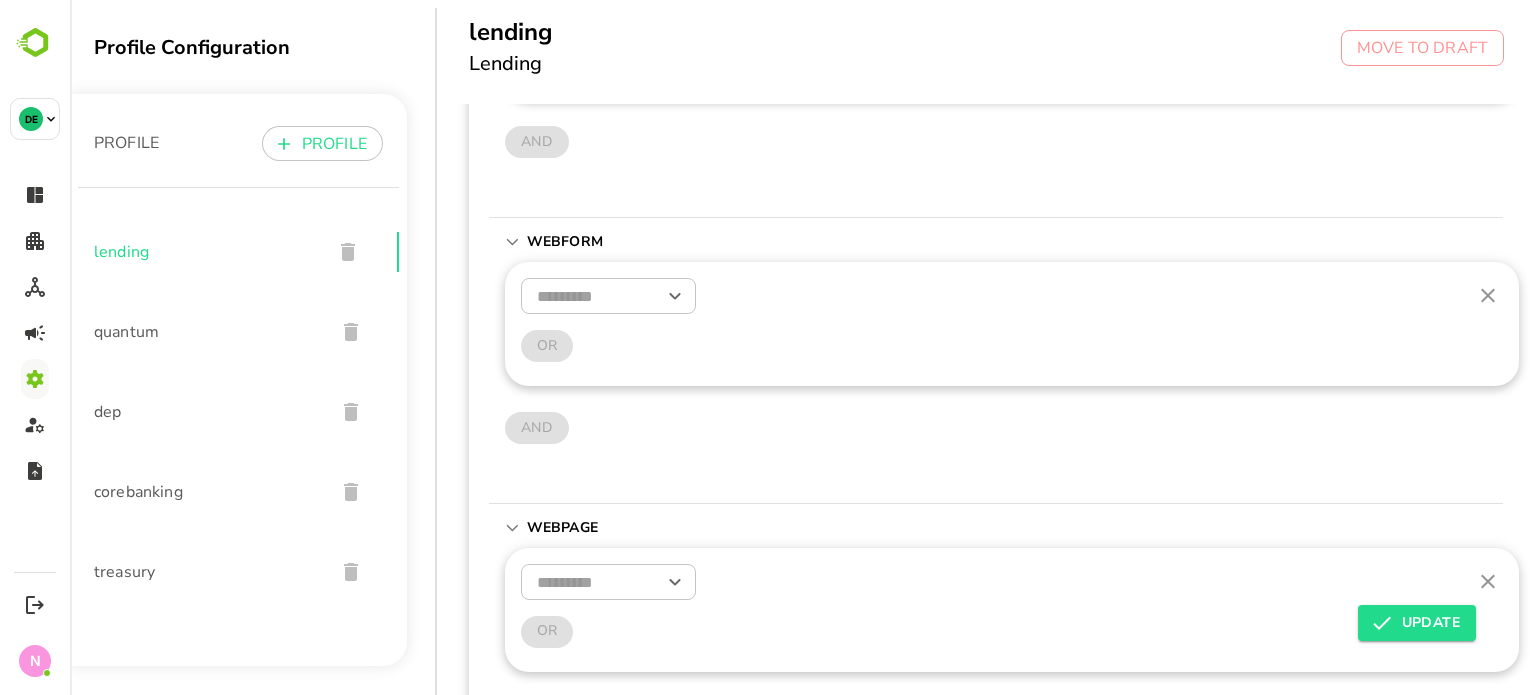 scroll, scrollTop: 0, scrollLeft: 0, axis: both 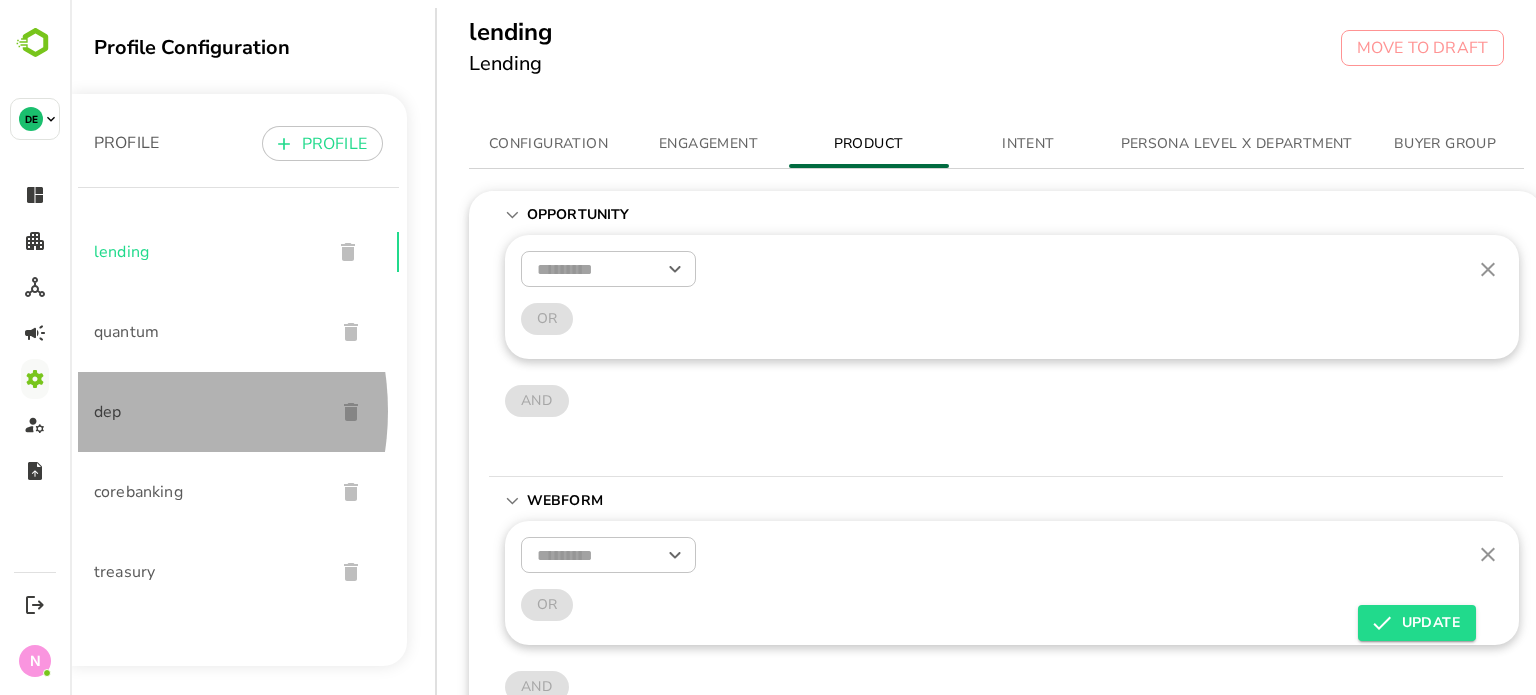 click on "dep" at bounding box center (206, 412) 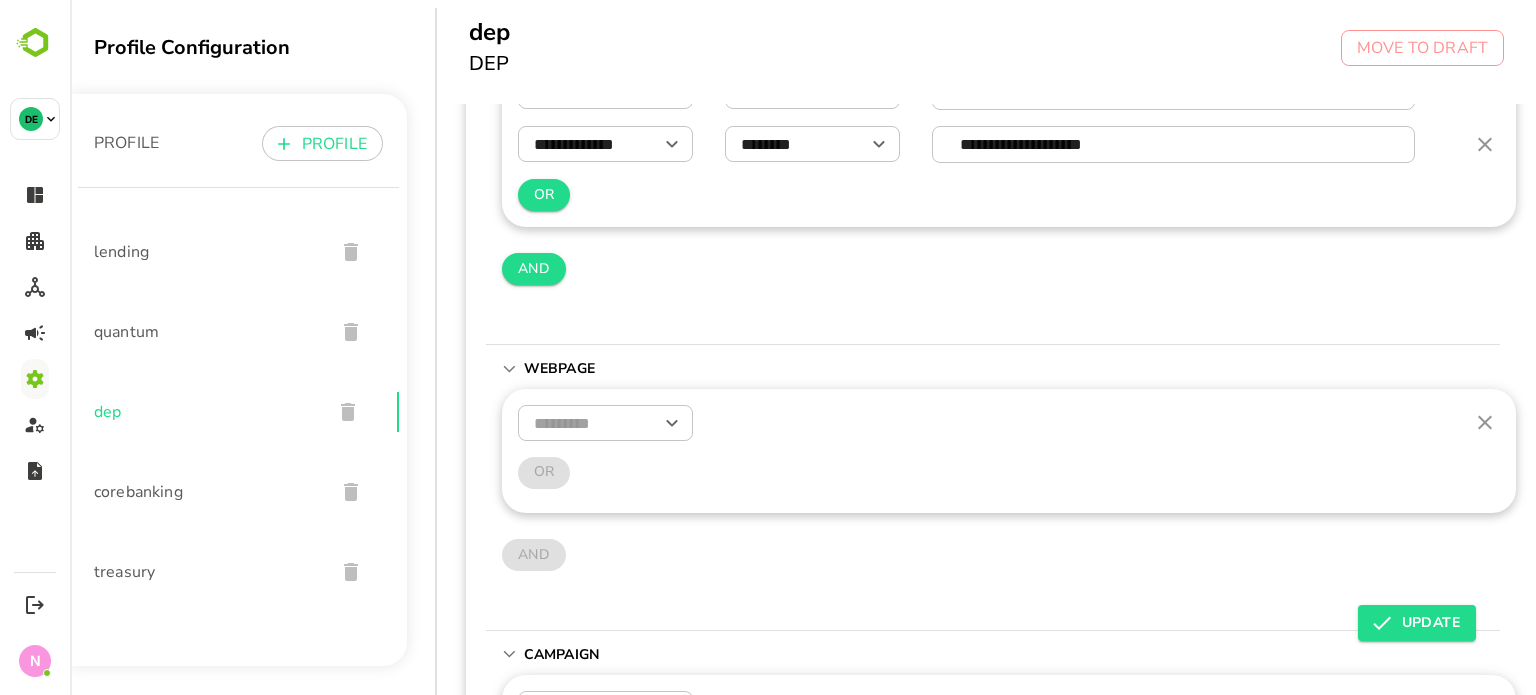 scroll, scrollTop: 284, scrollLeft: 3, axis: both 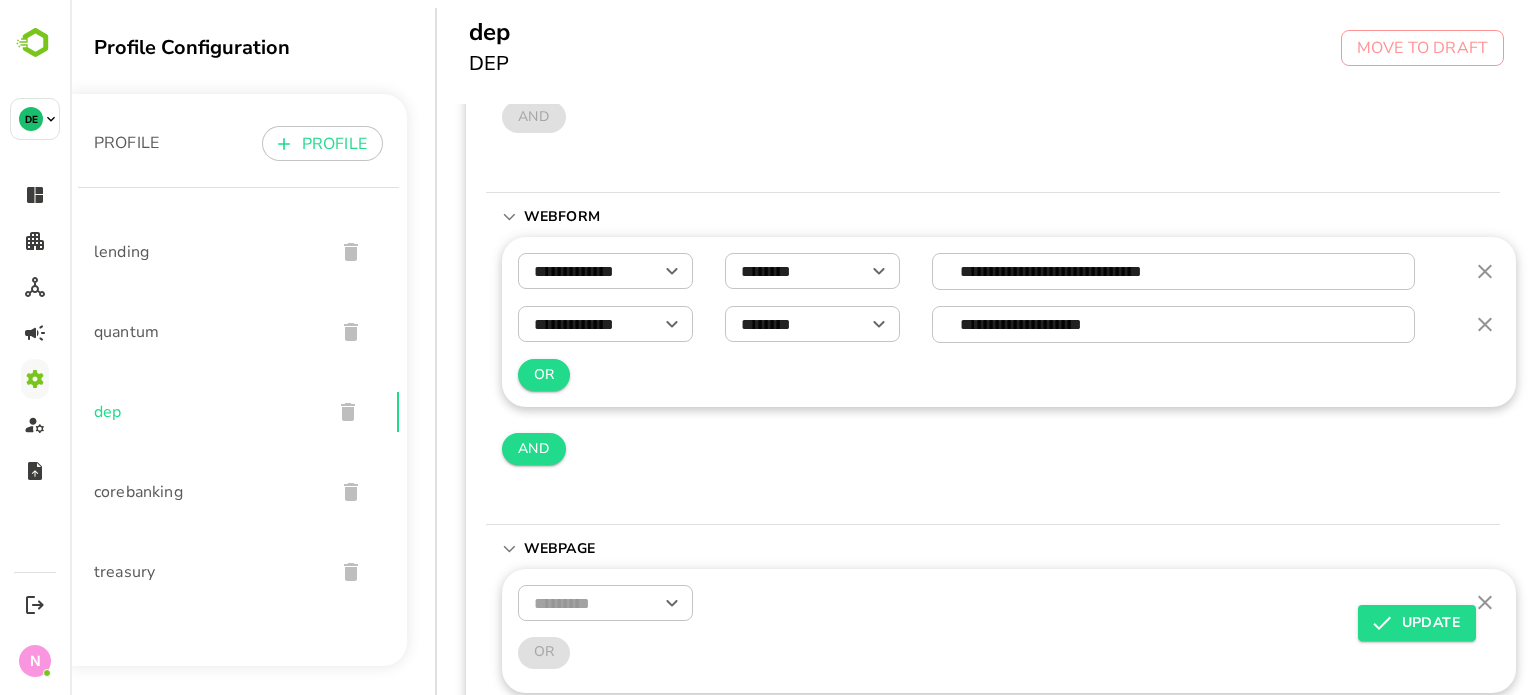 click 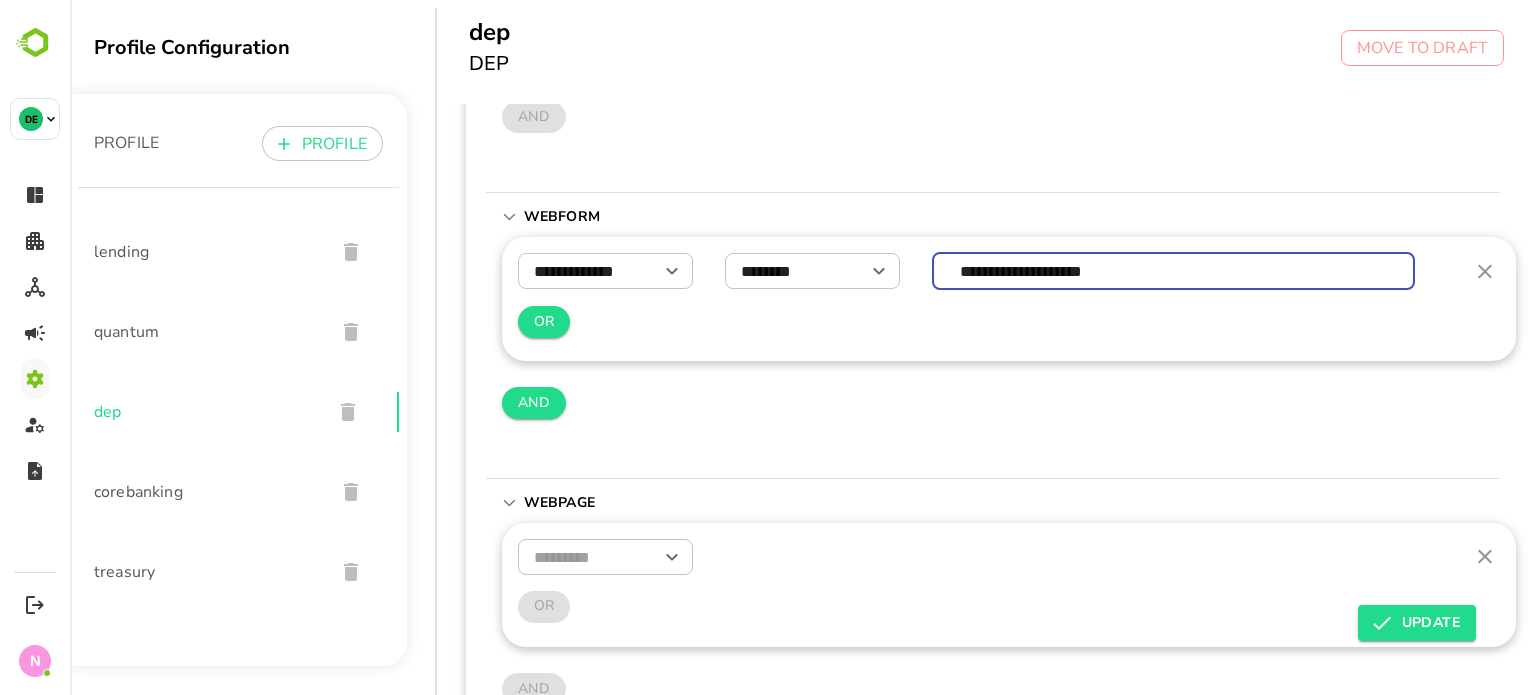 drag, startPoint x: 1176, startPoint y: 275, endPoint x: 948, endPoint y: 278, distance: 228.01973 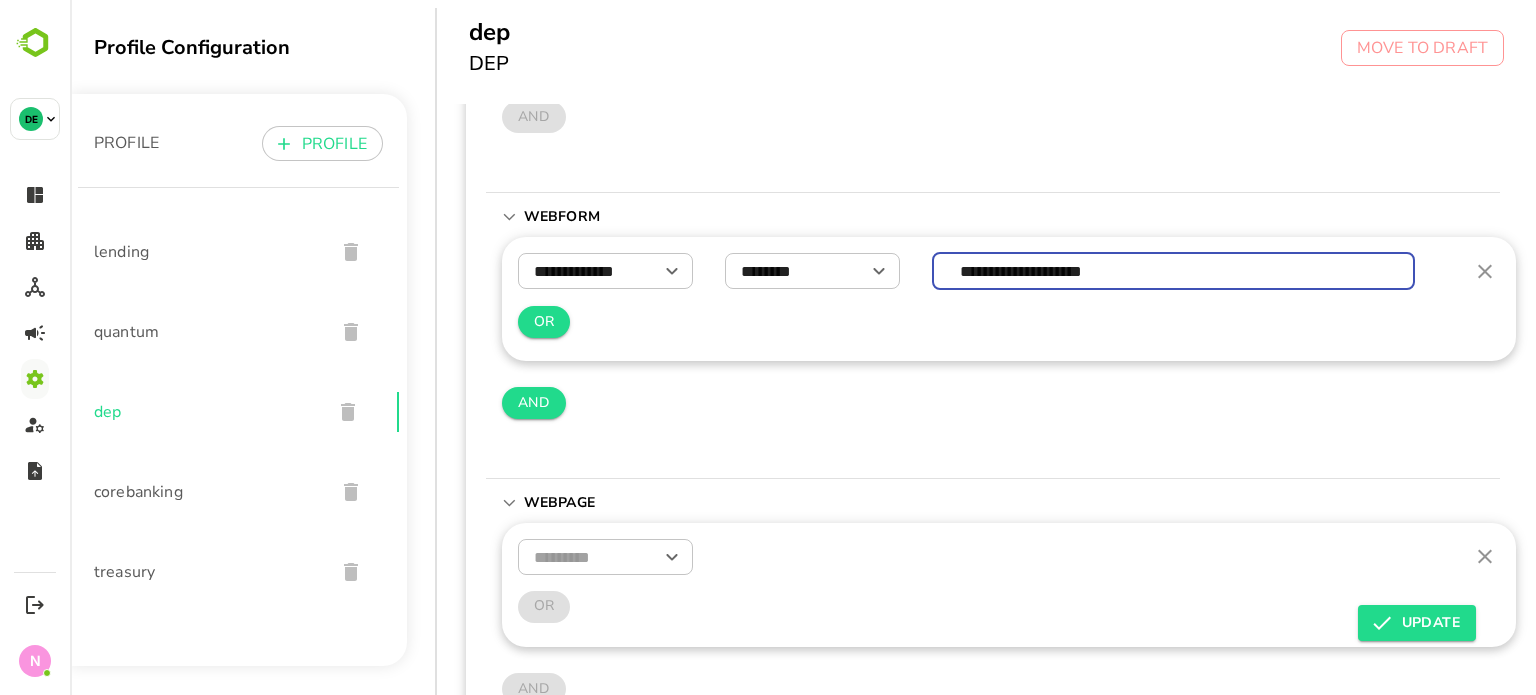 click on "**********" at bounding box center [1174, 271] 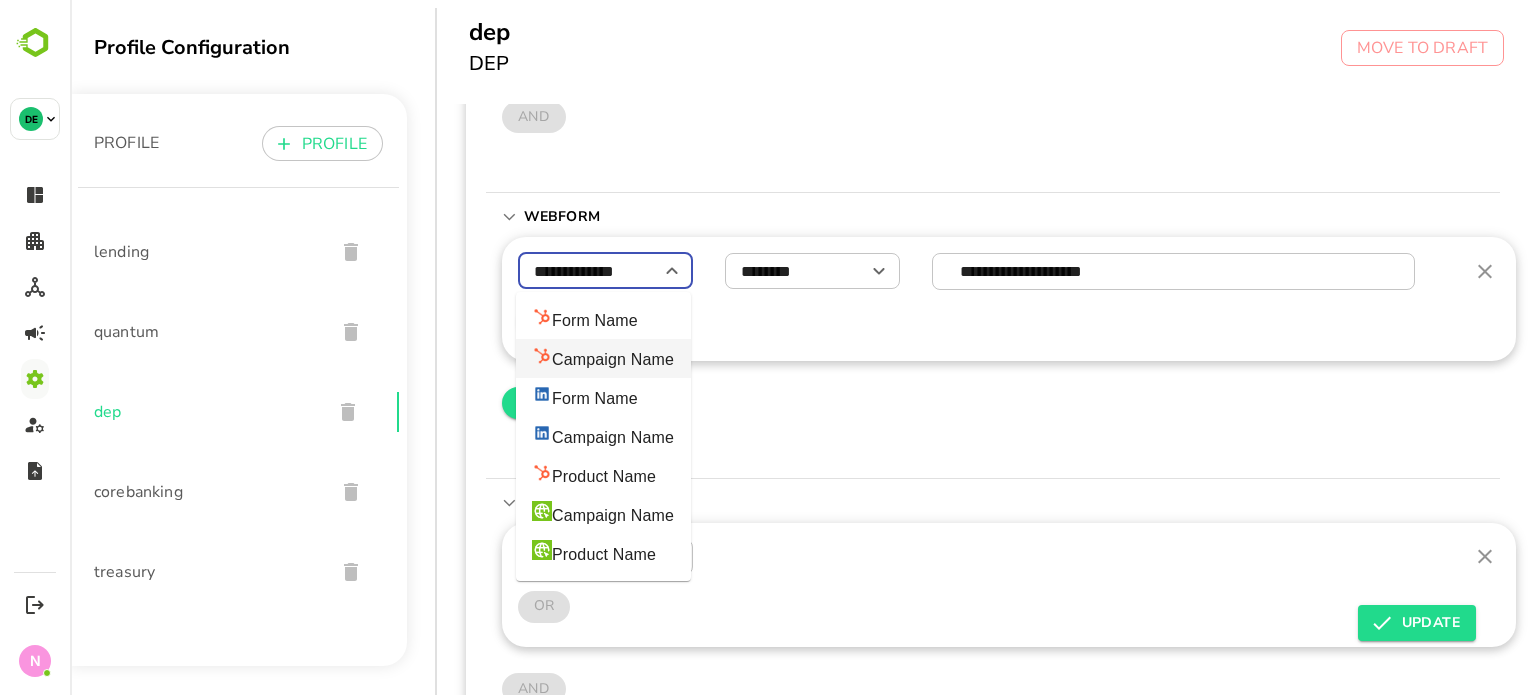 click on "AND" at bounding box center [1009, 403] 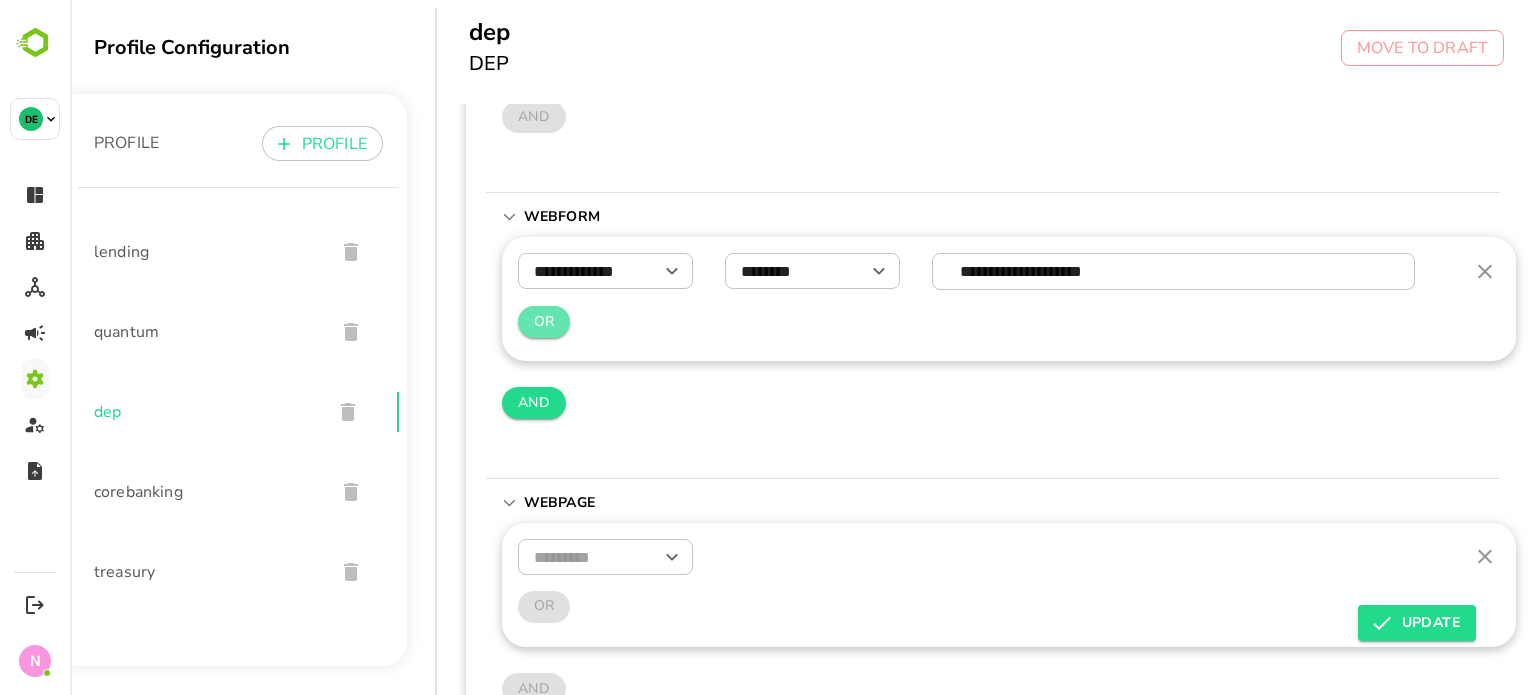 click on "OR" at bounding box center (544, 322) 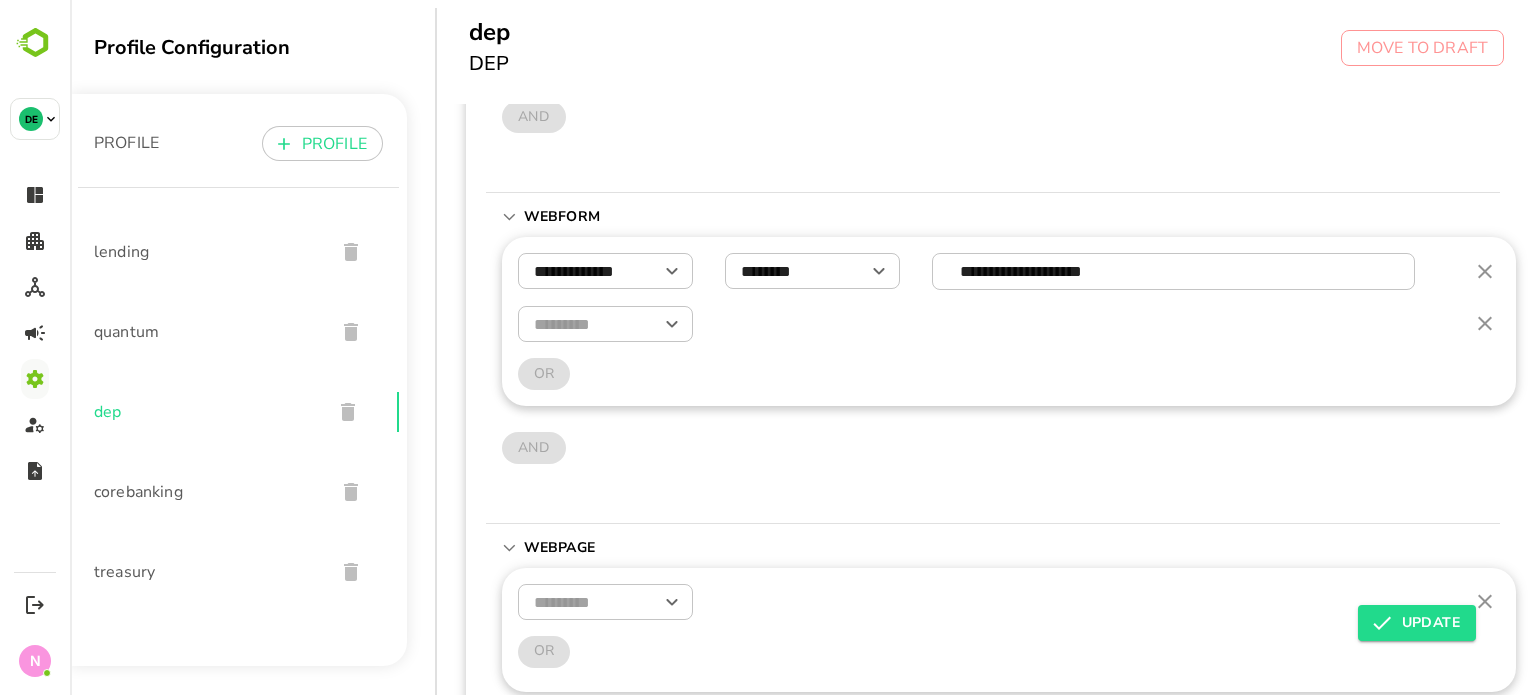 click at bounding box center (605, 324) 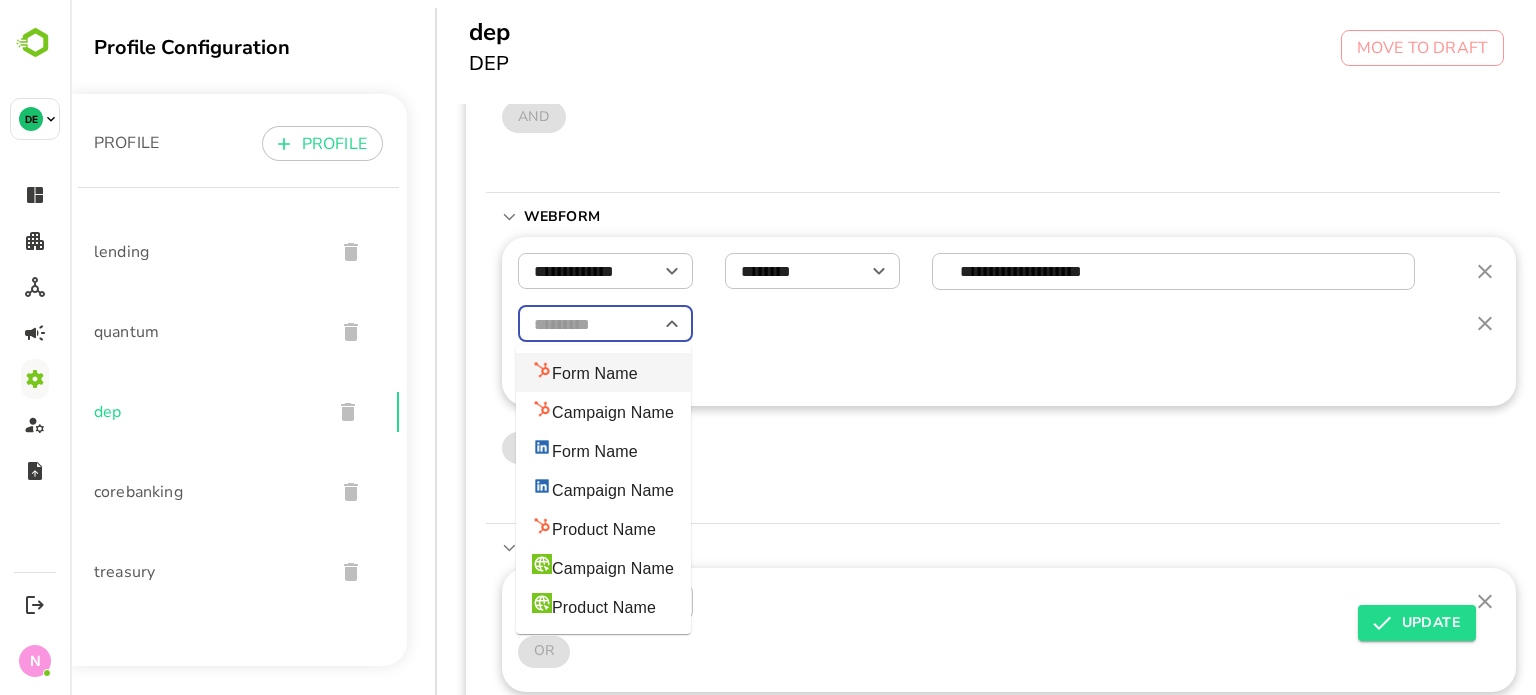 drag, startPoint x: 615, startPoint y: 375, endPoint x: 665, endPoint y: 366, distance: 50.803543 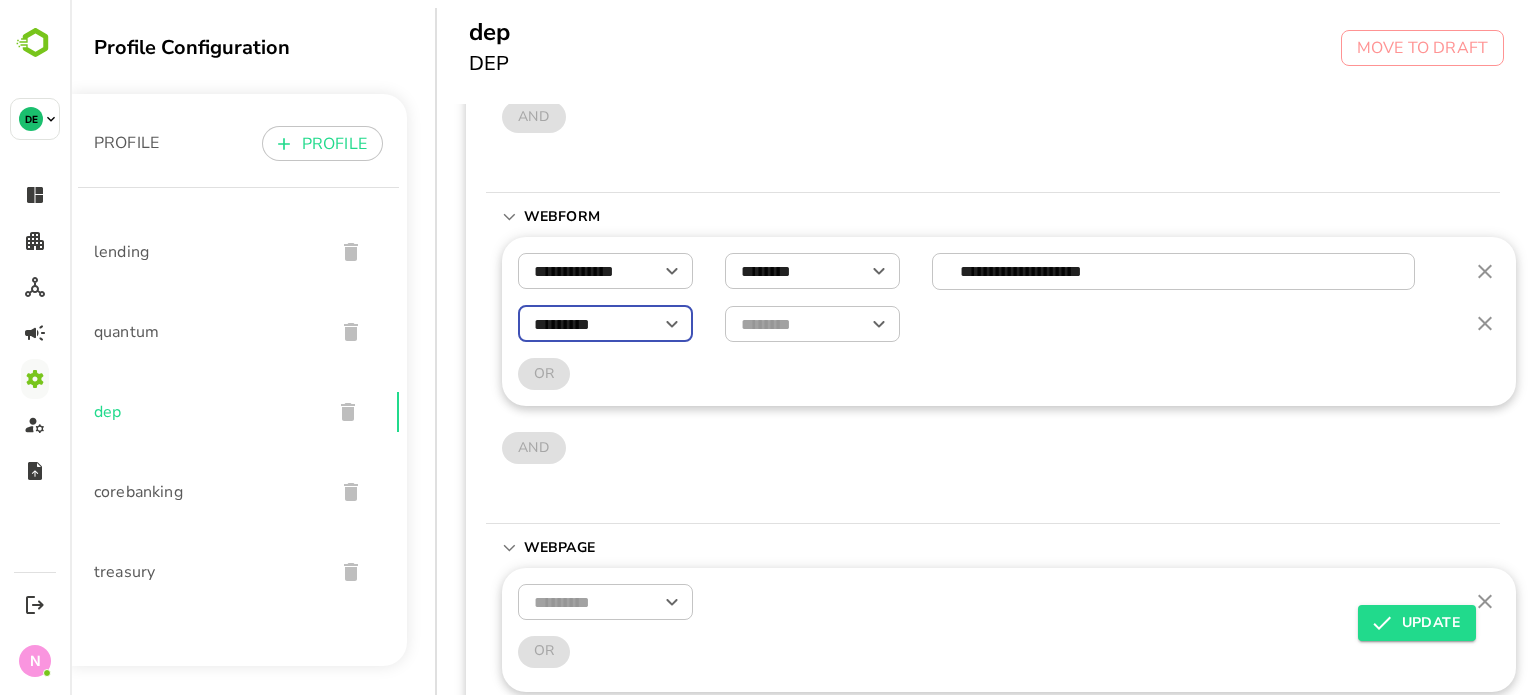 click at bounding box center (812, 324) 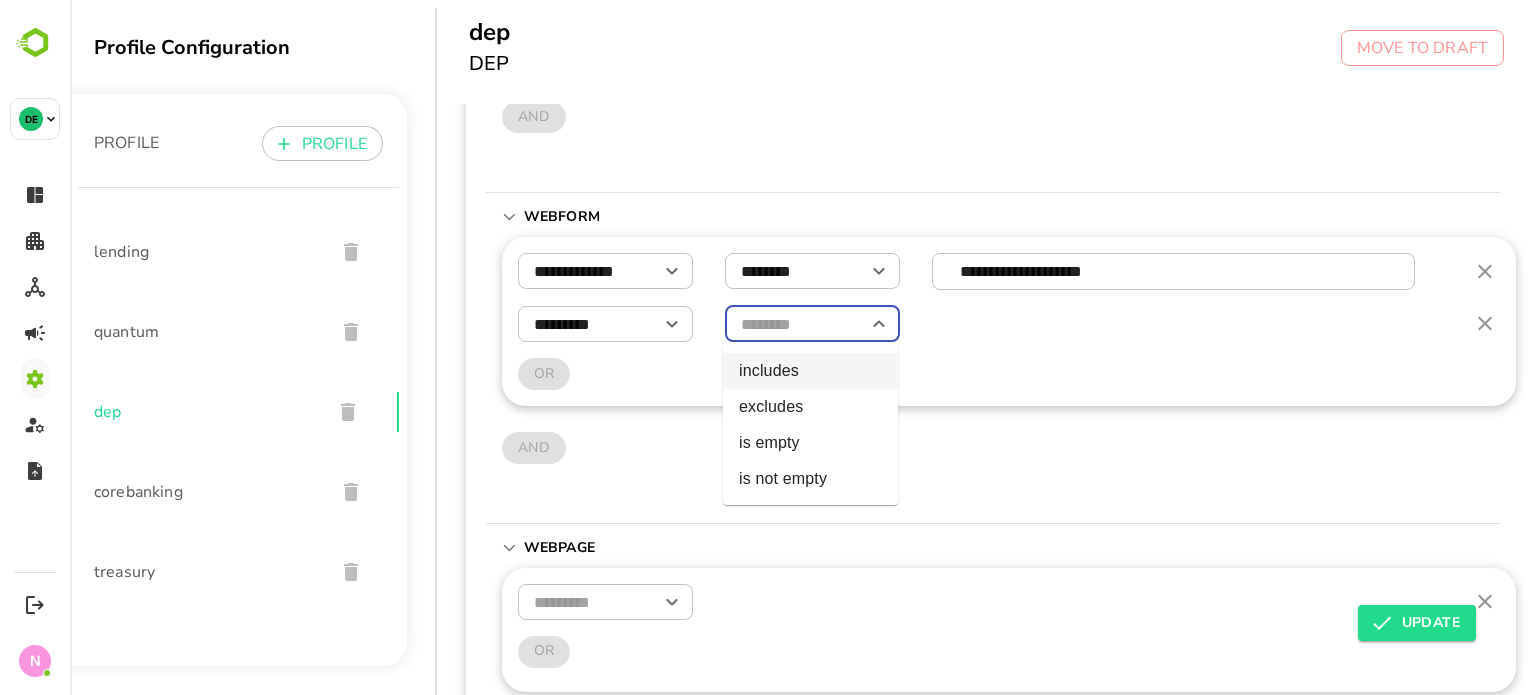 click on "includes" at bounding box center [810, 371] 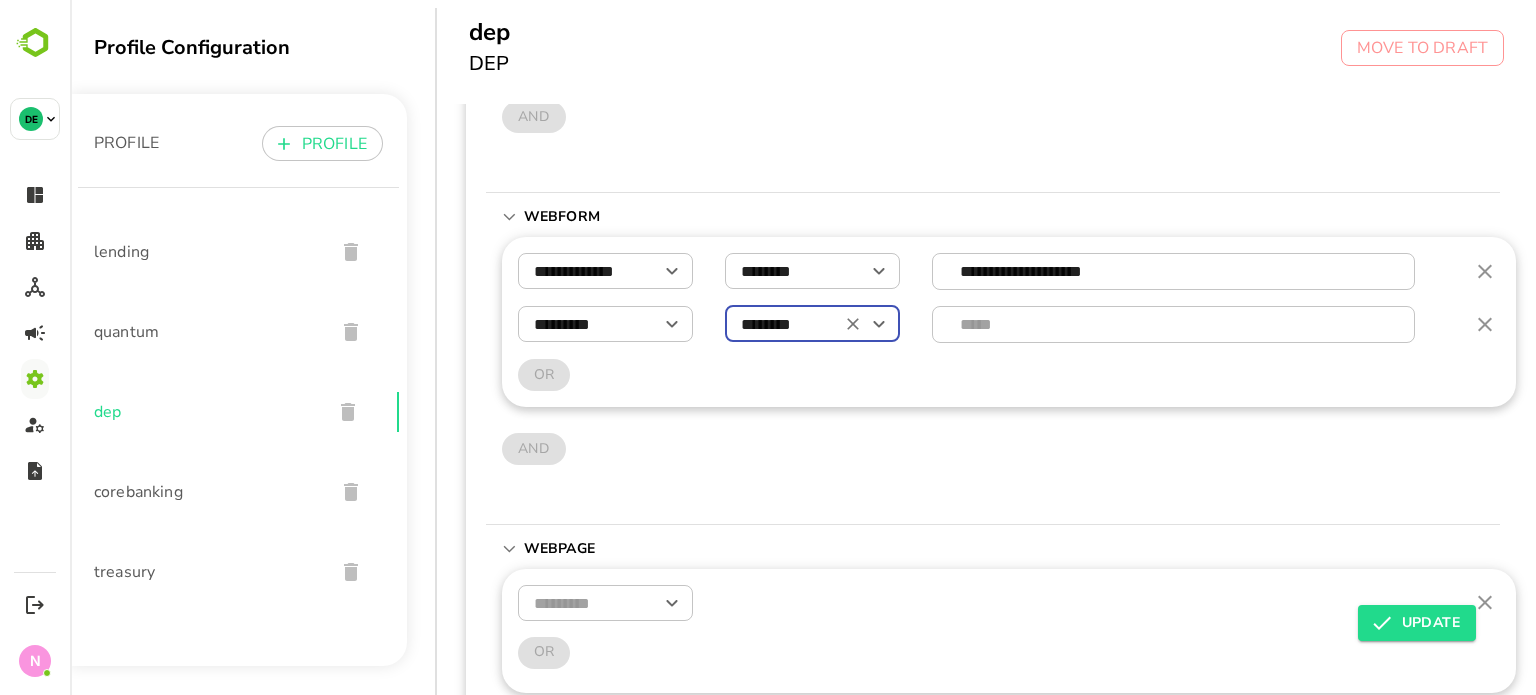 click at bounding box center [1174, 324] 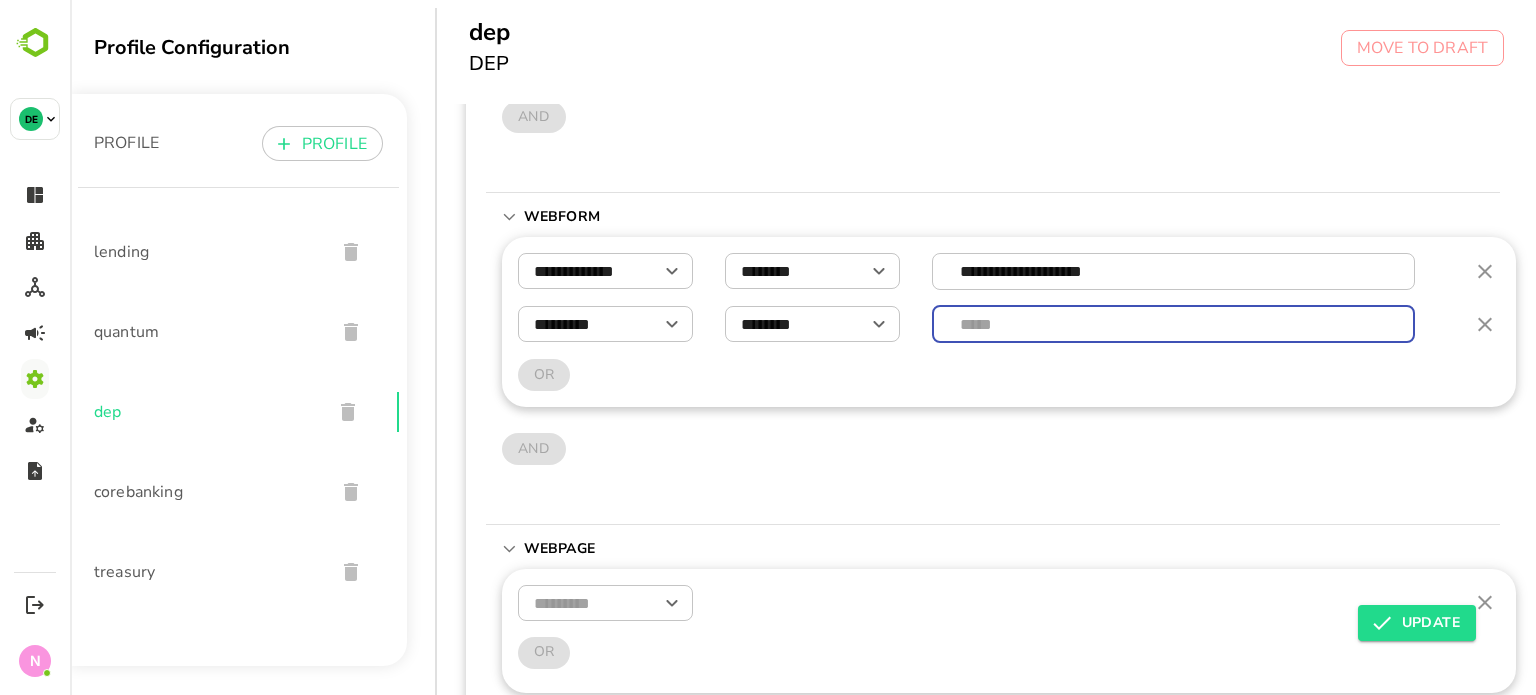 click 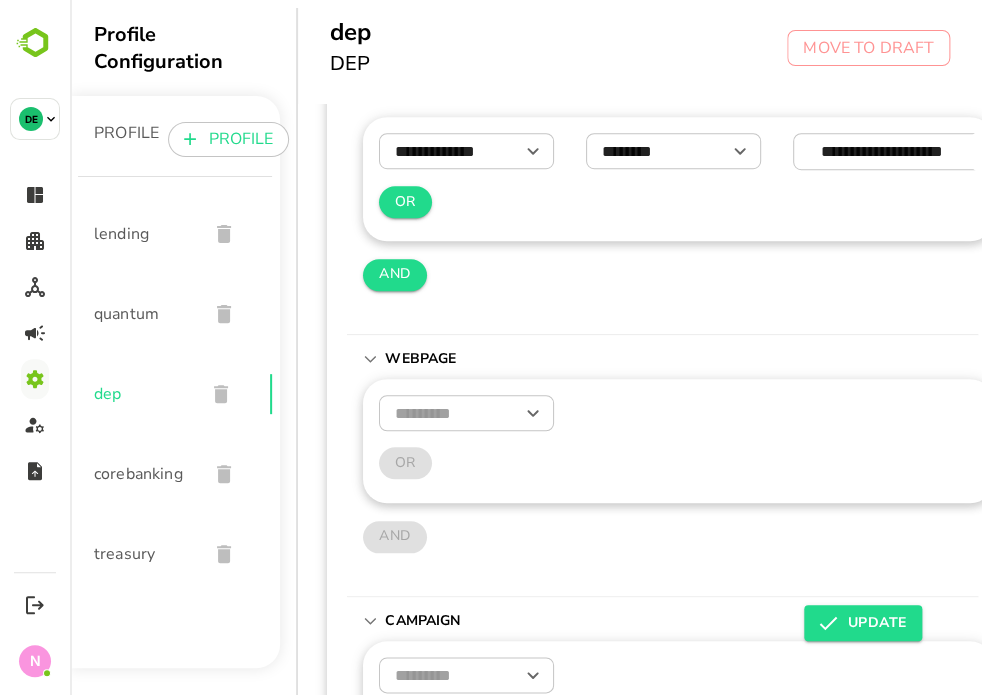 scroll, scrollTop: 260, scrollLeft: 3, axis: both 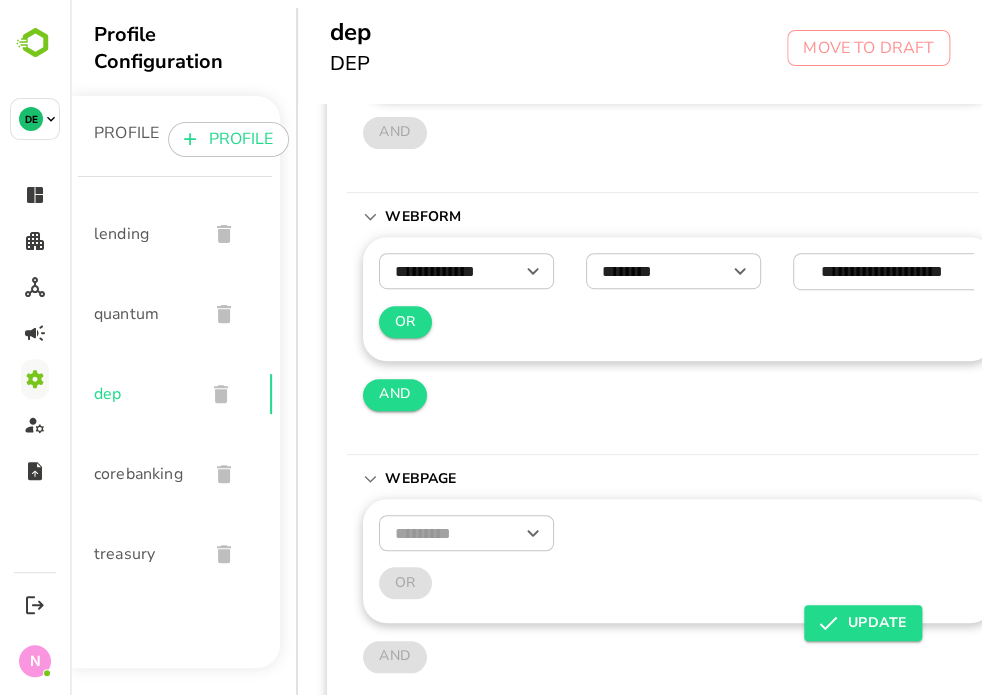 click at bounding box center (466, 533) 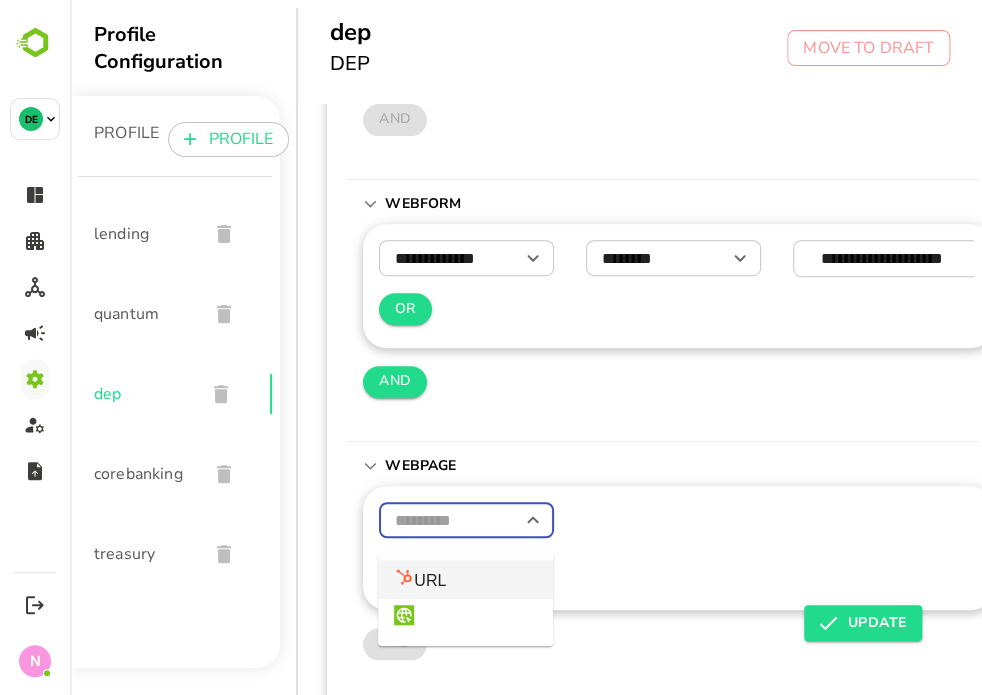 scroll, scrollTop: 243, scrollLeft: 3, axis: both 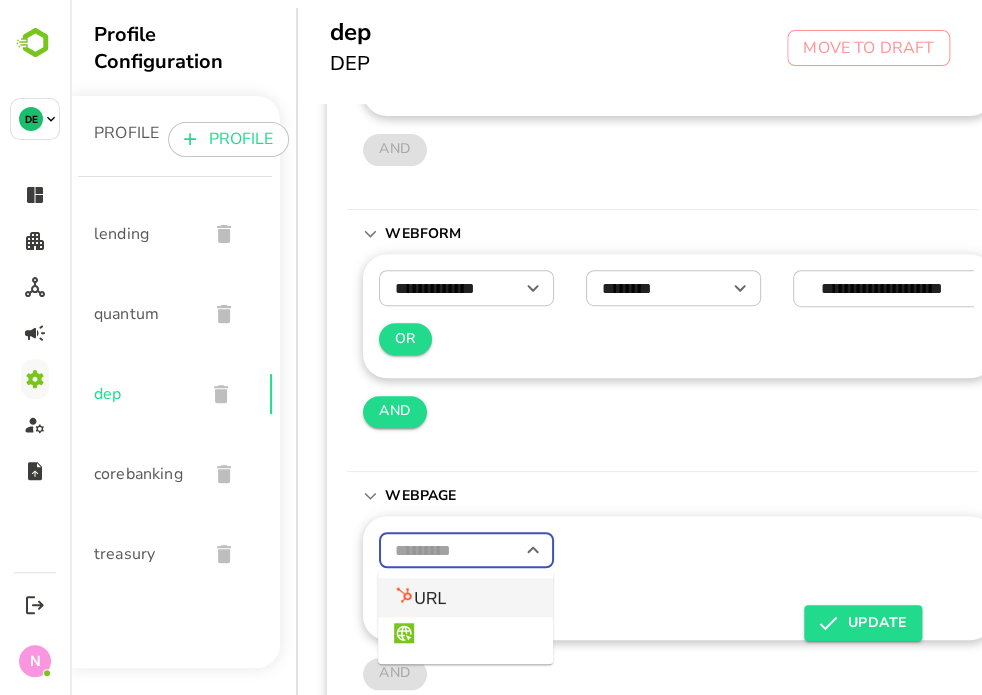 click on "OR" at bounding box center (405, 339) 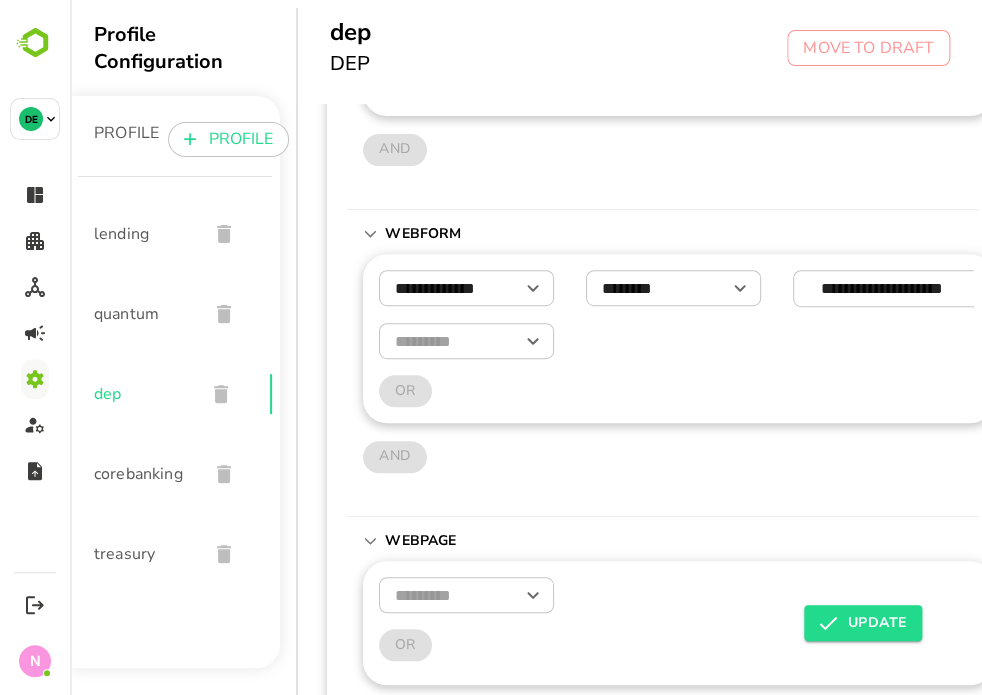click at bounding box center (466, 341) 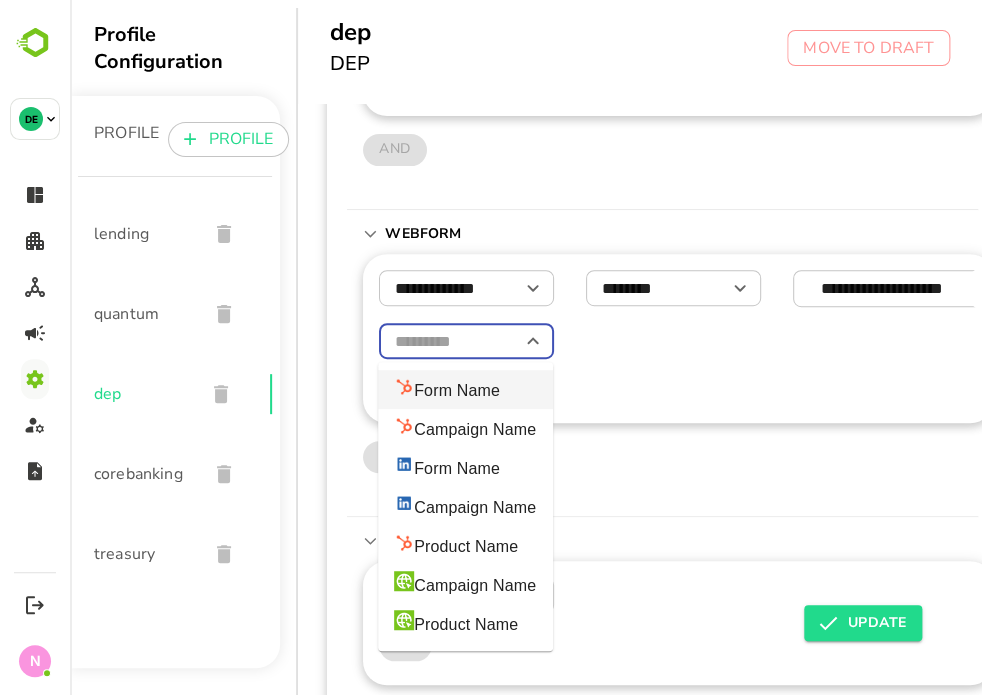 click on "Form Name" at bounding box center (447, 389) 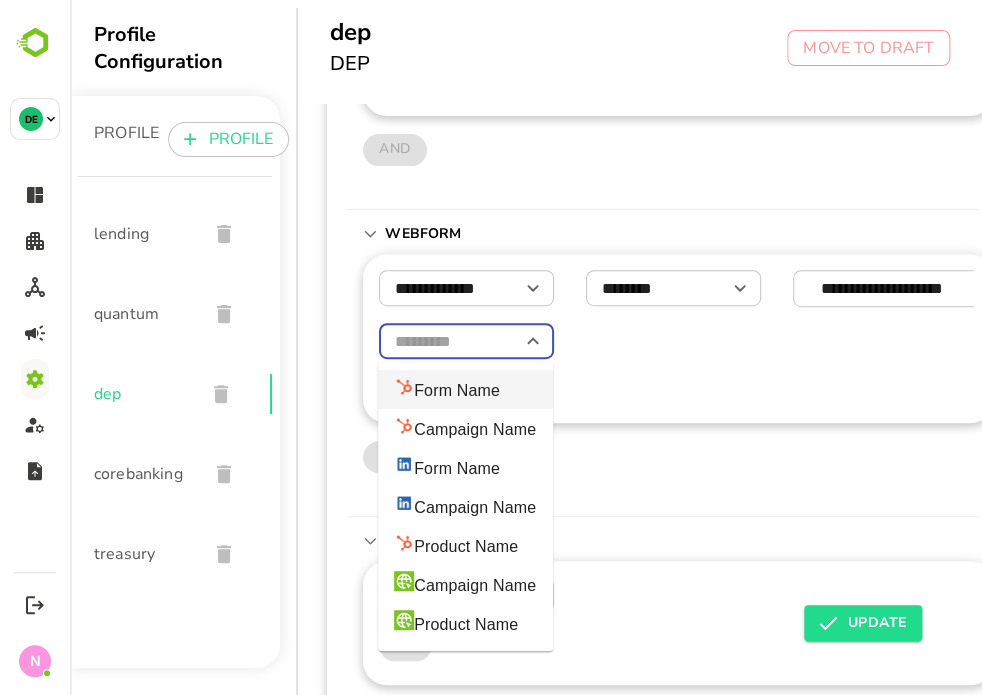 type on "*********" 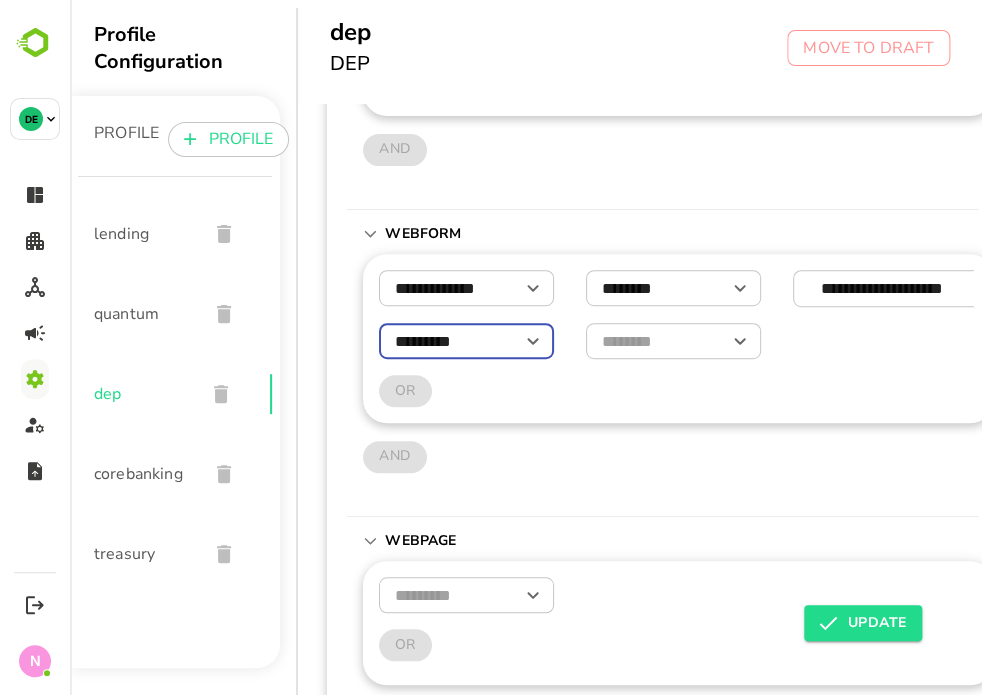 click at bounding box center (673, 341) 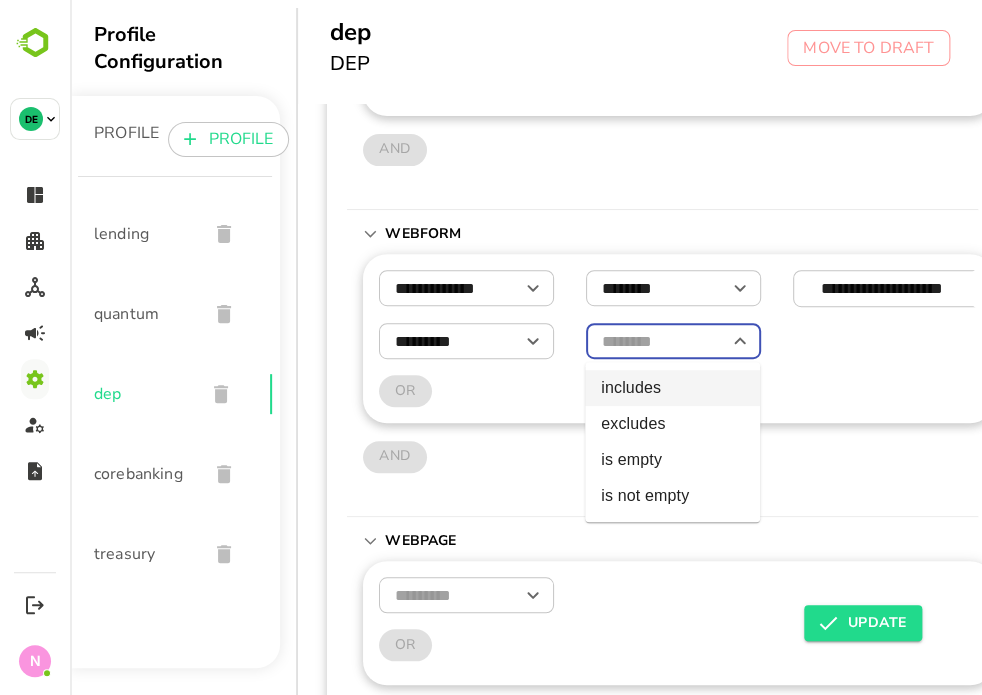 click on "includes" at bounding box center (672, 388) 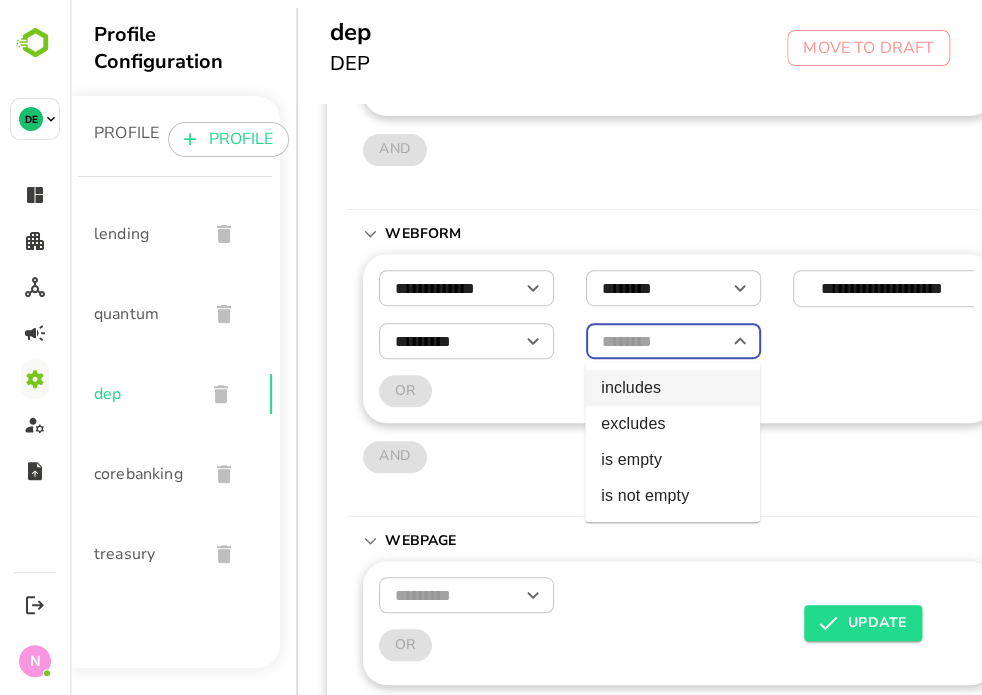 type on "********" 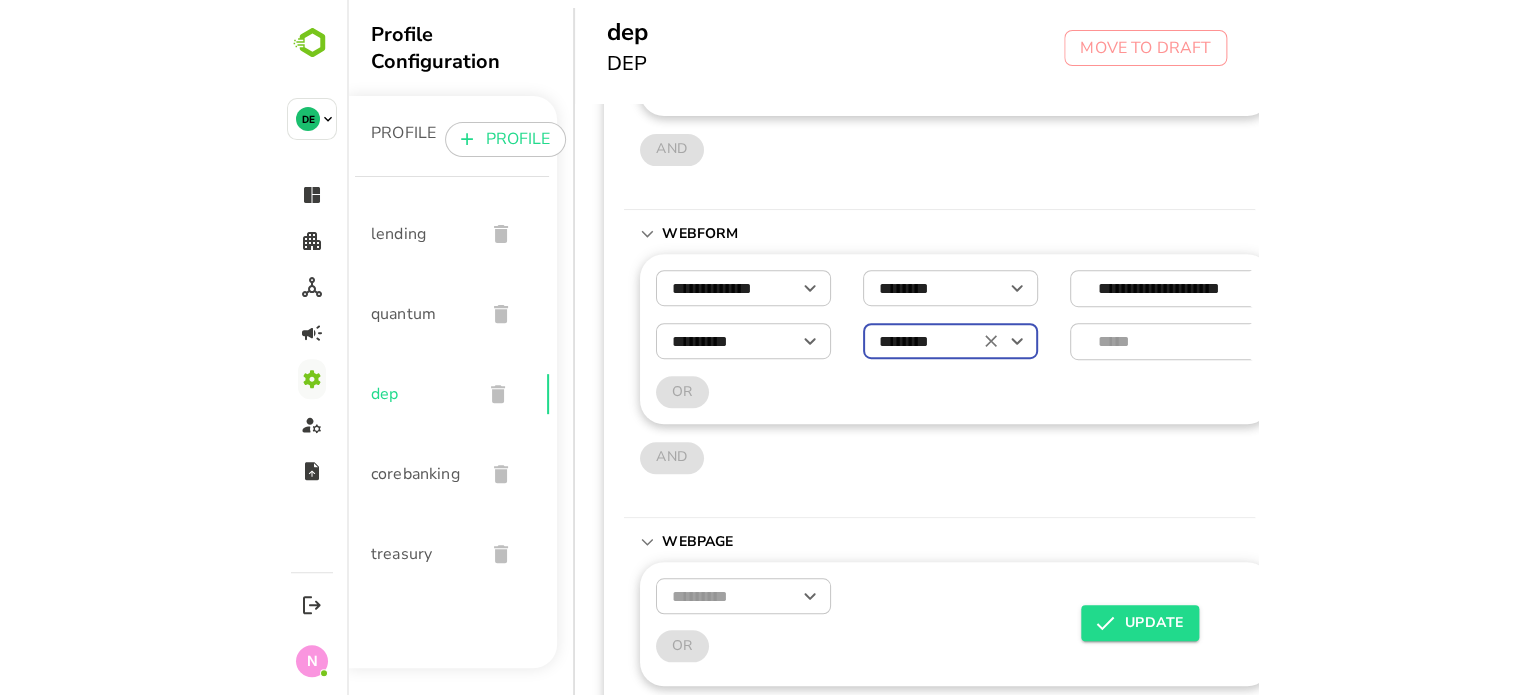 scroll, scrollTop: 267, scrollLeft: 3, axis: both 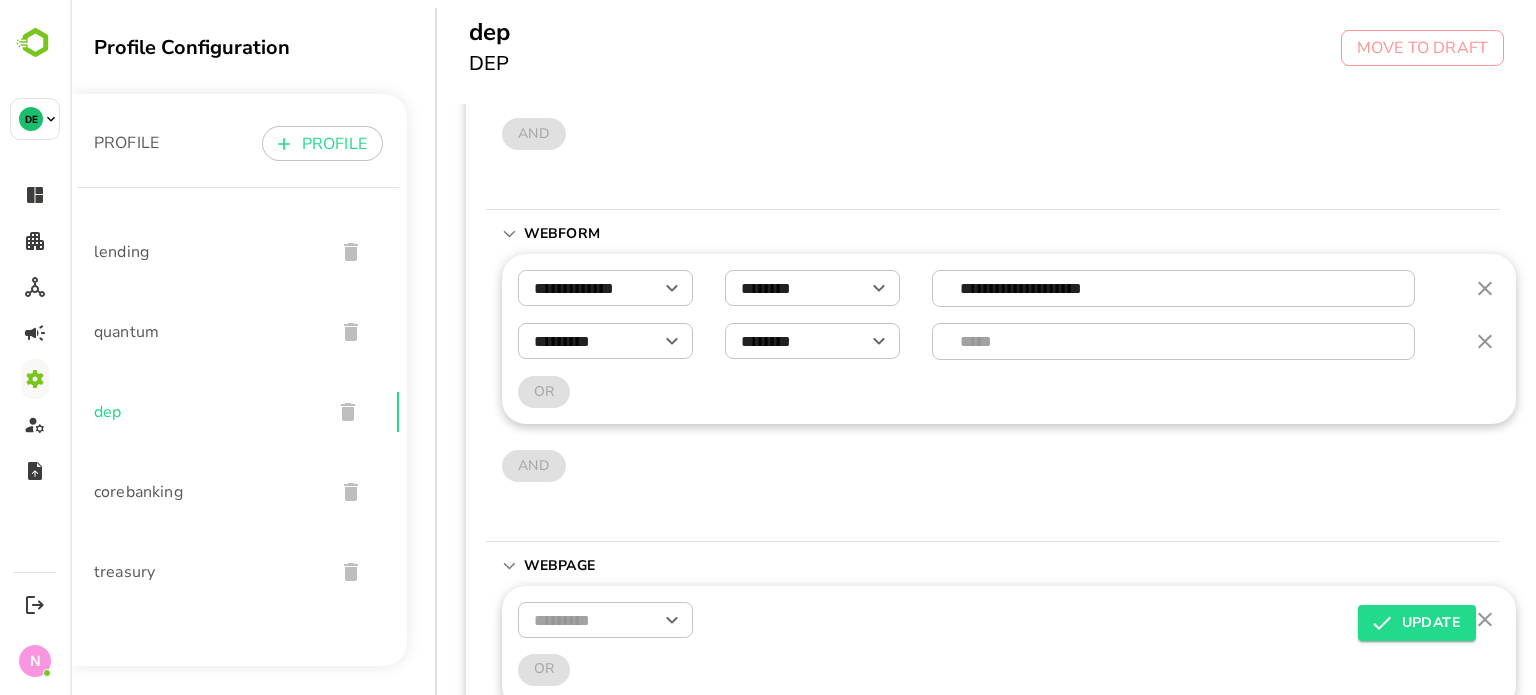 click on "​ OR AND" at bounding box center (1009, 80) 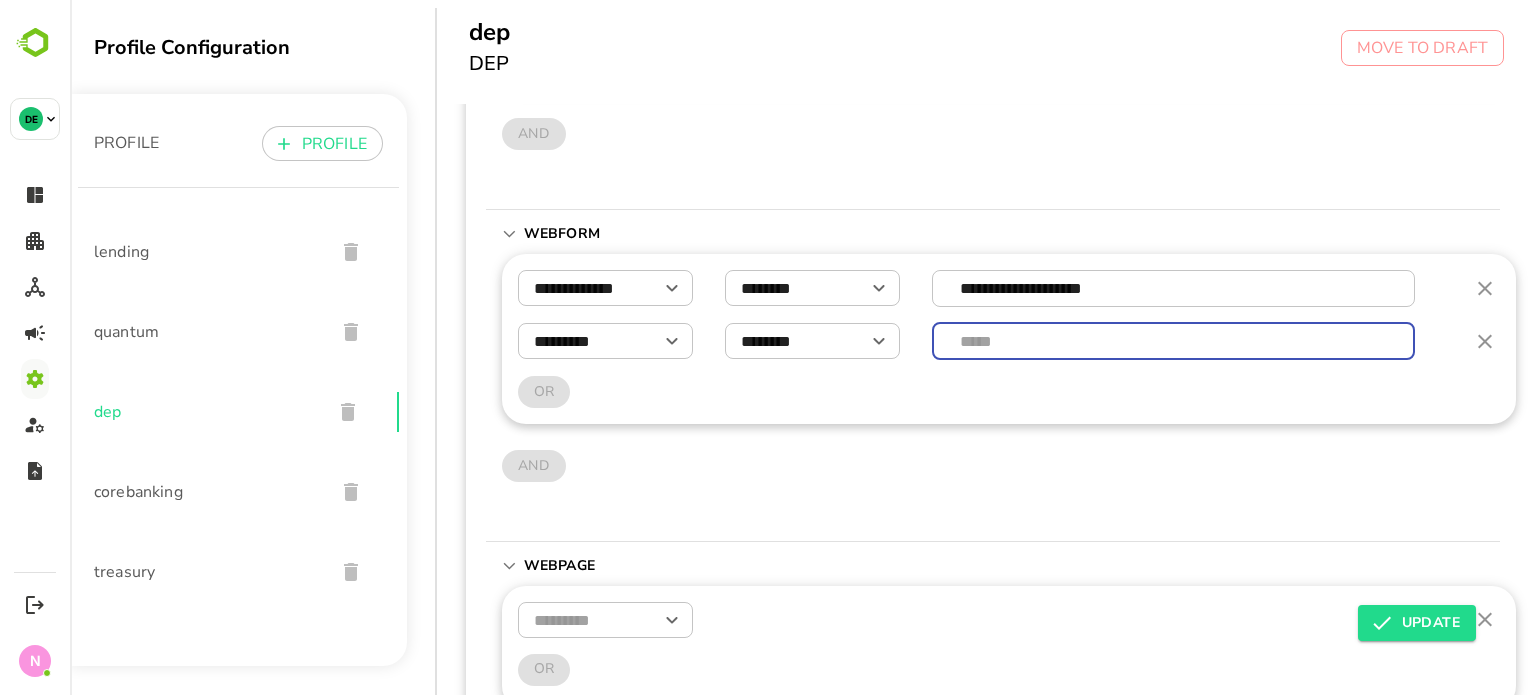 drag, startPoint x: 1007, startPoint y: 331, endPoint x: 870, endPoint y: 418, distance: 162.28987 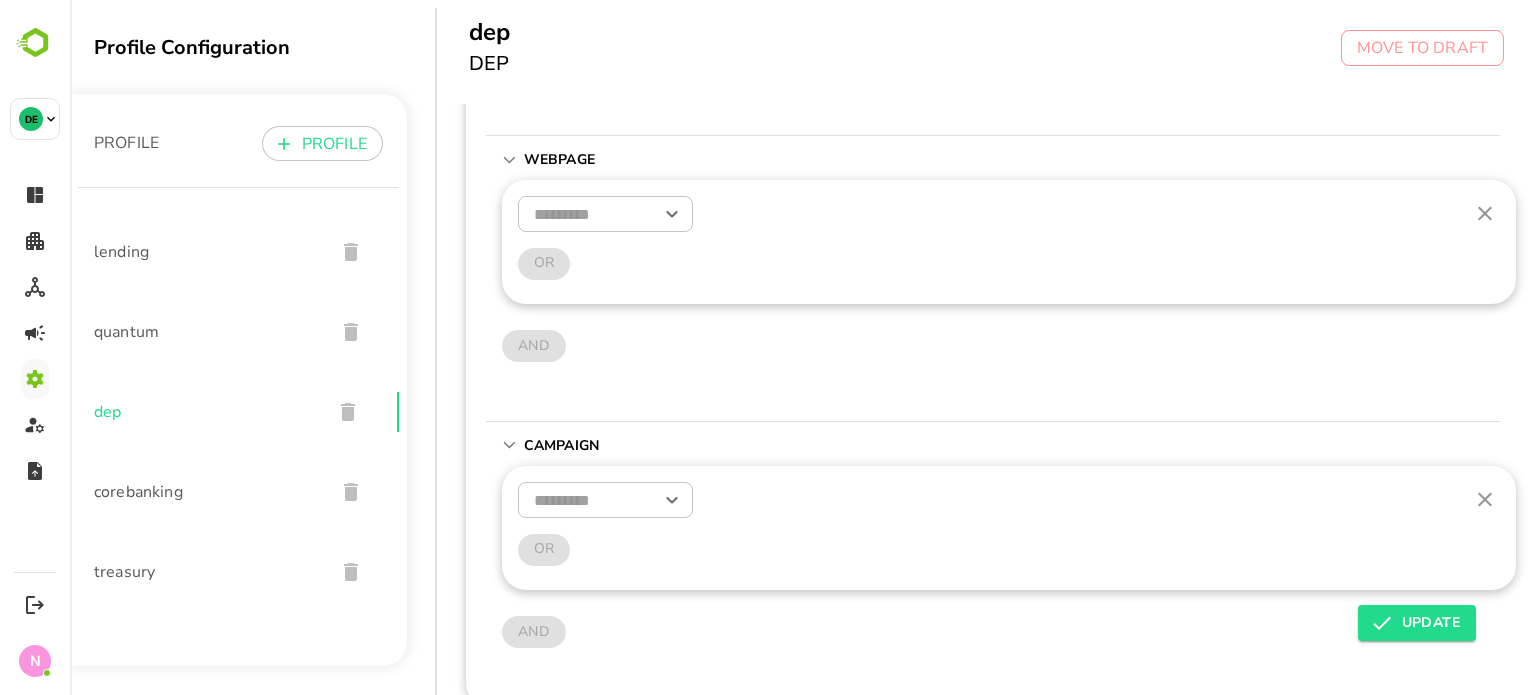 scroll, scrollTop: 0, scrollLeft: 3, axis: horizontal 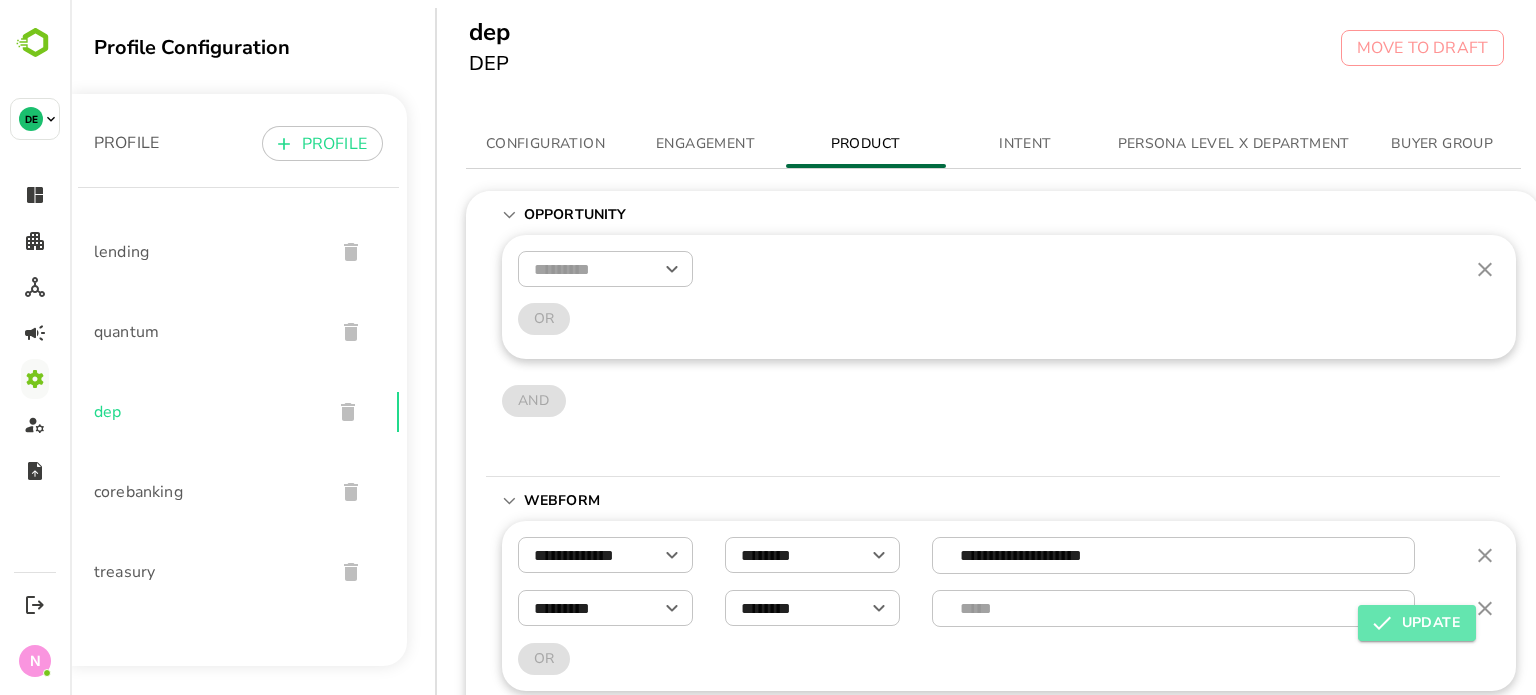 click on "UPDATE" at bounding box center (1417, 623) 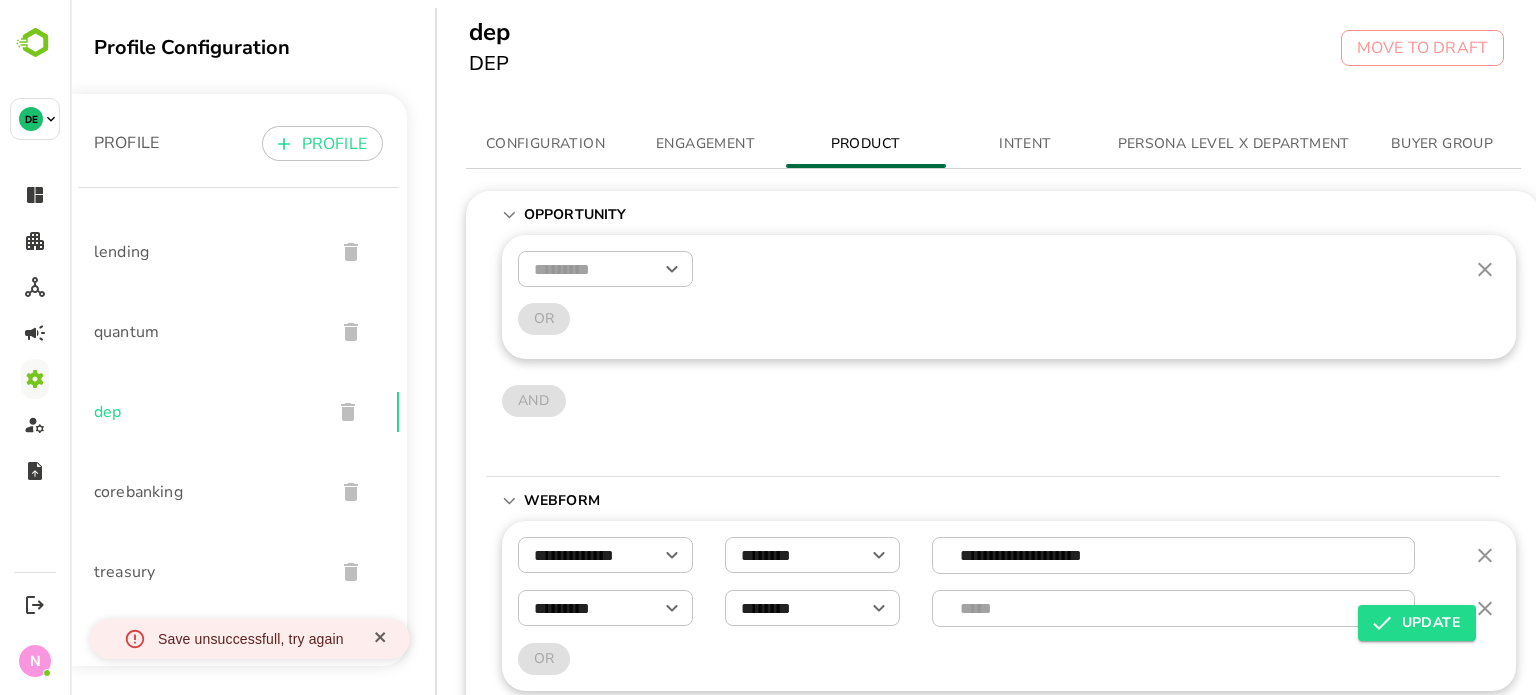 click 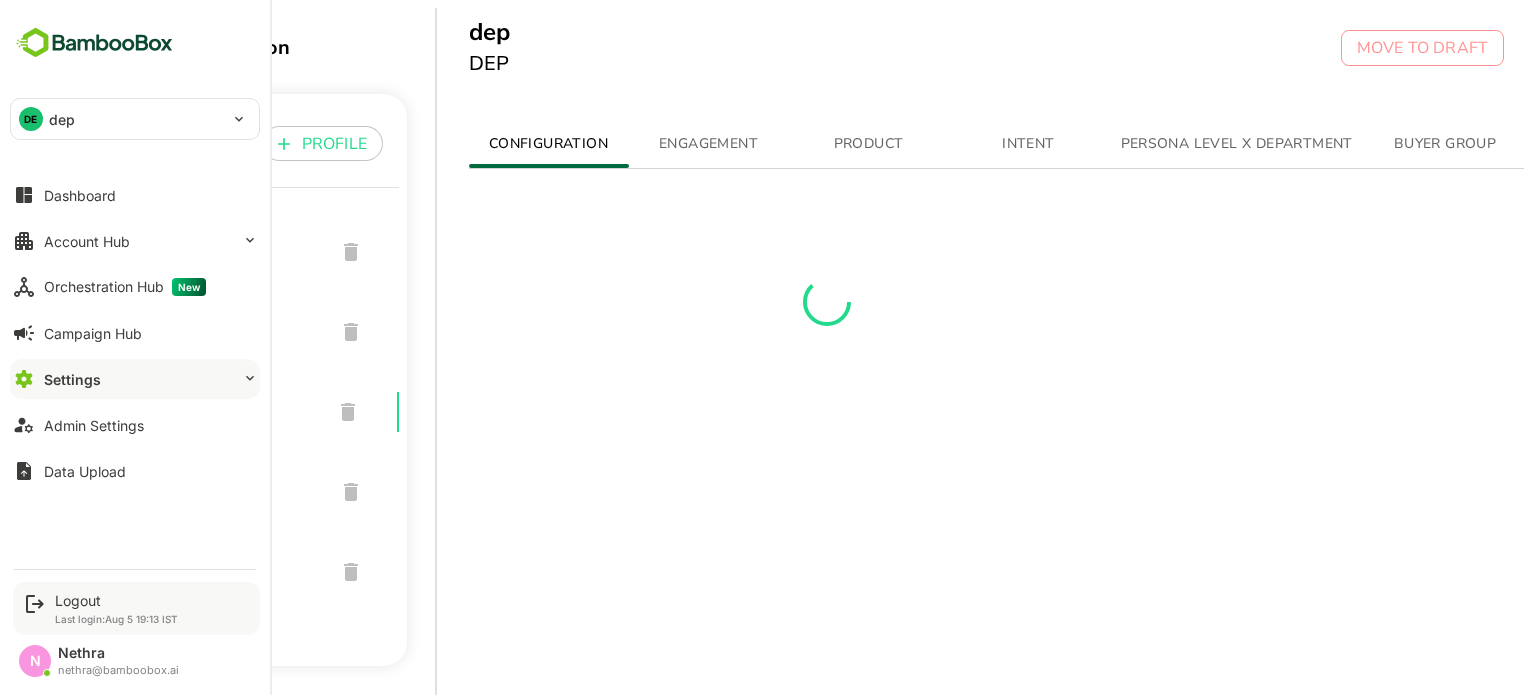 scroll, scrollTop: 0, scrollLeft: 0, axis: both 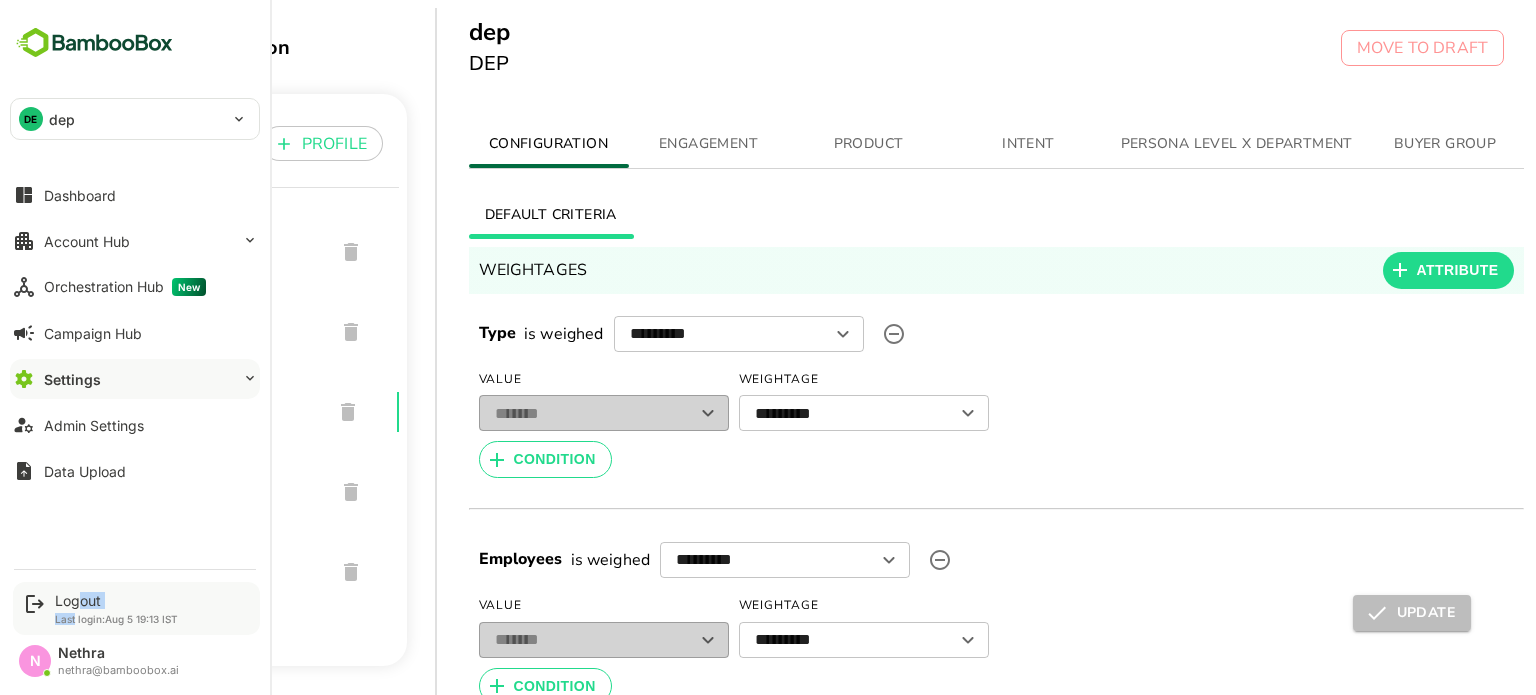drag, startPoint x: 75, startPoint y: 615, endPoint x: 86, endPoint y: 603, distance: 16.27882 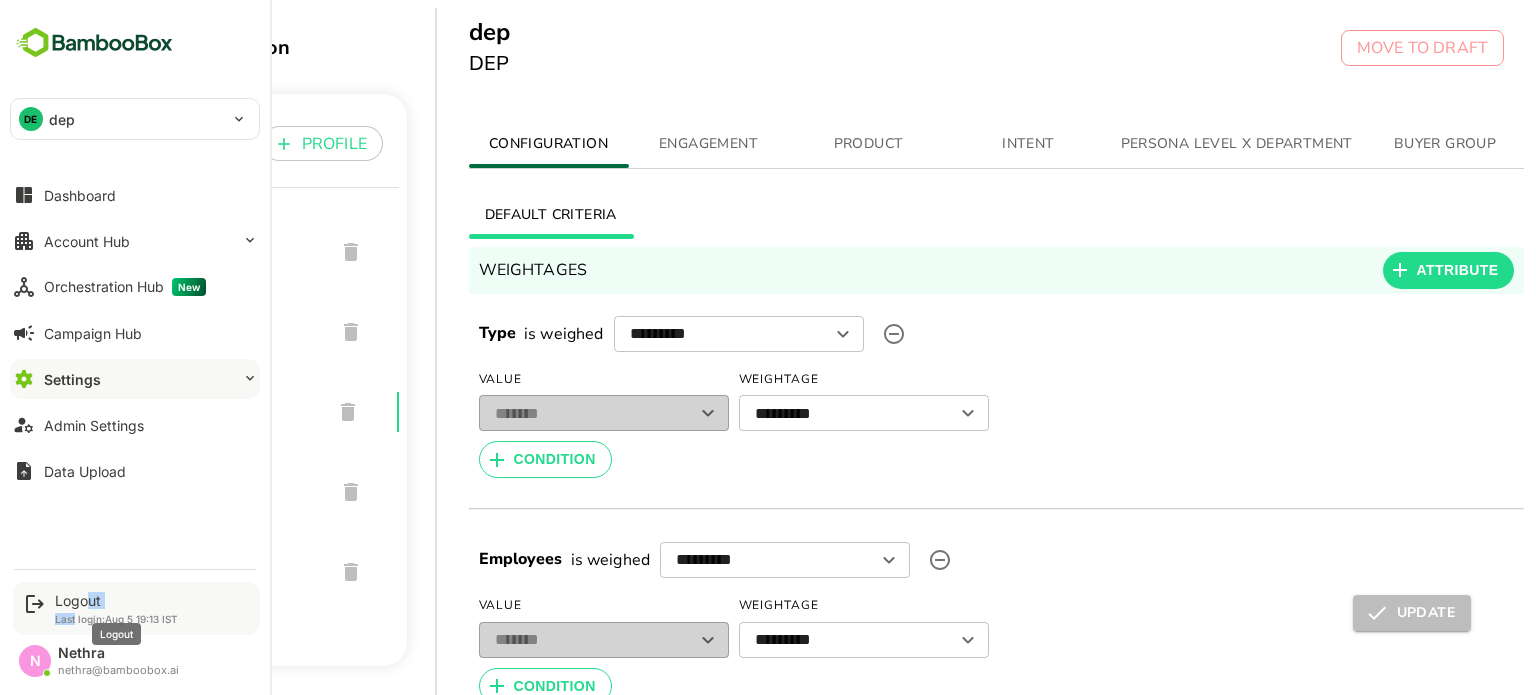 click on "Logout" at bounding box center (116, 600) 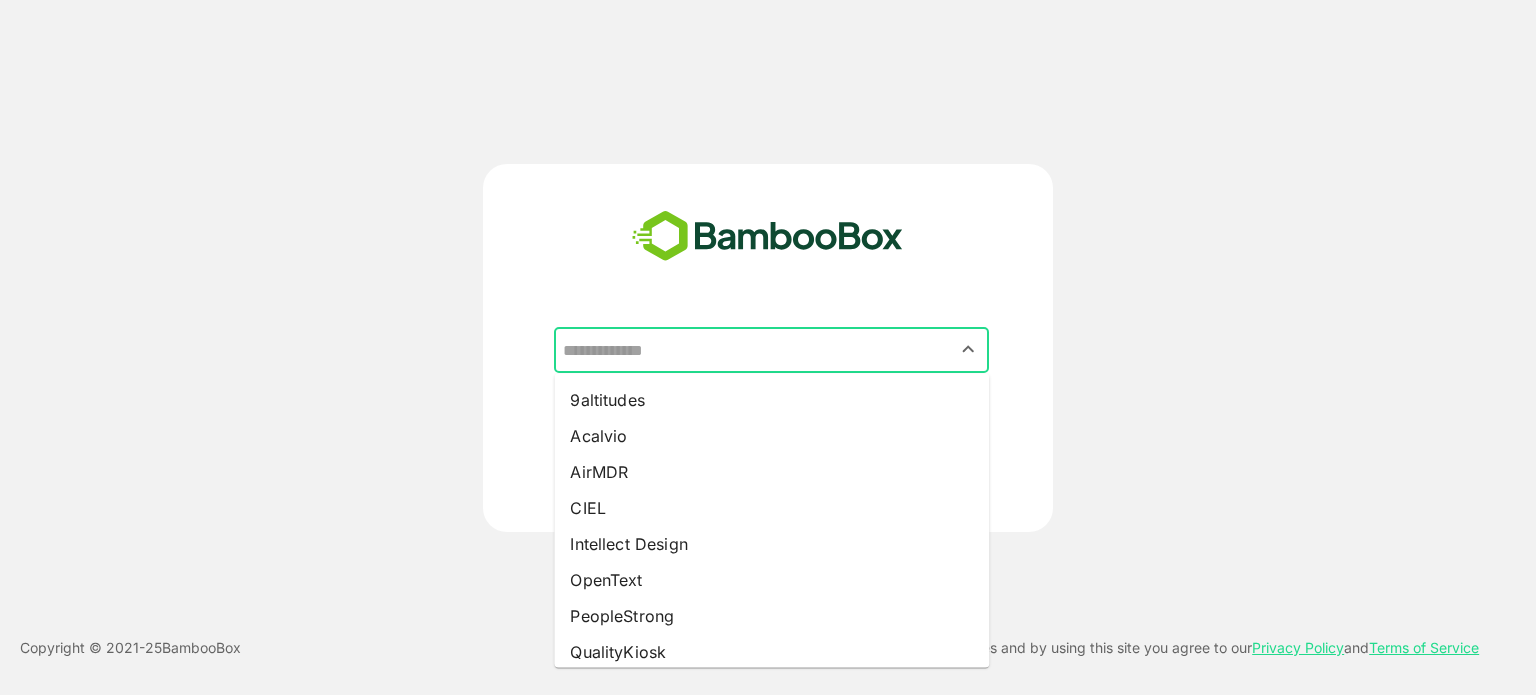 click at bounding box center (771, 350) 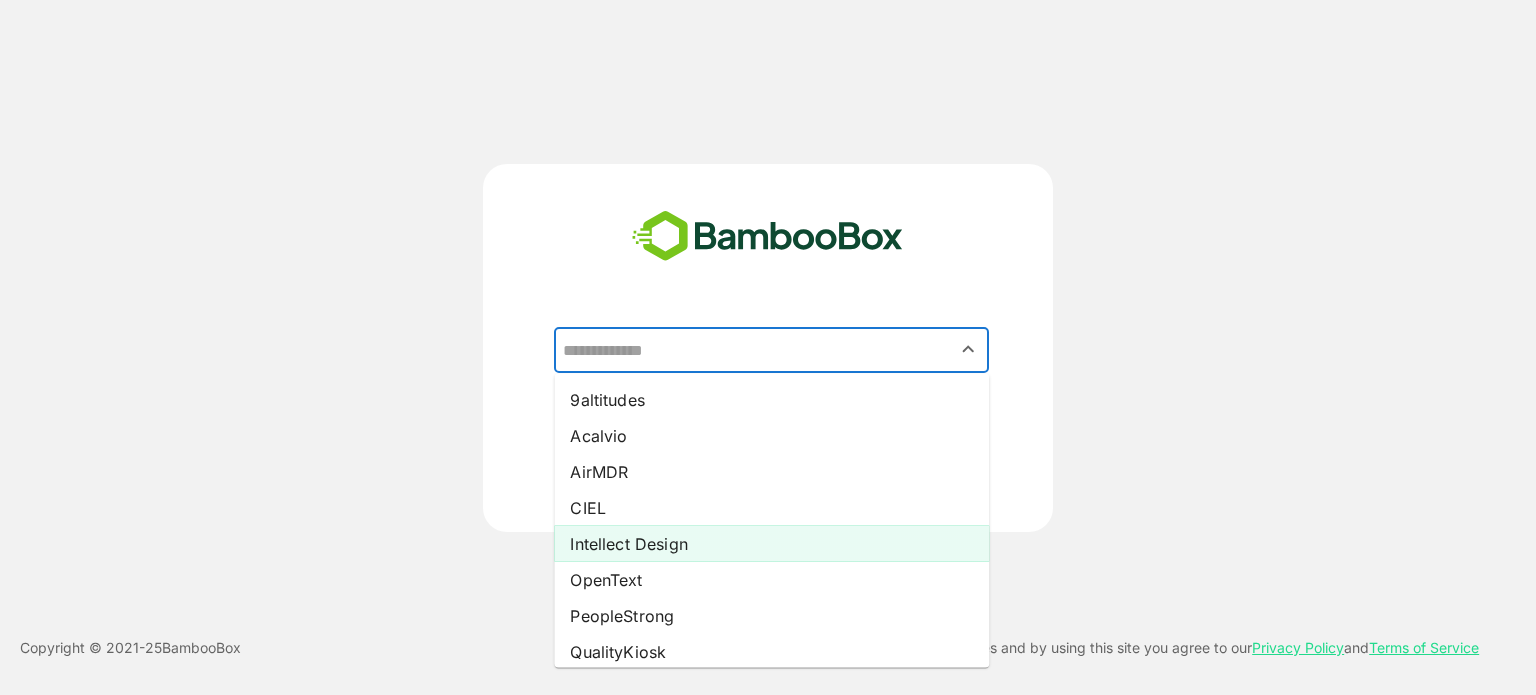 click on "Intellect Design" at bounding box center [771, 544] 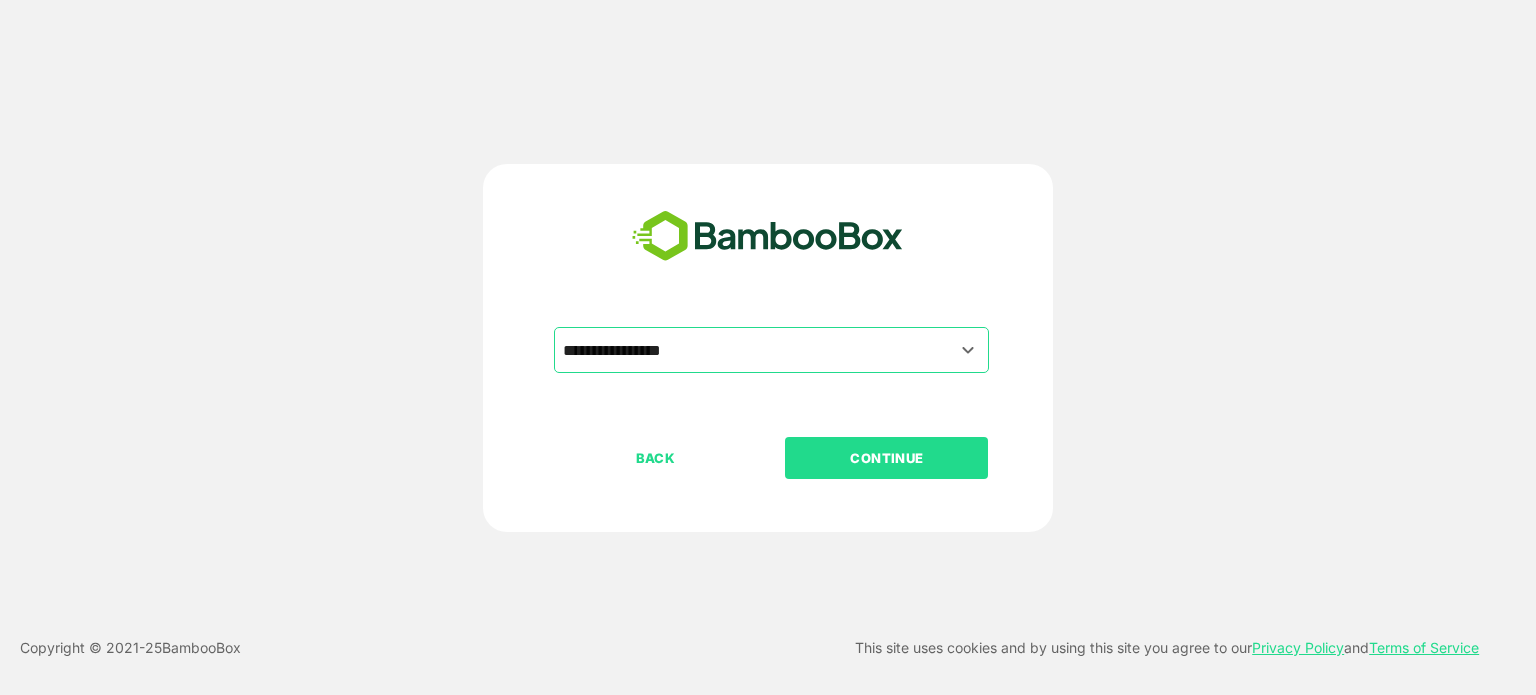 click on "CONTINUE" at bounding box center (886, 458) 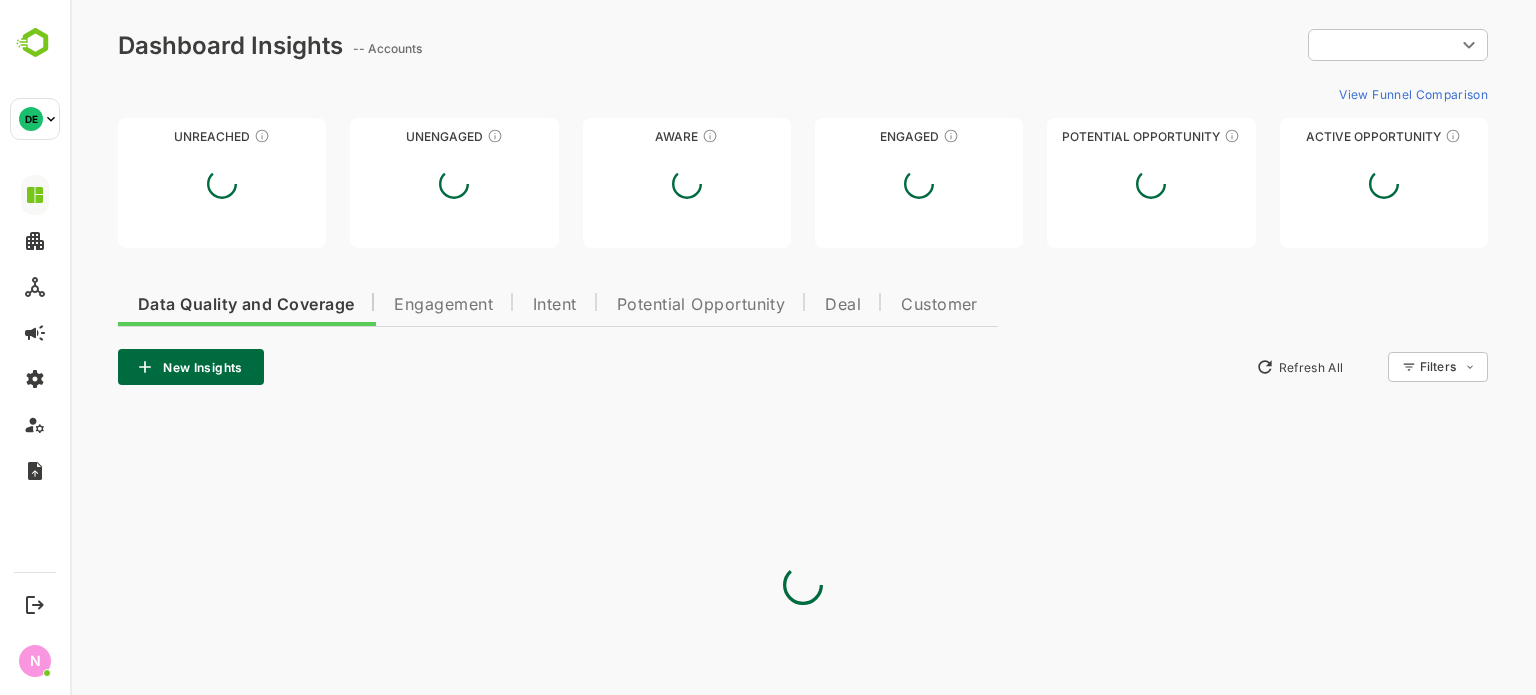 scroll, scrollTop: 0, scrollLeft: 0, axis: both 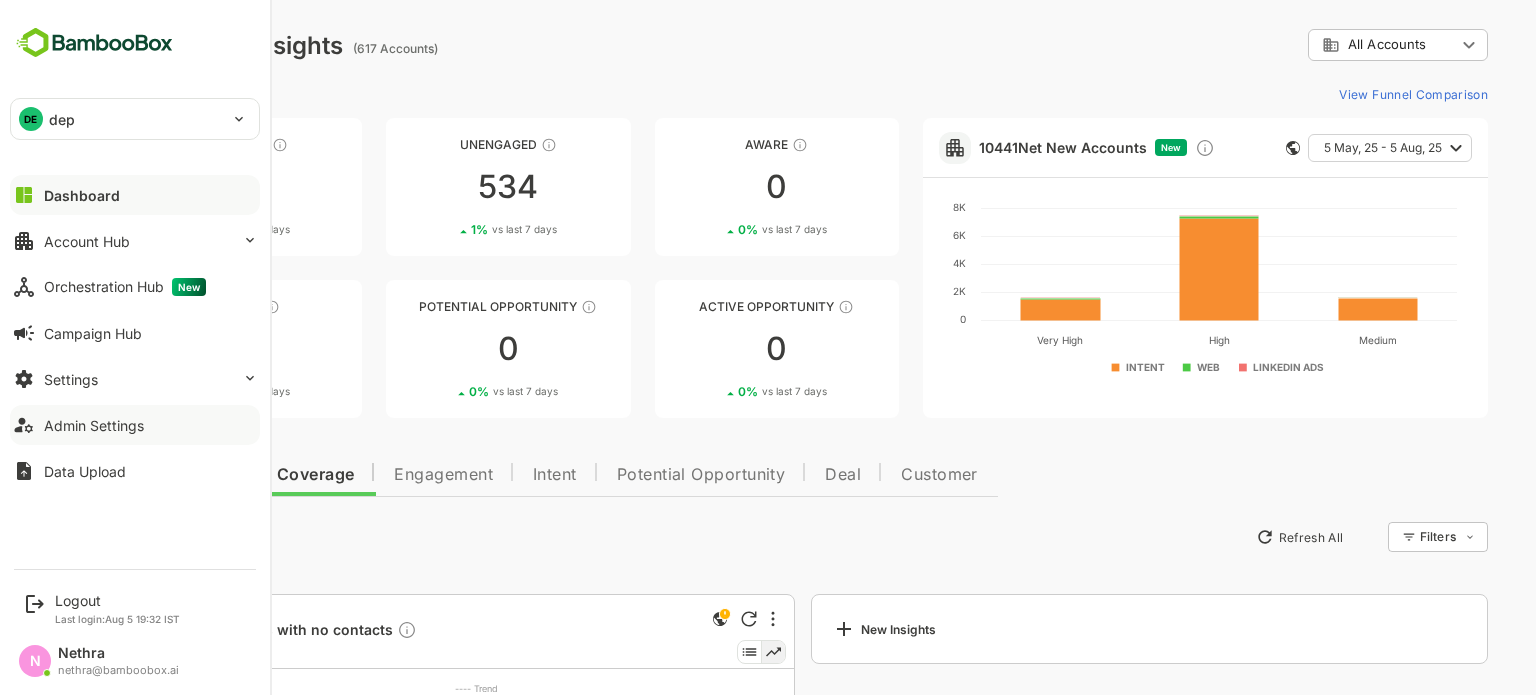 click on "Admin Settings" at bounding box center (135, 425) 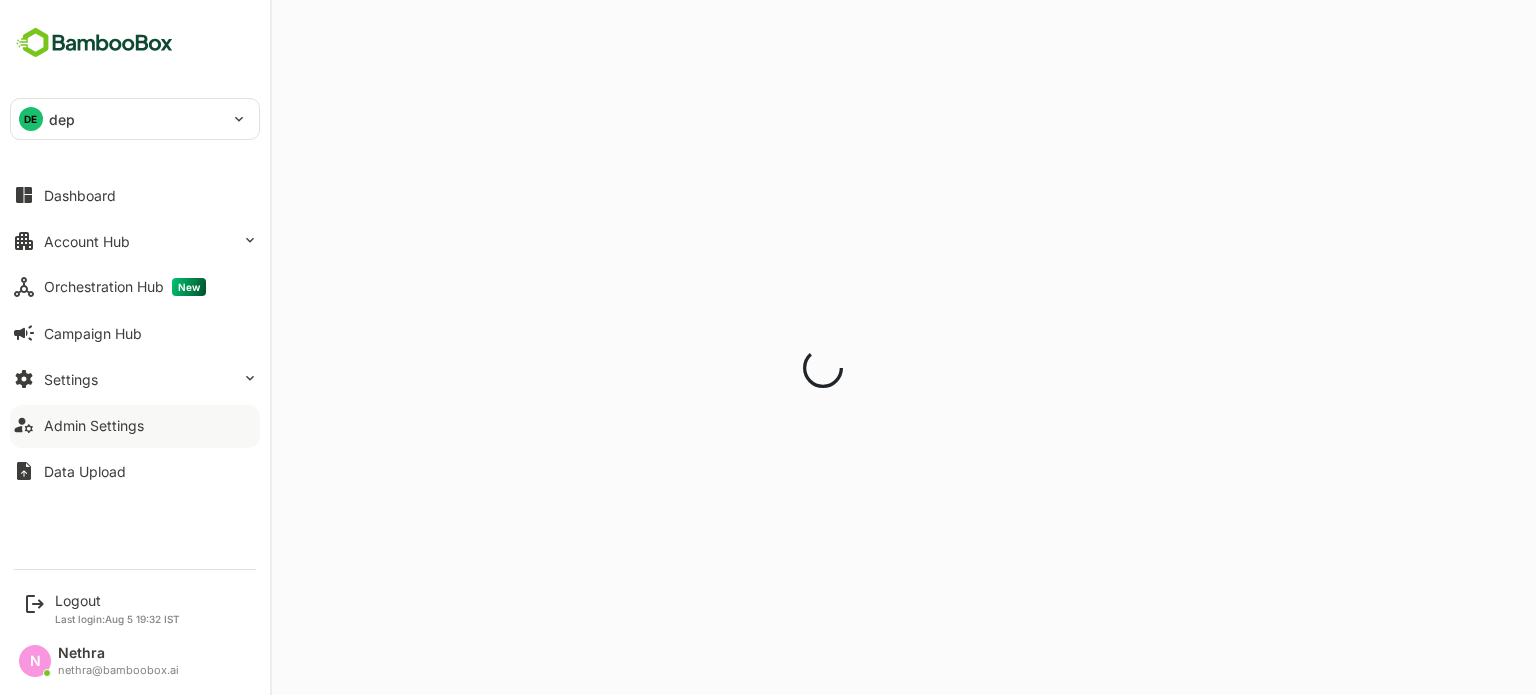 scroll, scrollTop: 0, scrollLeft: 0, axis: both 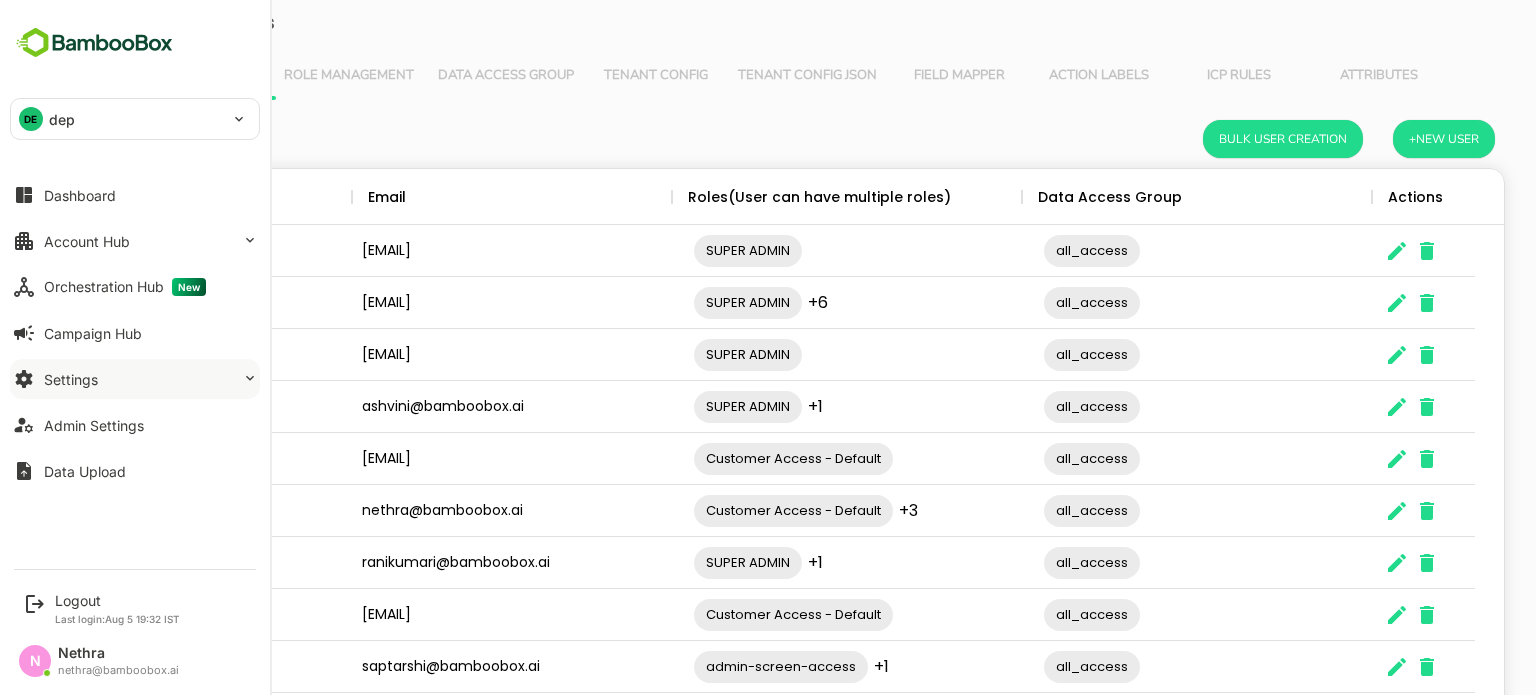 click on "Settings" at bounding box center [71, 379] 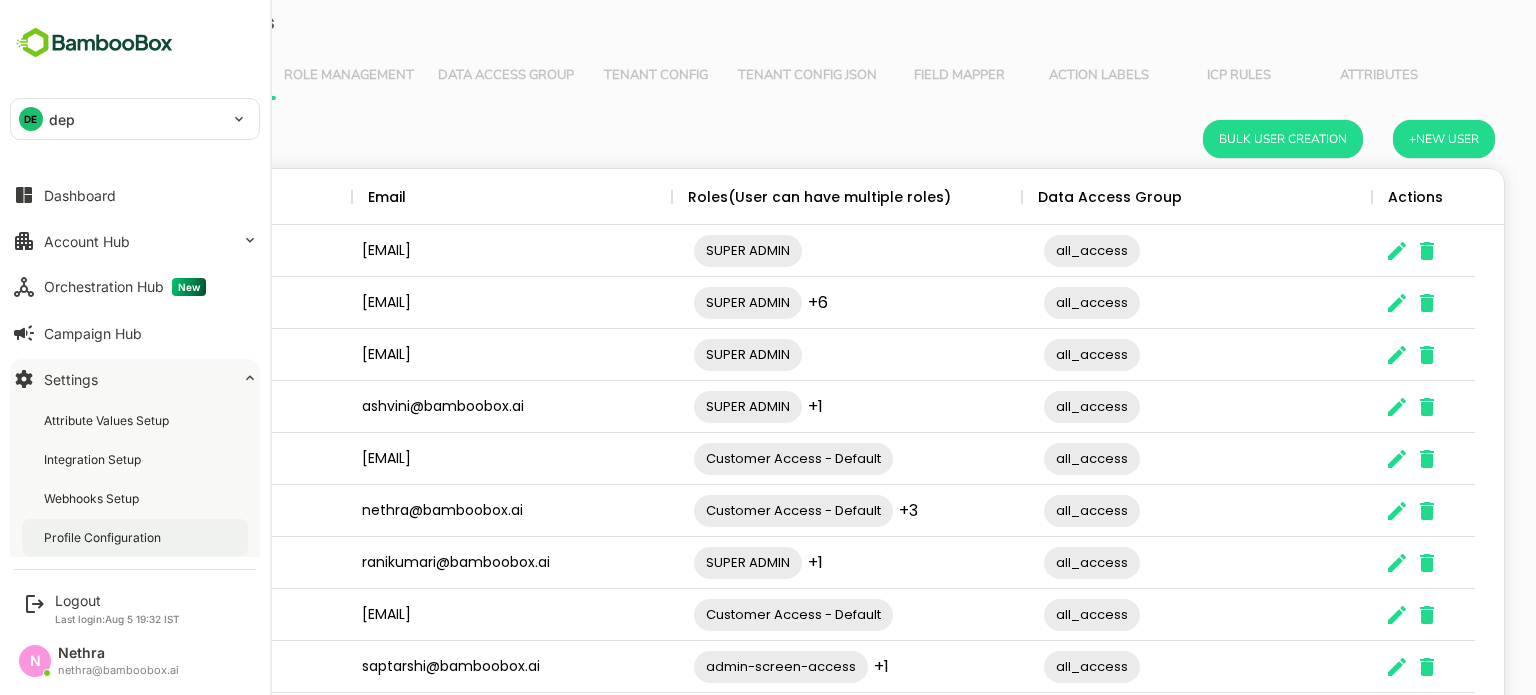 click on "Profile Configuration" at bounding box center (104, 537) 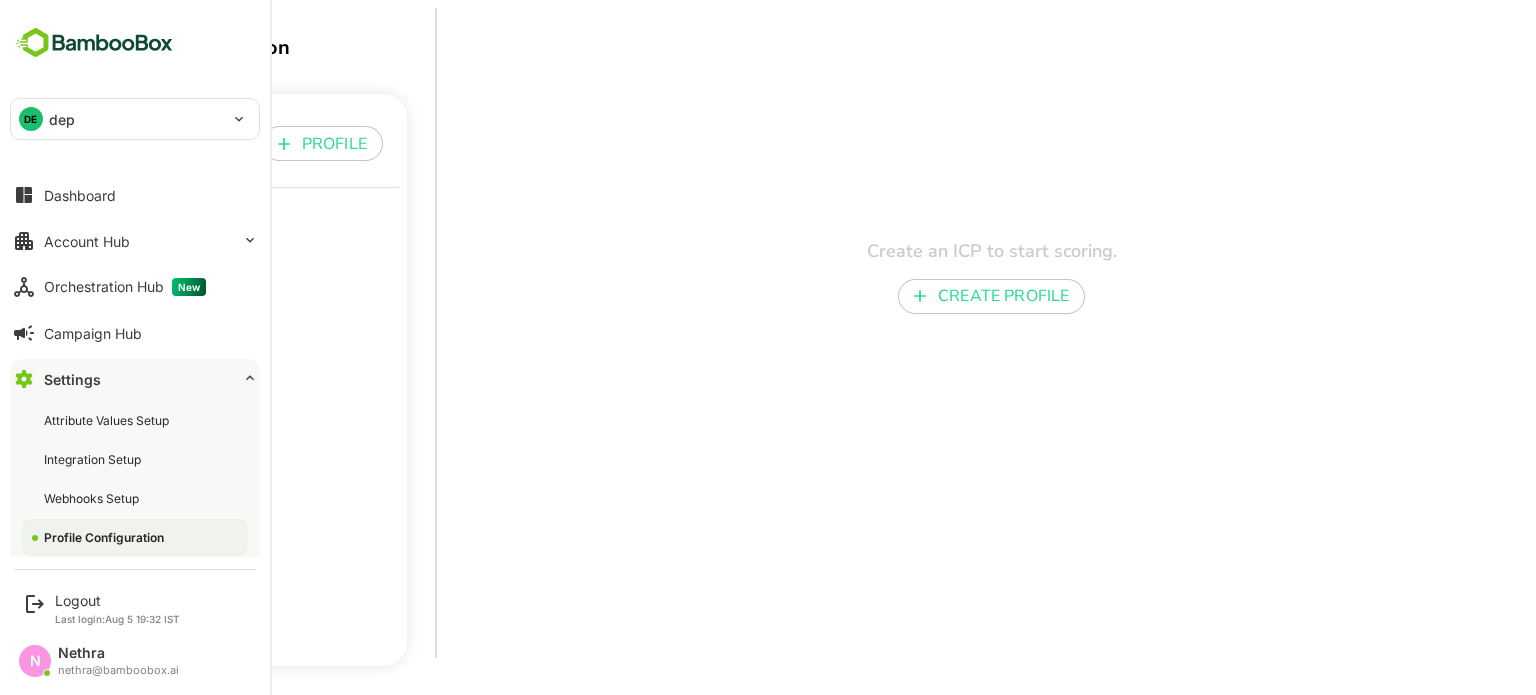 scroll, scrollTop: 0, scrollLeft: 0, axis: both 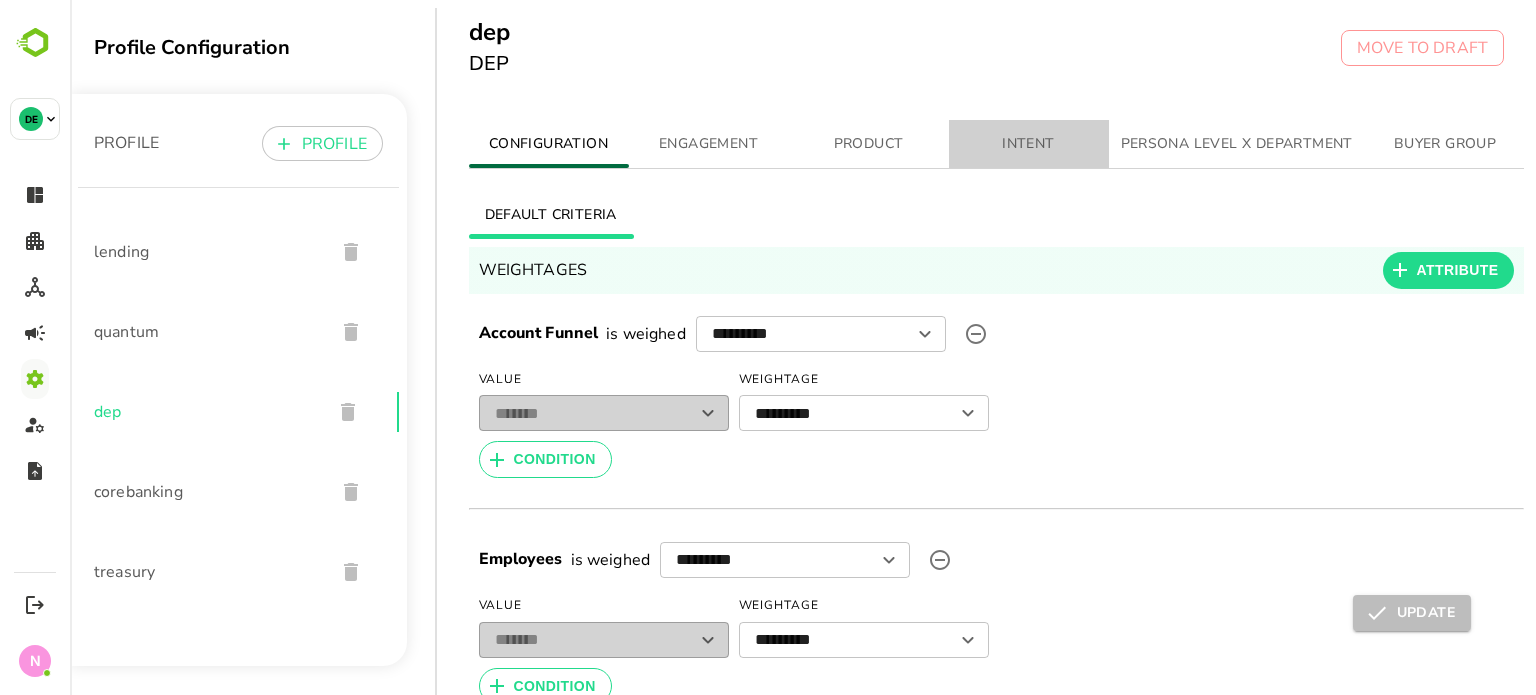 click on "INTENT" at bounding box center [1029, 144] 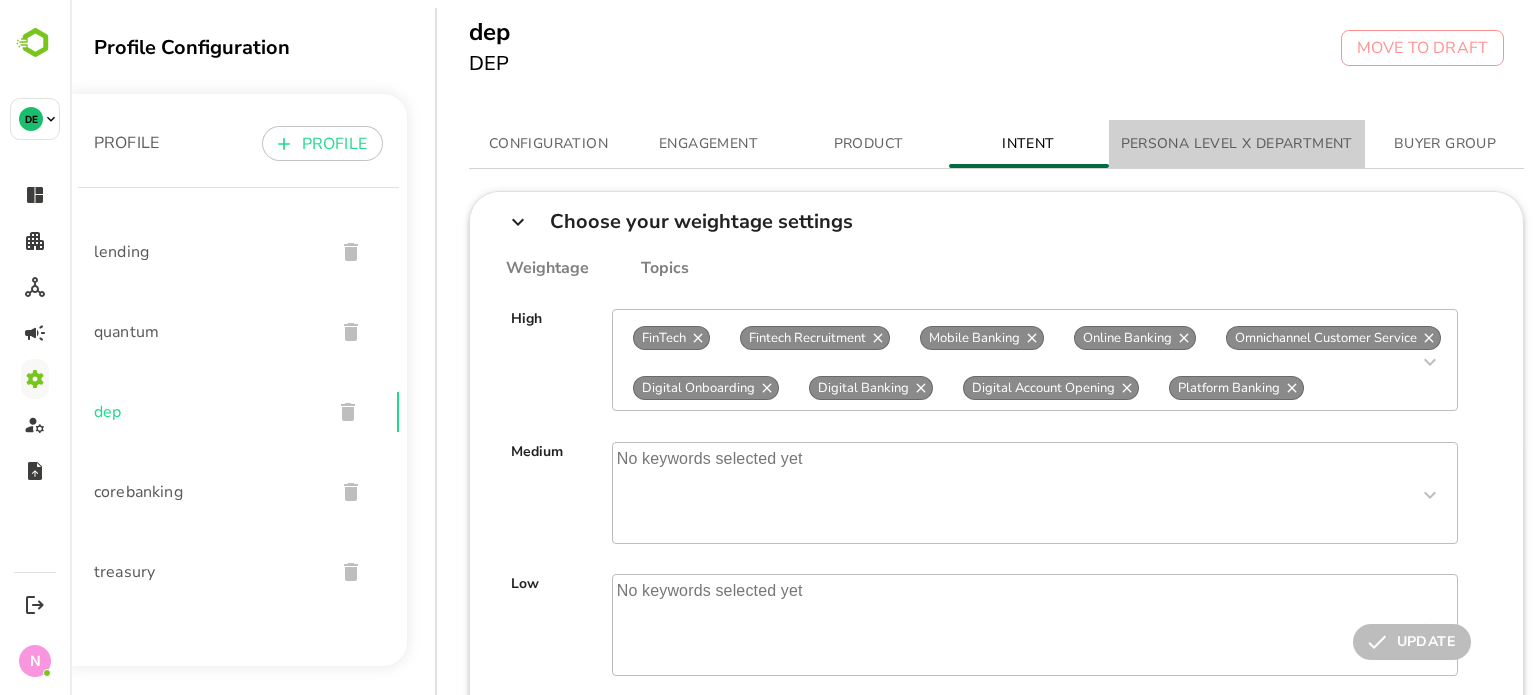 click on "PERSONA LEVEL X DEPARTMENT" at bounding box center [1237, 144] 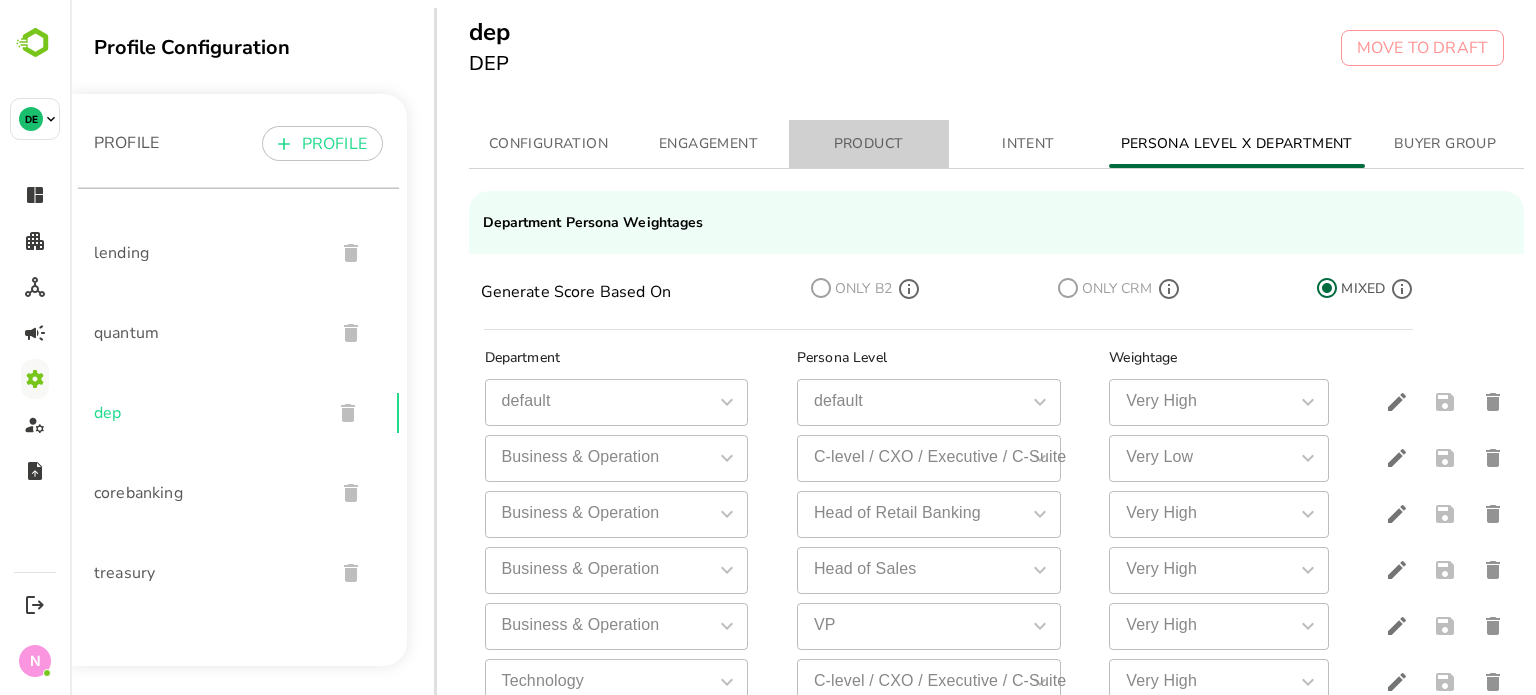 click on "PRODUCT" at bounding box center (869, 144) 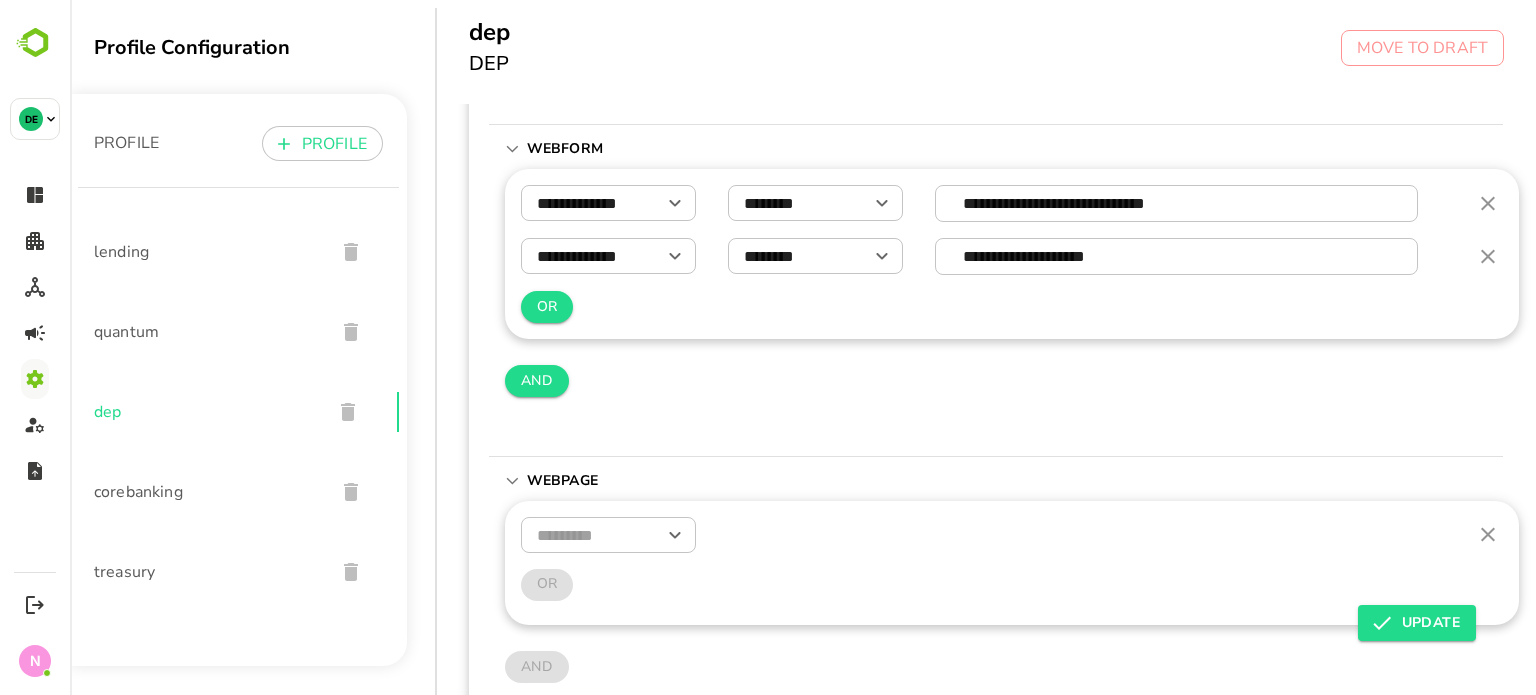 scroll, scrollTop: 355, scrollLeft: 0, axis: vertical 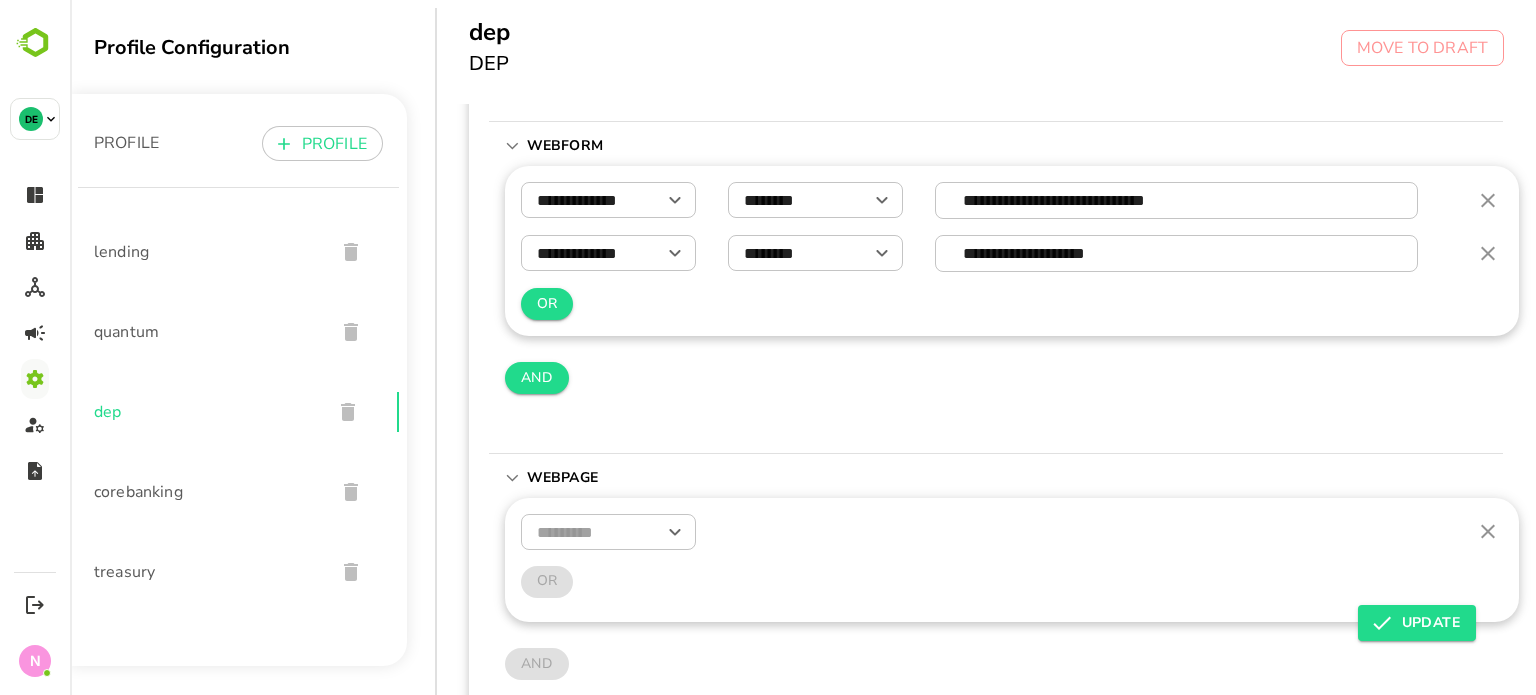 click on "OR" at bounding box center (547, 304) 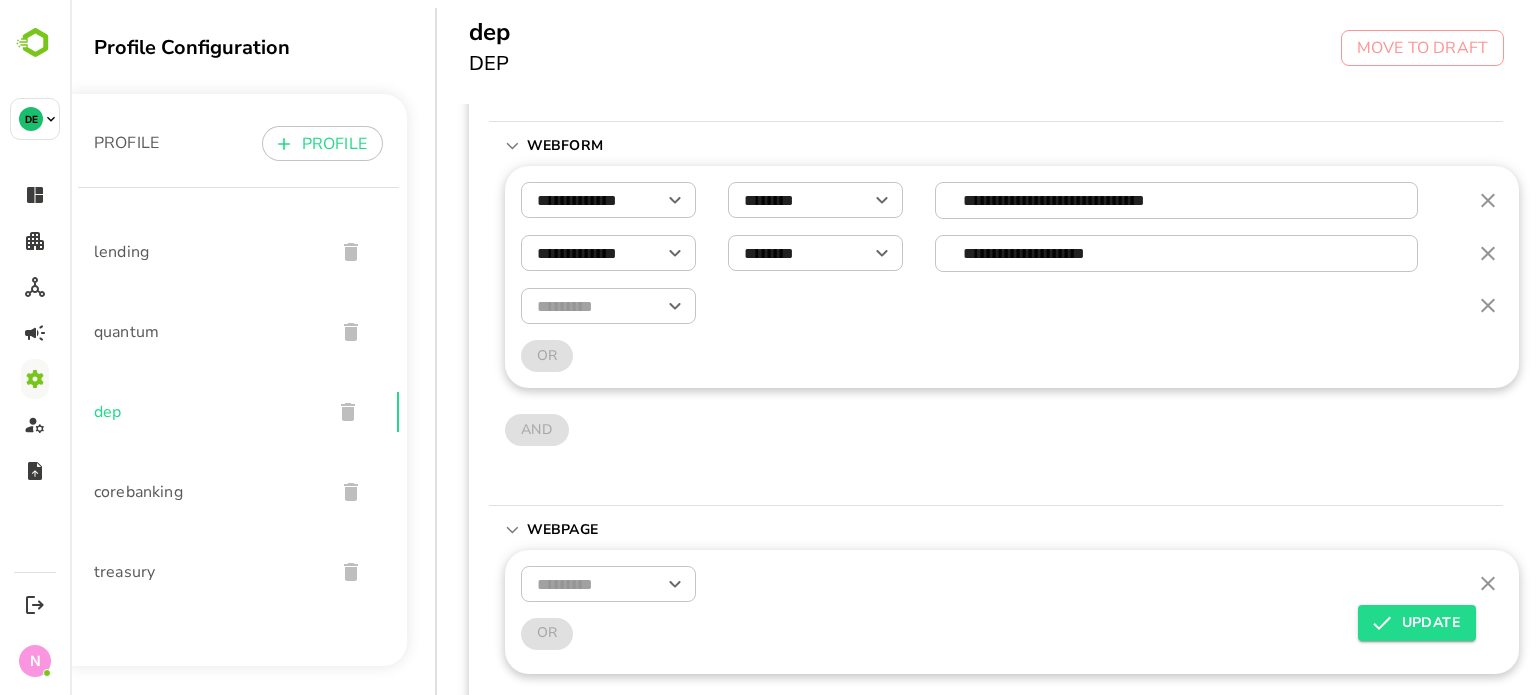 click at bounding box center [608, 306] 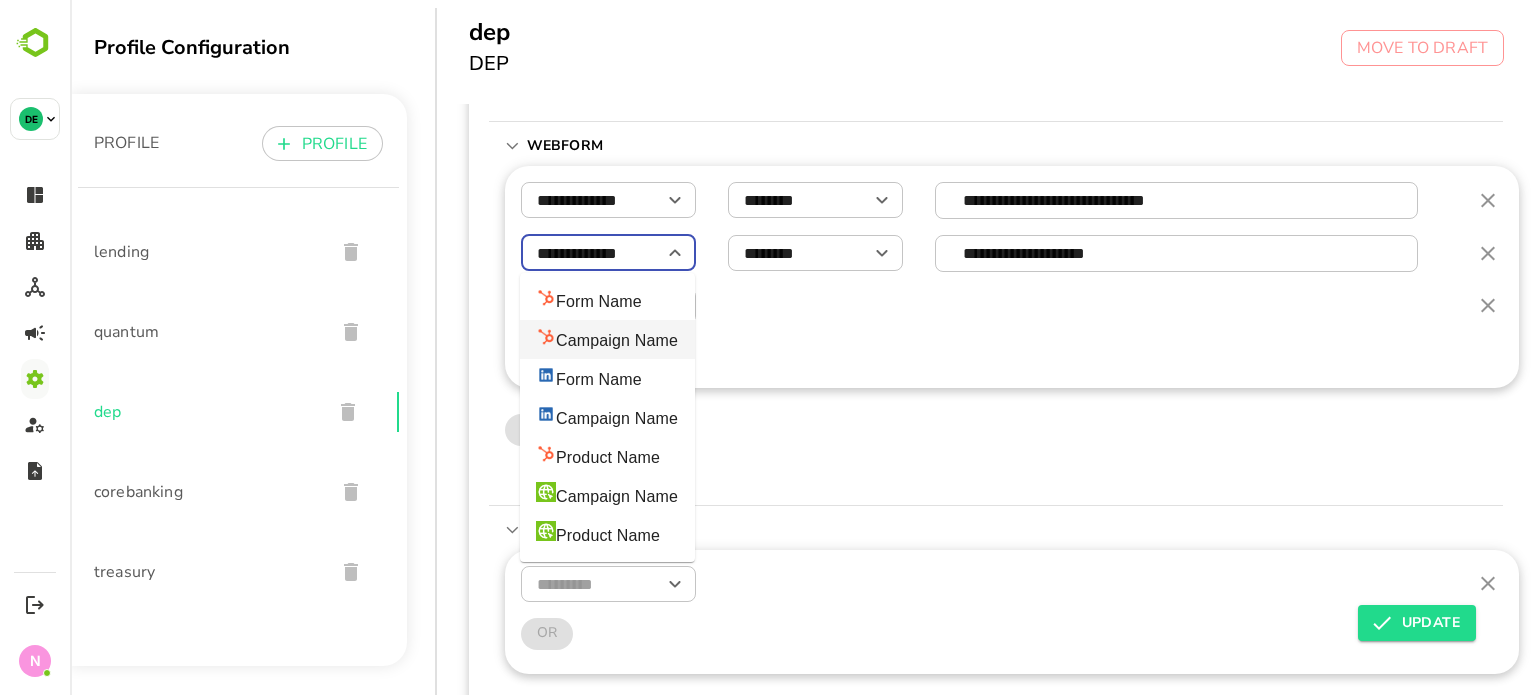 click on "**********" at bounding box center [608, 253] 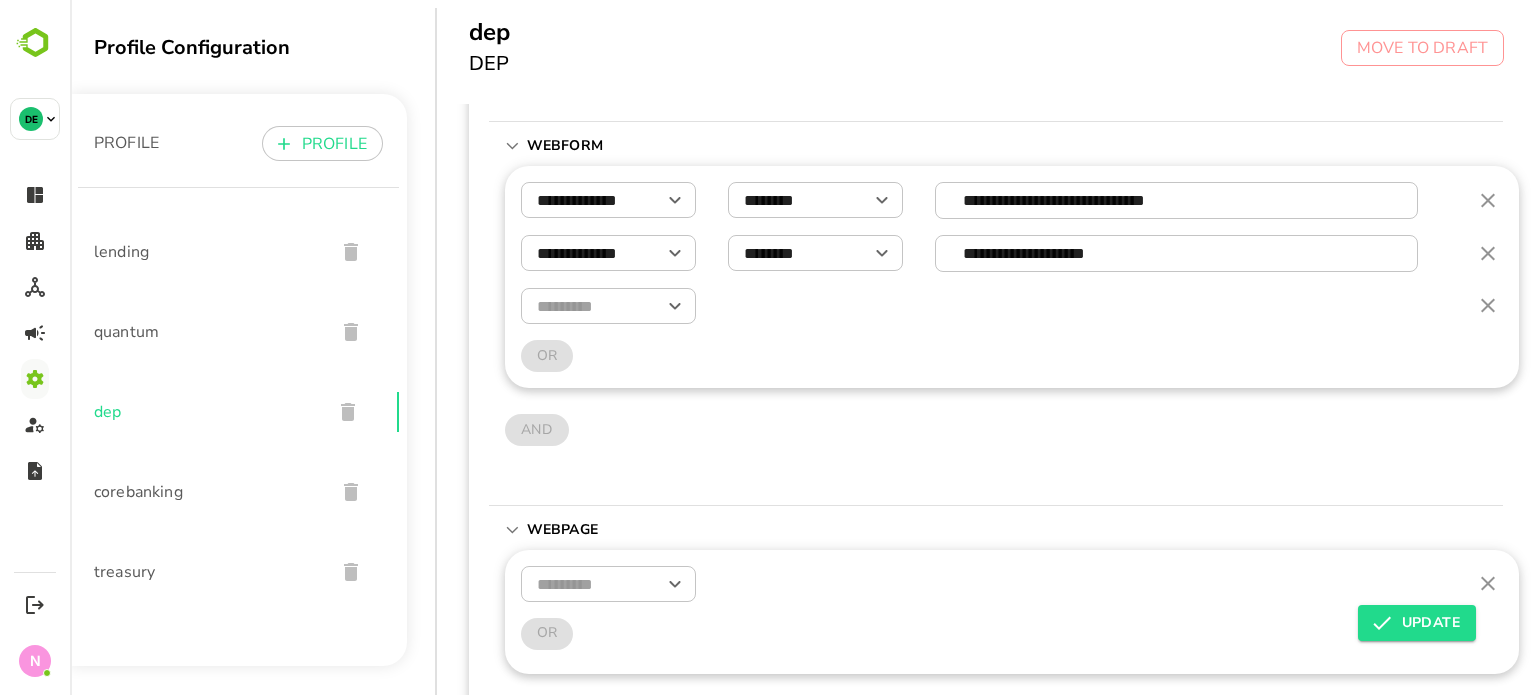 click on "​" at bounding box center [1012, 306] 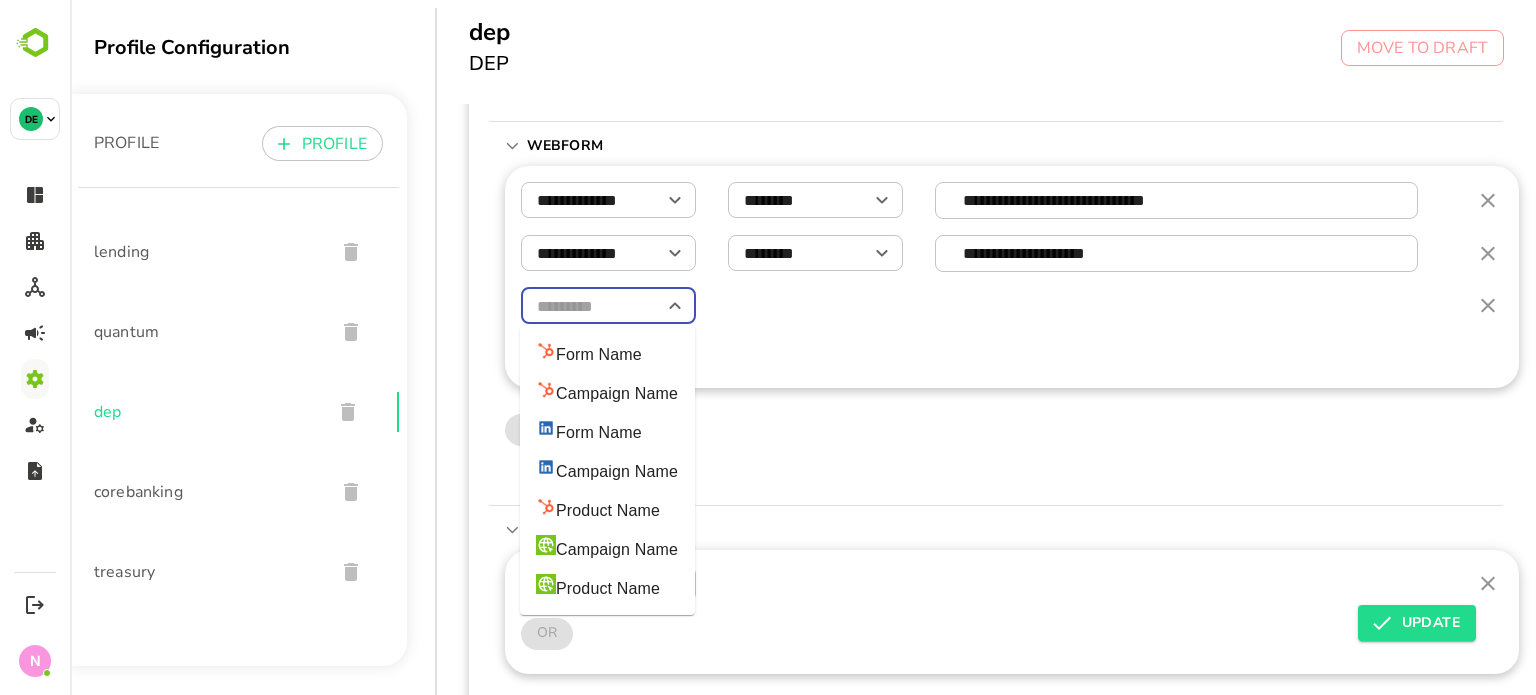 click at bounding box center (608, 306) 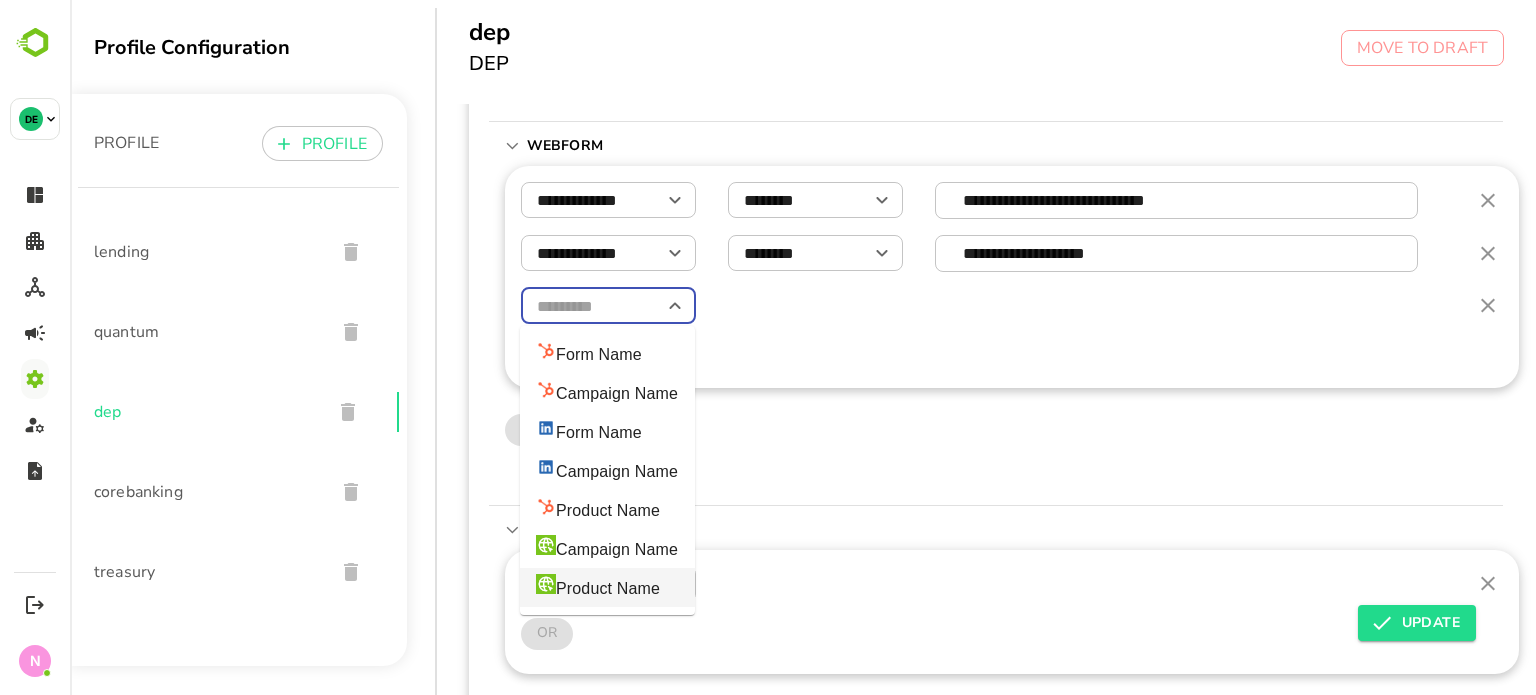 click on "Product Name" at bounding box center [598, 587] 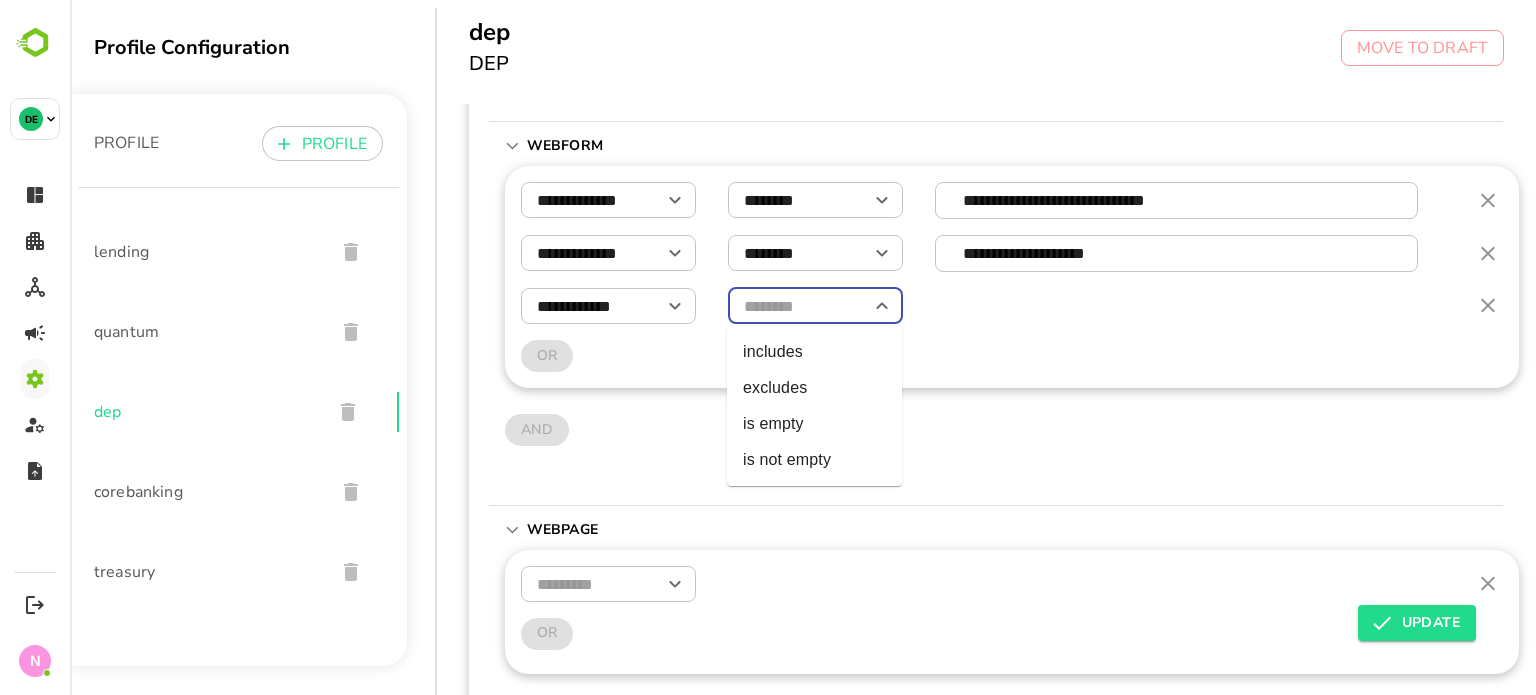 click at bounding box center (815, 306) 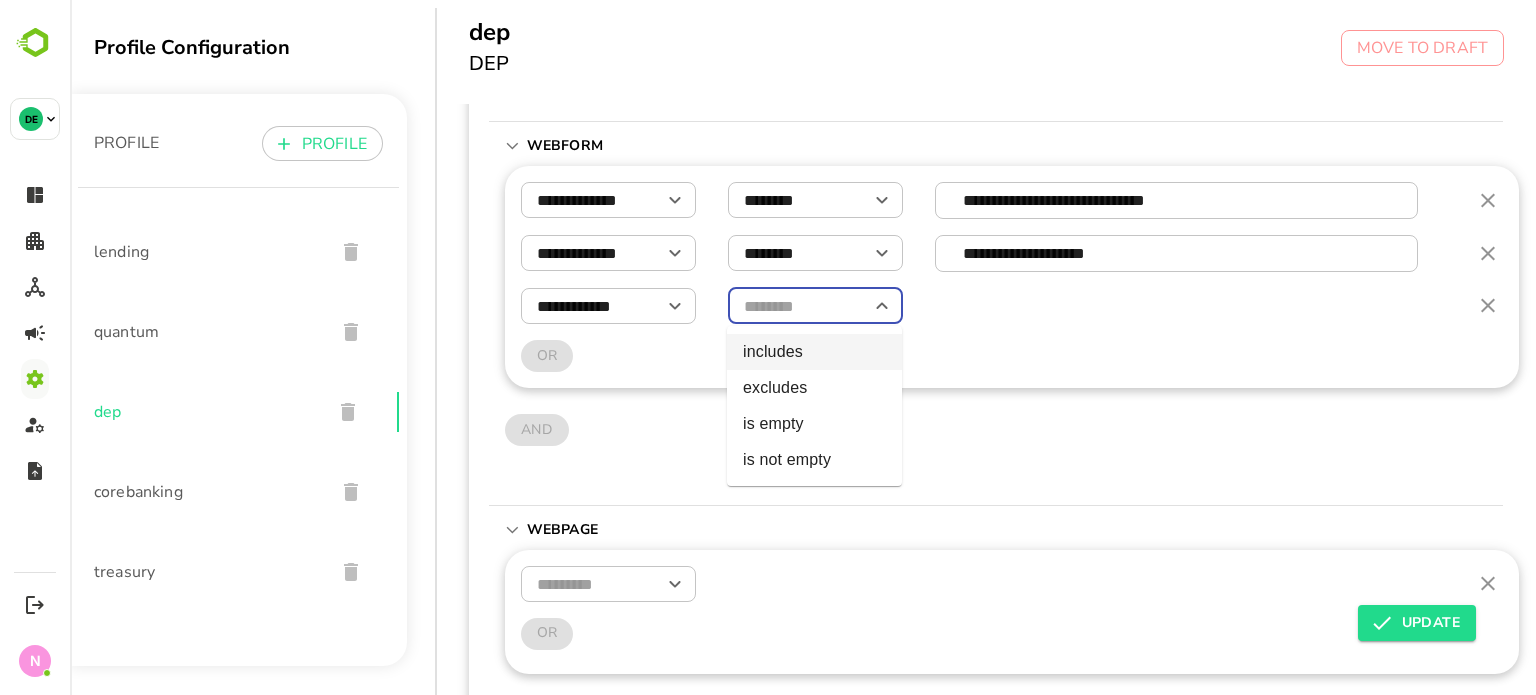 click on "includes" at bounding box center [814, 352] 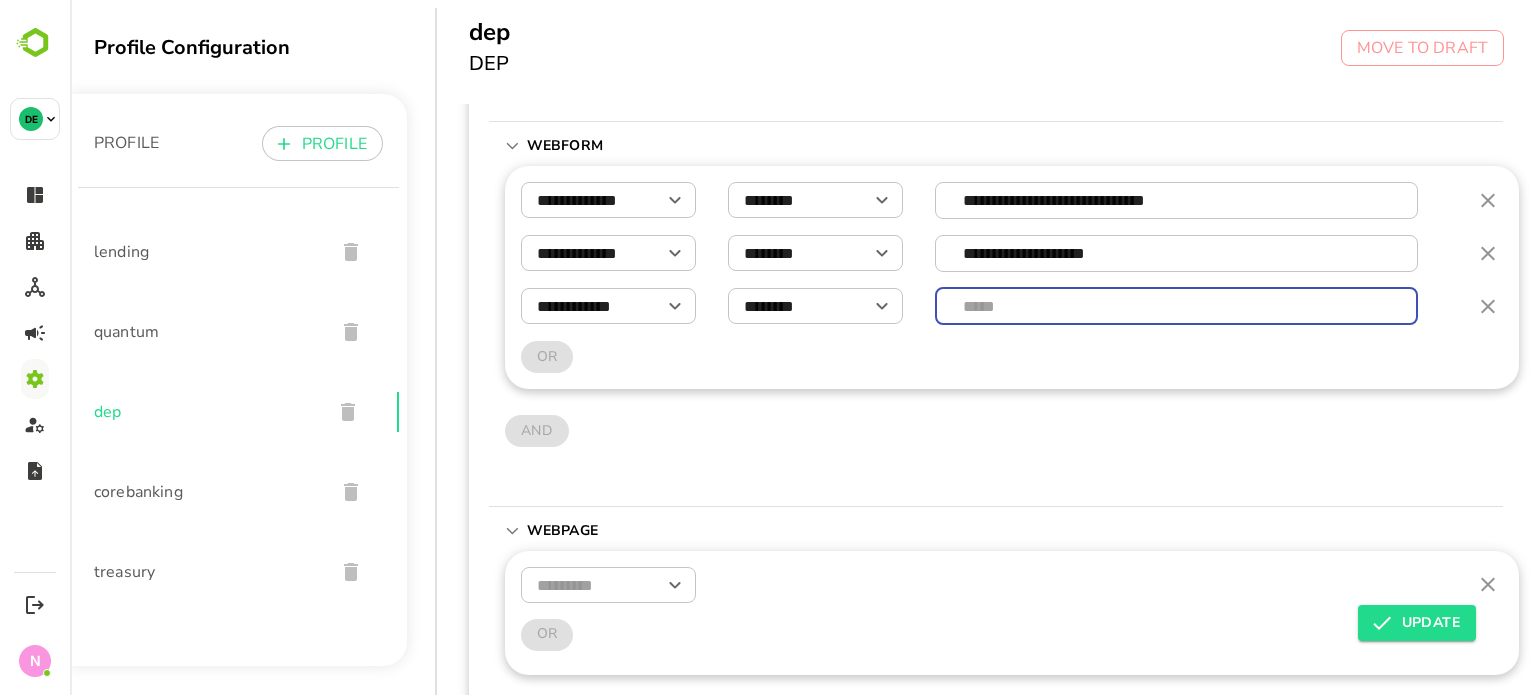 click at bounding box center [1177, 306] 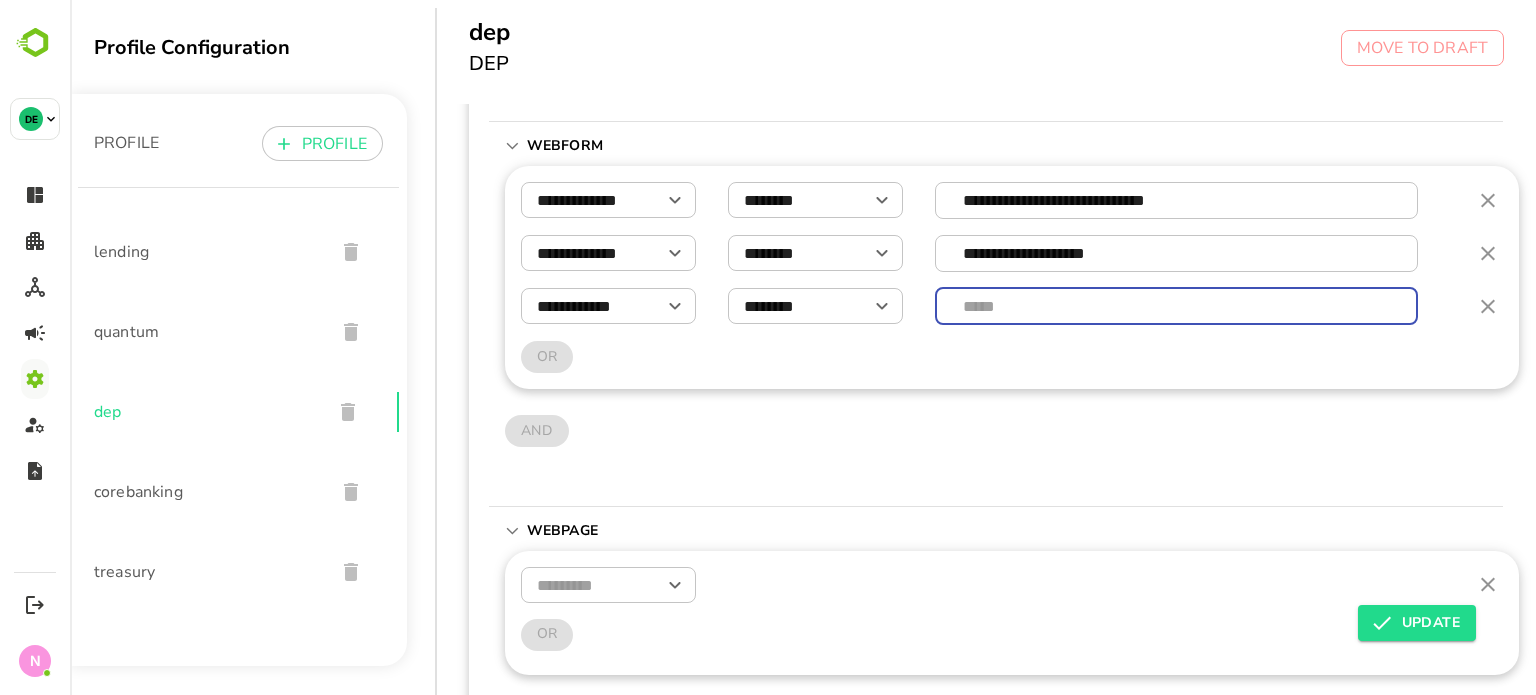 scroll, scrollTop: 736, scrollLeft: 0, axis: vertical 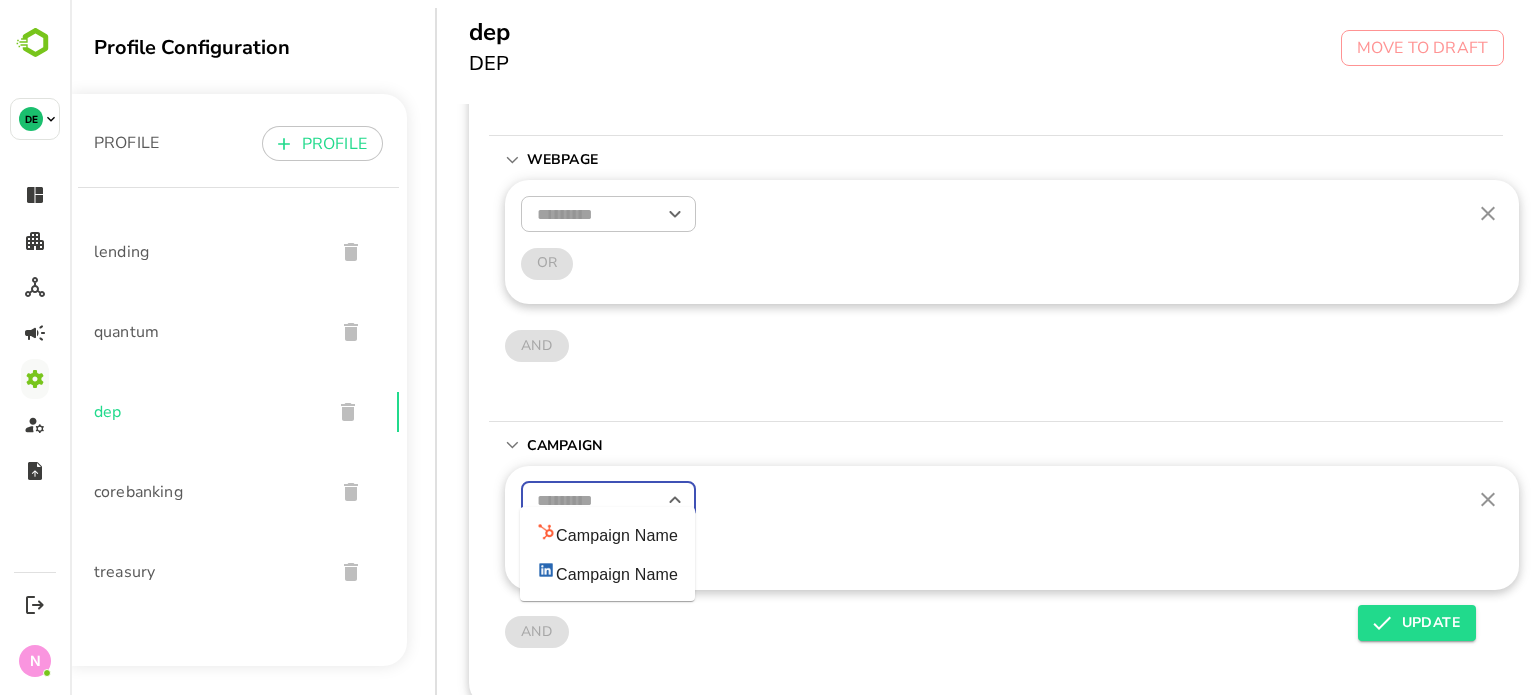 click at bounding box center (608, 500) 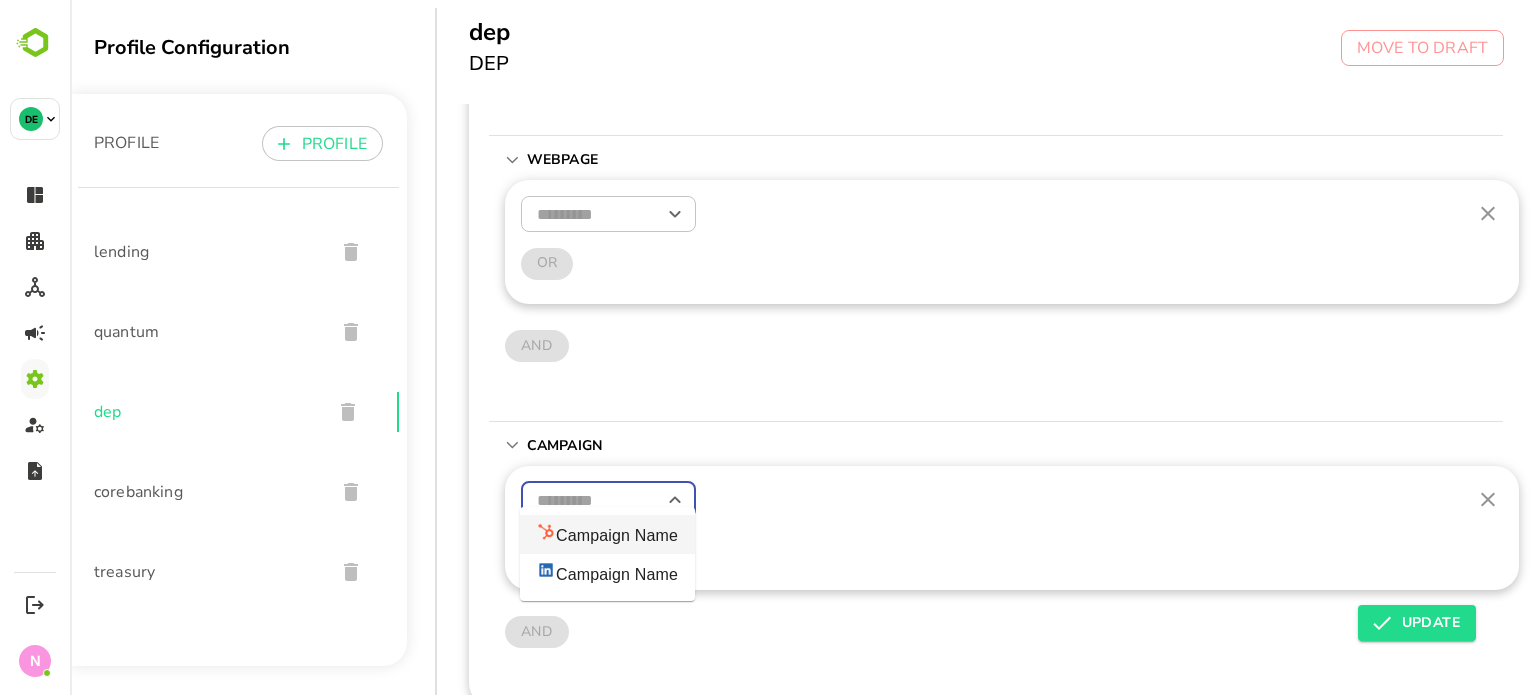 click on "Campaign Name" at bounding box center (607, 534) 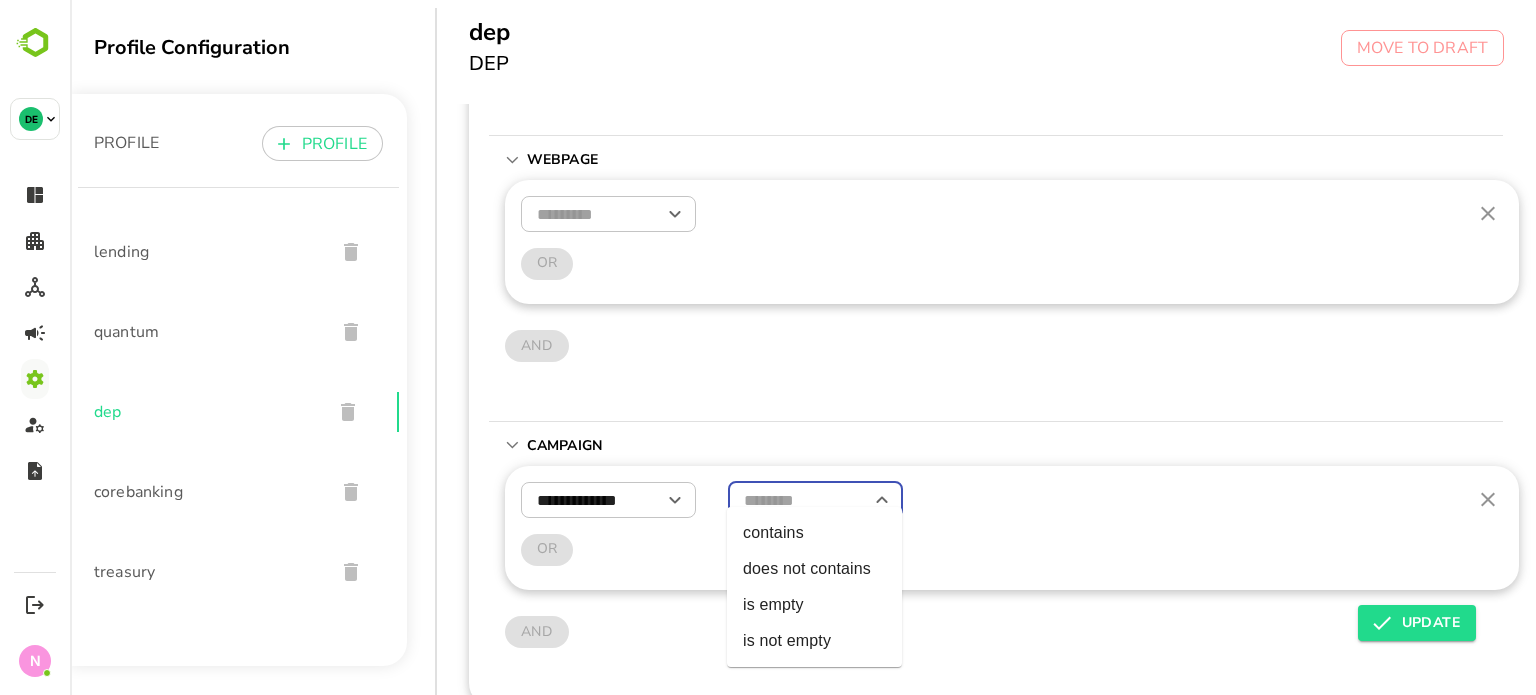 click at bounding box center (815, 500) 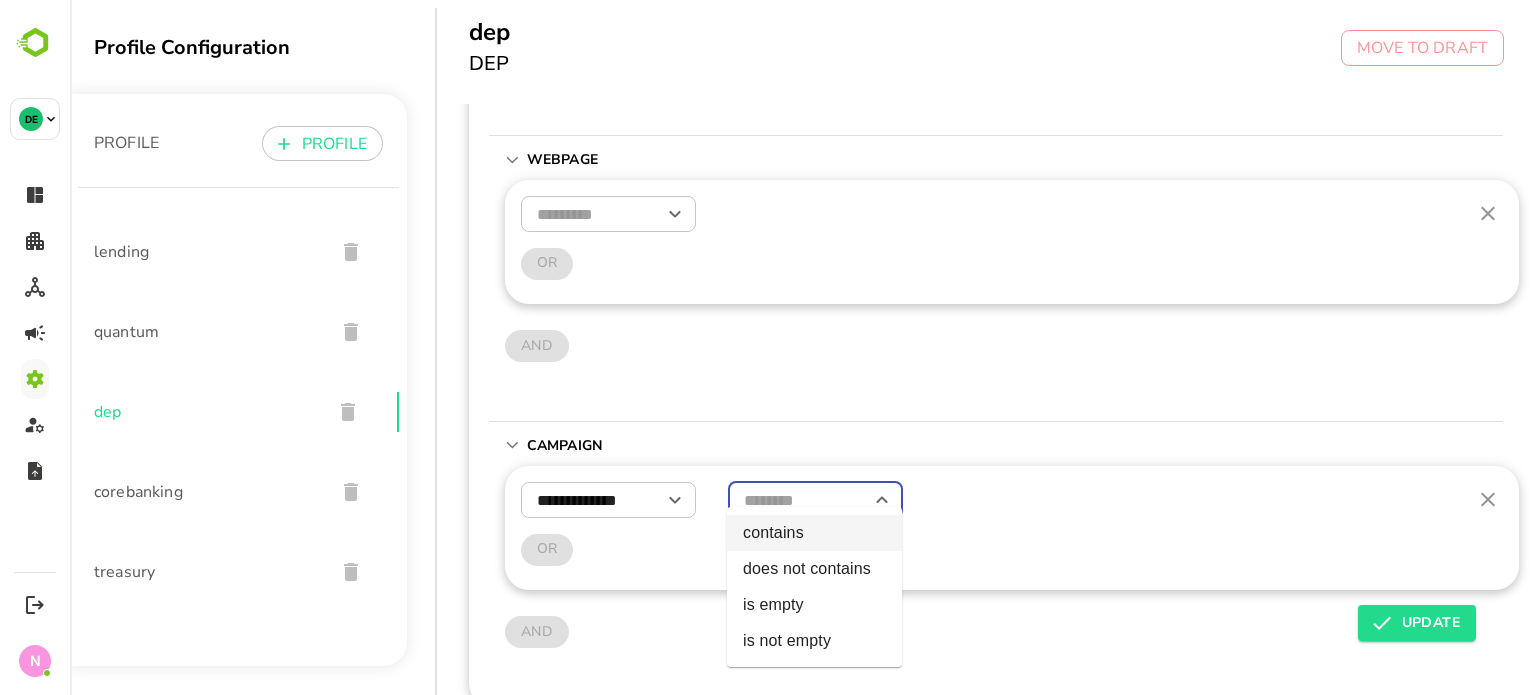 click on "contains" at bounding box center (814, 533) 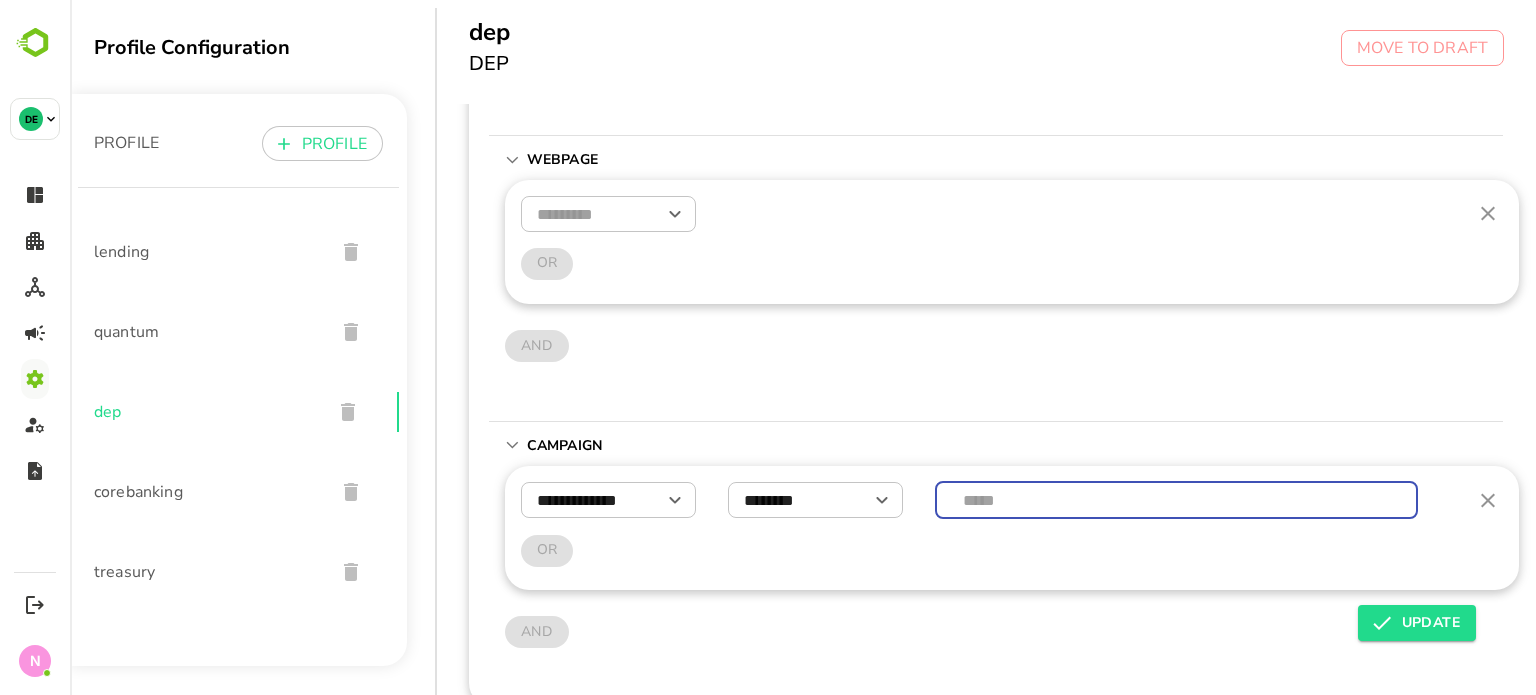click at bounding box center (1177, 500) 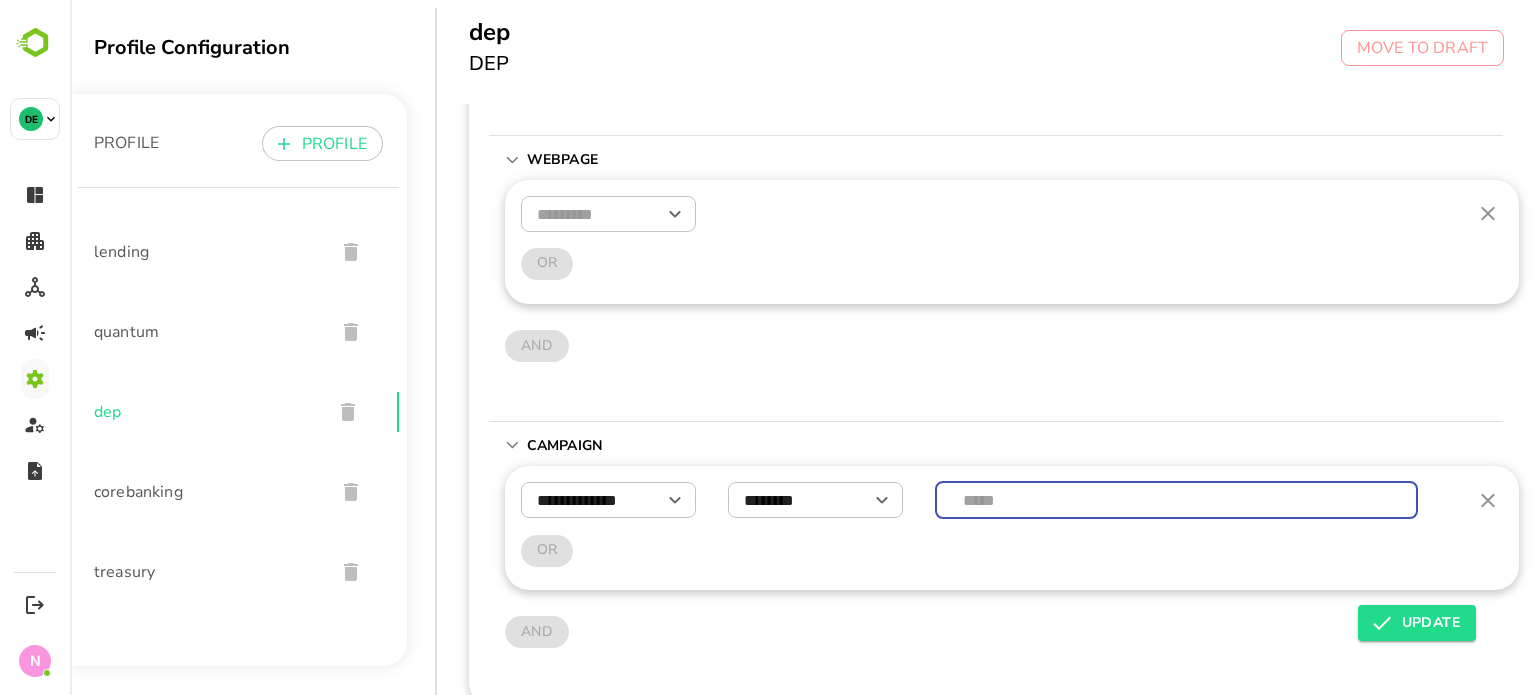 paste on "**********" 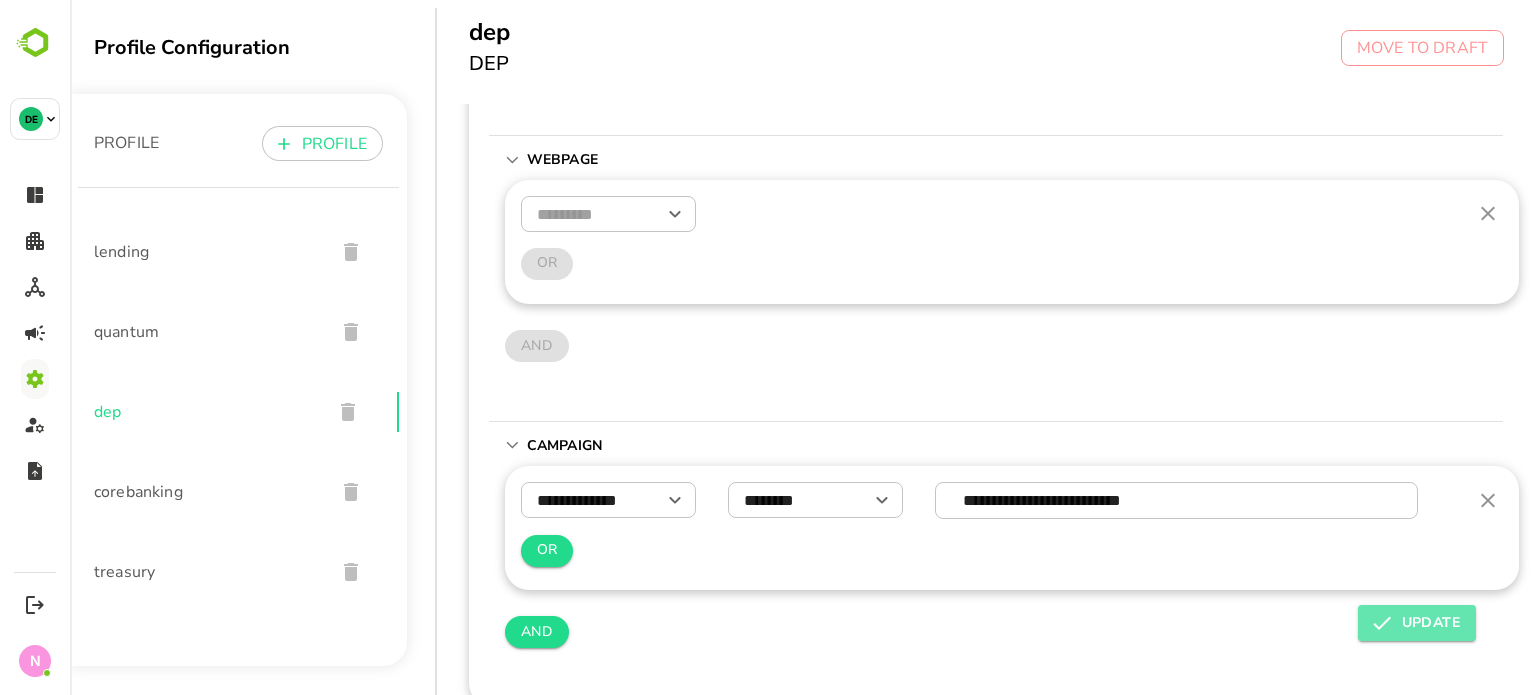 click 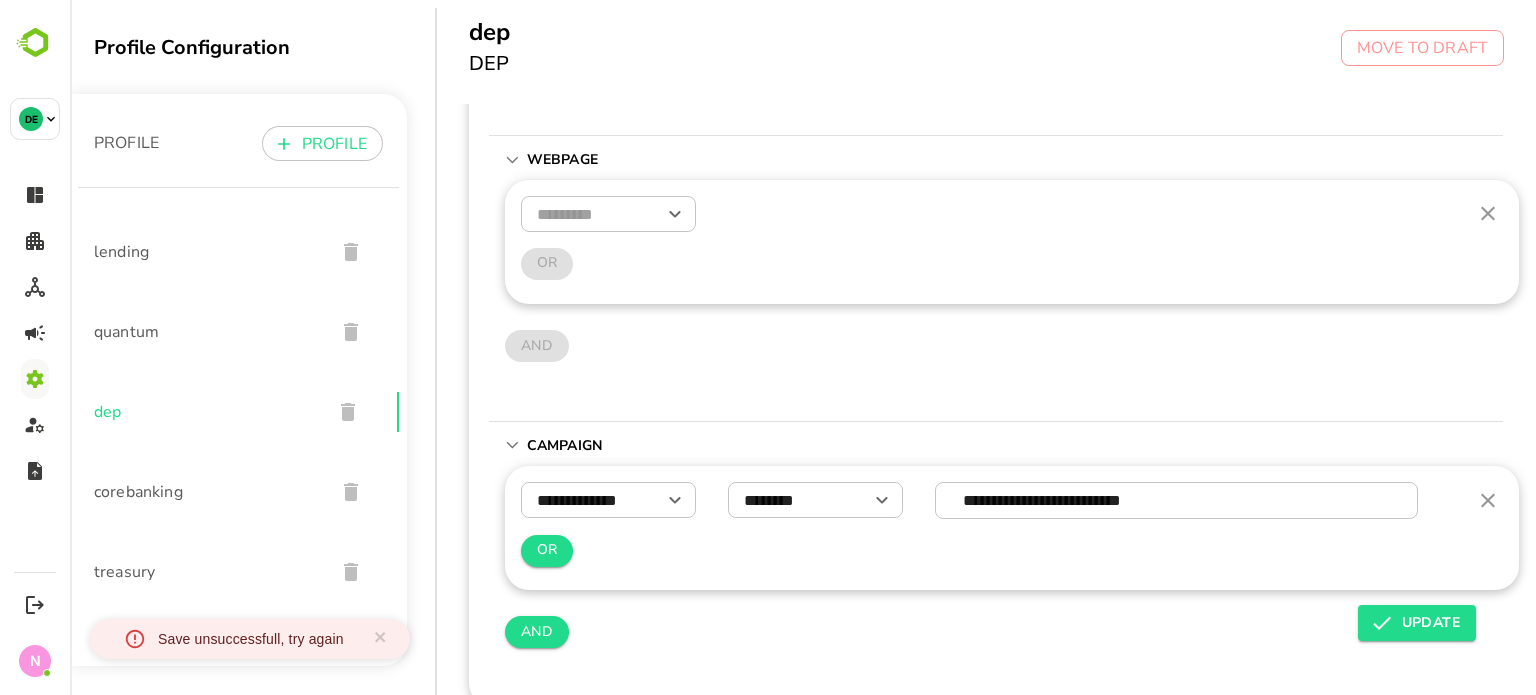 click 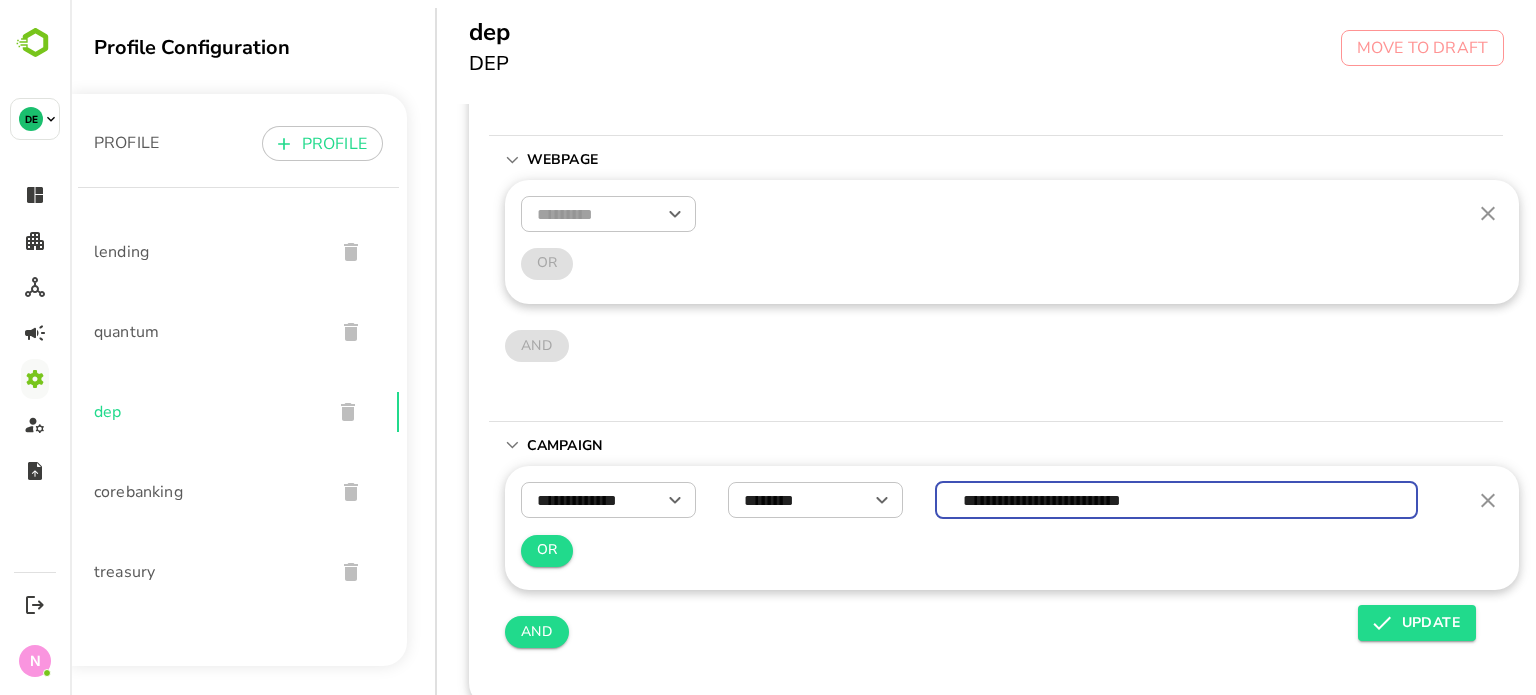 click on "**********" at bounding box center (1177, 500) 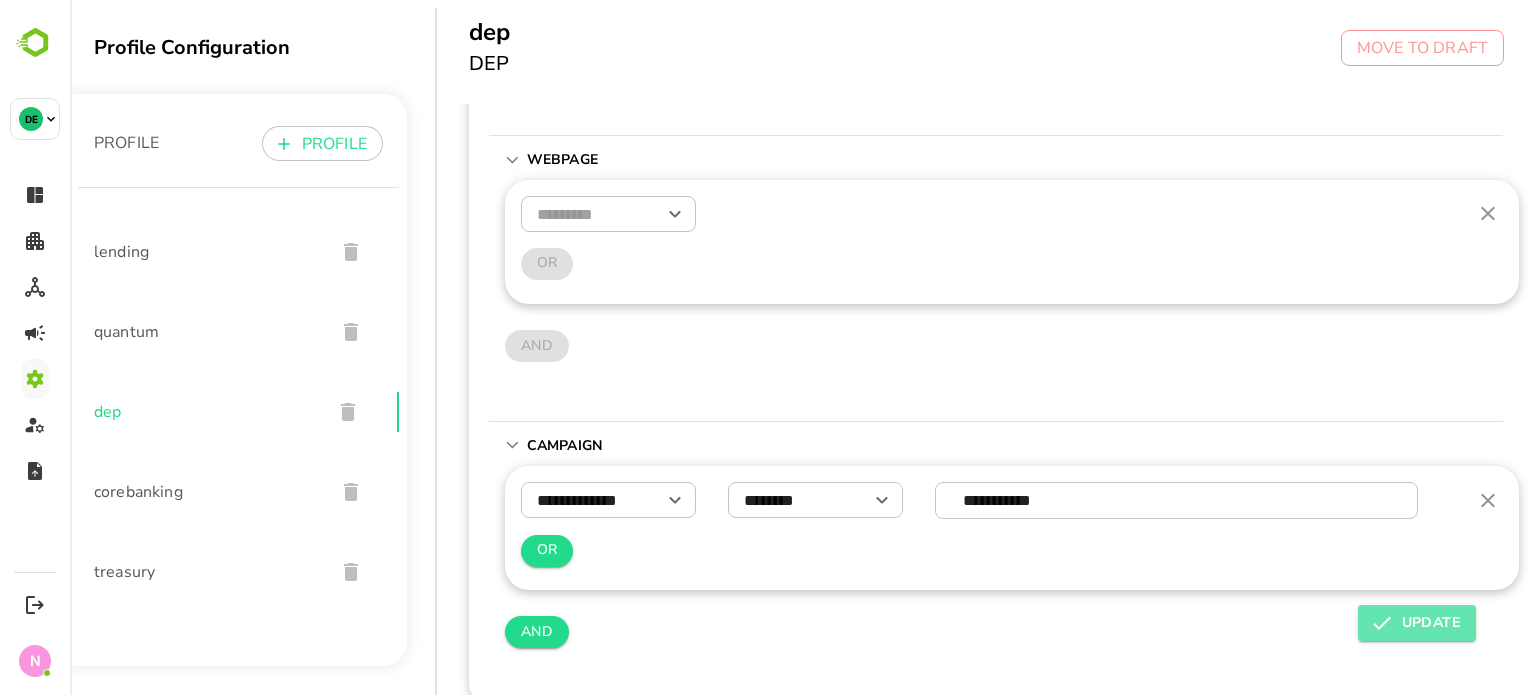 click 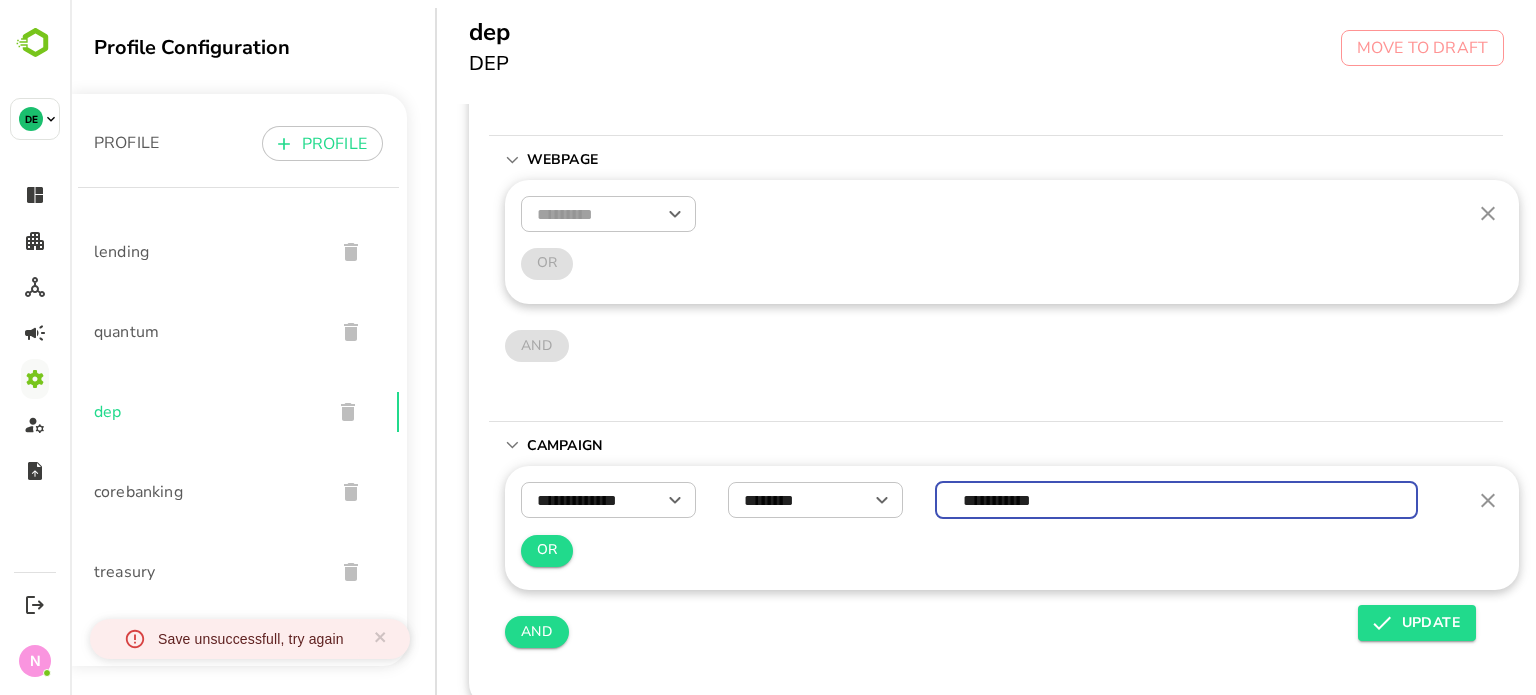 click on "**********" at bounding box center [1177, 500] 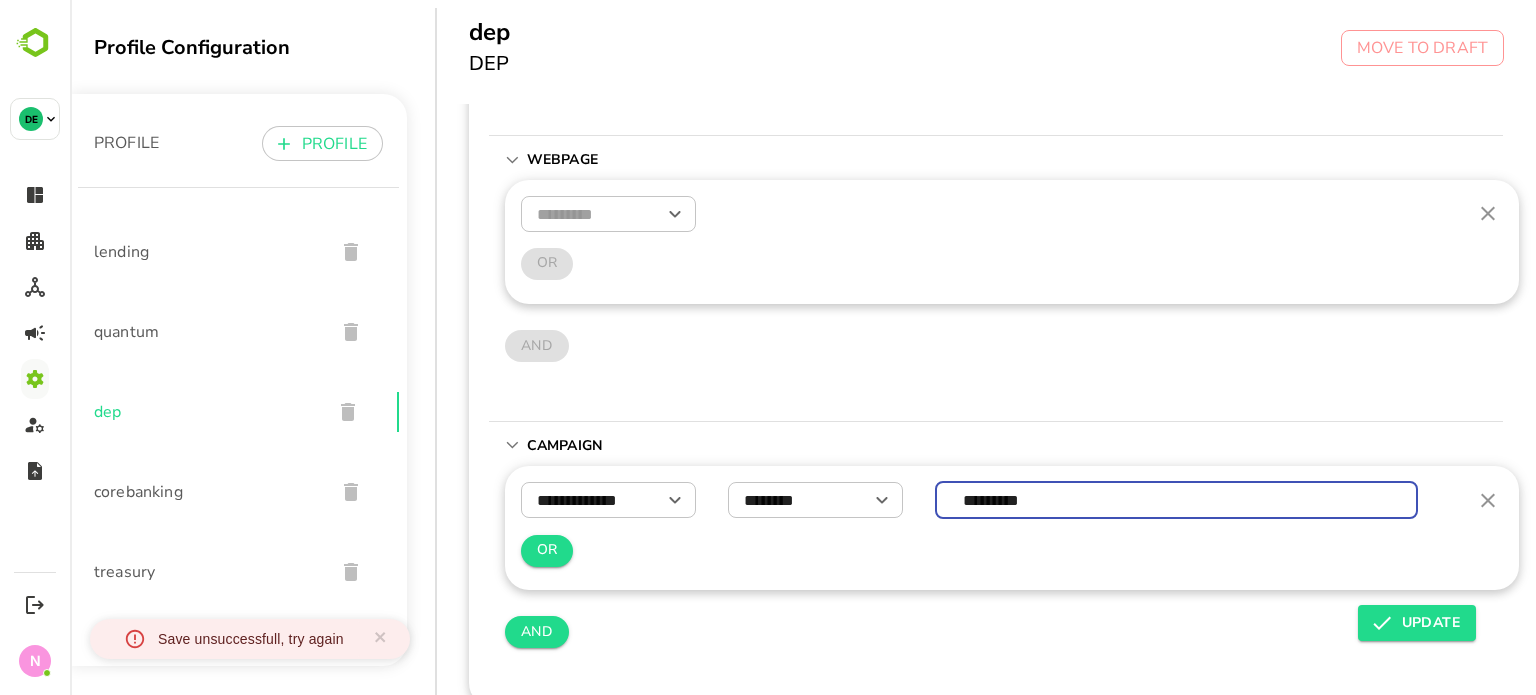 type on "*********" 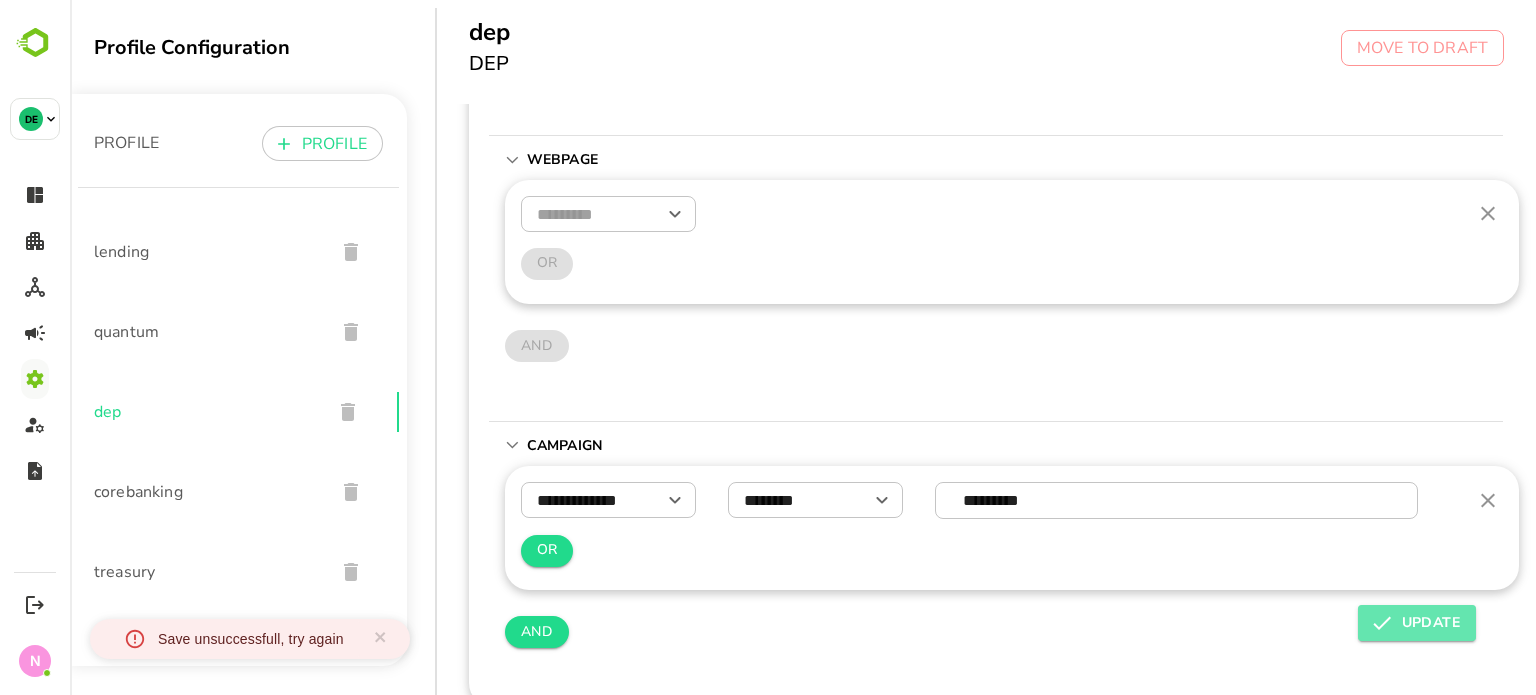 click on "UPDATE" at bounding box center [1417, 623] 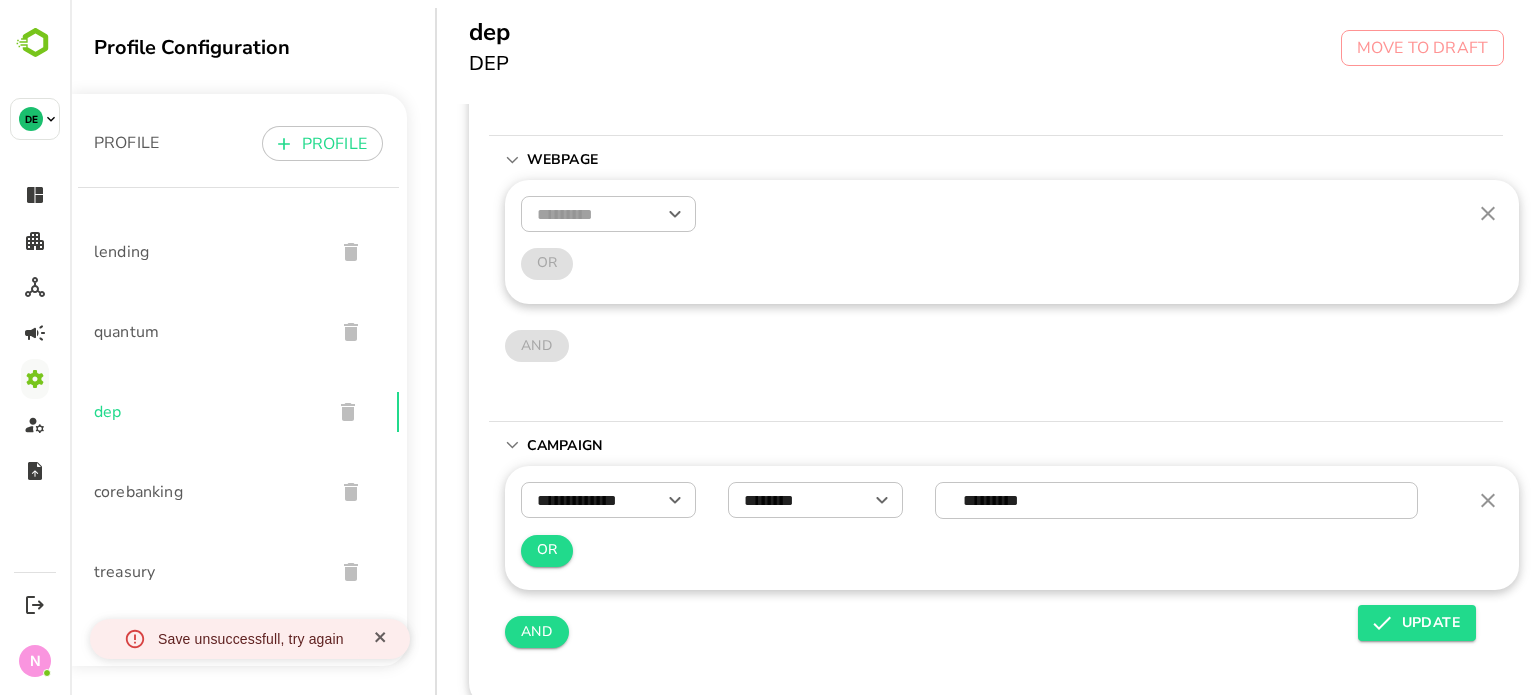 click at bounding box center (381, 638) 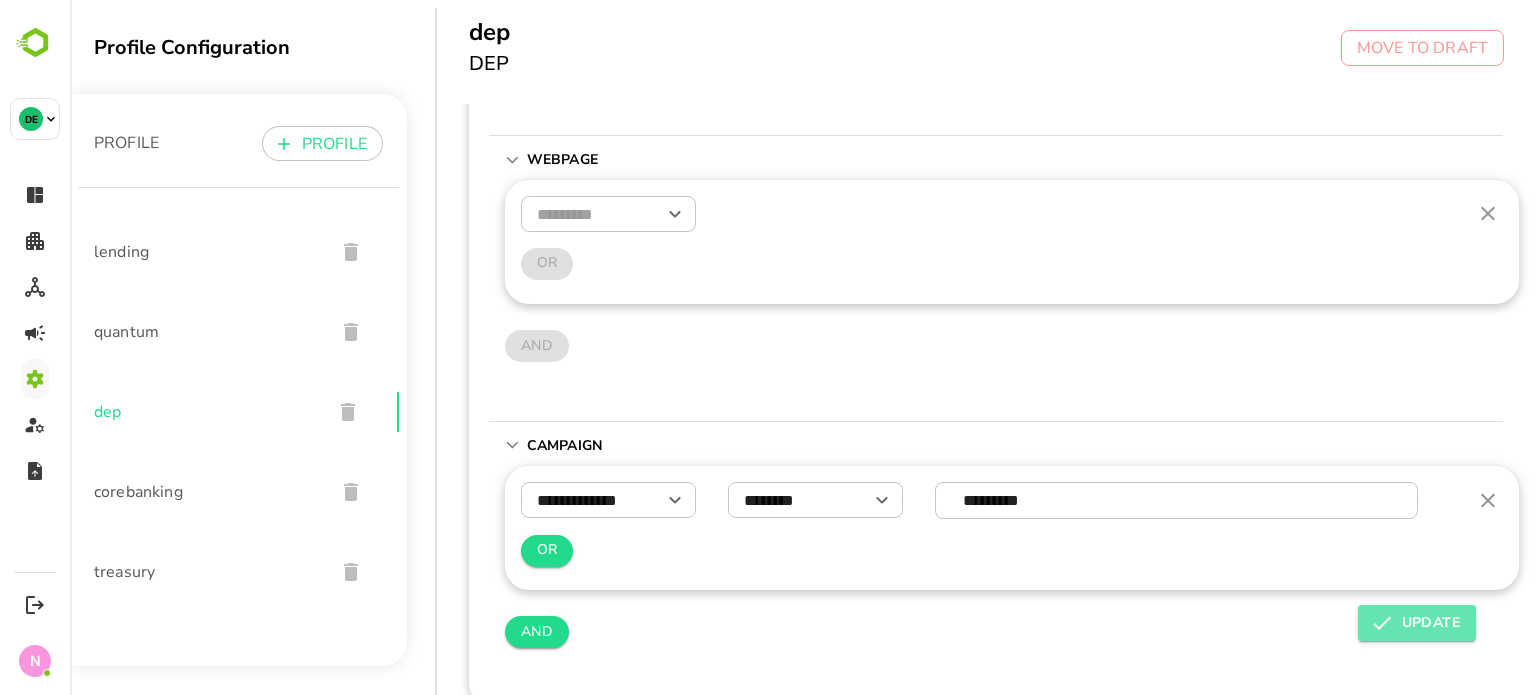 click on "UPDATE" at bounding box center [1417, 623] 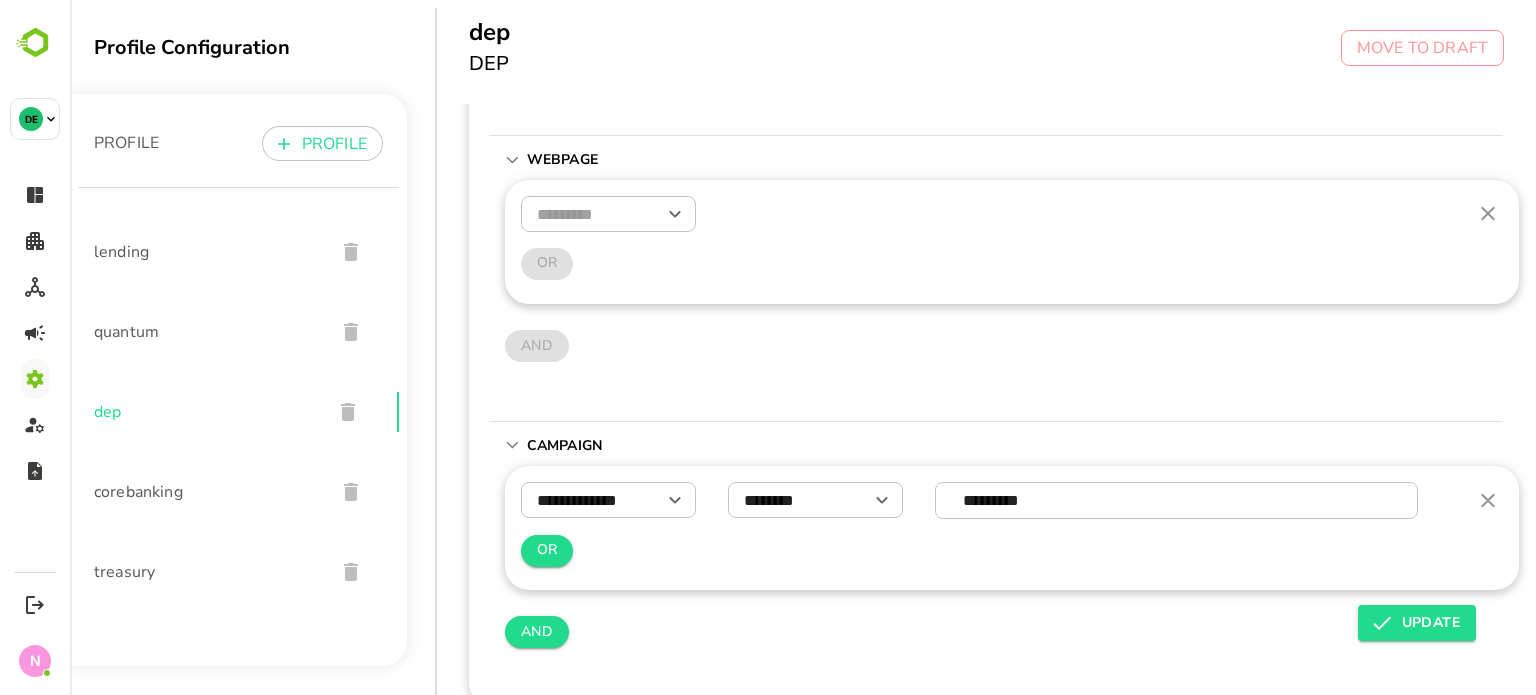 type 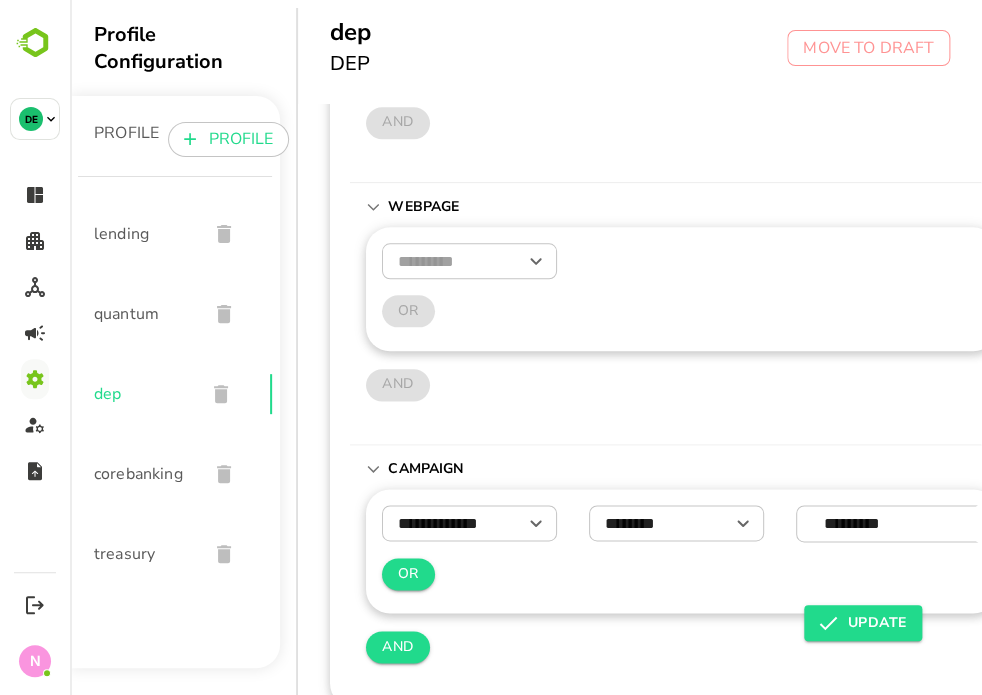 scroll, scrollTop: 641, scrollLeft: 0, axis: vertical 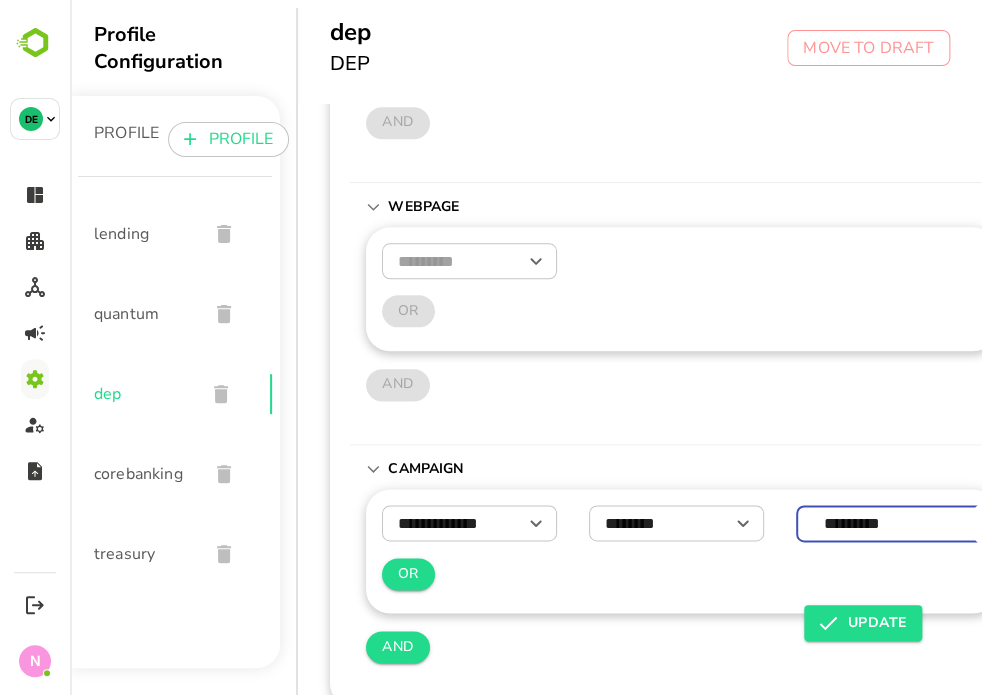 drag, startPoint x: 912, startPoint y: 515, endPoint x: 871, endPoint y: 625, distance: 117.3925 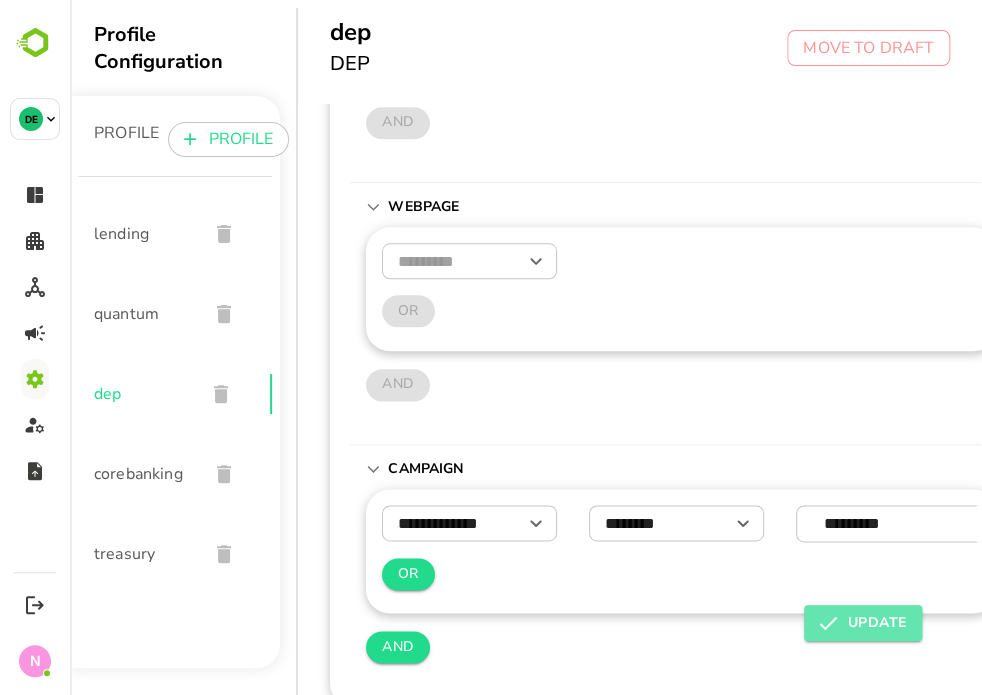 click on "UPDATE" at bounding box center [863, 623] 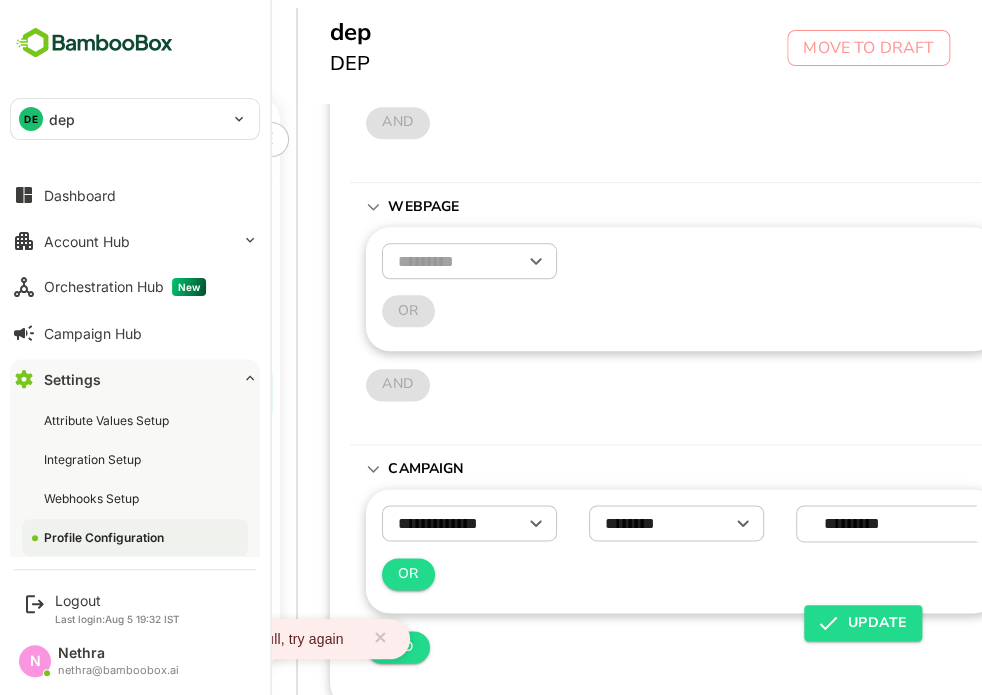 click on "Profile Configuration" at bounding box center [106, 537] 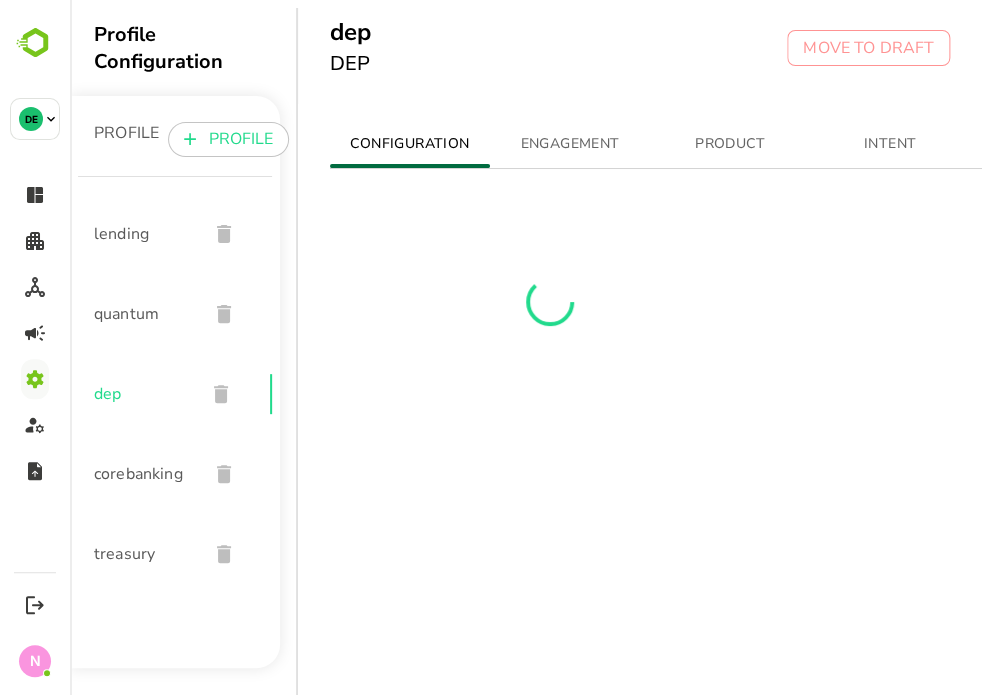 scroll, scrollTop: 0, scrollLeft: 0, axis: both 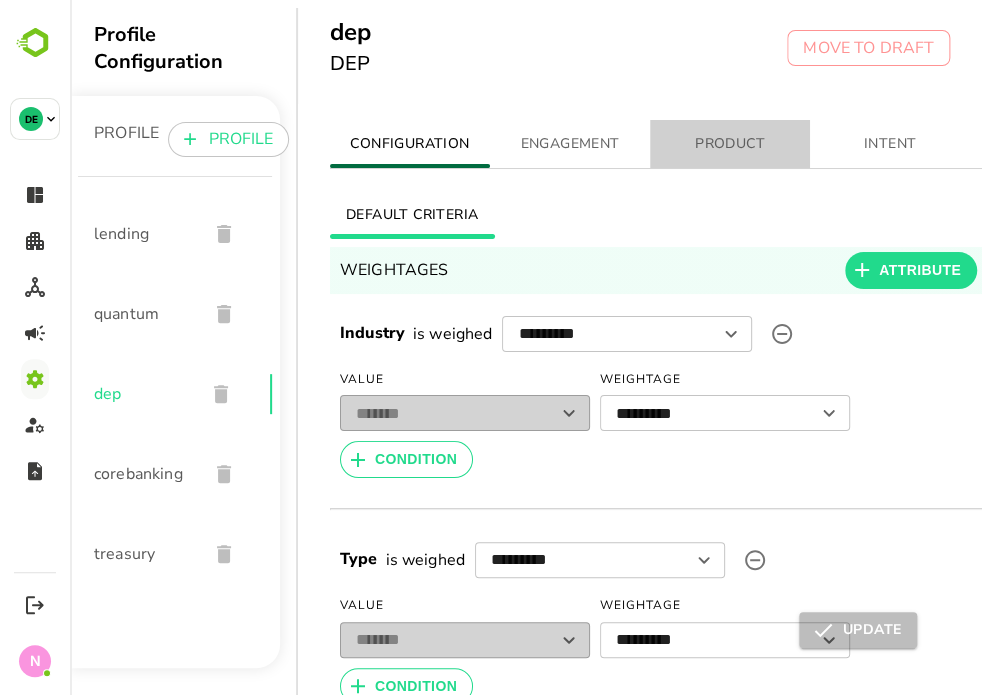 click on "PRODUCT" at bounding box center (730, 144) 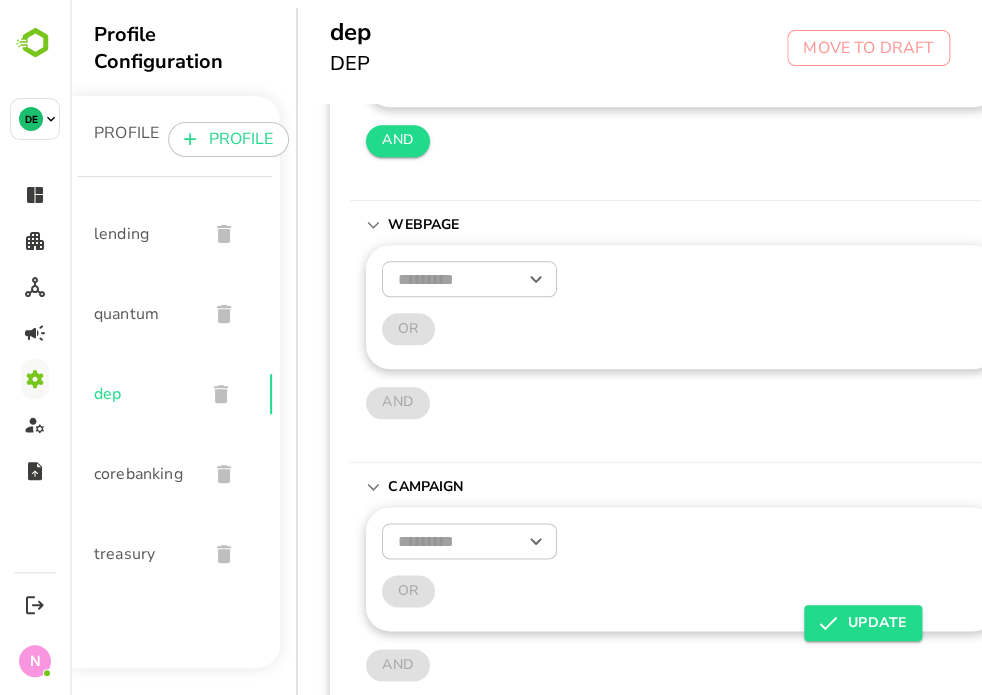 scroll, scrollTop: 588, scrollLeft: 0, axis: vertical 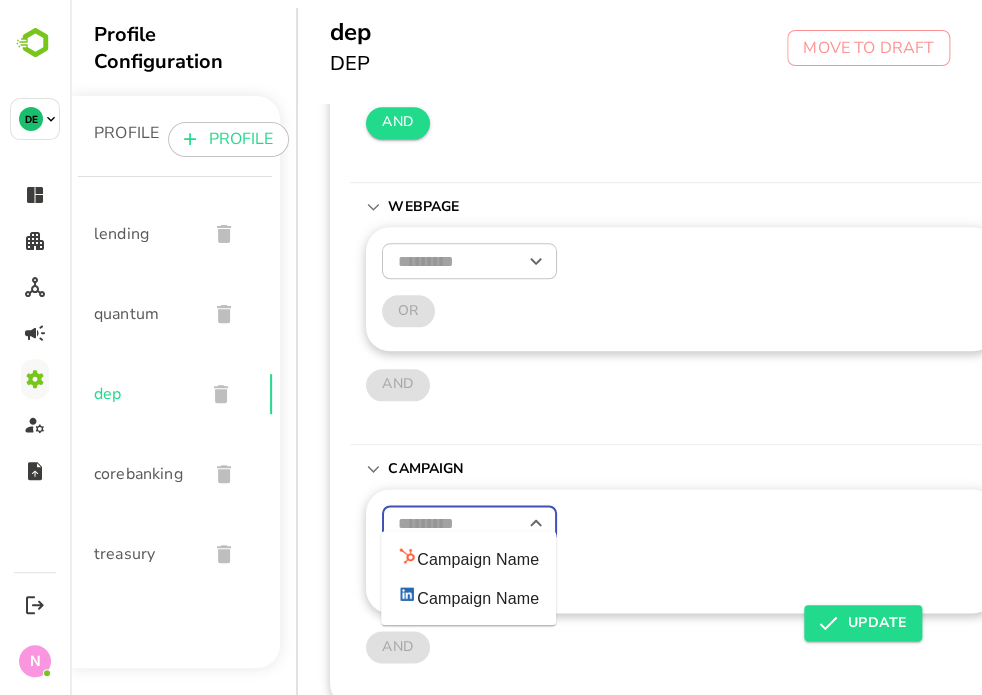 click at bounding box center (469, 523) 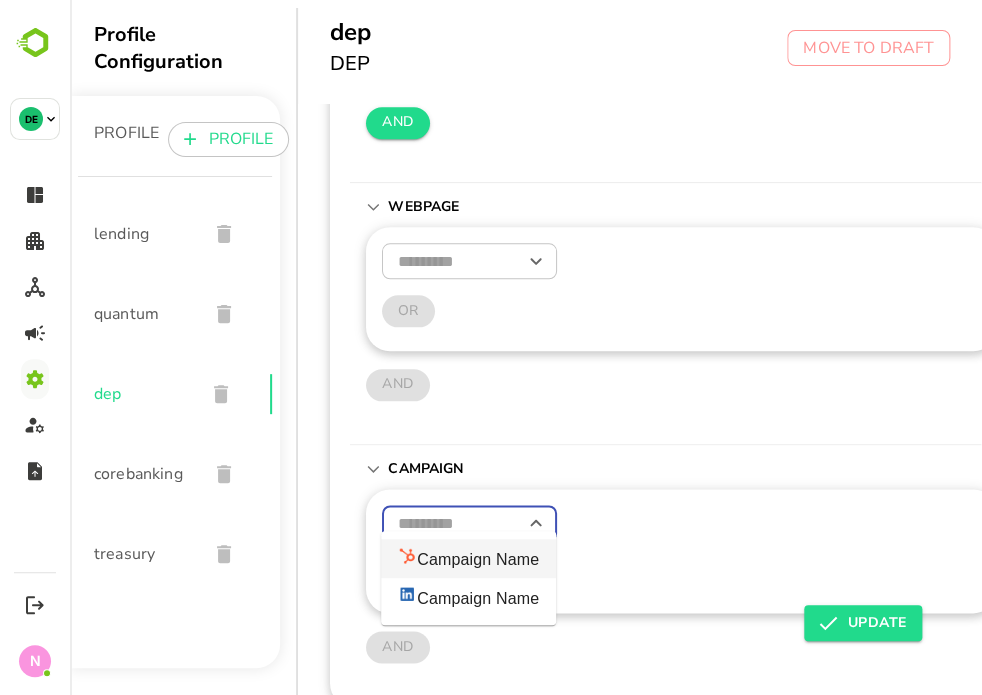 click on "Campaign Name" at bounding box center (468, 558) 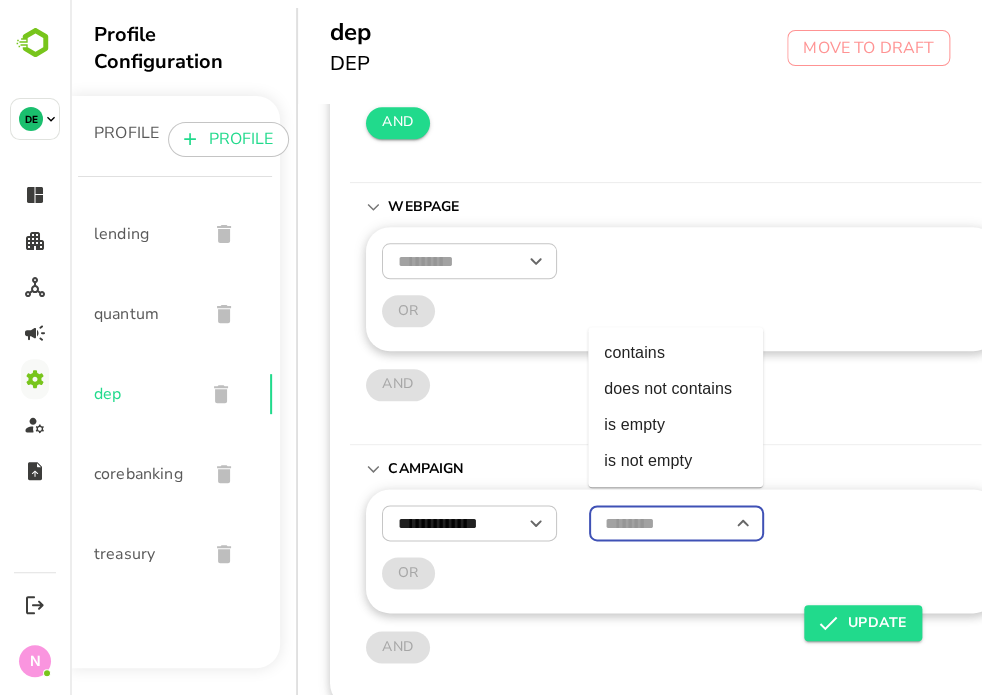 click at bounding box center [676, 523] 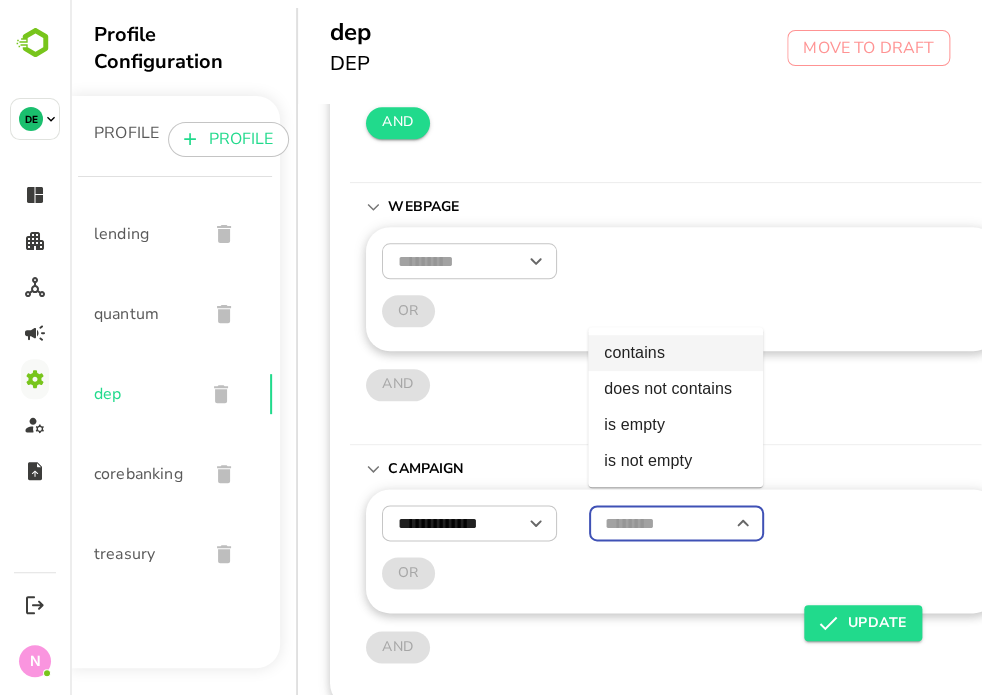 click on "contains" at bounding box center [675, 353] 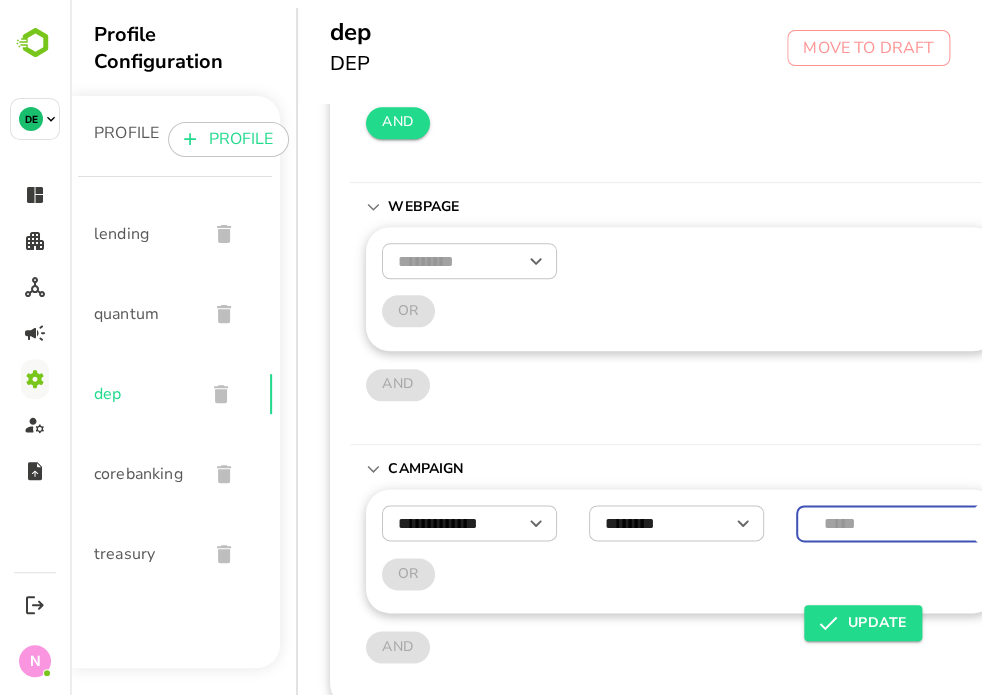 click at bounding box center [946, 523] 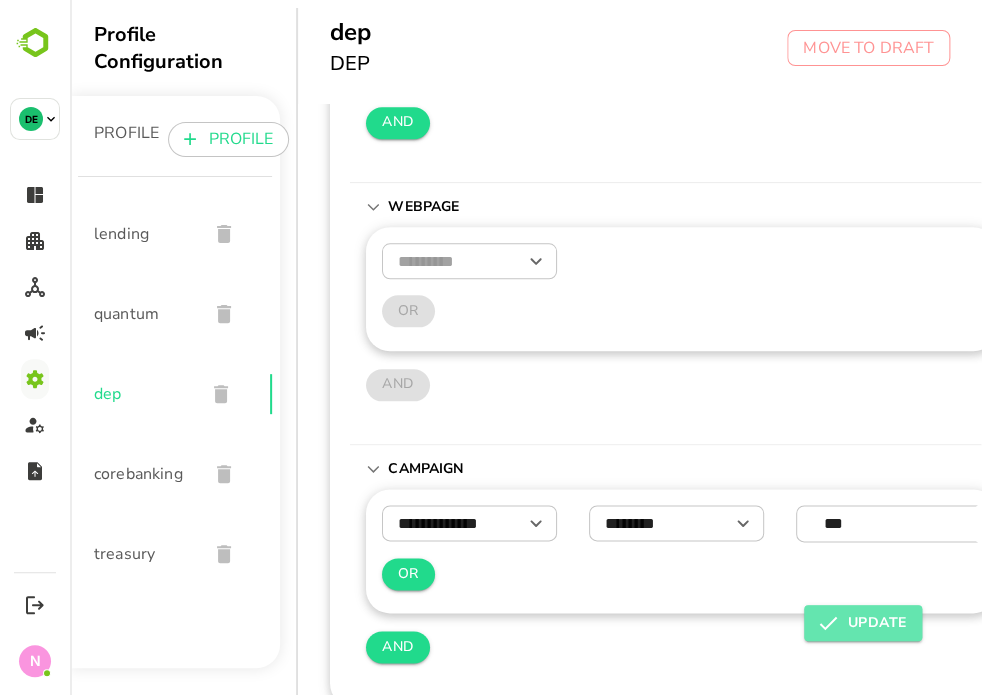 click on "UPDATE" at bounding box center (863, 623) 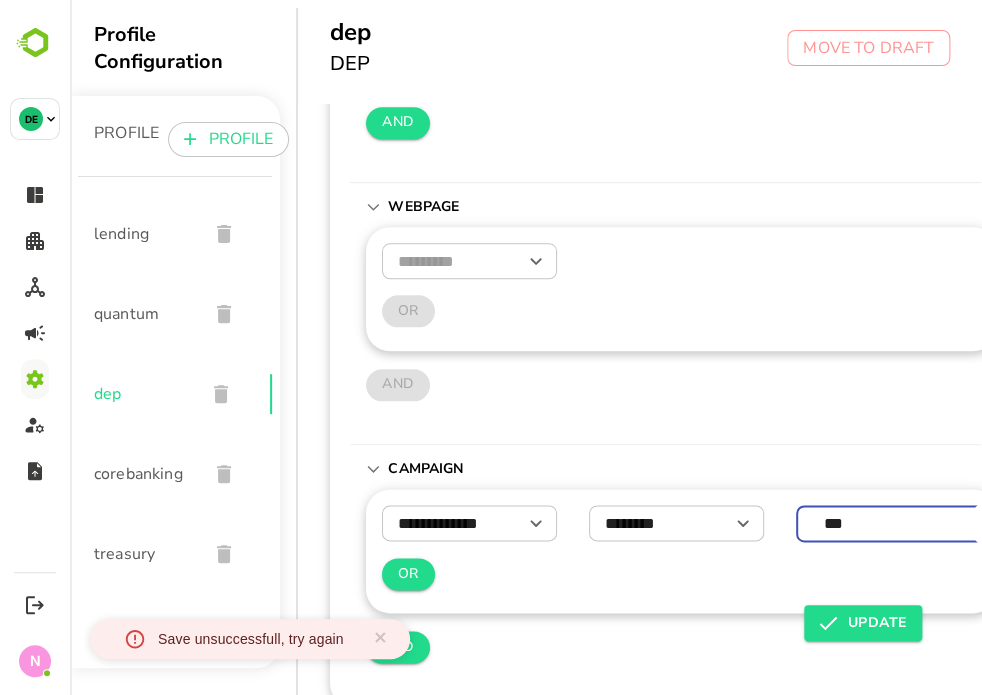 click on "***" at bounding box center (946, 523) 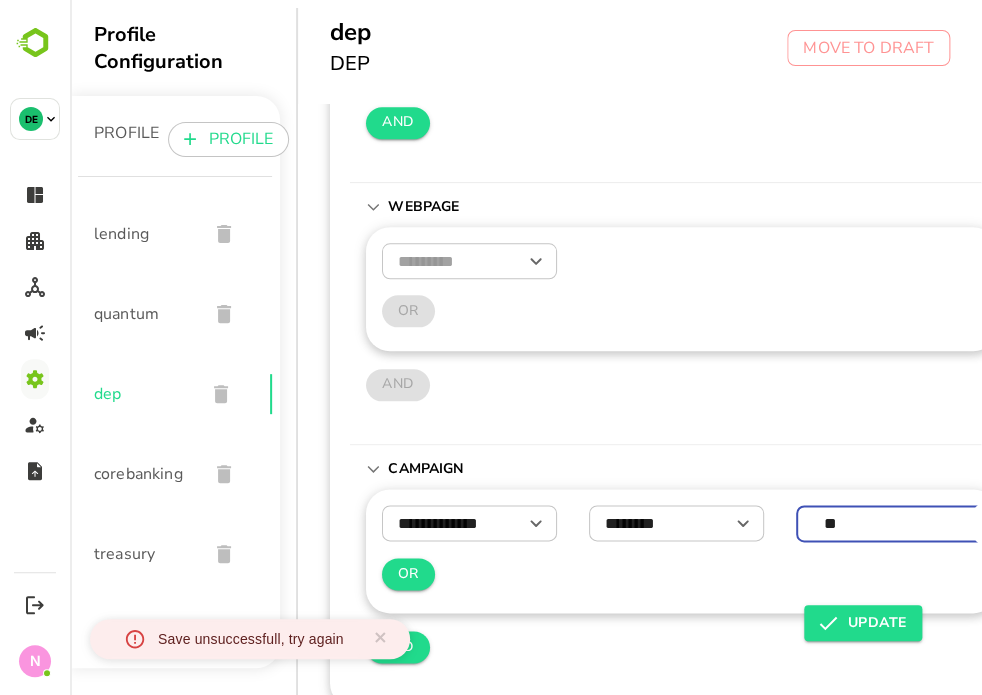 type on "*" 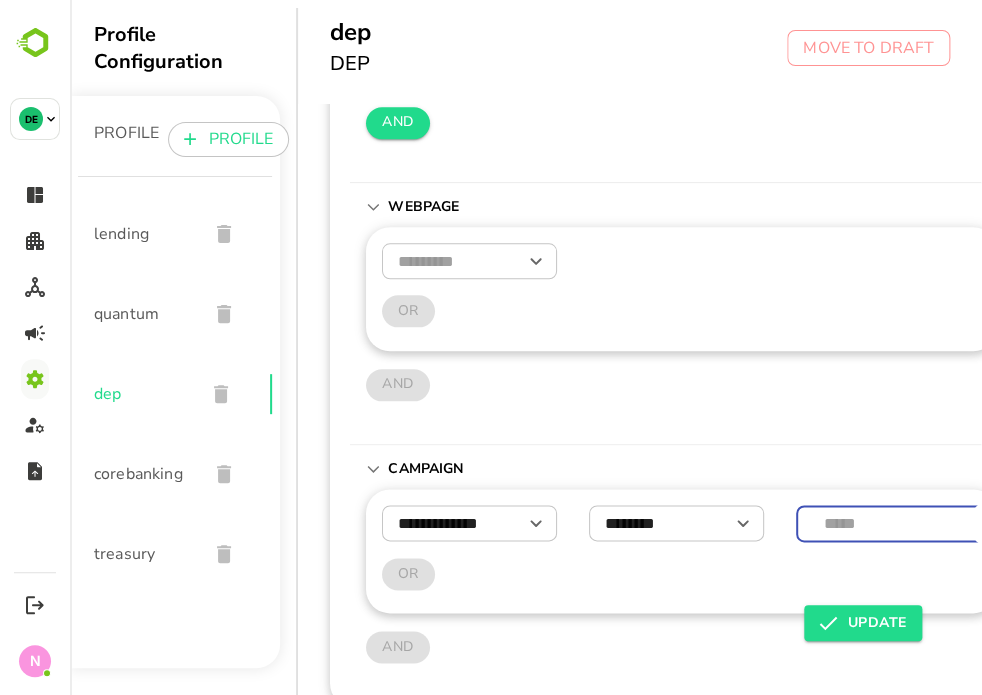 type on "*" 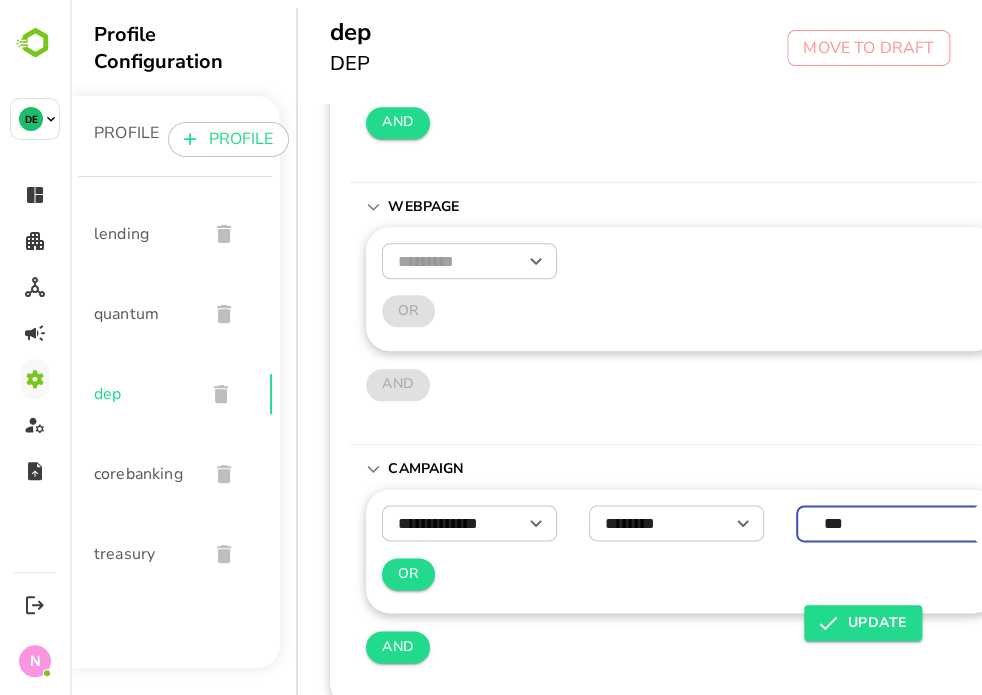 type on "***" 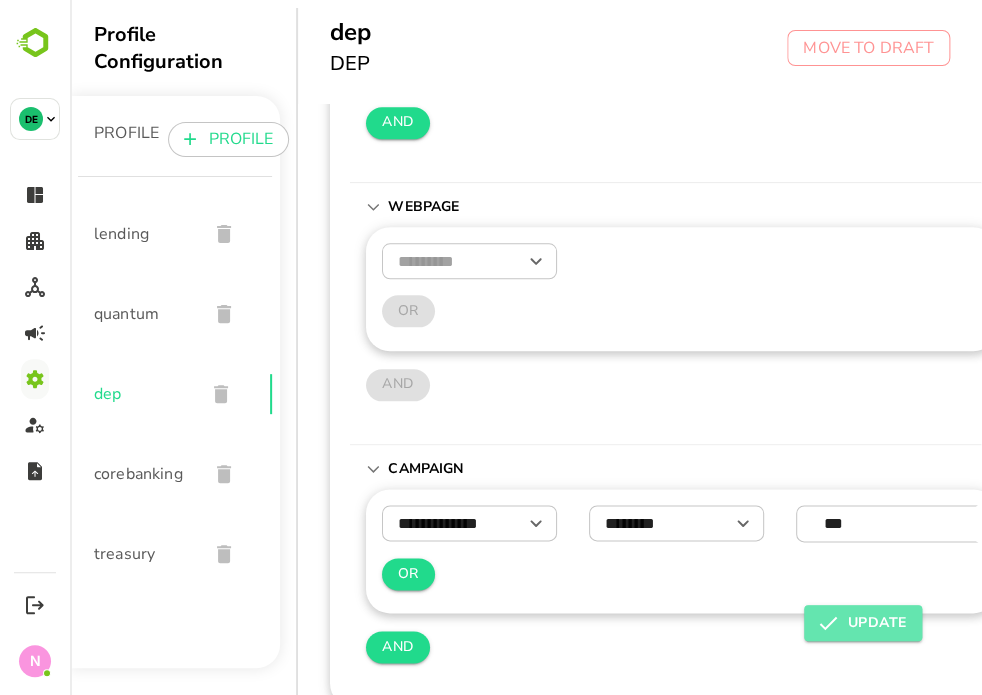 click on "UPDATE" at bounding box center [863, 623] 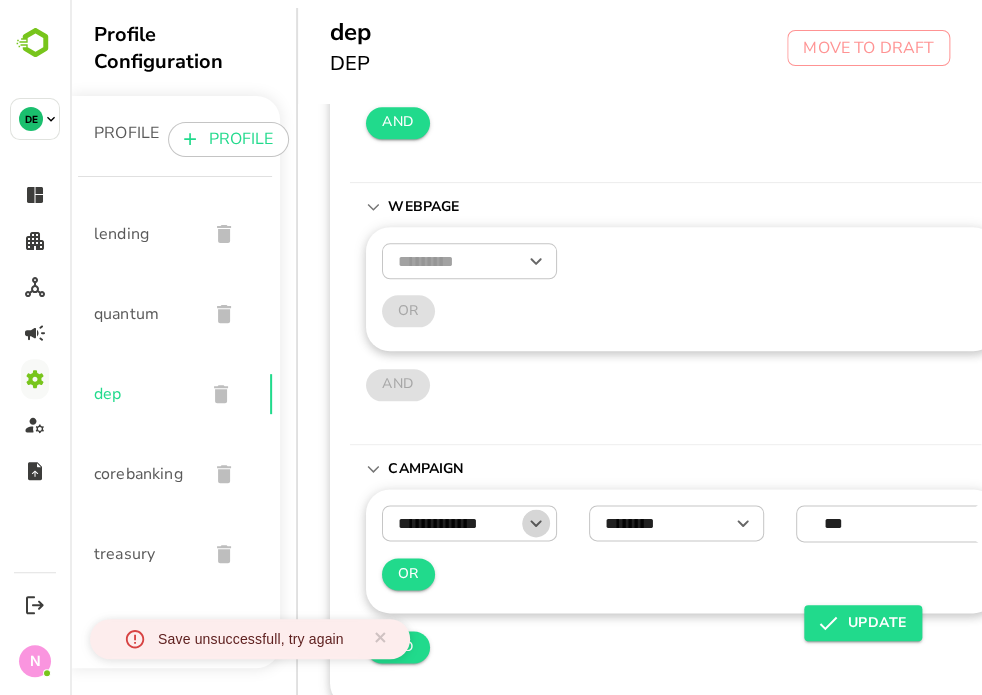 click 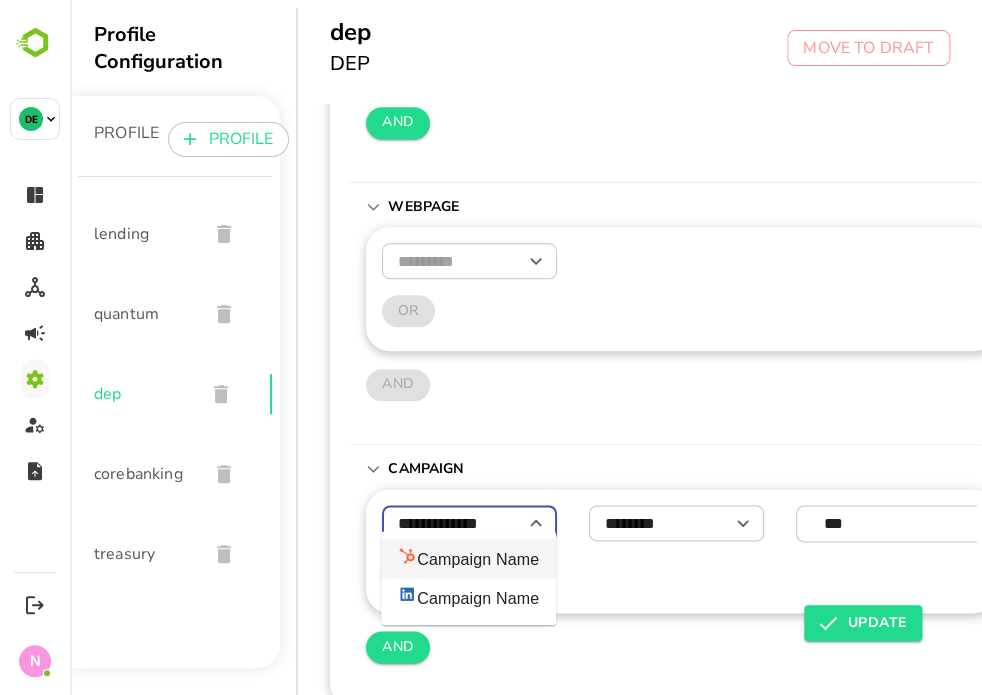 click on "Campaign Name" at bounding box center (468, 558) 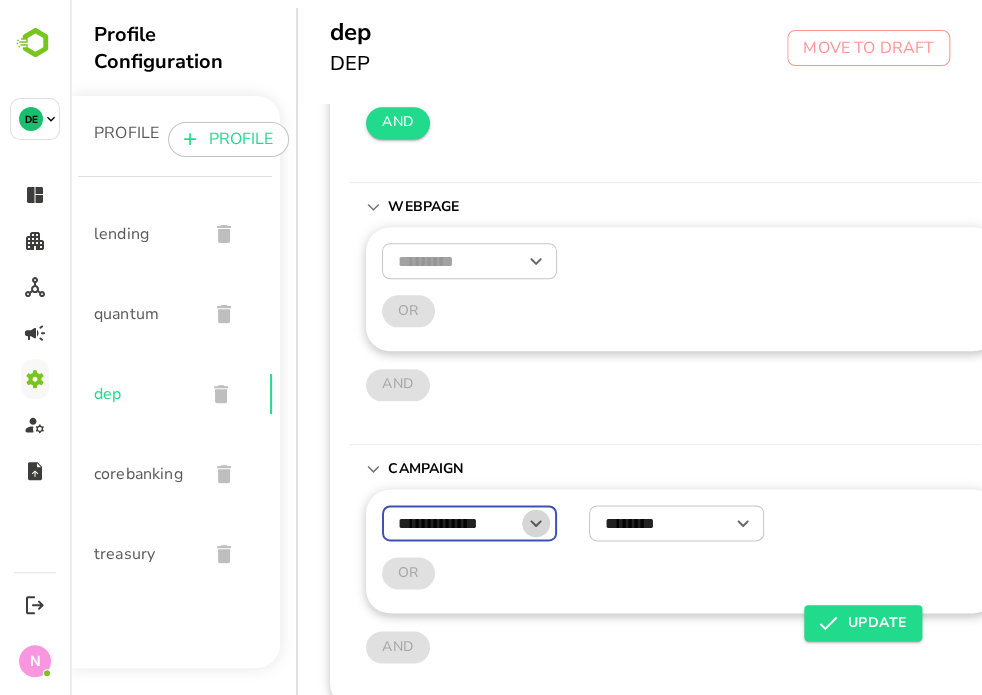 click 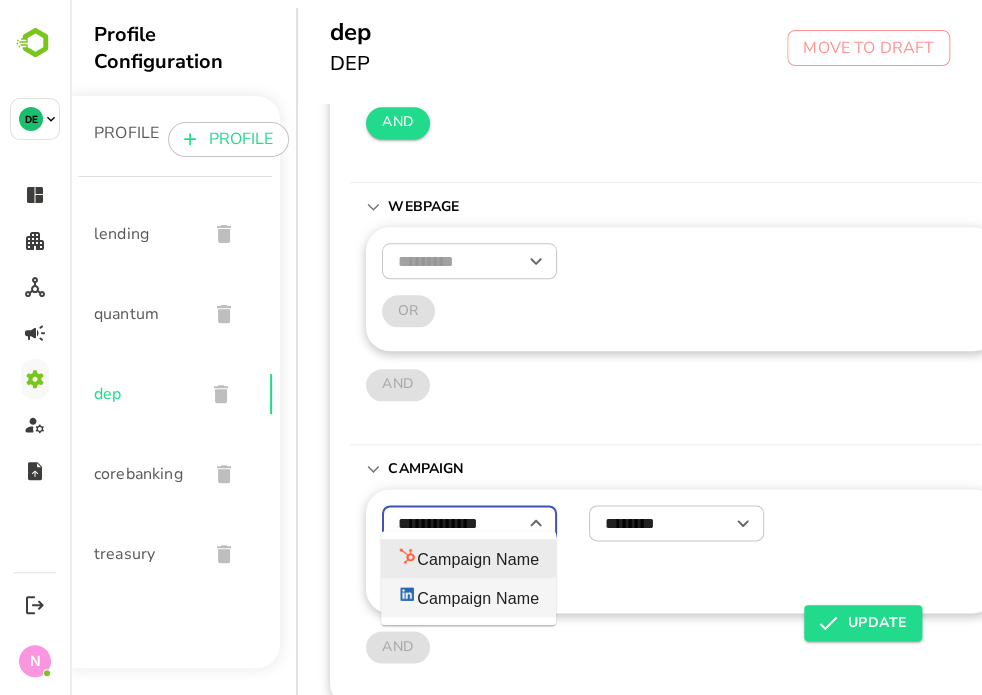 click on "Campaign Name" at bounding box center [468, 597] 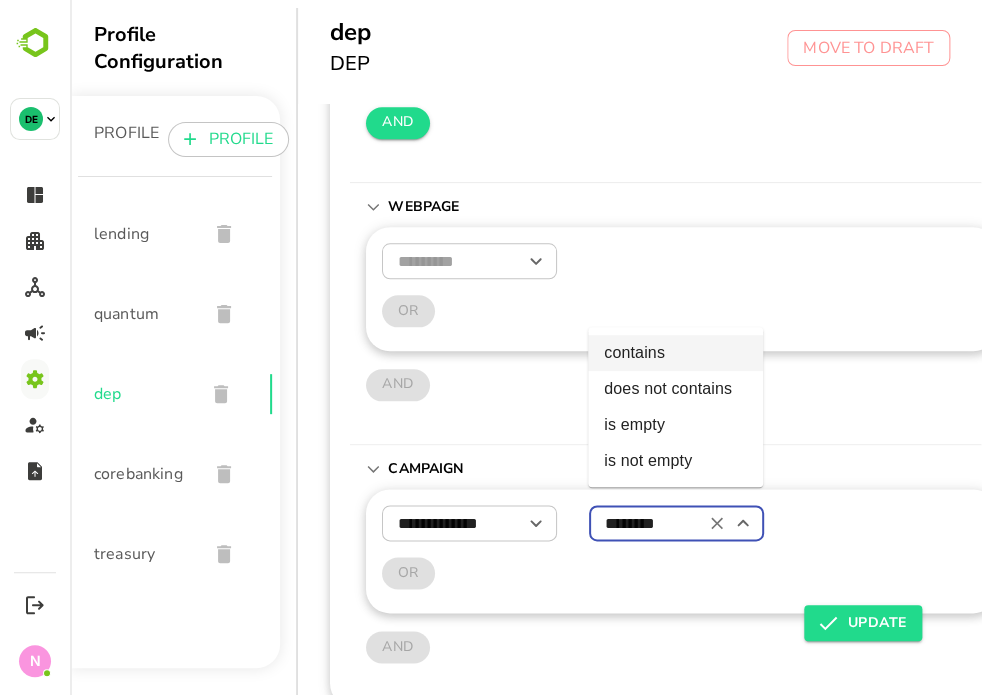 click on "********" at bounding box center [676, 523] 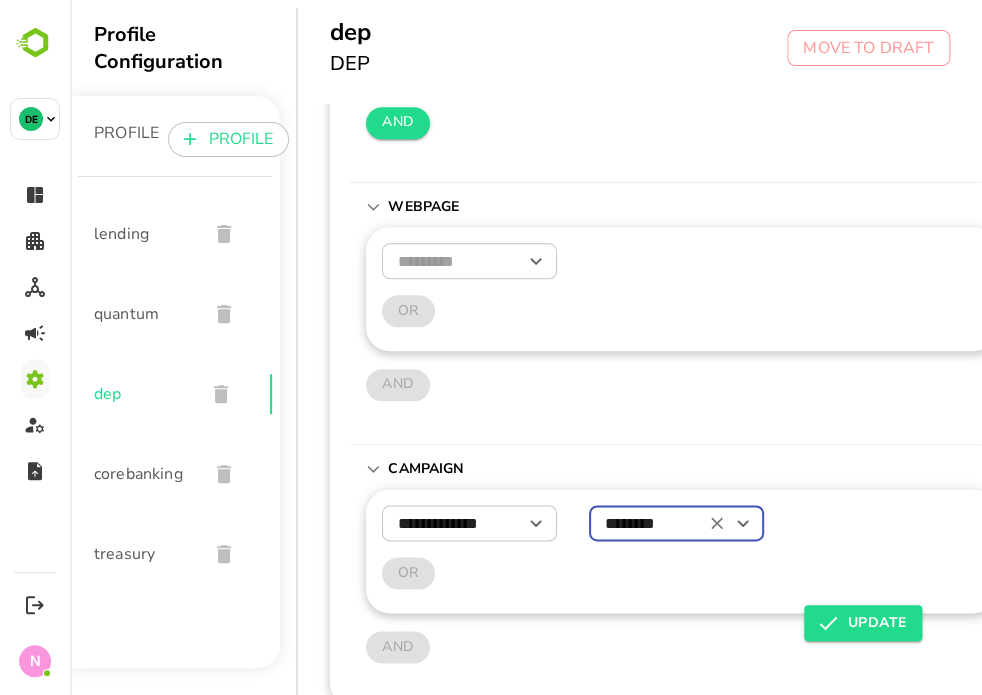 scroll, scrollTop: 588, scrollLeft: 12, axis: both 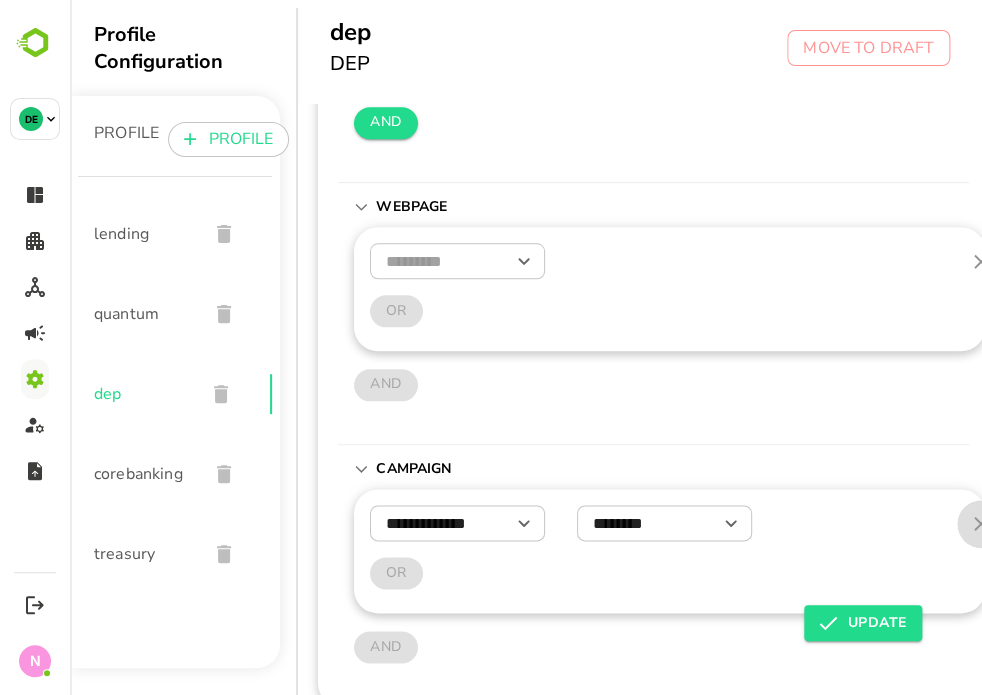 click 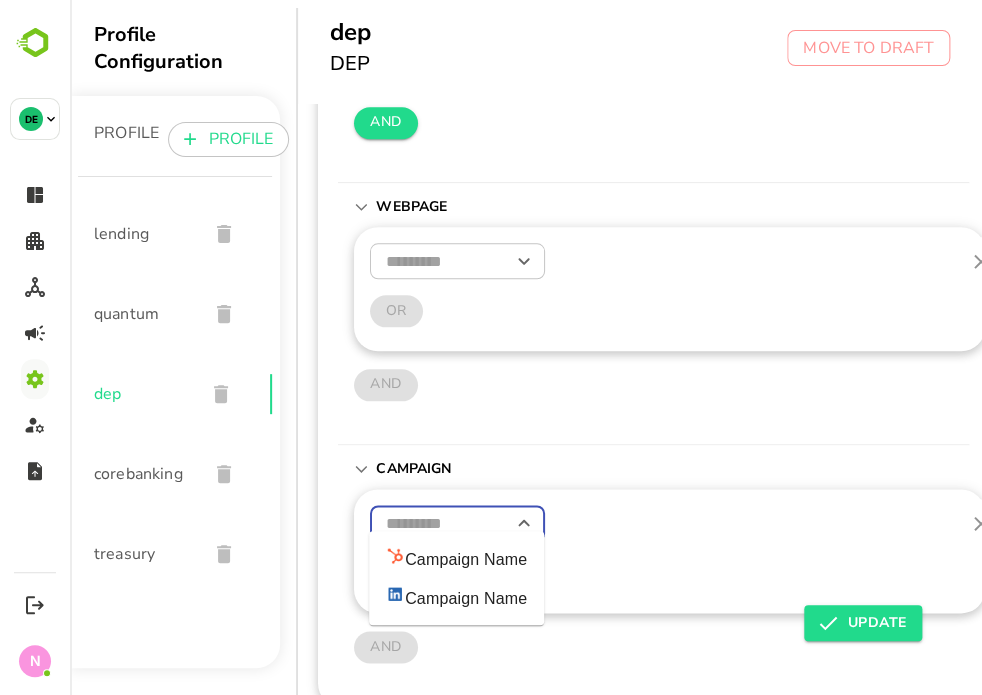 click at bounding box center [457, 523] 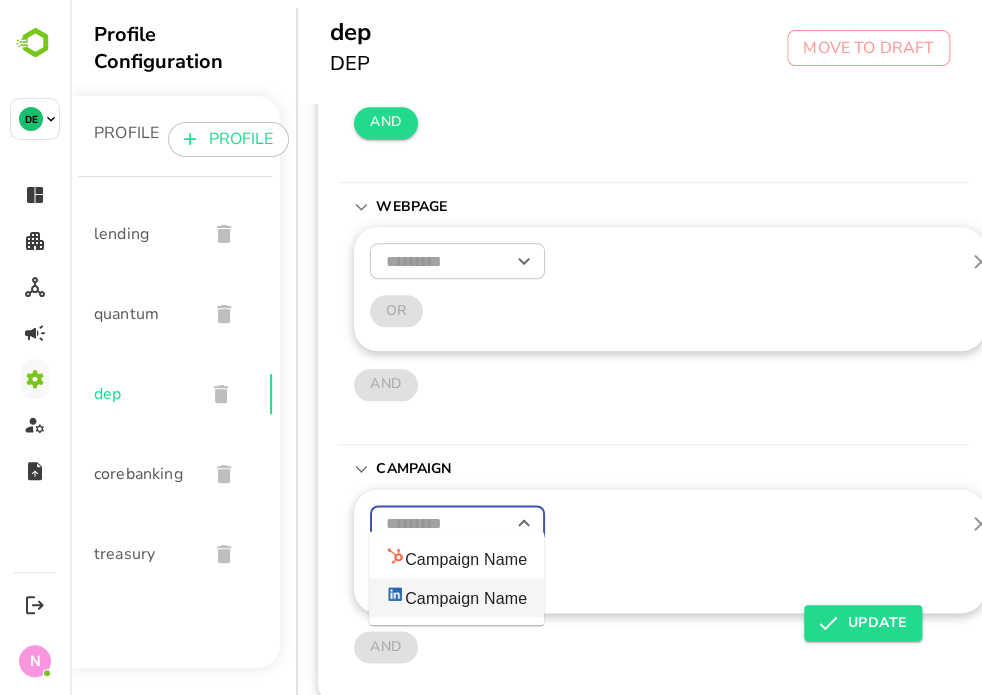 click on "Campaign Name" at bounding box center [456, 597] 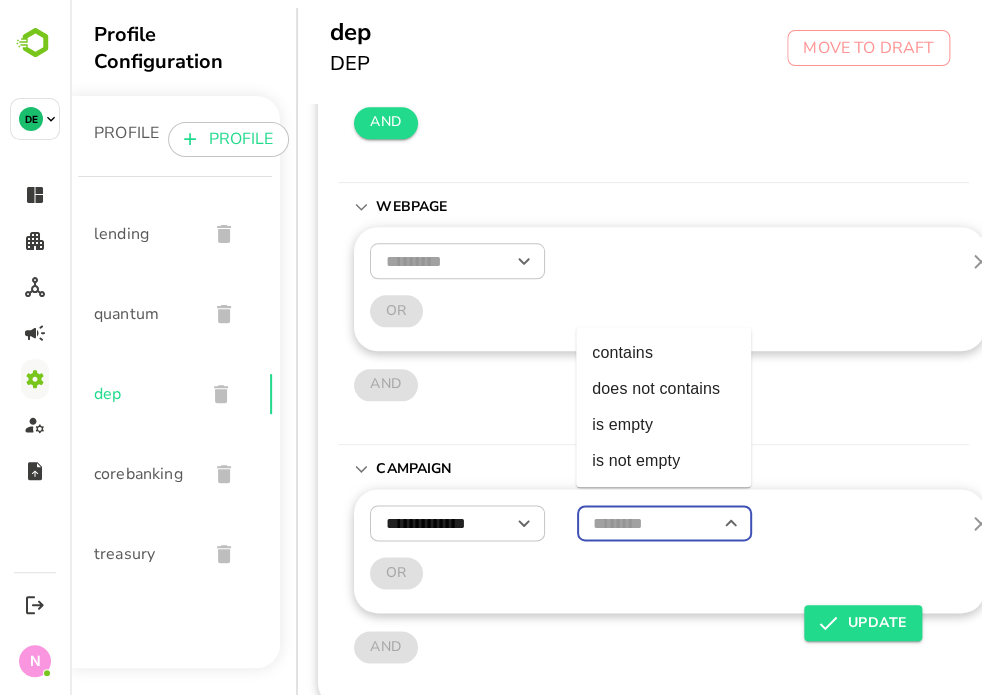 click at bounding box center (664, 523) 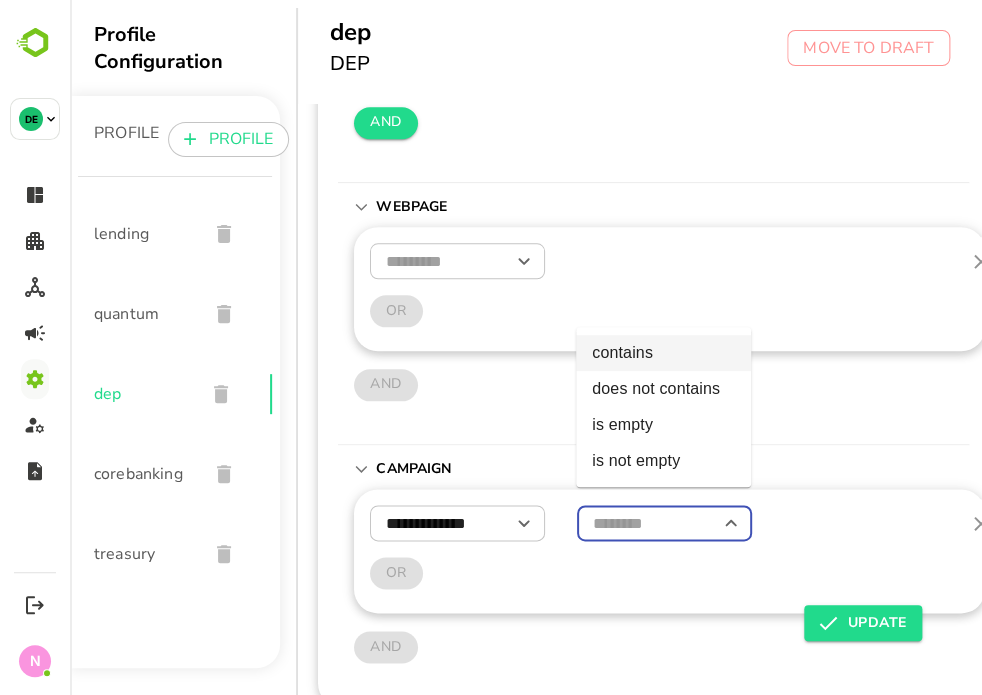 click on "contains" at bounding box center [663, 353] 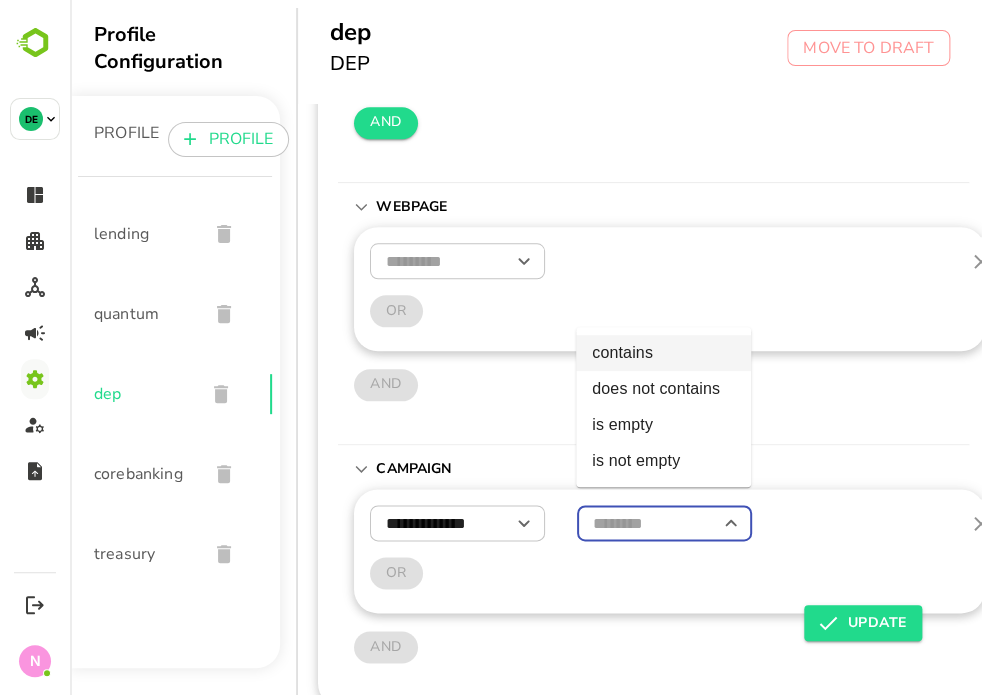 type on "********" 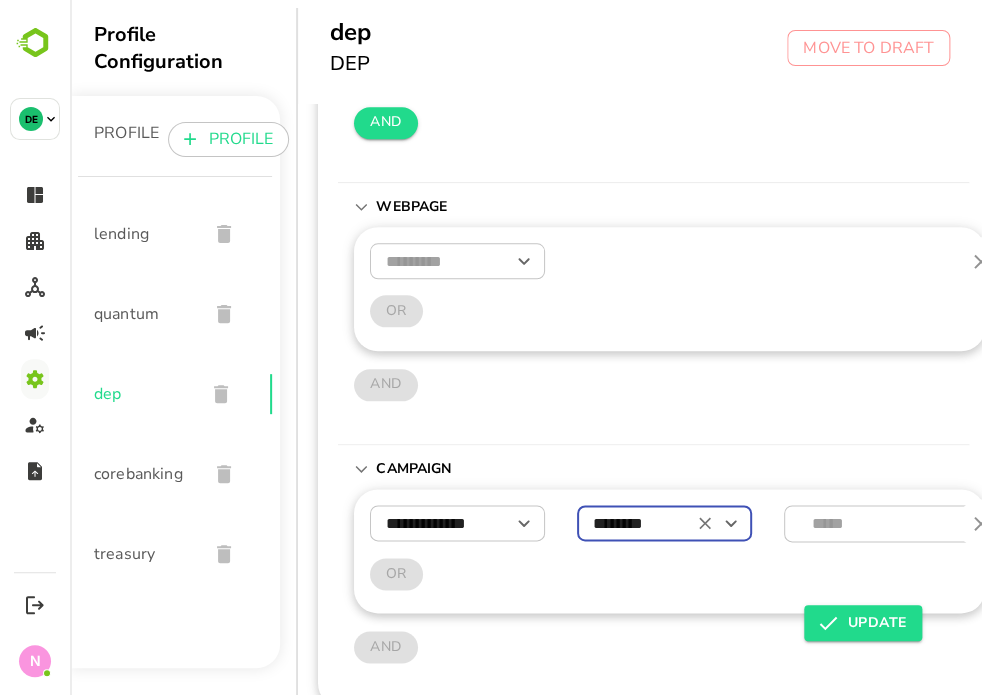 click at bounding box center [934, 523] 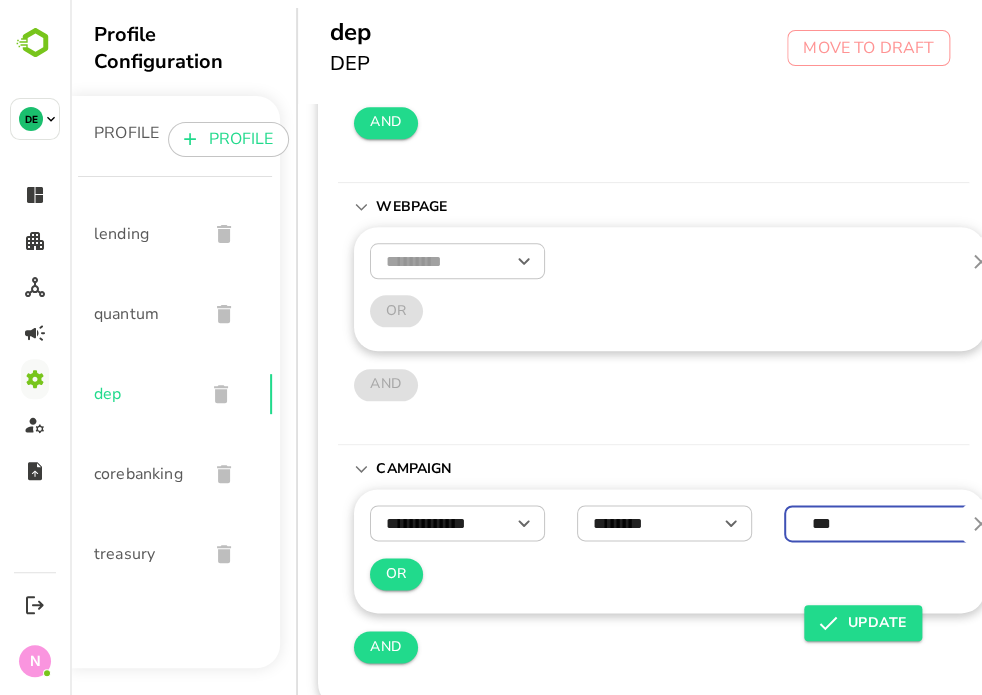 type on "***" 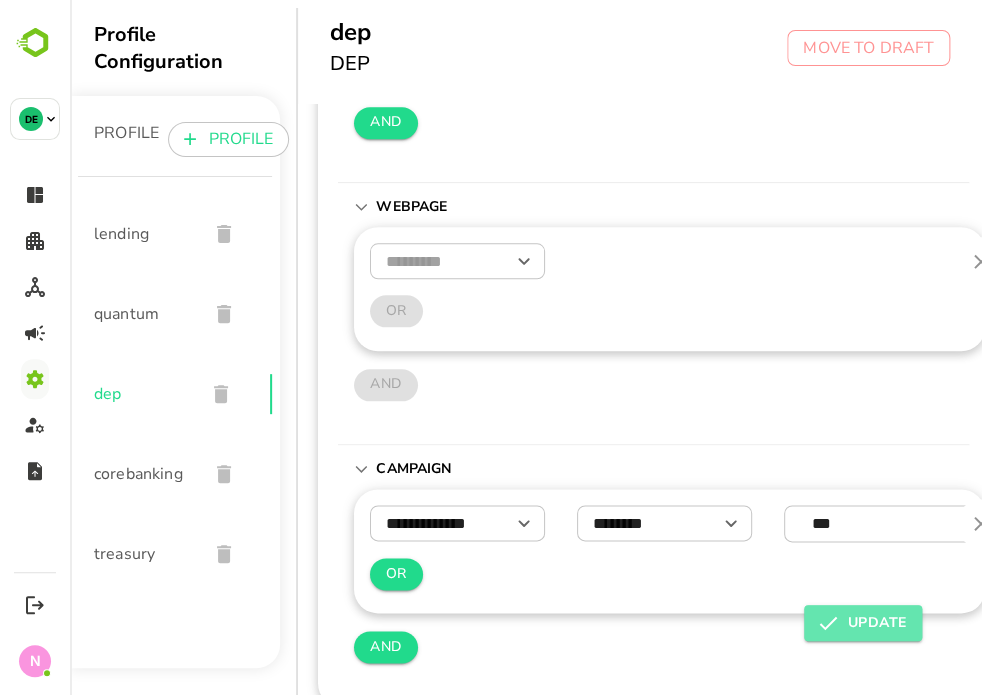 click on "UPDATE" at bounding box center [863, 623] 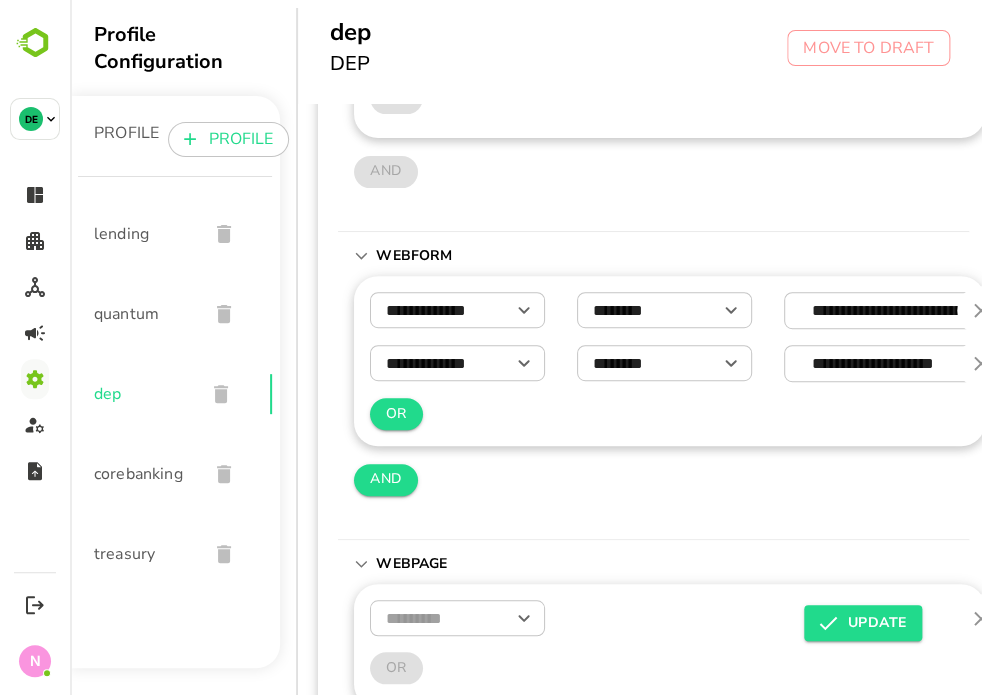scroll, scrollTop: 212, scrollLeft: 12, axis: both 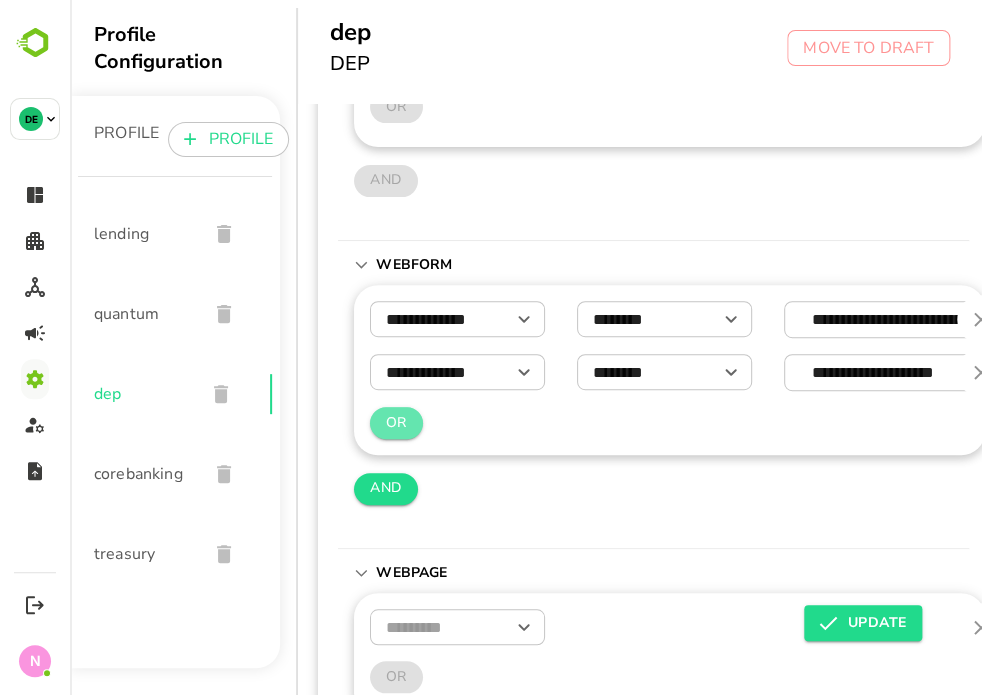 click on "OR" at bounding box center [396, 423] 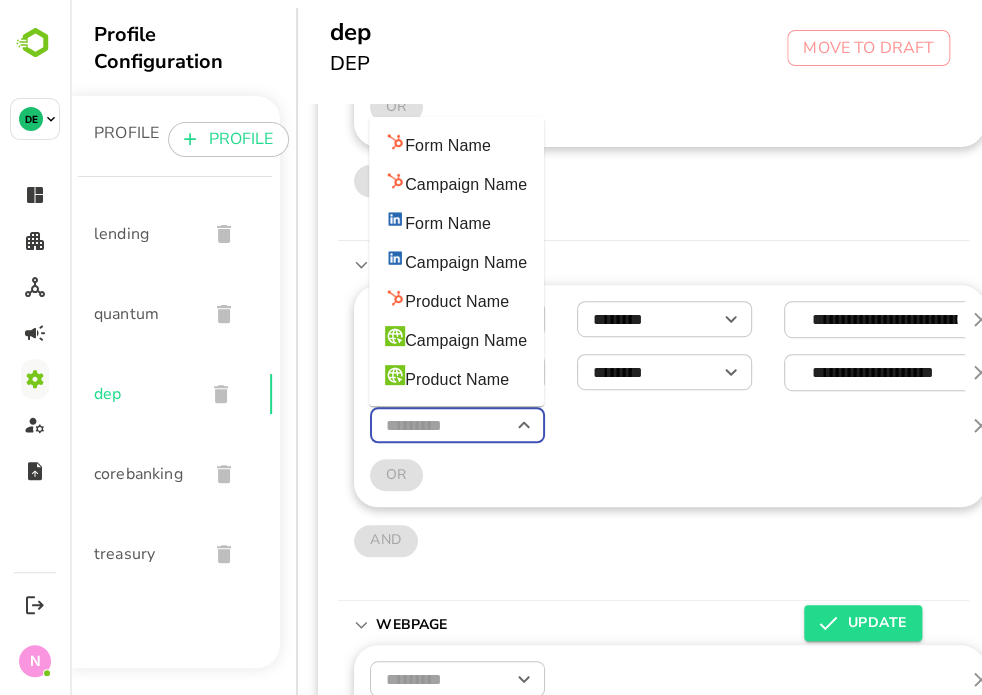 click at bounding box center [457, 425] 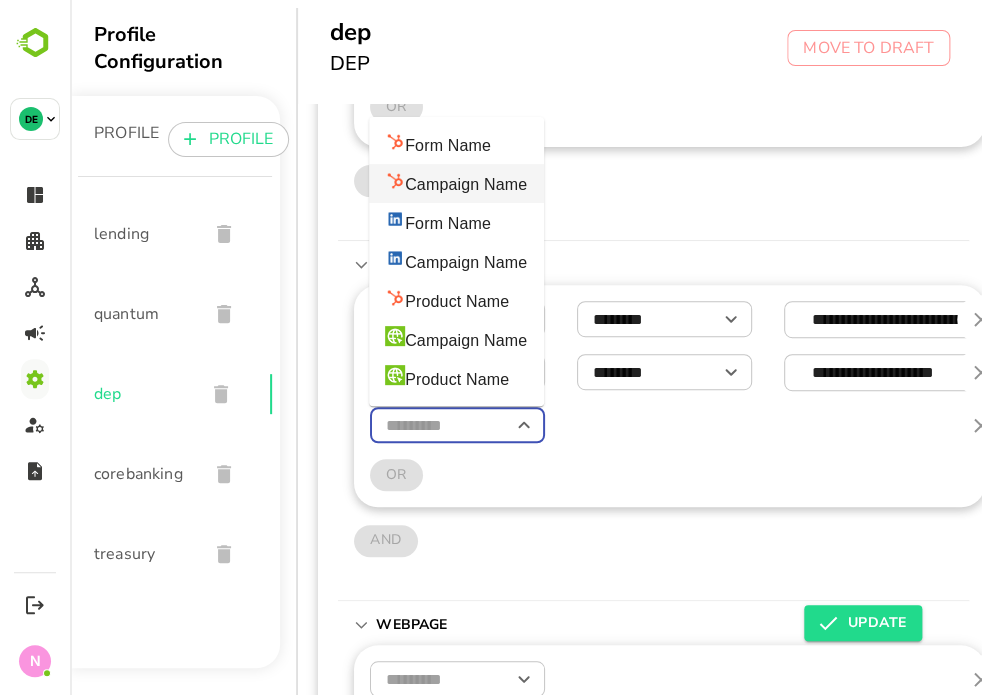 click on "Campaign Name" at bounding box center (456, 183) 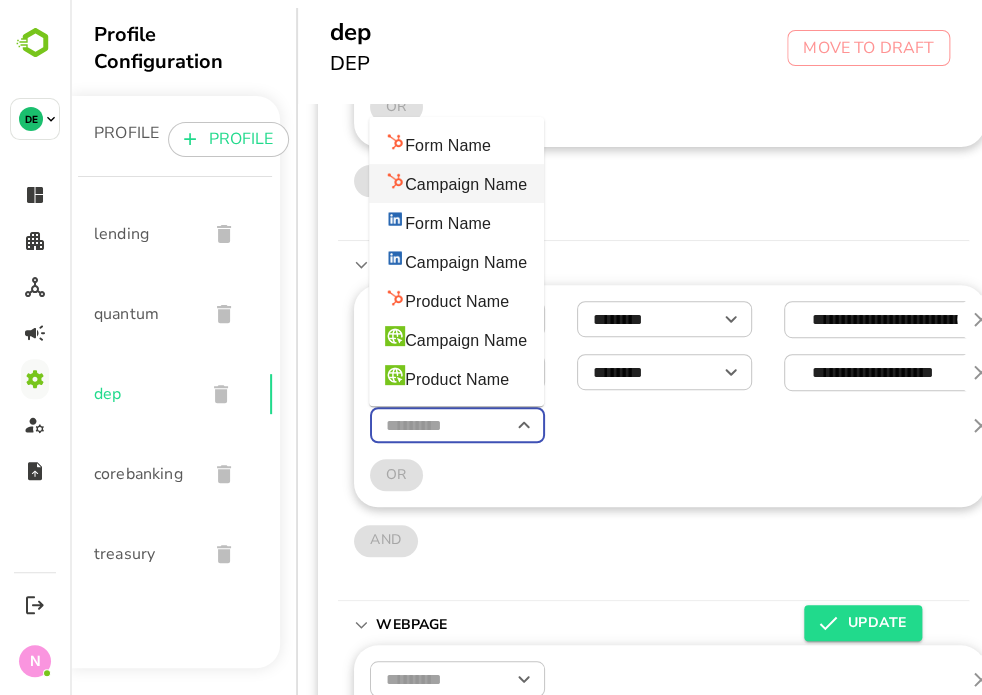type on "**********" 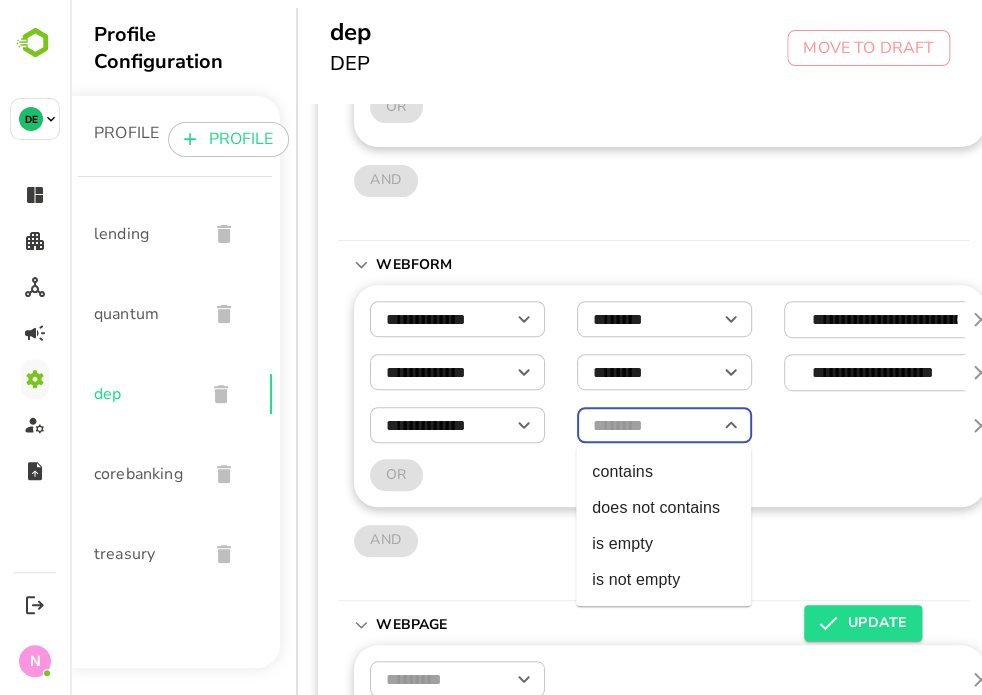 click at bounding box center (664, 425) 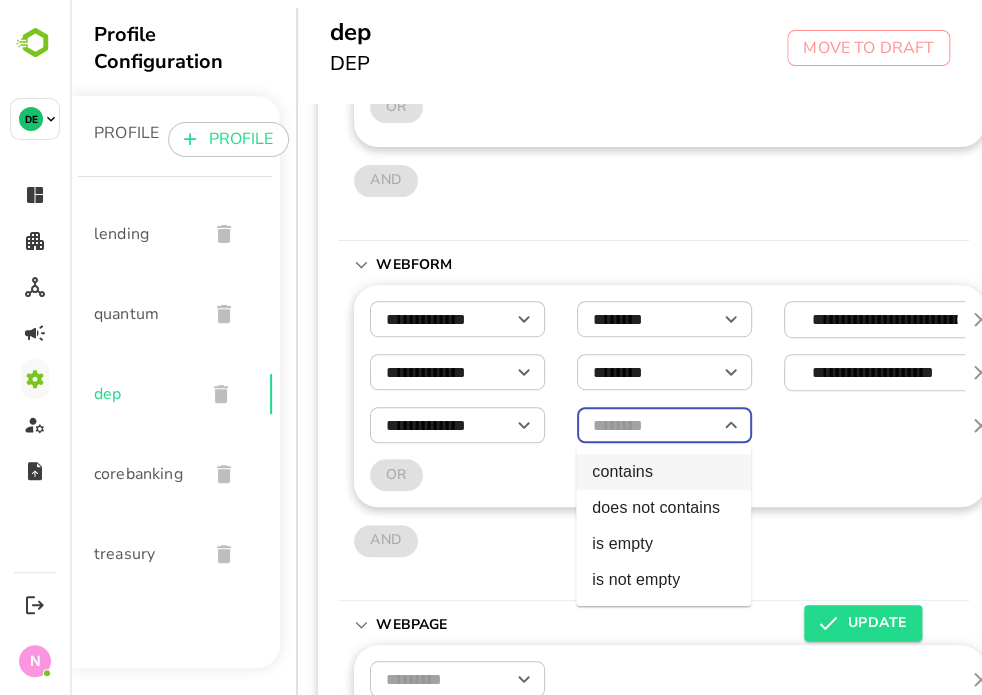 click on "contains" at bounding box center [663, 472] 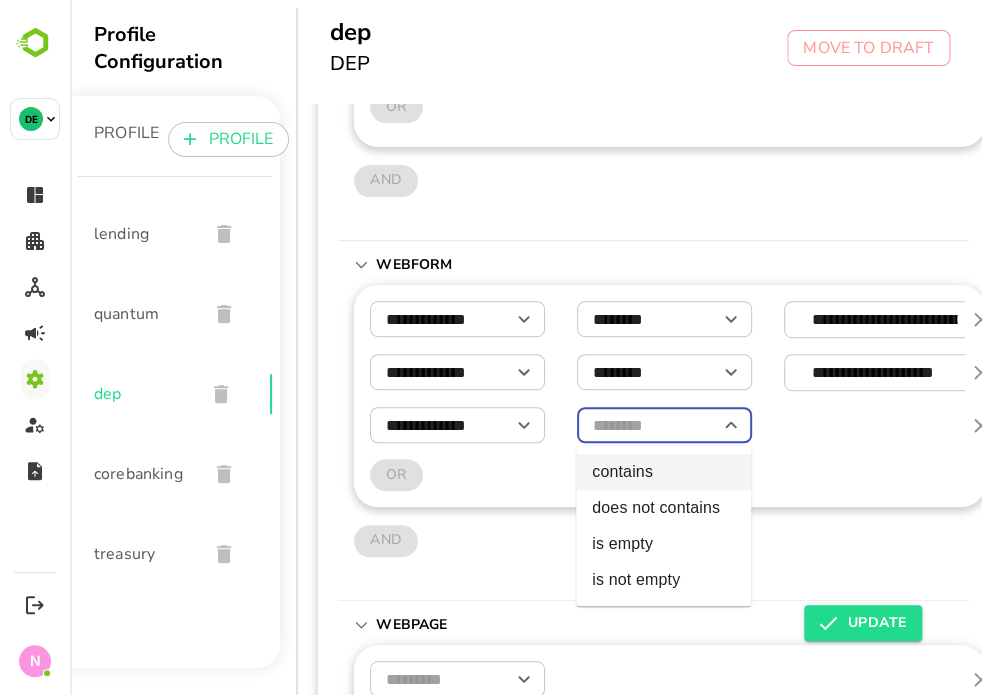 type on "********" 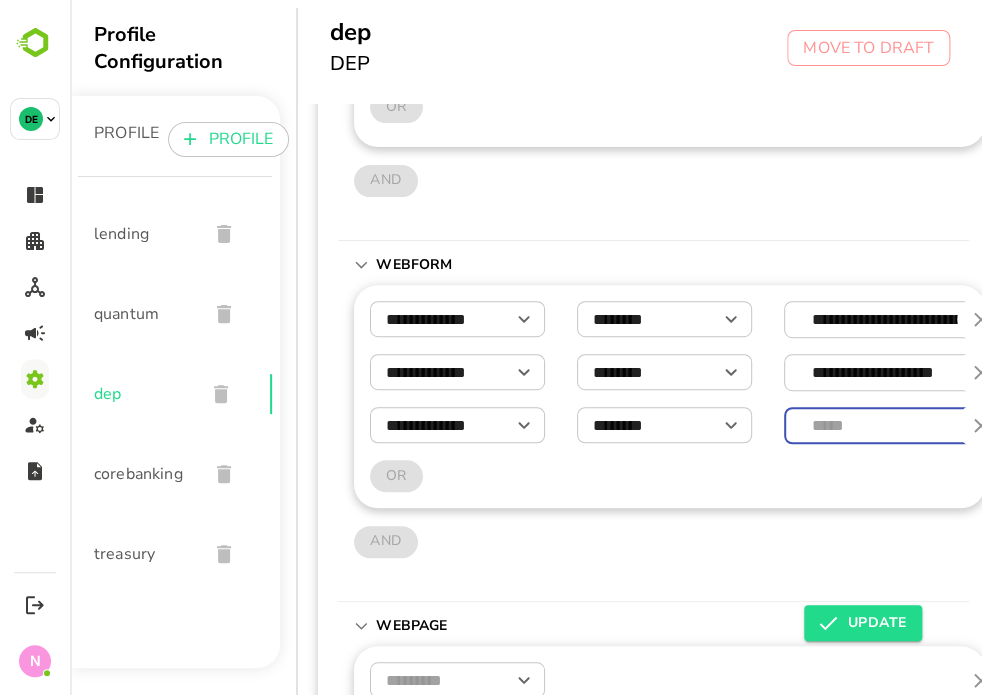 click at bounding box center (934, 425) 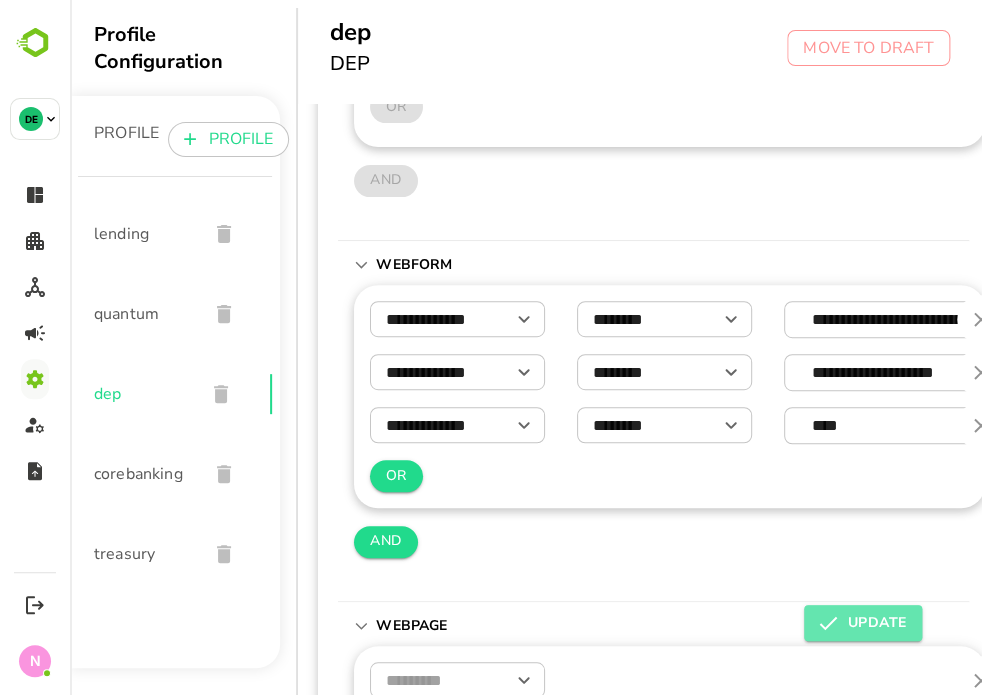 click on "UPDATE" at bounding box center (863, 623) 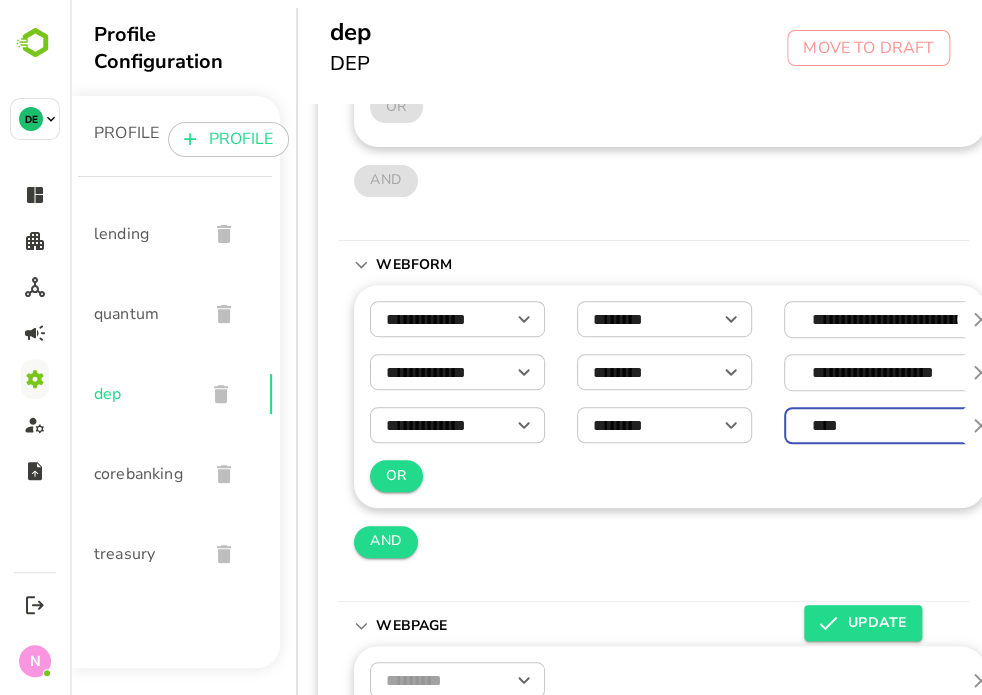 click on "****" at bounding box center [934, 425] 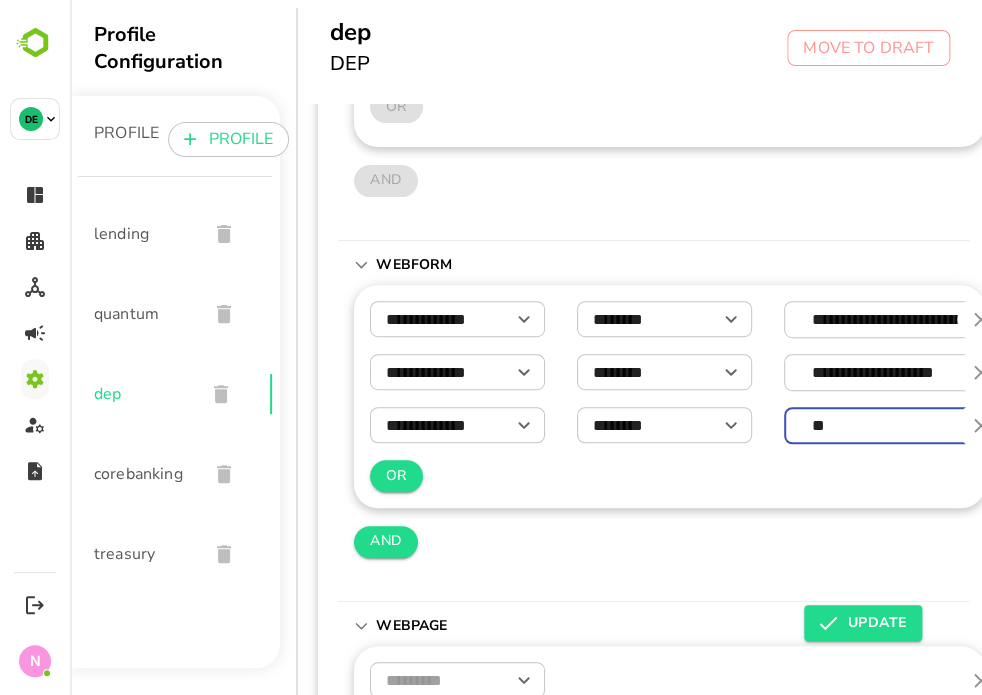 type on "*" 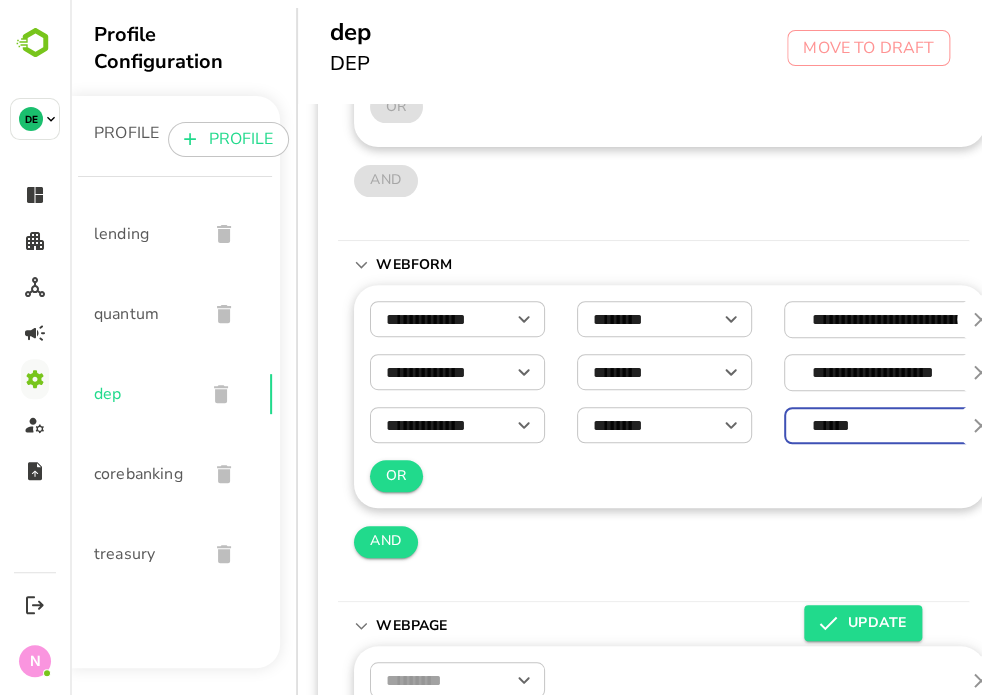 type on "******" 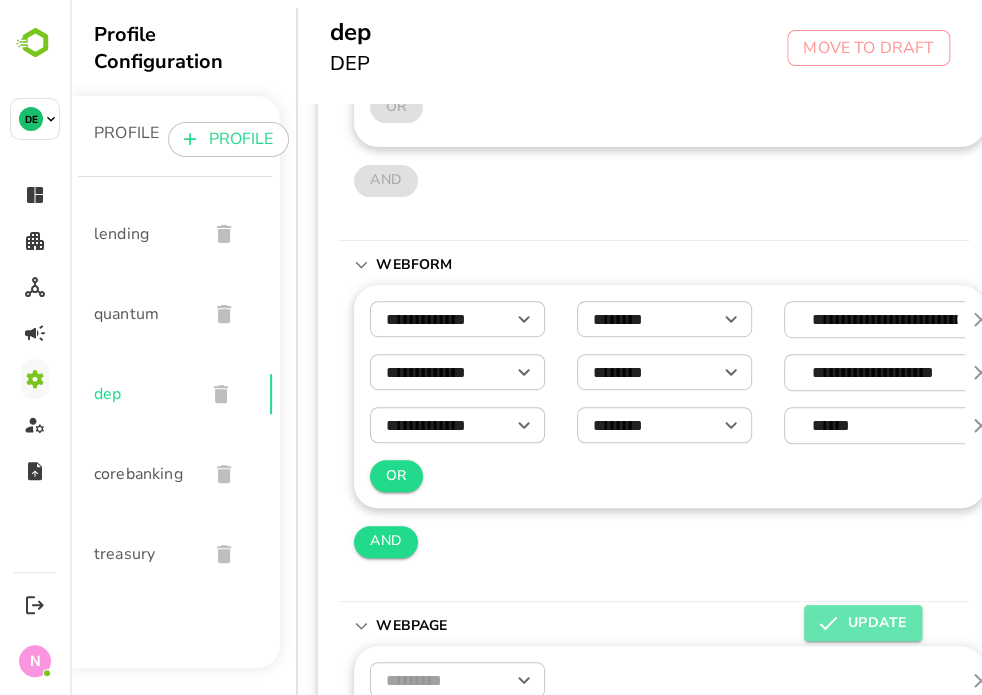 click on "UPDATE" at bounding box center (863, 623) 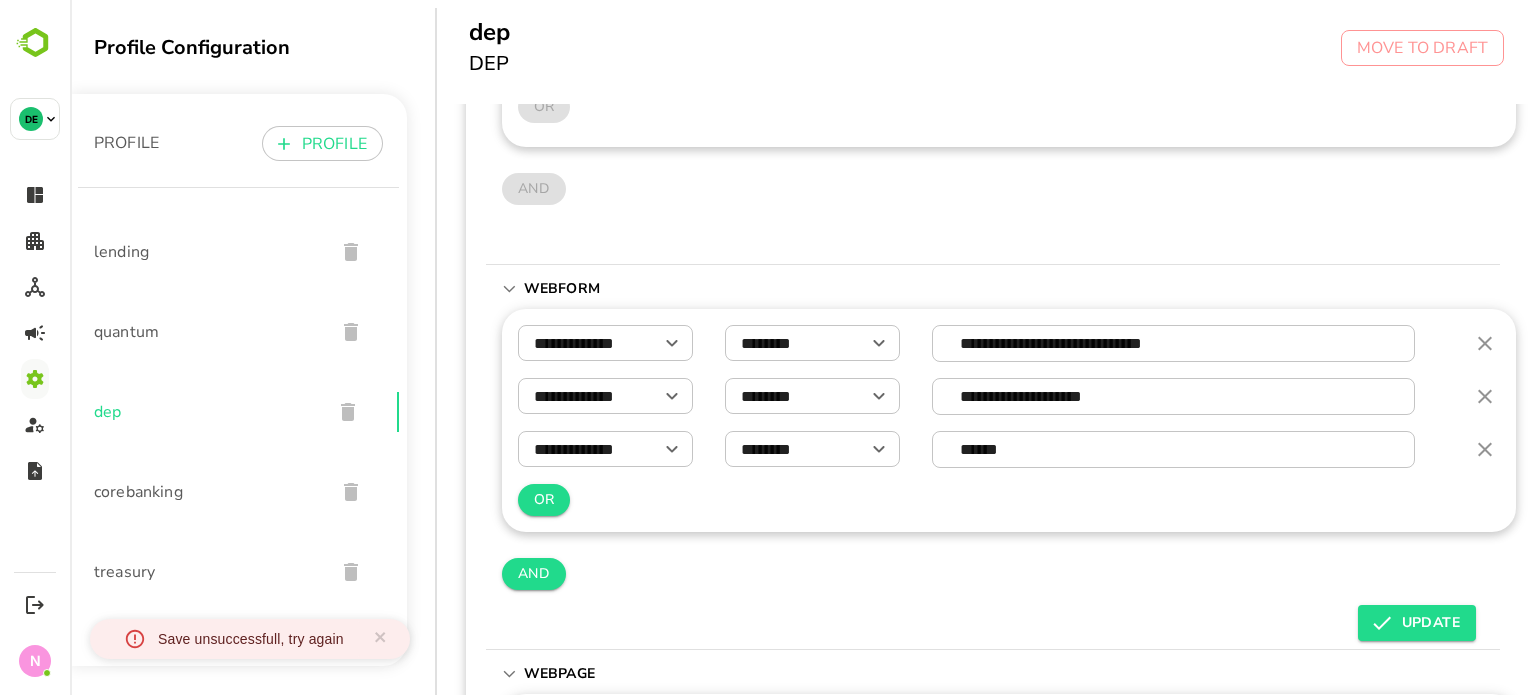 scroll, scrollTop: 236, scrollLeft: 4, axis: both 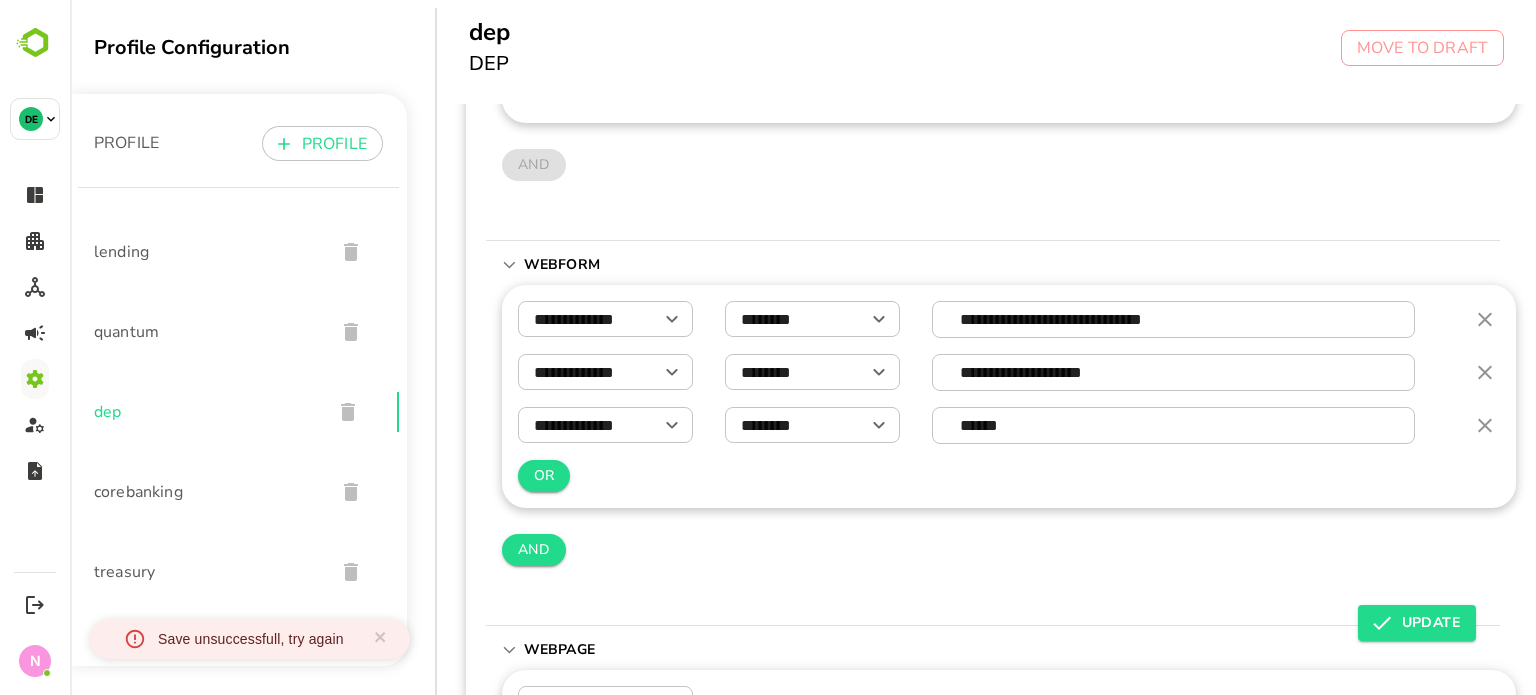 click 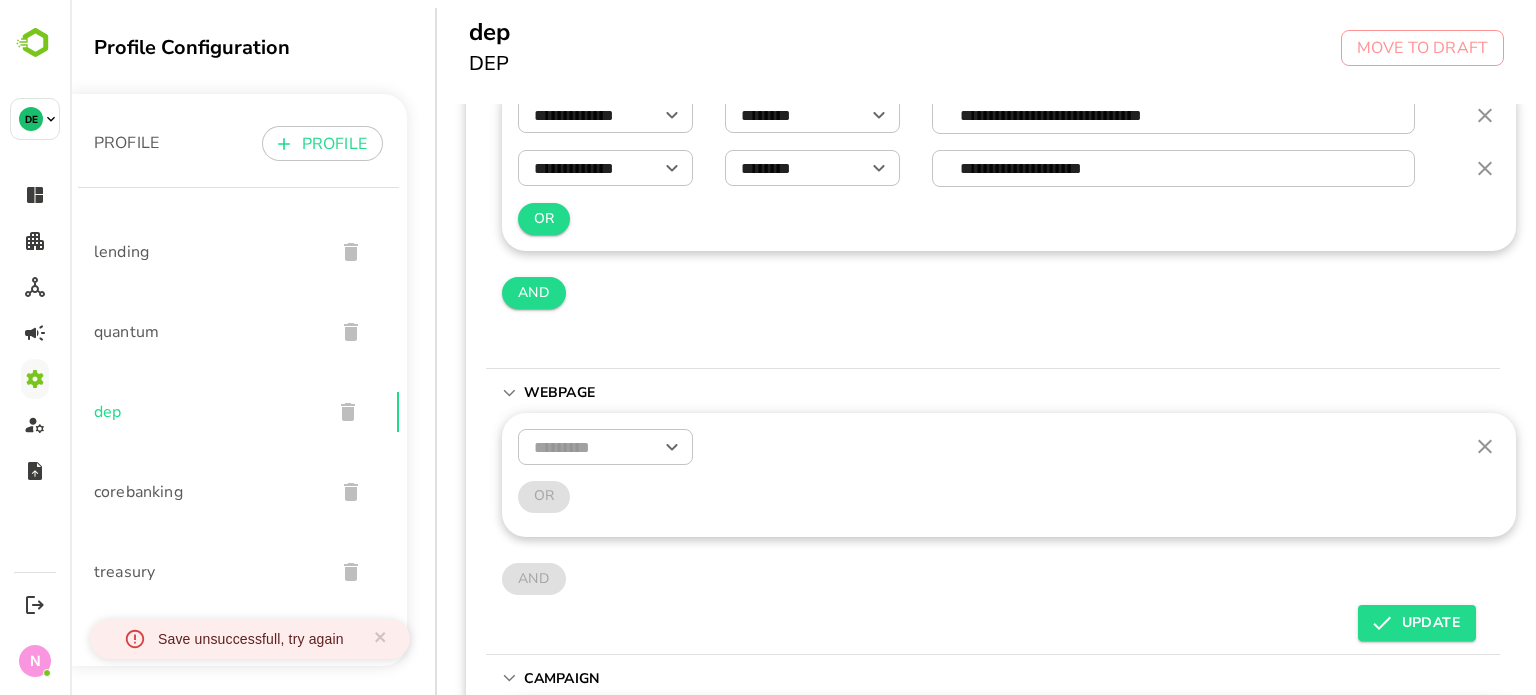 scroll, scrollTop: 444, scrollLeft: 3, axis: both 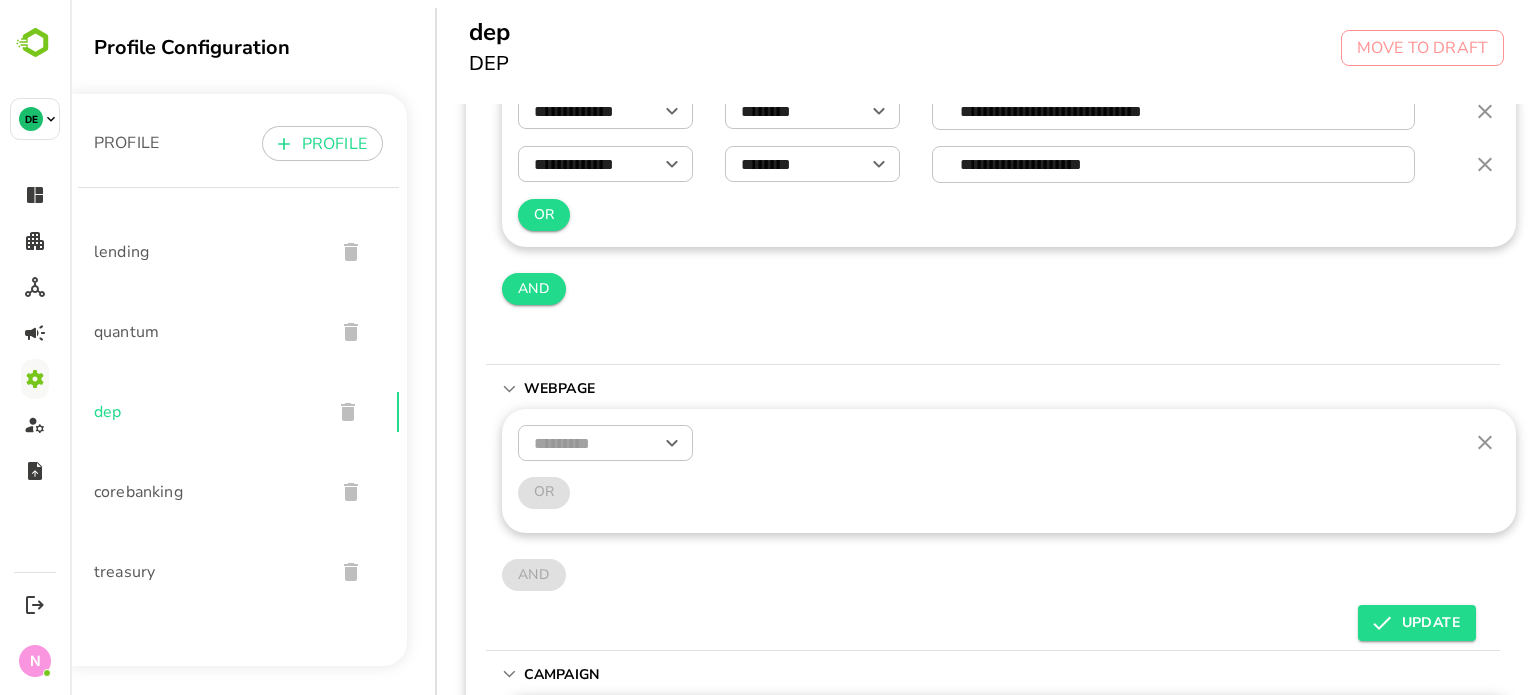 click at bounding box center [605, 443] 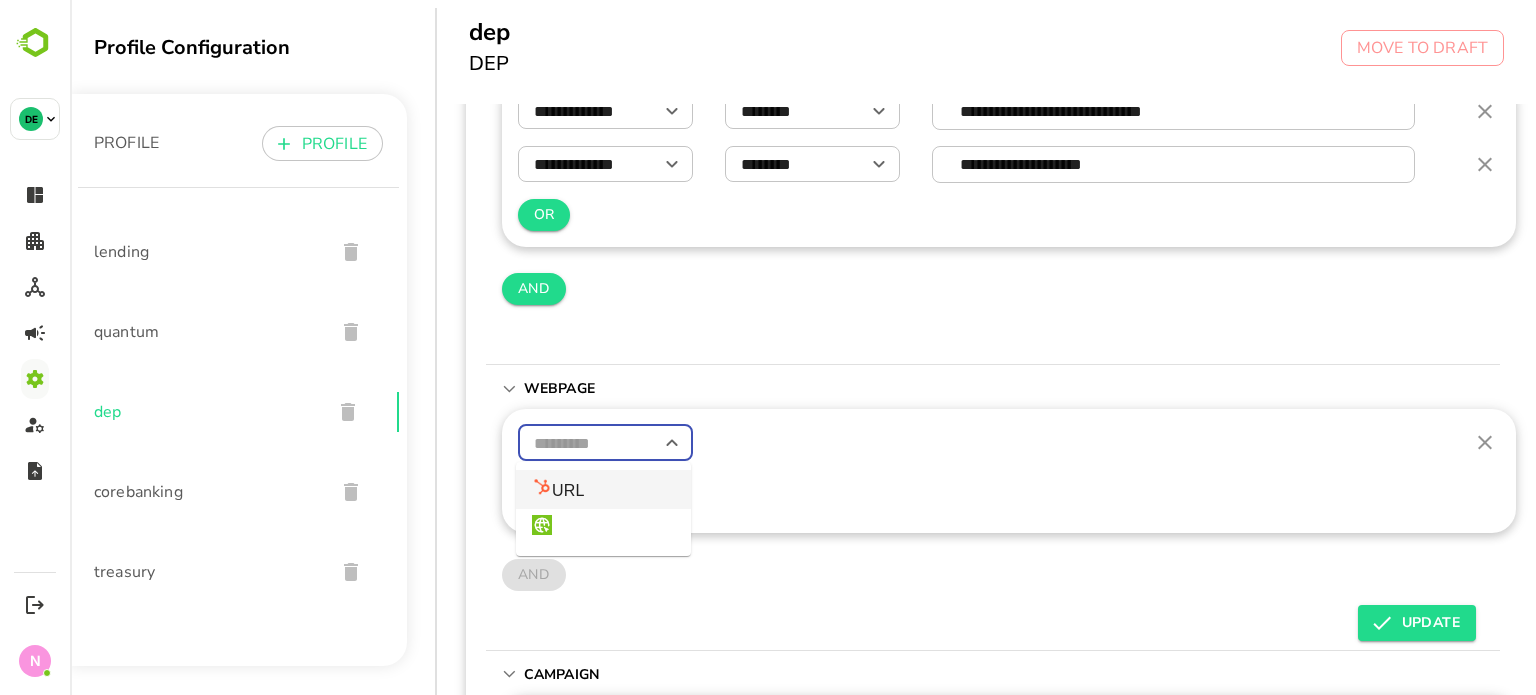 click on "URL" at bounding box center [603, 489] 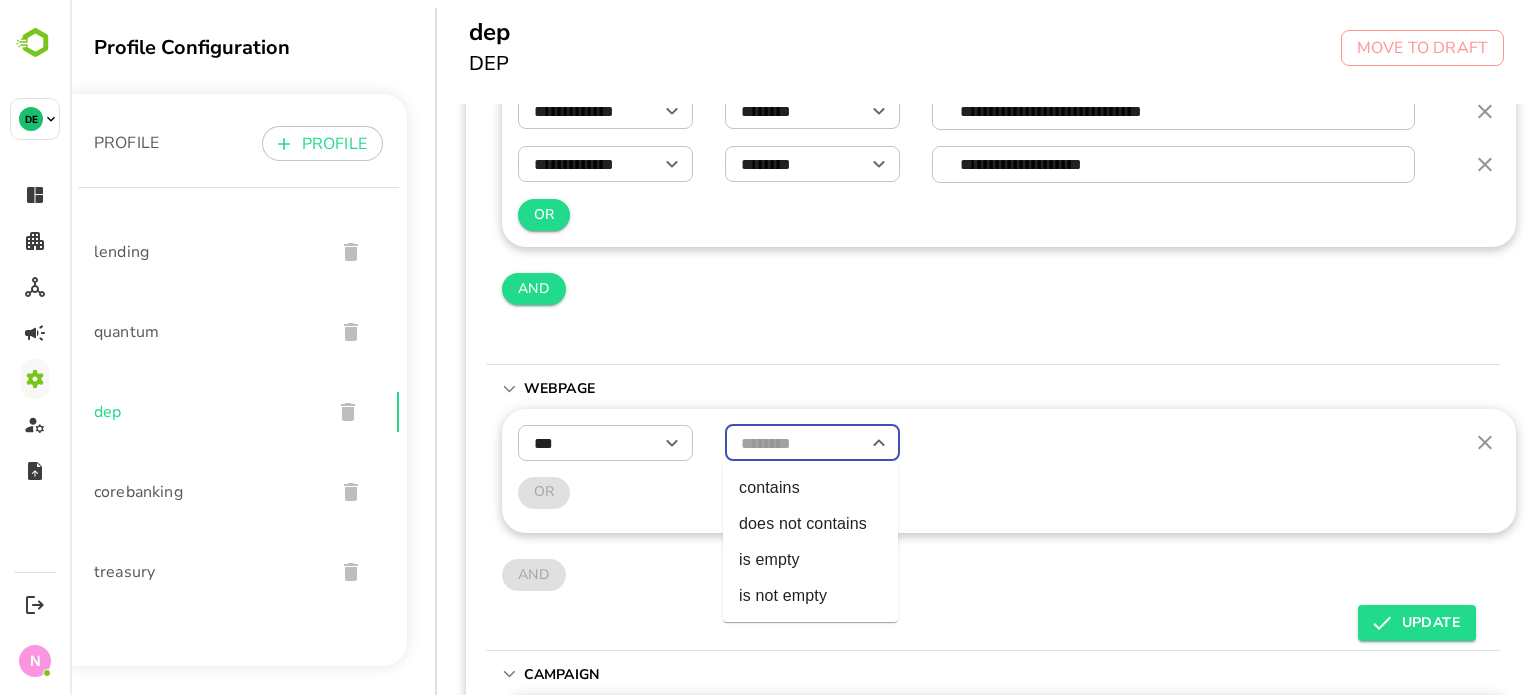 click at bounding box center [812, 443] 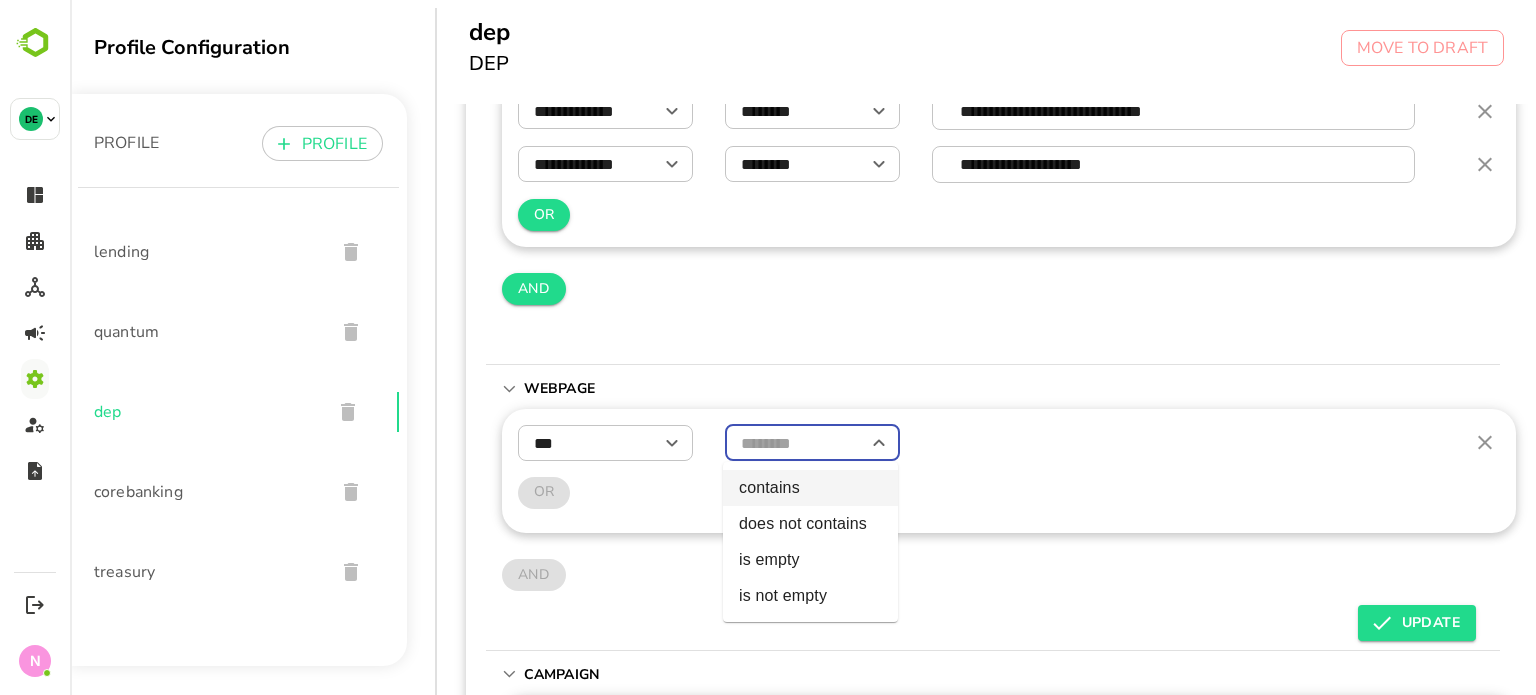 click on "contains" at bounding box center [810, 488] 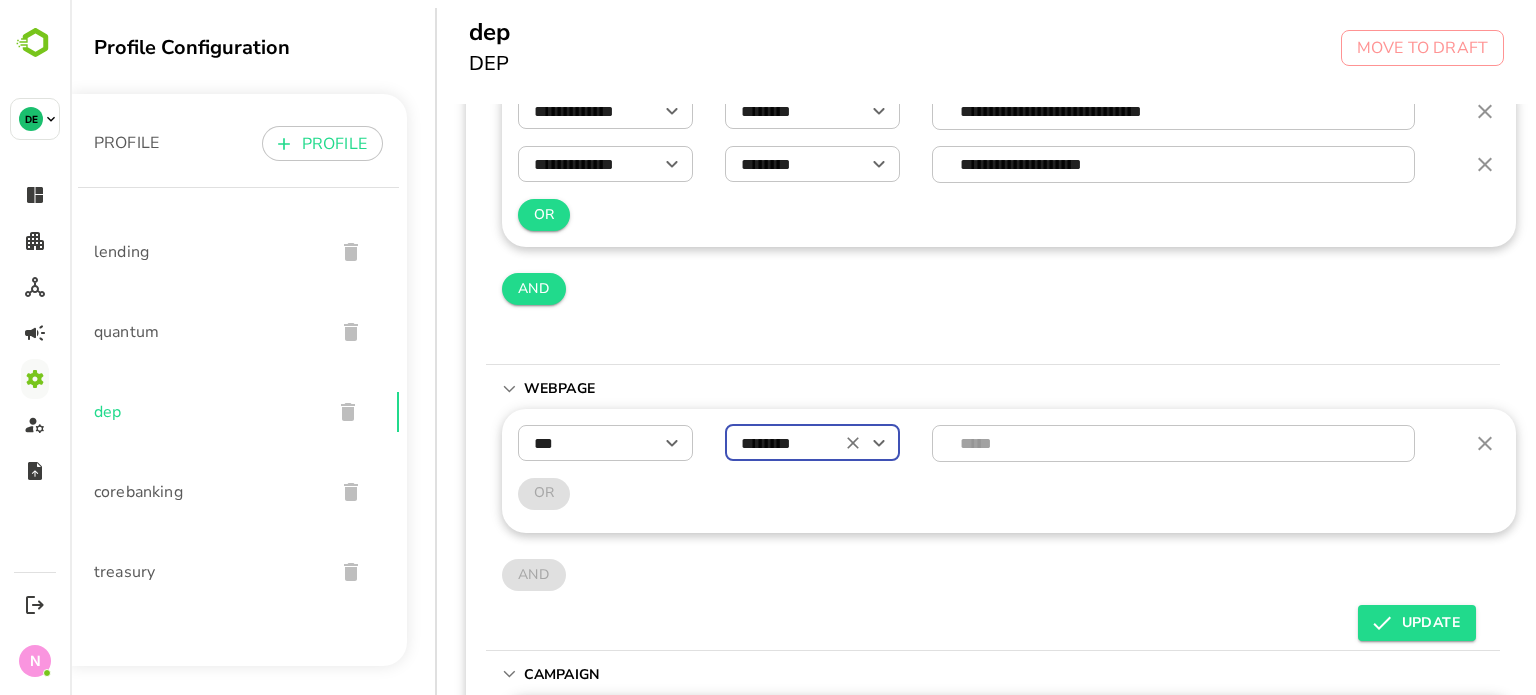 click at bounding box center [1174, 443] 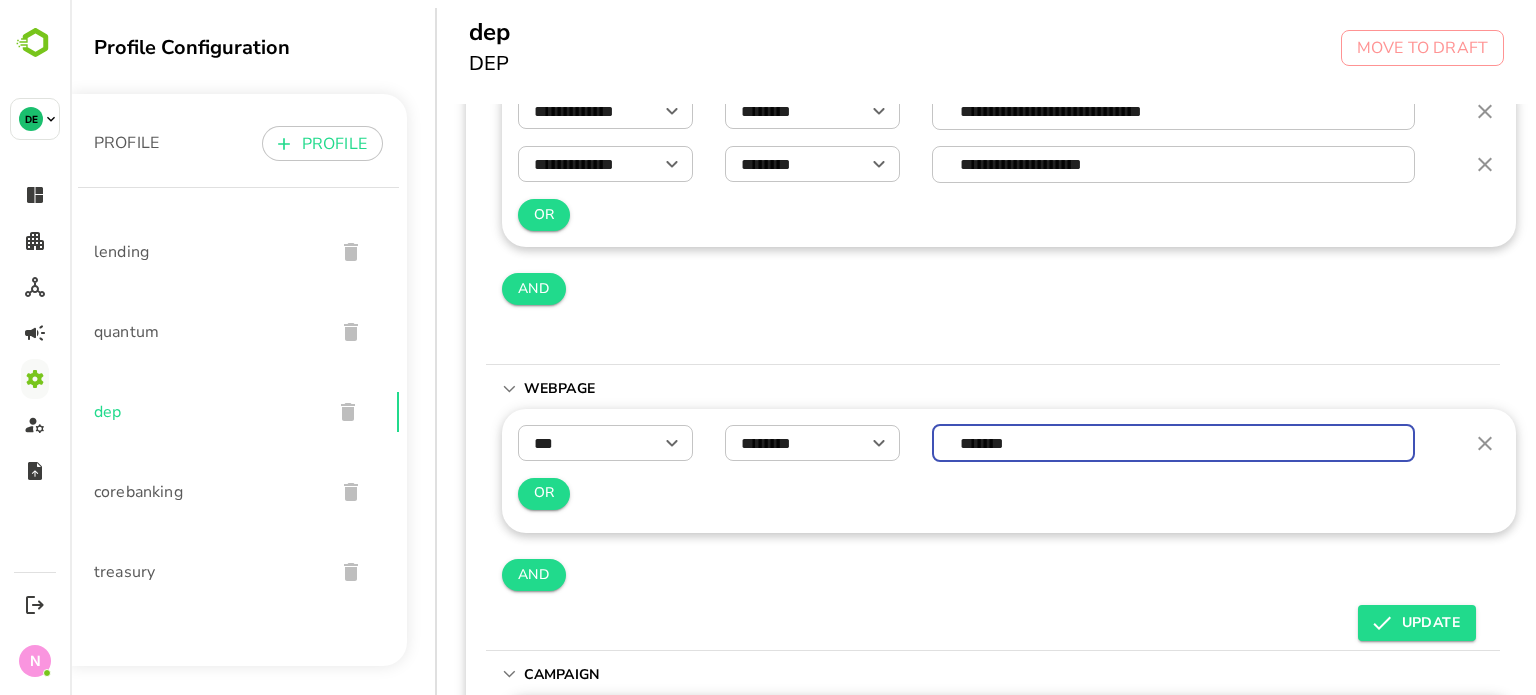 type on "*******" 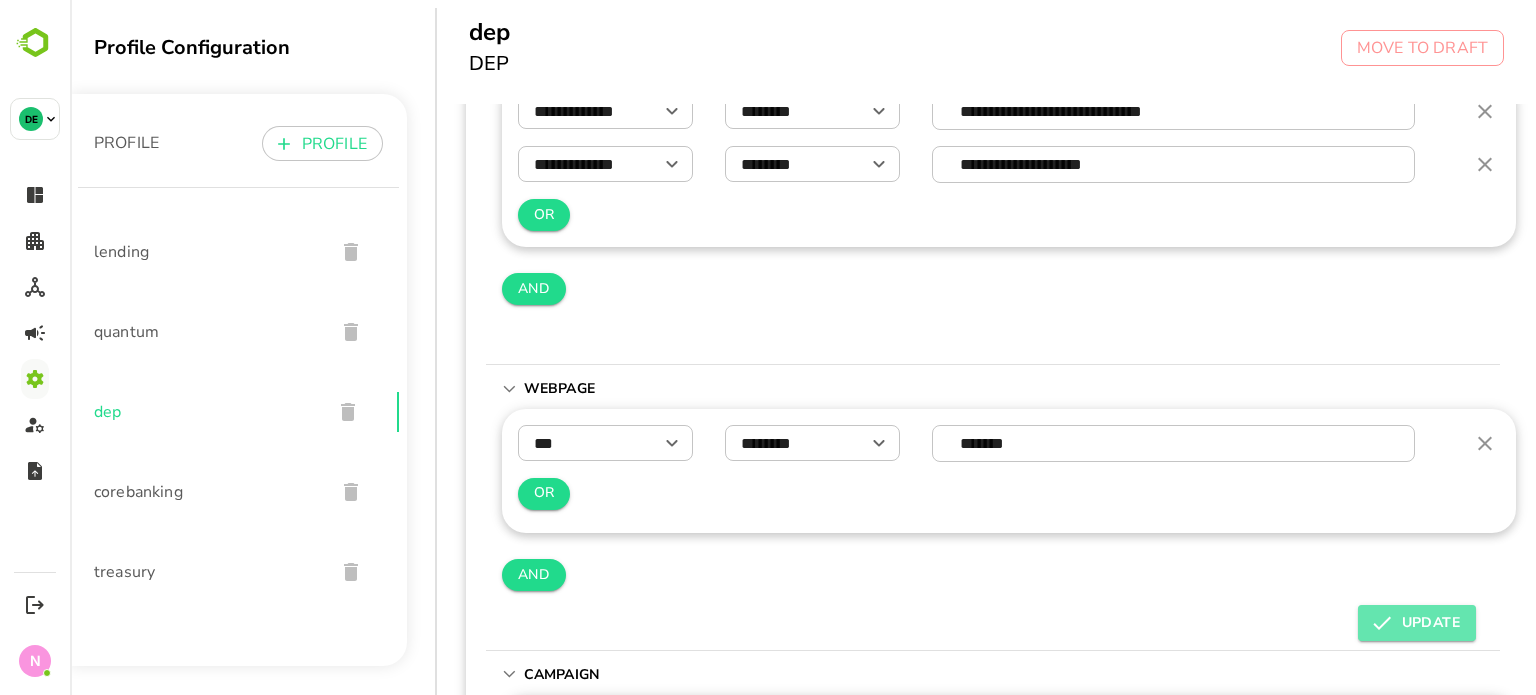 click on "UPDATE" at bounding box center [1417, 623] 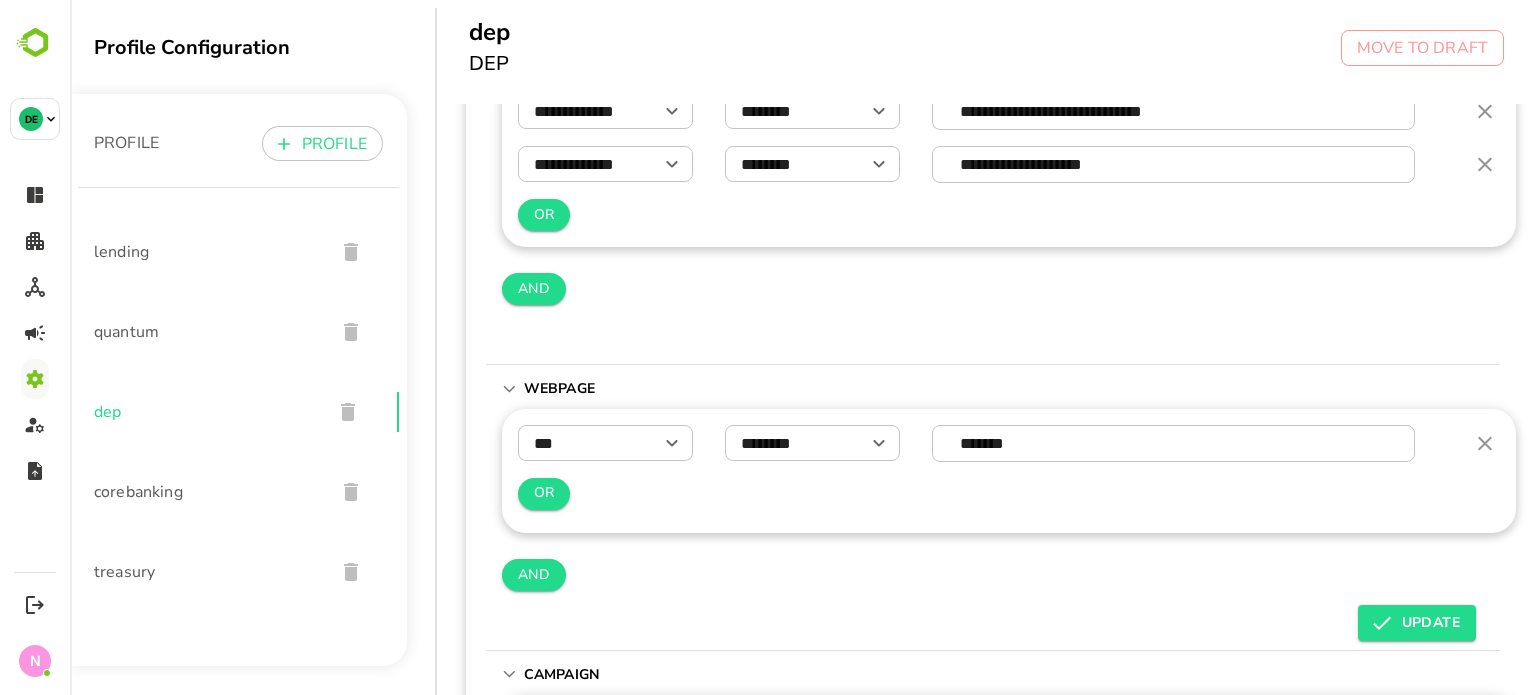 type 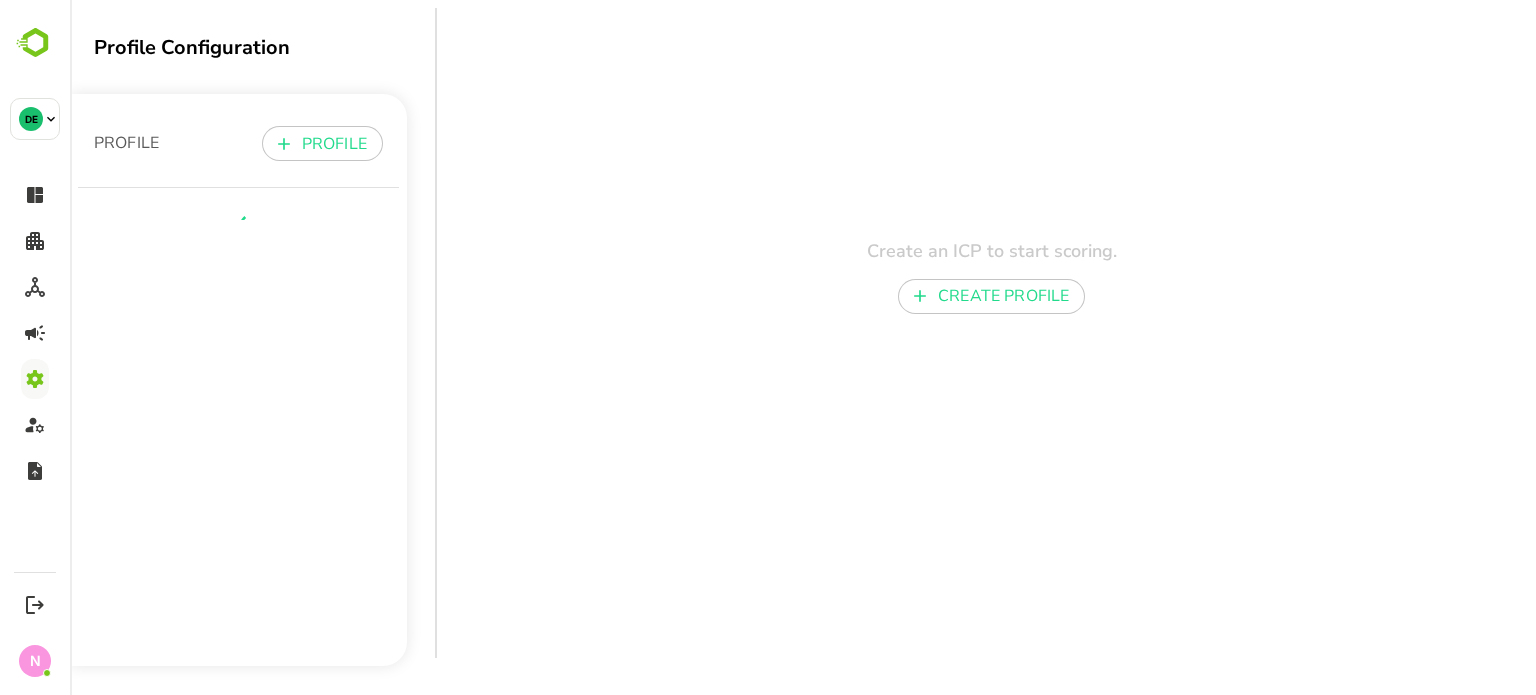 scroll, scrollTop: 0, scrollLeft: 0, axis: both 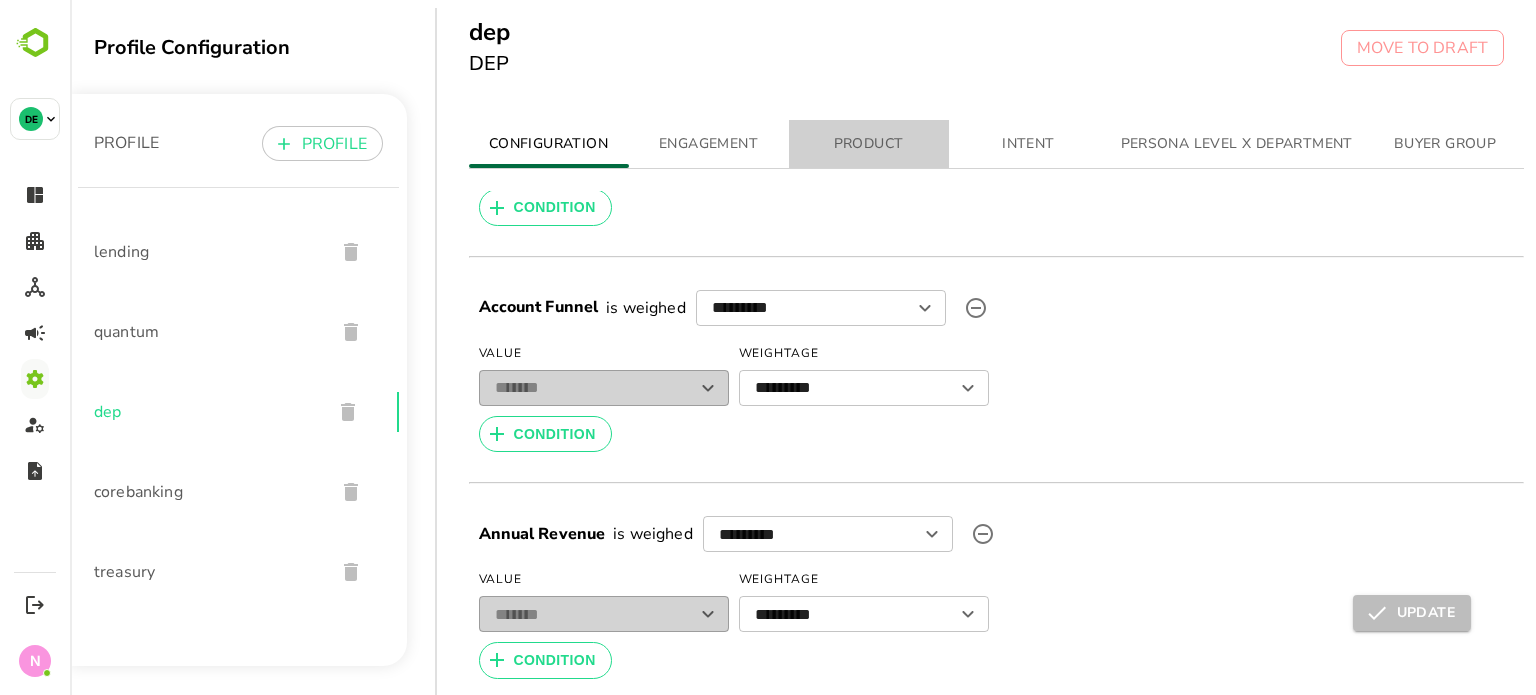 click on "PRODUCT" at bounding box center (869, 144) 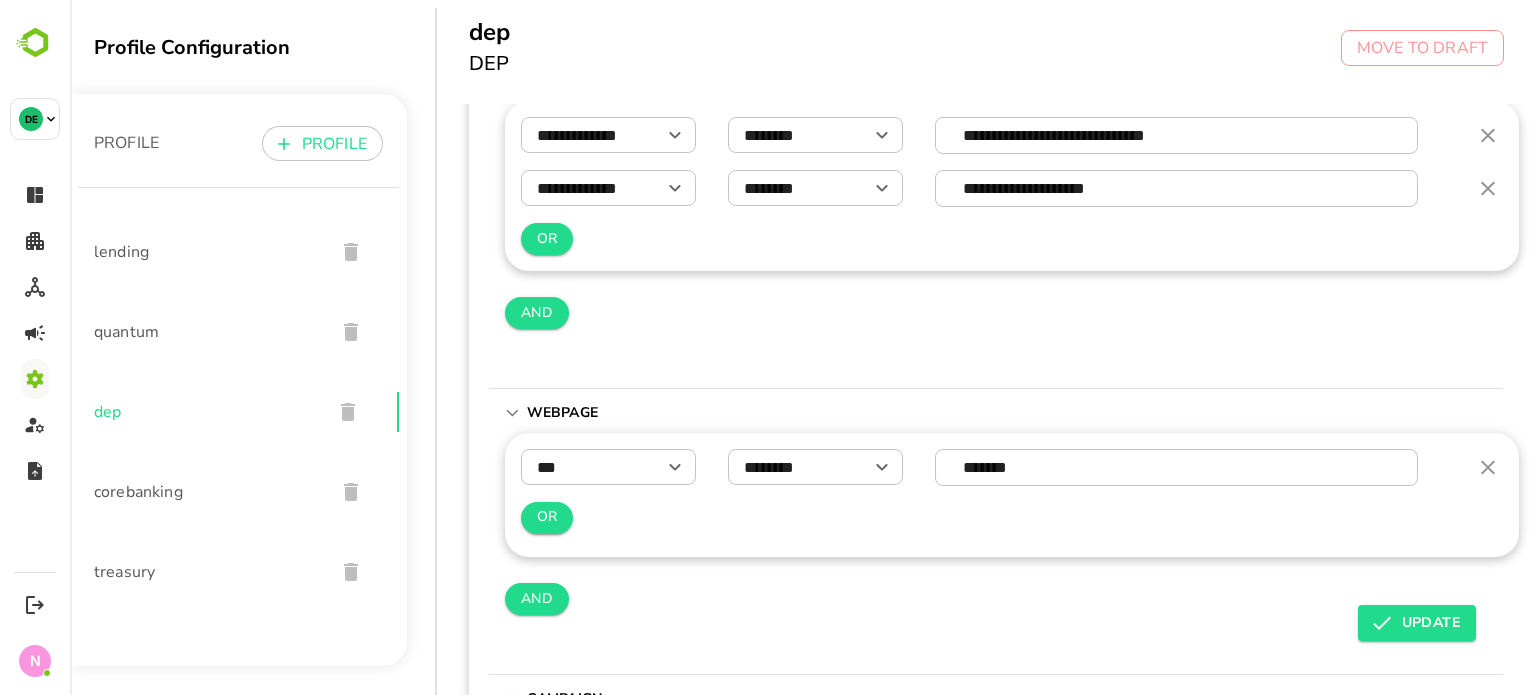 scroll, scrollTop: 460, scrollLeft: 0, axis: vertical 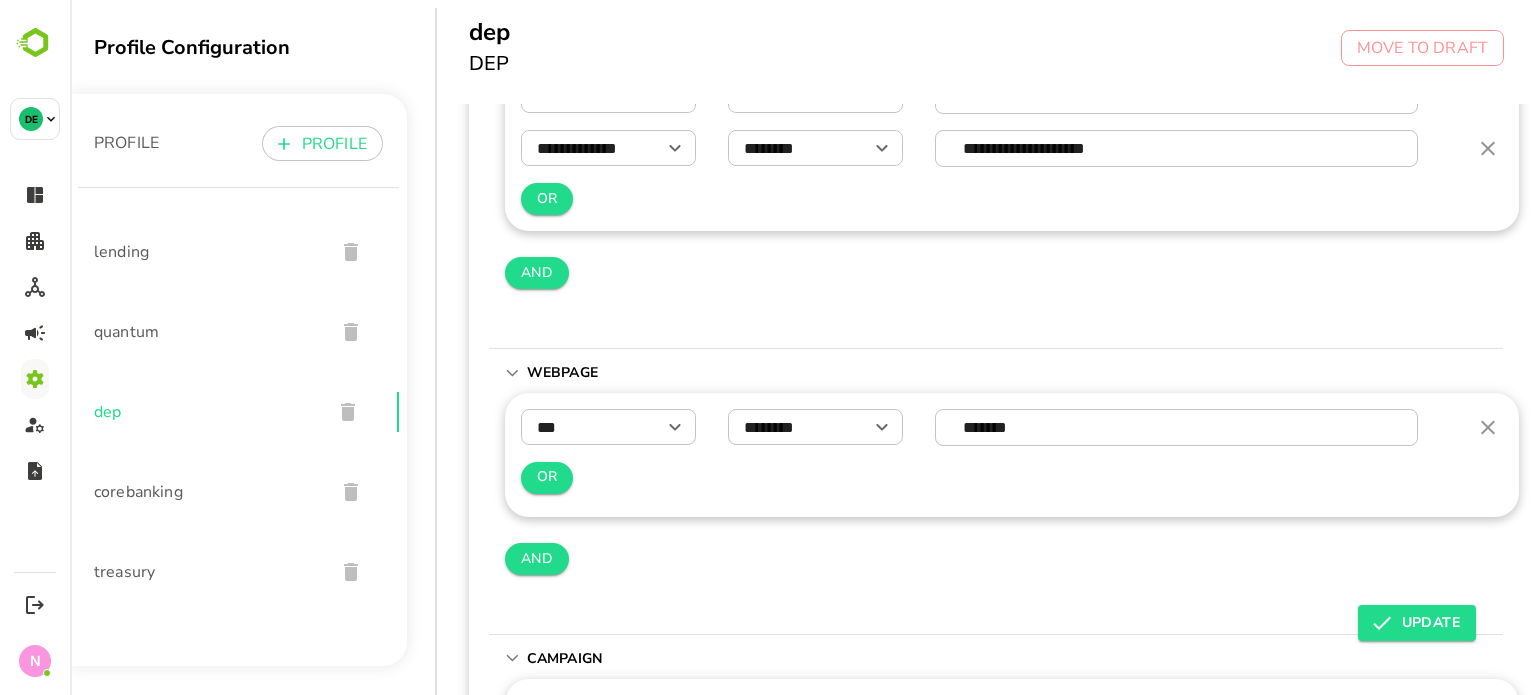 click on "*** ​ ******** ​ ******* ​ OR" at bounding box center [1012, 455] 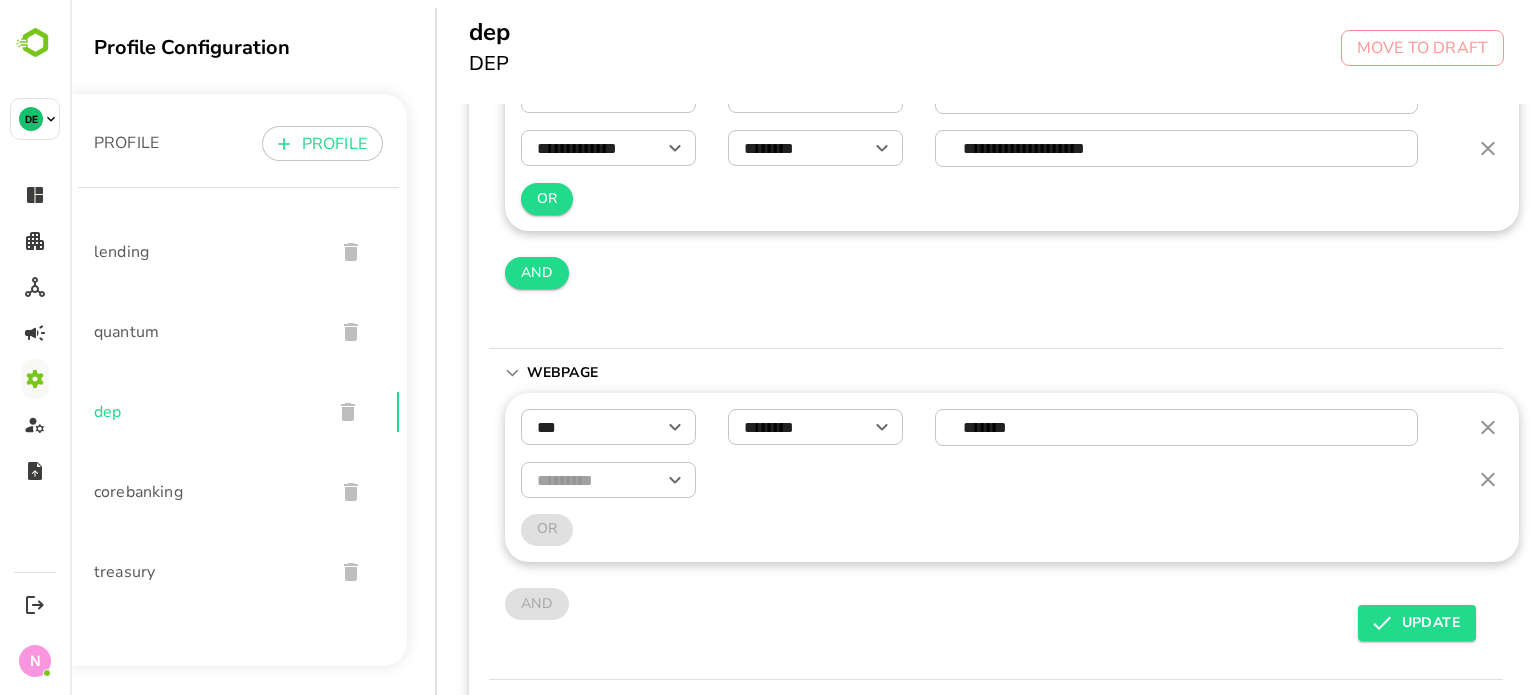 click at bounding box center (608, 480) 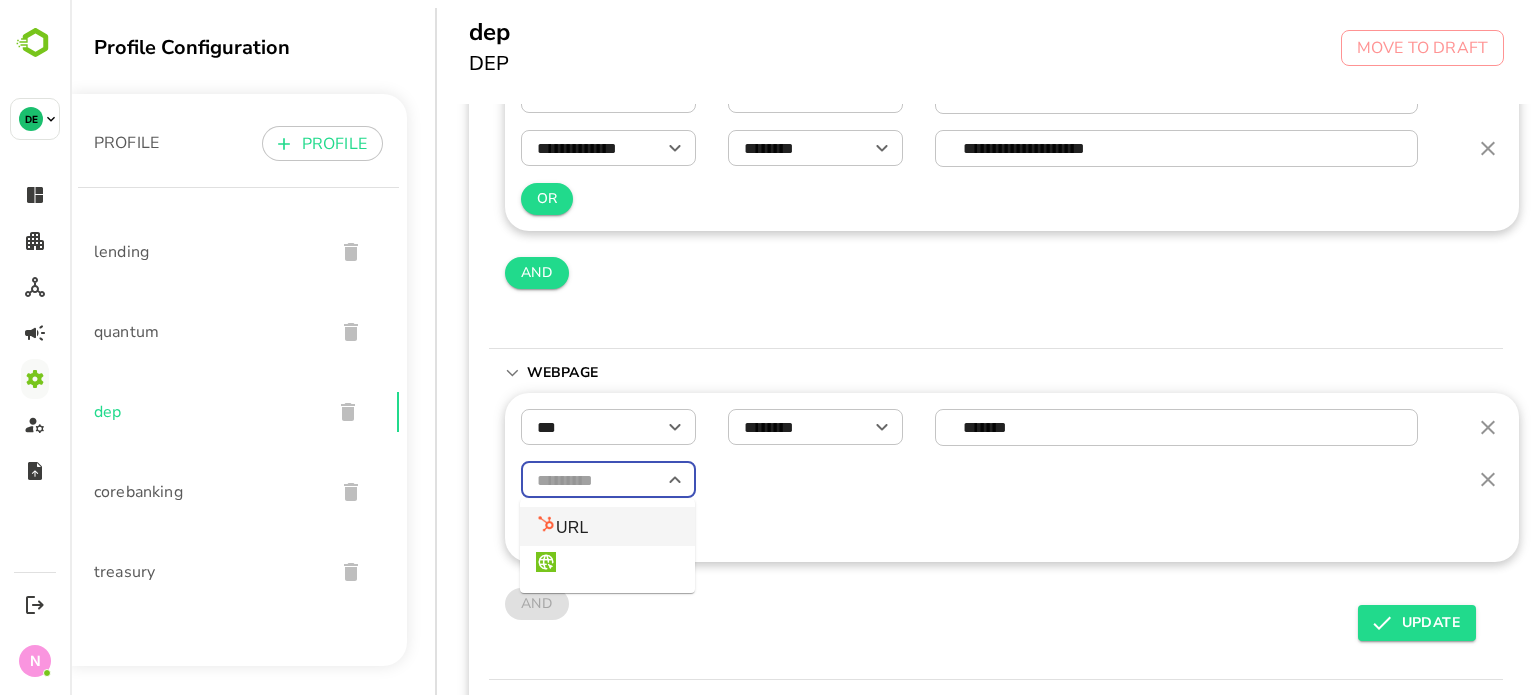 click on "URL" at bounding box center (607, 526) 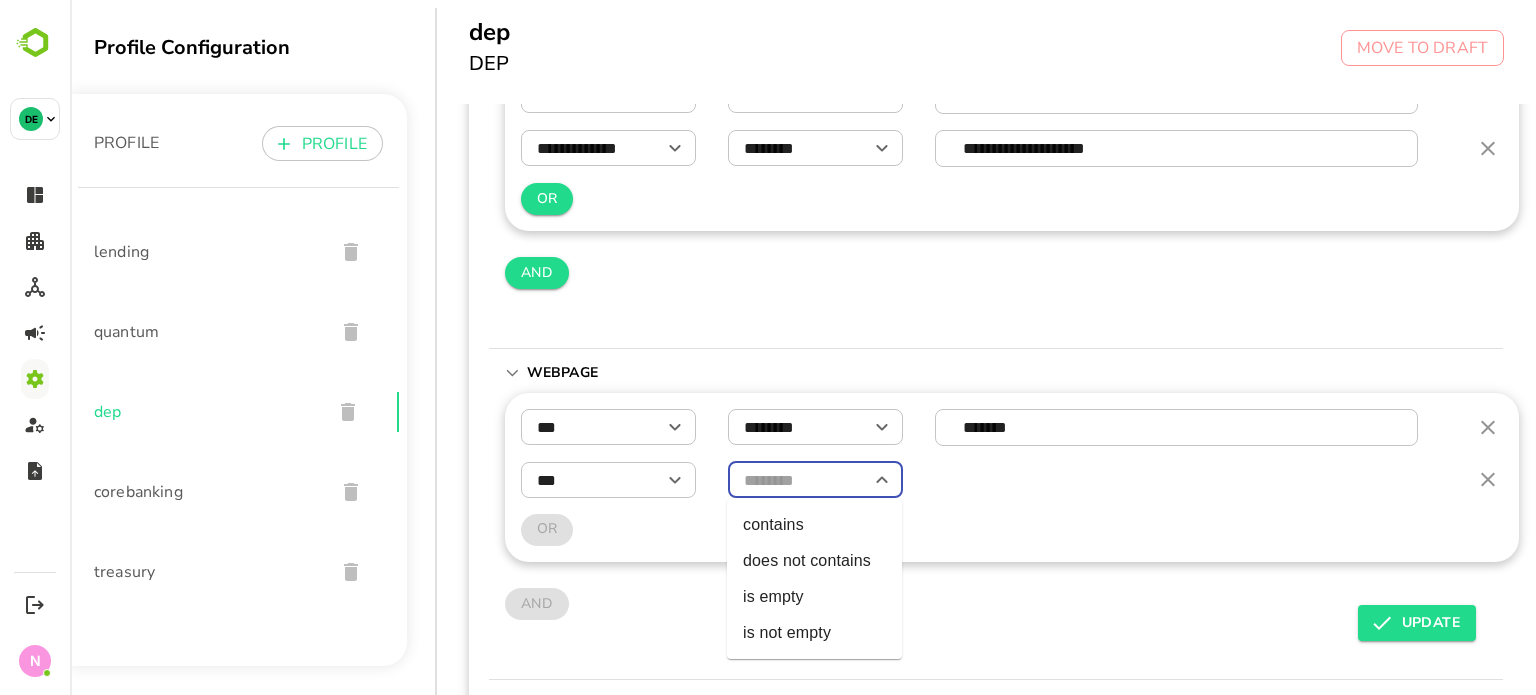 click at bounding box center [815, 480] 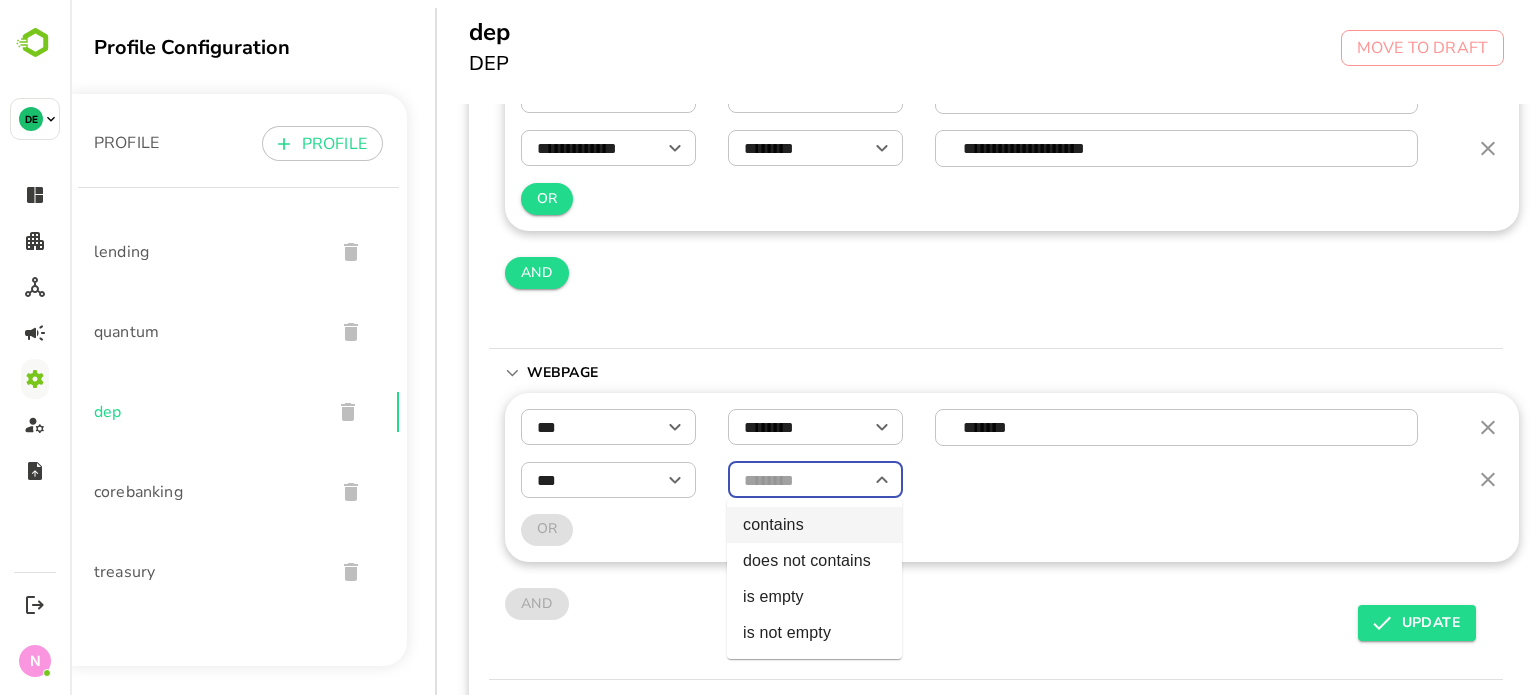 click on "contains" at bounding box center (814, 525) 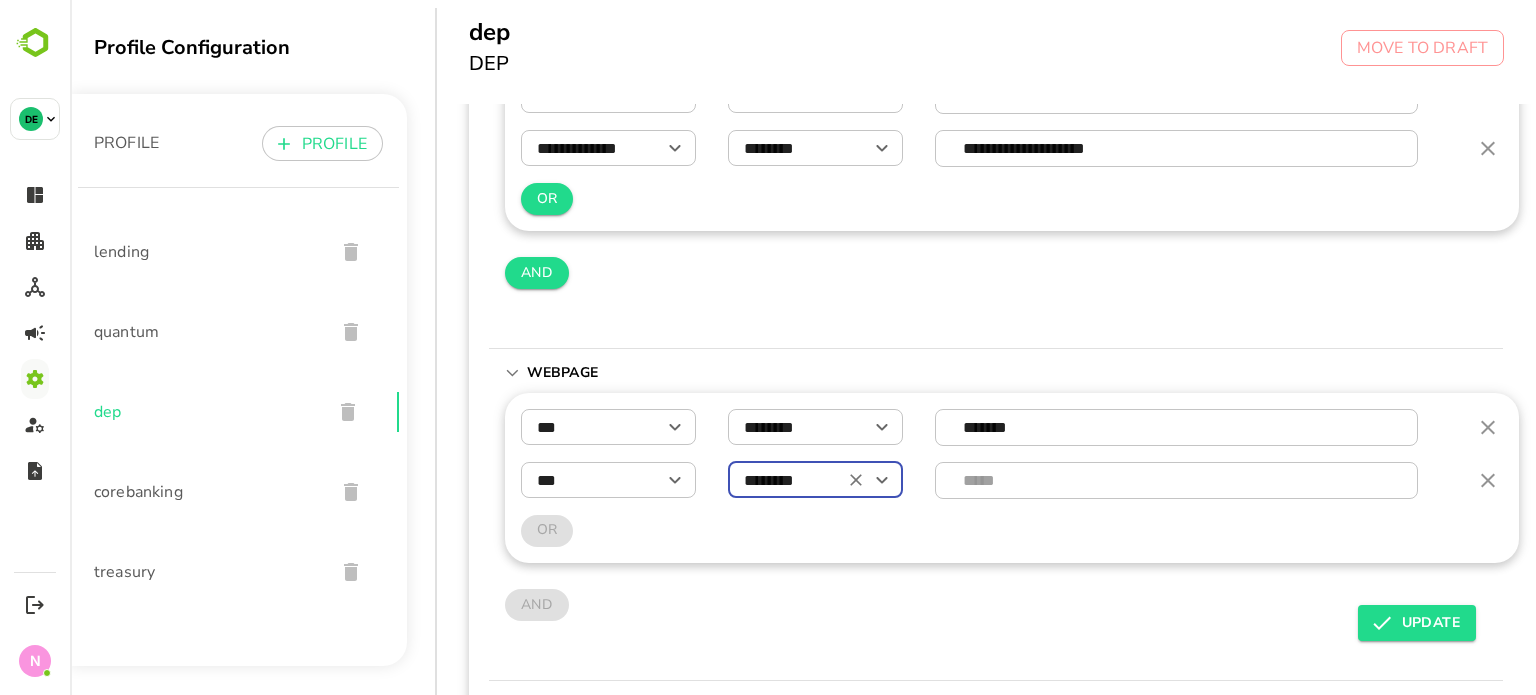 click at bounding box center [1177, 480] 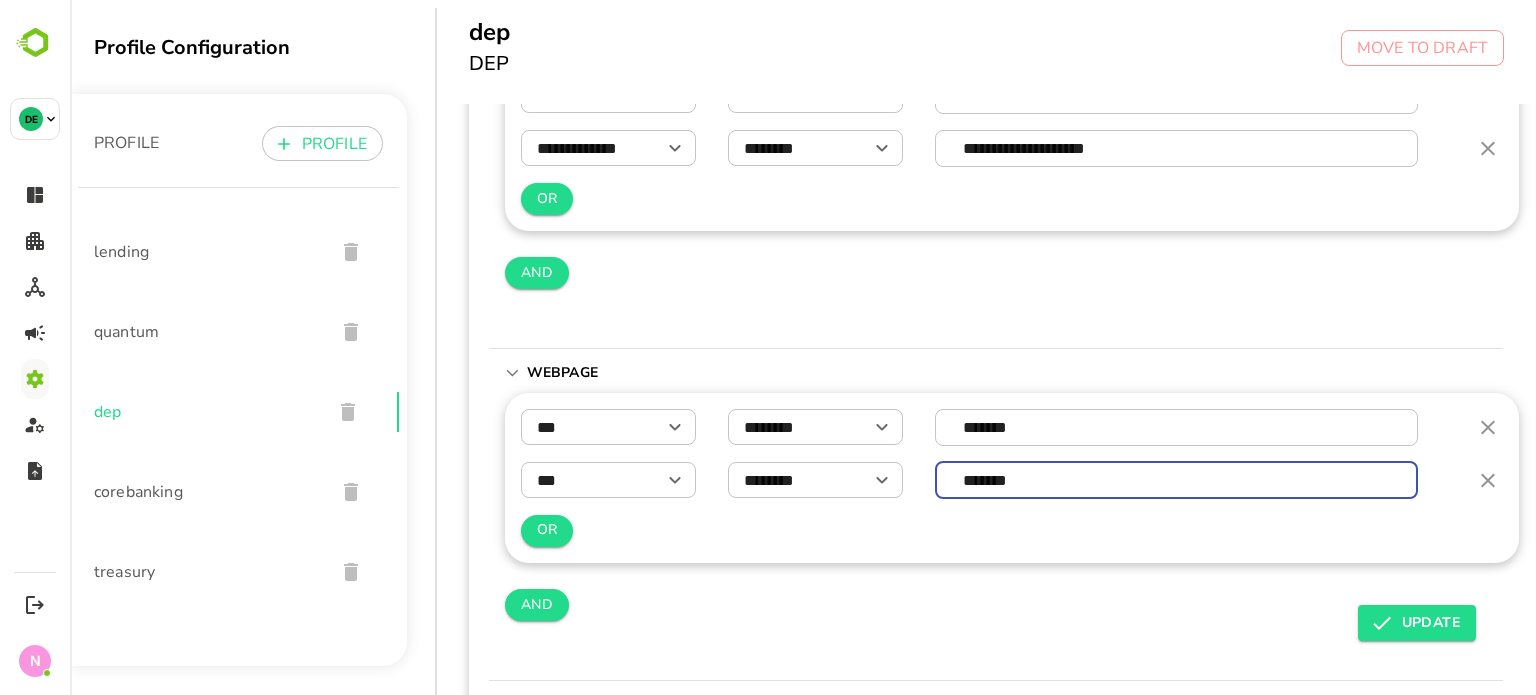 type on "*******" 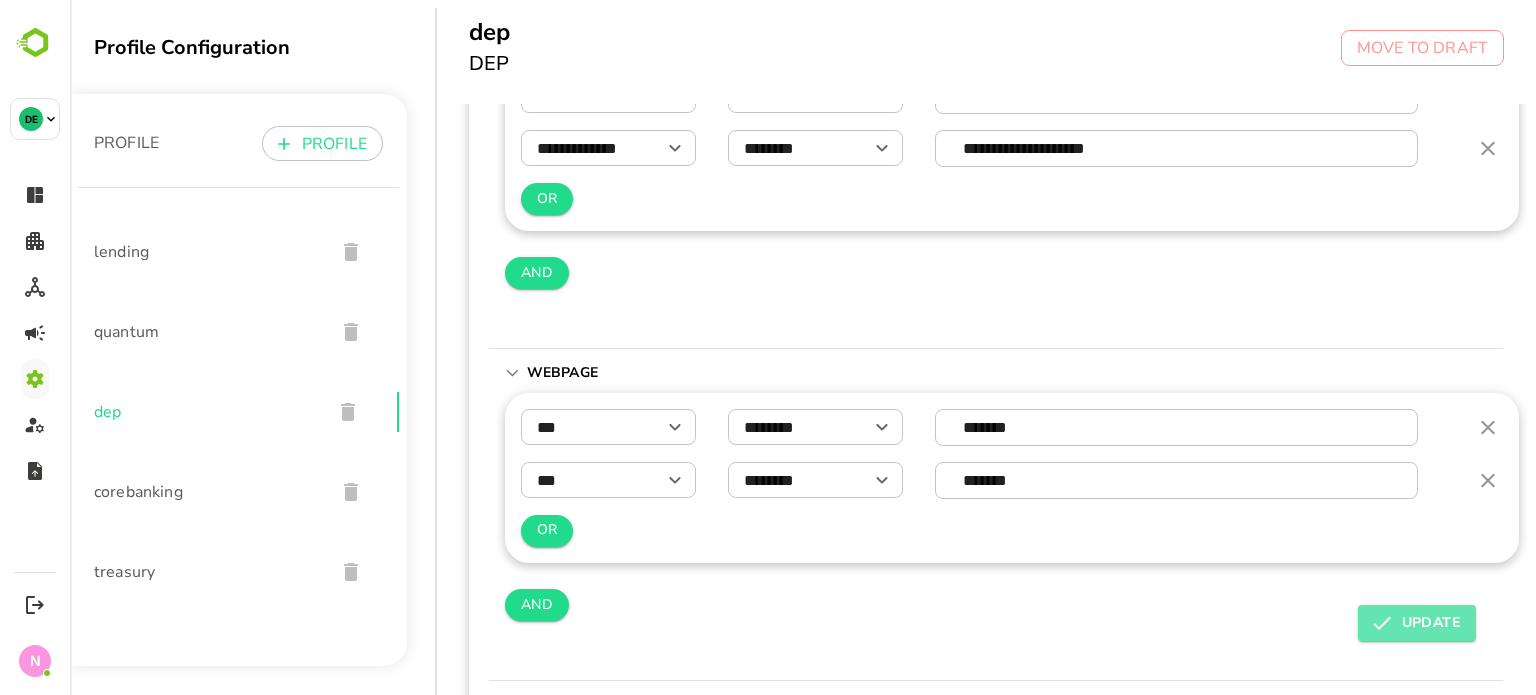 click on "UPDATE" at bounding box center (1417, 623) 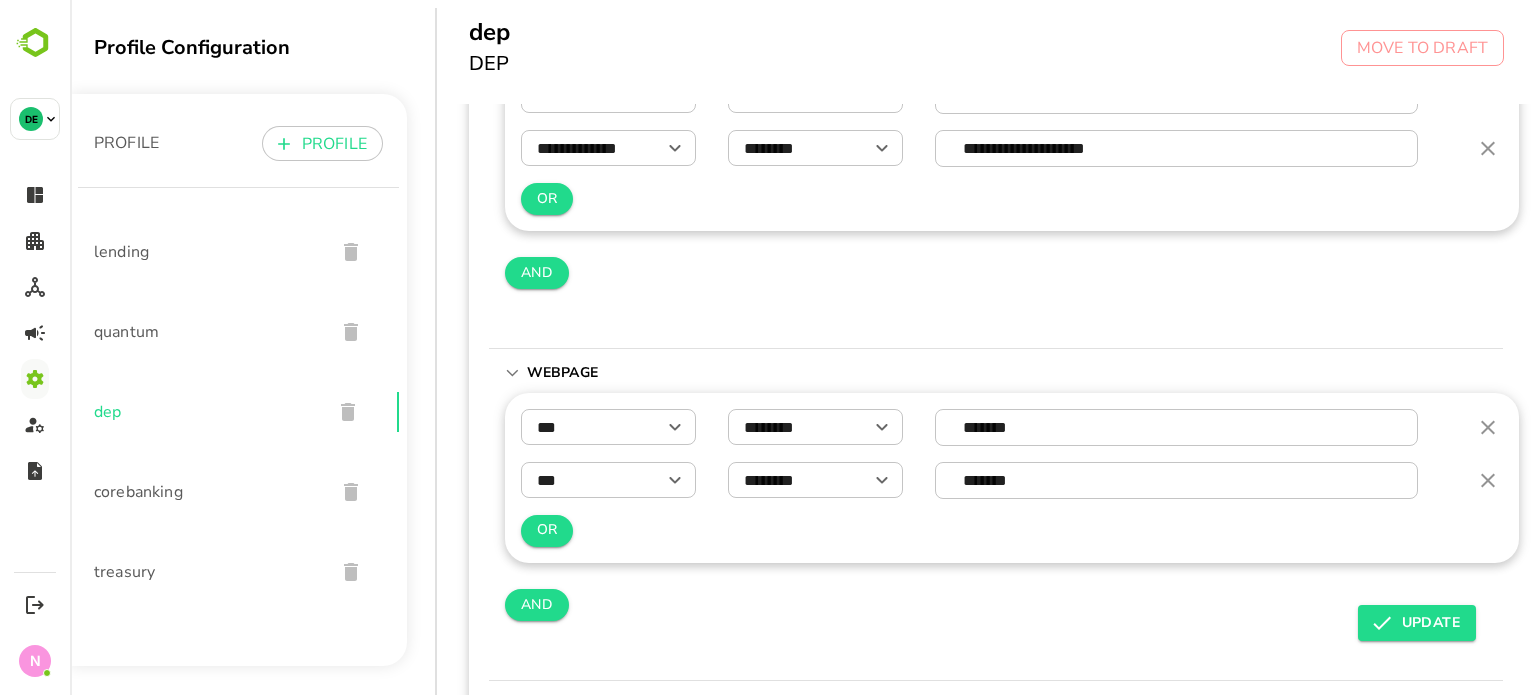 type 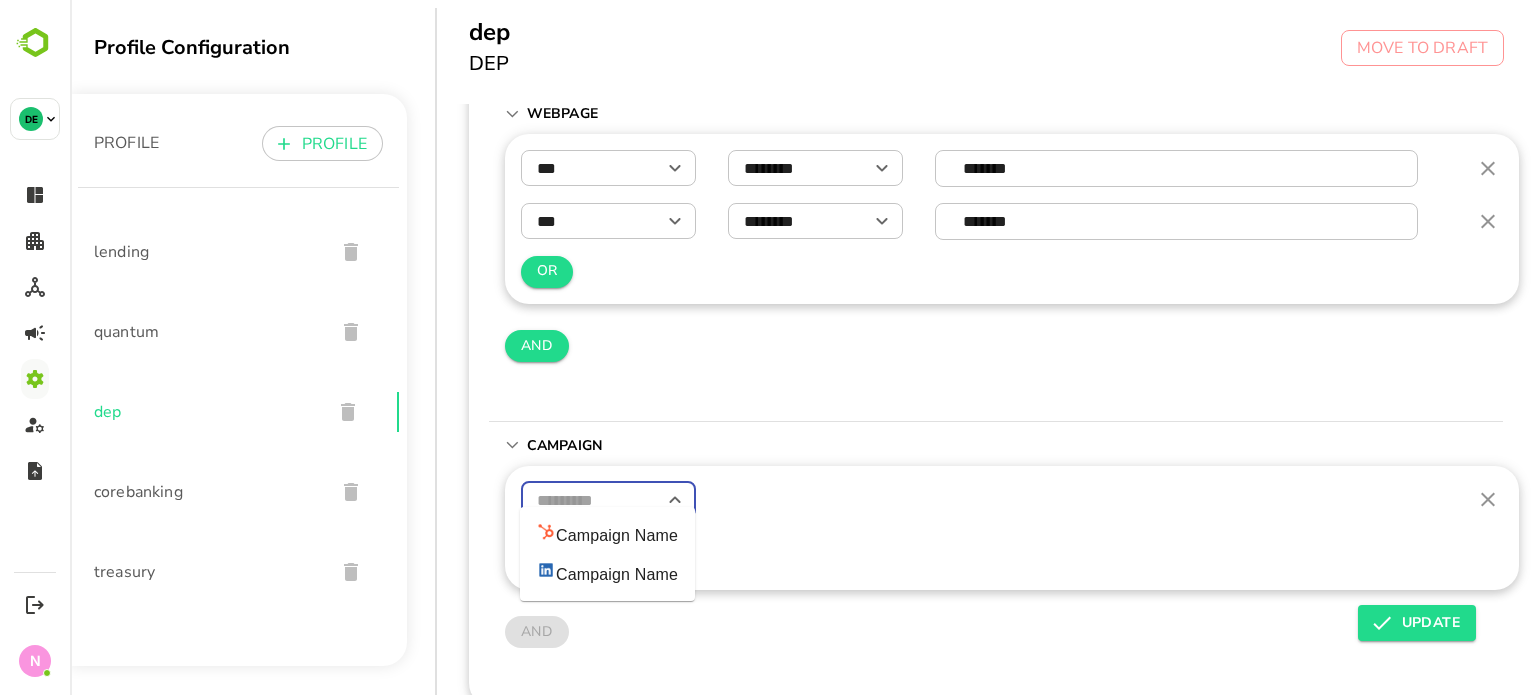click at bounding box center [608, 500] 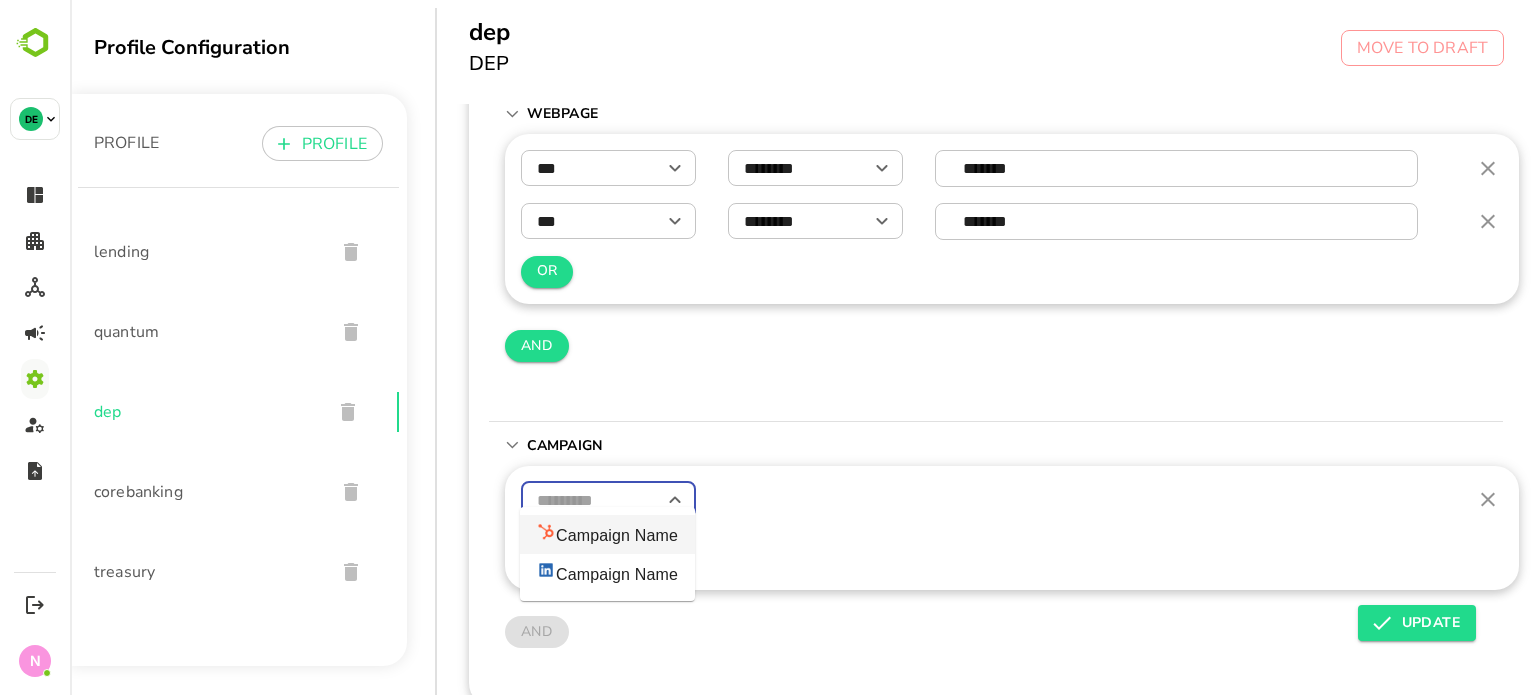click on "Campaign Name" at bounding box center (607, 534) 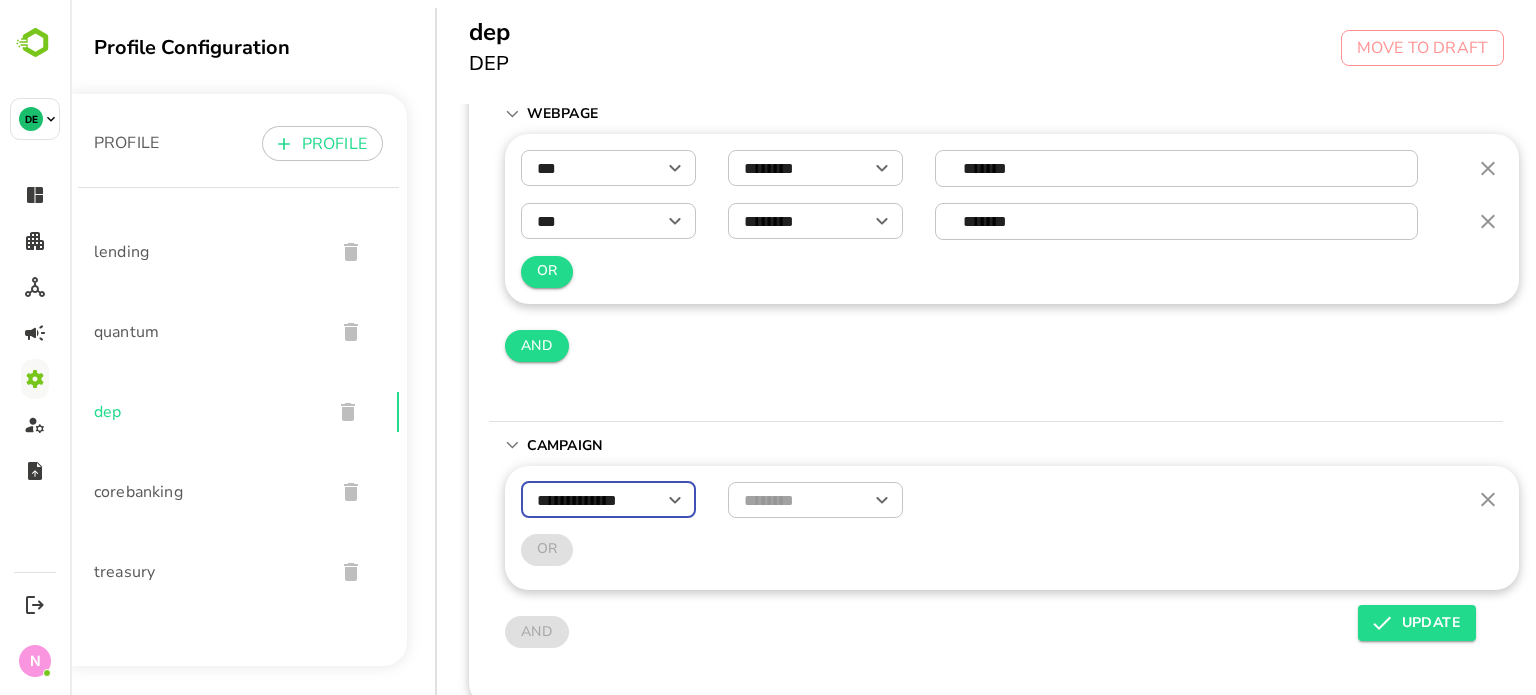 click at bounding box center [815, 500] 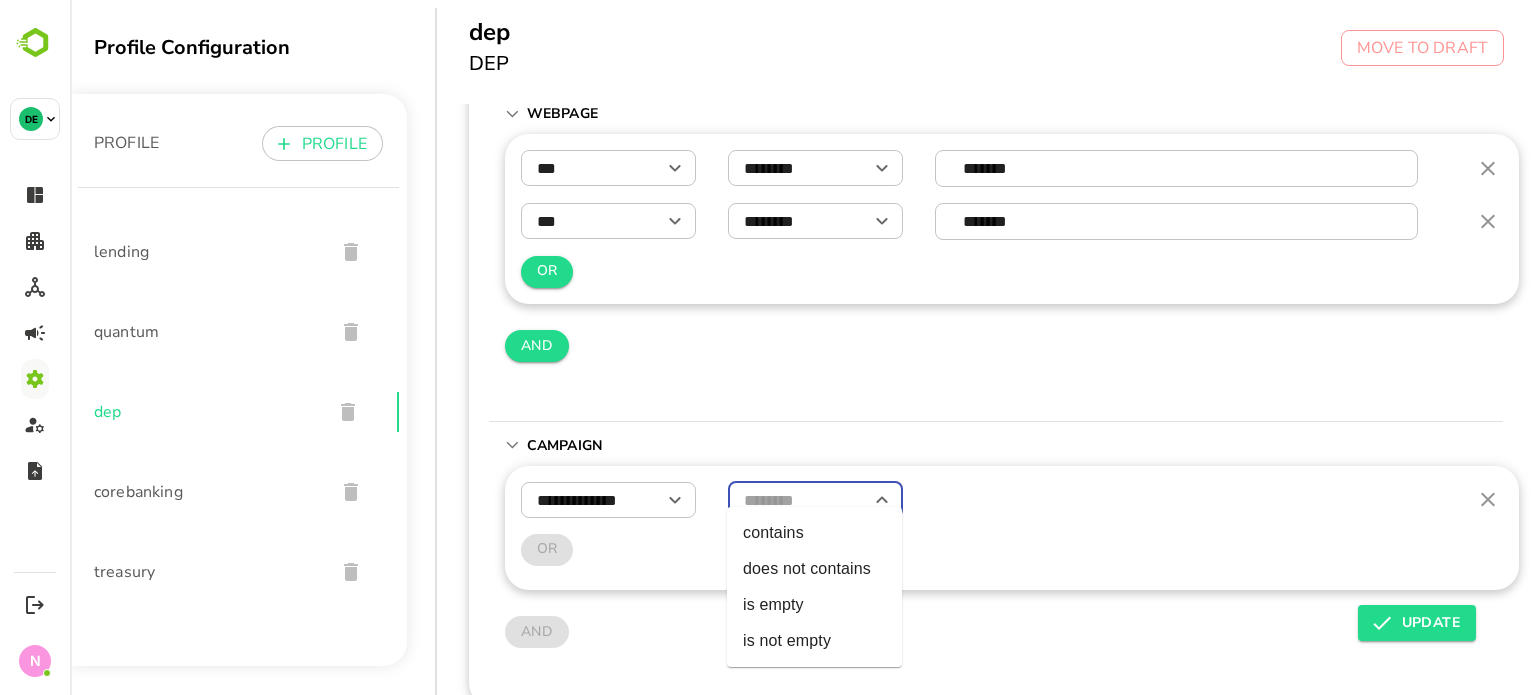 click at bounding box center (815, 500) 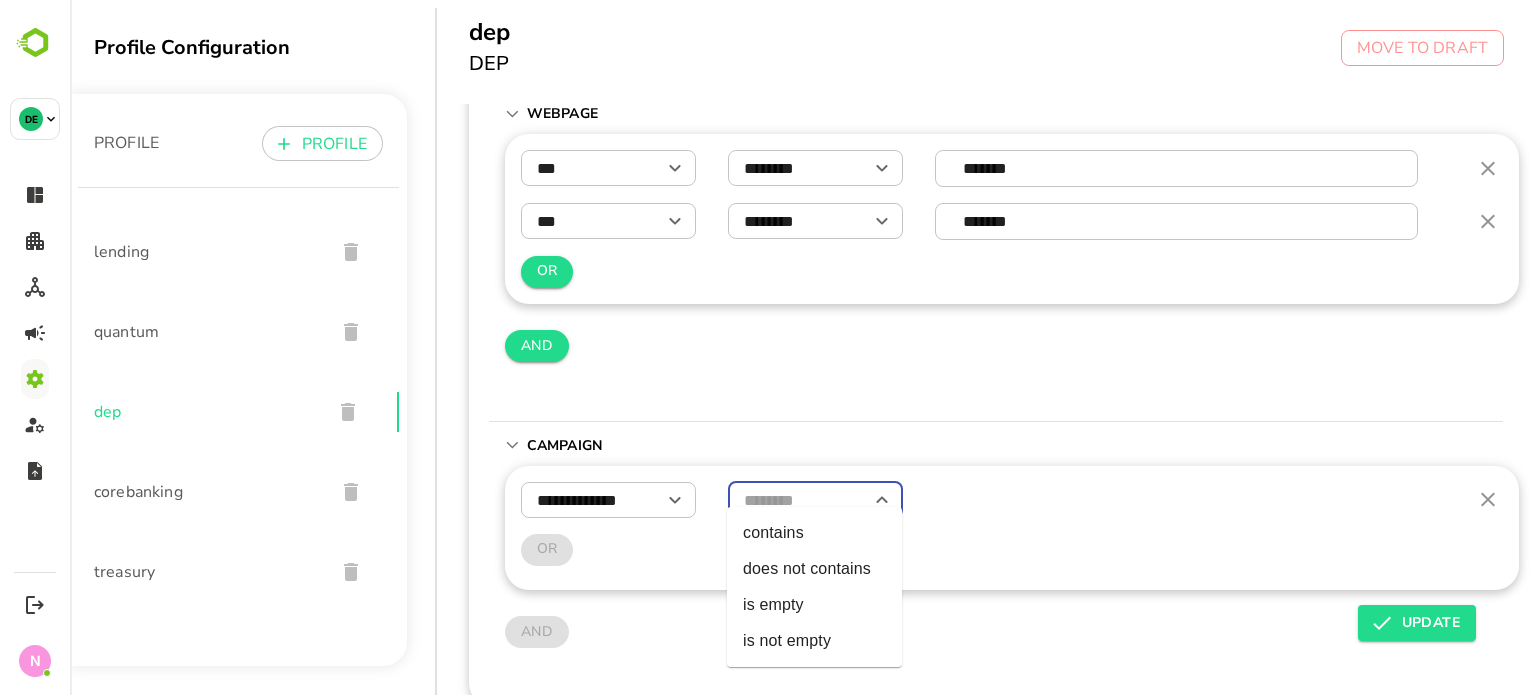 click at bounding box center (815, 500) 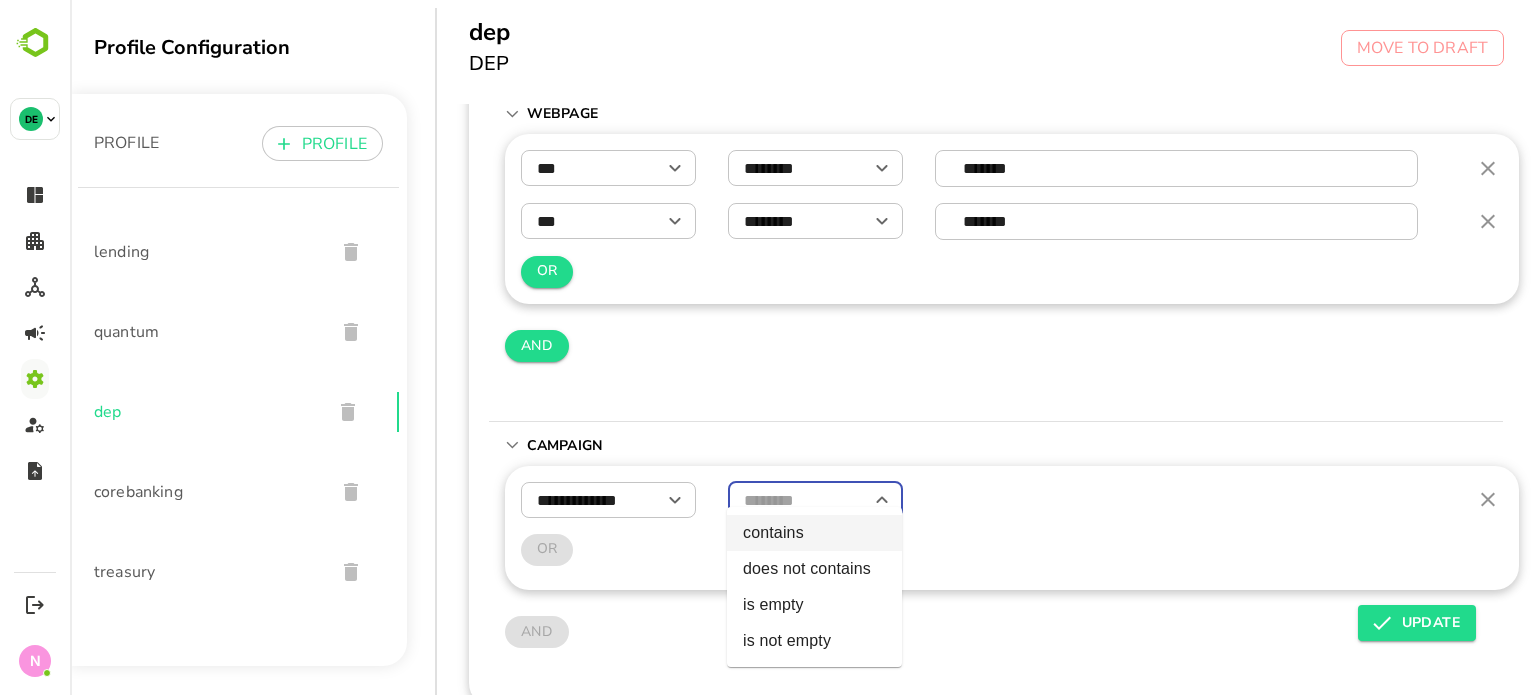 click on "contains" at bounding box center (814, 533) 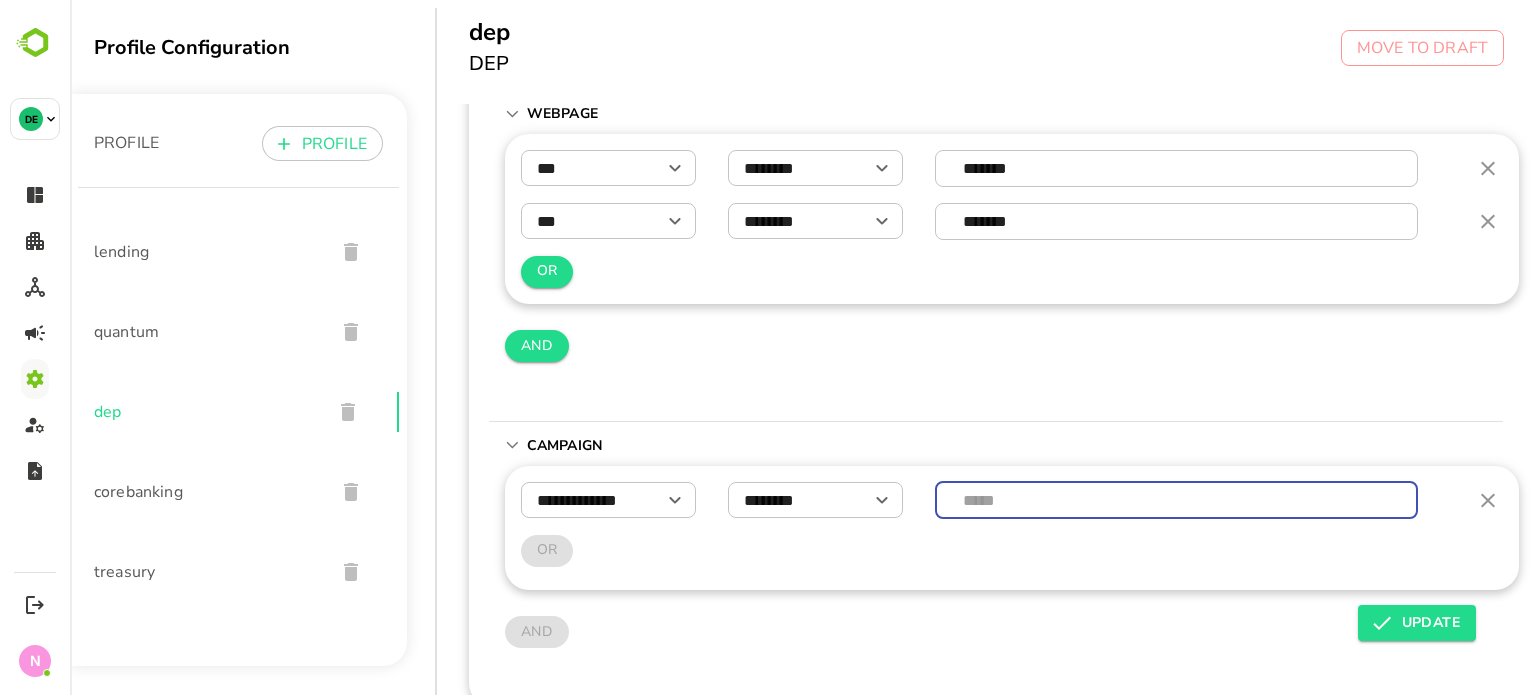 click at bounding box center [1177, 500] 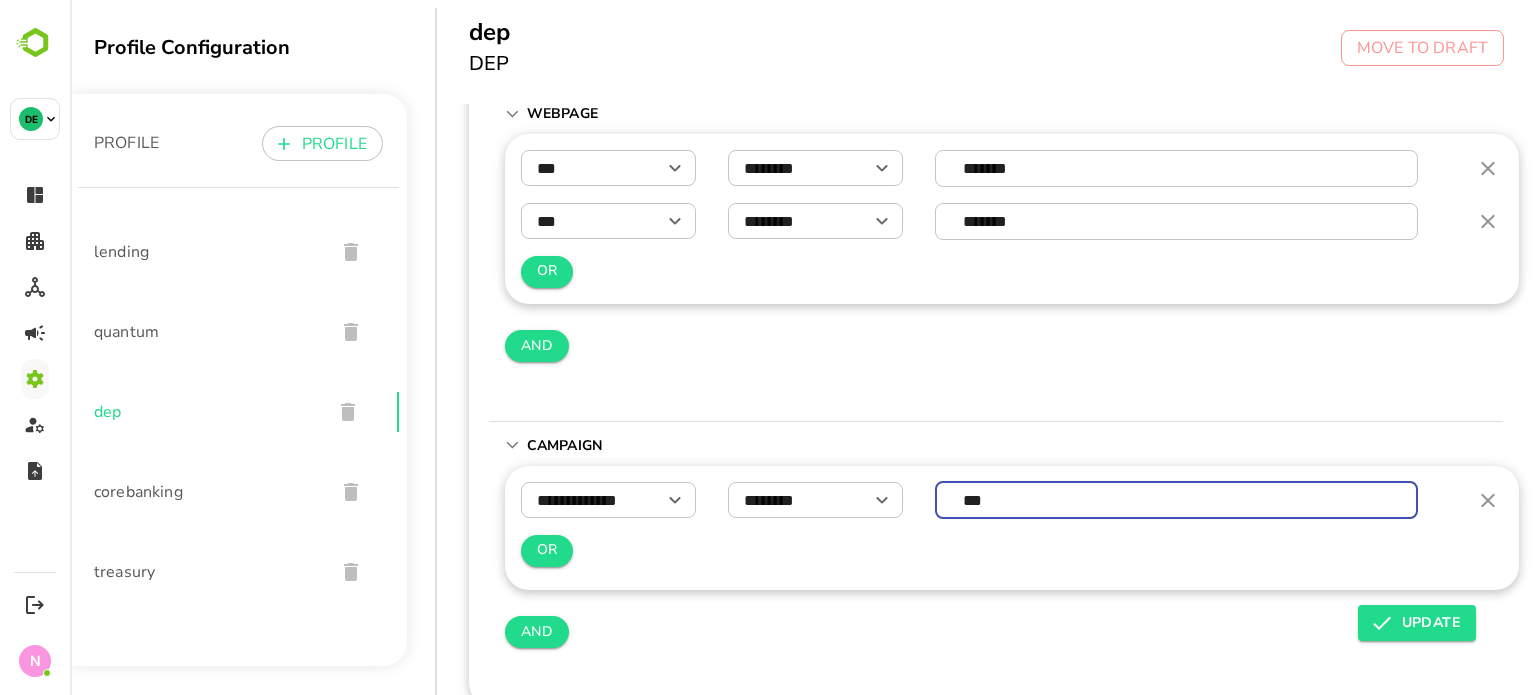 type on "***" 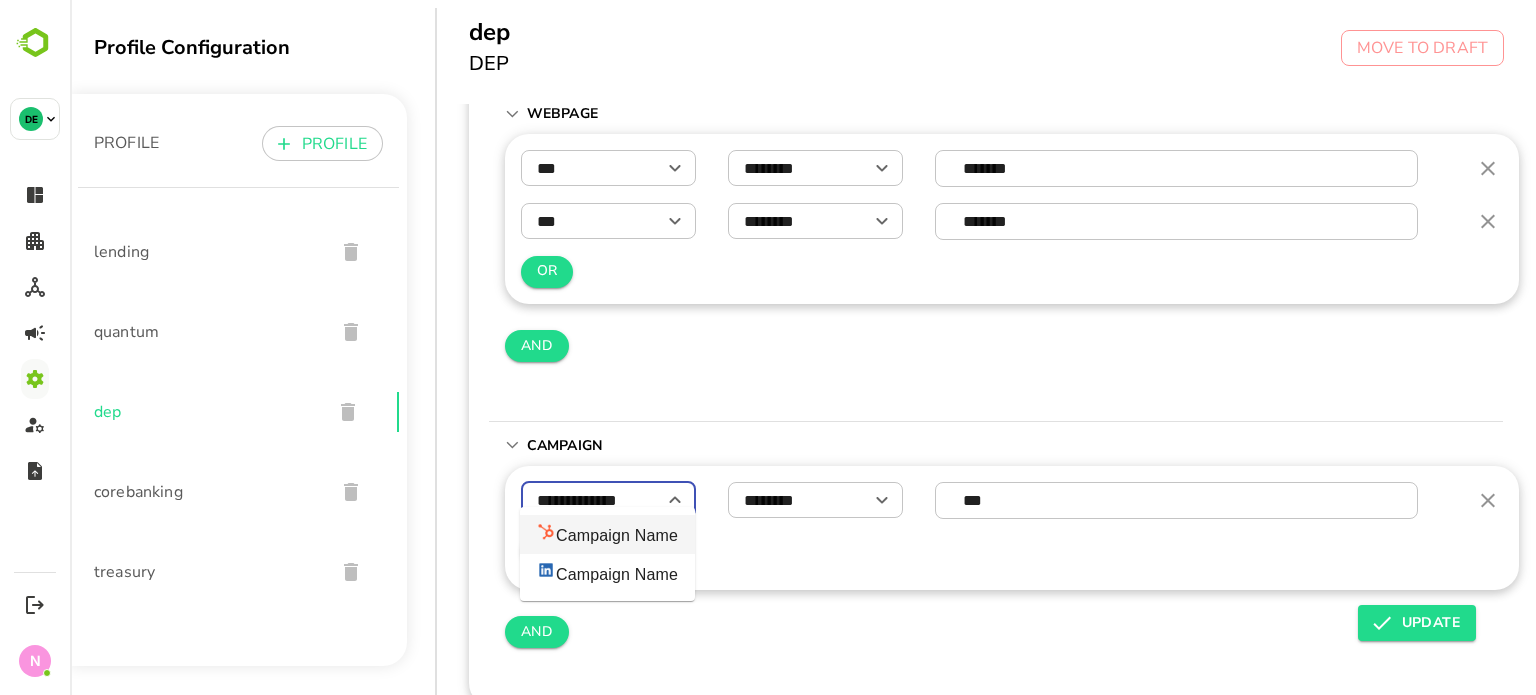 click on "**********" at bounding box center (608, 500) 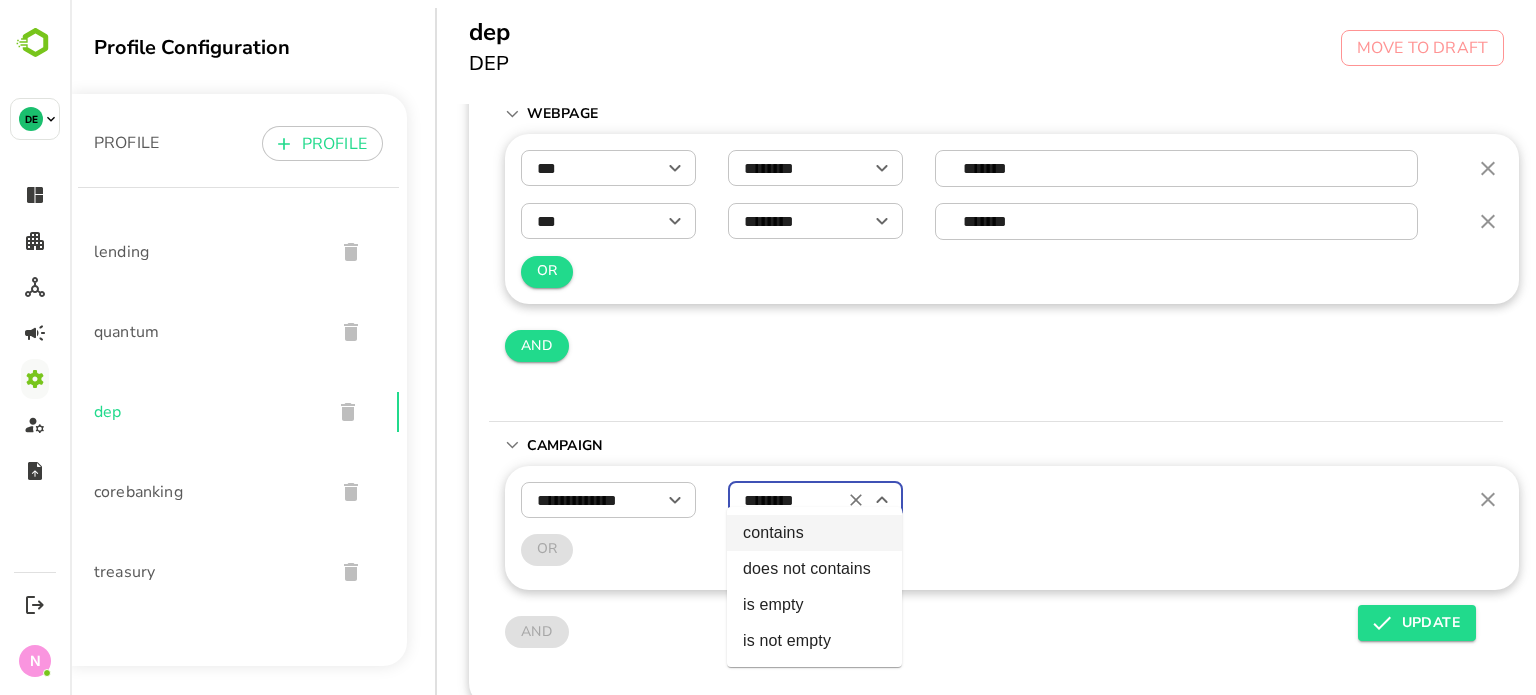 click on "********" at bounding box center [815, 500] 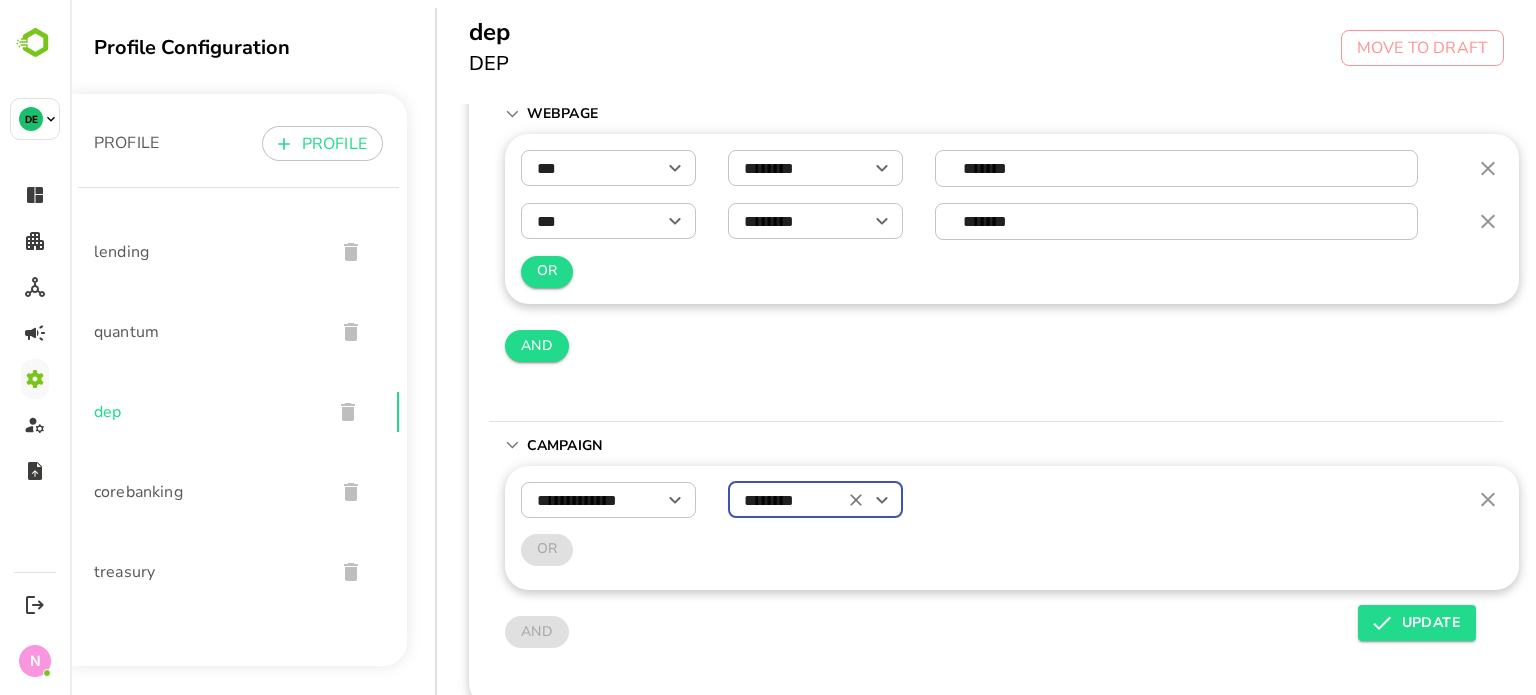 click on "**********" at bounding box center (1012, 500) 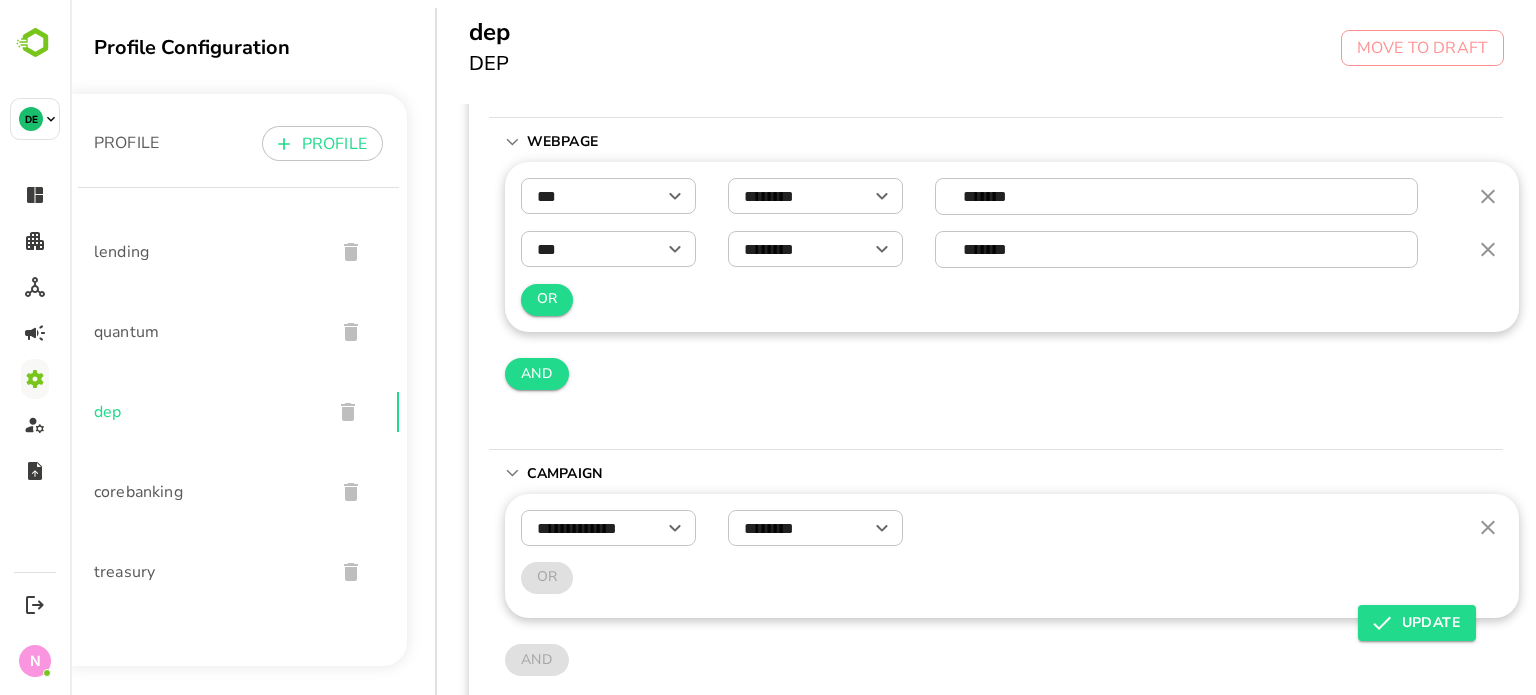 scroll, scrollTop: 730, scrollLeft: 0, axis: vertical 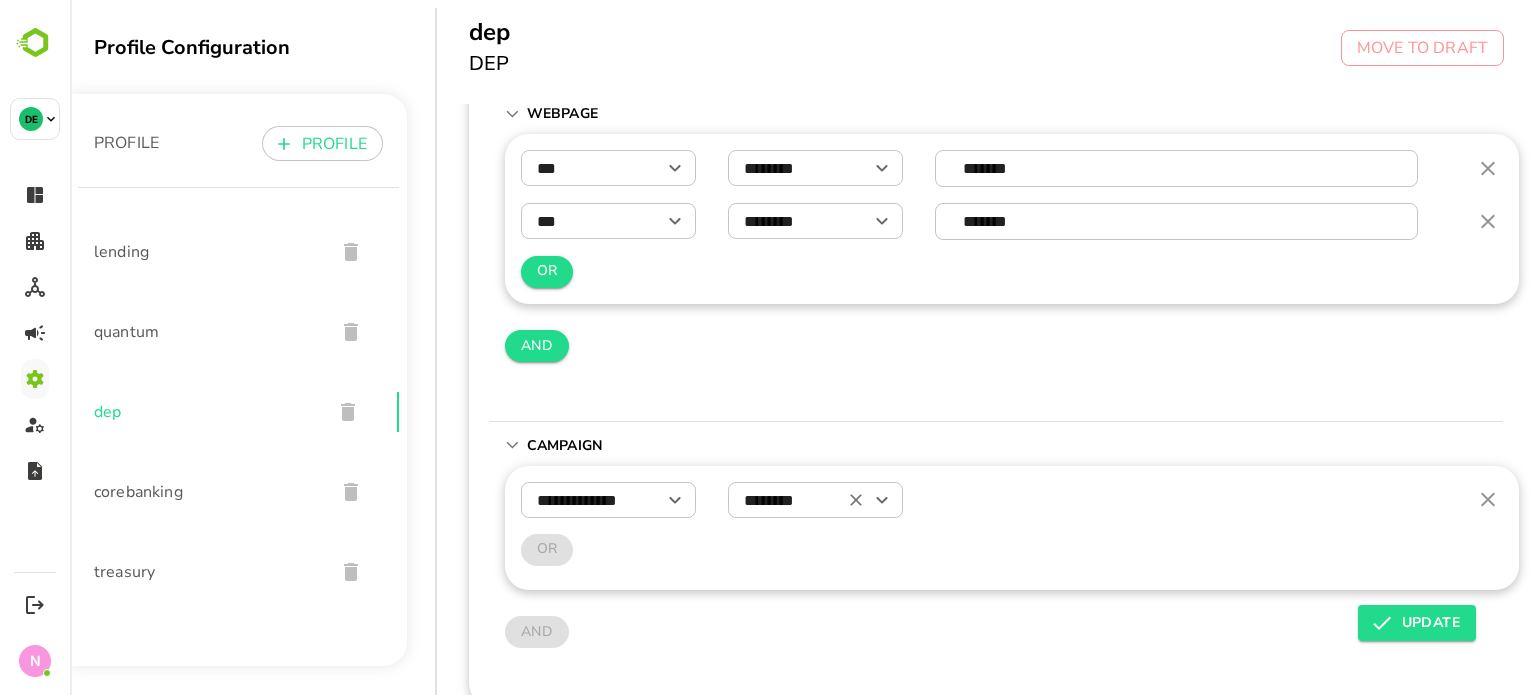 click at bounding box center (882, 500) 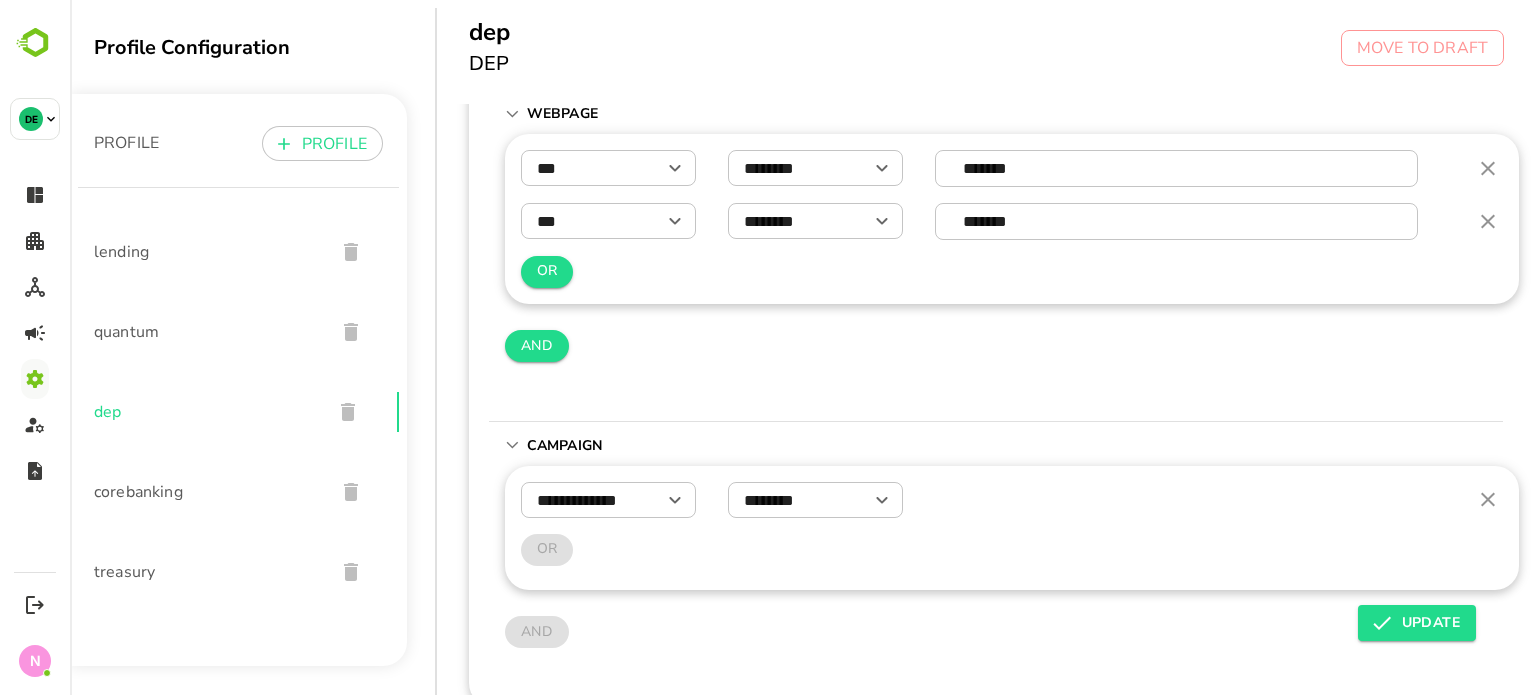 click on "*** ​ ******** ​ ******* ​ *** ​ ******** ​ ******* ​ OR AND" at bounding box center [1012, 279] 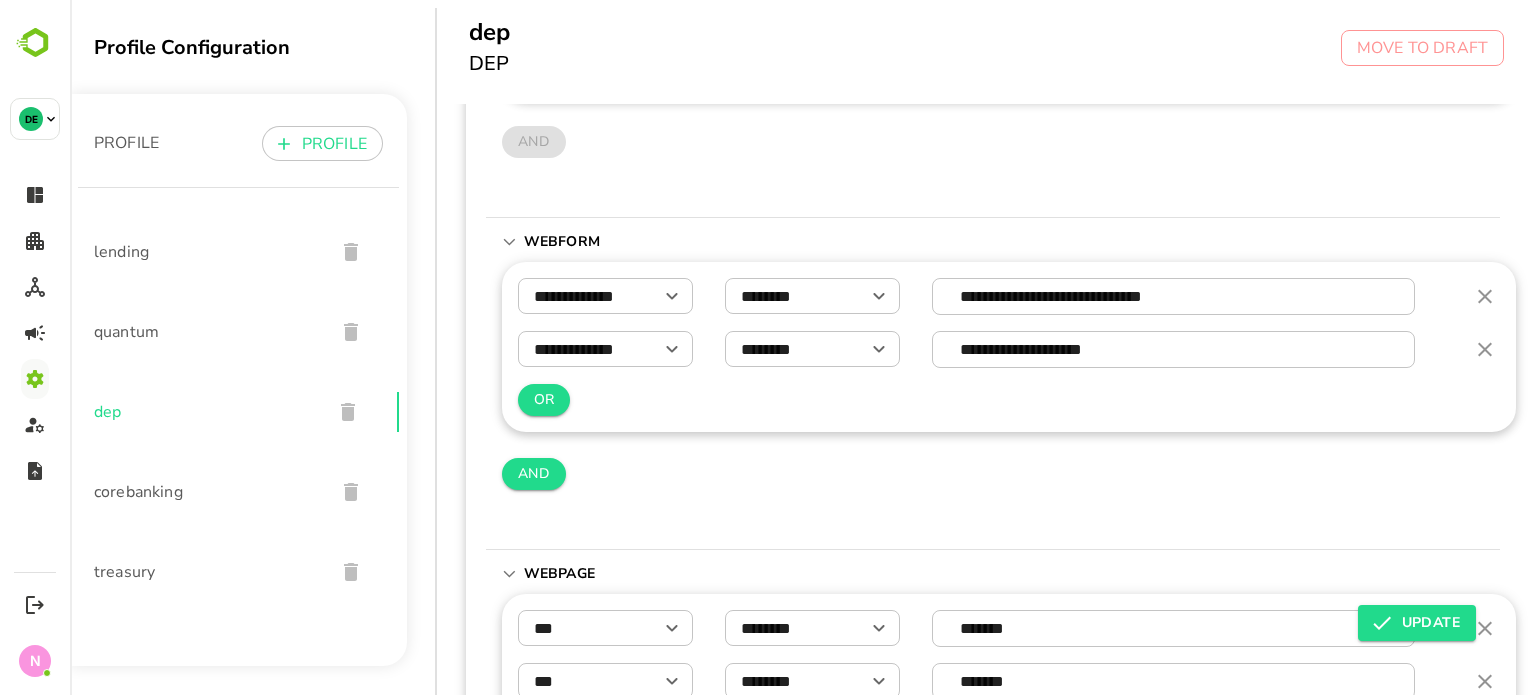 scroll, scrollTop: 258, scrollLeft: 3, axis: both 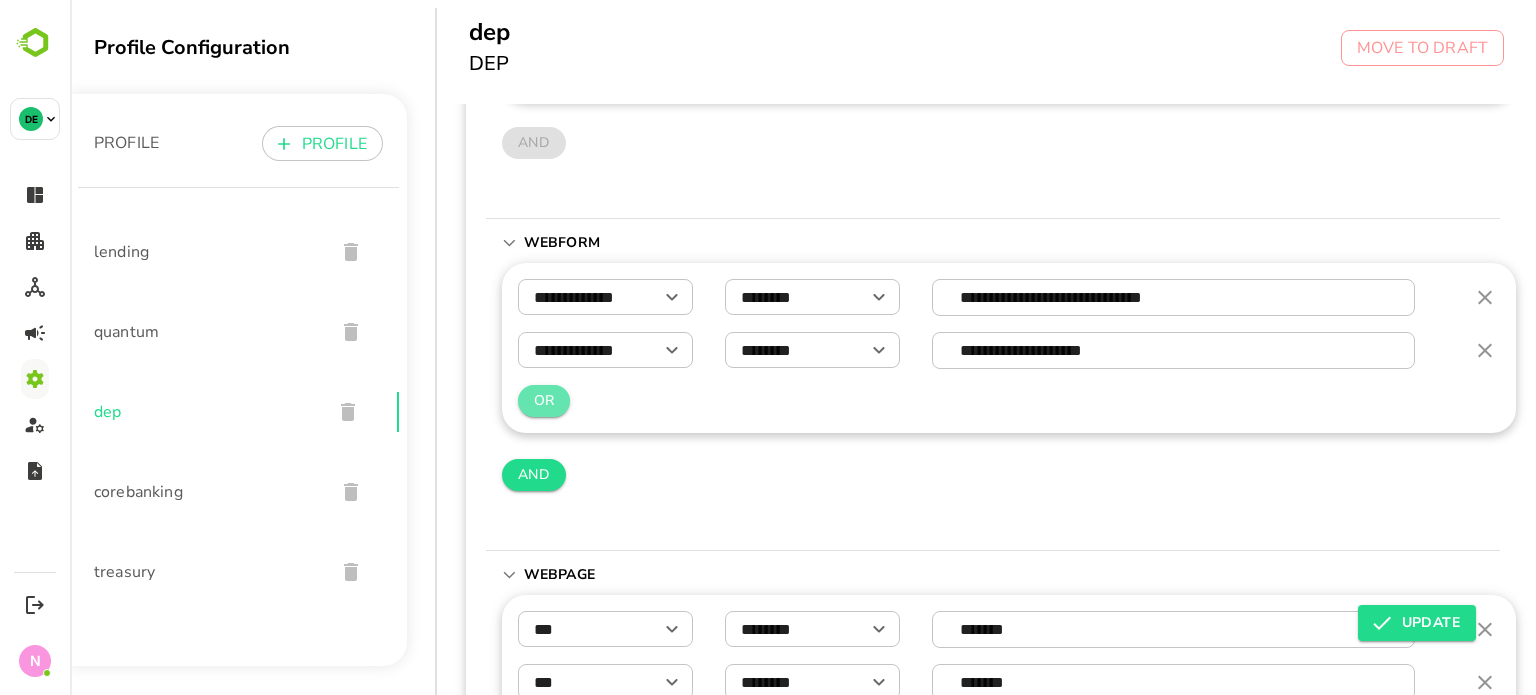 click on "OR" at bounding box center (544, 401) 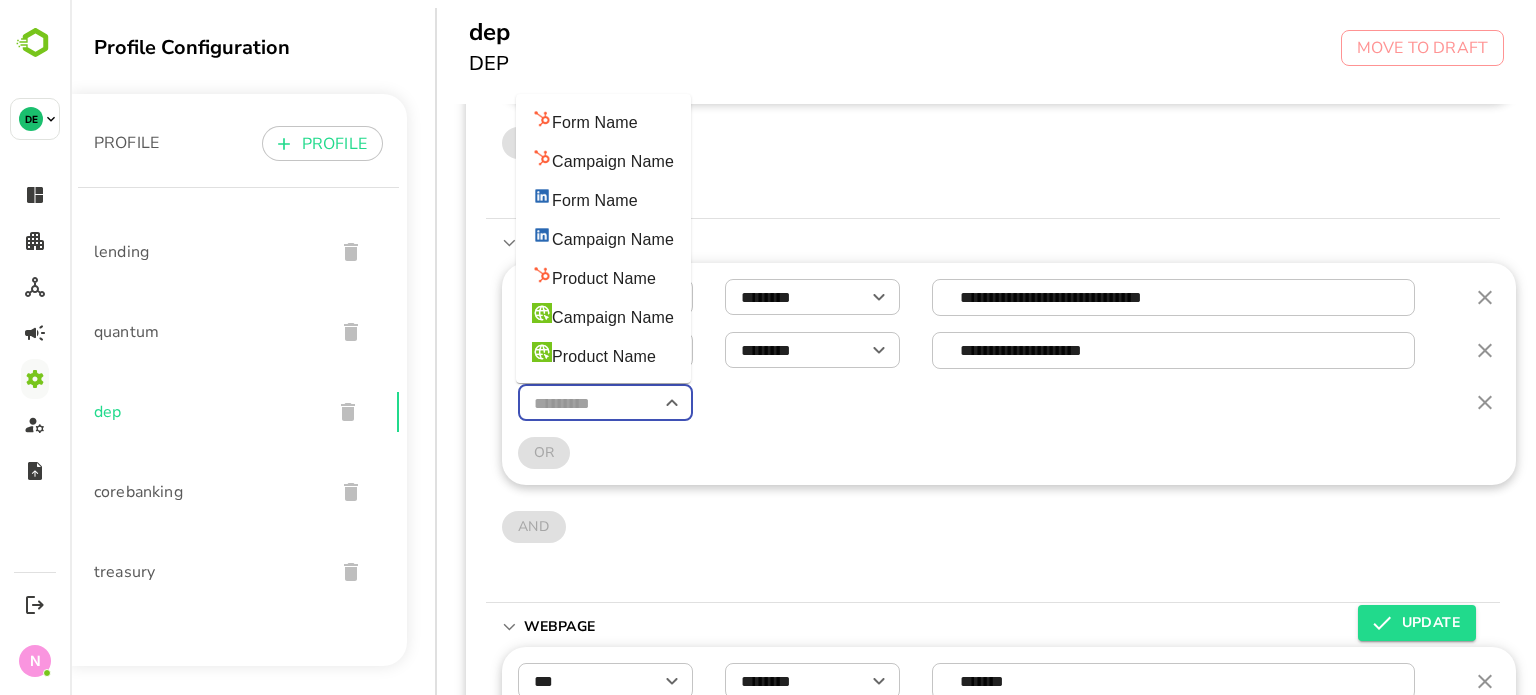 click at bounding box center [605, 403] 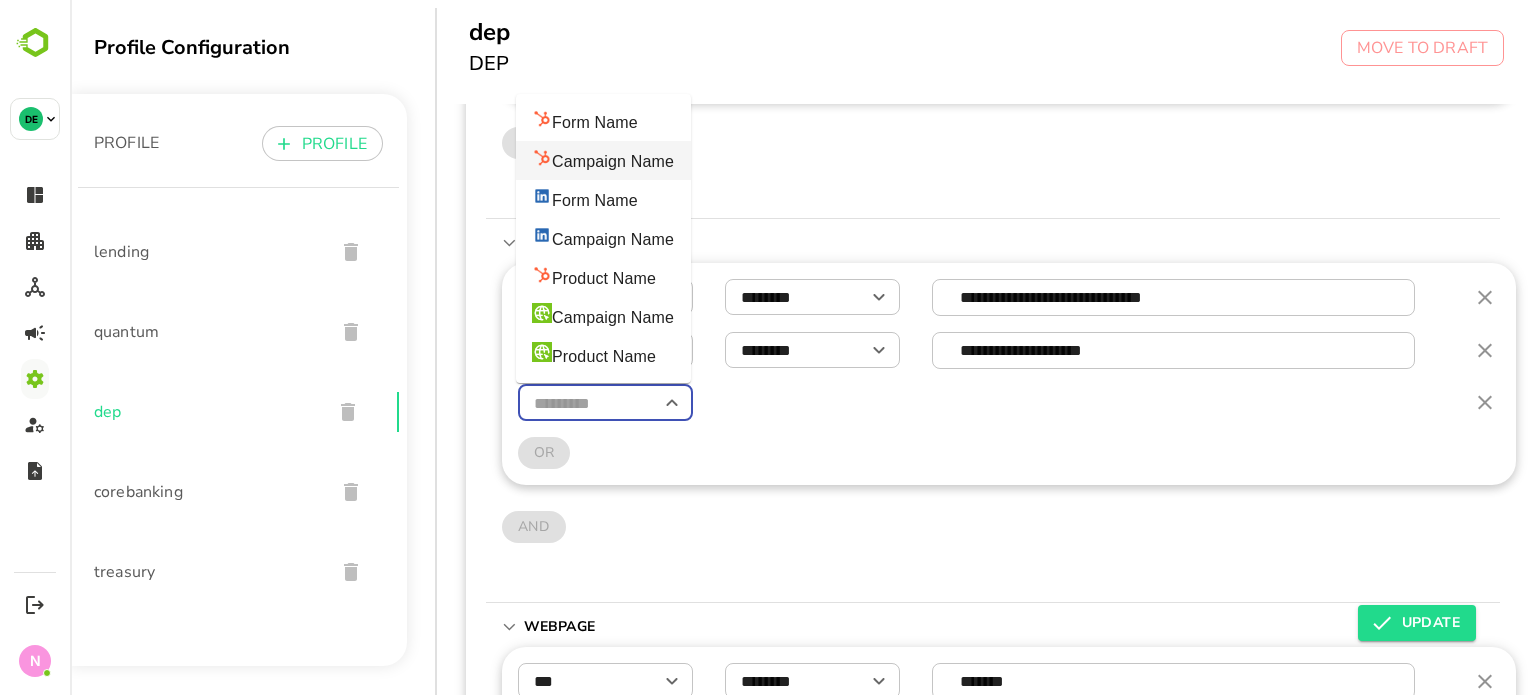 click on "Campaign Name" at bounding box center (603, 160) 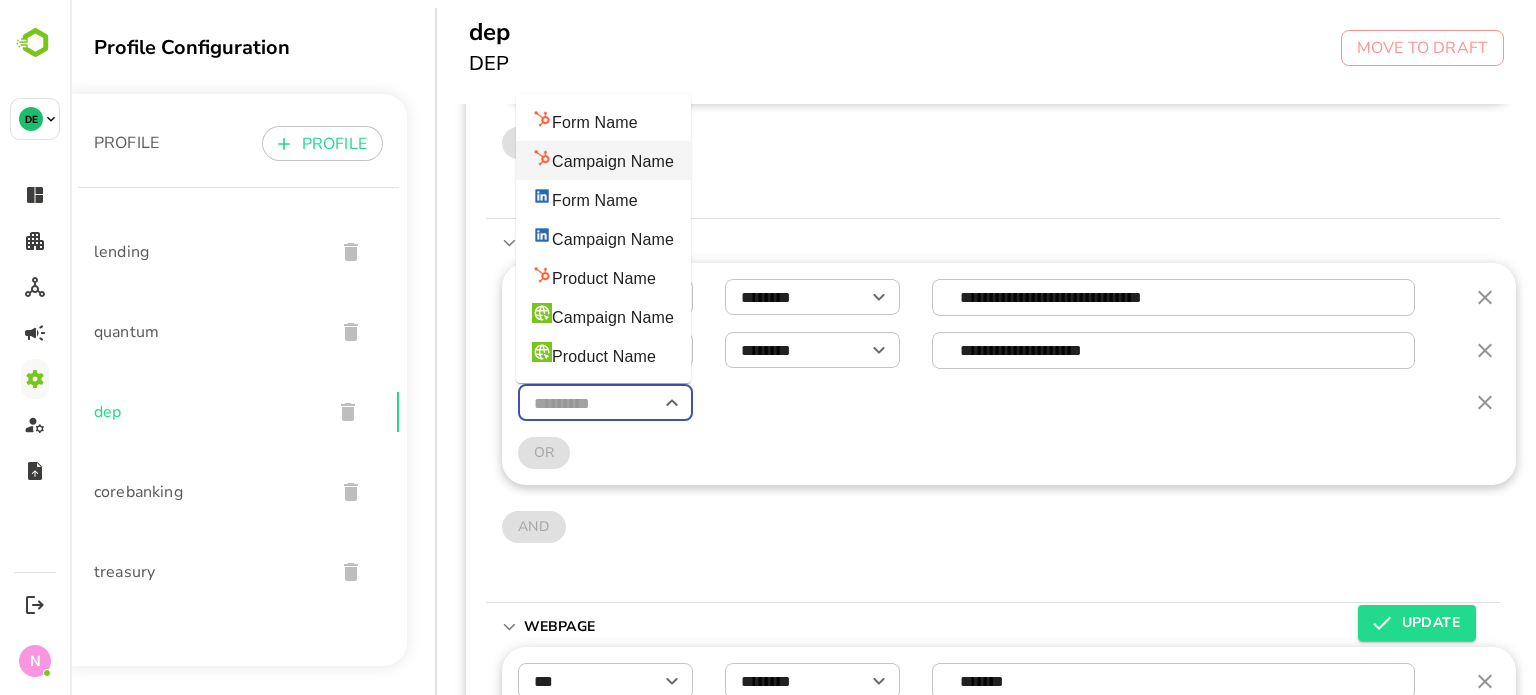 type on "**********" 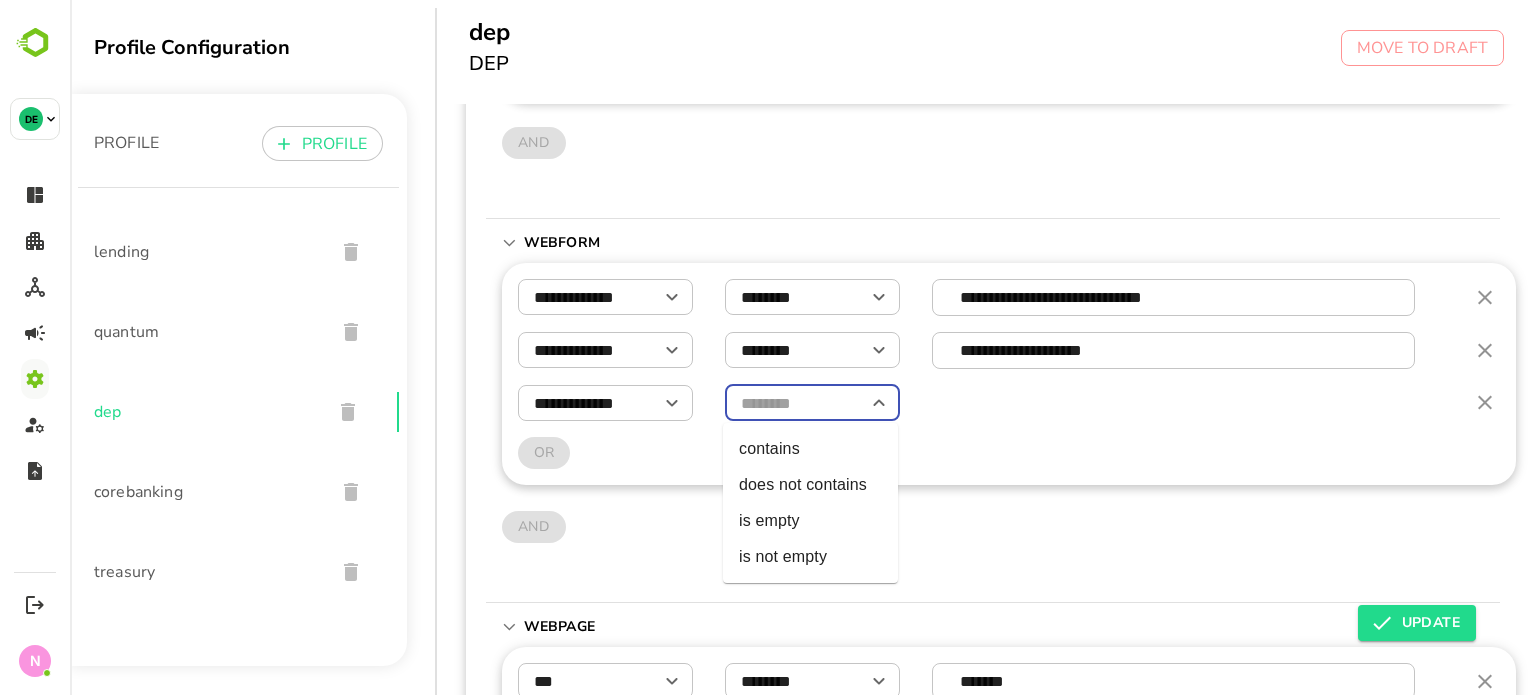 click at bounding box center [812, 403] 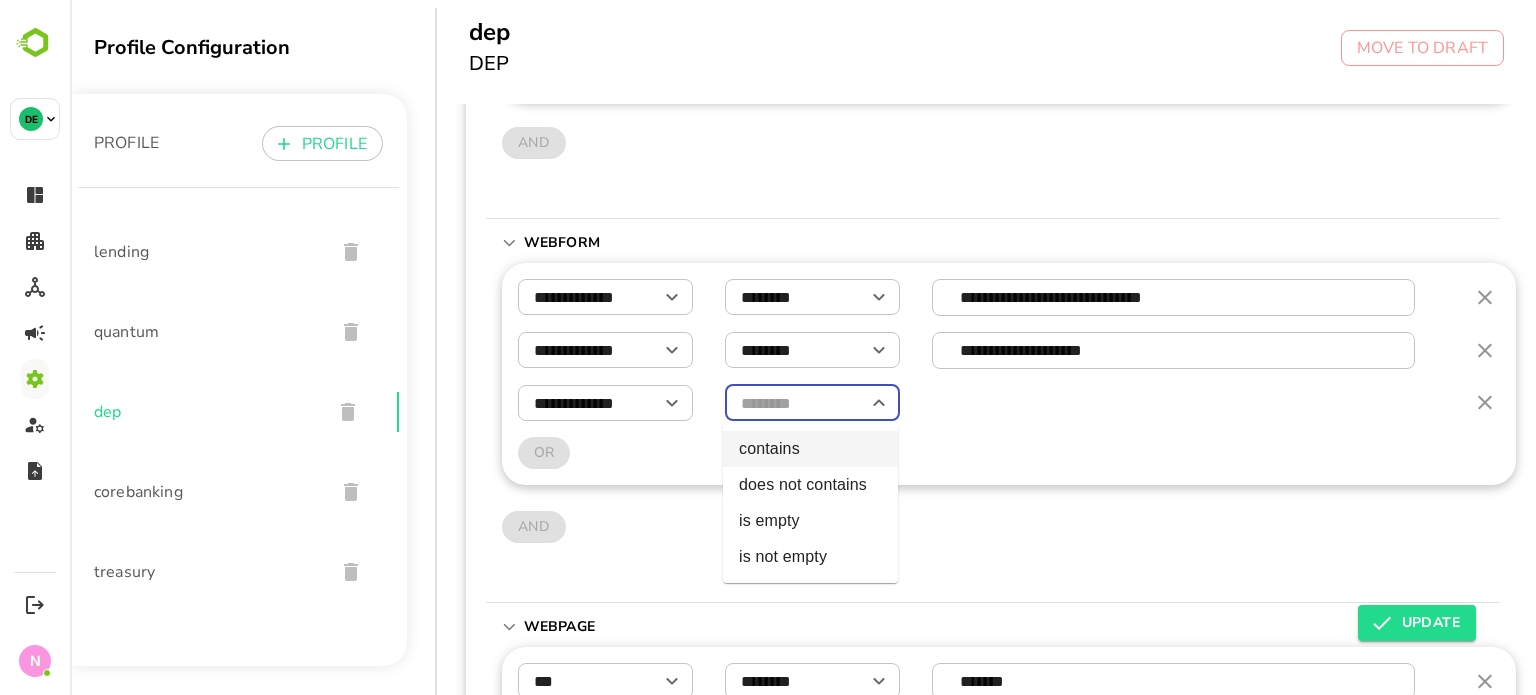 click on "contains" at bounding box center (810, 449) 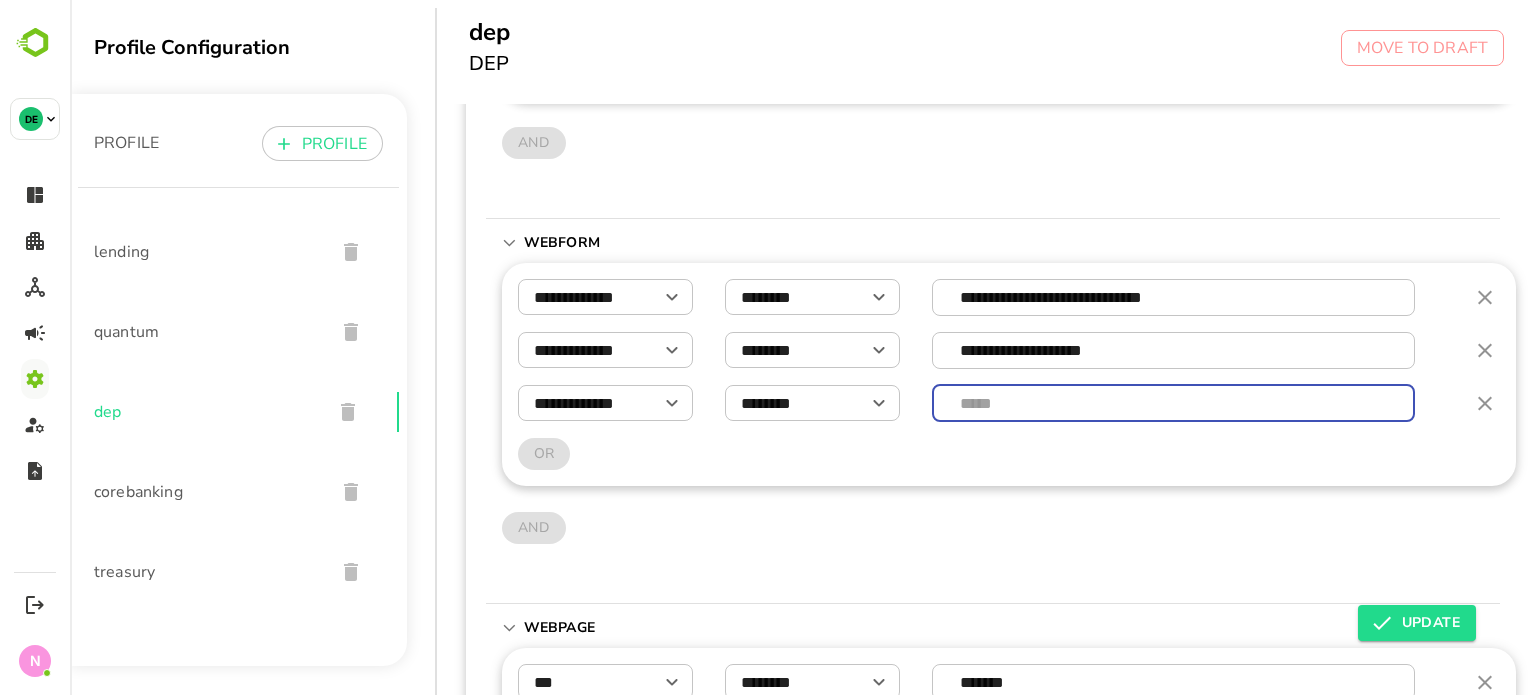 click at bounding box center (1174, 403) 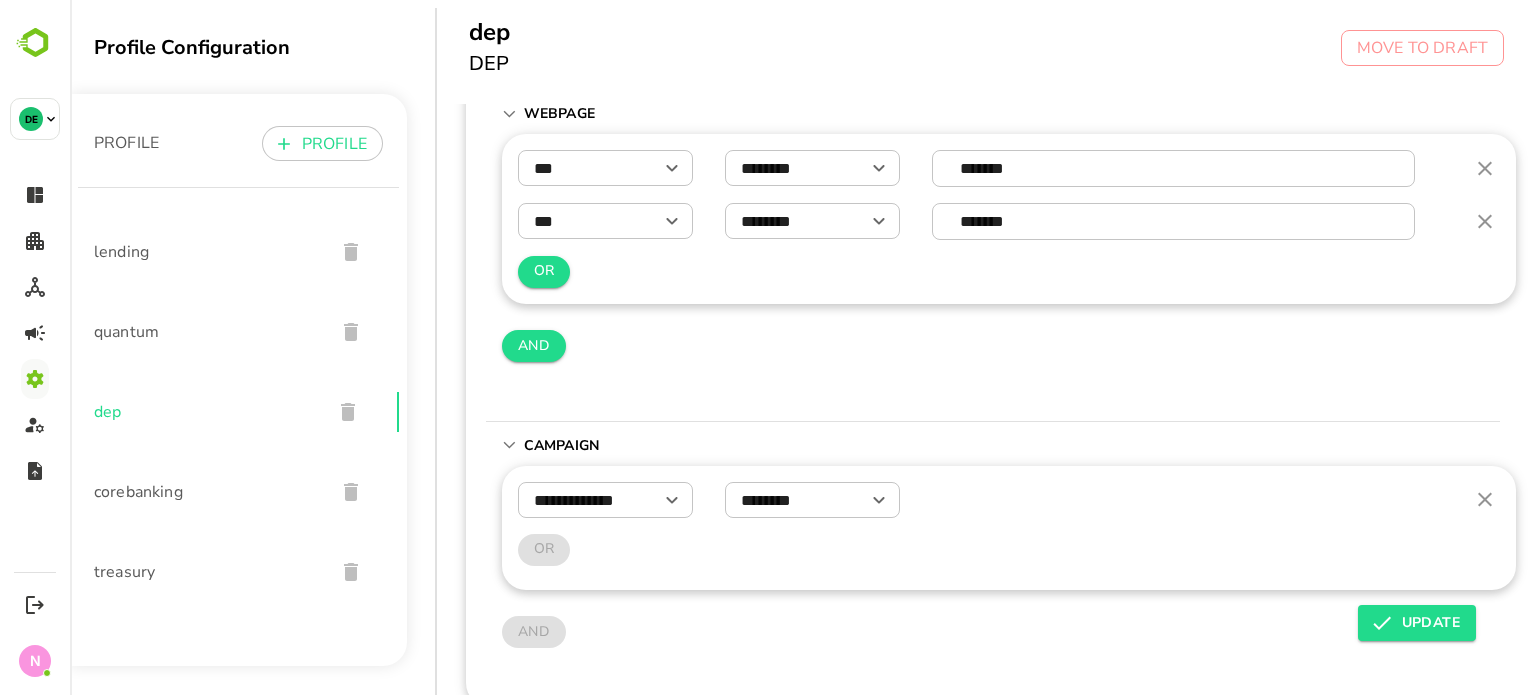 scroll, scrollTop: 783, scrollLeft: 3, axis: both 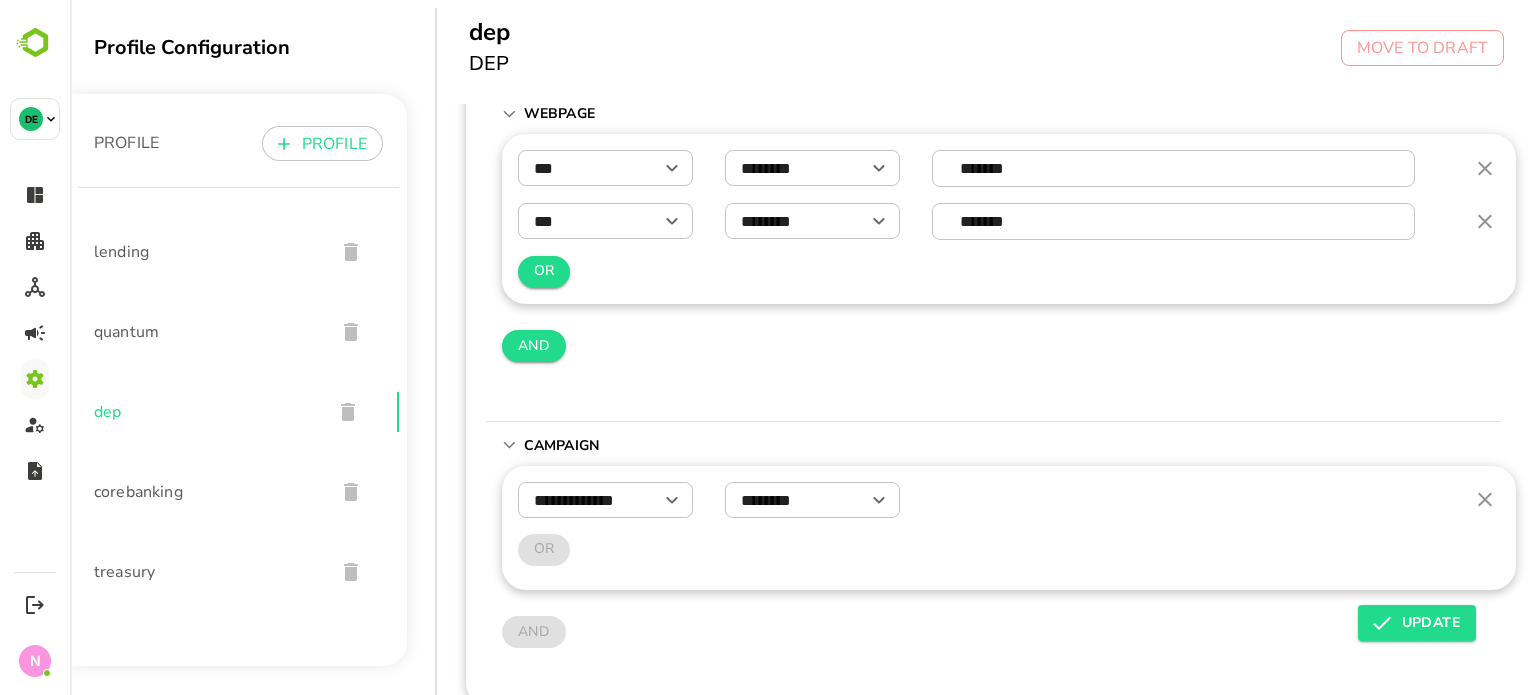type on "***" 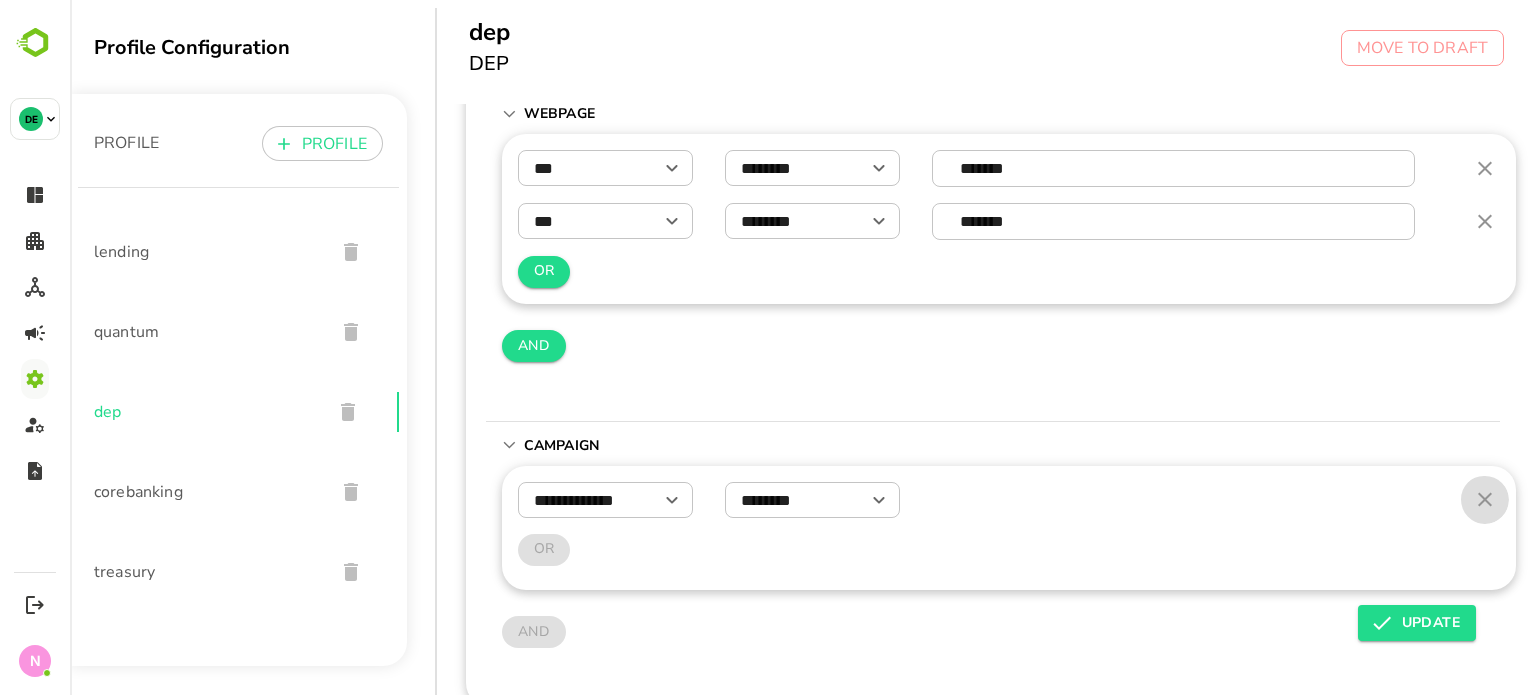 click 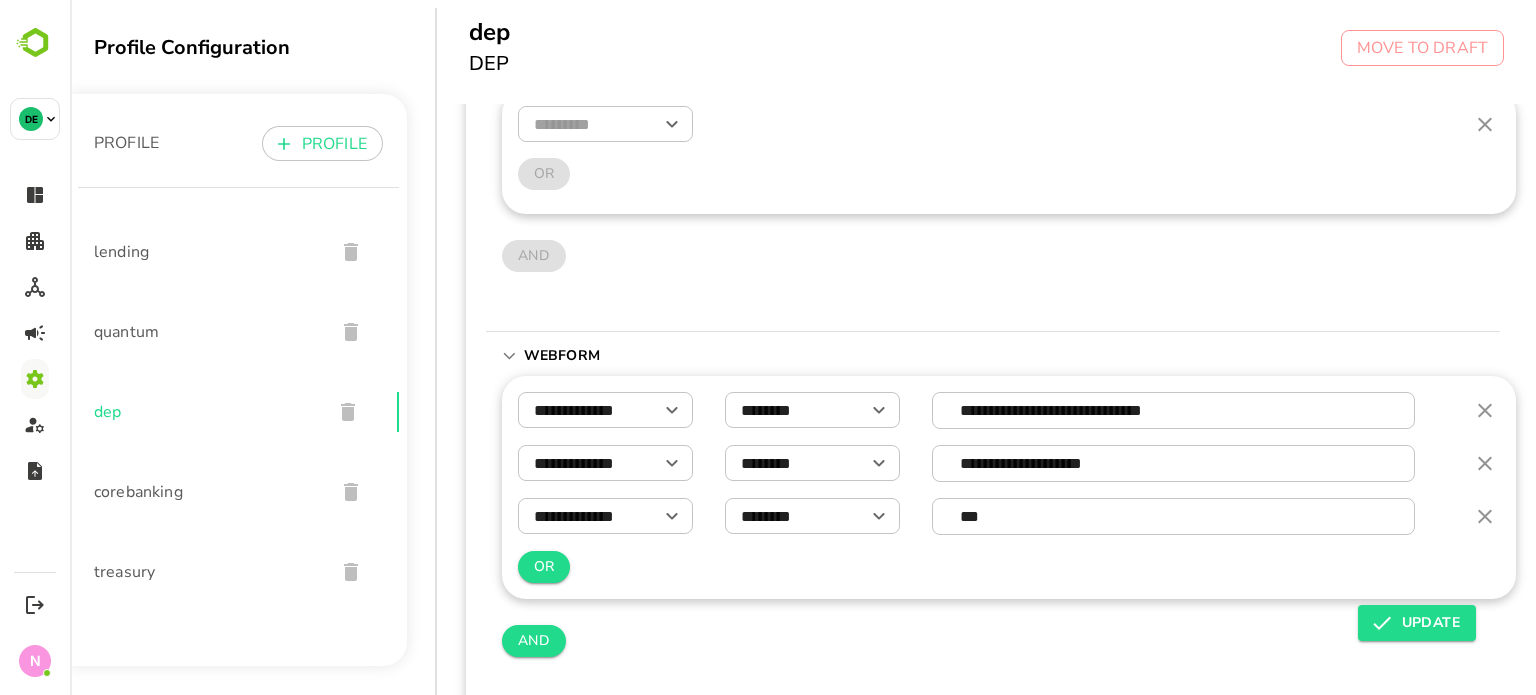 scroll, scrollTop: 144, scrollLeft: 3, axis: both 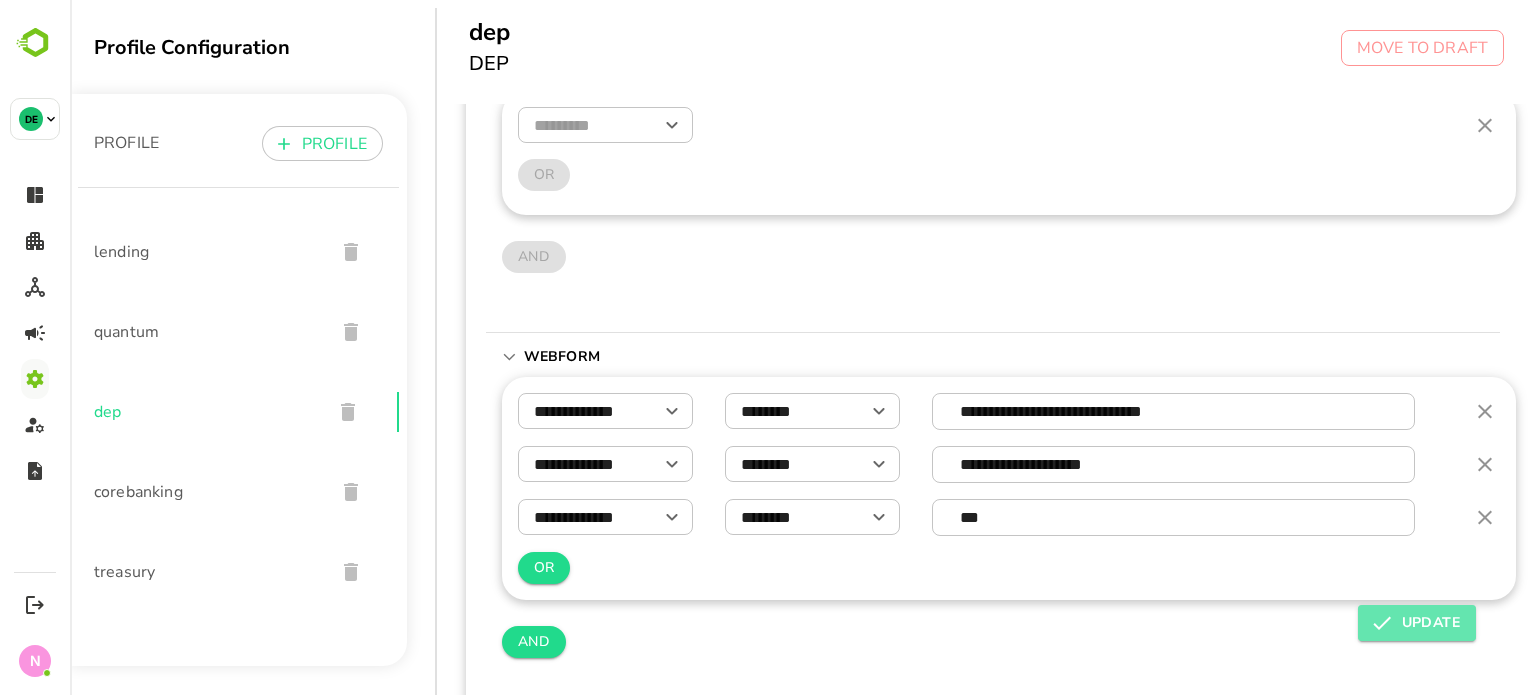 click on "UPDATE" at bounding box center (1417, 623) 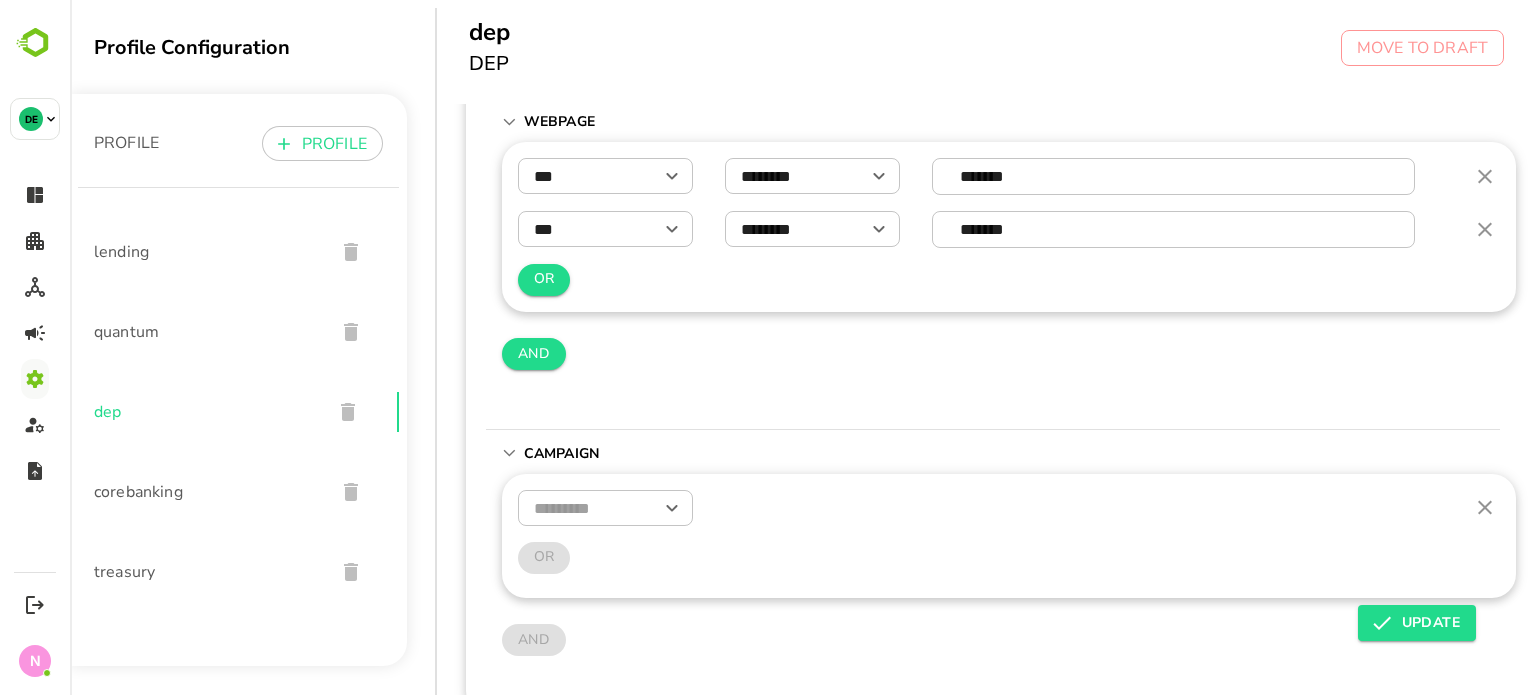 scroll, scrollTop: 783, scrollLeft: 3, axis: both 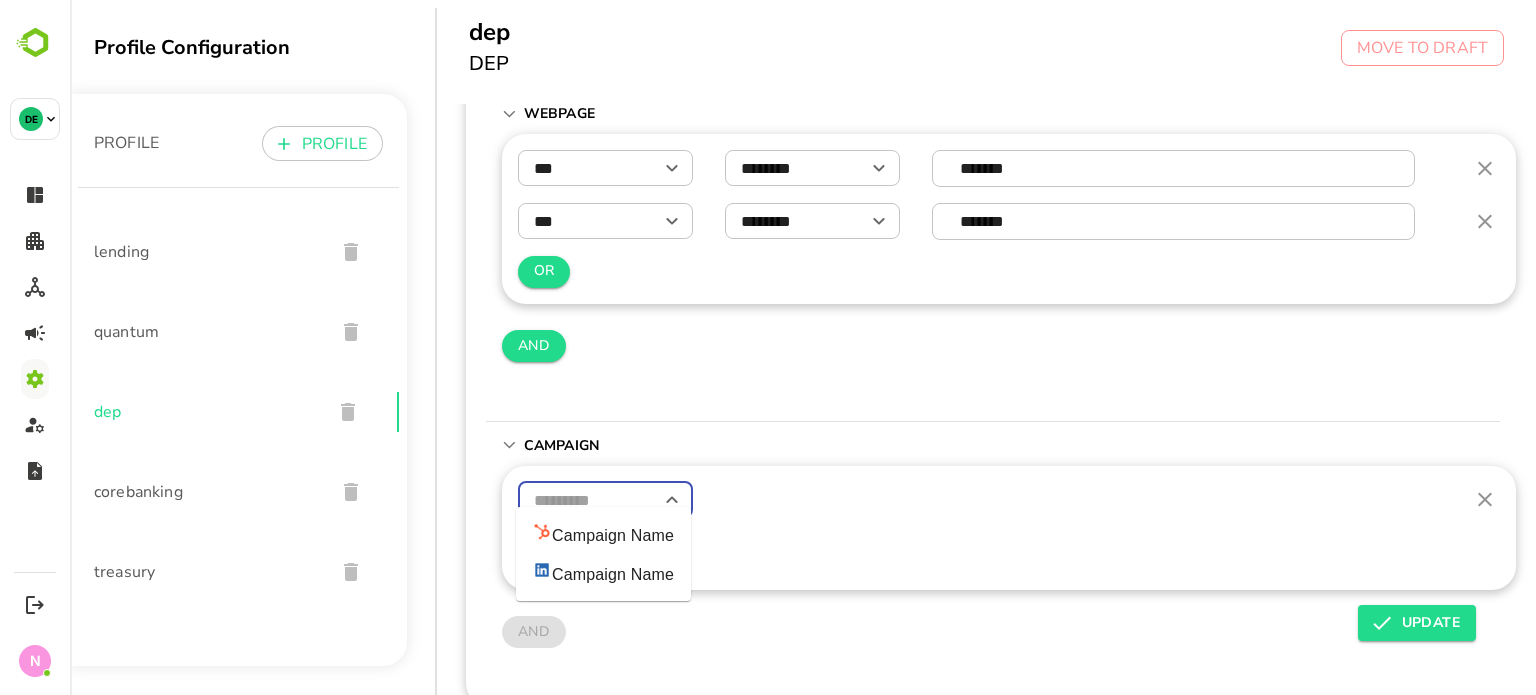 click at bounding box center [605, 500] 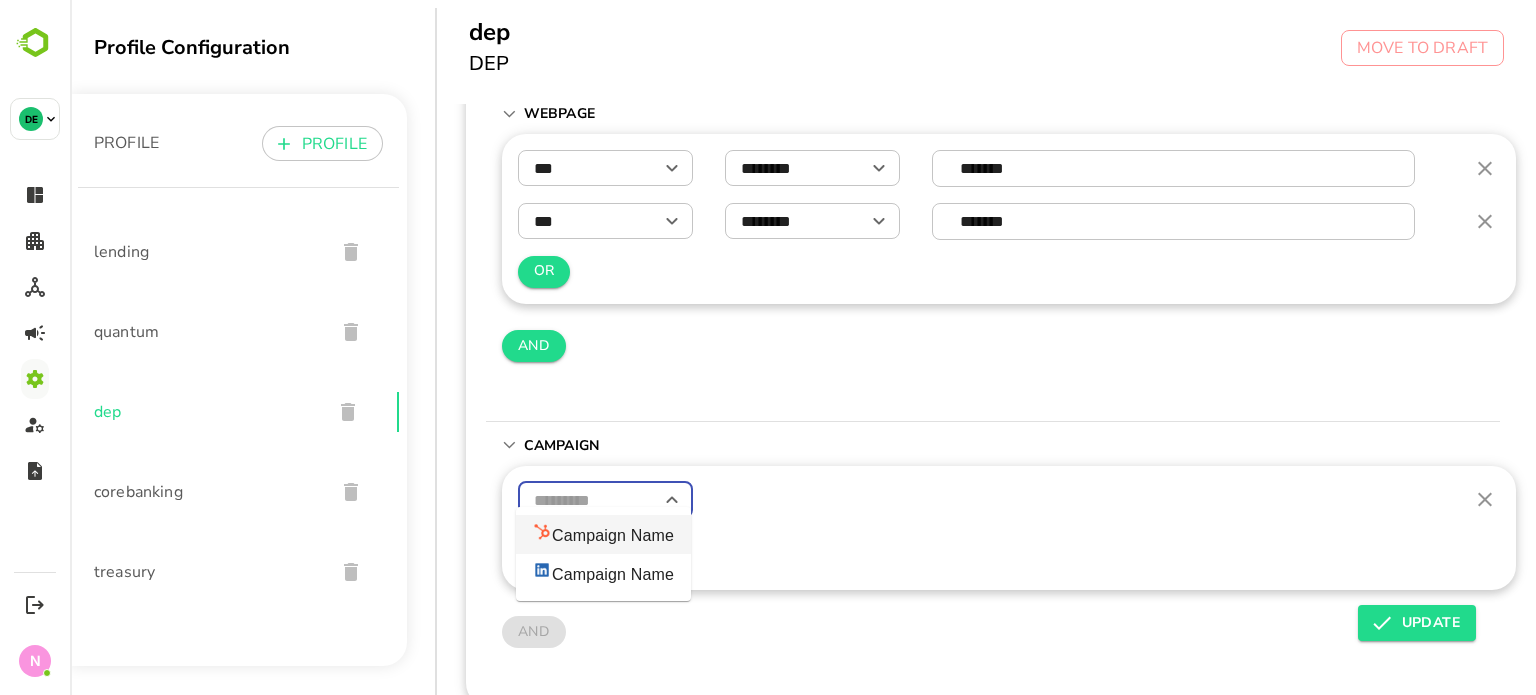 click on "Campaign Name" at bounding box center [603, 534] 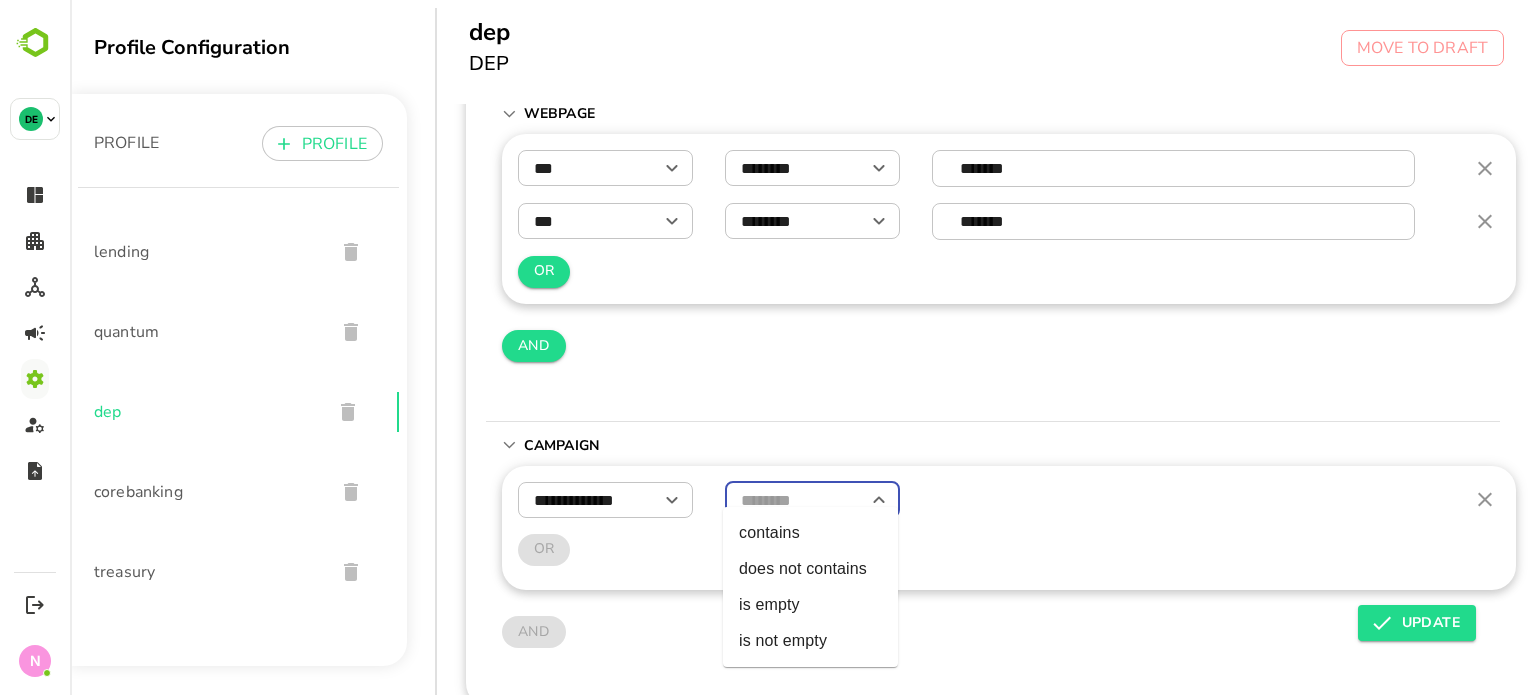 click at bounding box center (812, 500) 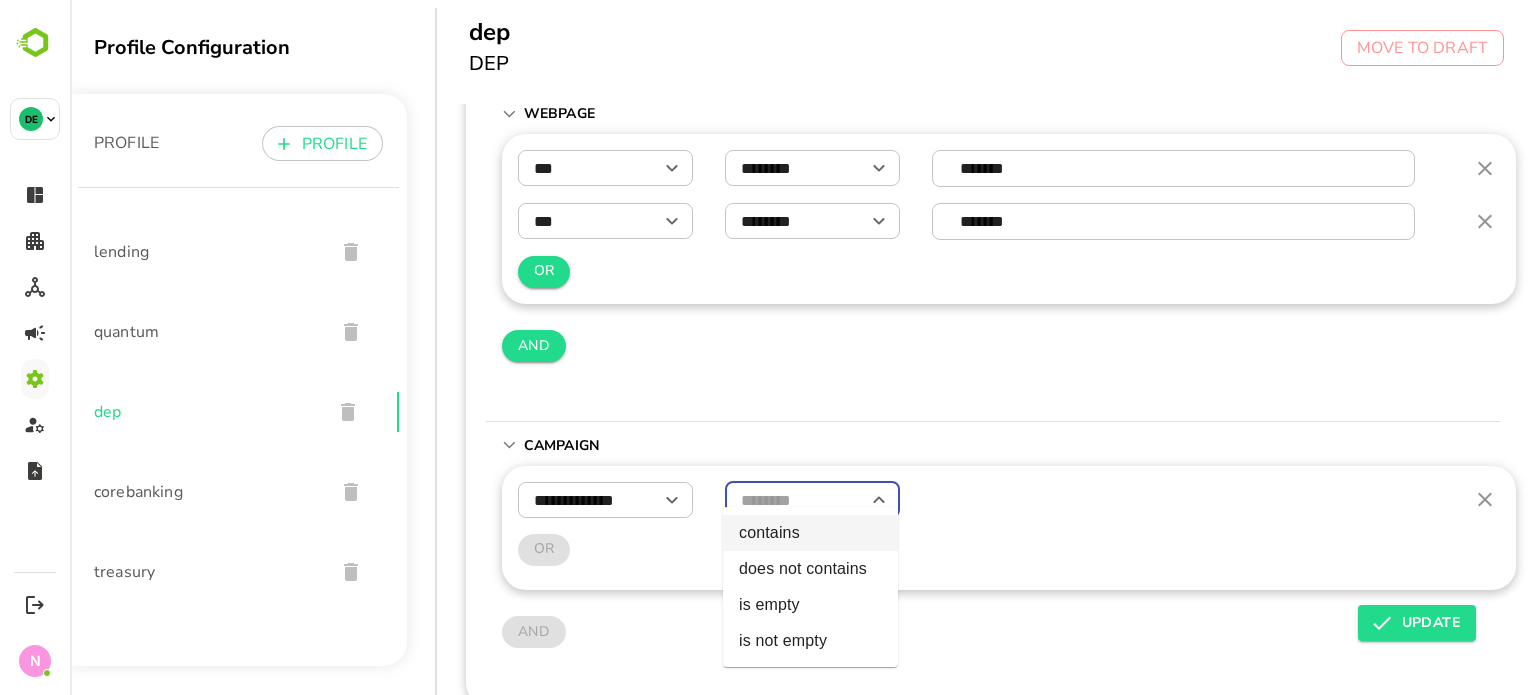 click on "contains" at bounding box center (810, 533) 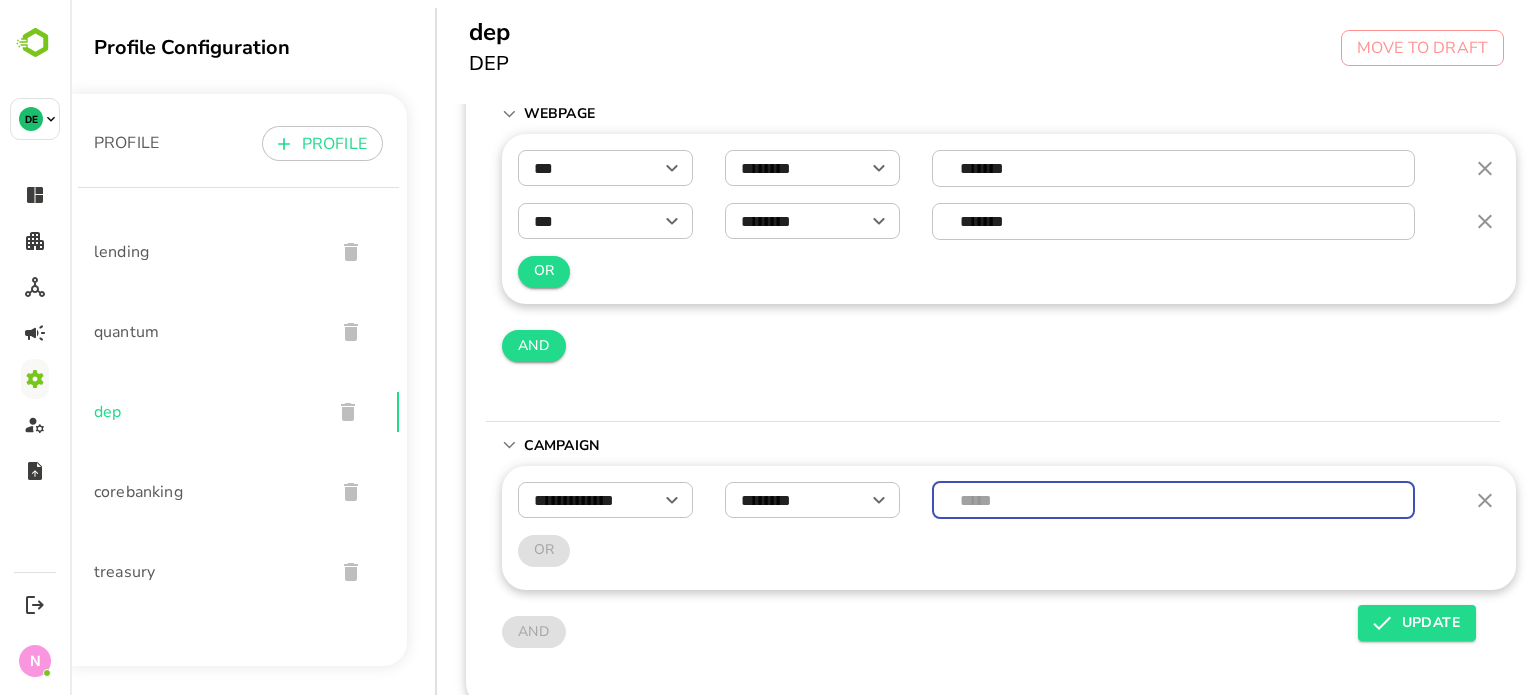 drag, startPoint x: 1027, startPoint y: 496, endPoint x: 989, endPoint y: 487, distance: 39.051247 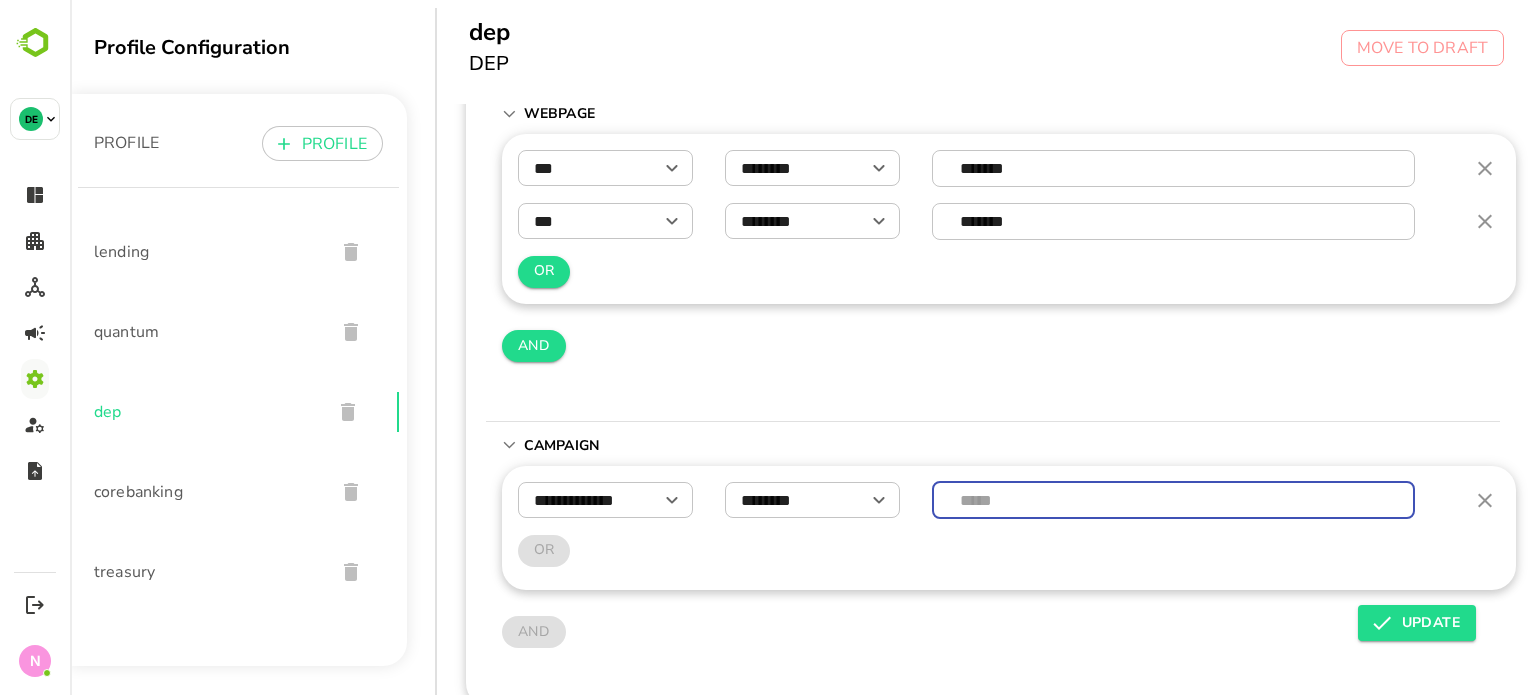 click at bounding box center [1174, 500] 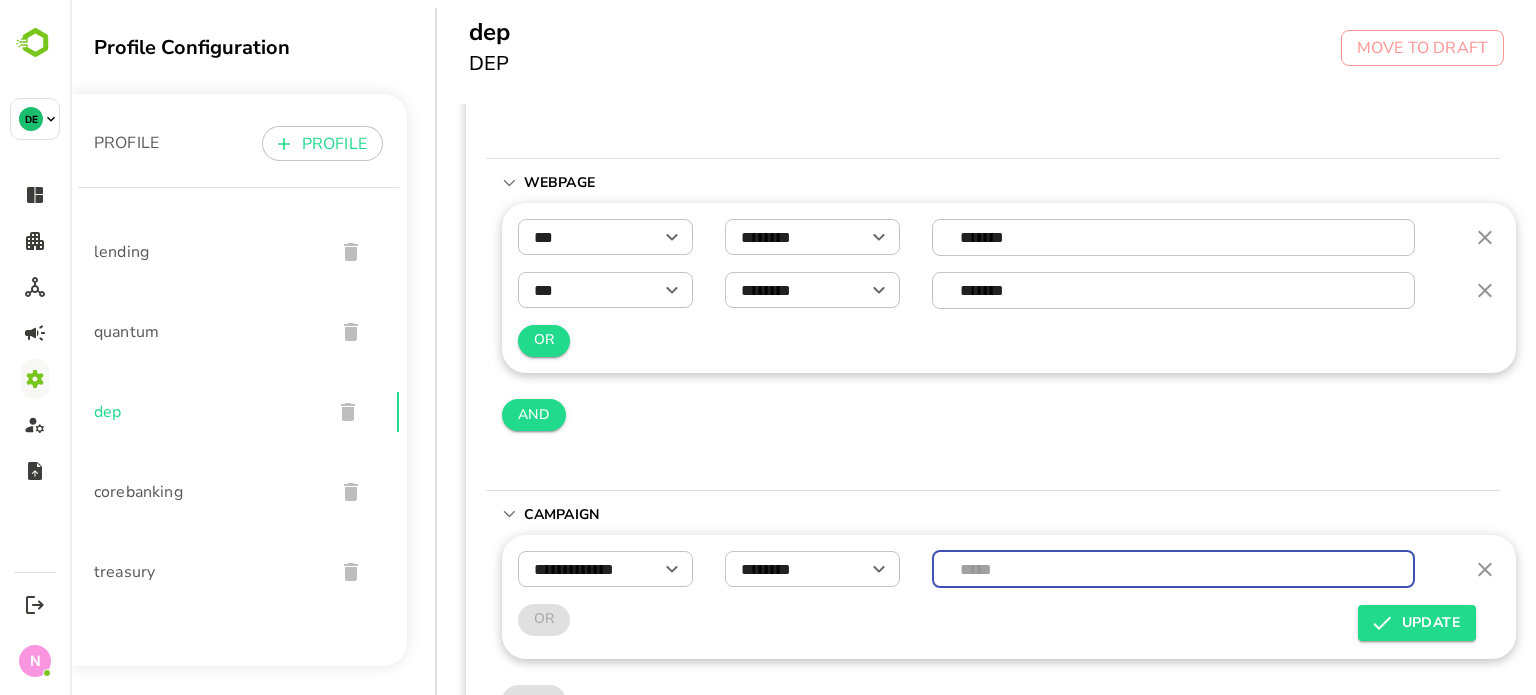 scroll, scrollTop: 783, scrollLeft: 3, axis: both 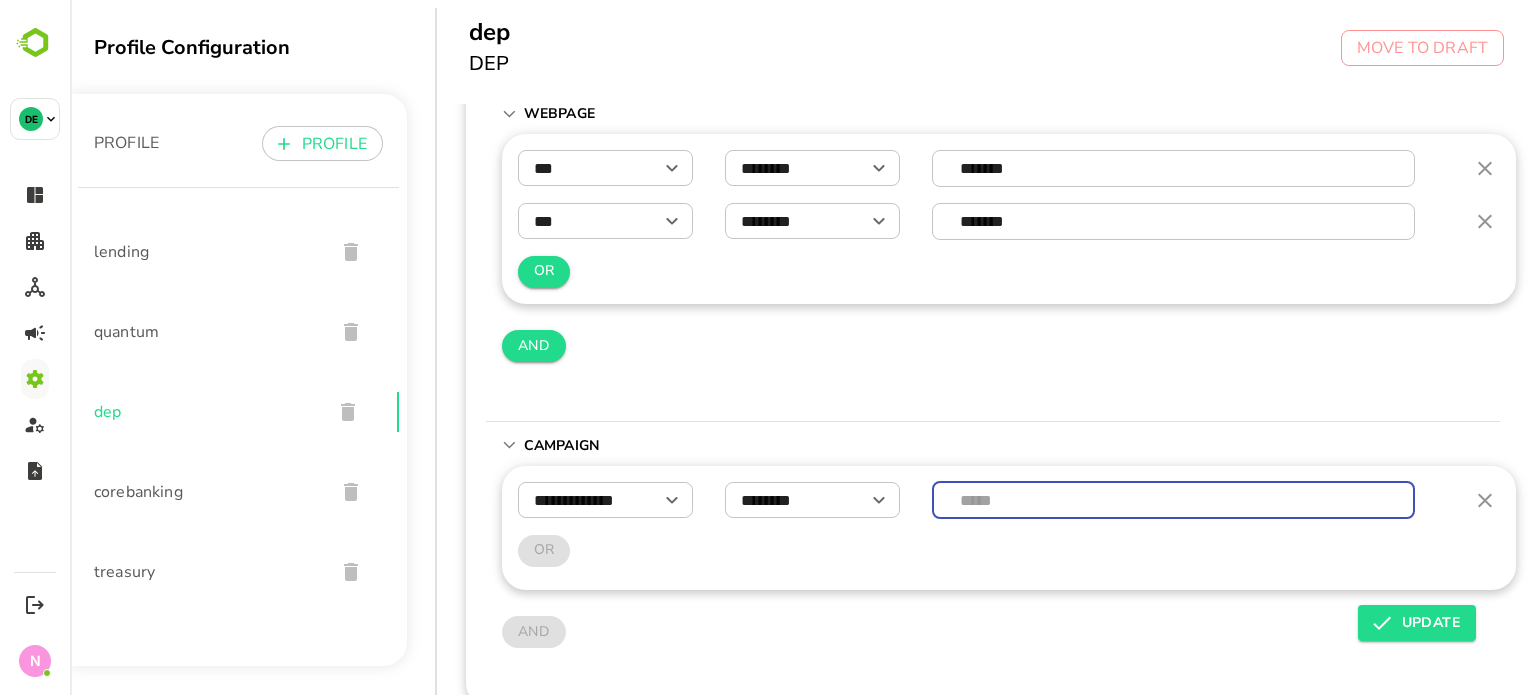 click on "Campaign" at bounding box center [569, 446] 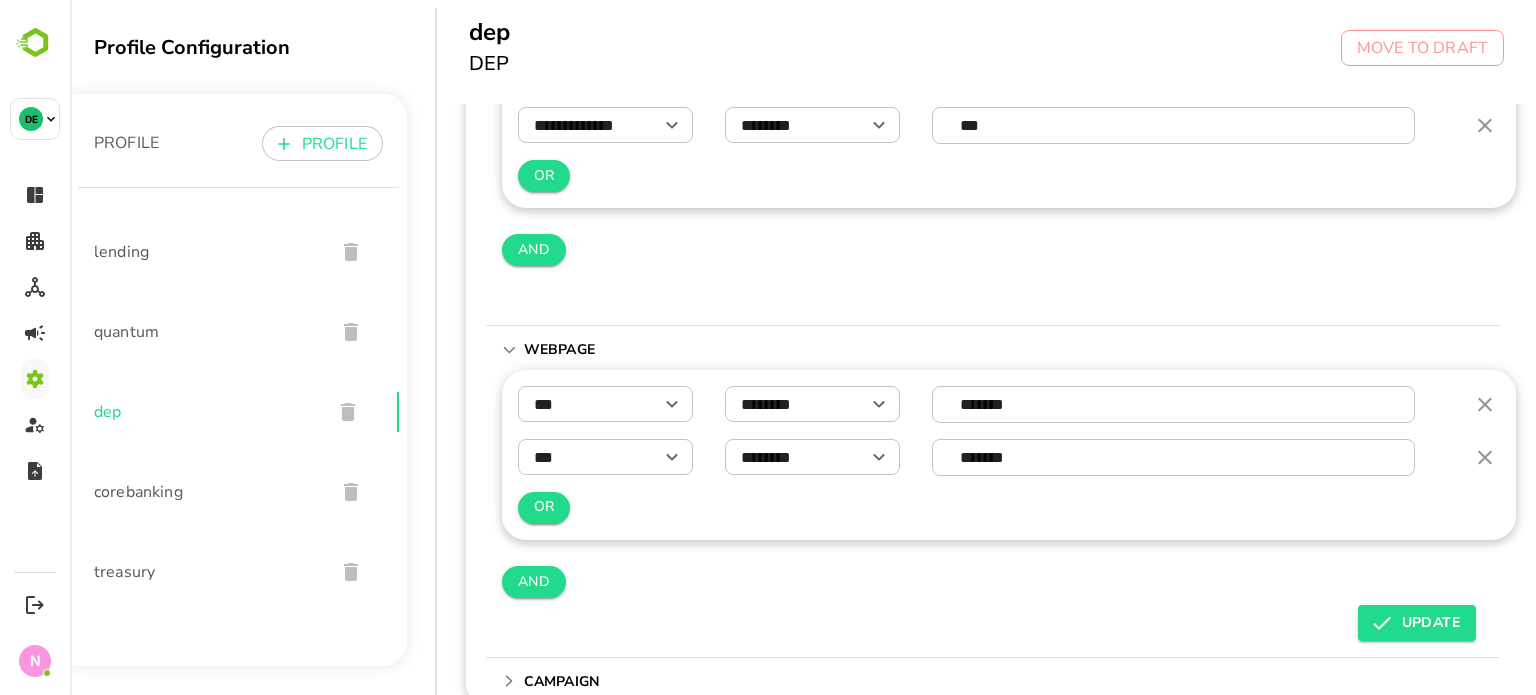 scroll, scrollTop: 544, scrollLeft: 3, axis: both 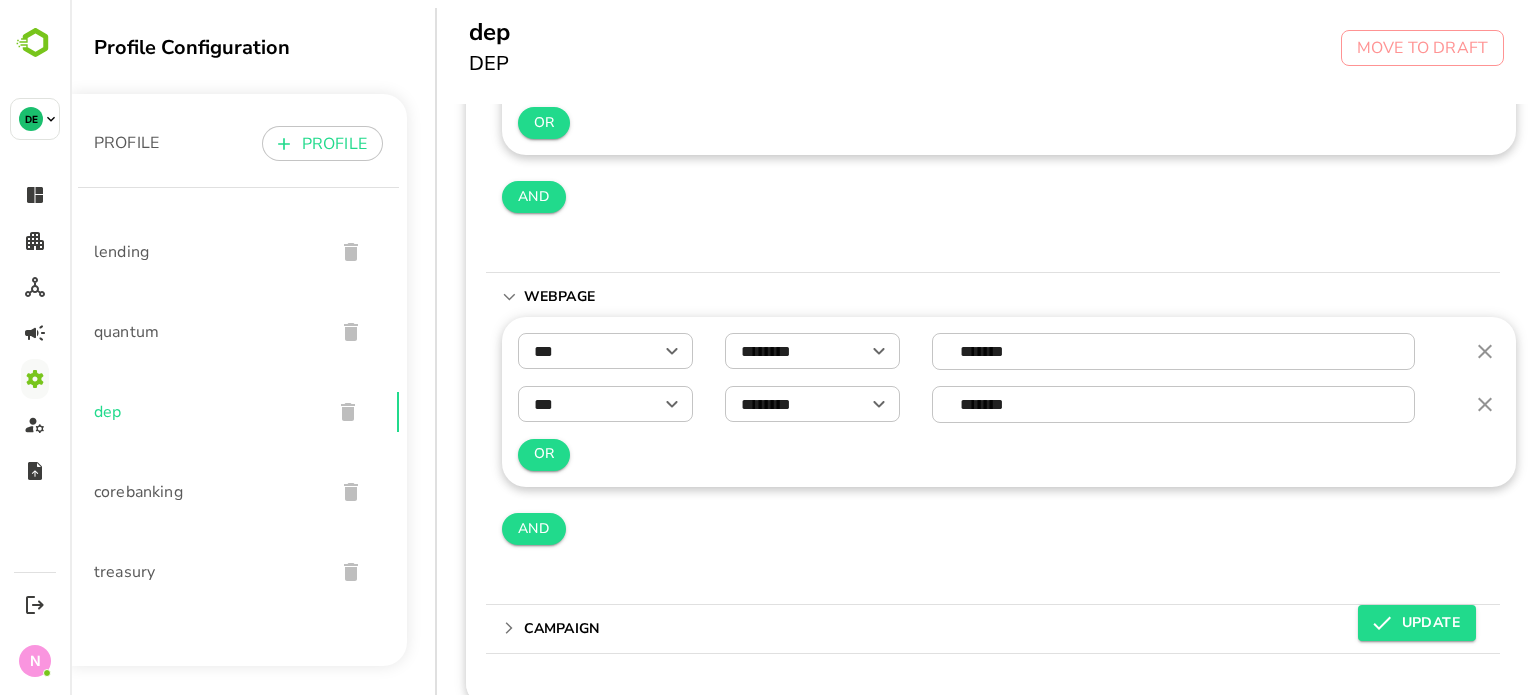 click on "Campaign" at bounding box center [993, 629] 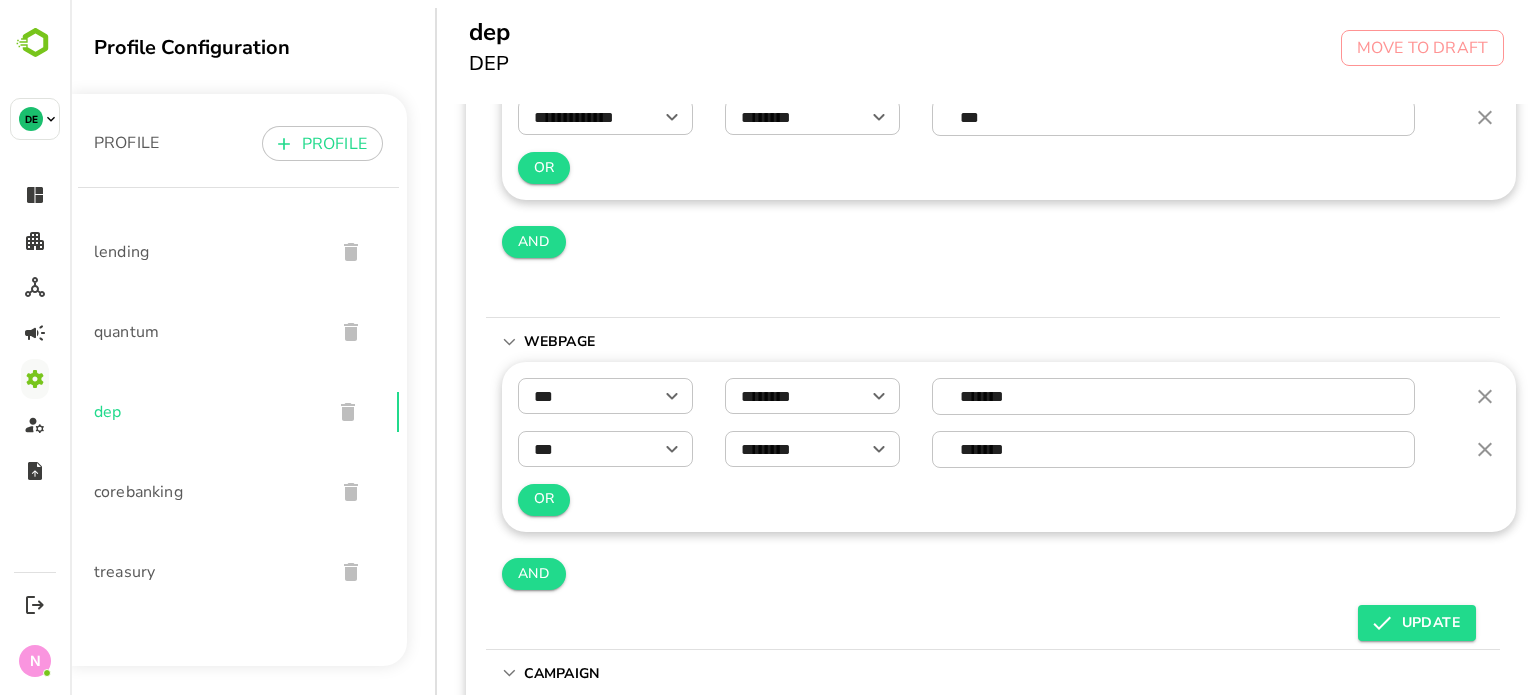 scroll, scrollTop: 0, scrollLeft: 0, axis: both 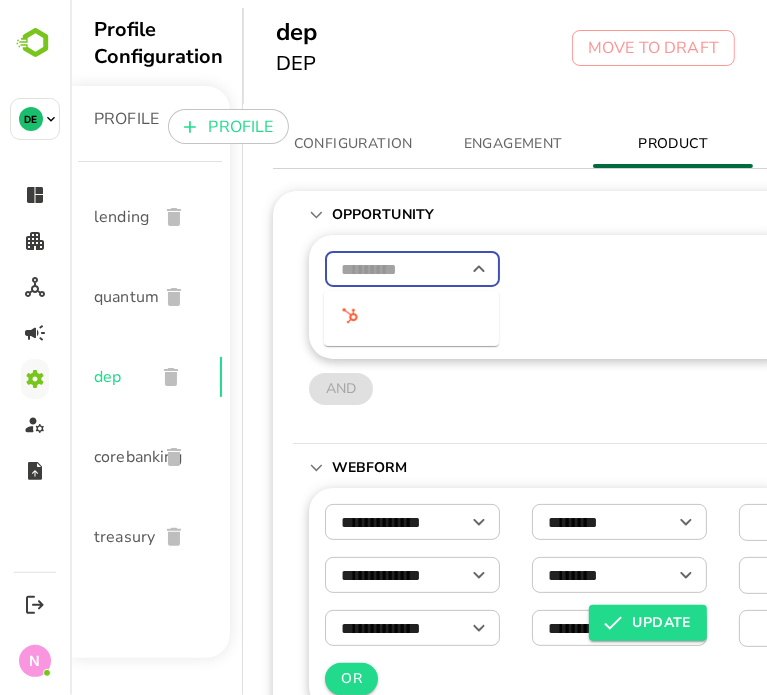 click at bounding box center [411, 269] 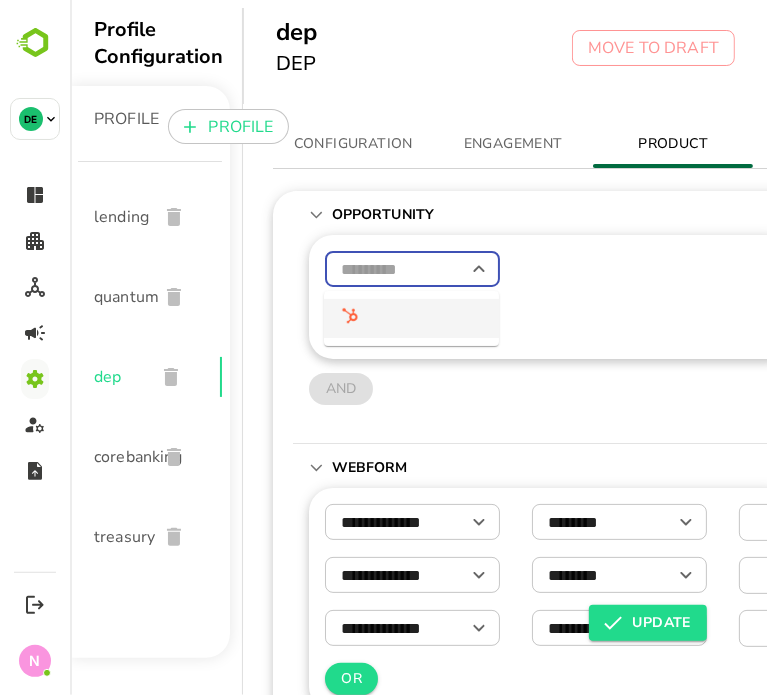 click at bounding box center (410, 318) 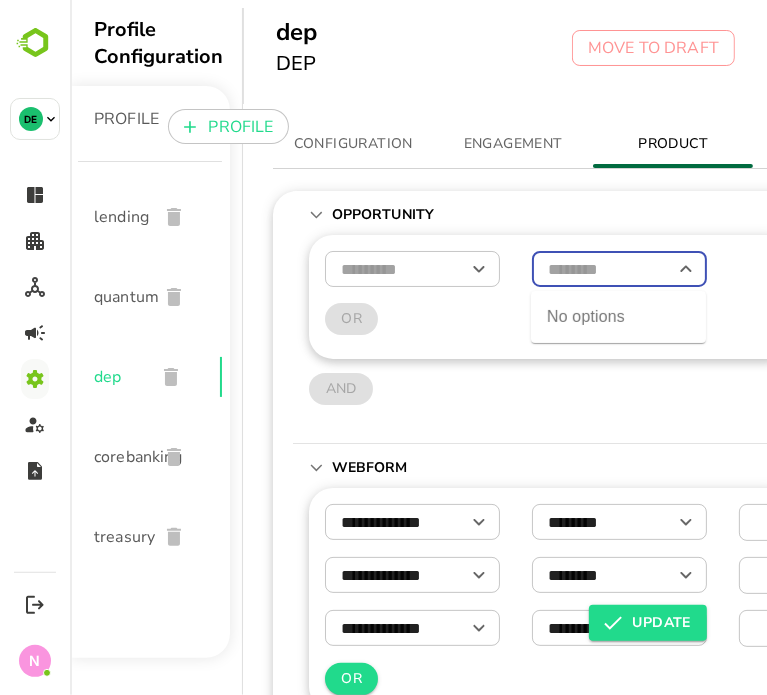 click at bounding box center (618, 269) 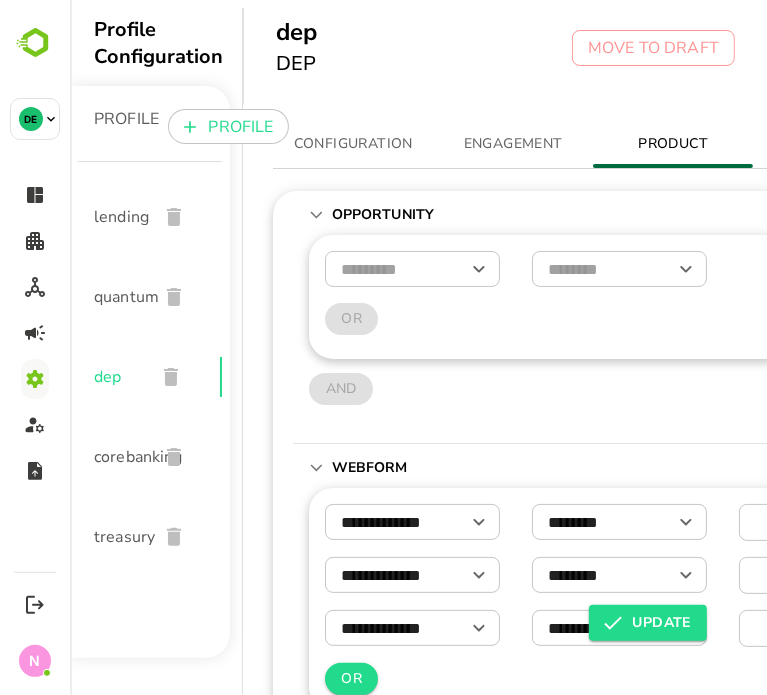 drag, startPoint x: 485, startPoint y: 404, endPoint x: 419, endPoint y: 283, distance: 137.8296 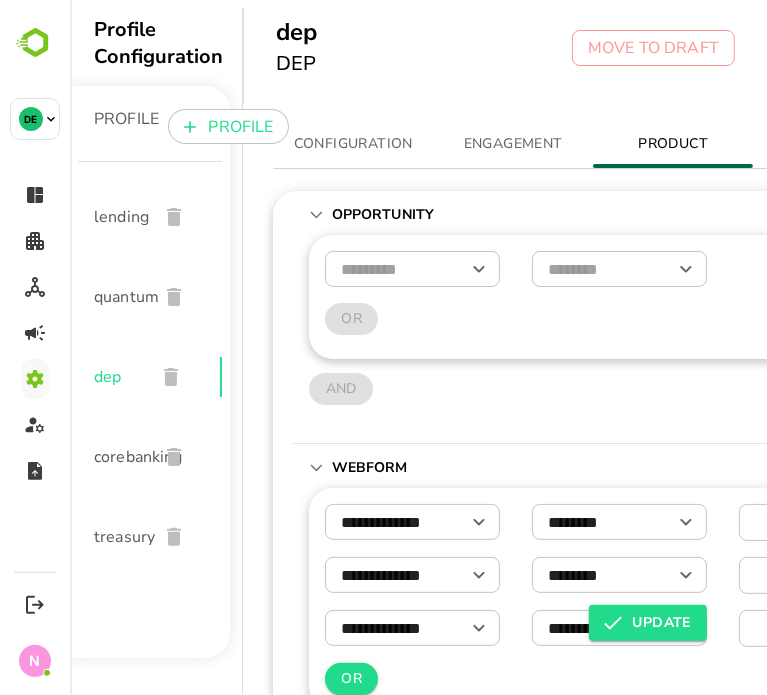 click on "AND" at bounding box center [549, 389] 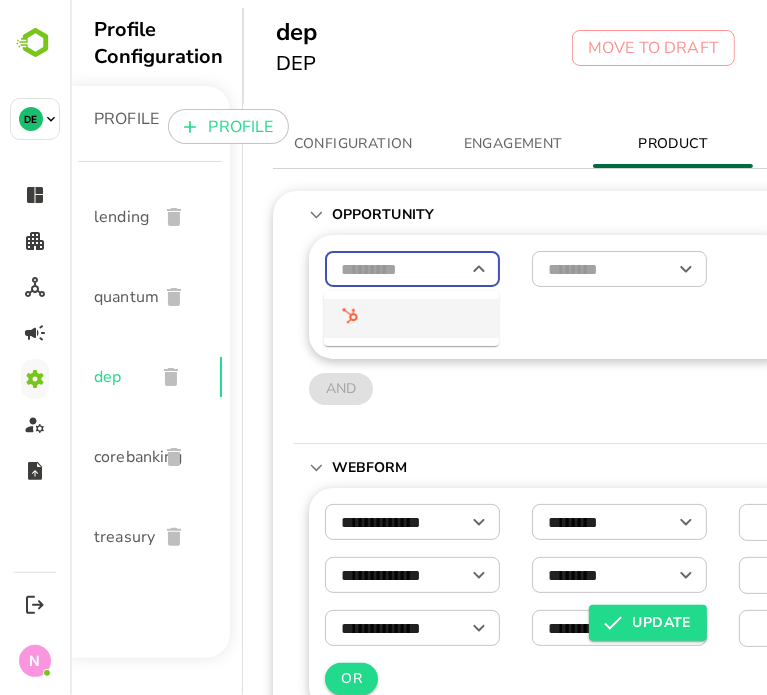 click at bounding box center (411, 269) 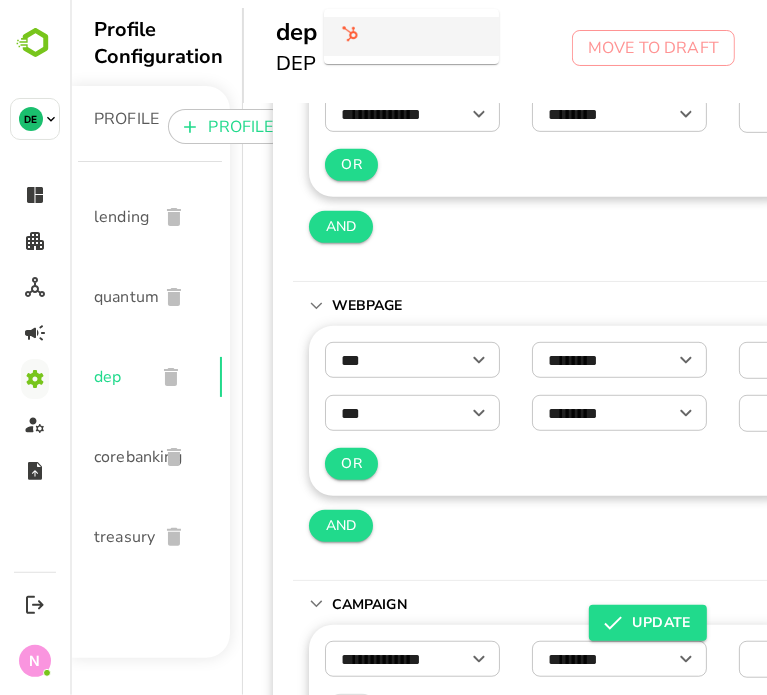 scroll, scrollTop: 251, scrollLeft: 3, axis: both 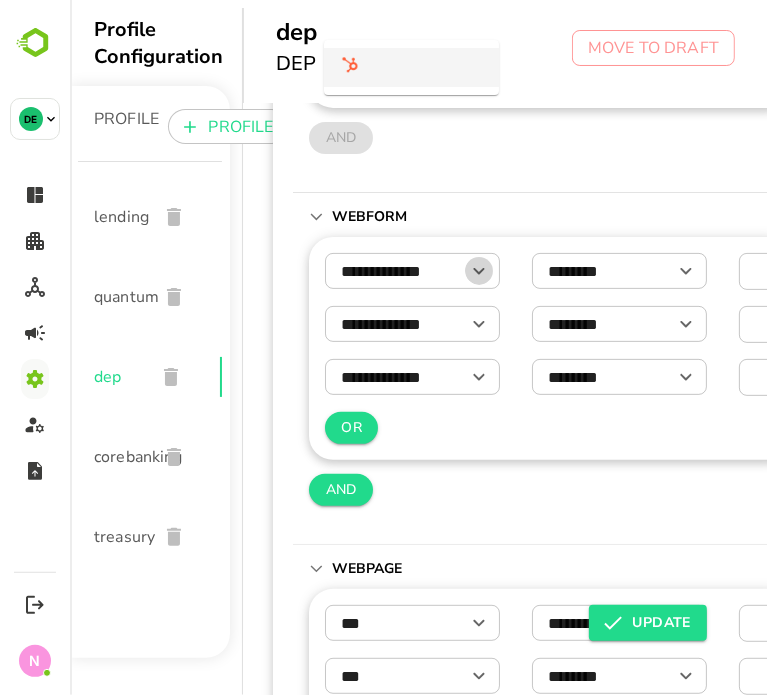 click 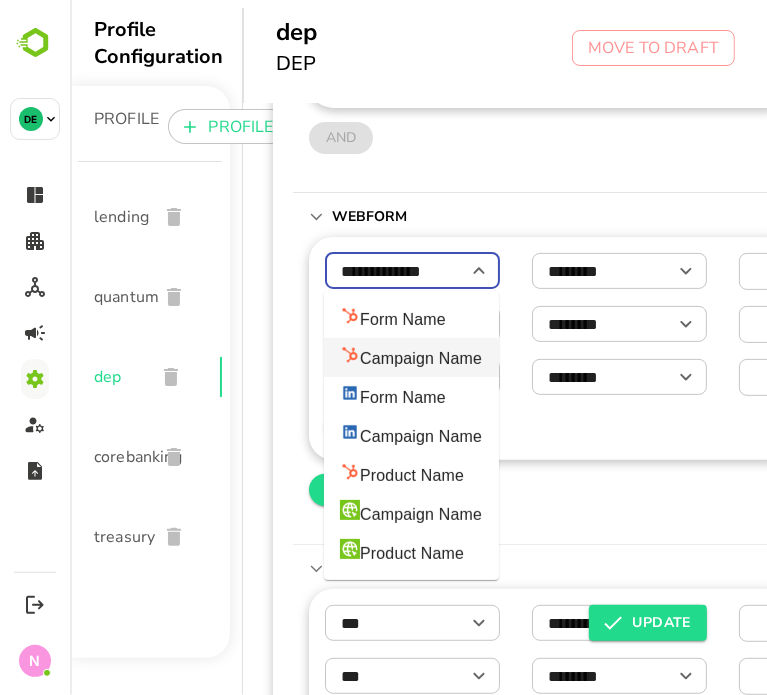 click on "**********" at bounding box center (549, 382) 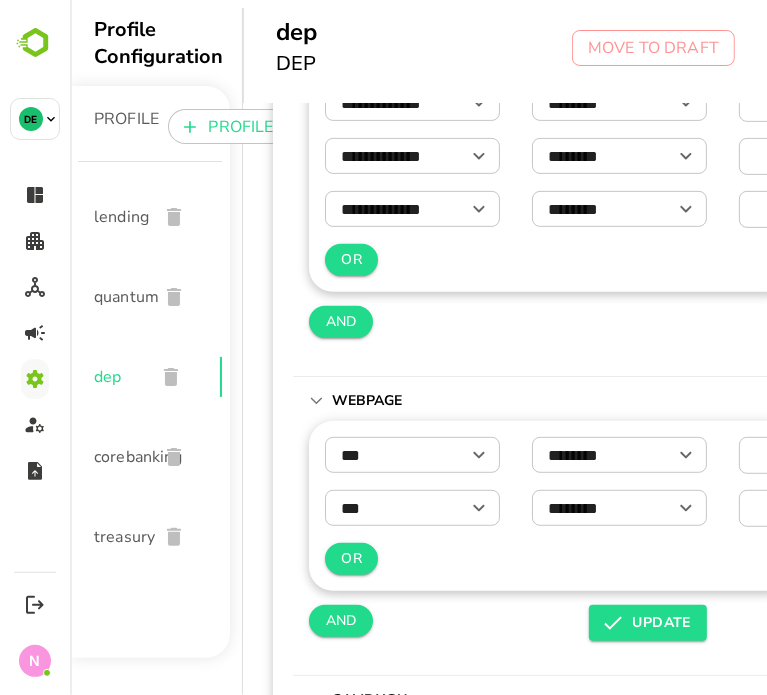 scroll, scrollTop: 451, scrollLeft: 3, axis: both 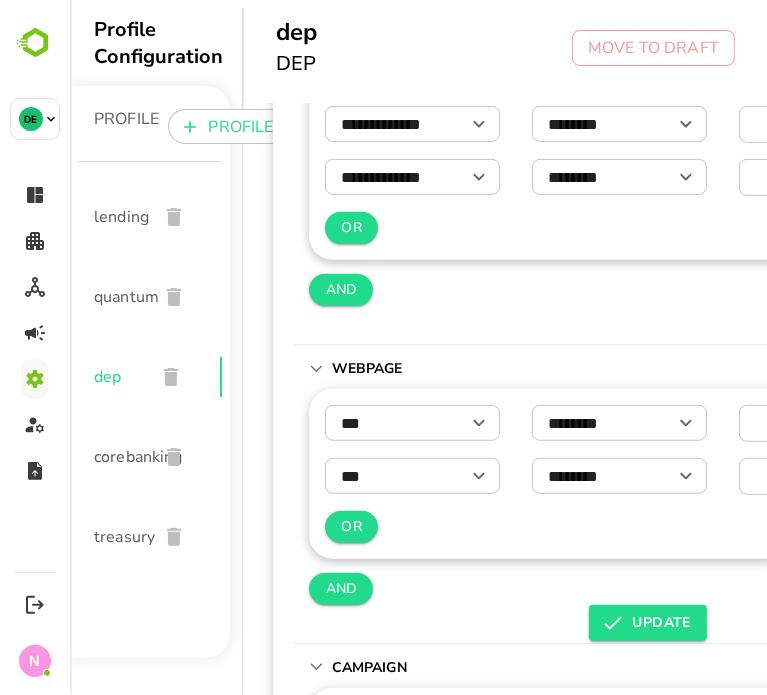 click on "***" at bounding box center (411, 476) 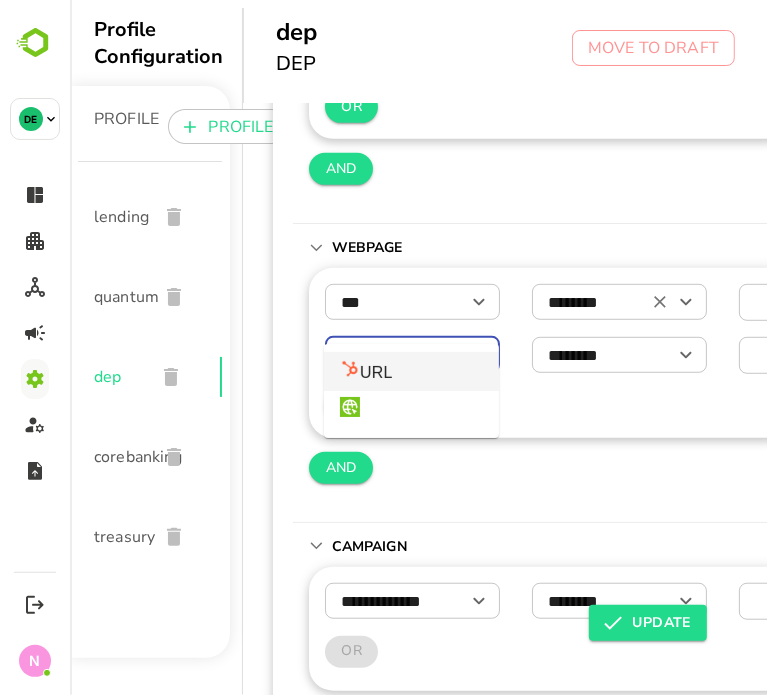 scroll, scrollTop: 651, scrollLeft: 3, axis: both 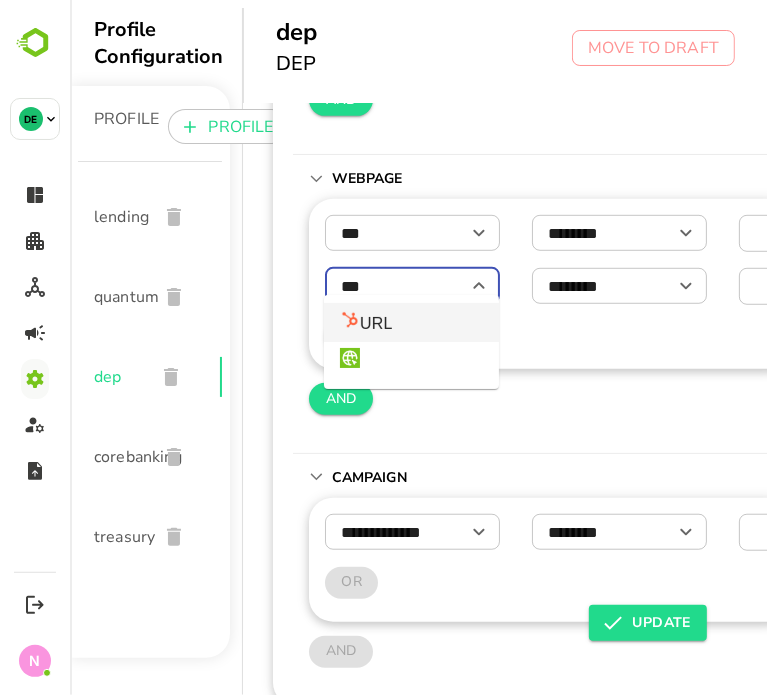 click on "Campaign" at bounding box center [533, 478] 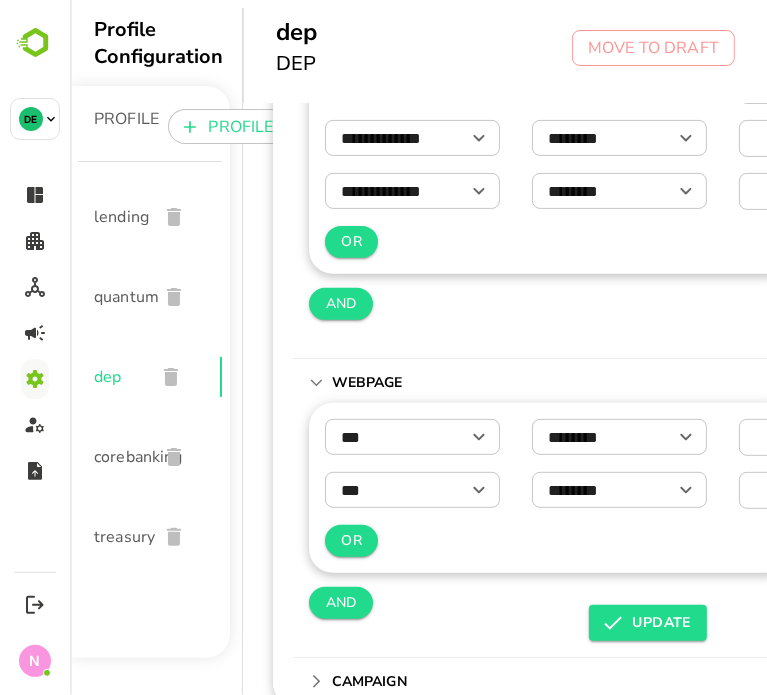 scroll, scrollTop: 445, scrollLeft: 3, axis: both 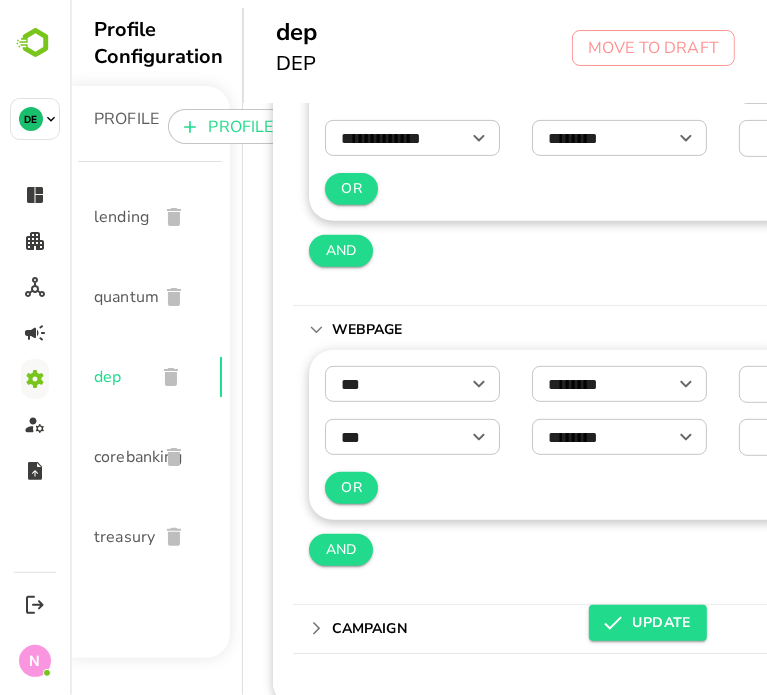 click on "Campaign" at bounding box center (376, 629) 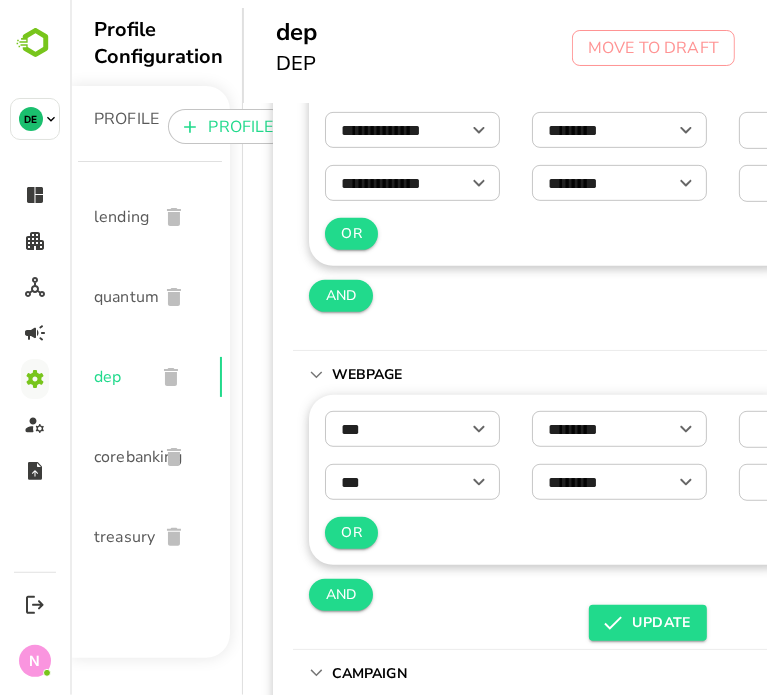 scroll, scrollTop: 0, scrollLeft: 0, axis: both 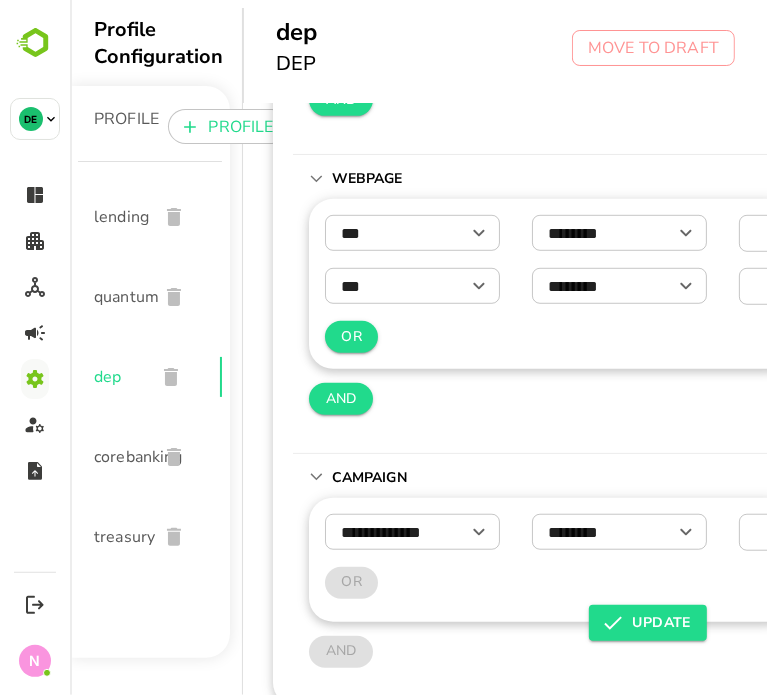 click 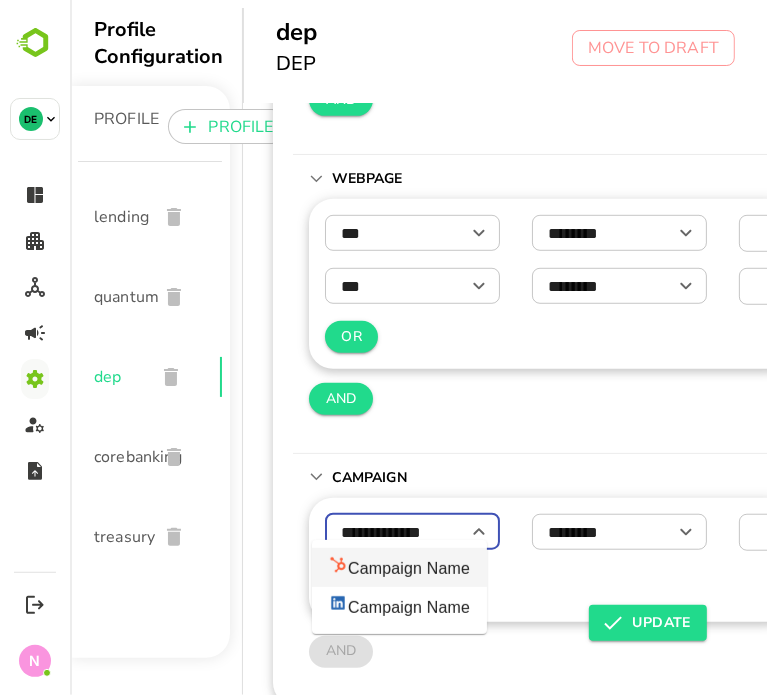 scroll, scrollTop: 651, scrollLeft: 15, axis: both 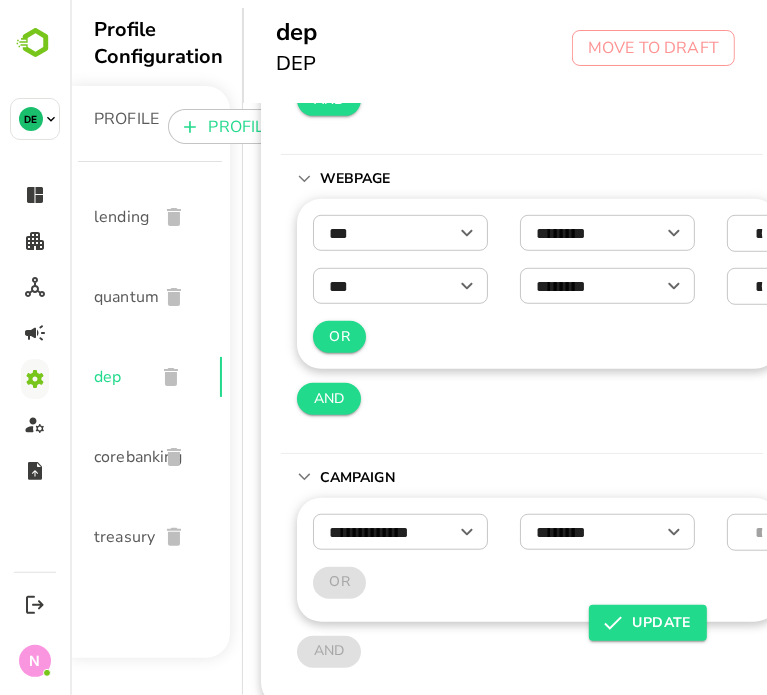 click on "Campaign" at bounding box center (521, 478) 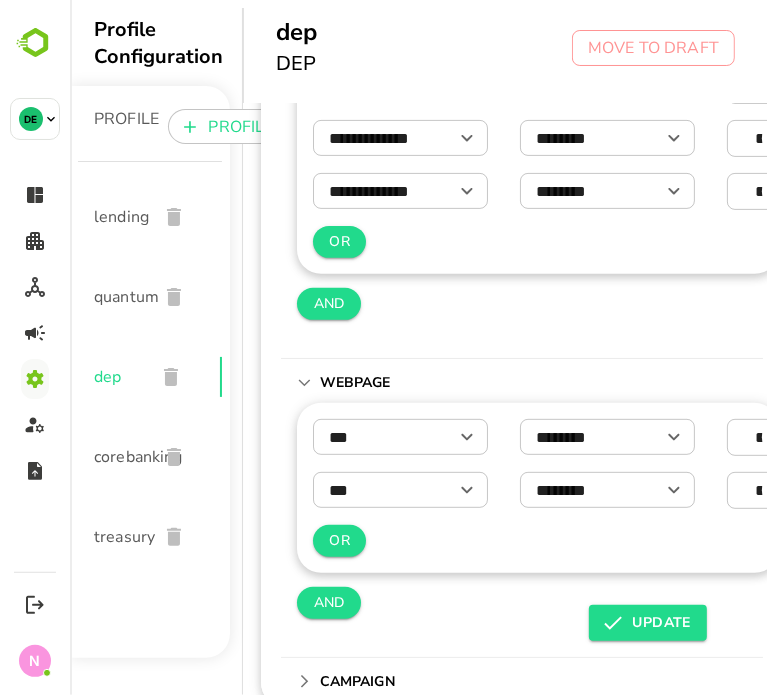 scroll, scrollTop: 445, scrollLeft: 15, axis: both 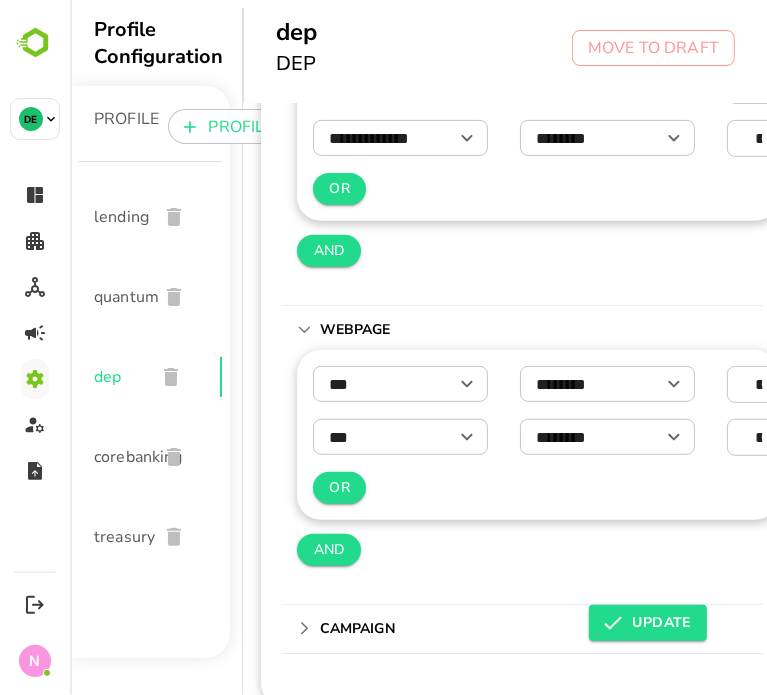 click on "Campaign" at bounding box center [521, 629] 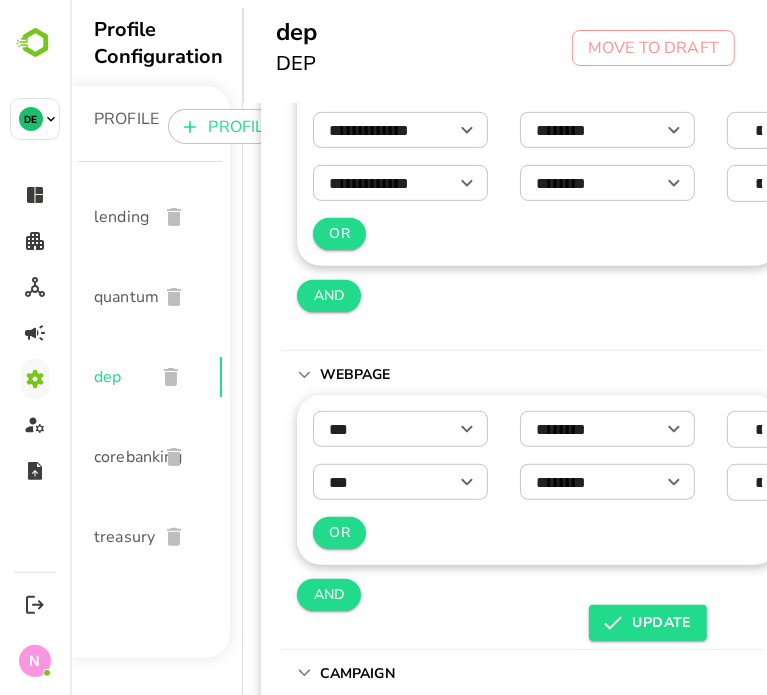 scroll, scrollTop: 0, scrollLeft: 0, axis: both 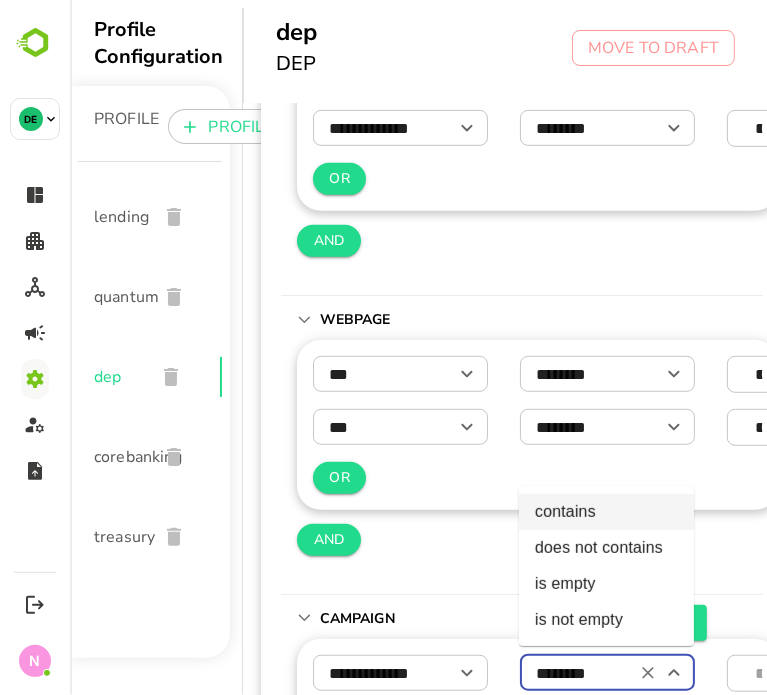click on "********" at bounding box center (606, 673) 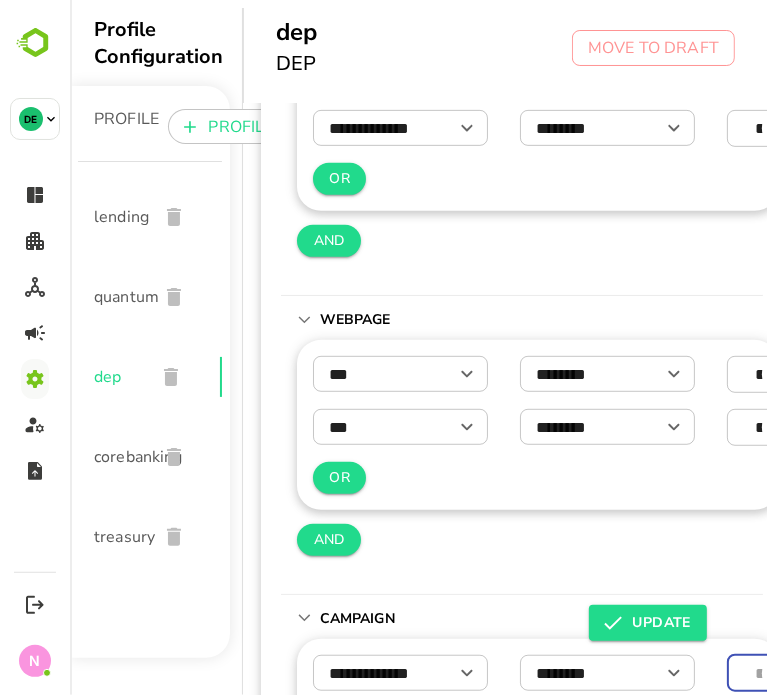 click at bounding box center (841, 673) 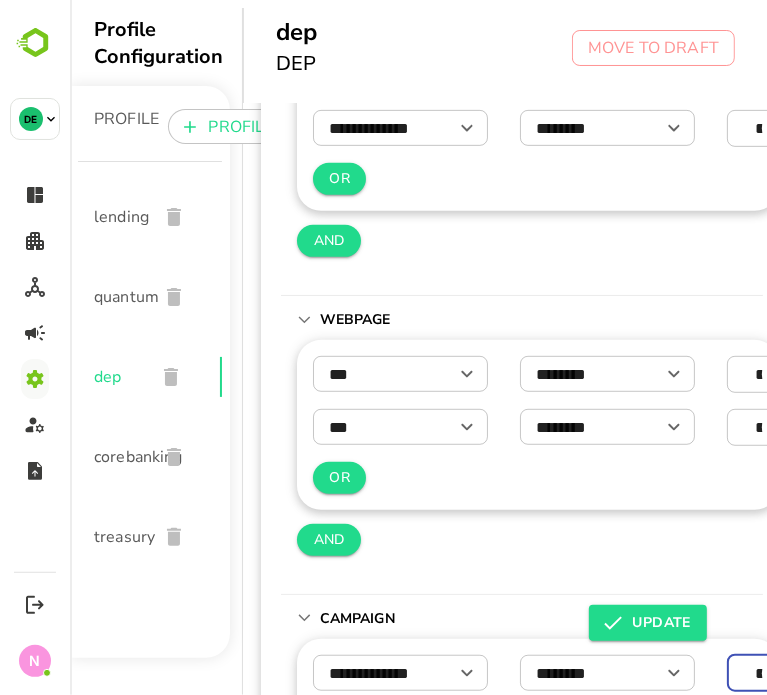 scroll, scrollTop: 0, scrollLeft: 11, axis: horizontal 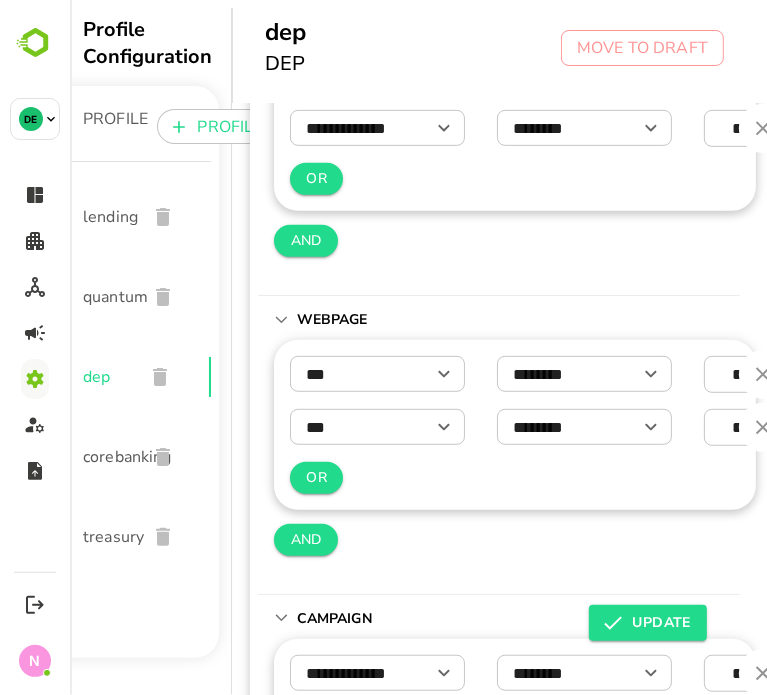 click on "****** ​" at bounding box center (818, 673) 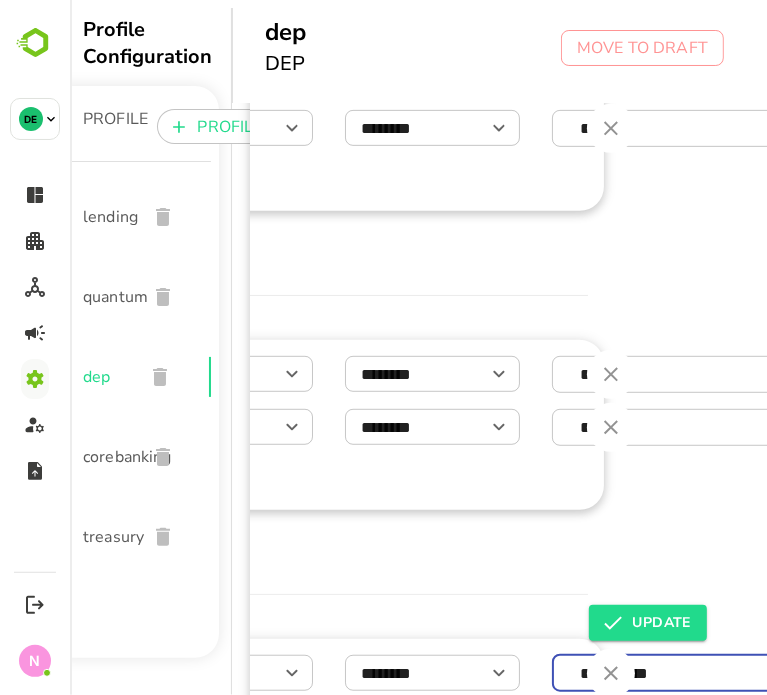 type on "**********" 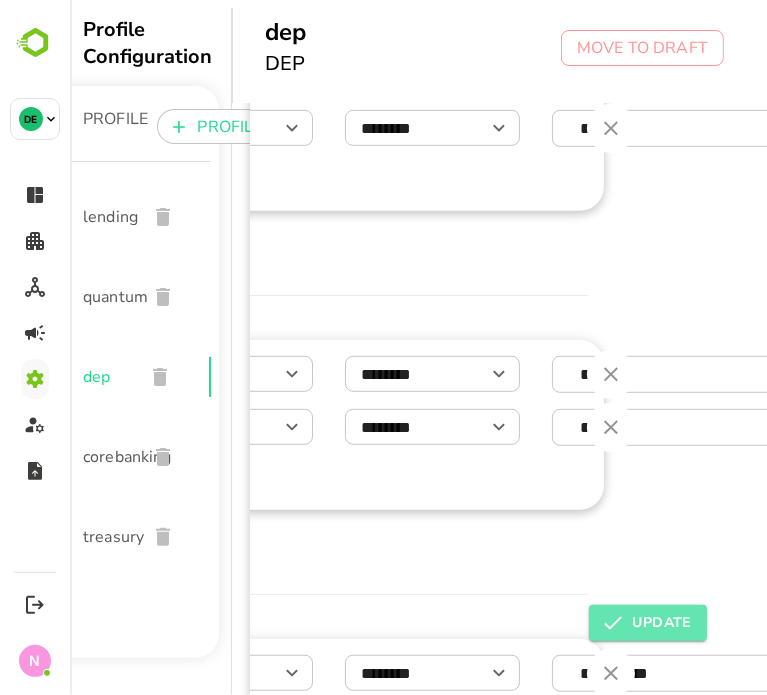 click on "UPDATE" at bounding box center (647, 623) 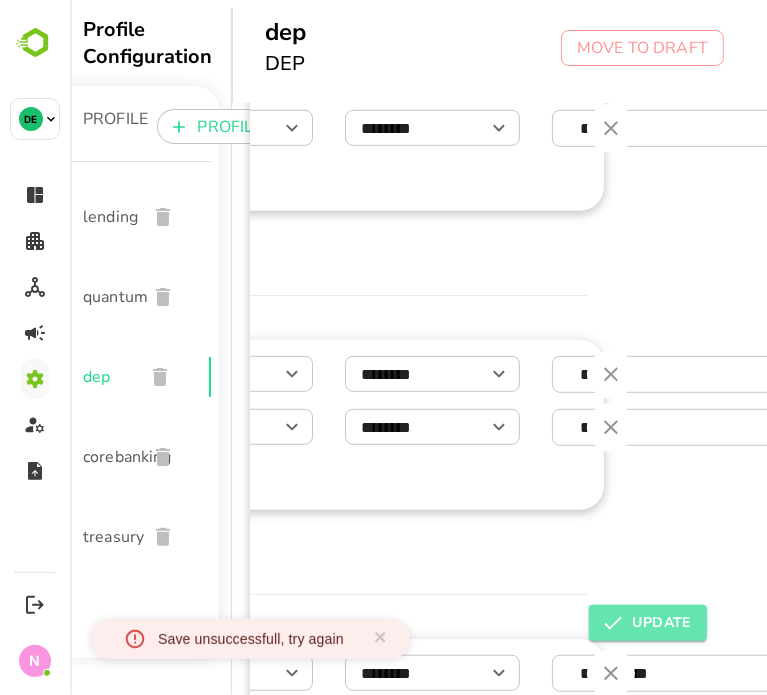 click on "UPDATE" at bounding box center [647, 623] 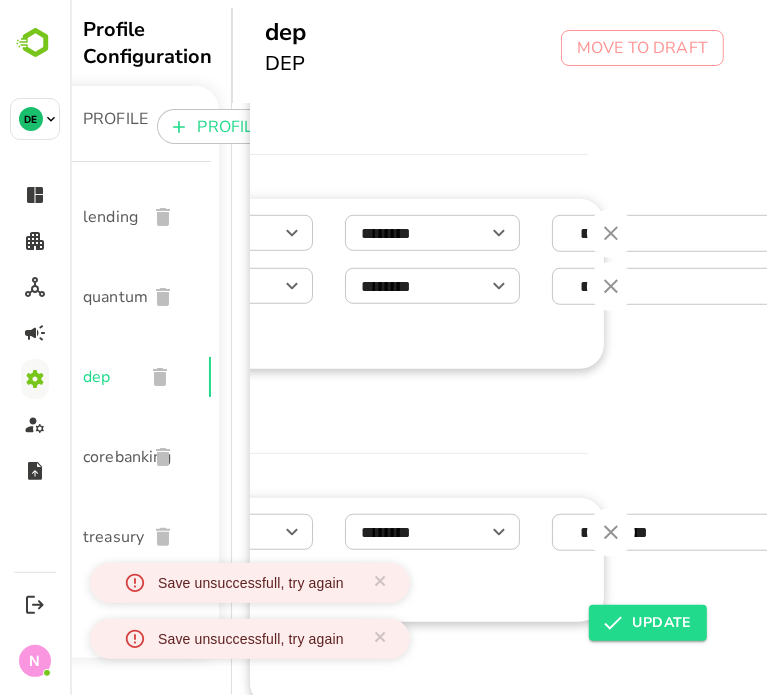 scroll, scrollTop: 651, scrollLeft: 0, axis: vertical 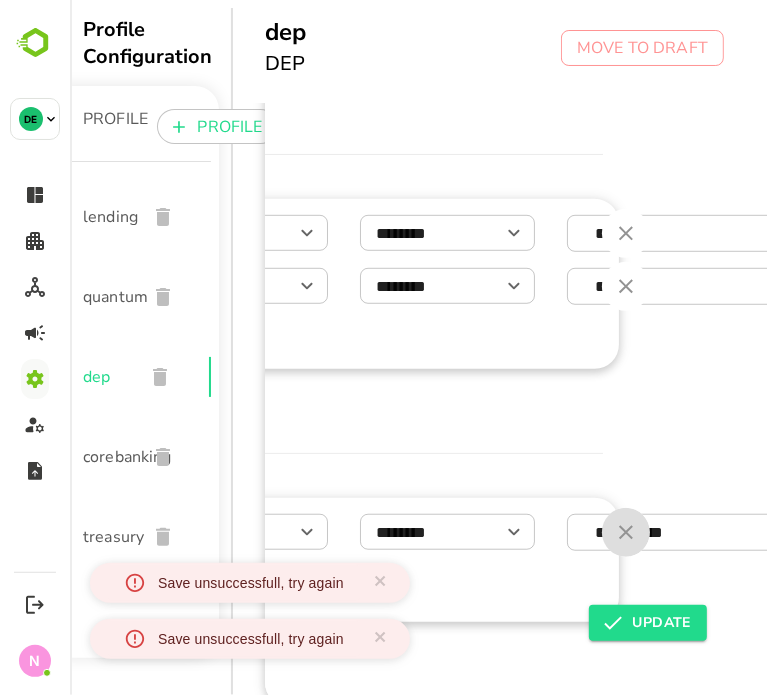 click 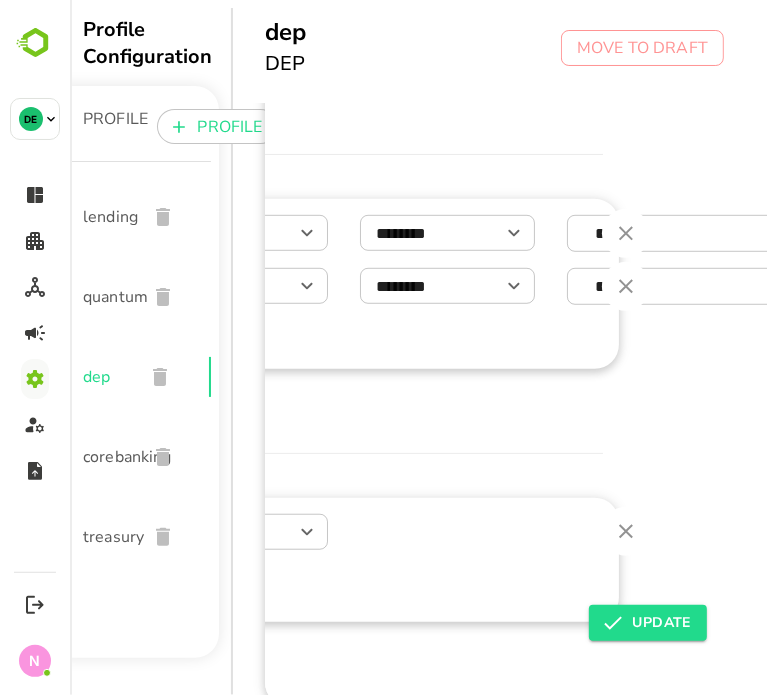 click on "Campaign" at bounding box center (361, 478) 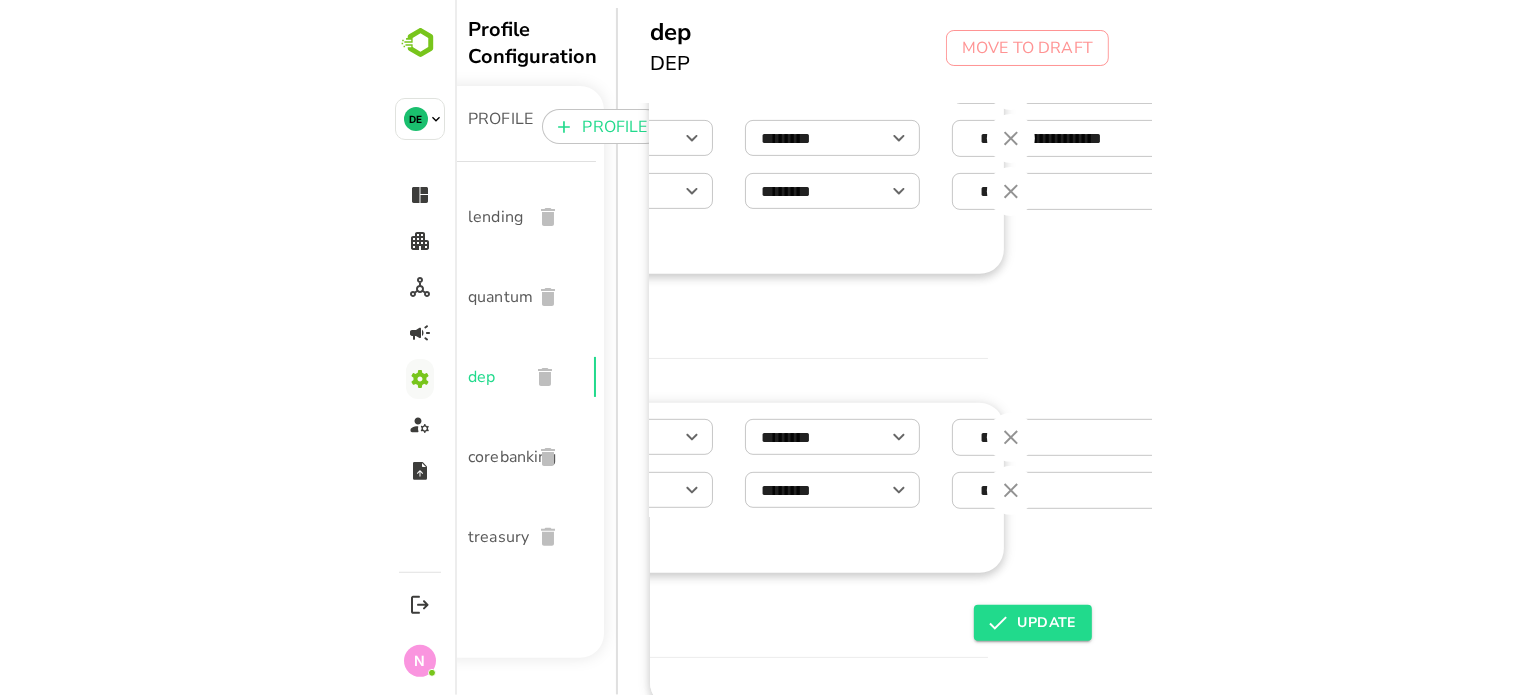 scroll, scrollTop: 445, scrollLeft: 0, axis: vertical 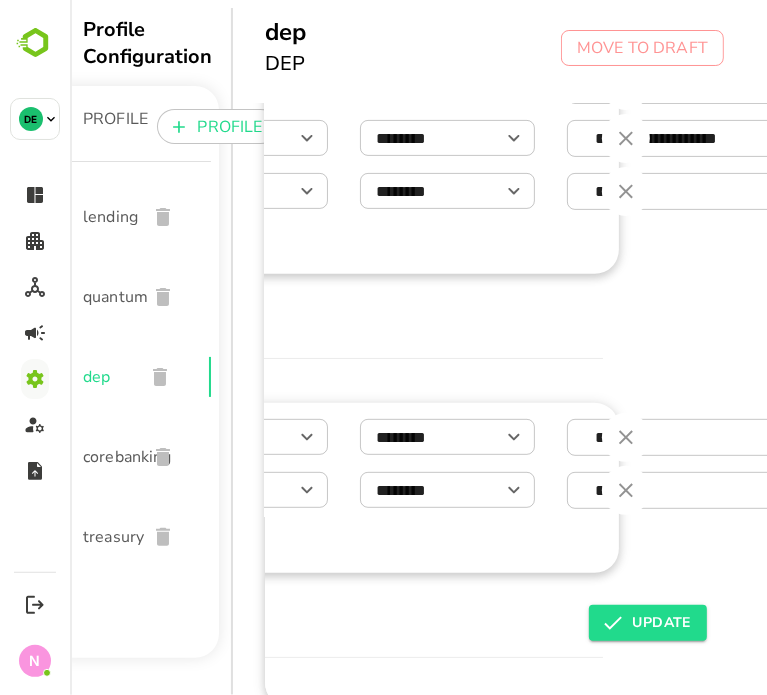 click on "**********" at bounding box center [530, 230] 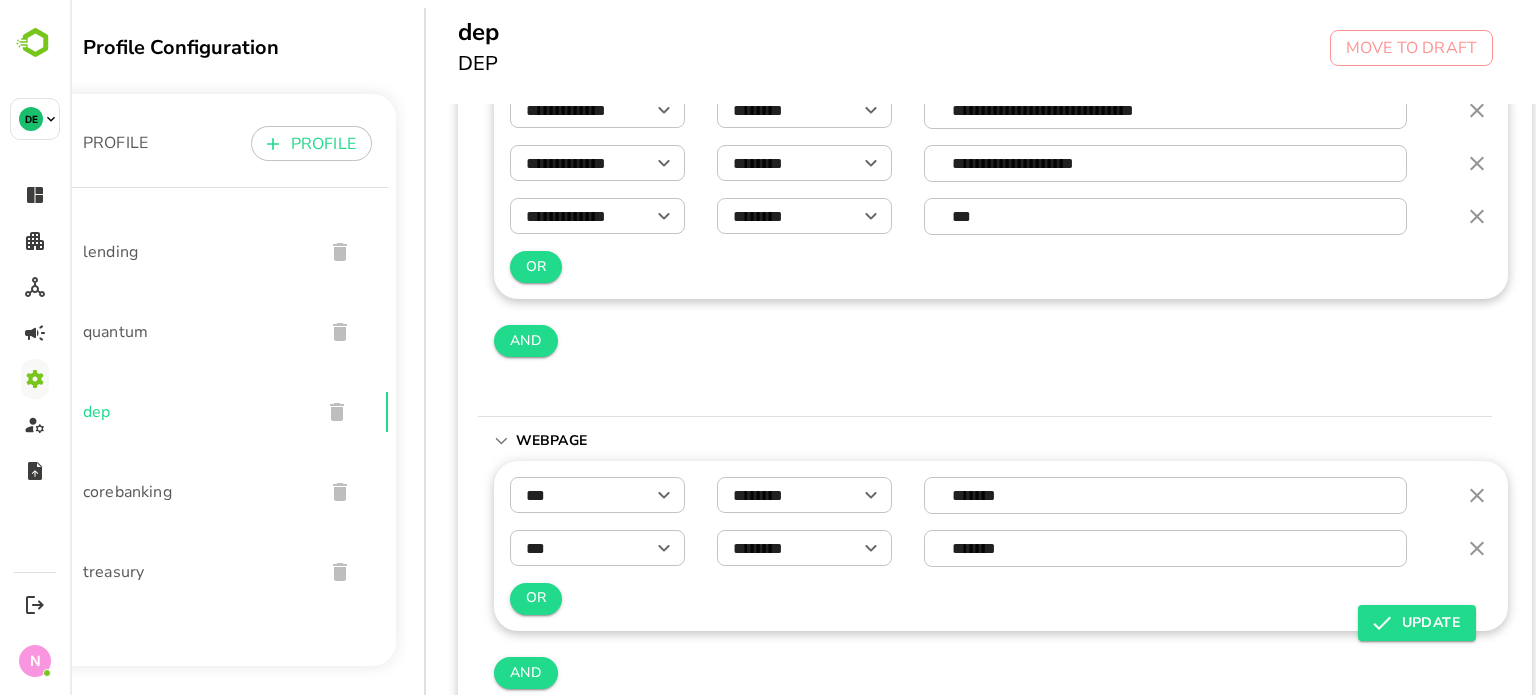 scroll, scrollTop: 0, scrollLeft: 0, axis: both 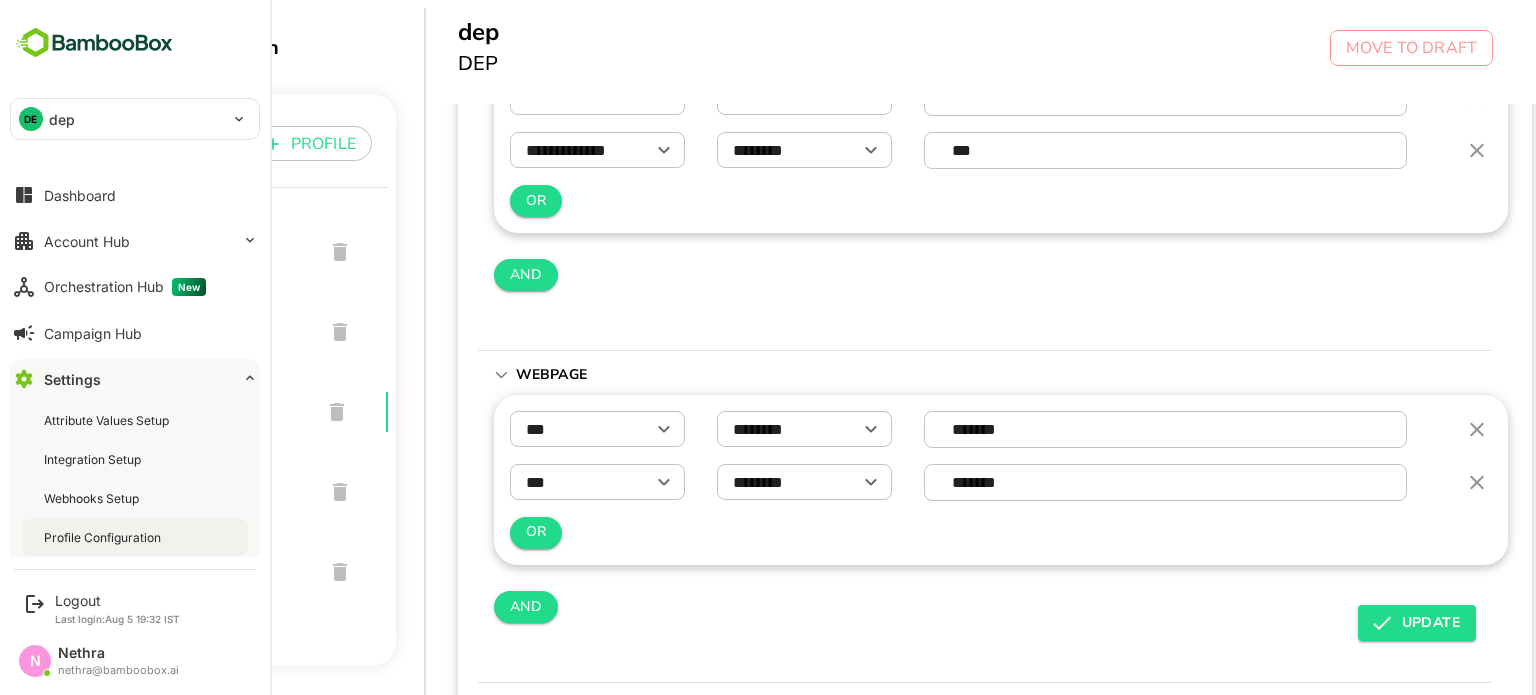 click on "Profile Configuration" at bounding box center [104, 537] 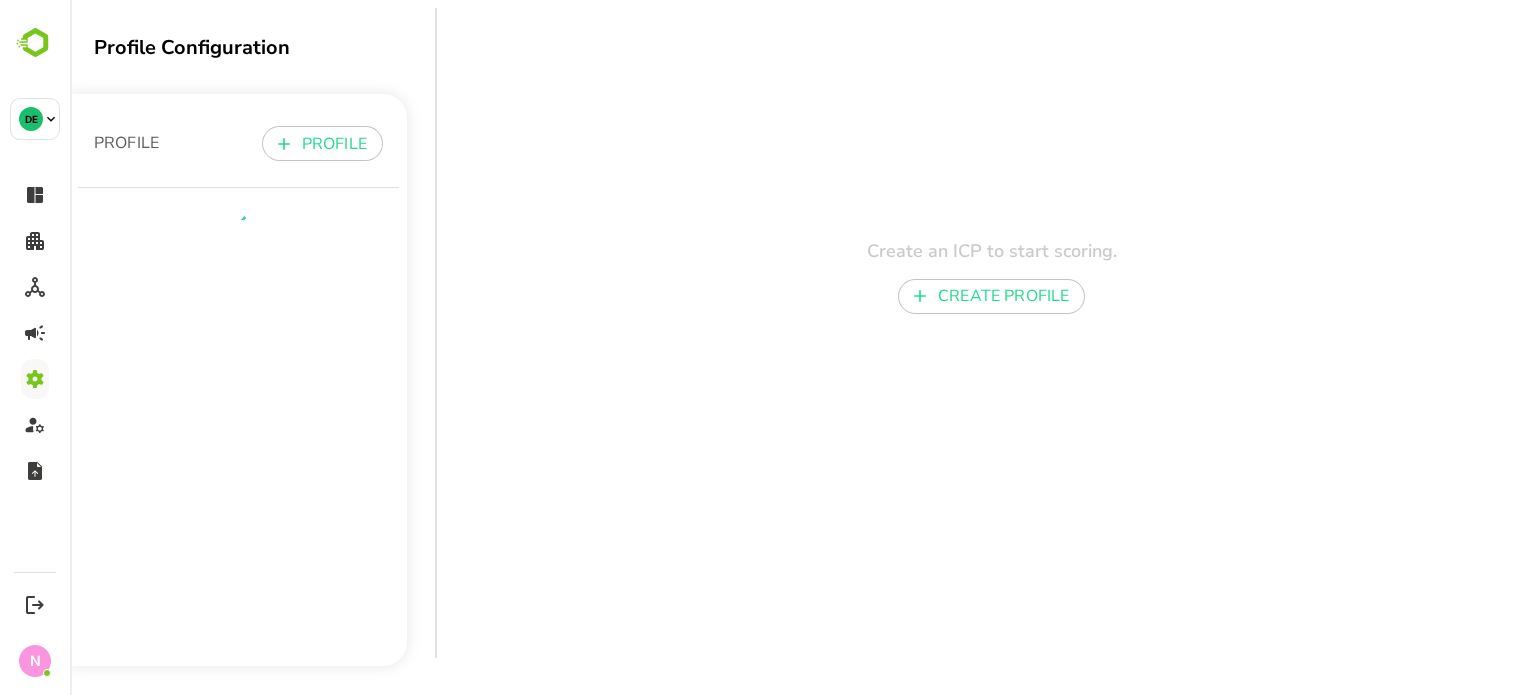 scroll, scrollTop: 0, scrollLeft: 0, axis: both 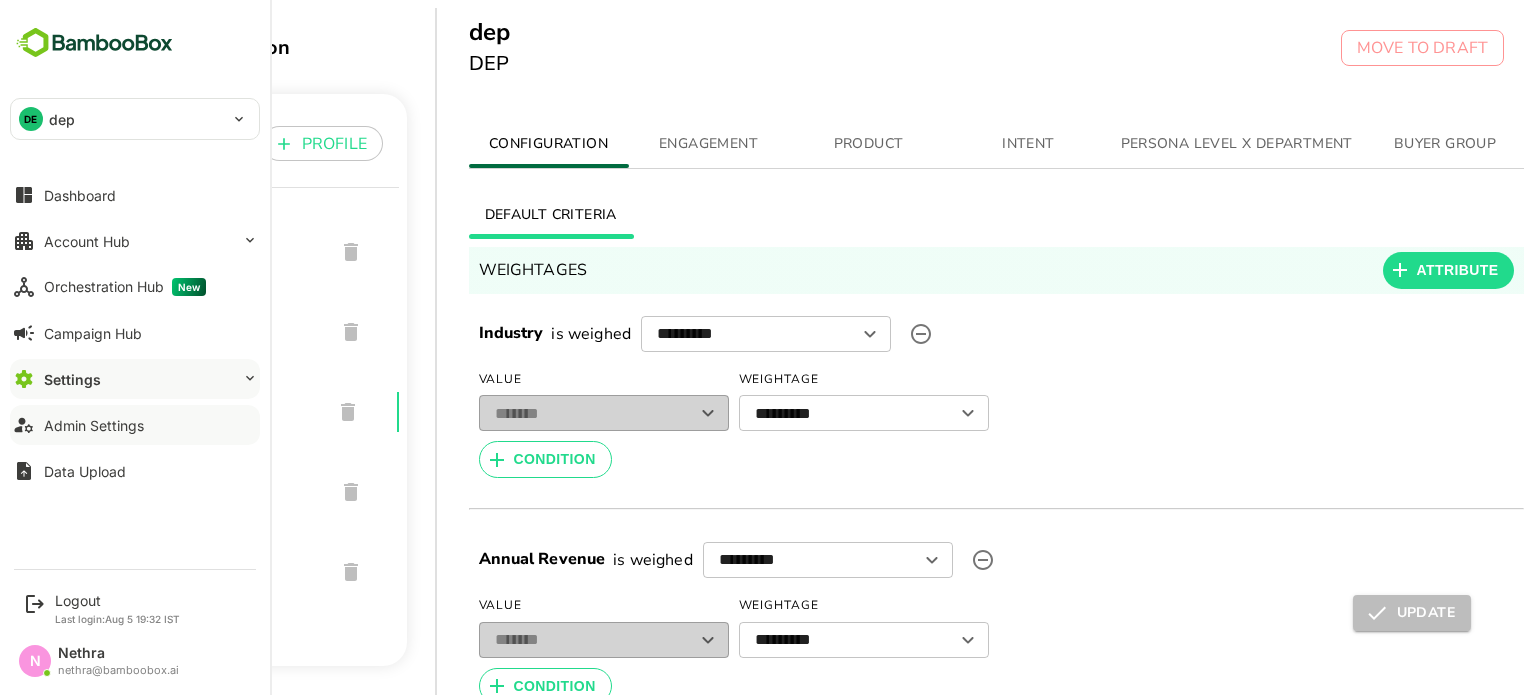click on "Admin Settings" at bounding box center (94, 425) 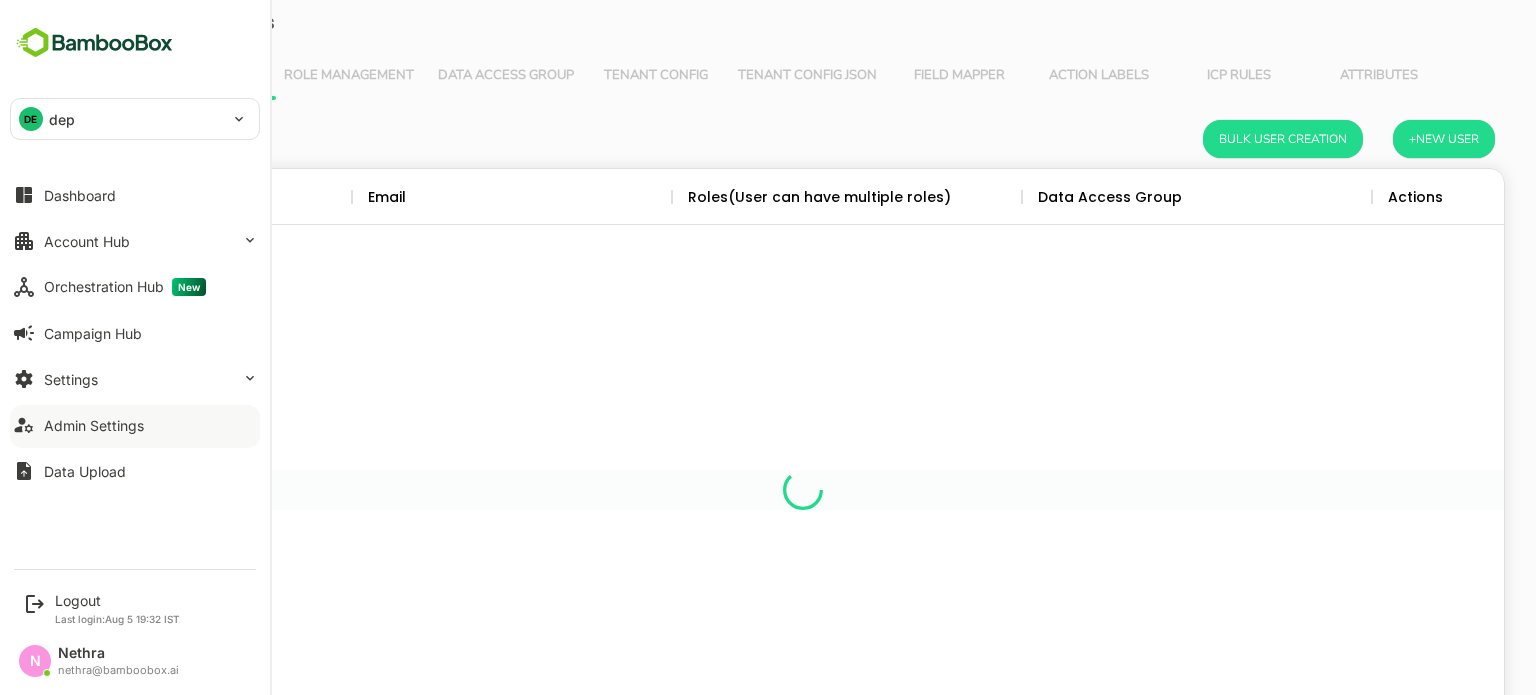 scroll, scrollTop: 0, scrollLeft: 0, axis: both 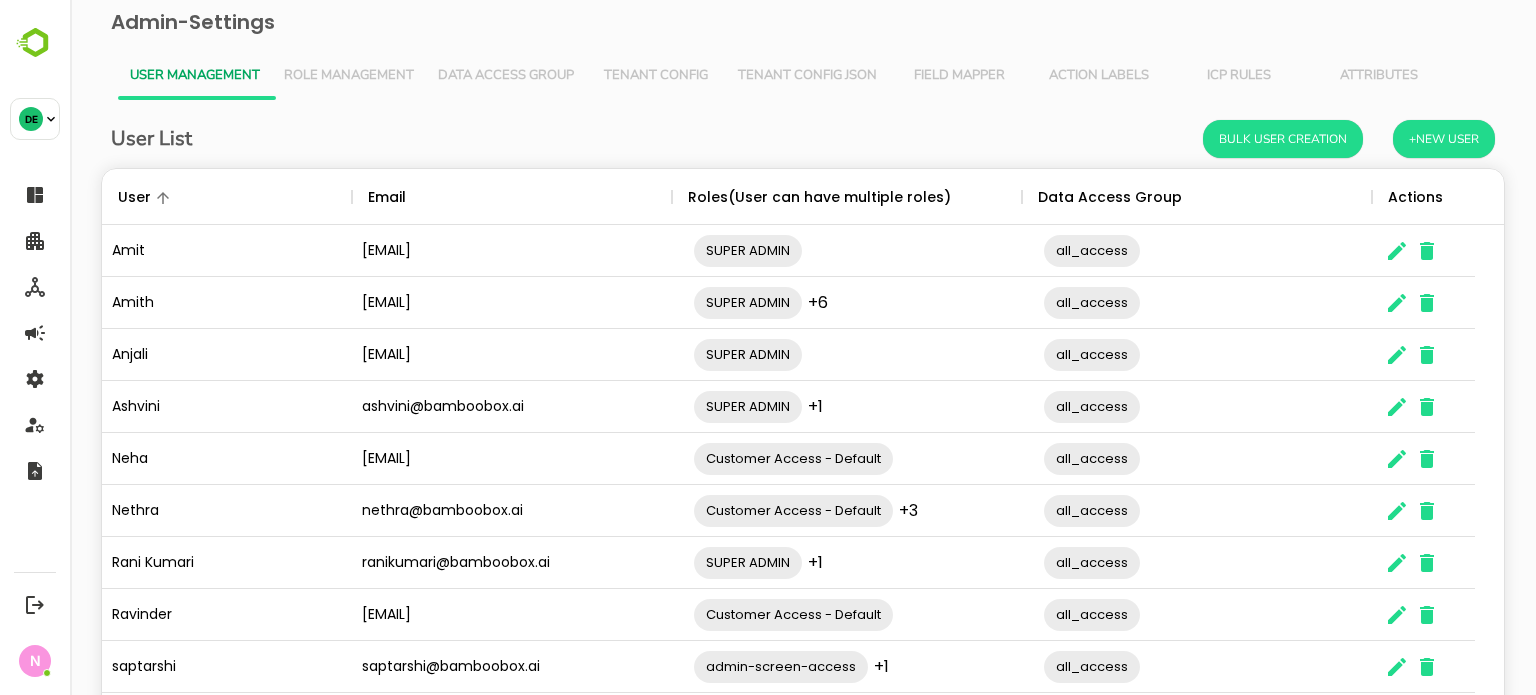 click on "Tenant Config Json" at bounding box center (807, 76) 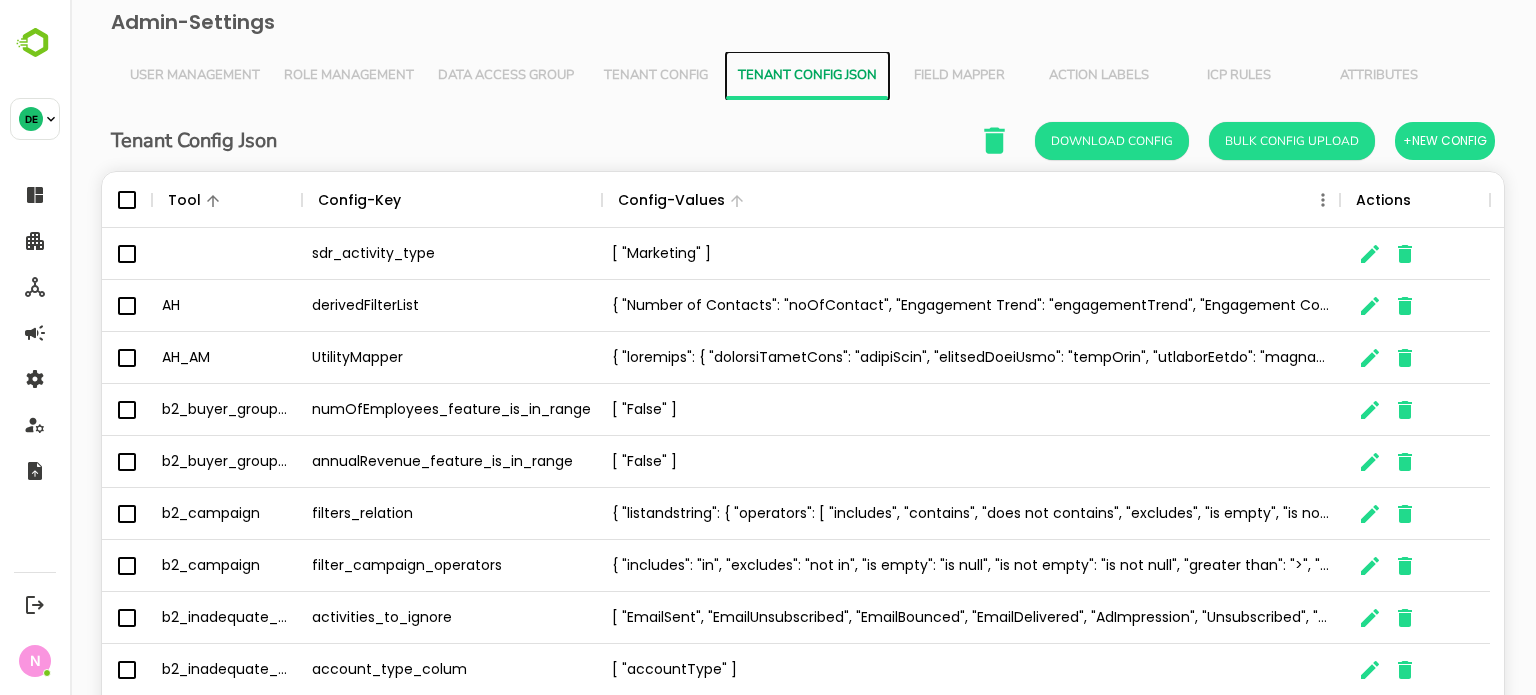 scroll, scrollTop: 16, scrollLeft: 16, axis: both 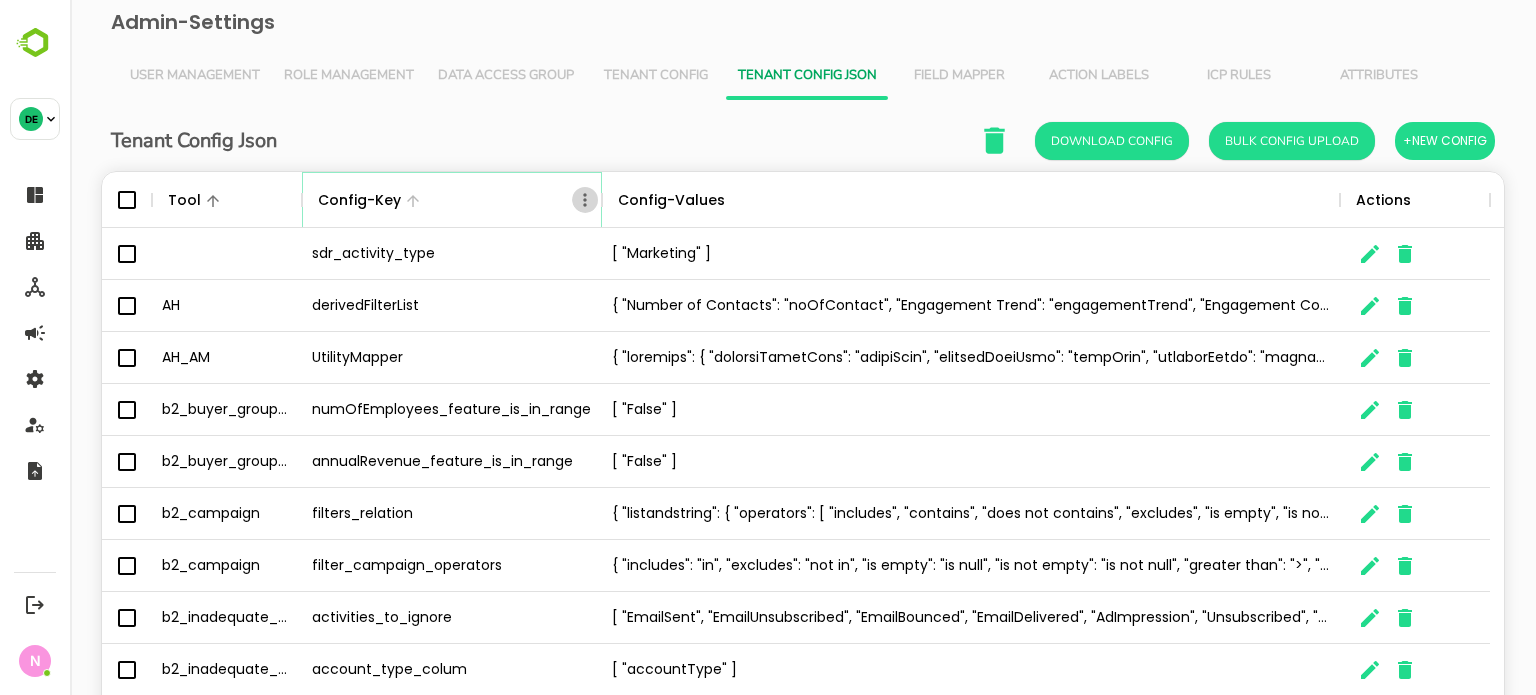 click 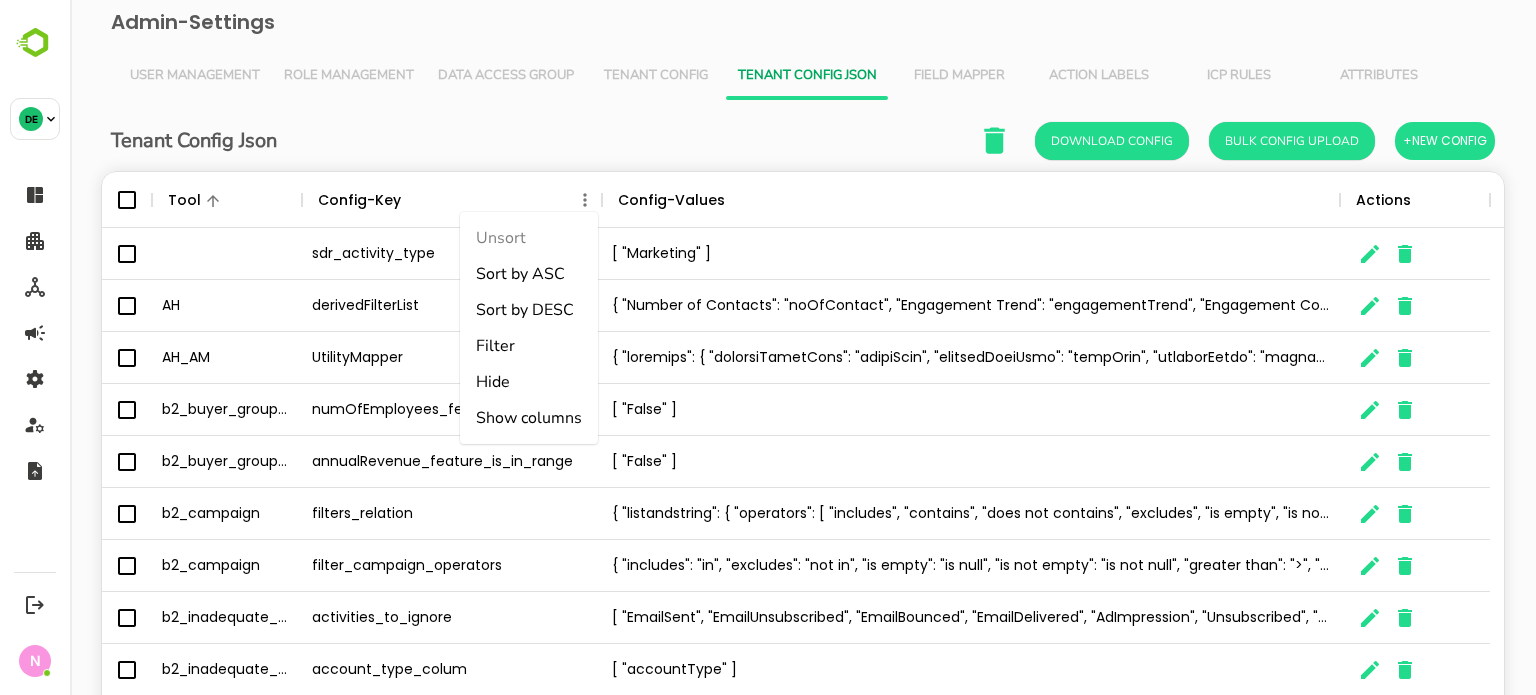 click on "Filter" at bounding box center (529, 346) 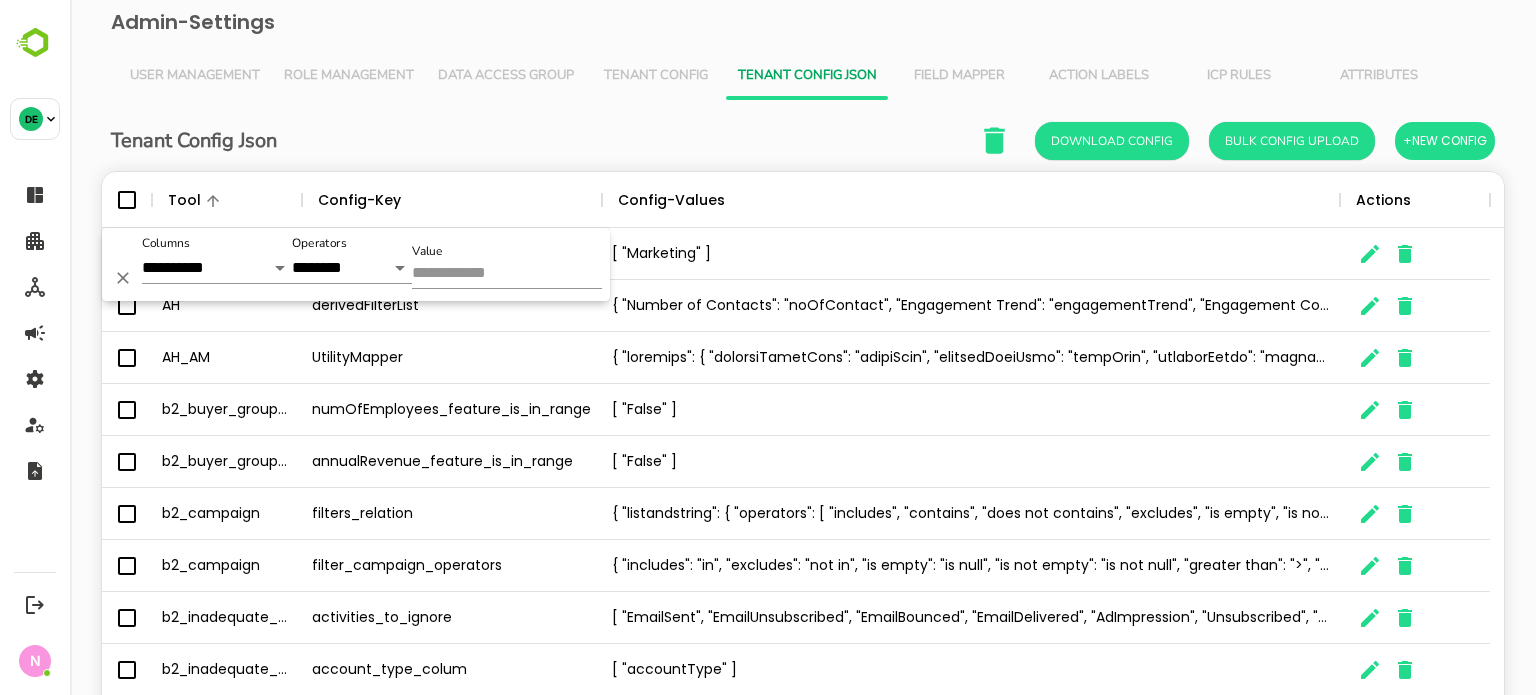 click on "Value" at bounding box center (507, 274) 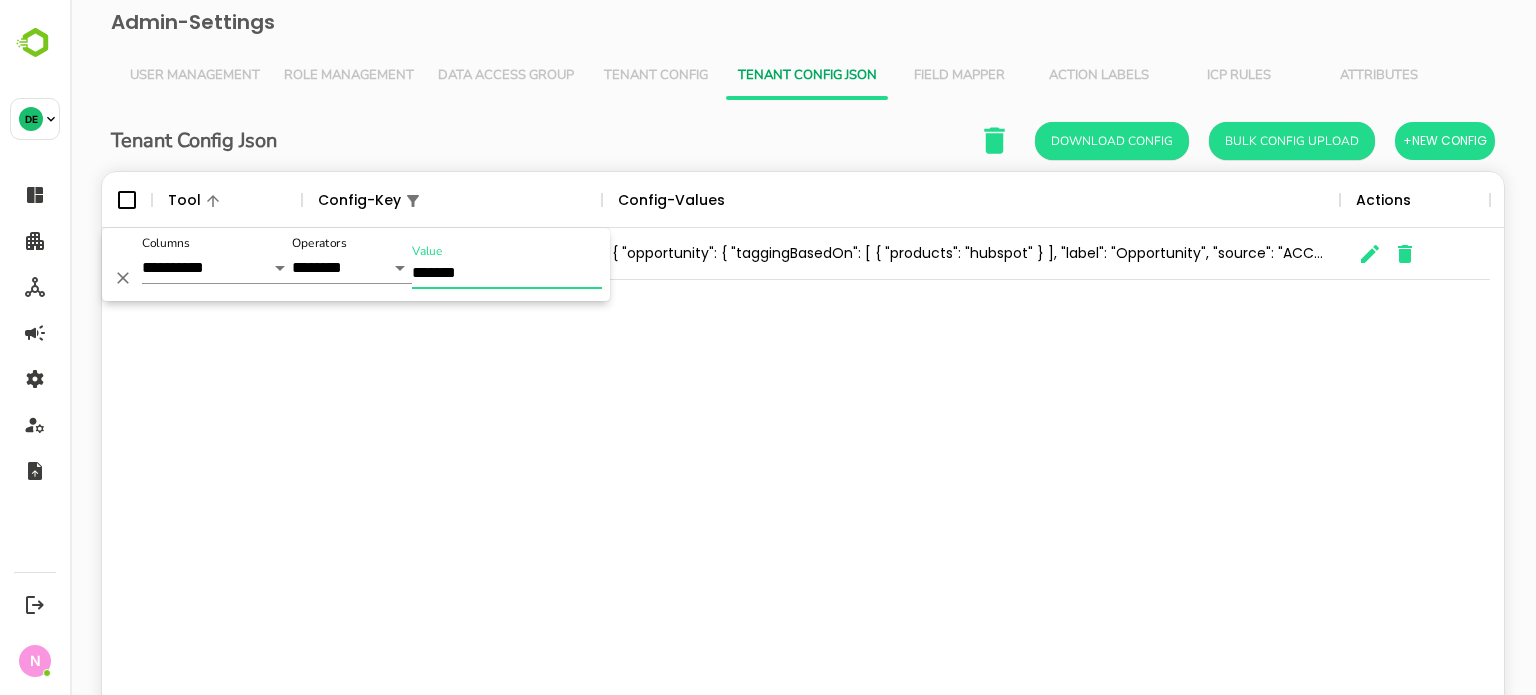 type on "*******" 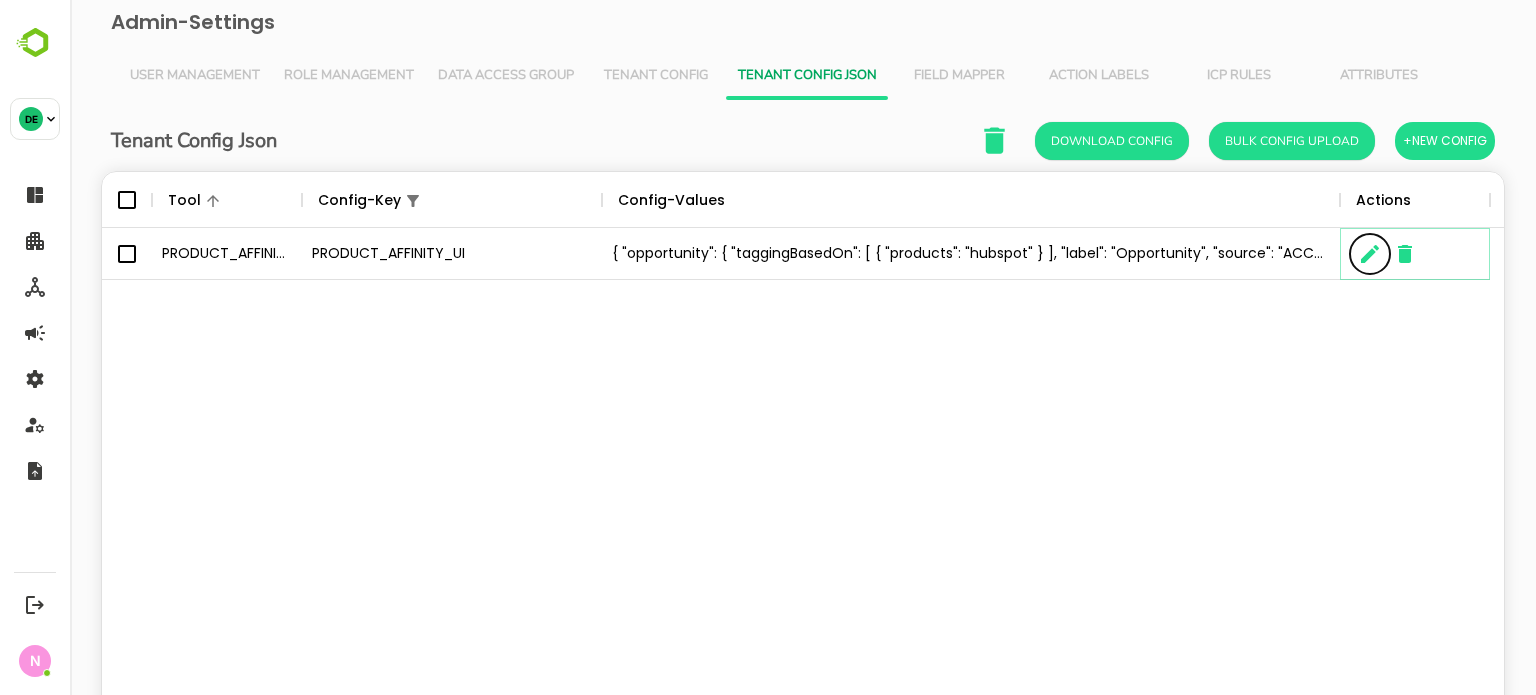 click 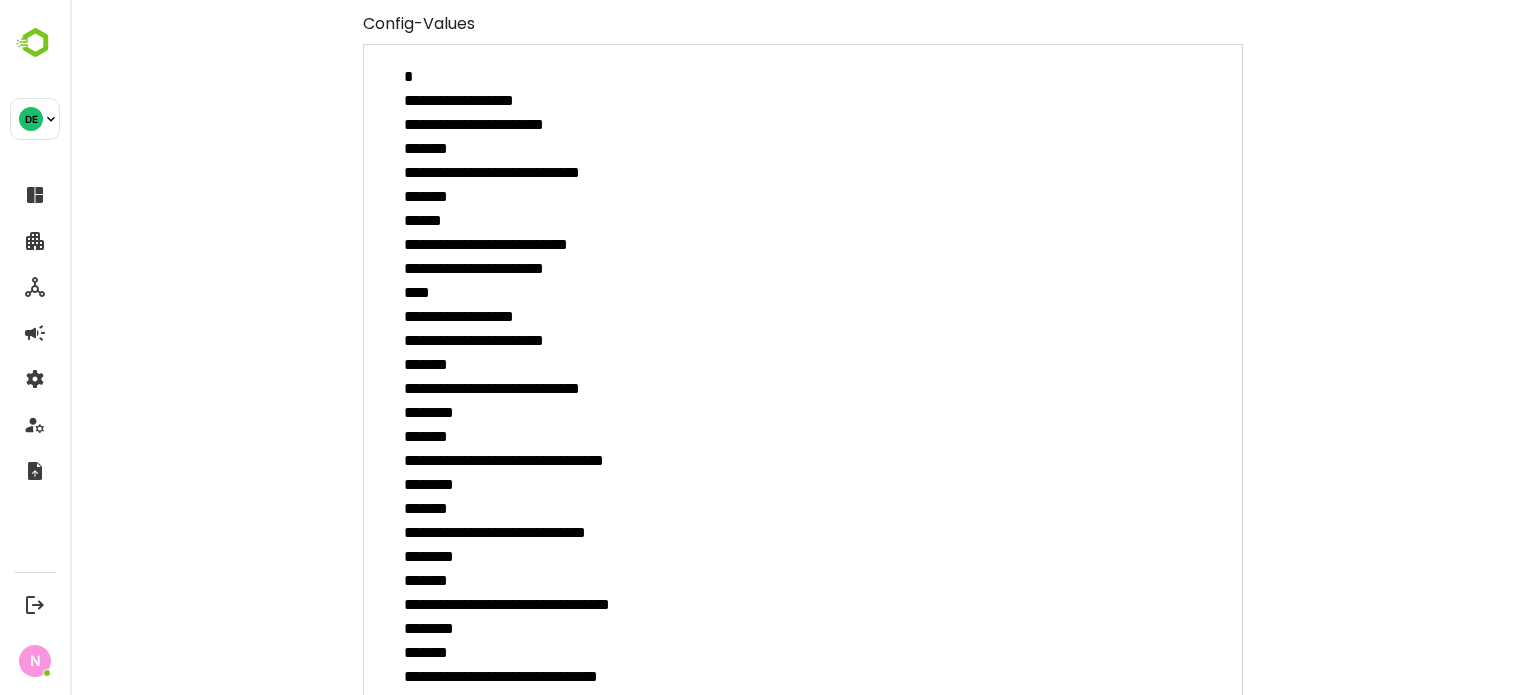 scroll, scrollTop: 300, scrollLeft: 0, axis: vertical 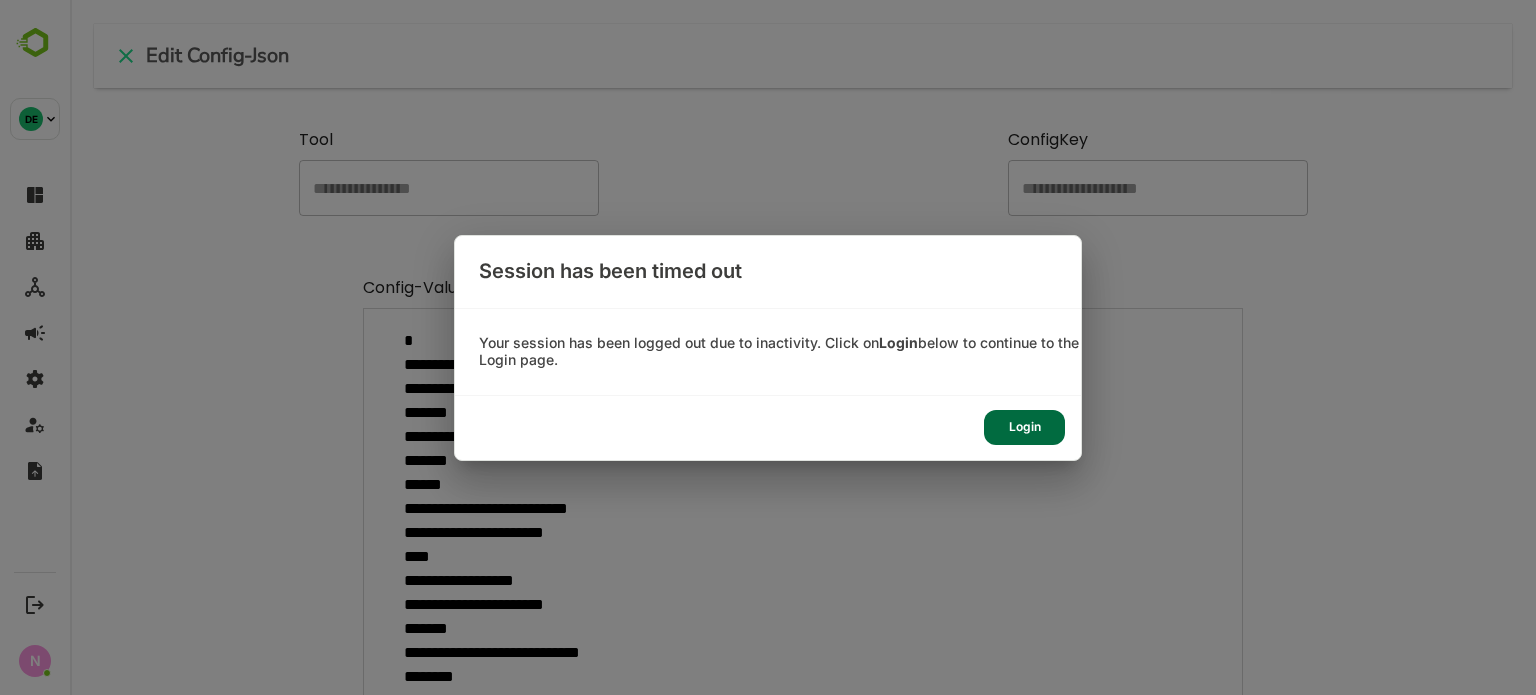 click on "Login" at bounding box center [1024, 427] 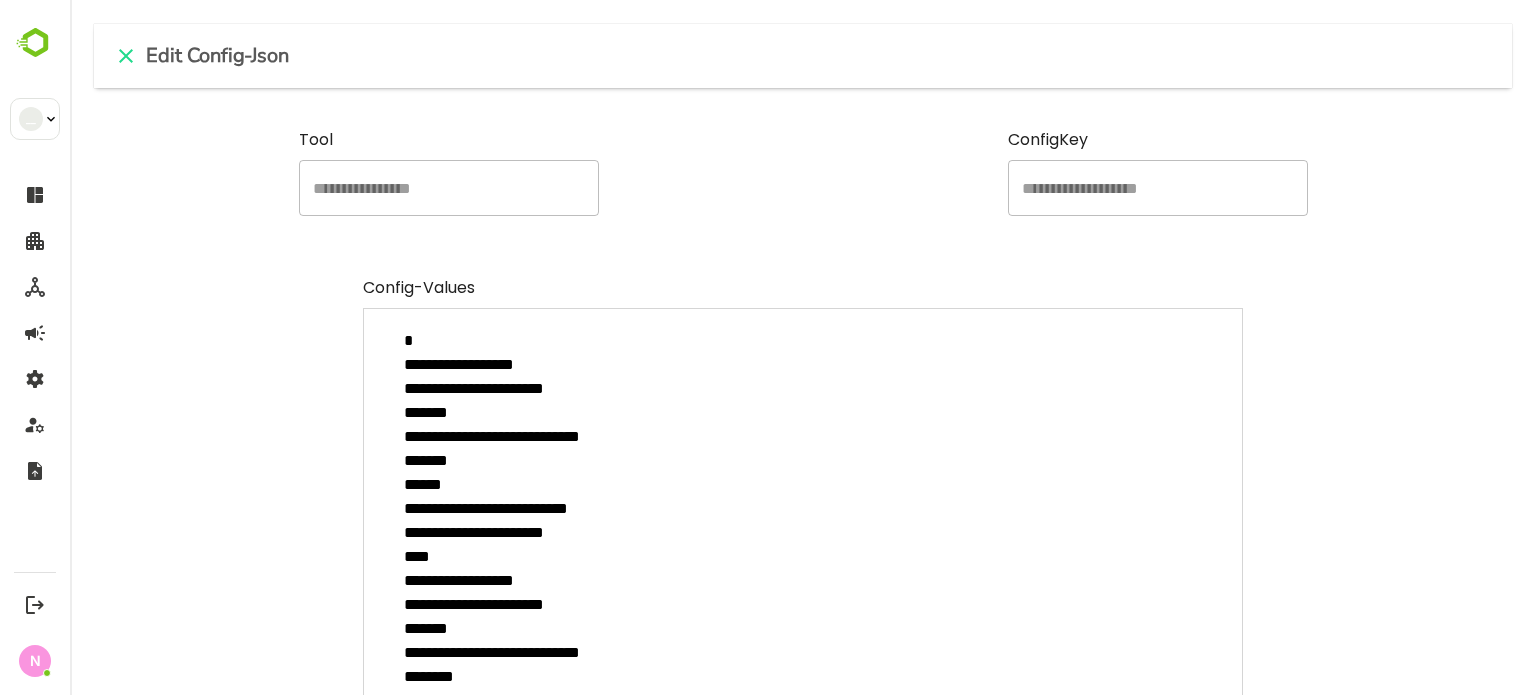 type on "*" 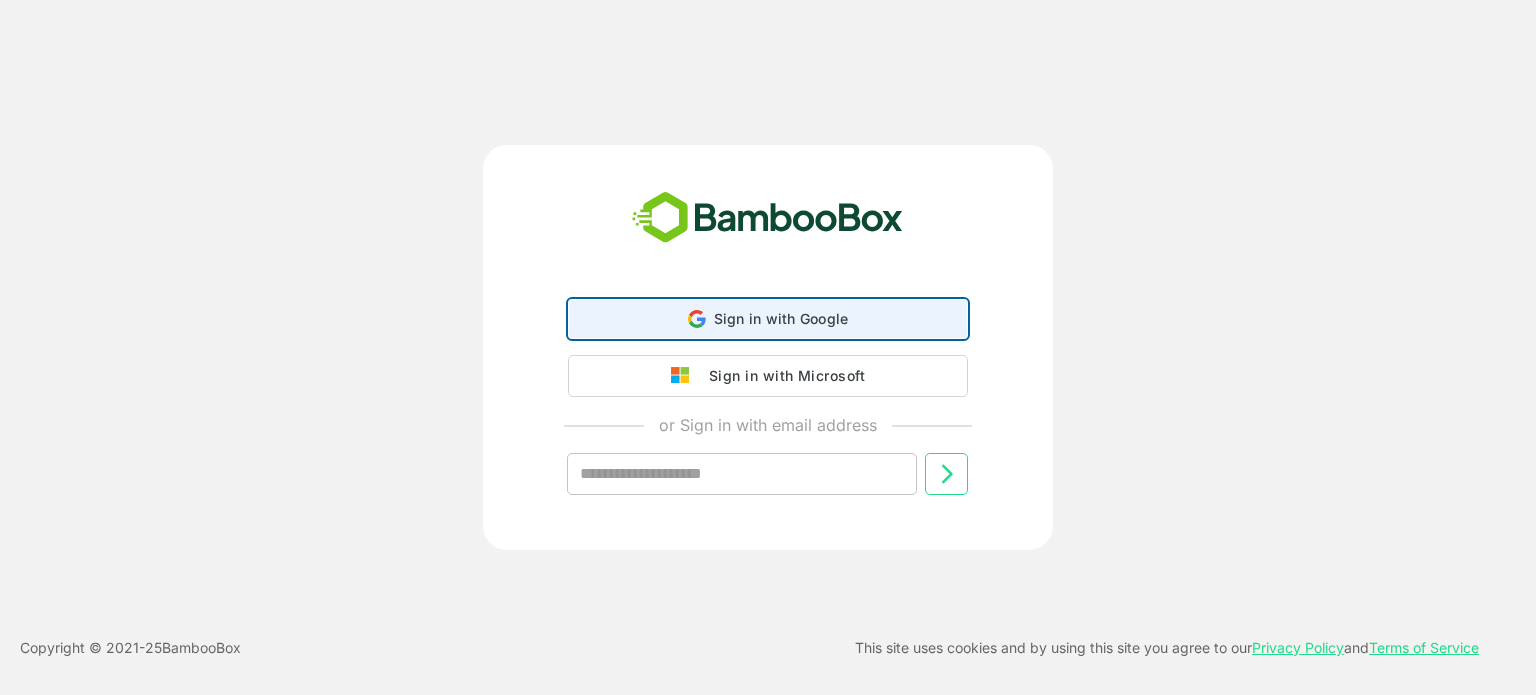 click on "Sign in with Google Sign in with Google. Opens in new tab" at bounding box center [768, 319] 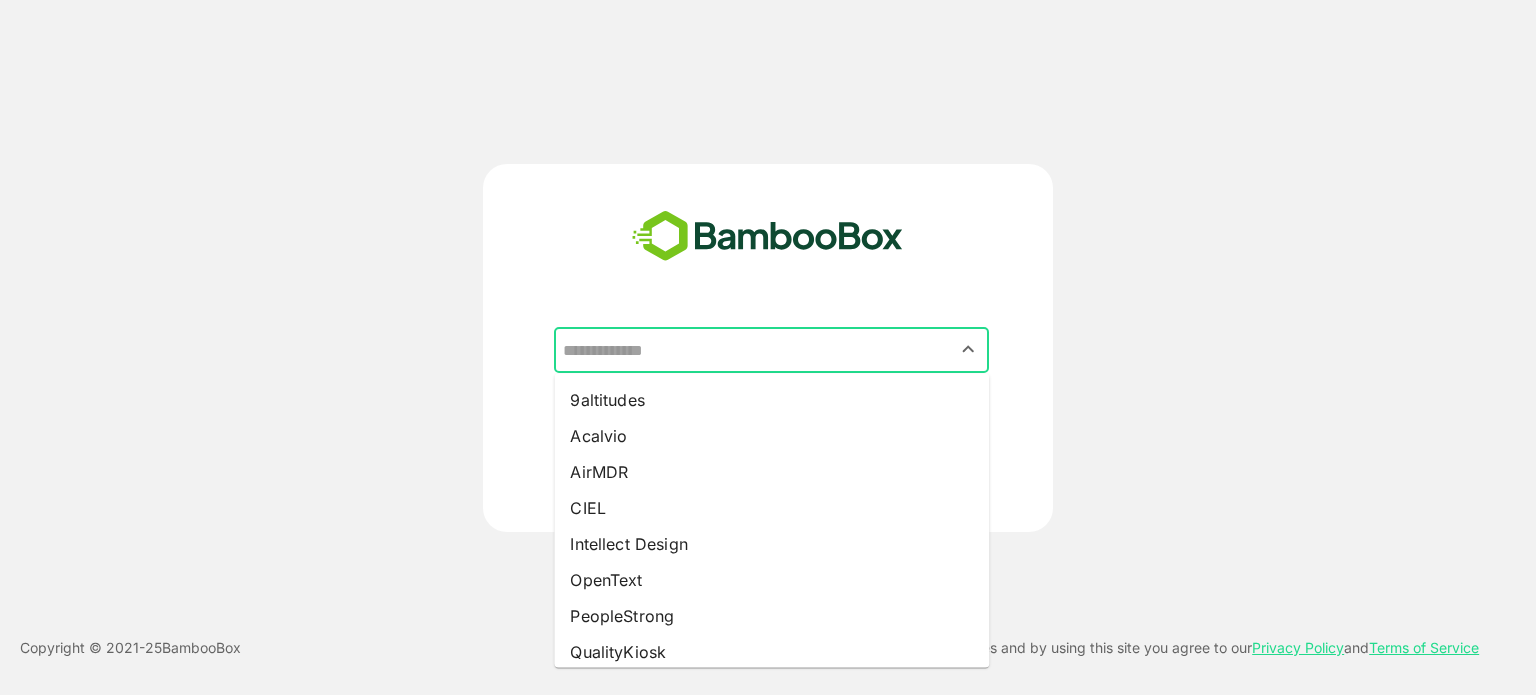 click at bounding box center [771, 350] 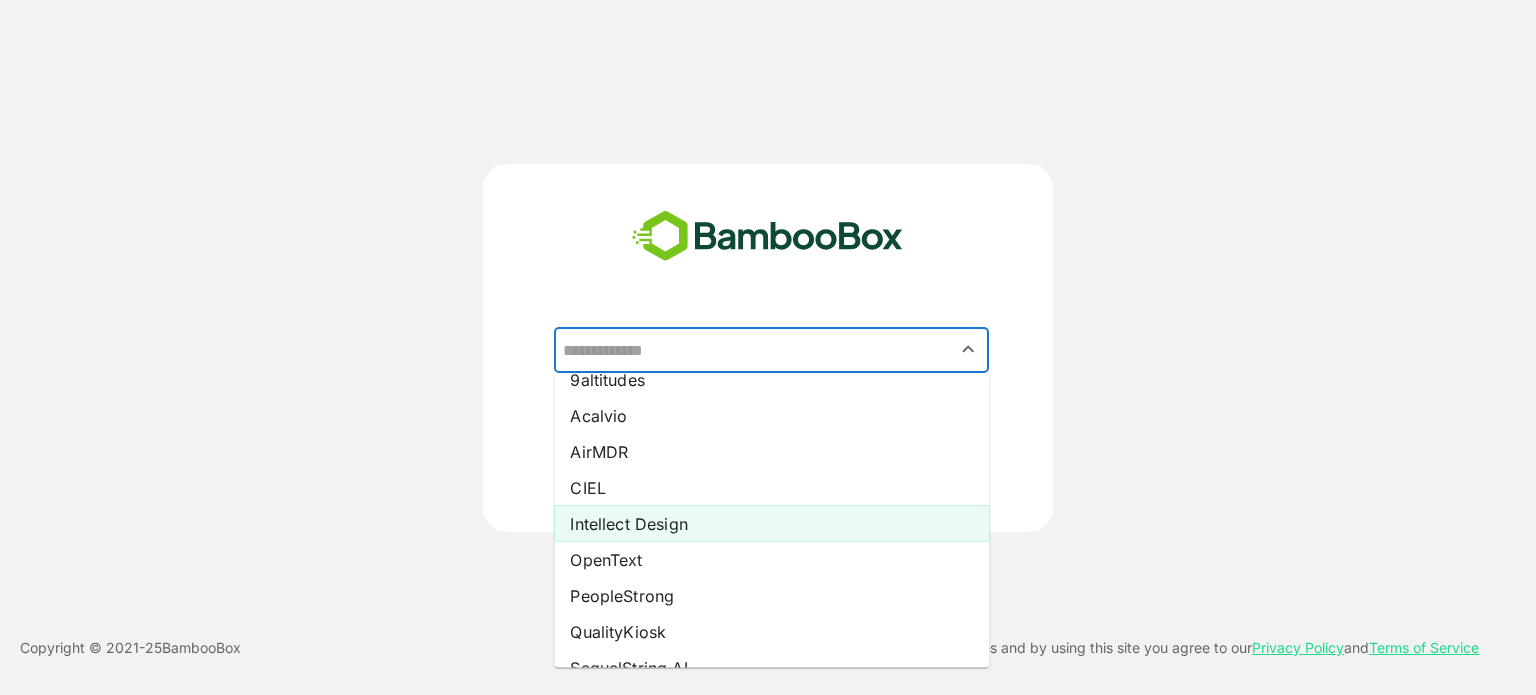 scroll, scrollTop: 24, scrollLeft: 0, axis: vertical 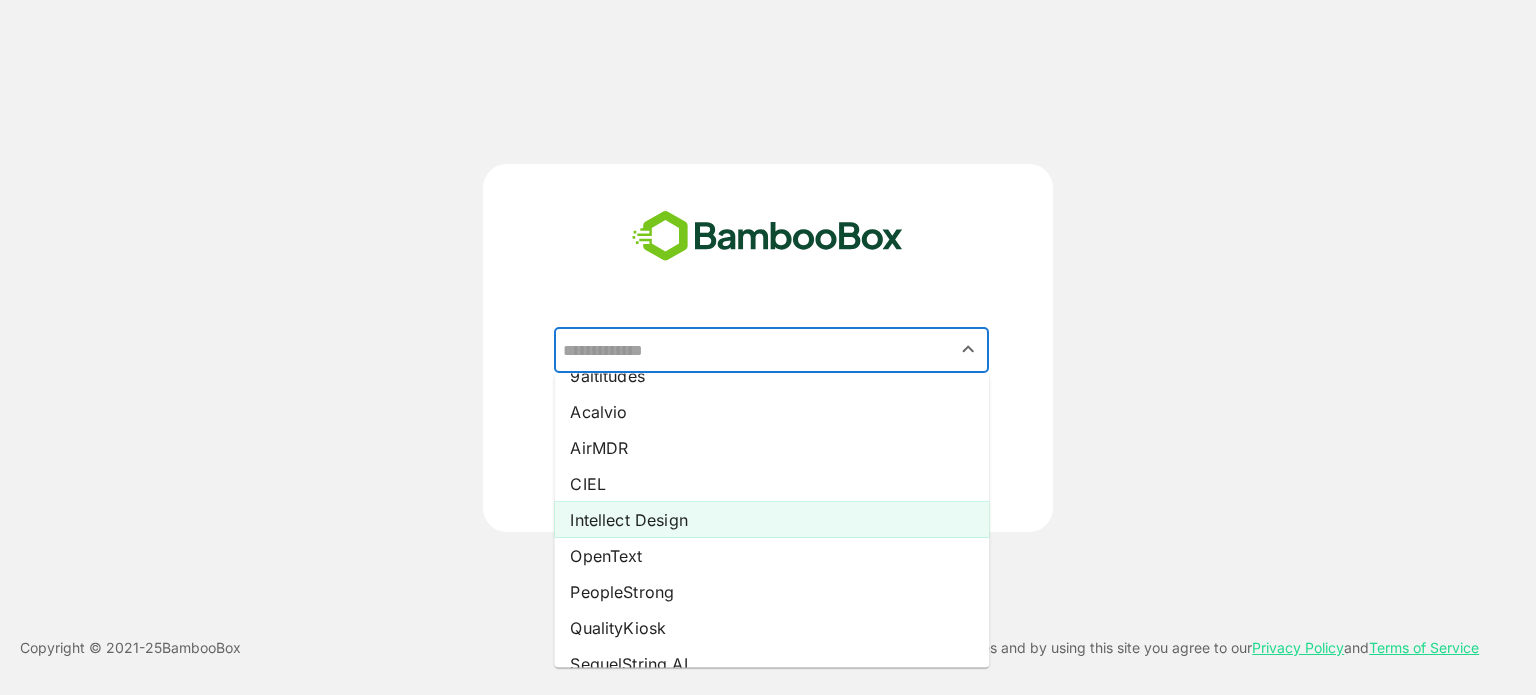 click on "Intellect Design" at bounding box center [771, 520] 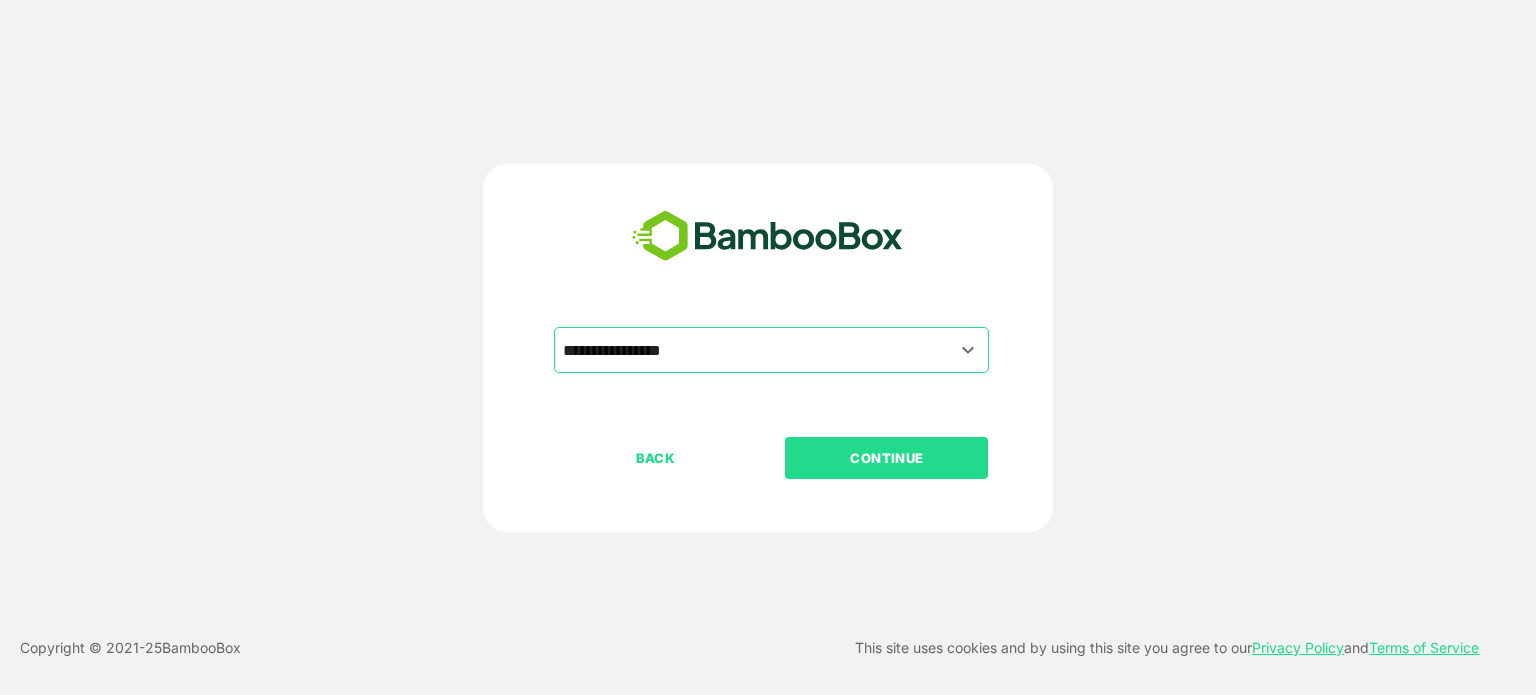 click on "CONTINUE" at bounding box center (887, 458) 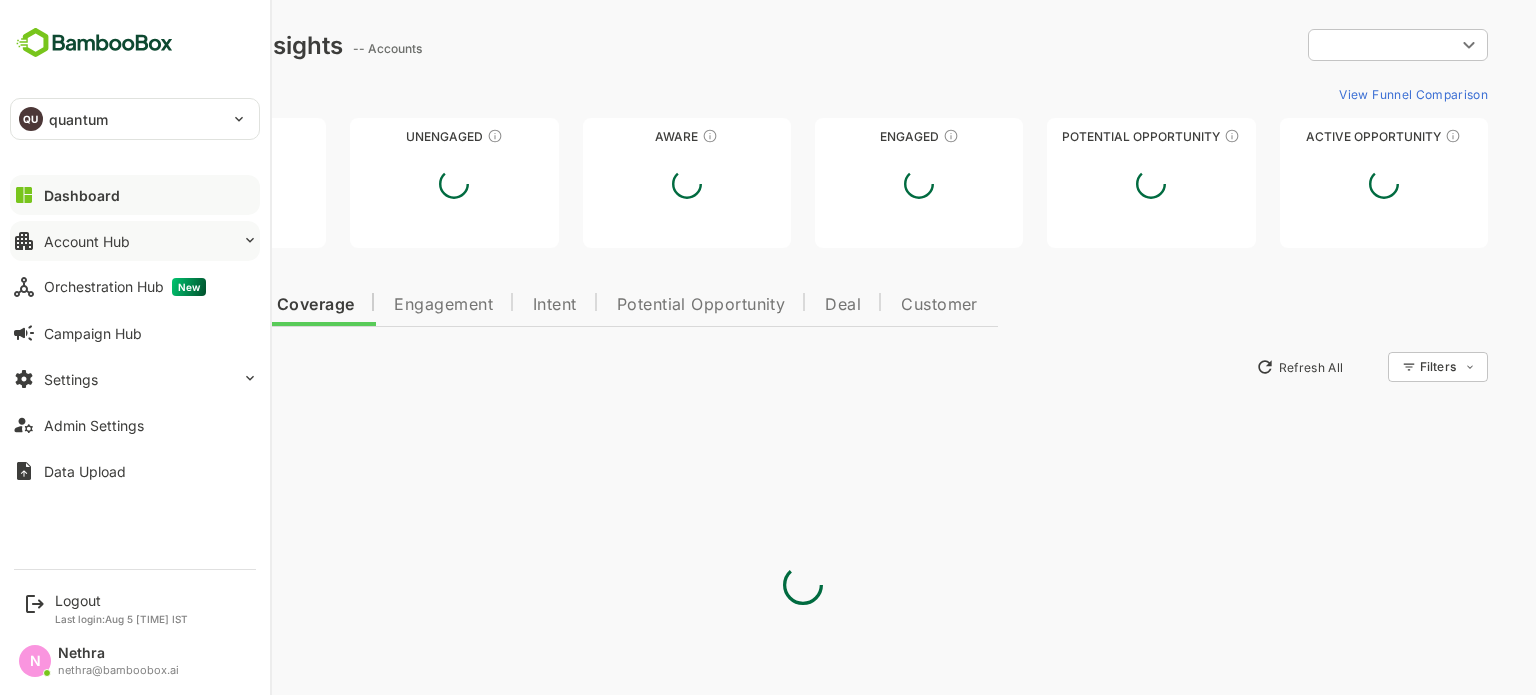 scroll, scrollTop: 0, scrollLeft: 0, axis: both 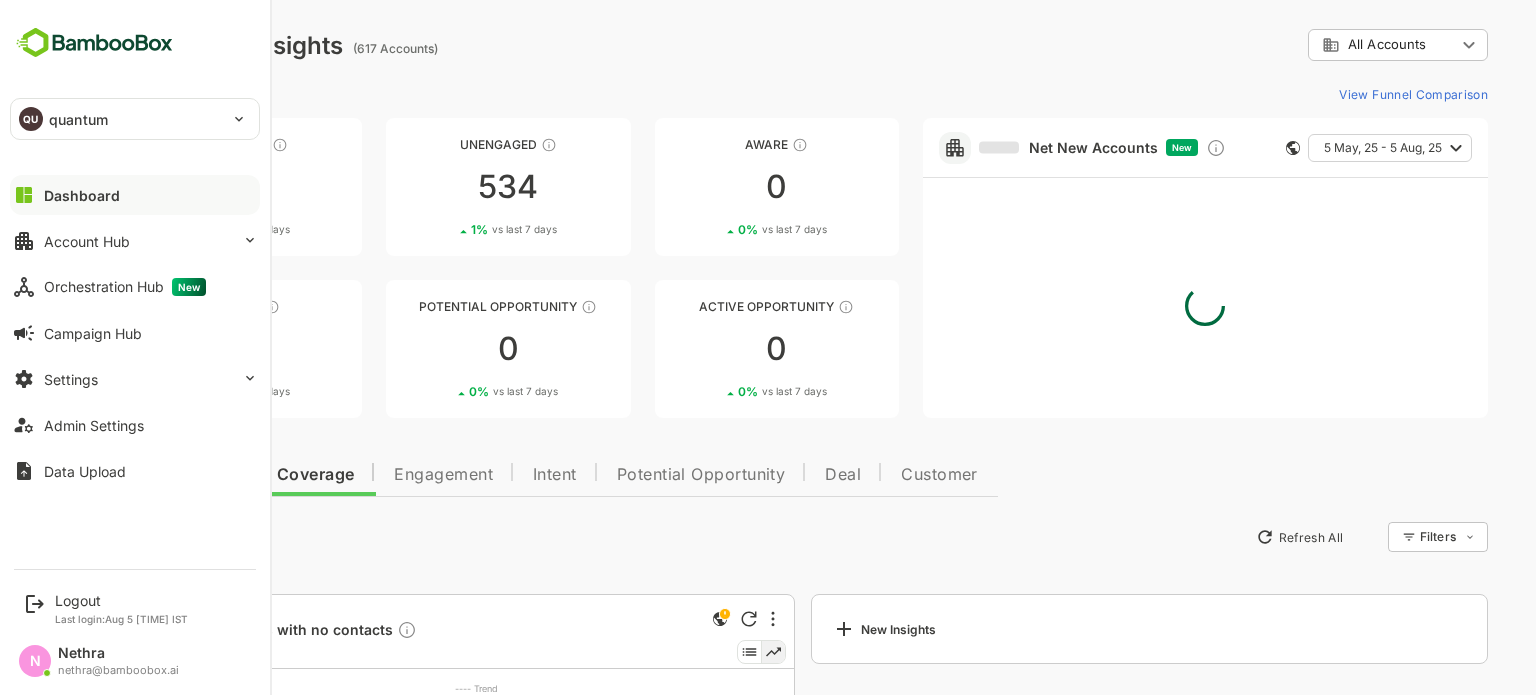 click on "QU quantum" at bounding box center (123, 119) 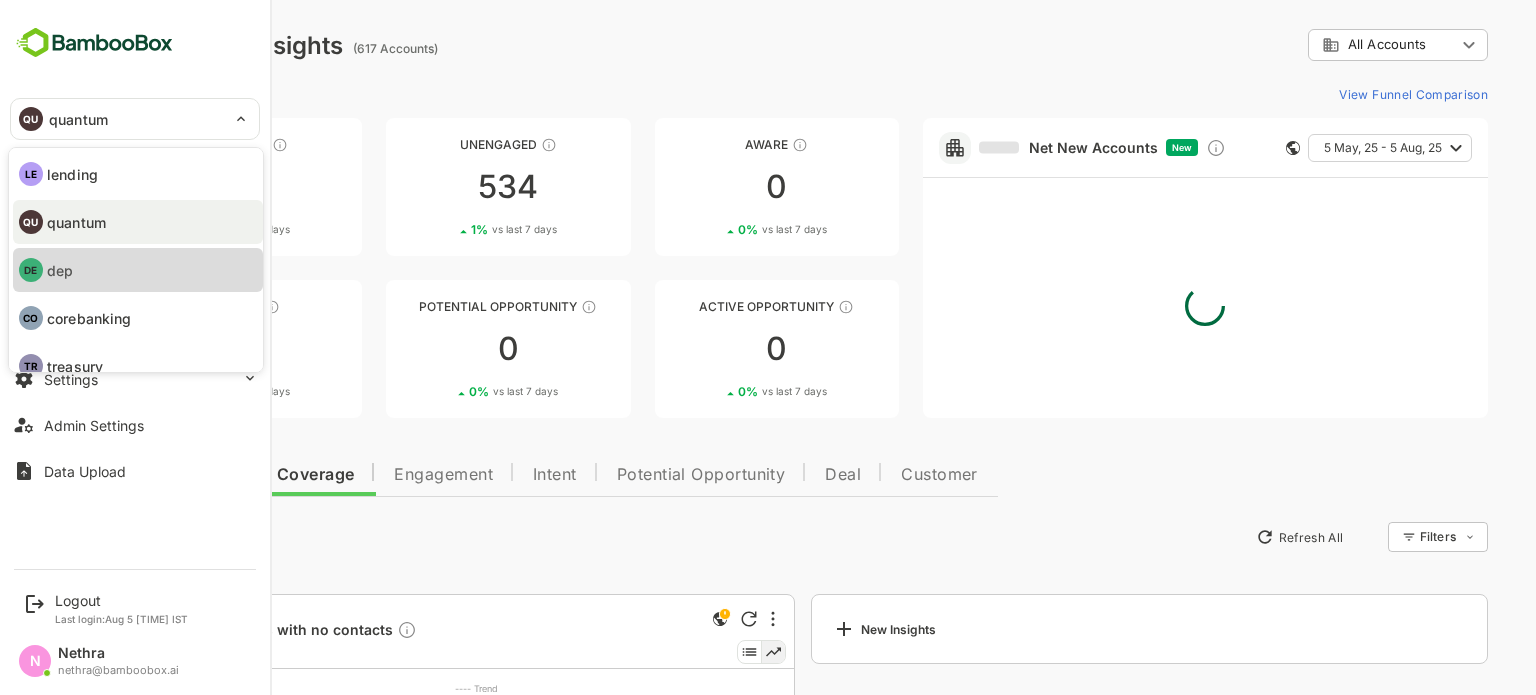 click on "DE dep" at bounding box center (138, 270) 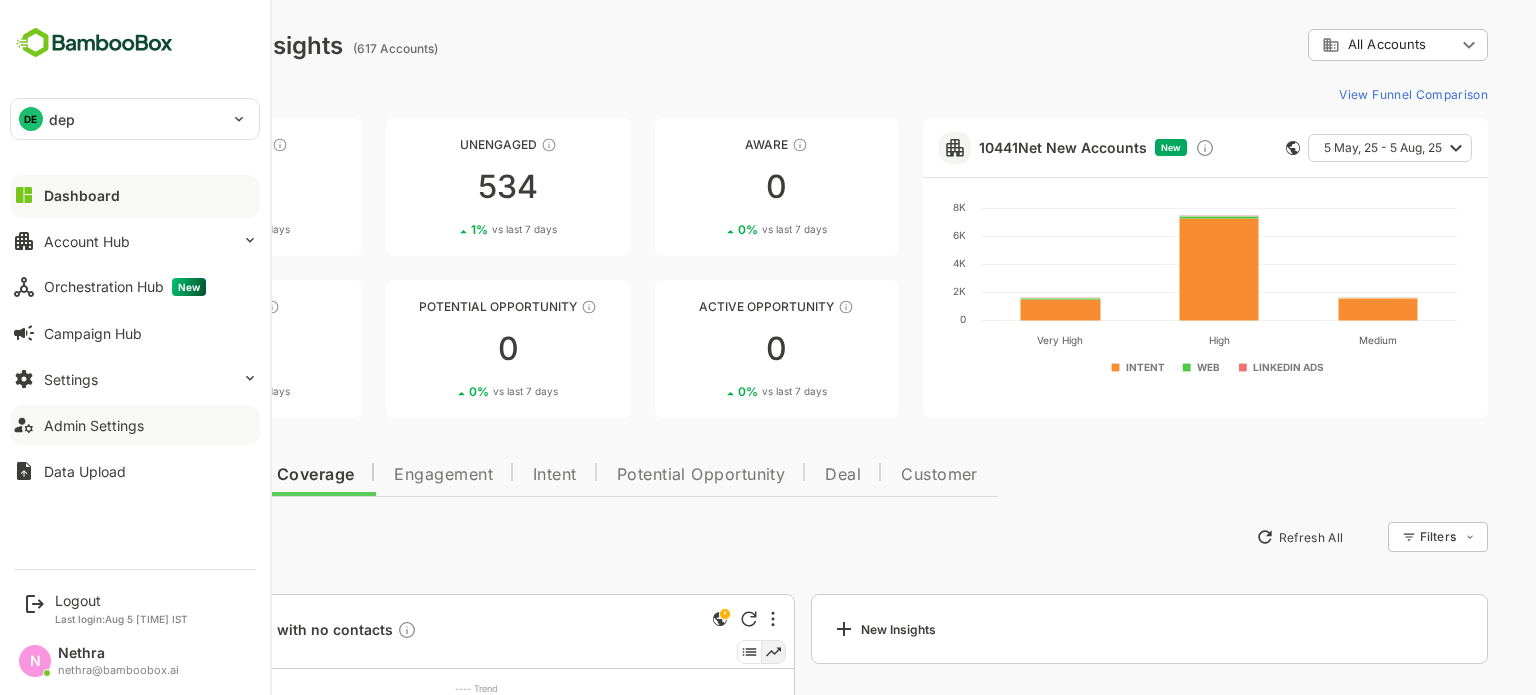 click on "Admin Settings" at bounding box center [94, 425] 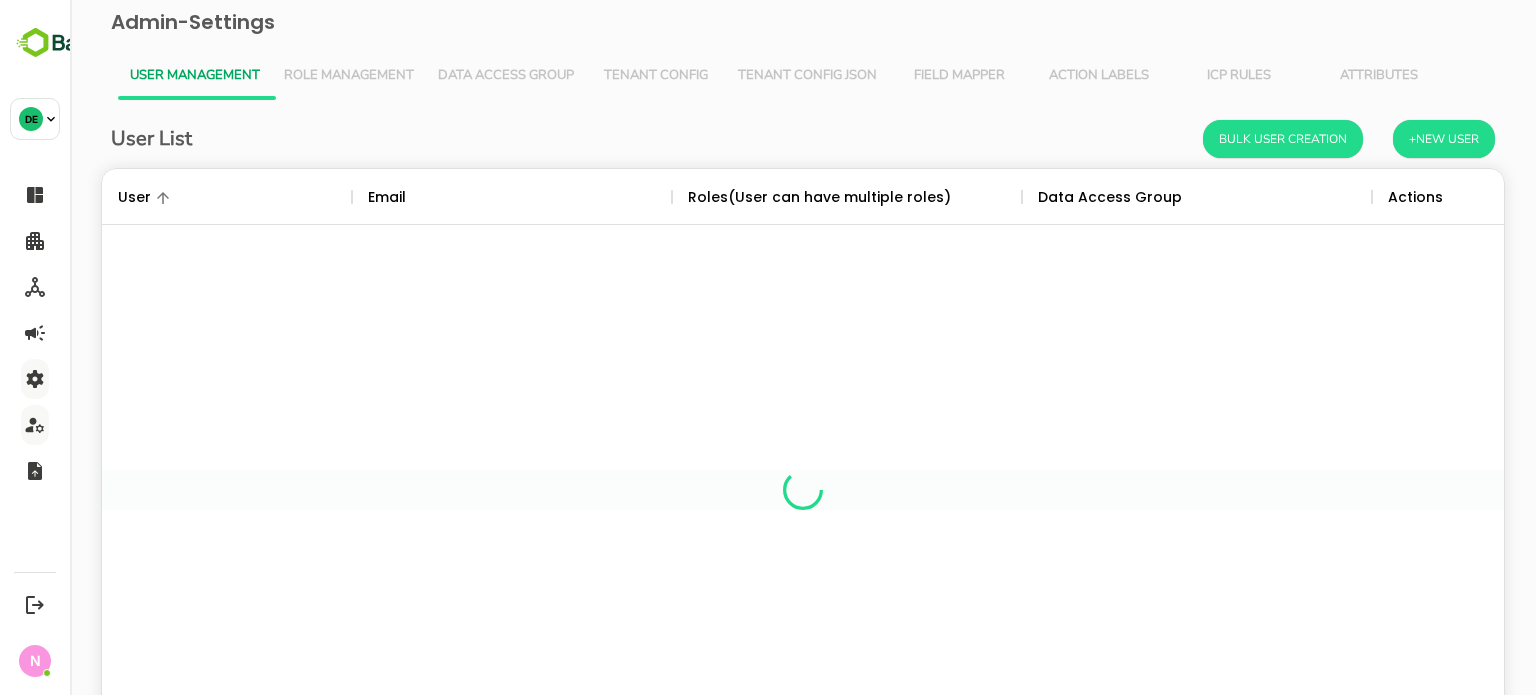 scroll, scrollTop: 0, scrollLeft: 0, axis: both 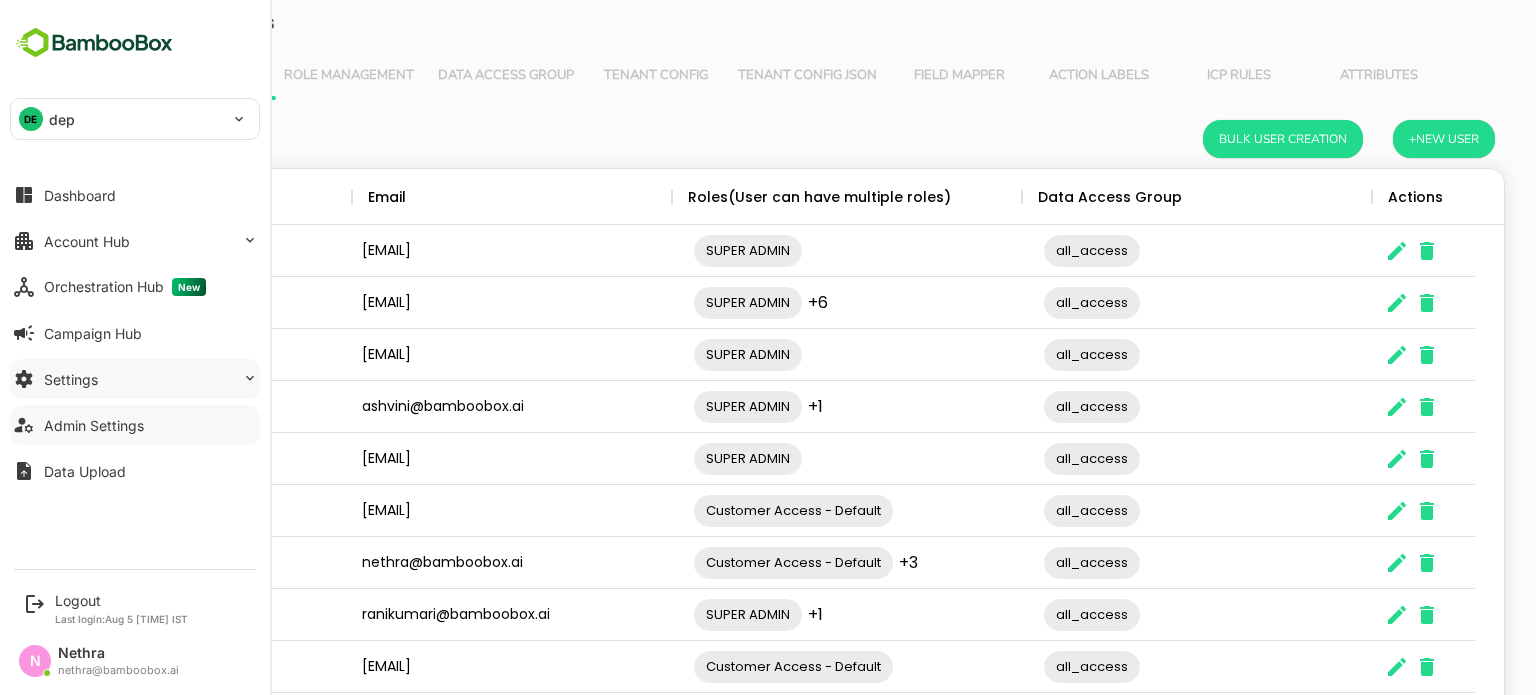 click on "Settings" at bounding box center [135, 379] 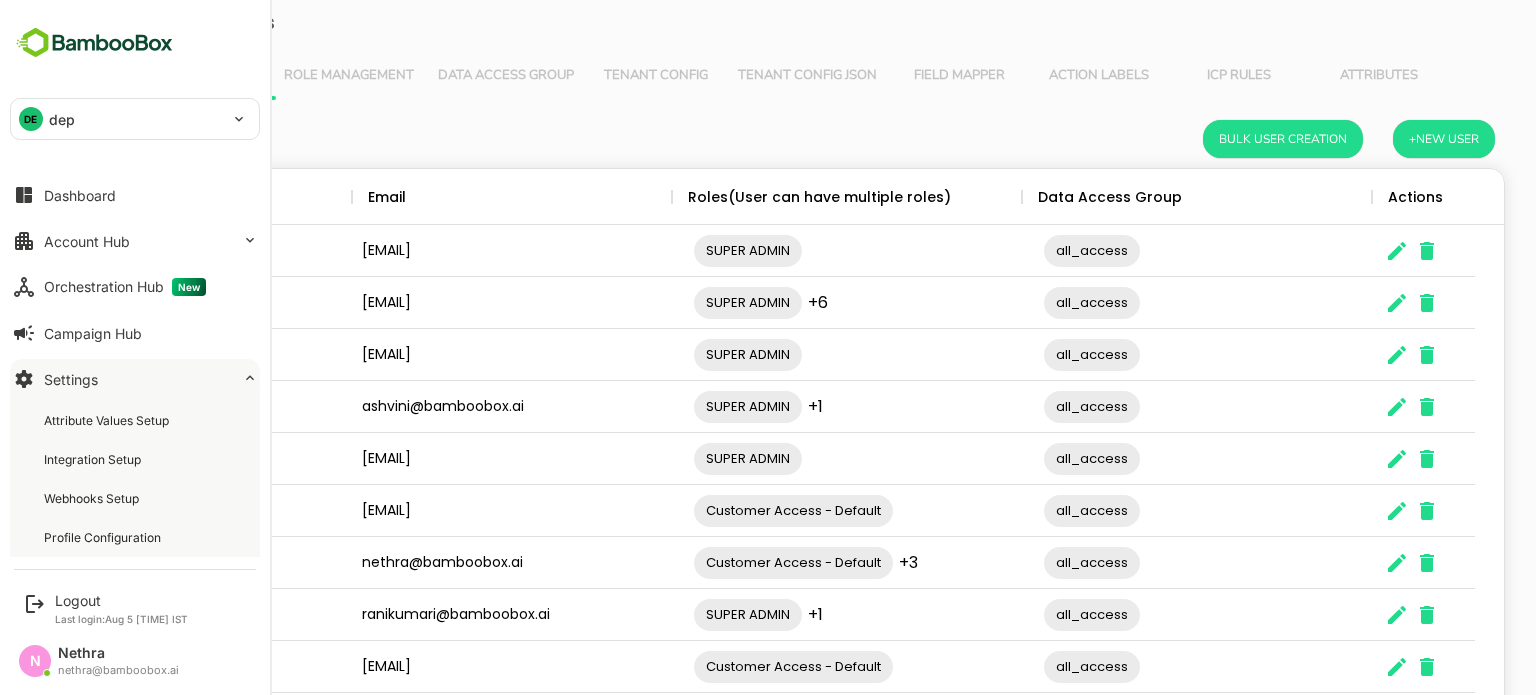 drag, startPoint x: 96, startPoint y: 563, endPoint x: 110, endPoint y: 543, distance: 24.41311 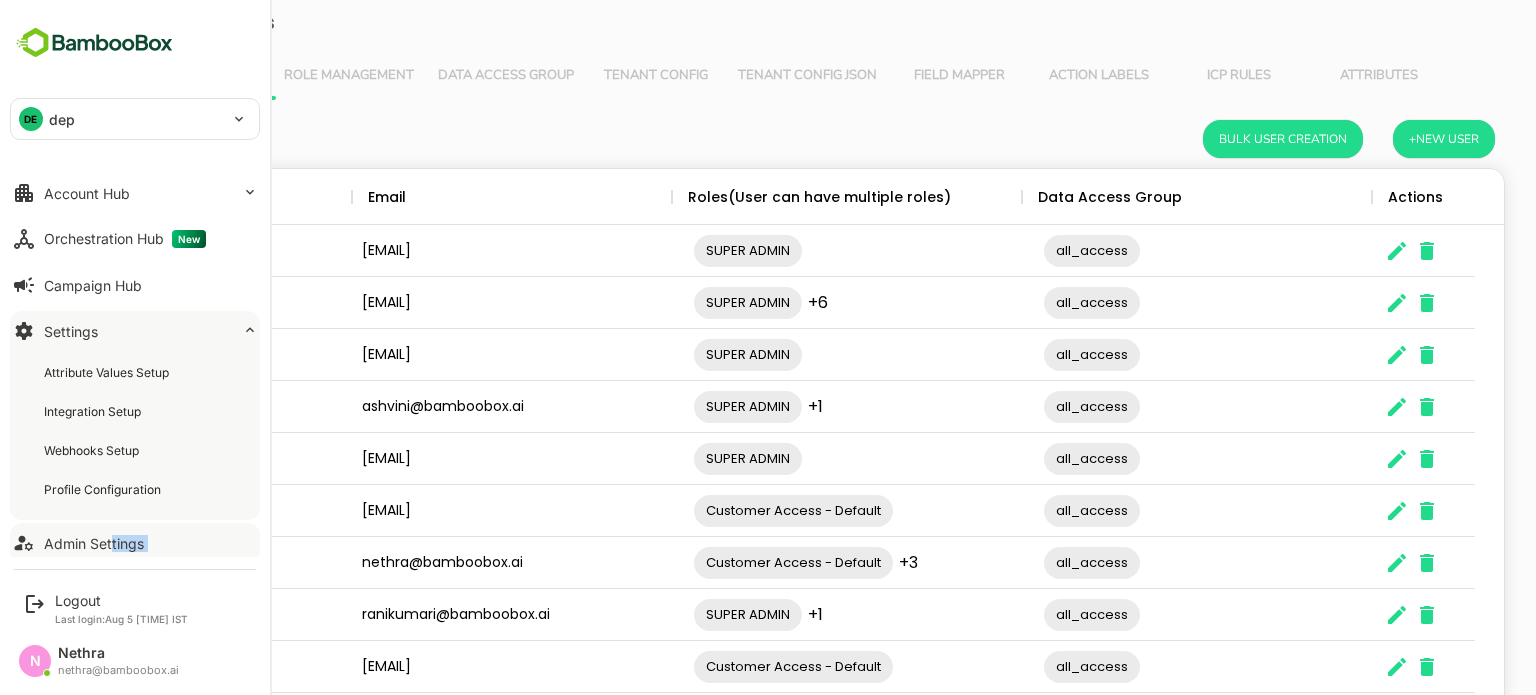click on "Admin Settings" at bounding box center [94, 543] 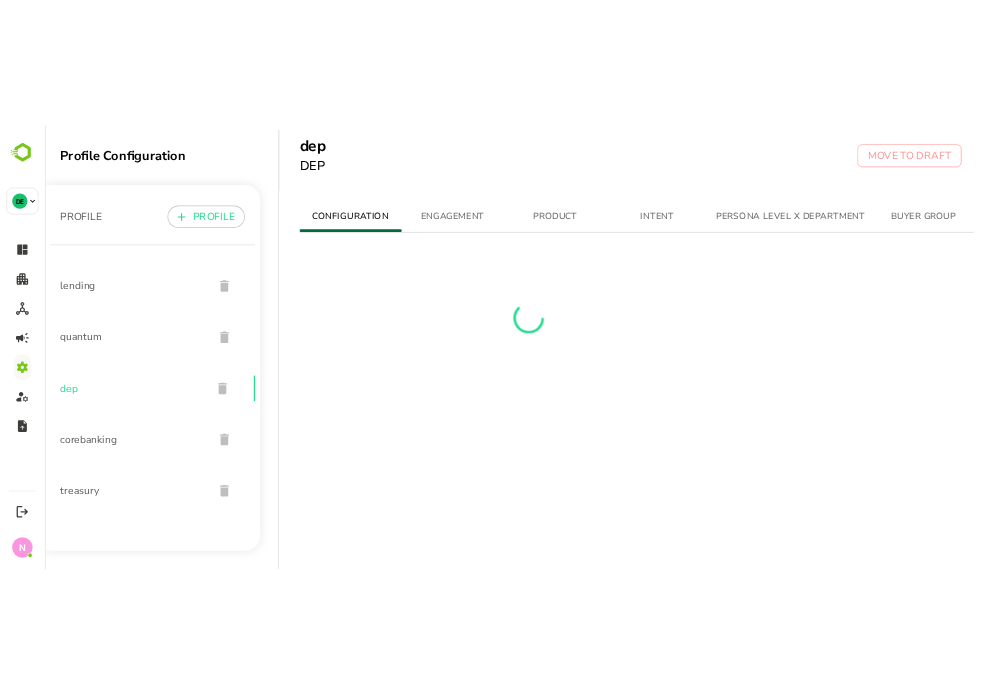 scroll, scrollTop: 0, scrollLeft: 0, axis: both 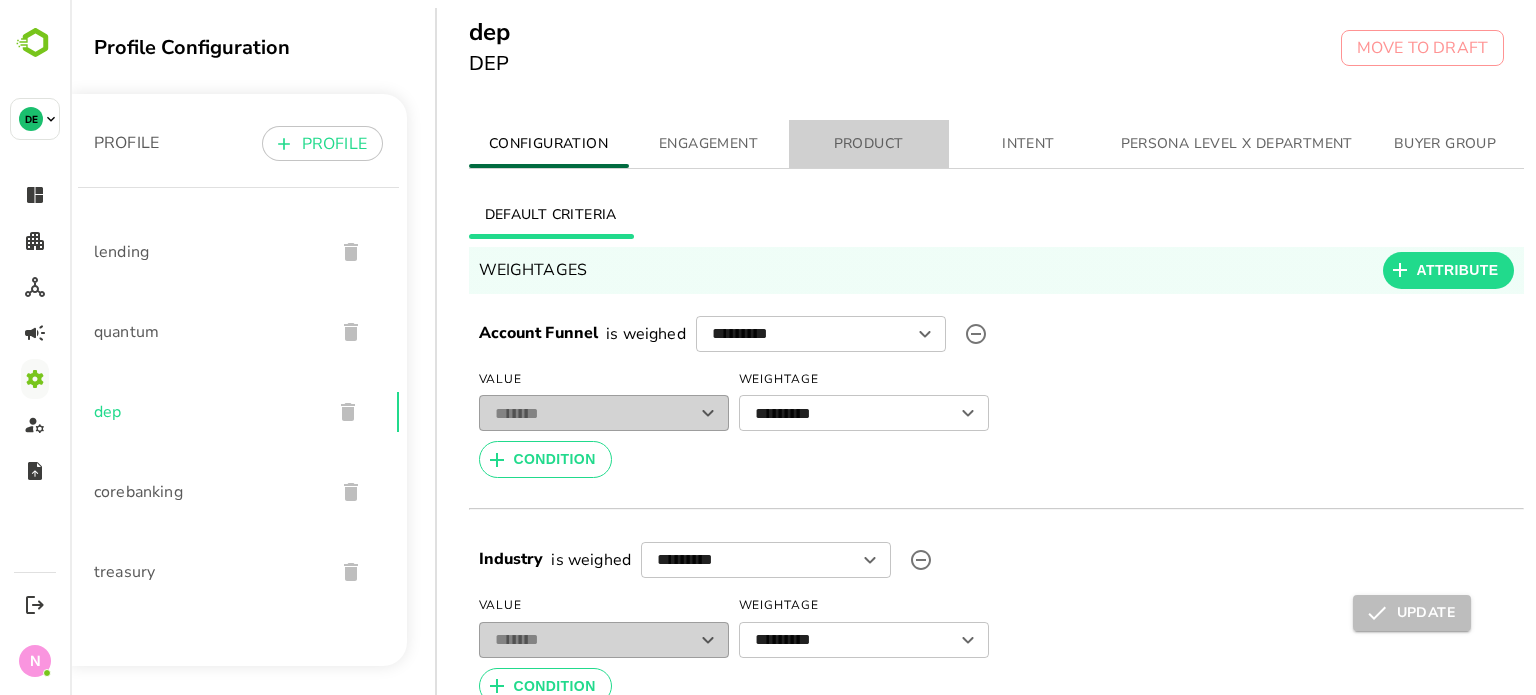 click on "PRODUCT" at bounding box center (869, 144) 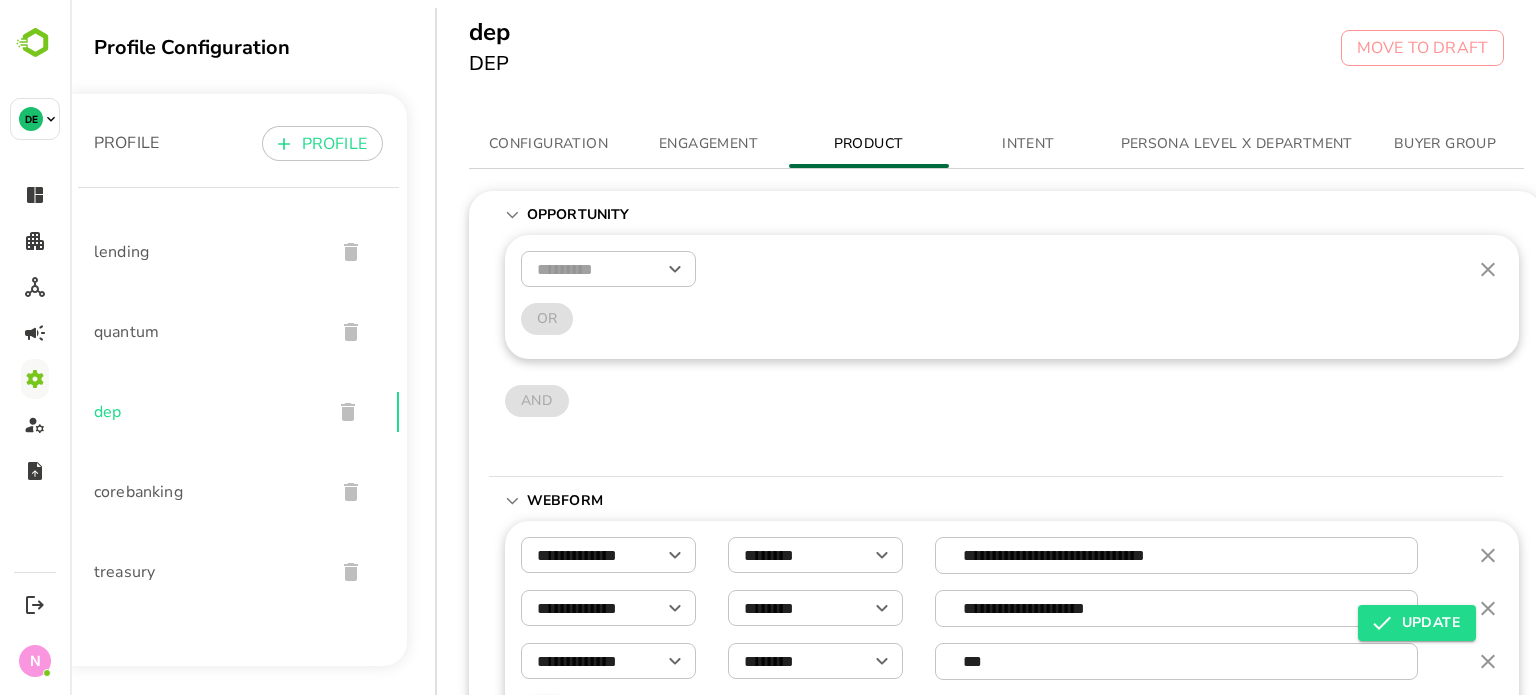 type 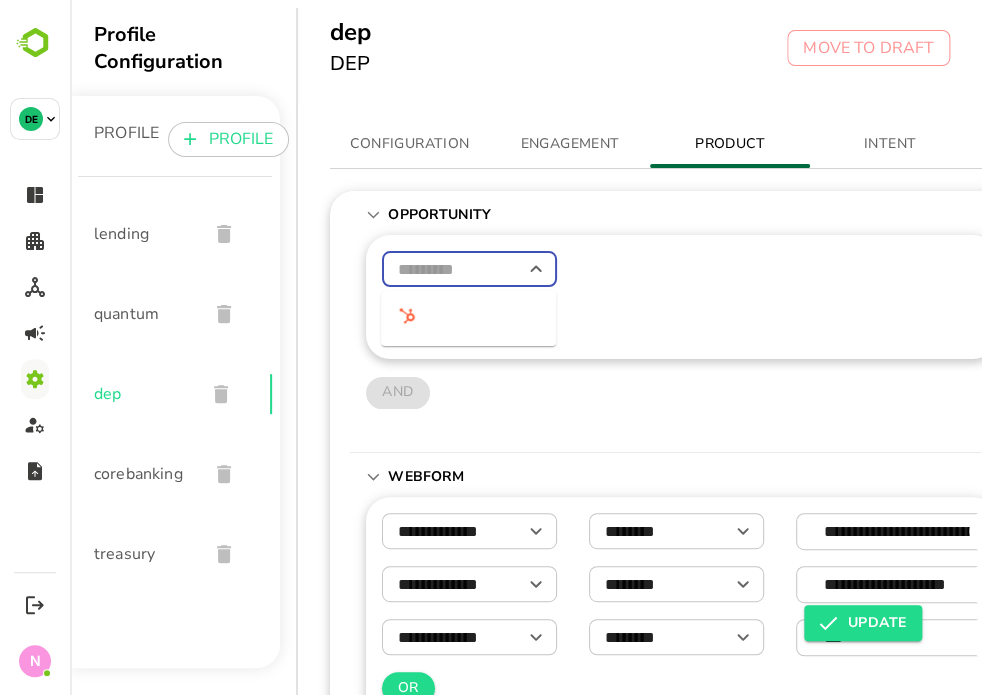click at bounding box center (469, 269) 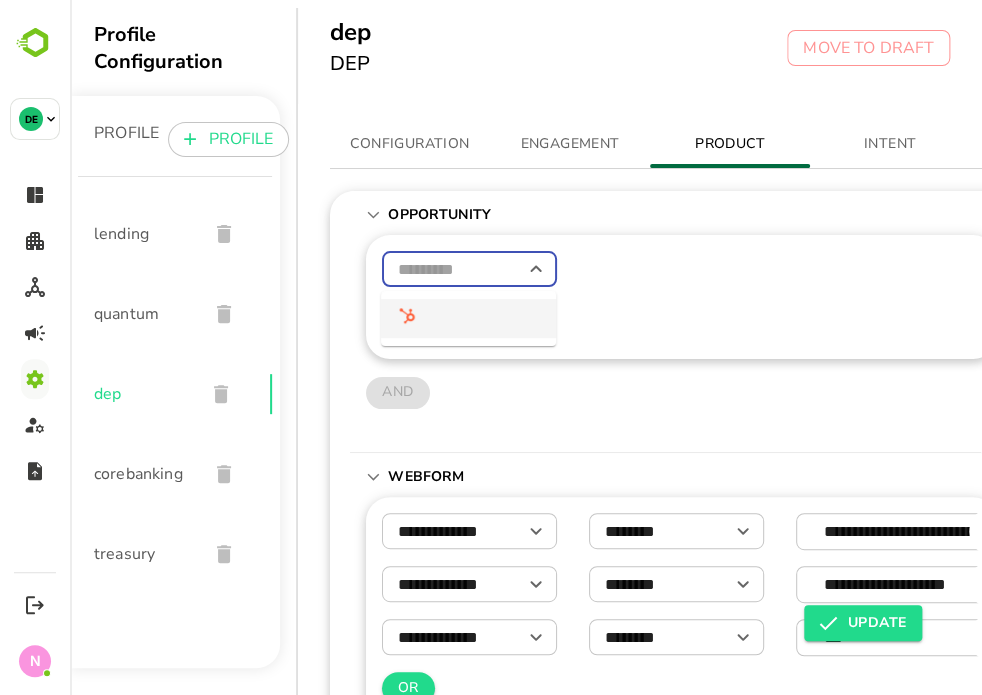 click at bounding box center [468, 318] 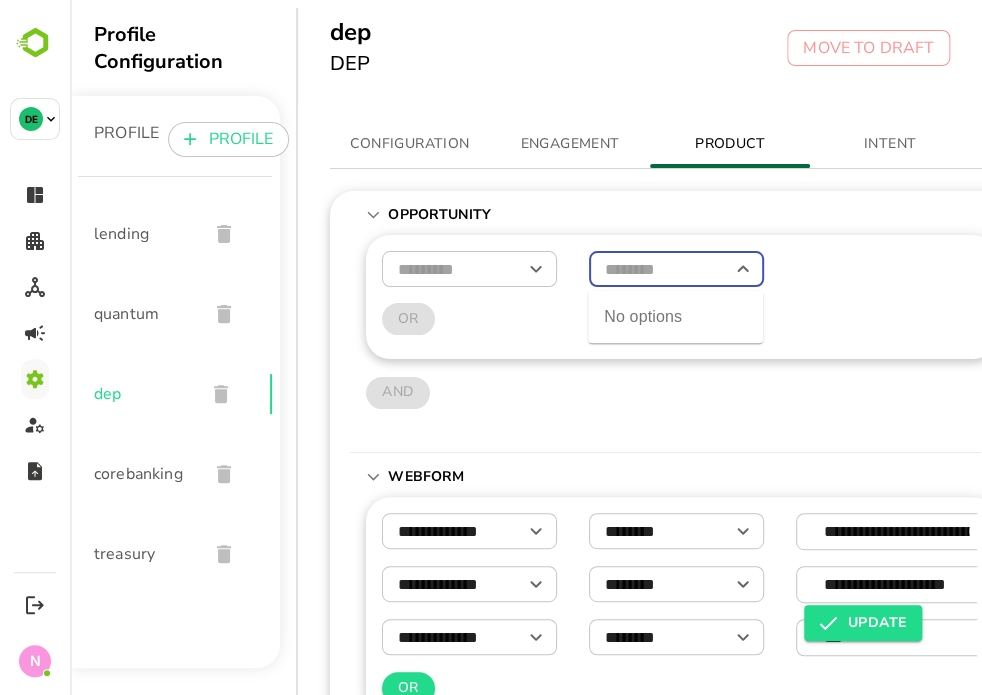 click at bounding box center (676, 269) 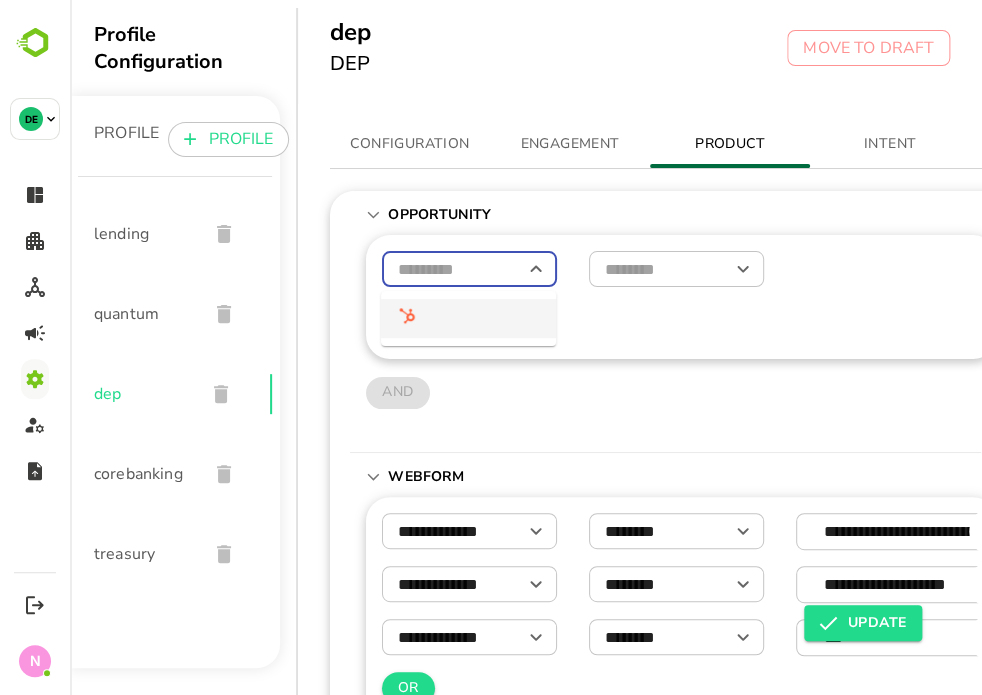 click at bounding box center [468, 318] 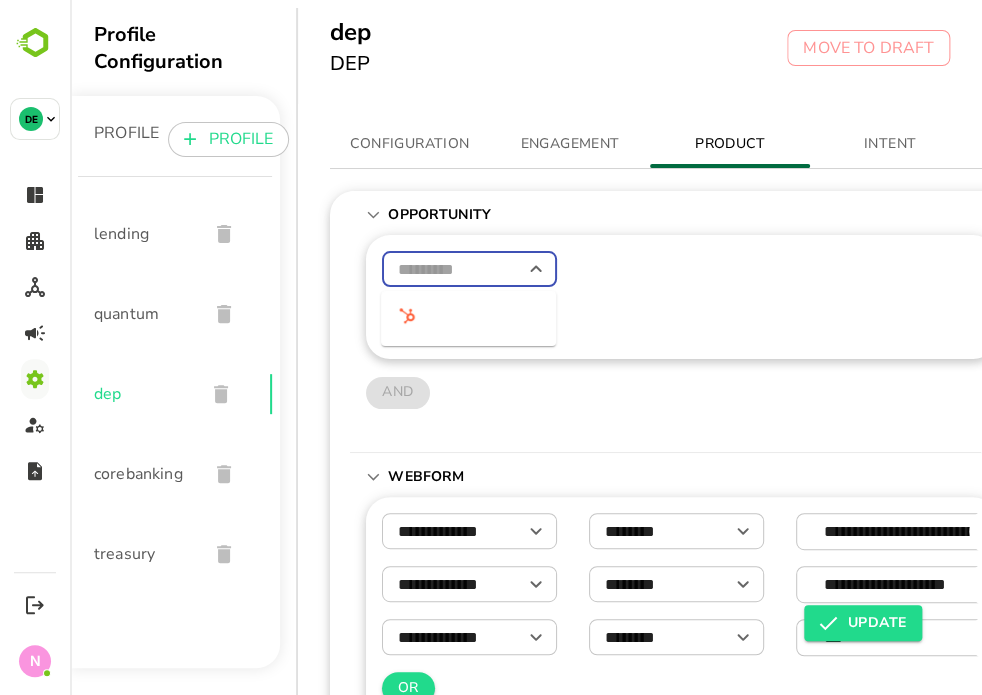 click at bounding box center (469, 269) 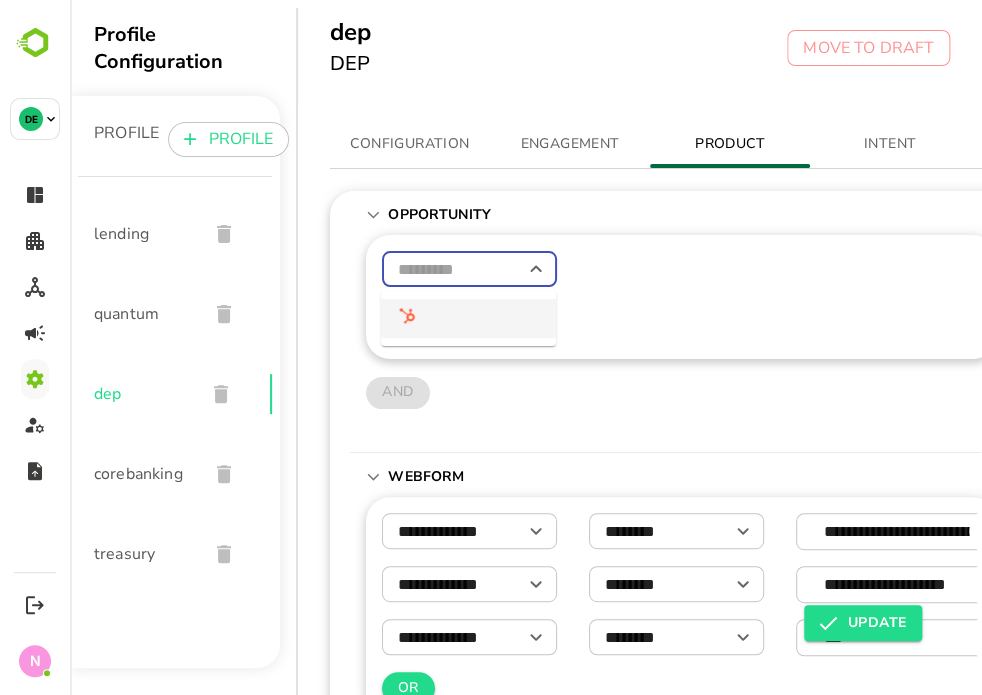click at bounding box center (407, 318) 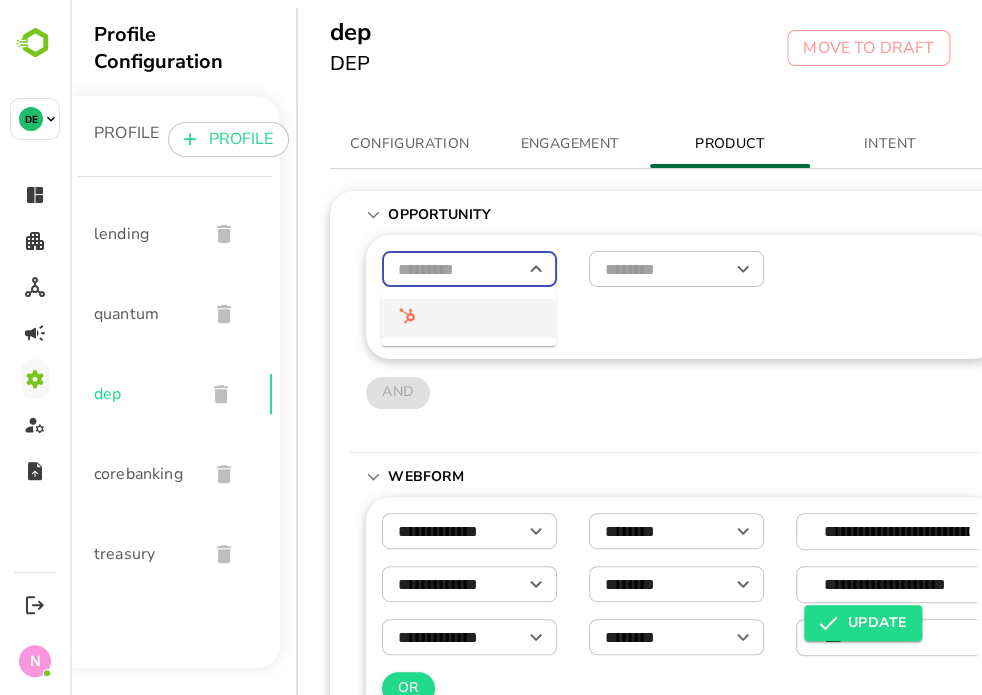 click at bounding box center (469, 269) 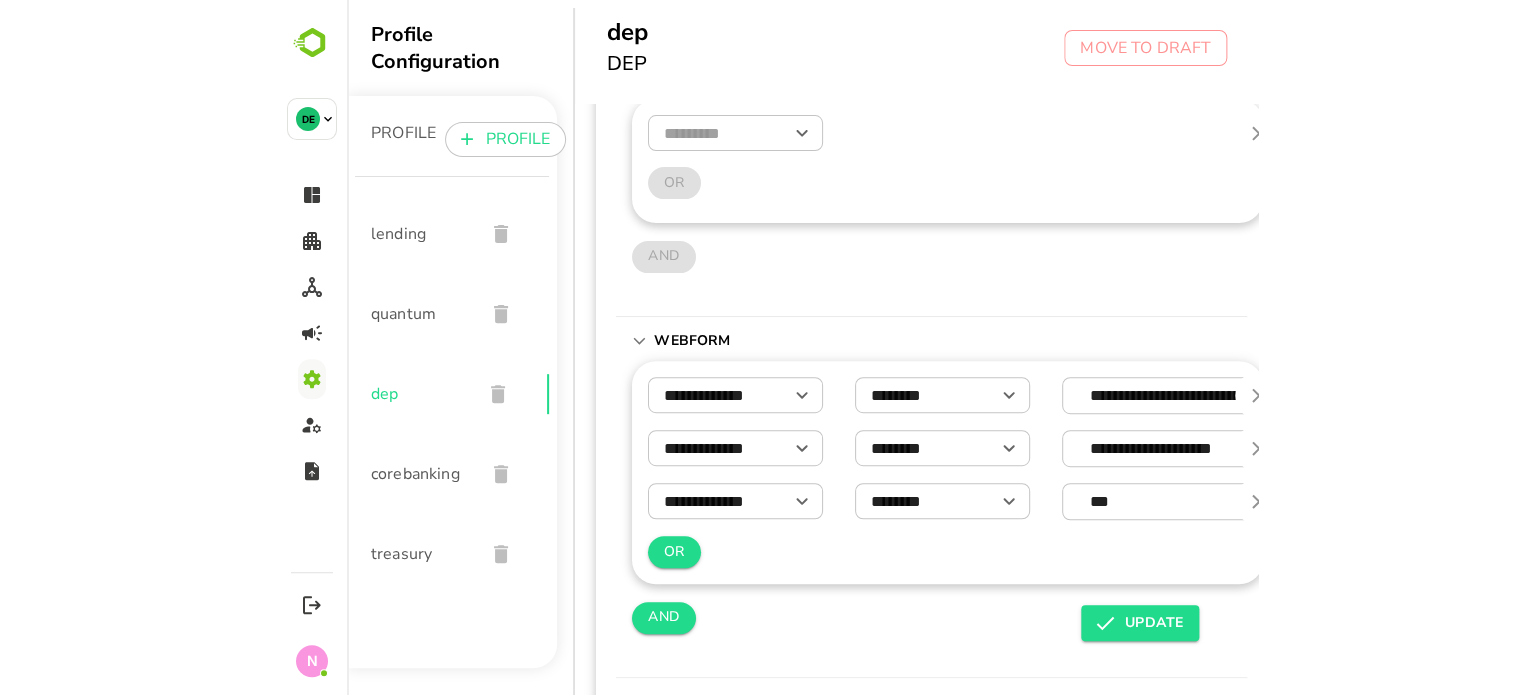 scroll, scrollTop: 0, scrollLeft: 0, axis: both 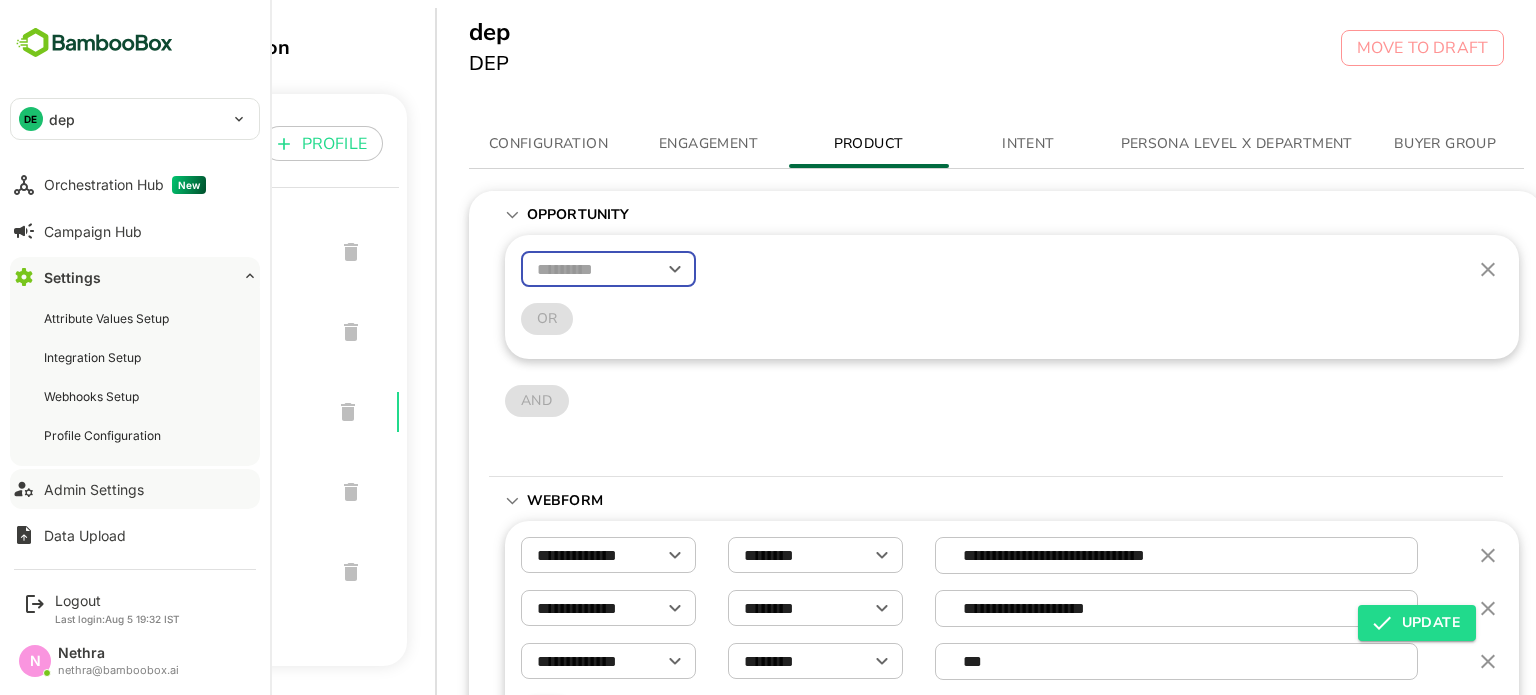 click on "Admin Settings" at bounding box center [94, 489] 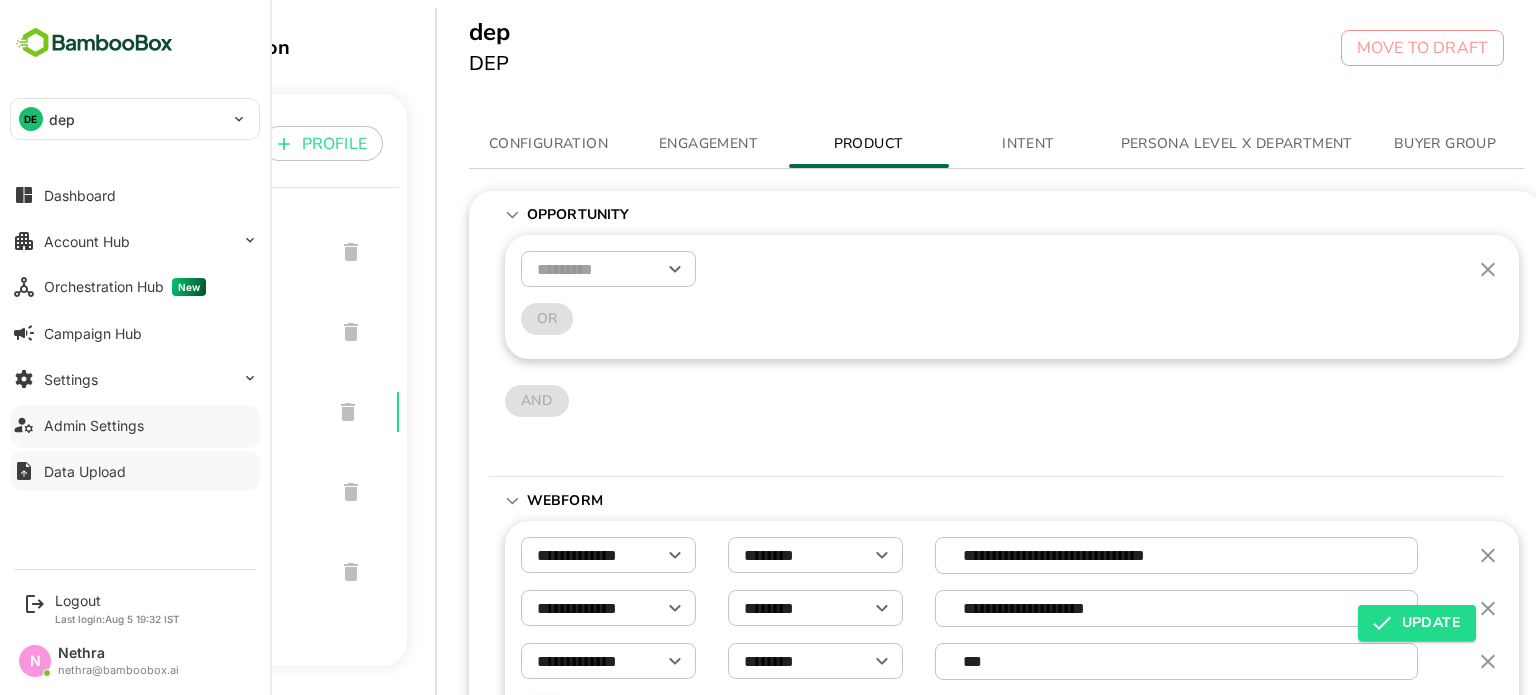 scroll, scrollTop: 0, scrollLeft: 0, axis: both 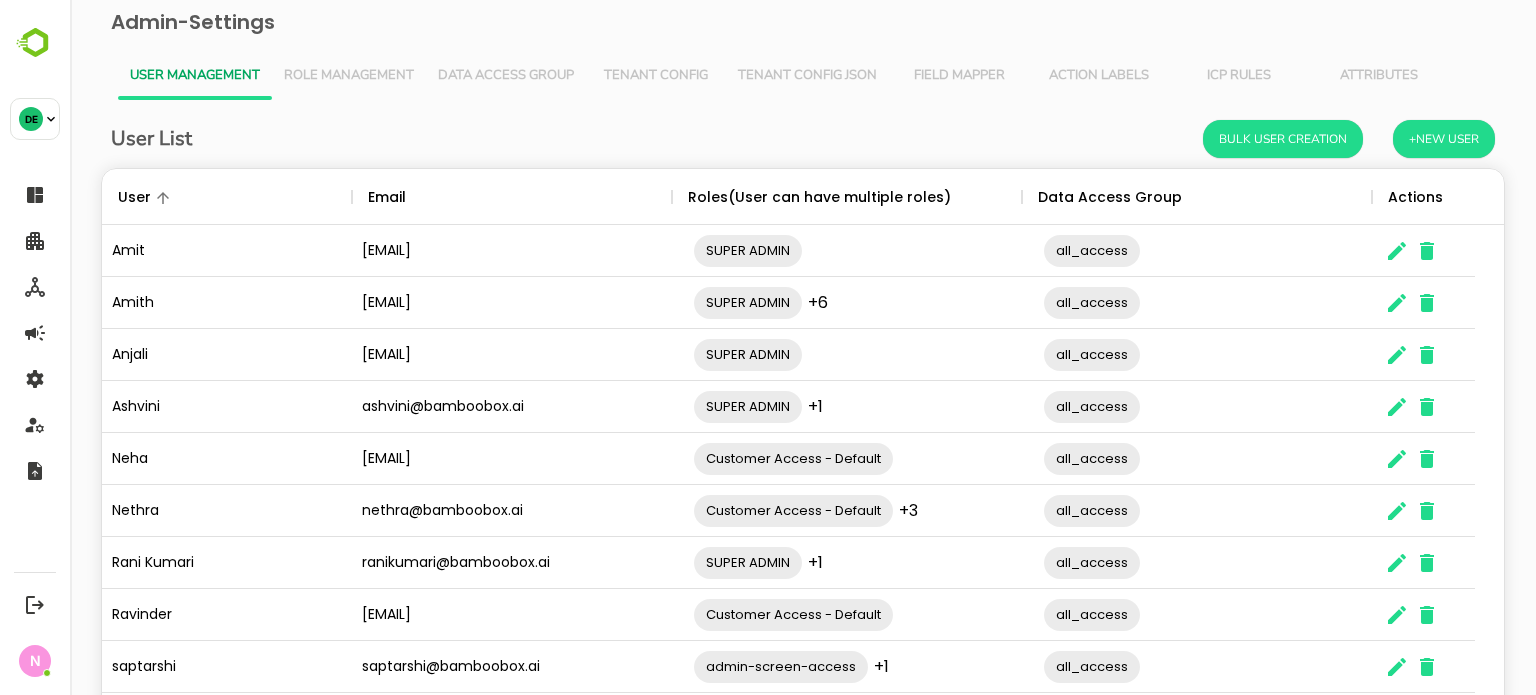 click on "Field Mapper" at bounding box center [959, 76] 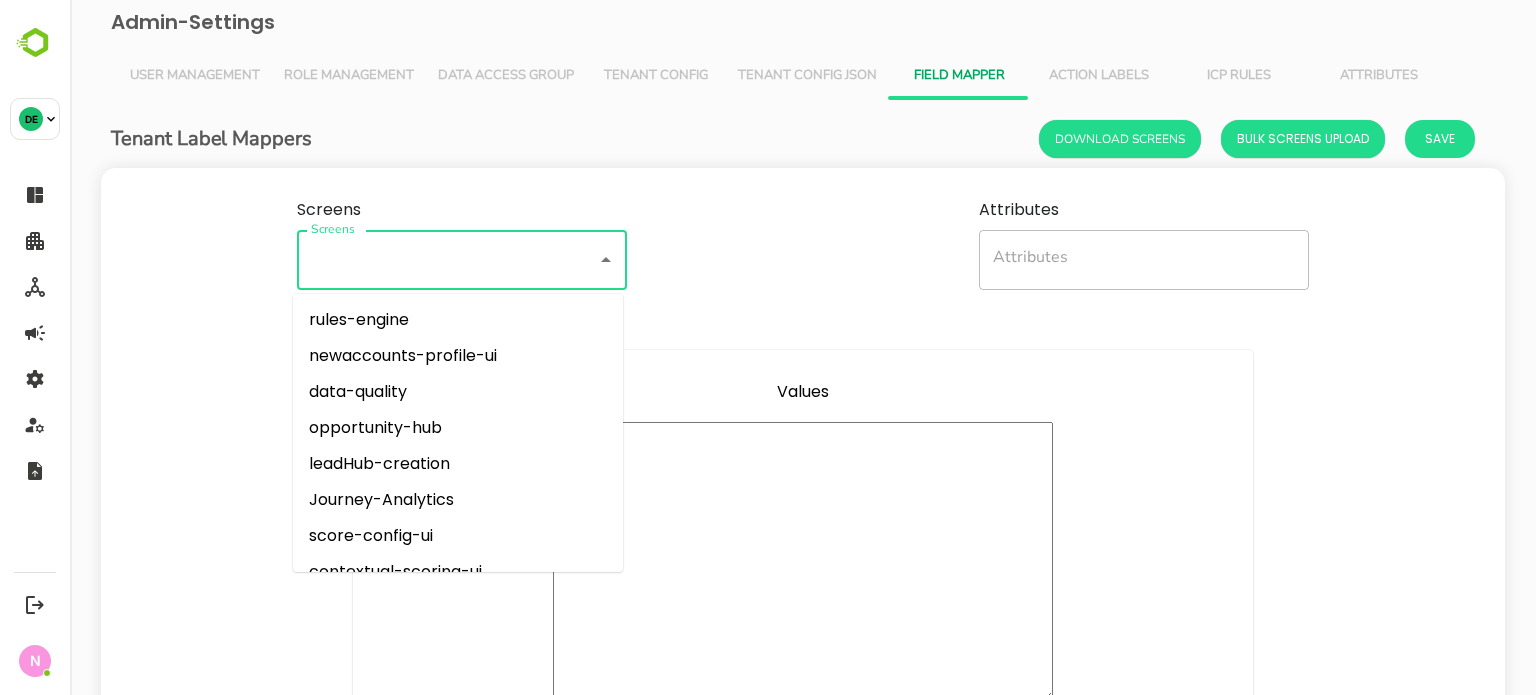 click on "Screens" at bounding box center (434, 260) 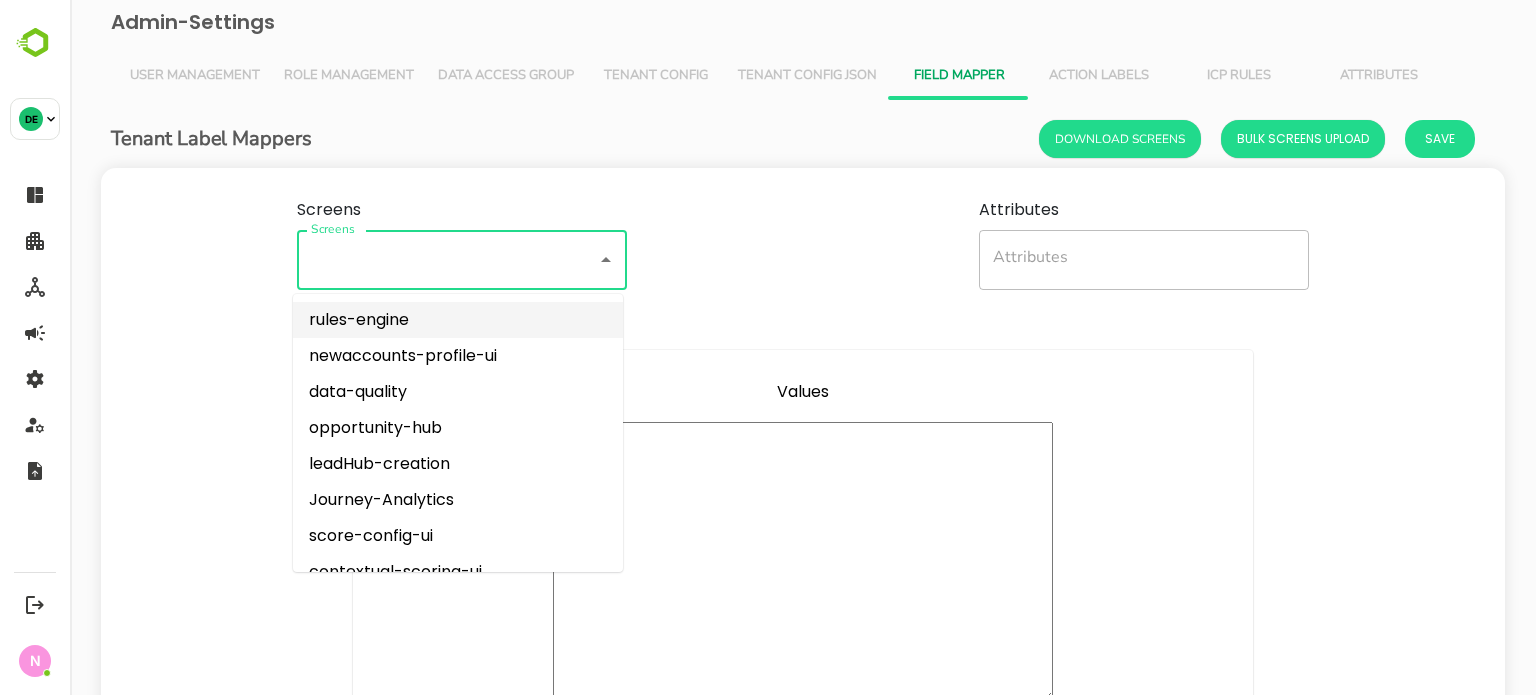click on "rules-engine" at bounding box center (458, 320) 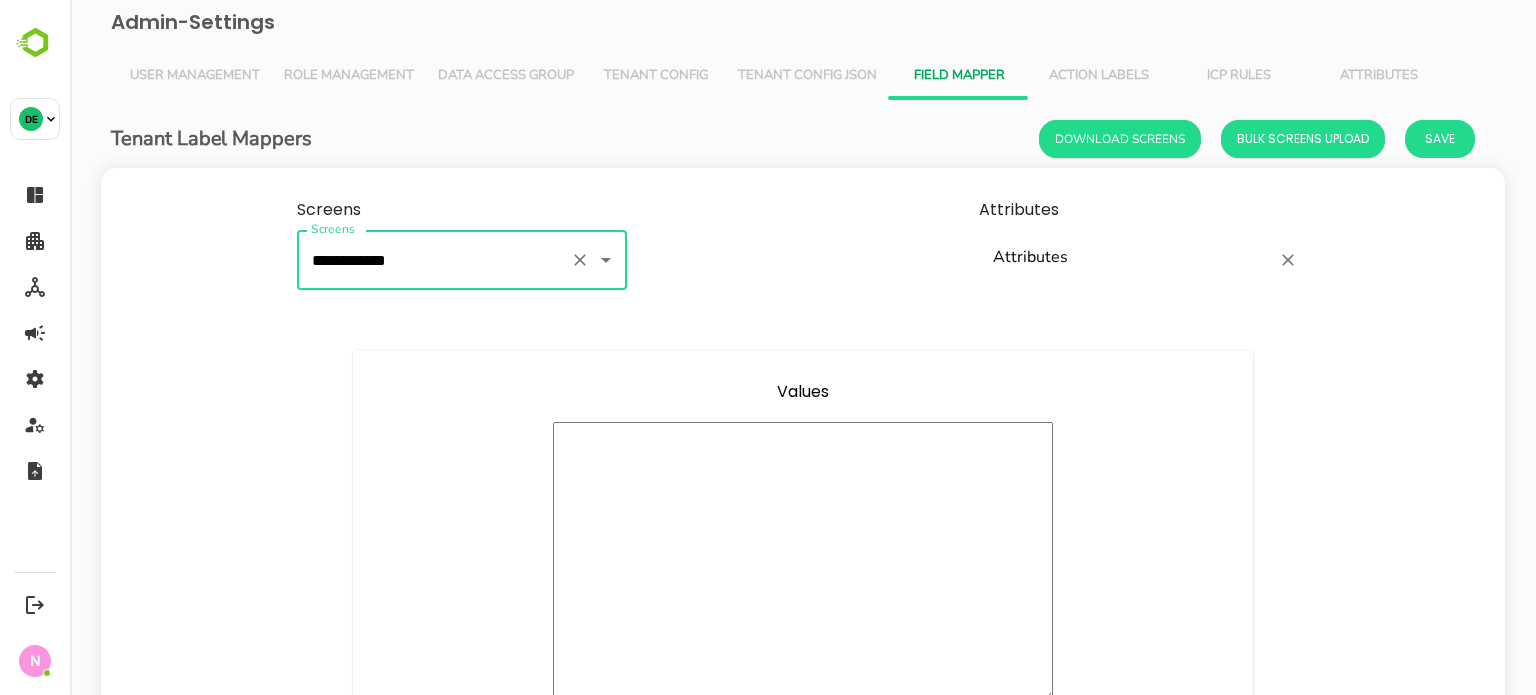 click on "Attributes" at bounding box center [1129, 260] 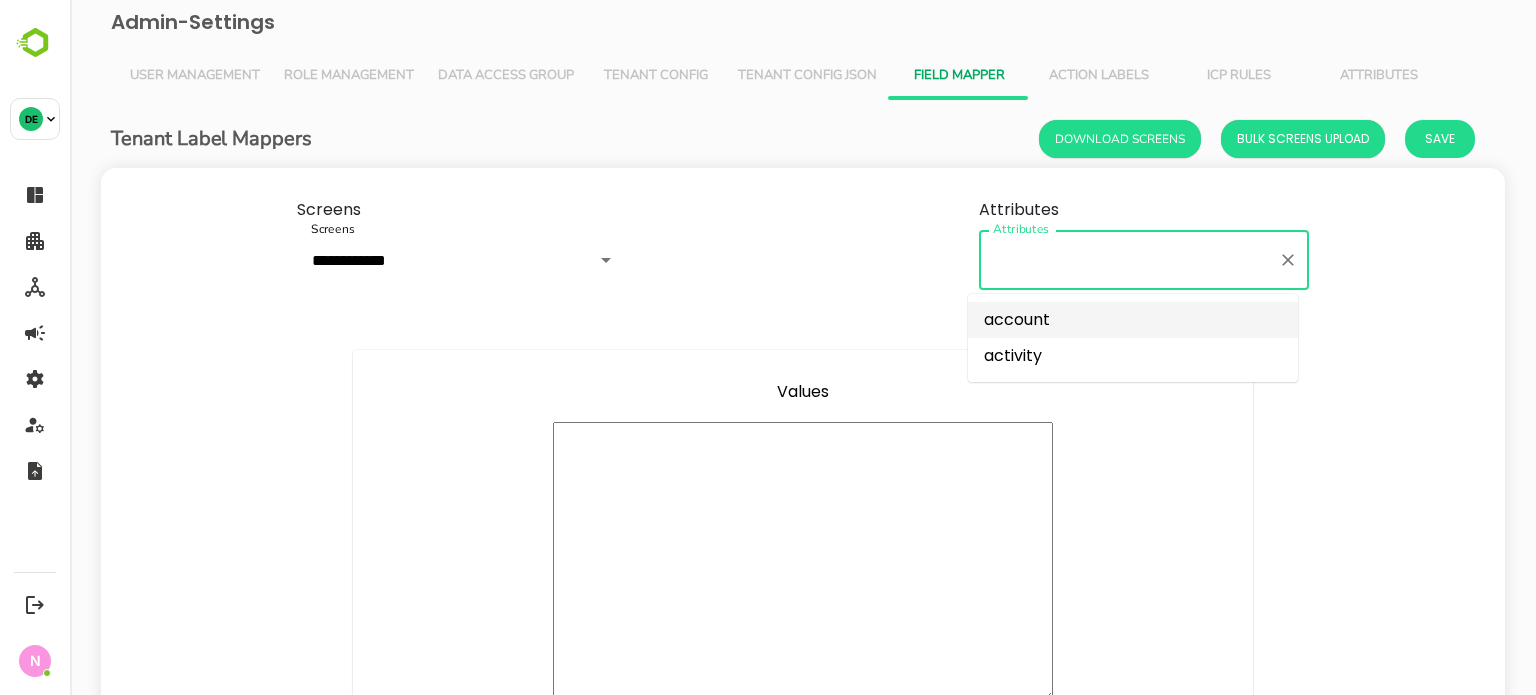 click on "activity" at bounding box center (1133, 356) 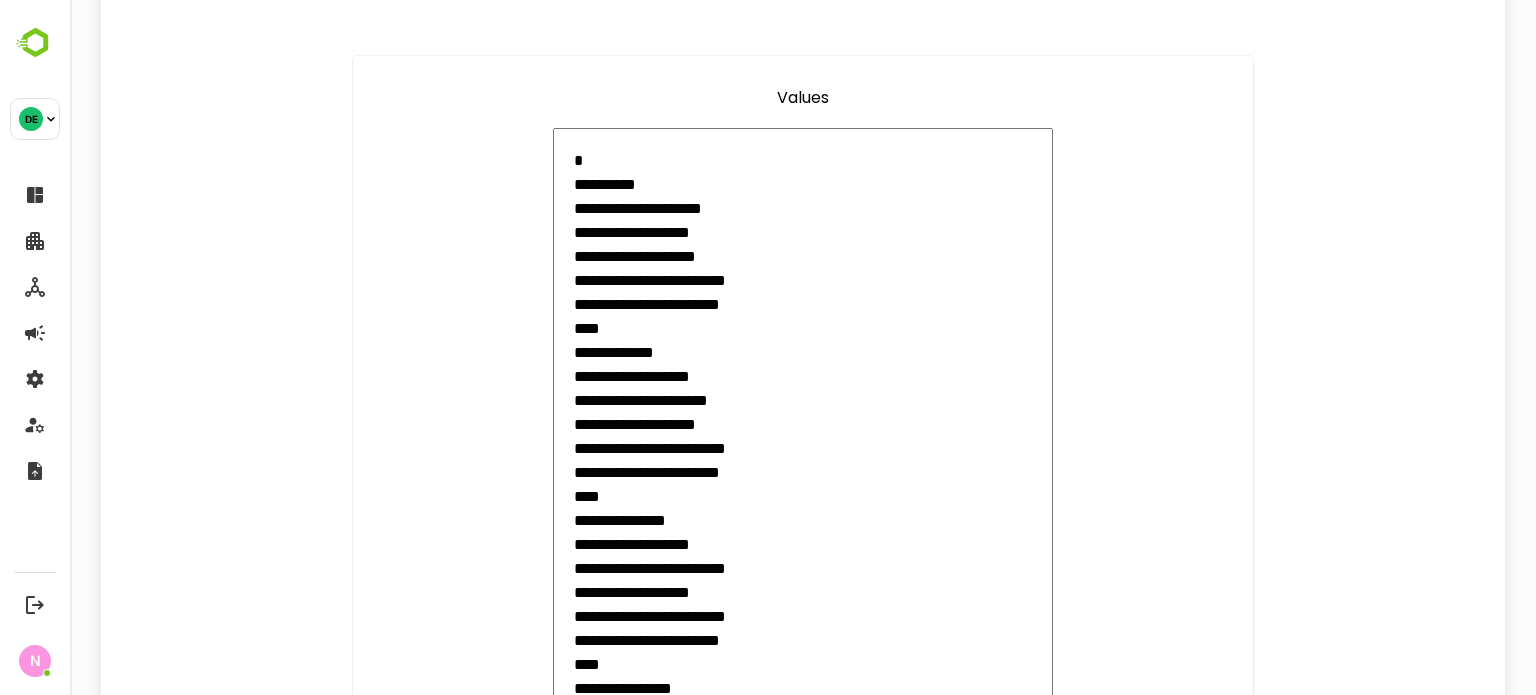 scroll, scrollTop: 0, scrollLeft: 0, axis: both 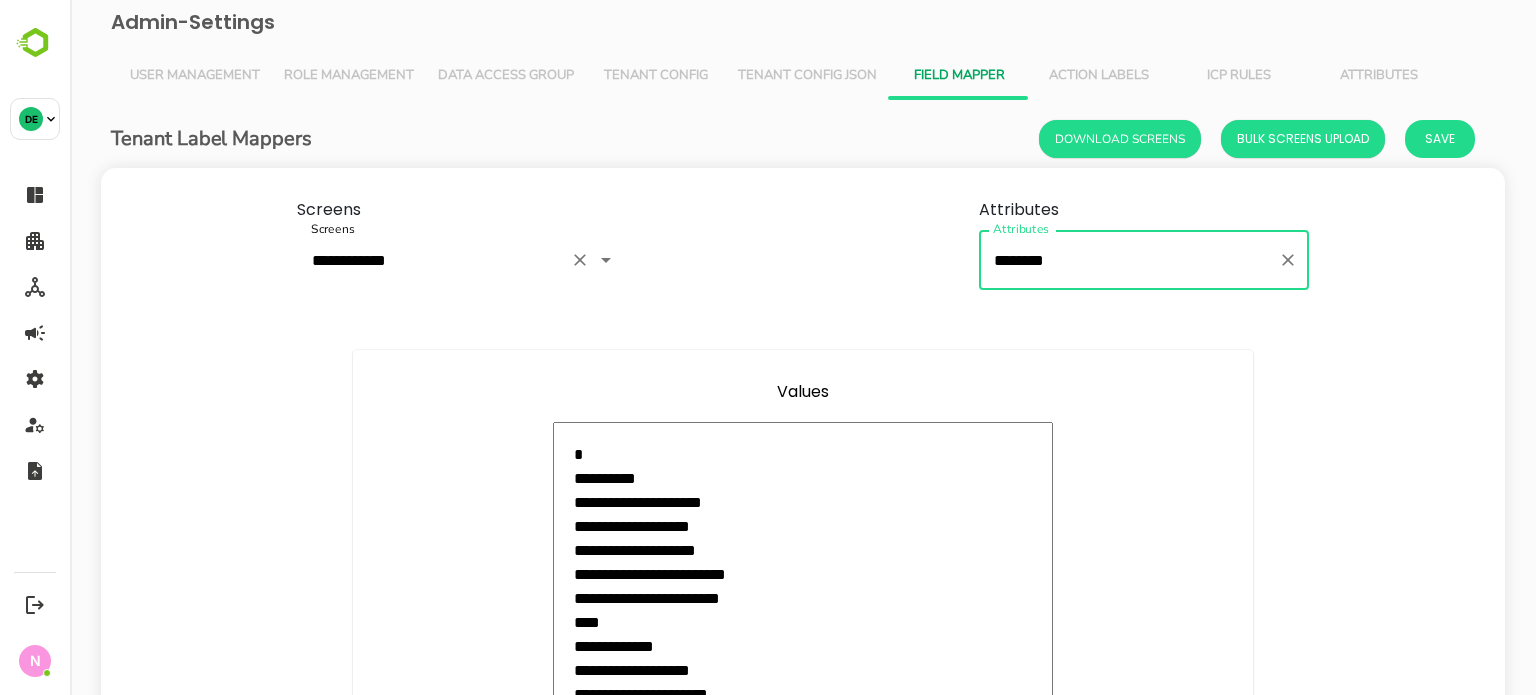 click on "**********" at bounding box center (434, 260) 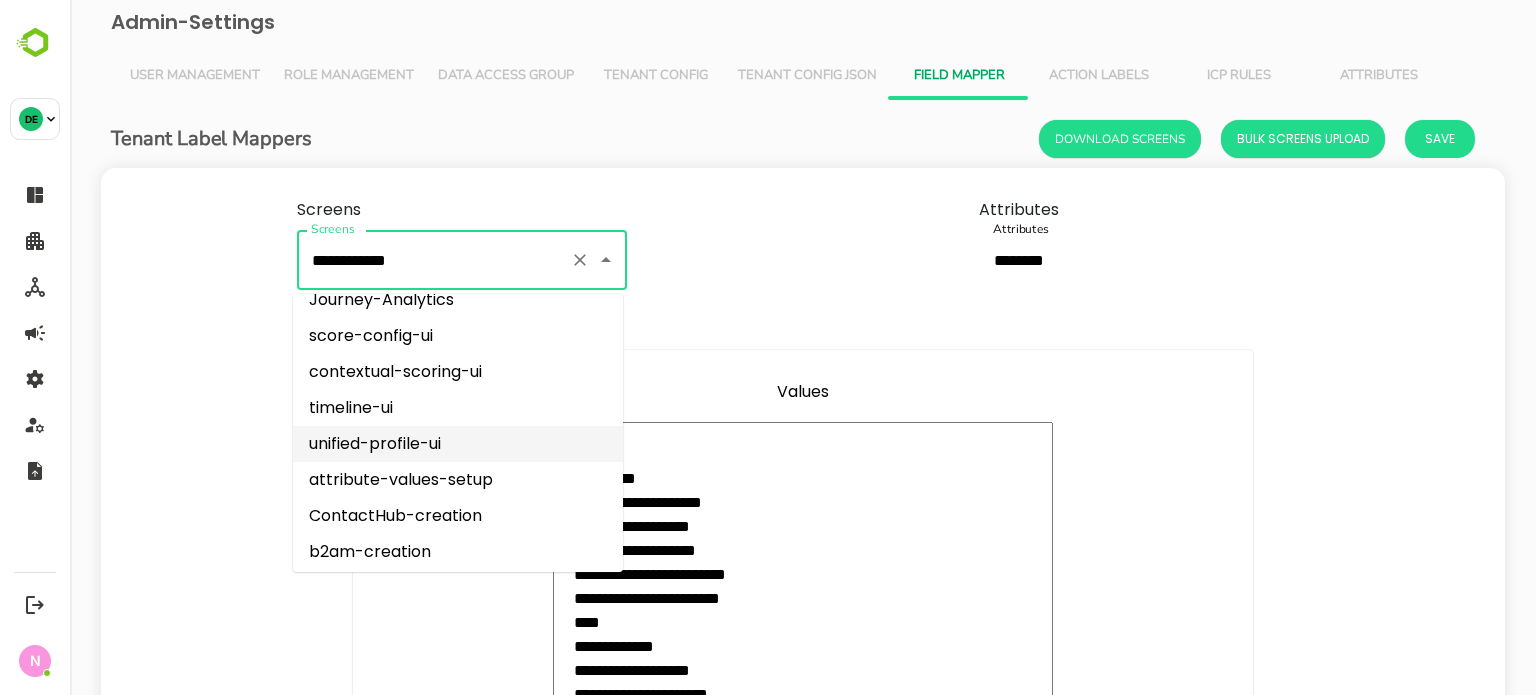 scroll, scrollTop: 100, scrollLeft: 0, axis: vertical 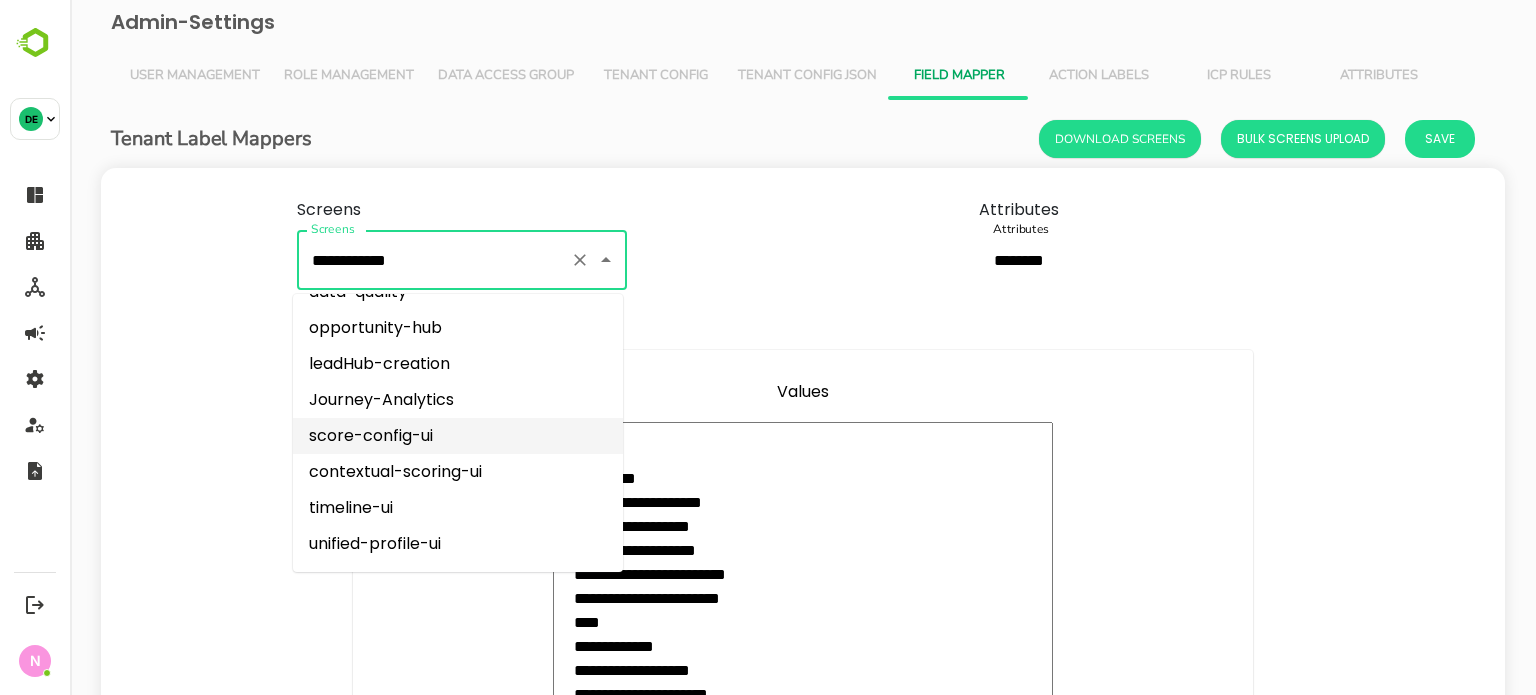 click on "score-config-ui" at bounding box center (458, 436) 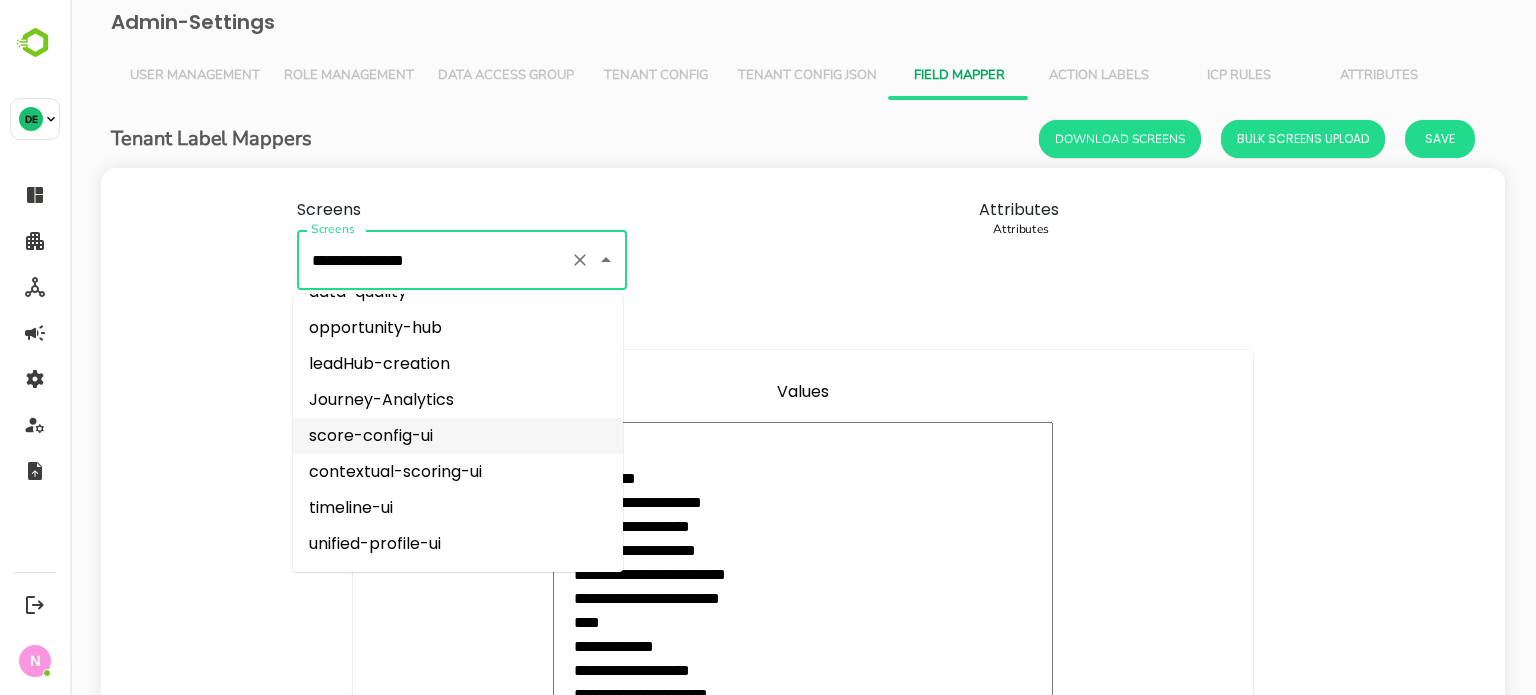 type 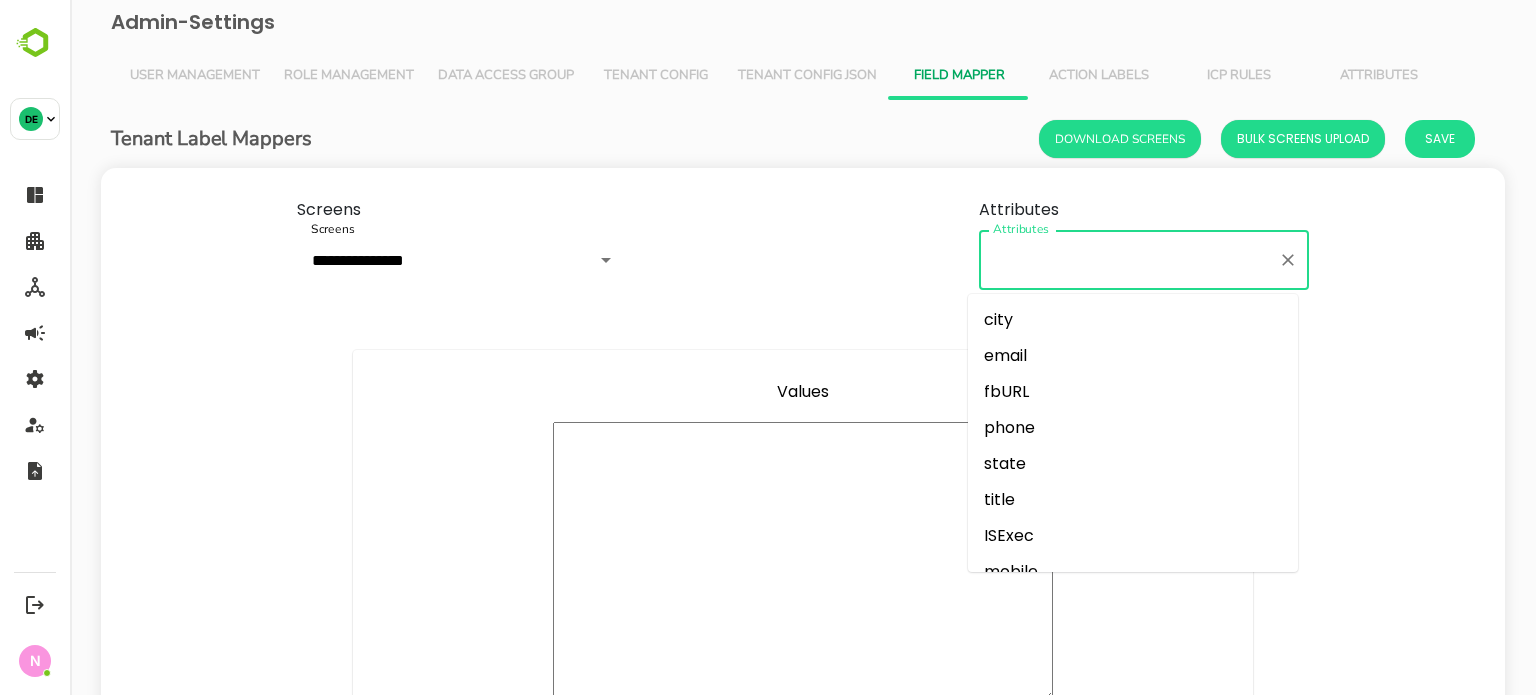 click on "Attributes" at bounding box center [1129, 260] 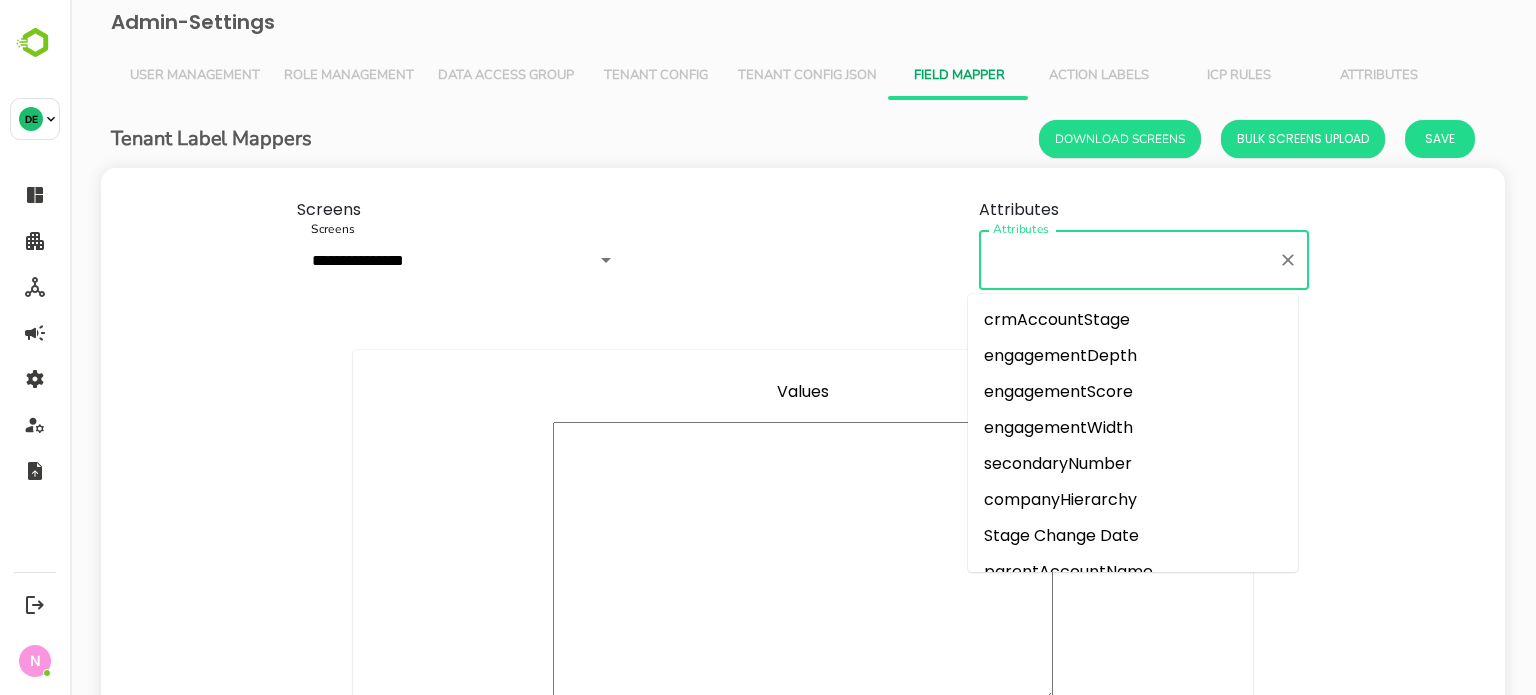 scroll, scrollTop: 2041, scrollLeft: 0, axis: vertical 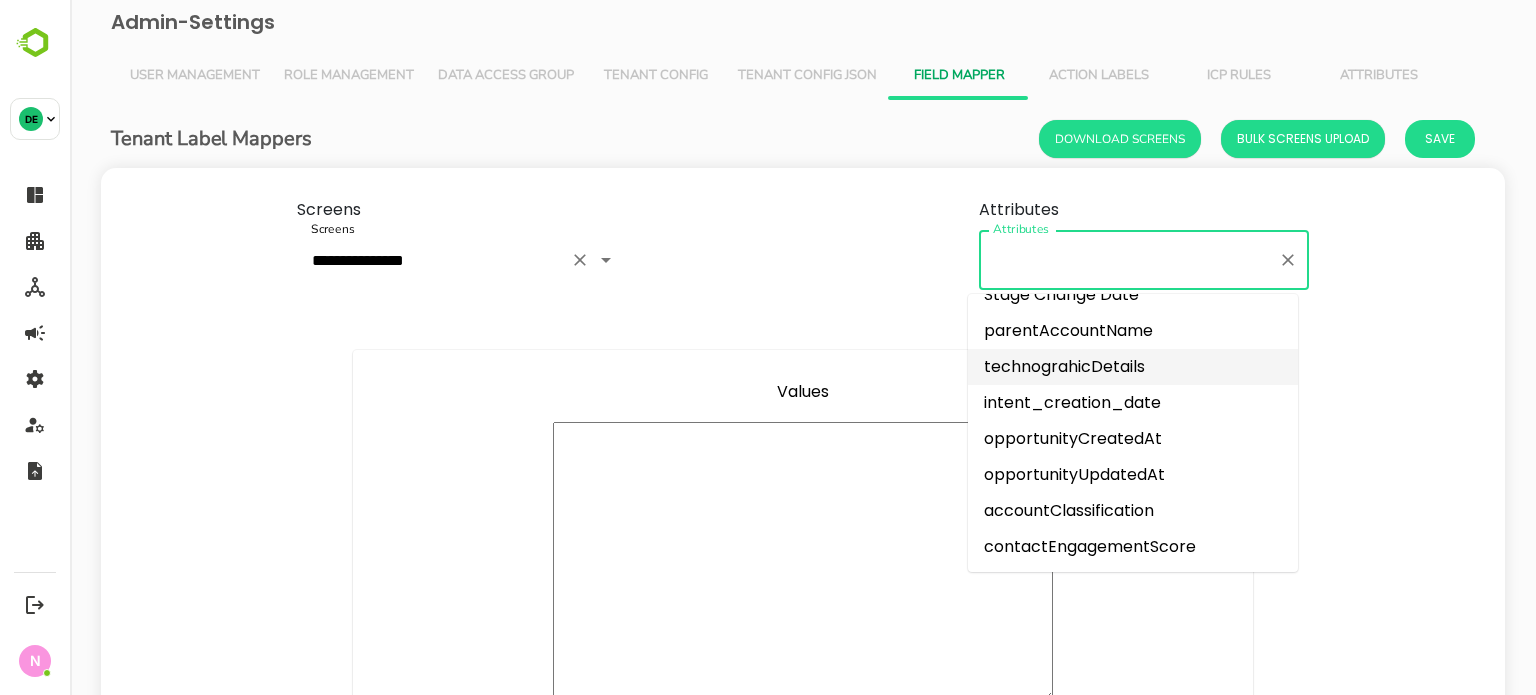 click on "**********" at bounding box center (434, 260) 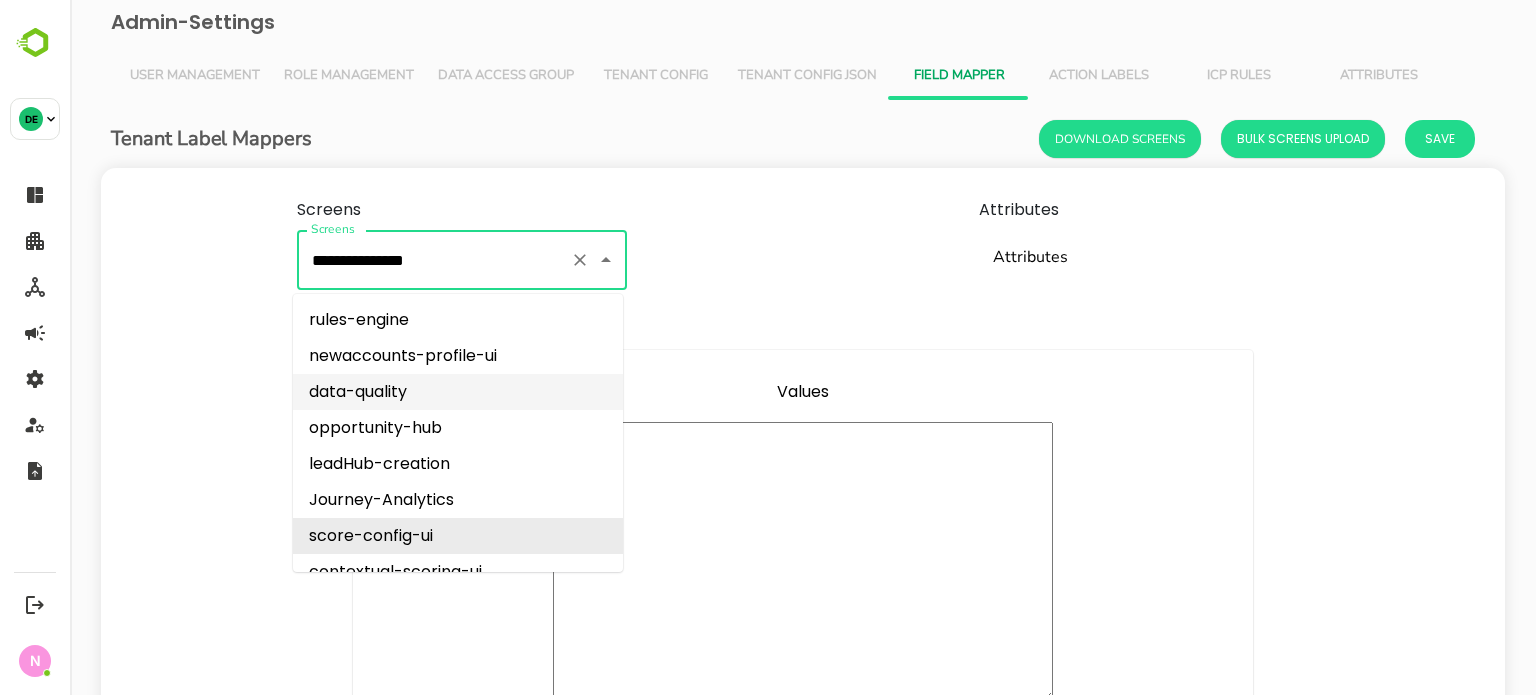 scroll, scrollTop: 200, scrollLeft: 0, axis: vertical 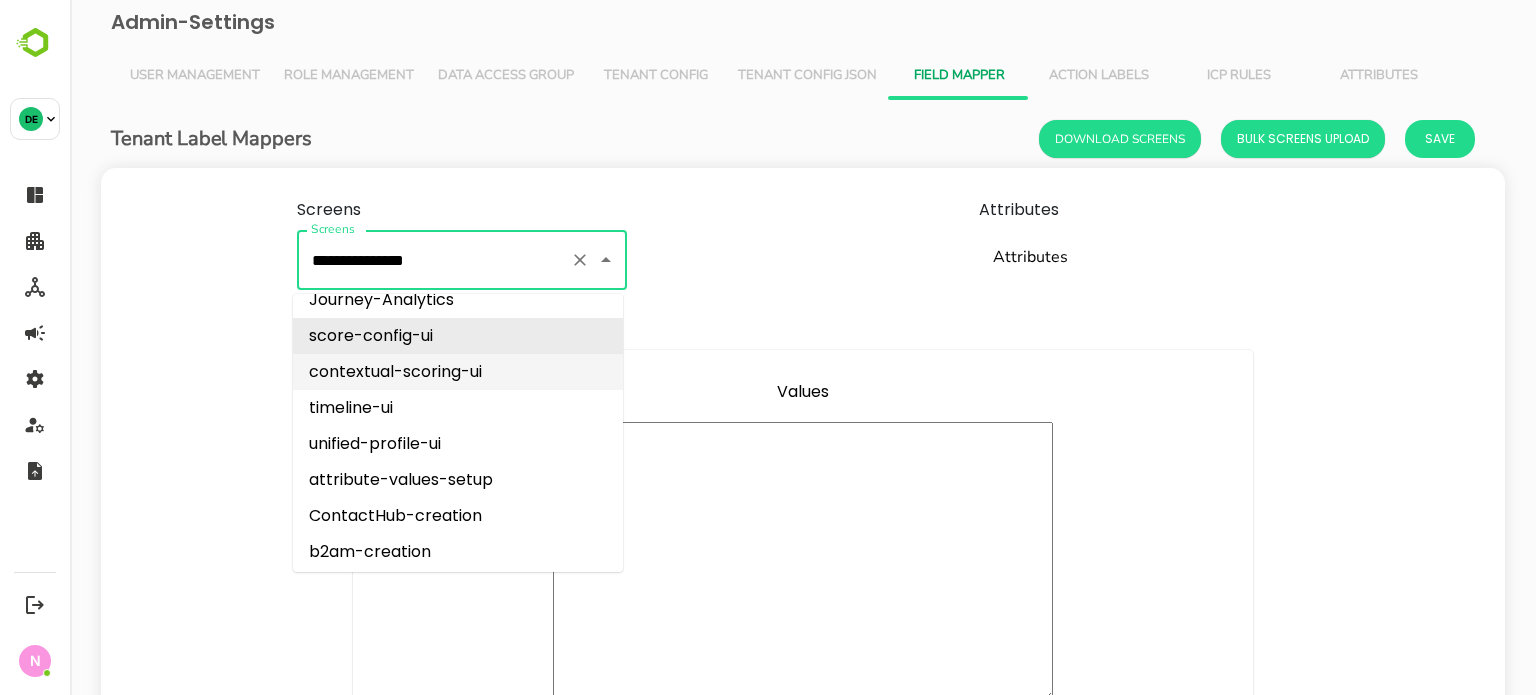 click on "contextual-scoring-ui" at bounding box center [458, 372] 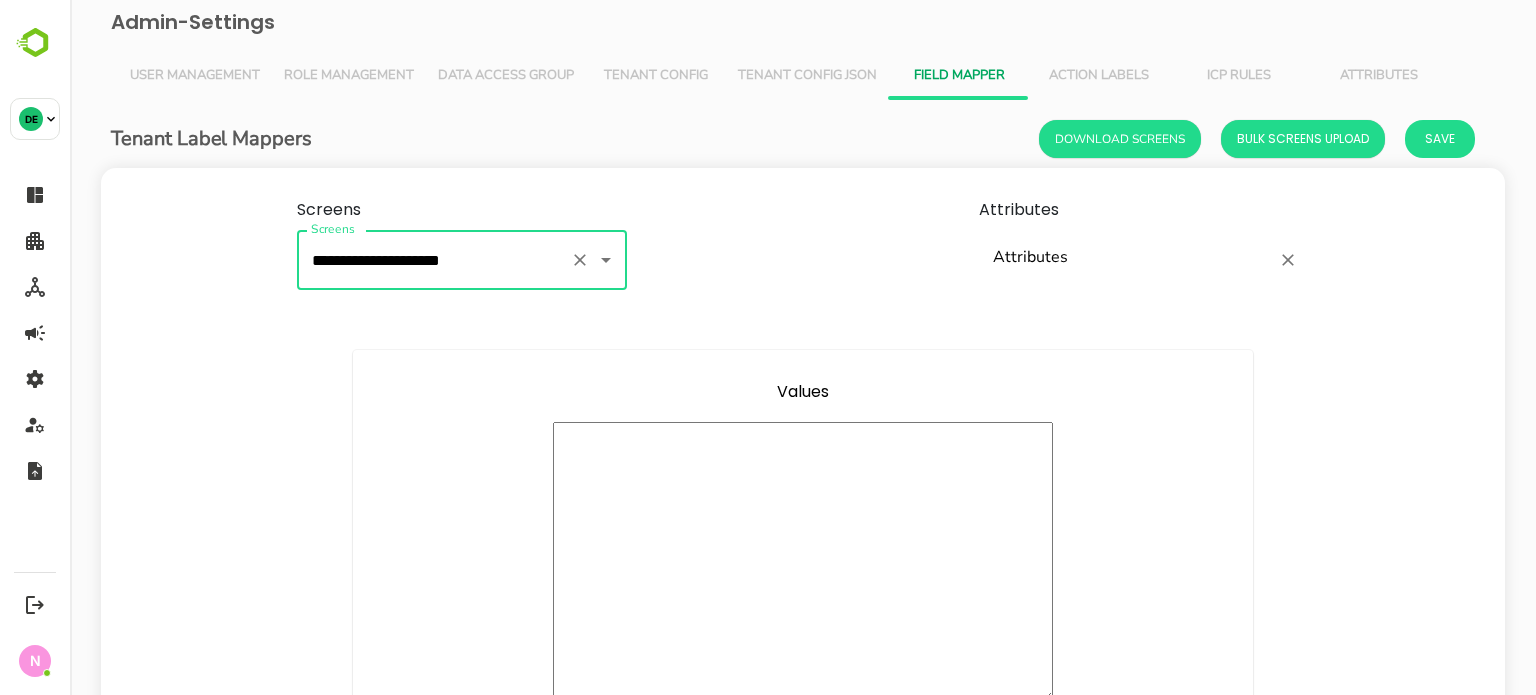 click on "Attributes" at bounding box center [1129, 260] 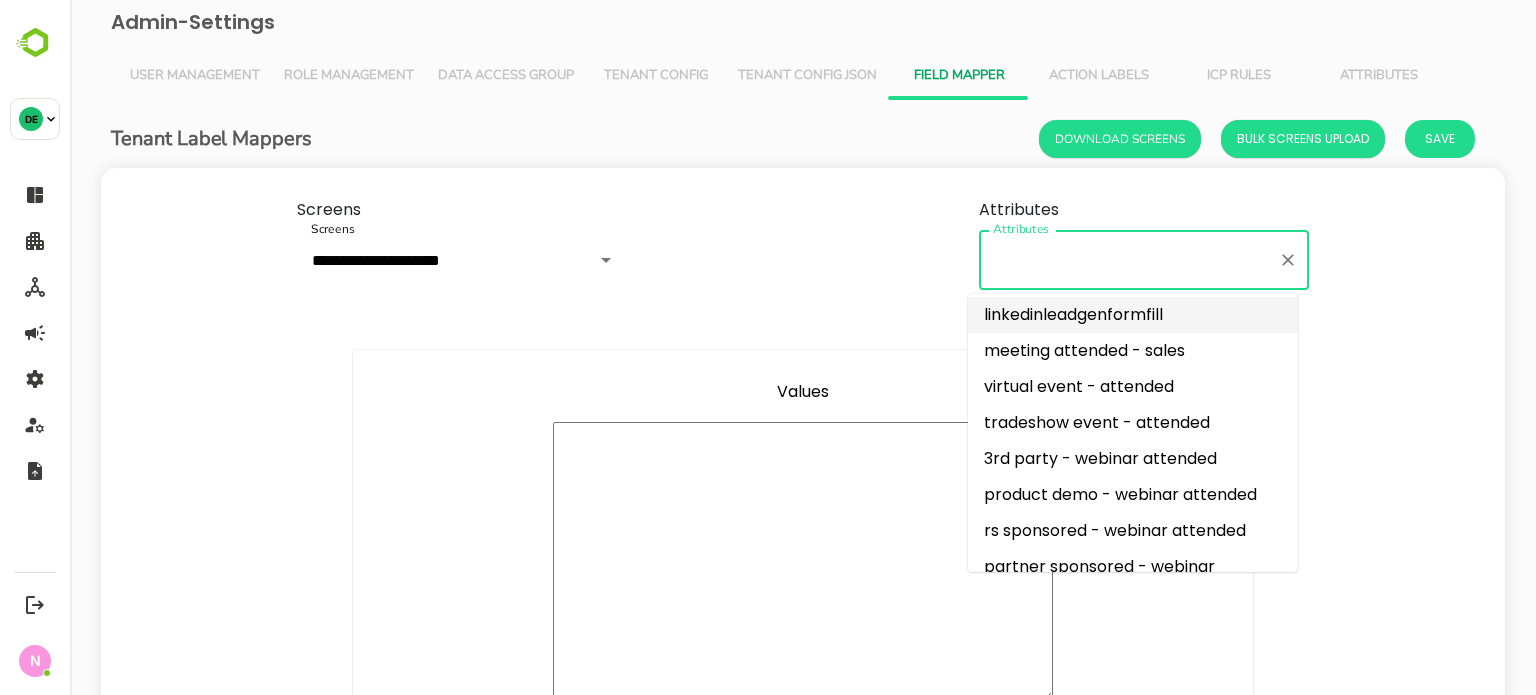 scroll, scrollTop: 829, scrollLeft: 0, axis: vertical 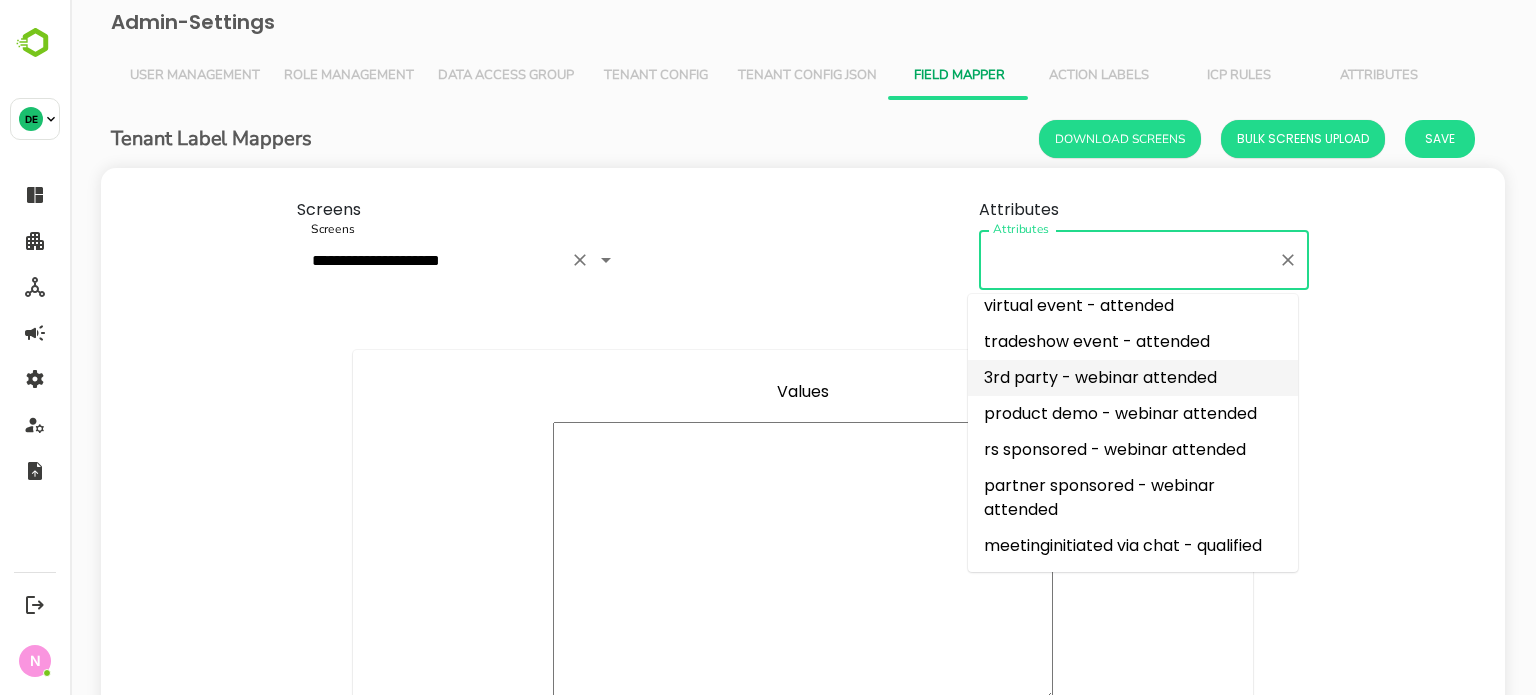 click on "**********" at bounding box center [462, 260] 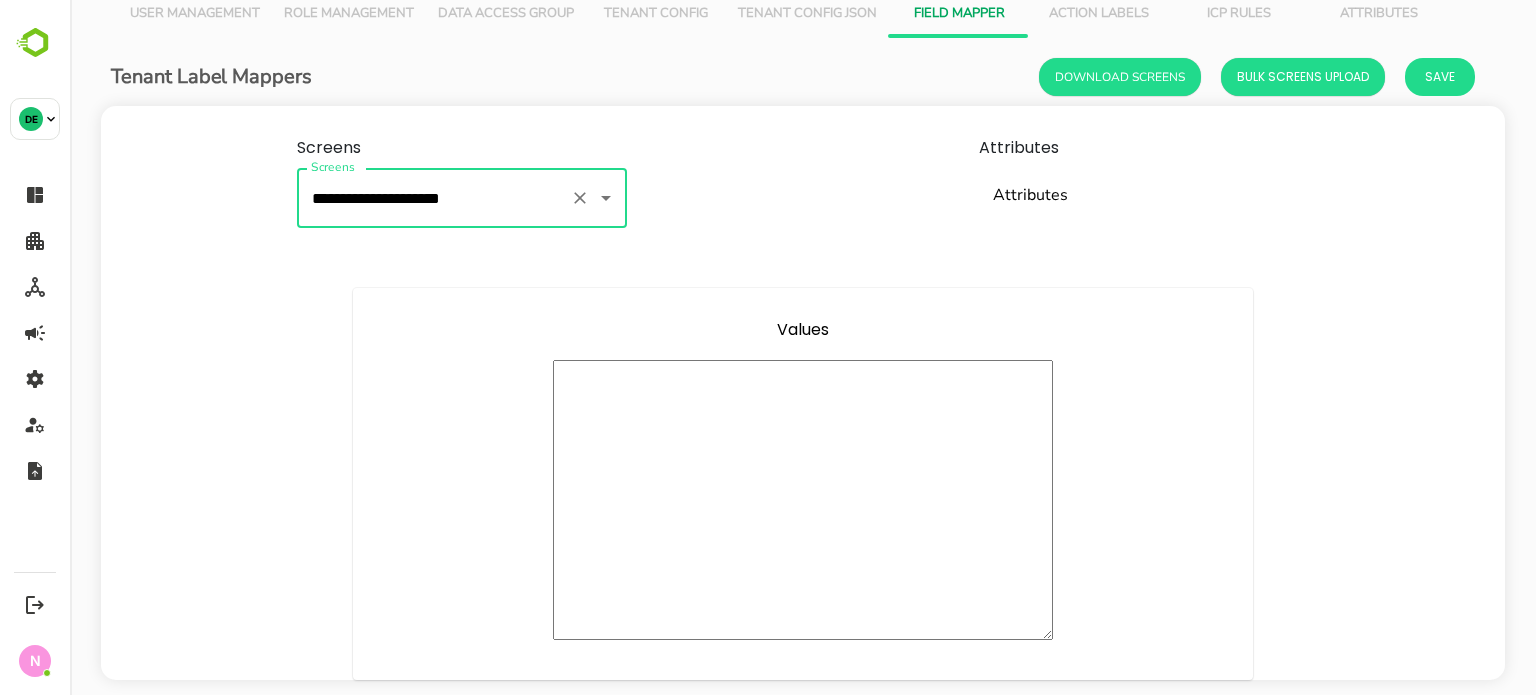 scroll, scrollTop: 96, scrollLeft: 0, axis: vertical 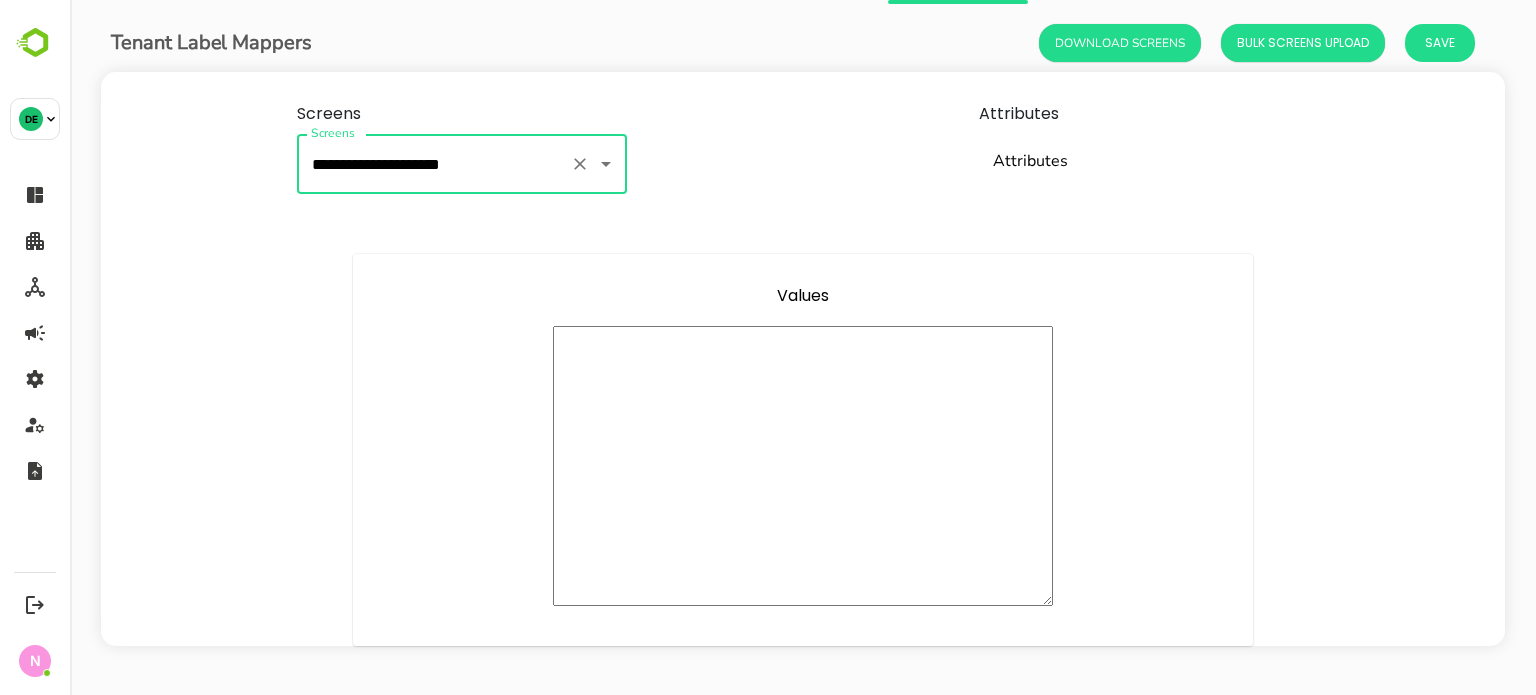 click on "**********" at bounding box center (434, 164) 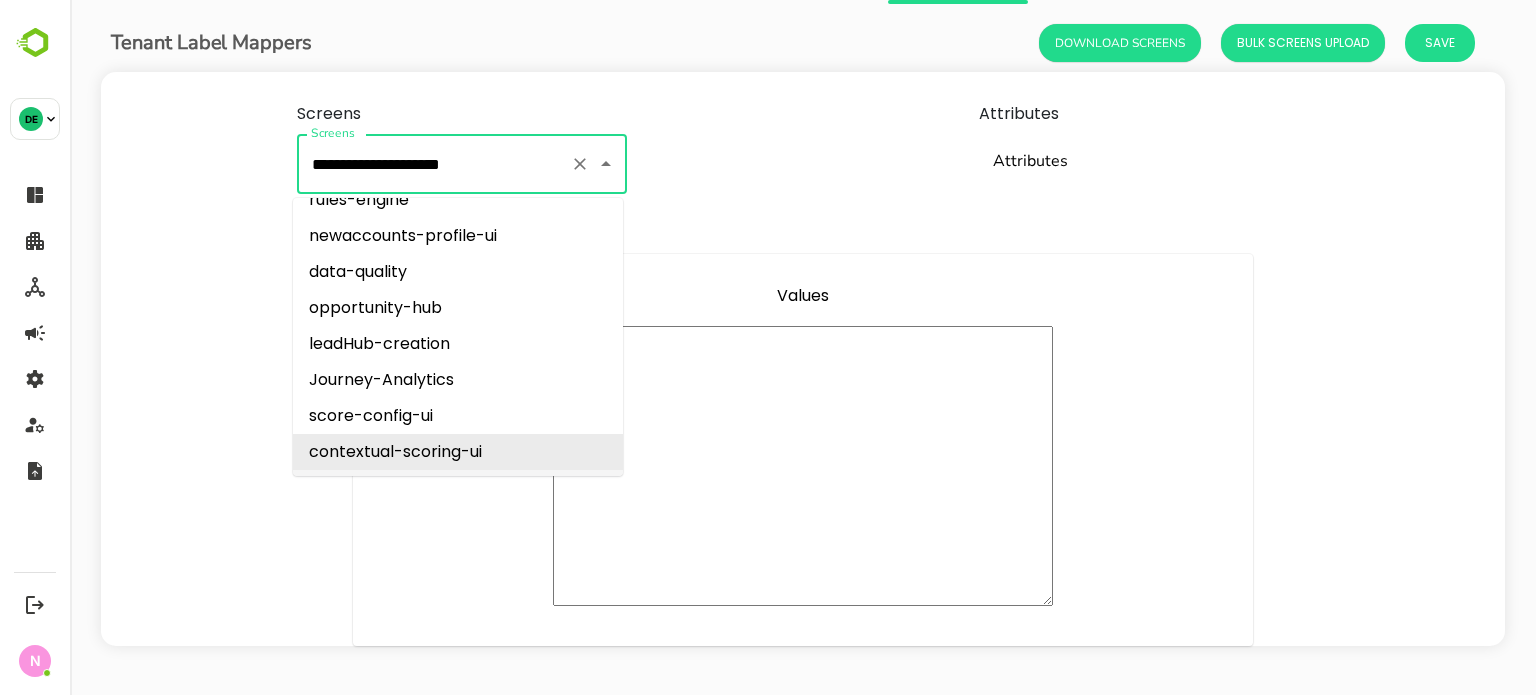 scroll, scrollTop: 0, scrollLeft: 0, axis: both 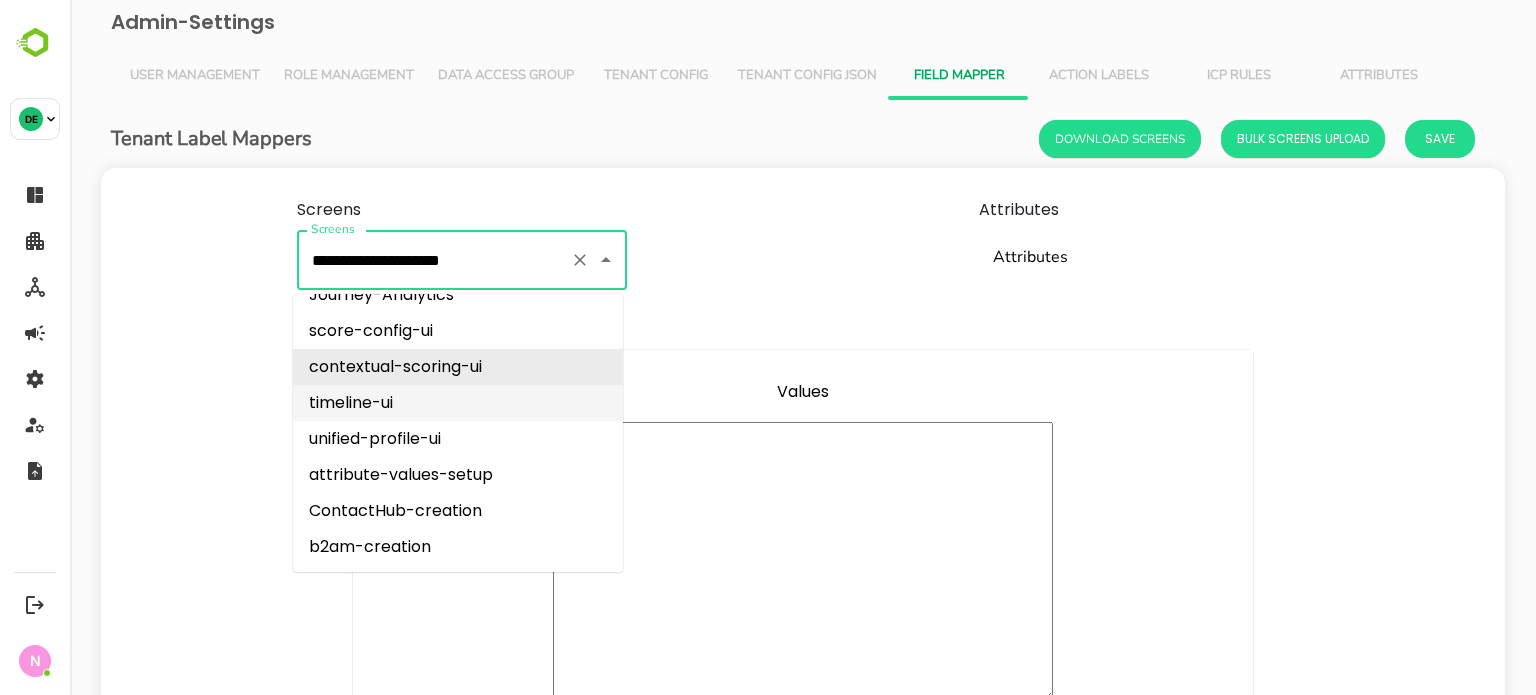 click on "timeline-ui" at bounding box center [458, 403] 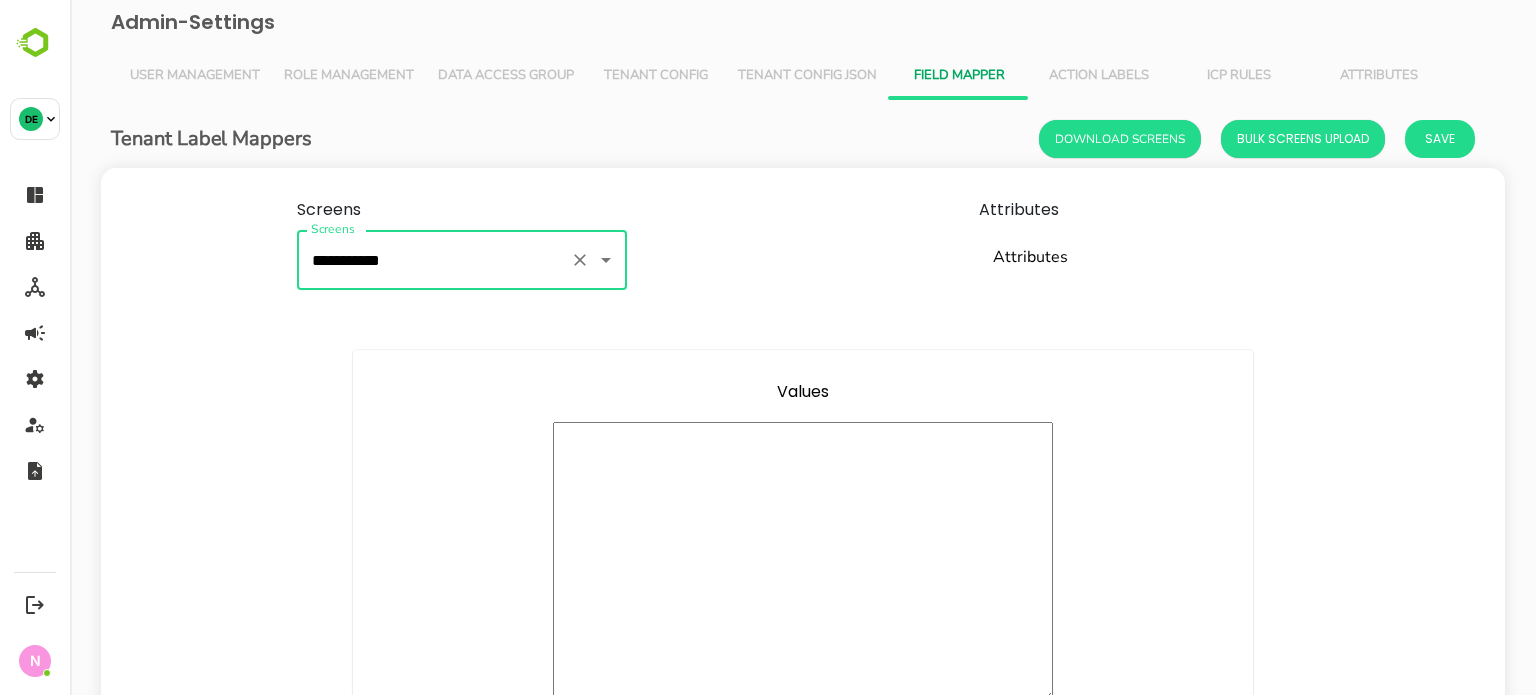 click on "**********" at bounding box center [434, 260] 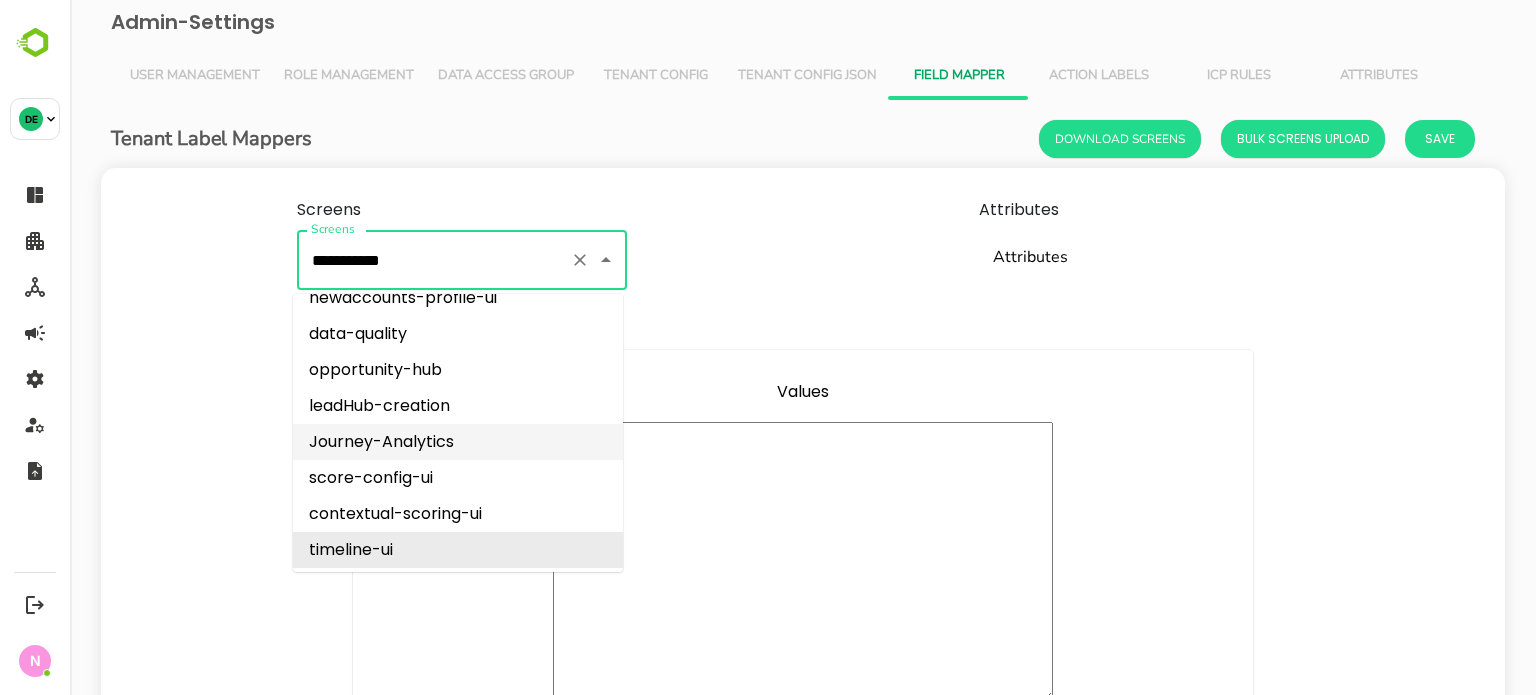 scroll, scrollTop: 205, scrollLeft: 0, axis: vertical 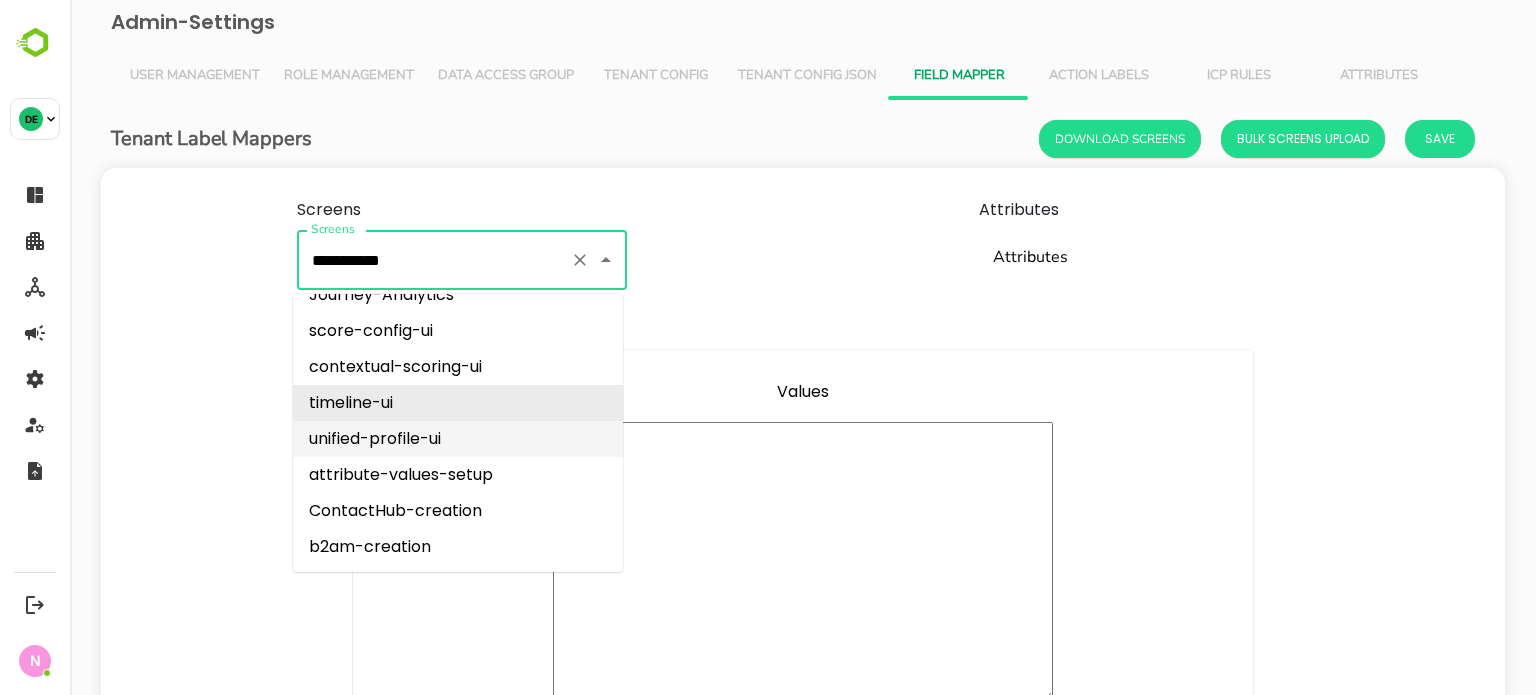 click on "unified-profile-ui" at bounding box center [458, 439] 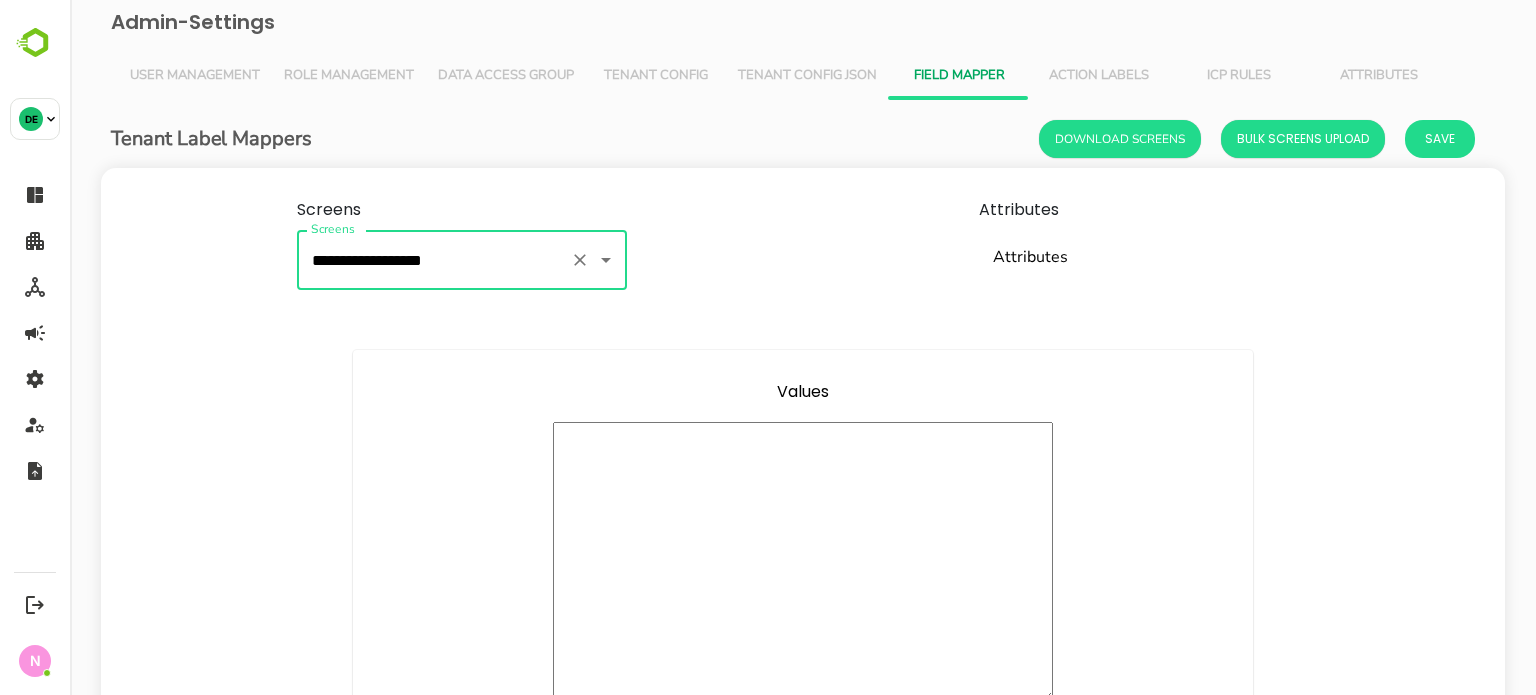 click on "**********" at bounding box center [434, 260] 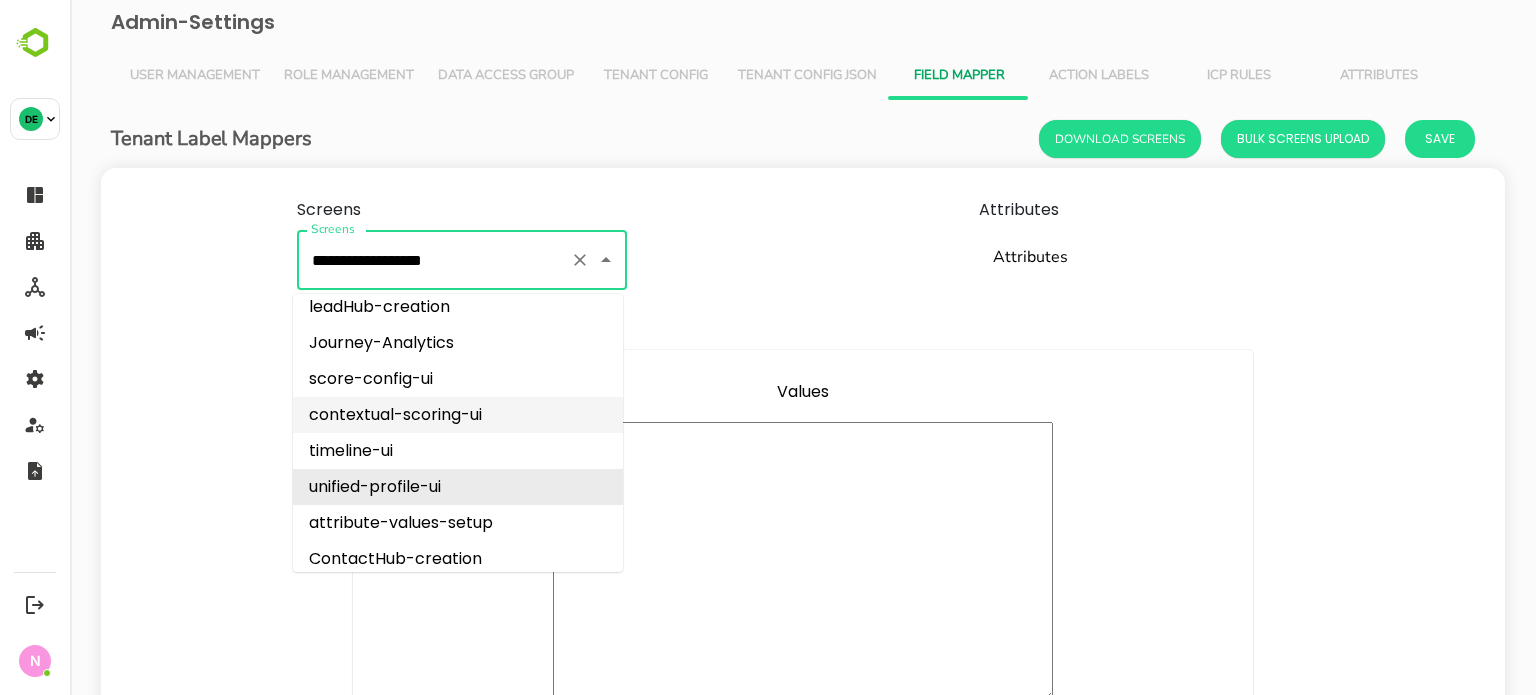 scroll, scrollTop: 205, scrollLeft: 0, axis: vertical 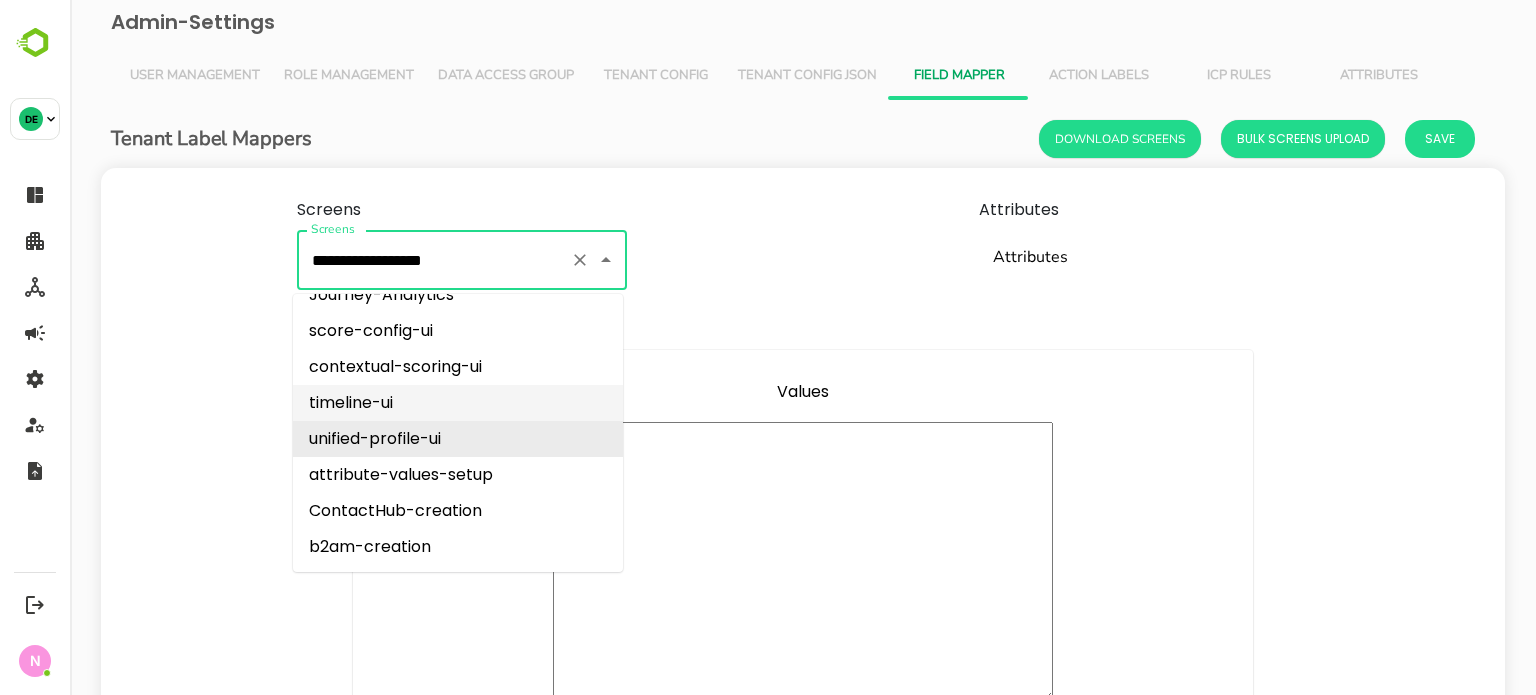 click on "**********" at bounding box center [803, 455] 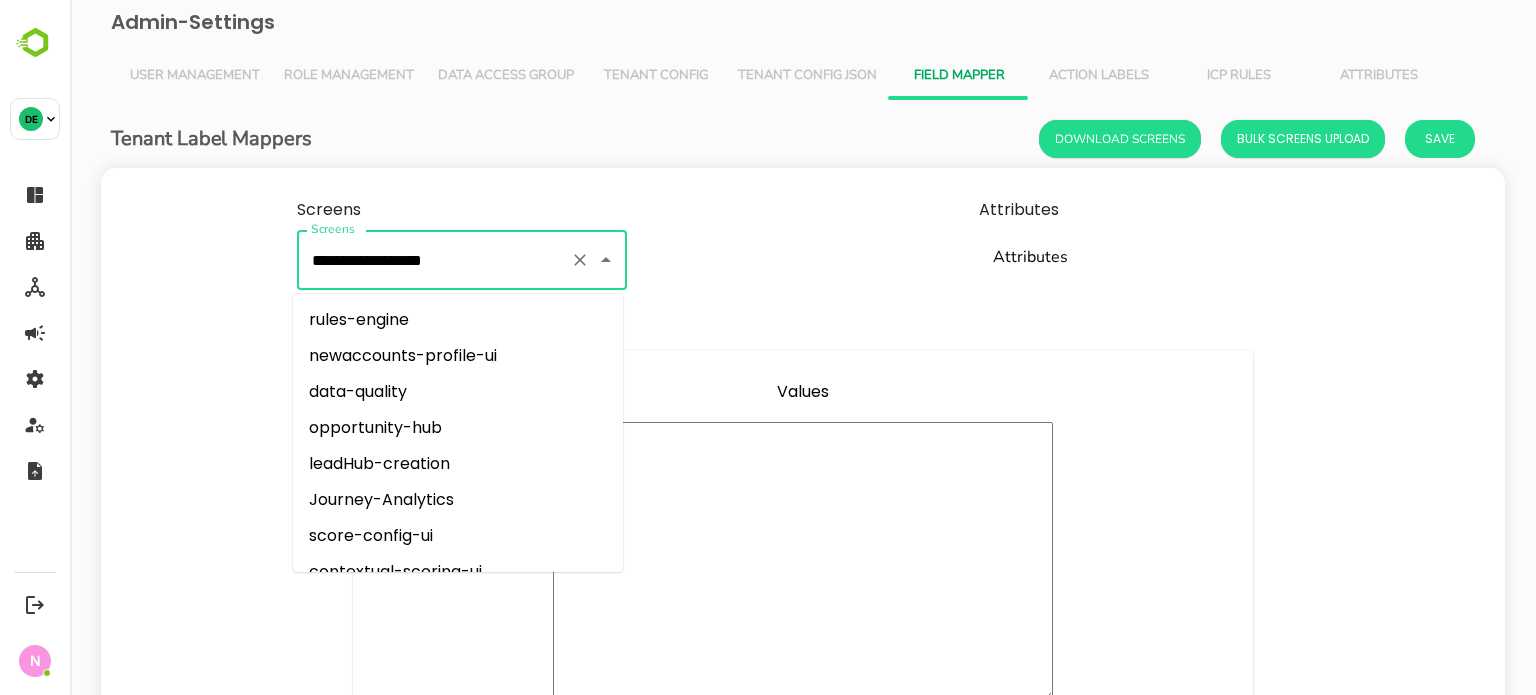 scroll, scrollTop: 94, scrollLeft: 0, axis: vertical 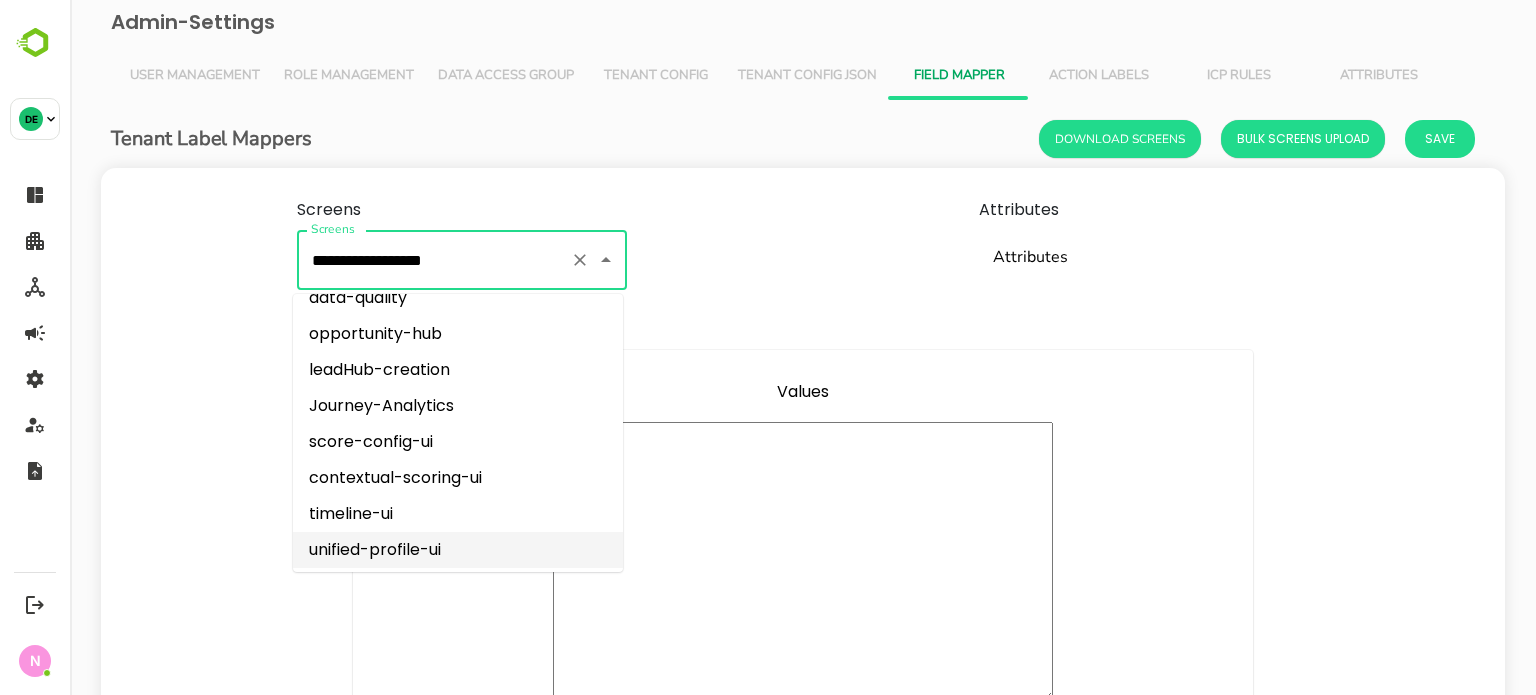 click on "**********" at bounding box center (434, 260) 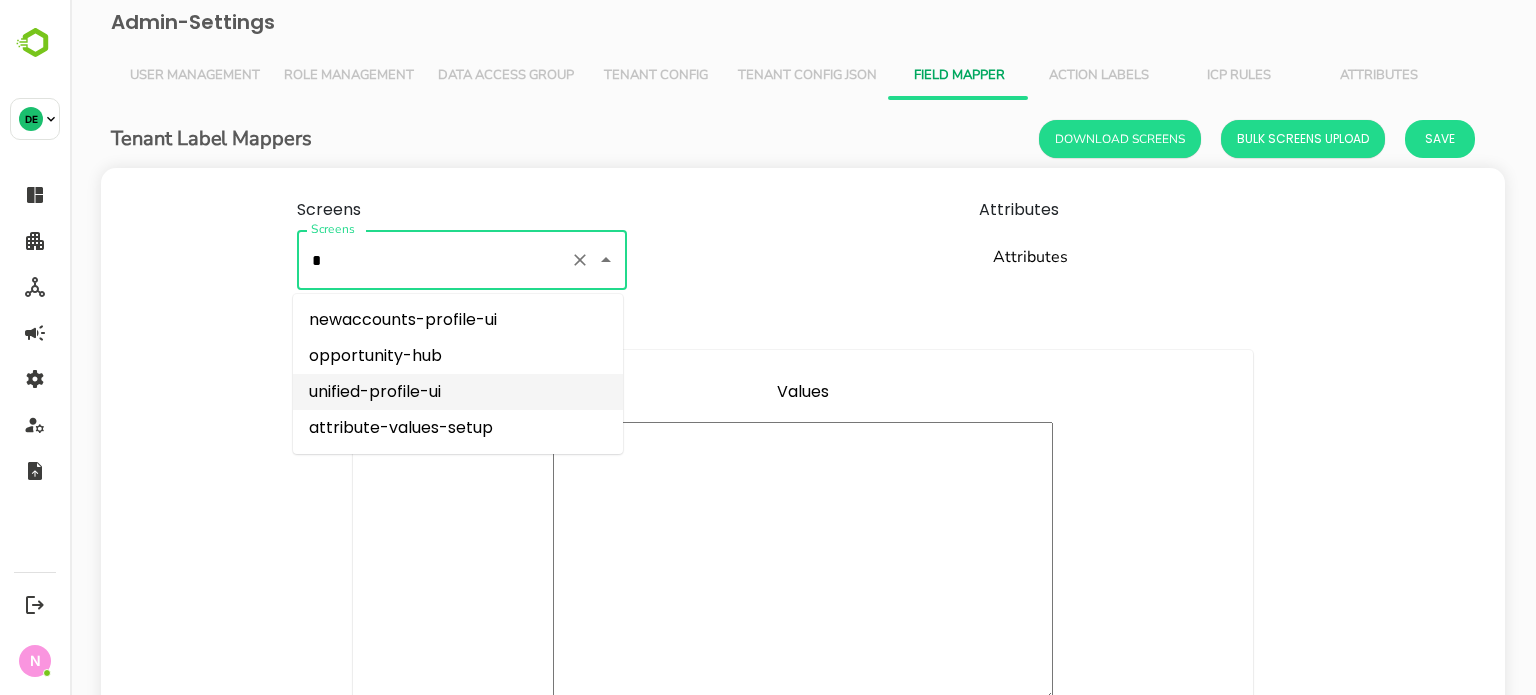scroll, scrollTop: 0, scrollLeft: 0, axis: both 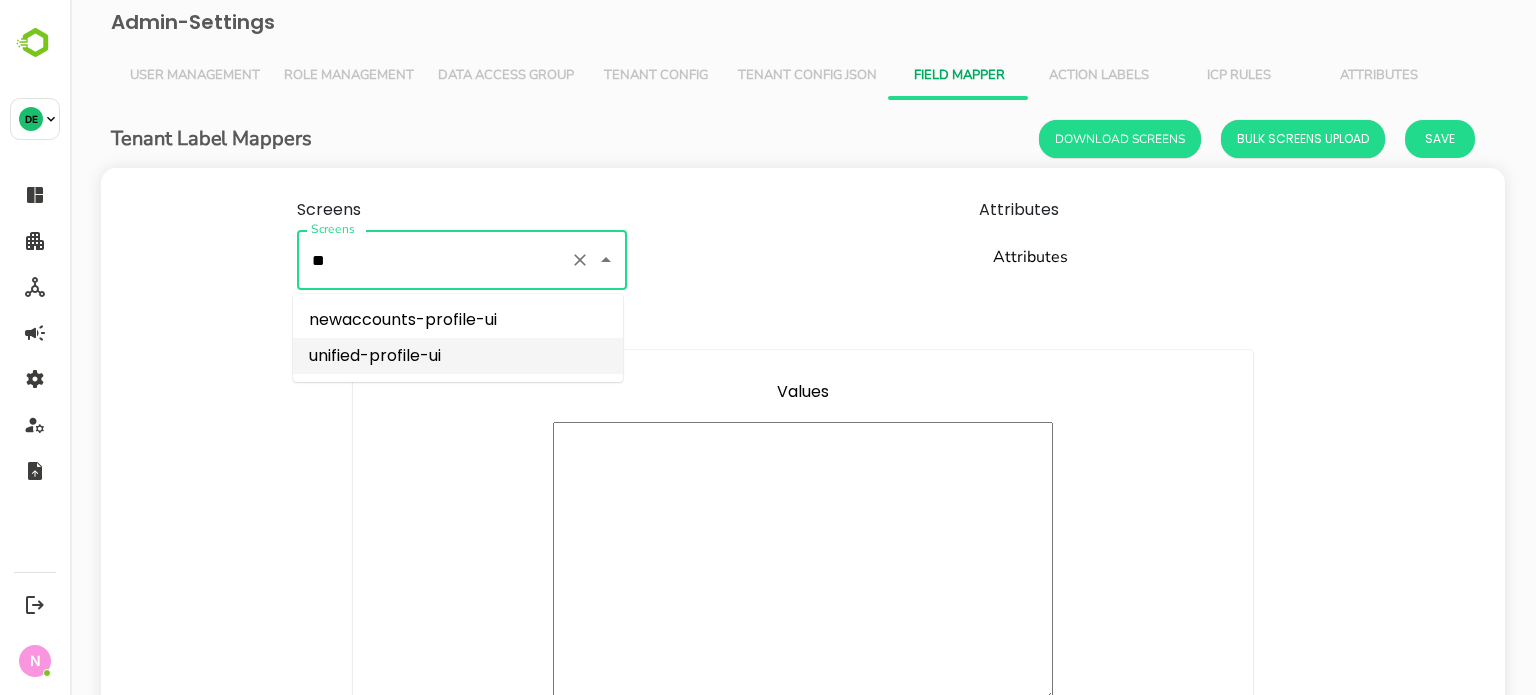 type on "*" 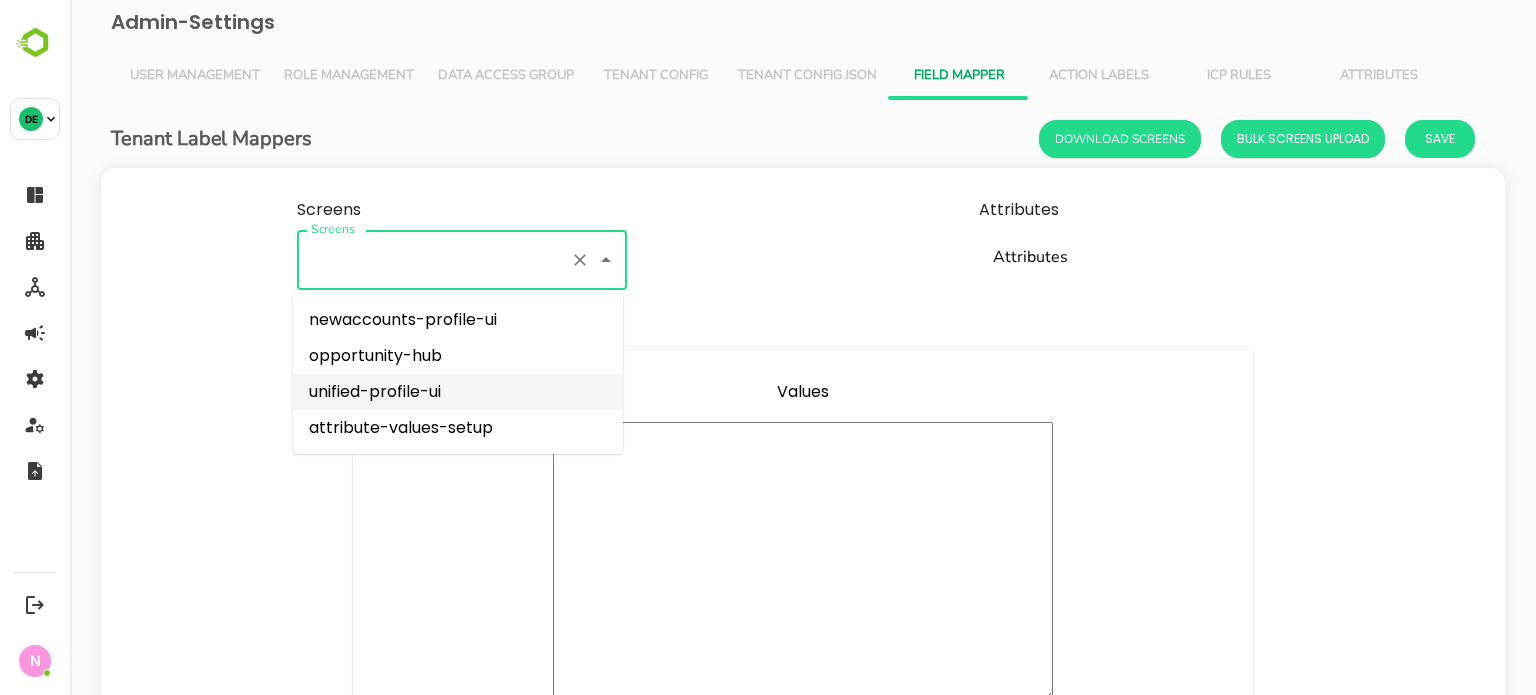 scroll, scrollTop: 94, scrollLeft: 0, axis: vertical 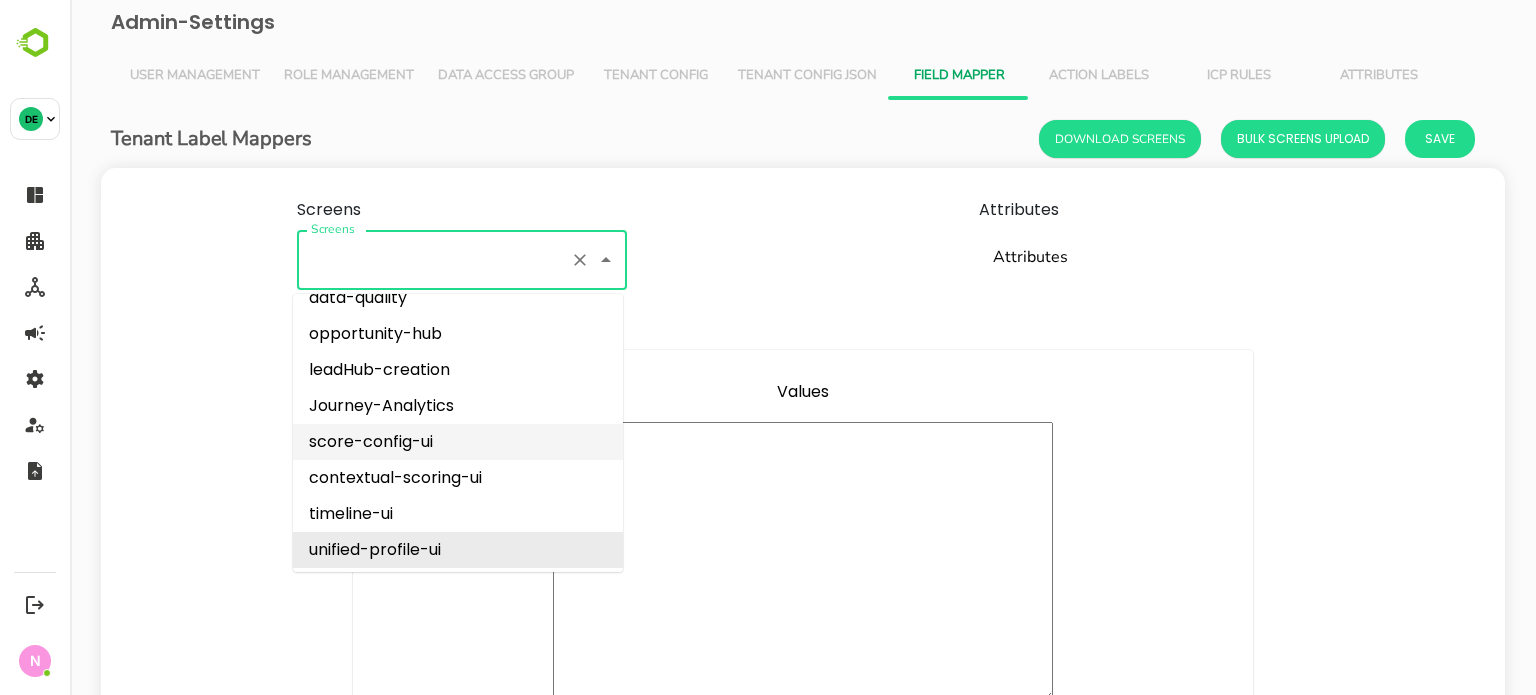 click on "score-config-ui" at bounding box center [458, 442] 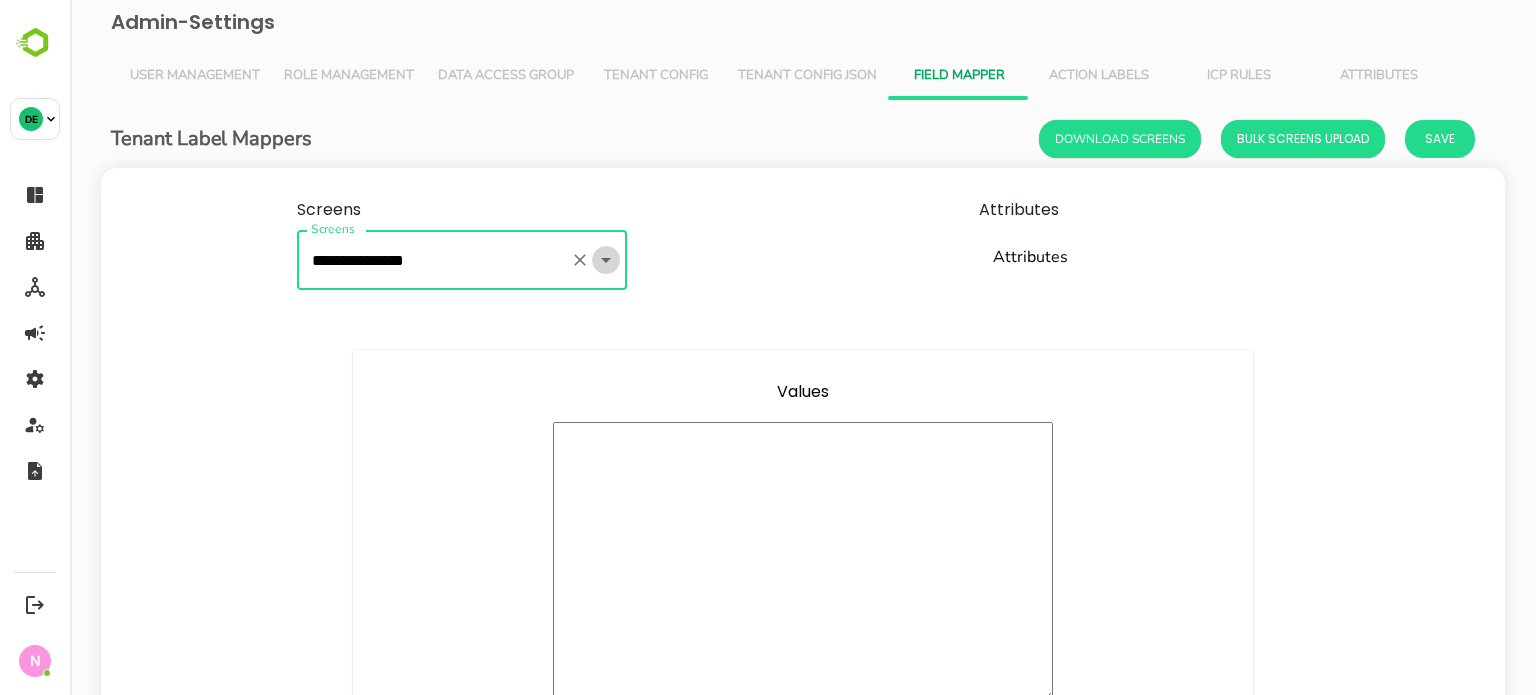 click 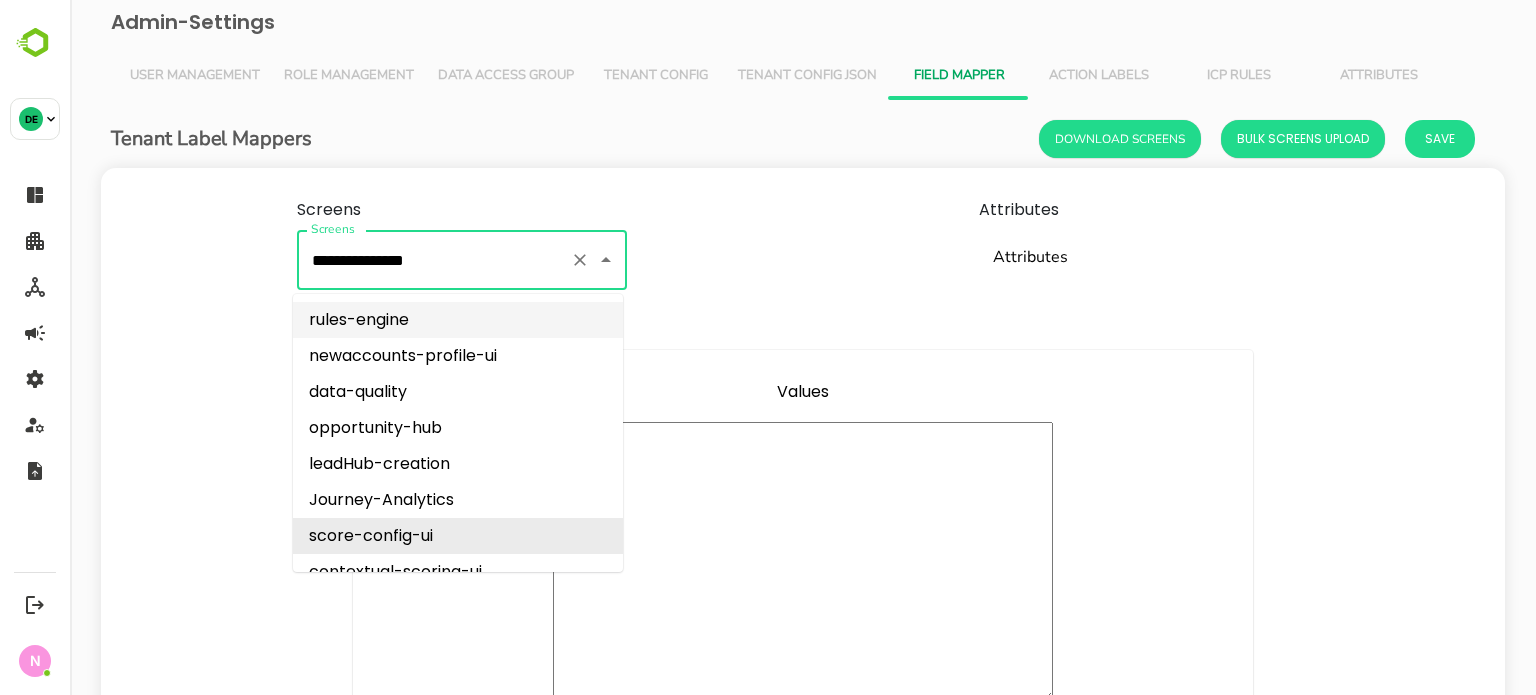 click on "rules-engine" at bounding box center (458, 320) 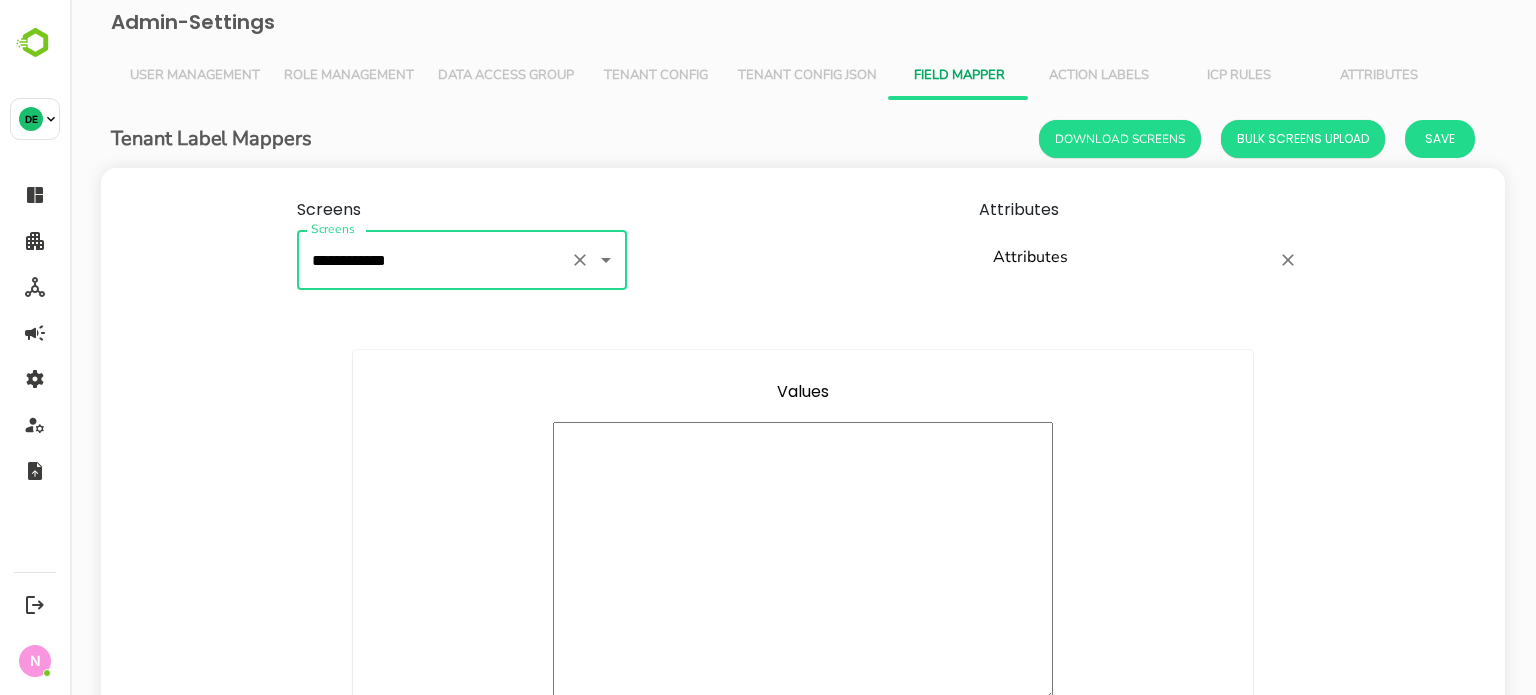 type on "**********" 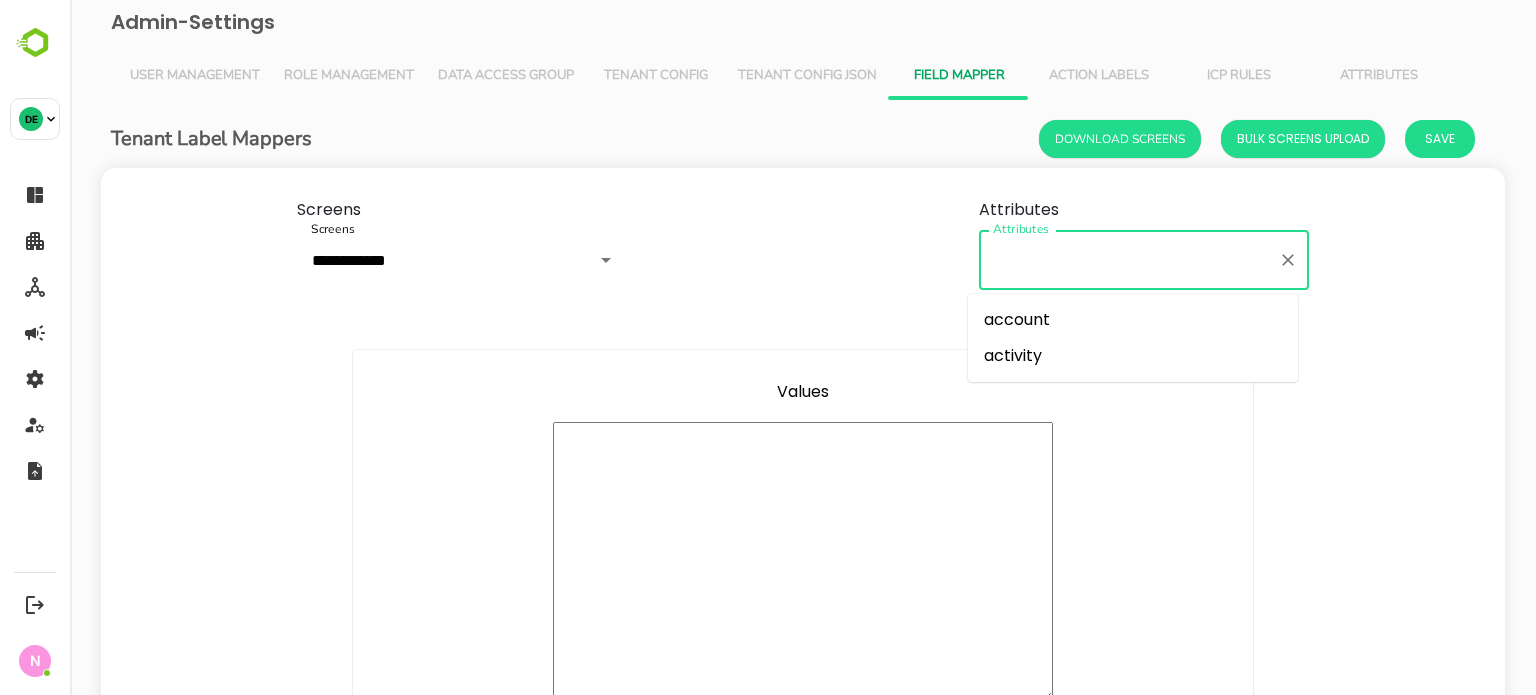 click on "Attributes" at bounding box center [1129, 260] 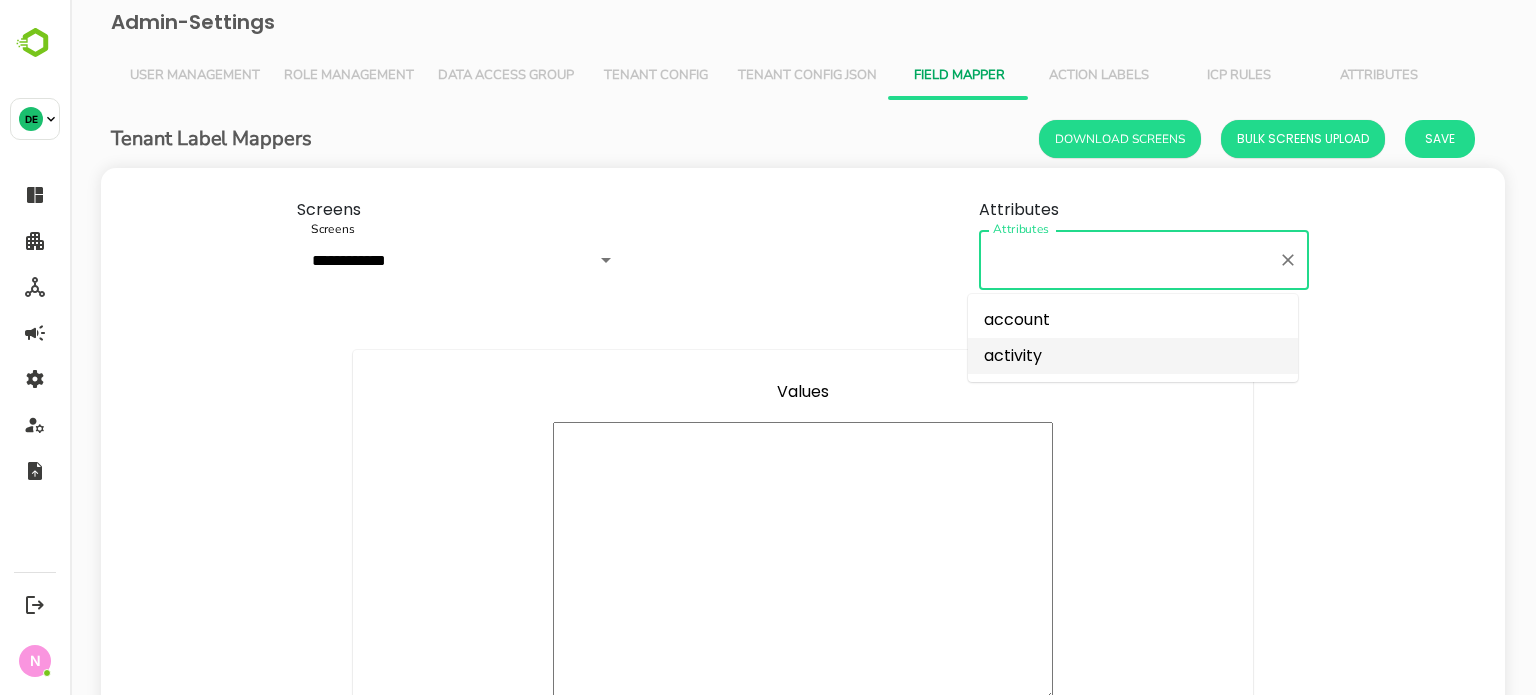 click on "activity" at bounding box center (1133, 356) 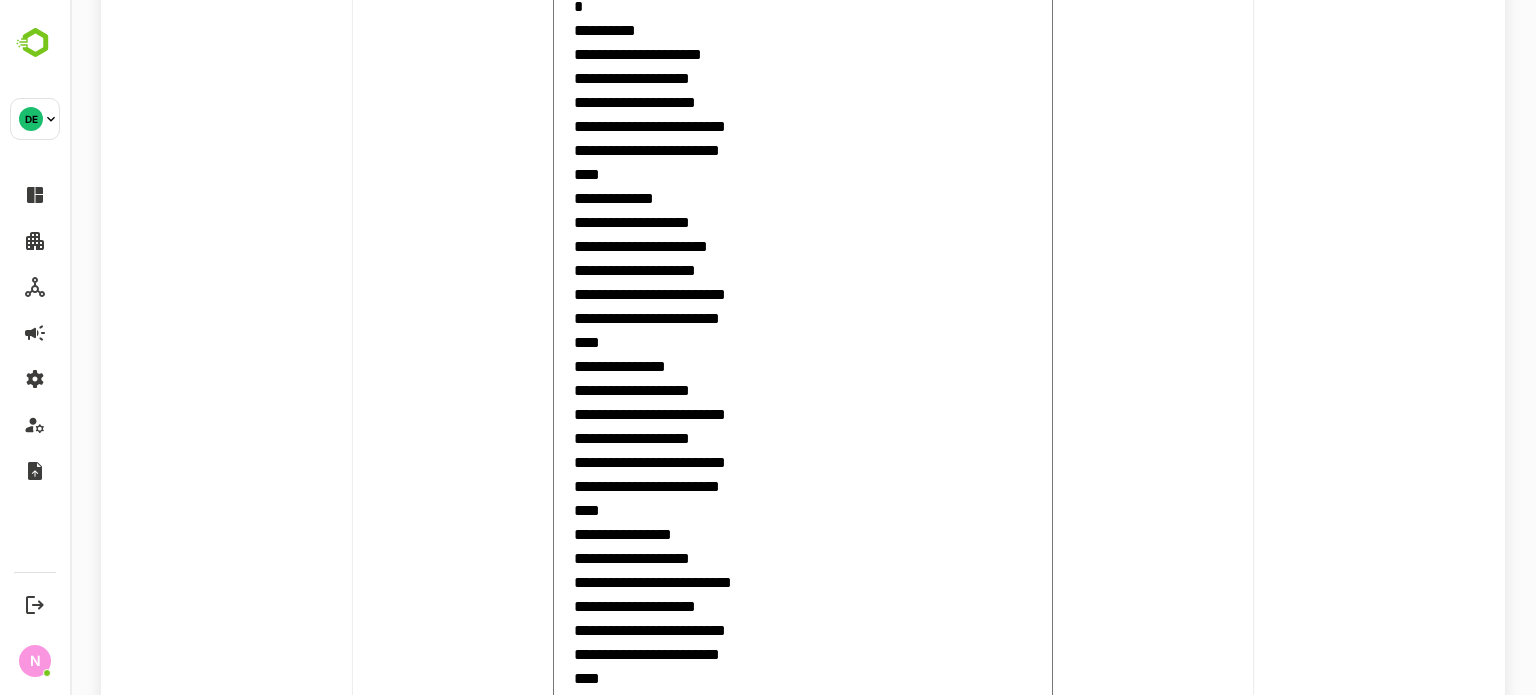 scroll, scrollTop: 0, scrollLeft: 0, axis: both 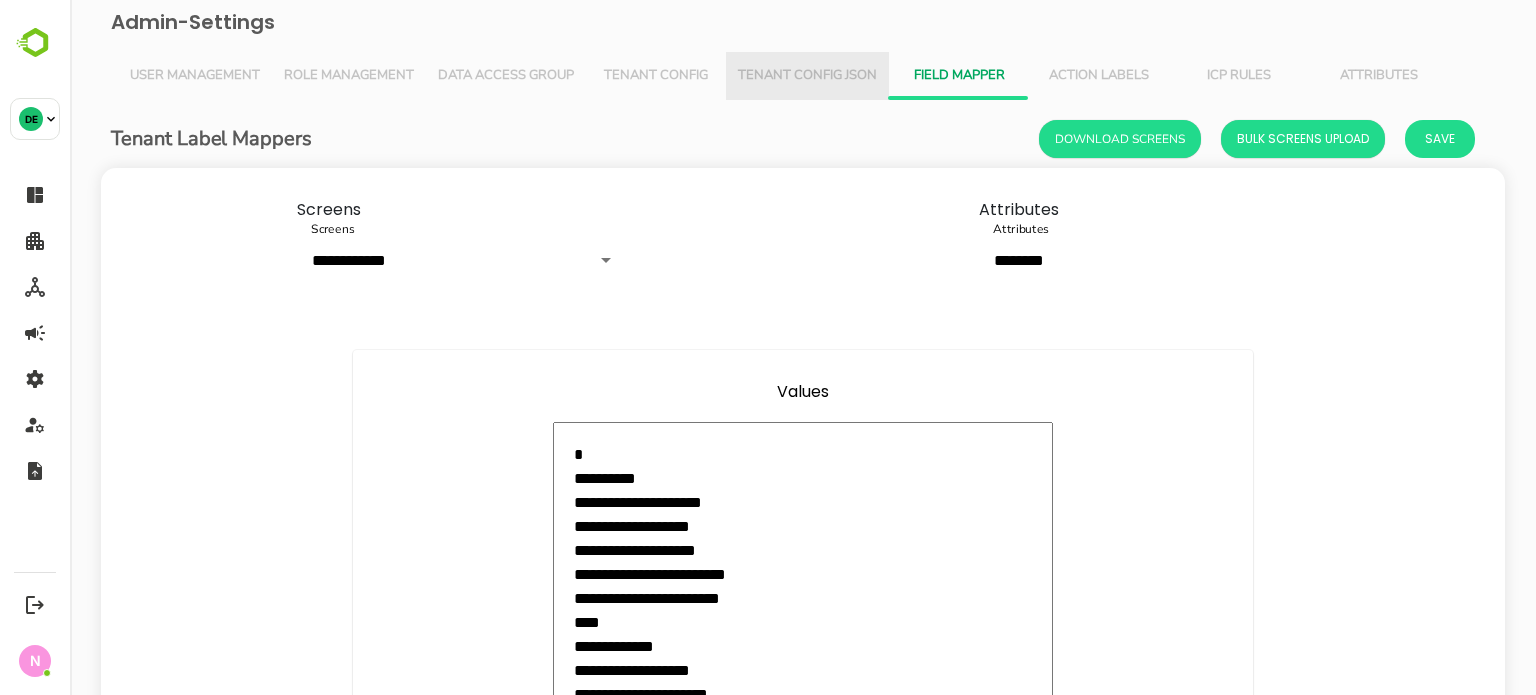 click on "Tenant Config Json" at bounding box center [807, 76] 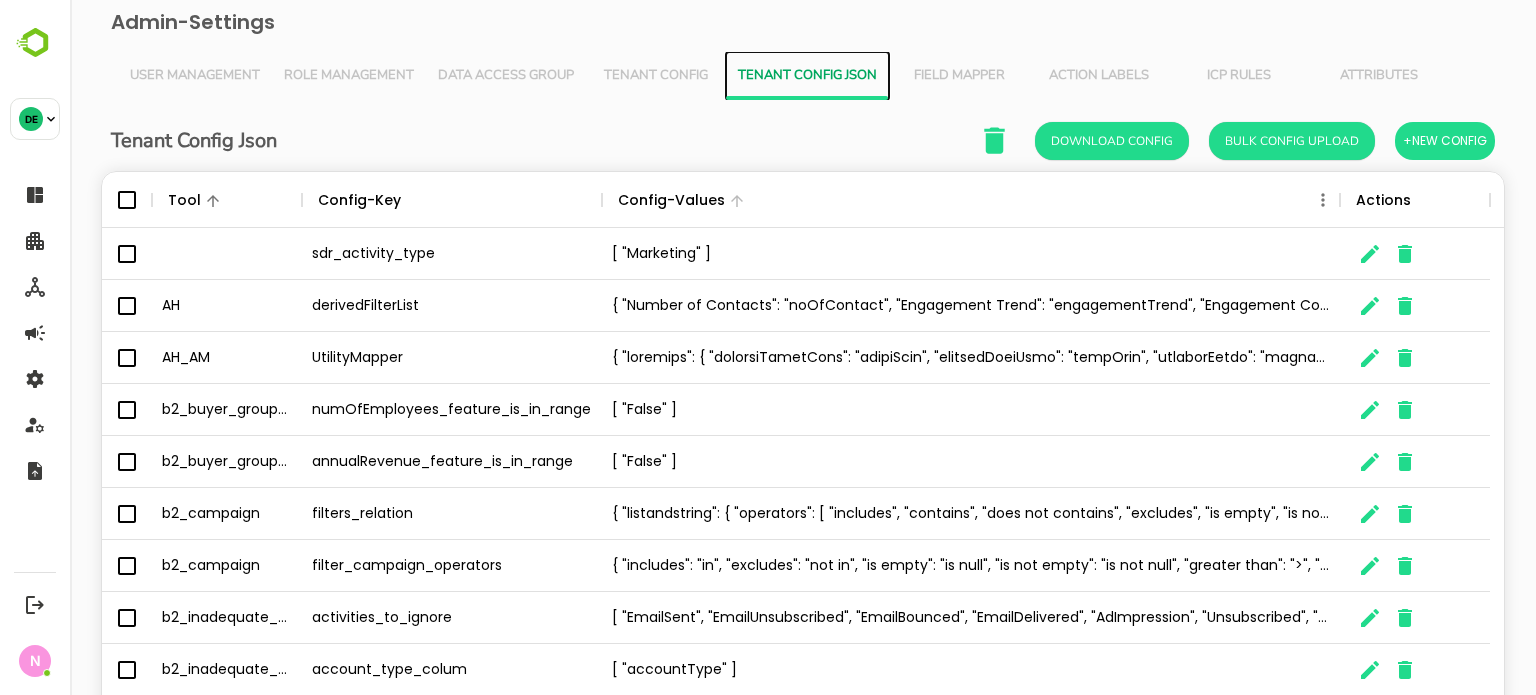 scroll, scrollTop: 16, scrollLeft: 16, axis: both 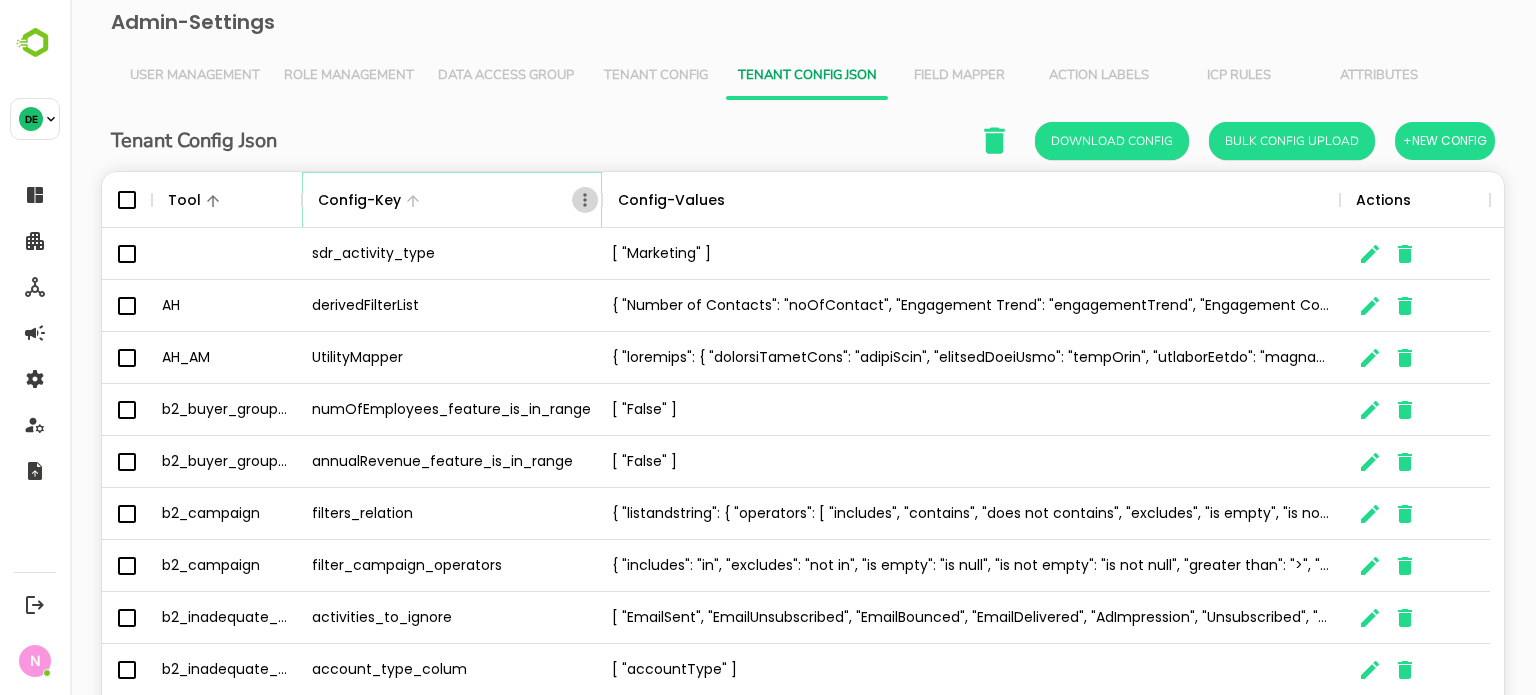 click 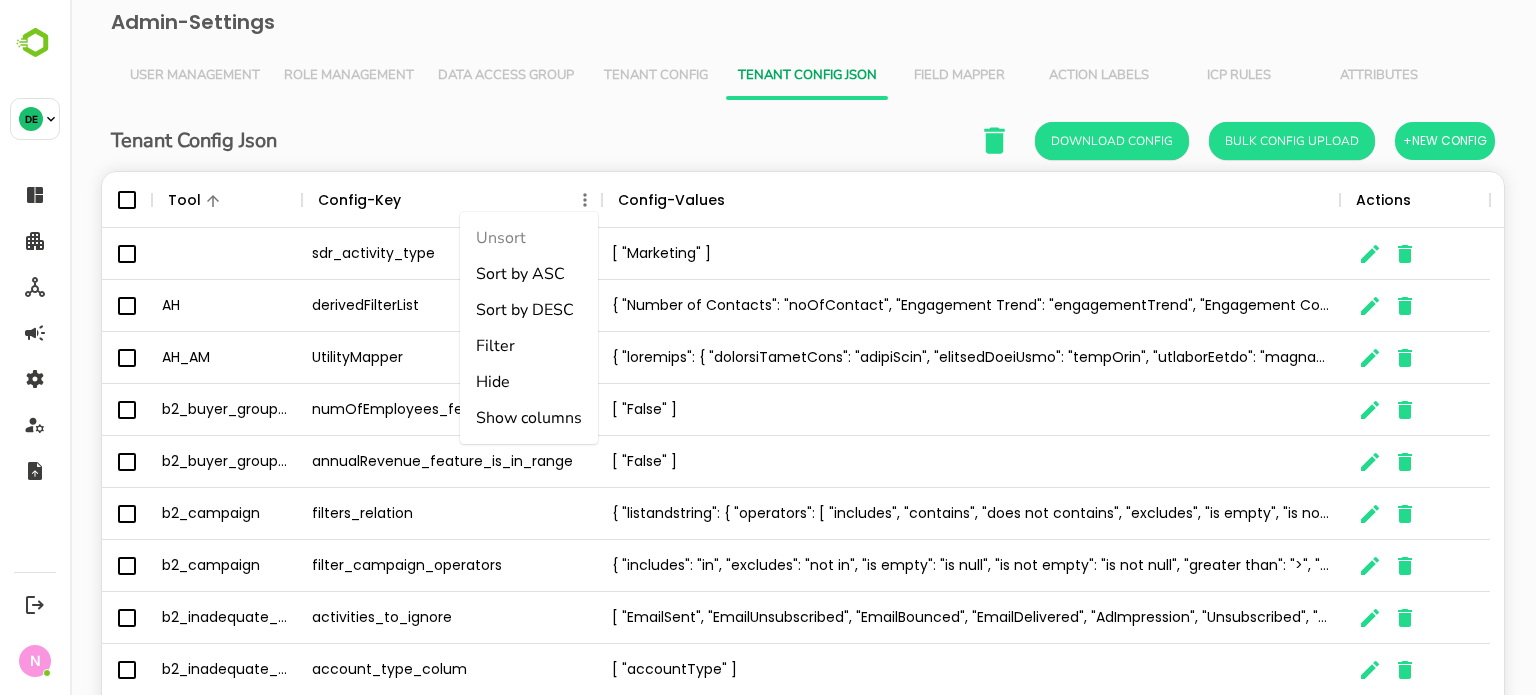 drag, startPoint x: 529, startPoint y: 342, endPoint x: 512, endPoint y: 346, distance: 17.464249 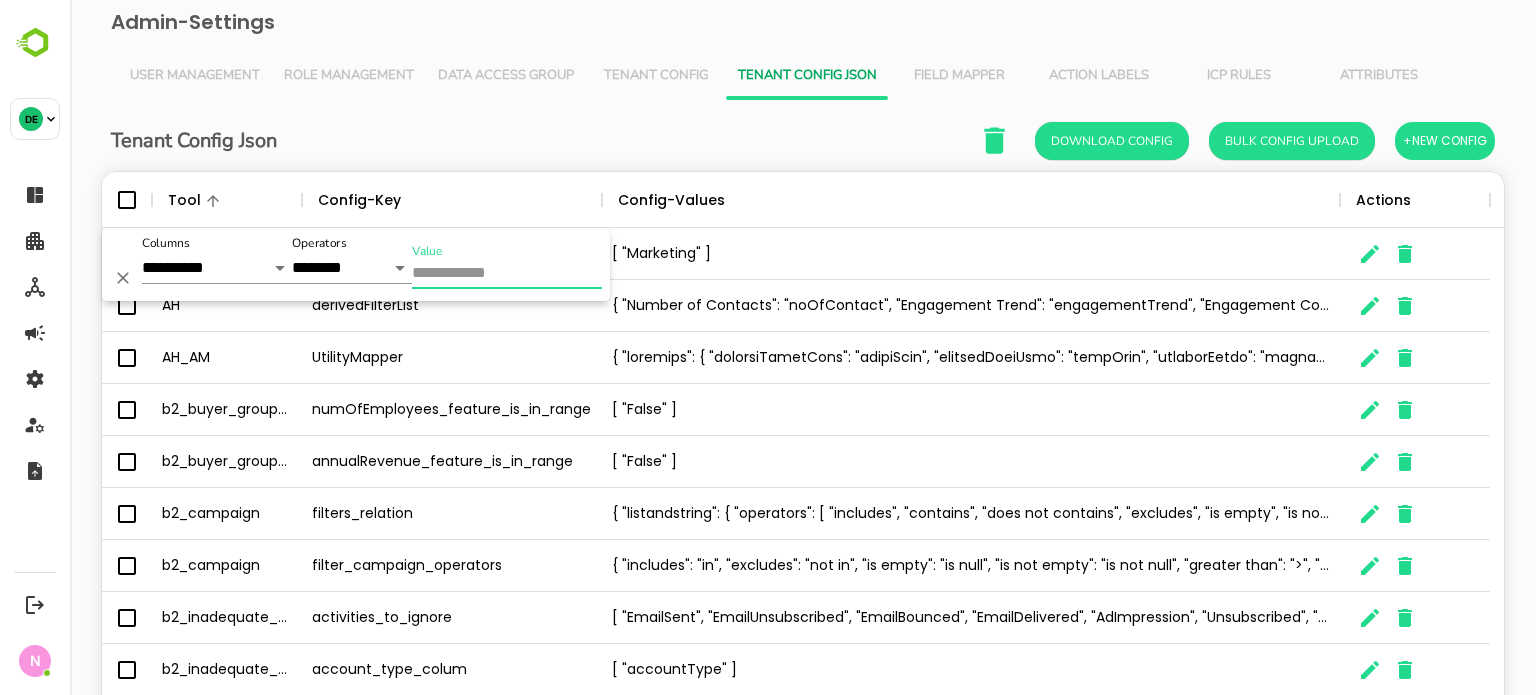 click on "Value" at bounding box center [507, 274] 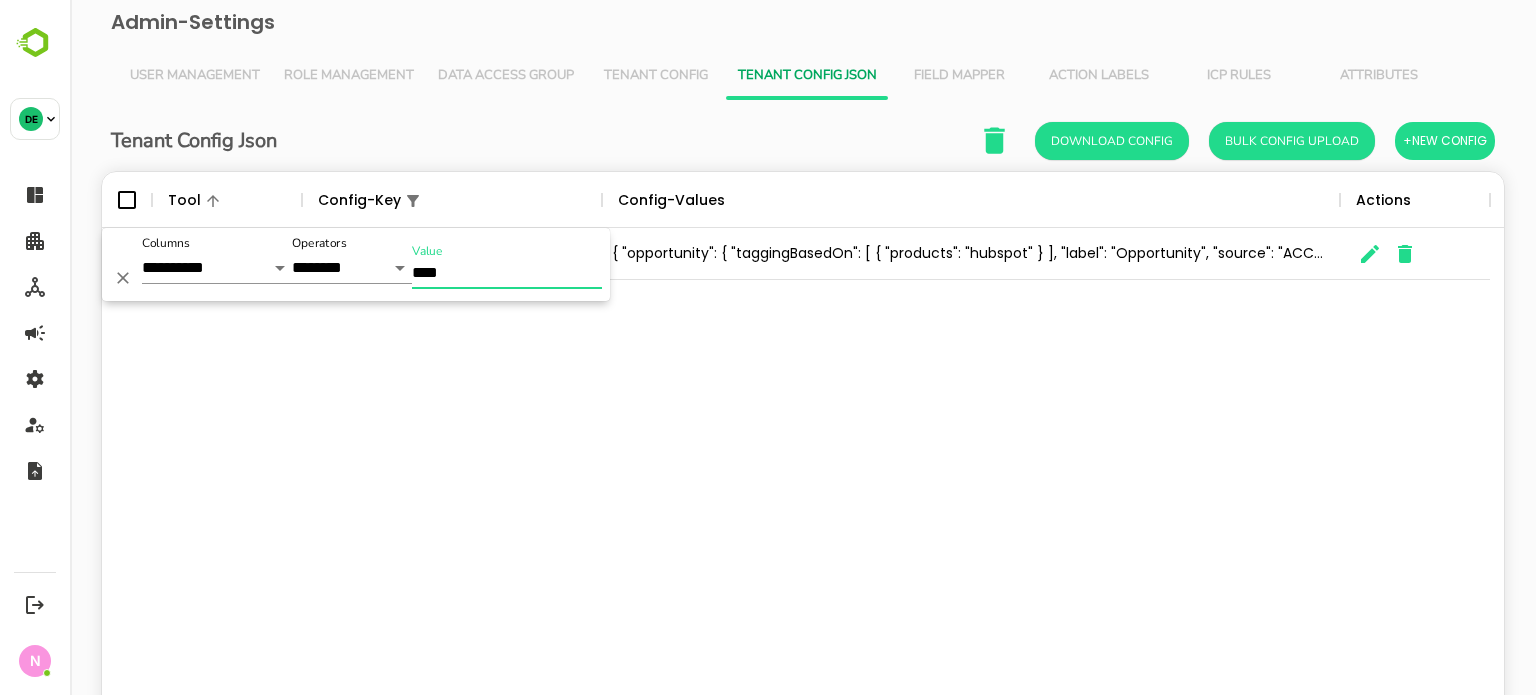 type on "****" 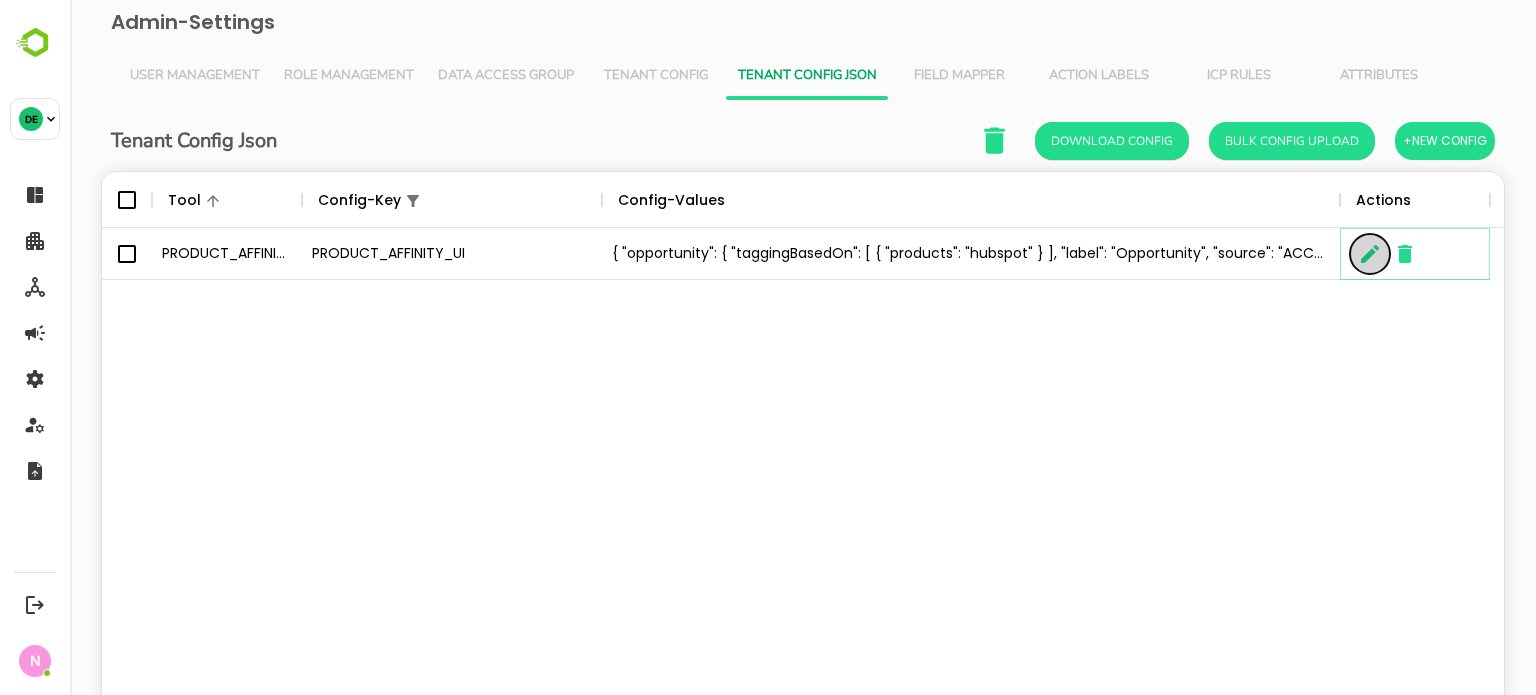 click 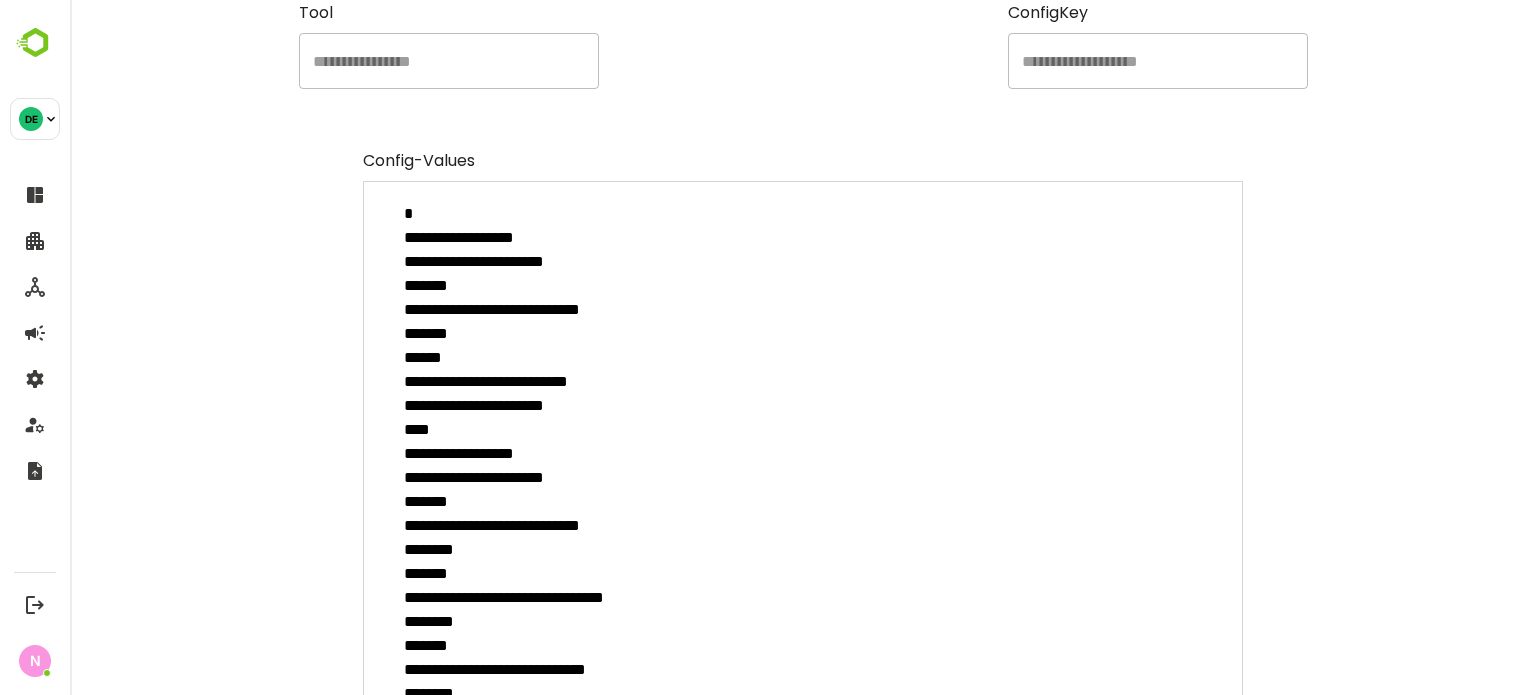 scroll, scrollTop: 126, scrollLeft: 0, axis: vertical 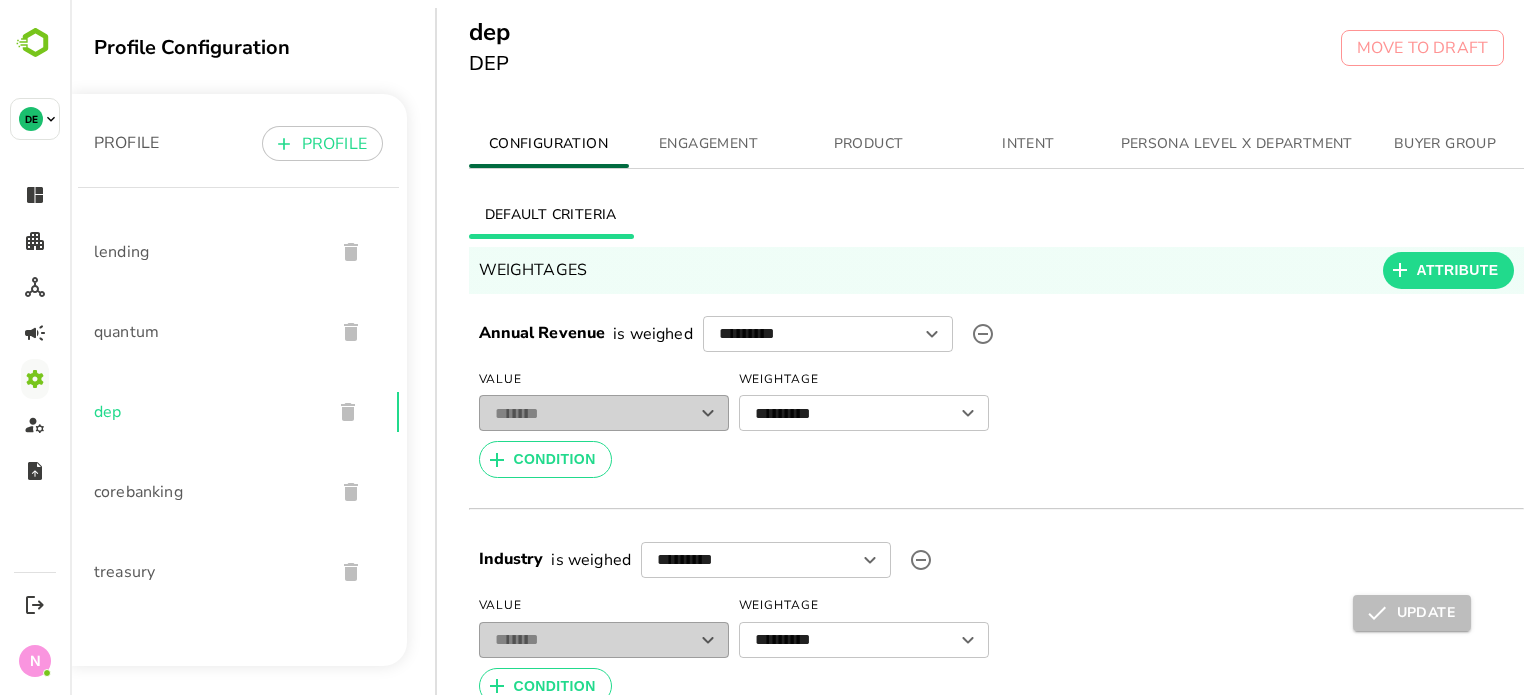 click on "PERSONA LEVEL X DEPARTMENT" at bounding box center (1237, 144) 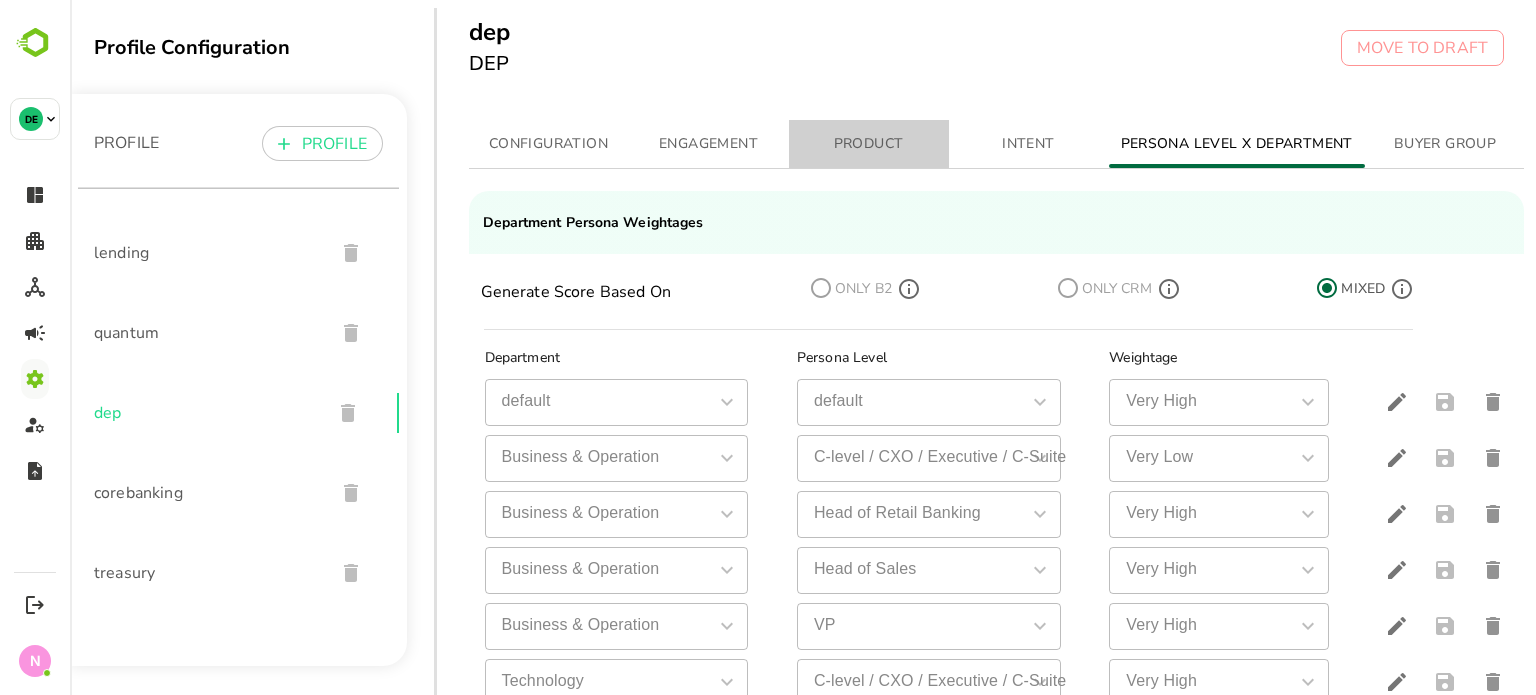 click on "PRODUCT" at bounding box center (869, 144) 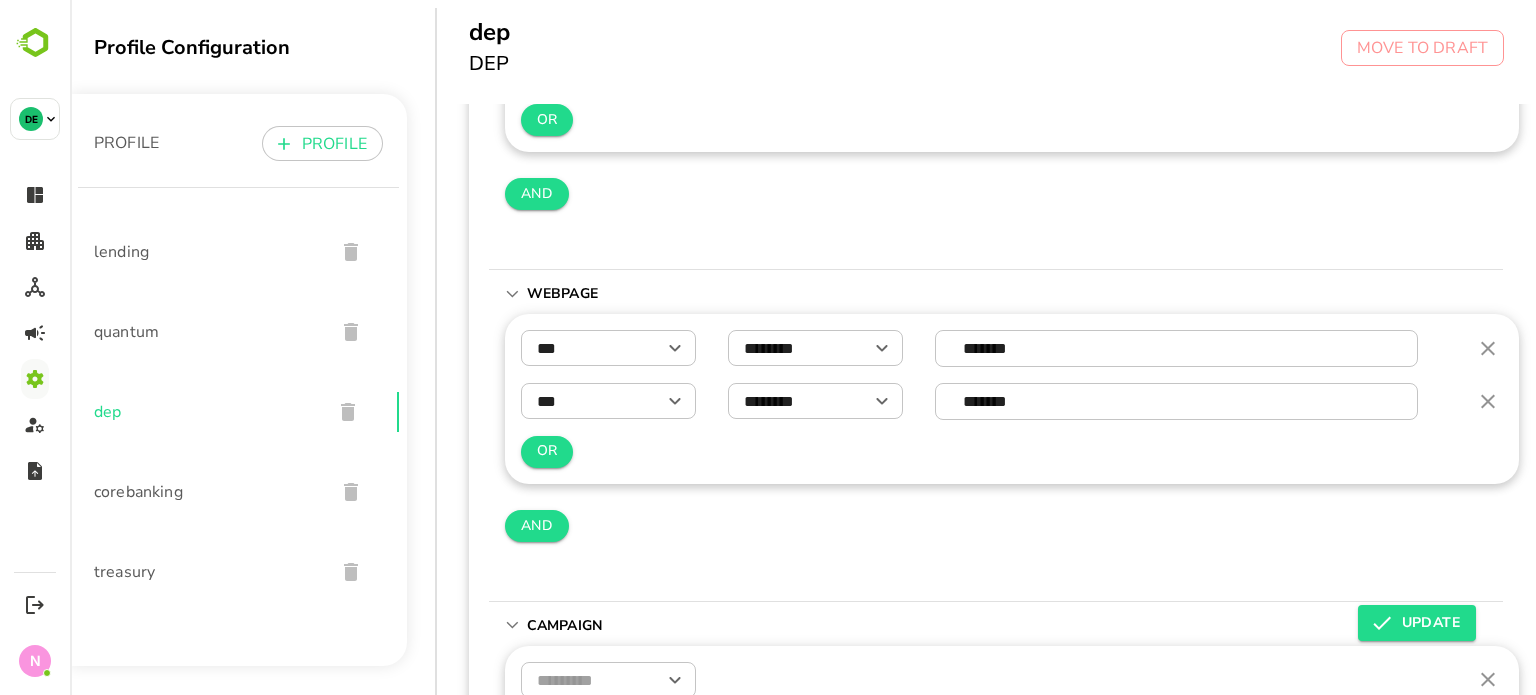 scroll, scrollTop: 783, scrollLeft: 0, axis: vertical 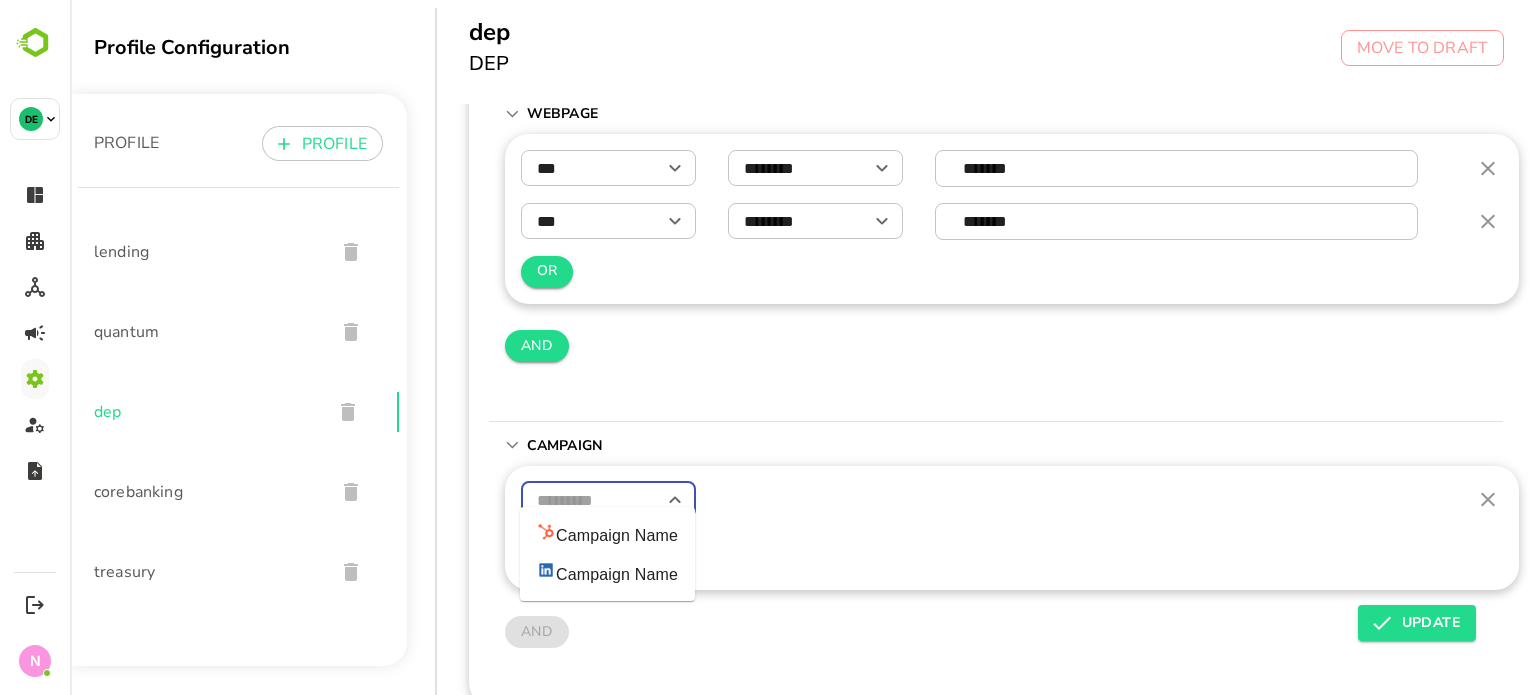 click at bounding box center [608, 500] 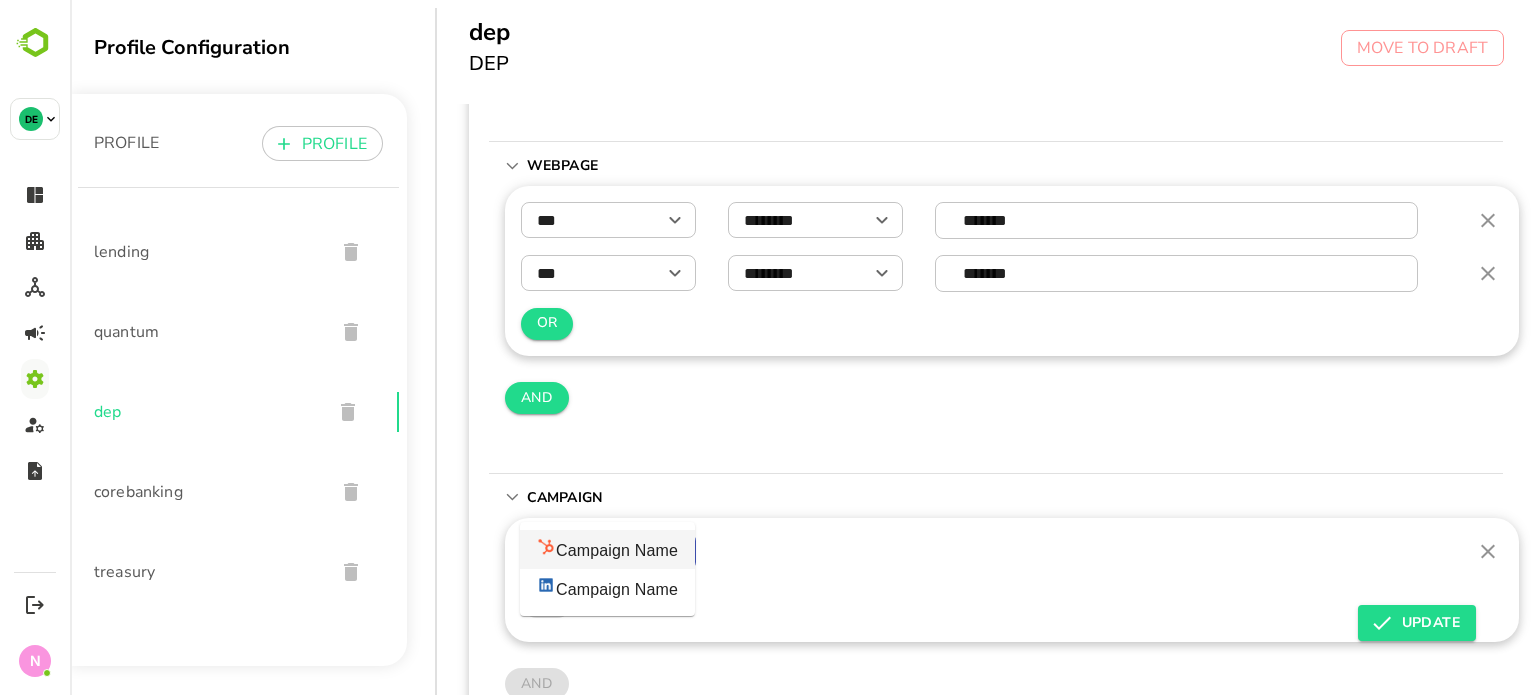 scroll, scrollTop: 783, scrollLeft: 0, axis: vertical 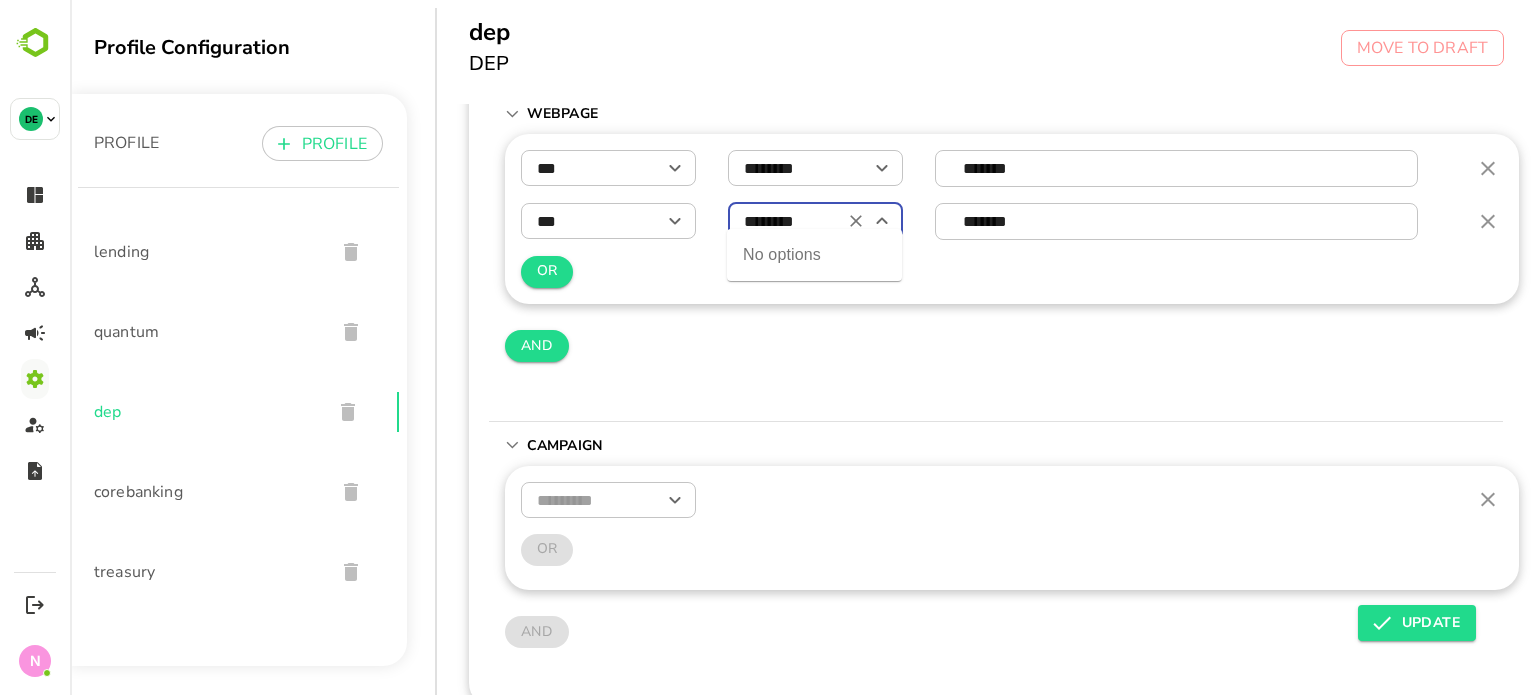 click on "********" at bounding box center [815, 221] 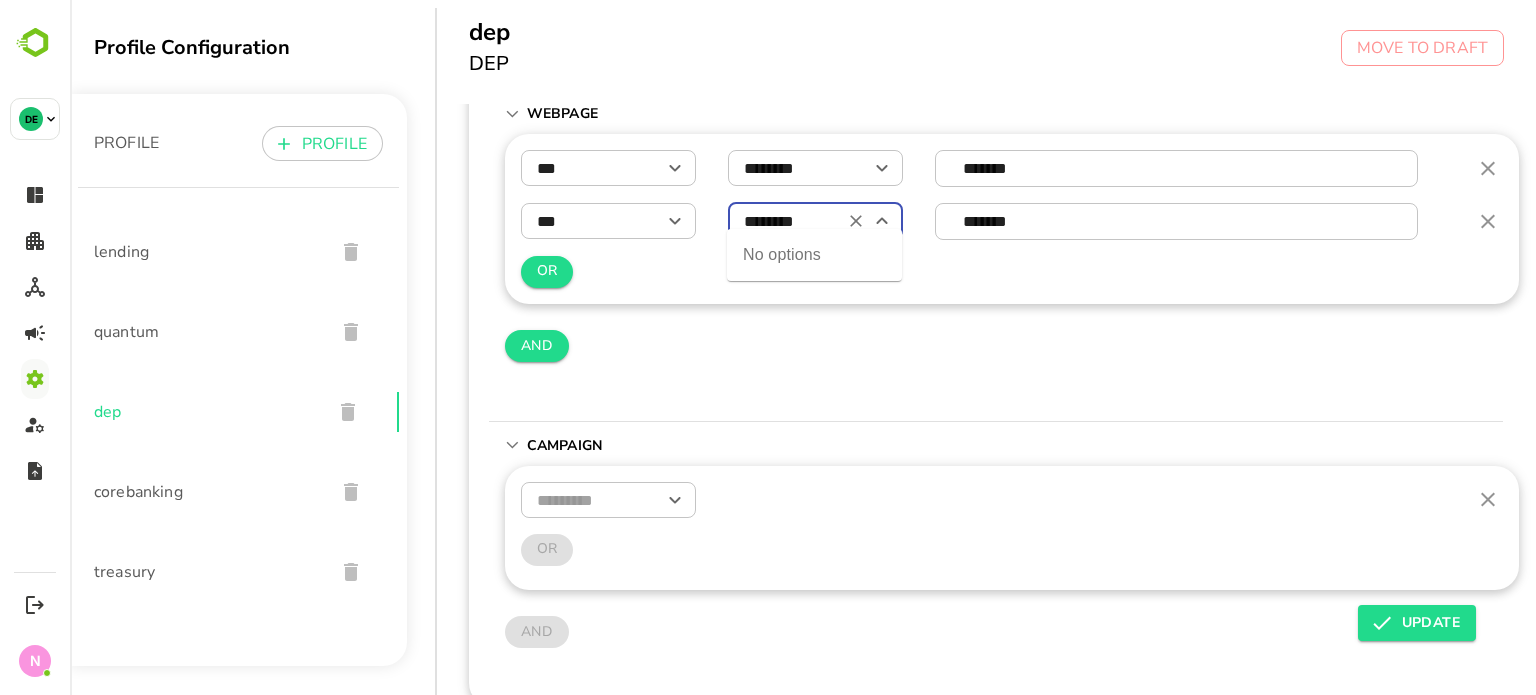 drag, startPoint x: 987, startPoint y: 436, endPoint x: 984, endPoint y: 405, distance: 31.144823 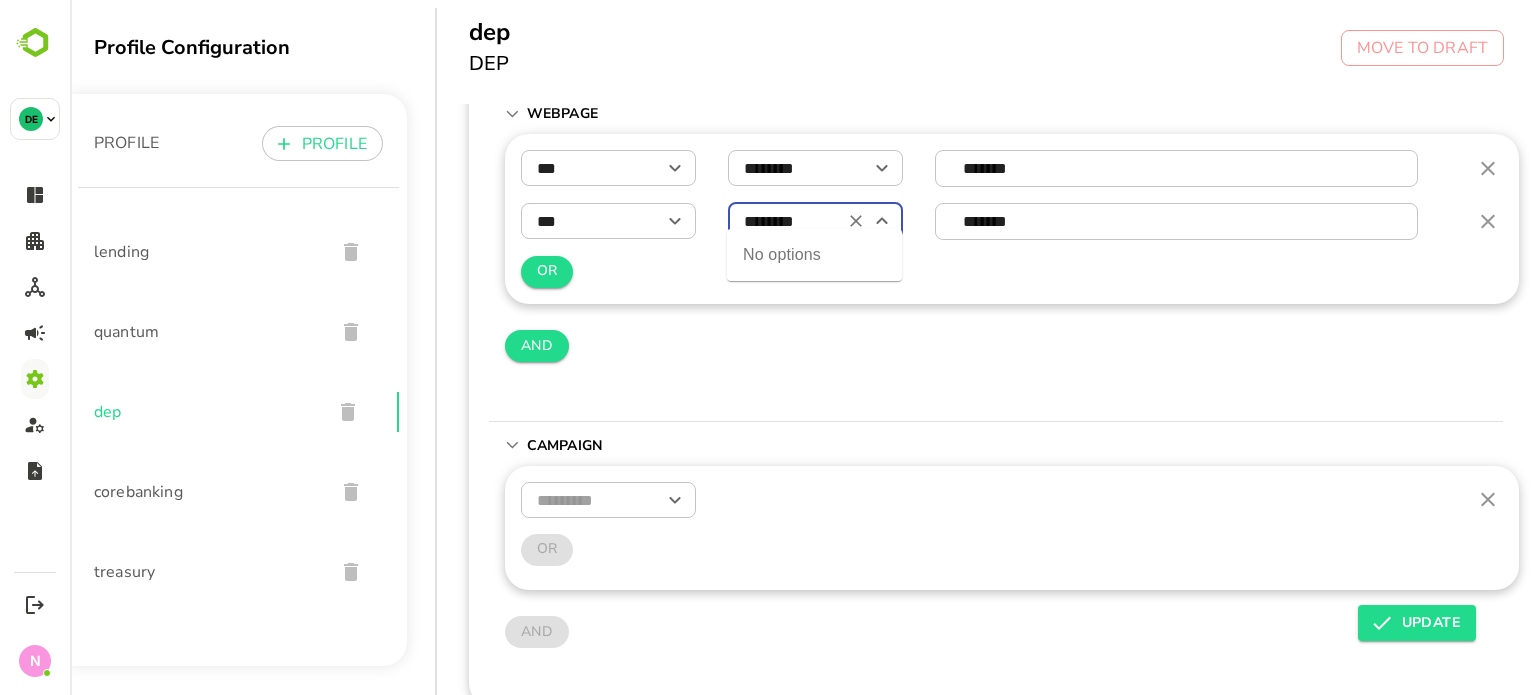 click on "Campaign" at bounding box center [1007, 446] 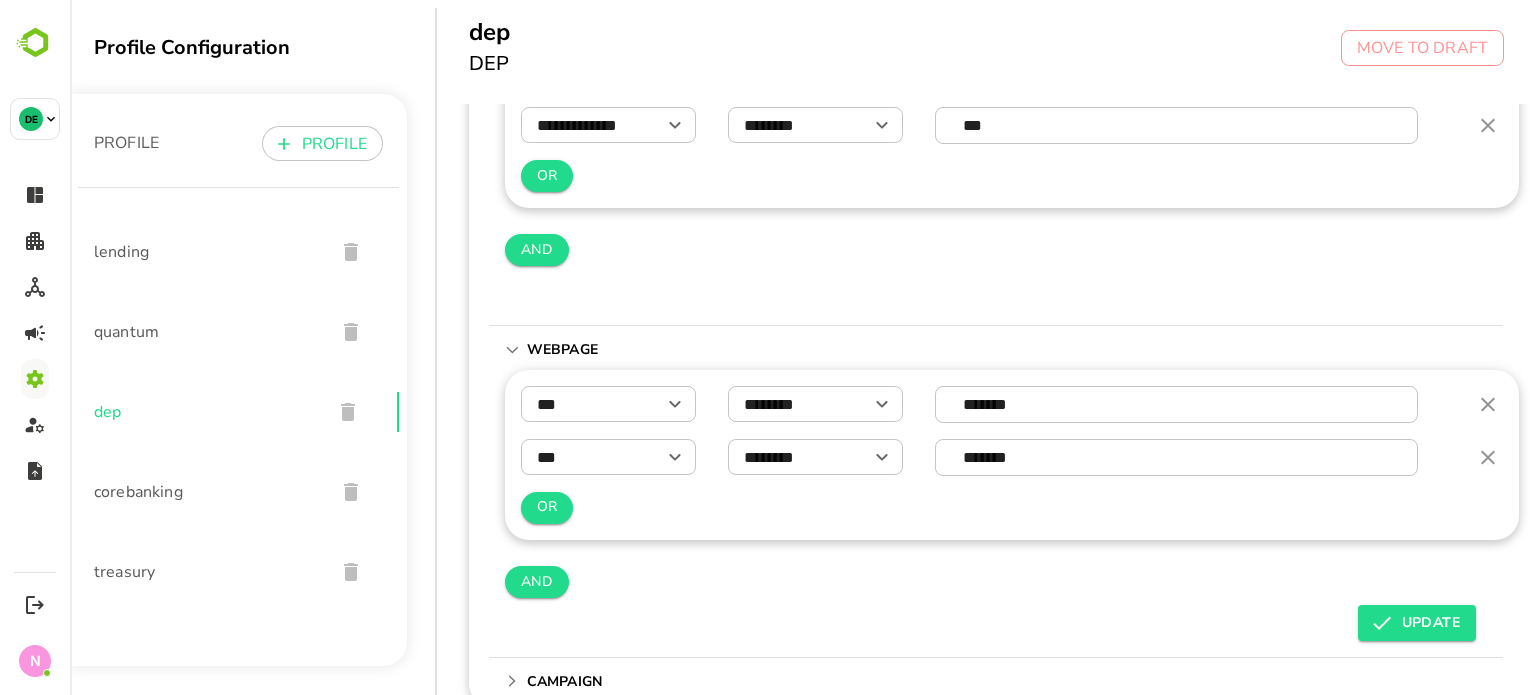 scroll, scrollTop: 244, scrollLeft: 0, axis: vertical 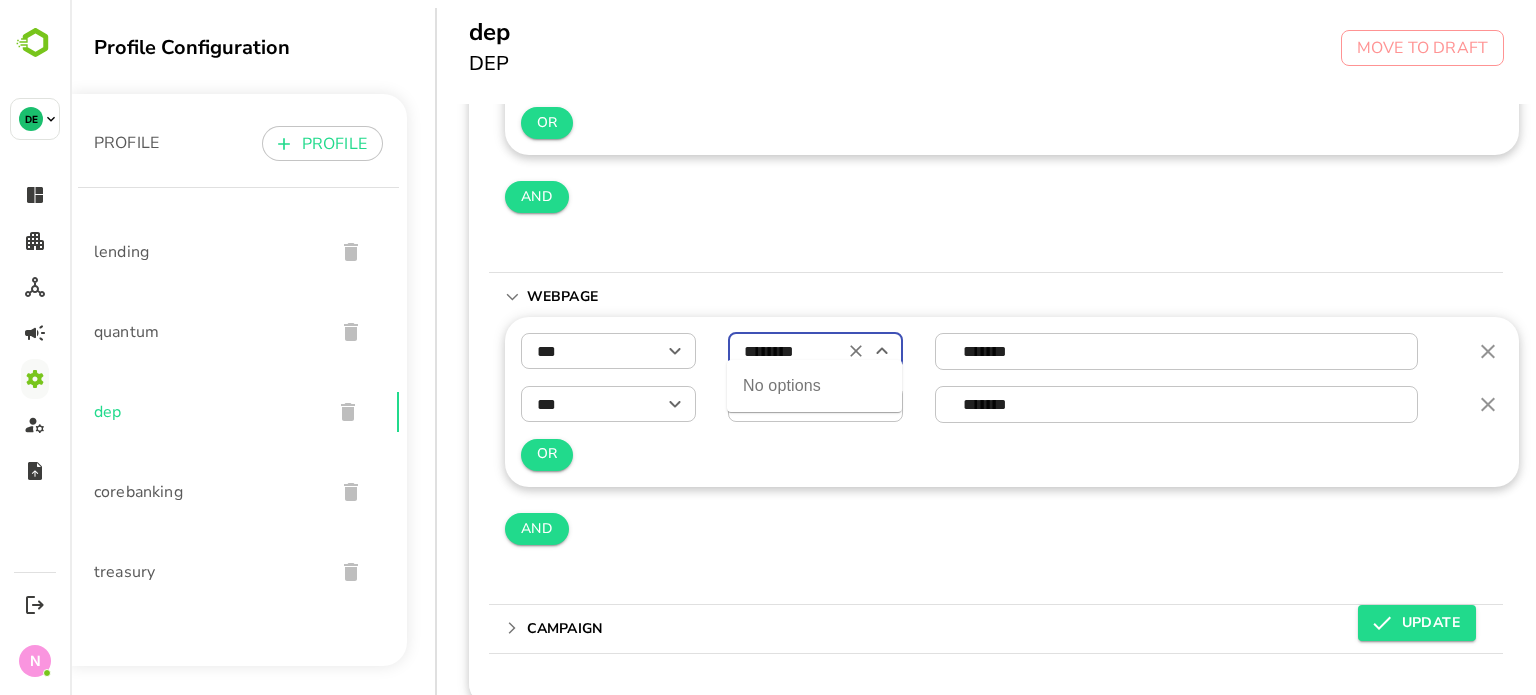 click on "********" at bounding box center (815, 351) 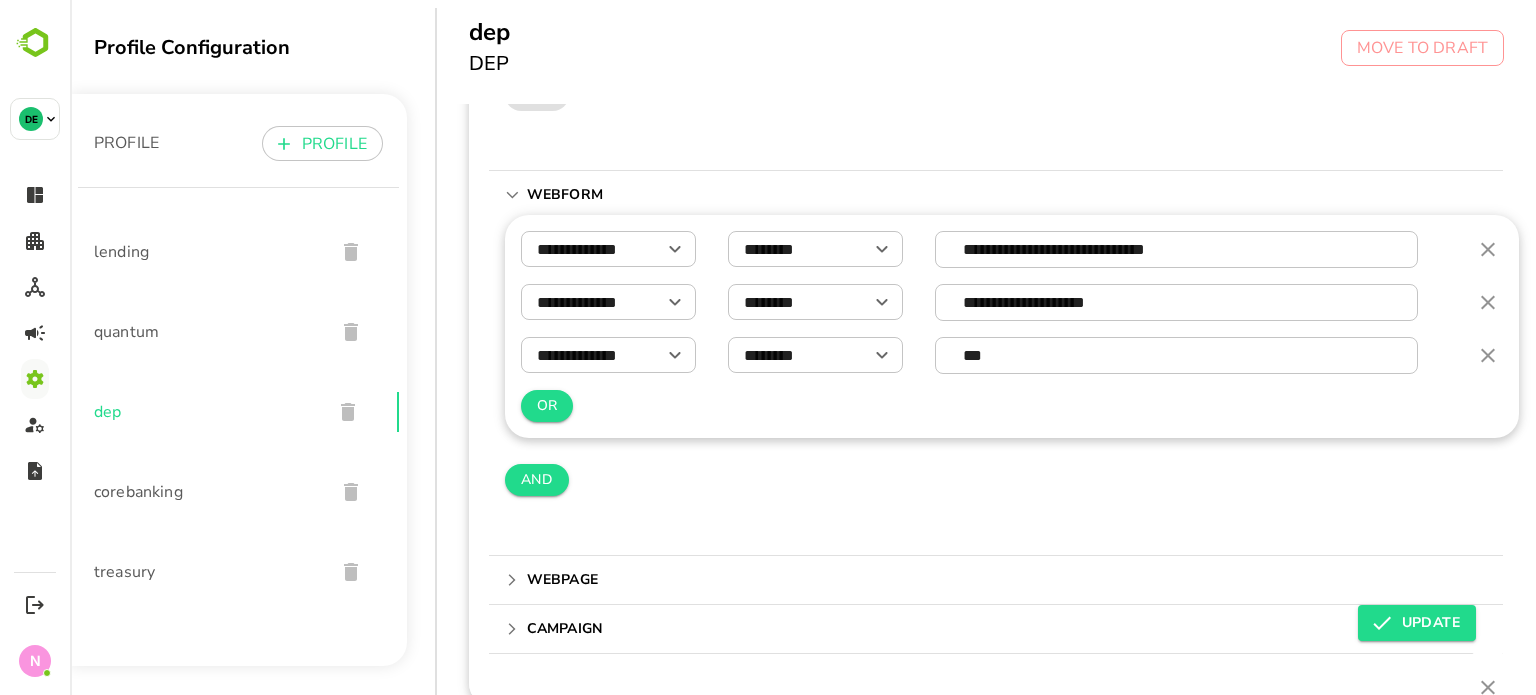 scroll, scrollTop: 263, scrollLeft: 0, axis: vertical 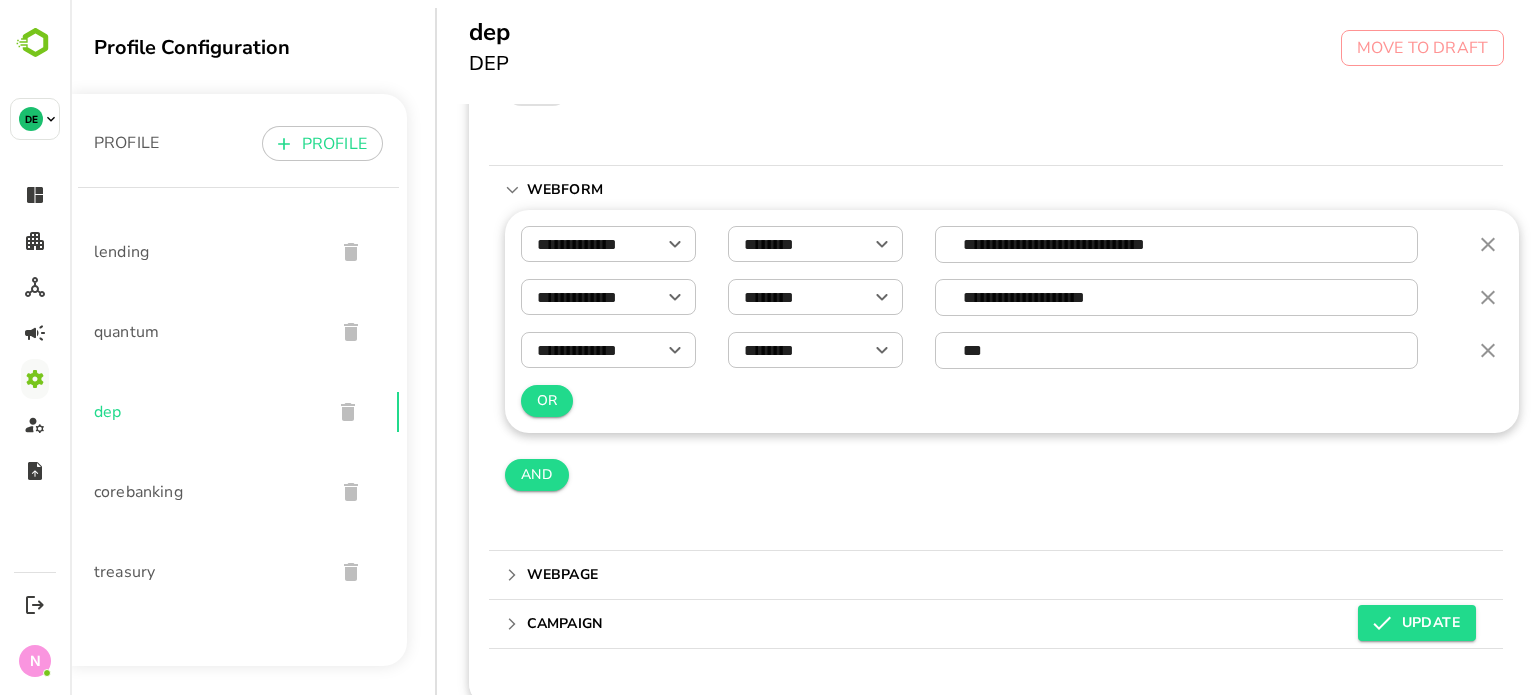 click on "WebPage" at bounding box center (1007, 575) 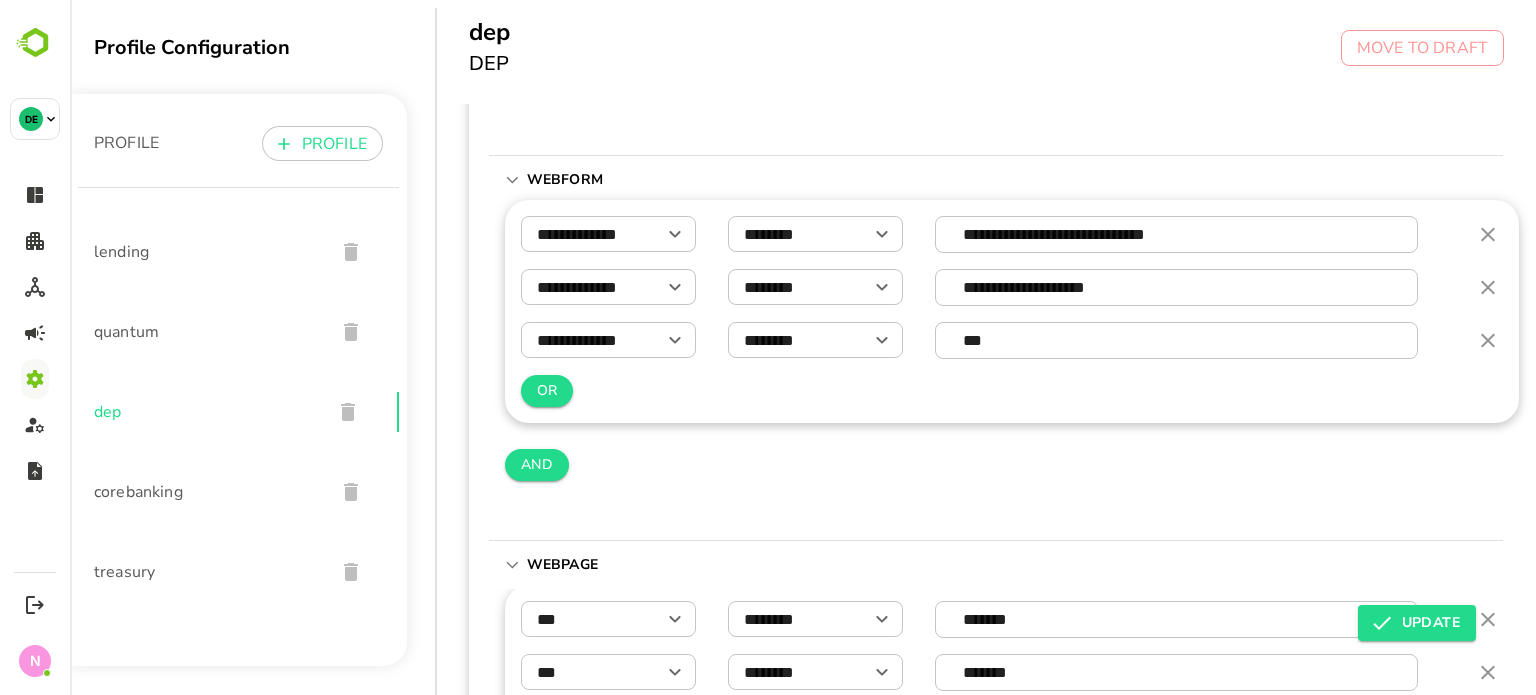 scroll, scrollTop: 53, scrollLeft: 0, axis: vertical 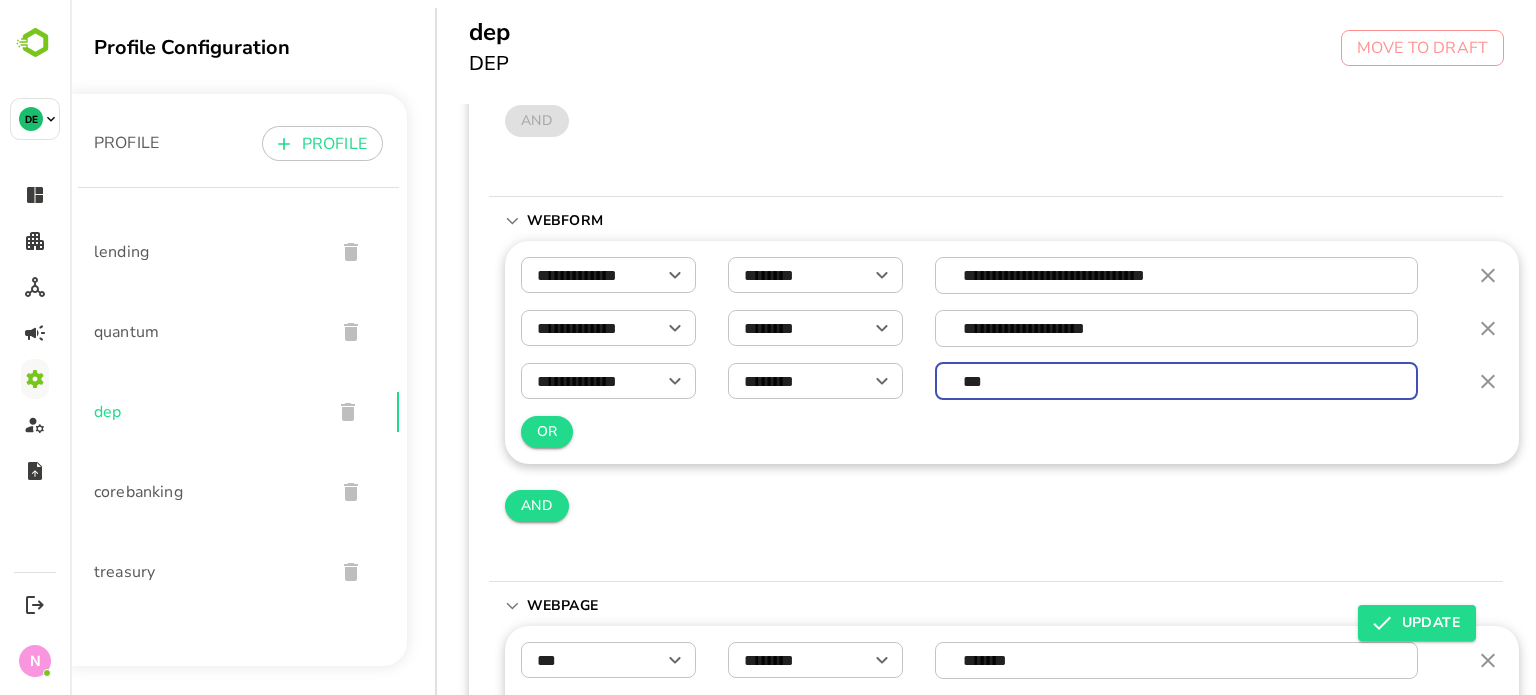 click on "***" at bounding box center (1177, 381) 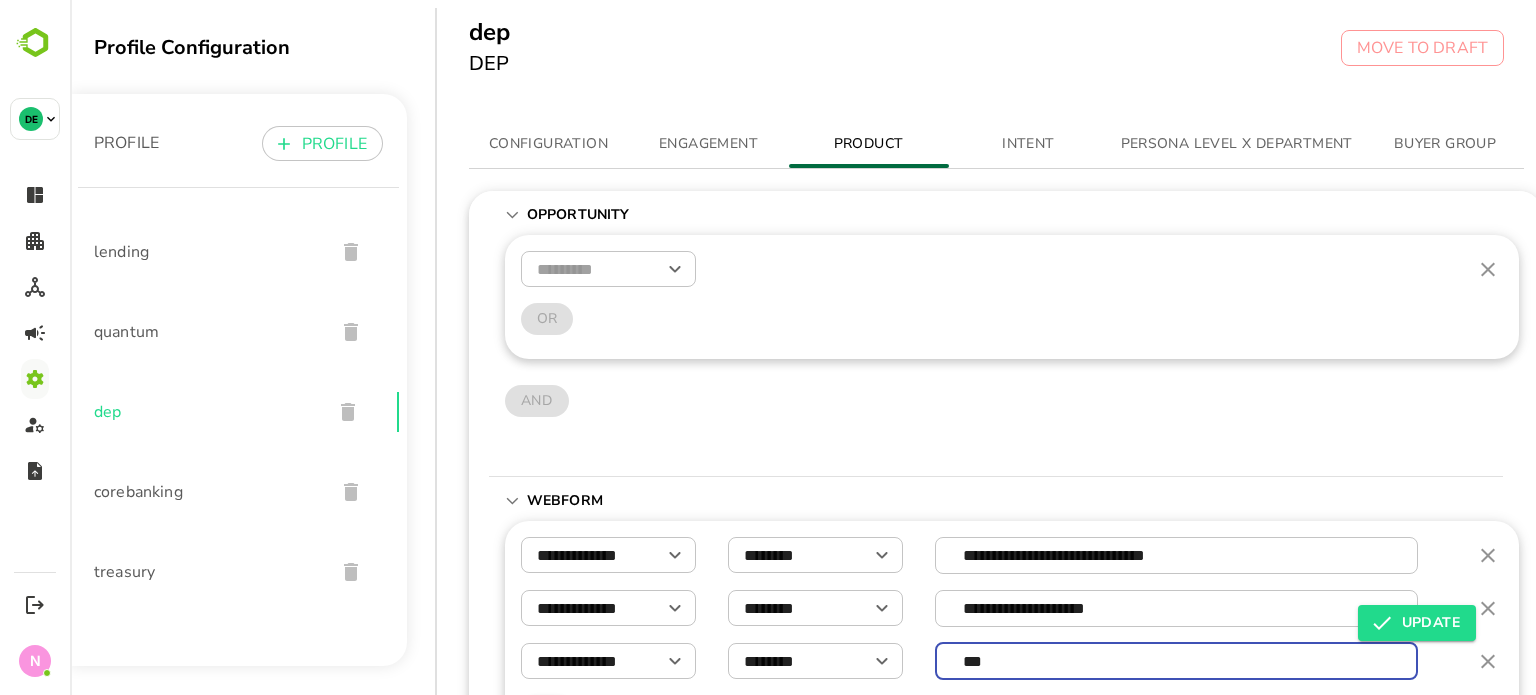 scroll, scrollTop: 0, scrollLeft: 0, axis: both 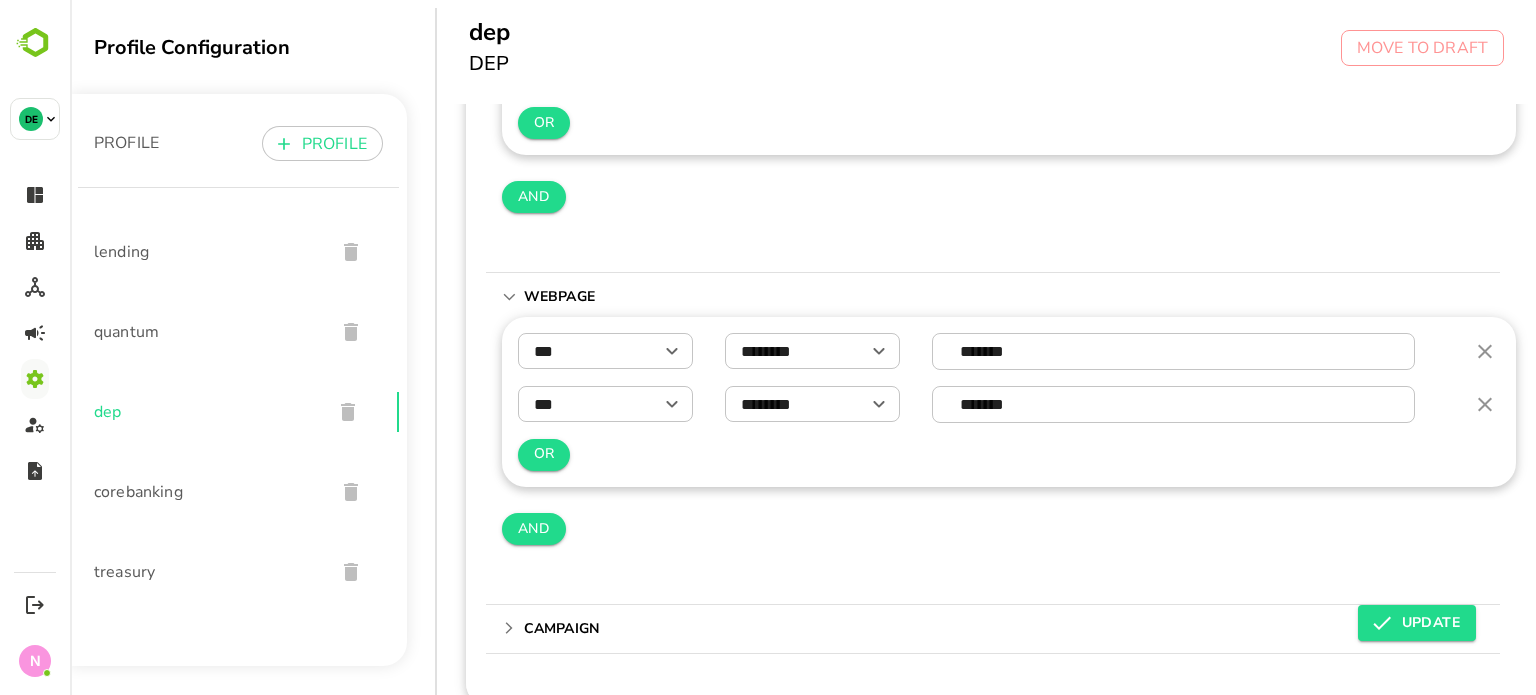 click on "Campaign" at bounding box center [569, 629] 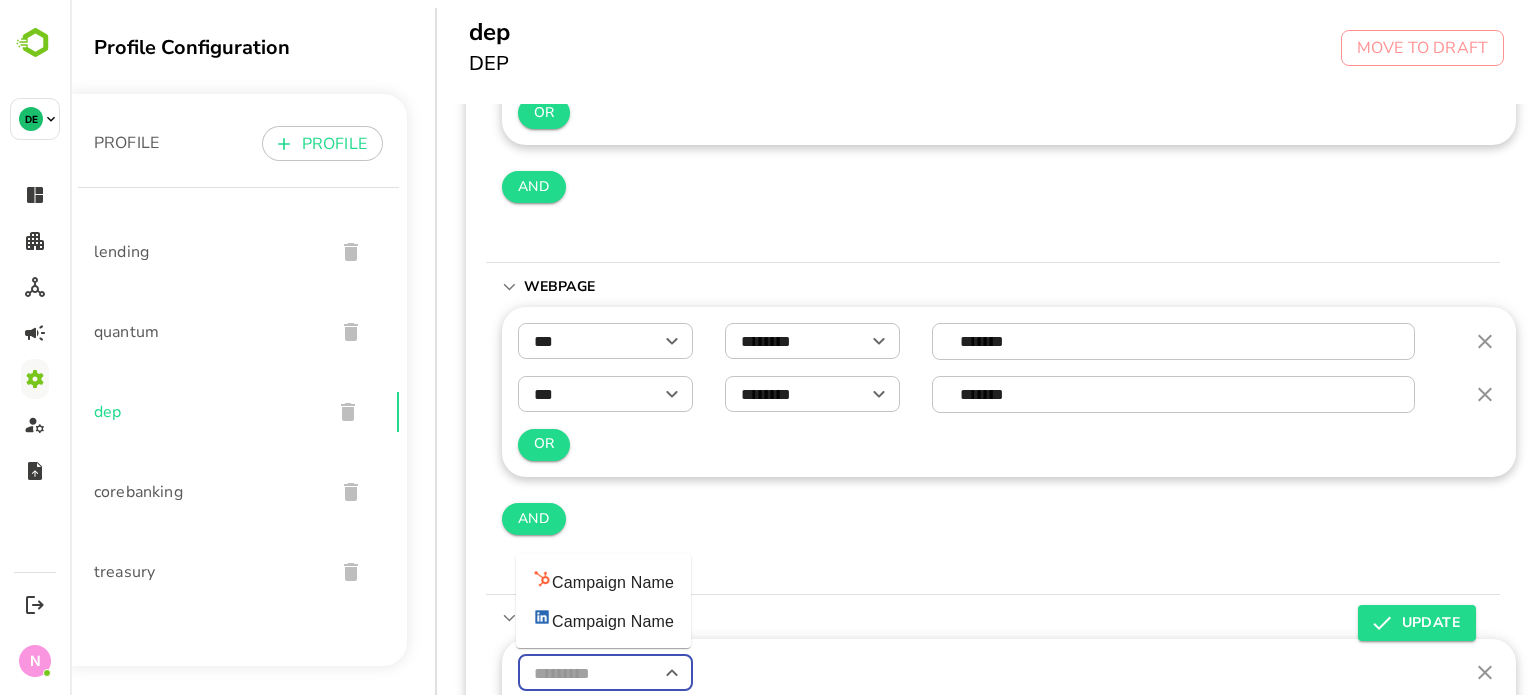 click at bounding box center [605, 673] 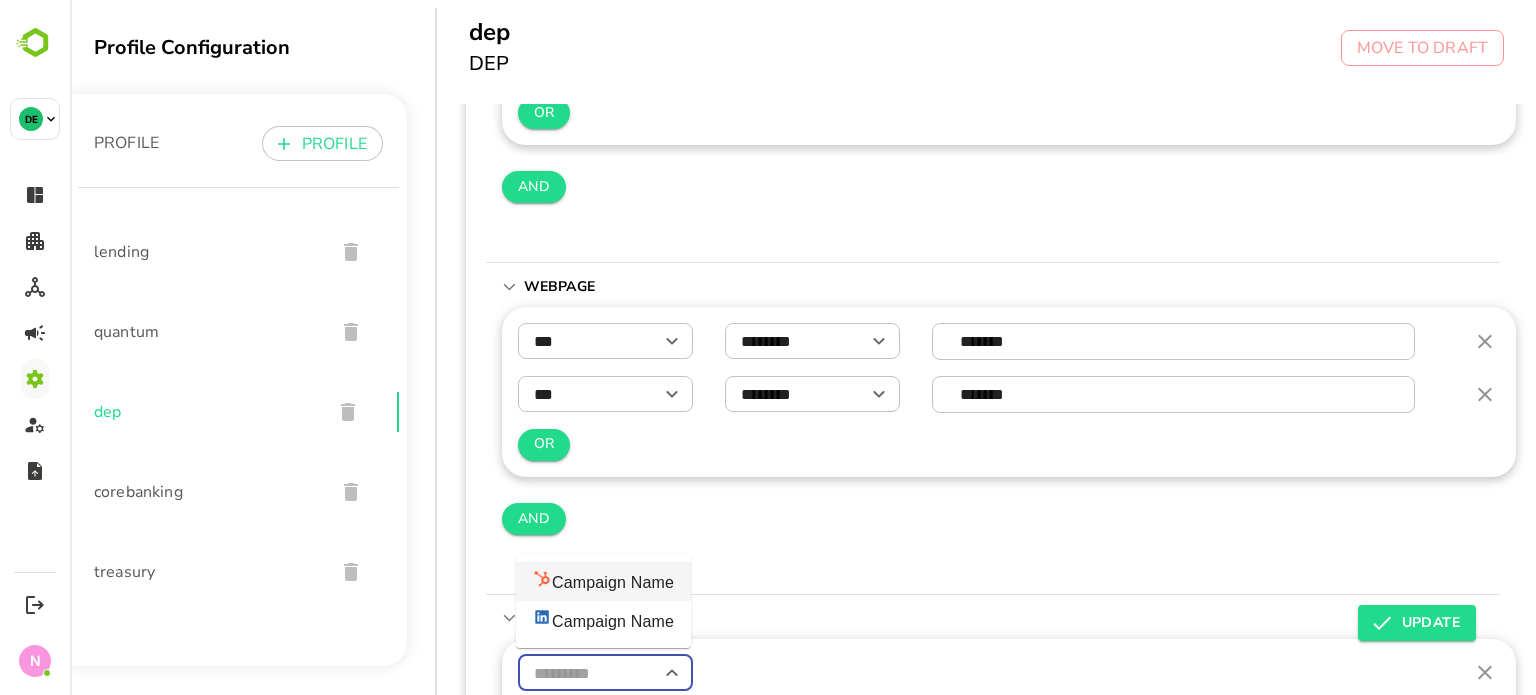 click on "Campaign Name" at bounding box center [603, 581] 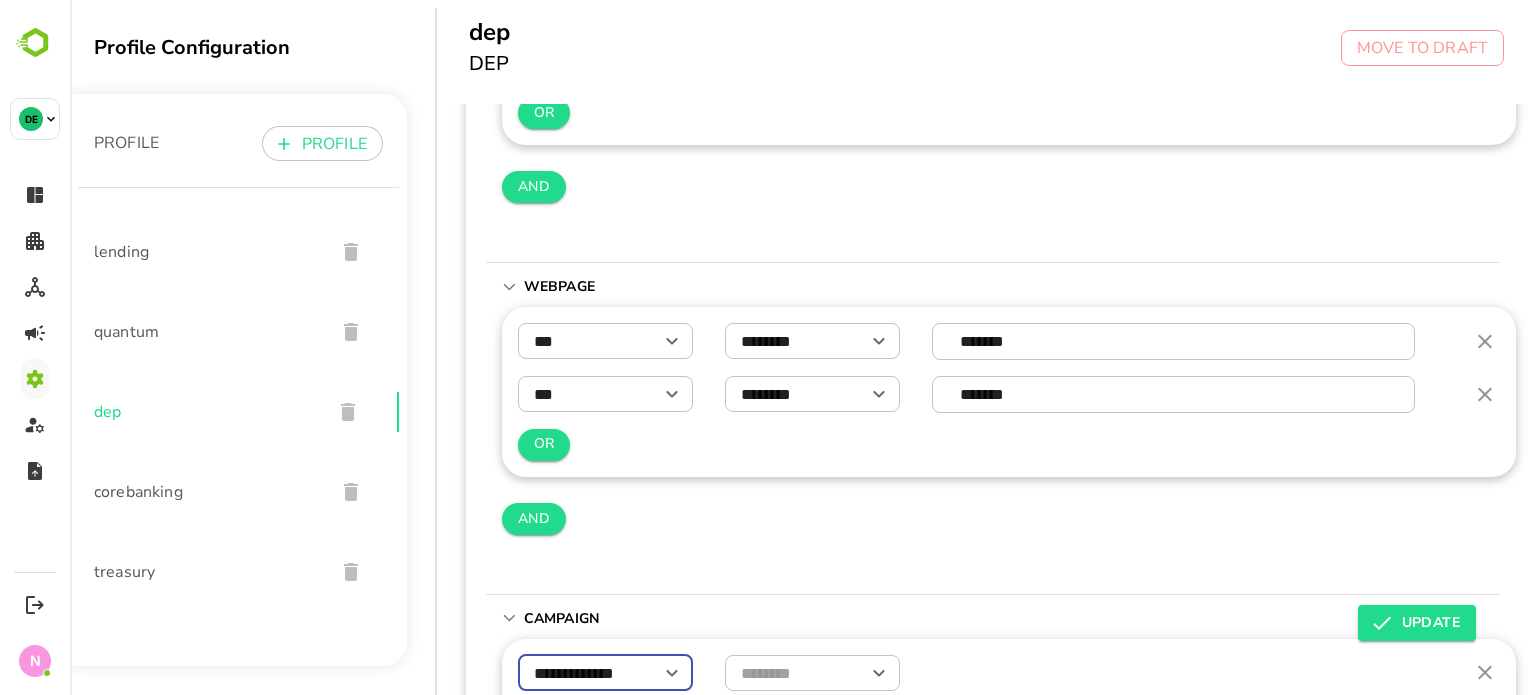 click at bounding box center (812, 673) 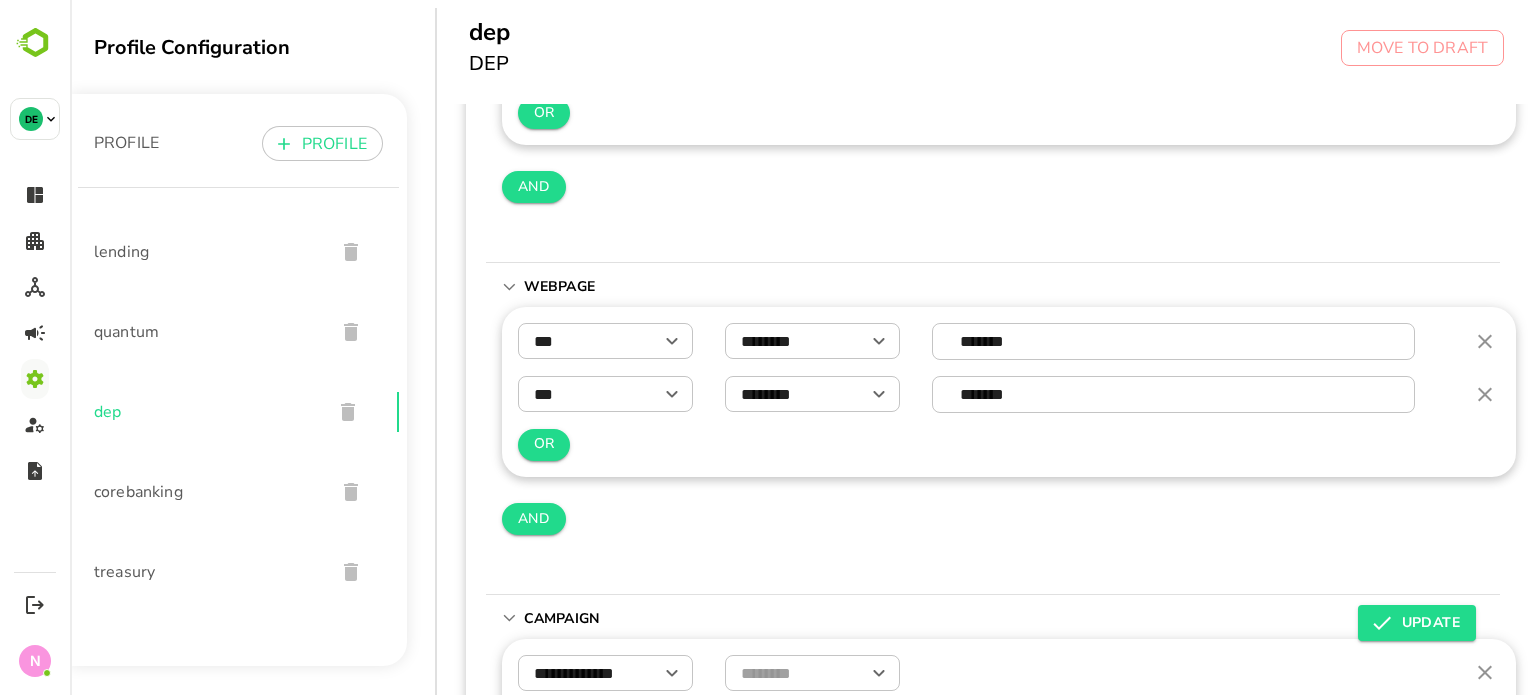 click on "*** ​ ******** ​ ******* ​ *** ​ ******** ​ ******* ​ OR AND" at bounding box center [1009, 442] 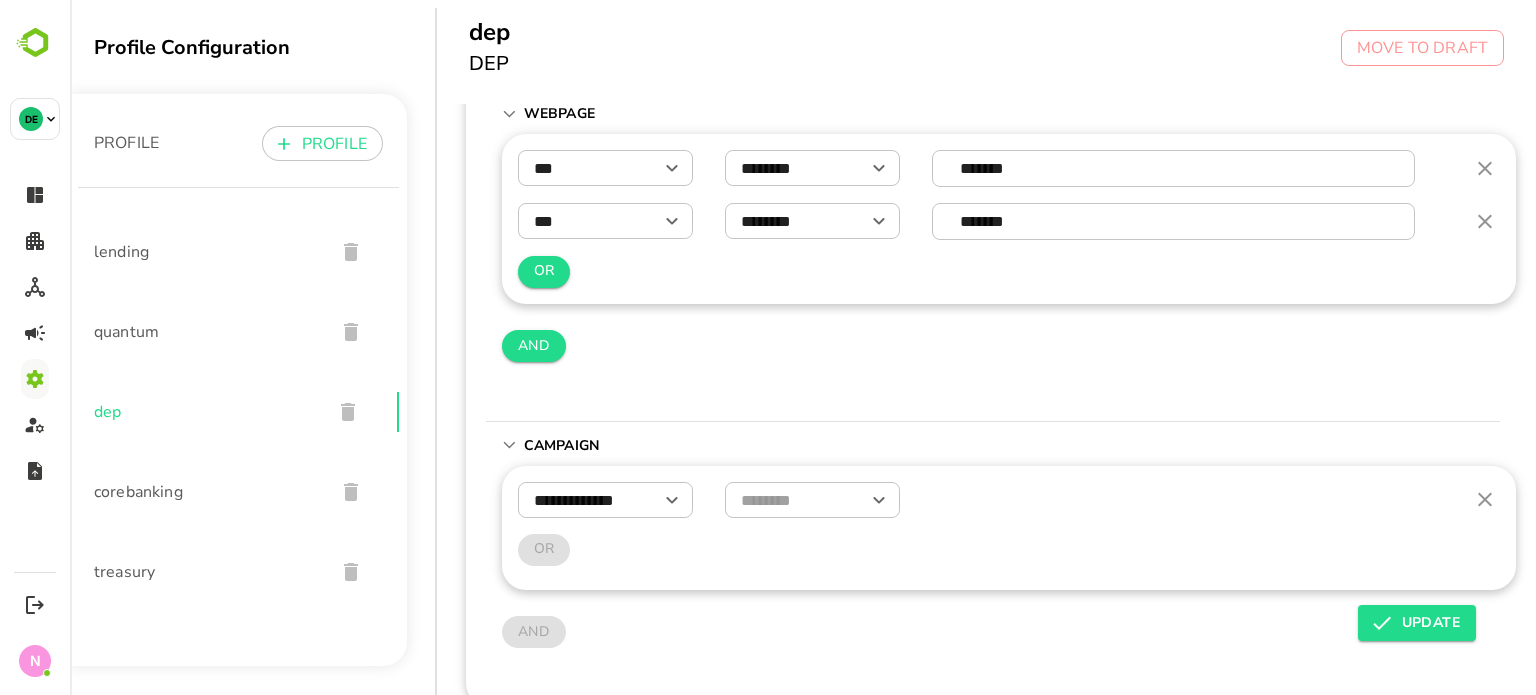 scroll, scrollTop: 783, scrollLeft: 3, axis: both 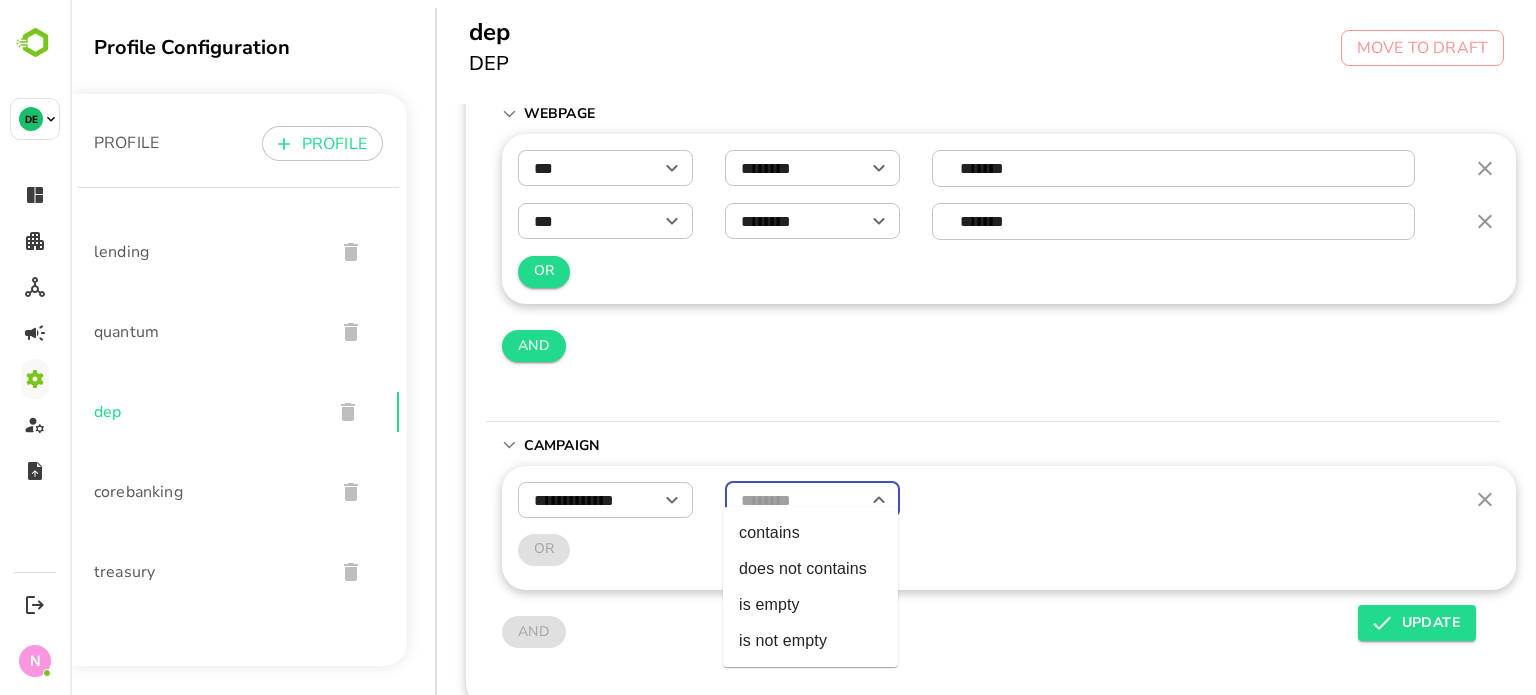 click at bounding box center (812, 500) 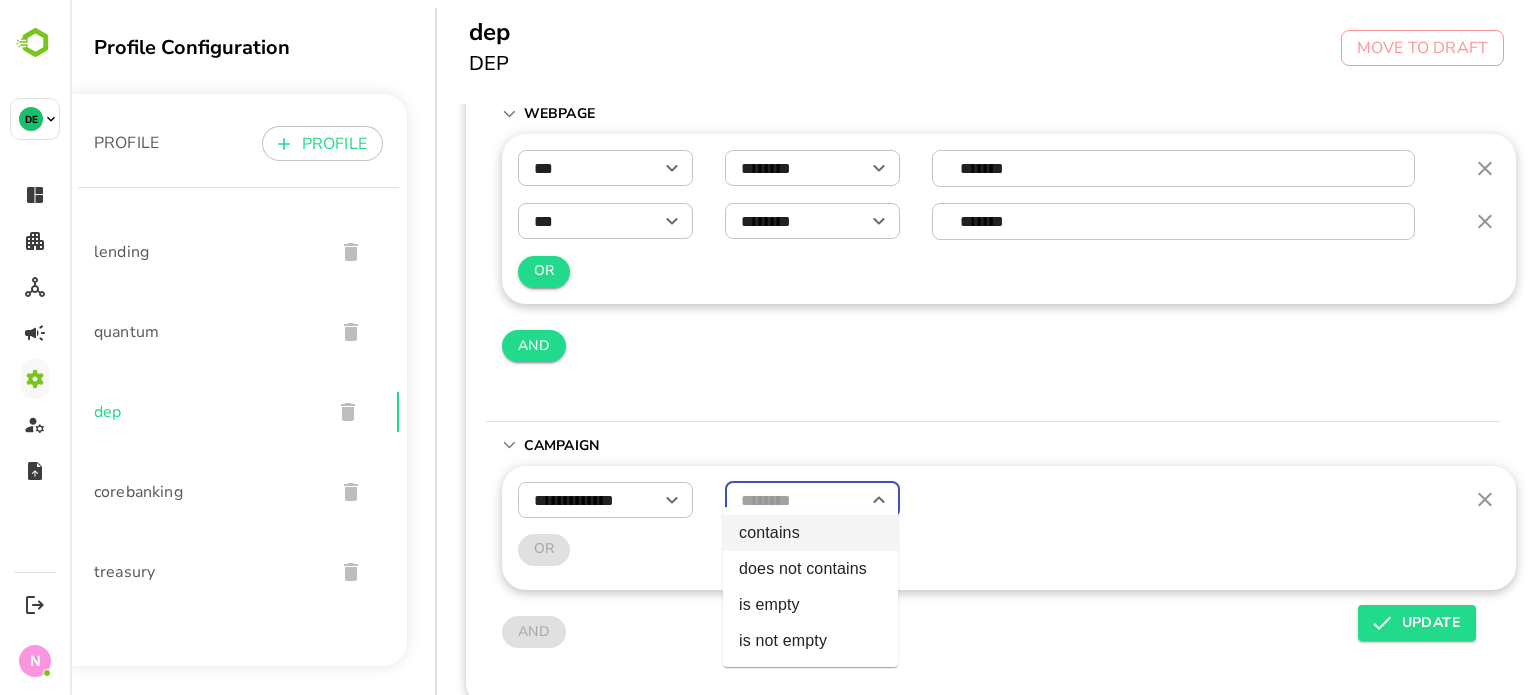 click on "contains" at bounding box center [810, 533] 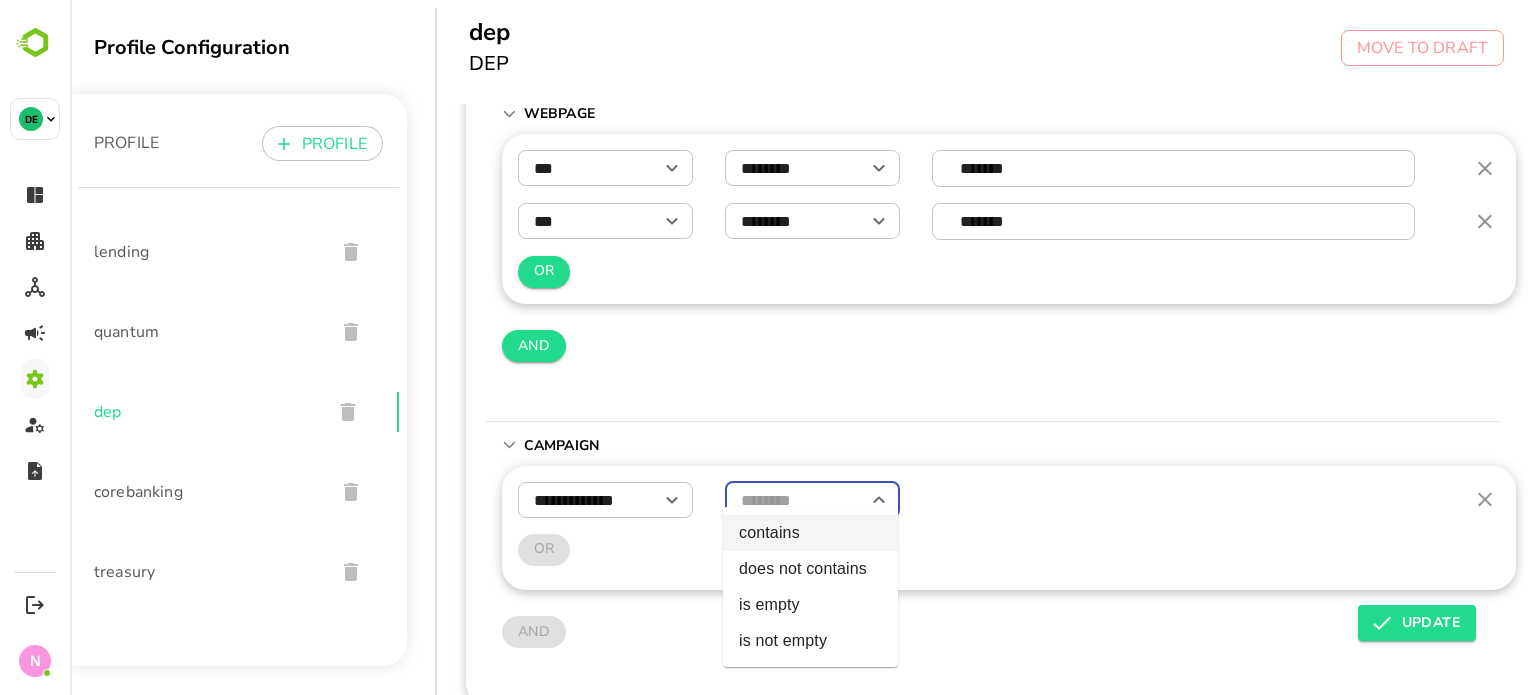 type on "********" 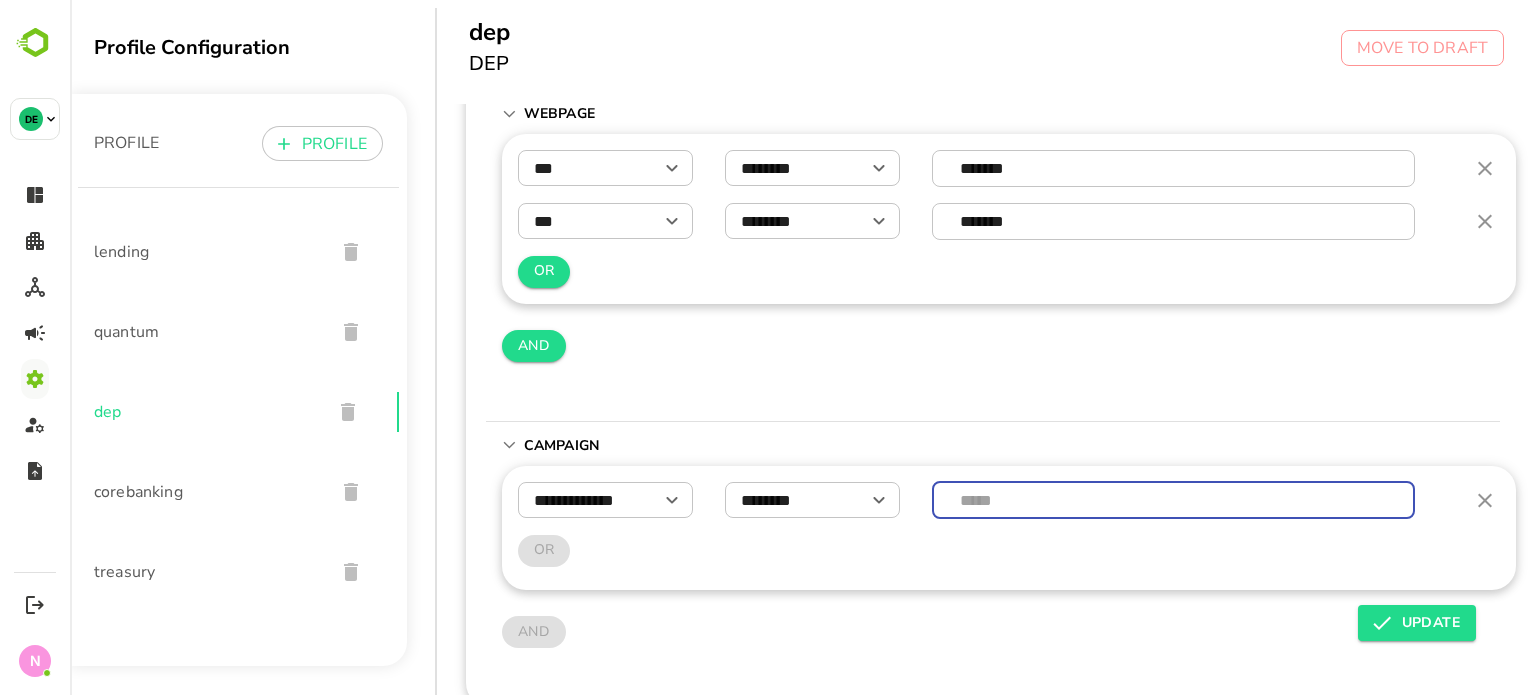 click at bounding box center [1174, 500] 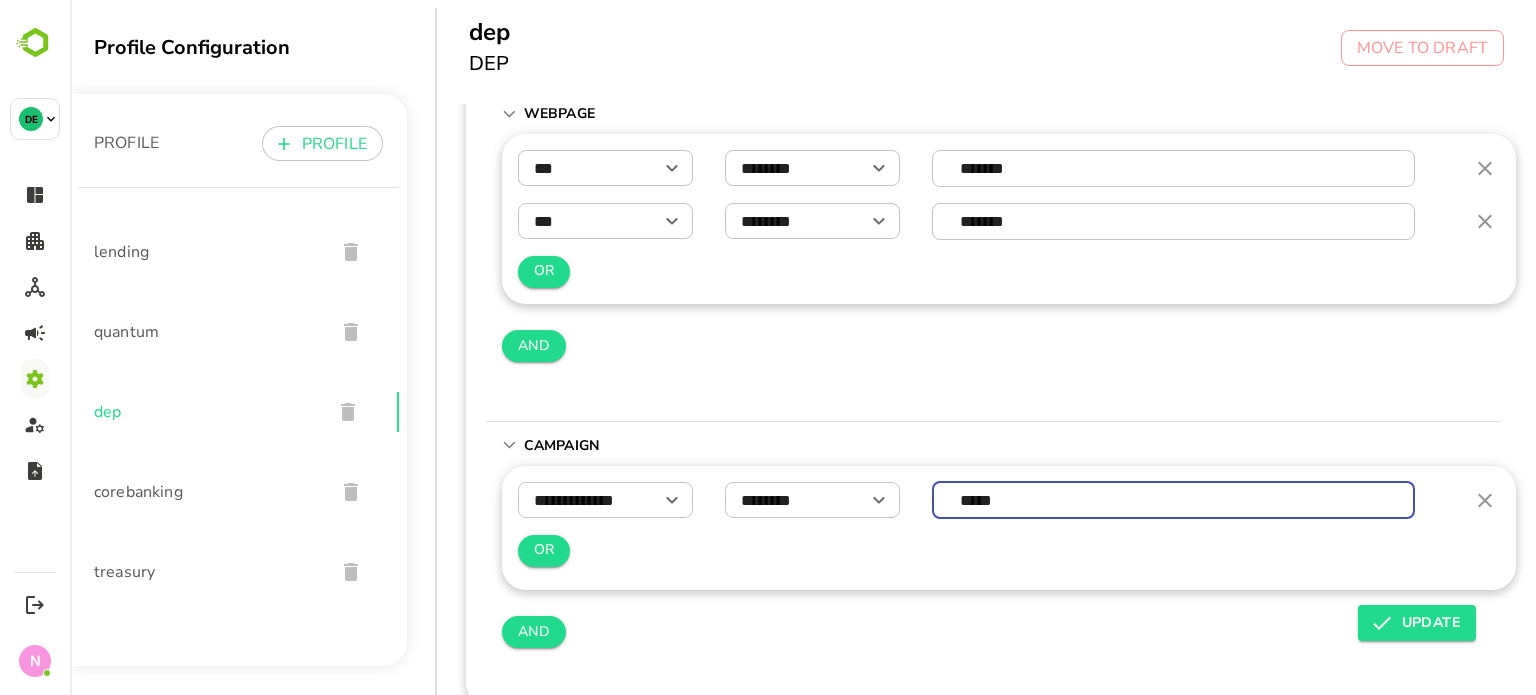 type on "*****" 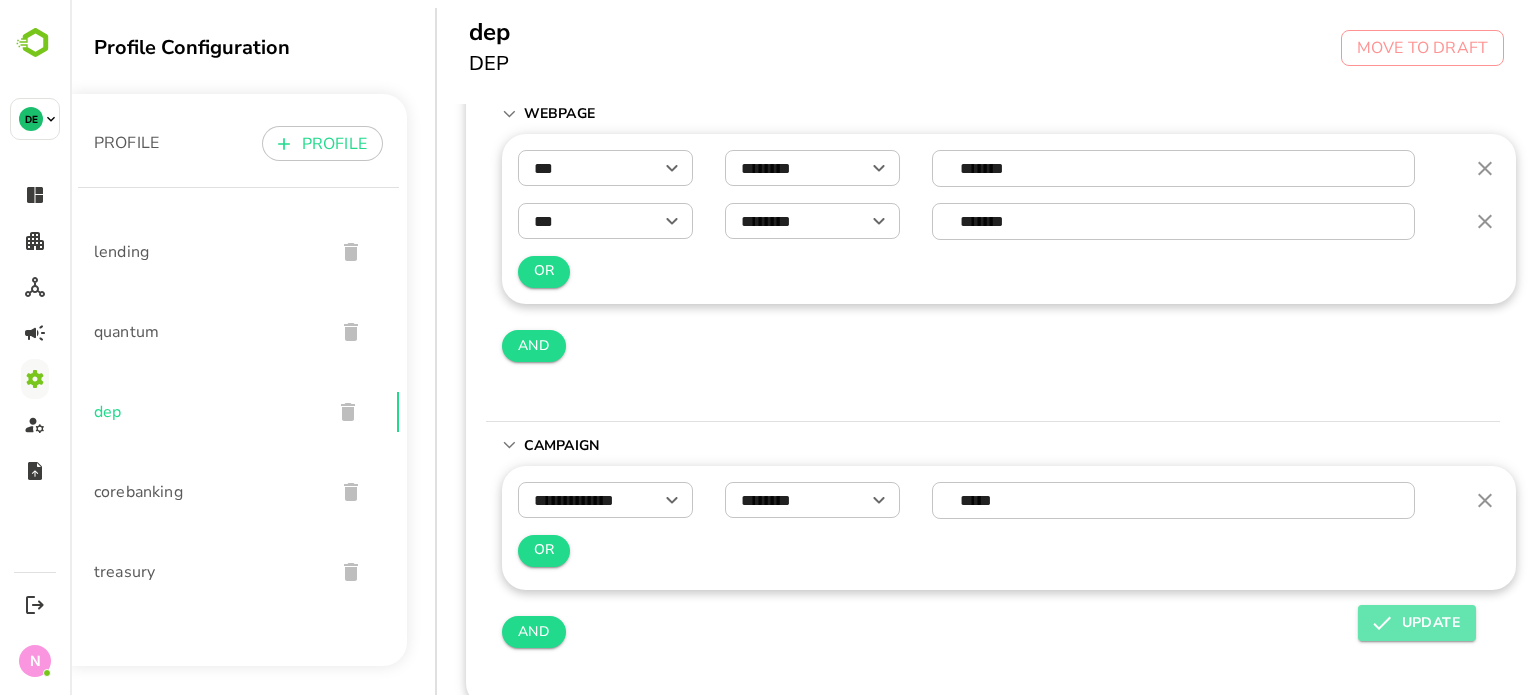click on "UPDATE" at bounding box center [1417, 623] 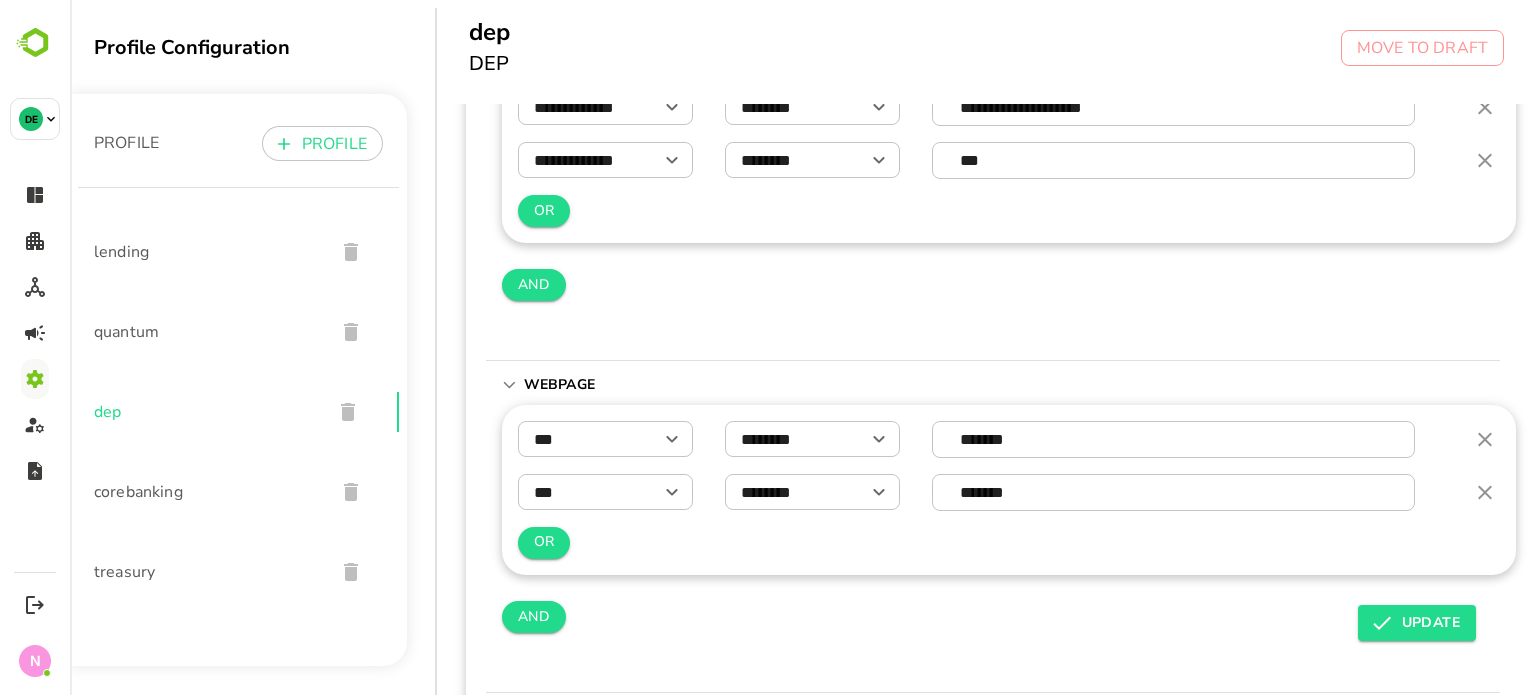 scroll, scrollTop: 783, scrollLeft: 3, axis: both 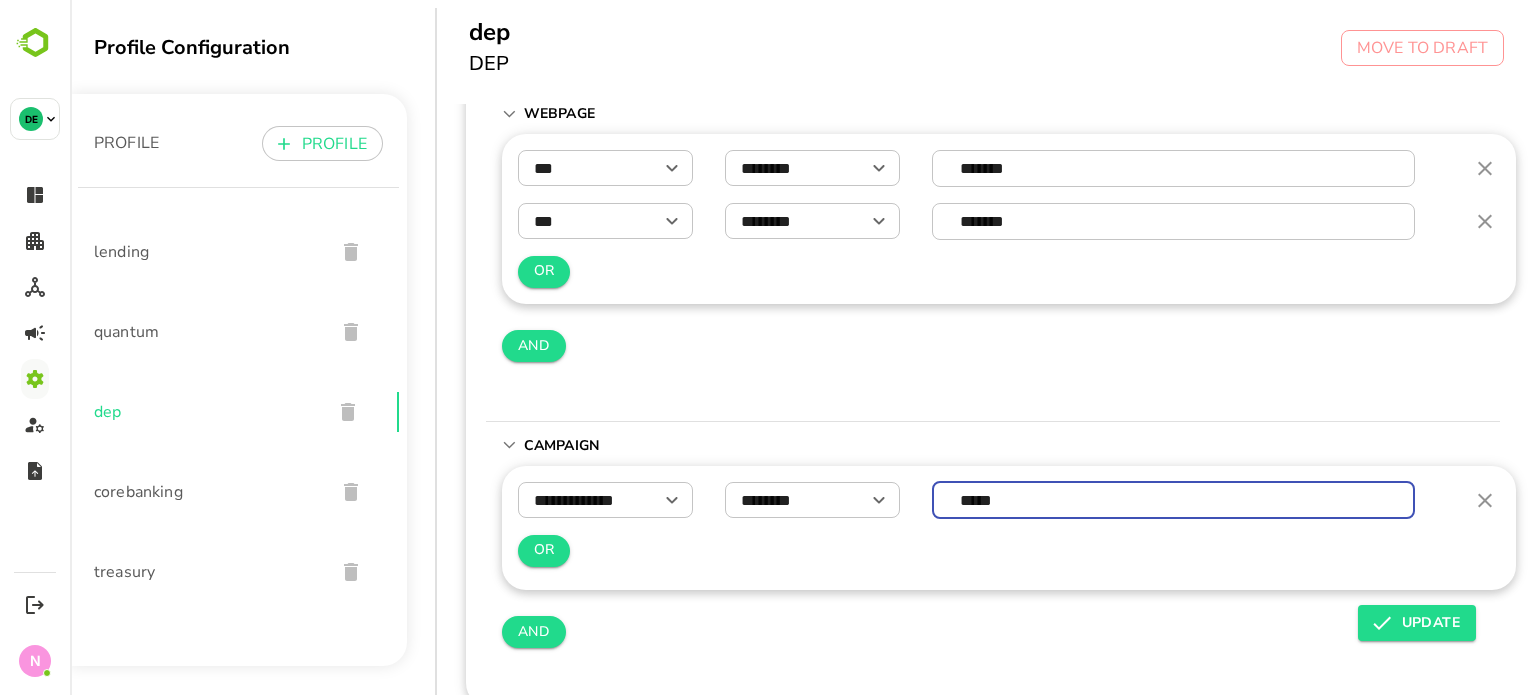 click on "*****" at bounding box center [1174, 500] 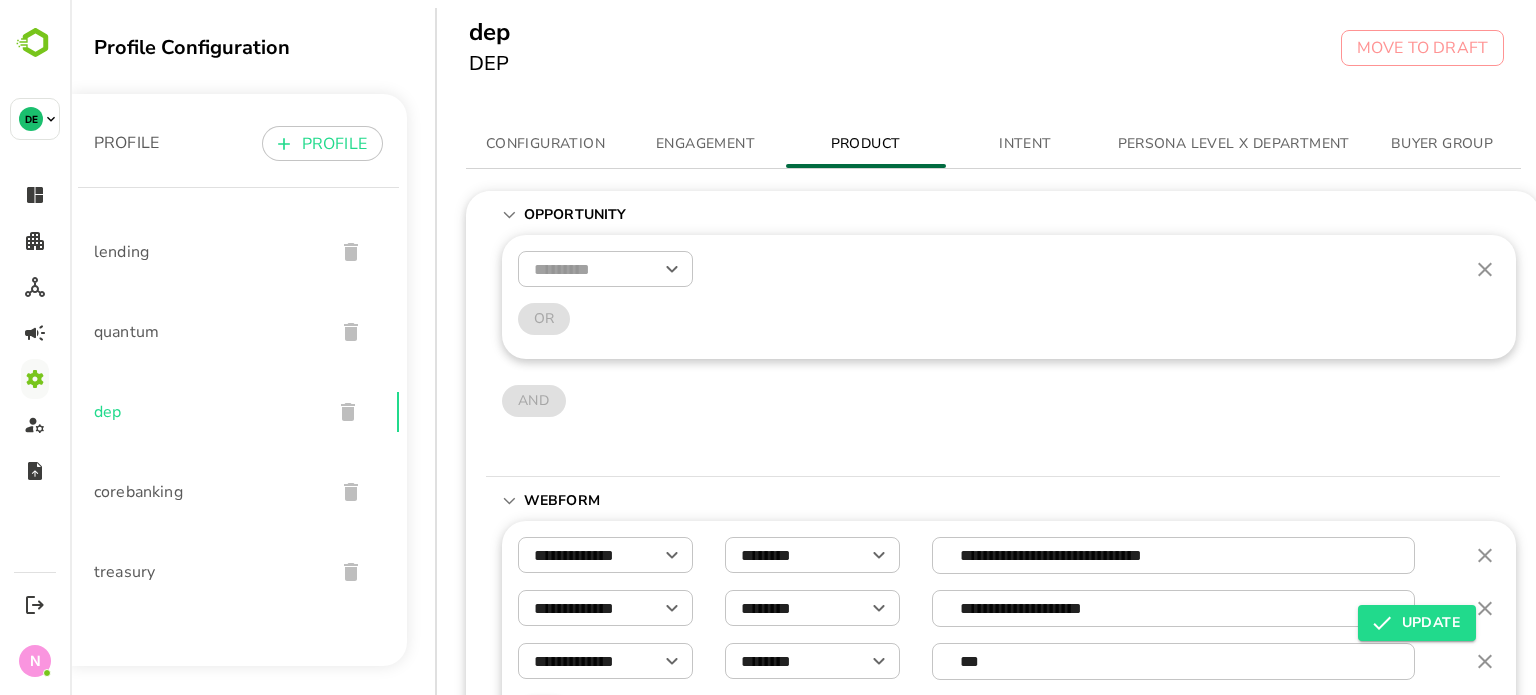 scroll, scrollTop: 783, scrollLeft: 3, axis: both 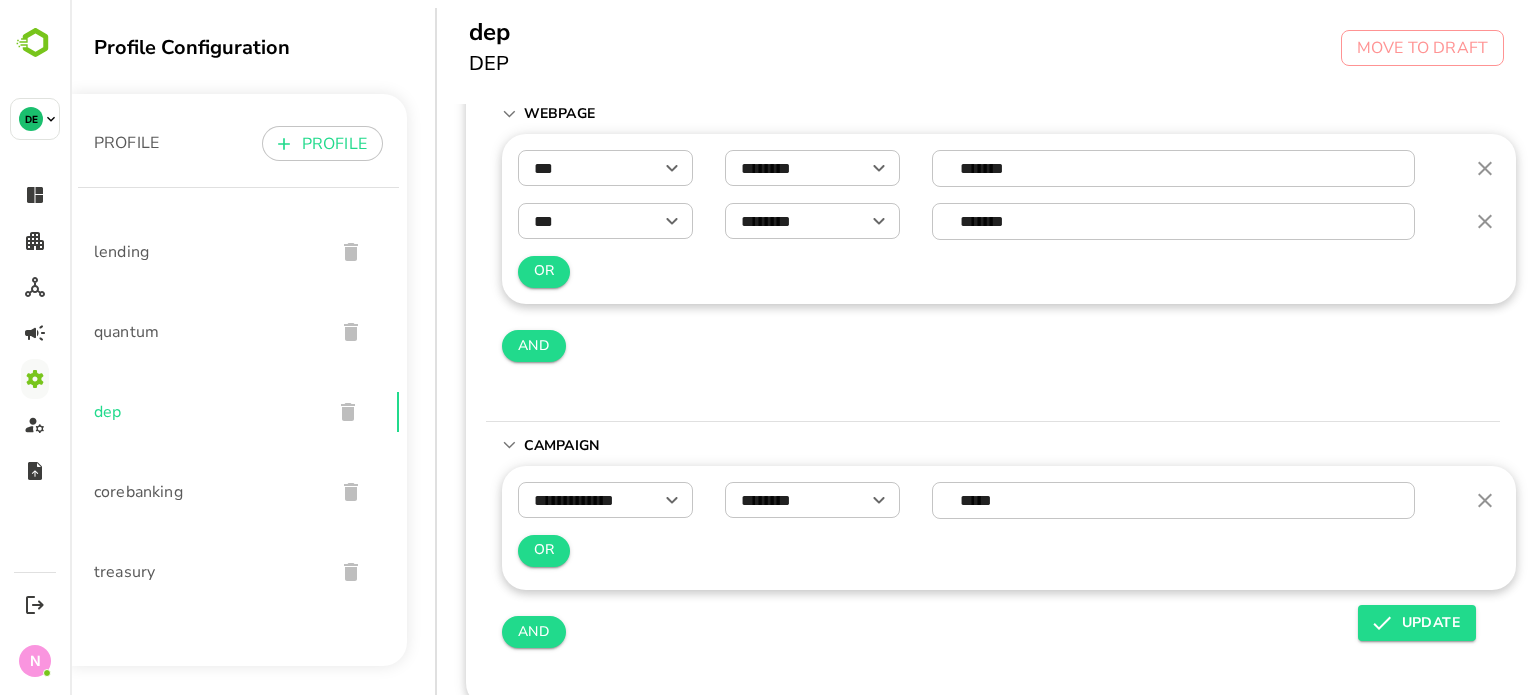 click on "Campaign" at bounding box center [569, 446] 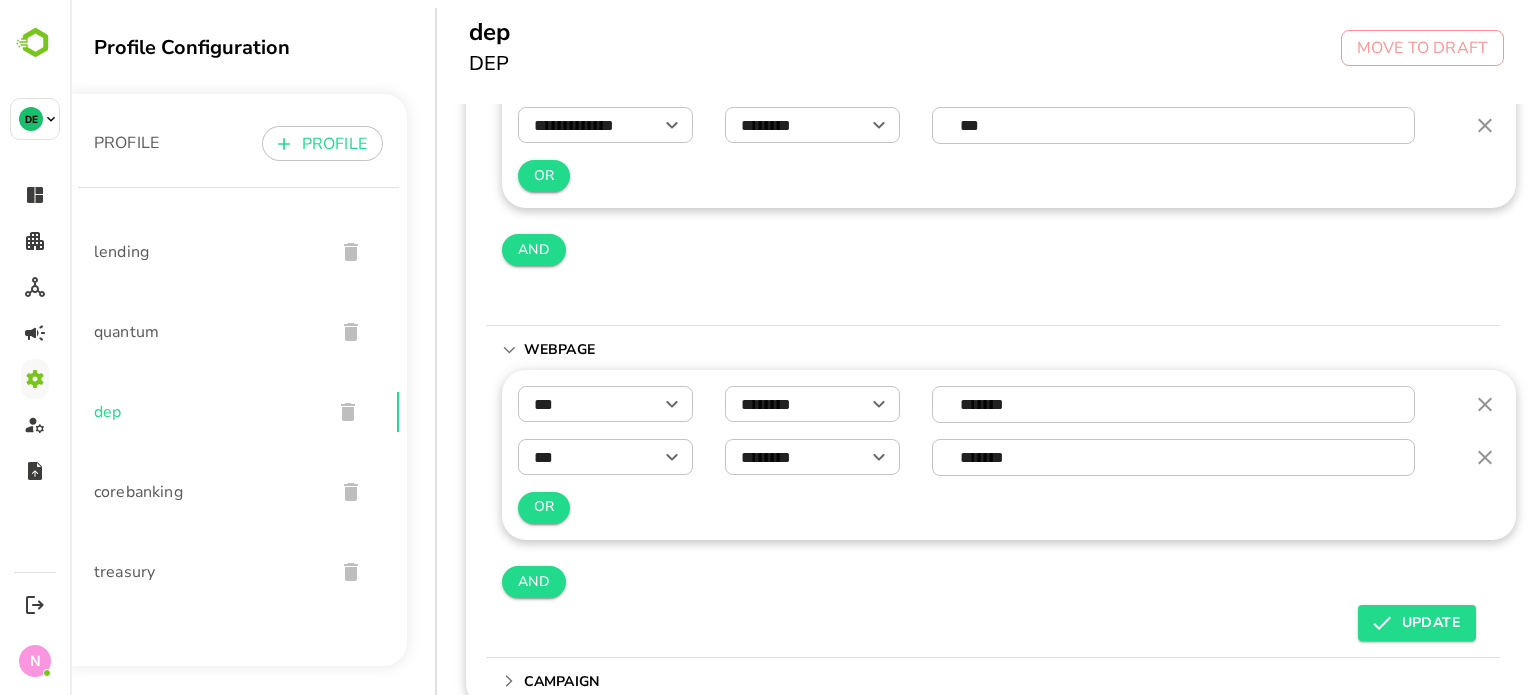 scroll, scrollTop: 544, scrollLeft: 3, axis: both 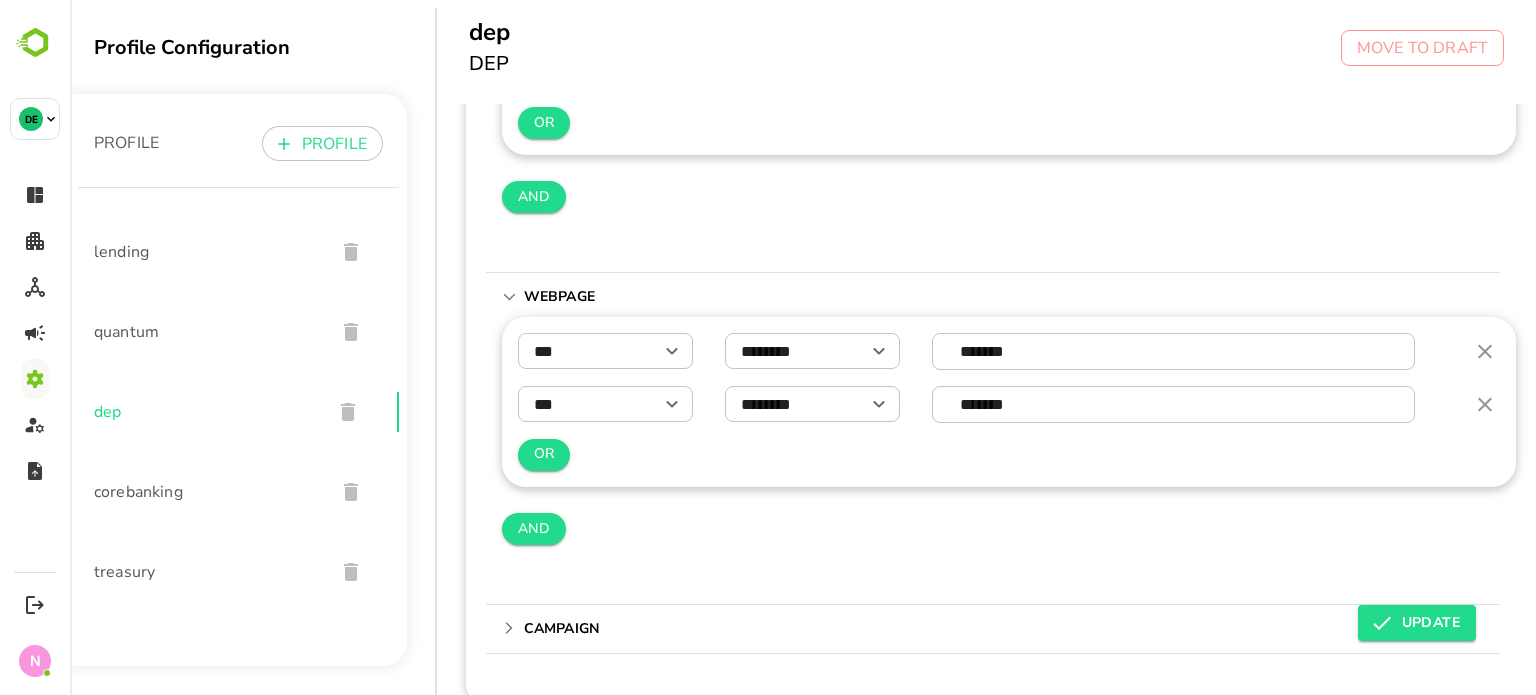 click on "Campaign" at bounding box center (569, 629) 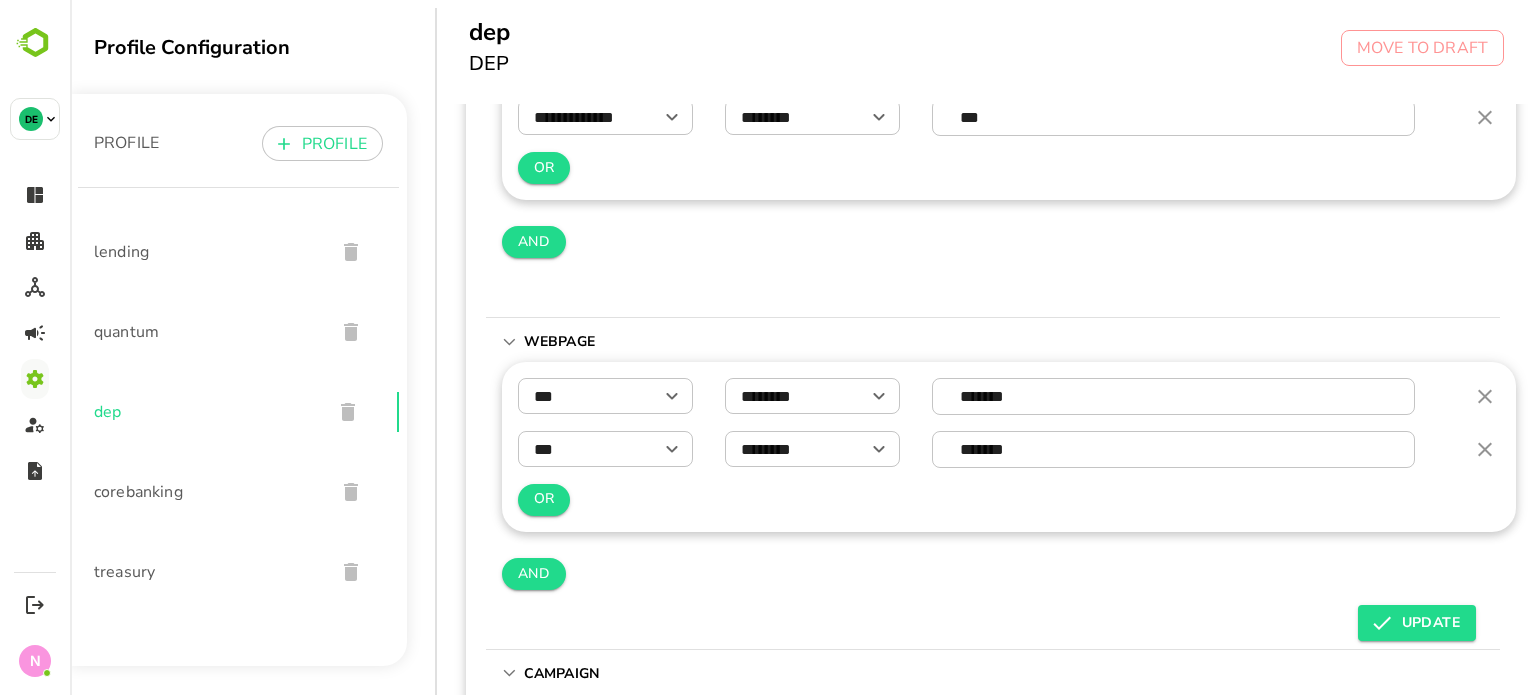 scroll, scrollTop: 0, scrollLeft: 0, axis: both 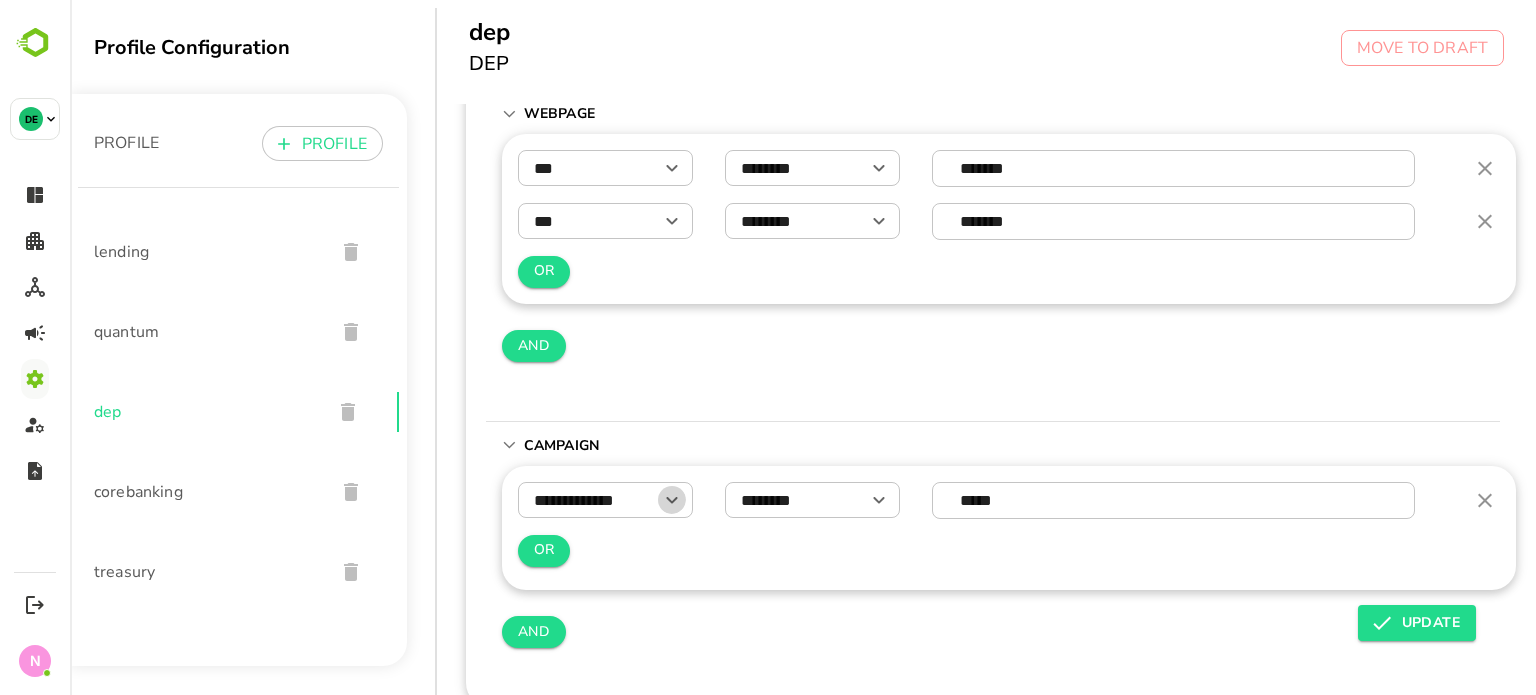 click at bounding box center [672, 500] 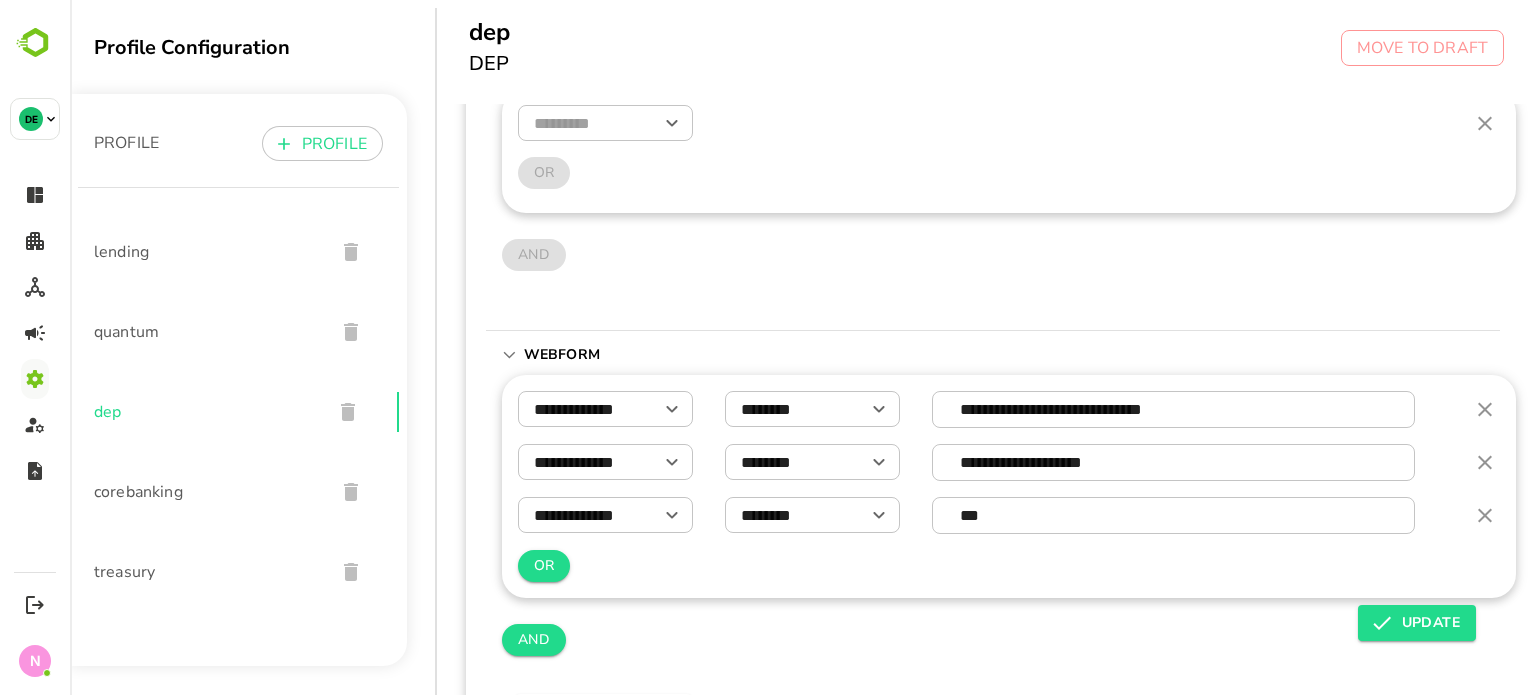scroll, scrollTop: 0, scrollLeft: 3, axis: horizontal 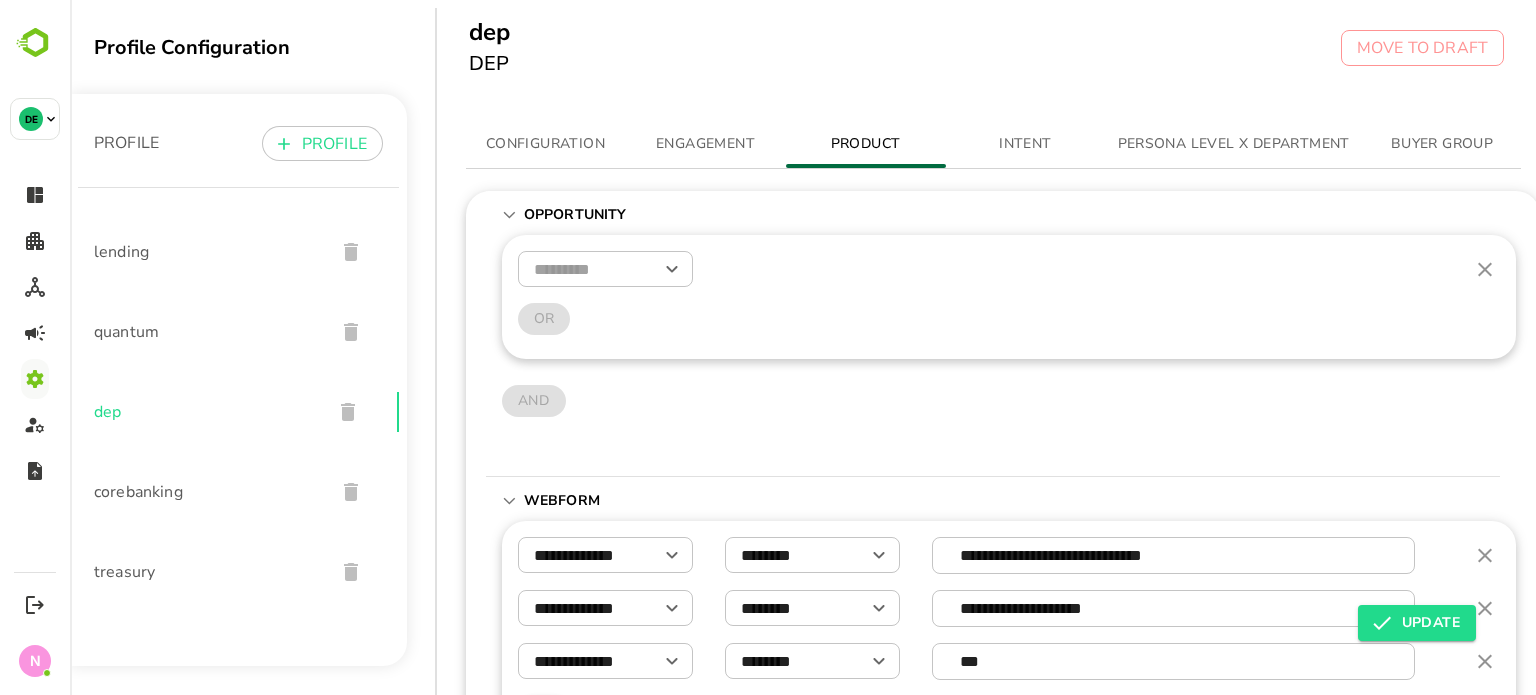 click on "​ OR AND" at bounding box center (1009, 347) 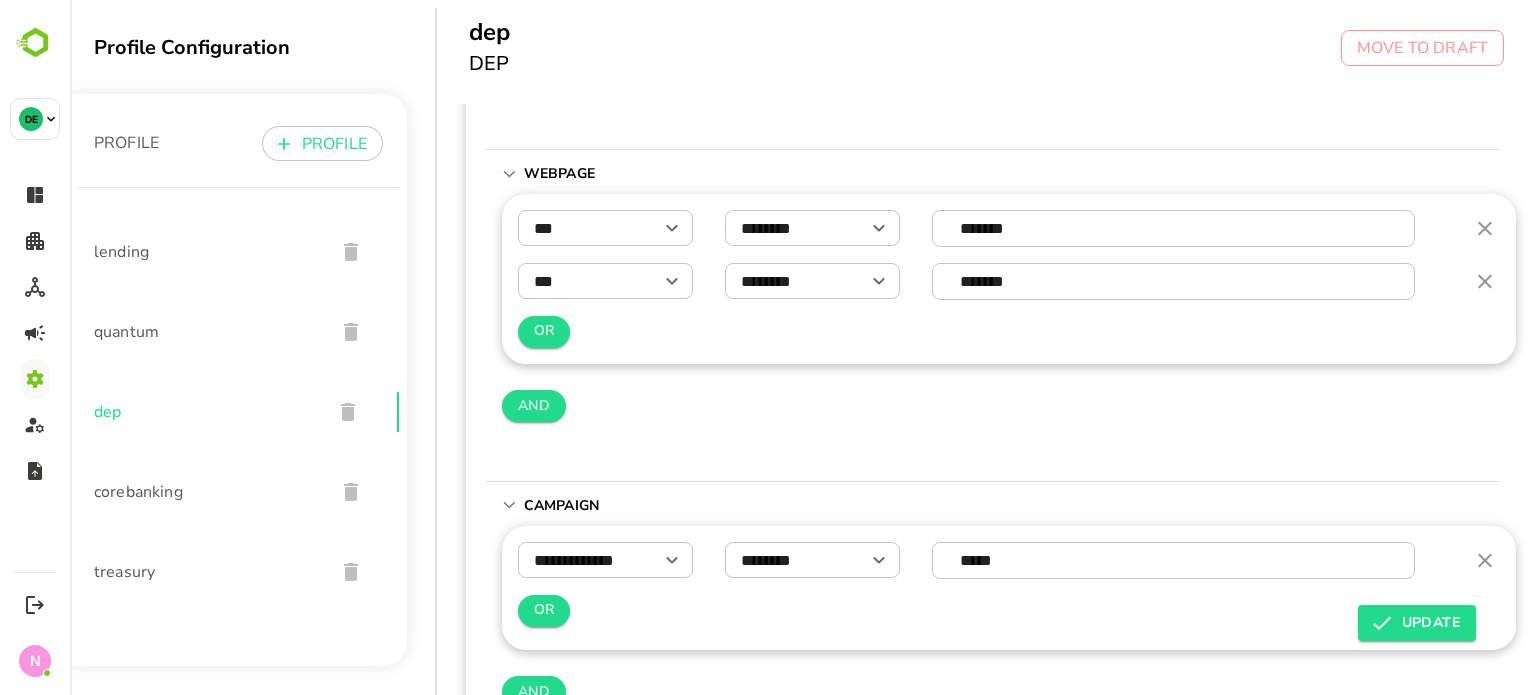 scroll, scrollTop: 783, scrollLeft: 3, axis: both 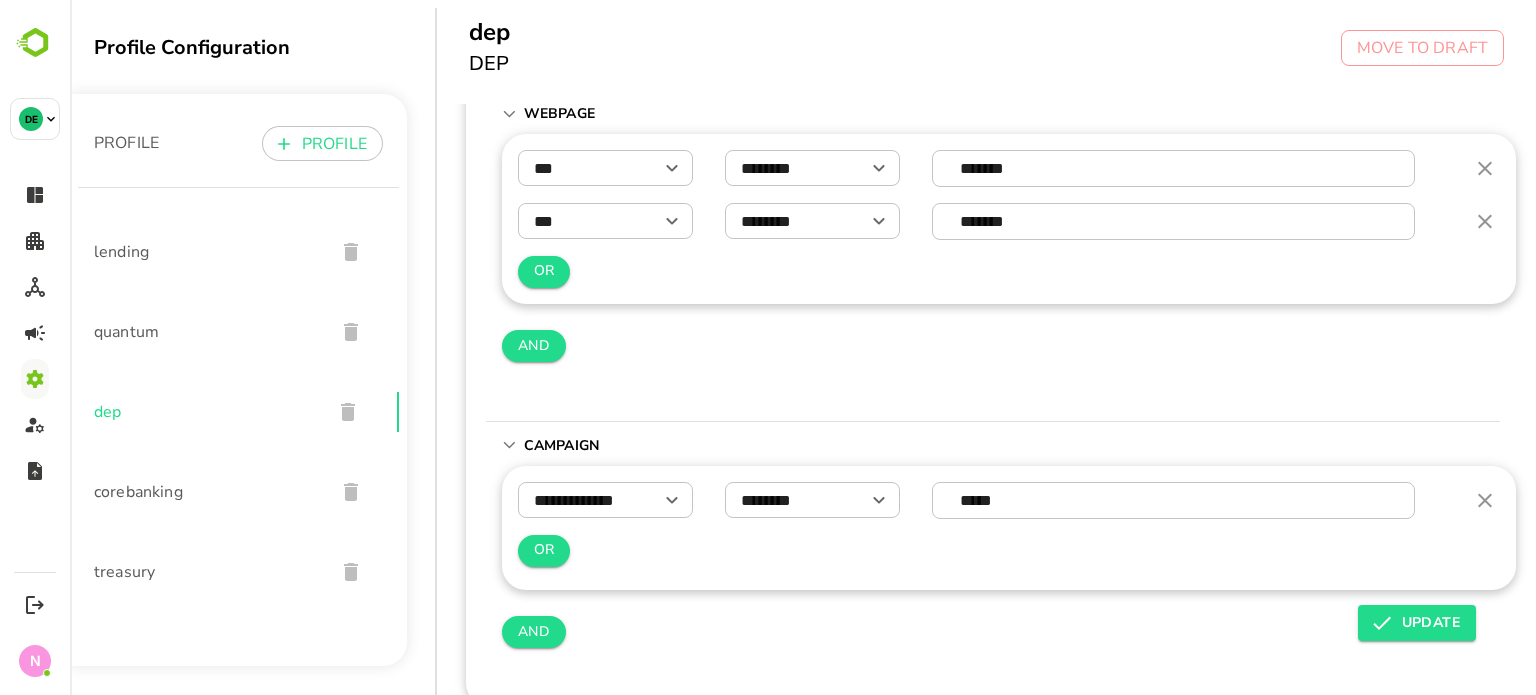 click on "*****" at bounding box center [1174, 500] 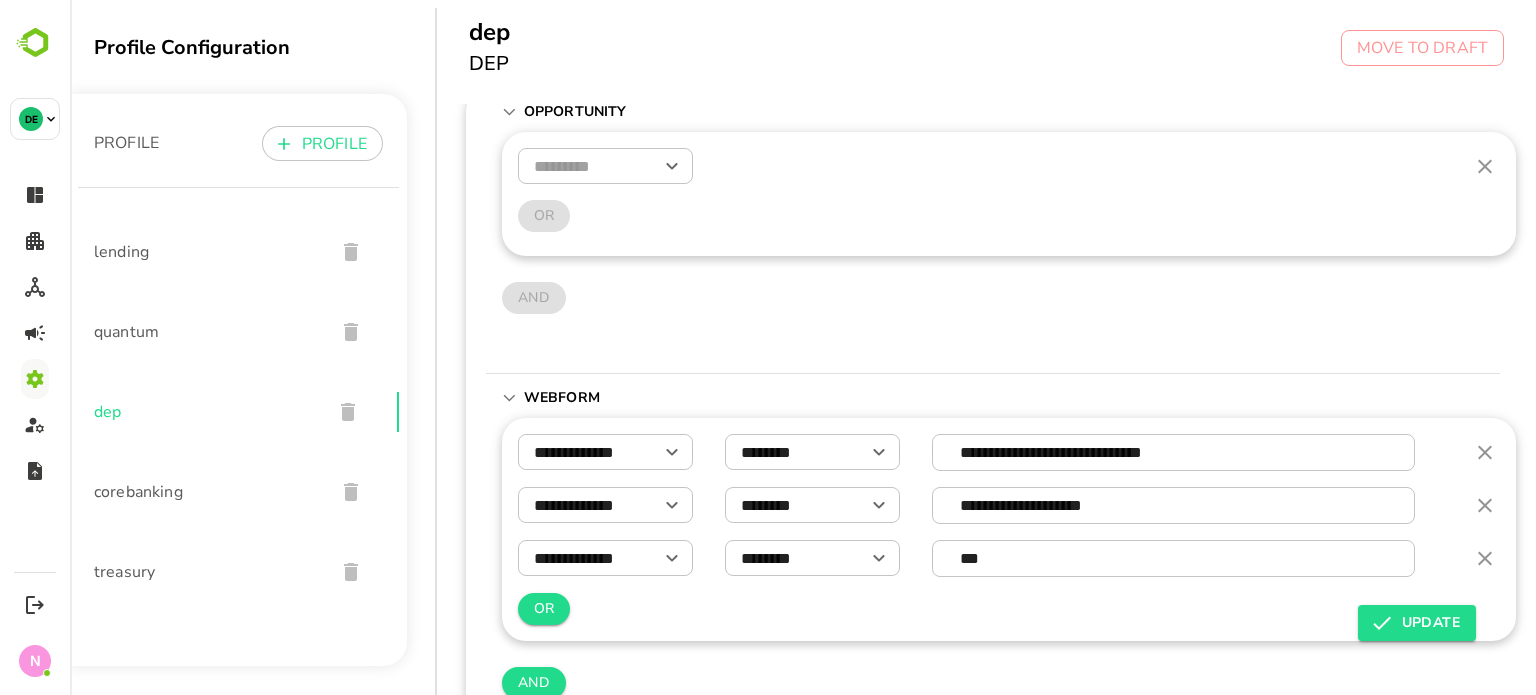 scroll, scrollTop: 0, scrollLeft: 3, axis: horizontal 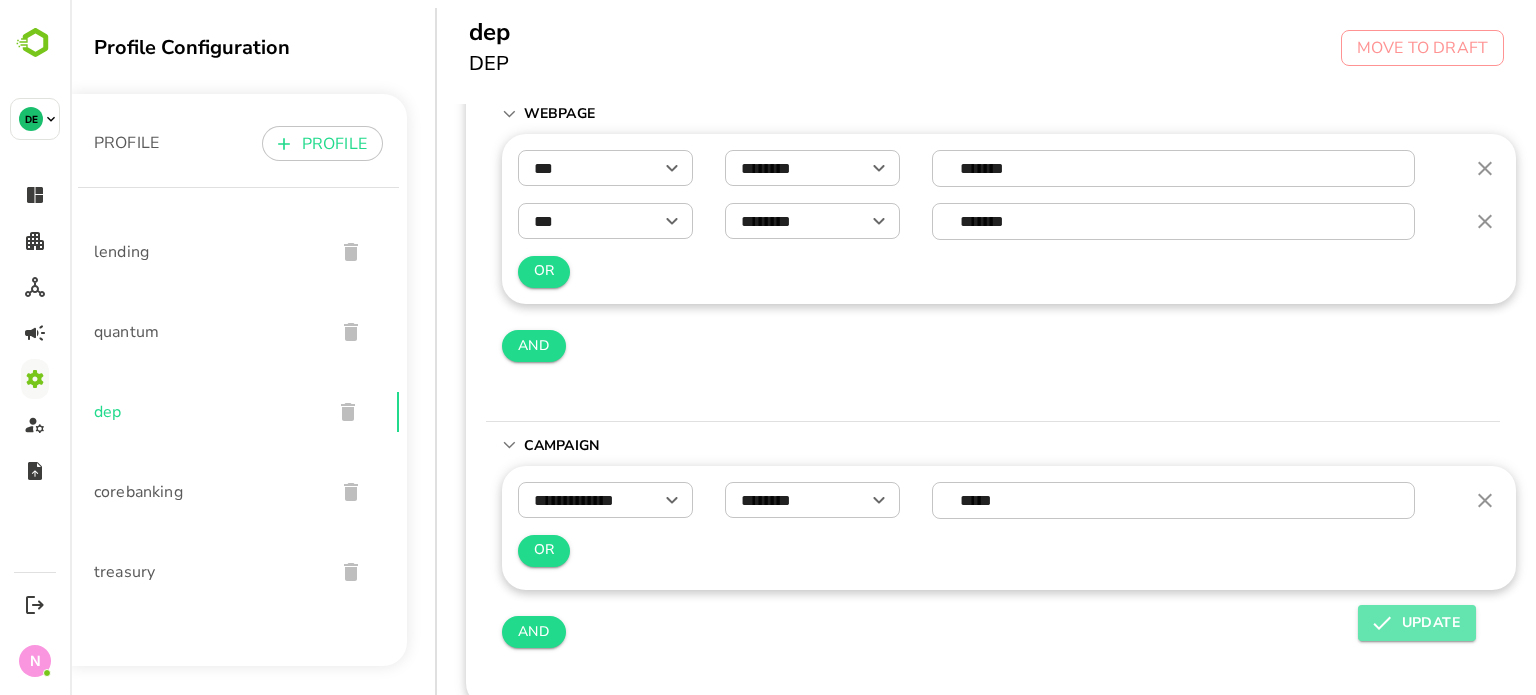 click 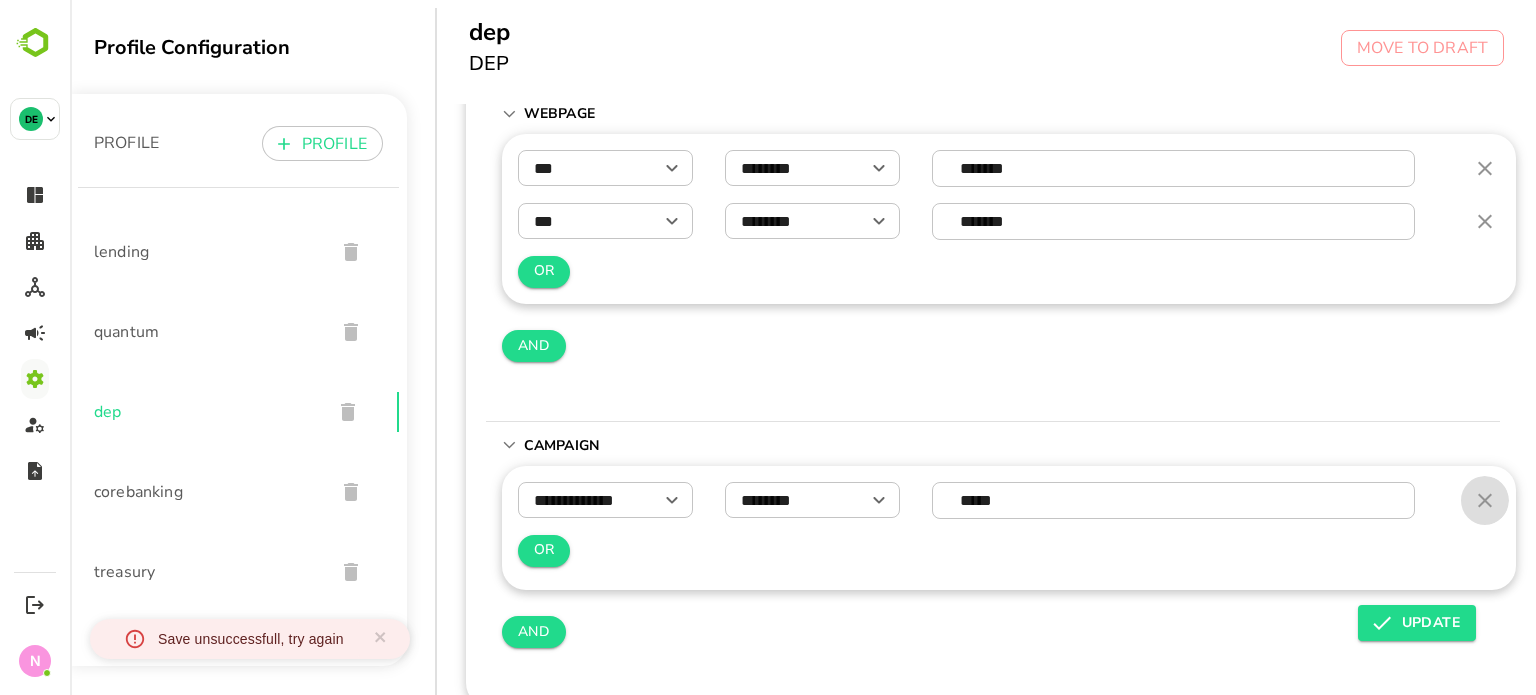 click 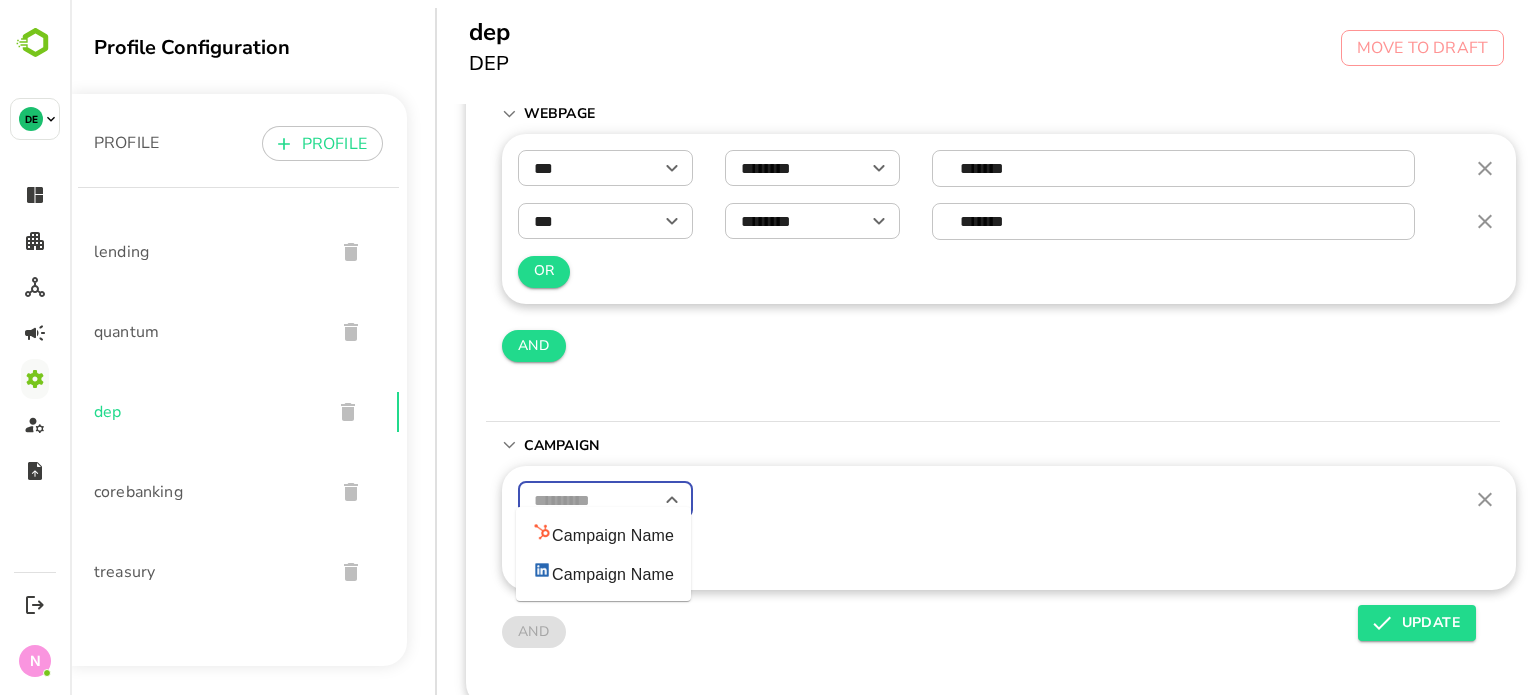 drag, startPoint x: 612, startPoint y: 483, endPoint x: 892, endPoint y: 624, distance: 313.49802 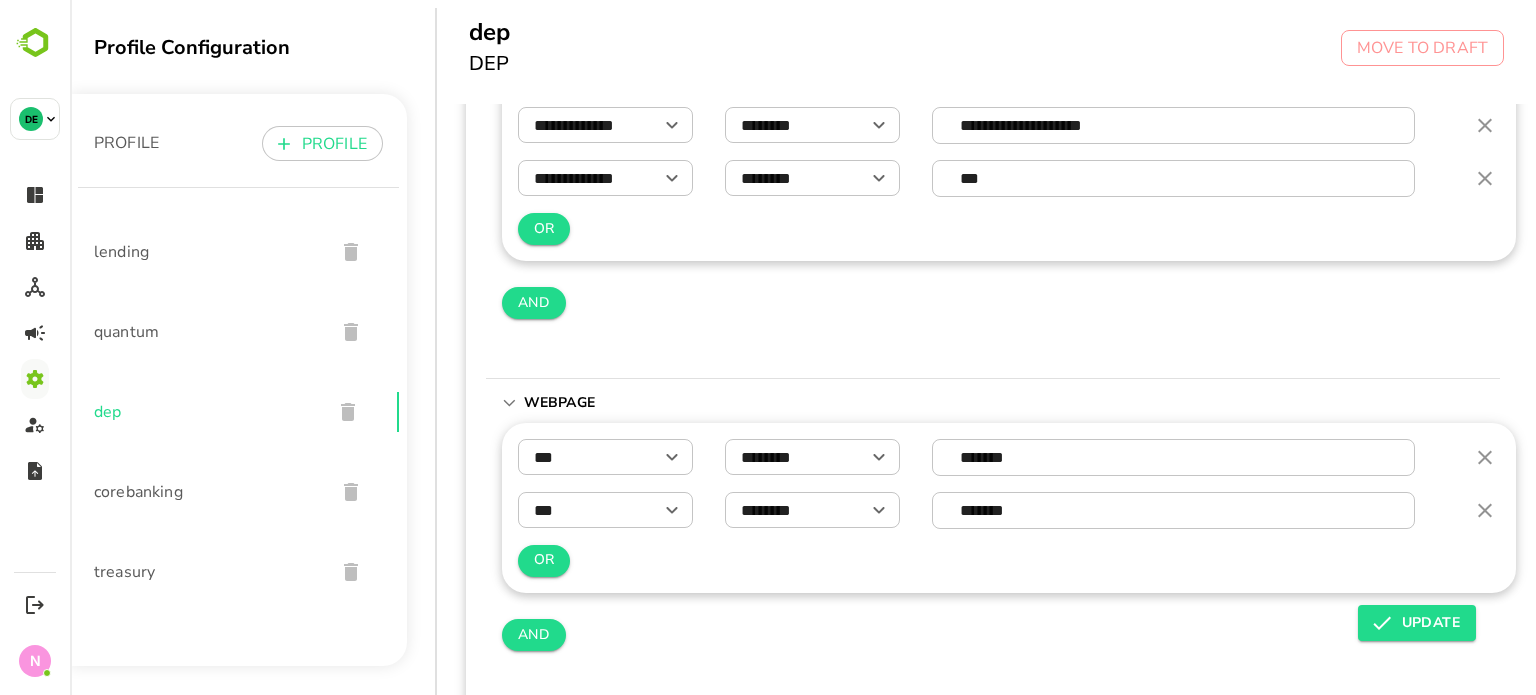 scroll, scrollTop: 283, scrollLeft: 3, axis: both 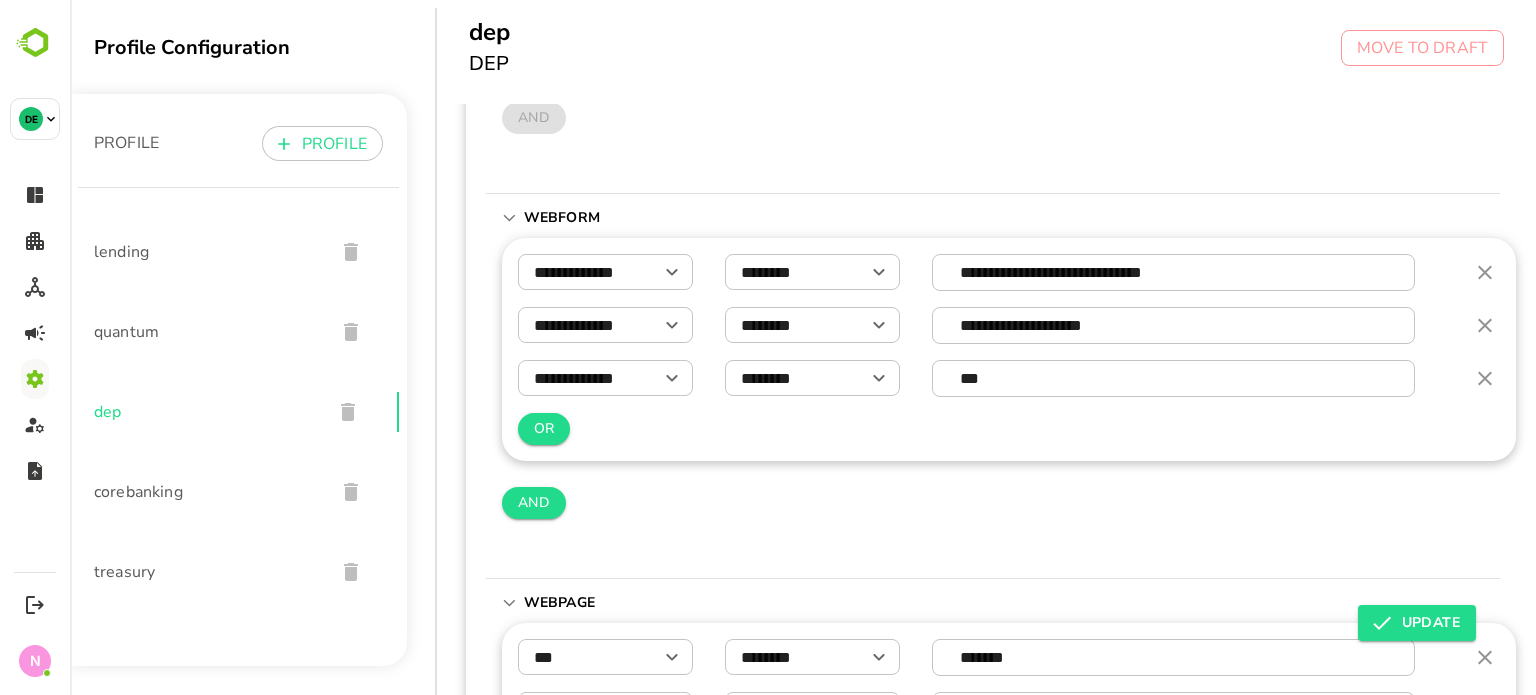 click on "**********" at bounding box center [1009, 349] 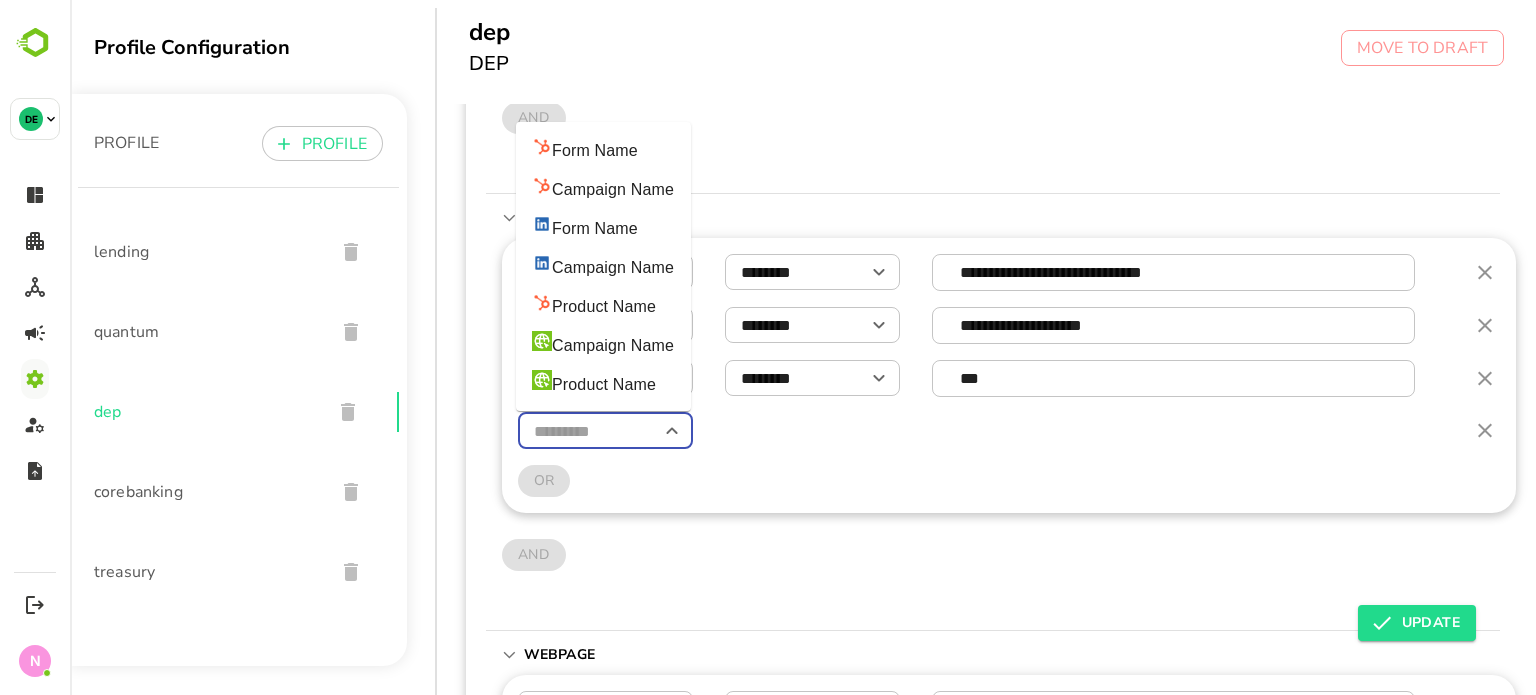 click at bounding box center [605, 431] 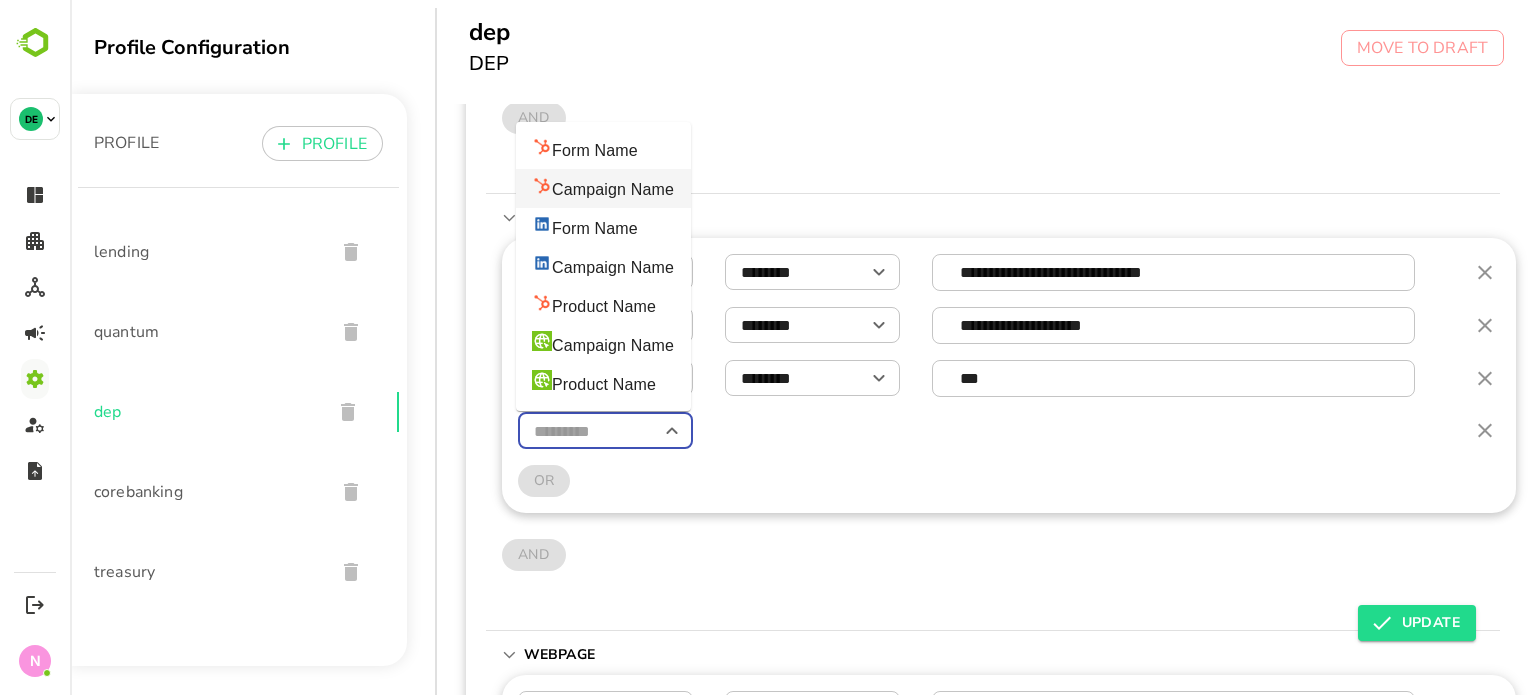drag, startPoint x: 611, startPoint y: 194, endPoint x: 637, endPoint y: 223, distance: 38.948685 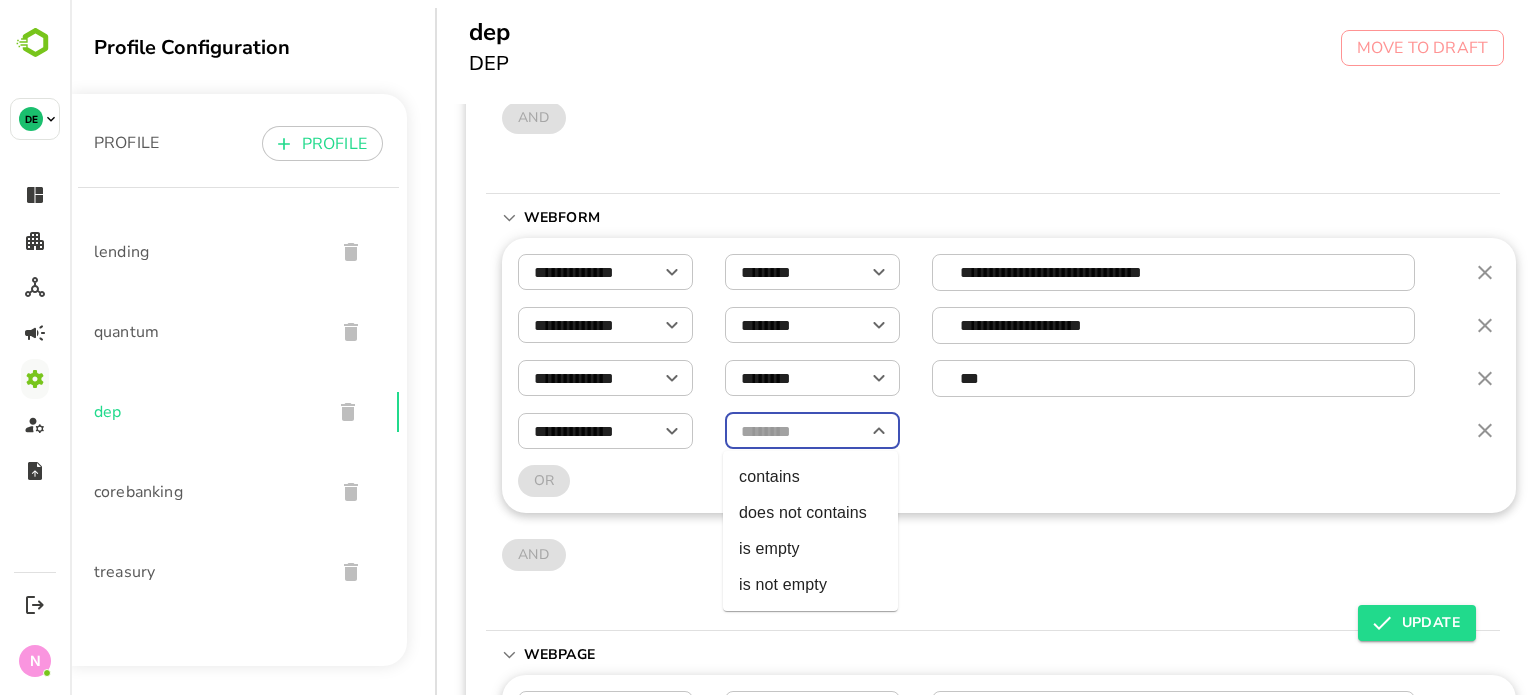 click at bounding box center [812, 431] 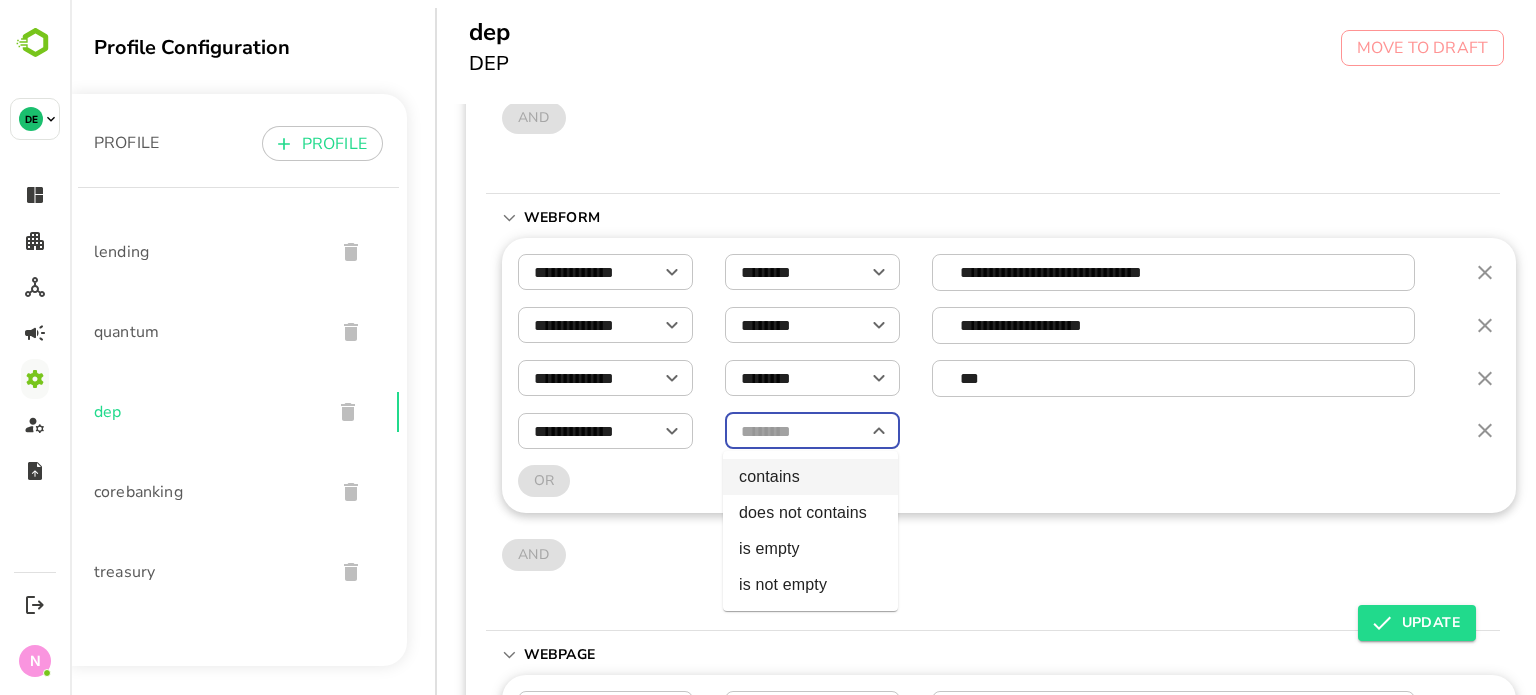 click on "contains" at bounding box center [810, 477] 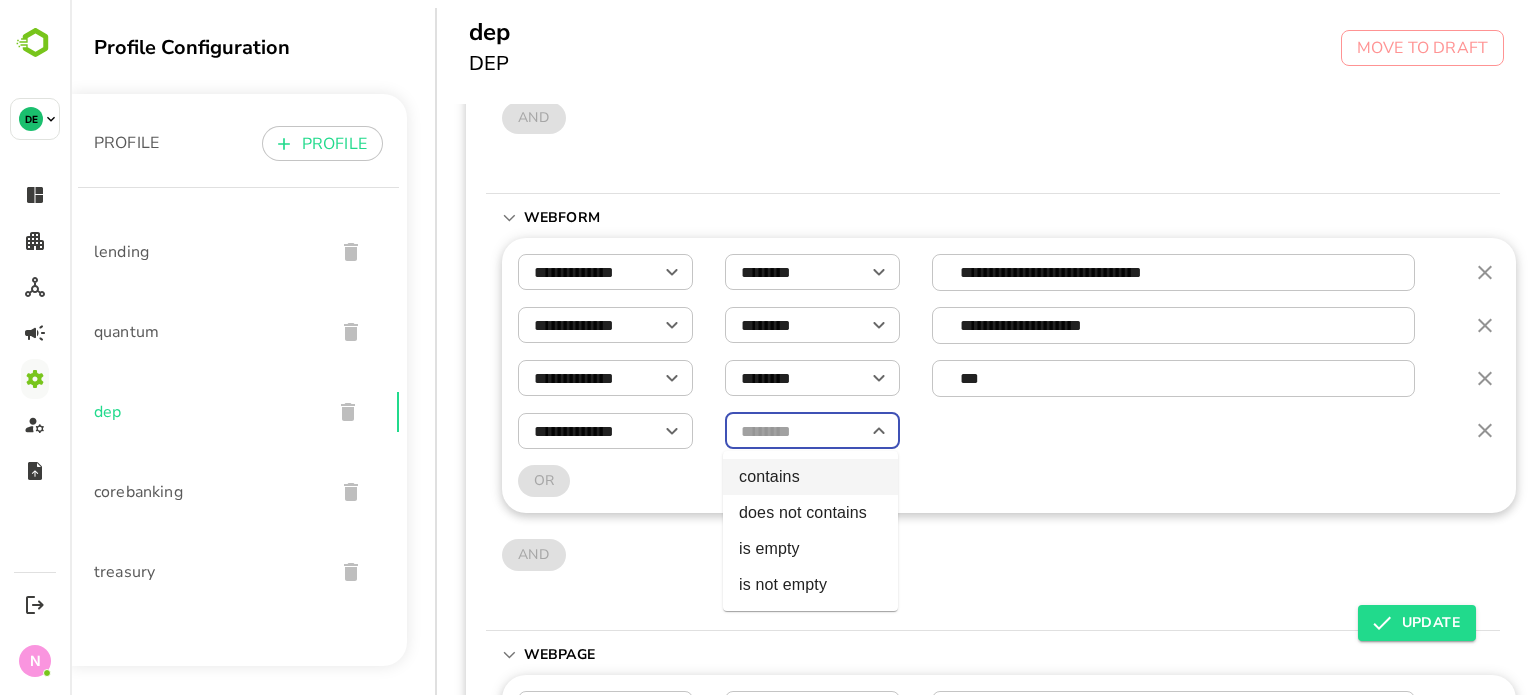 type on "********" 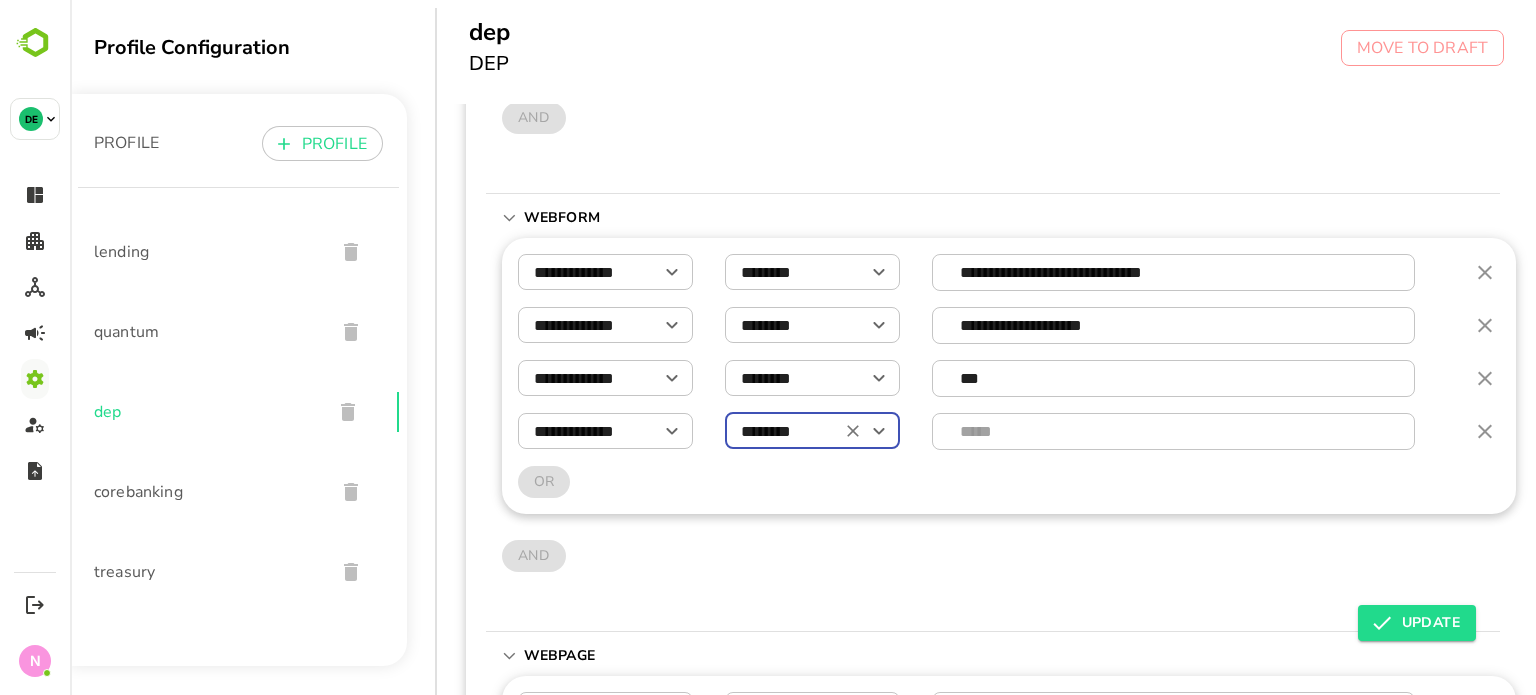 click at bounding box center (1174, 431) 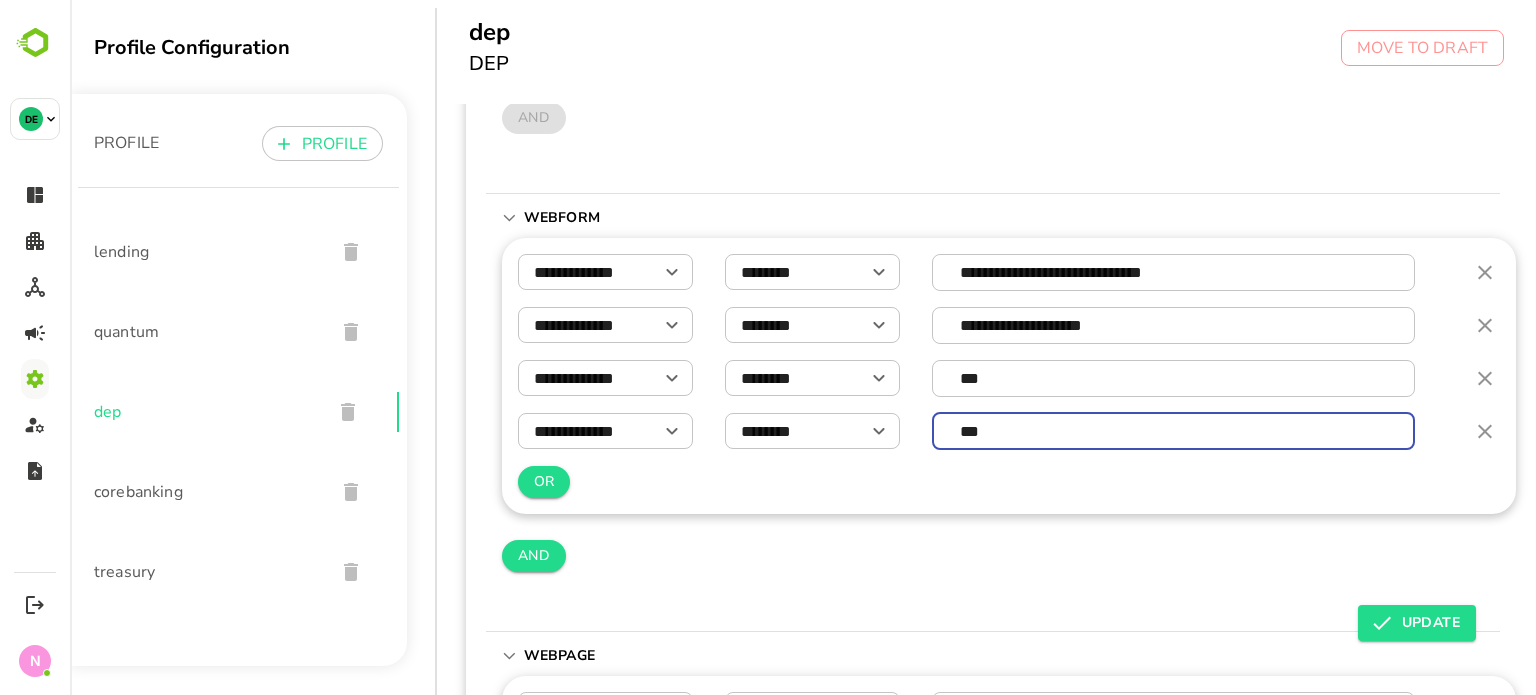 type on "***" 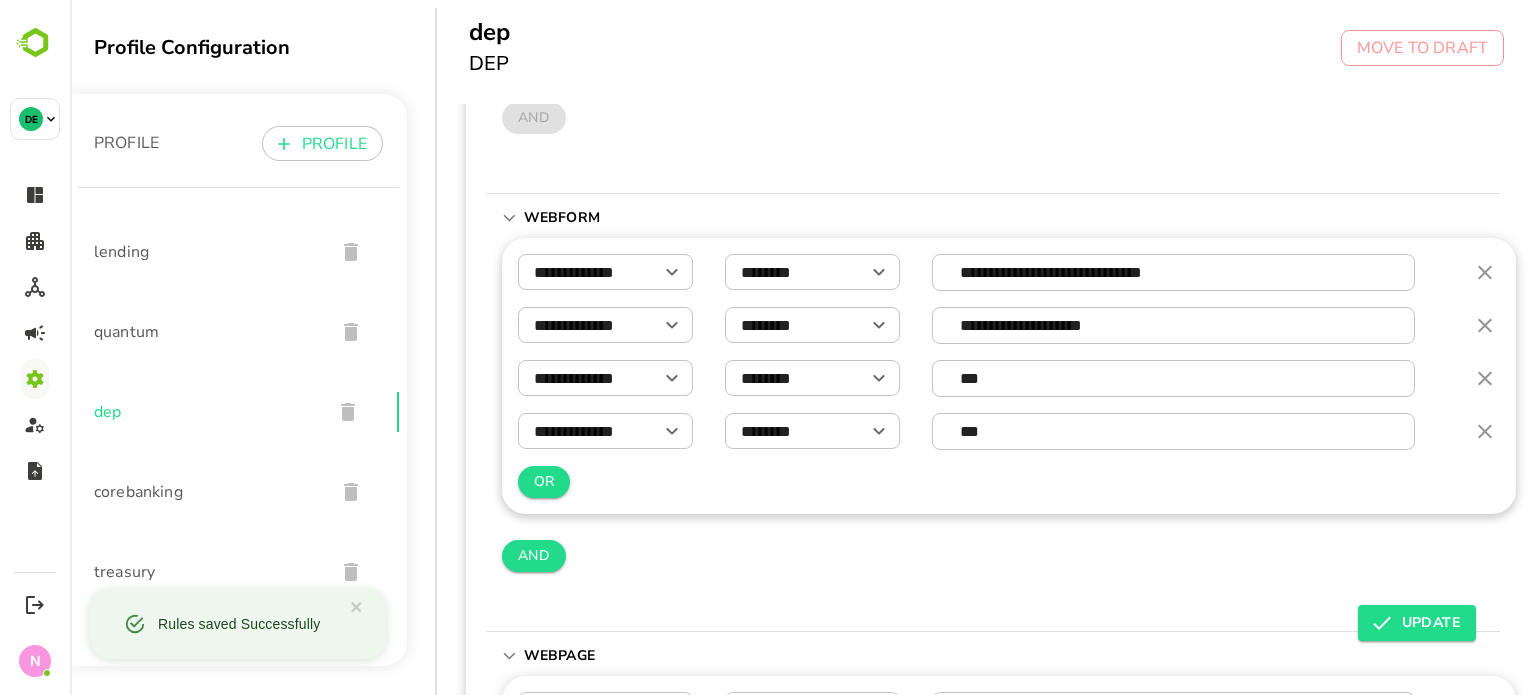click on "OR" at bounding box center [544, 482] 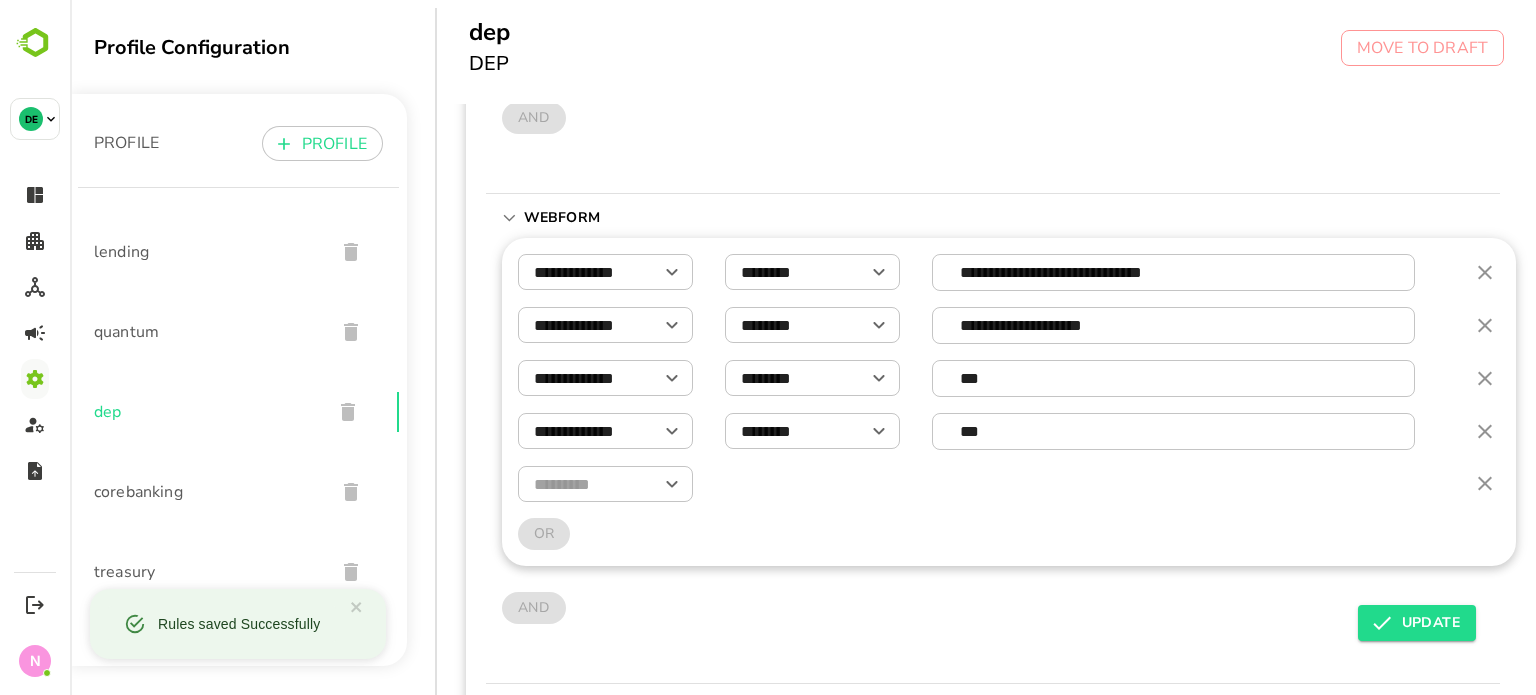 click at bounding box center (605, 484) 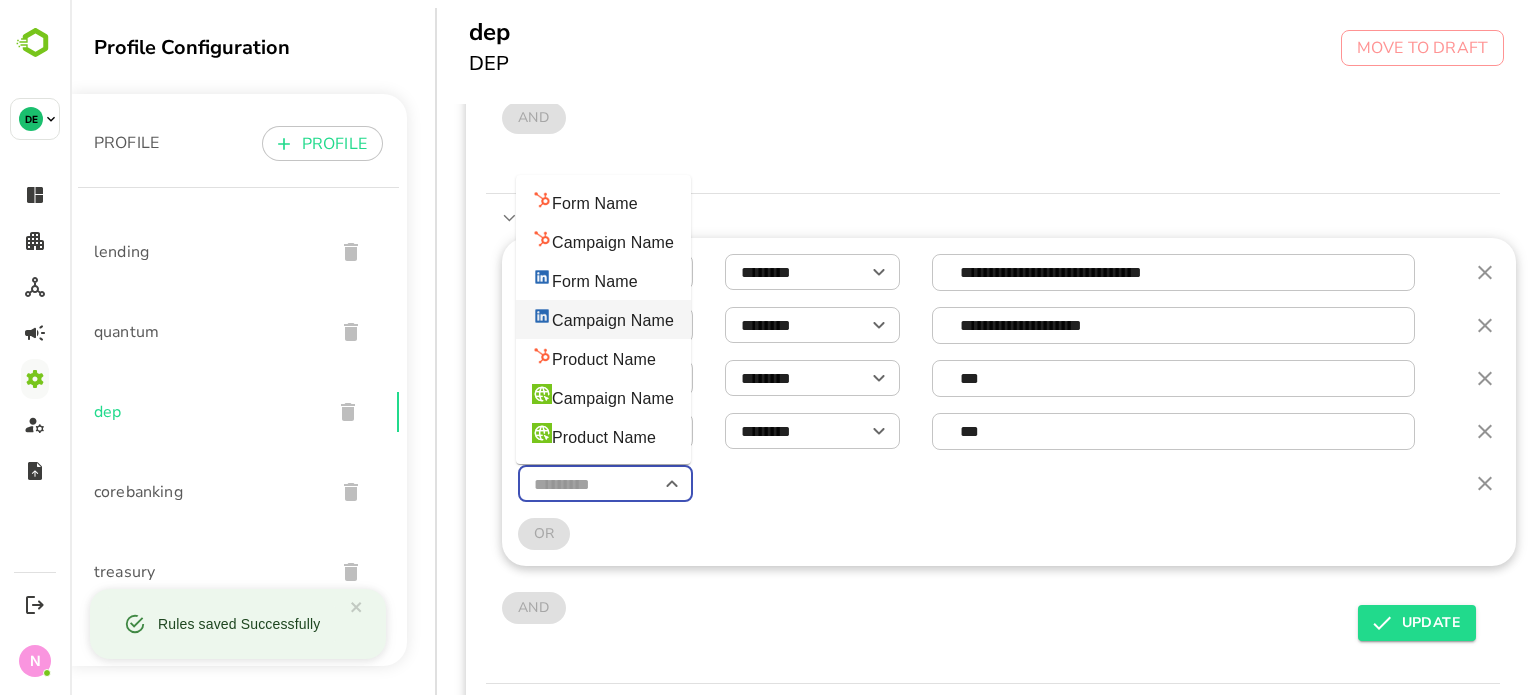 click on "Campaign Name" at bounding box center [603, 319] 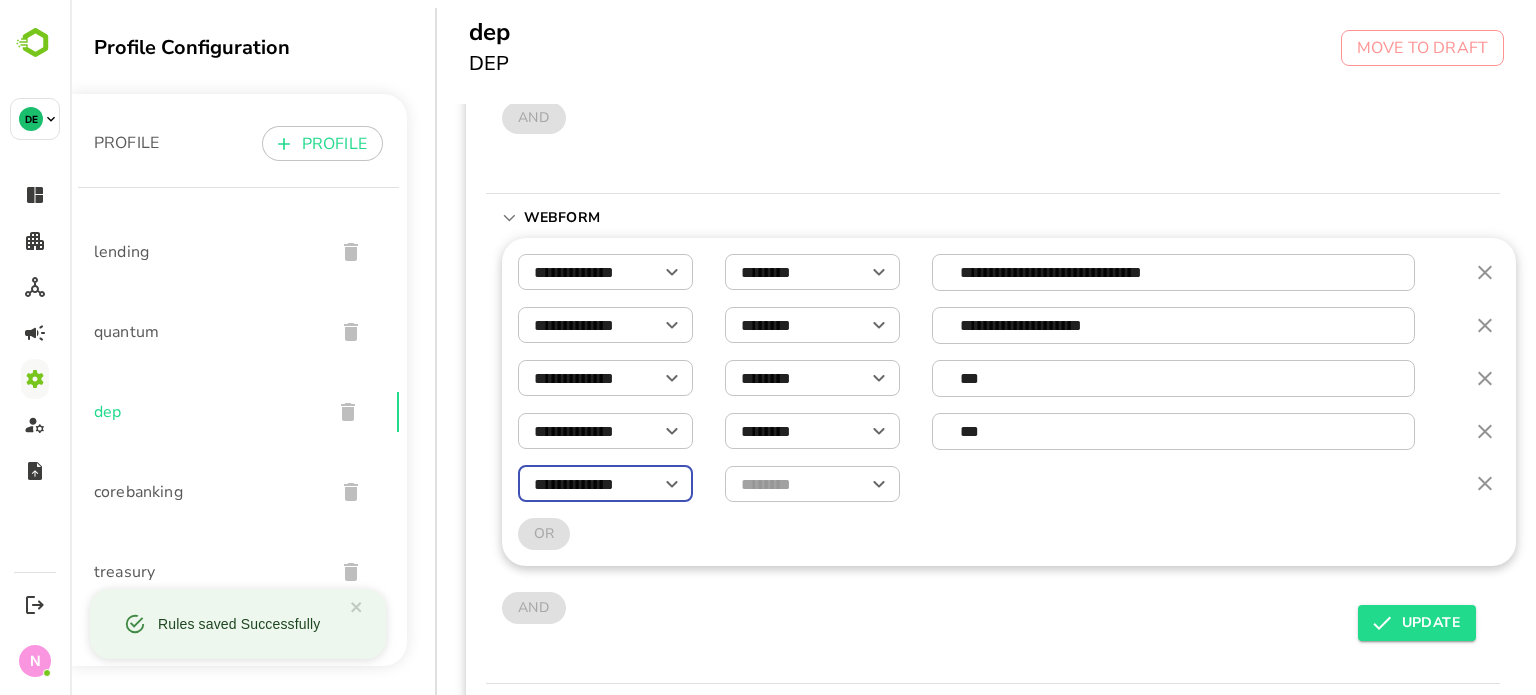 click at bounding box center [812, 484] 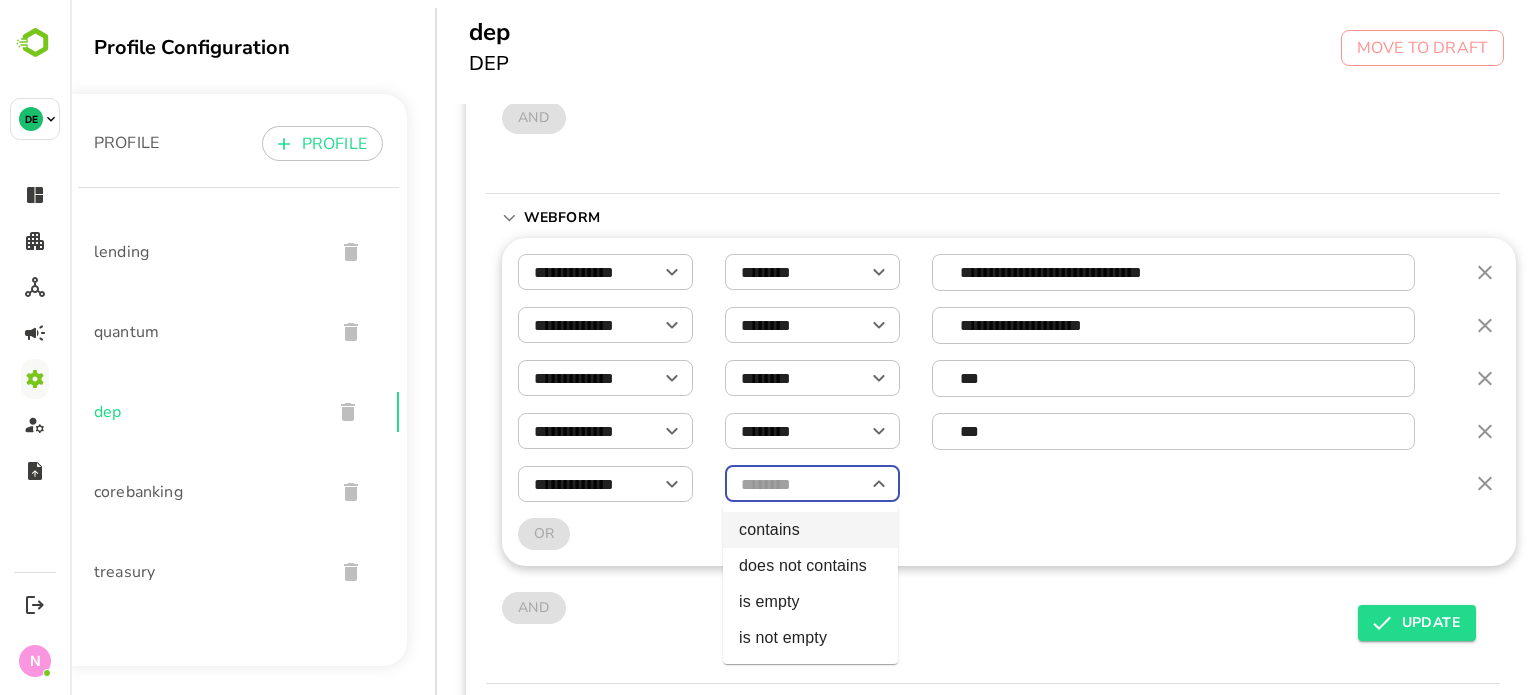 drag, startPoint x: 789, startPoint y: 522, endPoint x: 852, endPoint y: 511, distance: 63.953106 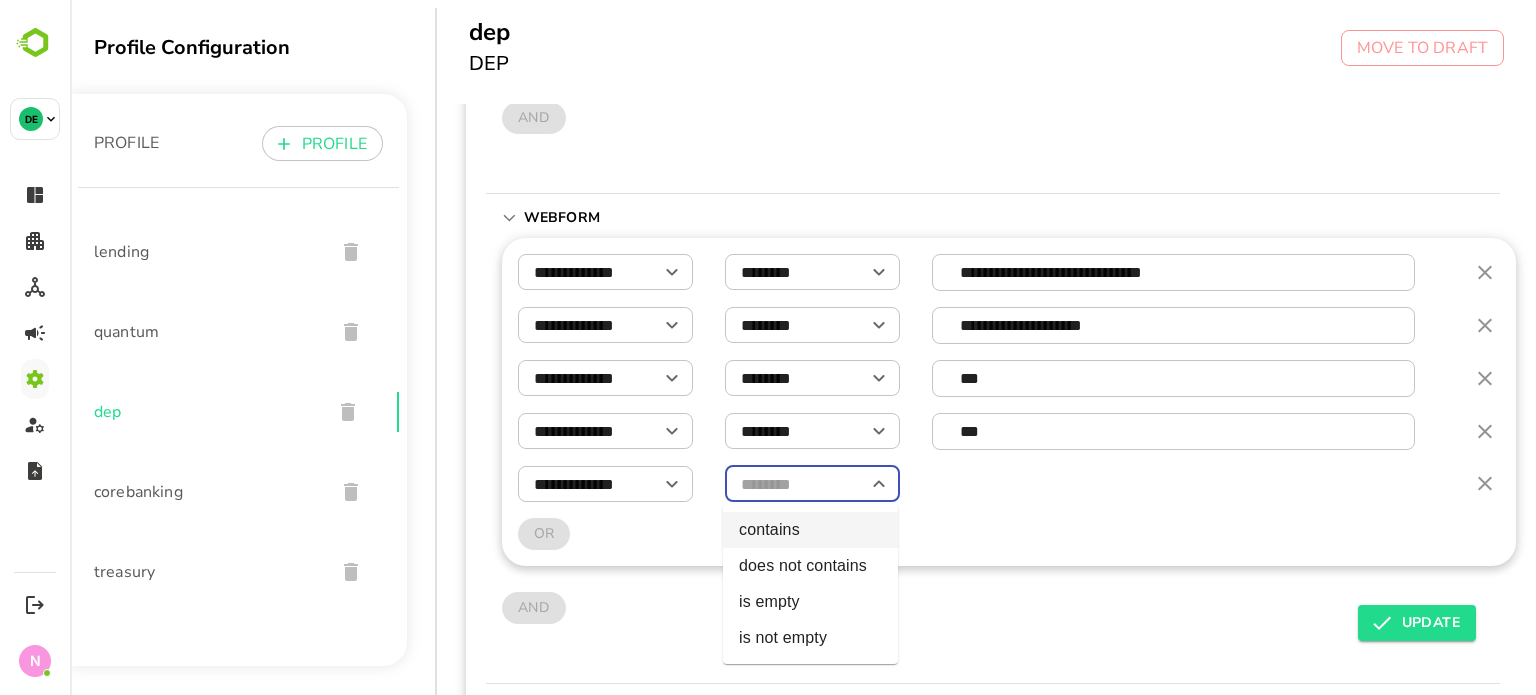 click on "contains" at bounding box center [810, 530] 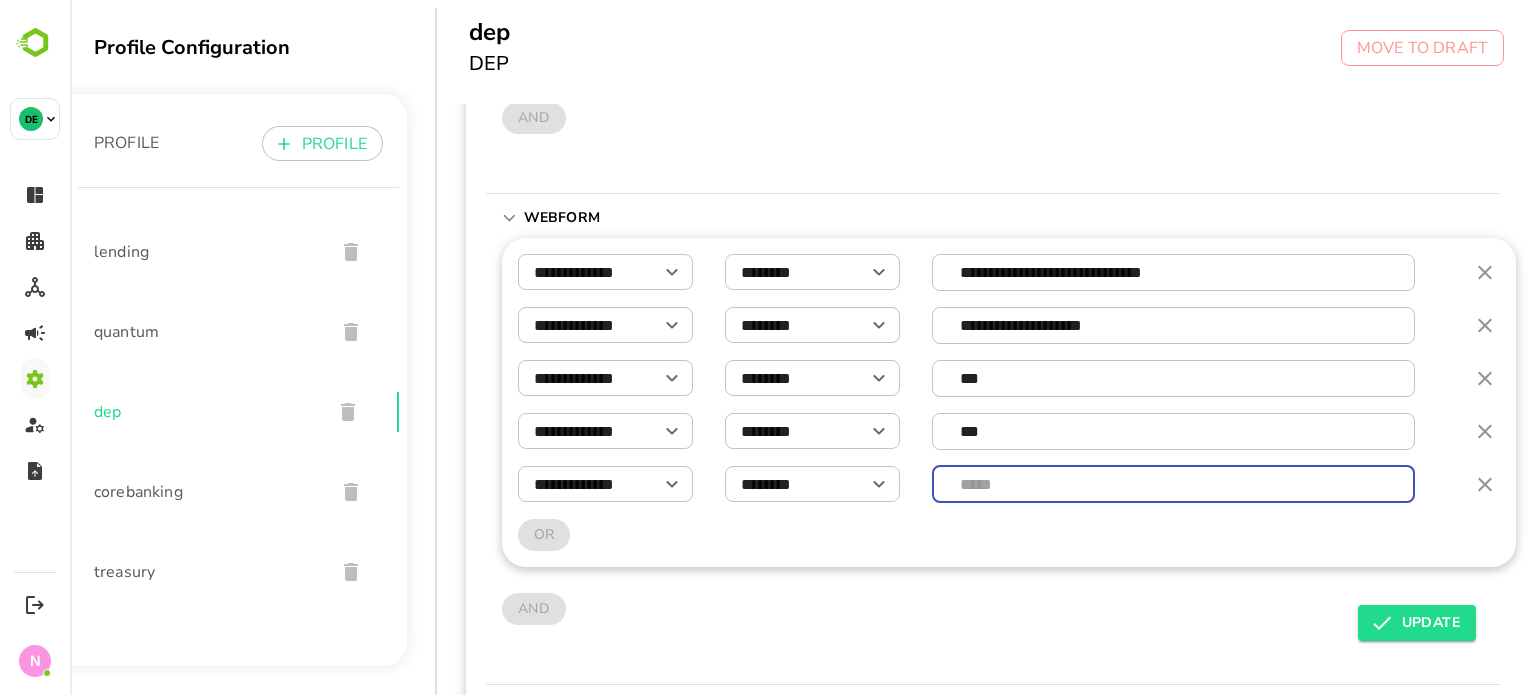 click at bounding box center [1174, 484] 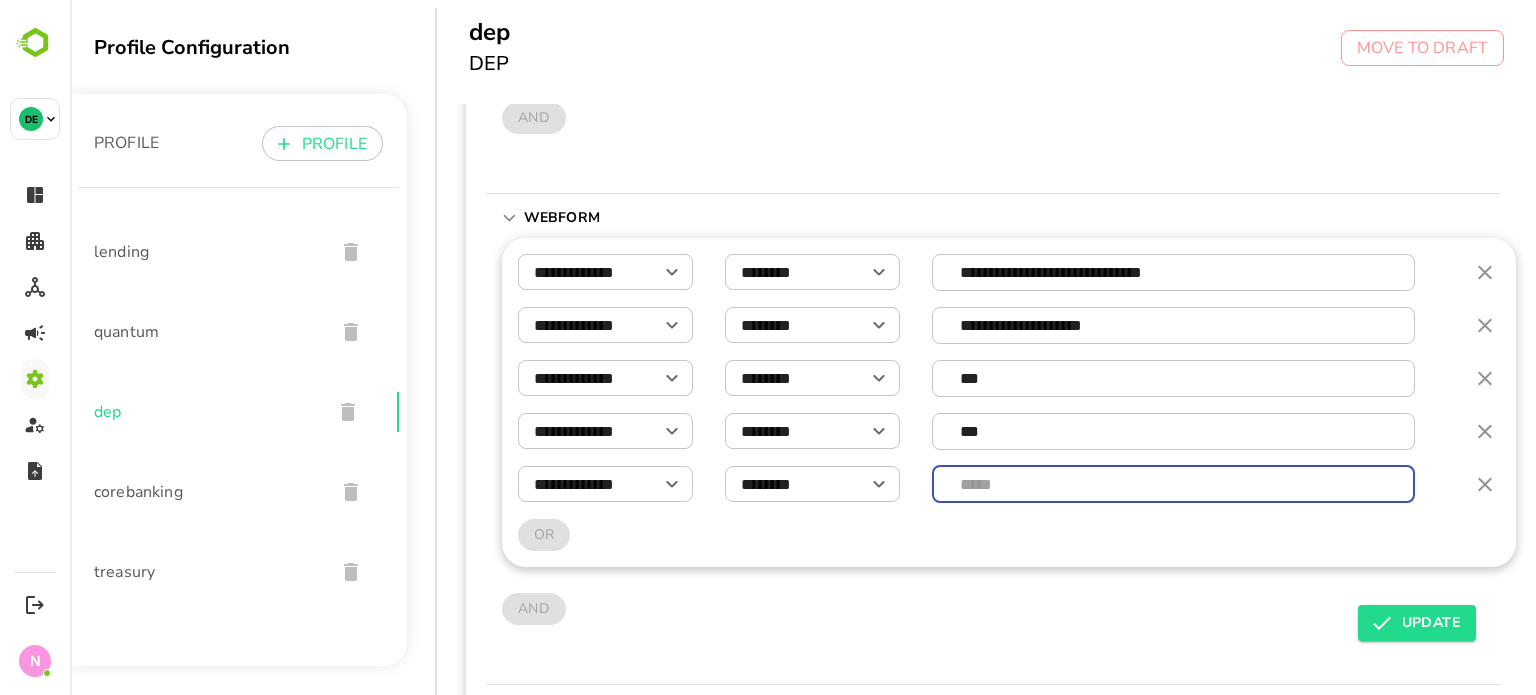 click at bounding box center [1174, 484] 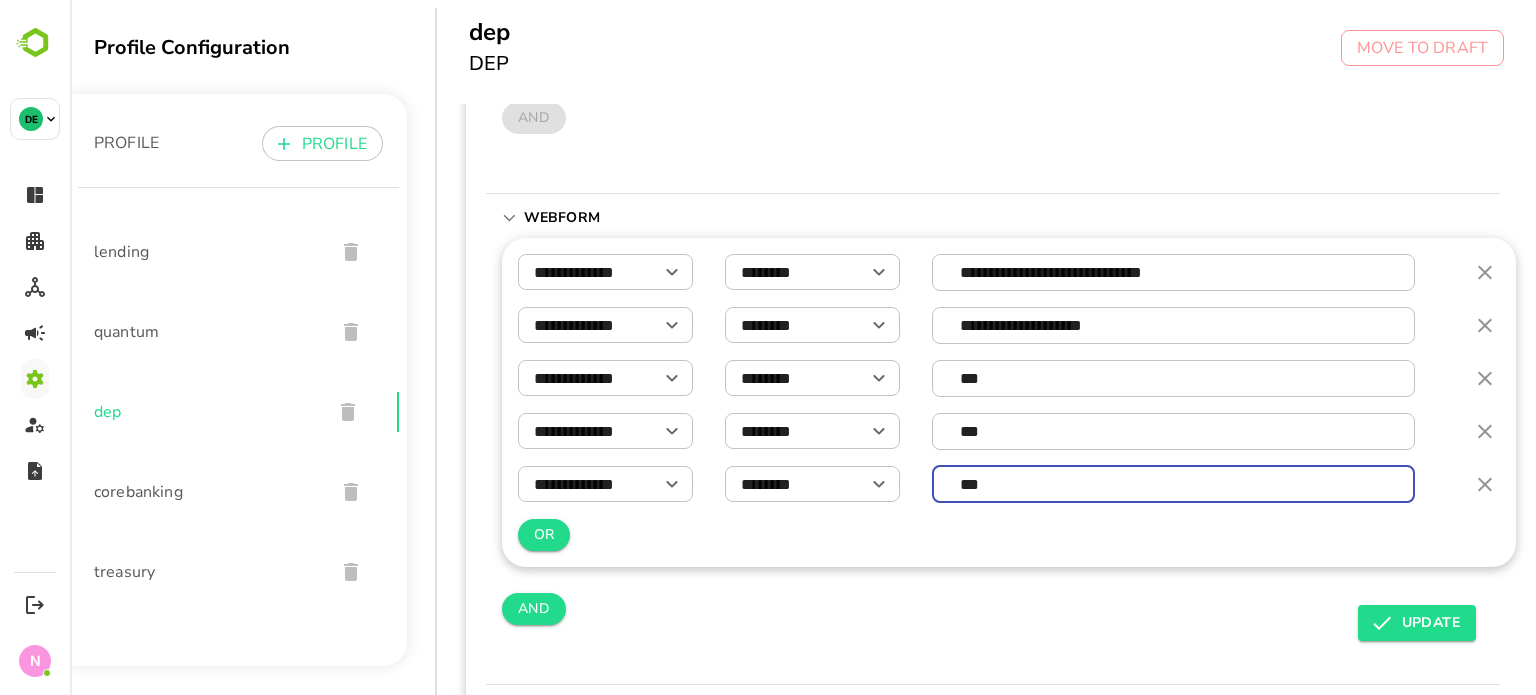 type on "***" 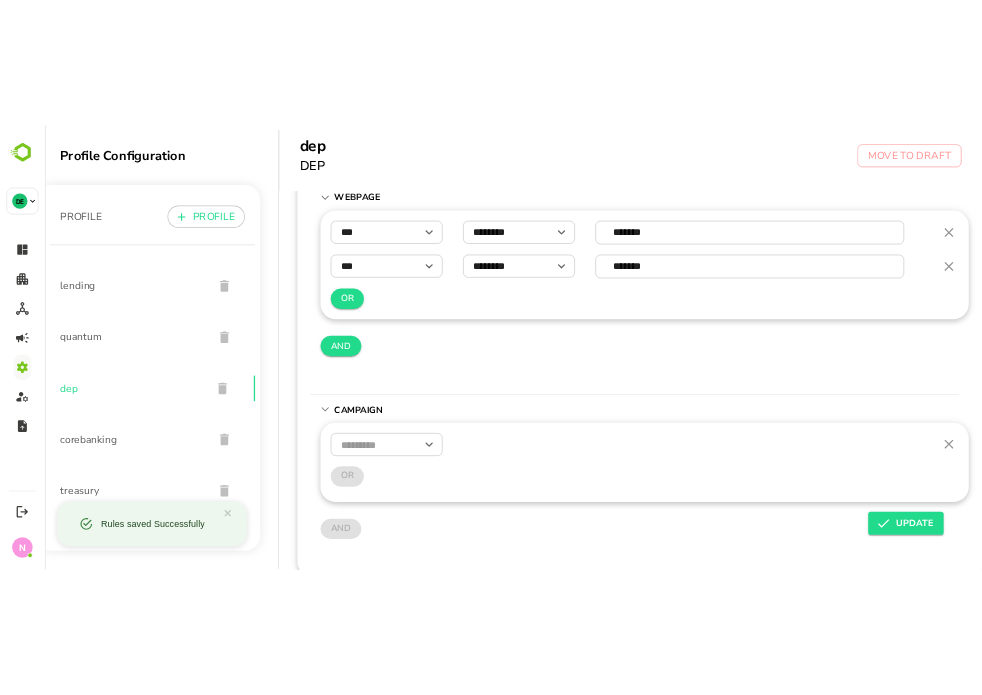scroll, scrollTop: 888, scrollLeft: 3, axis: both 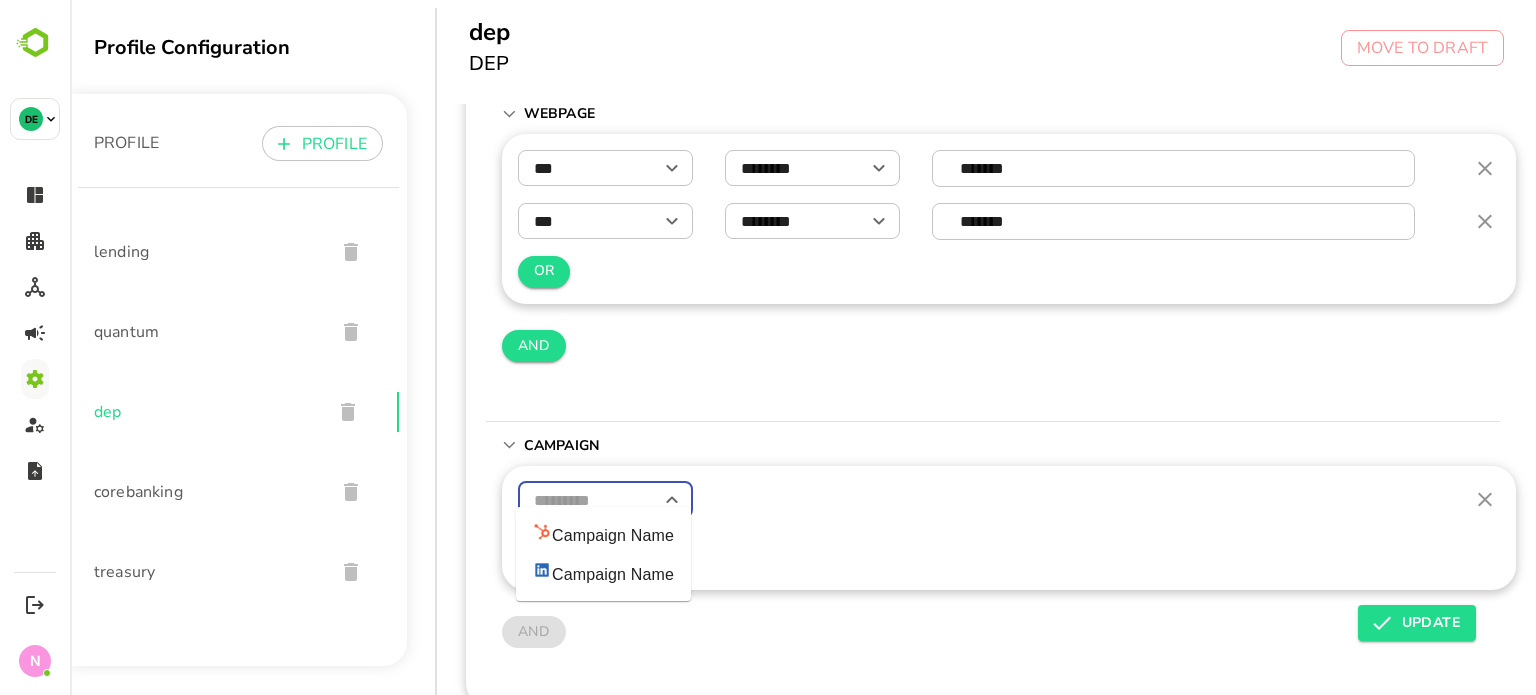 click at bounding box center [605, 500] 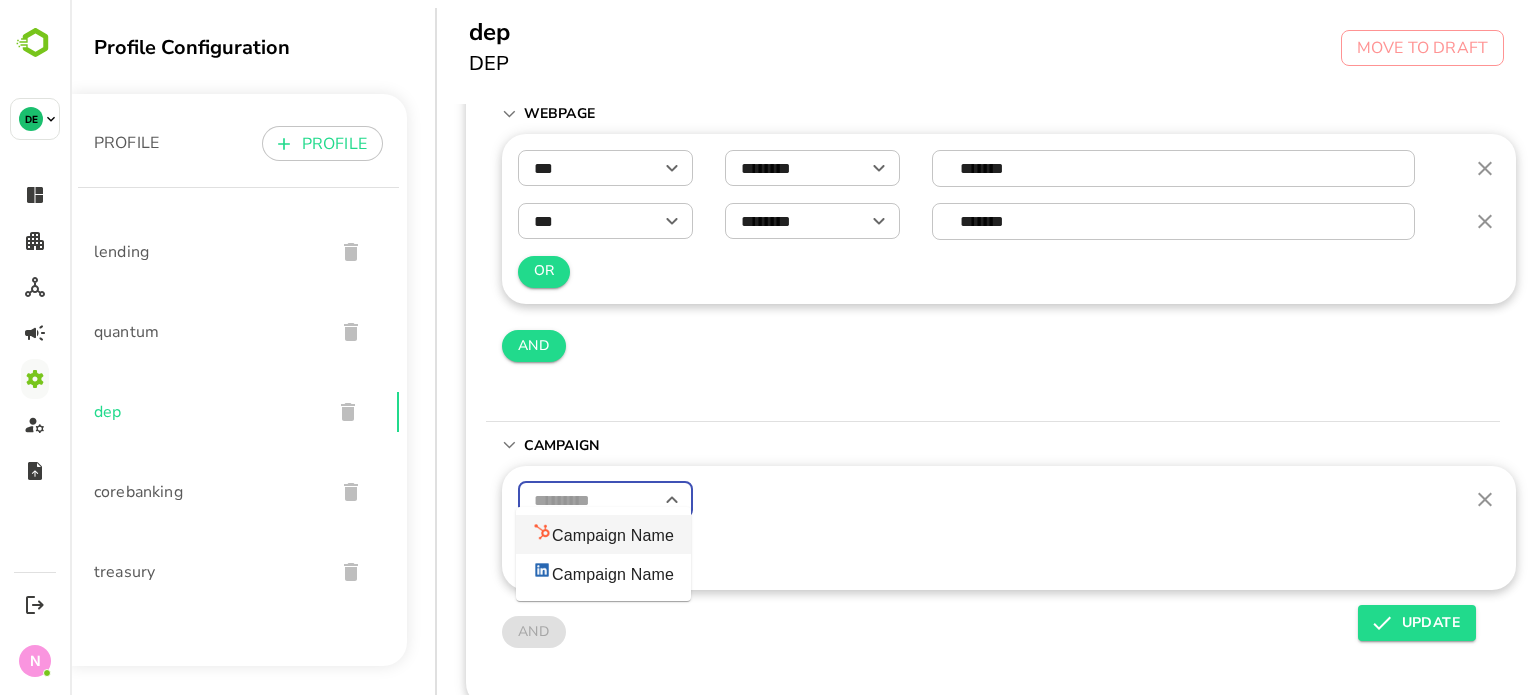 drag, startPoint x: 622, startPoint y: 529, endPoint x: 716, endPoint y: 507, distance: 96.540146 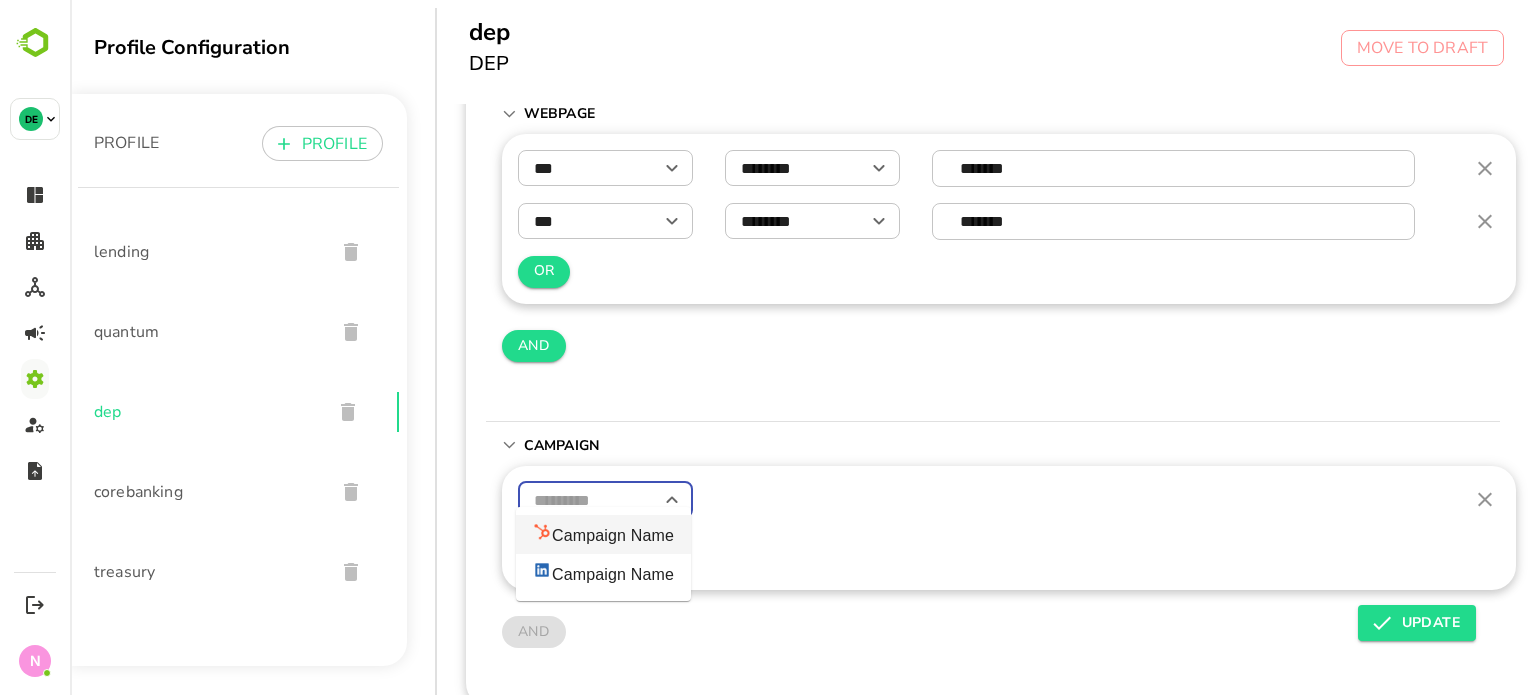 click on "Campaign Name" at bounding box center (603, 534) 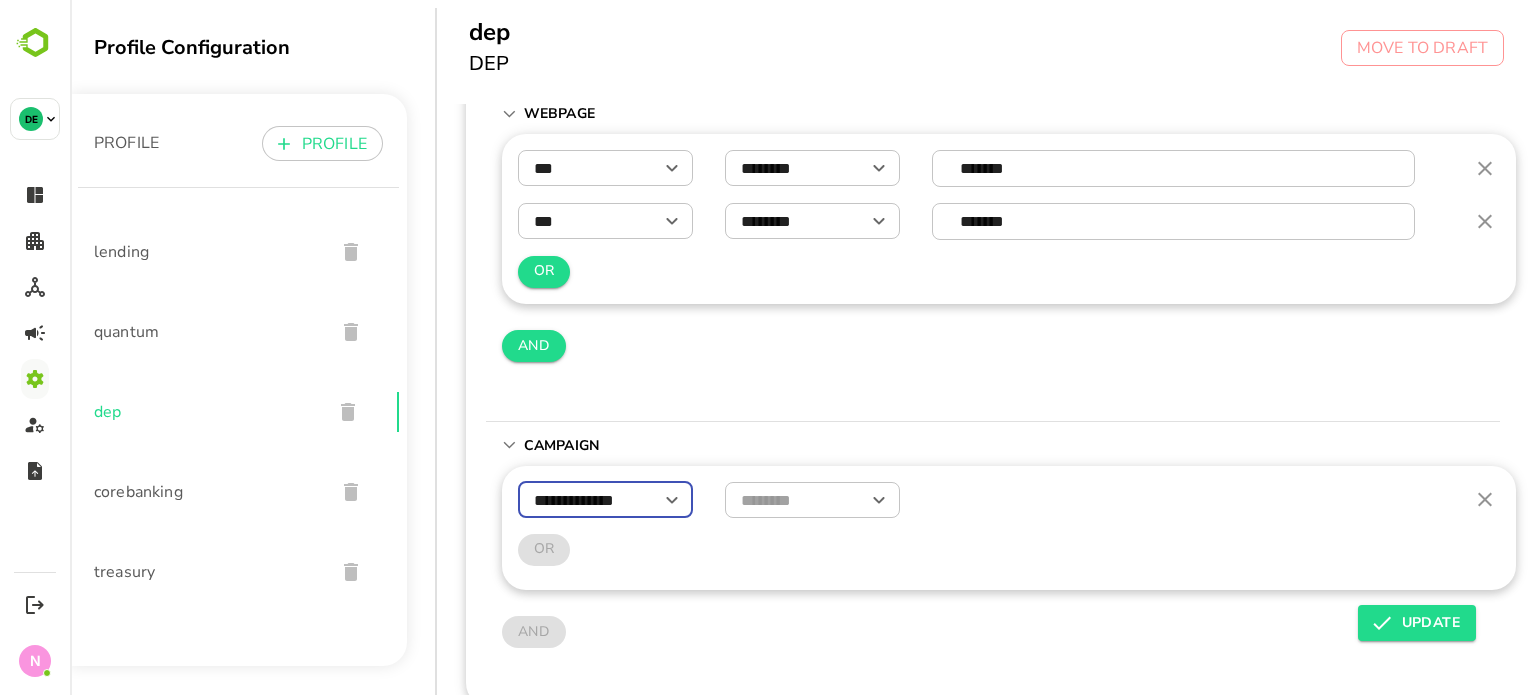 click at bounding box center [812, 500] 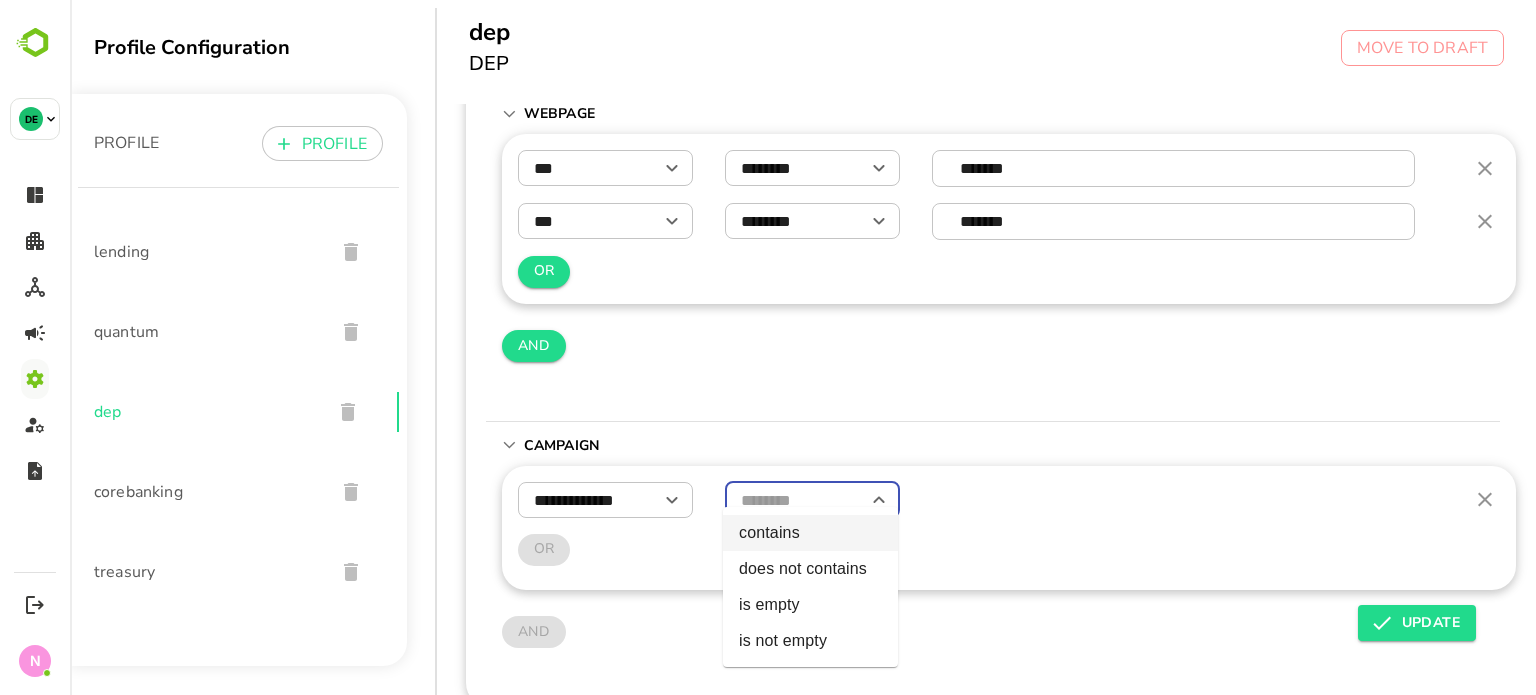 click on "contains" at bounding box center [810, 533] 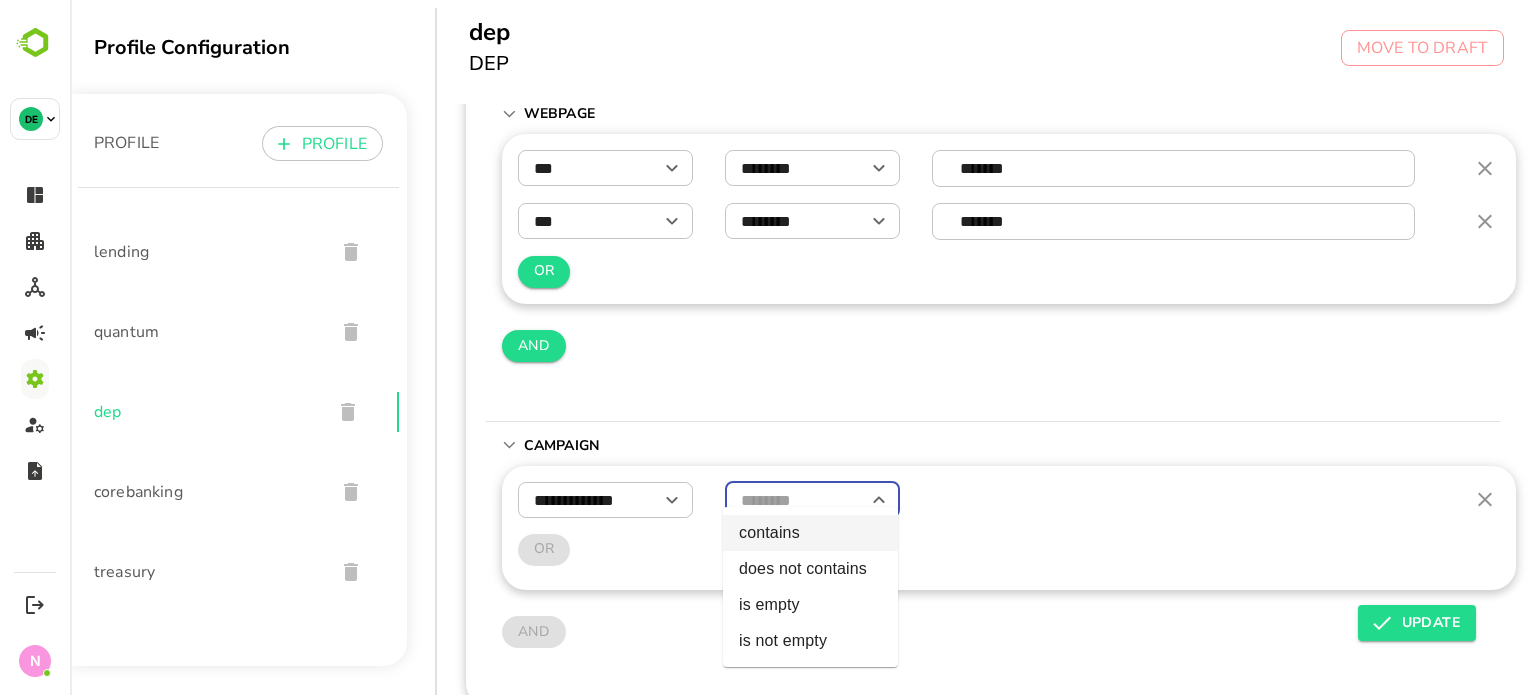 type on "********" 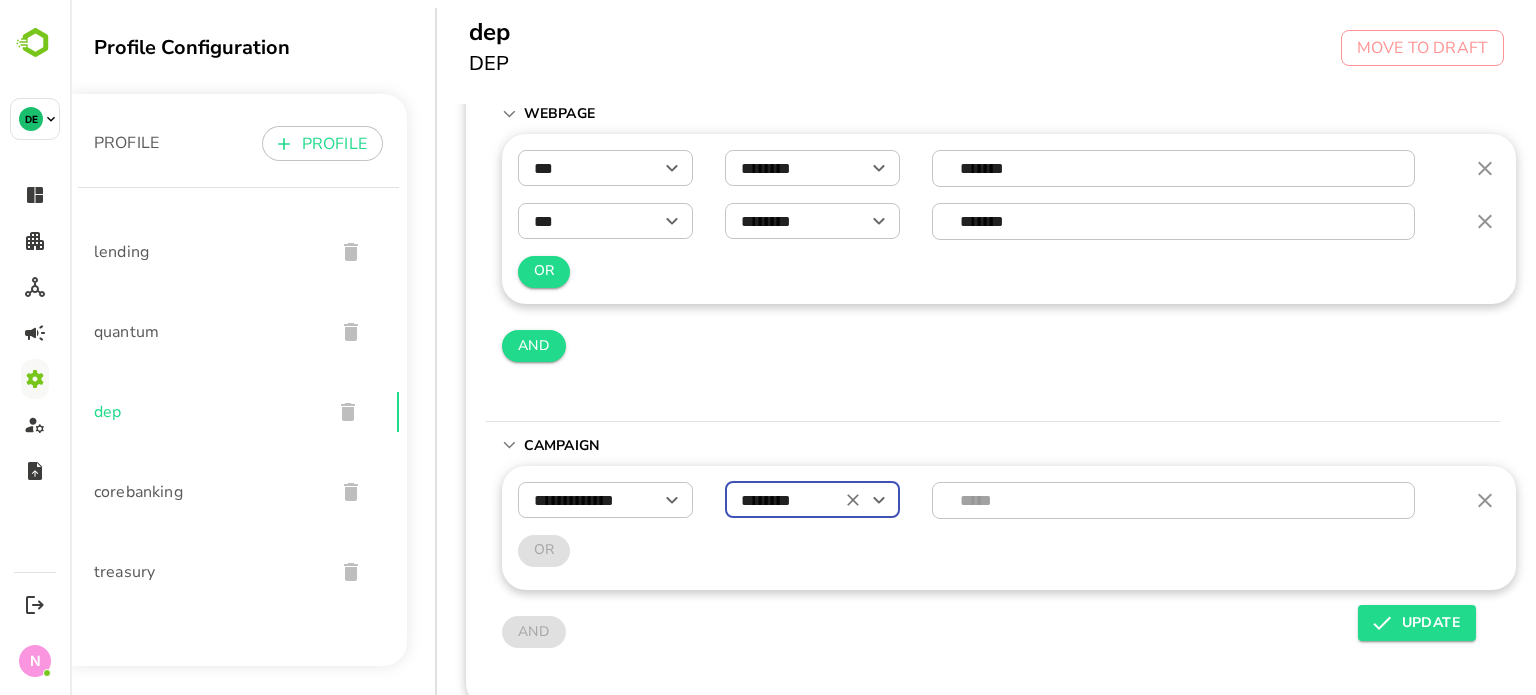 click at bounding box center [1174, 500] 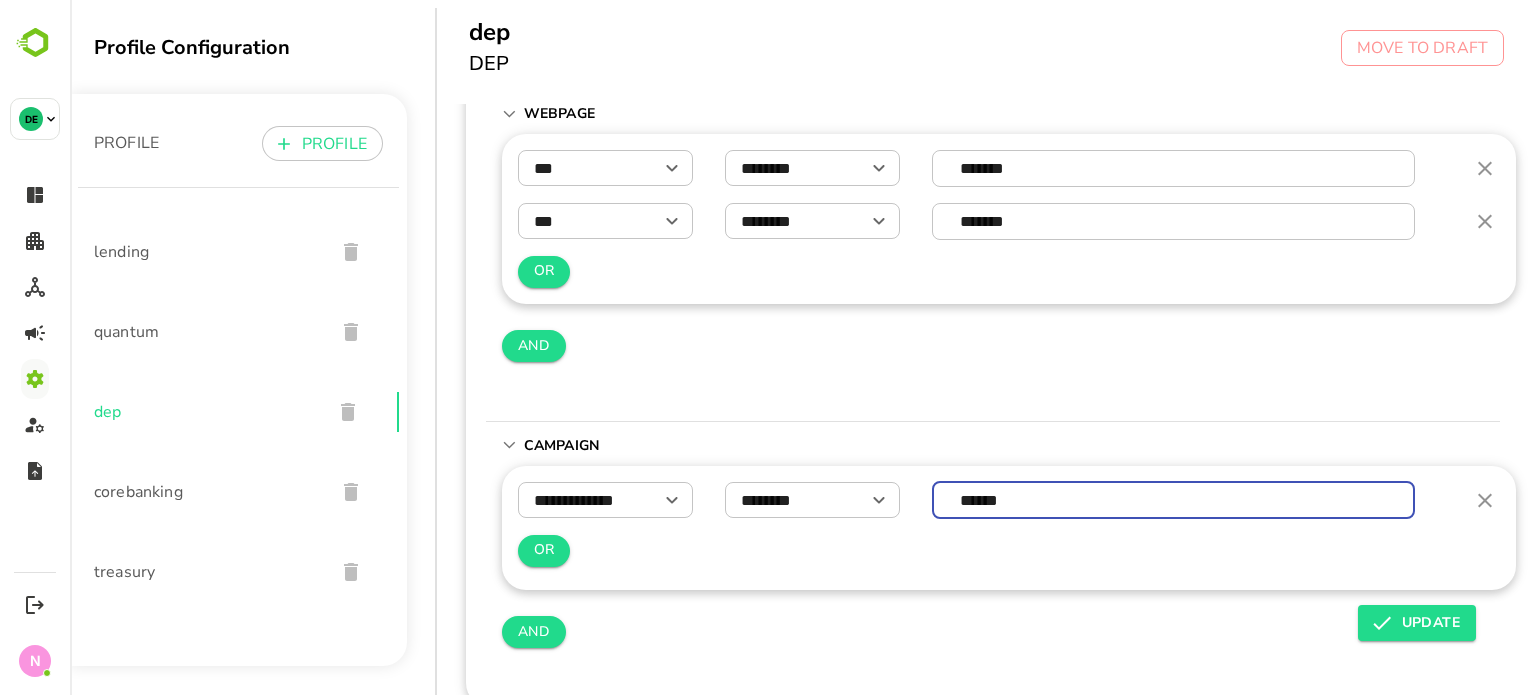 click on "UPDATE" at bounding box center (1417, 623) 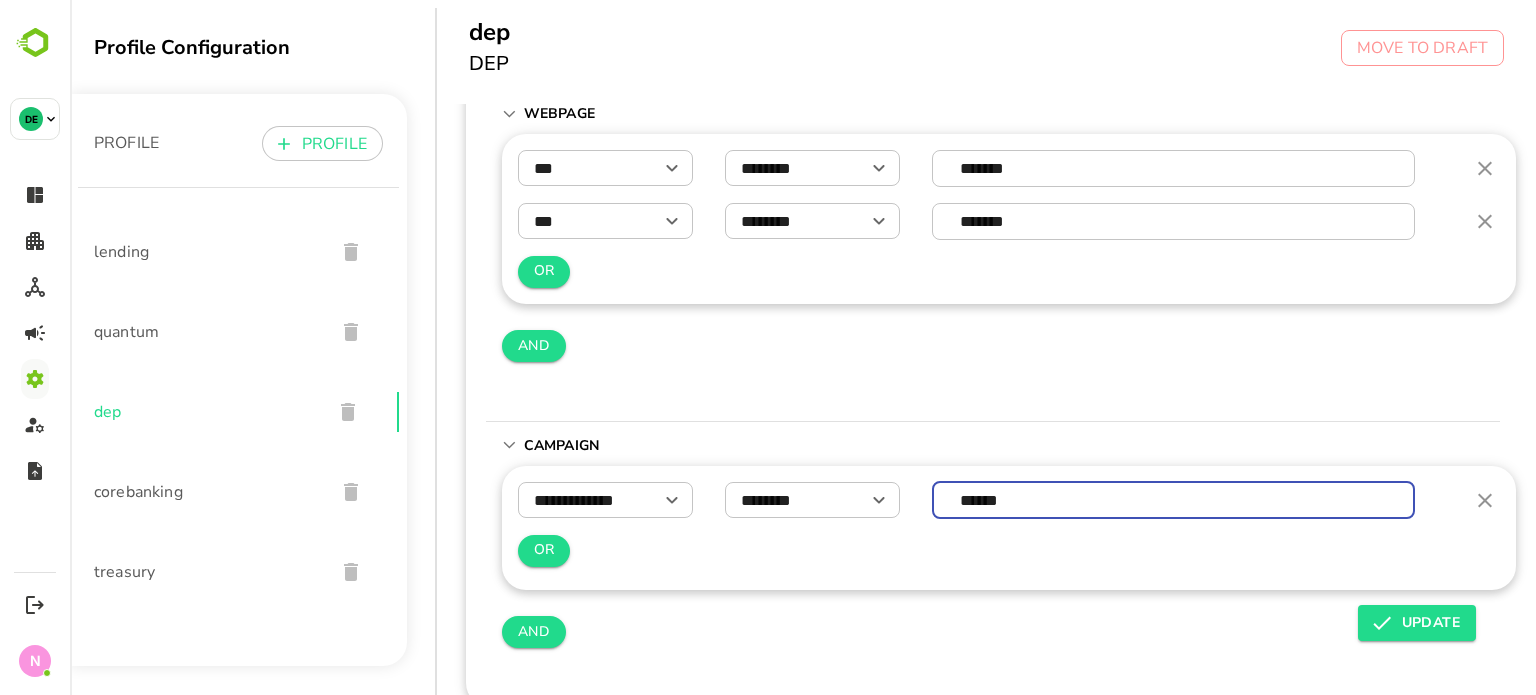 click on "******" at bounding box center [1174, 500] 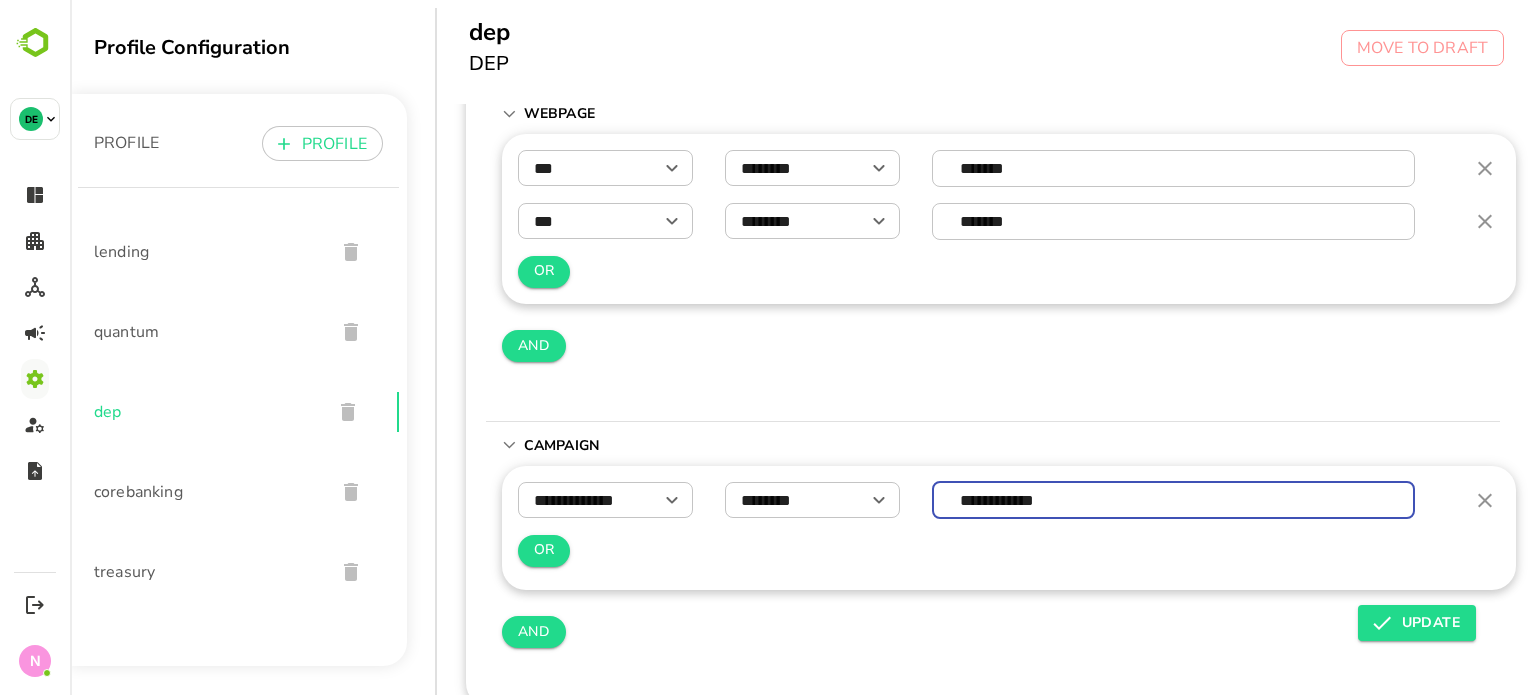 type on "**********" 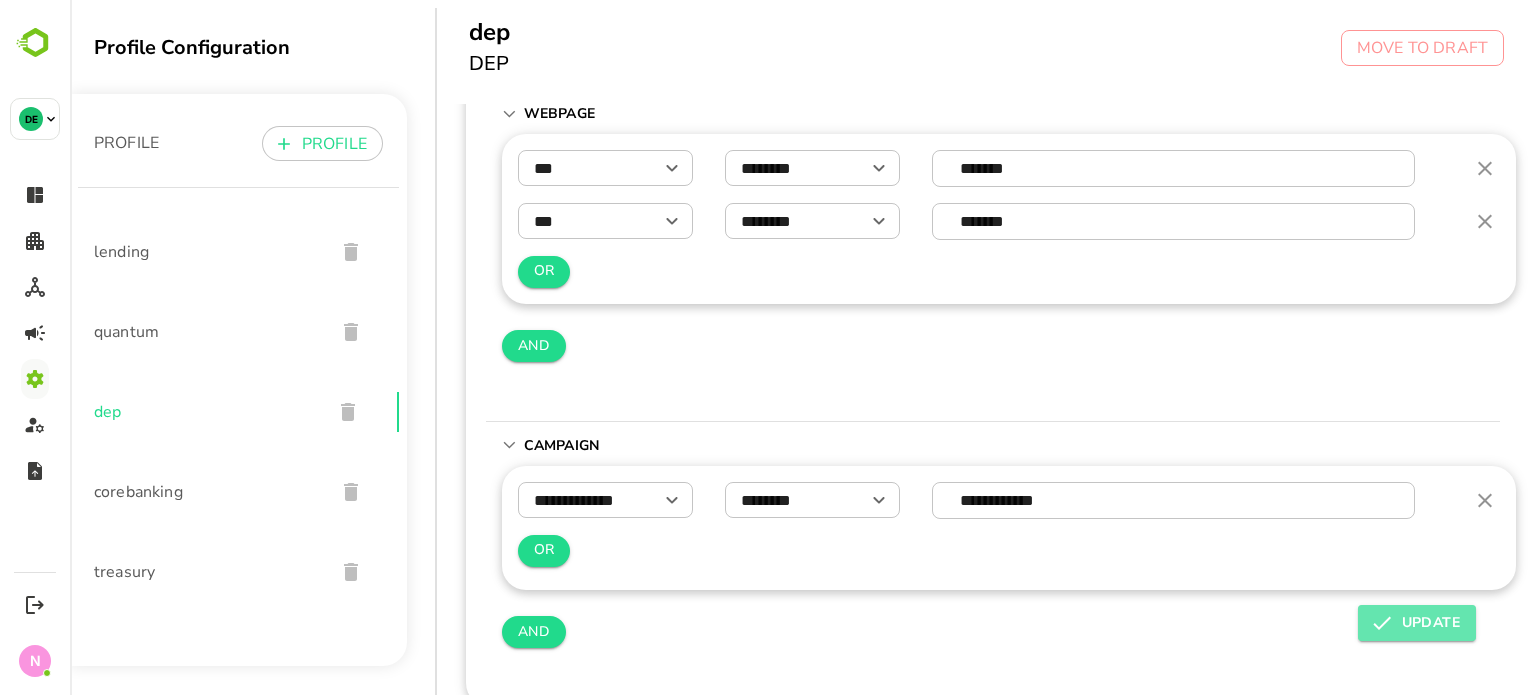 click on "UPDATE" at bounding box center (1417, 623) 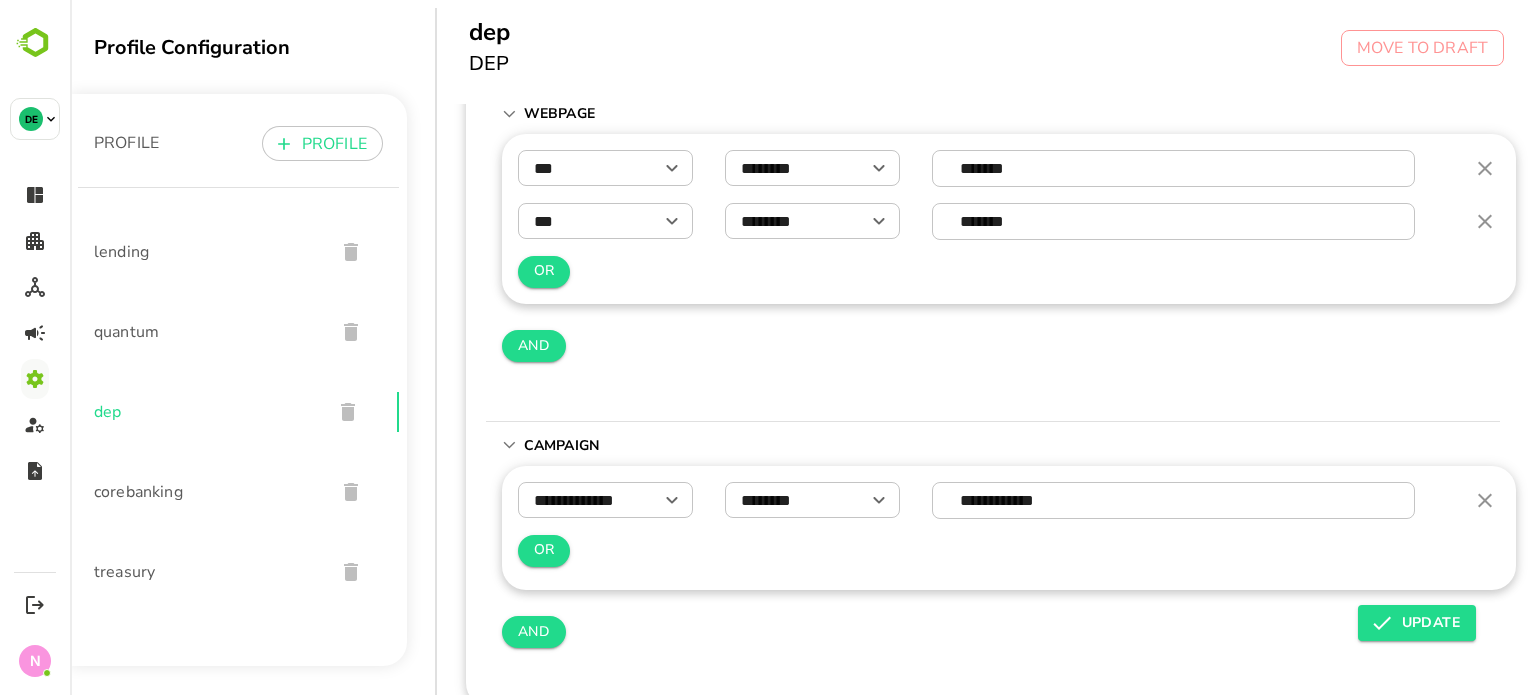 click at bounding box center (1485, 500) 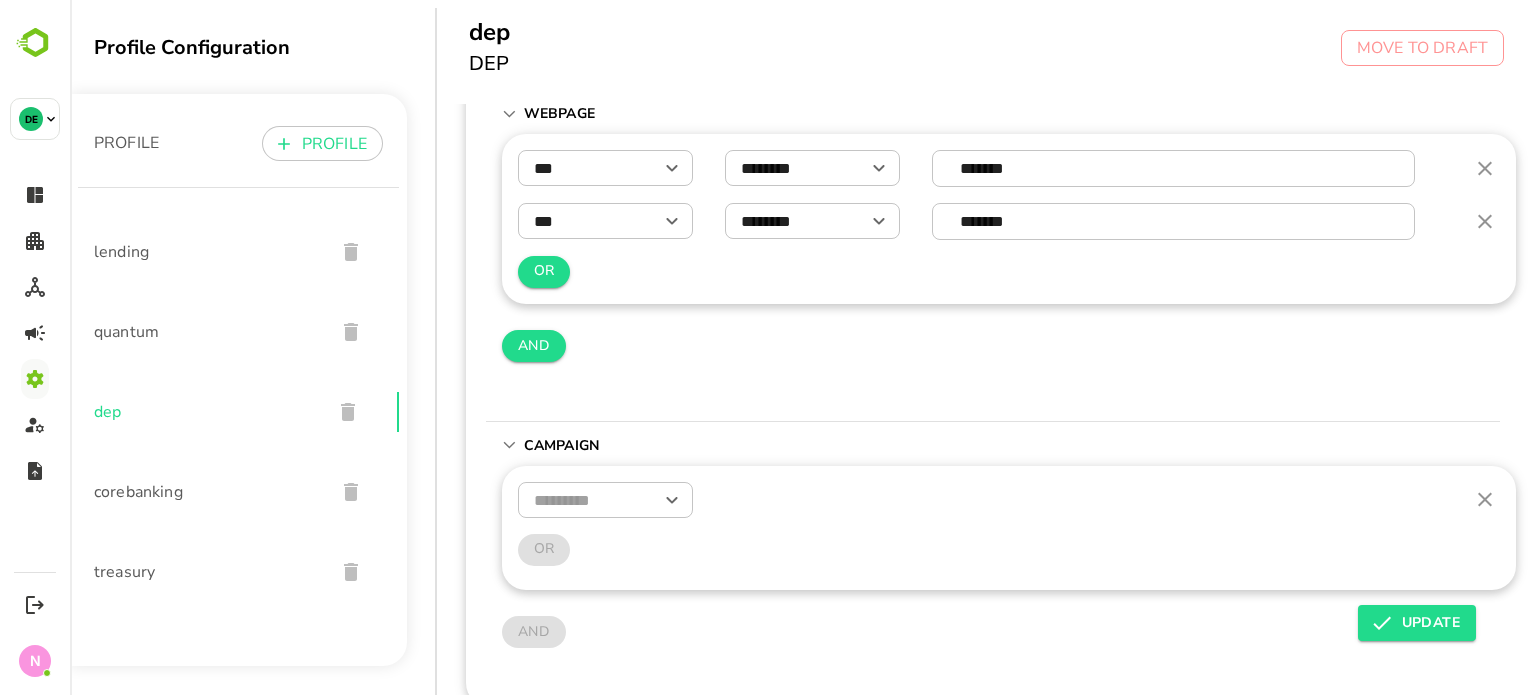 type 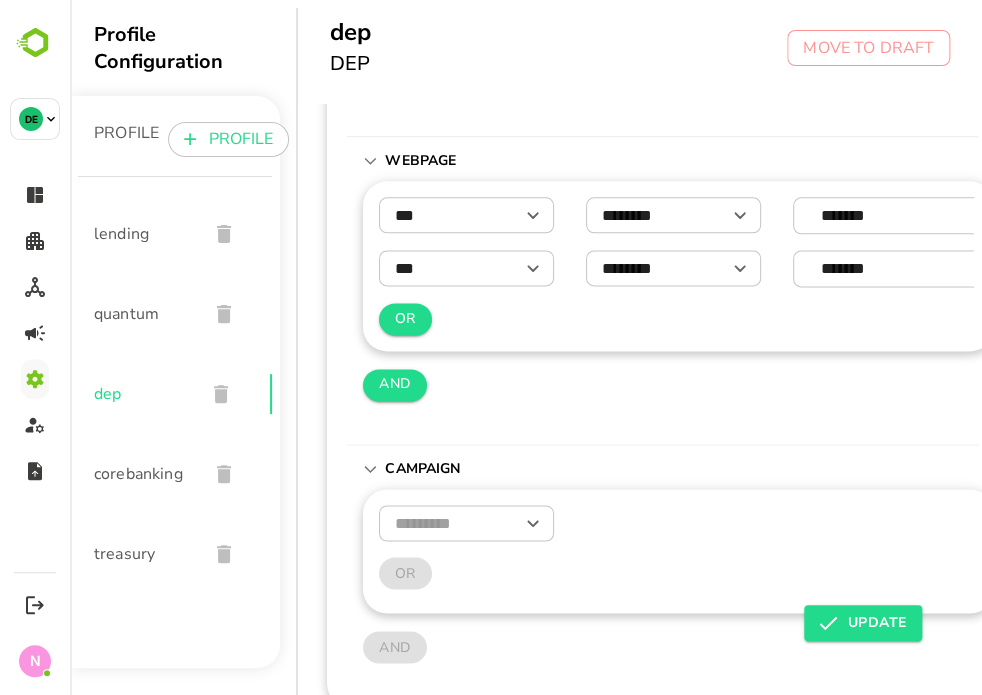 scroll, scrollTop: 793, scrollLeft: 3, axis: both 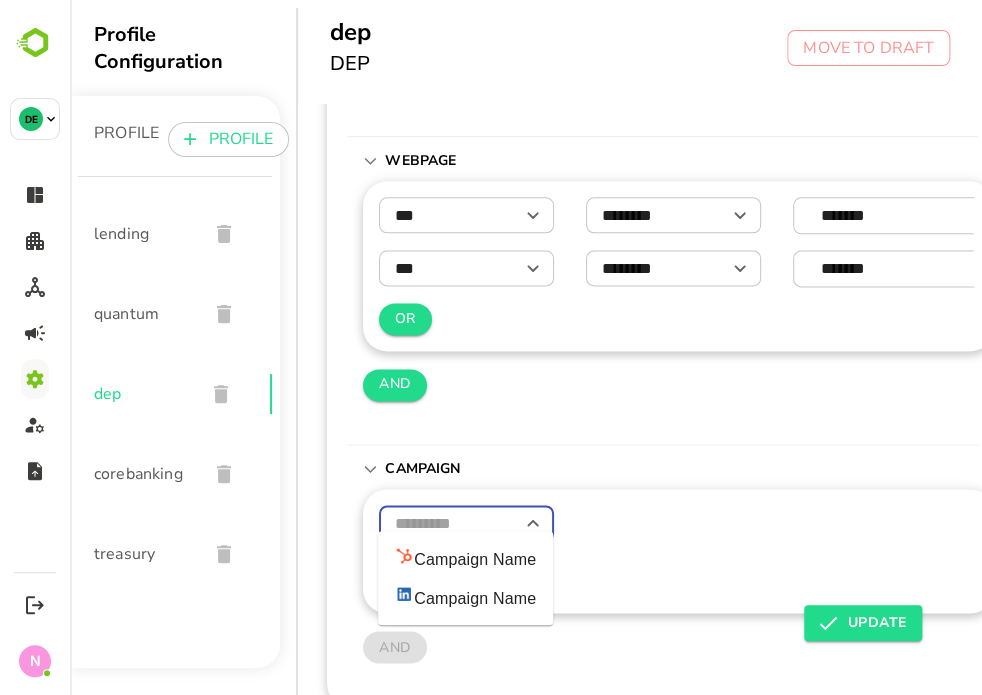 click at bounding box center [466, 523] 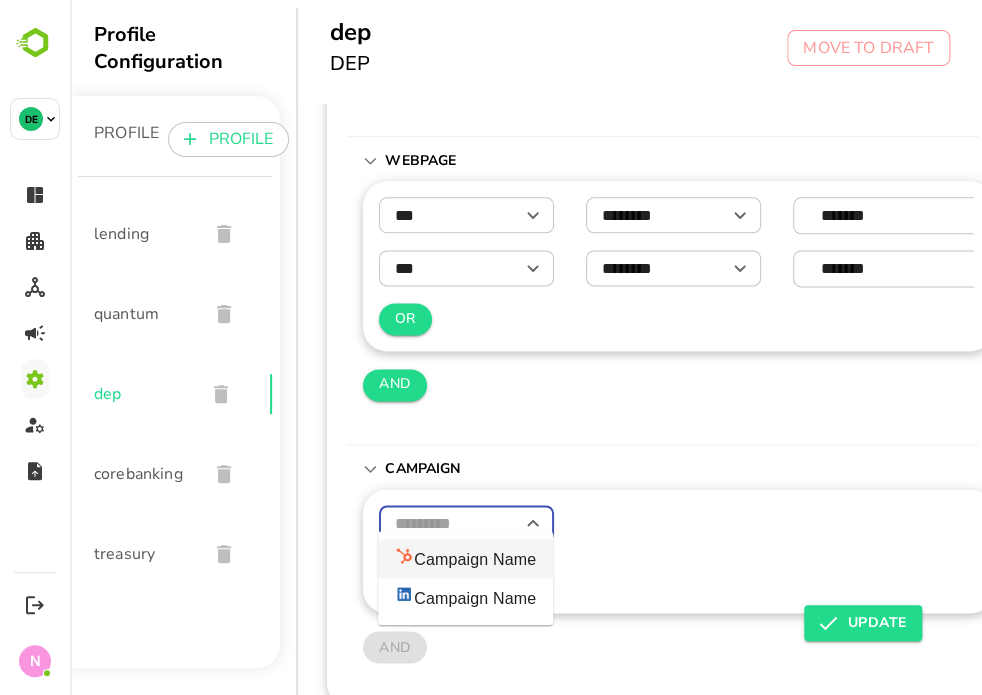 click on "Campaign Name" at bounding box center (465, 558) 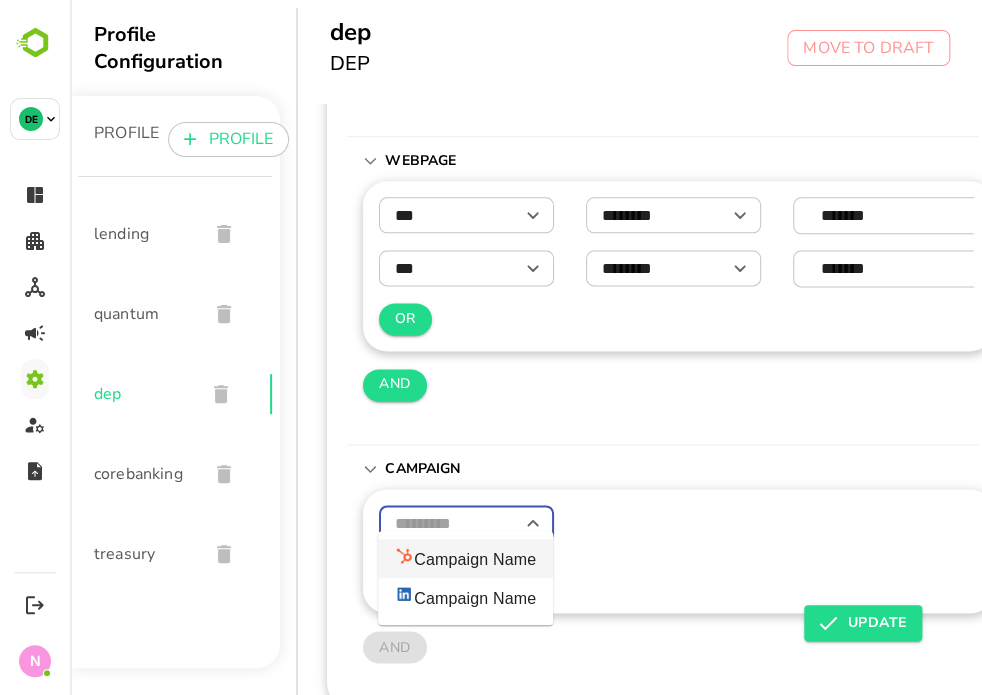 type on "**********" 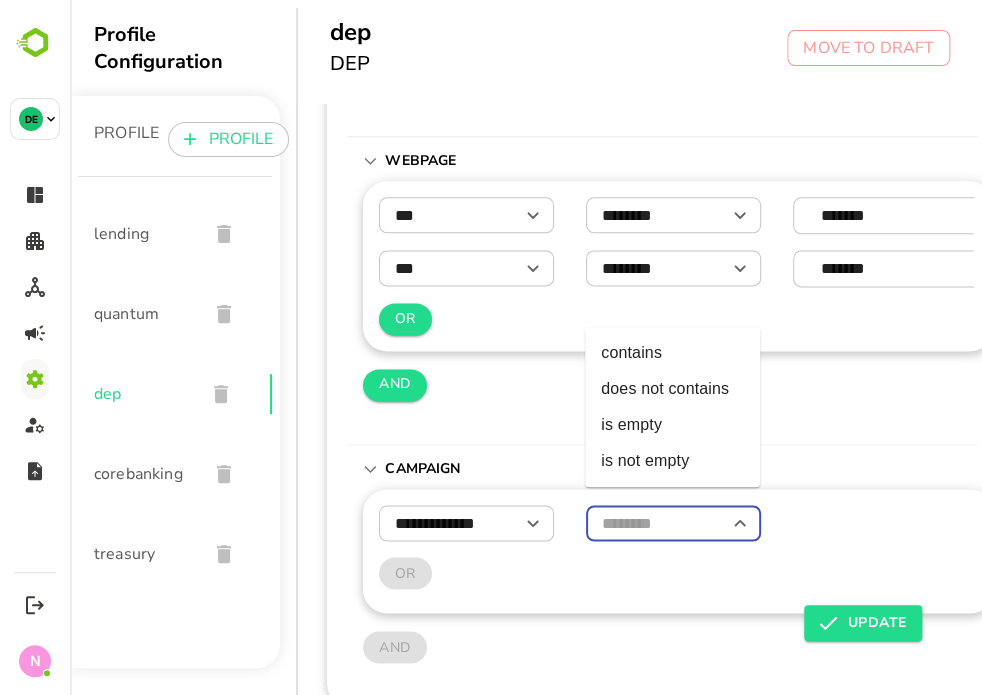 click at bounding box center [673, 523] 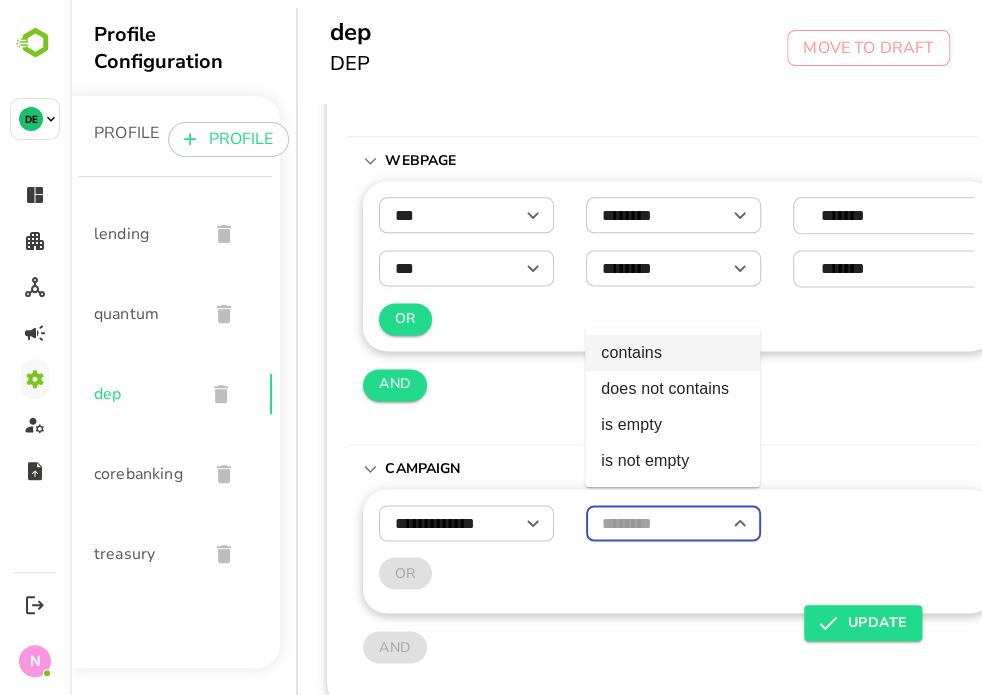 click on "contains" at bounding box center [672, 353] 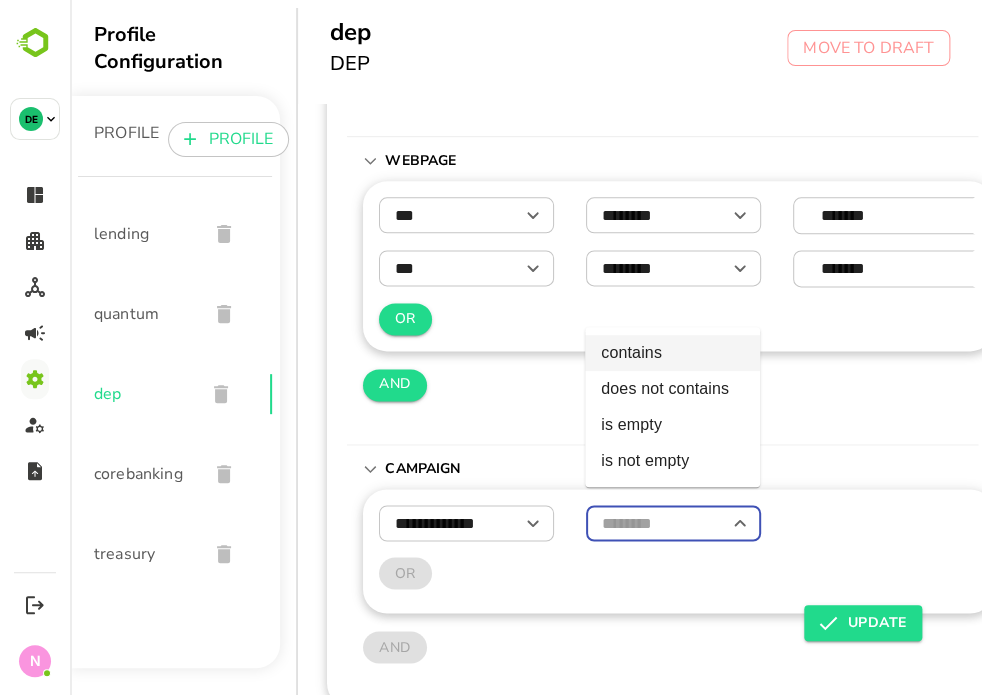 type on "********" 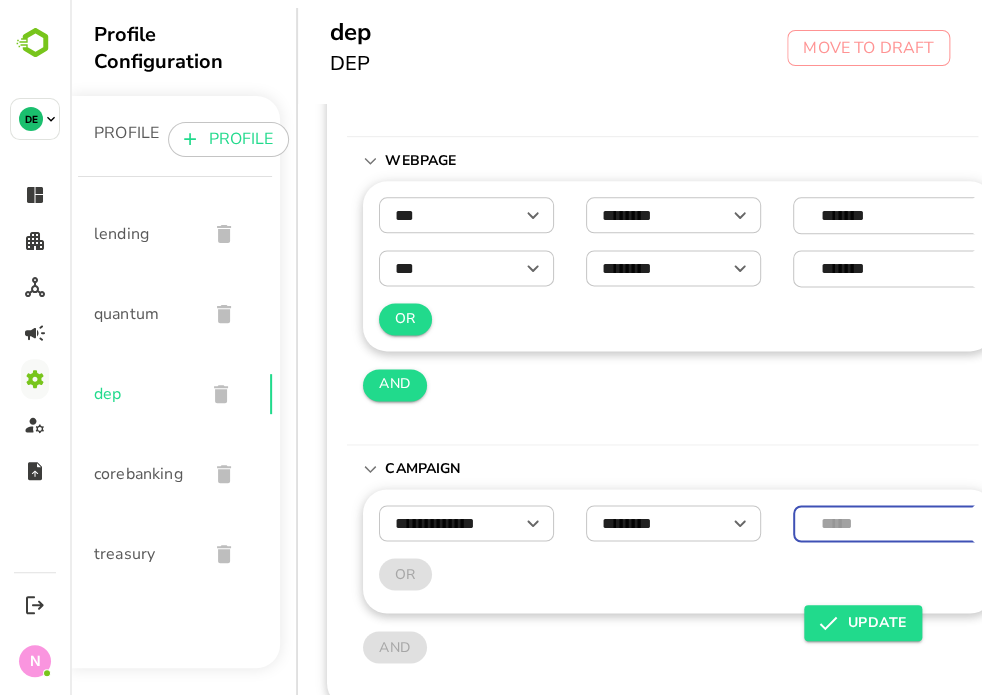 click at bounding box center (943, 523) 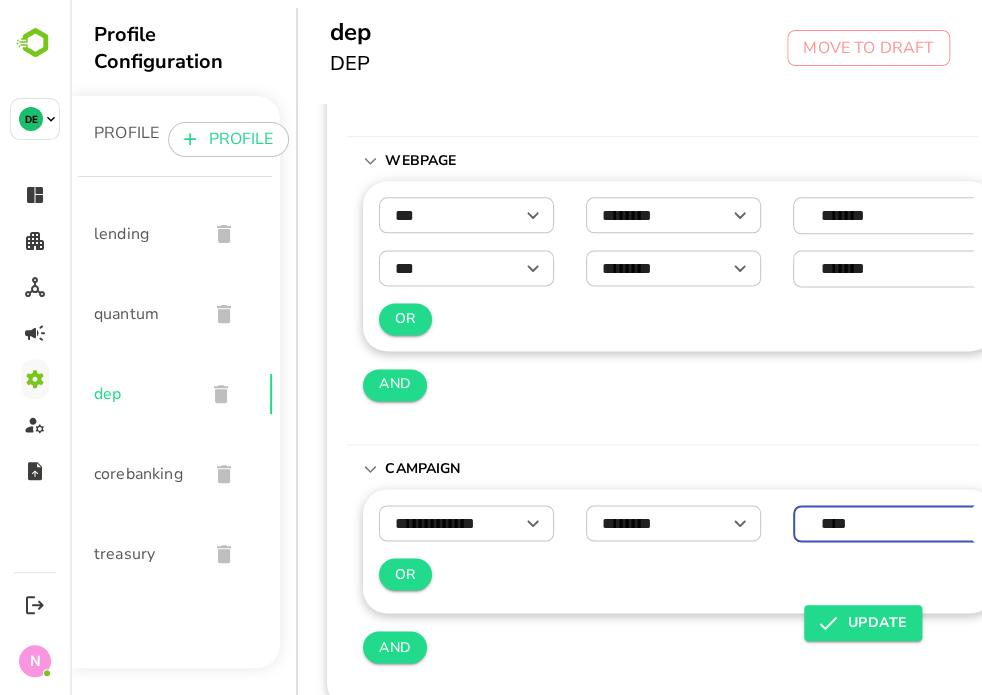 type on "****" 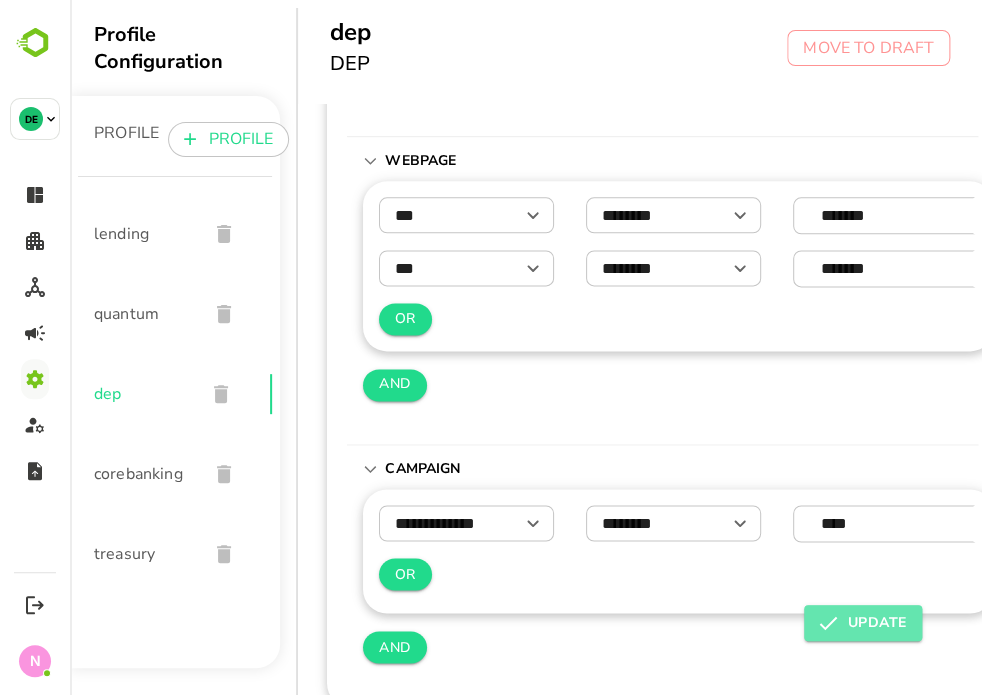 click on "UPDATE" at bounding box center [863, 623] 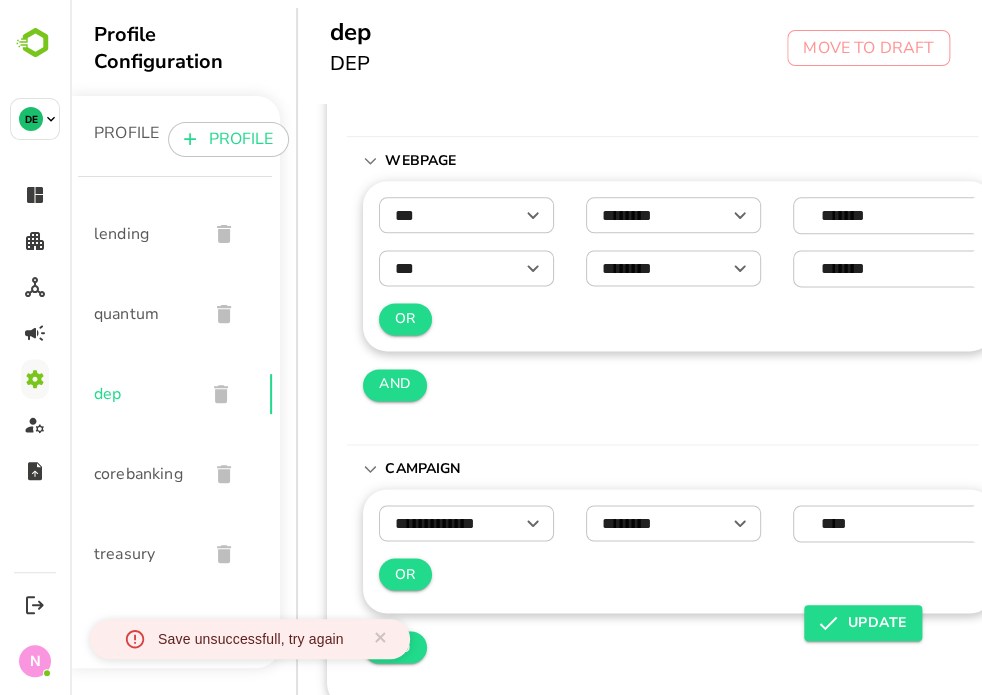 click on "*** ​ ******** ​ ******* ​ *** ​ ******** ​ ******* ​ OR AND" at bounding box center [678, 314] 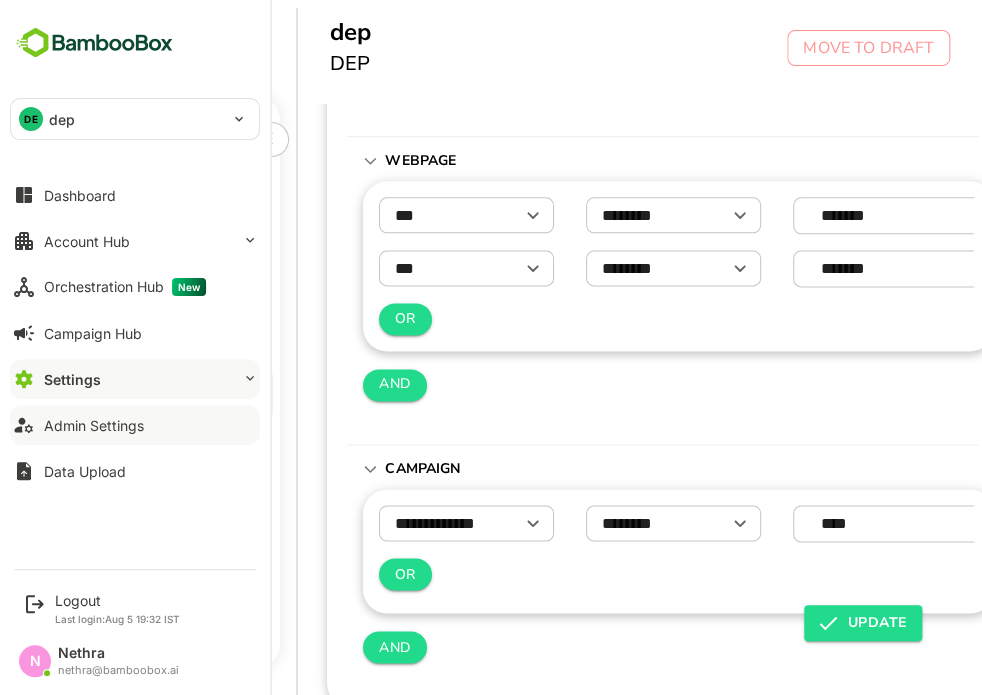 click on "Admin Settings" at bounding box center [94, 425] 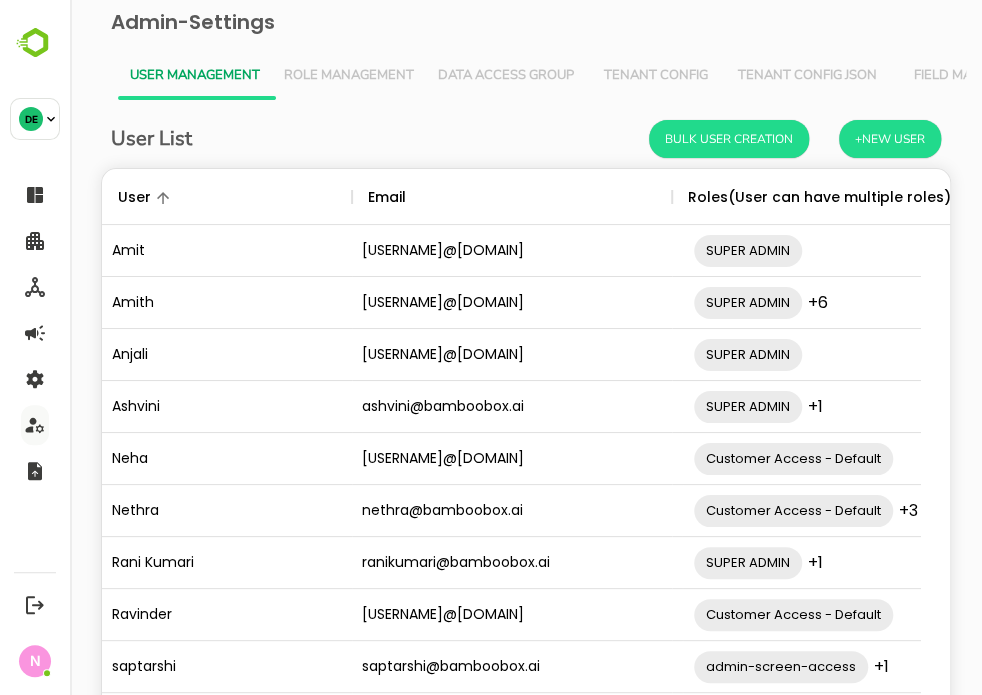 scroll, scrollTop: 0, scrollLeft: 0, axis: both 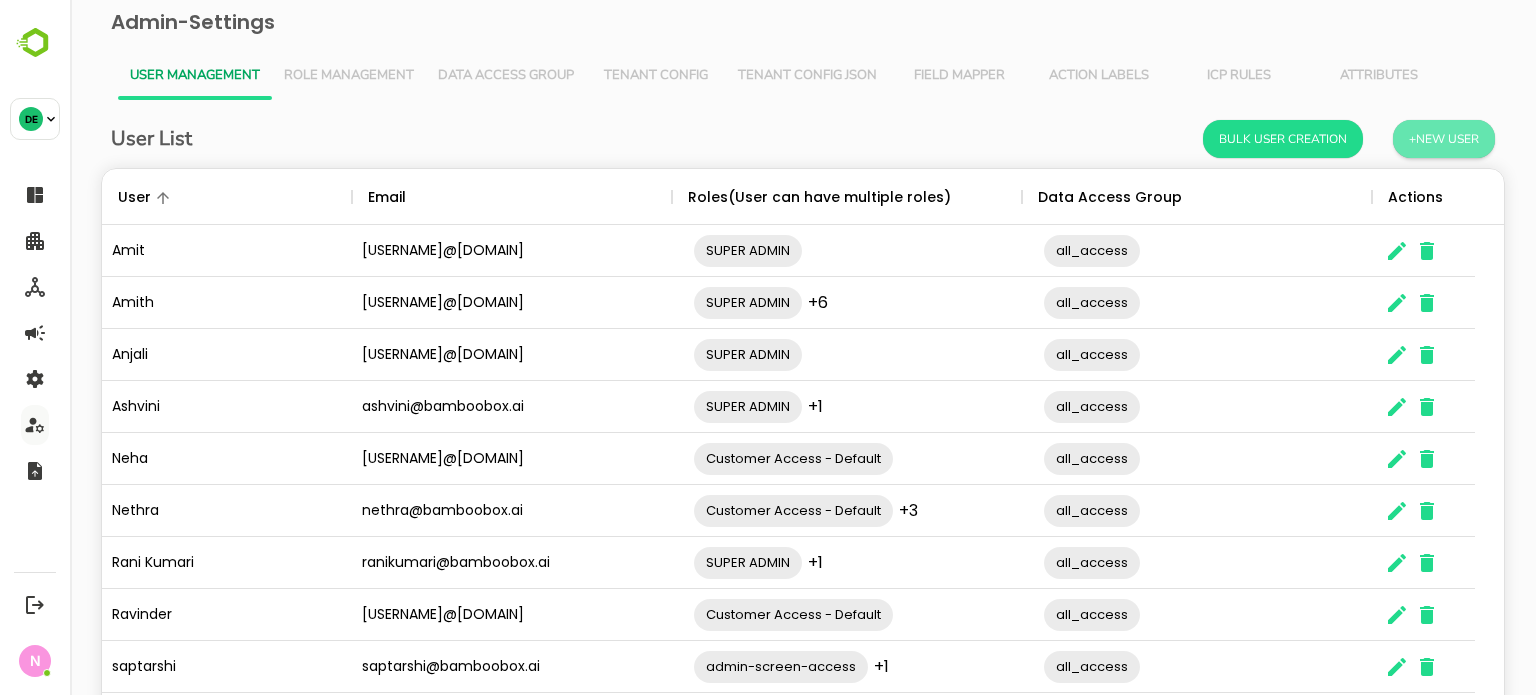 click on "+New User" at bounding box center [1444, 139] 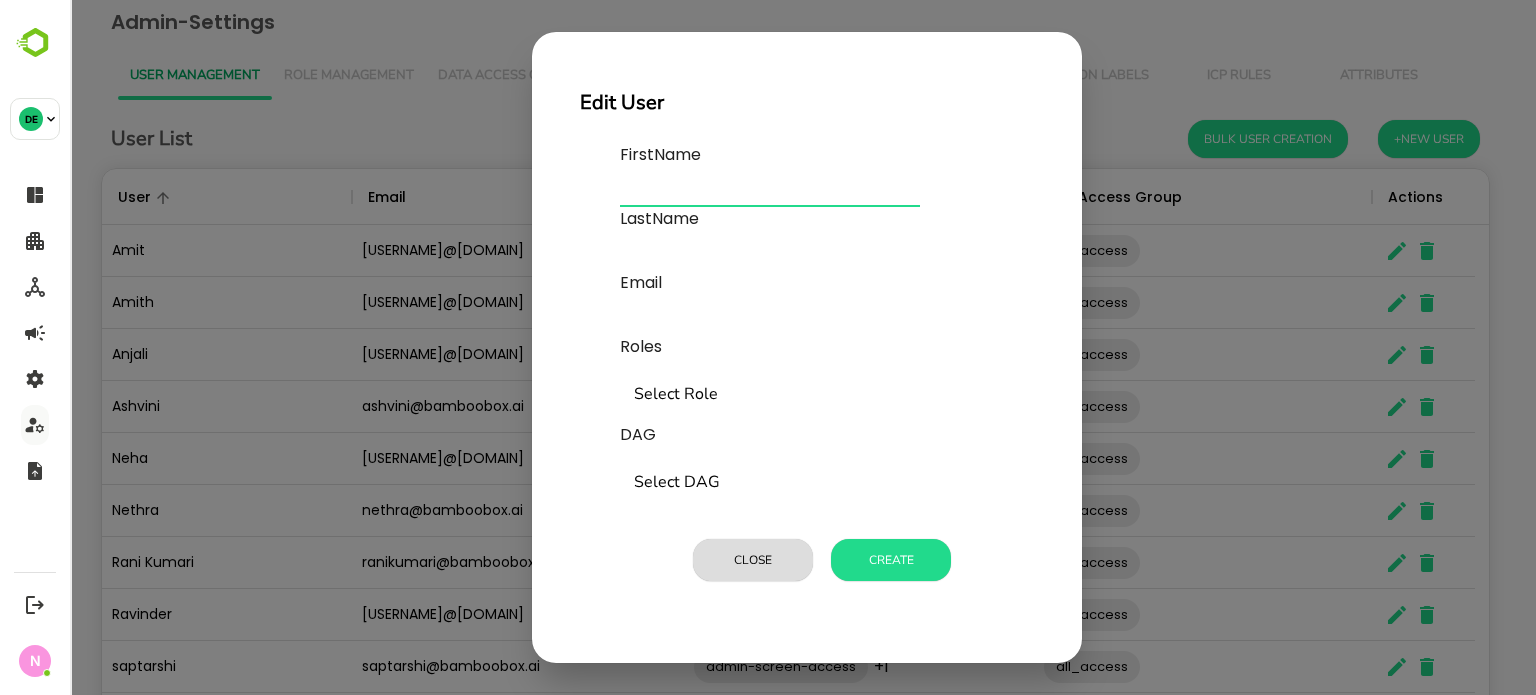 click at bounding box center [770, 191] 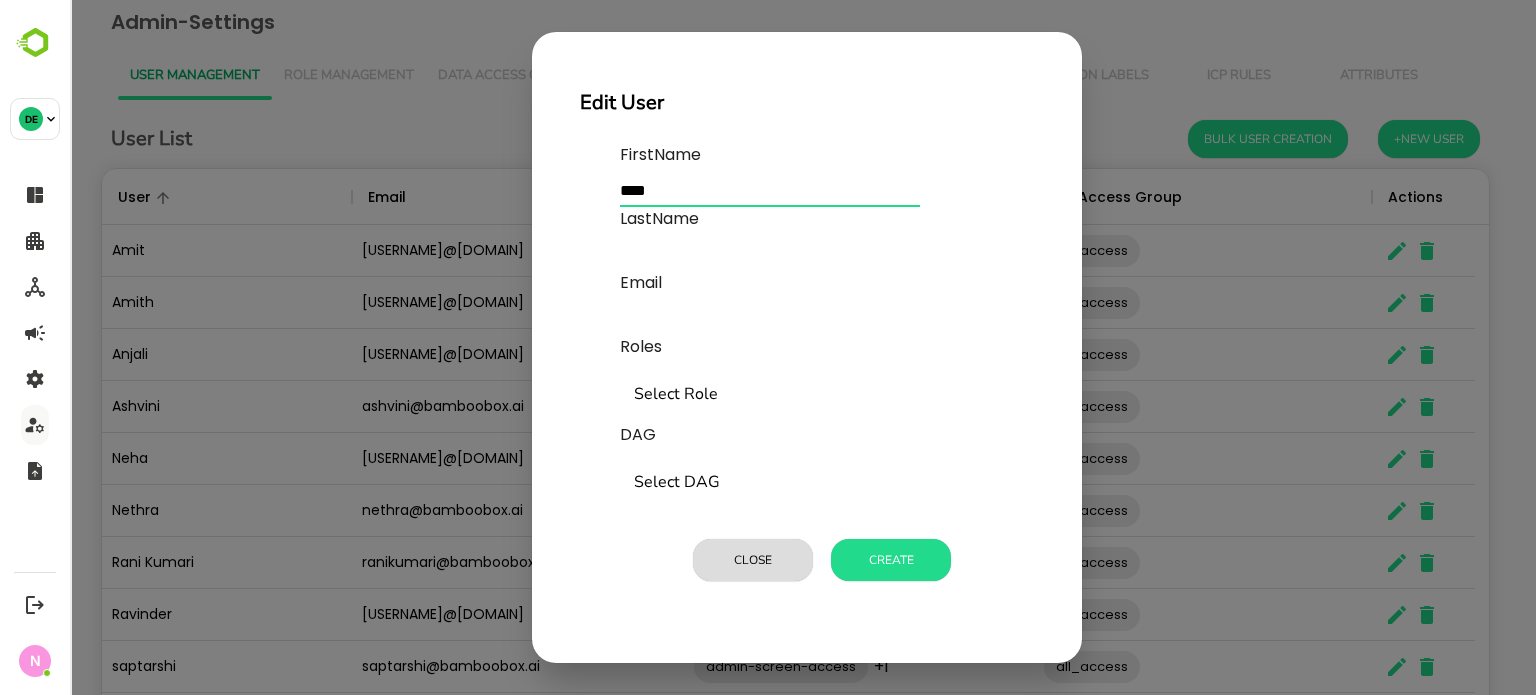 type on "****" 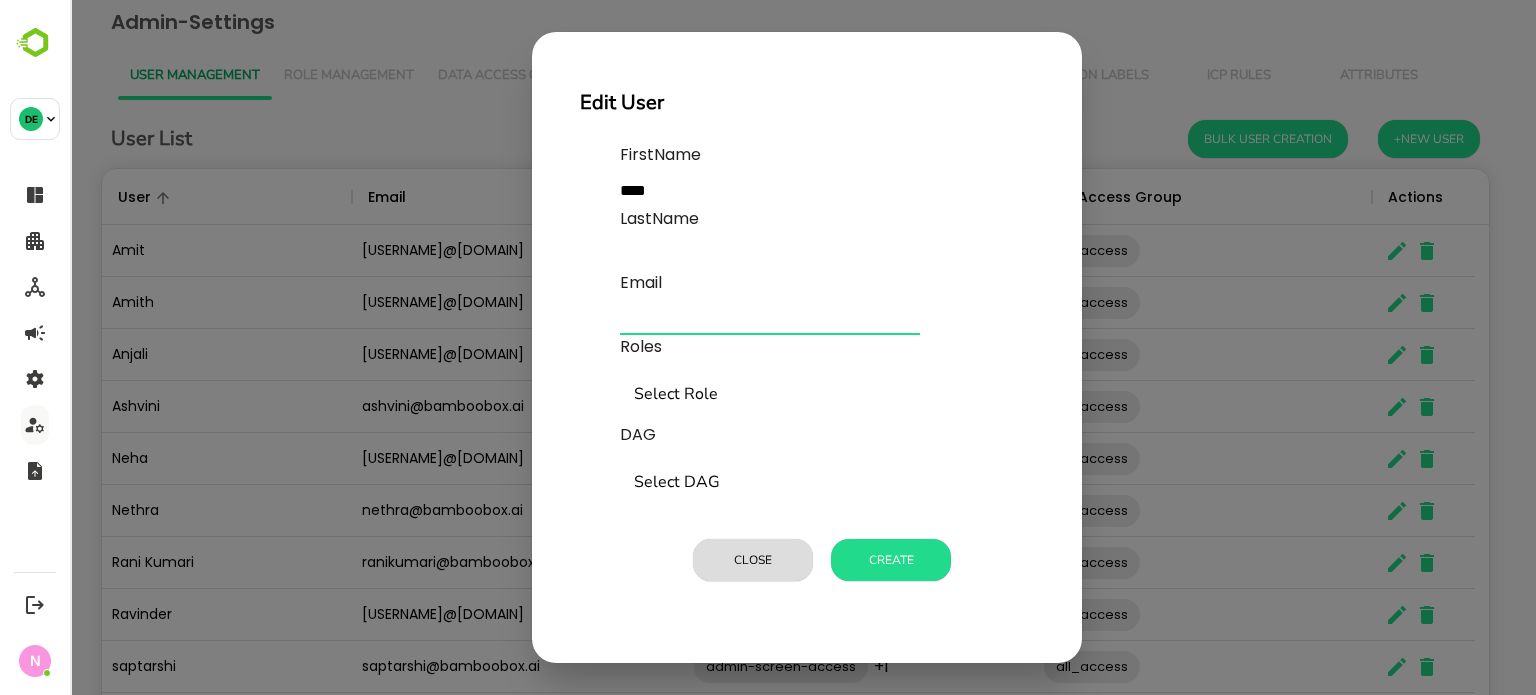 click at bounding box center (770, 319) 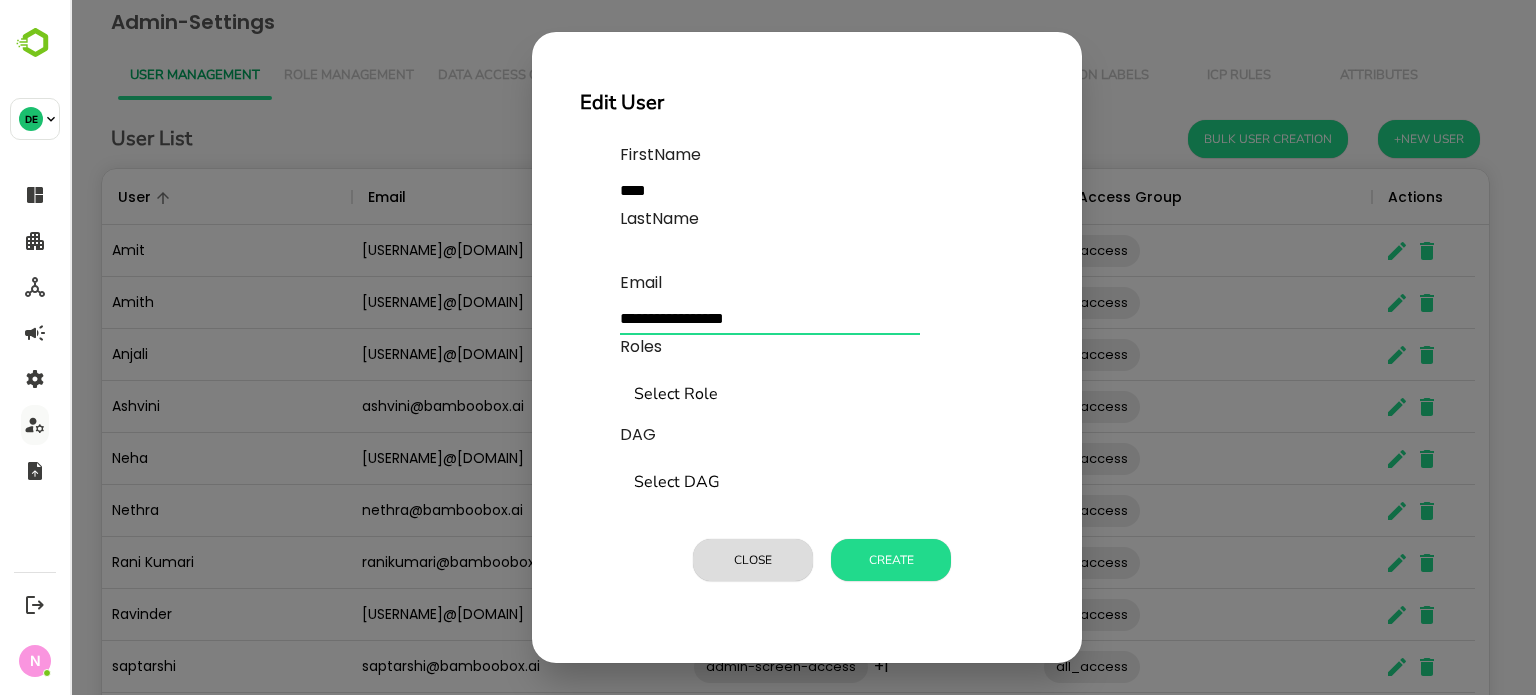 type on "**********" 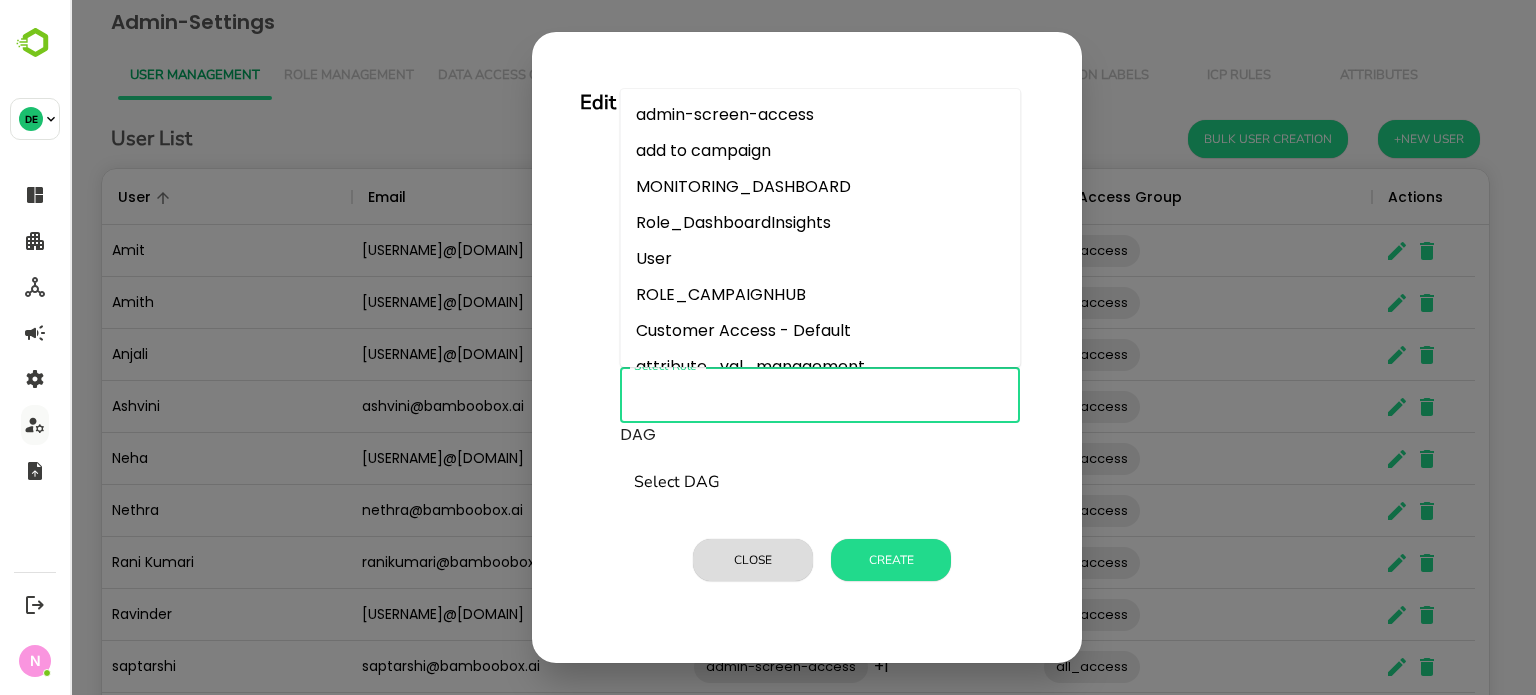 click on "Select Role" at bounding box center (820, 395) 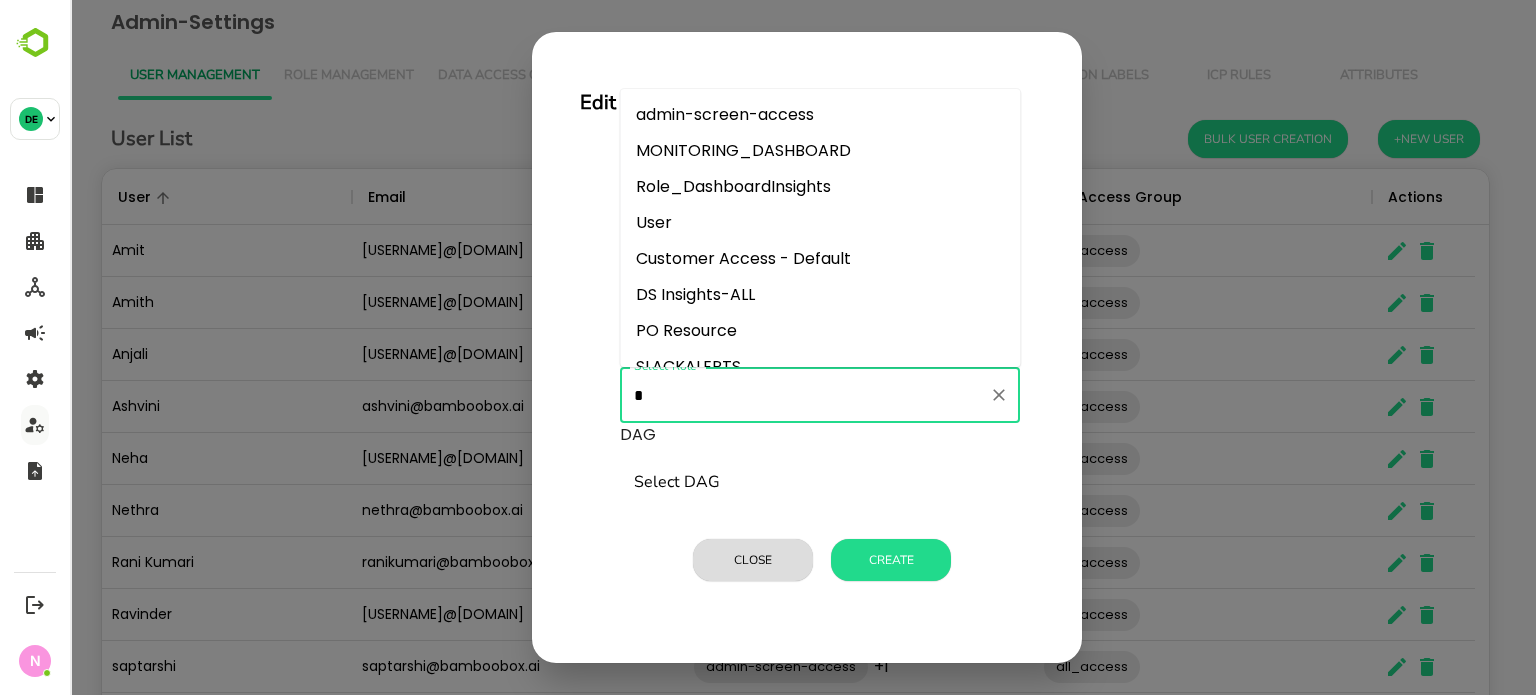 type on "**" 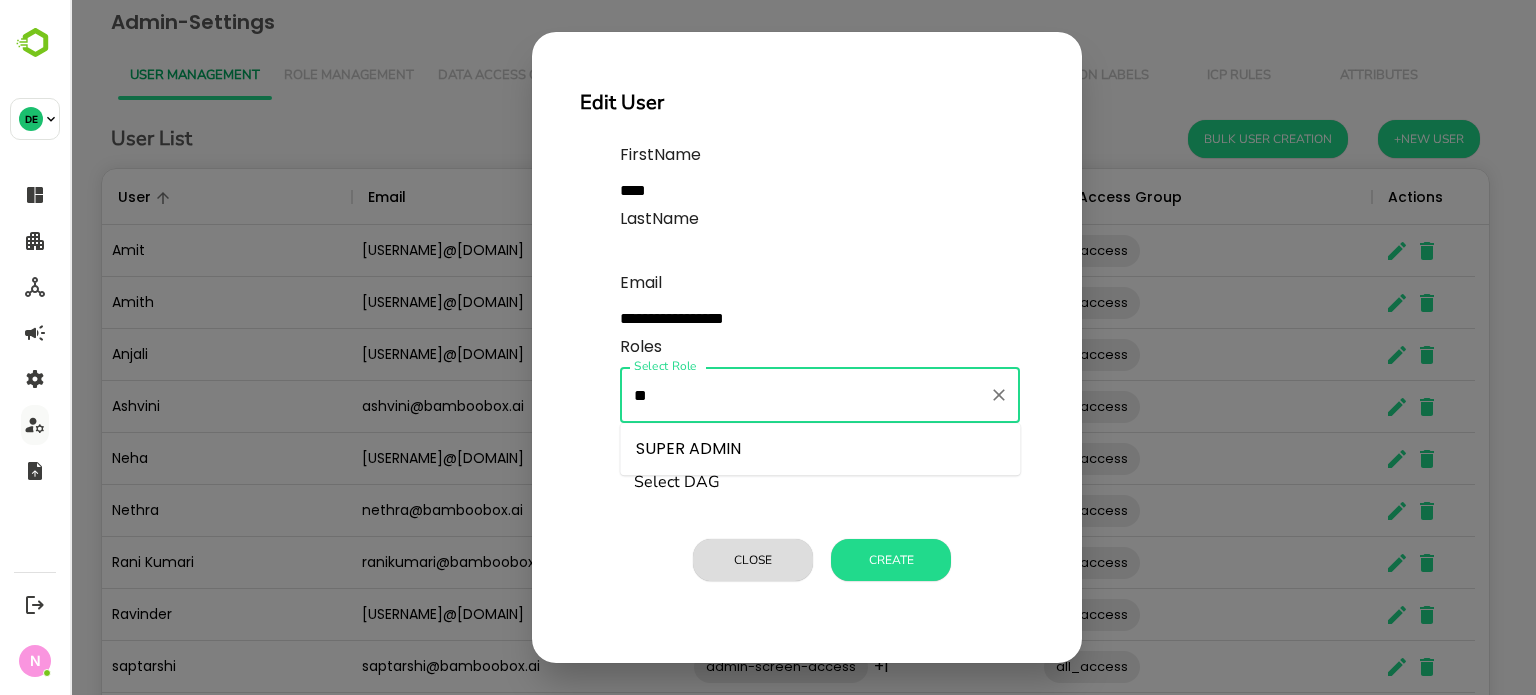 click on "SUPER ADMIN" at bounding box center [820, 449] 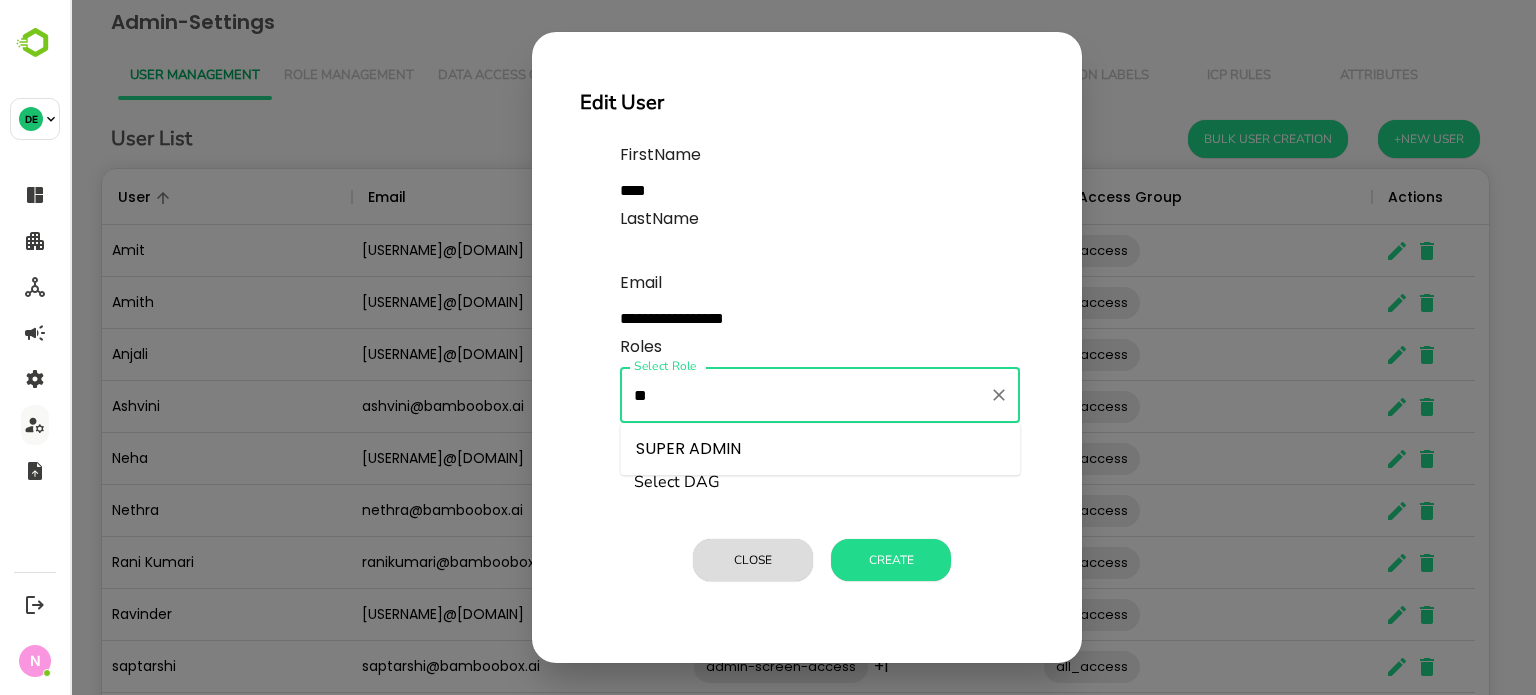 type 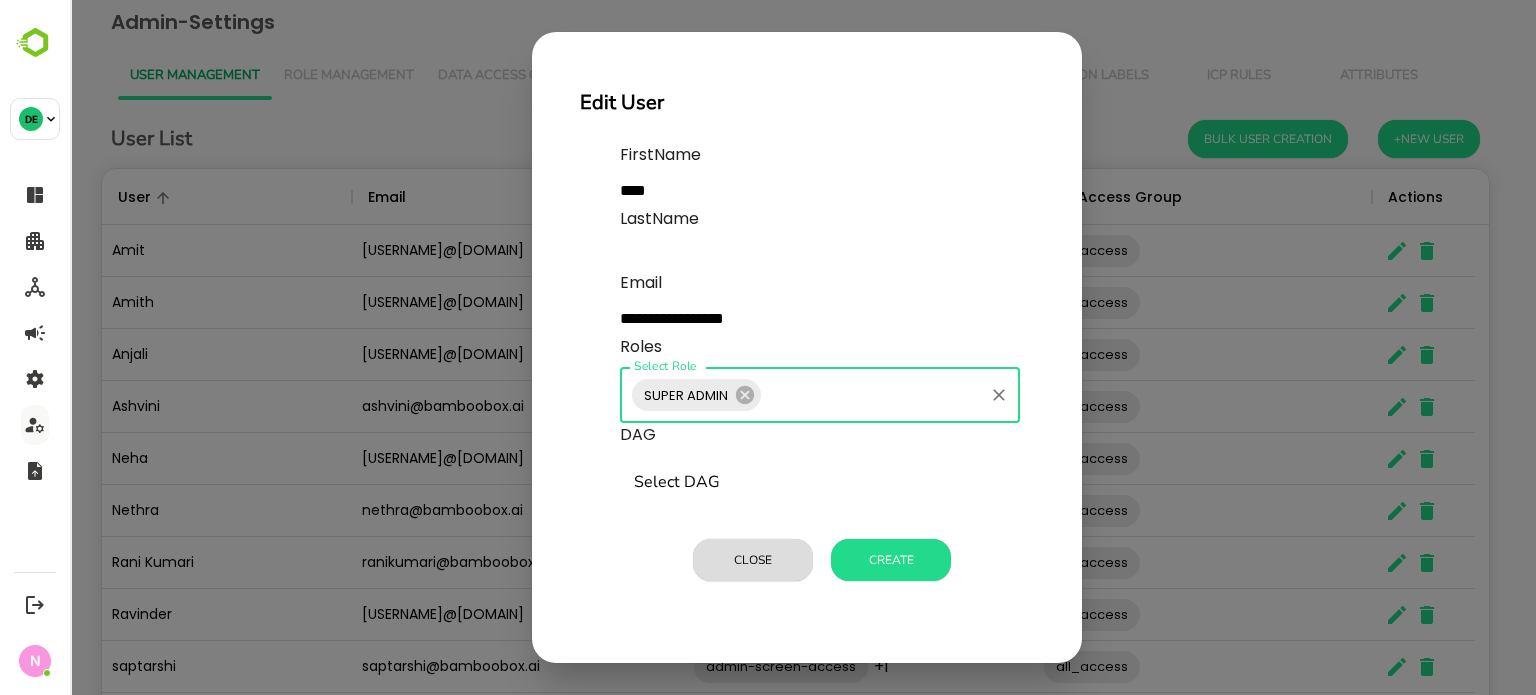 click on "Select DAG Select DAG" at bounding box center (820, 483) 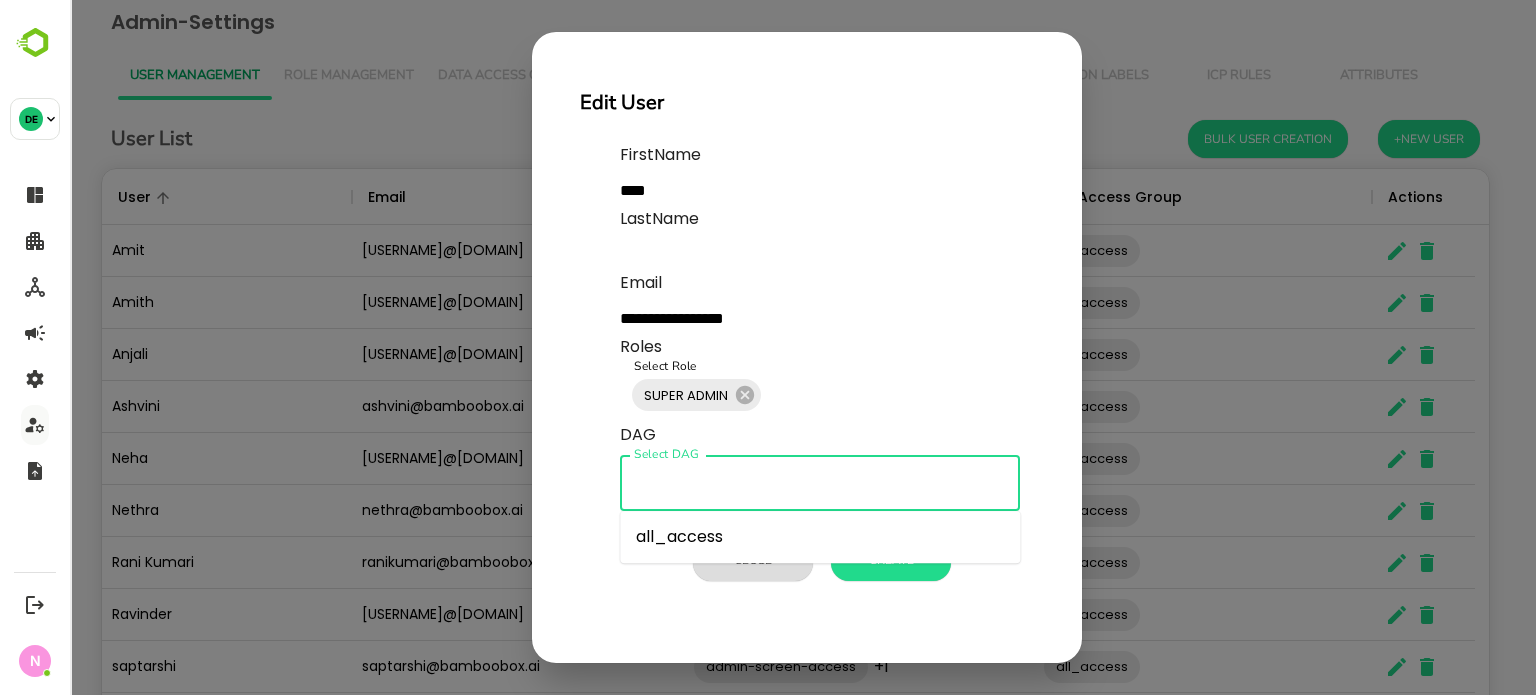 click on "all_access" at bounding box center [820, 537] 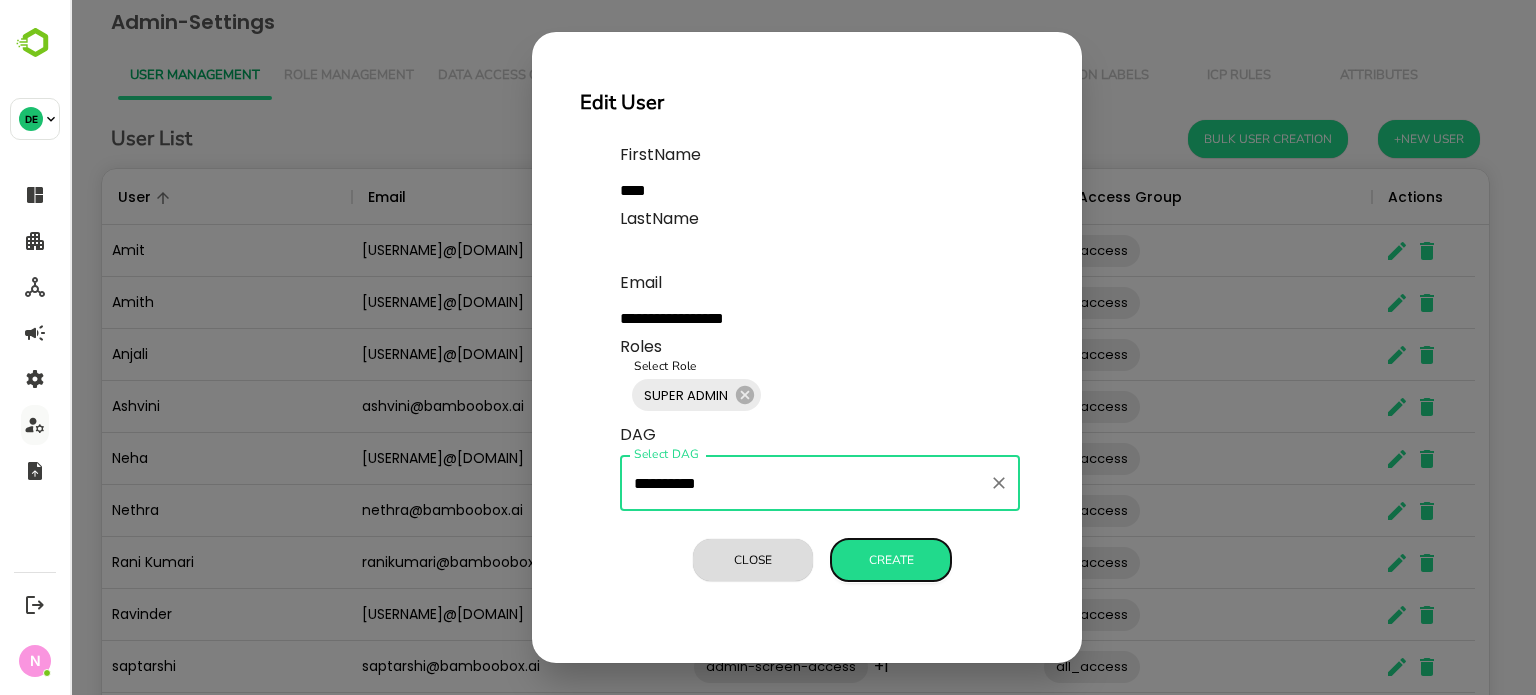 click on "Create" at bounding box center [891, 560] 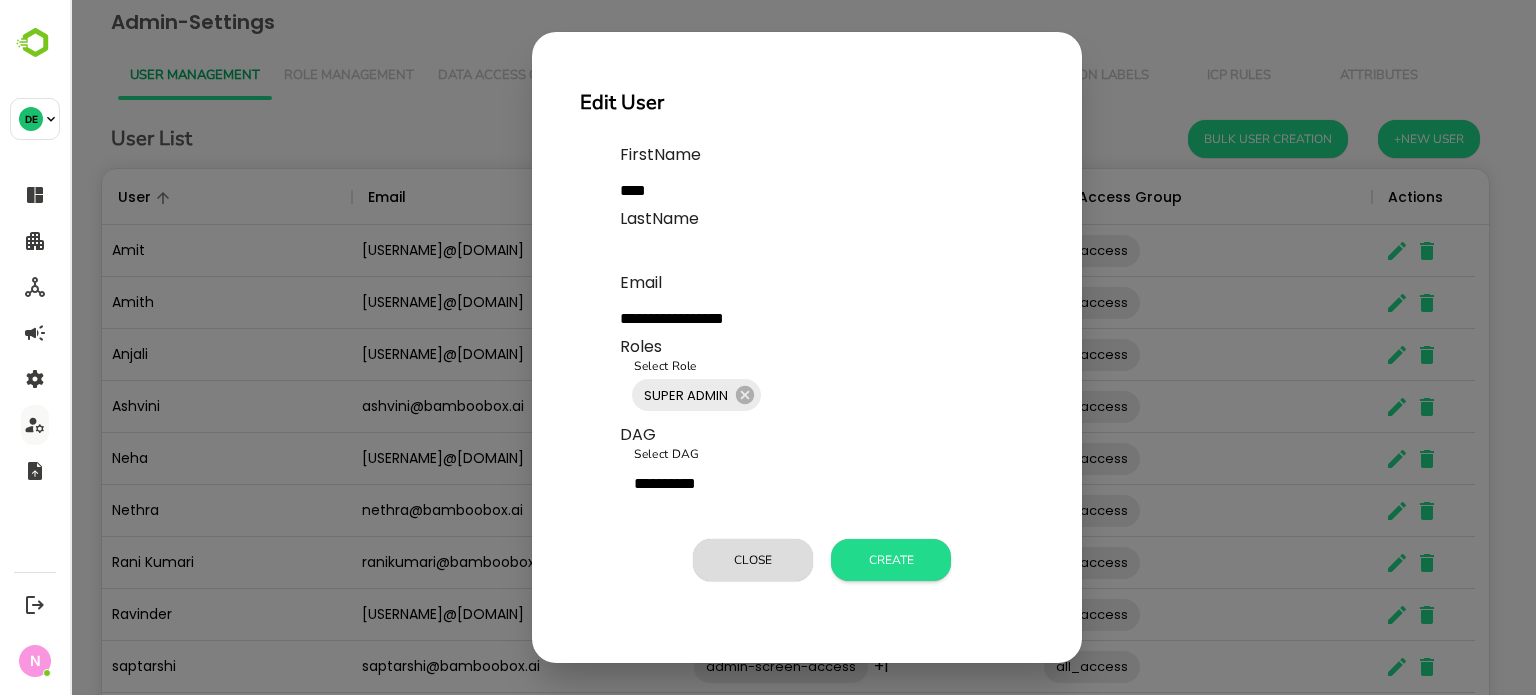type 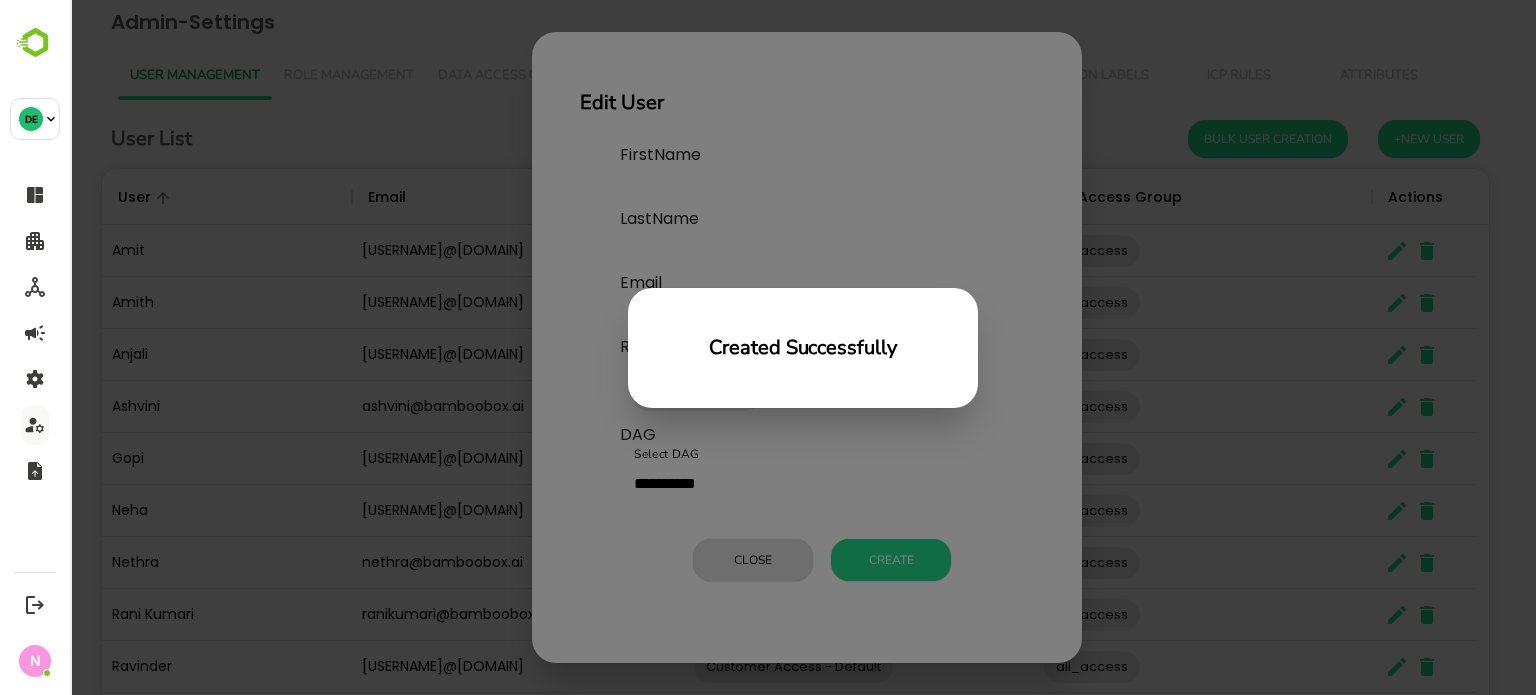 click on "Created Successfully" at bounding box center [803, 347] 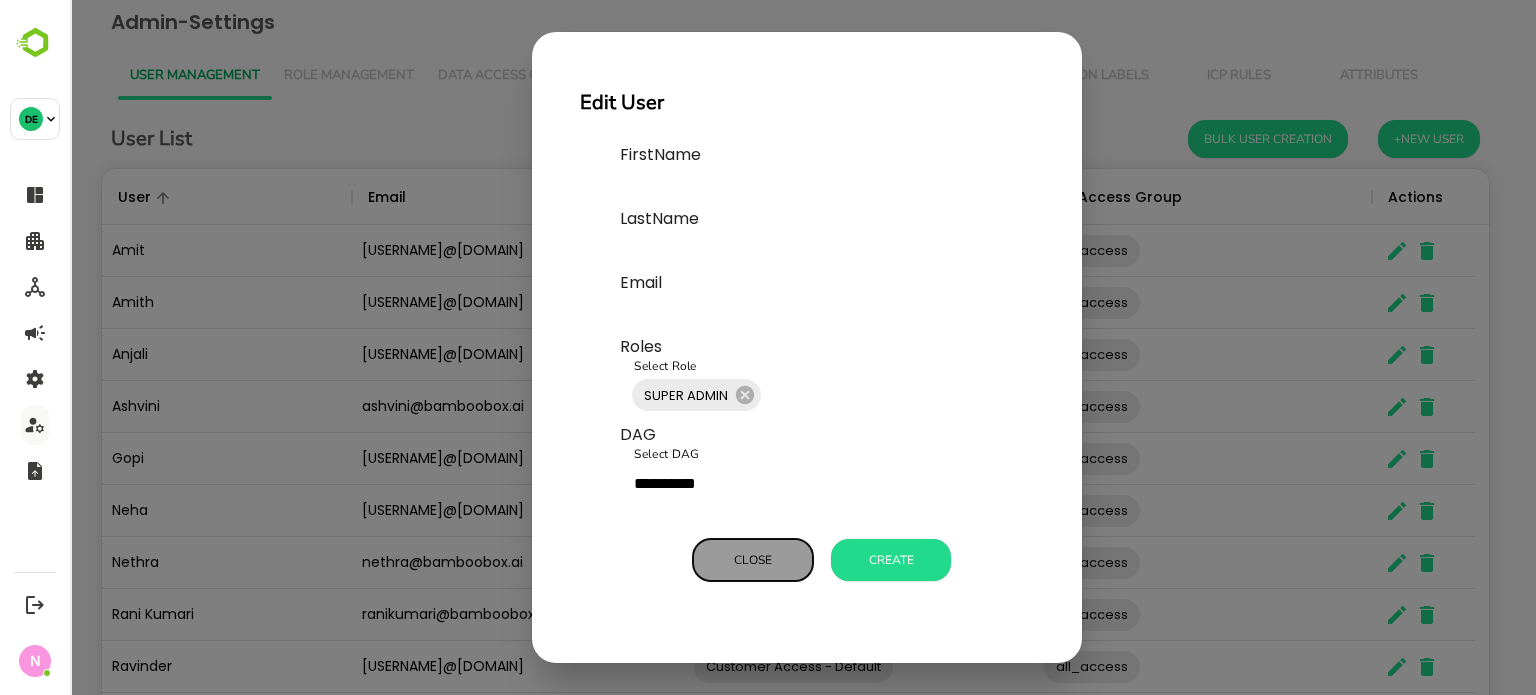 click on "Close" at bounding box center (753, 560) 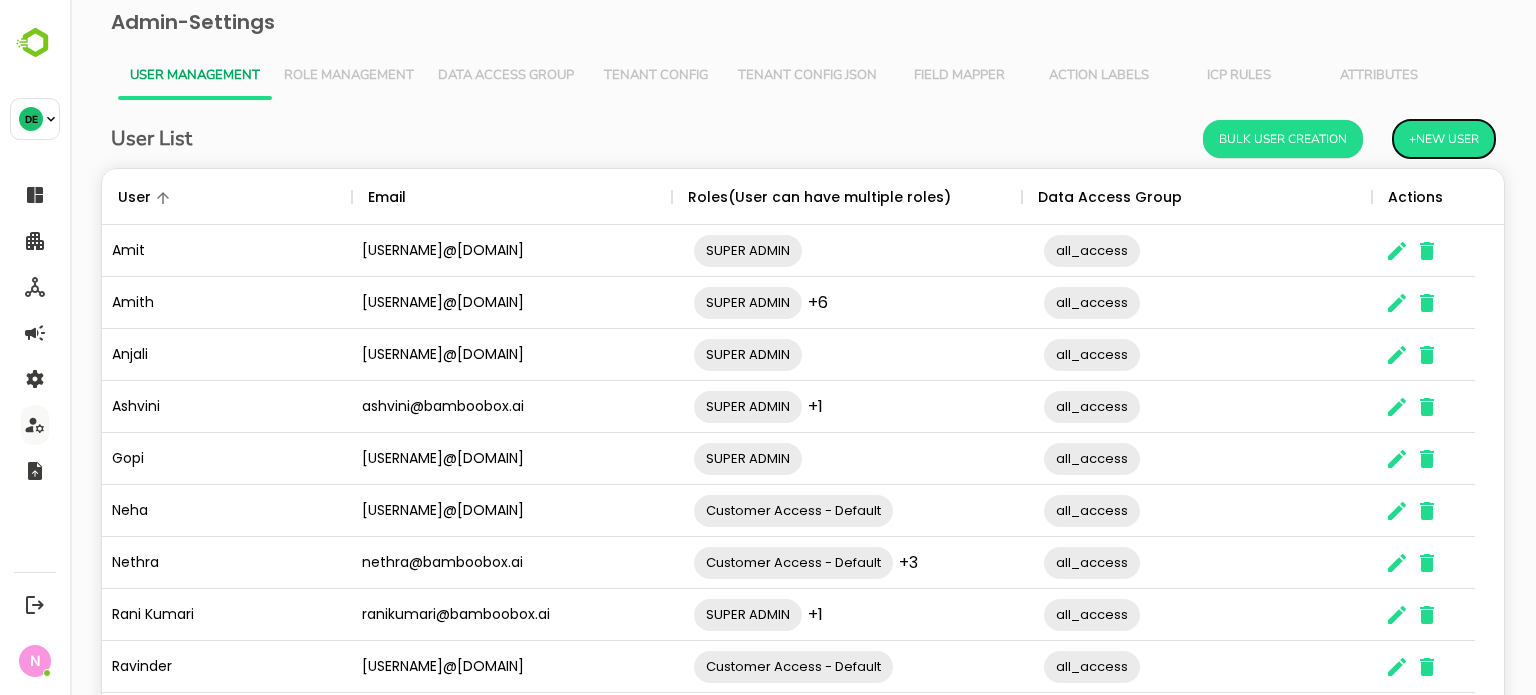 scroll, scrollTop: 16, scrollLeft: 16, axis: both 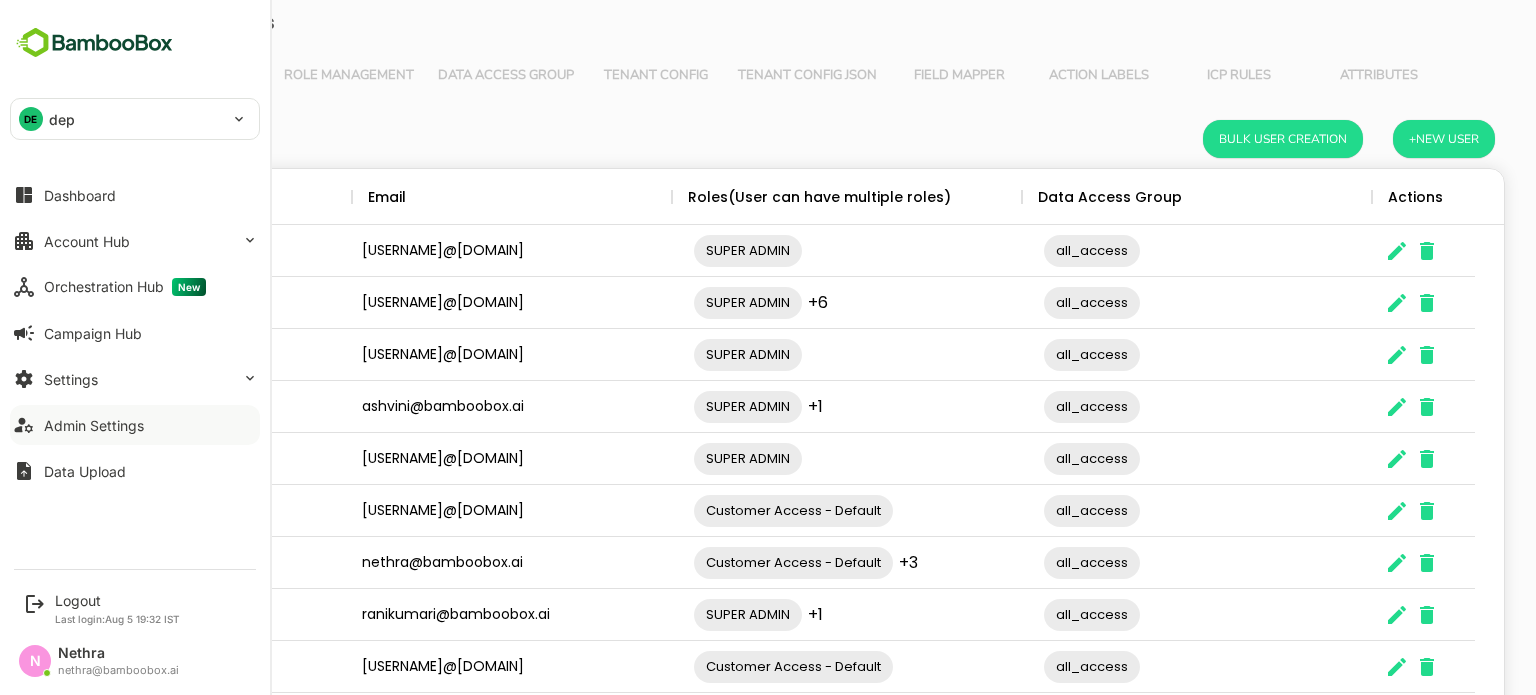 click on "DE dep" at bounding box center [123, 119] 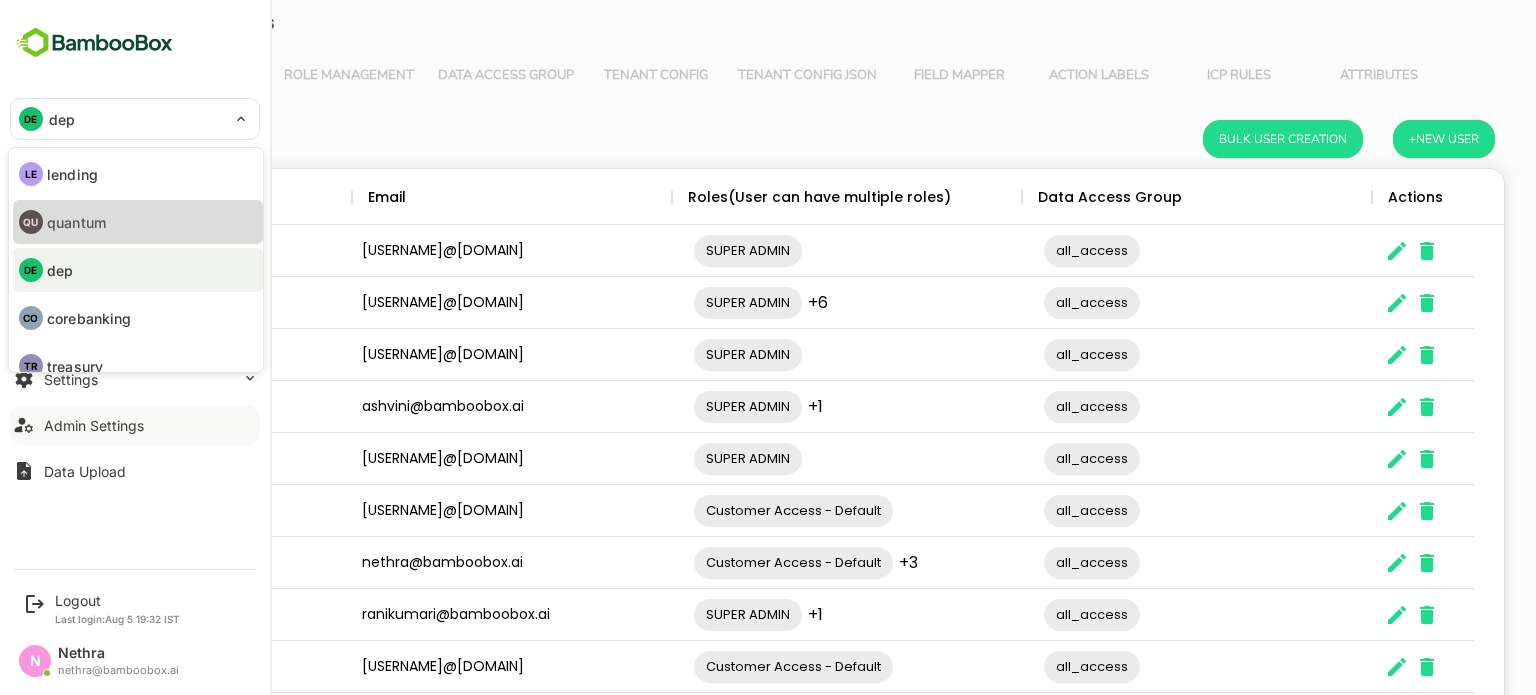 click on "QU quantum" at bounding box center [138, 222] 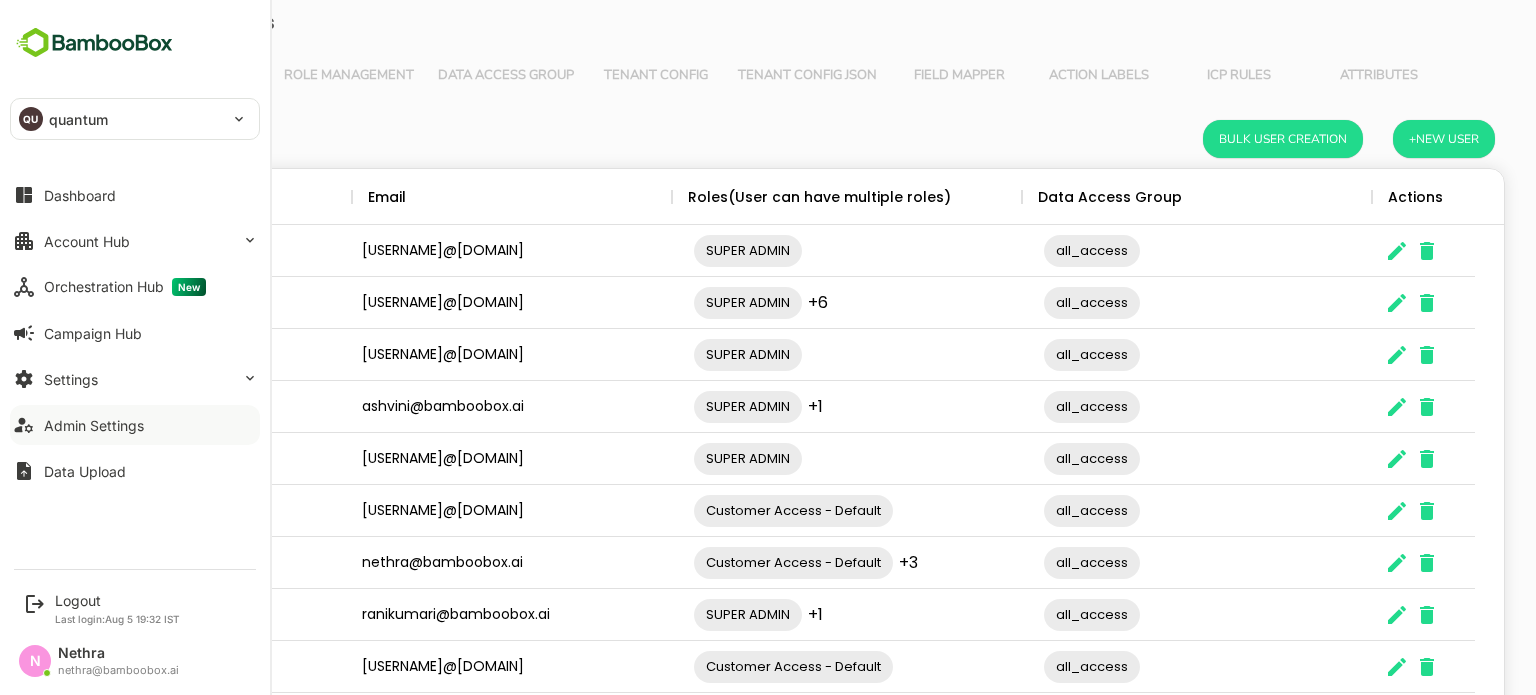 click on "Admin Settings" at bounding box center [135, 425] 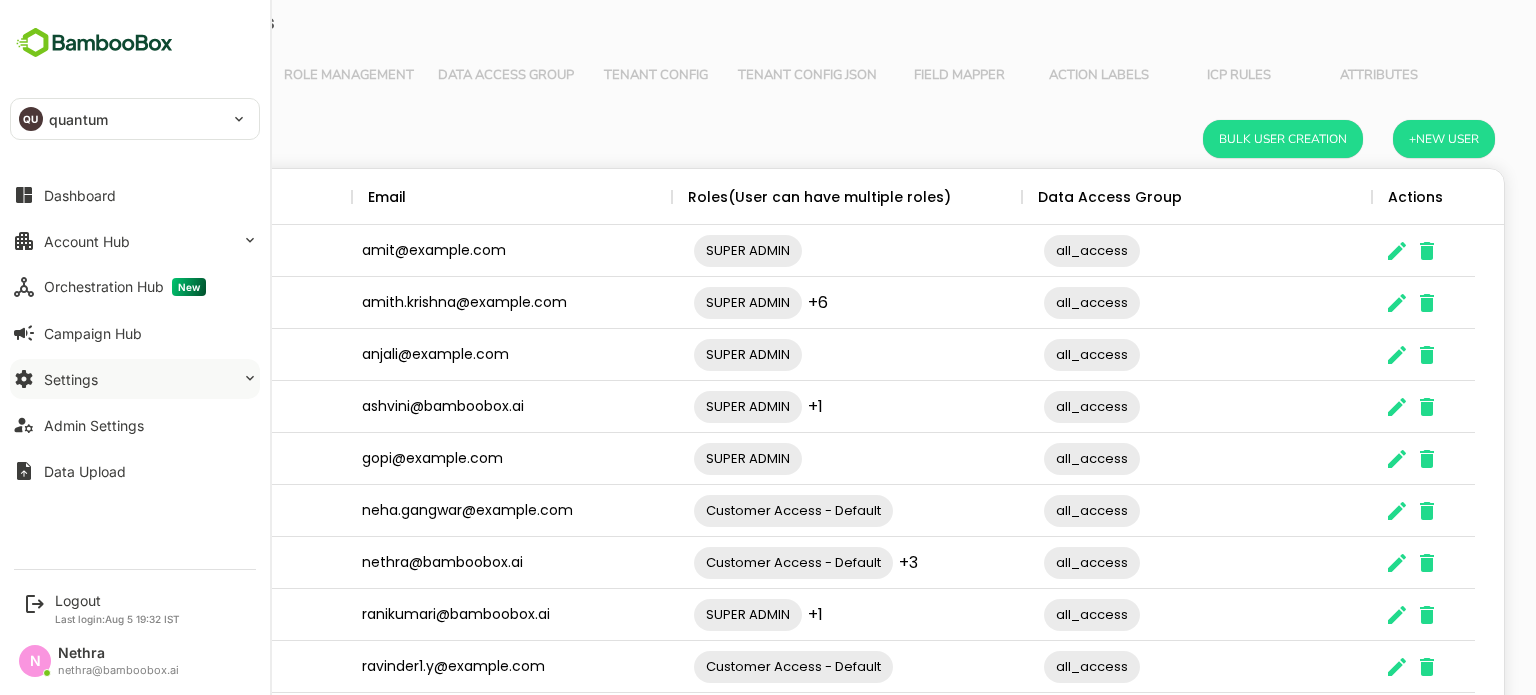 scroll, scrollTop: 0, scrollLeft: 0, axis: both 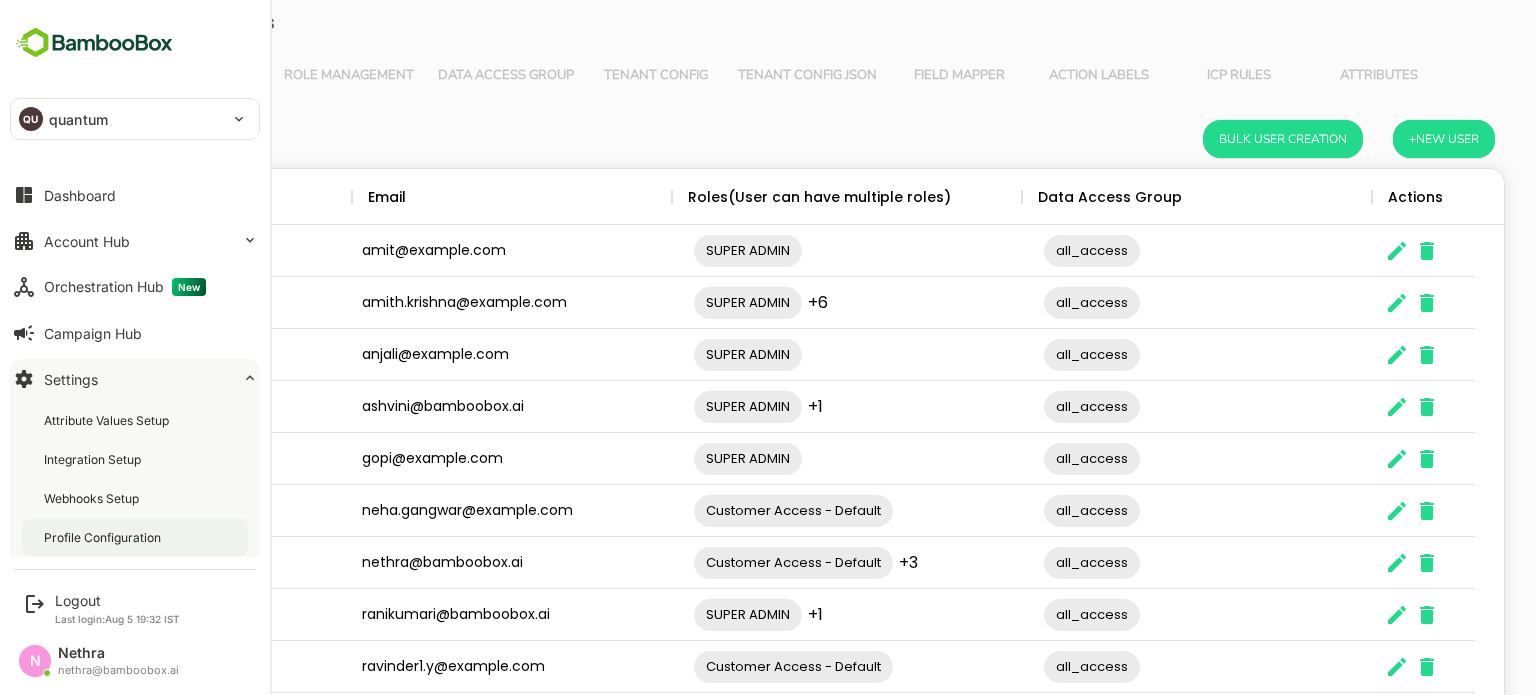 click on "Profile Configuration" at bounding box center (104, 537) 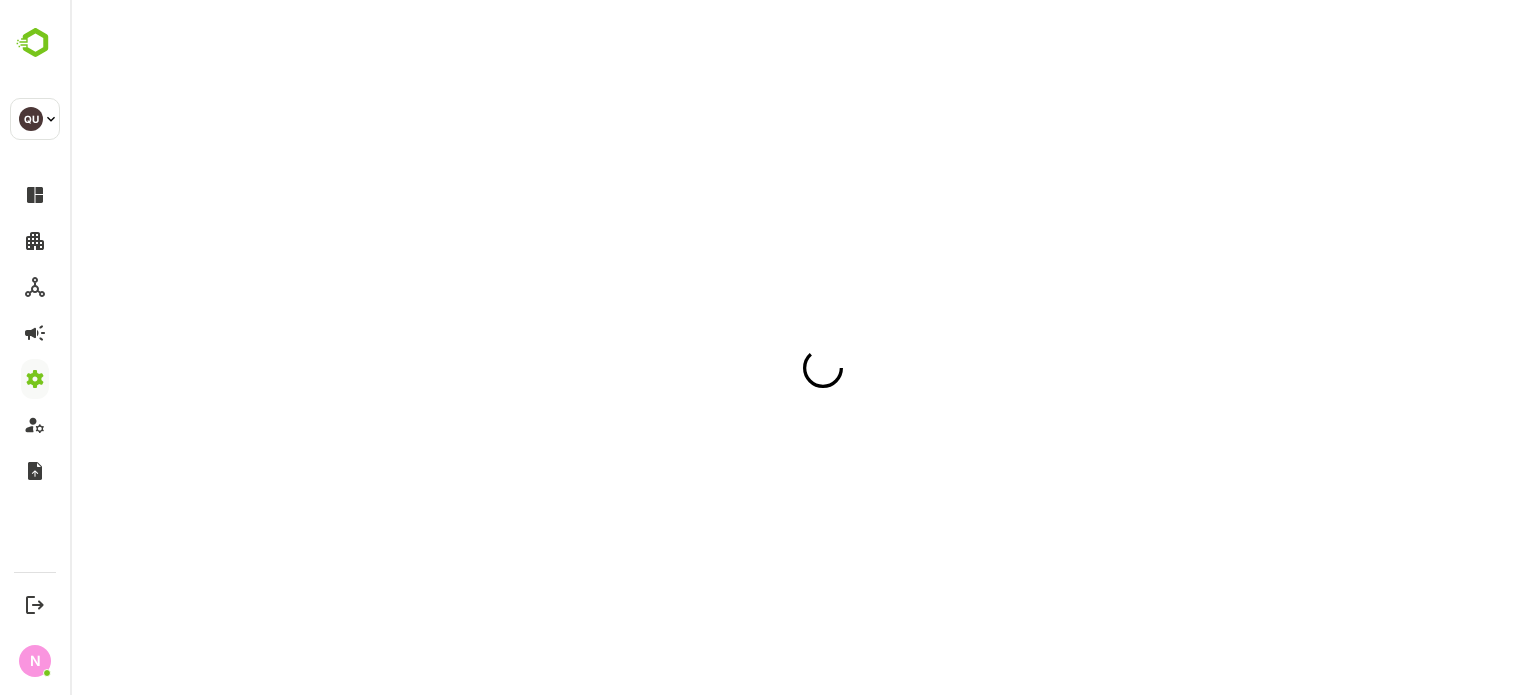 scroll, scrollTop: 0, scrollLeft: 0, axis: both 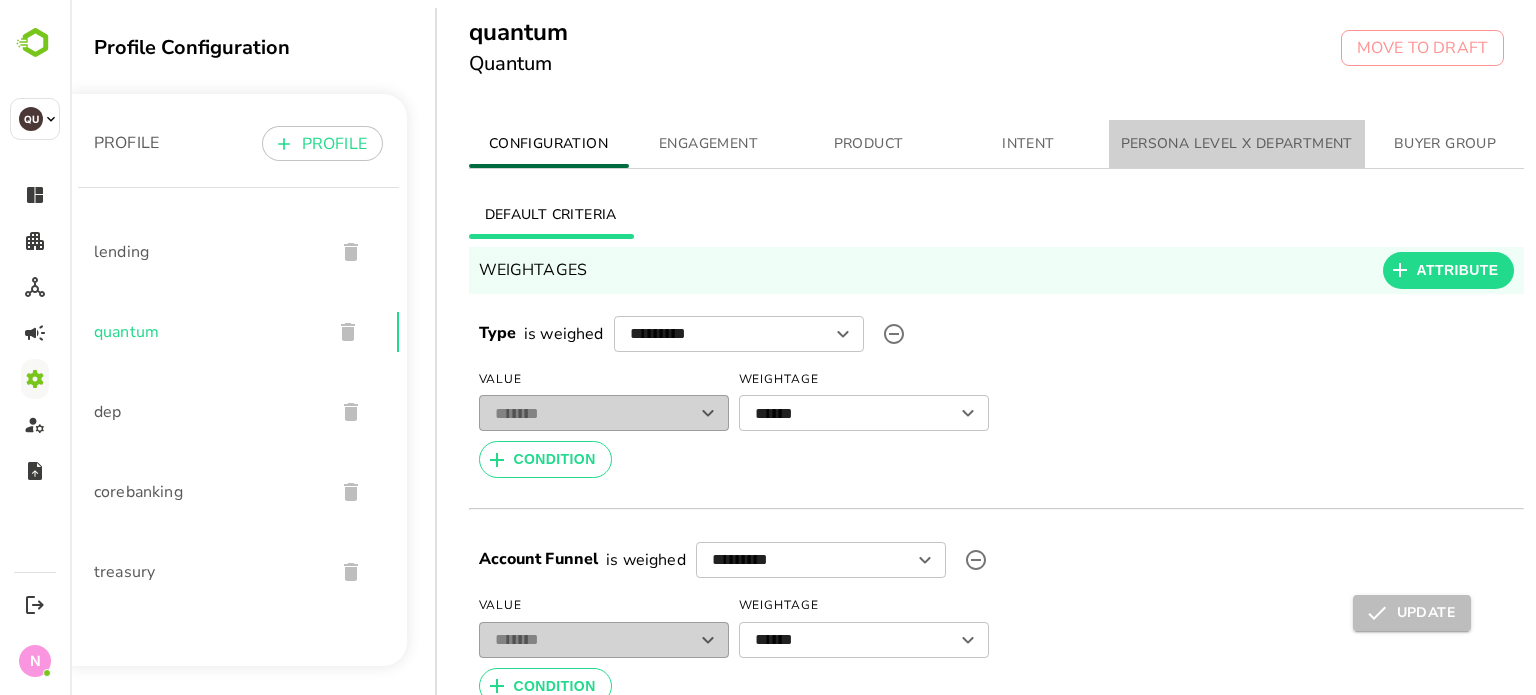 click on "PERSONA LEVEL X DEPARTMENT" at bounding box center [1237, 144] 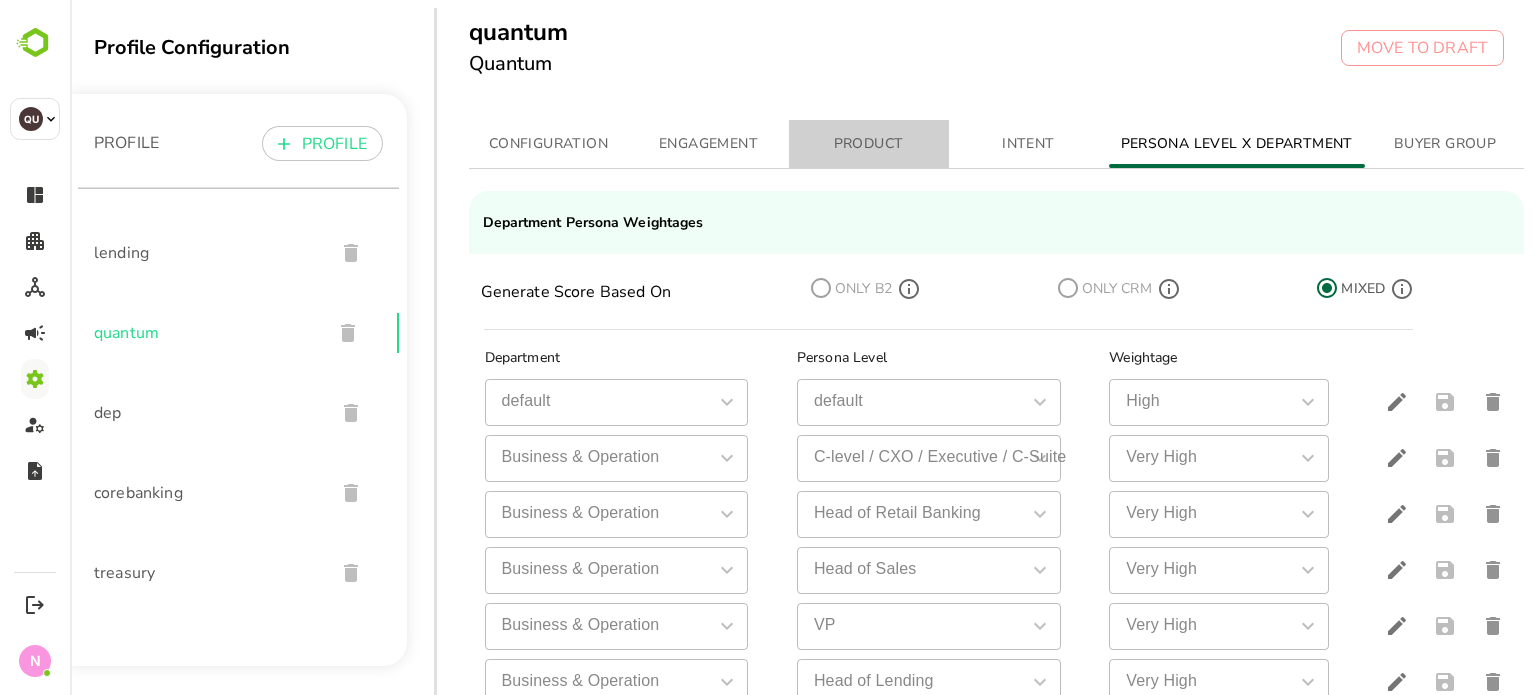 click on "PRODUCT" at bounding box center [869, 144] 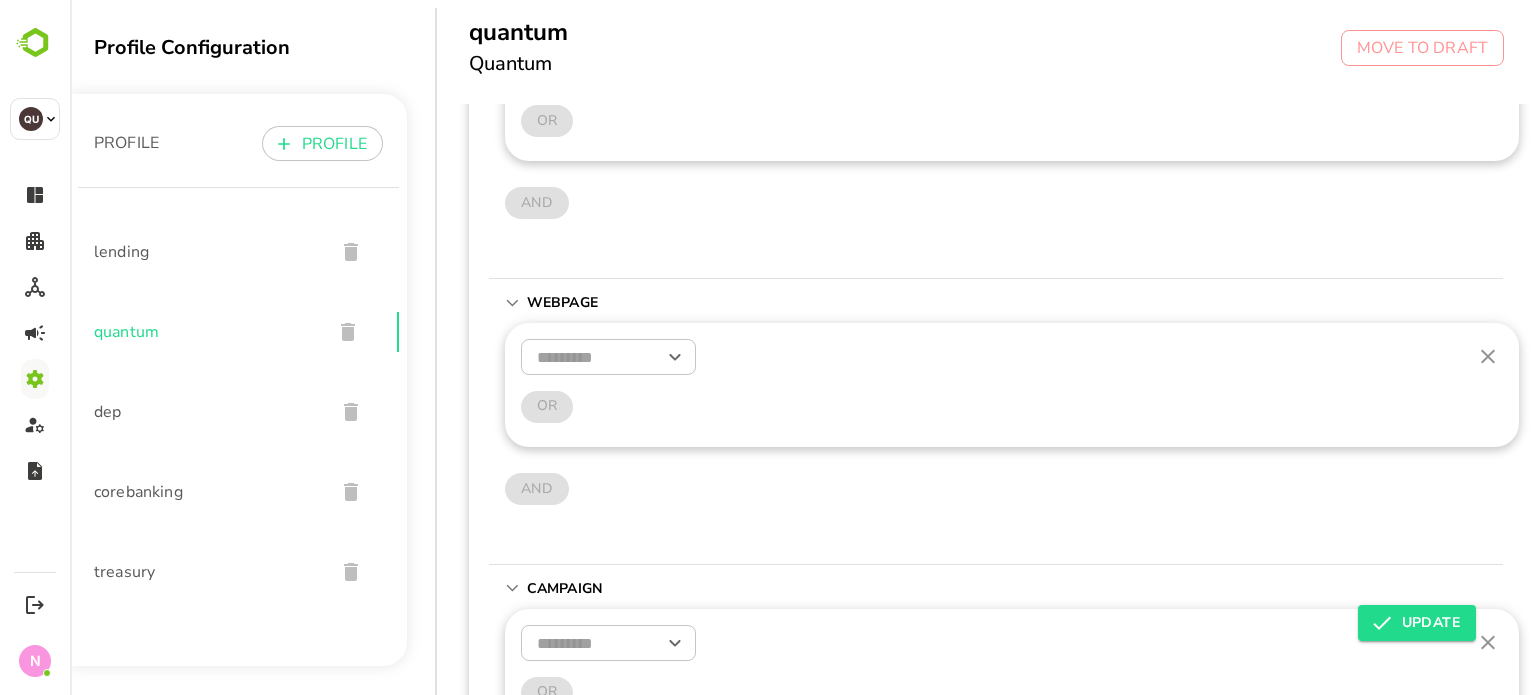 scroll, scrollTop: 638, scrollLeft: 0, axis: vertical 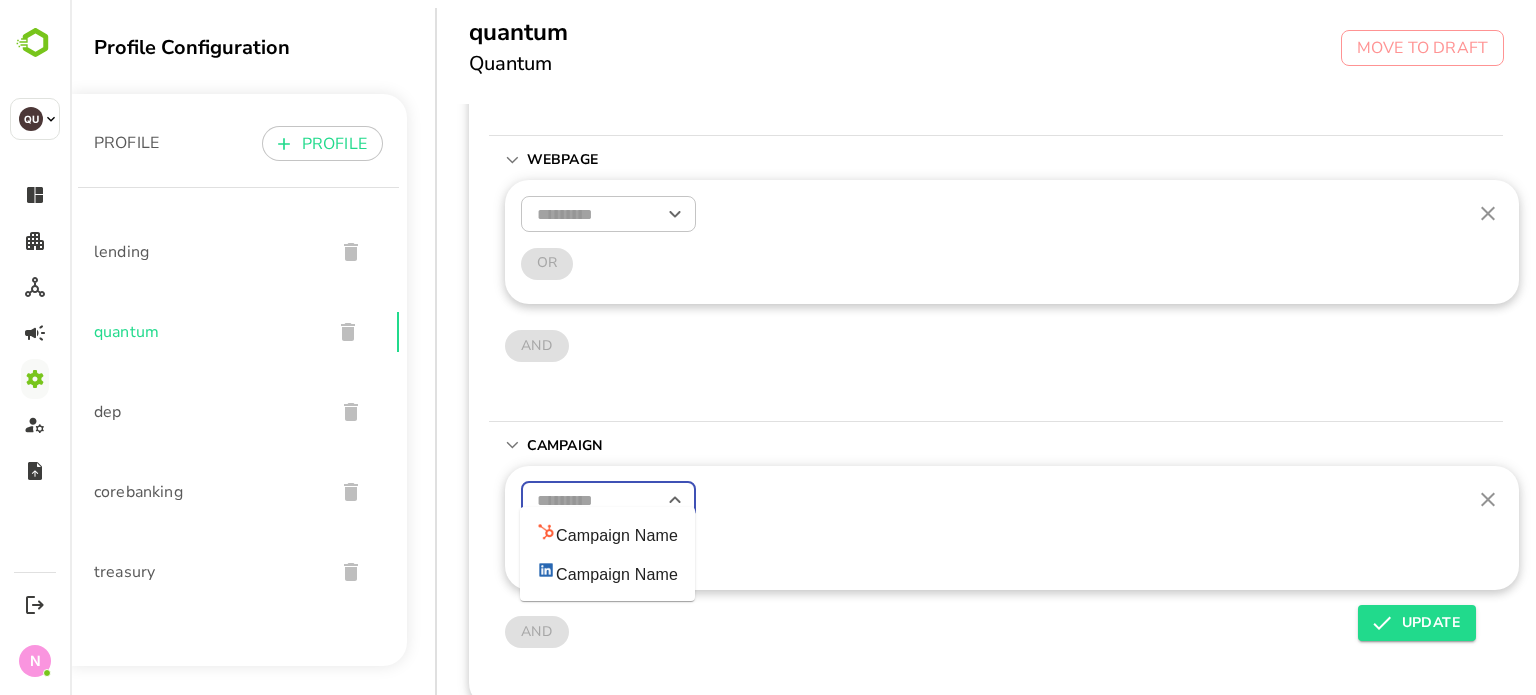 click at bounding box center [608, 500] 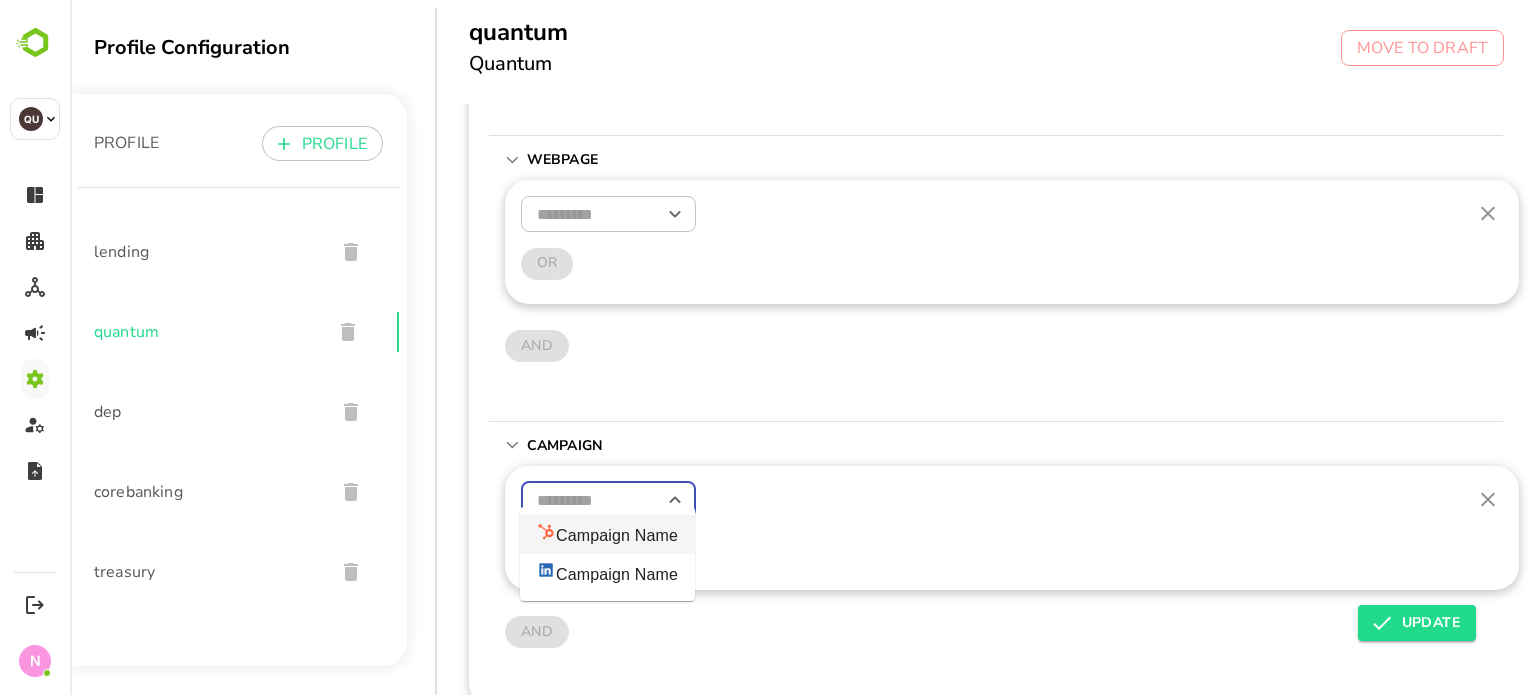 click on "Campaign Name" at bounding box center [607, 534] 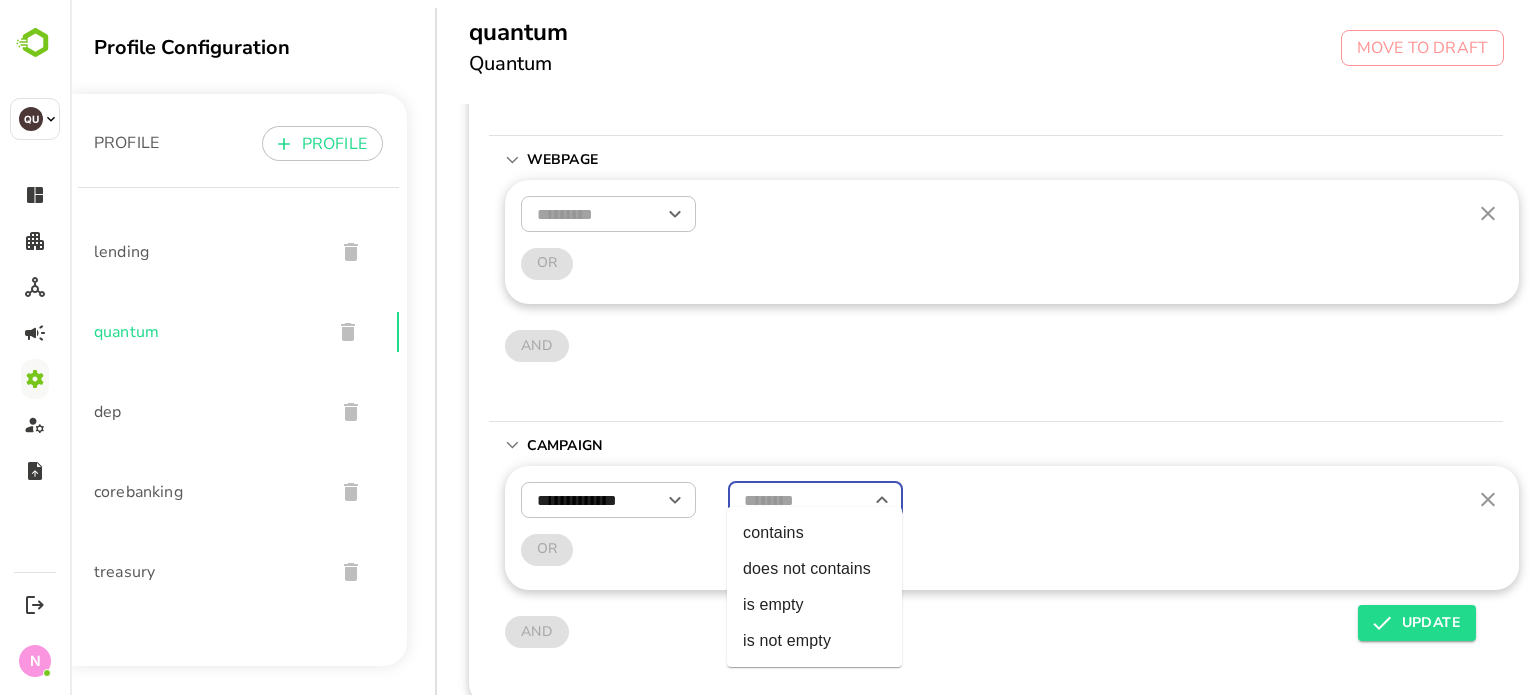click at bounding box center [815, 500] 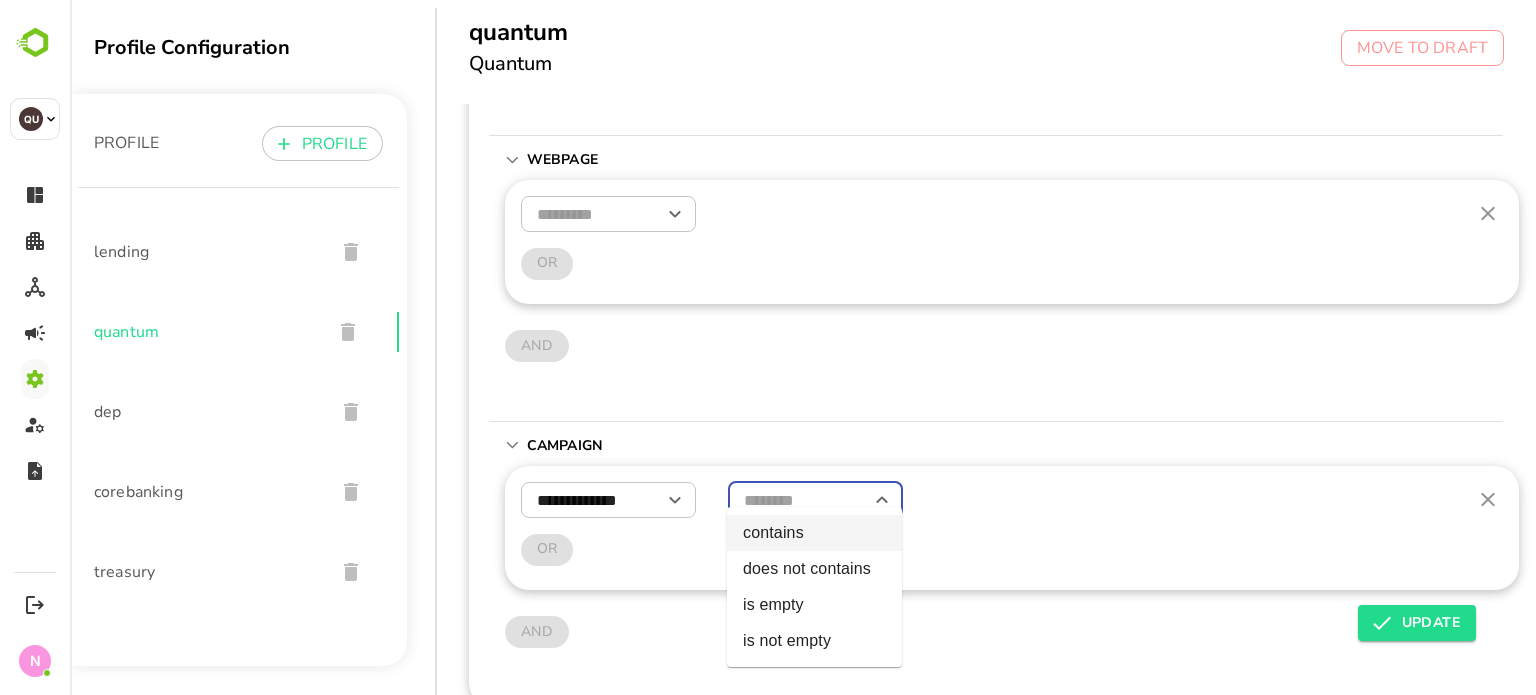 click on "contains" at bounding box center (814, 533) 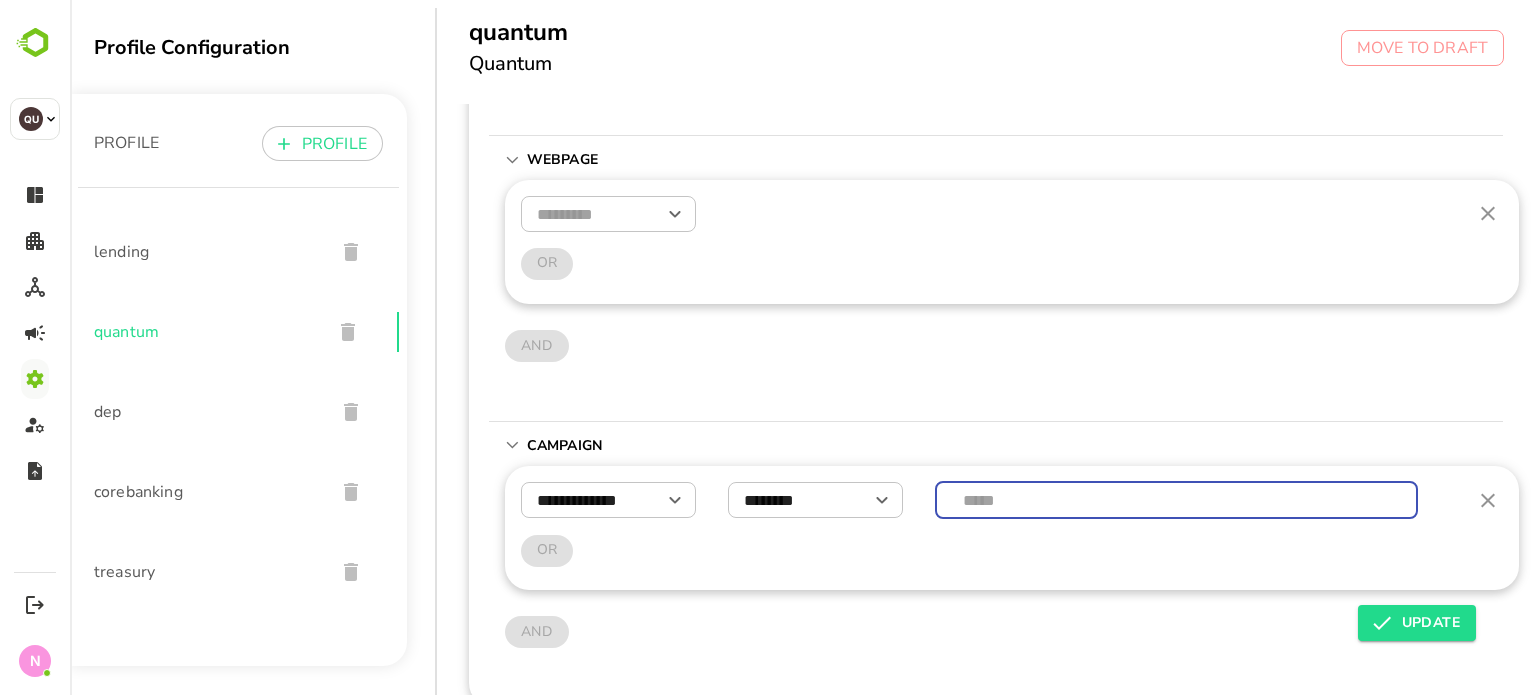 click at bounding box center (1177, 500) 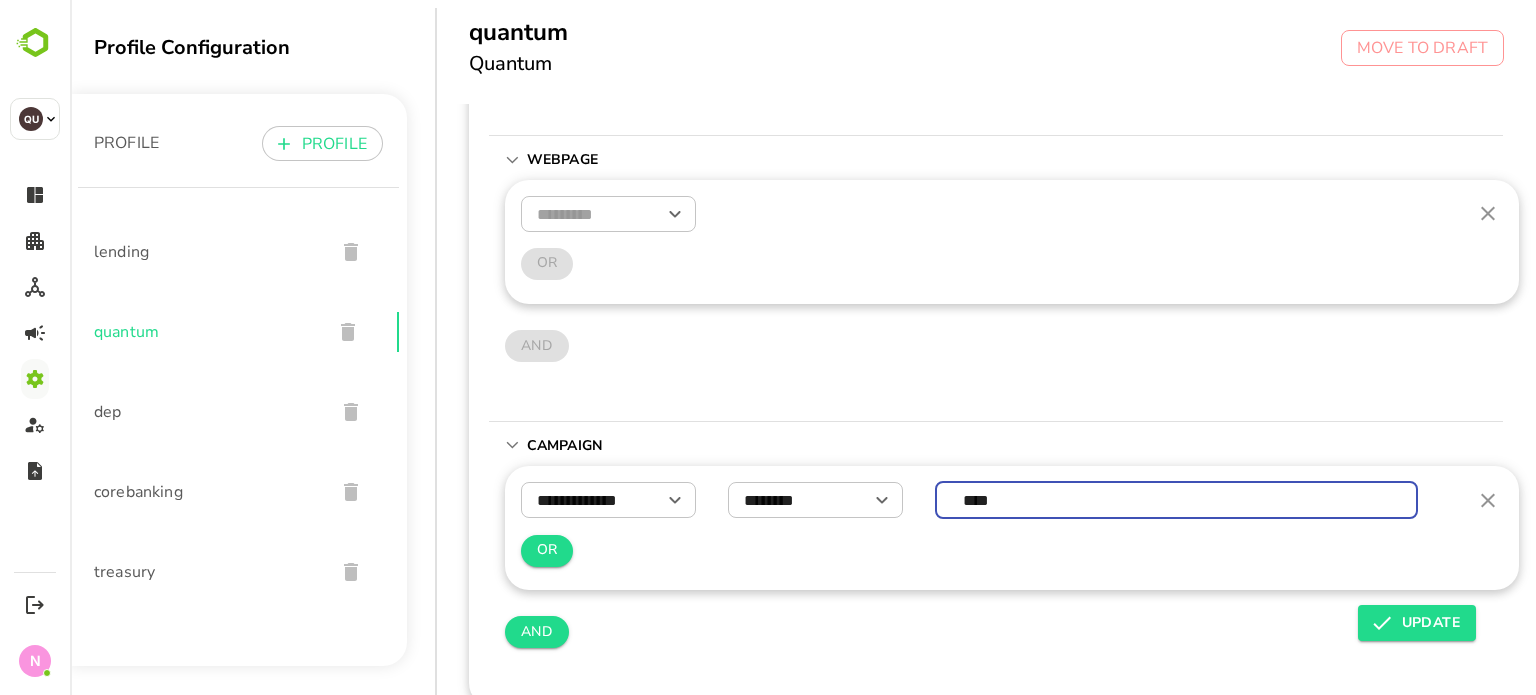 type on "****" 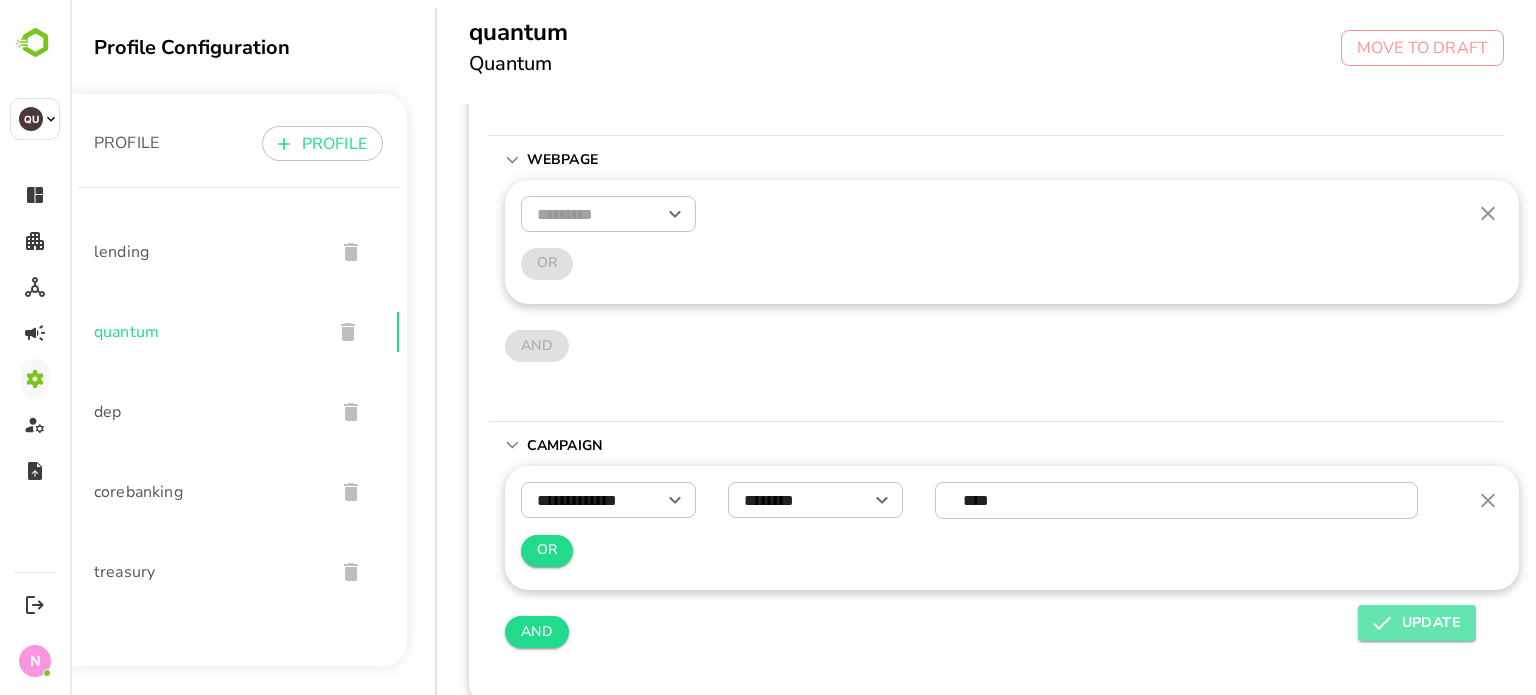 click on "UPDATE" at bounding box center (1417, 623) 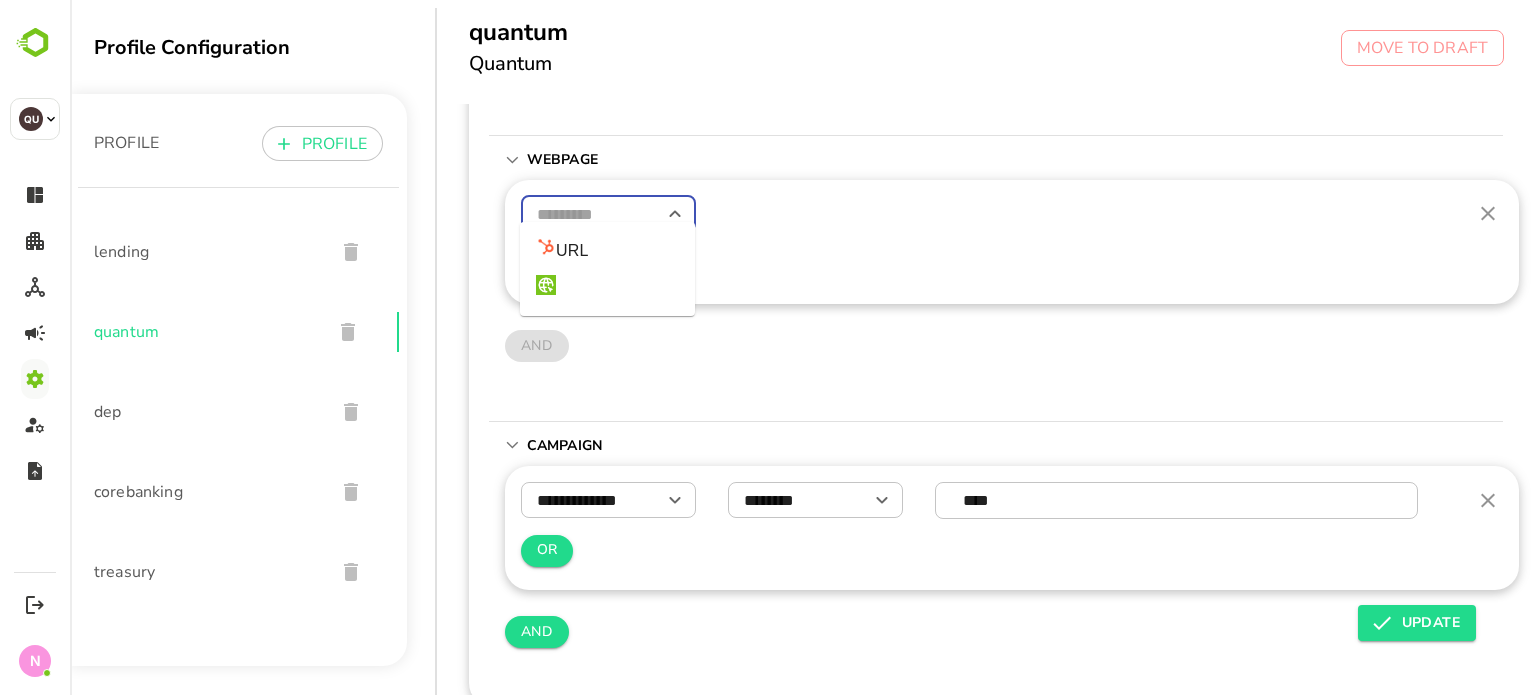 click at bounding box center [608, 214] 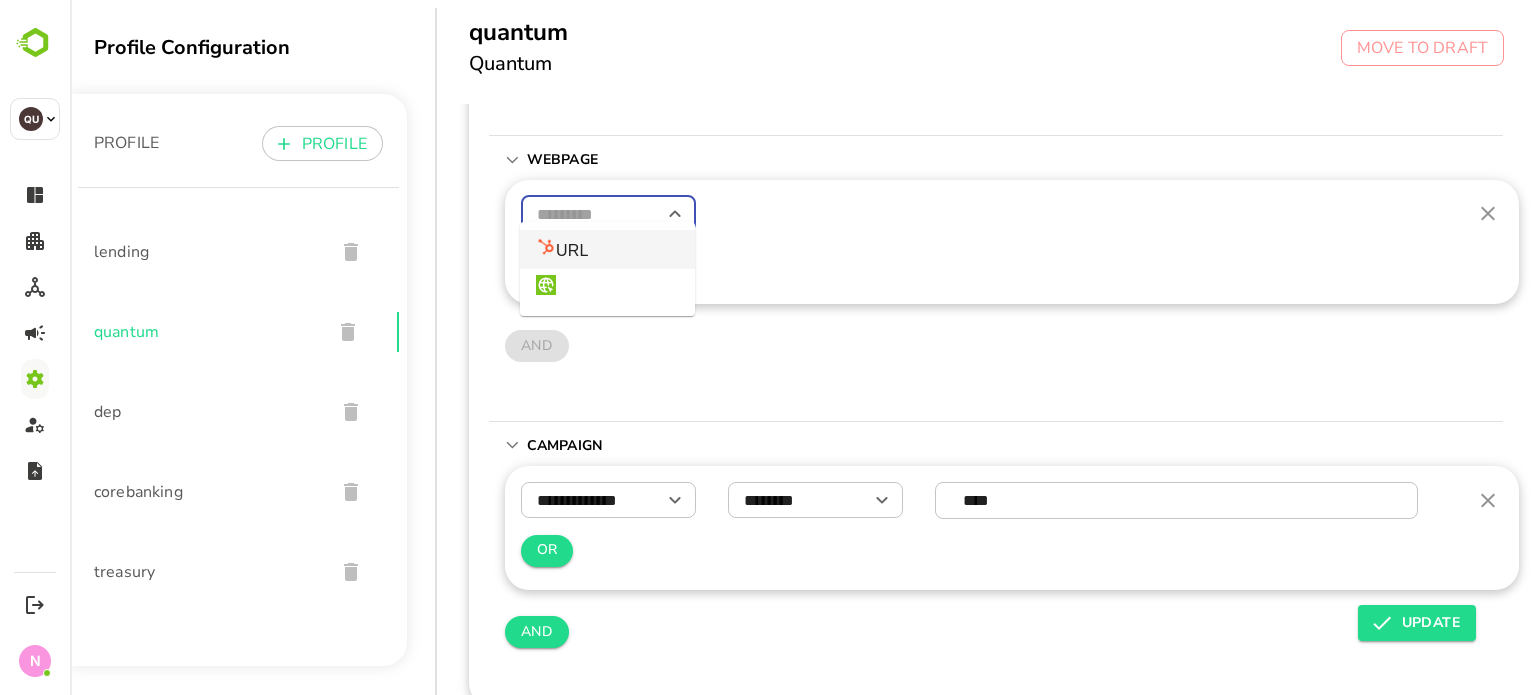 click on "URL" at bounding box center (607, 249) 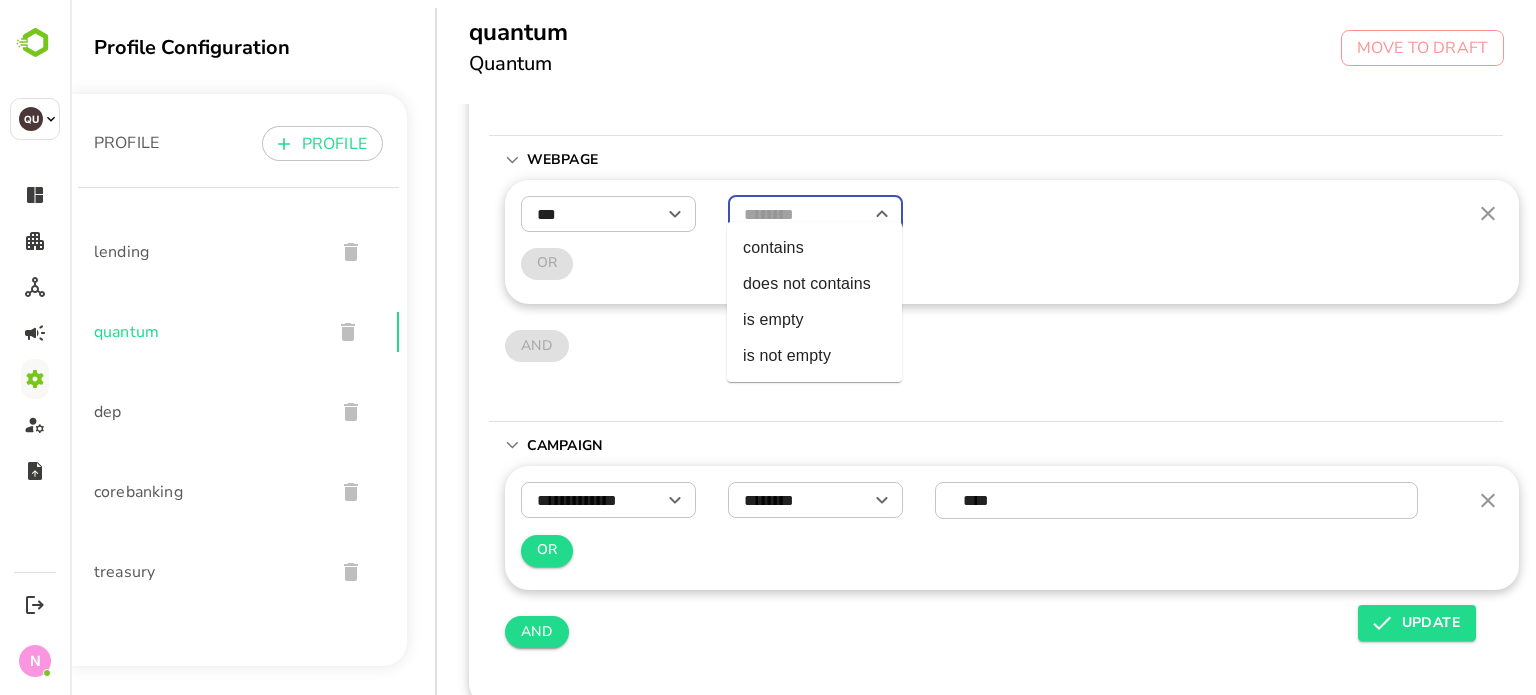 click at bounding box center (815, 214) 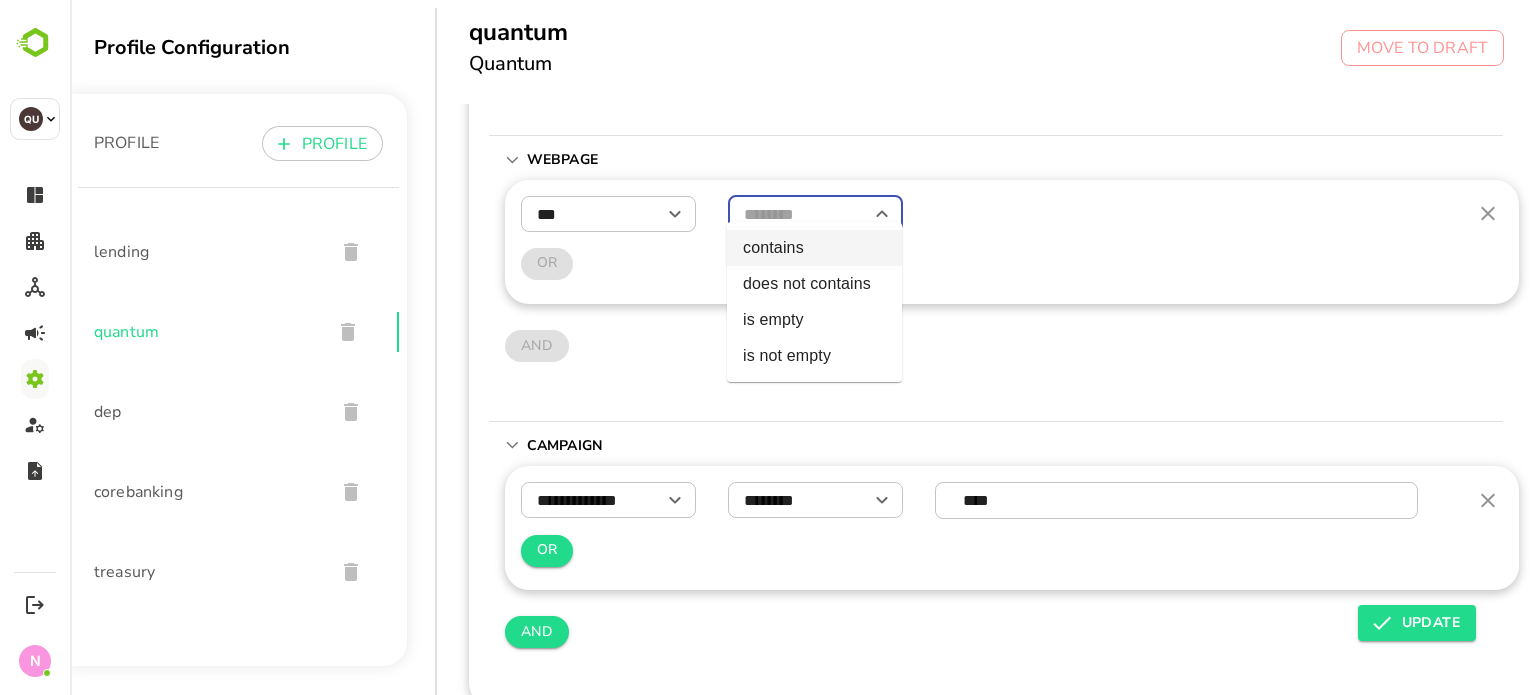 click on "contains" at bounding box center (814, 248) 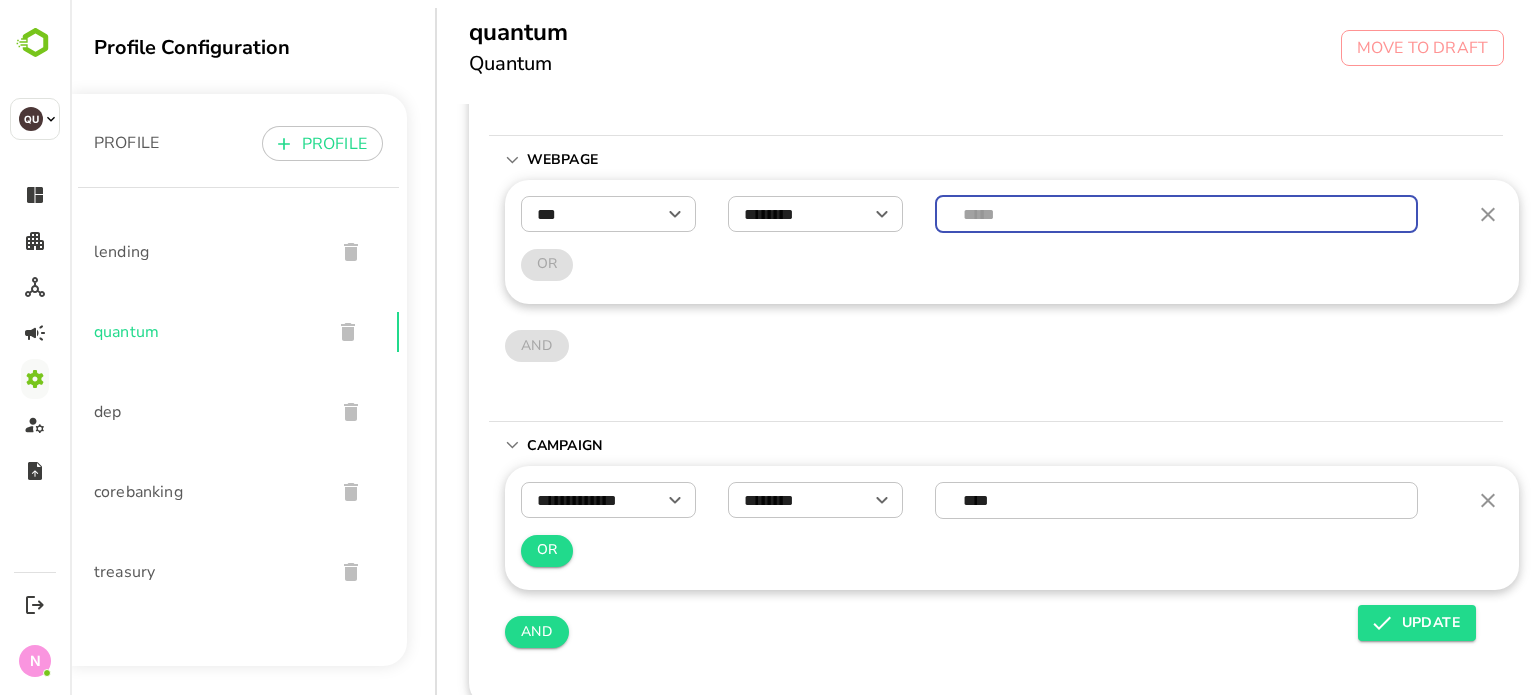 click at bounding box center (1177, 214) 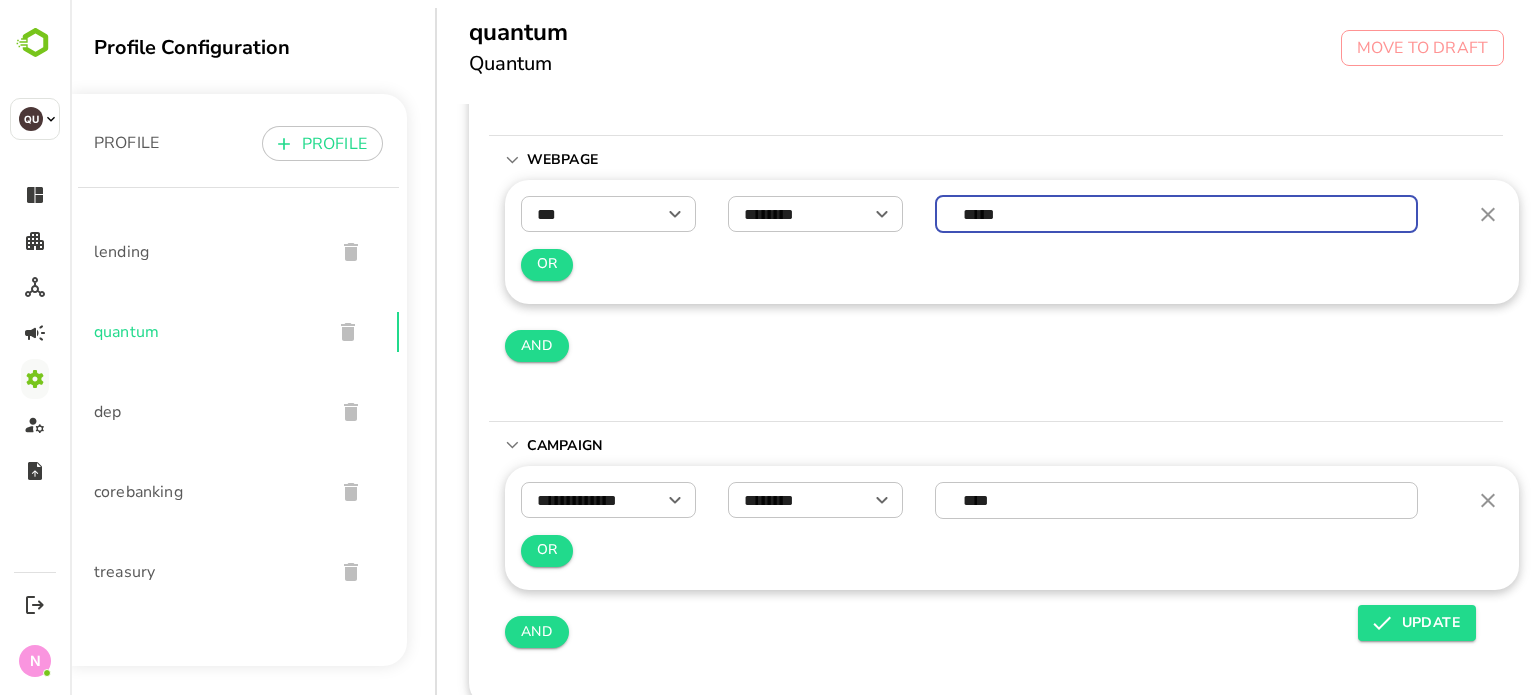 type on "*****" 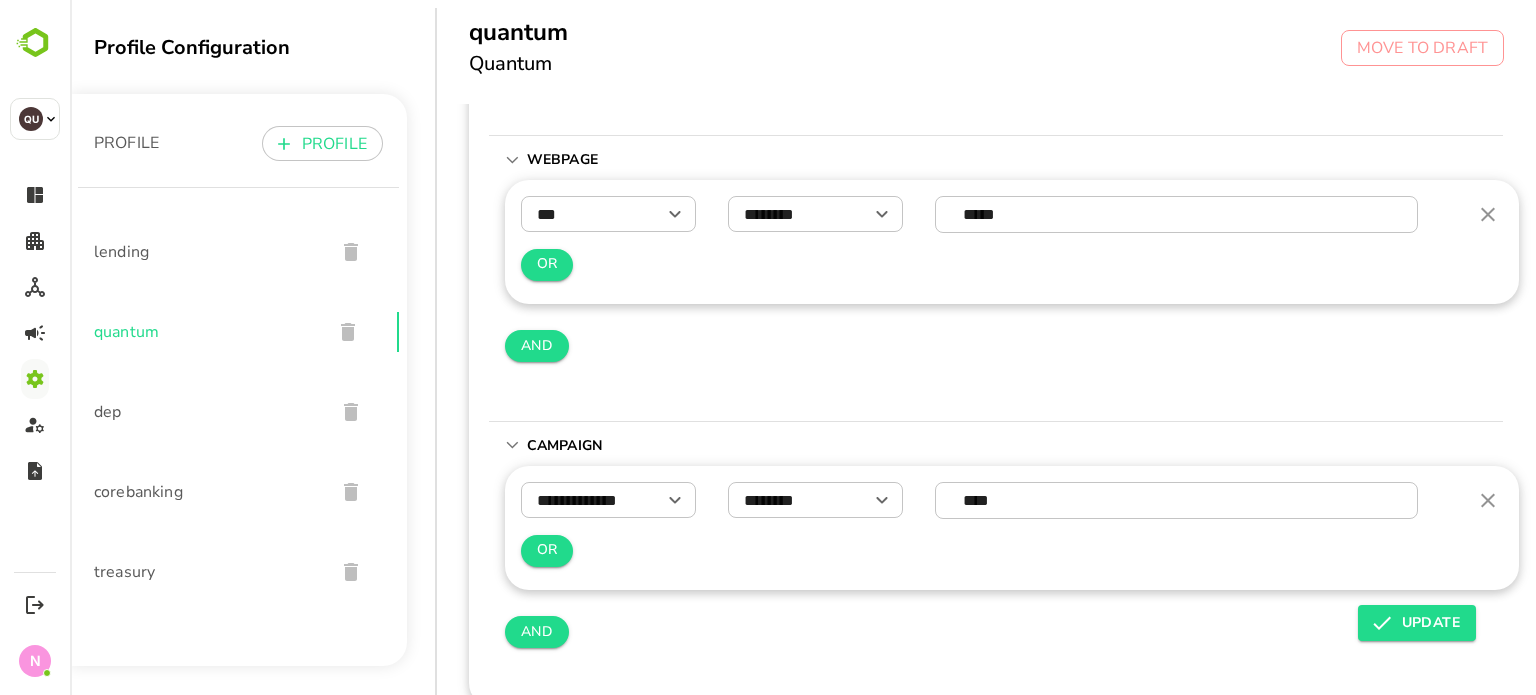 type 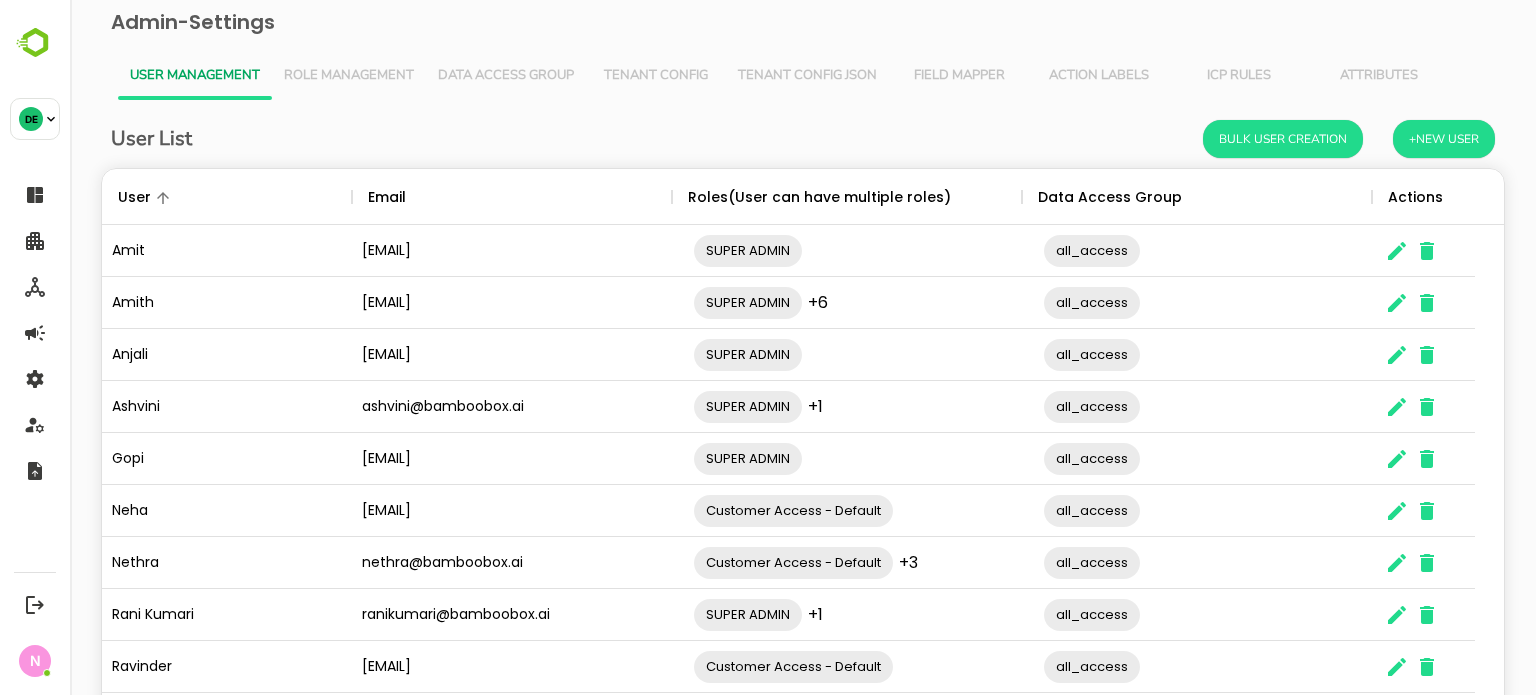 scroll, scrollTop: 0, scrollLeft: 0, axis: both 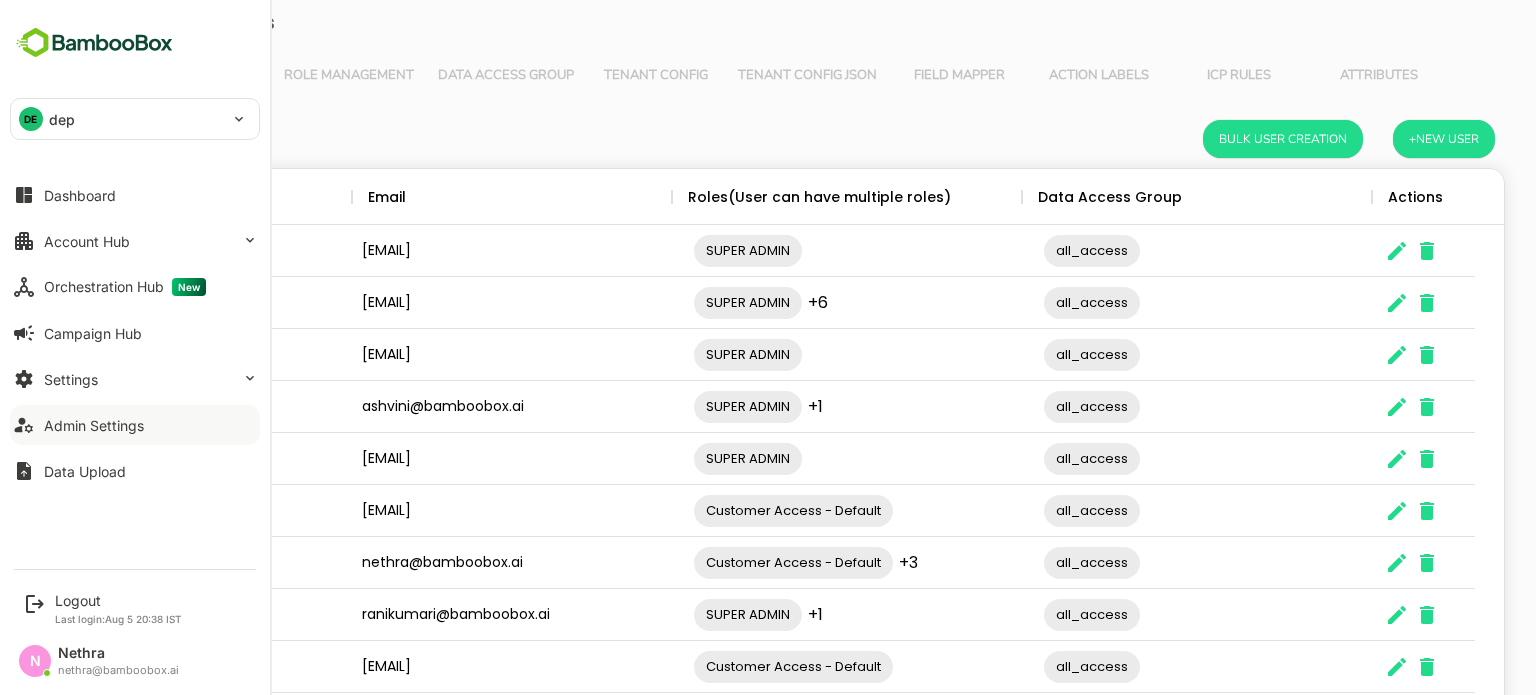 click on "Admin Settings" at bounding box center (94, 425) 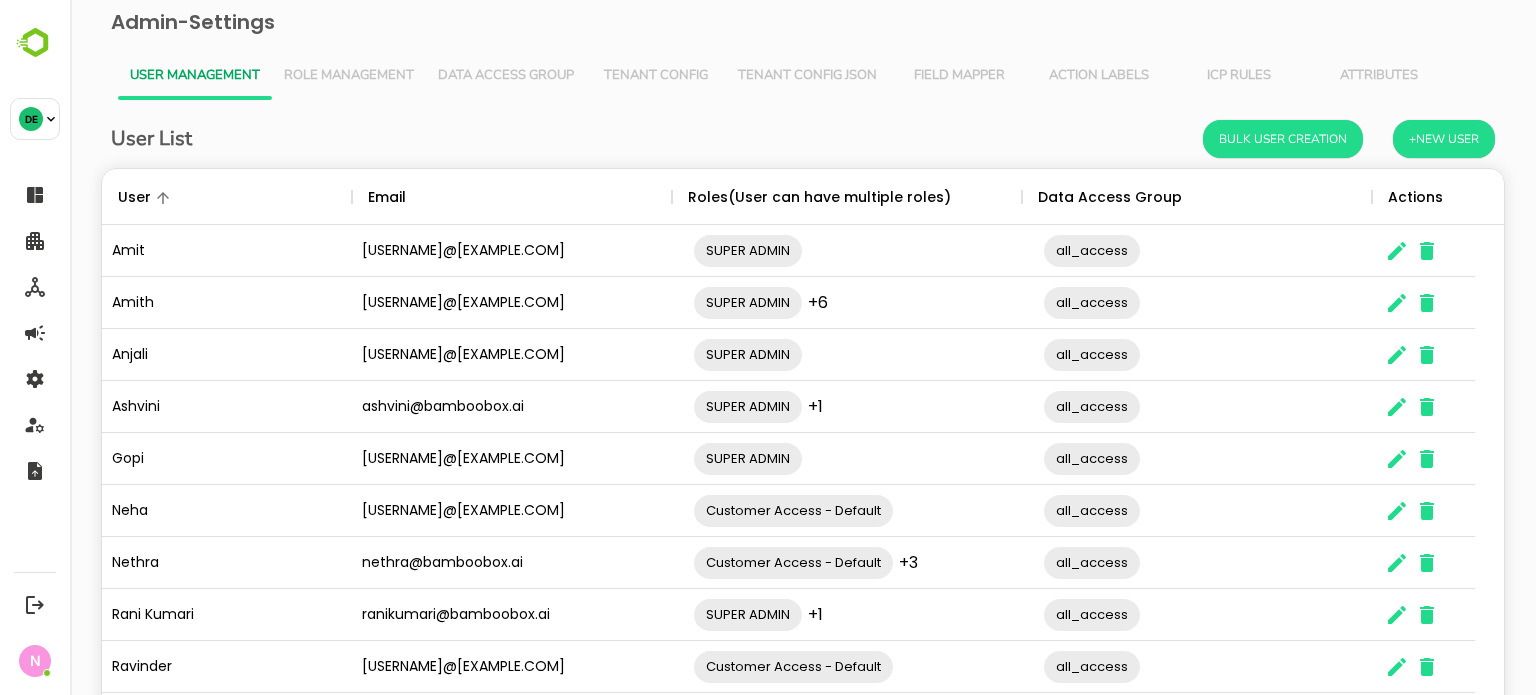 scroll, scrollTop: 0, scrollLeft: 0, axis: both 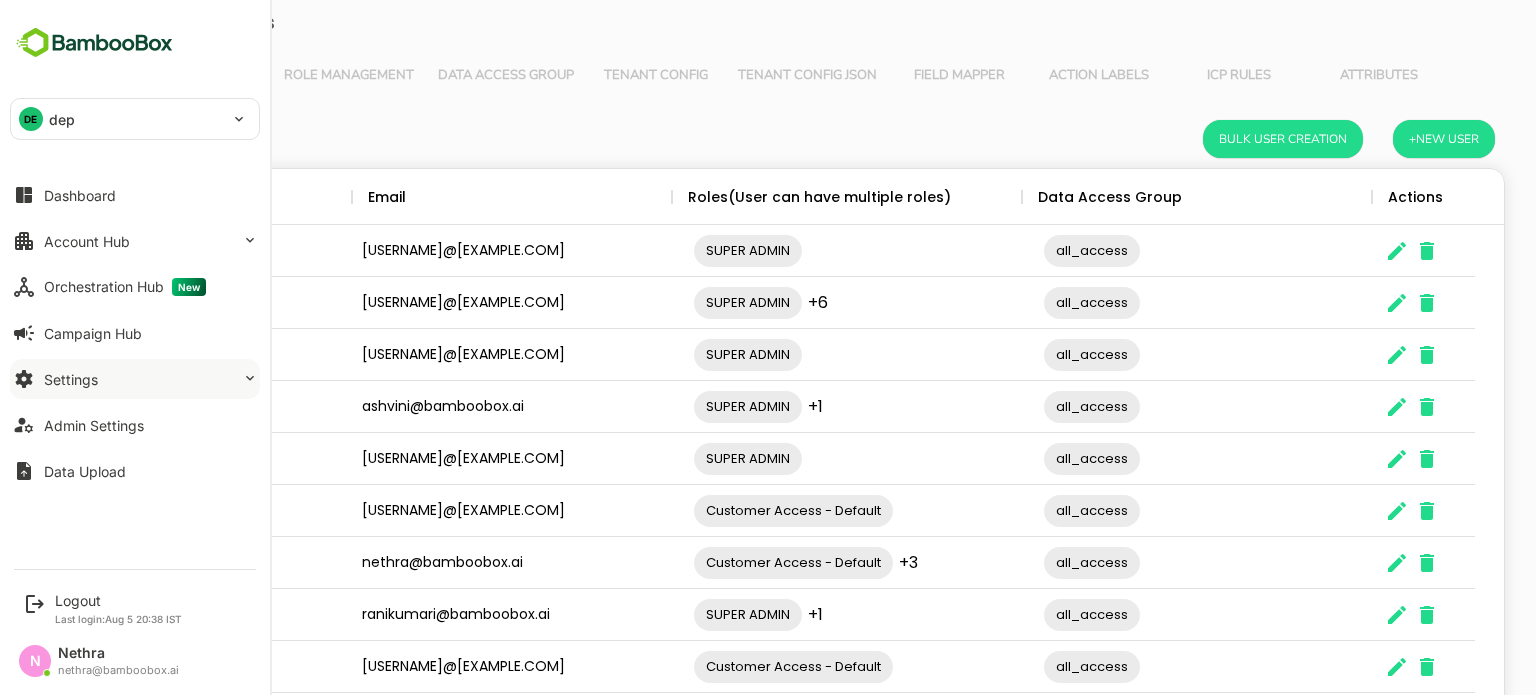 click on "Settings" at bounding box center [71, 379] 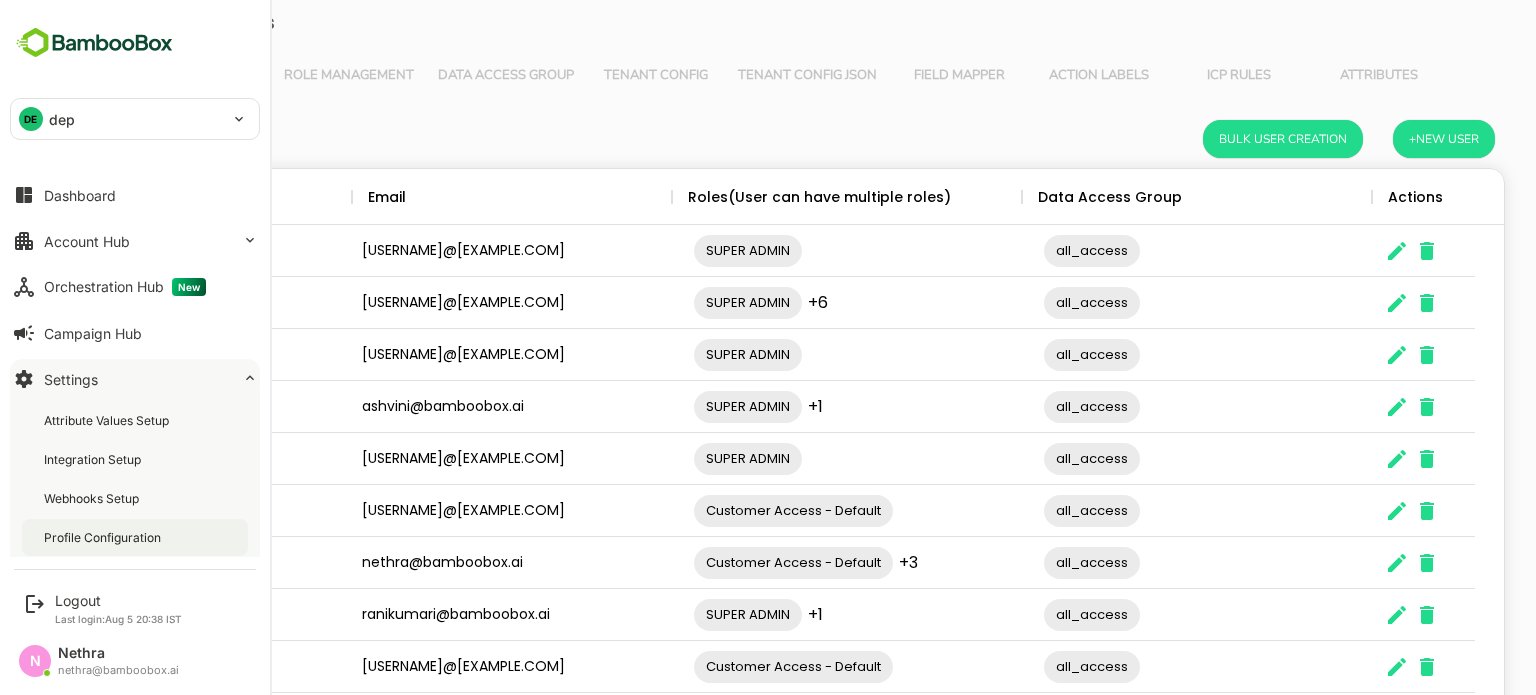 click on "Profile Configuration" at bounding box center (104, 537) 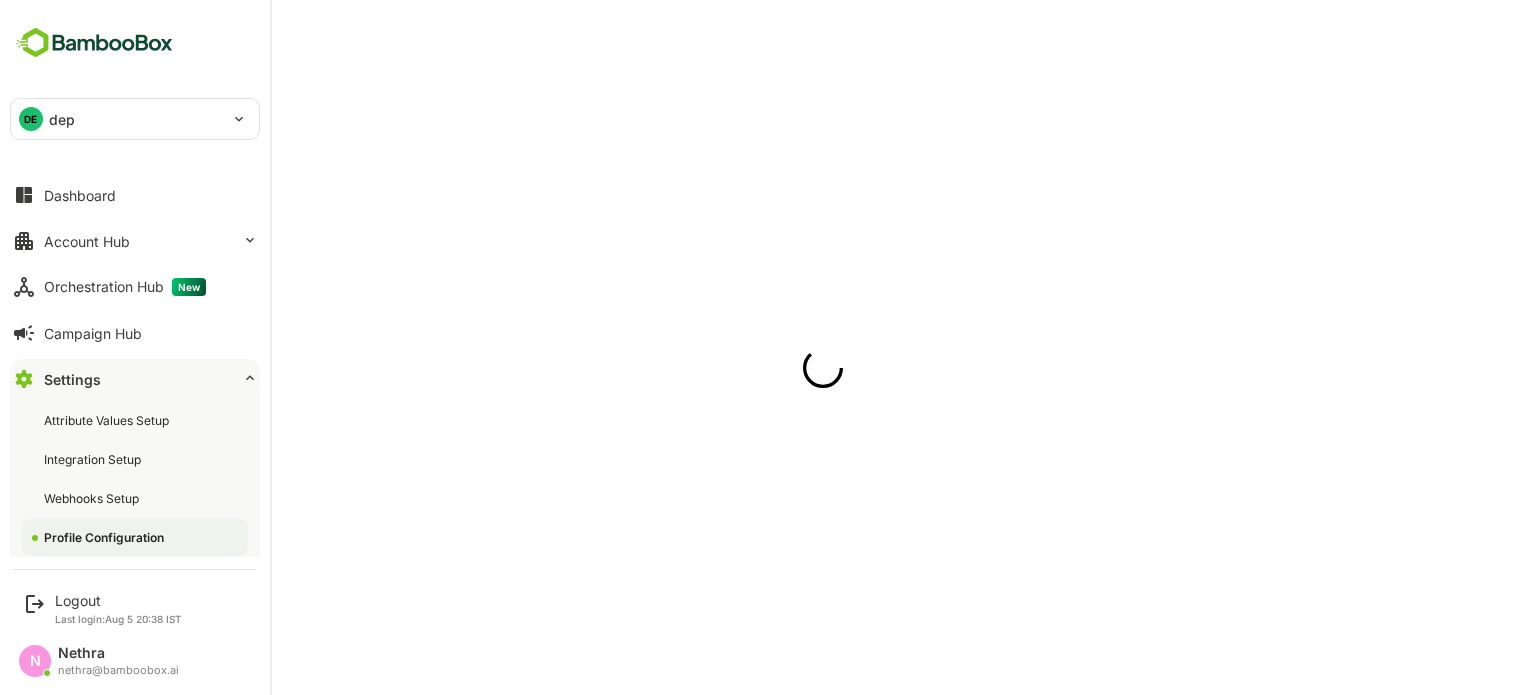 scroll, scrollTop: 0, scrollLeft: 0, axis: both 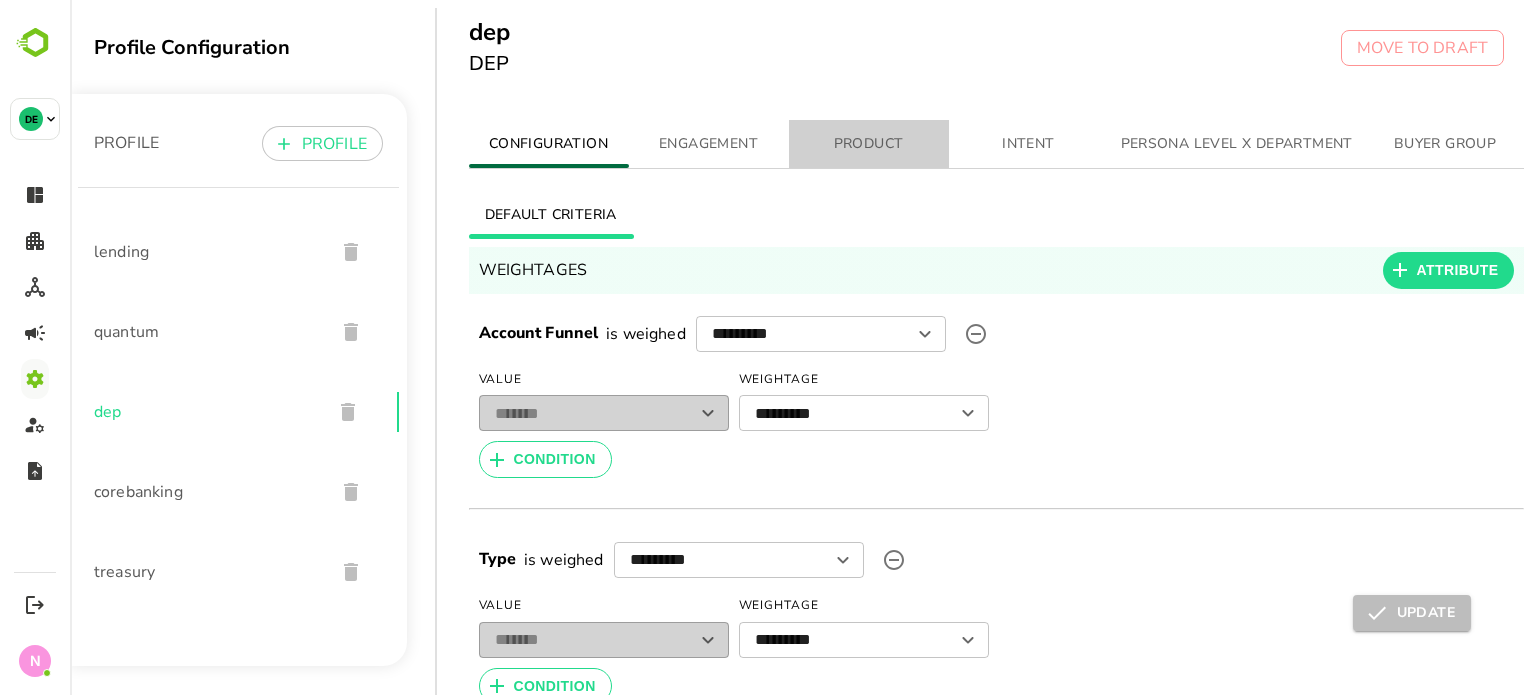 click on "PRODUCT" at bounding box center [869, 144] 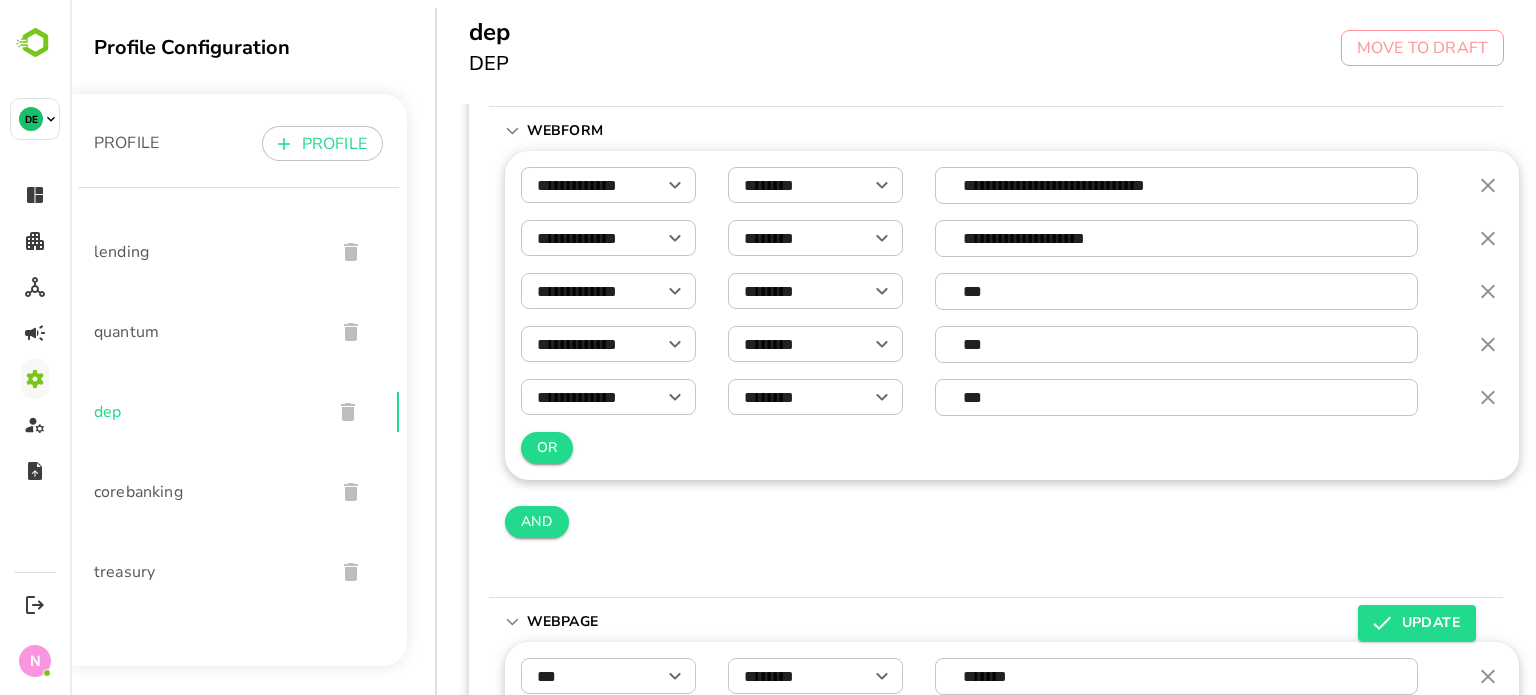 scroll, scrollTop: 380, scrollLeft: 0, axis: vertical 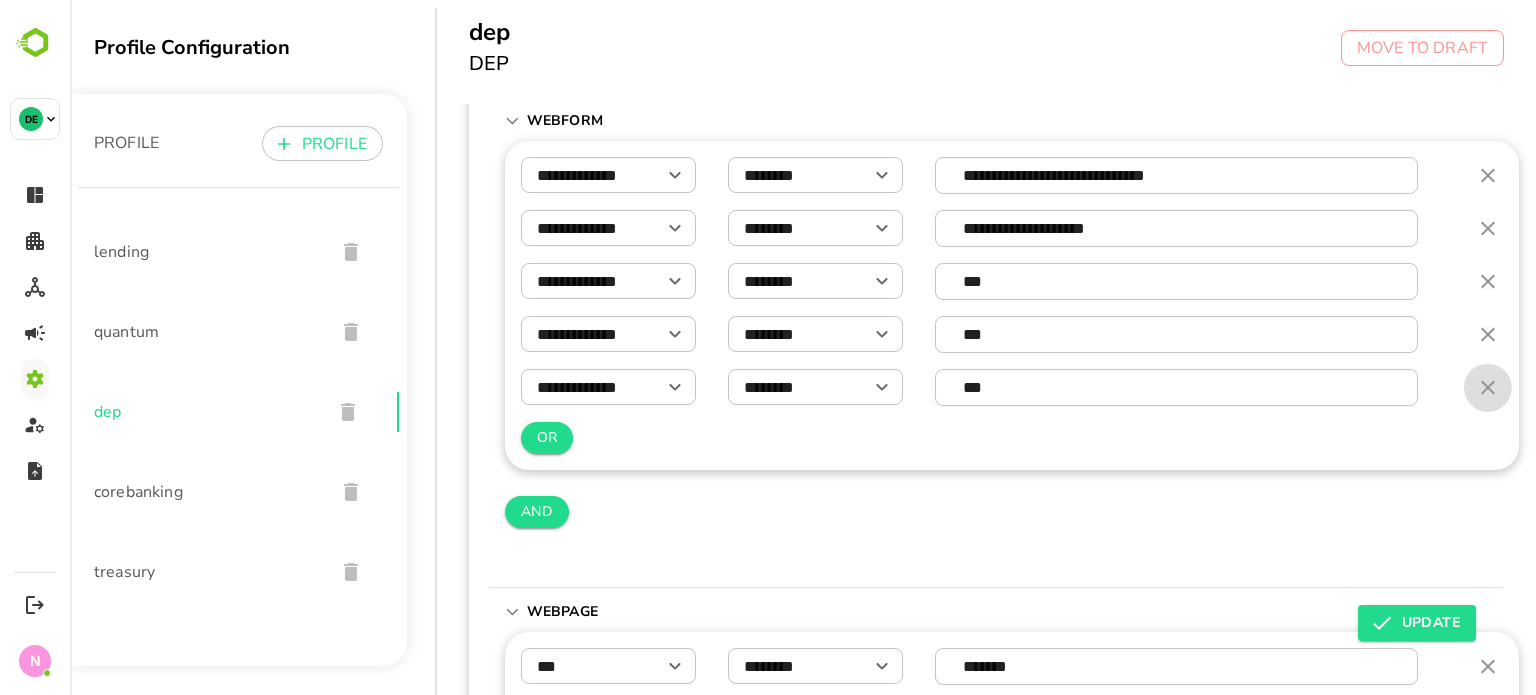 click 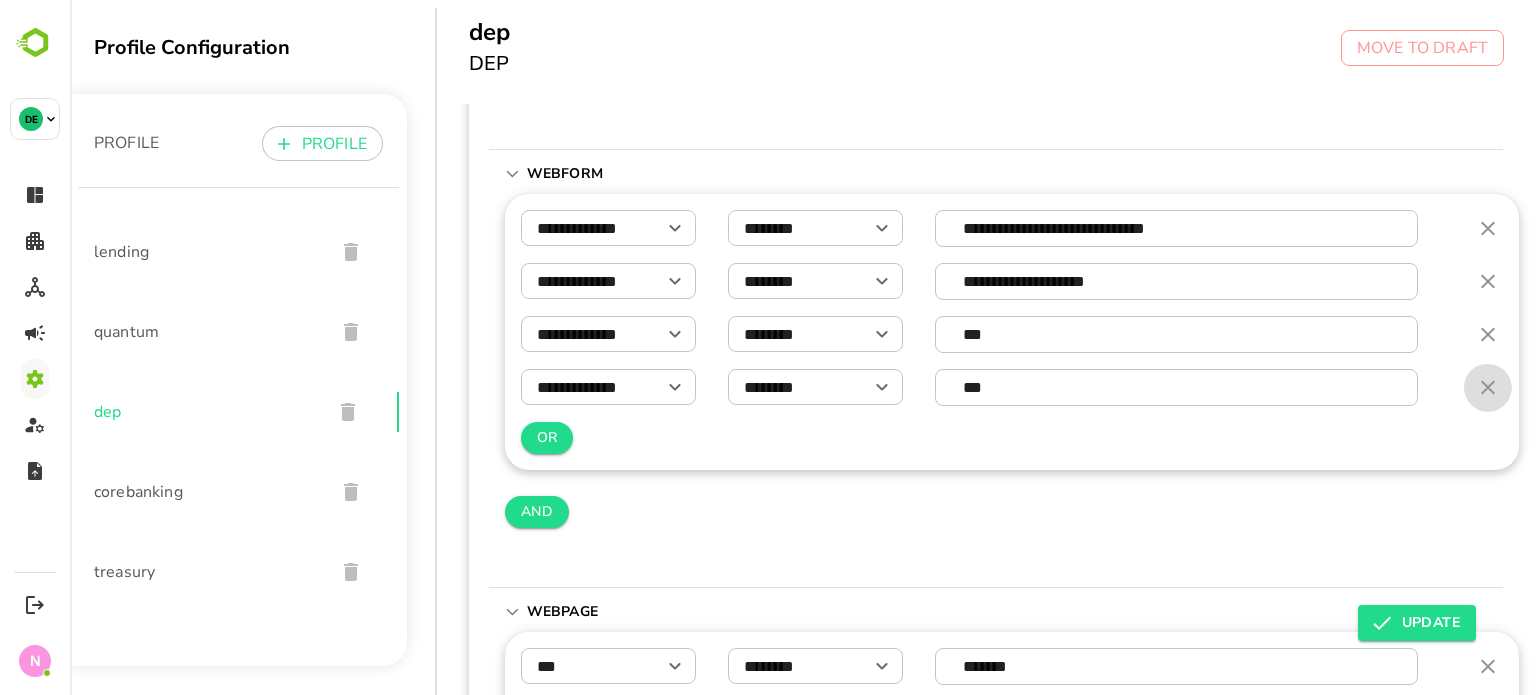 click at bounding box center [1488, 387] 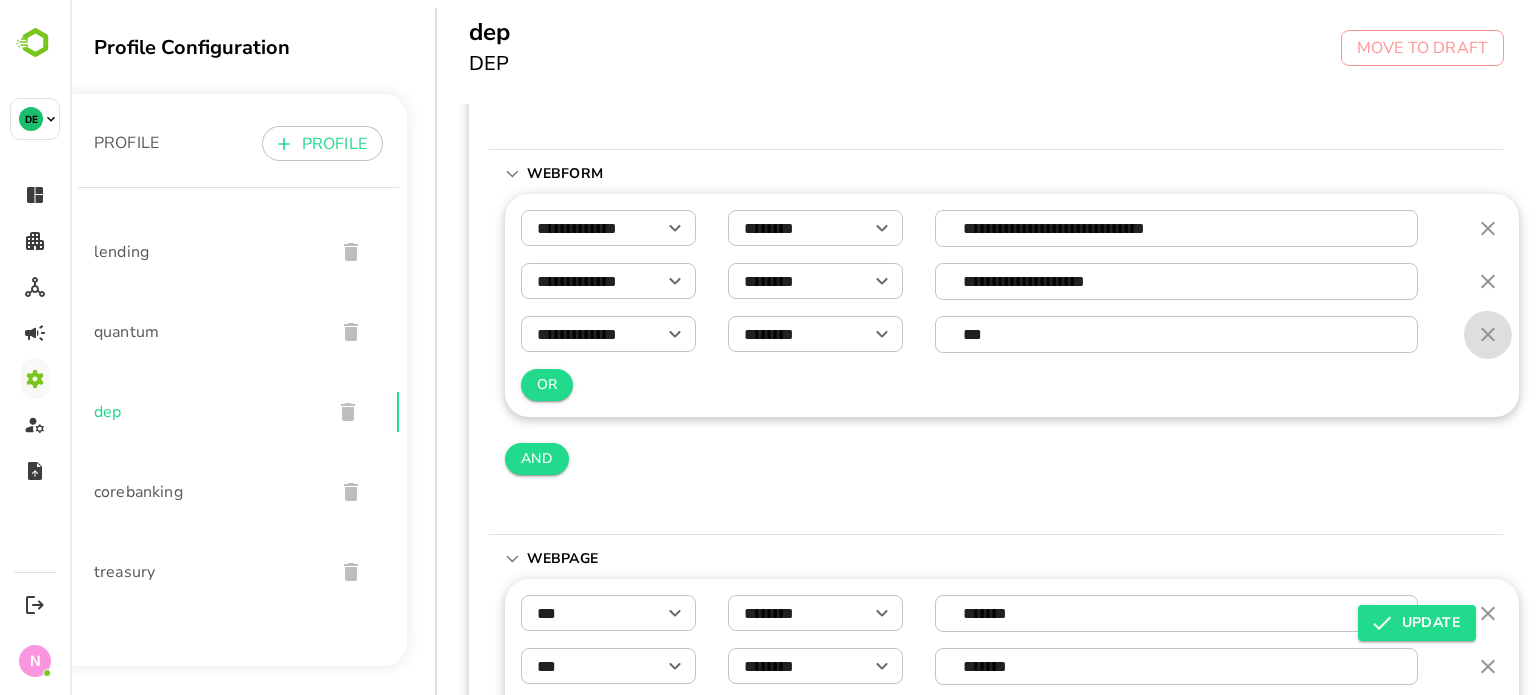 click 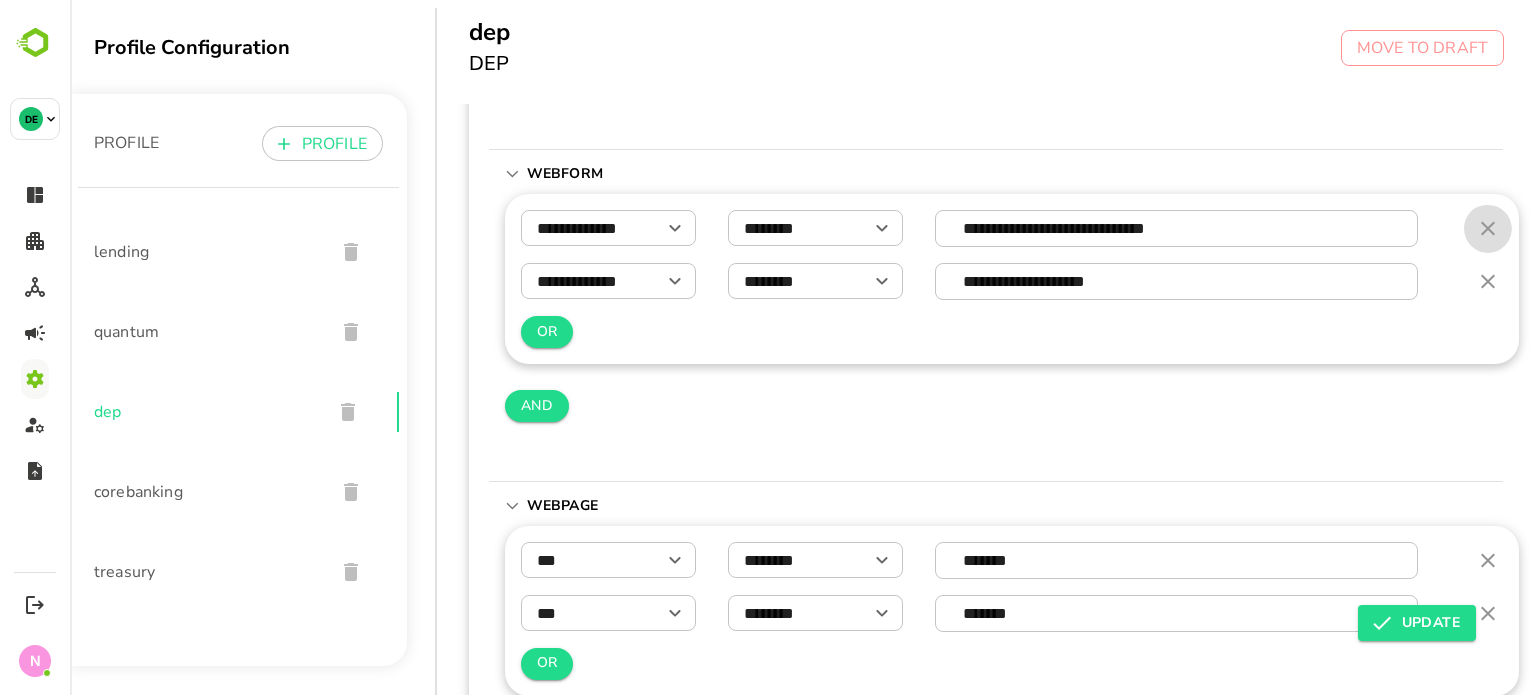 click 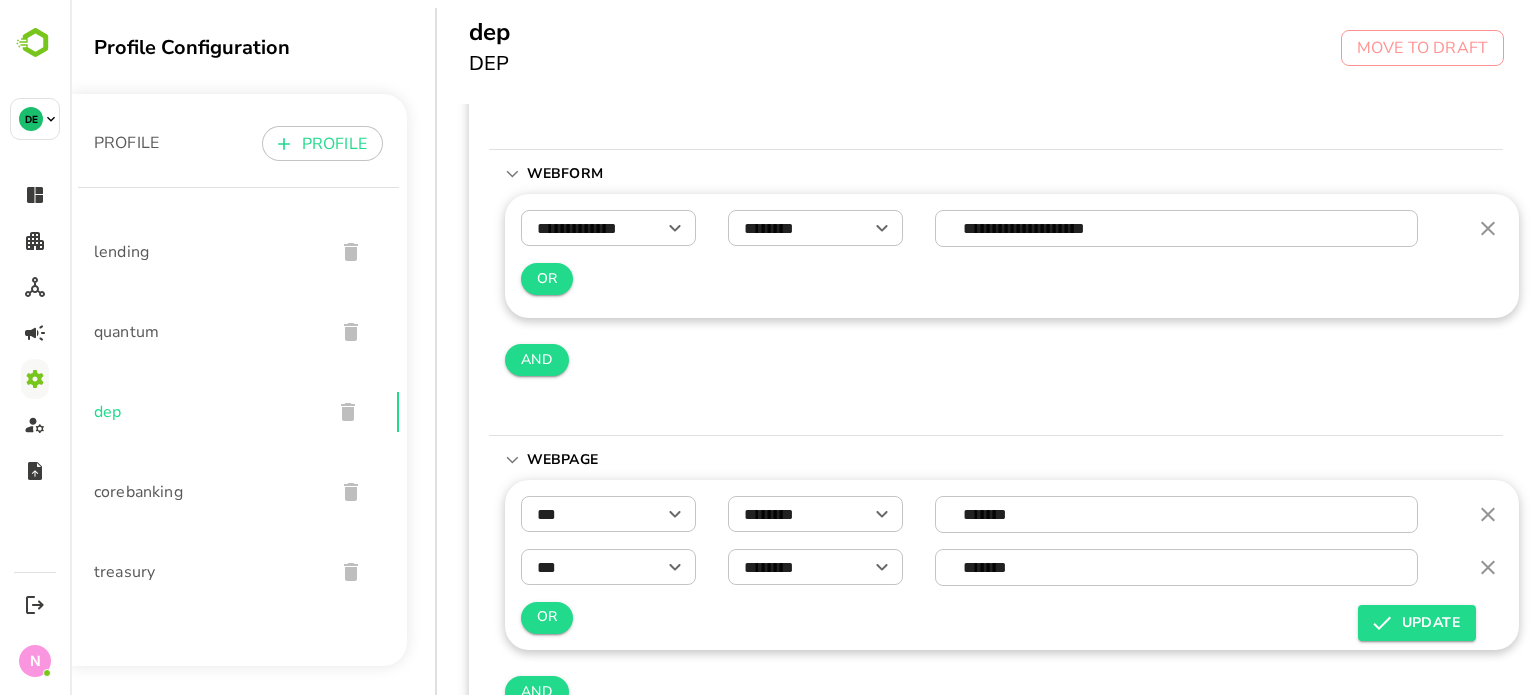 scroll, scrollTop: 416, scrollLeft: 3, axis: both 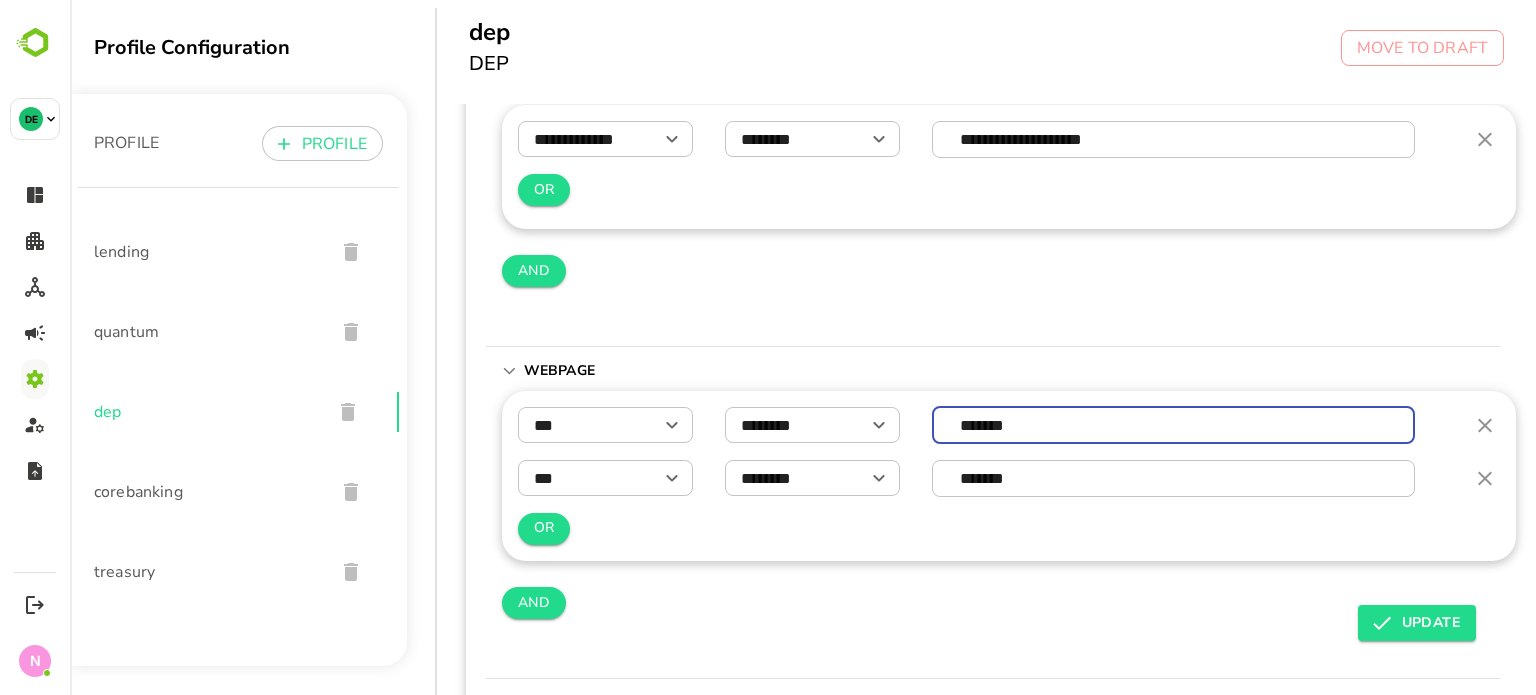 click on "*******" at bounding box center (1174, 425) 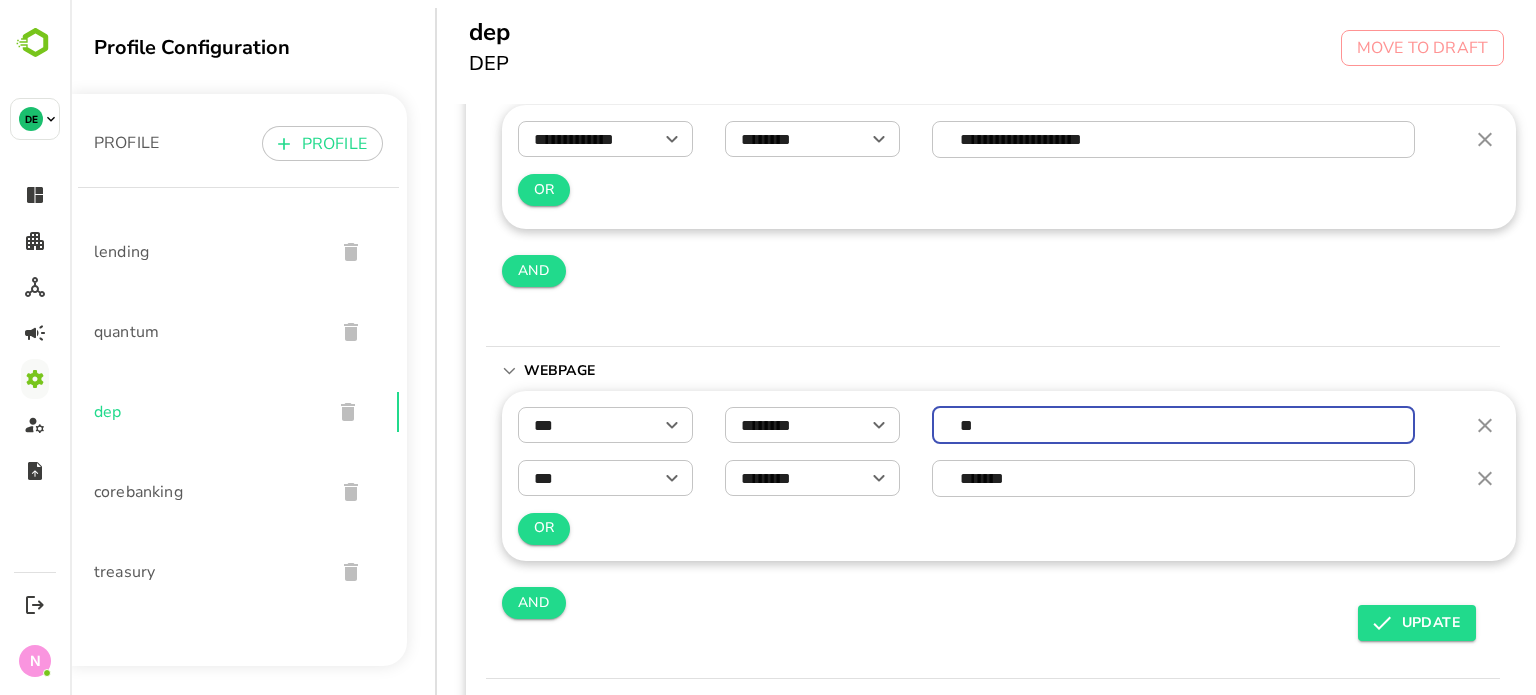 type on "*" 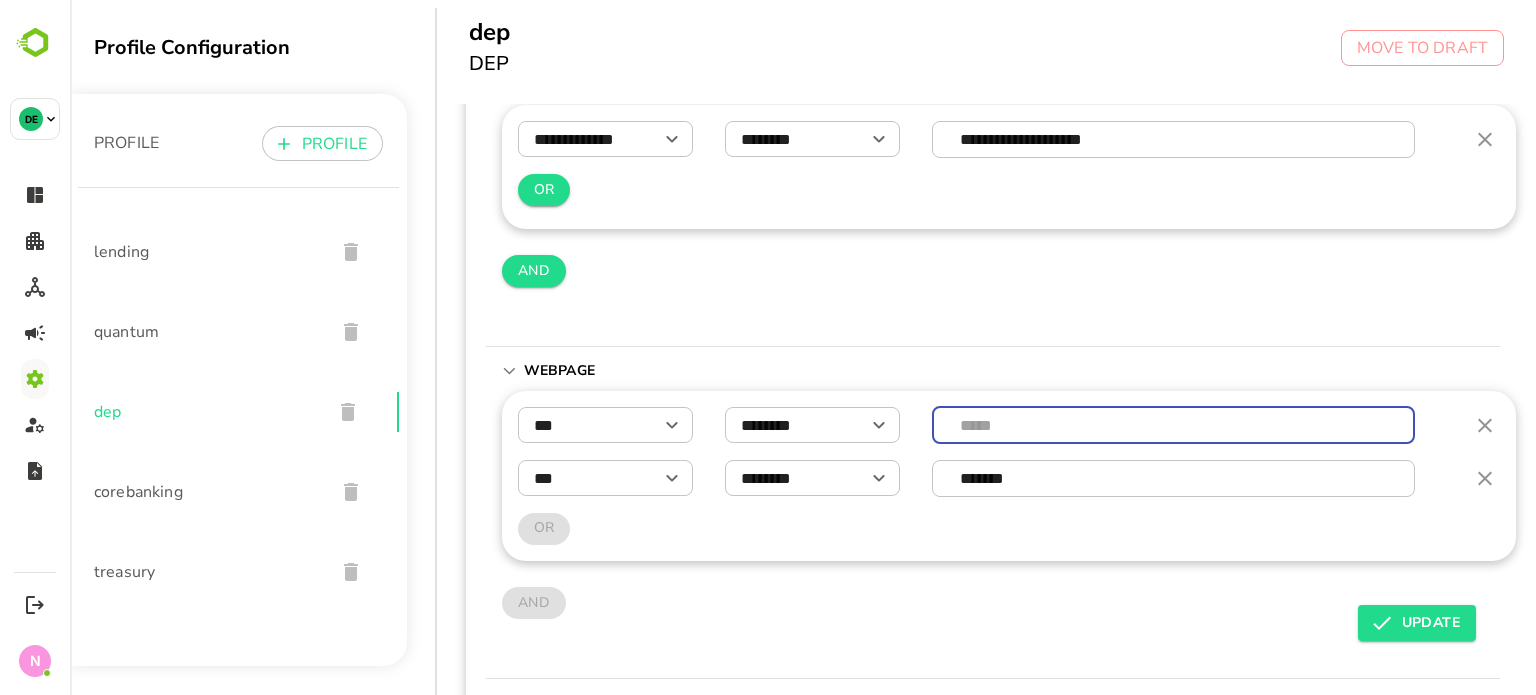 paste on "********" 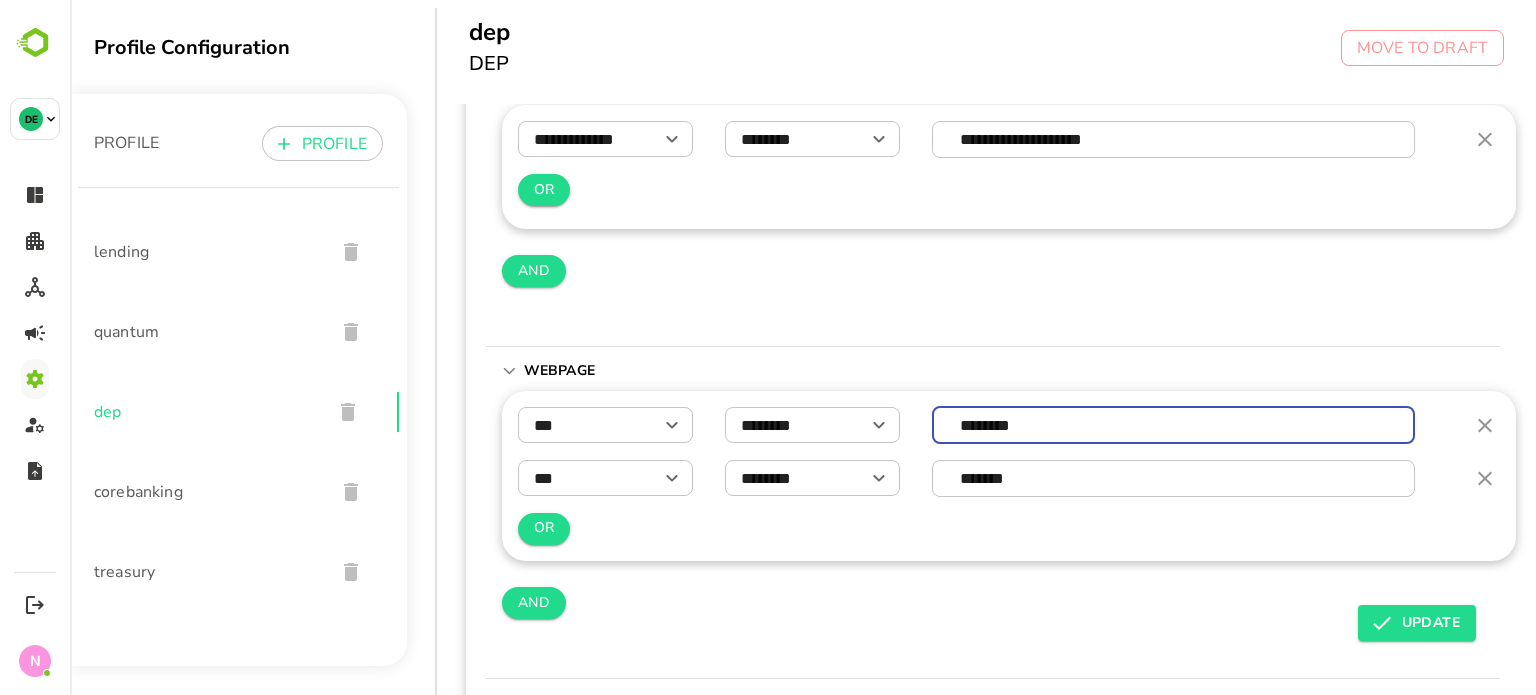 type on "********" 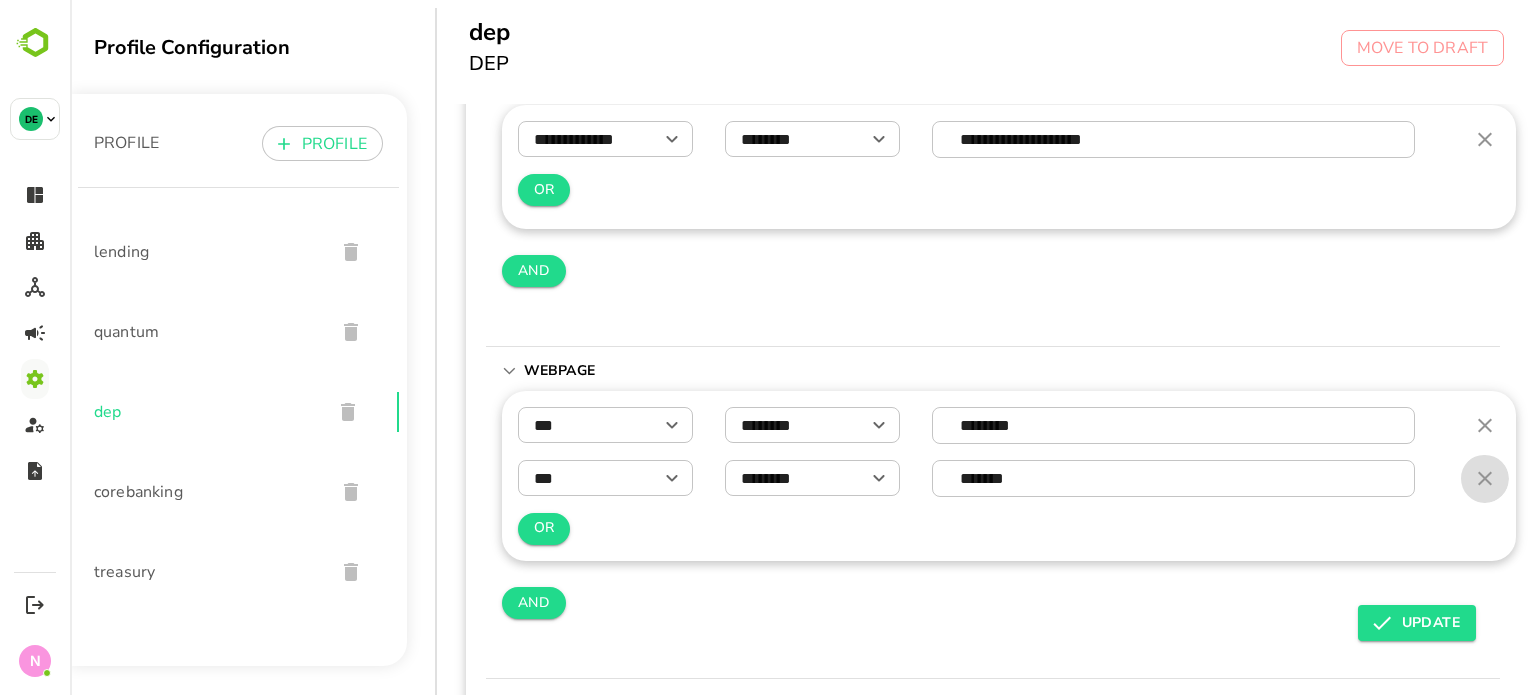 click 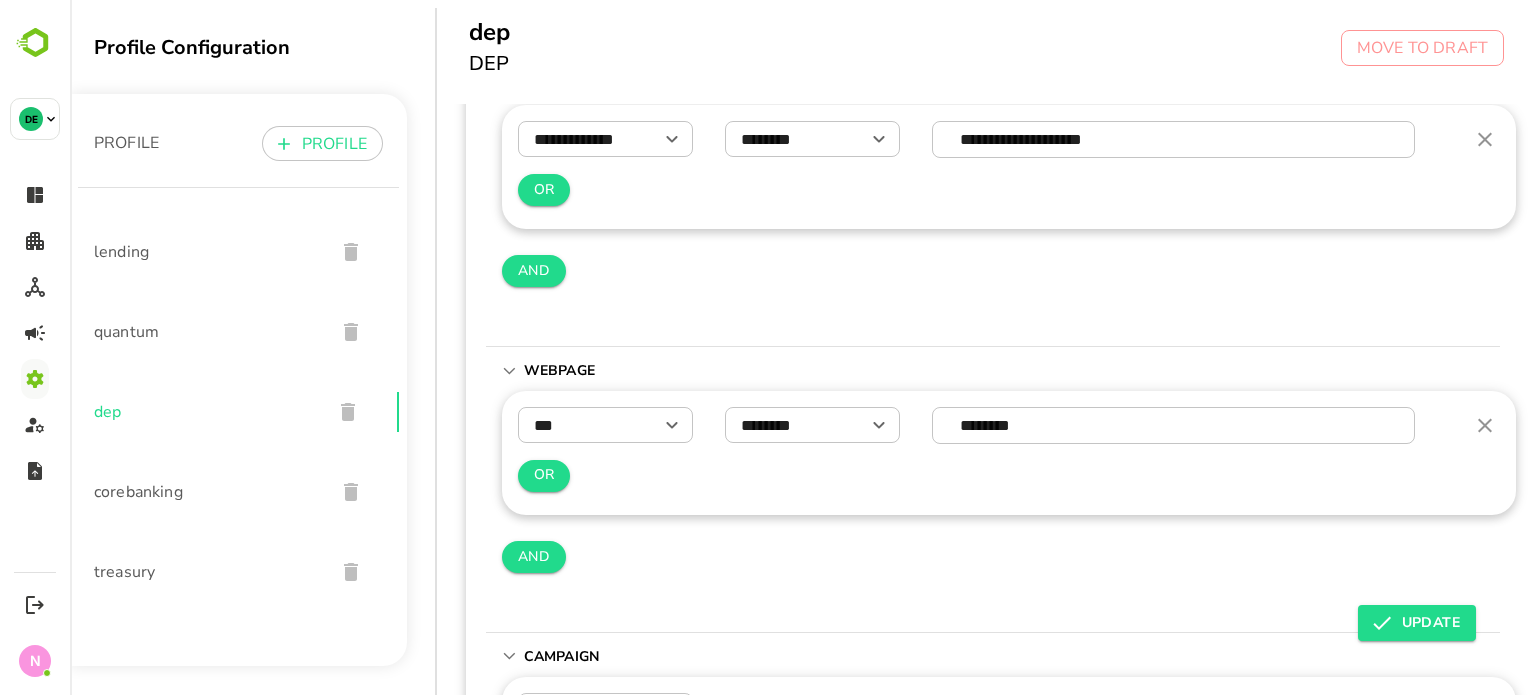 click on "UPDATE" at bounding box center [1417, 623] 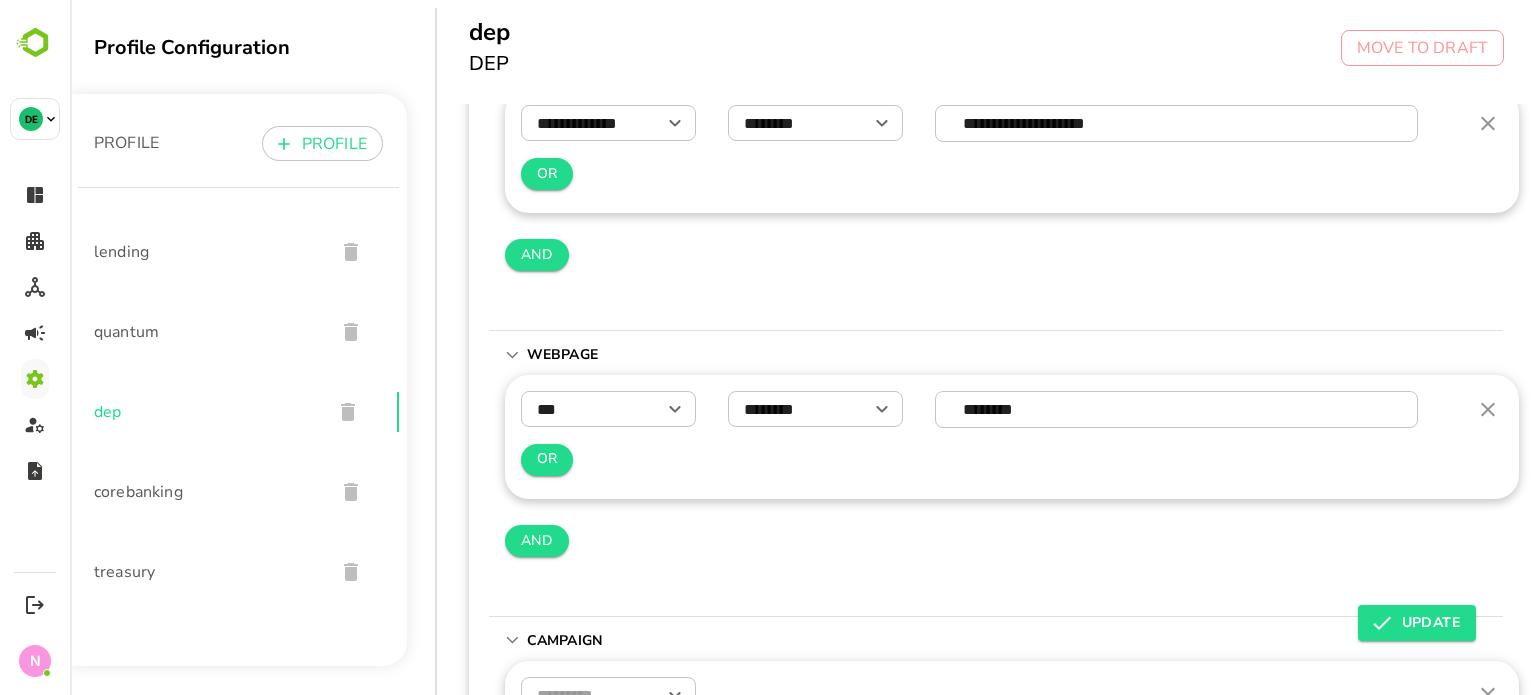 scroll, scrollTop: 431, scrollLeft: 0, axis: vertical 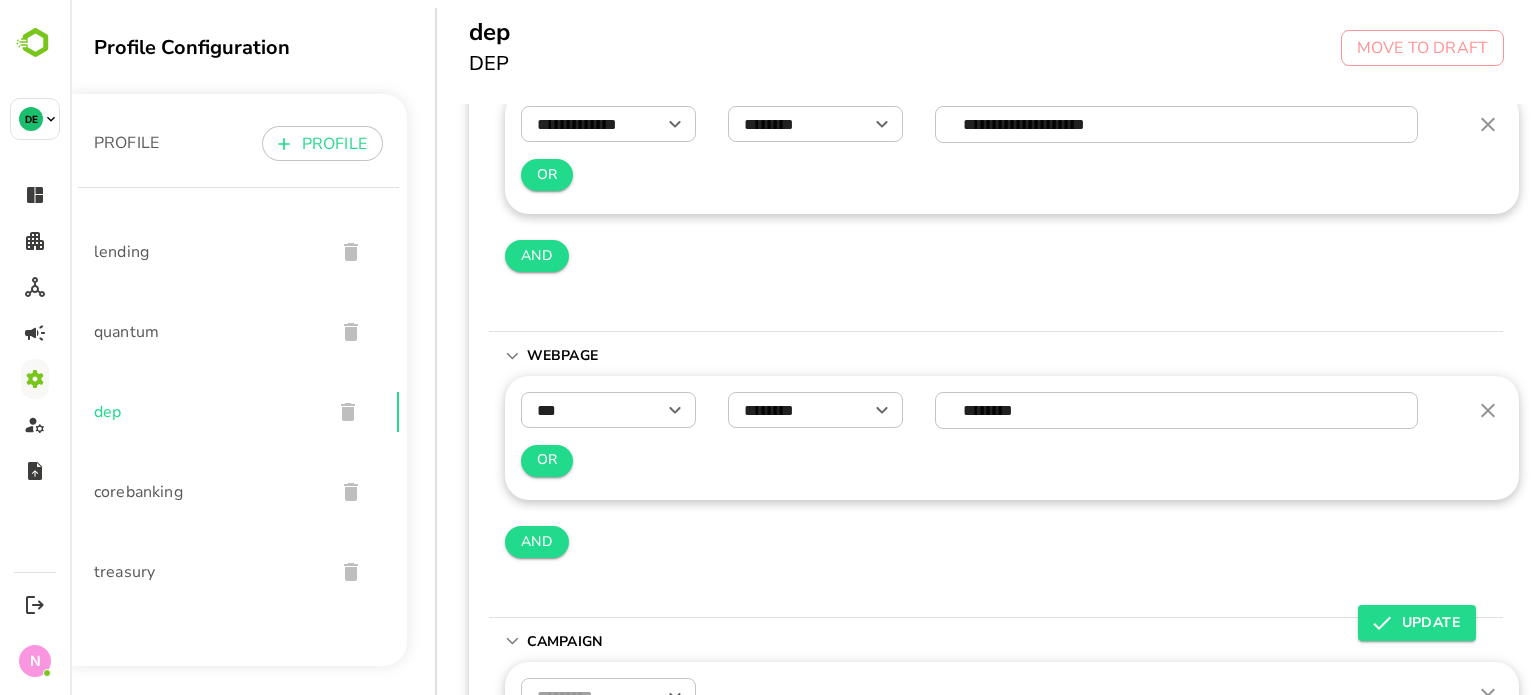 type 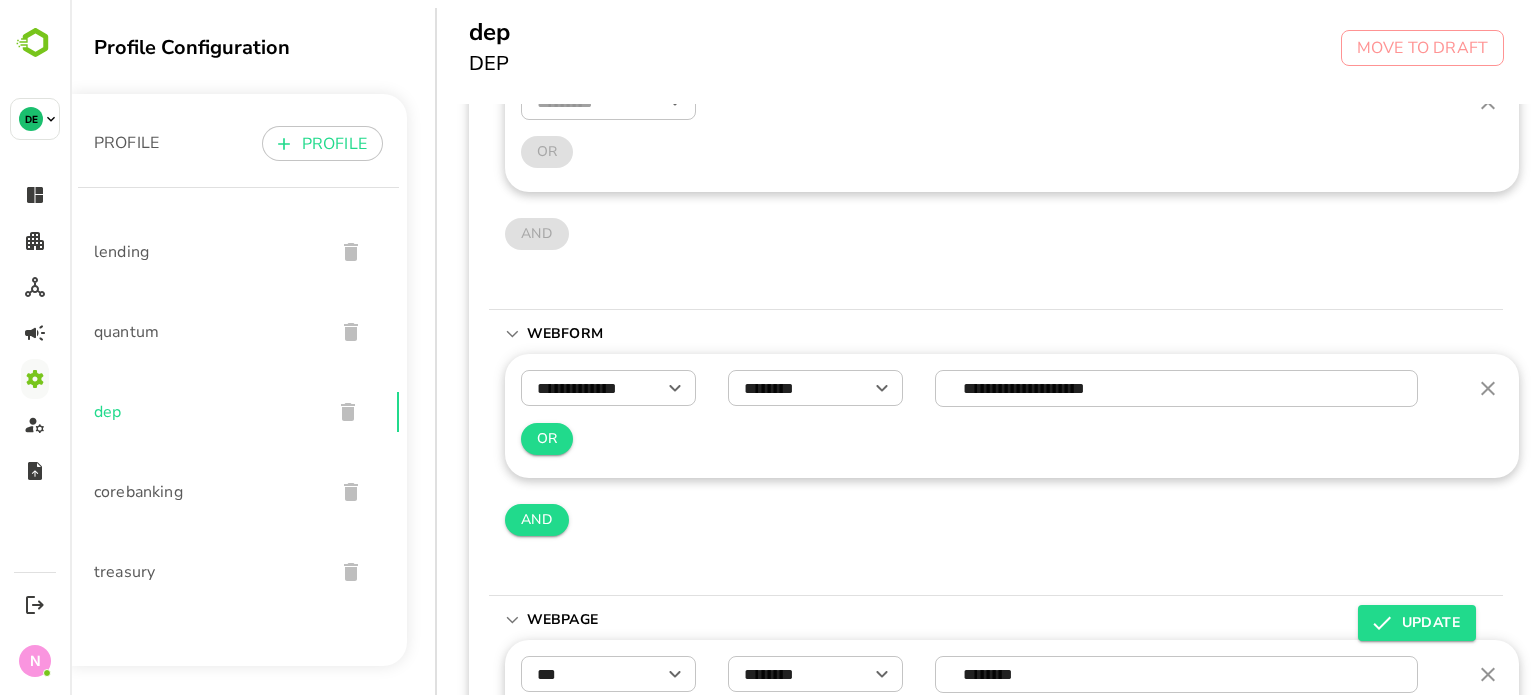 scroll, scrollTop: 166, scrollLeft: 0, axis: vertical 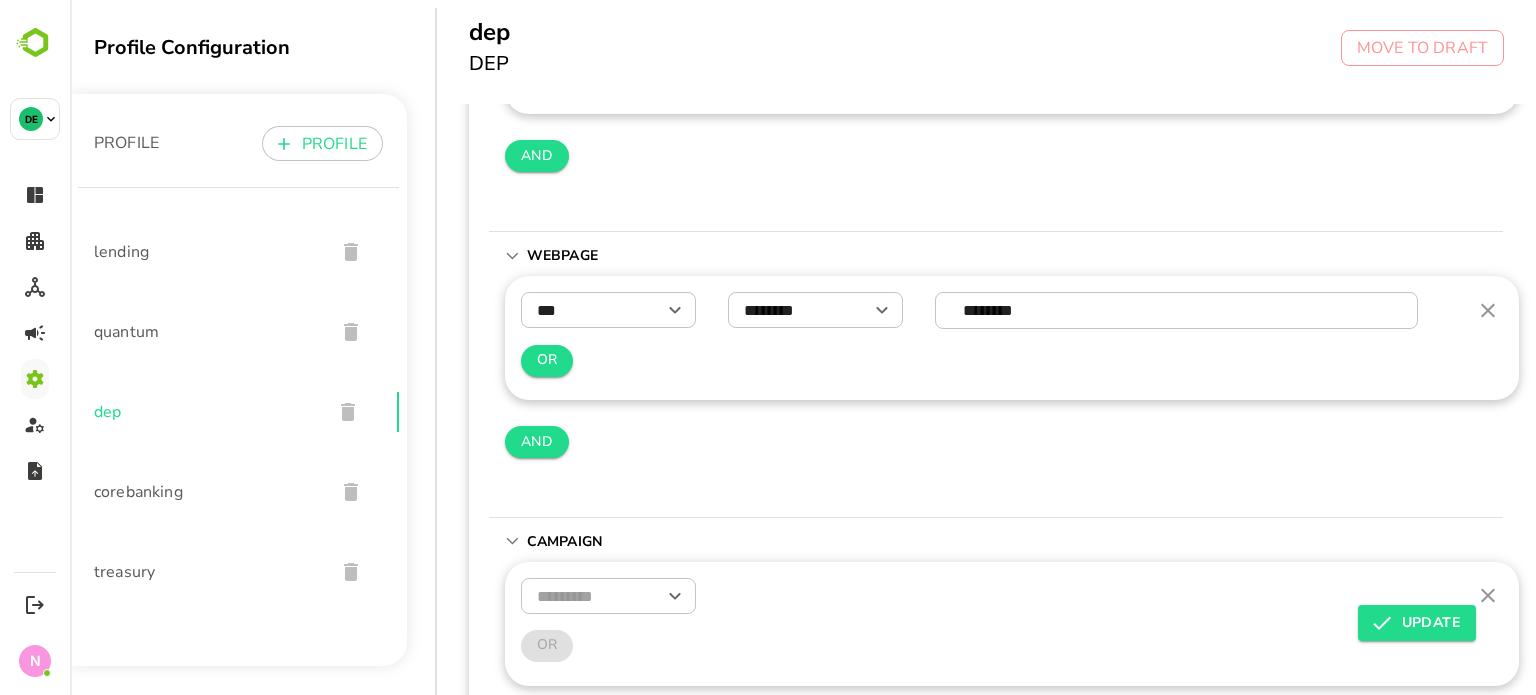 click on "OR" at bounding box center [547, 361] 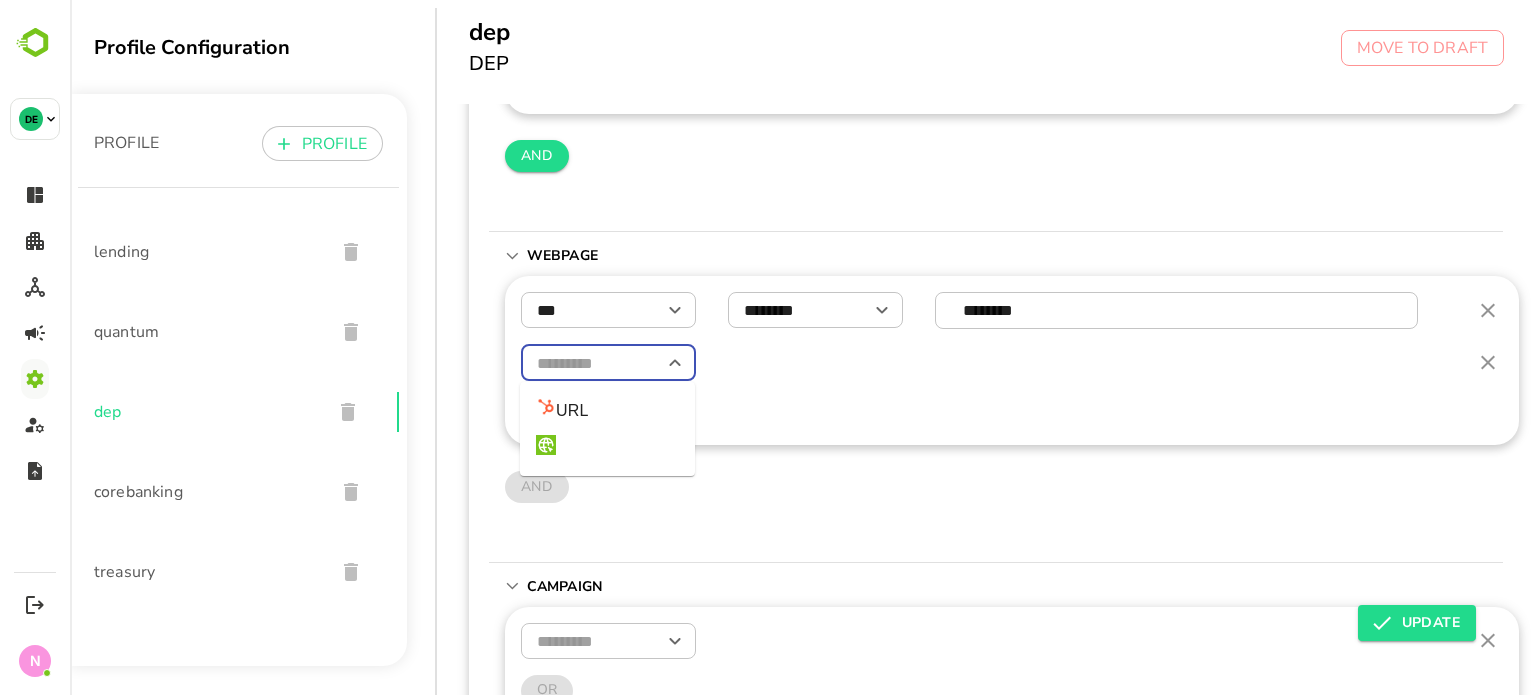 click at bounding box center [608, 363] 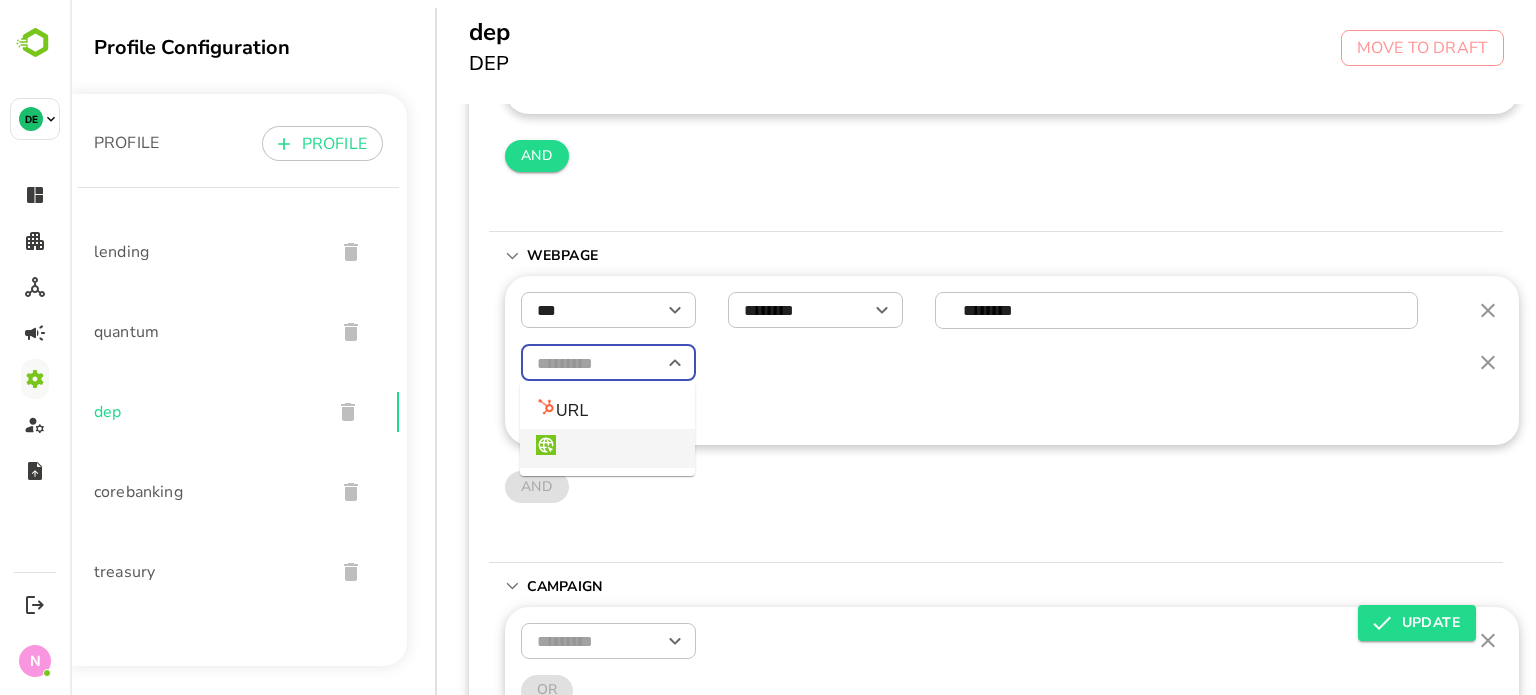 click at bounding box center [607, 448] 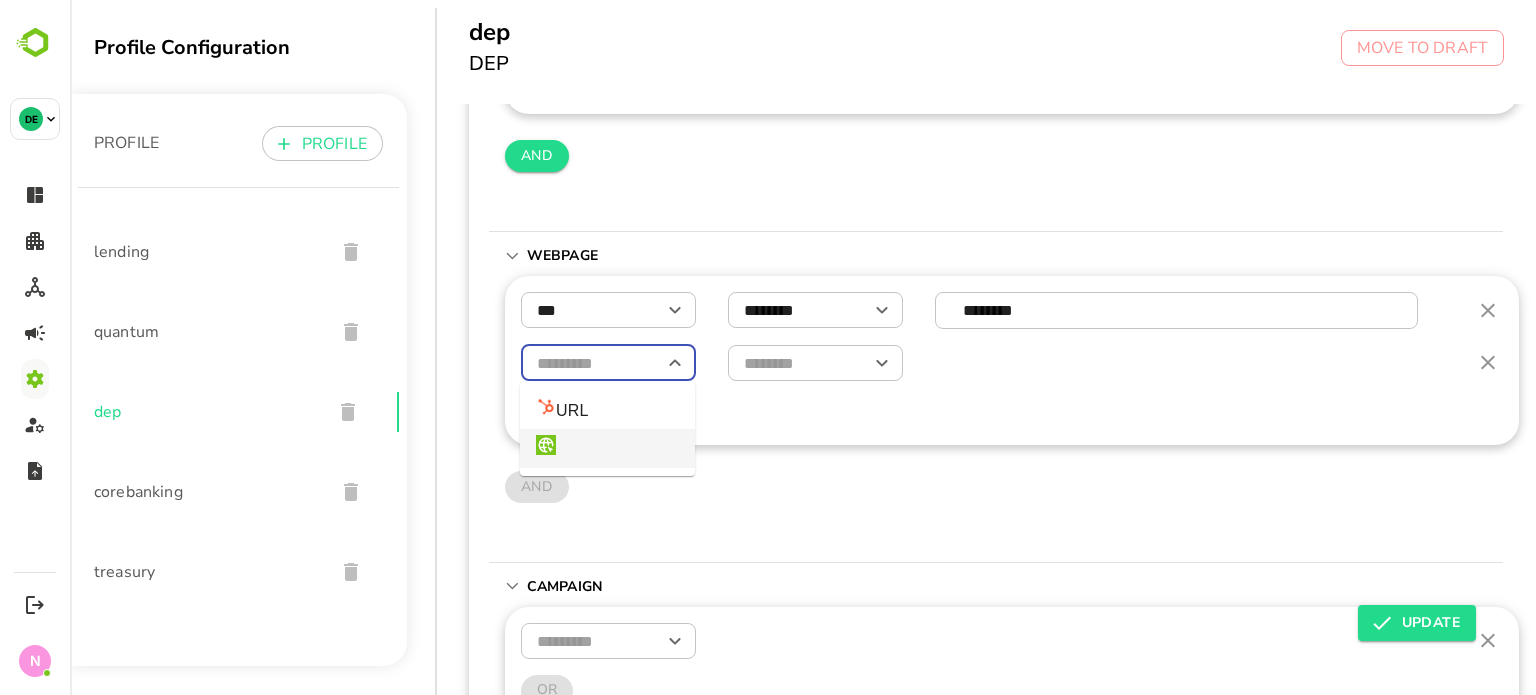 click at bounding box center [608, 363] 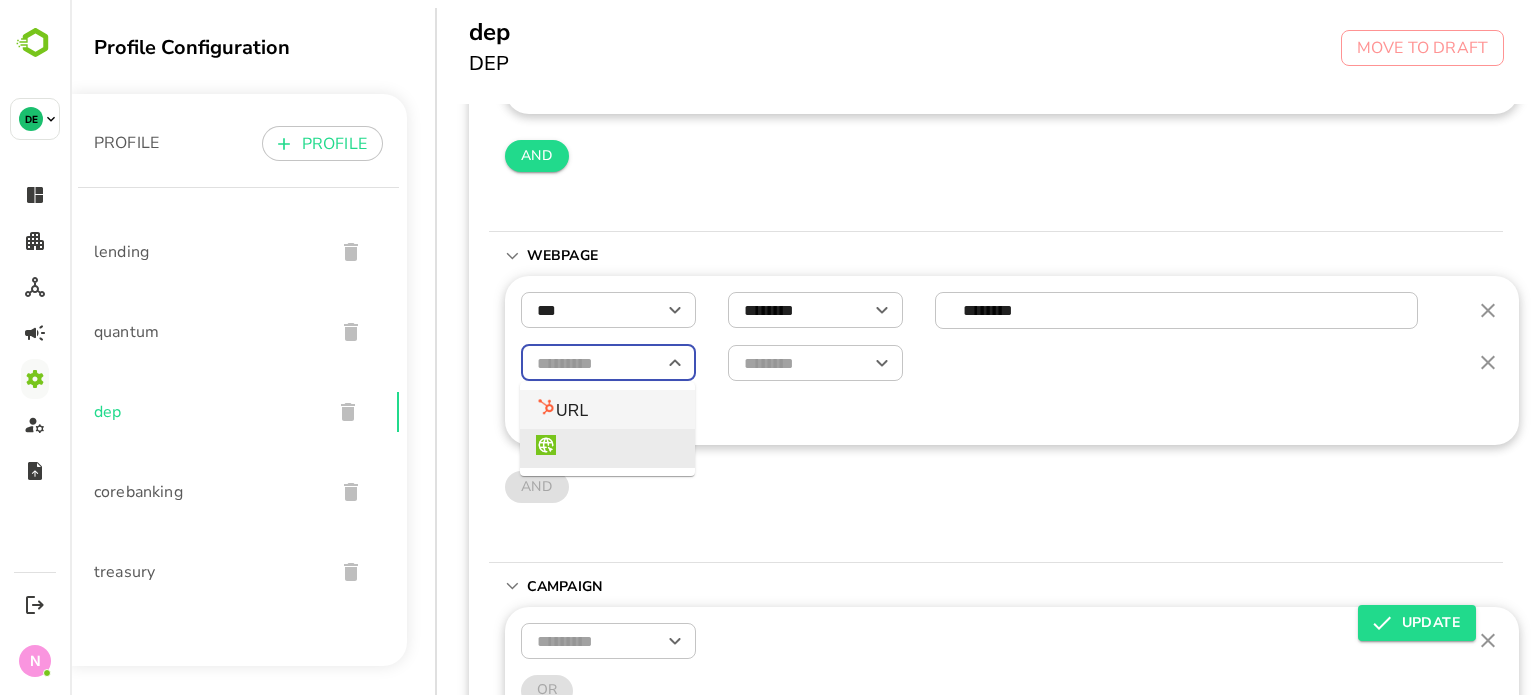 click on "URL" at bounding box center (607, 409) 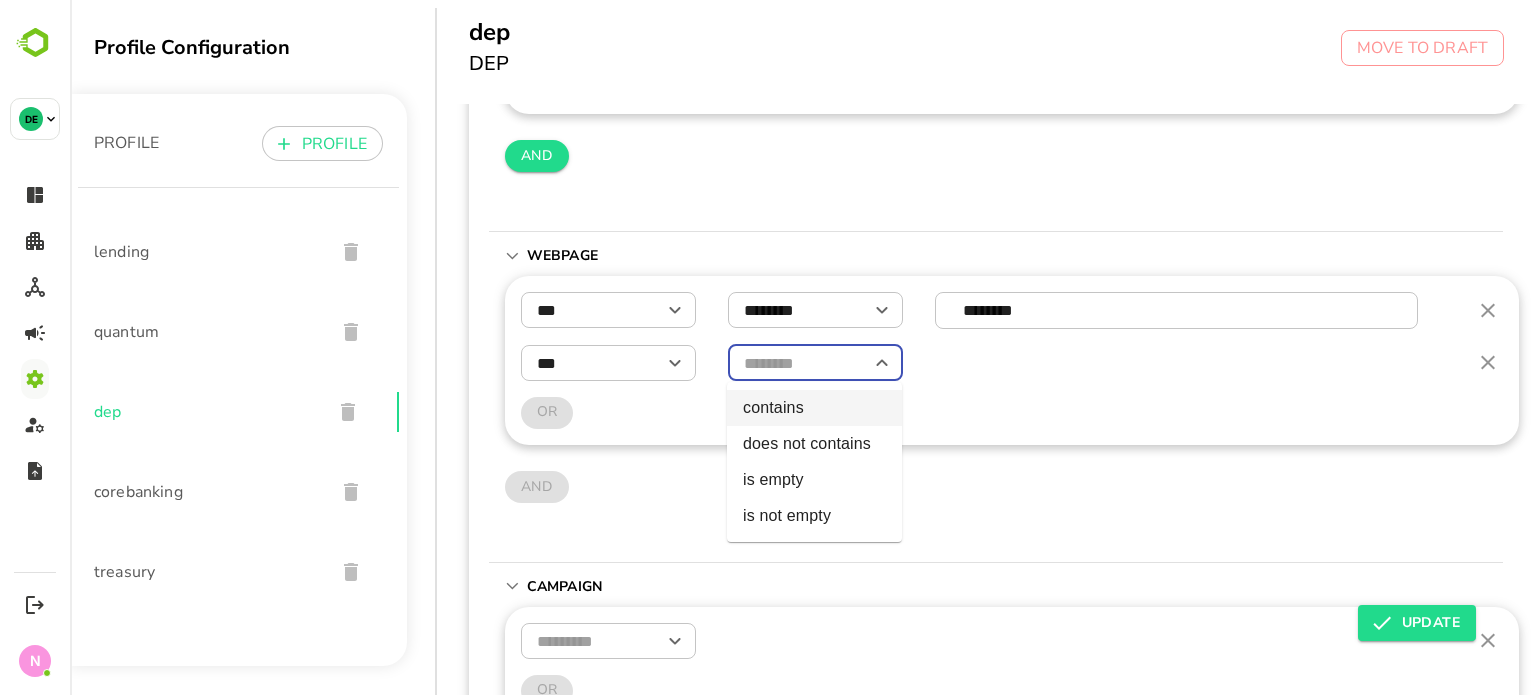 drag, startPoint x: 774, startPoint y: 367, endPoint x: 772, endPoint y: 415, distance: 48.04165 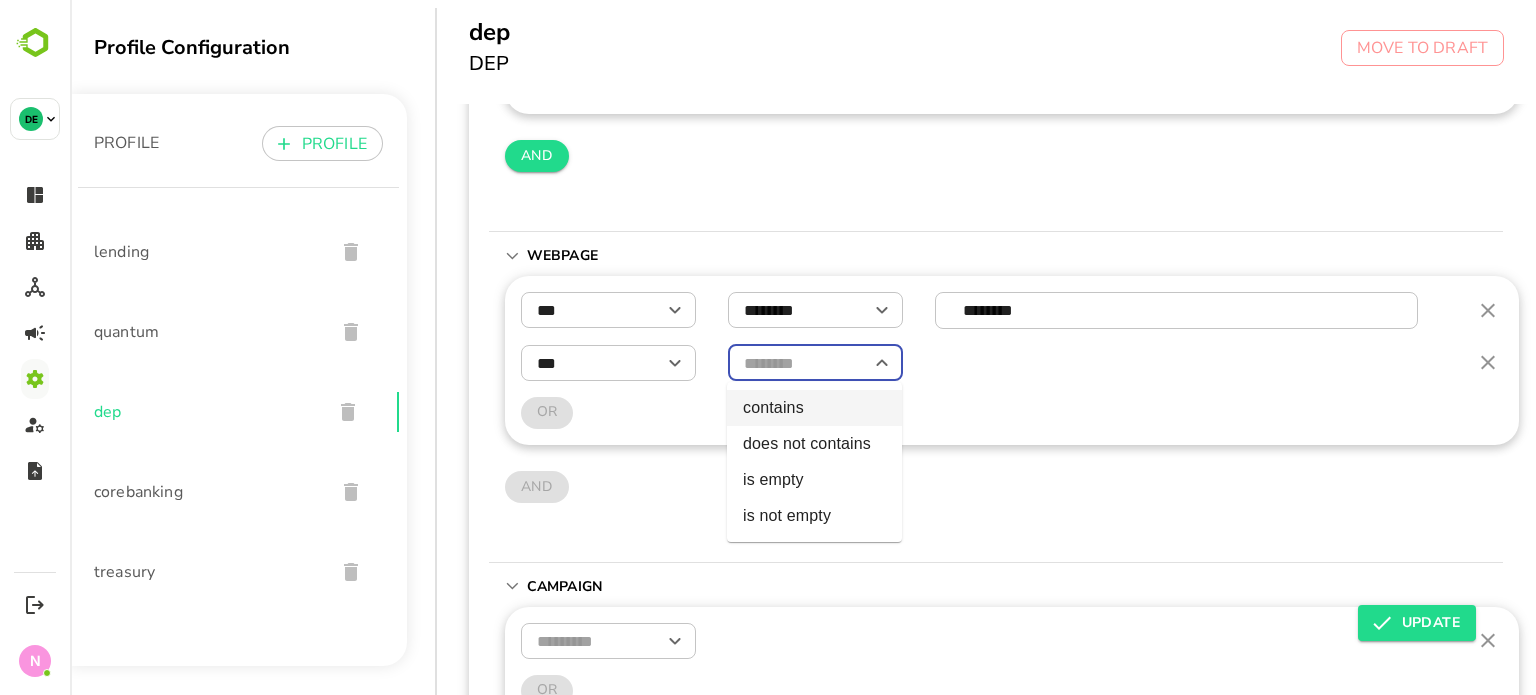 click on "**********" at bounding box center [803, 347] 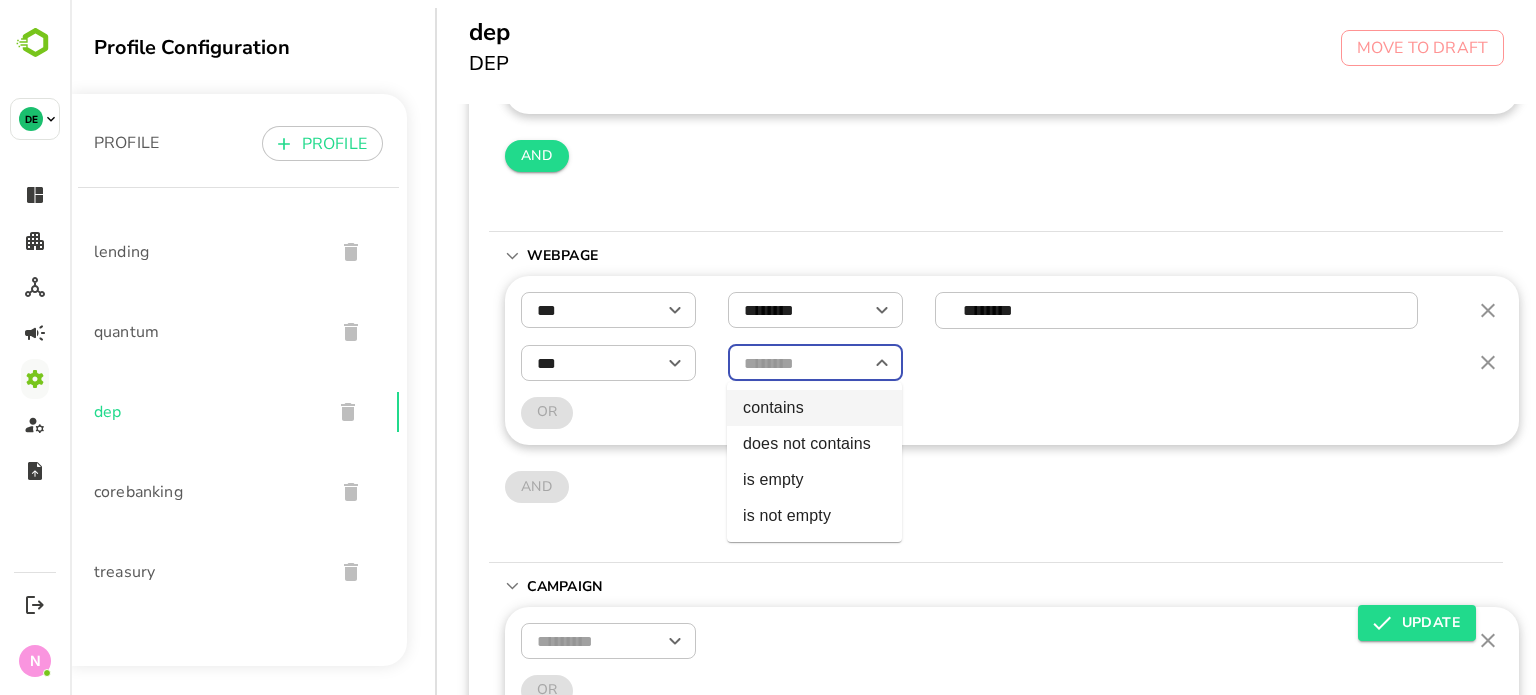 type on "********" 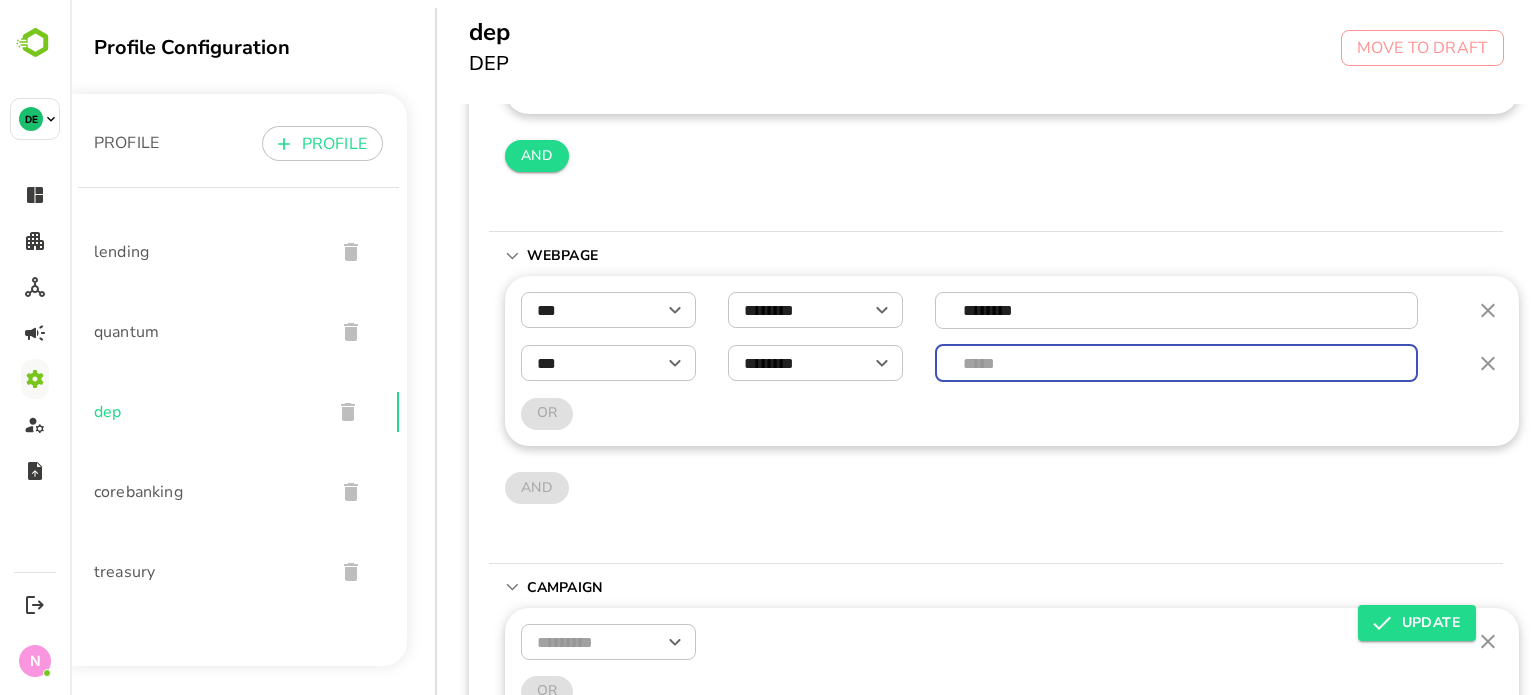 click at bounding box center (1177, 363) 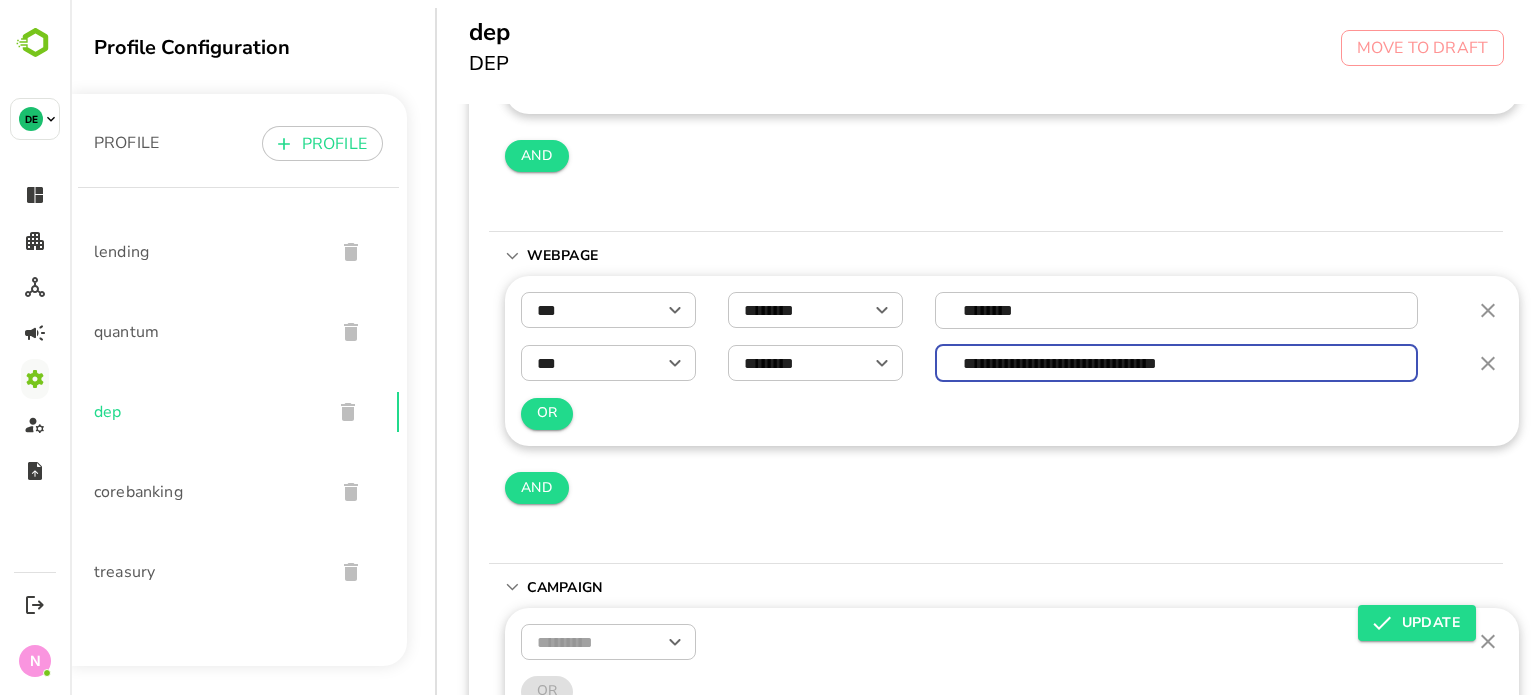 type on "**********" 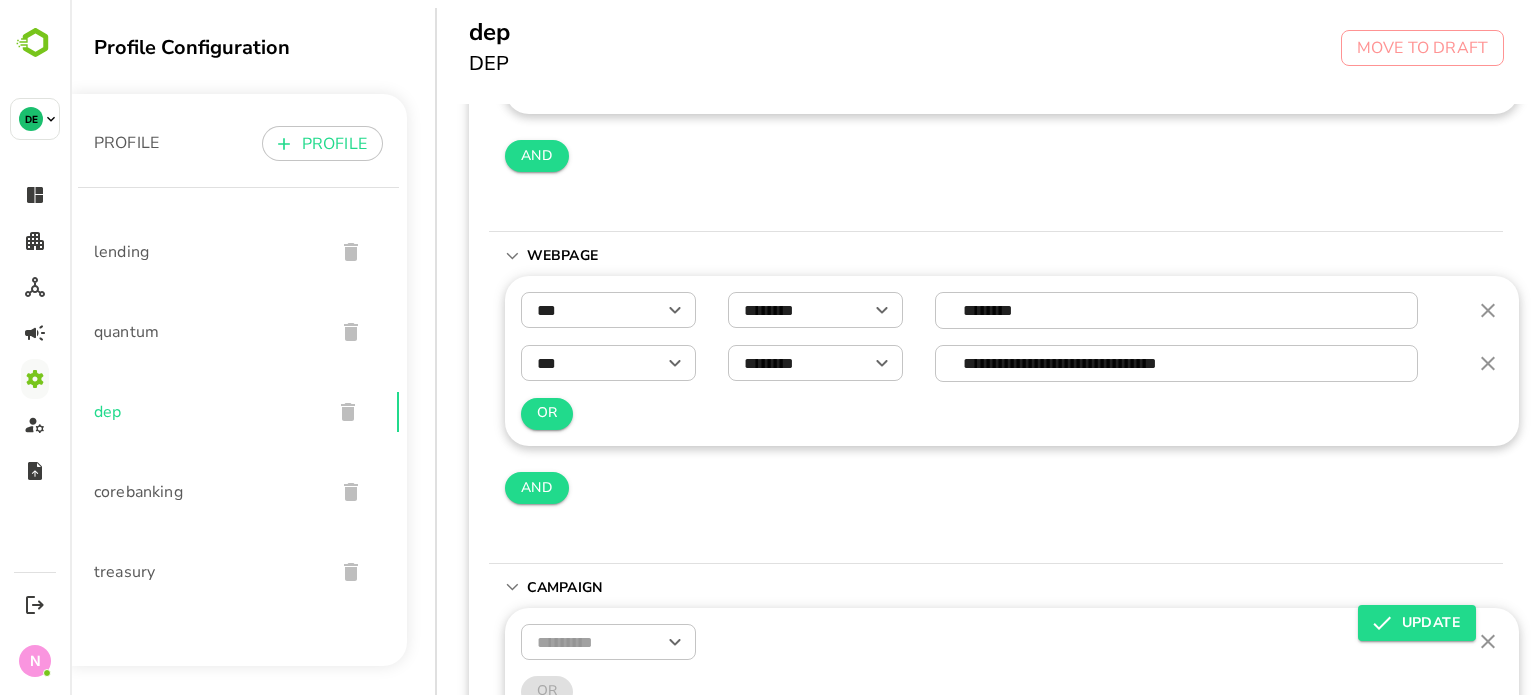 click on "OR" at bounding box center (1012, 414) 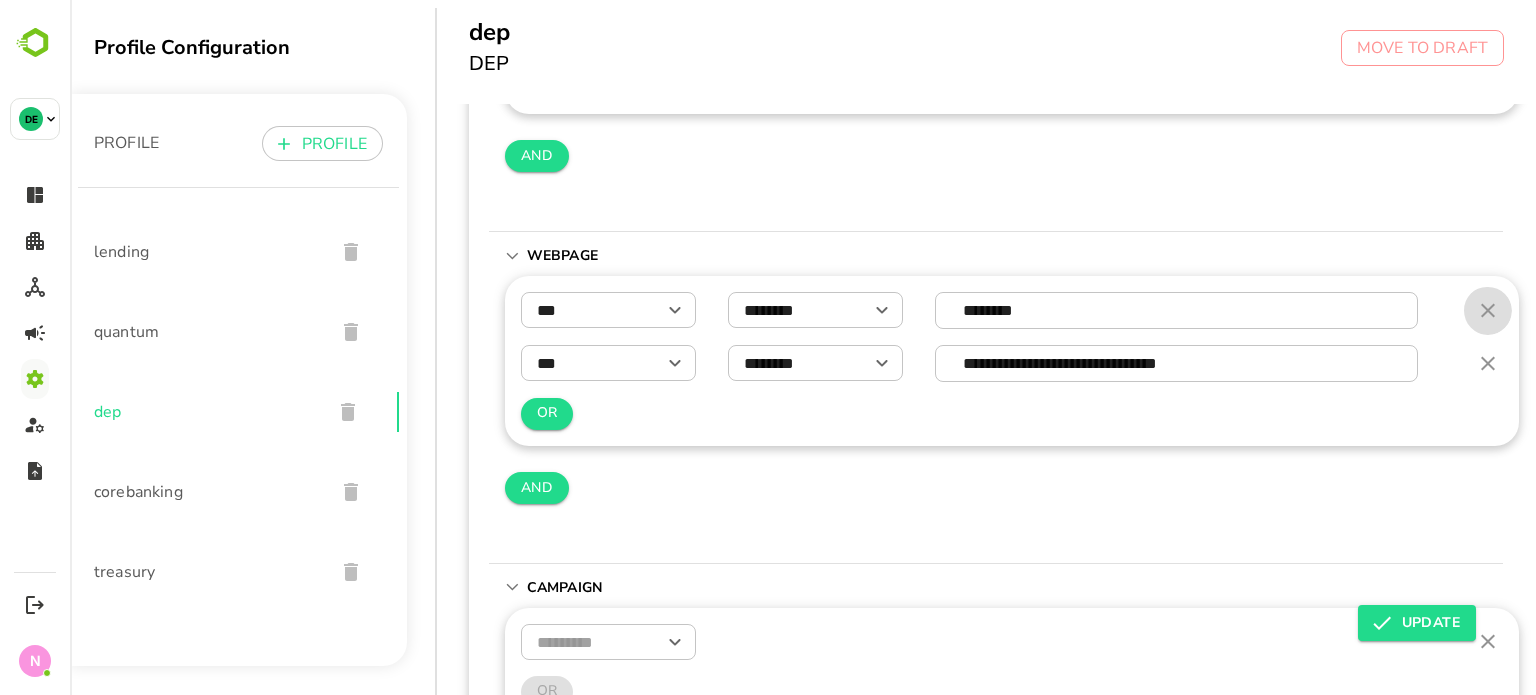 click 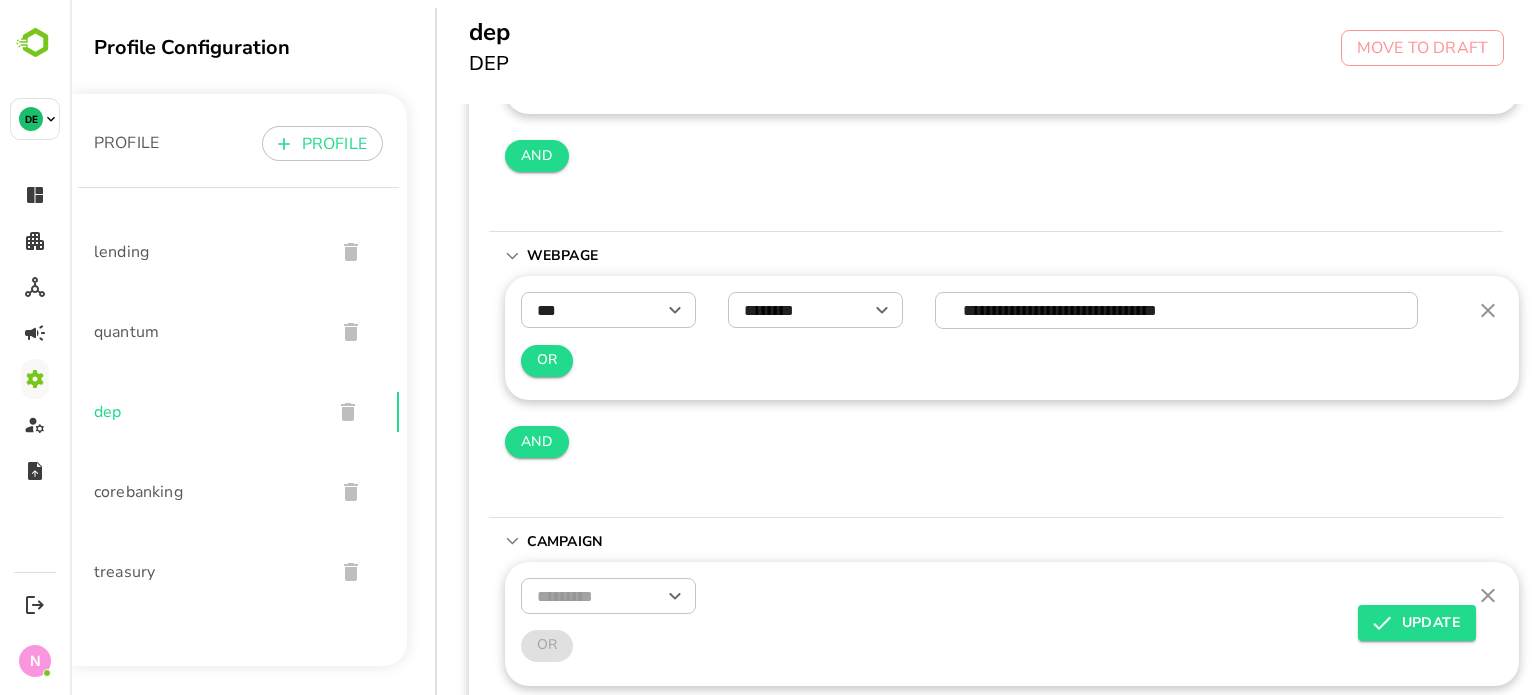 click on "AND" at bounding box center [1012, 442] 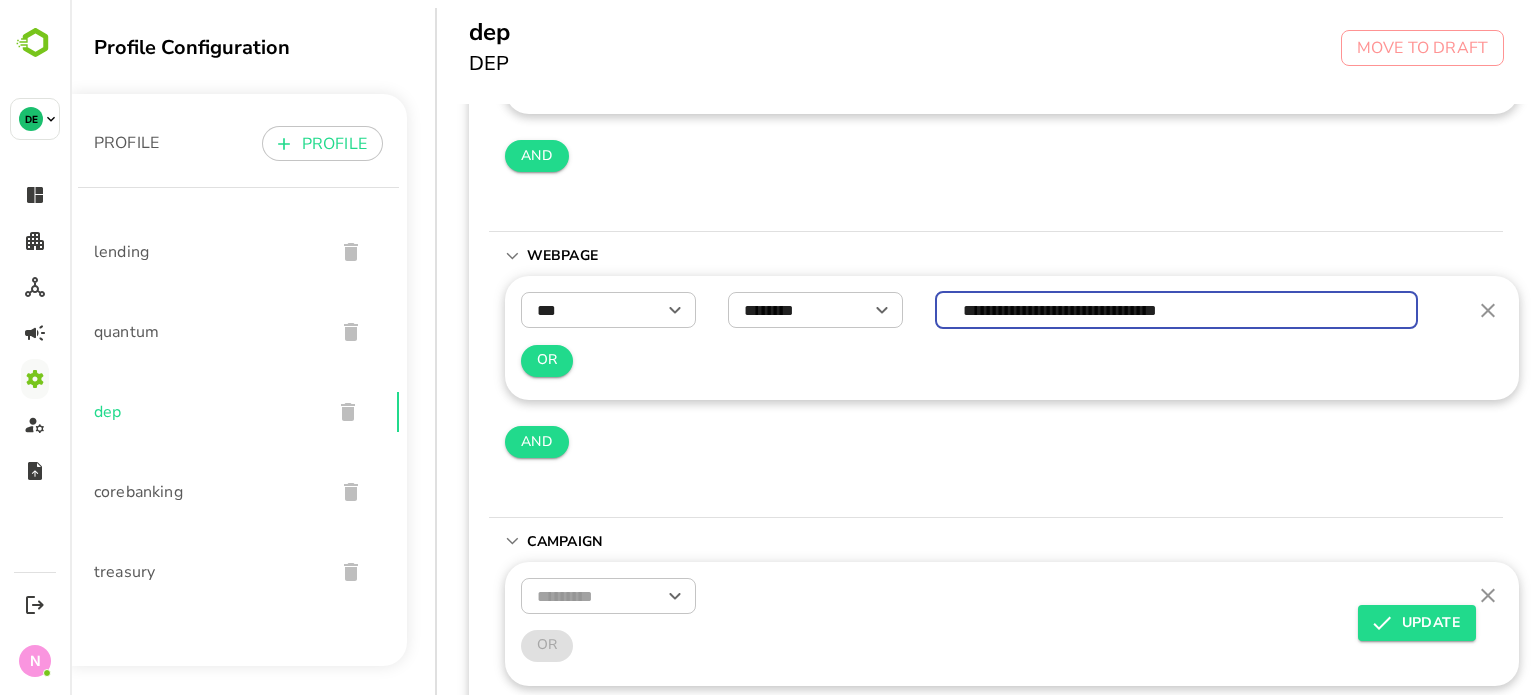 click on "**********" at bounding box center [1177, 310] 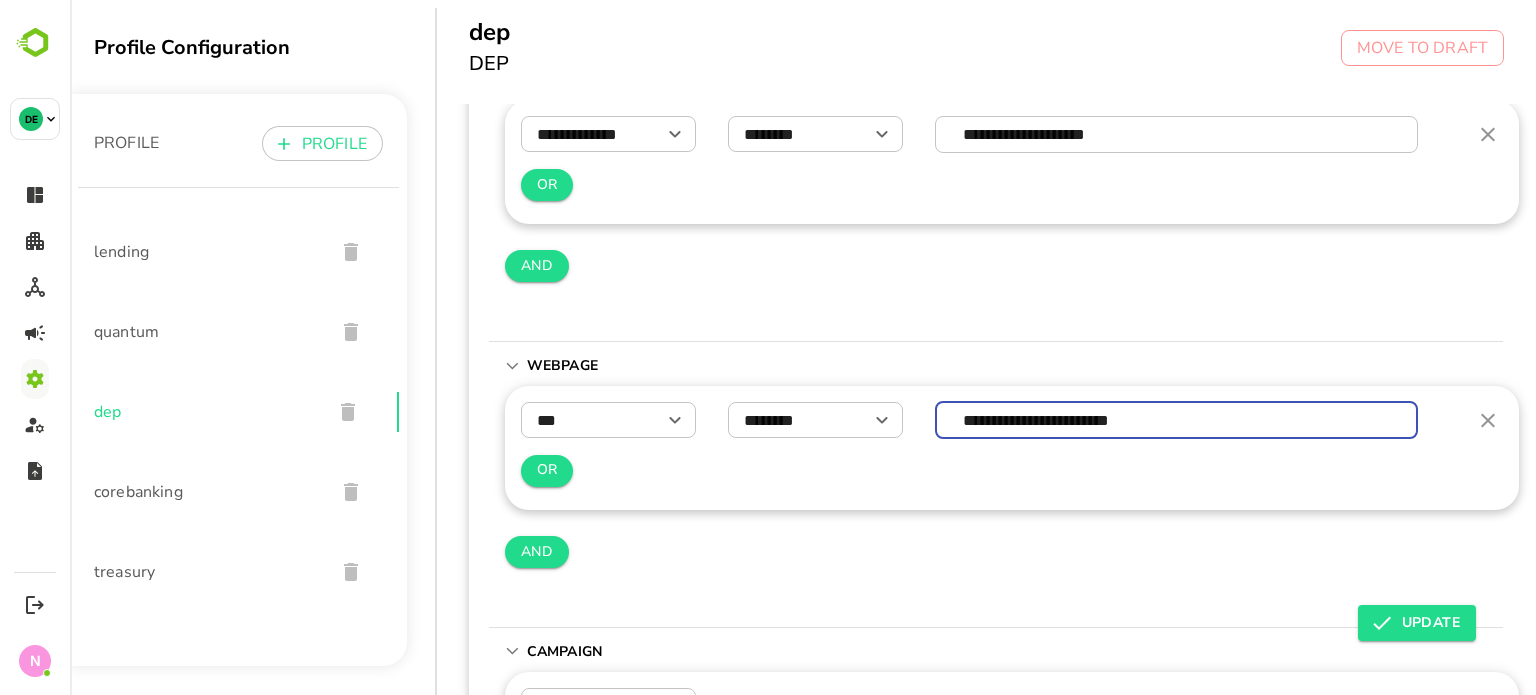 scroll, scrollTop: 427, scrollLeft: 0, axis: vertical 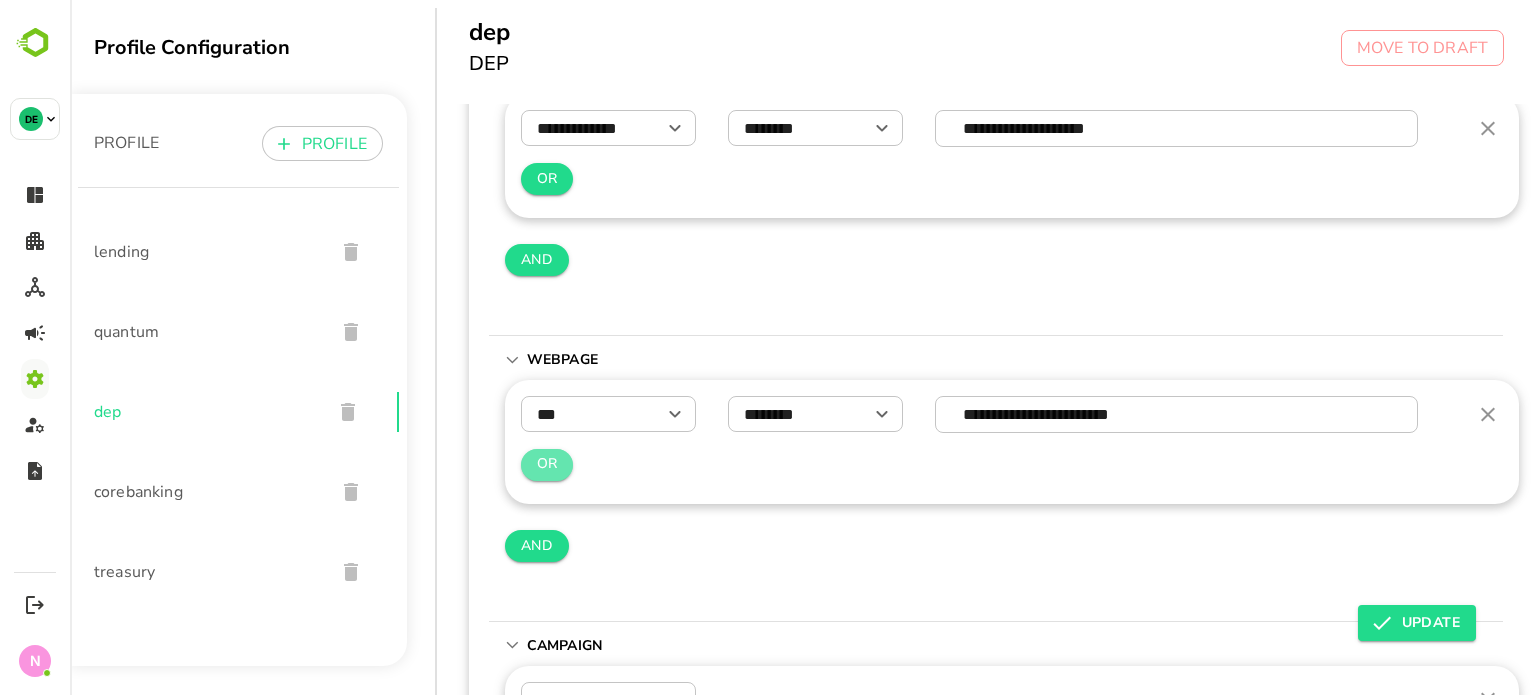 click on "OR" at bounding box center (547, 465) 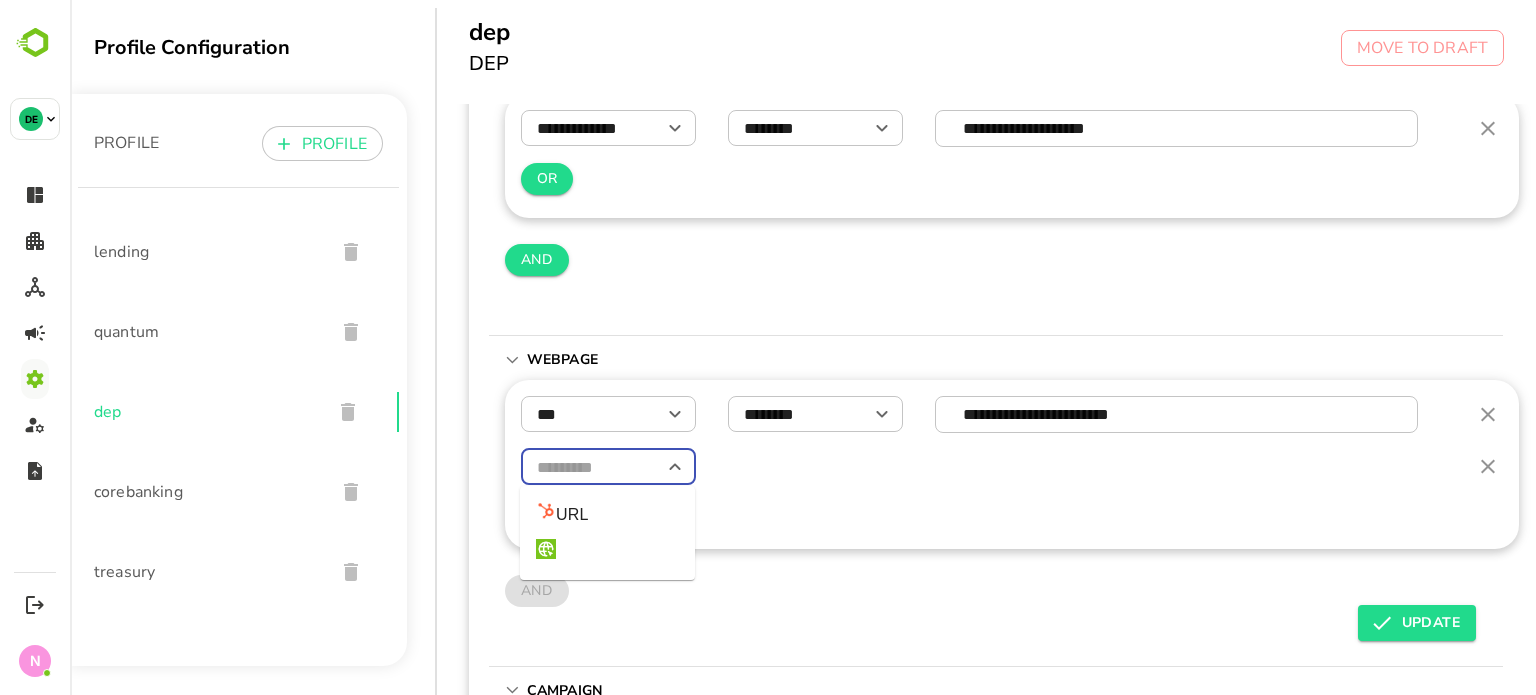 click at bounding box center [608, 467] 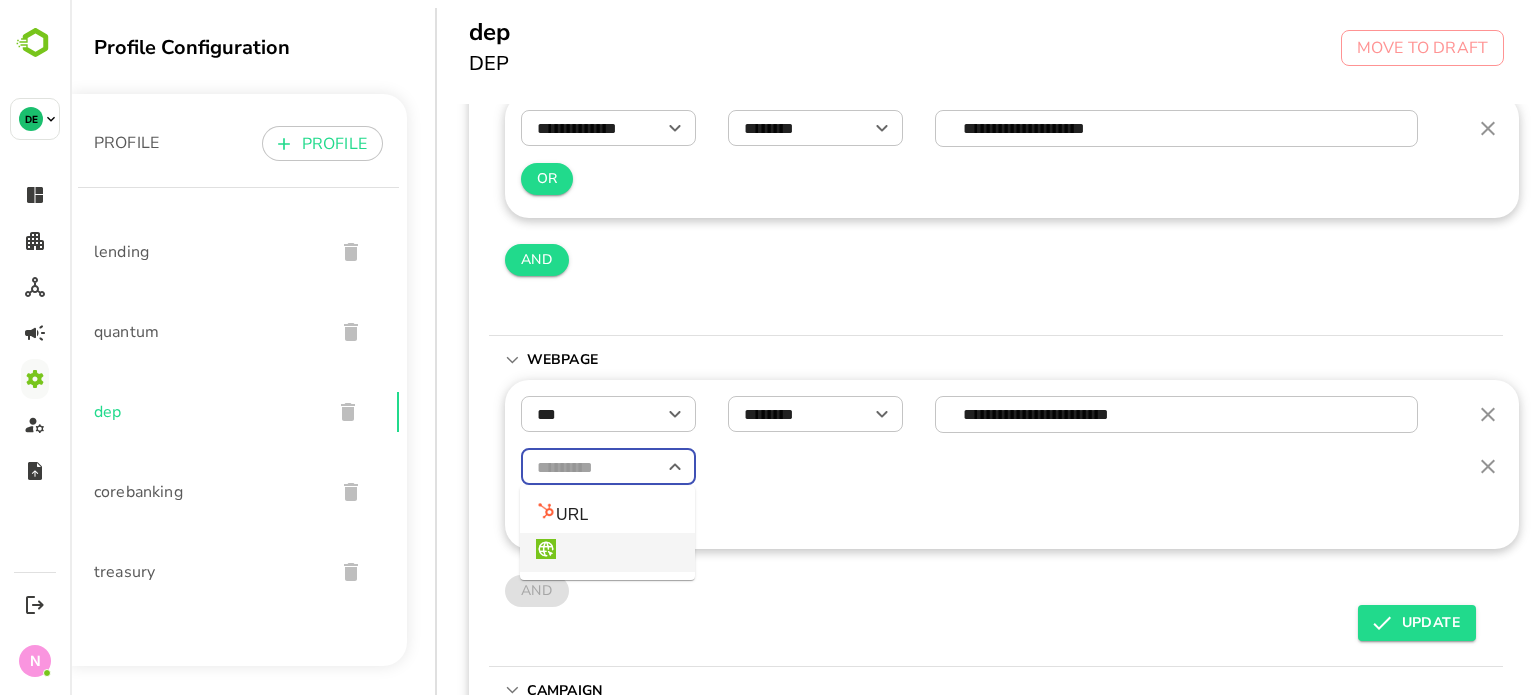 click at bounding box center (607, 552) 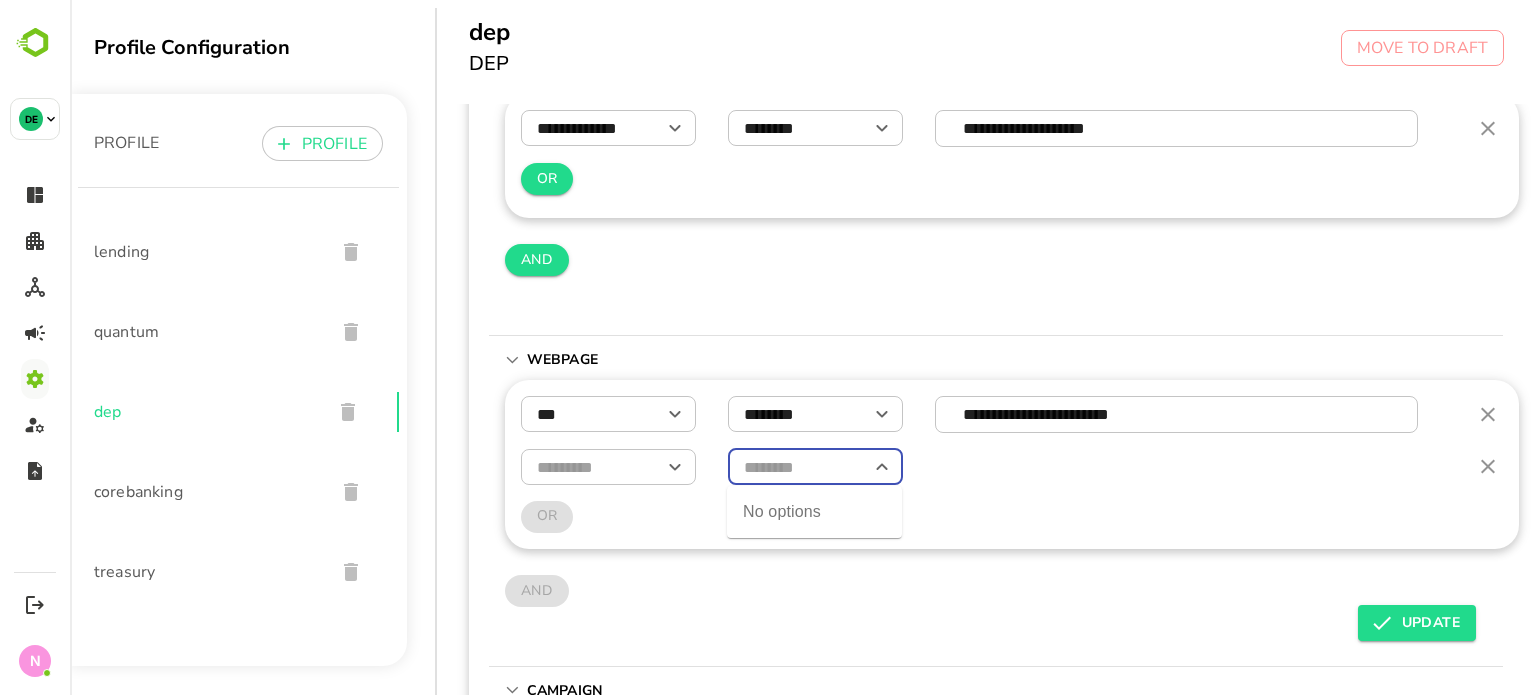click at bounding box center (815, 467) 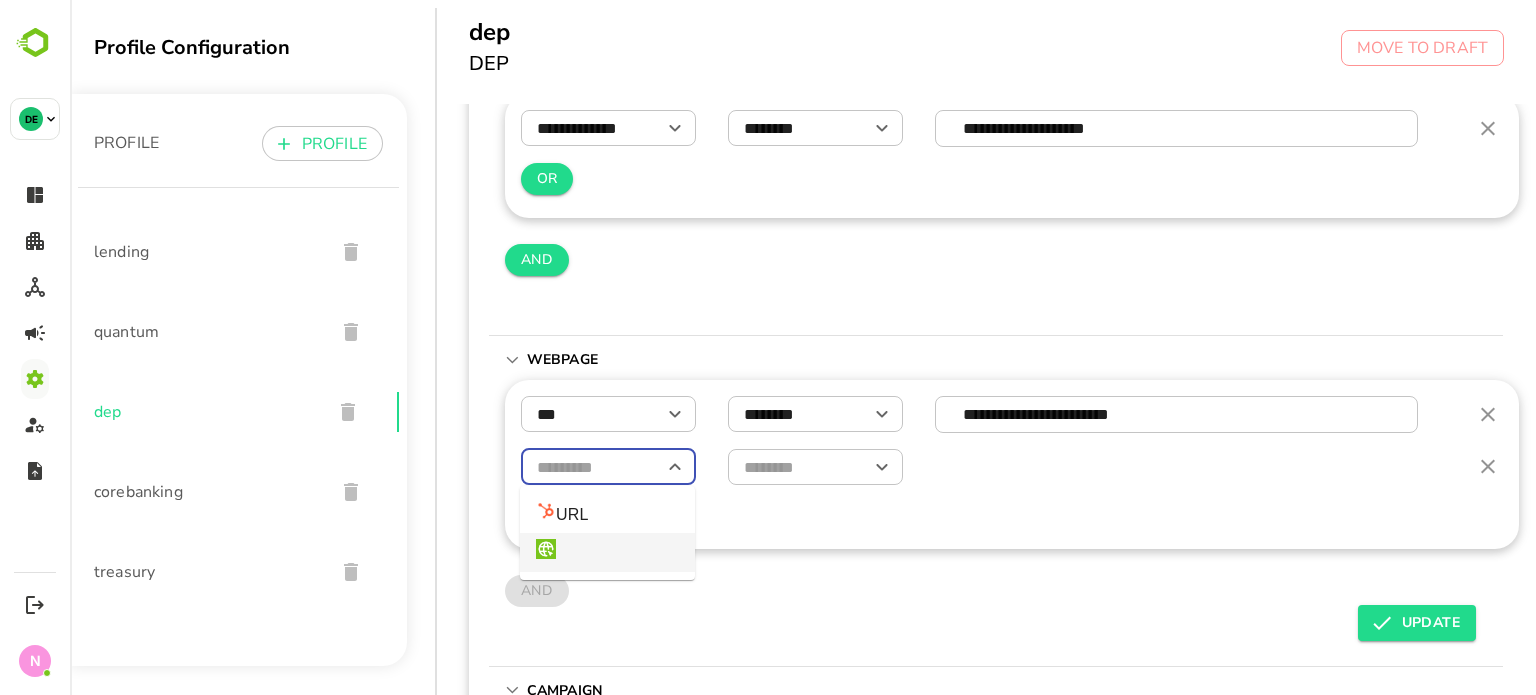 click at bounding box center (608, 467) 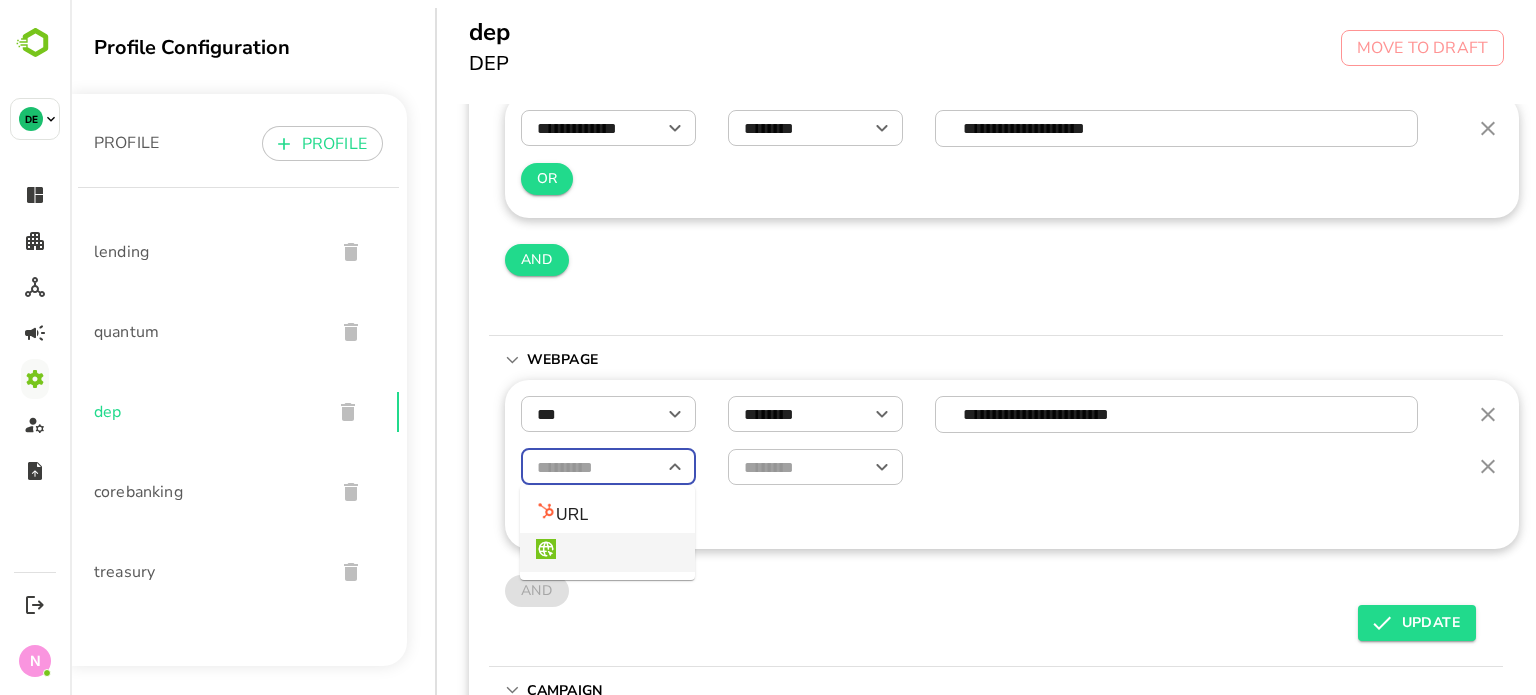 click at bounding box center [607, 552] 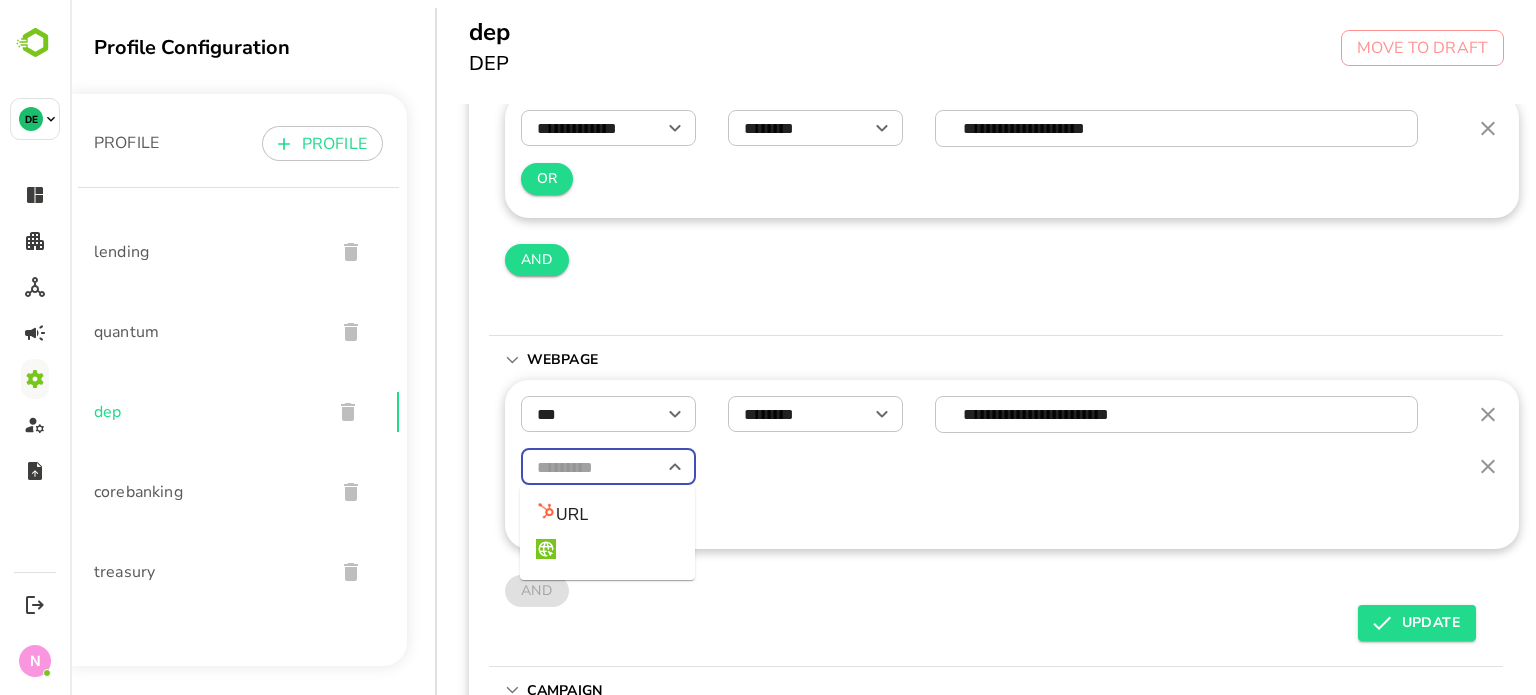 click at bounding box center [608, 467] 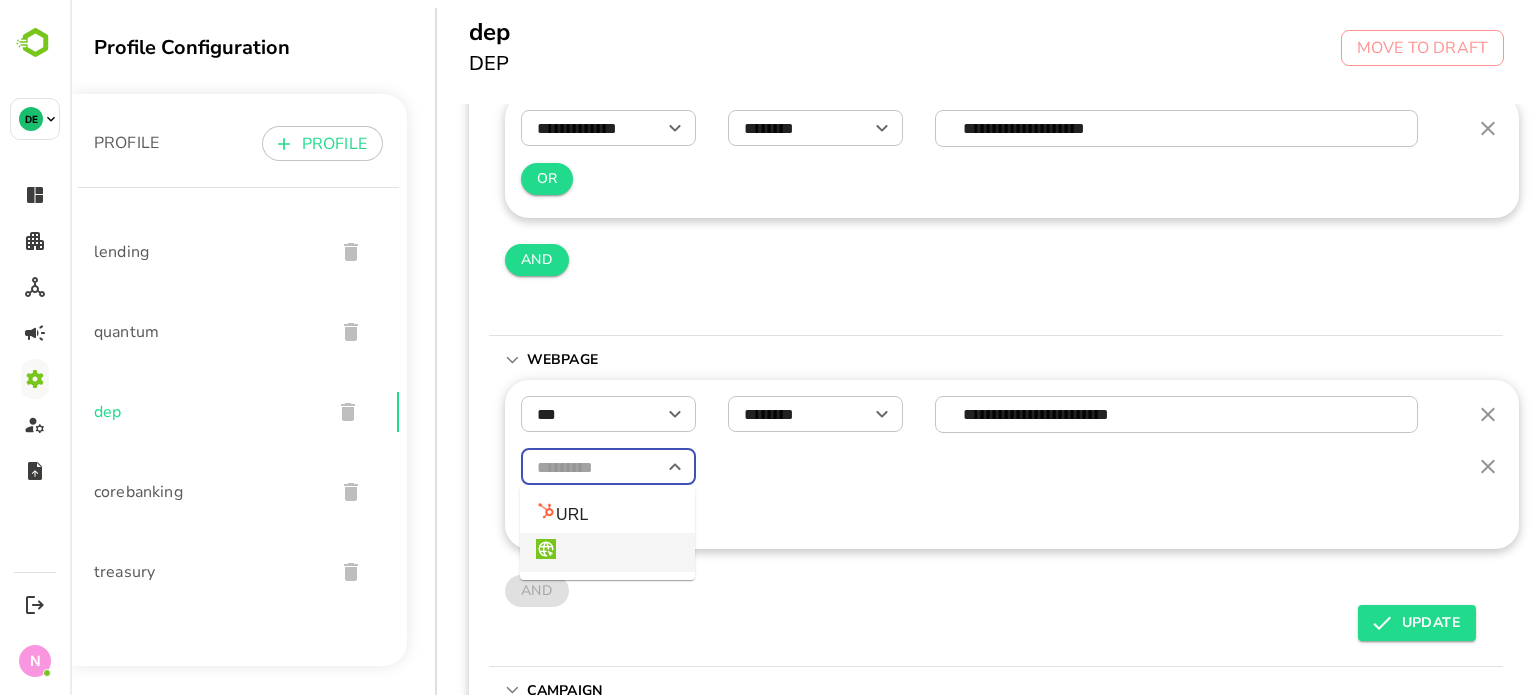 click at bounding box center (546, 549) 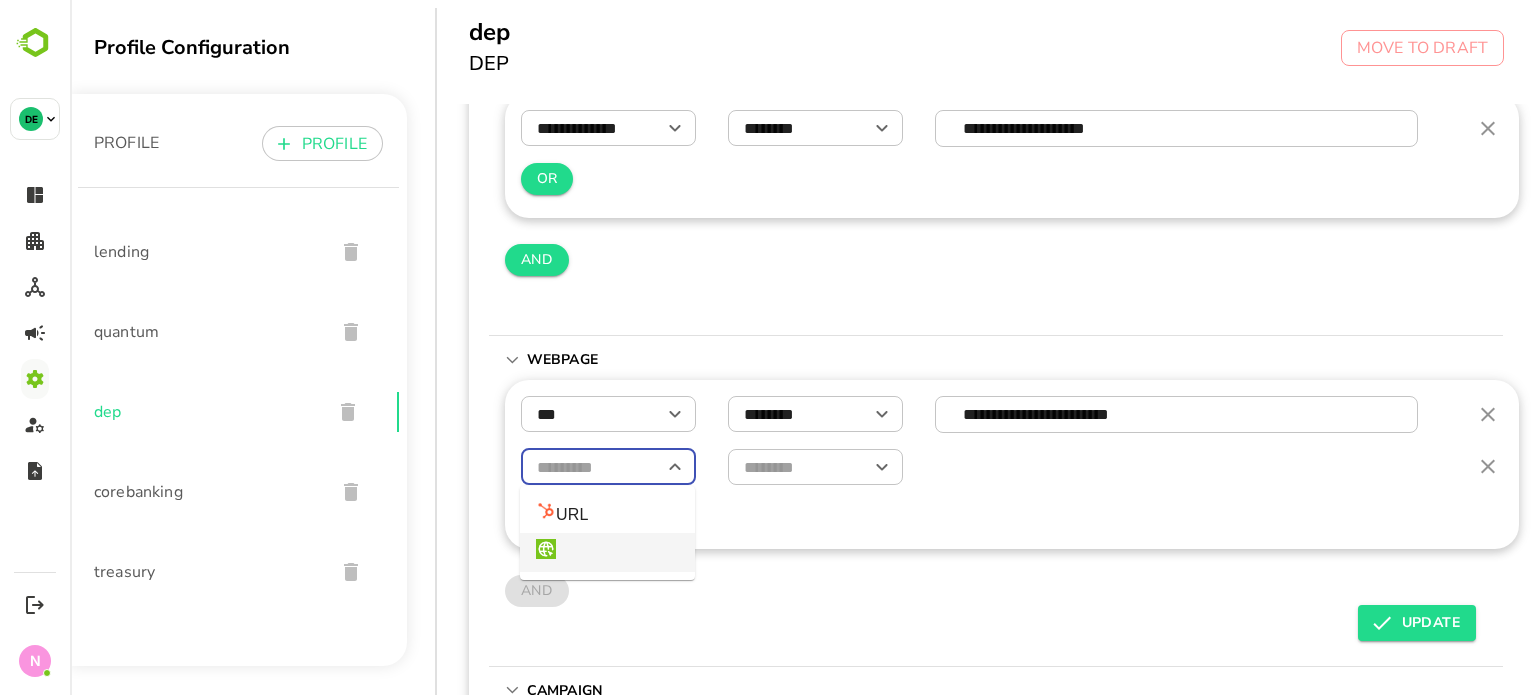 click at bounding box center (608, 467) 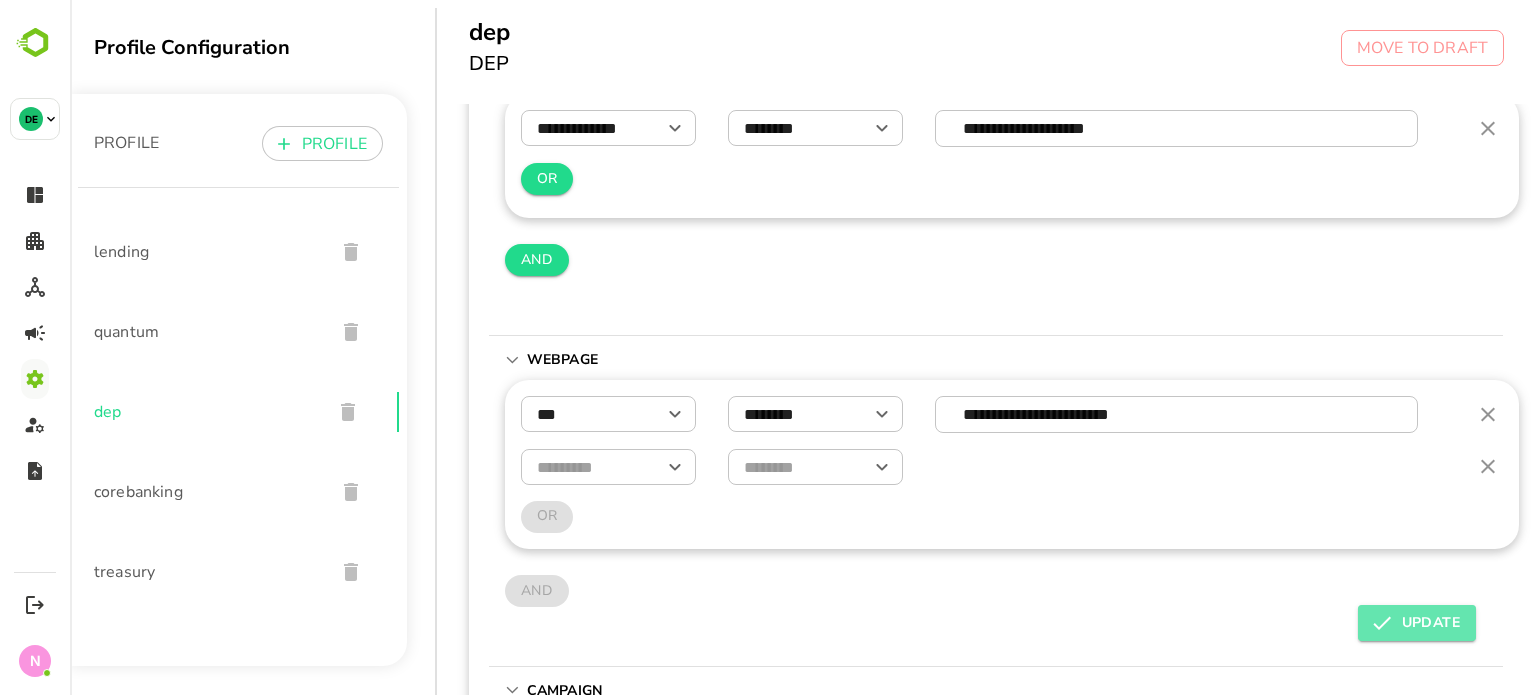 click on "UPDATE" at bounding box center (1417, 623) 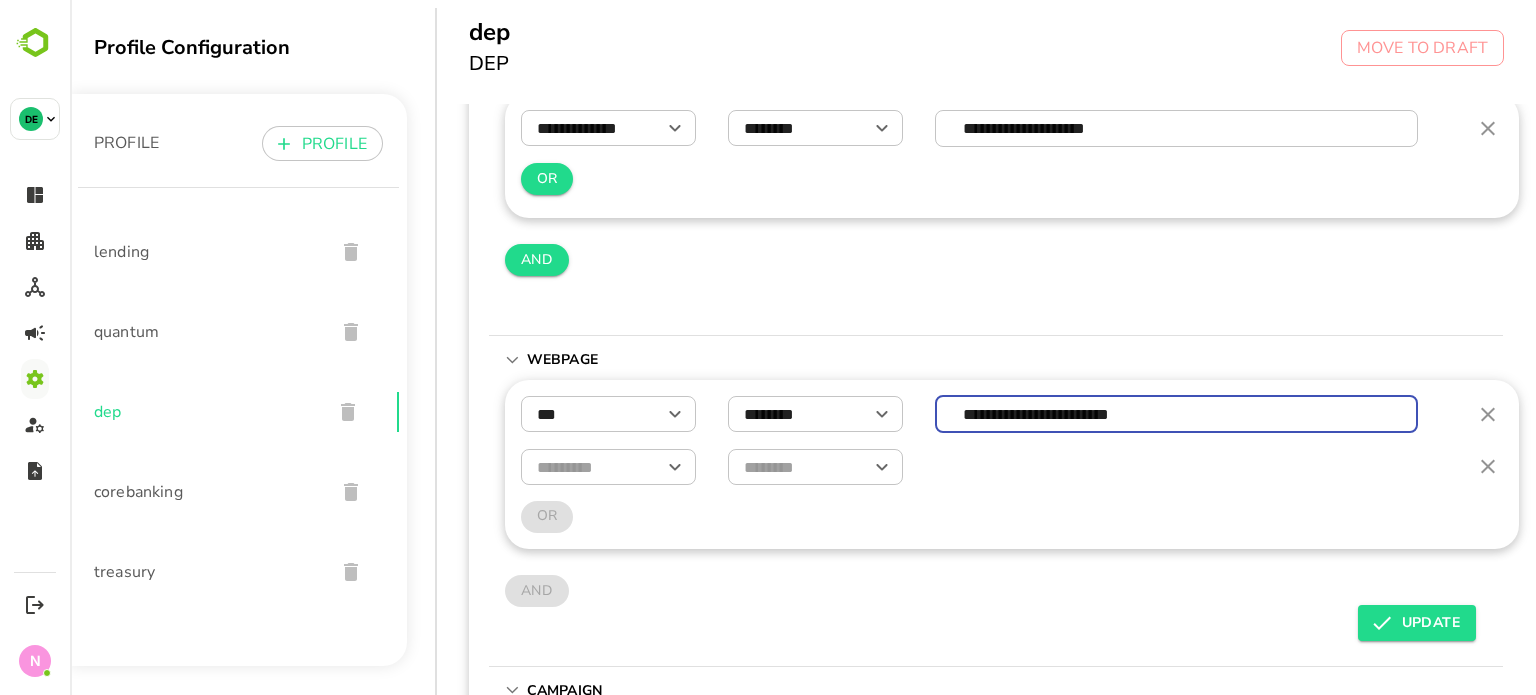 click on "**********" at bounding box center (1177, 414) 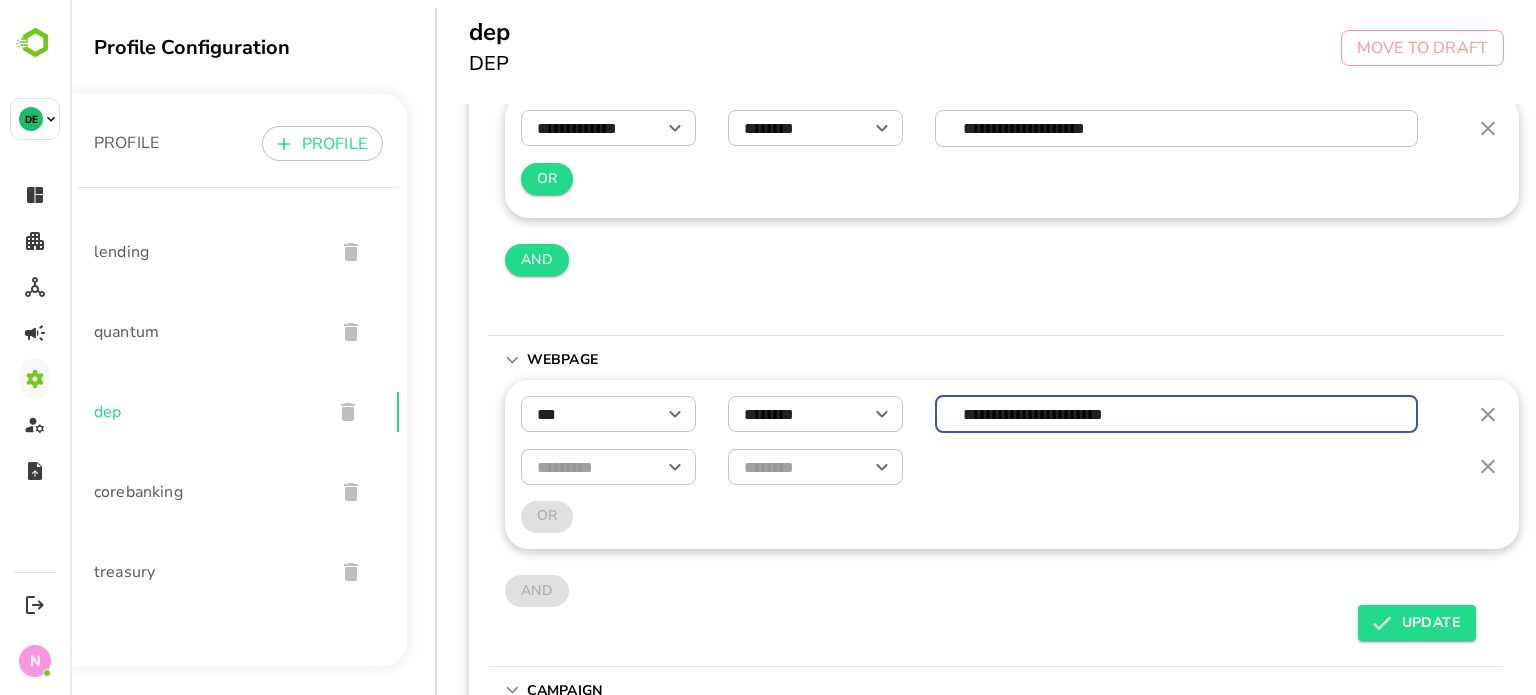 click on "**********" at bounding box center [1177, 414] 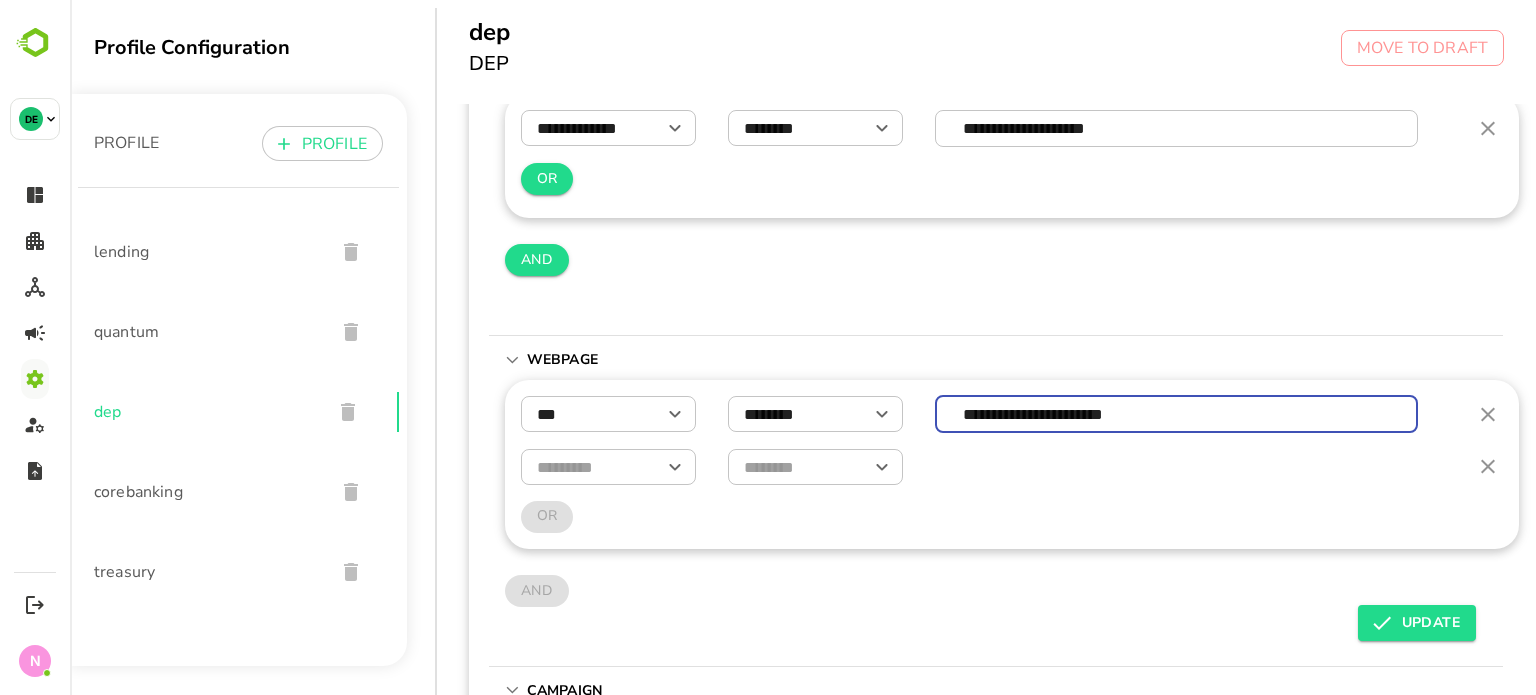 click on "**********" at bounding box center [1177, 414] 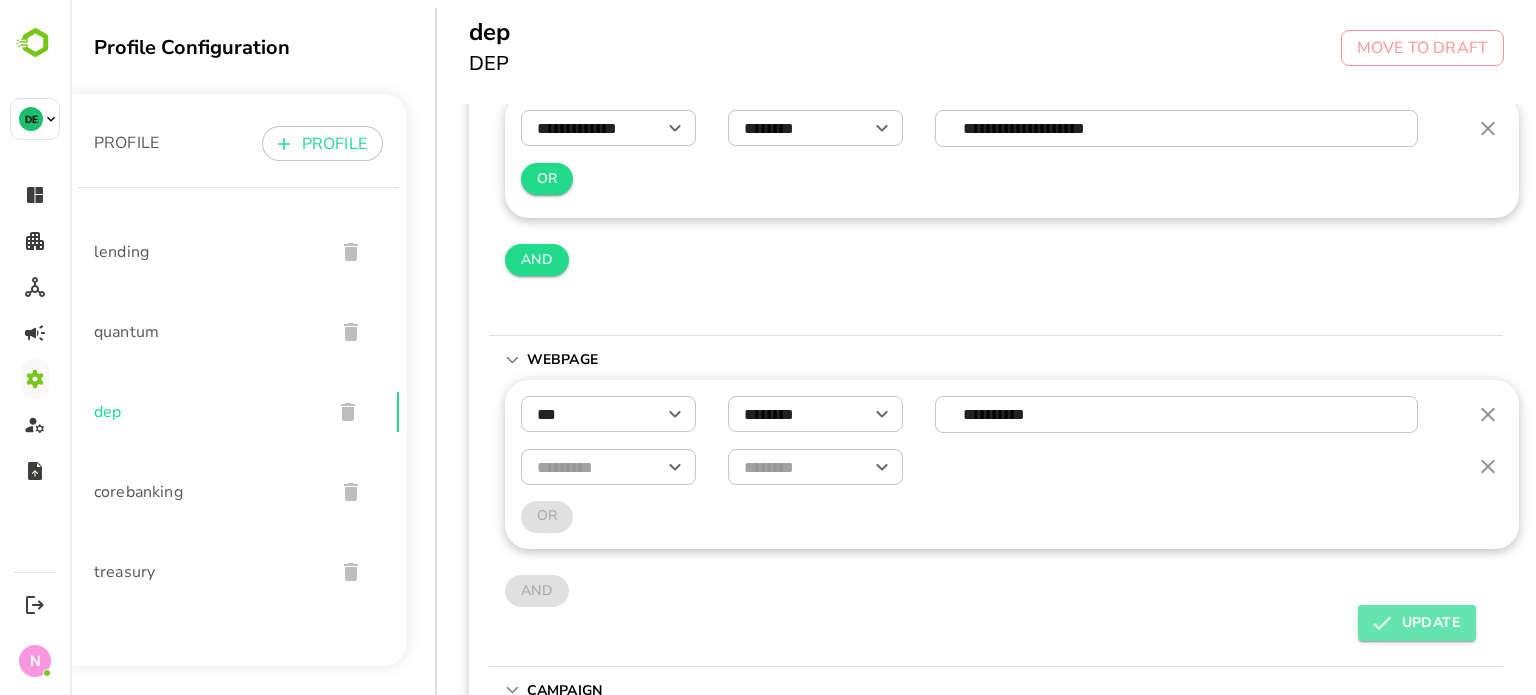 click on "UPDATE" at bounding box center [1417, 623] 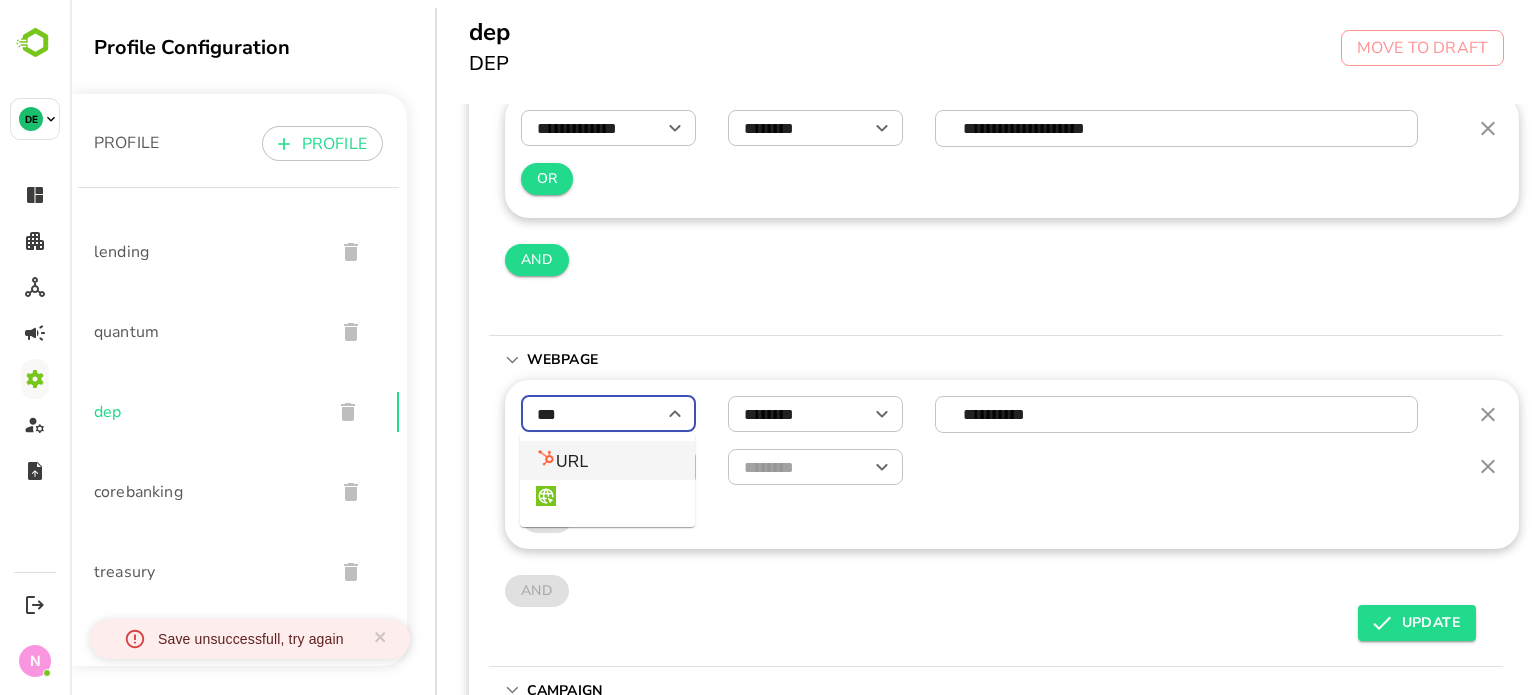 click on "***" at bounding box center (608, 414) 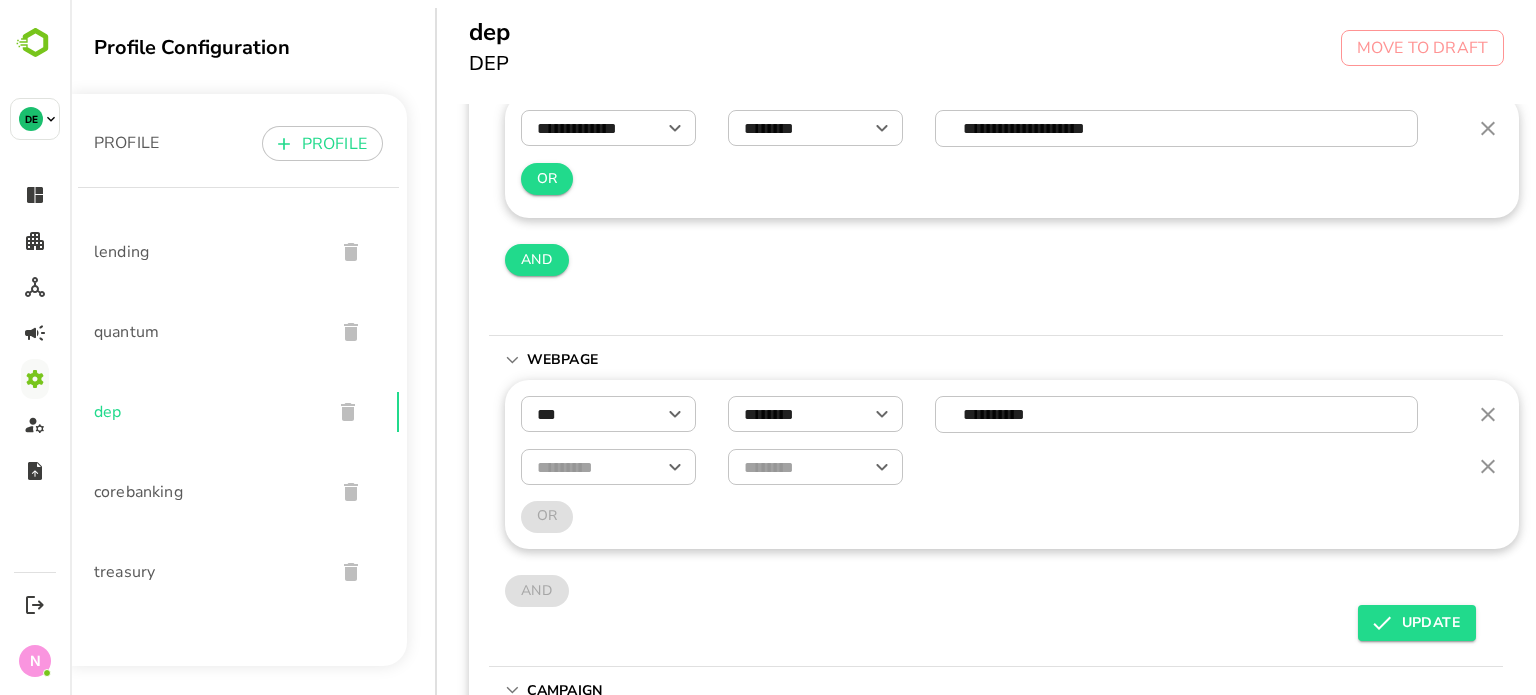 click on "WebPage" at bounding box center [996, 360] 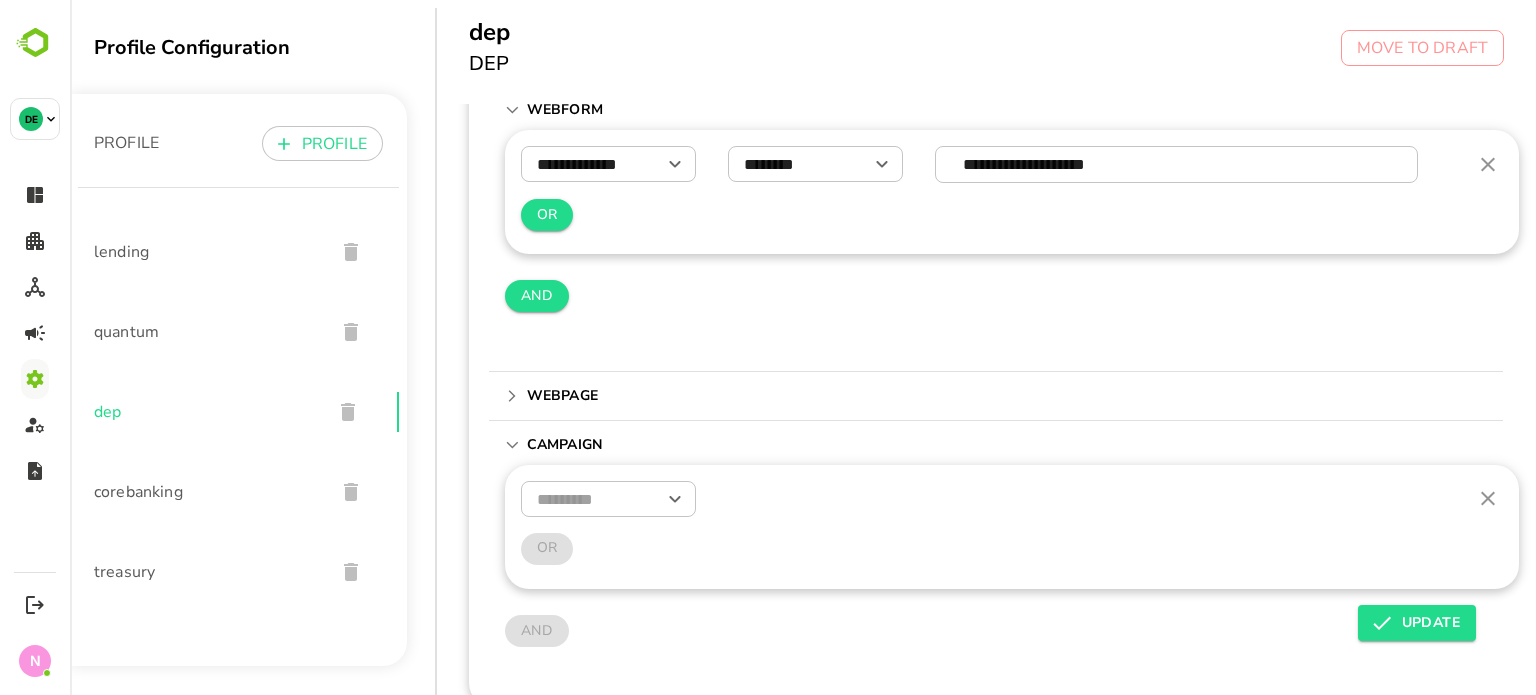 scroll, scrollTop: 402, scrollLeft: 0, axis: vertical 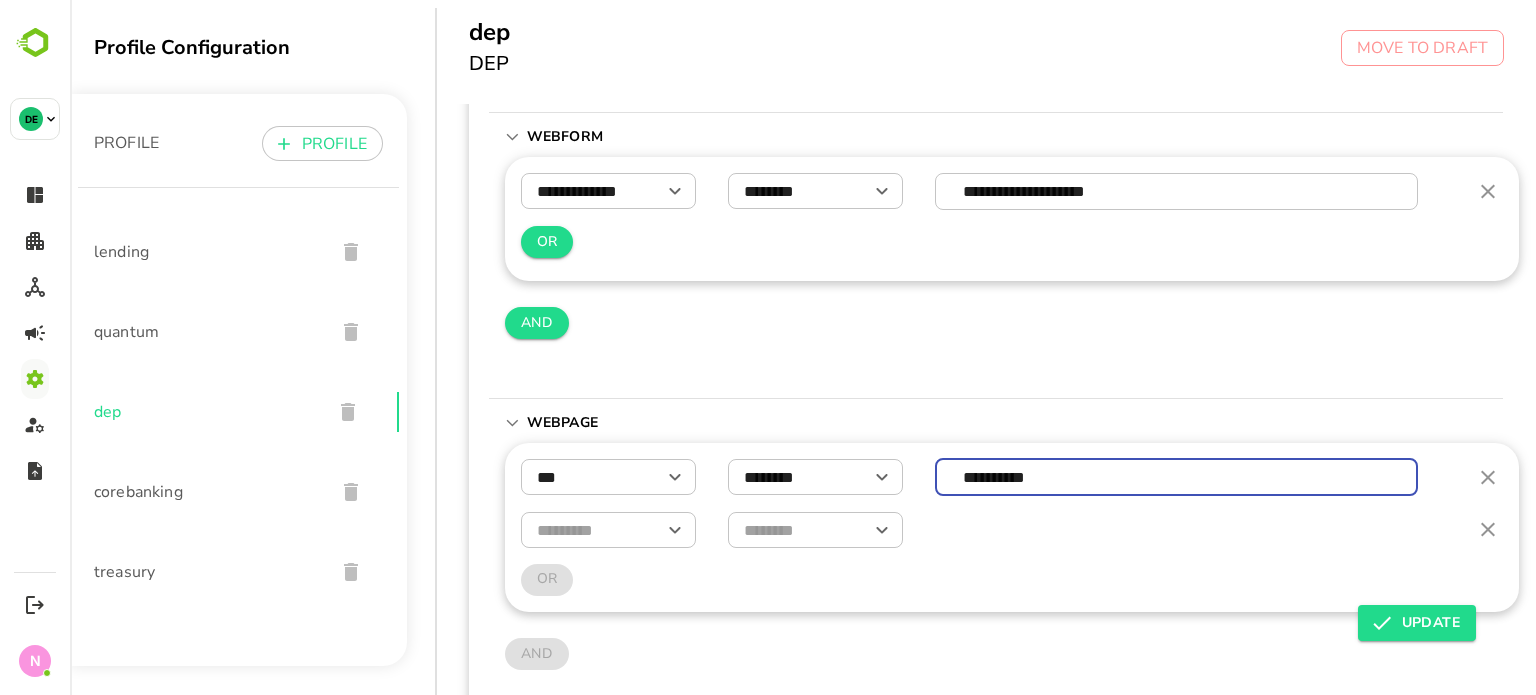 click on "**********" at bounding box center (1177, 477) 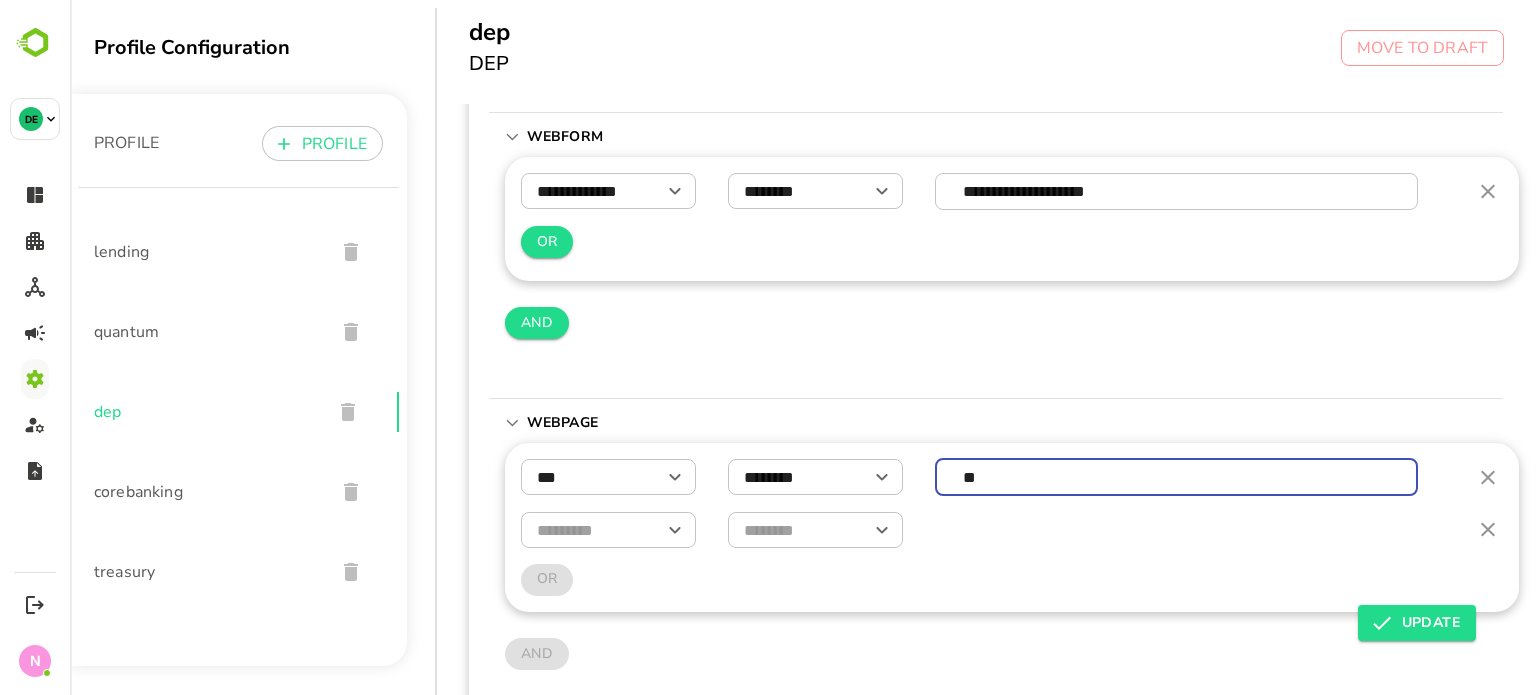 type on "*" 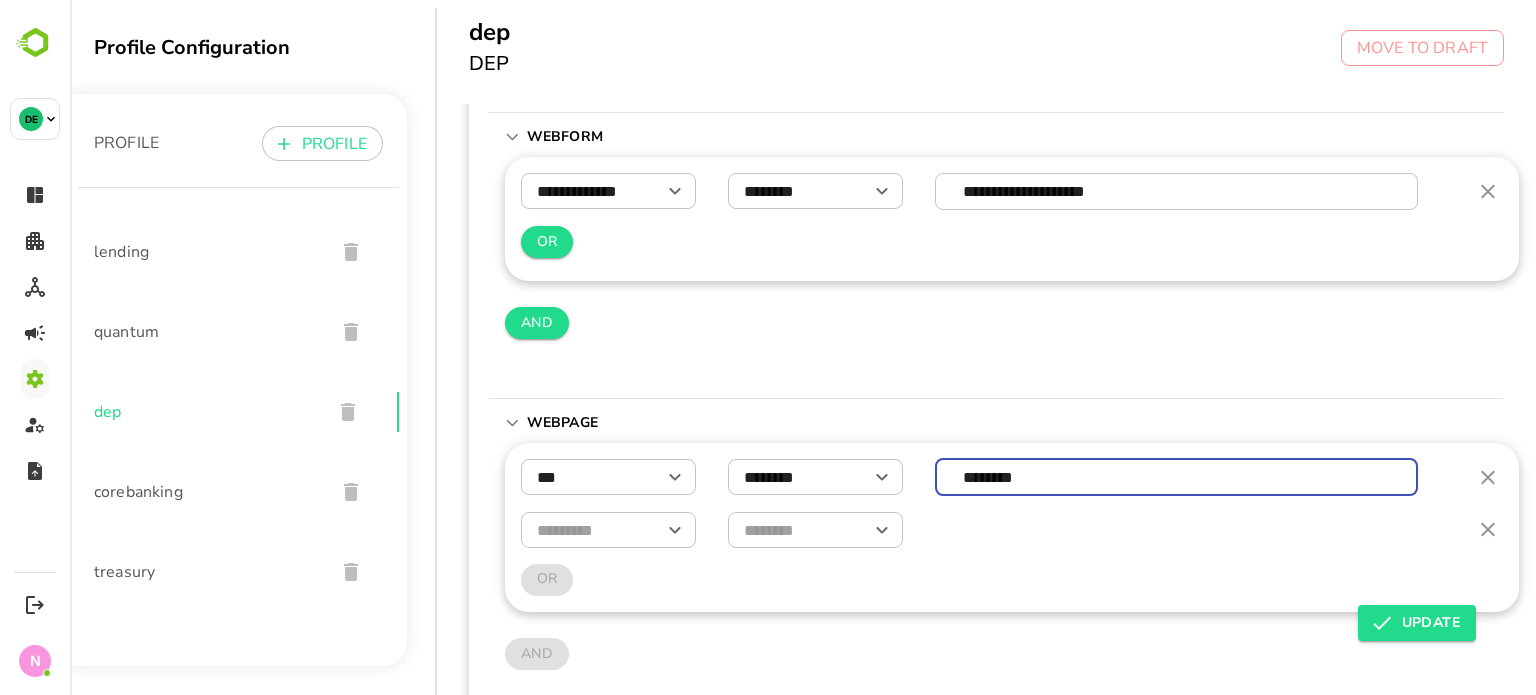 type on "********" 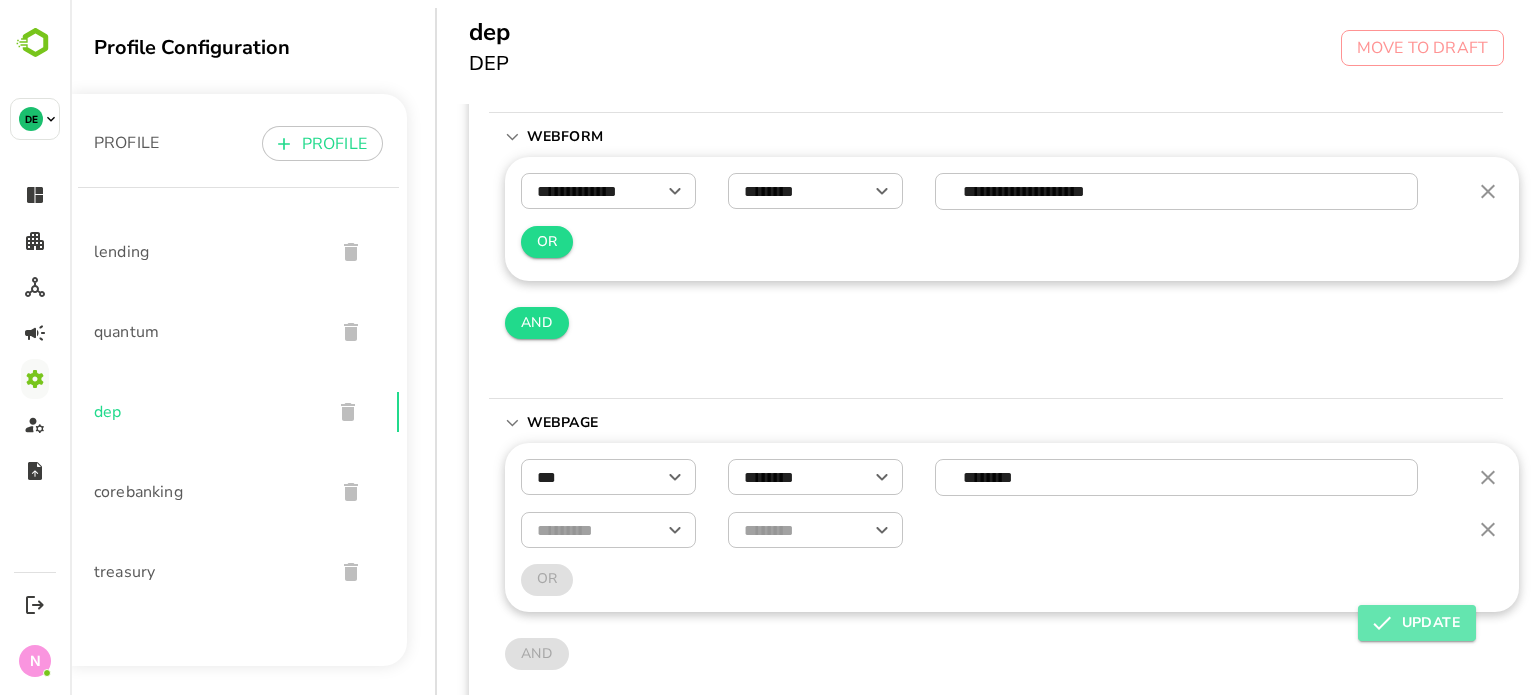 click on "UPDATE" at bounding box center [1417, 623] 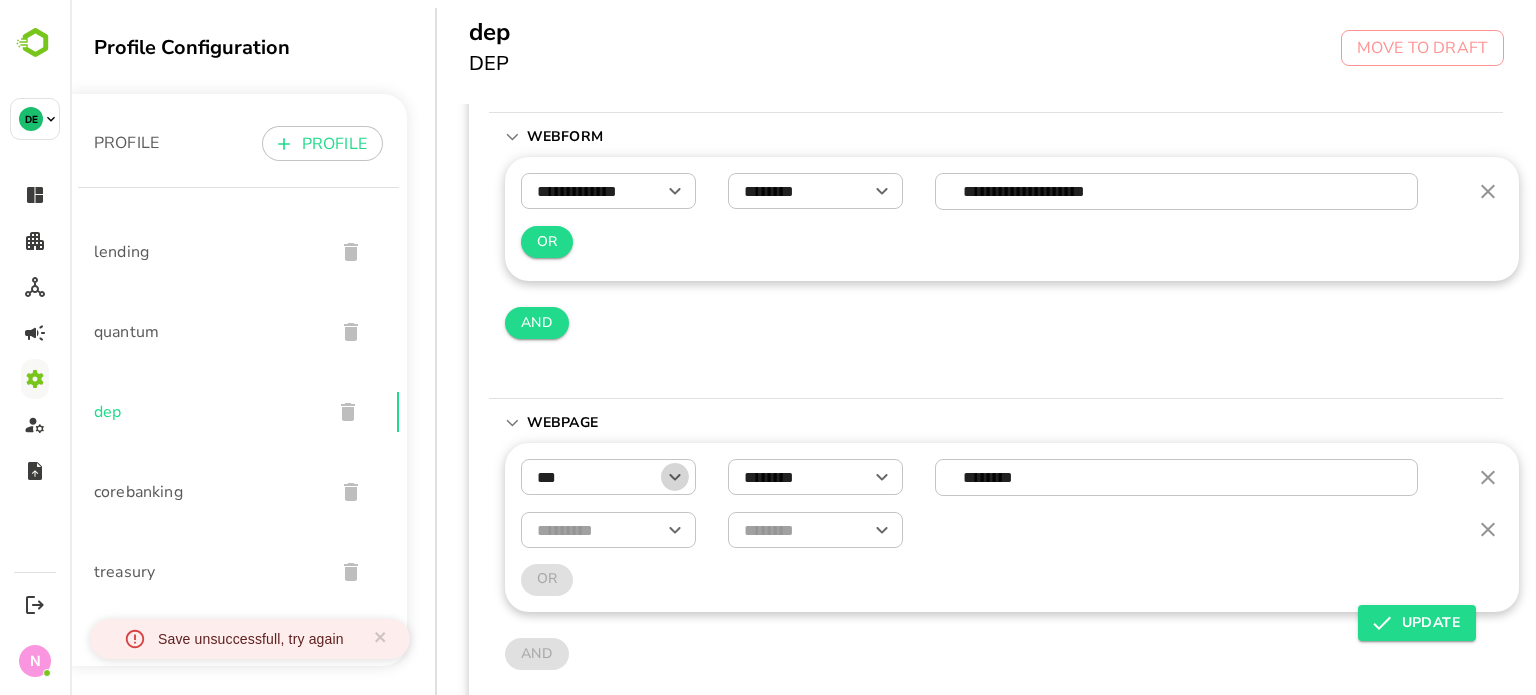 click 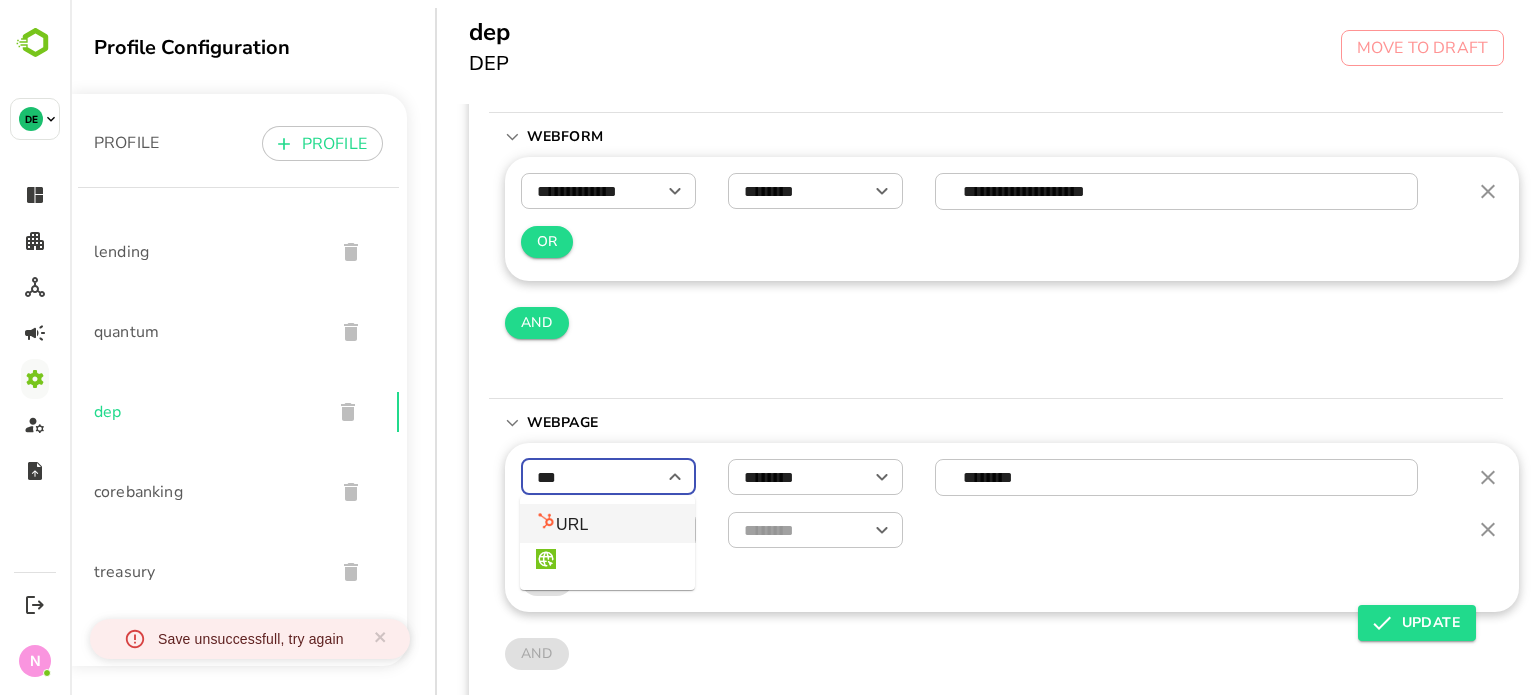 click on "URL" at bounding box center [562, 523] 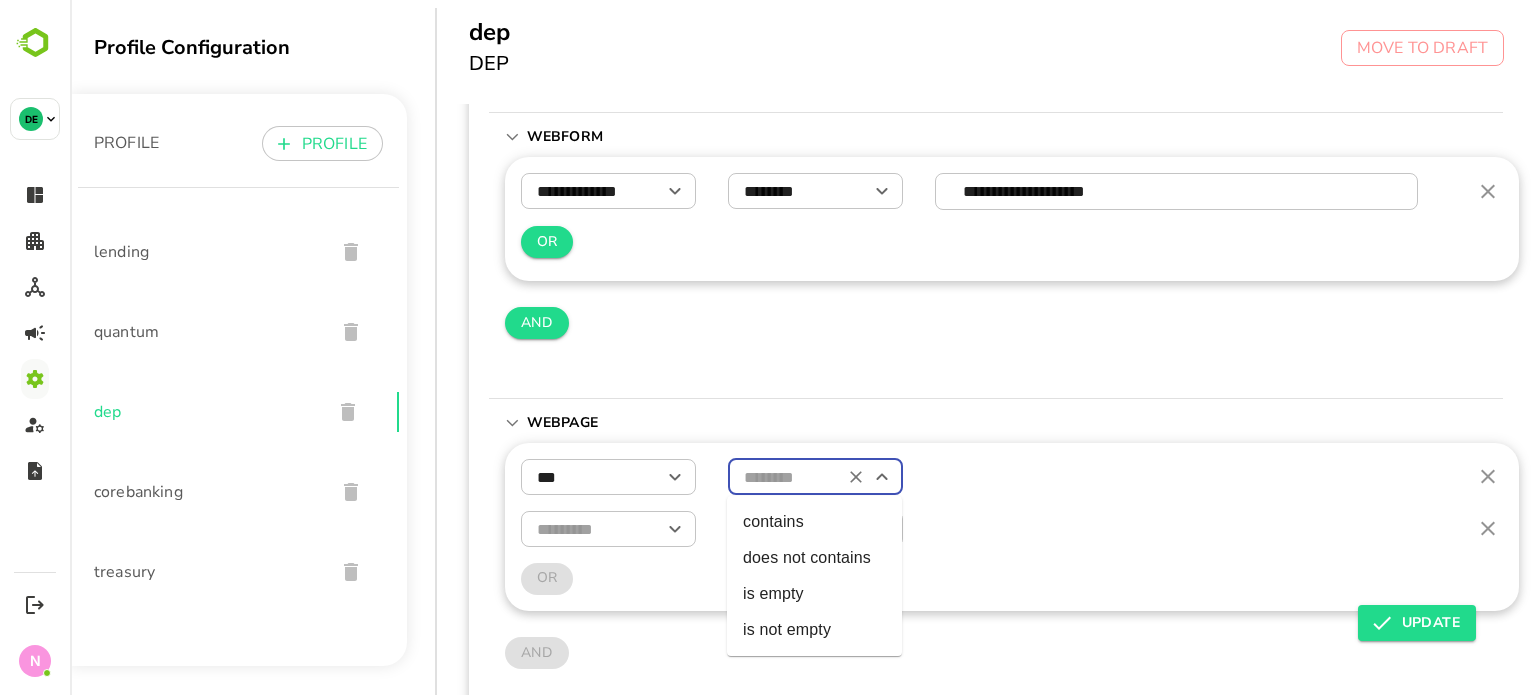 click at bounding box center [815, 477] 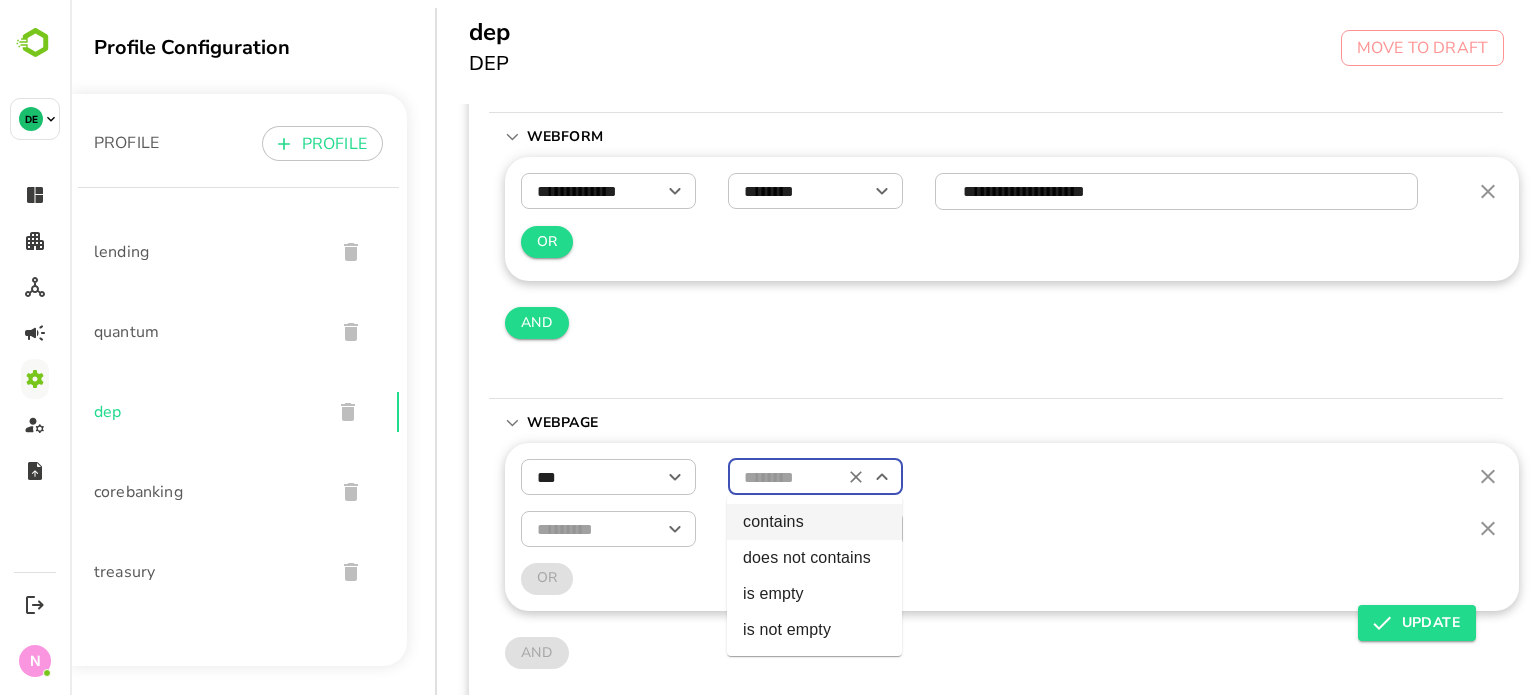 click on "contains" at bounding box center (814, 522) 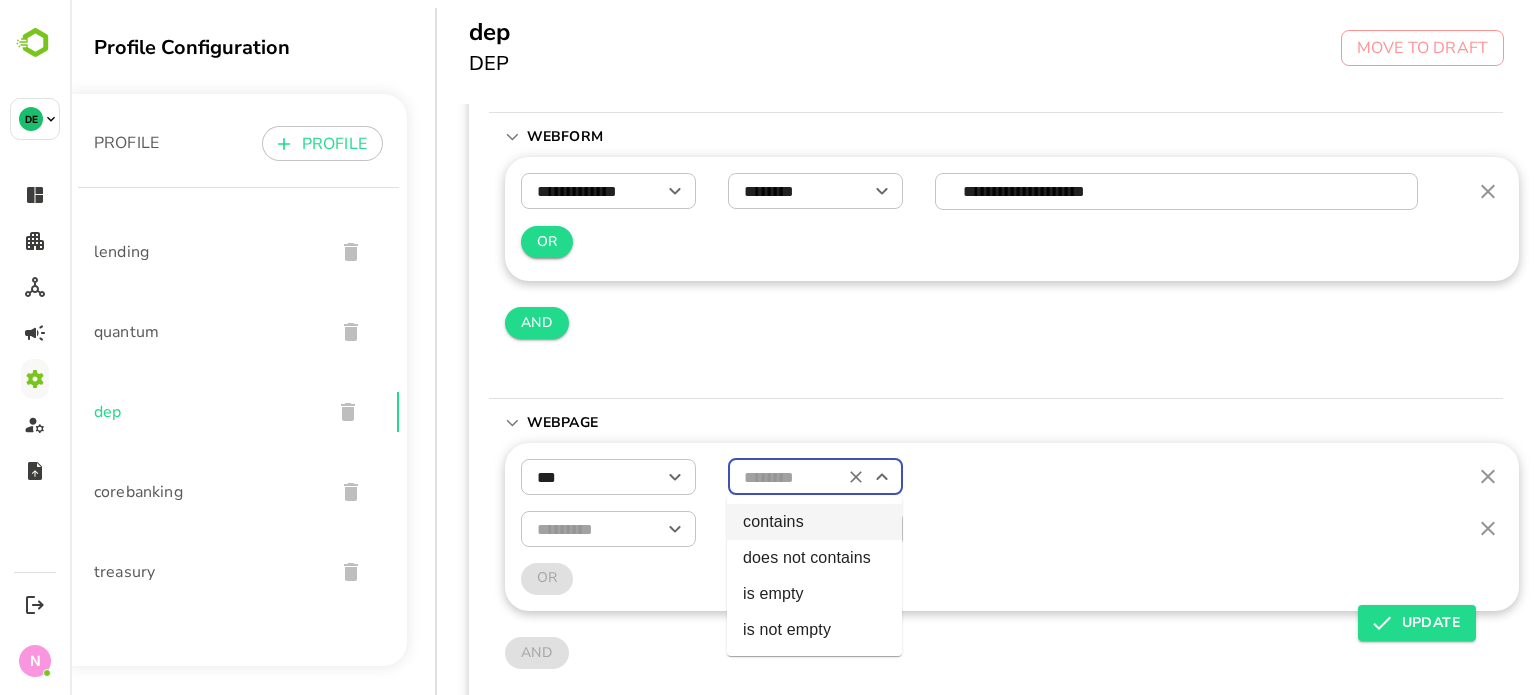 type on "********" 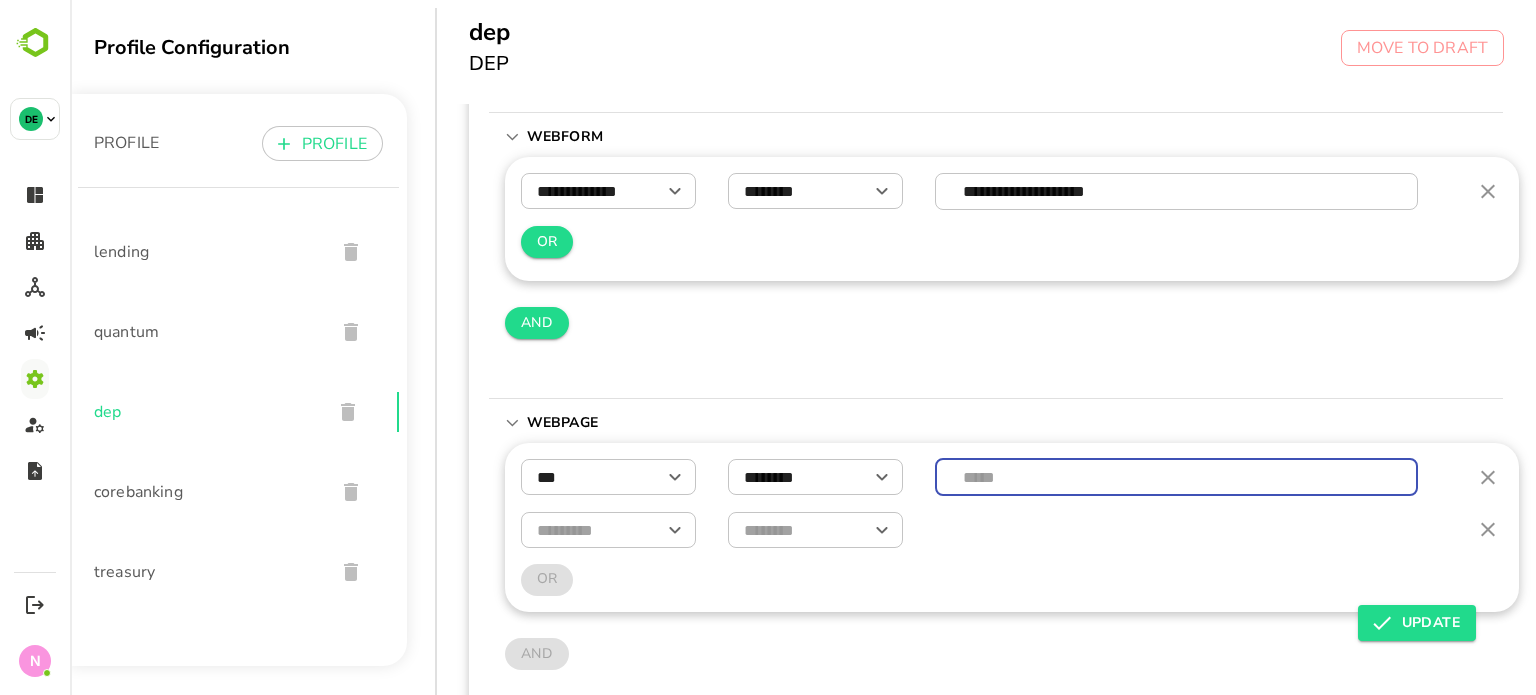 click at bounding box center [1177, 477] 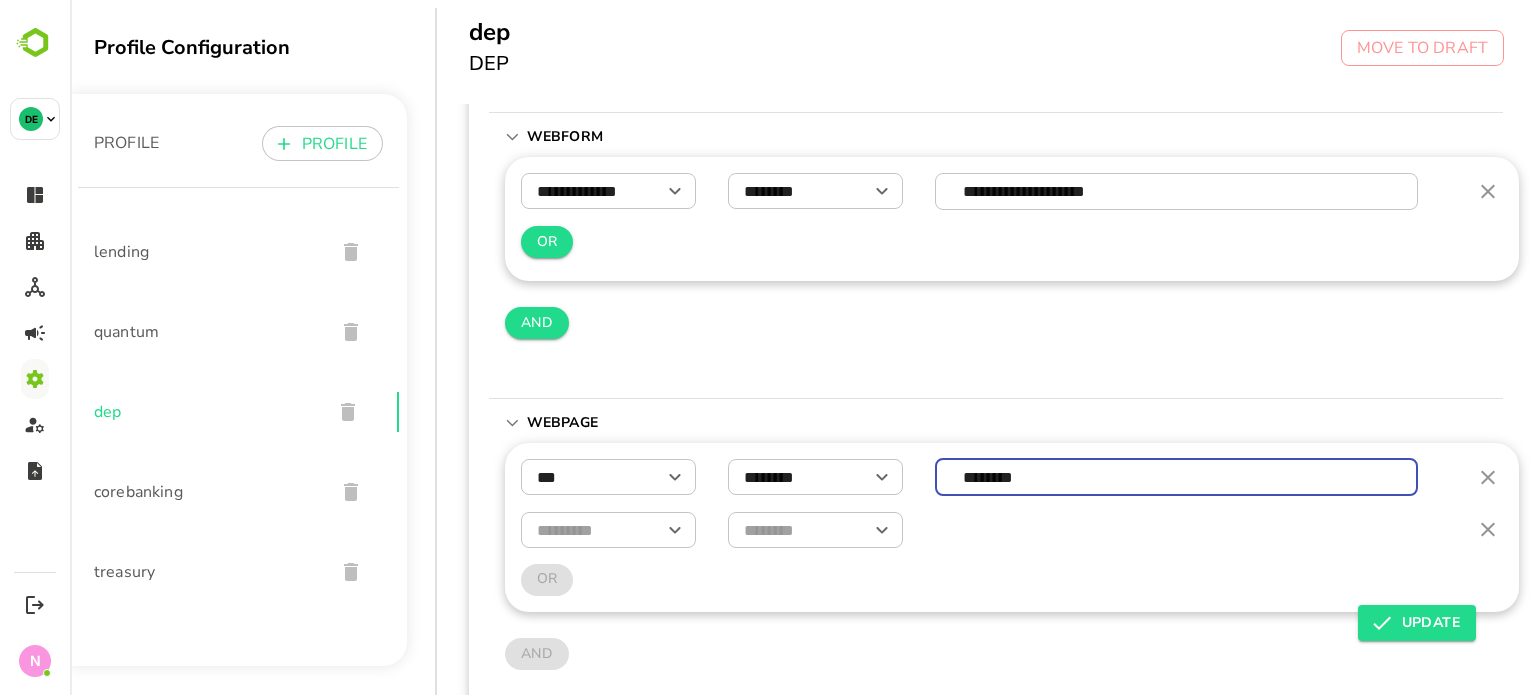 type on "********" 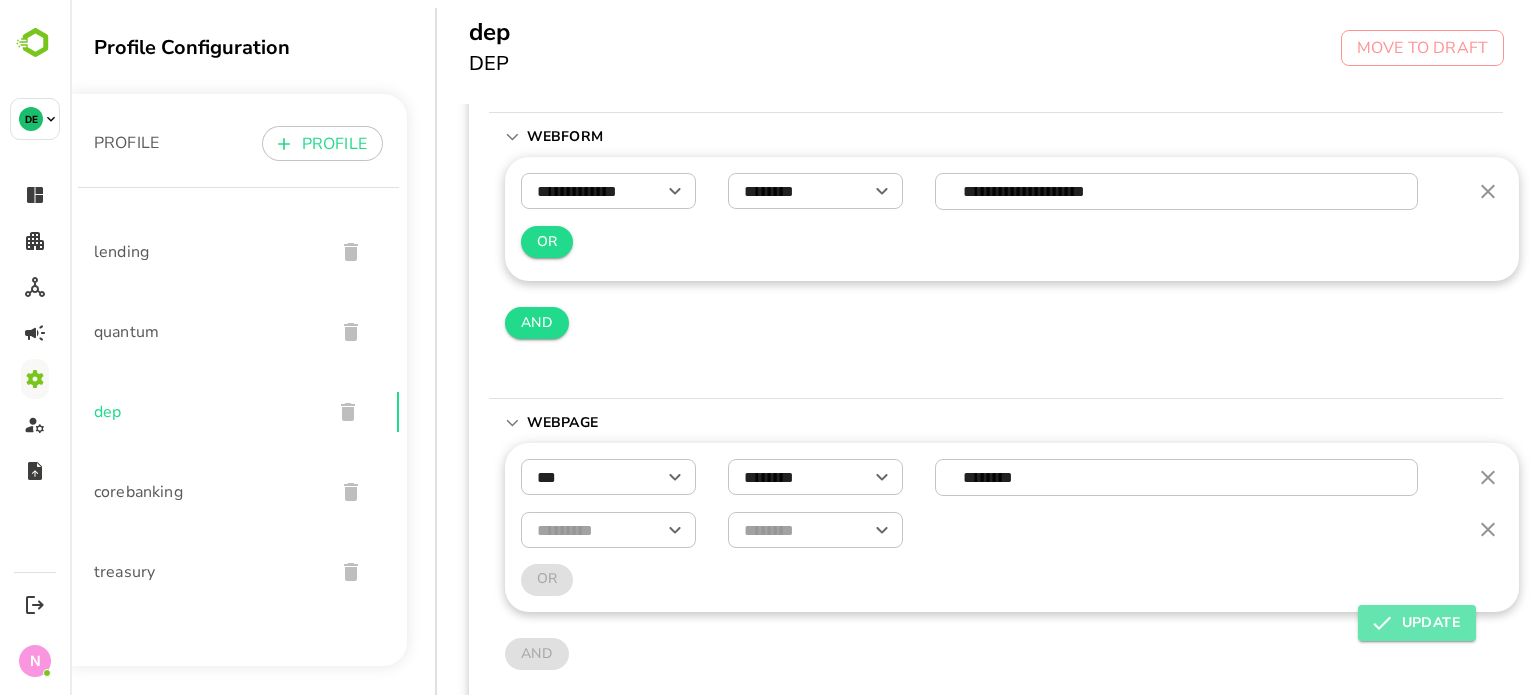 click on "UPDATE" at bounding box center [1417, 623] 